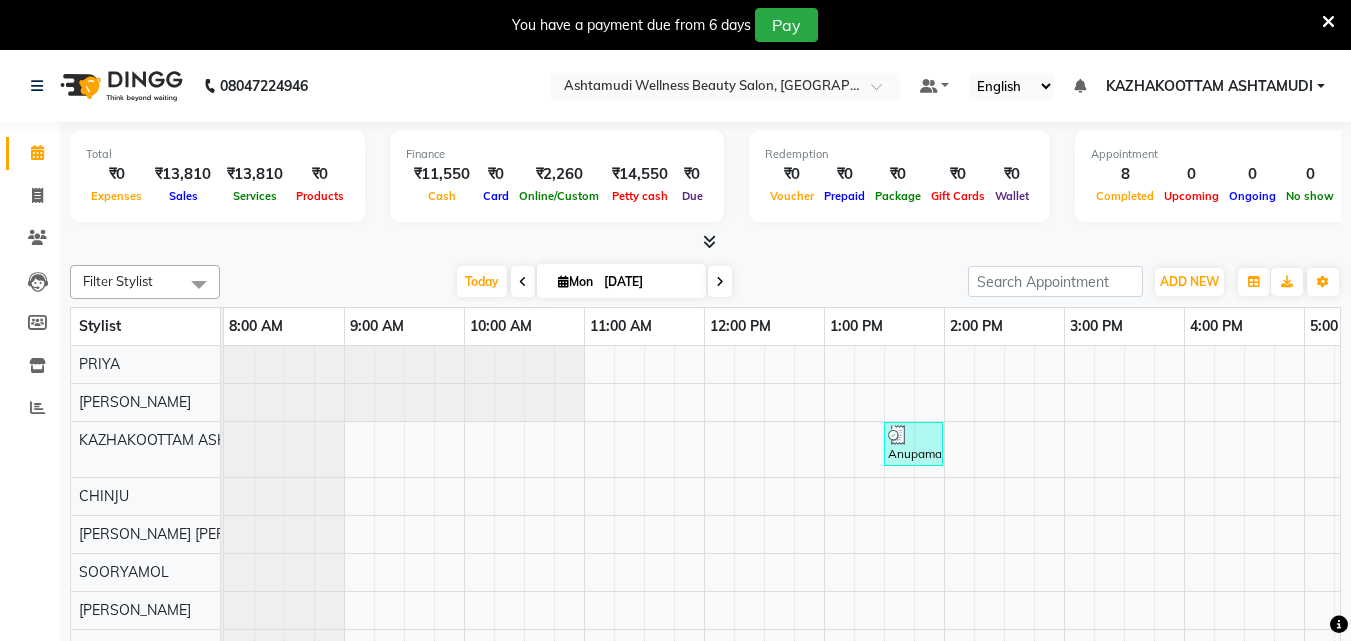 scroll, scrollTop: 50, scrollLeft: 0, axis: vertical 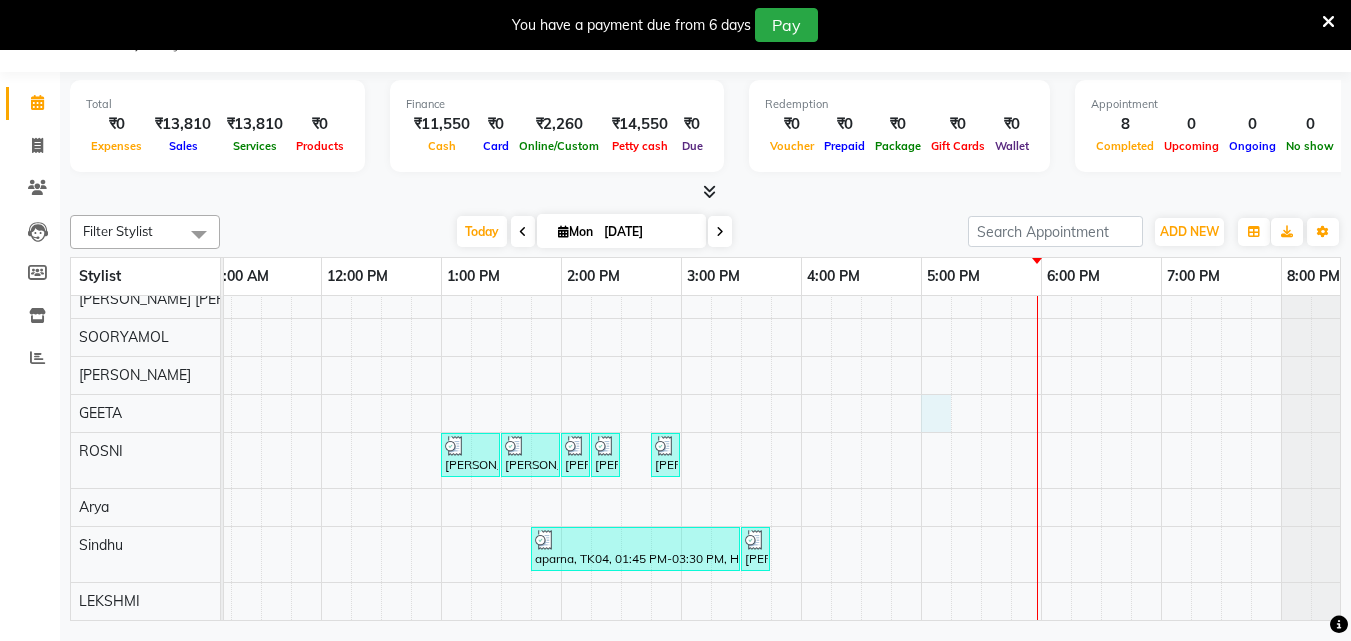 click on "Anupama, TK01, 01:30 PM-02:00 PM, Bridal Make up     angita, TK02, 01:00 PM-01:30 PM, Upper Lip Waxing     angita, TK02, 01:30 PM-02:00 PM, Upper Lip Waxing     angita, TK02, 02:00 PM-02:15 PM, Eyebrows Threading     angita, TK02, 02:15 PM-02:30 PM, Forehead Threading     namitha, TK03, 02:45 PM-03:00 PM, Eyebrows Threading     aparna, TK04, 01:45 PM-03:30 PM, Half Leg D tan,Full Hand D Tan,D-Tan Cleanup     ASWATHY, TK05, 03:30 PM-03:45 PM, Eyebrows Threading" at bounding box center [621, 365] 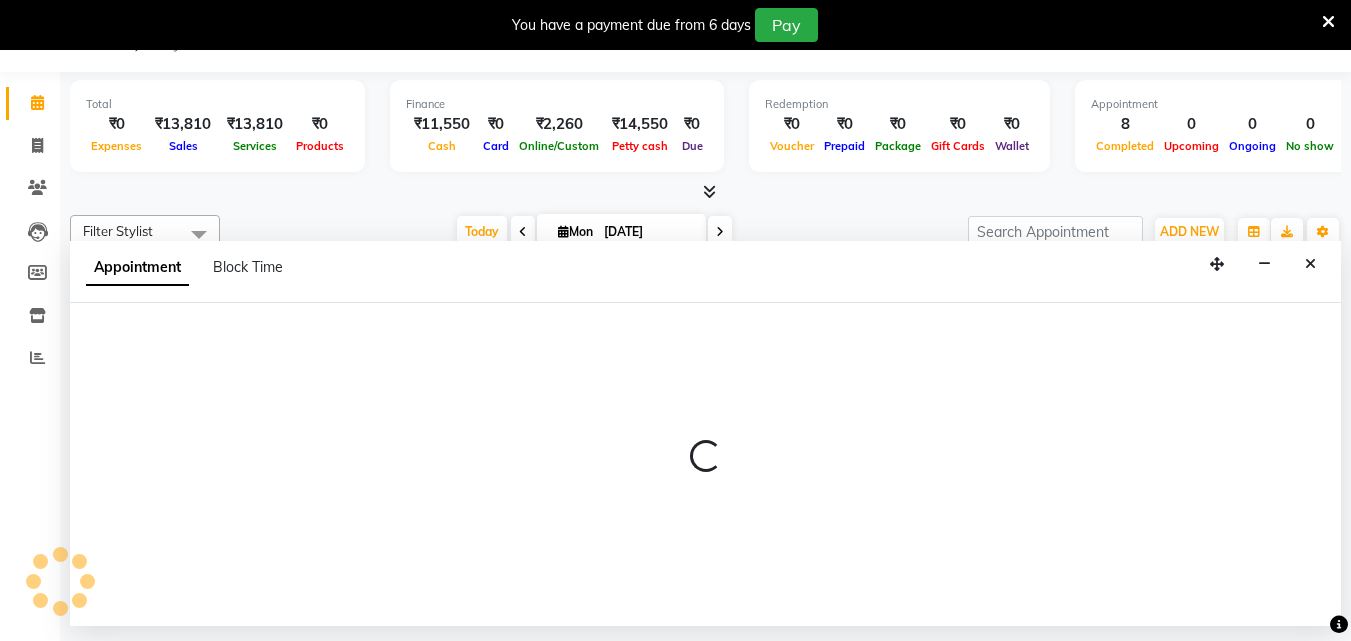 select on "49717" 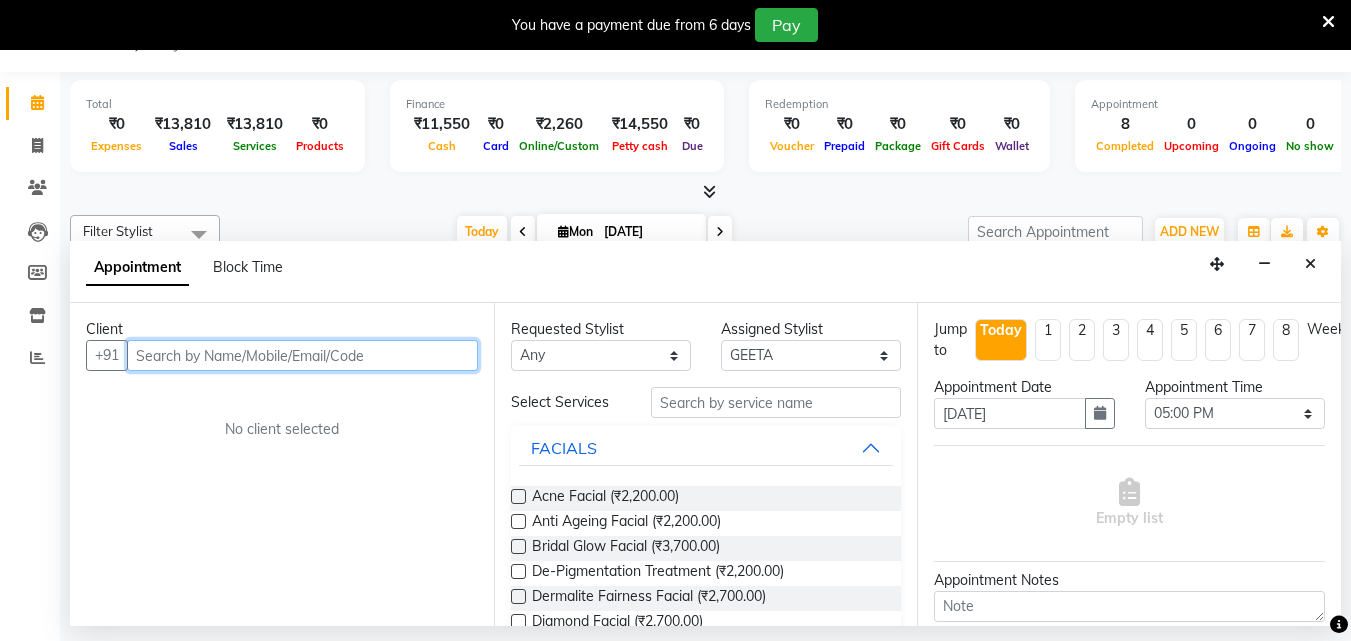 click at bounding box center (302, 355) 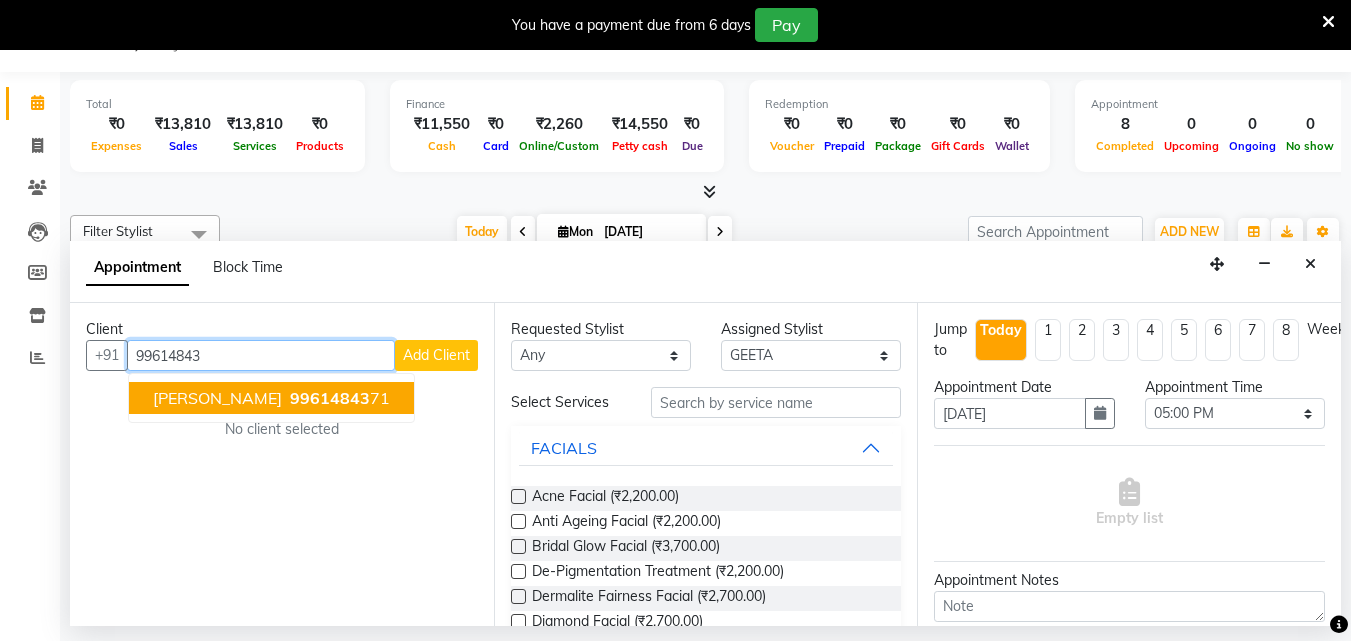 drag, startPoint x: 283, startPoint y: 400, endPoint x: 407, endPoint y: 393, distance: 124.197426 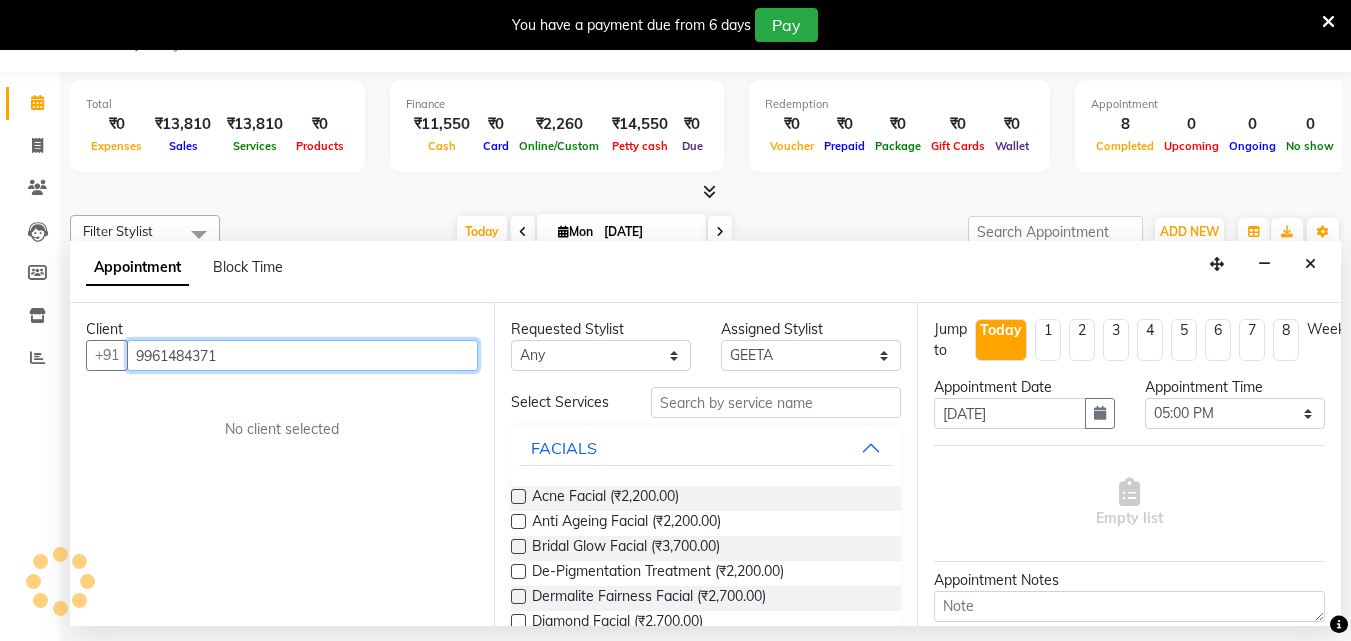 type on "9961484371" 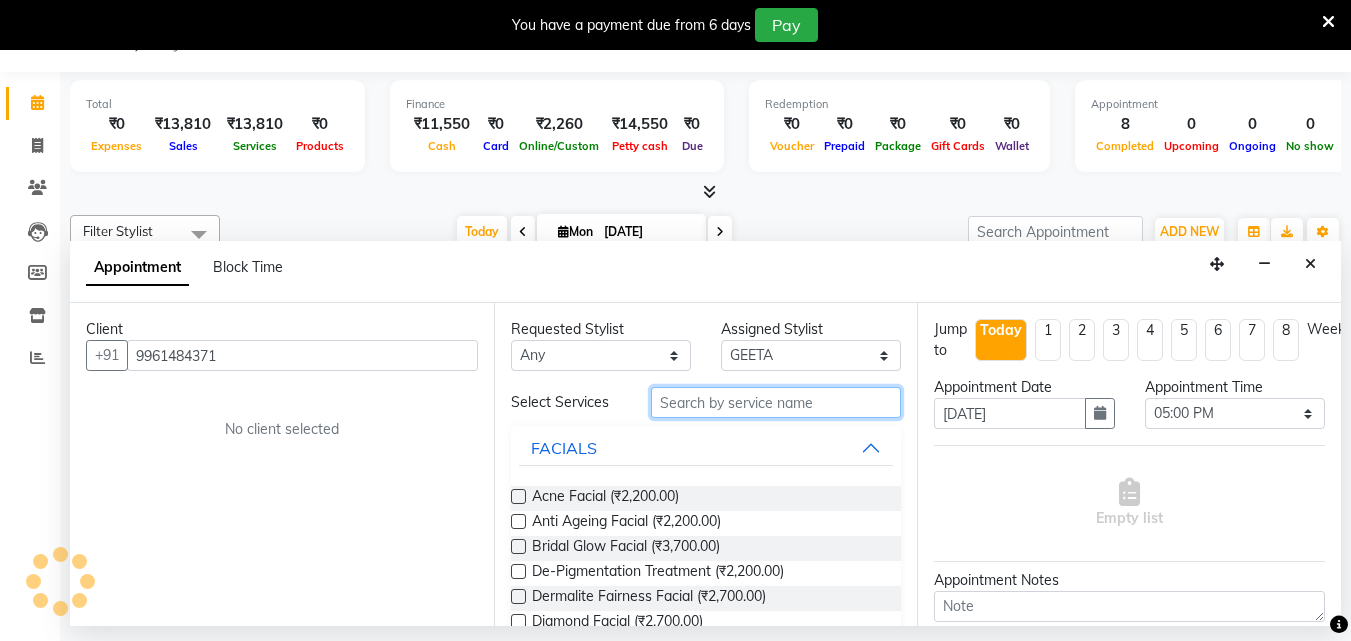 click at bounding box center [776, 402] 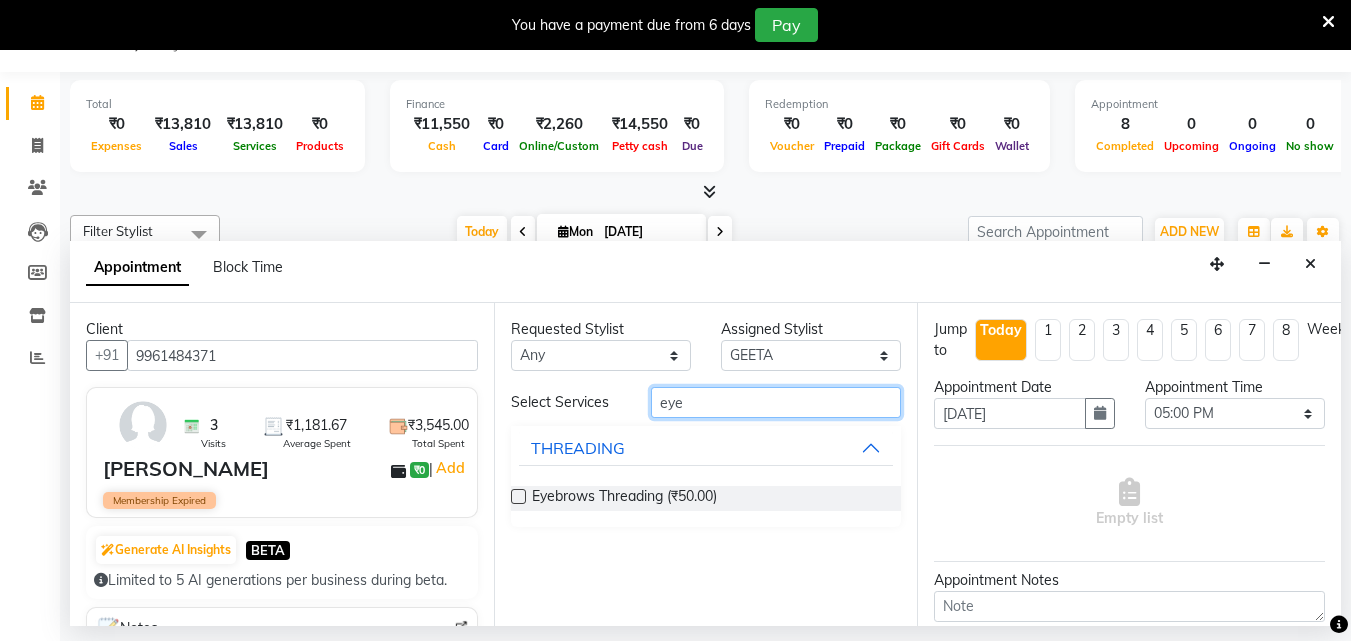 type on "eye" 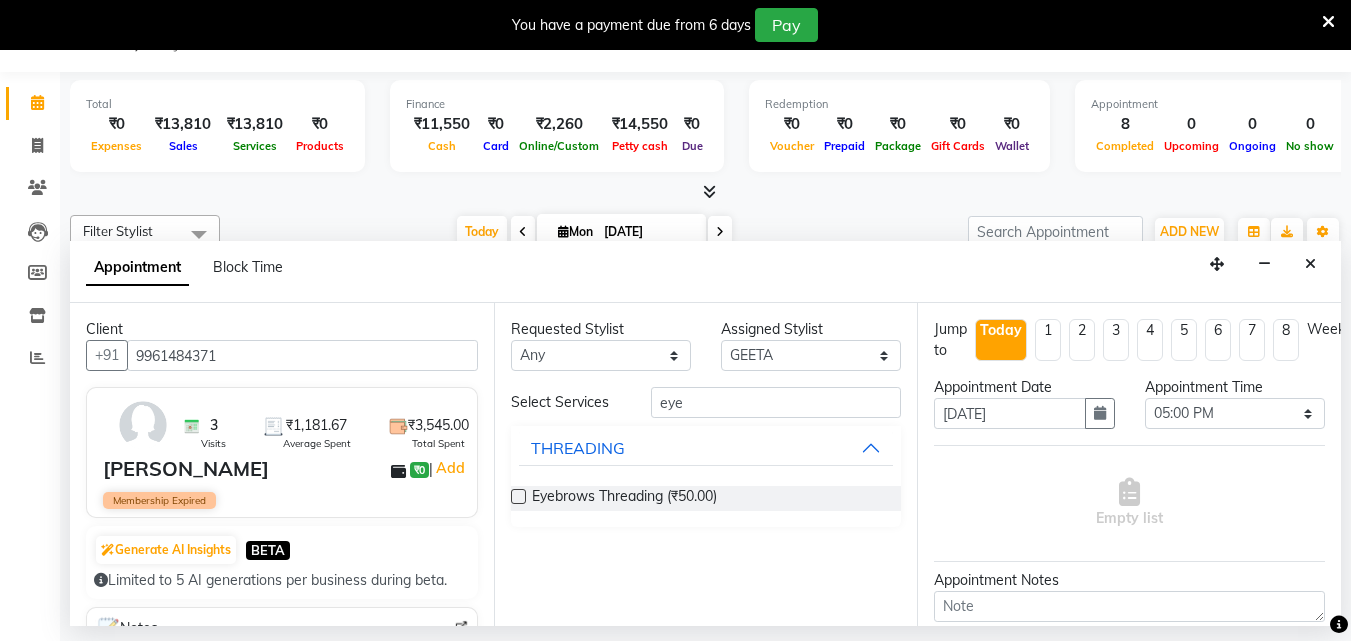 drag, startPoint x: 516, startPoint y: 491, endPoint x: 638, endPoint y: 438, distance: 133.01503 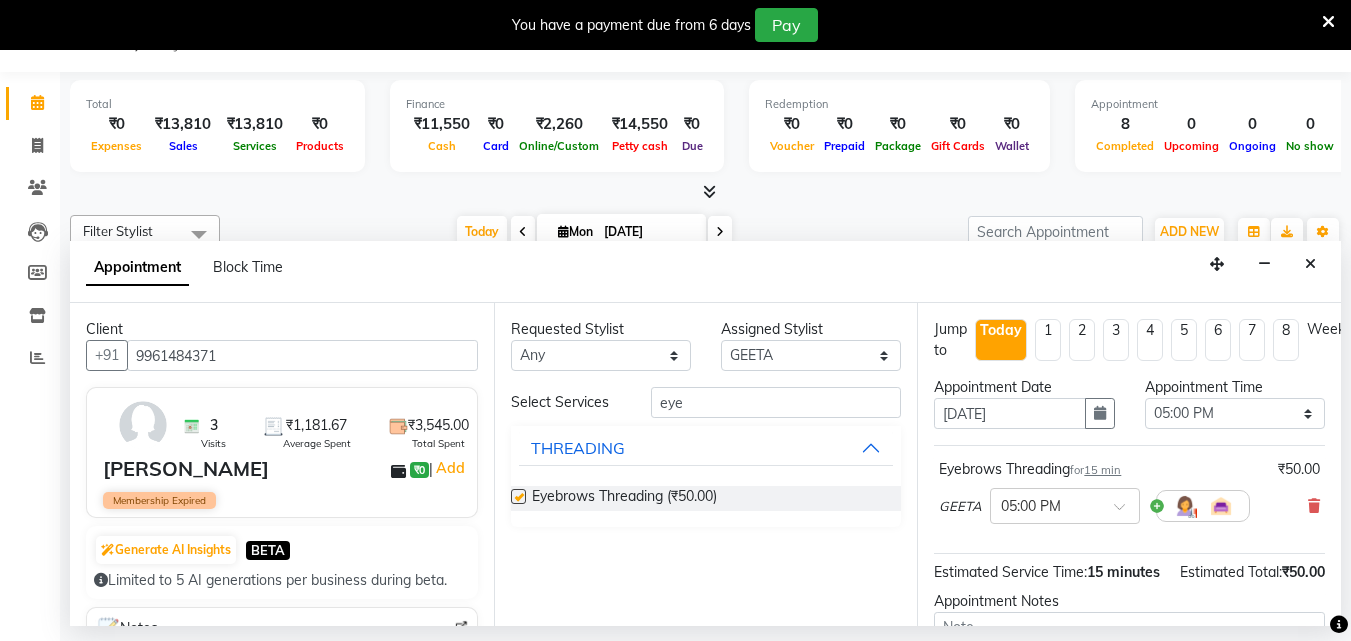 checkbox on "false" 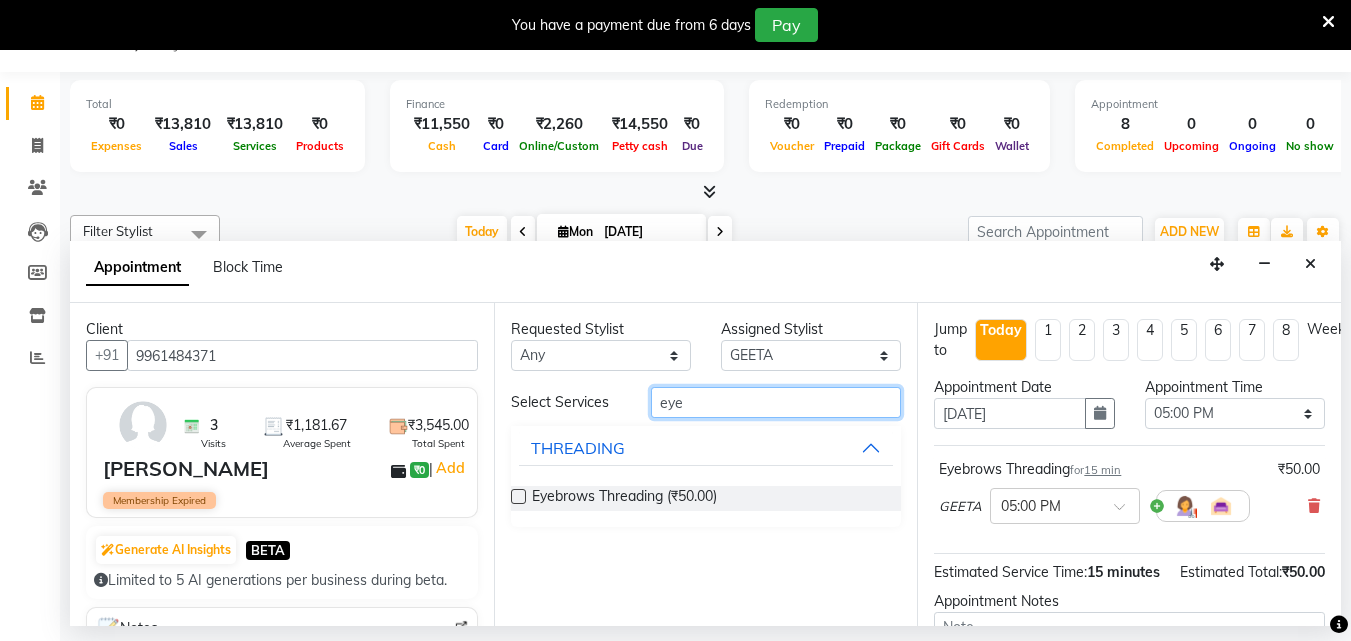 click on "eye" at bounding box center [776, 402] 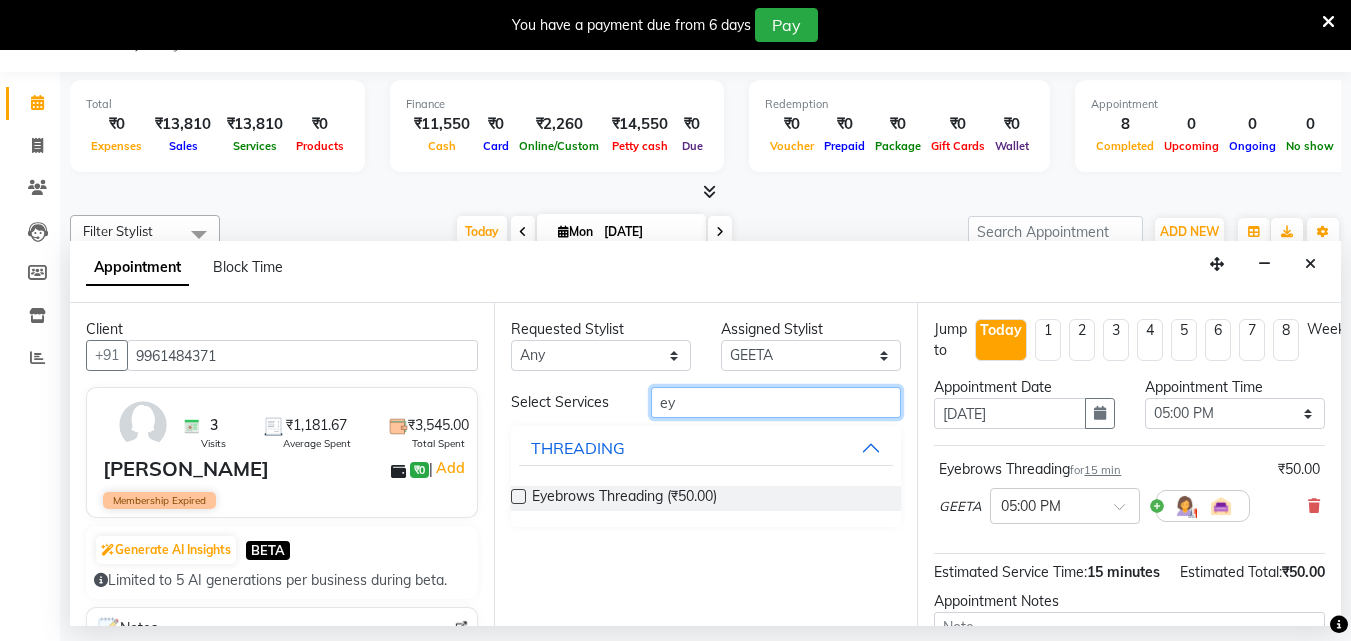 type on "e" 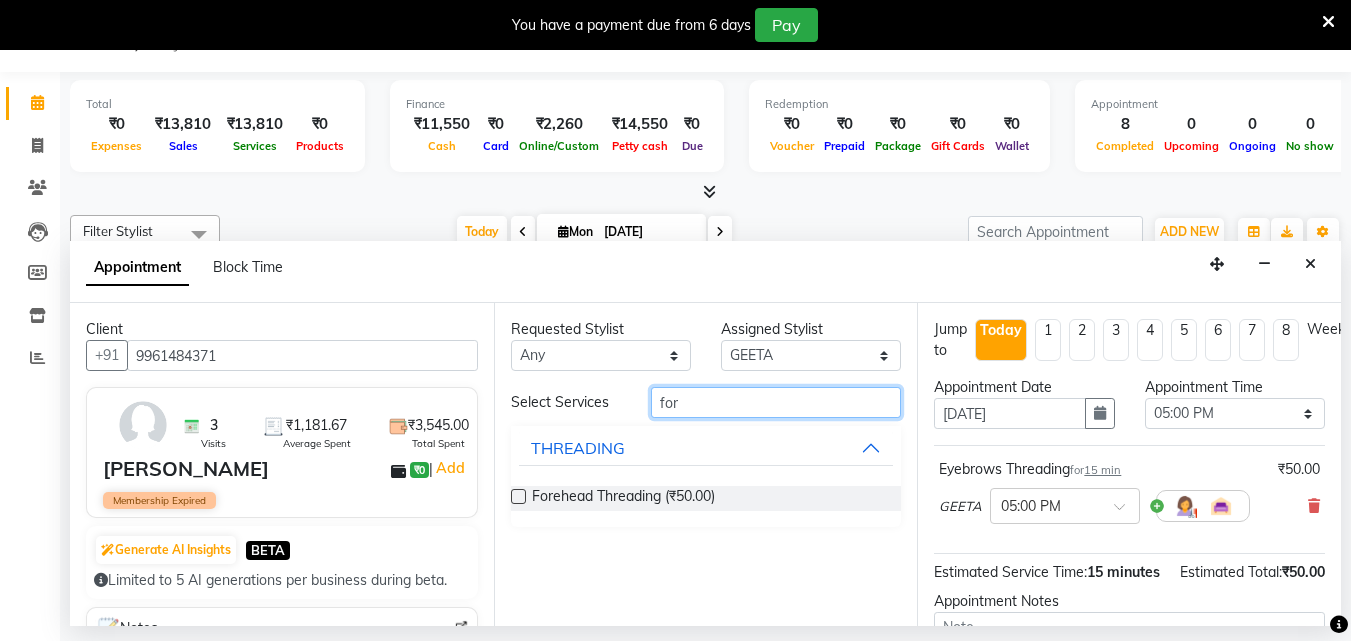 type on "for" 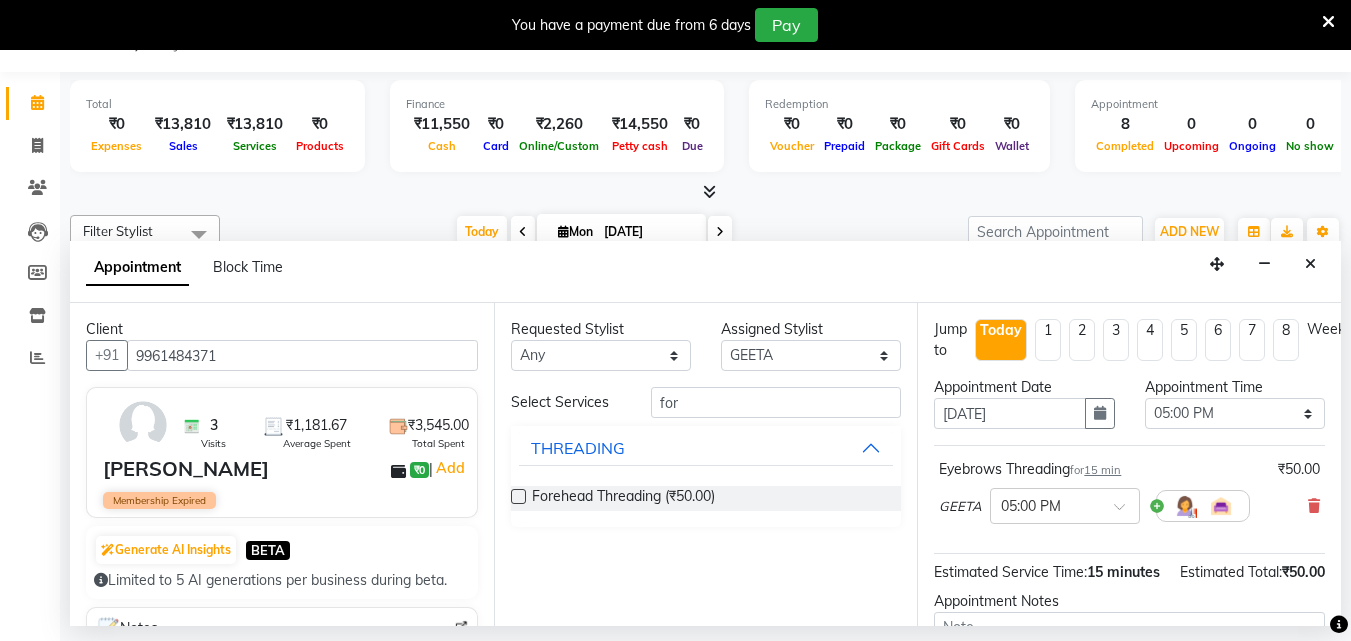 click at bounding box center (518, 496) 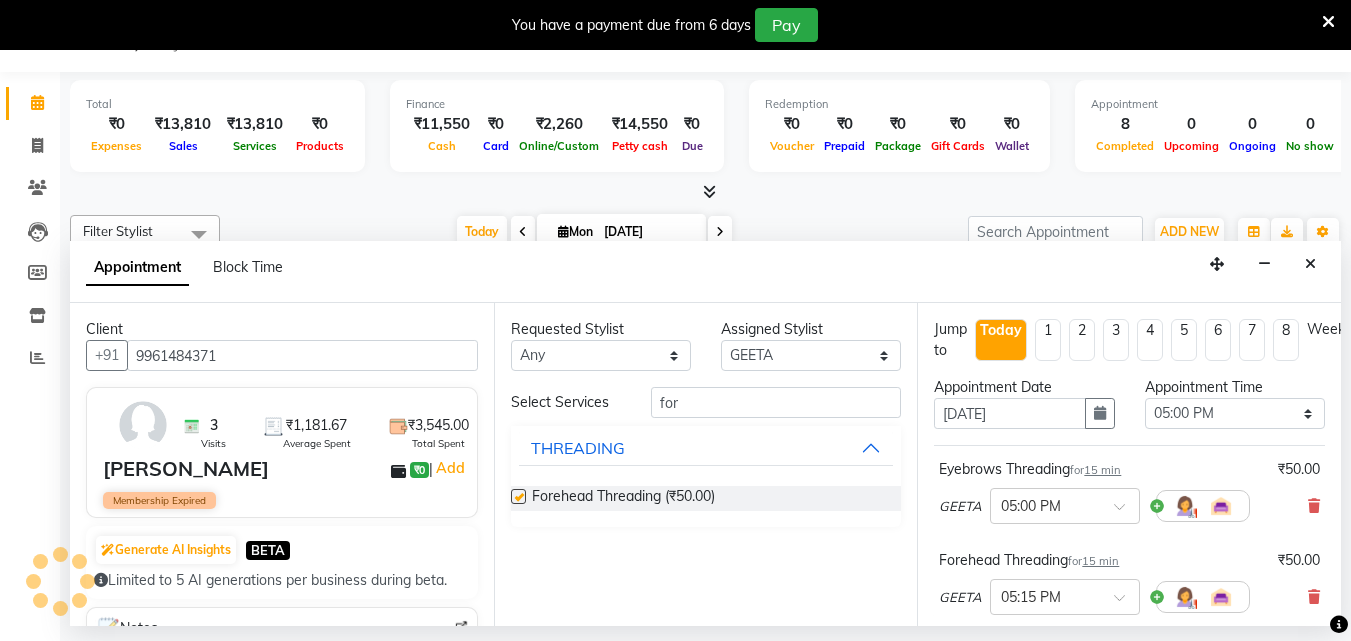 checkbox on "false" 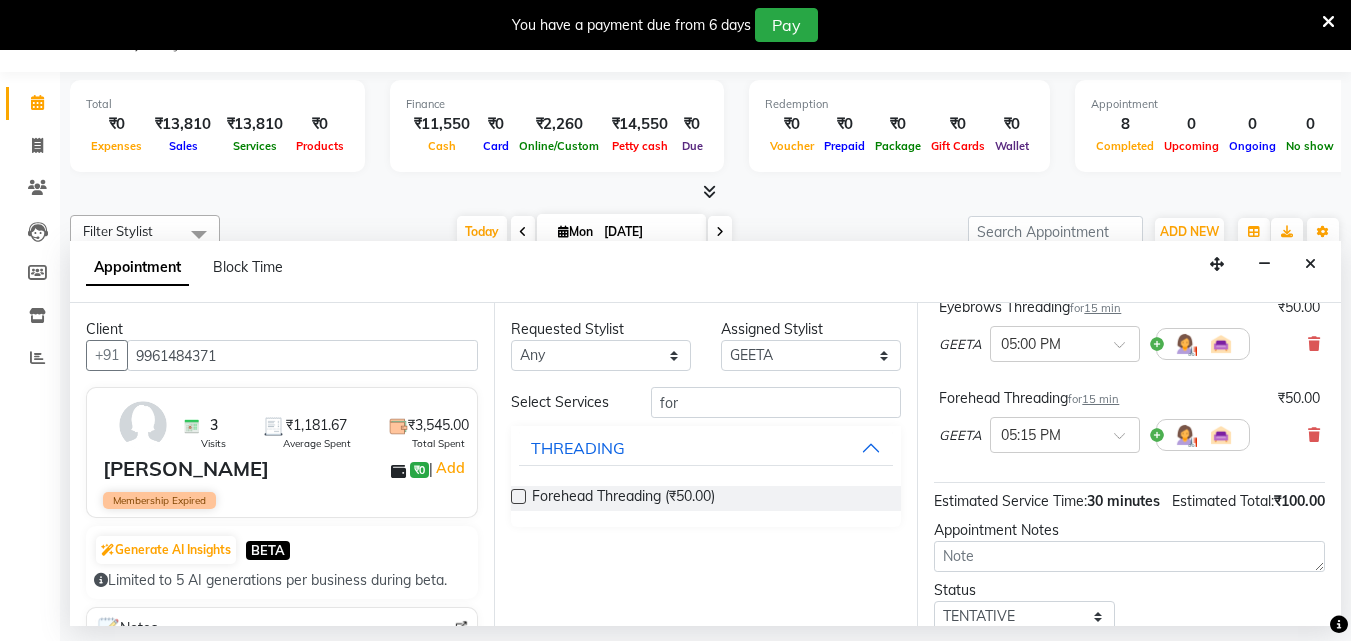 scroll, scrollTop: 330, scrollLeft: 0, axis: vertical 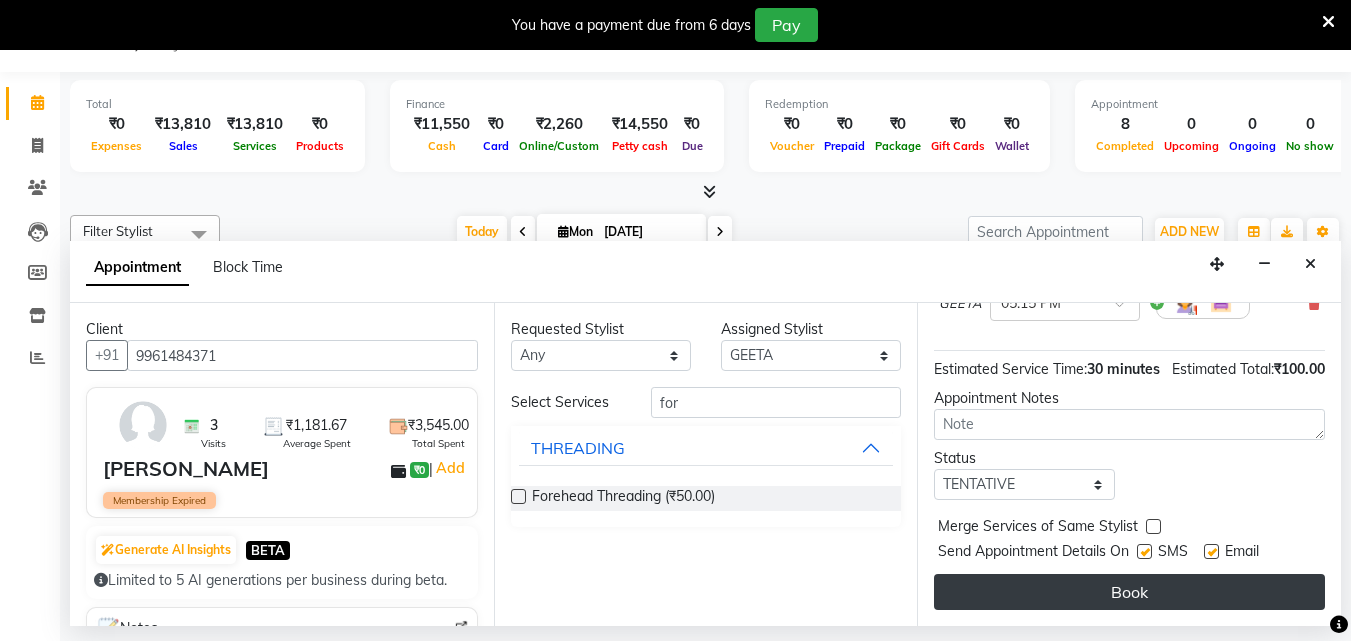 click on "Book" at bounding box center [1129, 592] 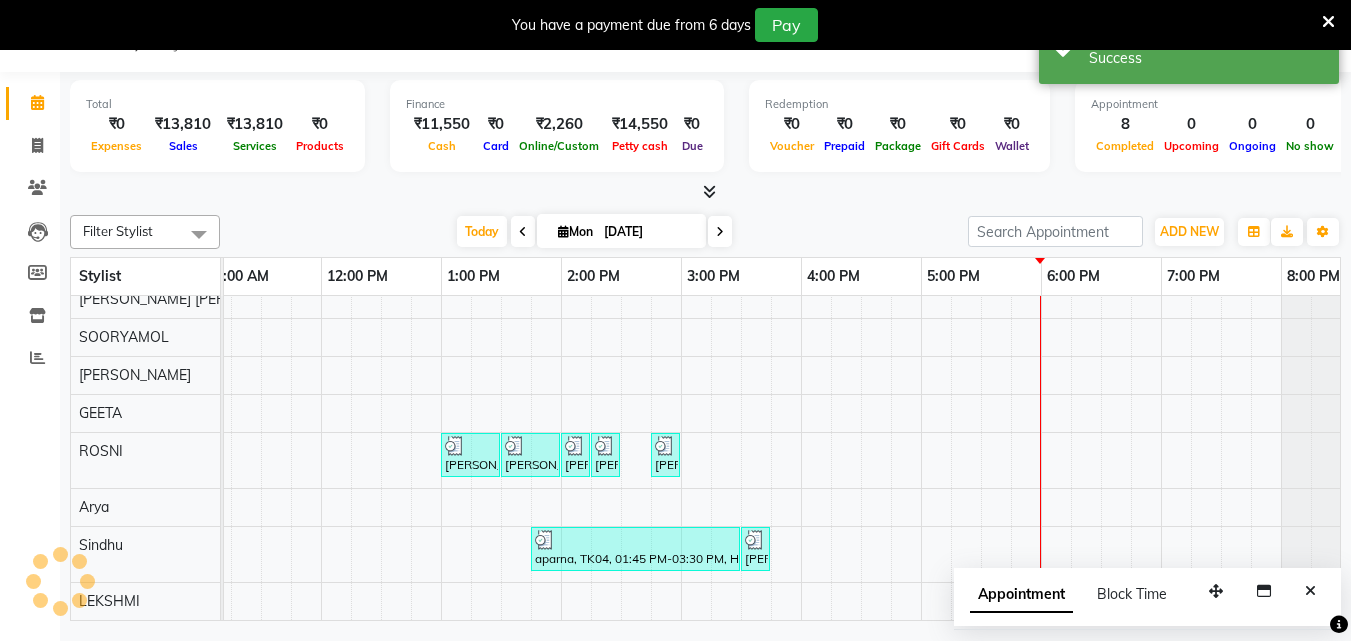 scroll, scrollTop: 0, scrollLeft: 0, axis: both 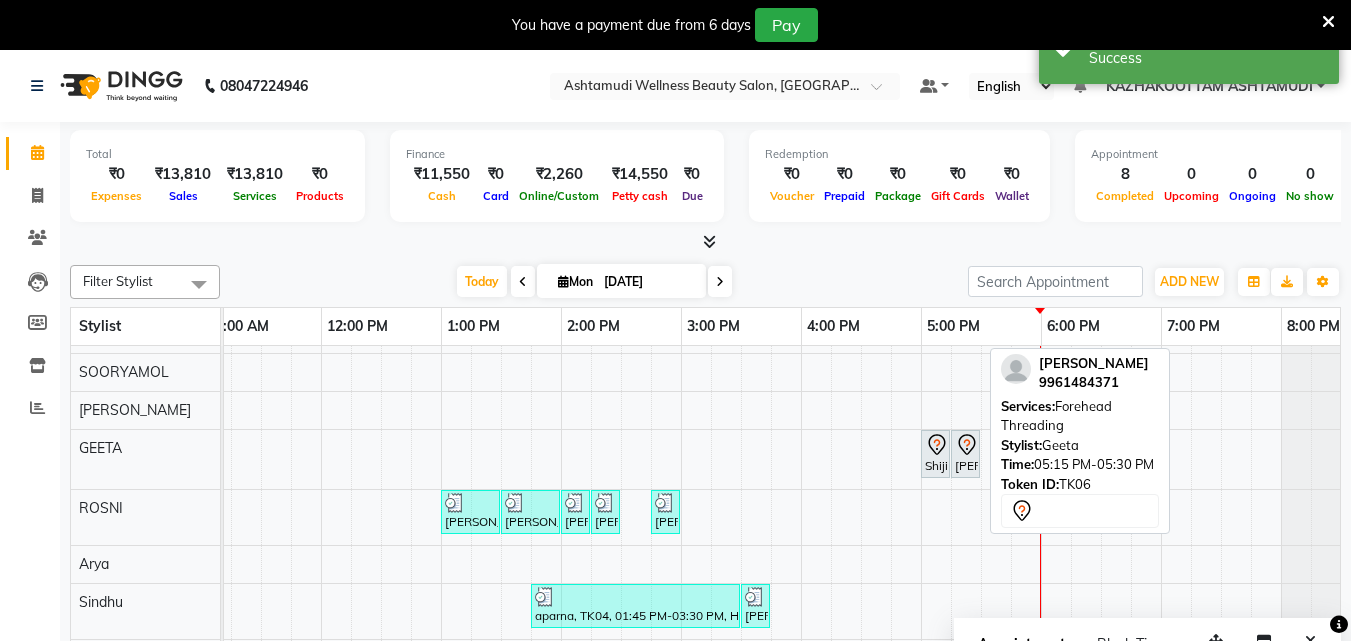 click 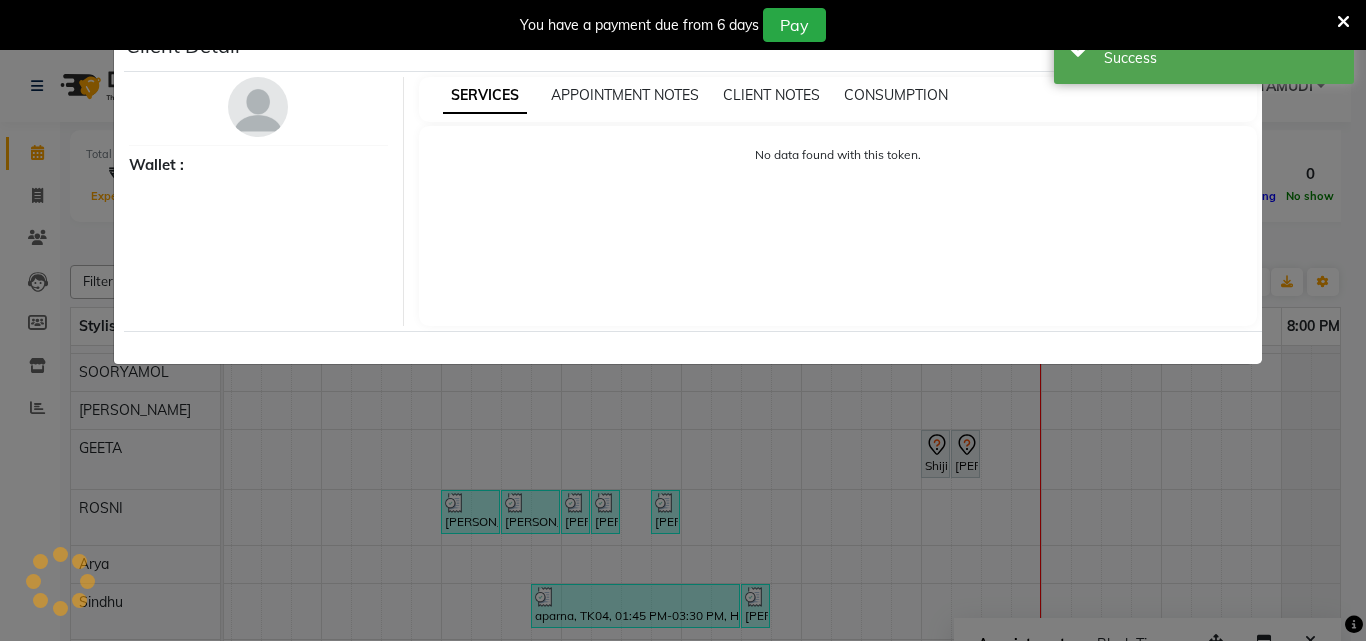 select on "7" 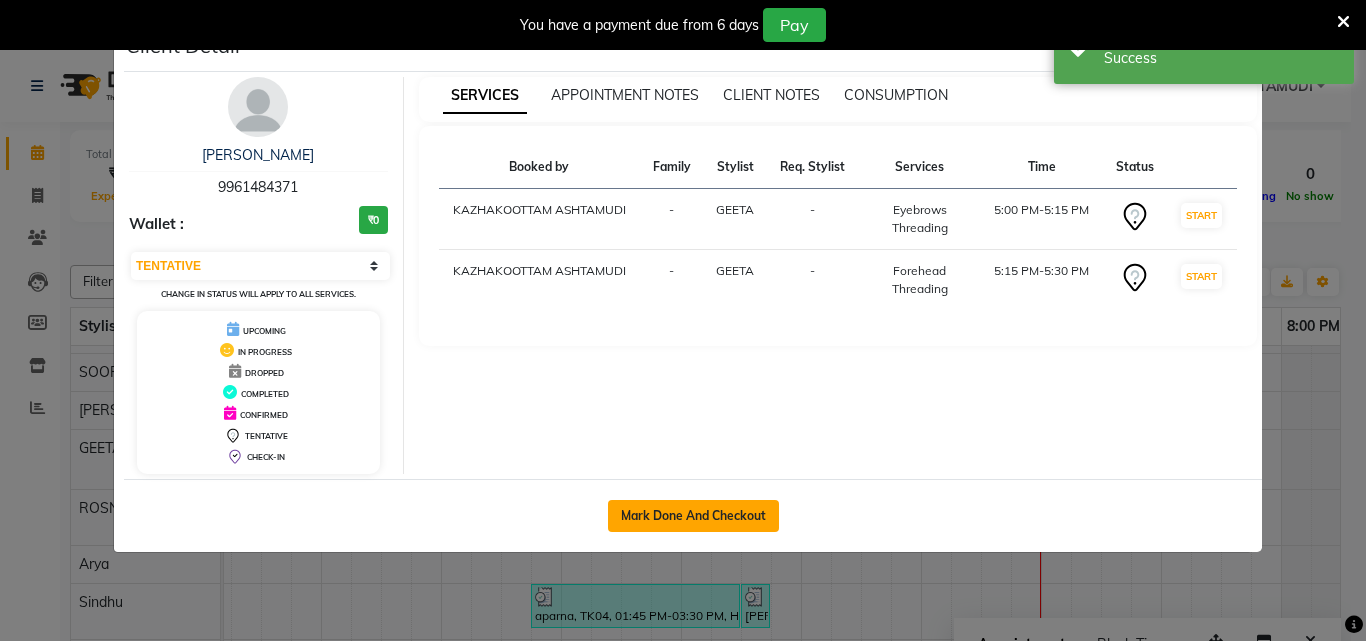 click on "Mark Done And Checkout" 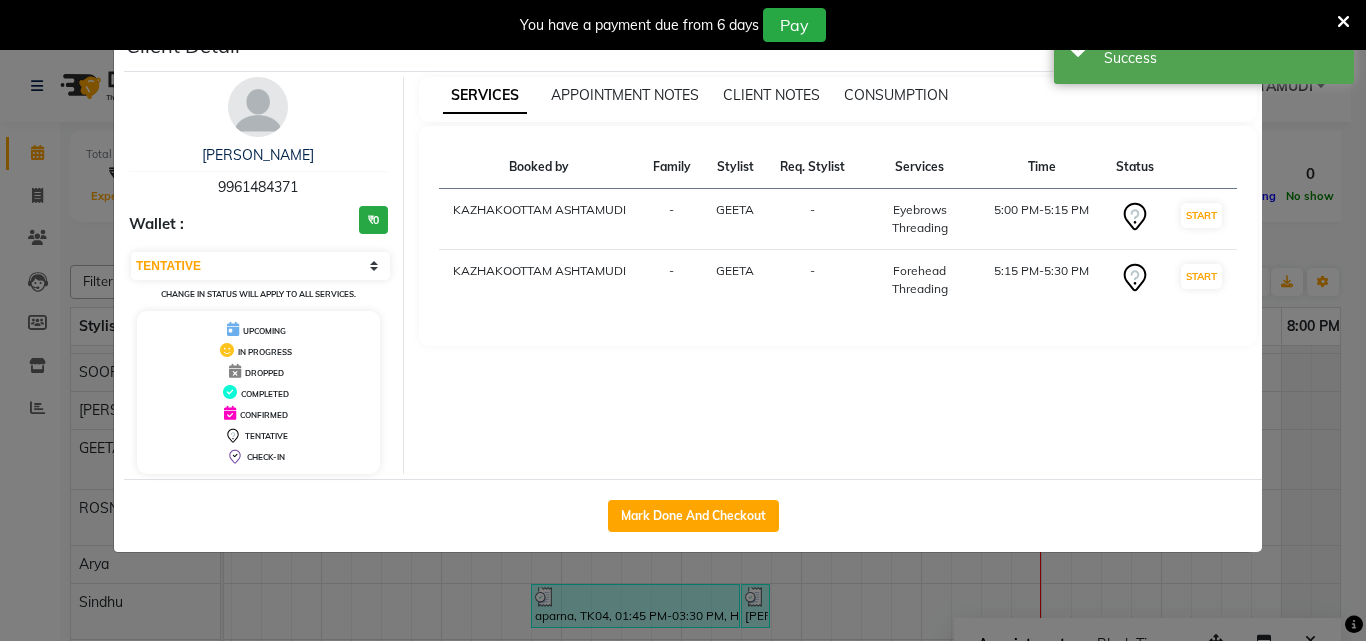 select on "4662" 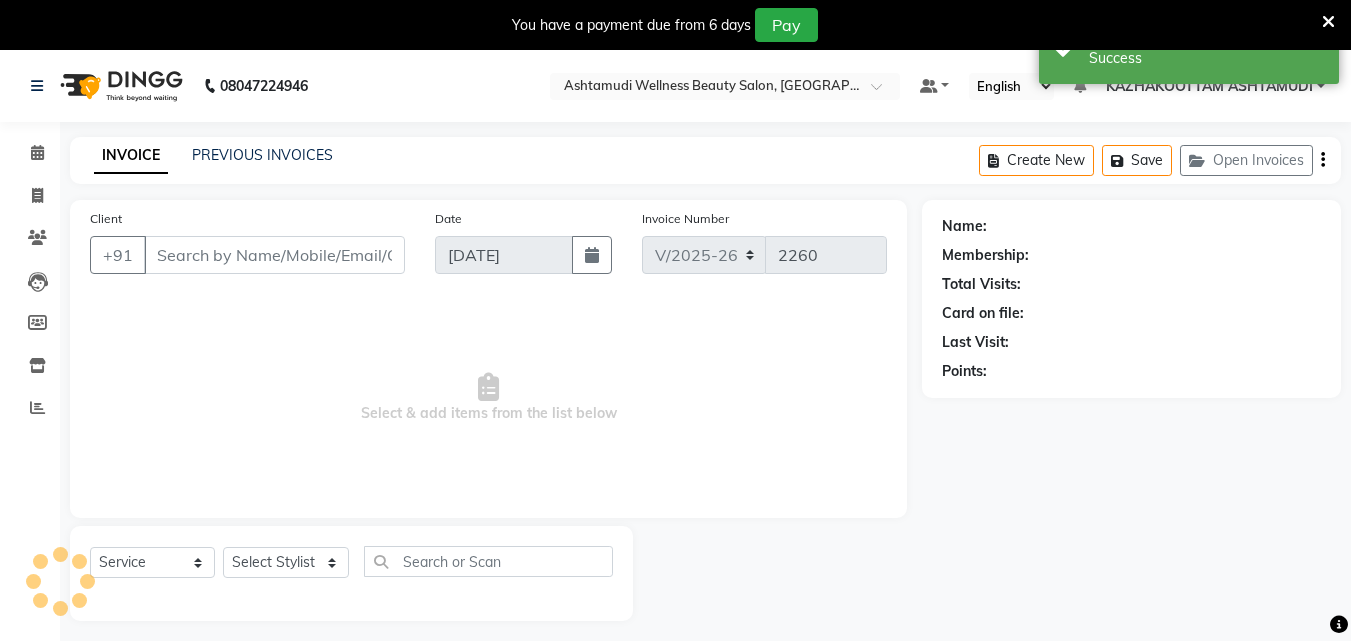 type on "9961484371" 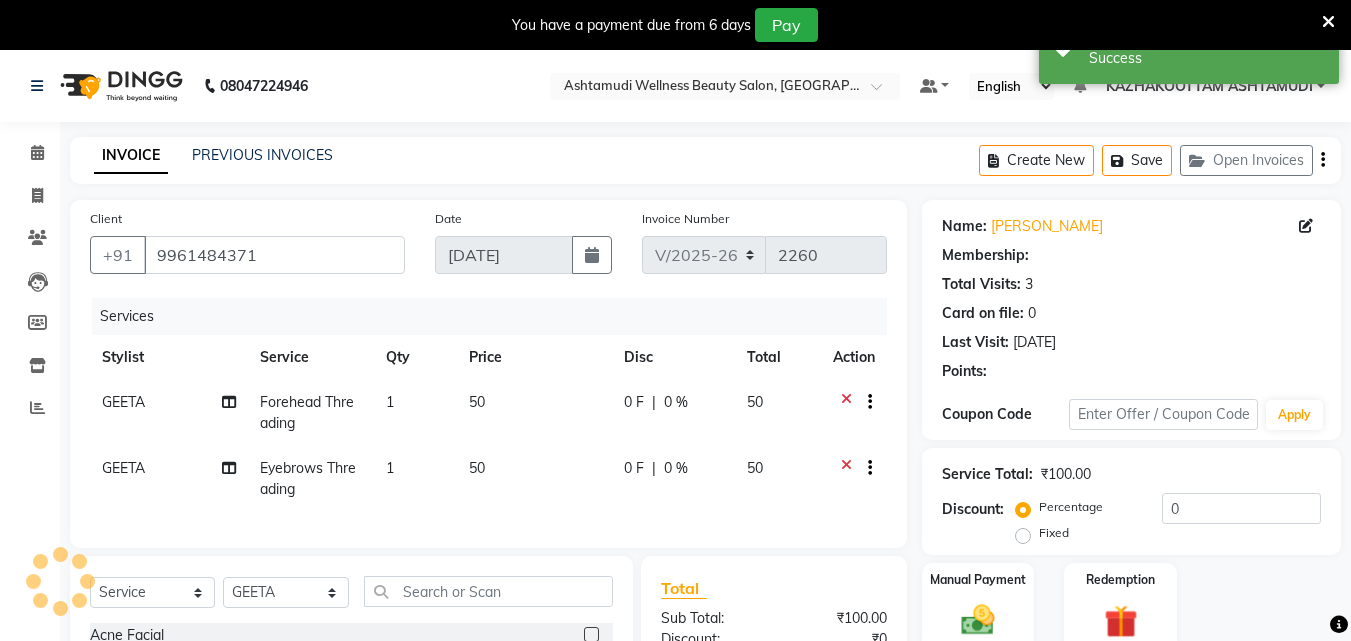 select on "1: Object" 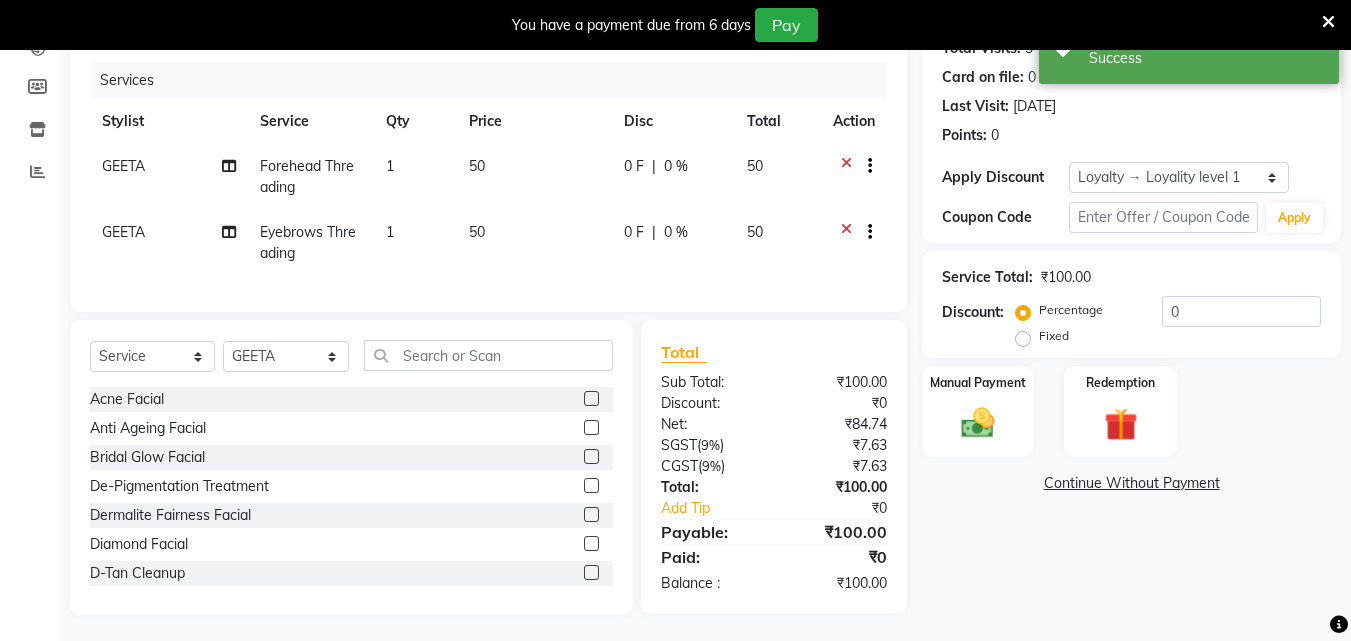 scroll, scrollTop: 255, scrollLeft: 0, axis: vertical 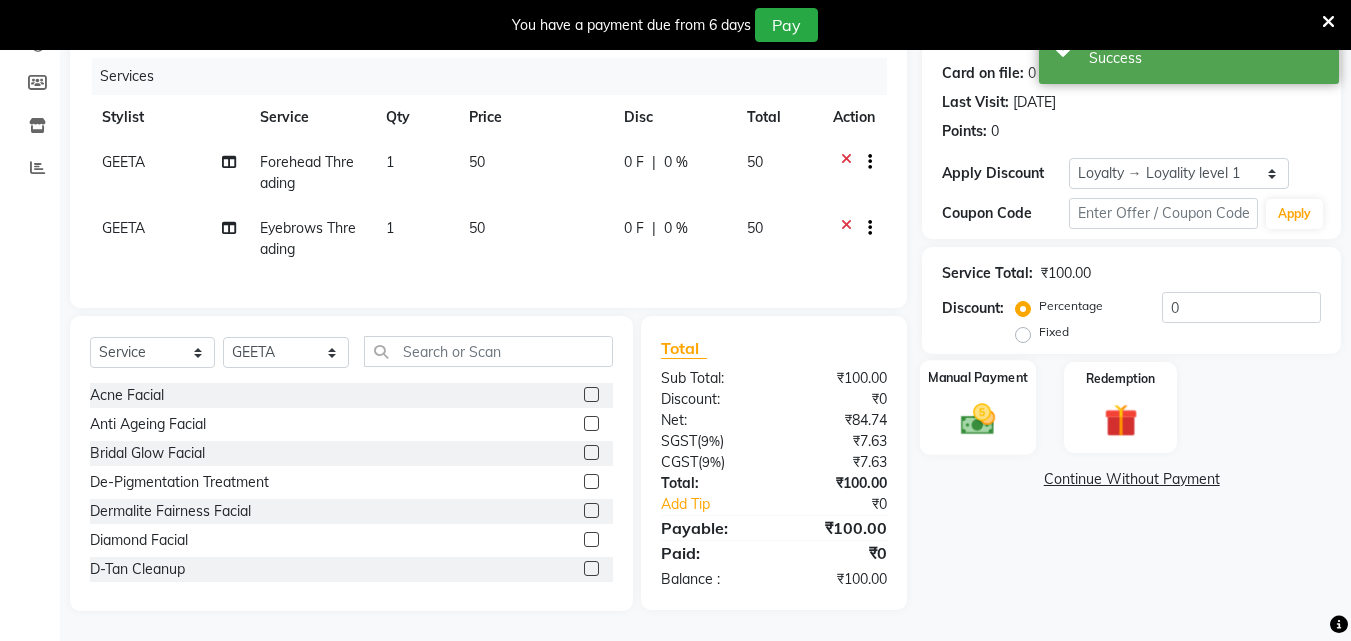 click 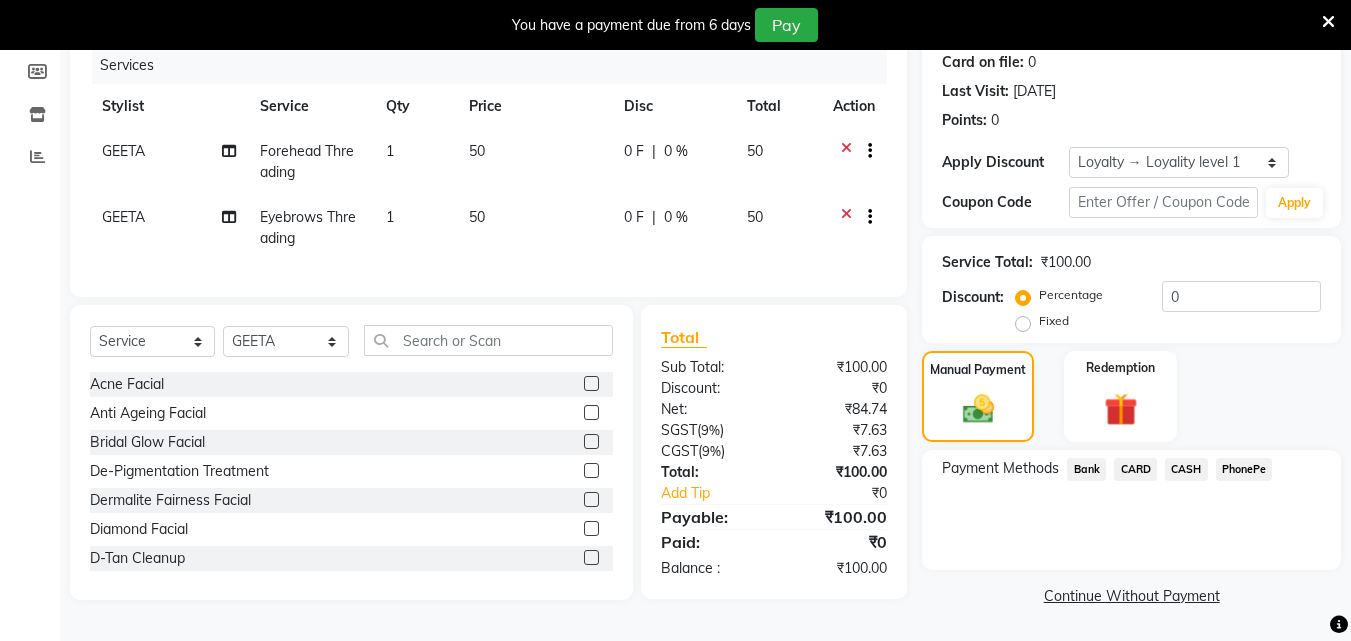 click on "PhonePe" 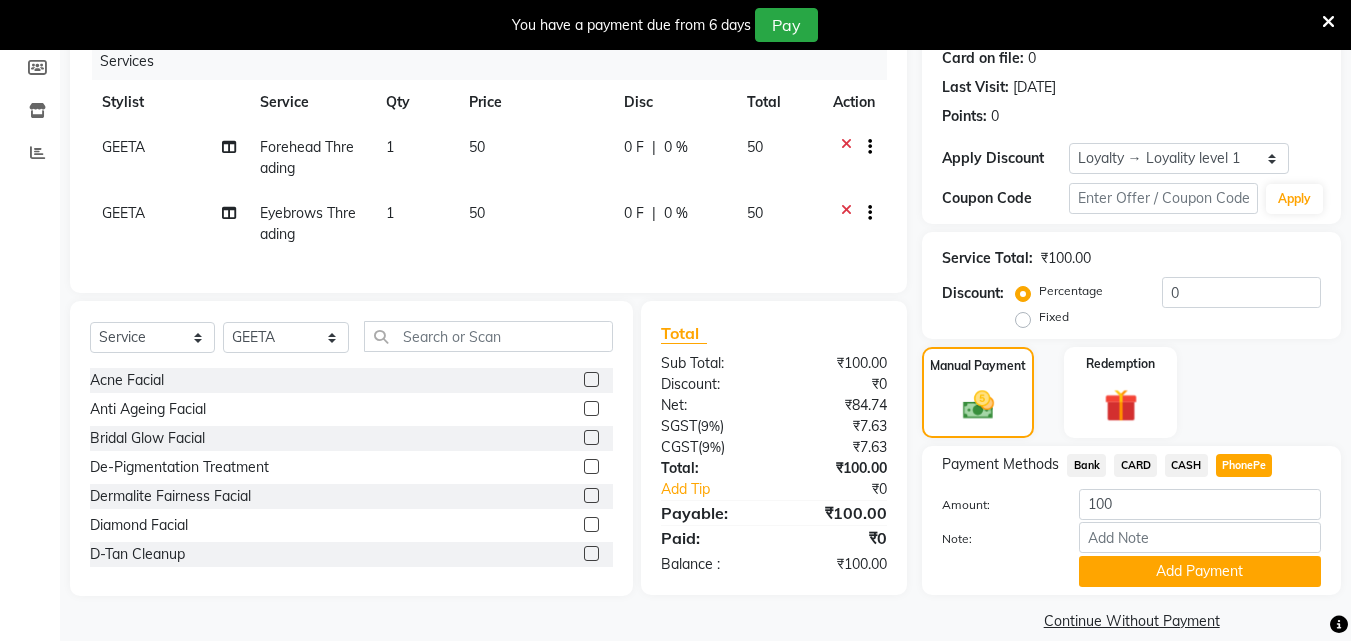 click on "Manual Payment Redemption" 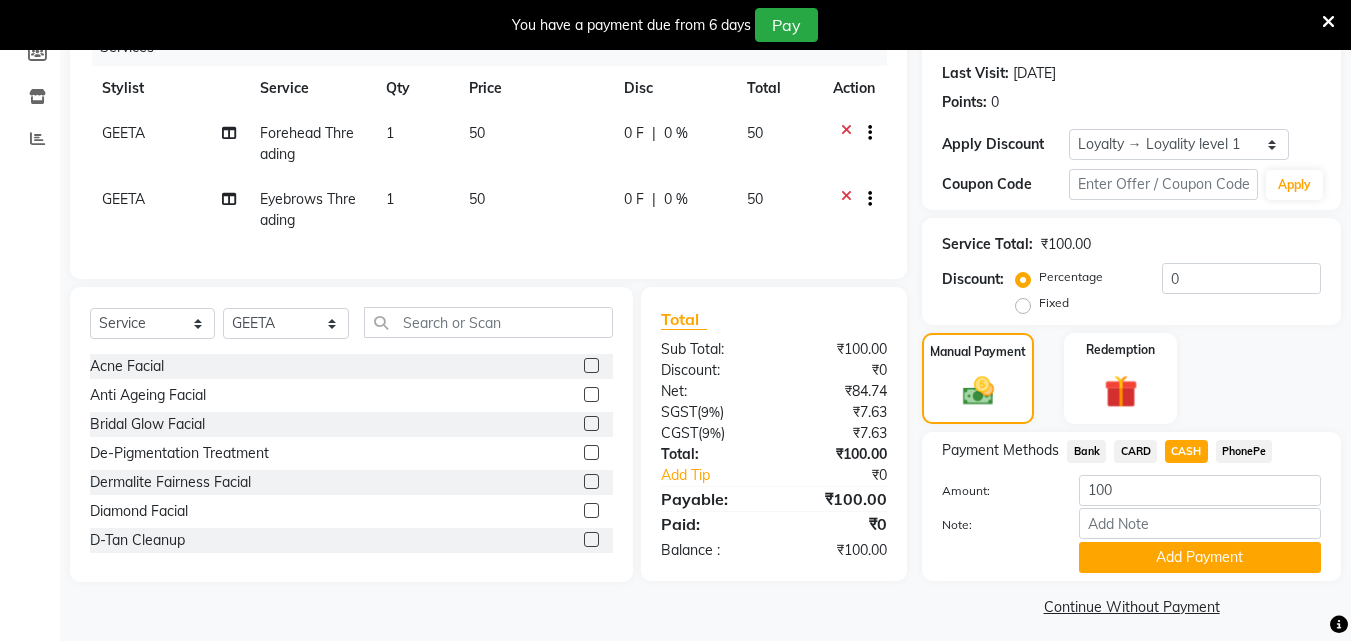 scroll, scrollTop: 280, scrollLeft: 0, axis: vertical 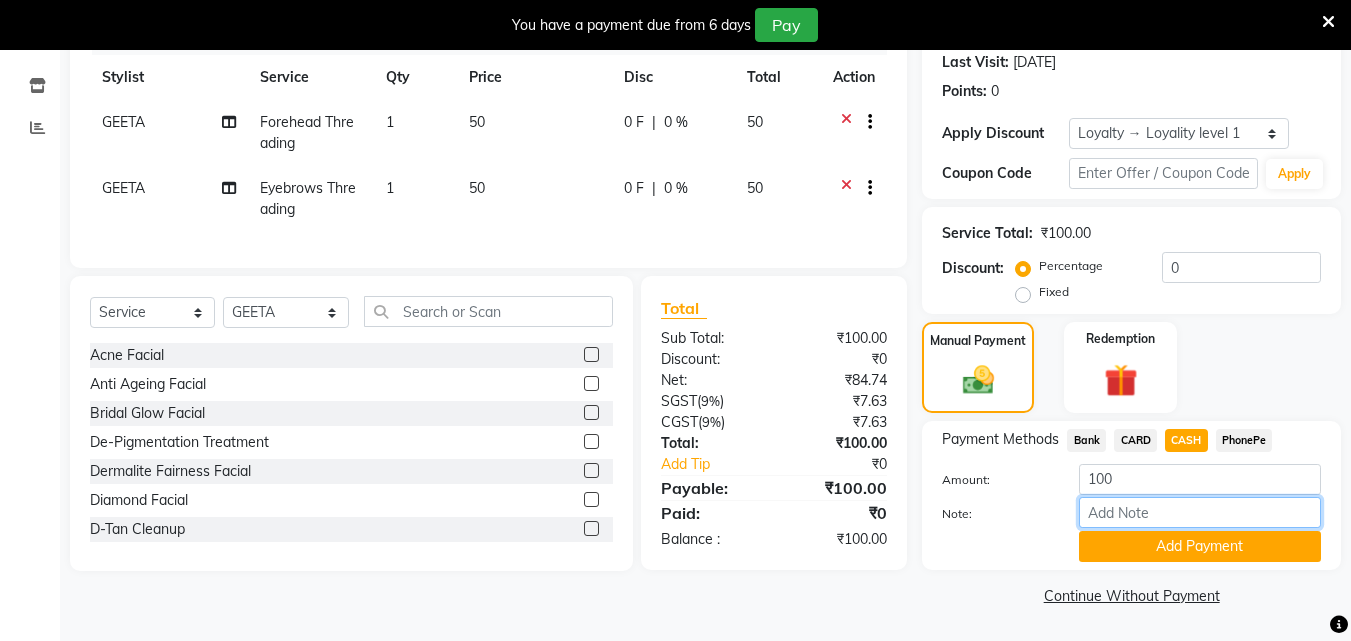 drag, startPoint x: 1192, startPoint y: 508, endPoint x: 1201, endPoint y: 496, distance: 15 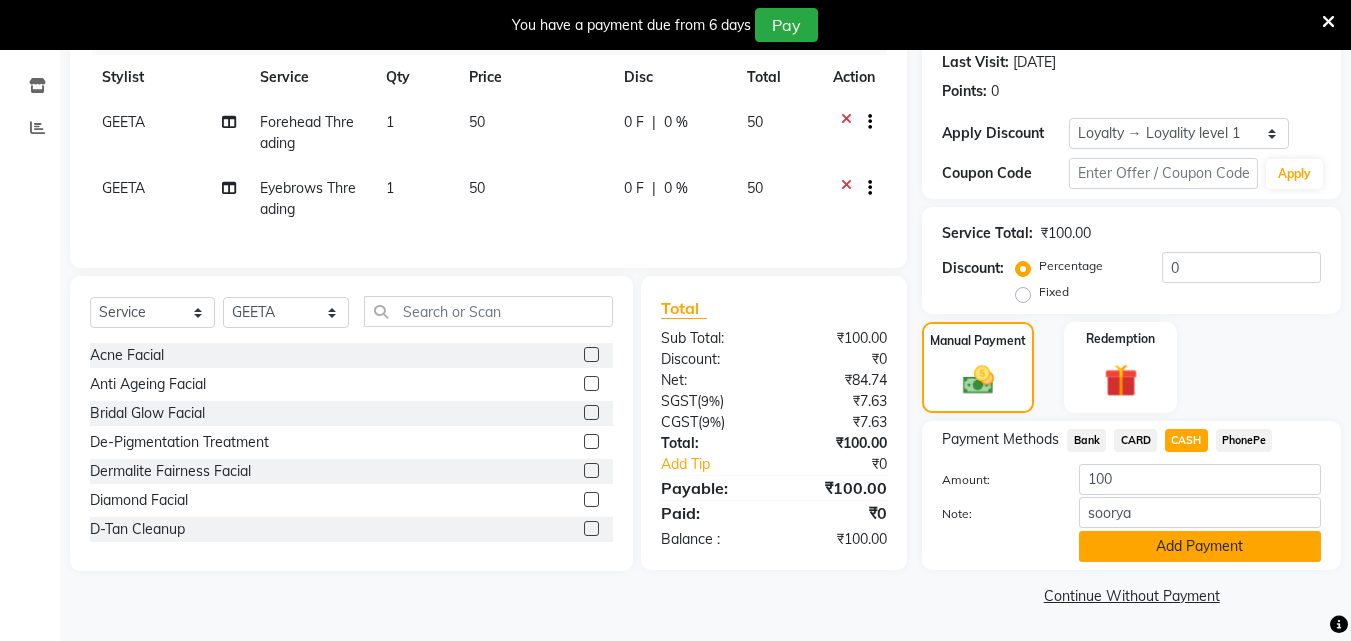 click on "Add Payment" 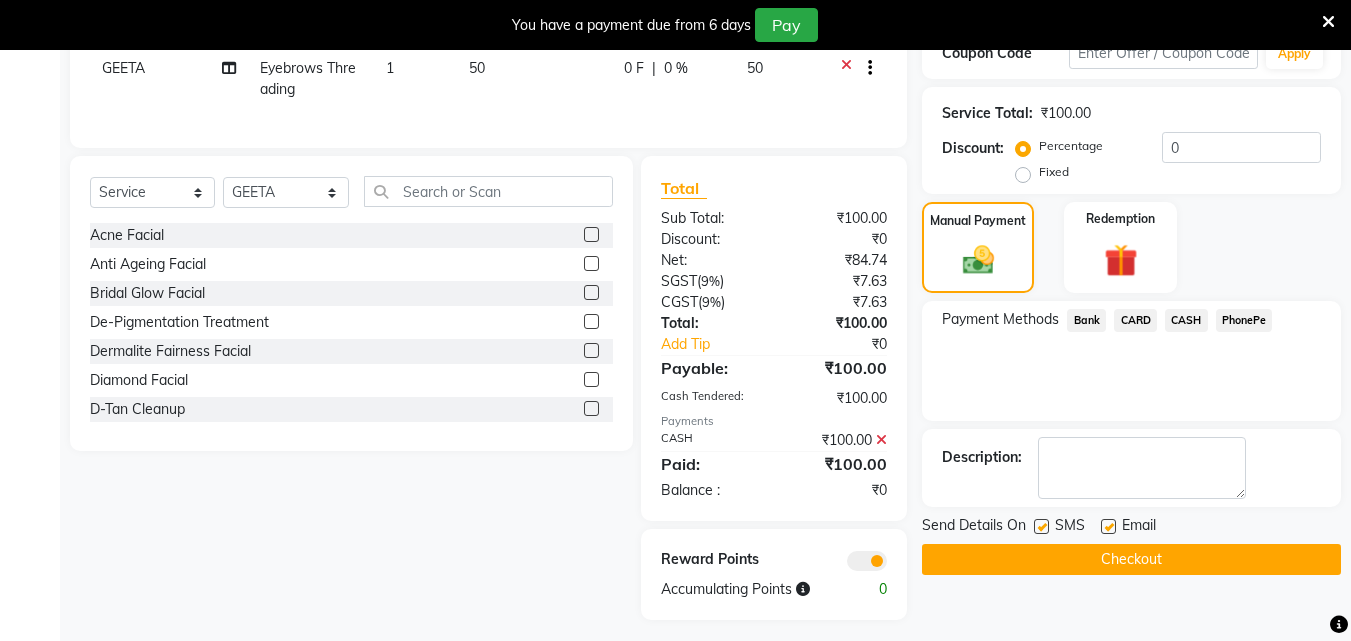scroll, scrollTop: 424, scrollLeft: 0, axis: vertical 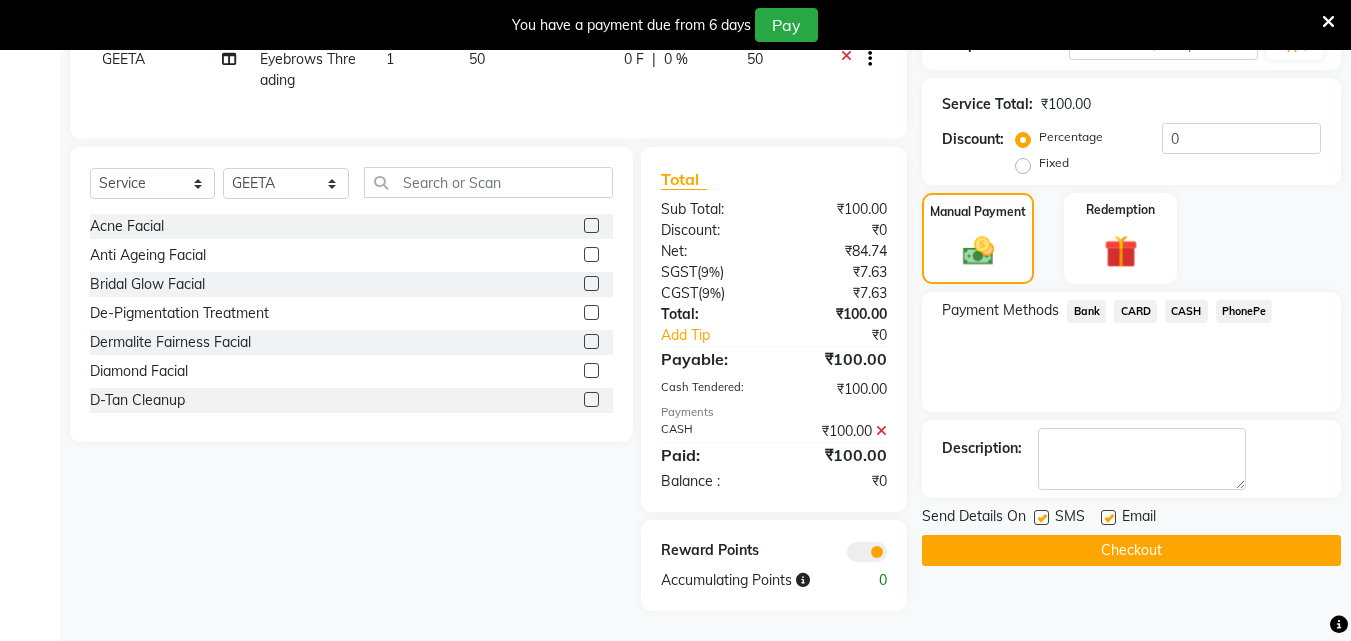 drag, startPoint x: 1040, startPoint y: 499, endPoint x: 1050, endPoint y: 497, distance: 10.198039 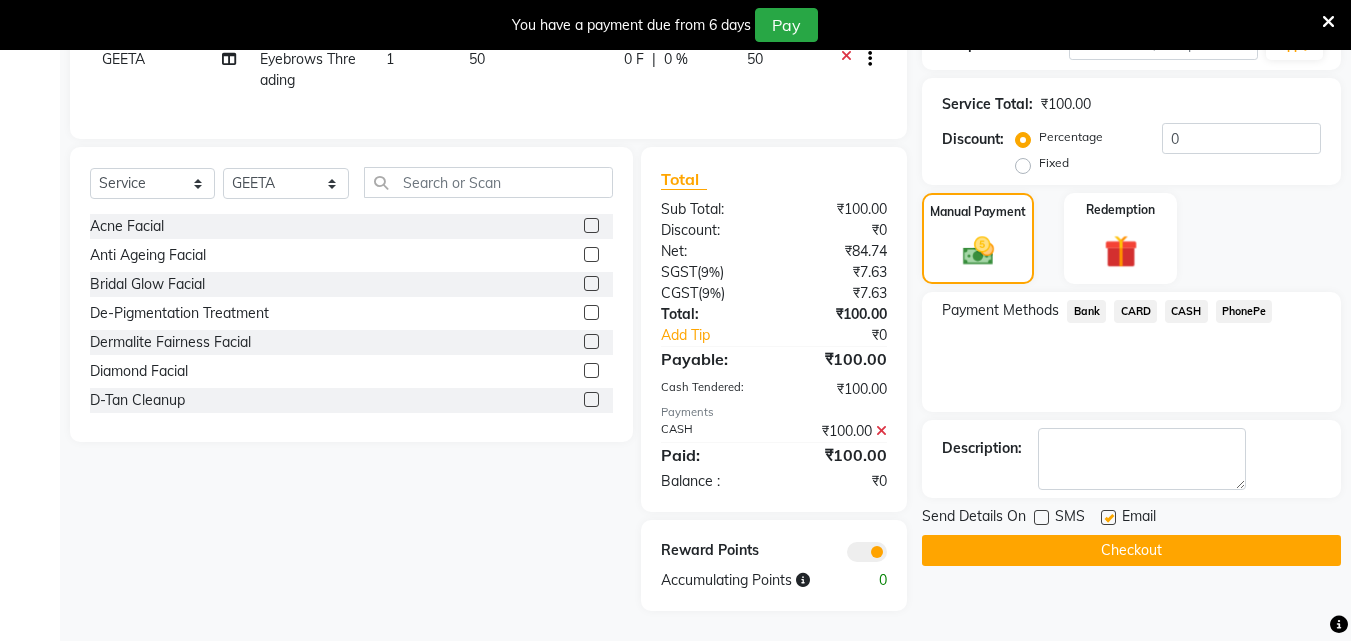drag, startPoint x: 1108, startPoint y: 502, endPoint x: 1129, endPoint y: 513, distance: 23.70654 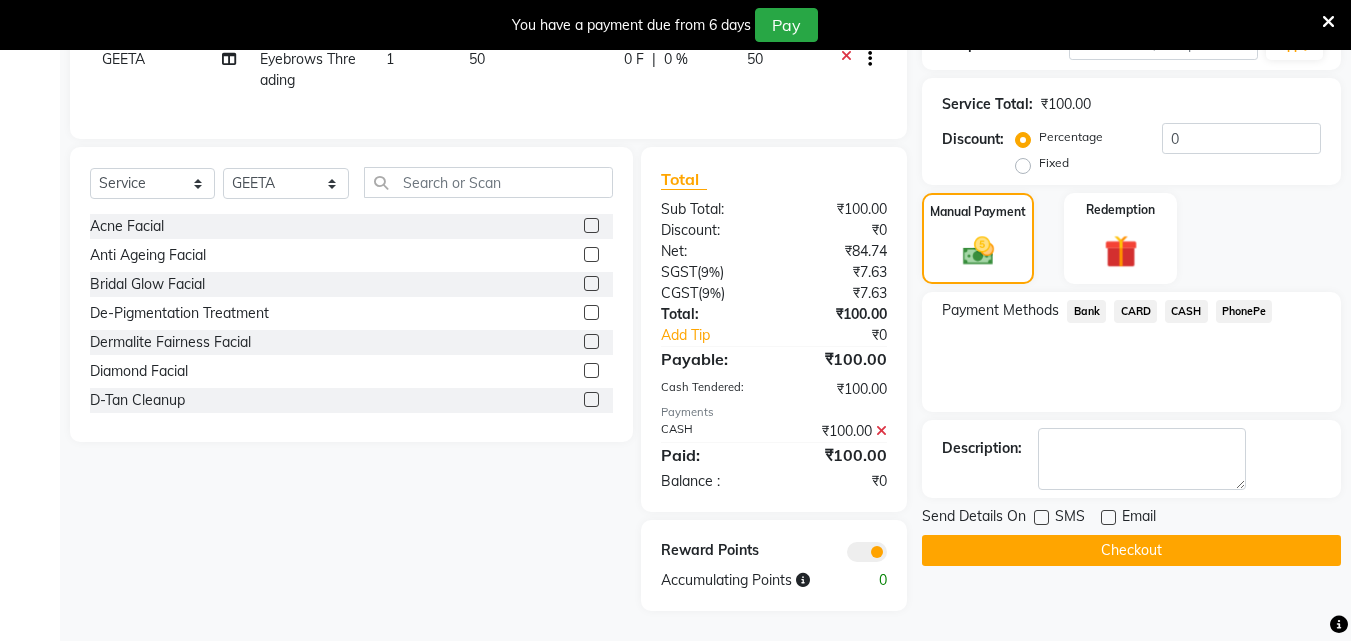 click on "Checkout" 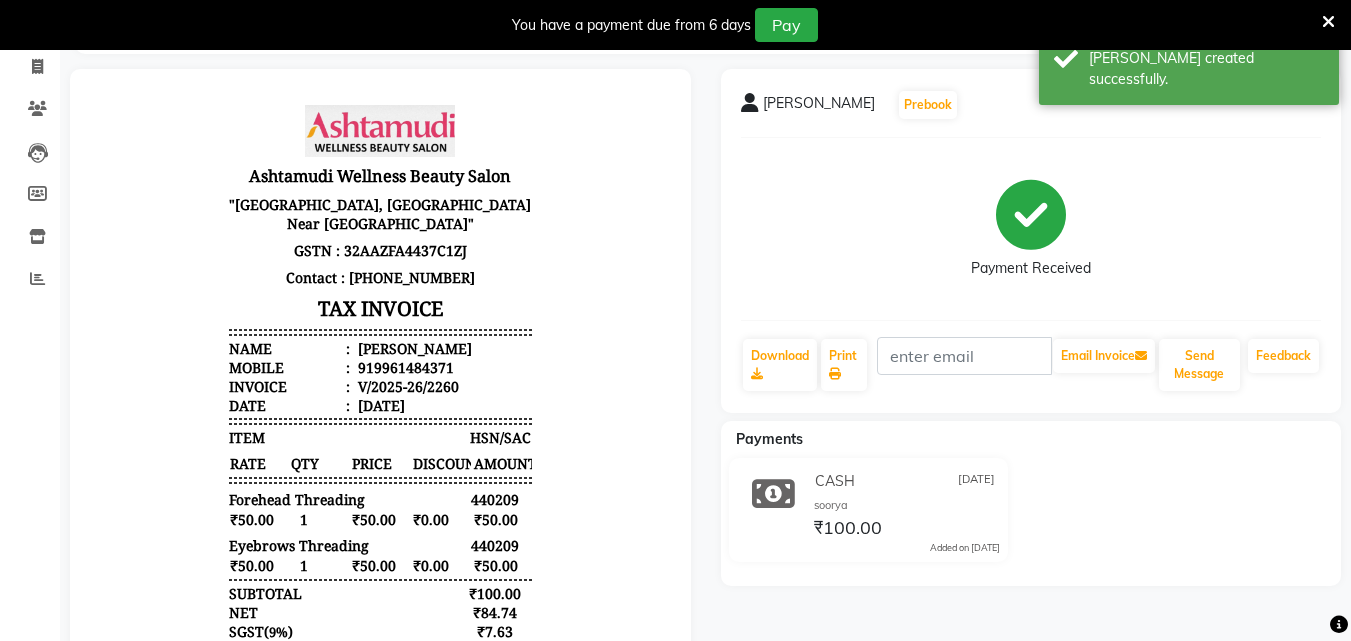 scroll, scrollTop: 119, scrollLeft: 0, axis: vertical 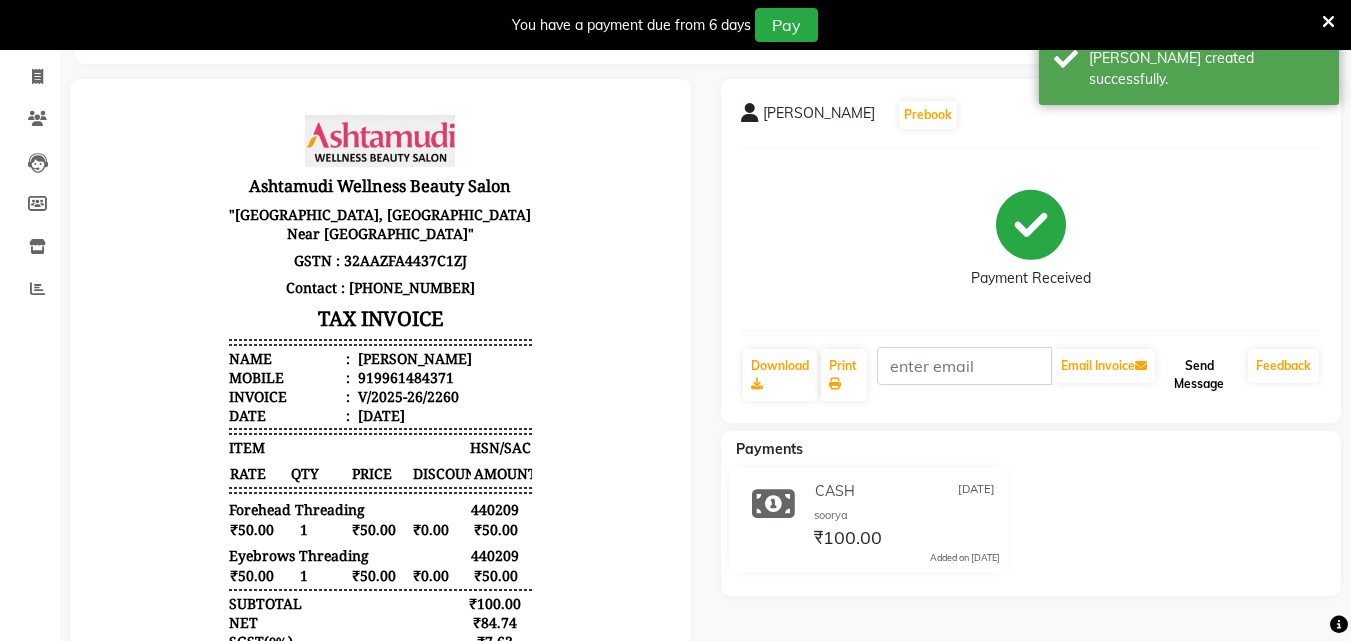 click on "Send Message" 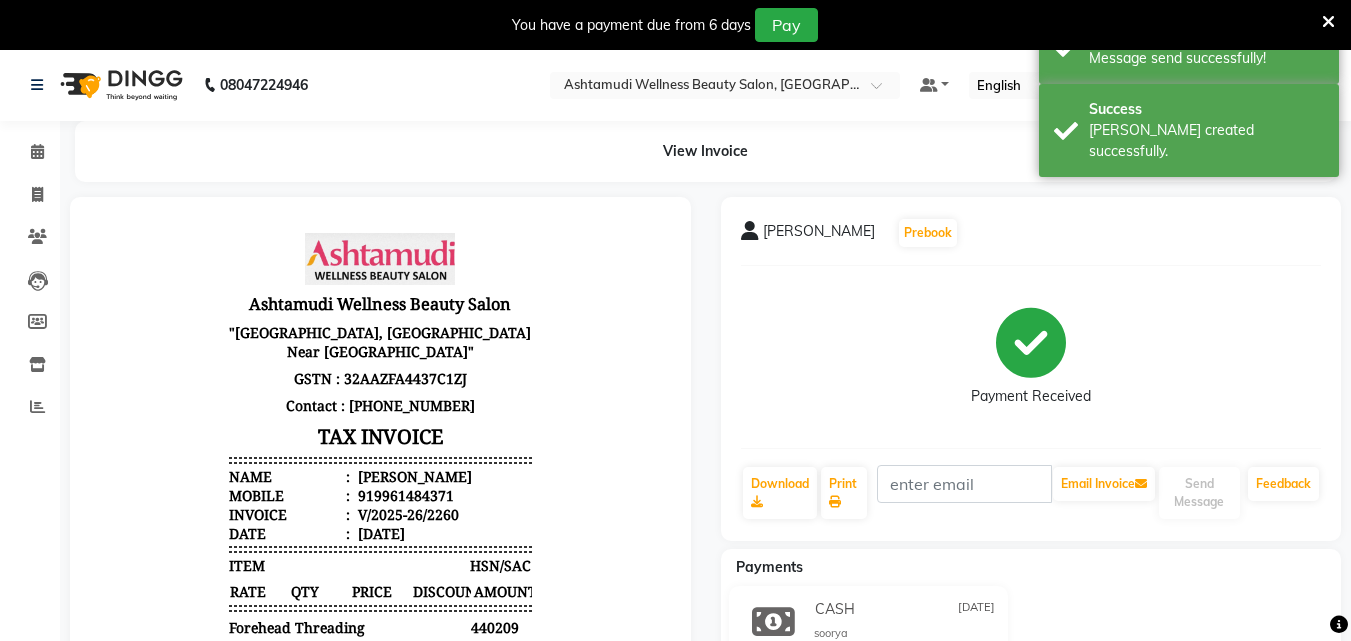 scroll, scrollTop: 0, scrollLeft: 0, axis: both 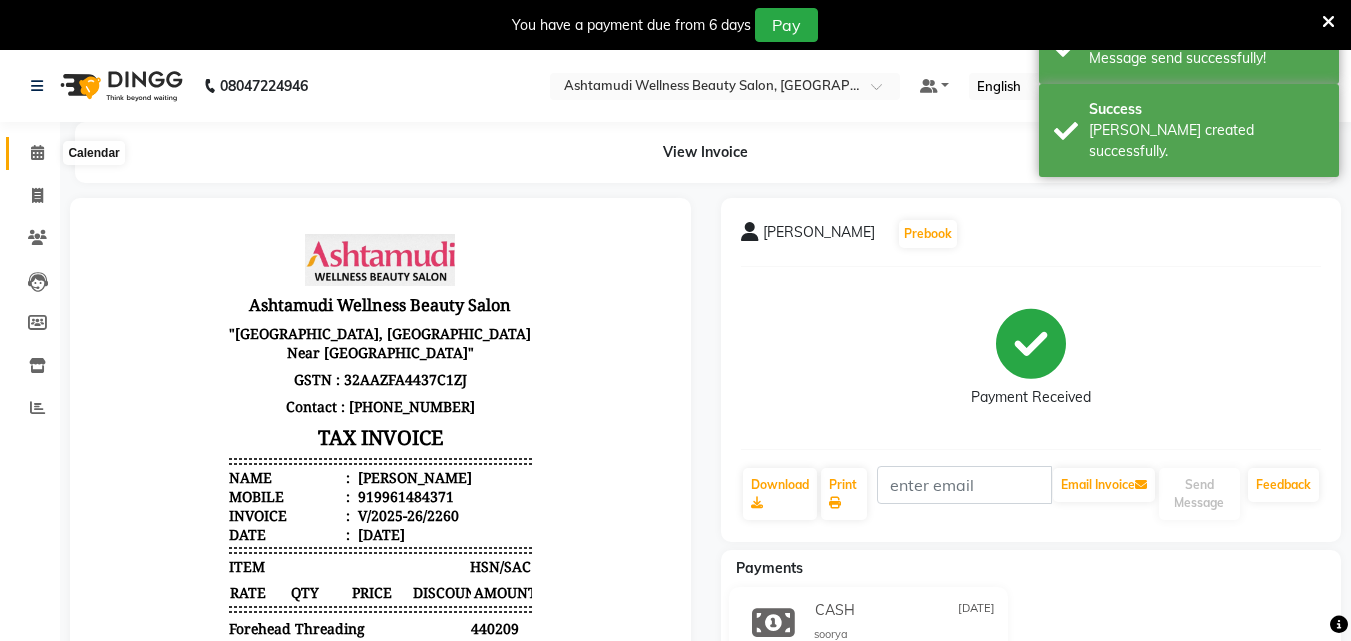 click 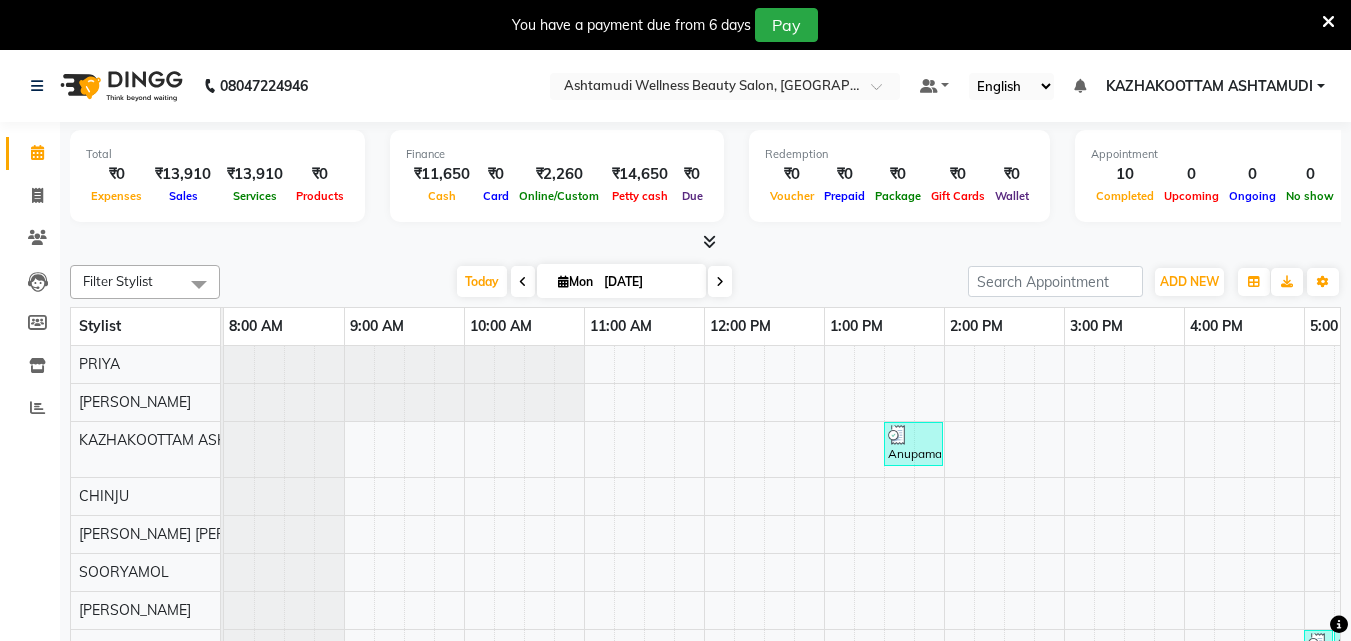click at bounding box center (709, 241) 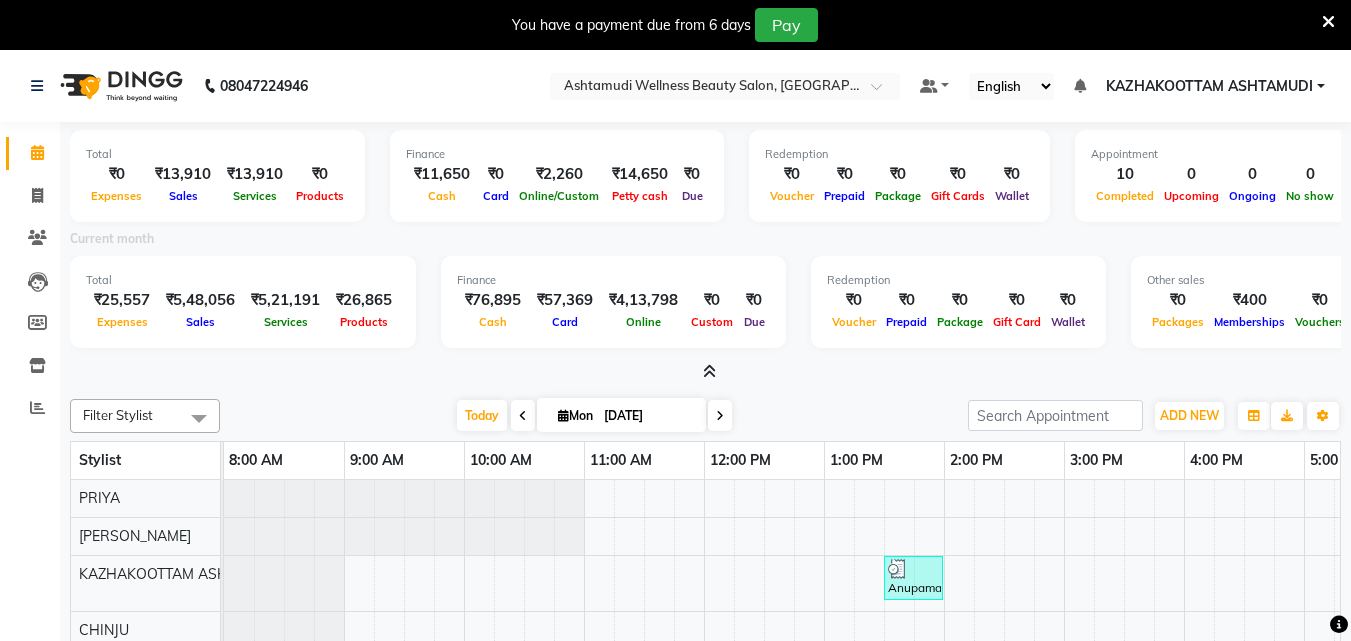 click at bounding box center [709, 371] 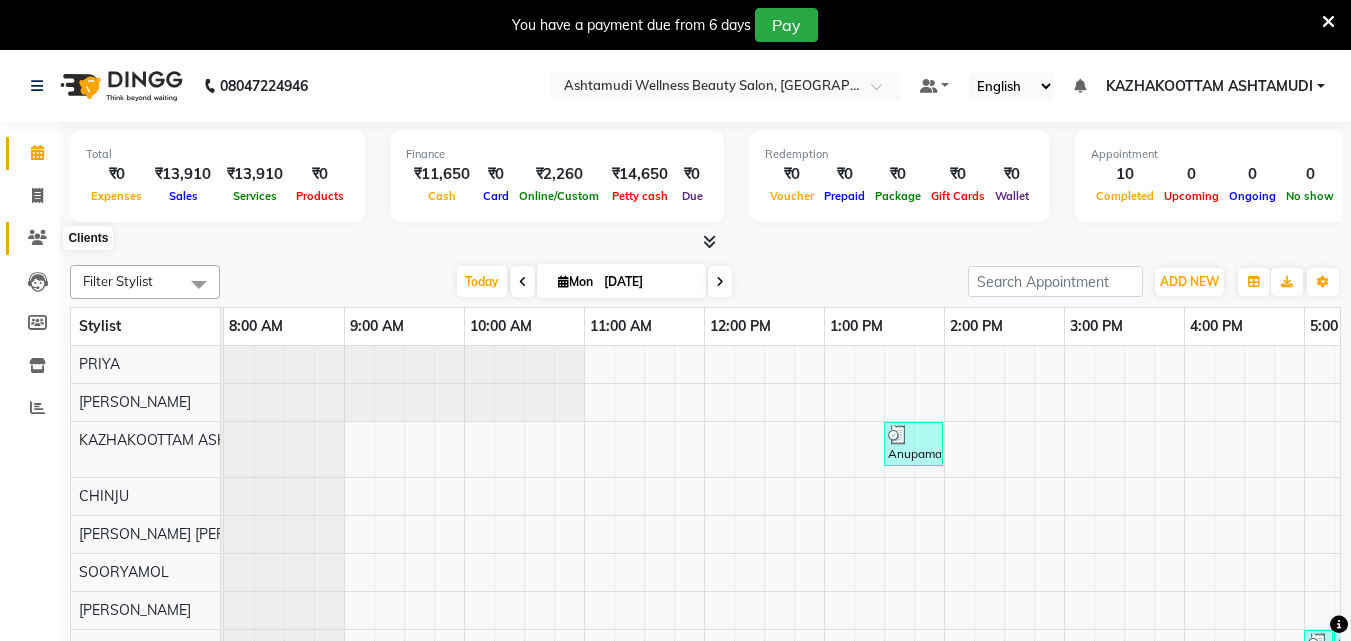 click 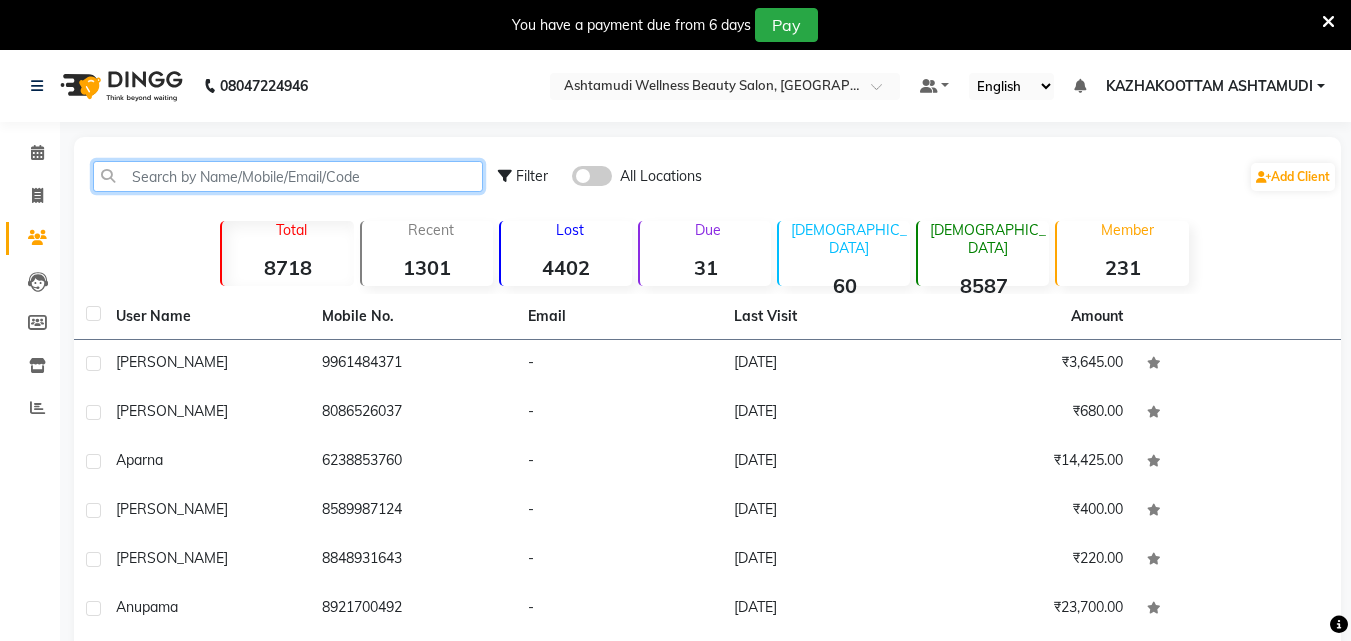 click 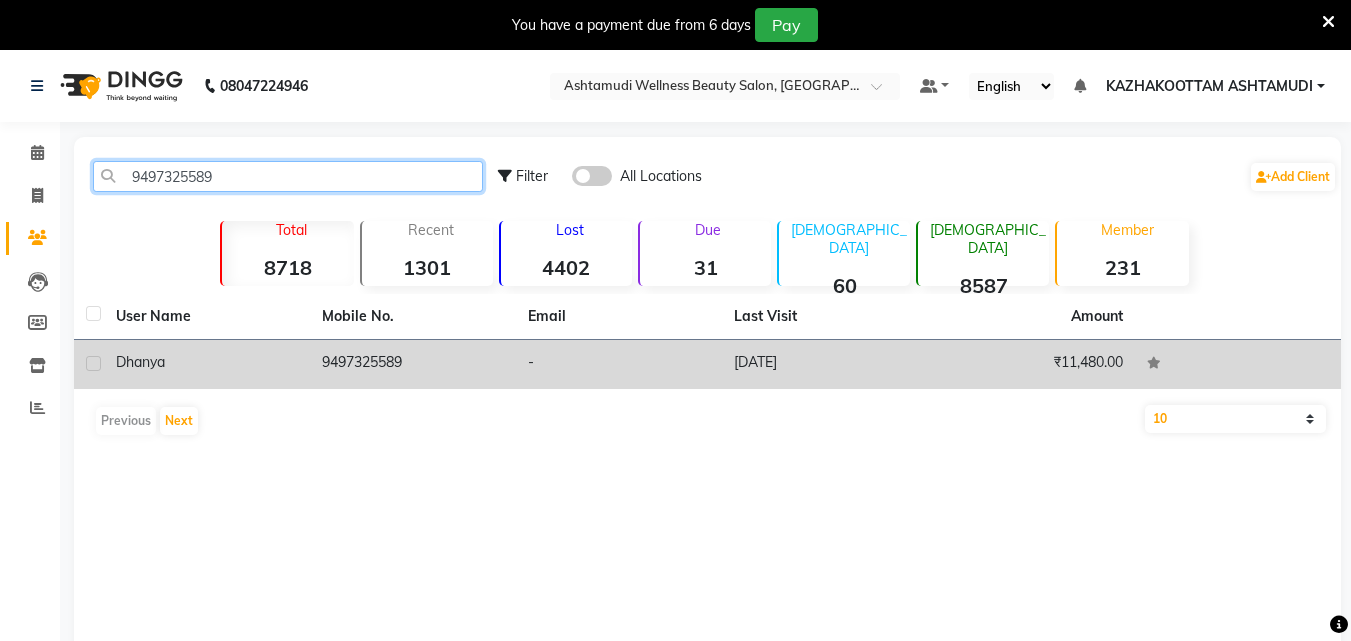 type on "9497325589" 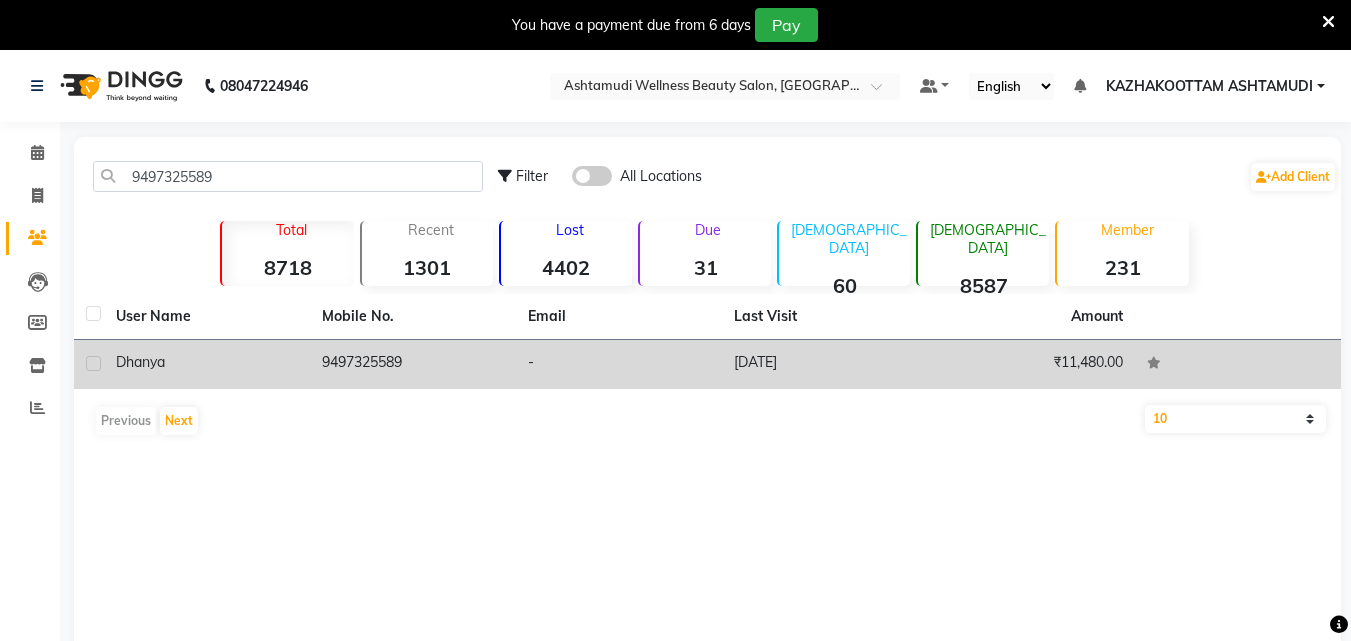 click on "9497325589" 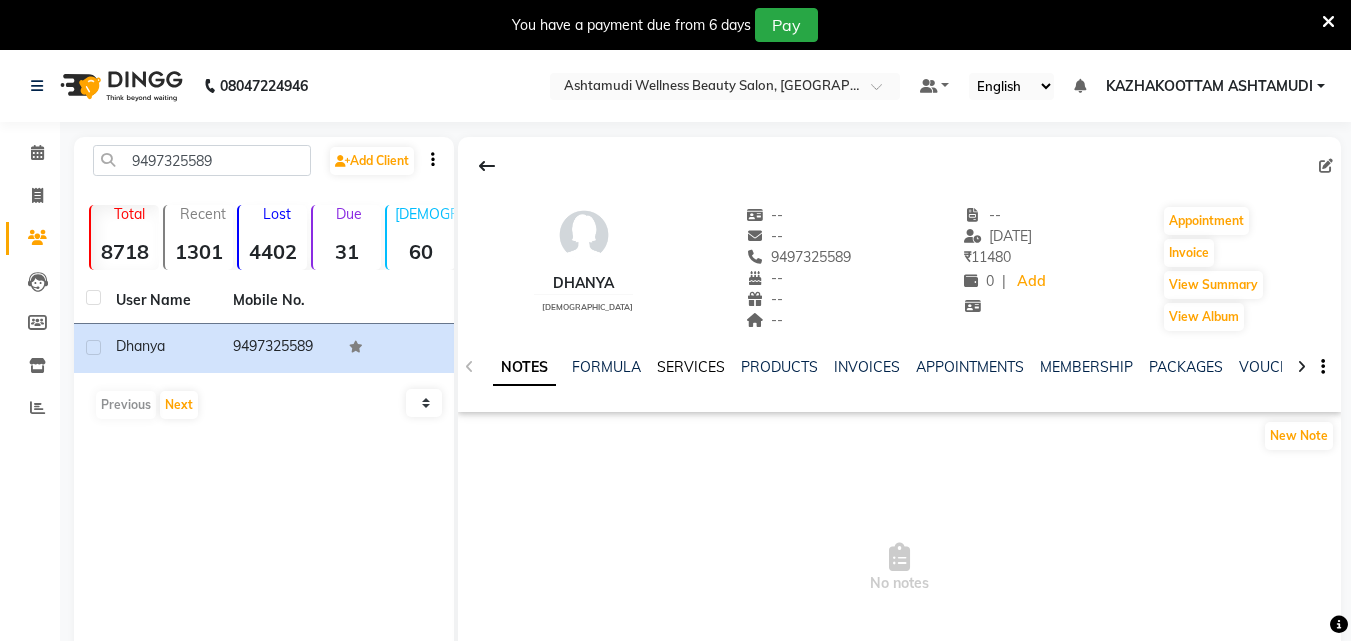 click on "SERVICES" 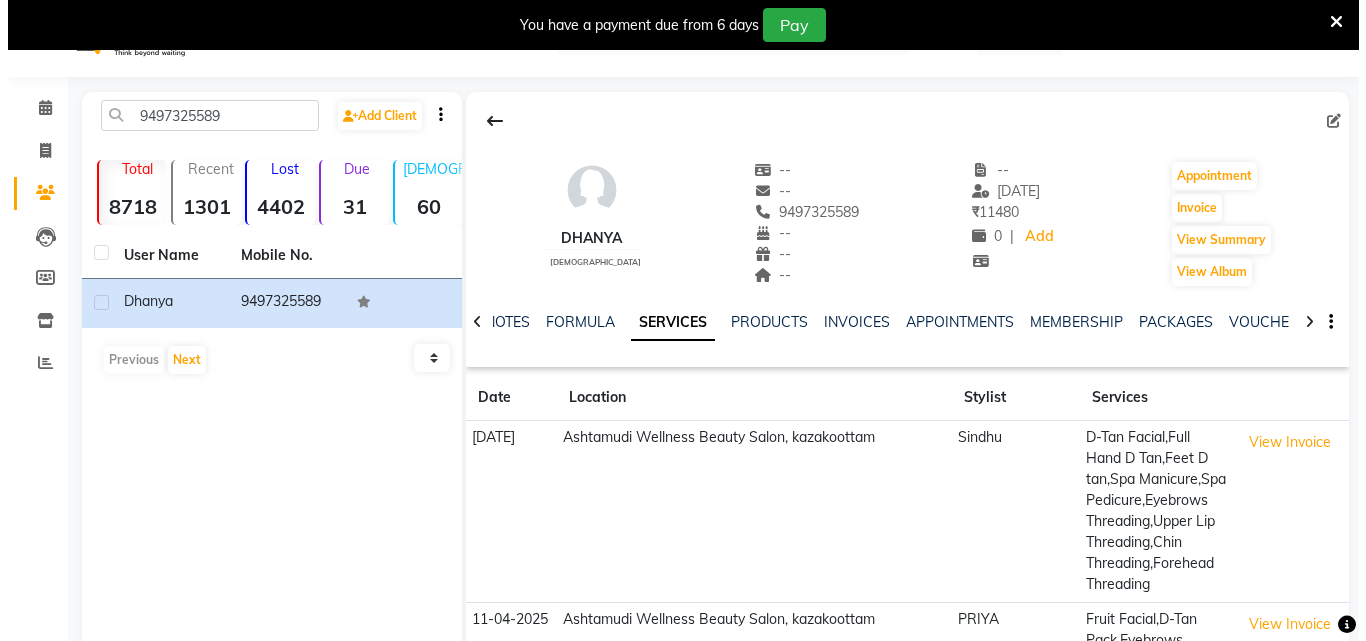 scroll, scrollTop: 0, scrollLeft: 0, axis: both 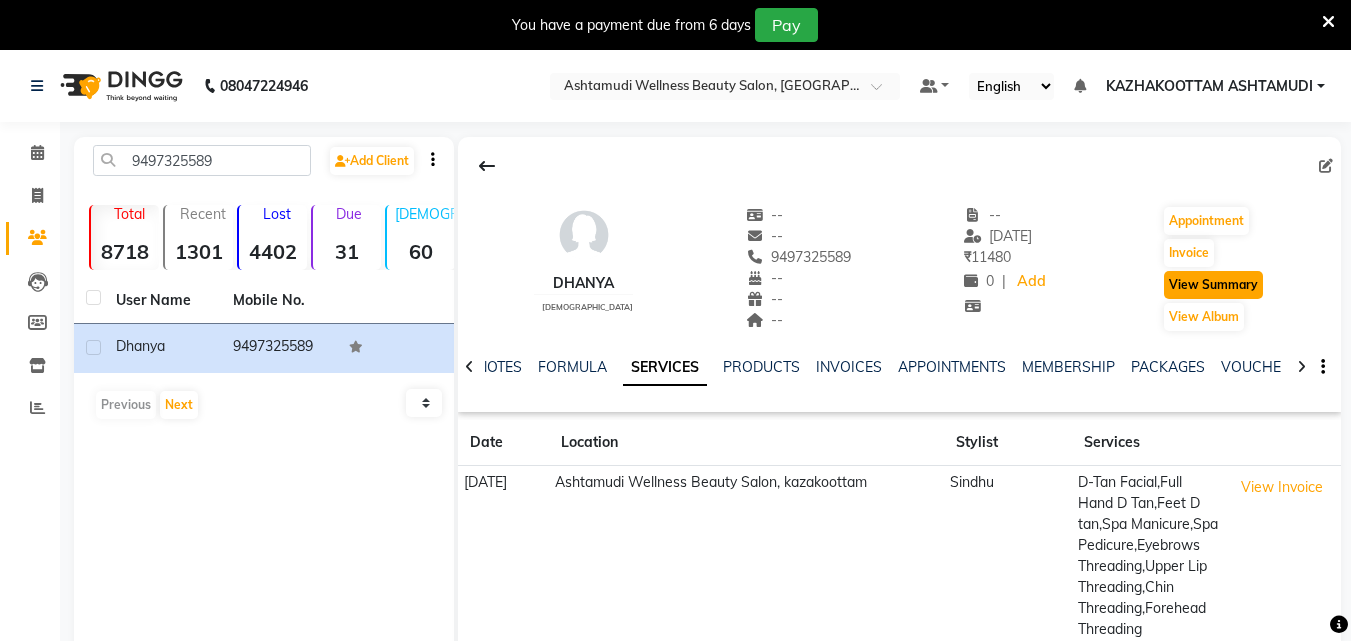 click on "View Summary" 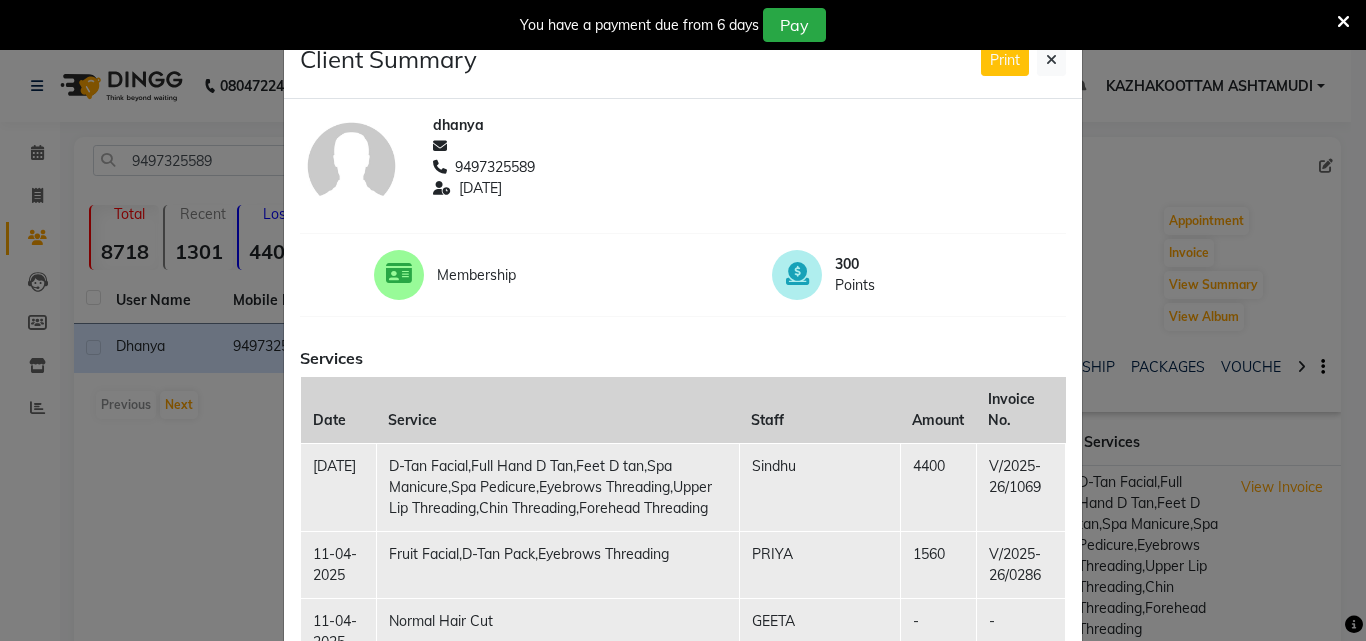 click on "dhanya  9497325589 2025-05-16 Membership 300 Points Services Date Service Staff Amount Invoice No. 16-05-2025 D-Tan Facial,Full Hand D Tan,Feet D tan,Spa Manicure,Spa Pedicure,Eyebrows Threading,Upper Lip Threading,Chin Threading,Forehead Threading Sindhu 4400 V/2025-26/1069 11-04-2025 Fruit Facial,D-Tan Pack,Eyebrows Threading PRIYA 1560 V/2025-26/0286 11-04-2025 Normal Hair Cut GEETA - - 05-01-2025 D-Tan Facial,Half Leg Waxing,Full Arm Waxing,Under Arm Waxing,Eyebrows Threading,Upper Lip Threading KRISHNA 2840 V/2024-25/5947 21-12-2024 Gents Normal Hair Cut SALMAN ALI 240 V/2024-25/5680 10-04-2024 D-Tan Pack,Fruit Facial TARA BLSWA KARMA 2680 V/2024-25/0184 10-04-2024 D-Tan Pack,Fruit Facial TARA BLSWA KARMA - - 10-04-2024 Half Leg Waxing,D-Tan Cleanup,Half Arm Waxing,Under Arm Waxing,Half Leg Waxing,D-Tan Cleanup,Half Arm Waxing,Under Arm Waxing KARUNA RAI - -" 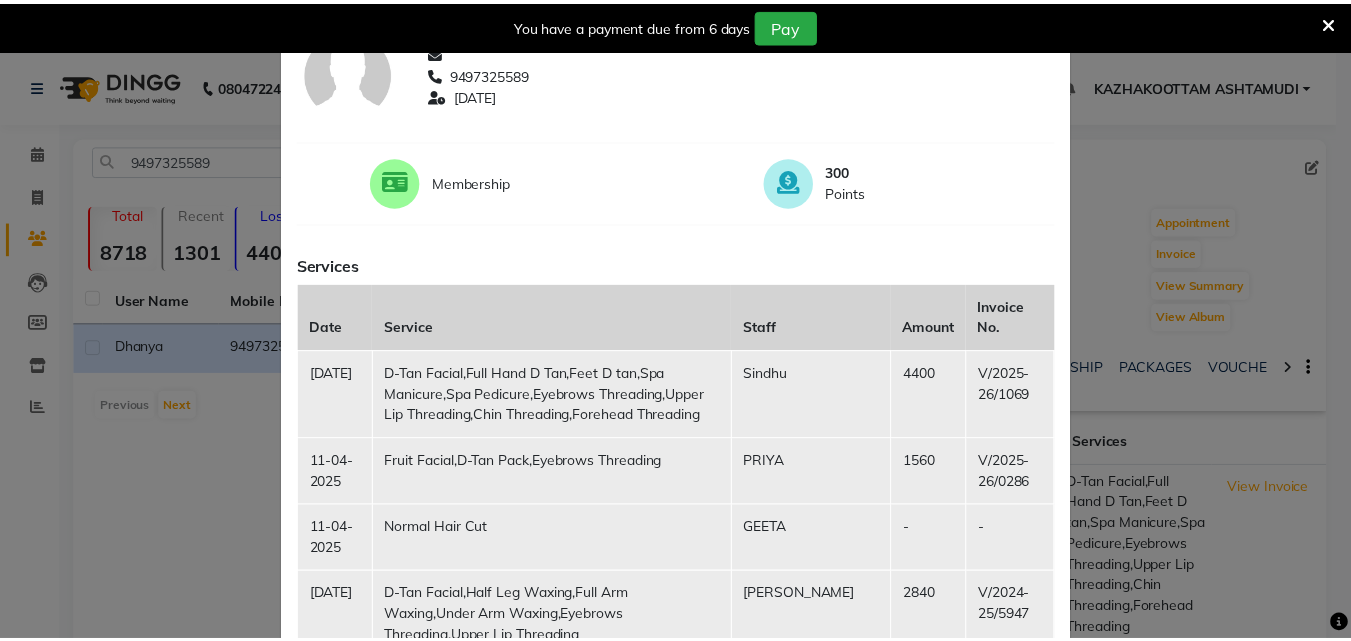 scroll, scrollTop: 0, scrollLeft: 0, axis: both 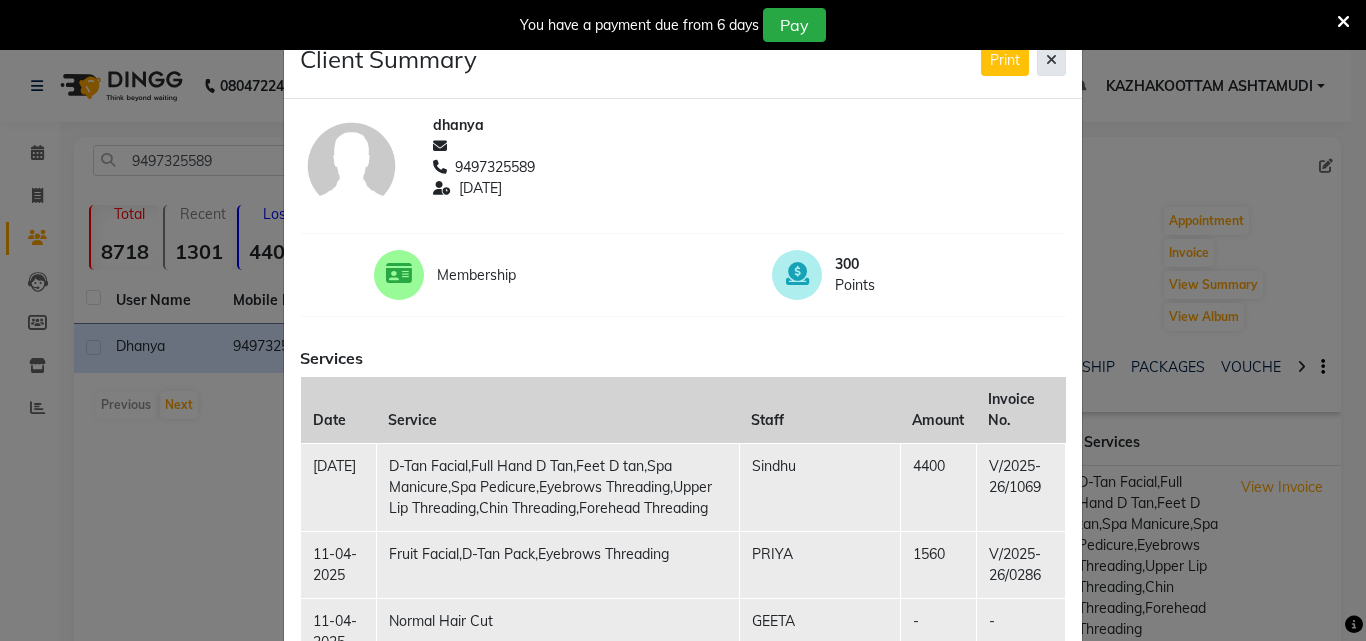 click 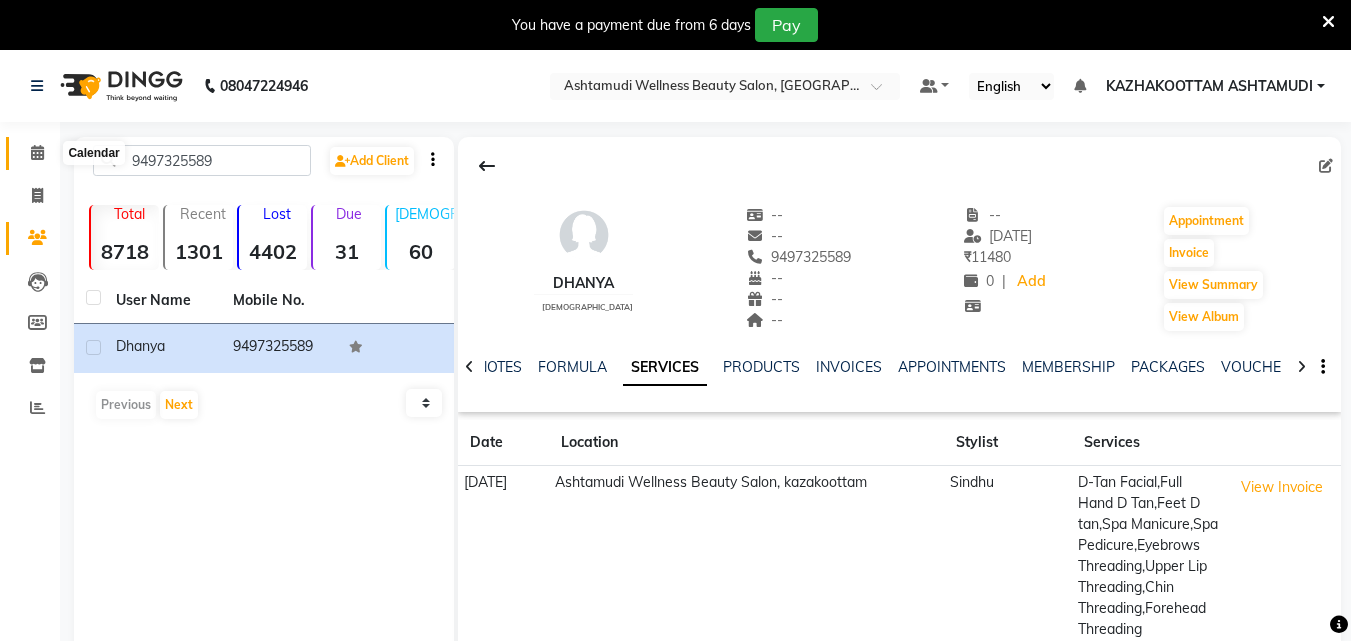 click 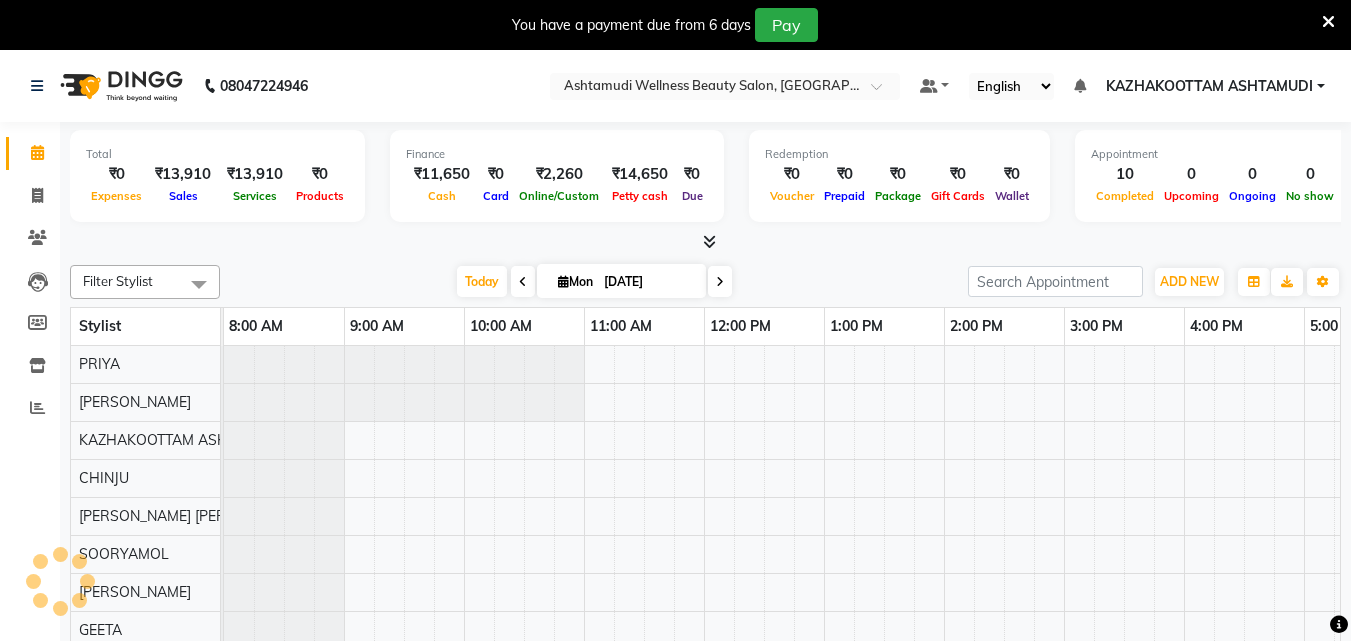 scroll, scrollTop: 0, scrollLeft: 0, axis: both 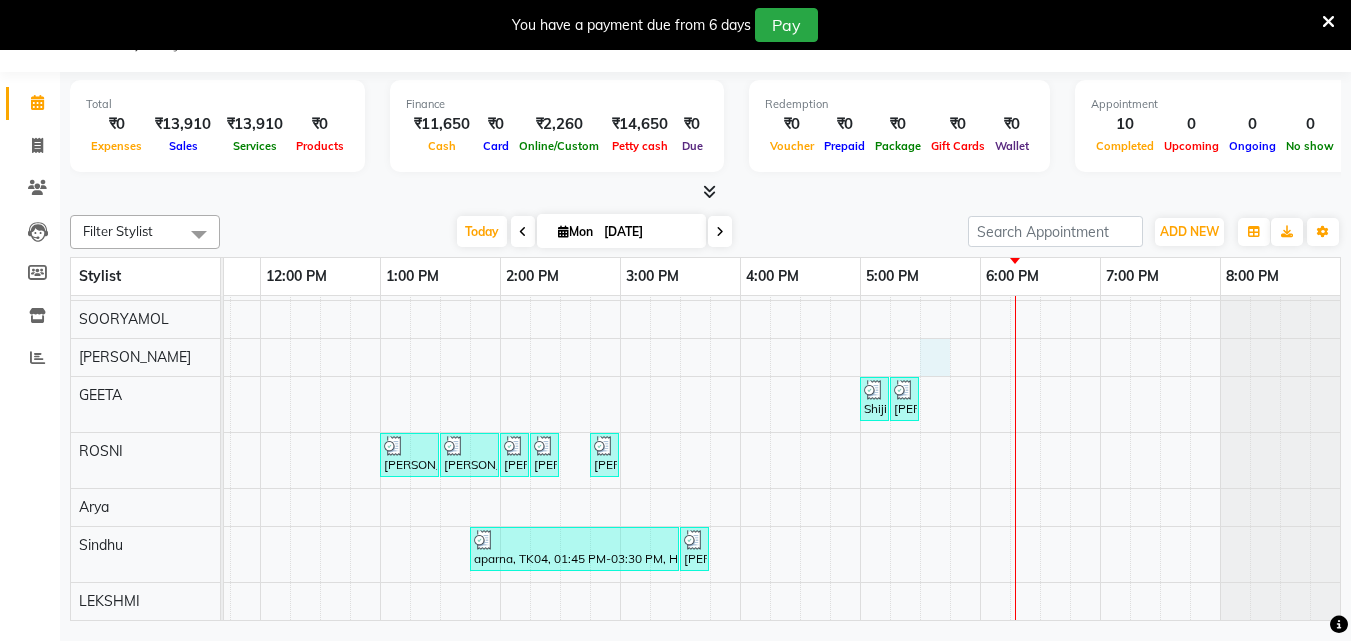 click on "Anupama, TK01, 01:30 PM-02:00 PM, Bridal Make up     Shiji, TK06, 05:00 PM-05:15 PM, Eyebrows Threading     Shiji, TK06, 05:15 PM-05:30 PM, Forehead Threading     angita, TK02, 01:00 PM-01:30 PM, Upper Lip Waxing     angita, TK02, 01:30 PM-02:00 PM, Upper Lip Waxing     angita, TK02, 02:00 PM-02:15 PM, Eyebrows Threading     angita, TK02, 02:15 PM-02:30 PM, Forehead Threading     namitha, TK03, 02:45 PM-03:00 PM, Eyebrows Threading     aparna, TK04, 01:45 PM-03:30 PM, Half Leg D tan,Full Hand D Tan,D-Tan Cleanup     ASWATHY, TK05, 03:30 PM-03:45 PM, Eyebrows Threading" at bounding box center [560, 356] 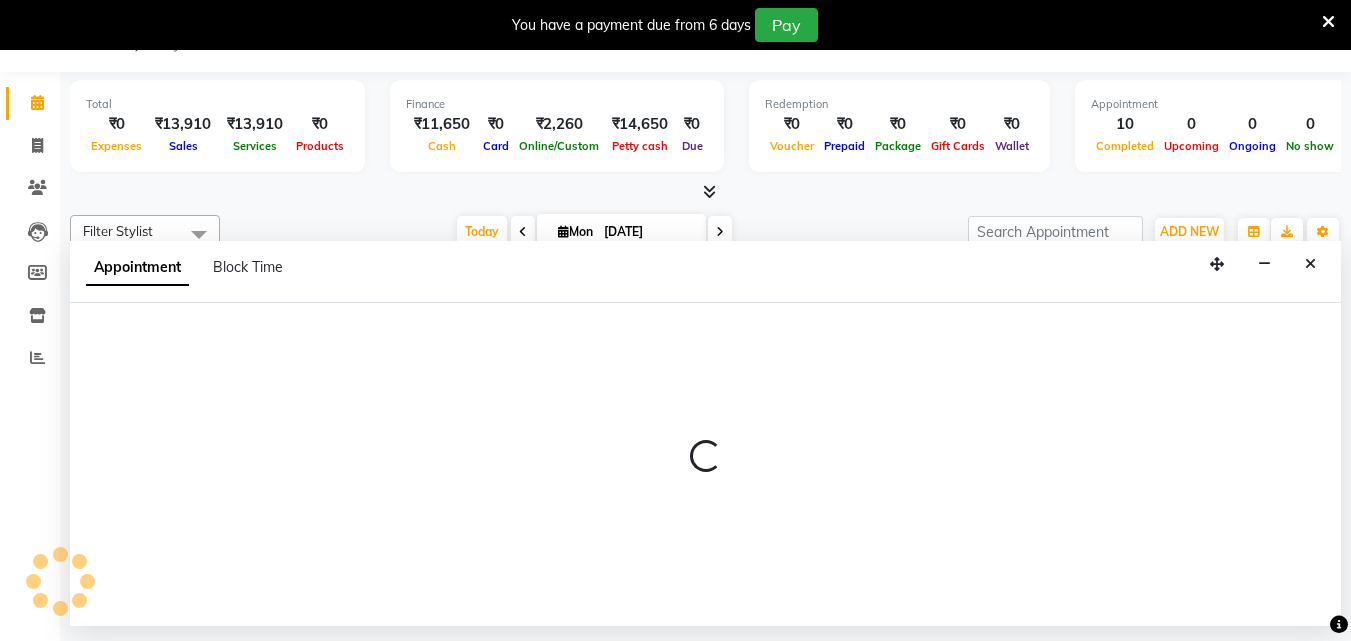 select on "49525" 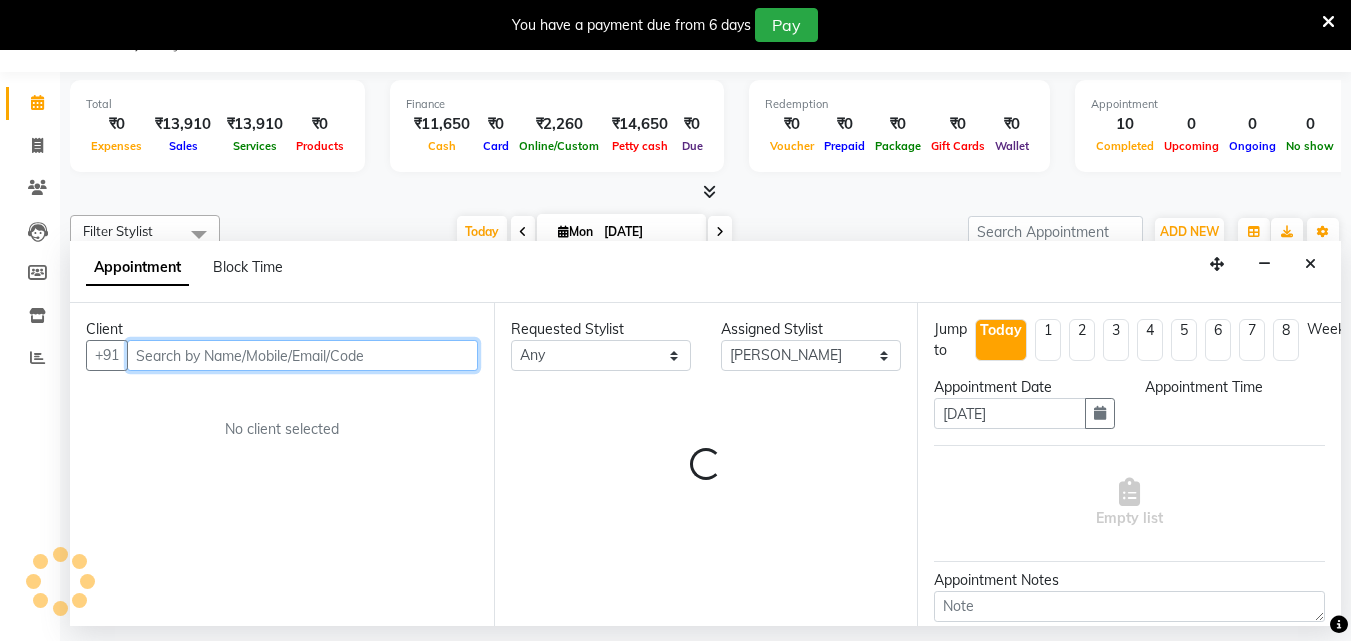 select on "1050" 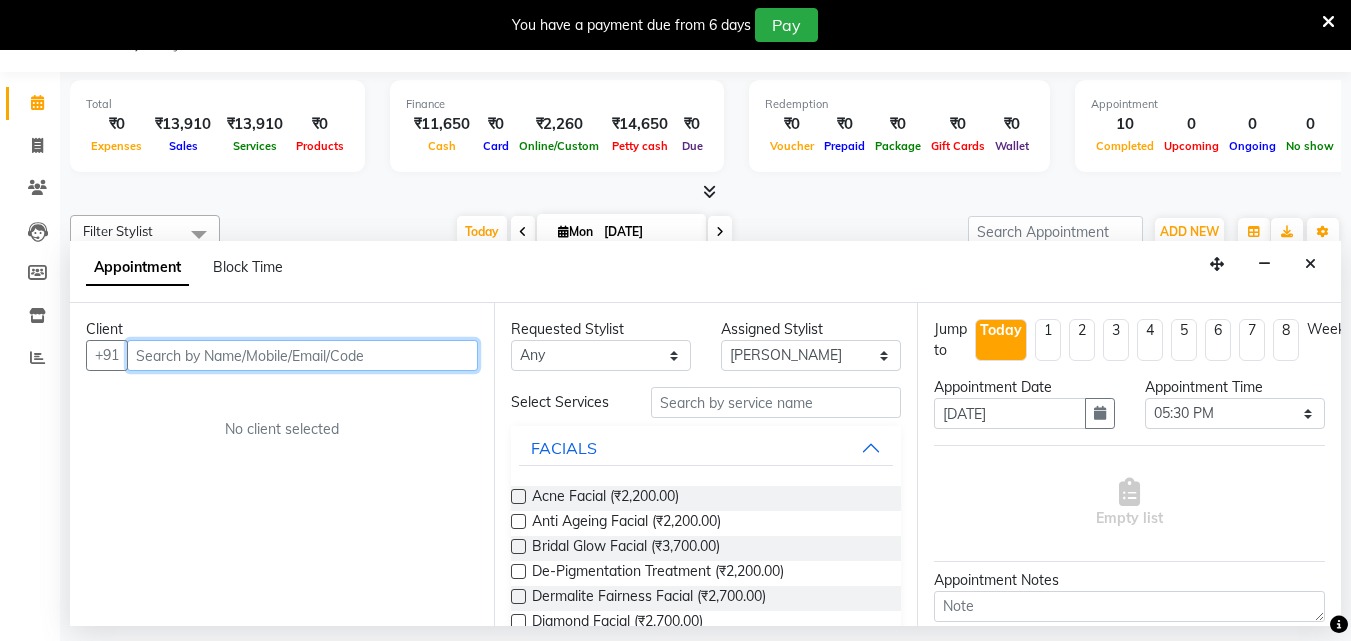 click at bounding box center [302, 355] 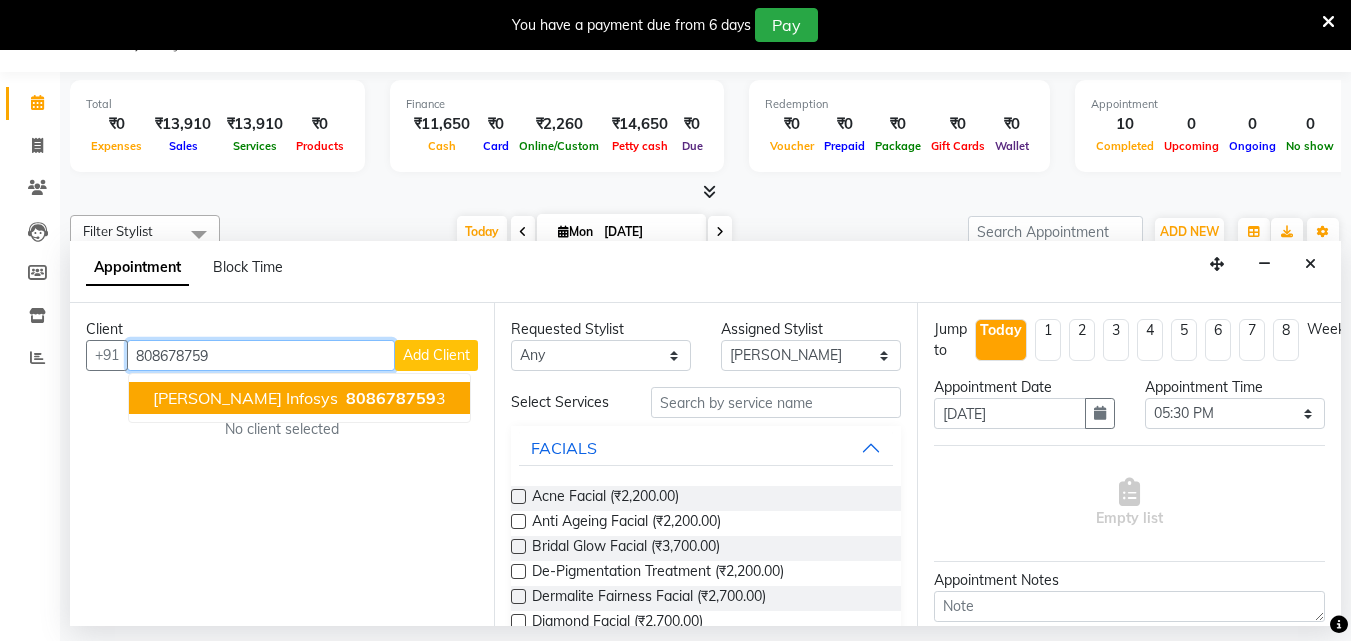 drag, startPoint x: 338, startPoint y: 393, endPoint x: 695, endPoint y: 428, distance: 358.71158 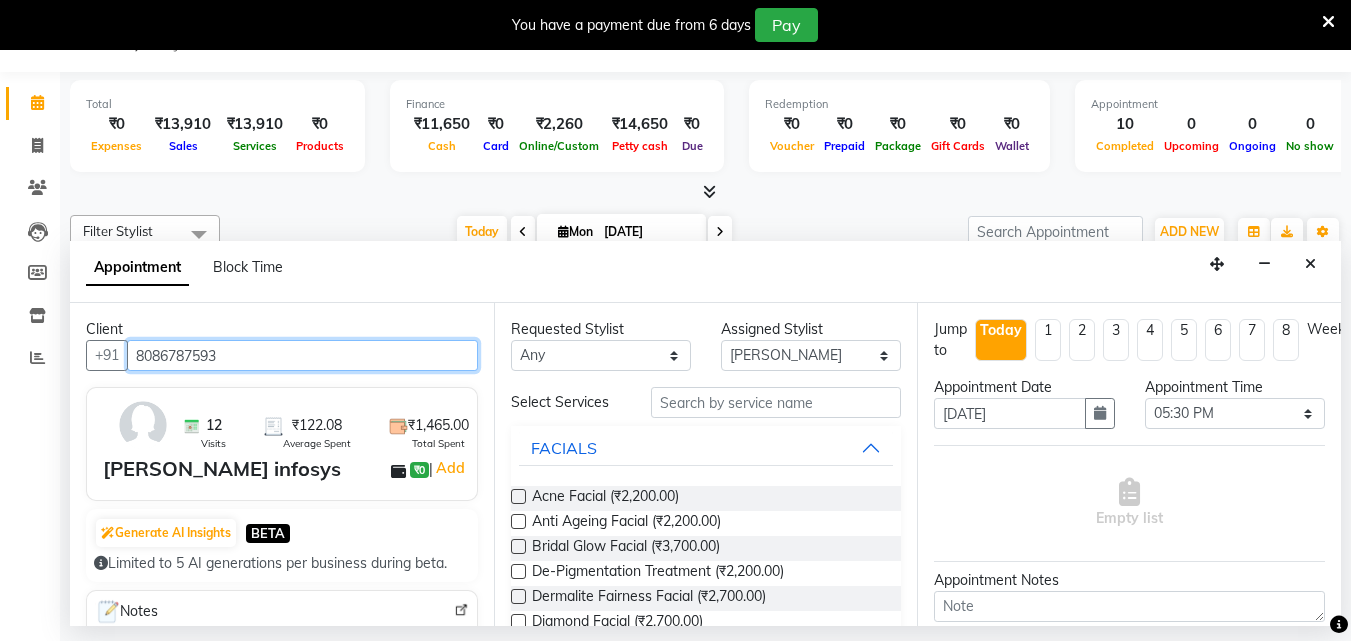 type on "8086787593" 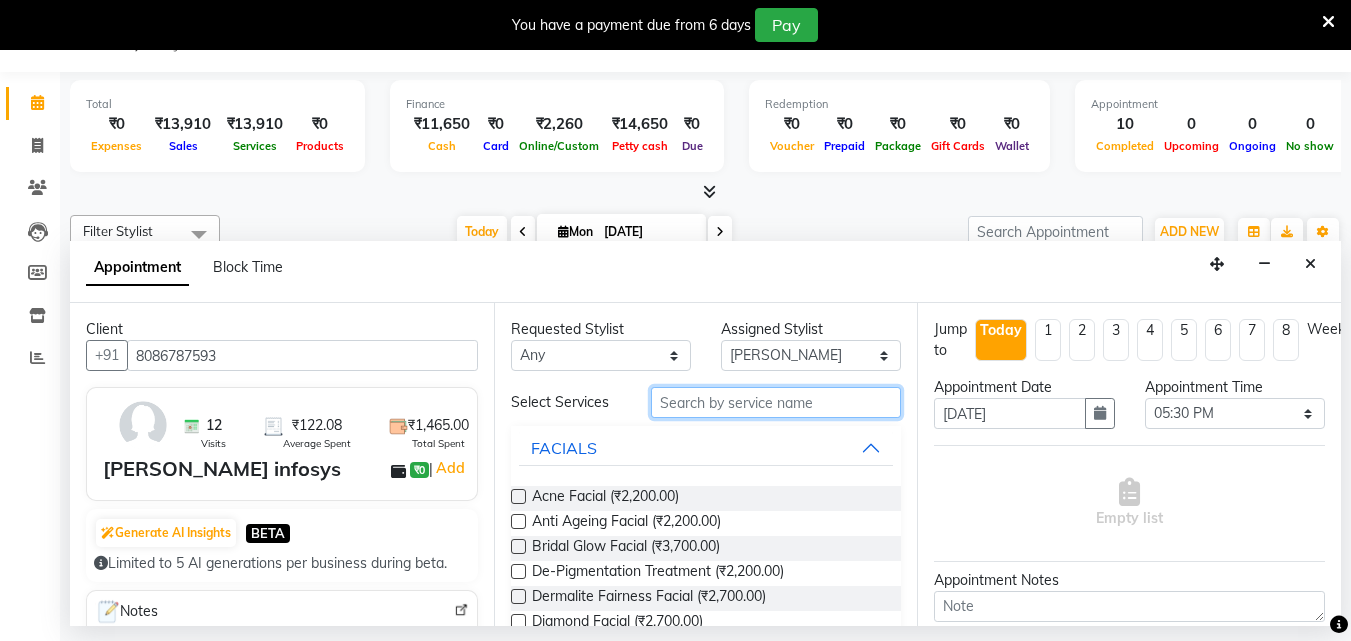 click at bounding box center (776, 402) 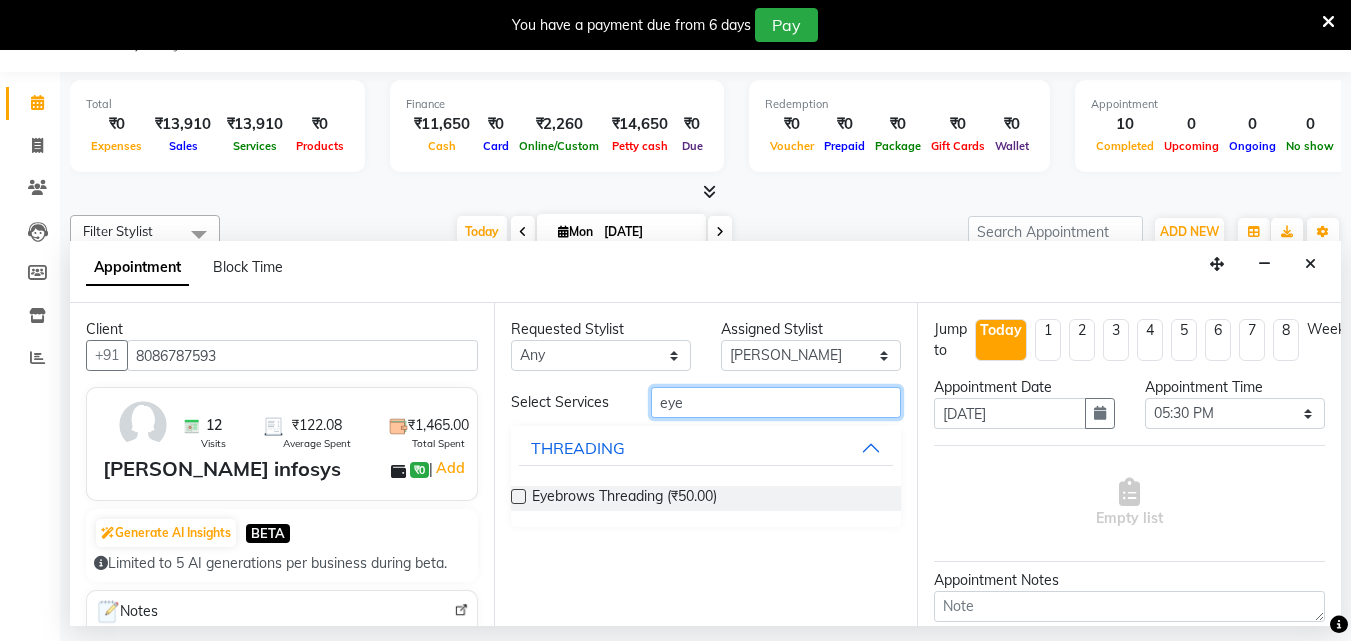 type on "eye" 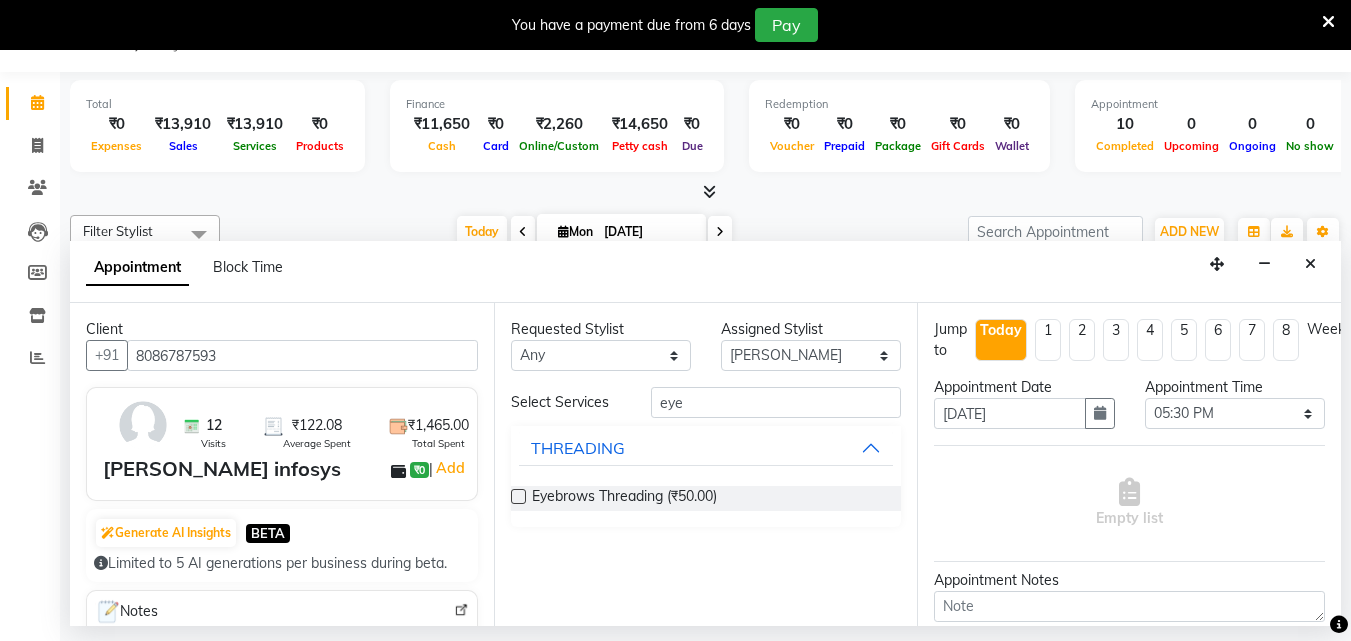 click at bounding box center (518, 496) 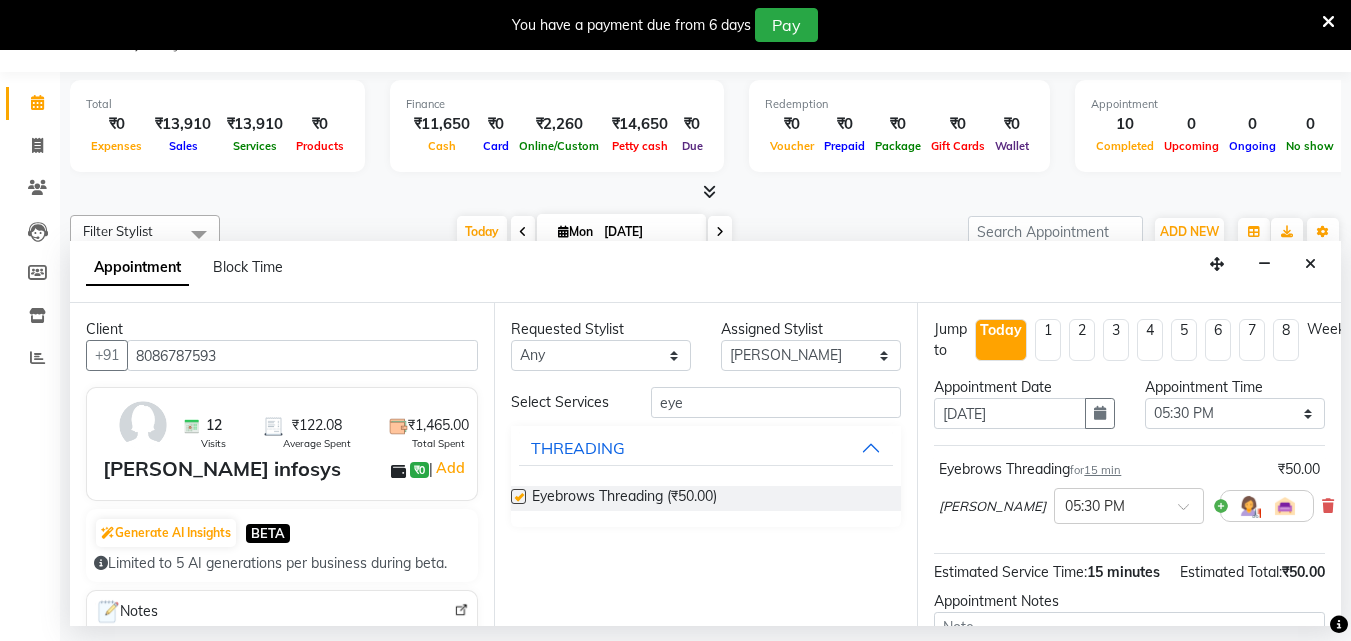 checkbox on "false" 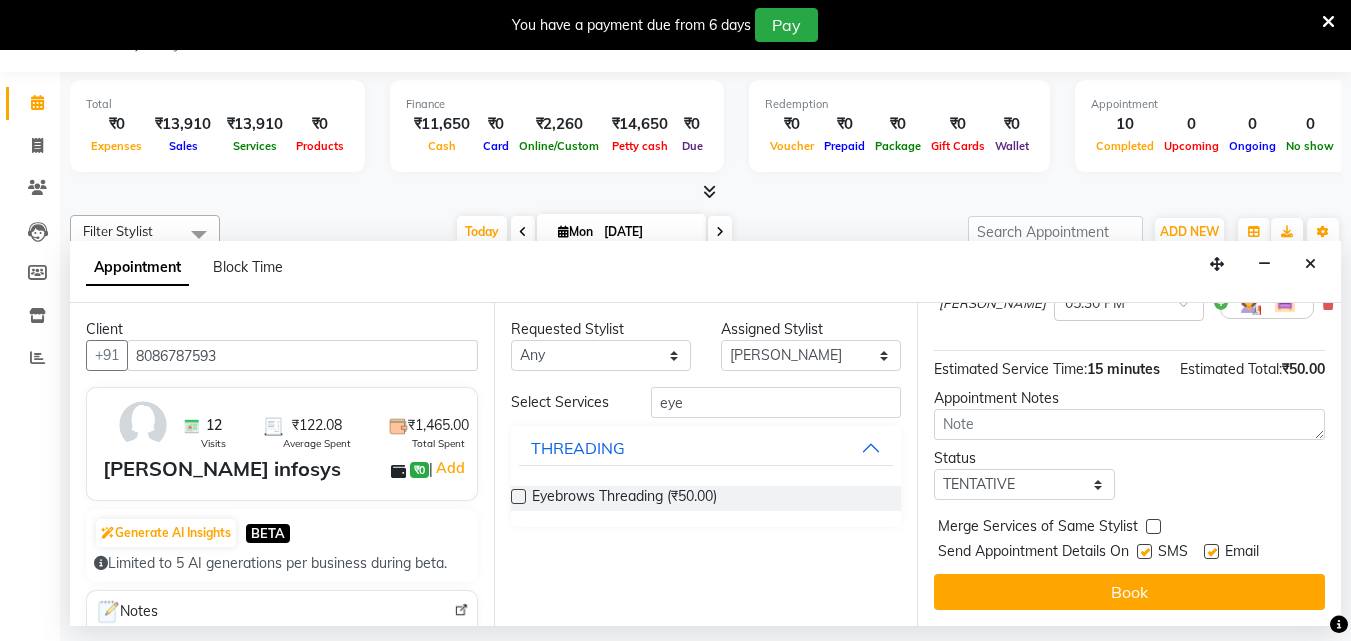scroll, scrollTop: 242, scrollLeft: 0, axis: vertical 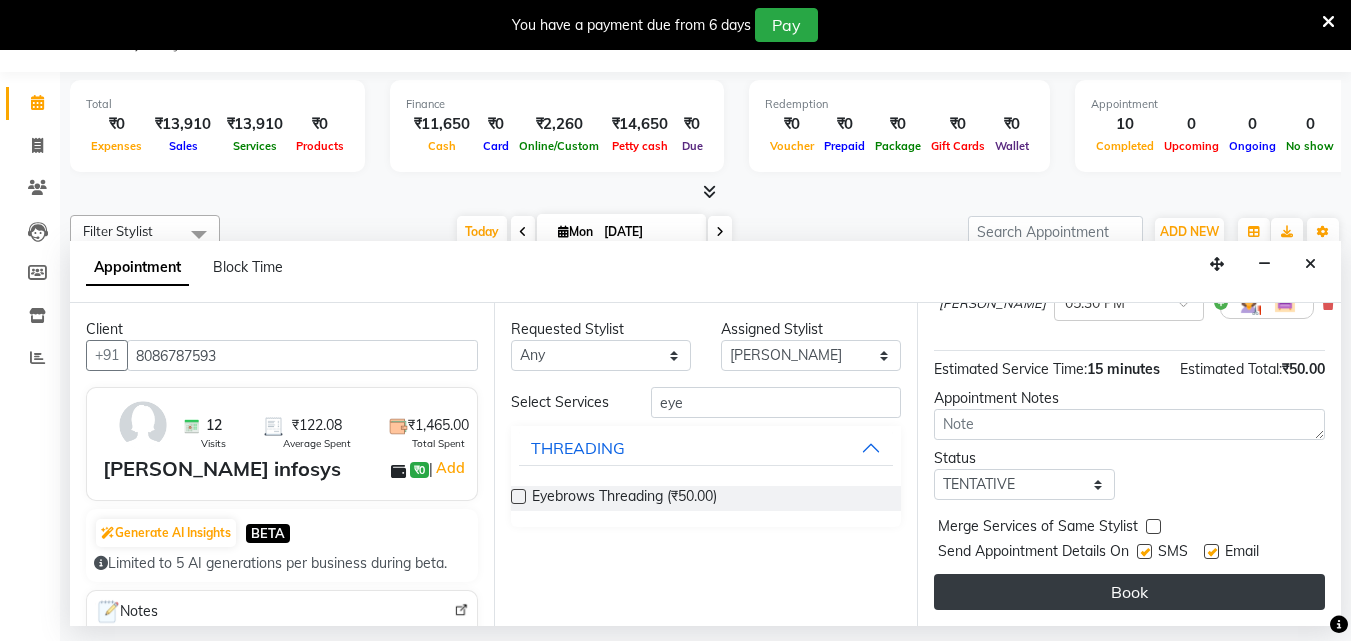 click on "Book" at bounding box center [1129, 592] 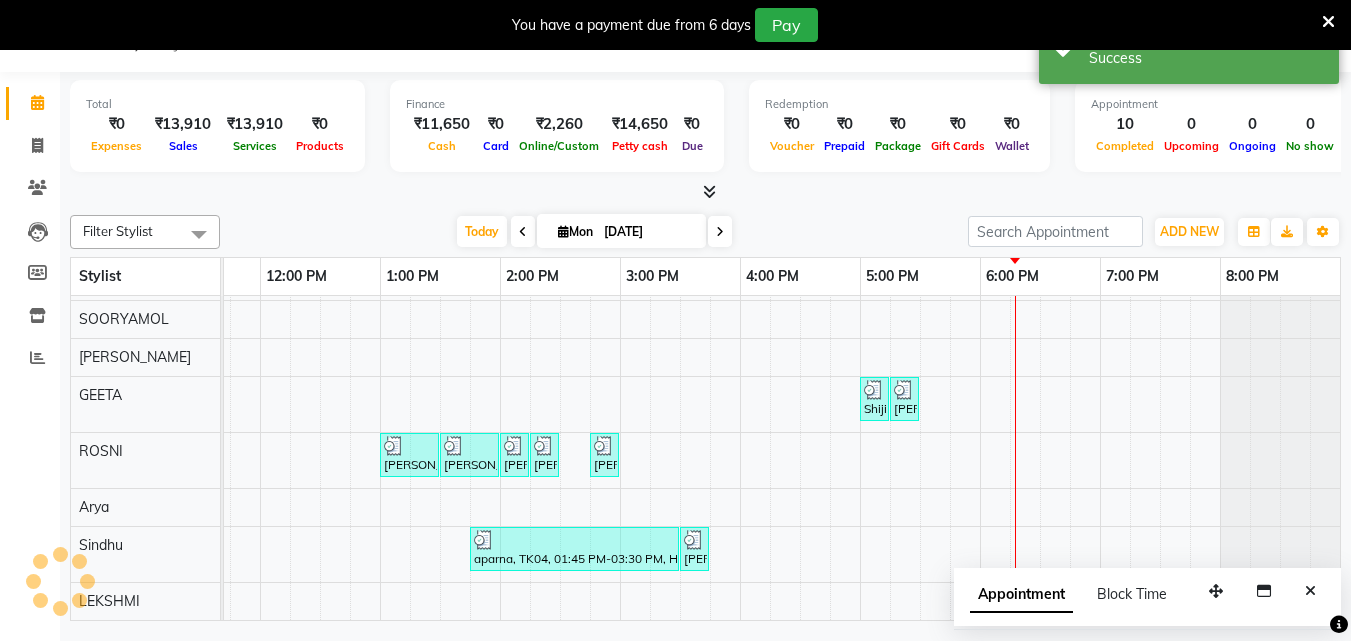 scroll, scrollTop: 0, scrollLeft: 0, axis: both 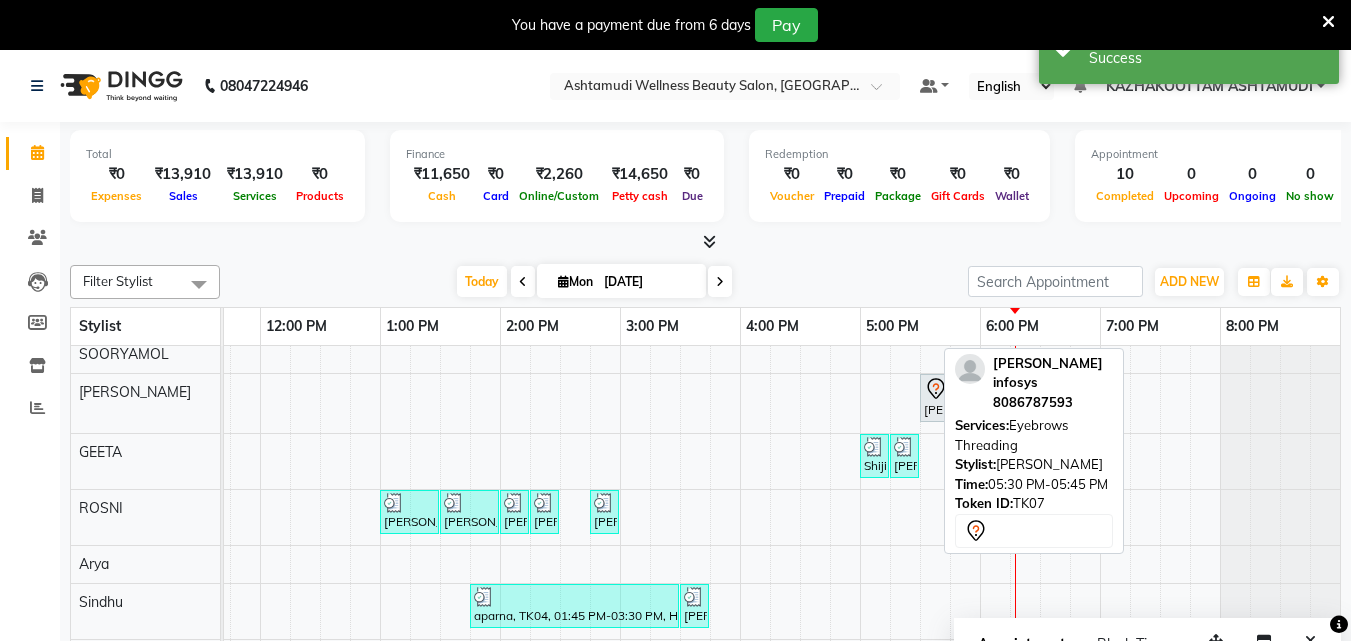 click 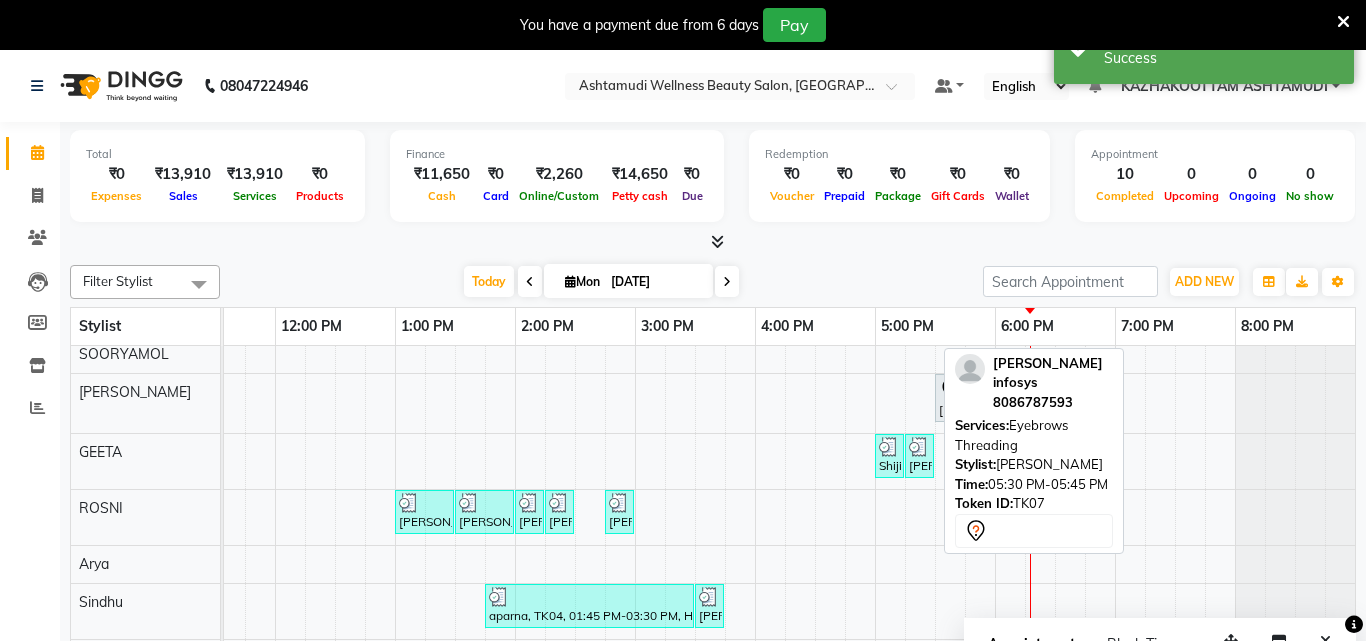select on "7" 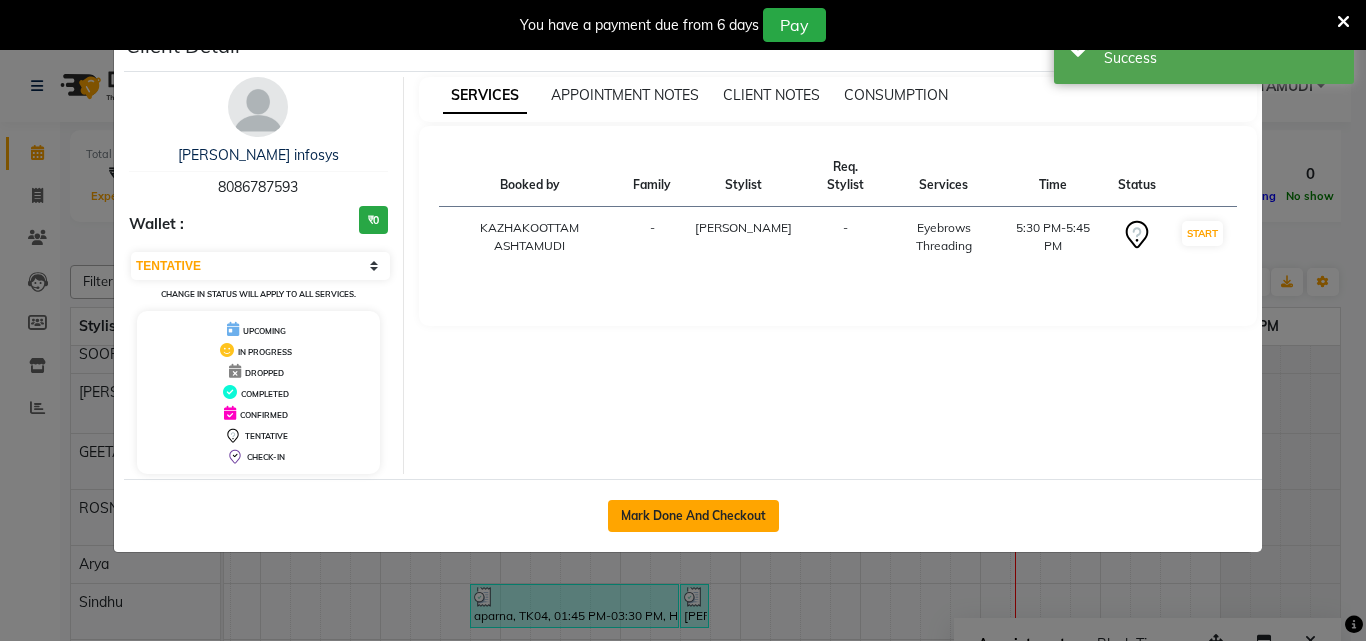click on "Mark Done And Checkout" 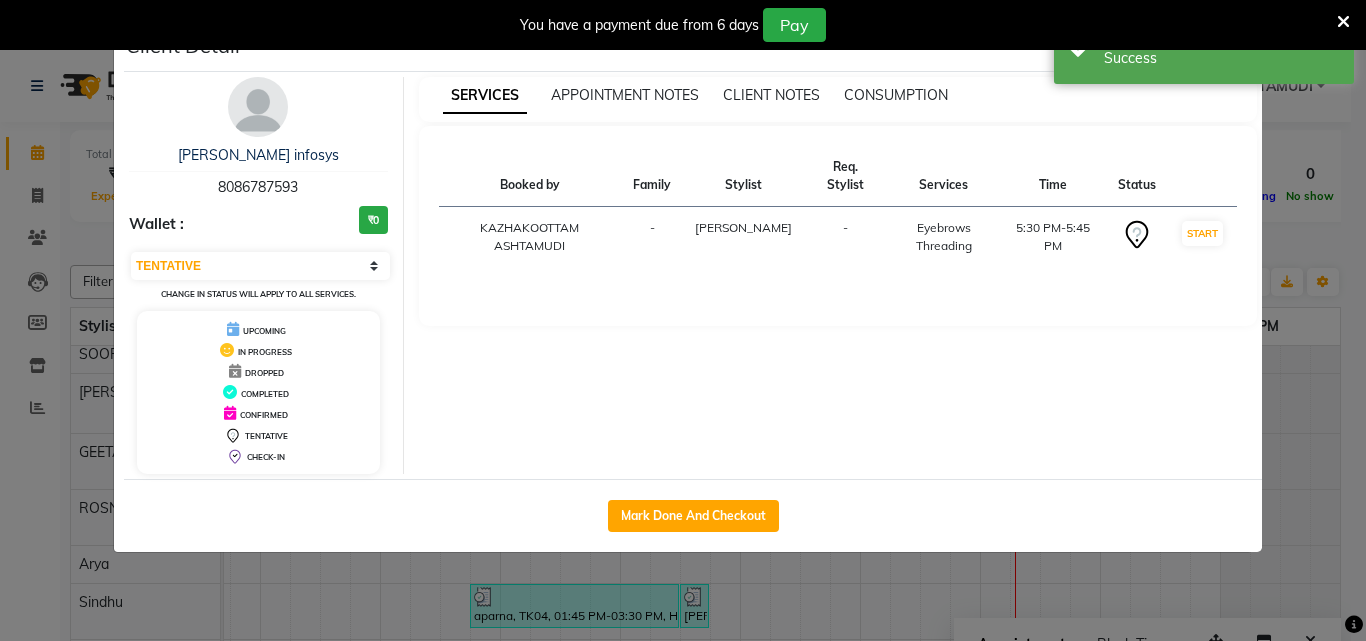 select on "4662" 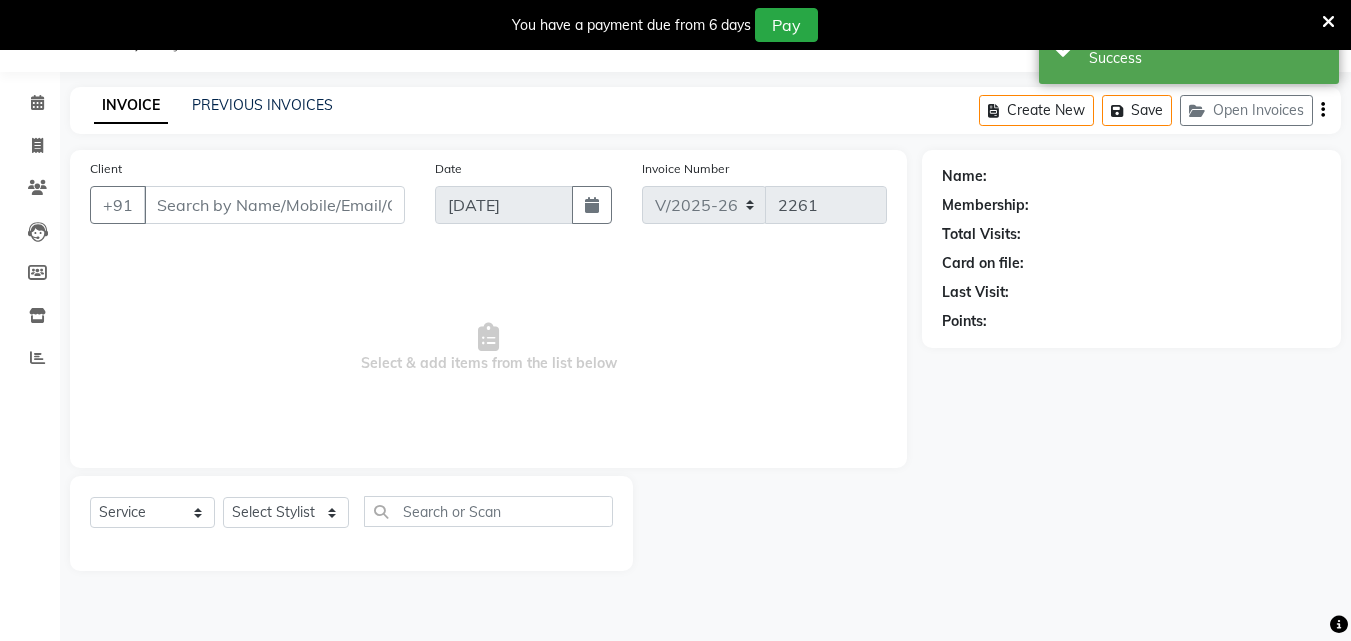 type on "8086787593" 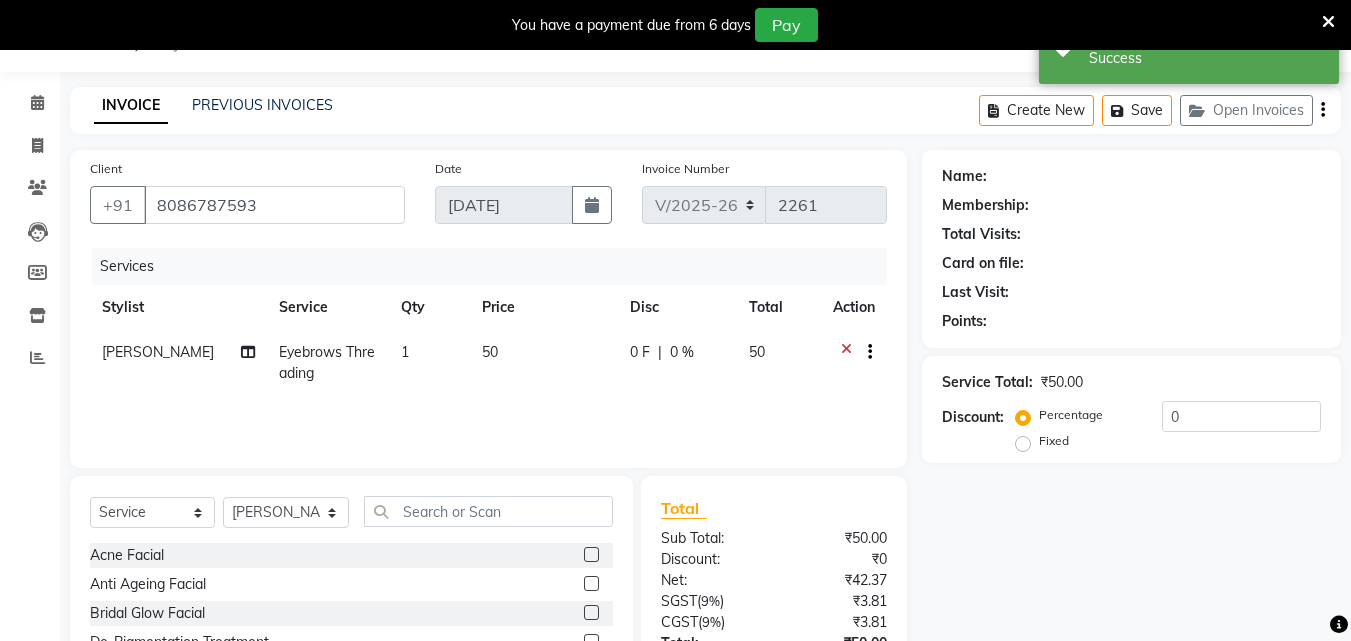 select on "1: Object" 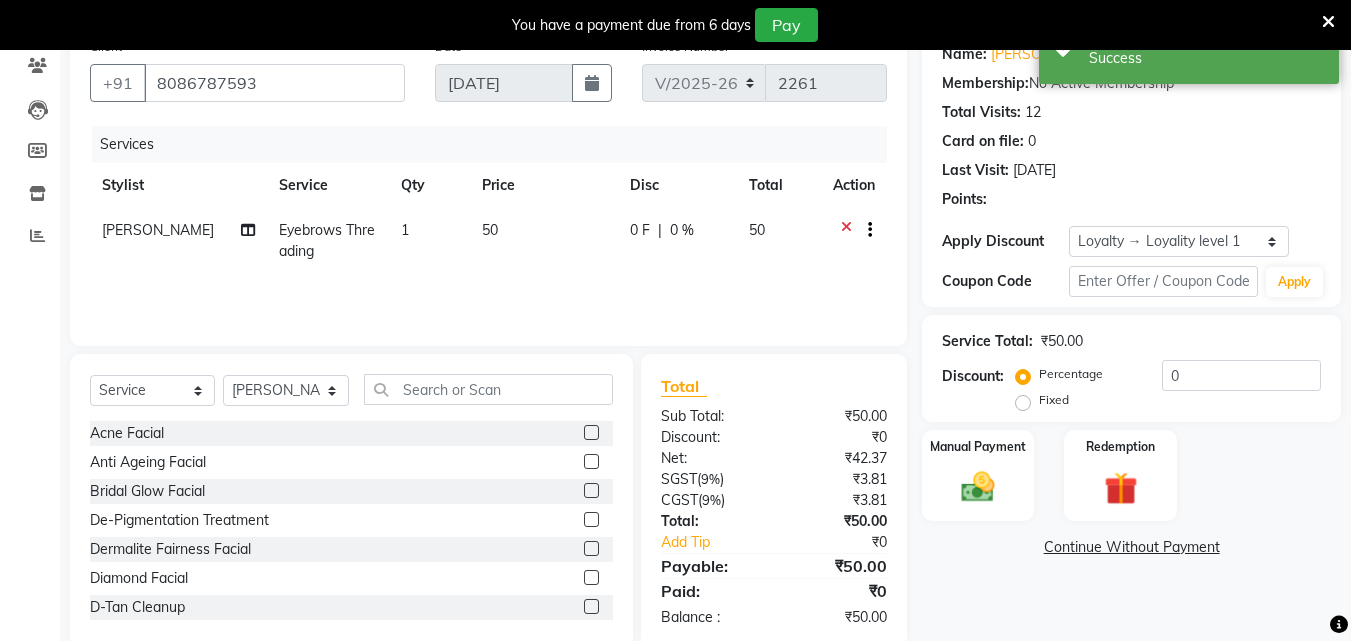 scroll, scrollTop: 210, scrollLeft: 0, axis: vertical 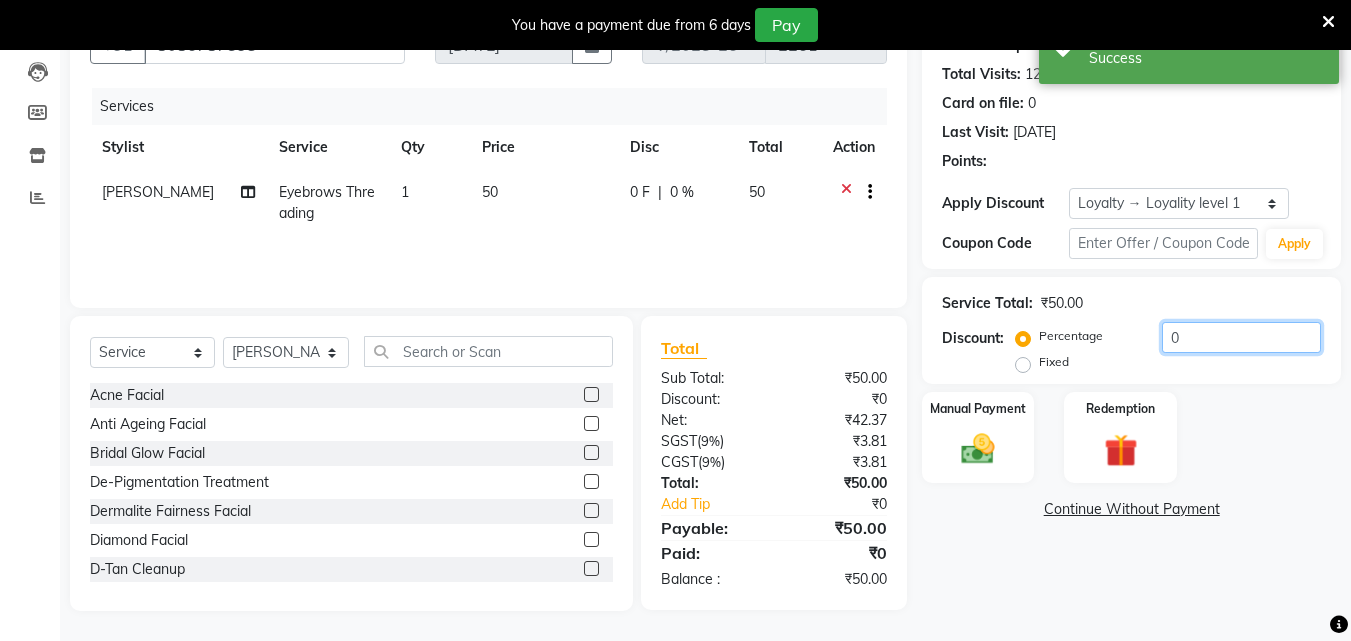 click on "0" 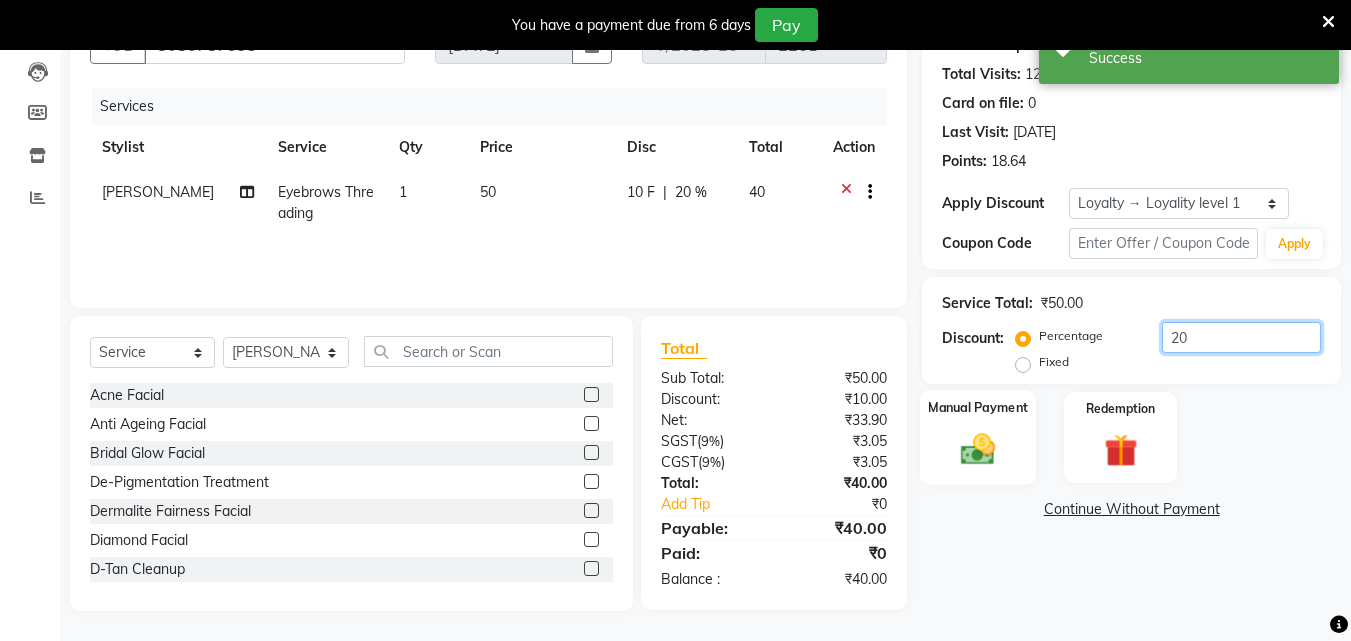 type on "20" 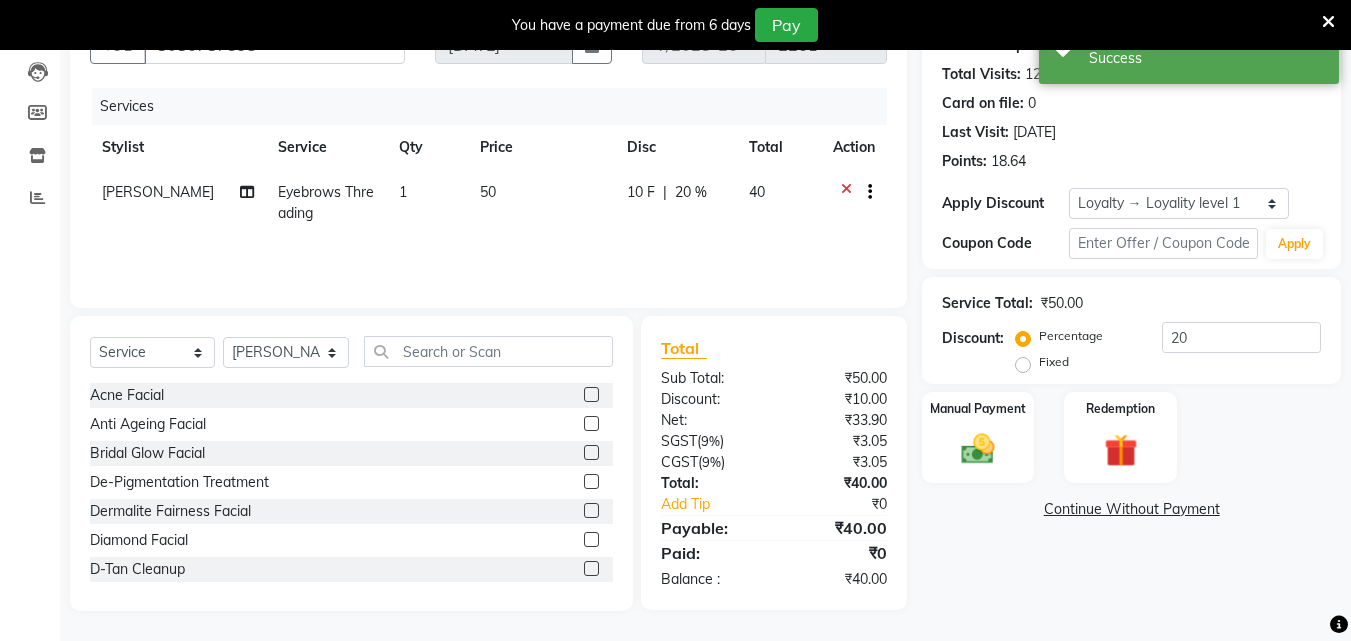 drag, startPoint x: 974, startPoint y: 444, endPoint x: 1040, endPoint y: 470, distance: 70.93659 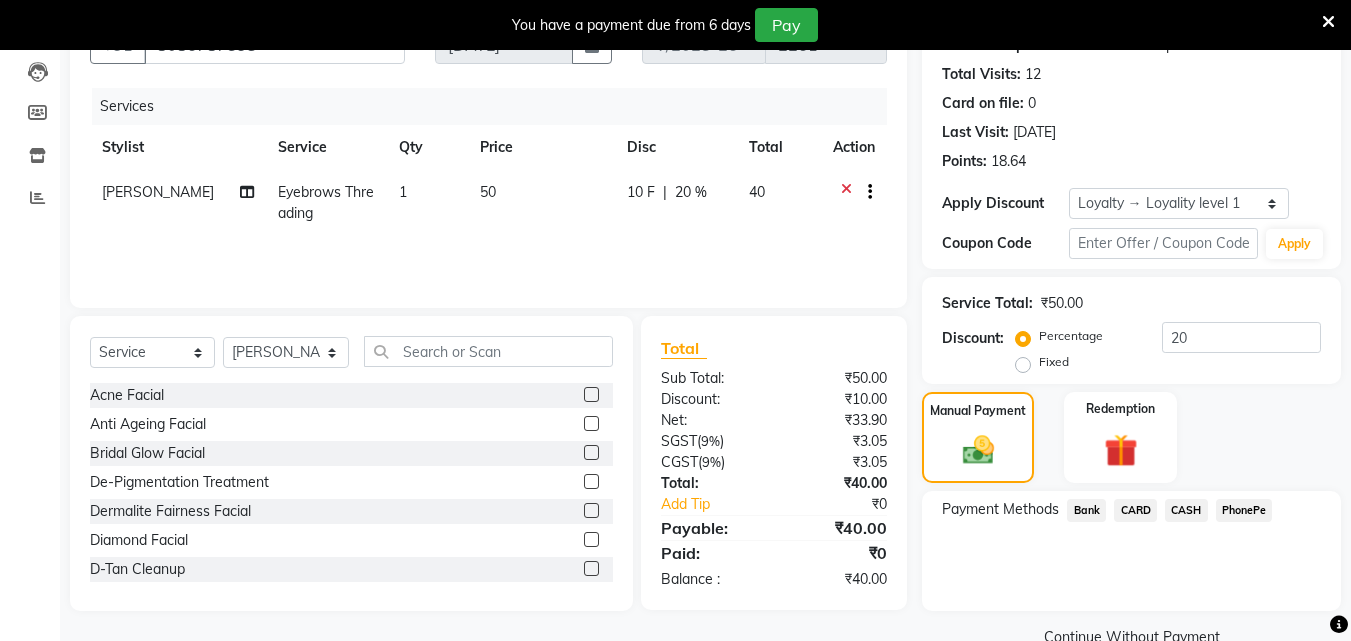 click on "PhonePe" 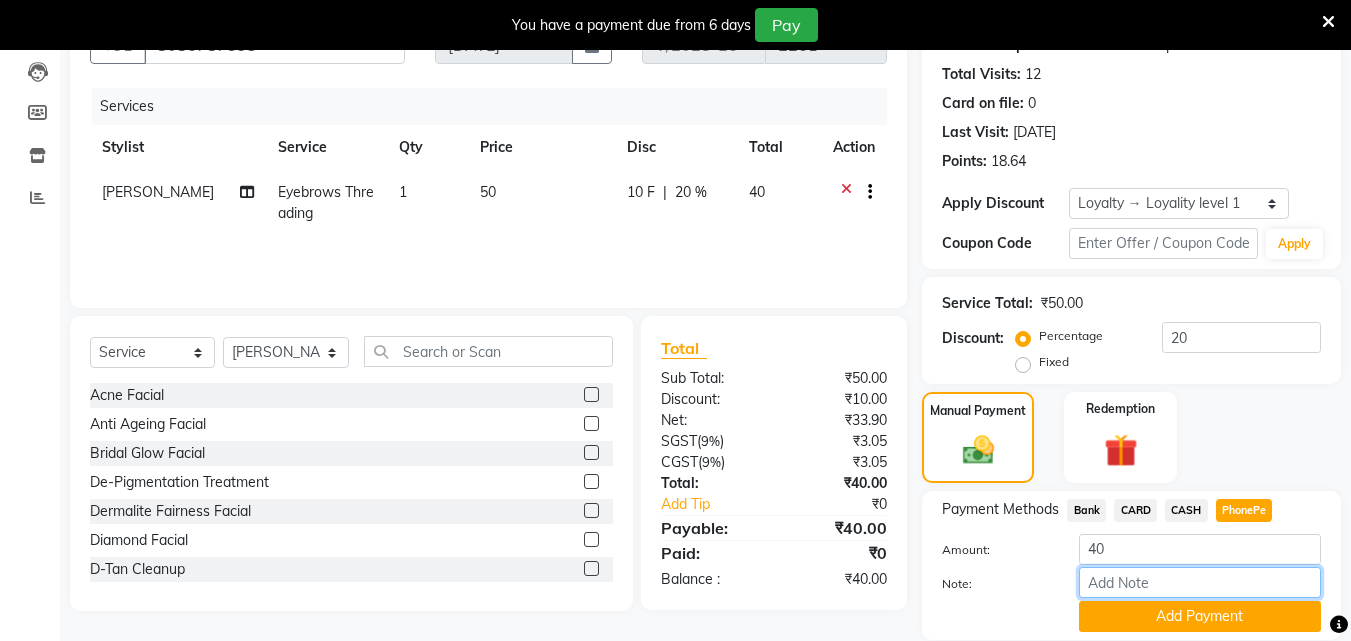 click on "Note:" at bounding box center [1200, 582] 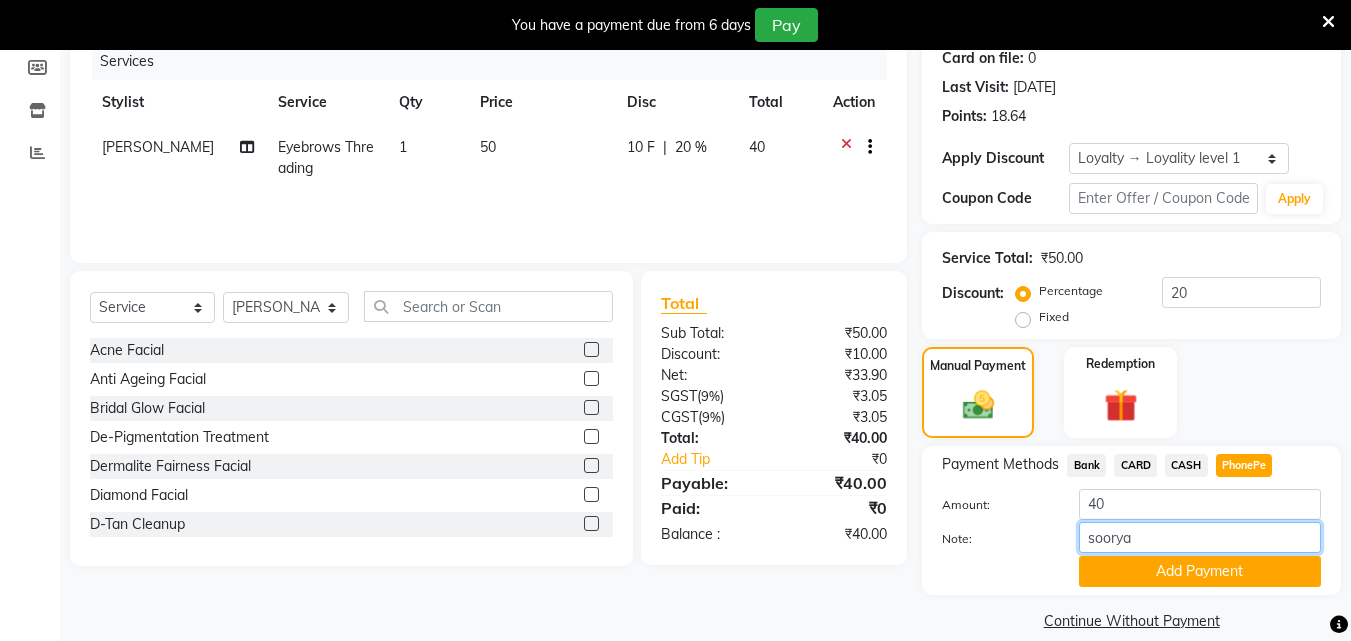 scroll, scrollTop: 280, scrollLeft: 0, axis: vertical 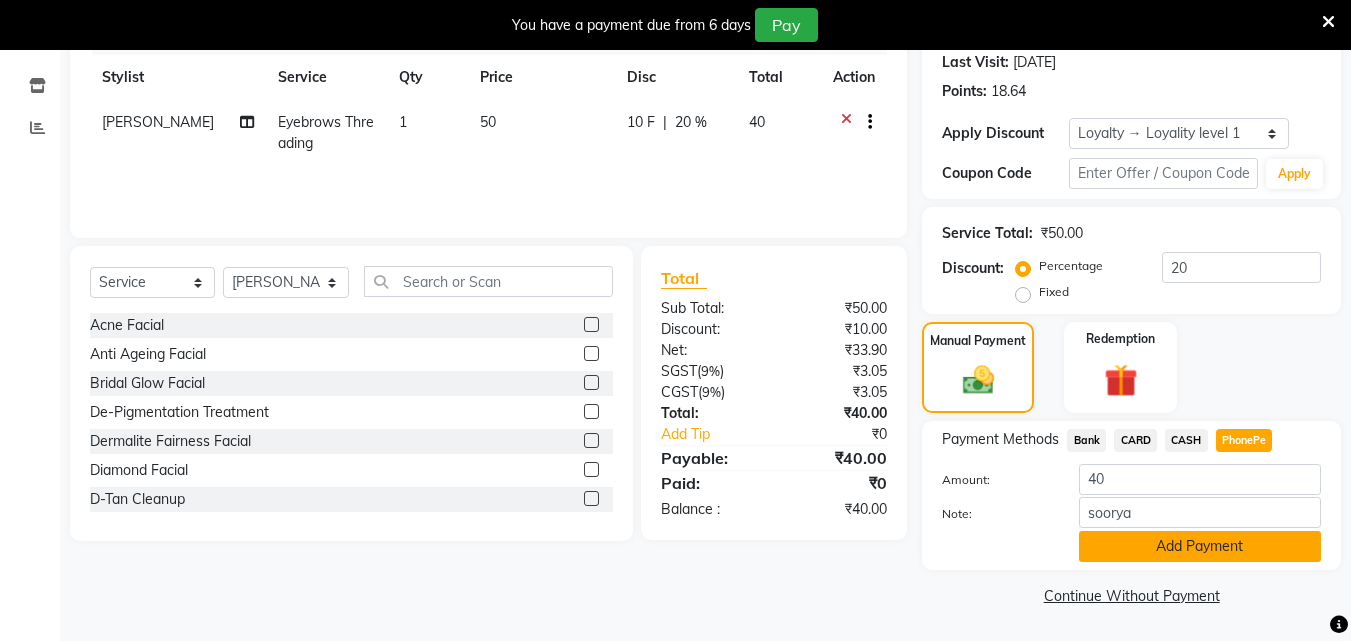 click on "Add Payment" 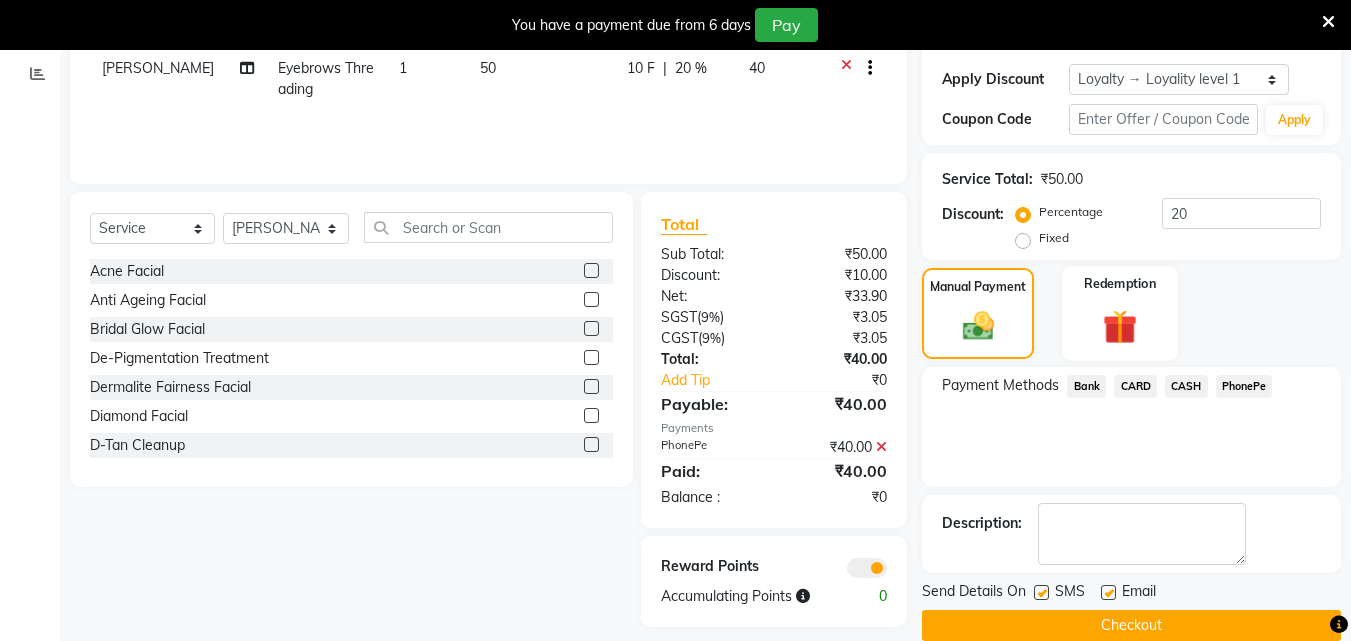 scroll, scrollTop: 364, scrollLeft: 0, axis: vertical 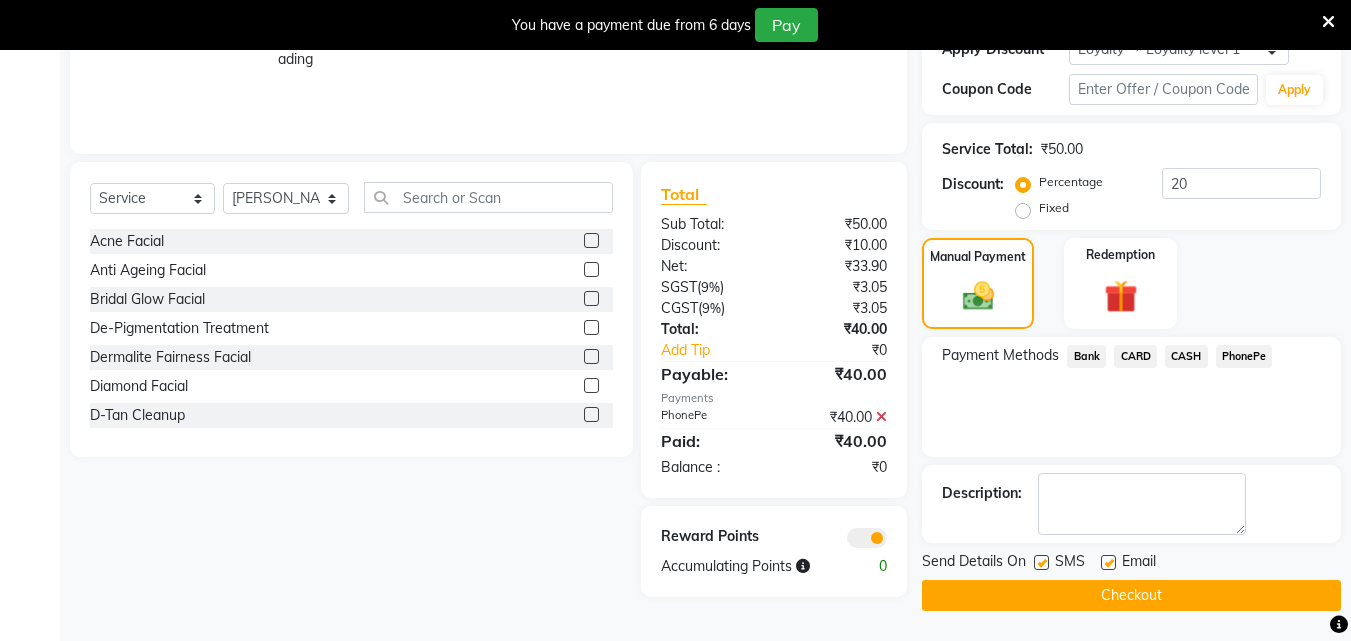 click 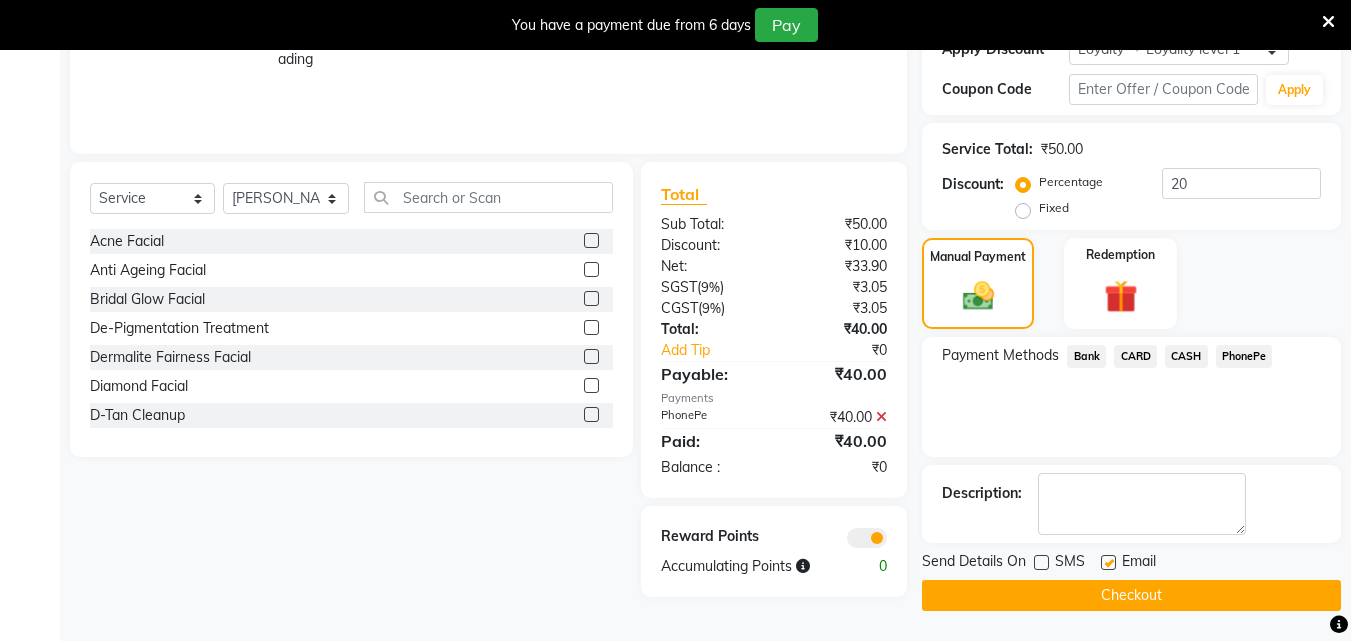 click 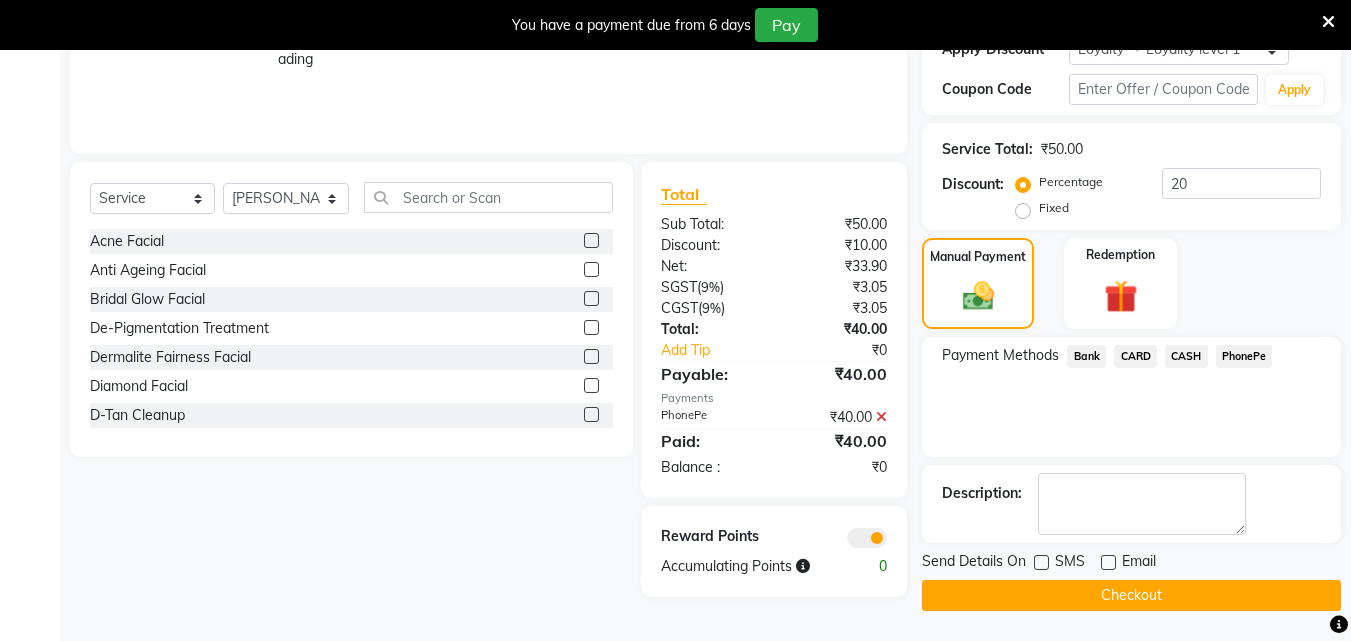 click on "Checkout" 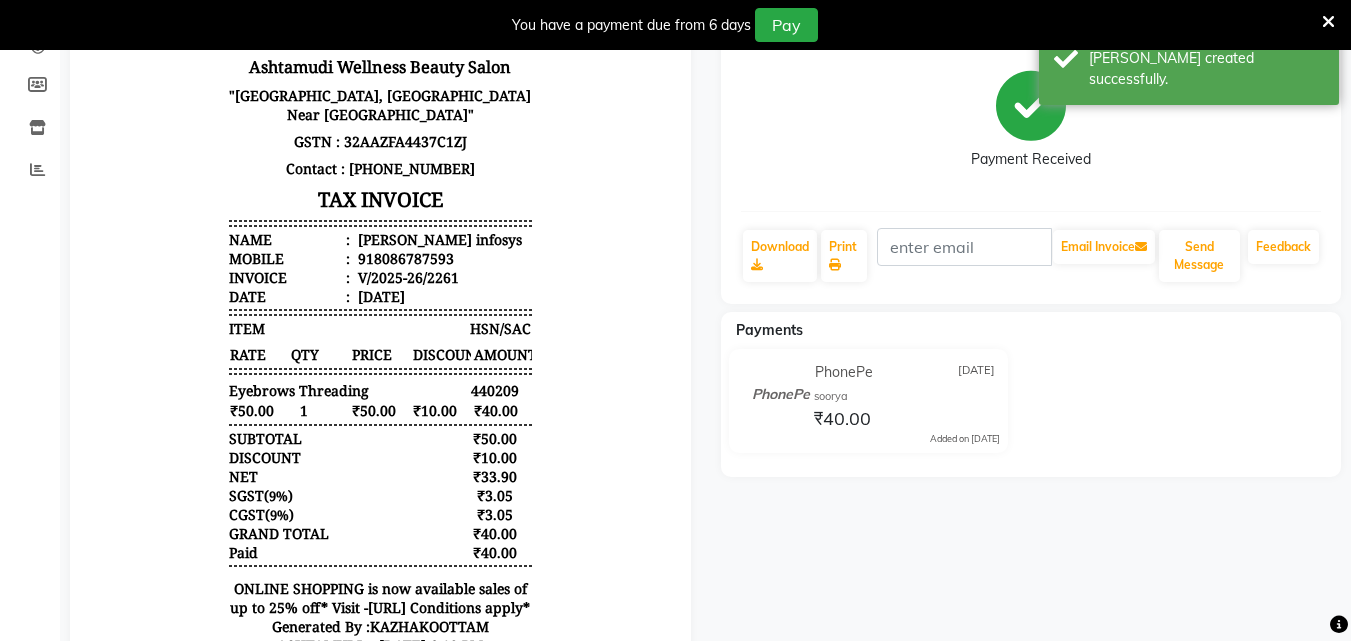 scroll, scrollTop: 0, scrollLeft: 0, axis: both 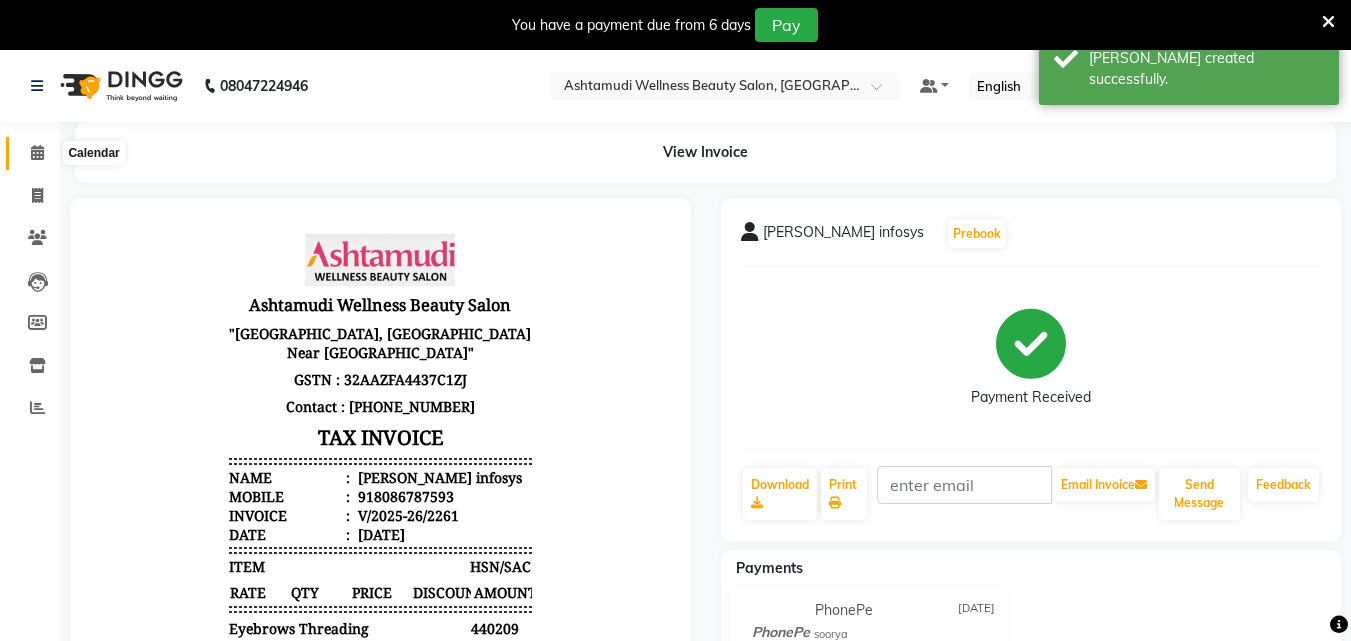 click 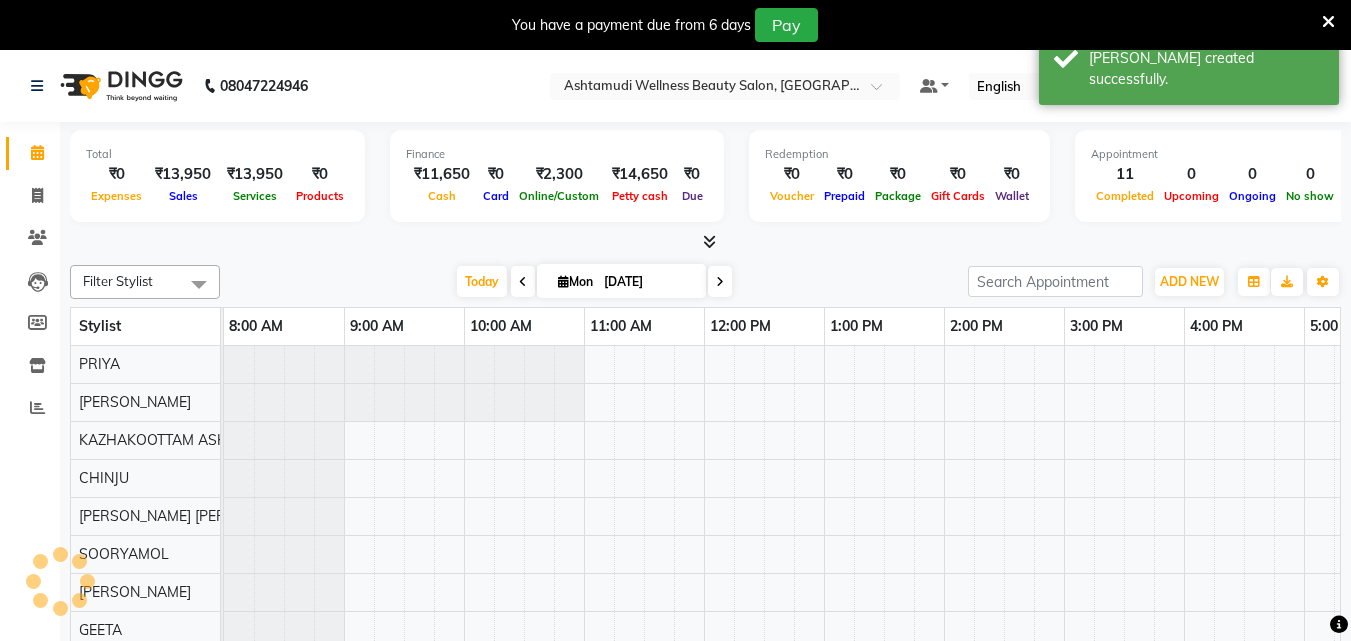 scroll, scrollTop: 0, scrollLeft: 324, axis: horizontal 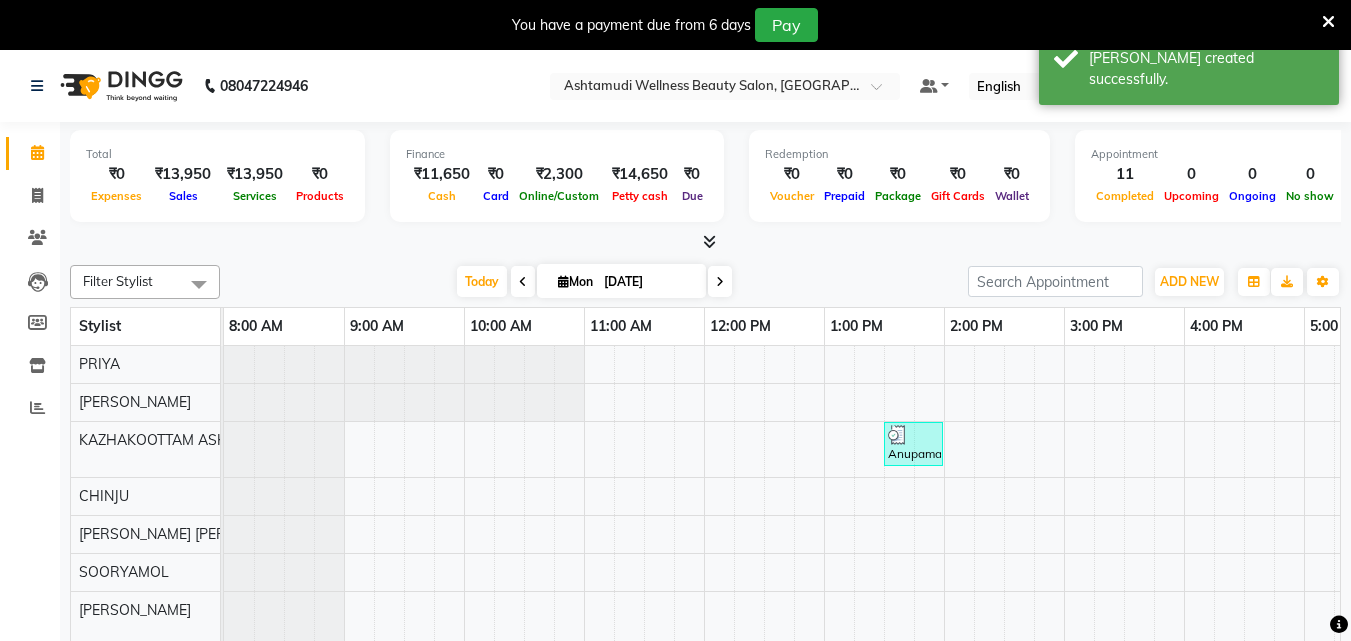 click at bounding box center [709, 241] 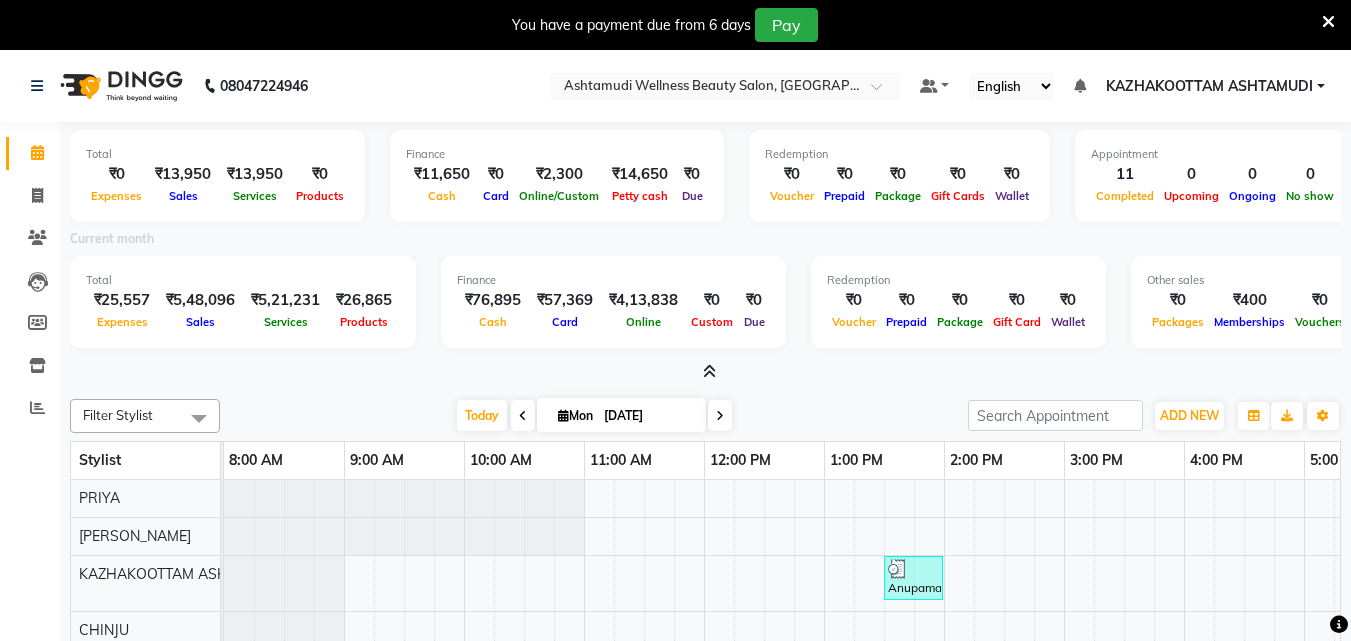 click at bounding box center [709, 371] 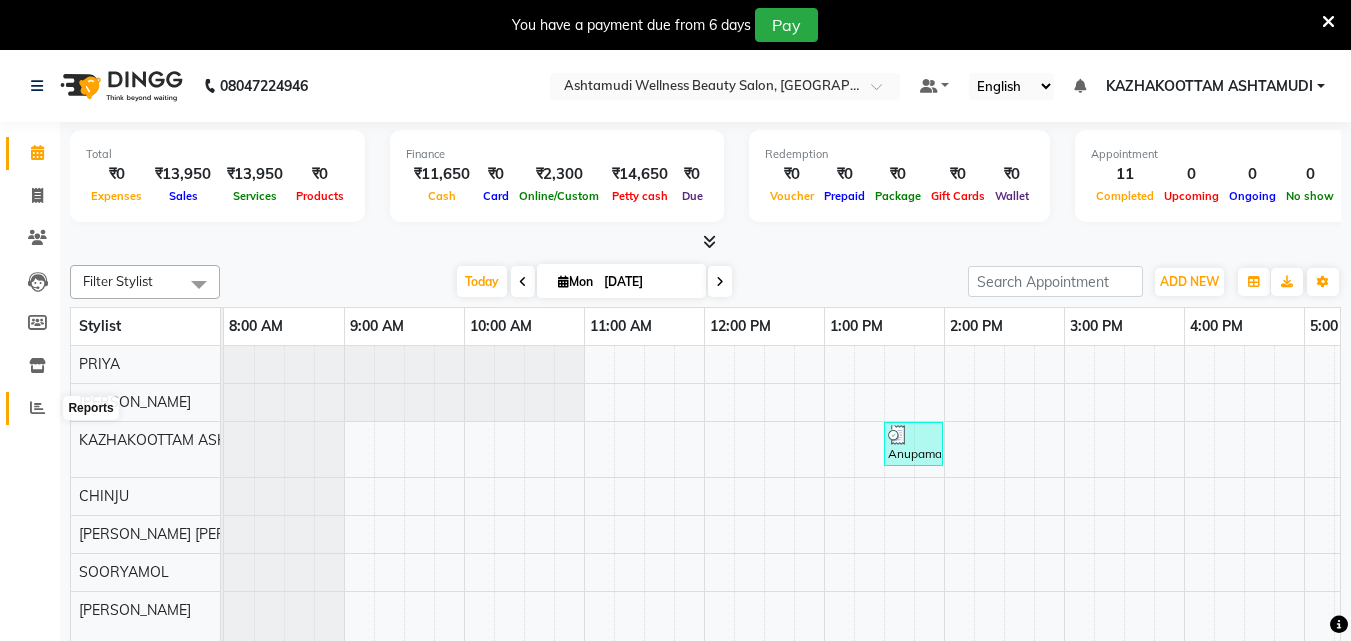 click 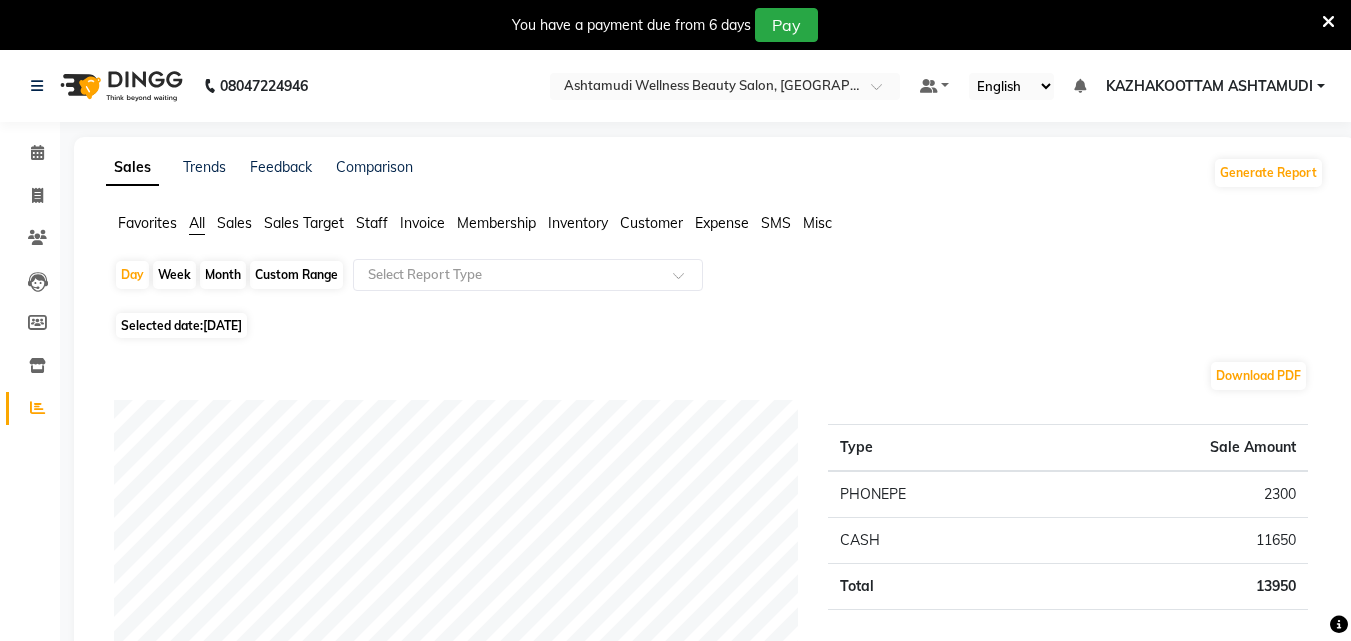 click on "Custom Range" 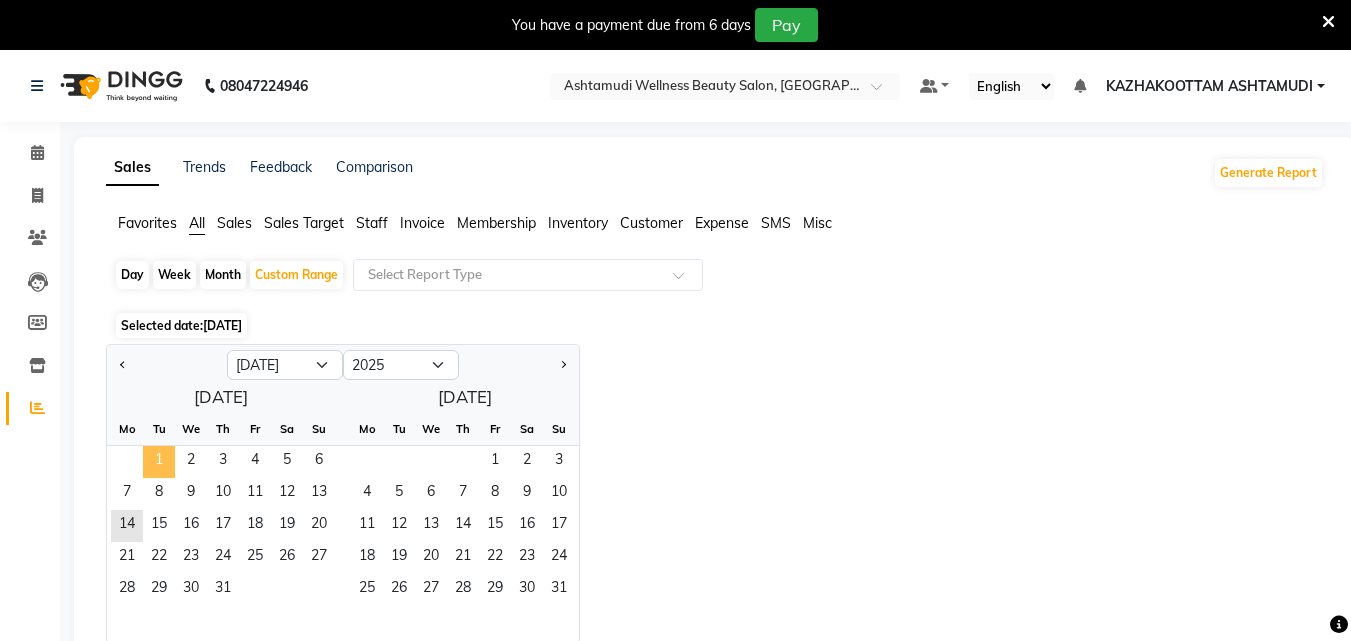 click on "1" 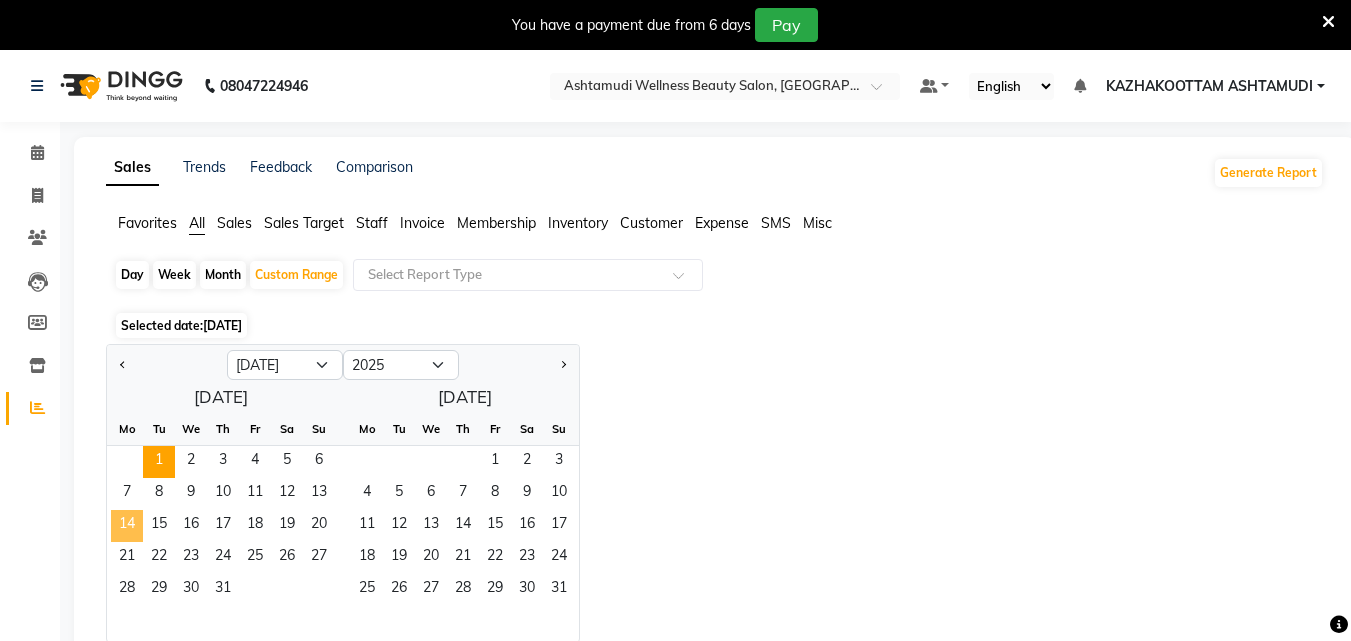 click on "14" 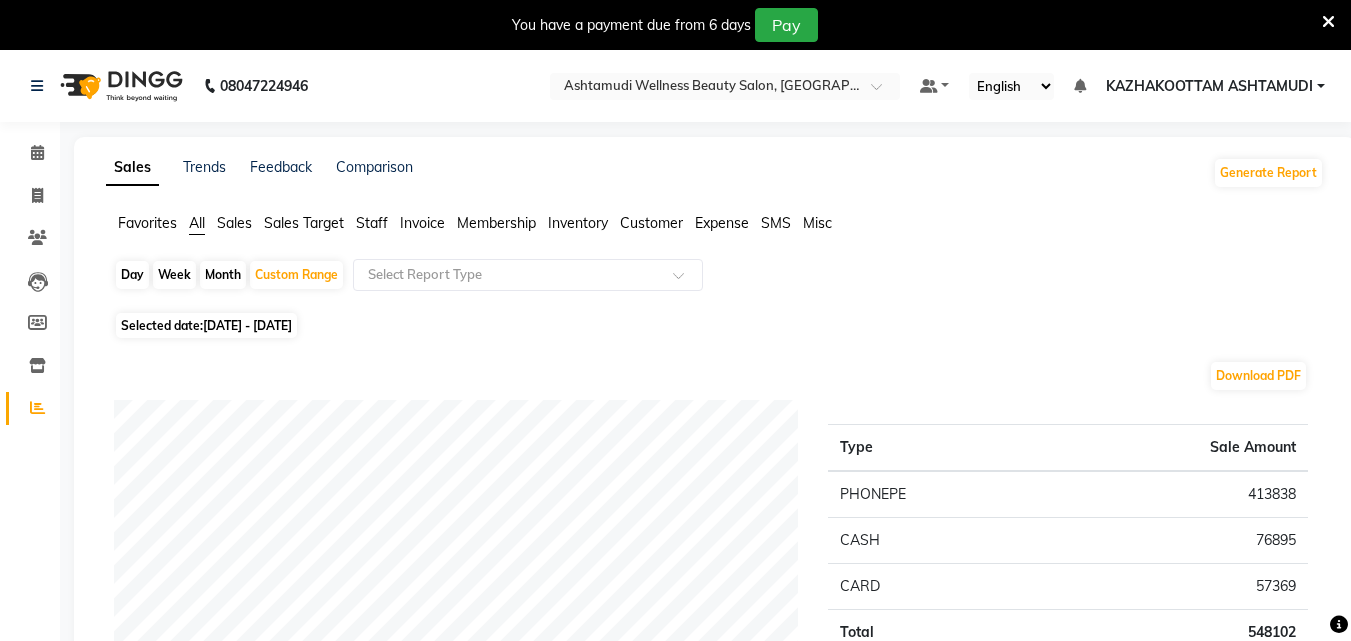 click on "Staff" 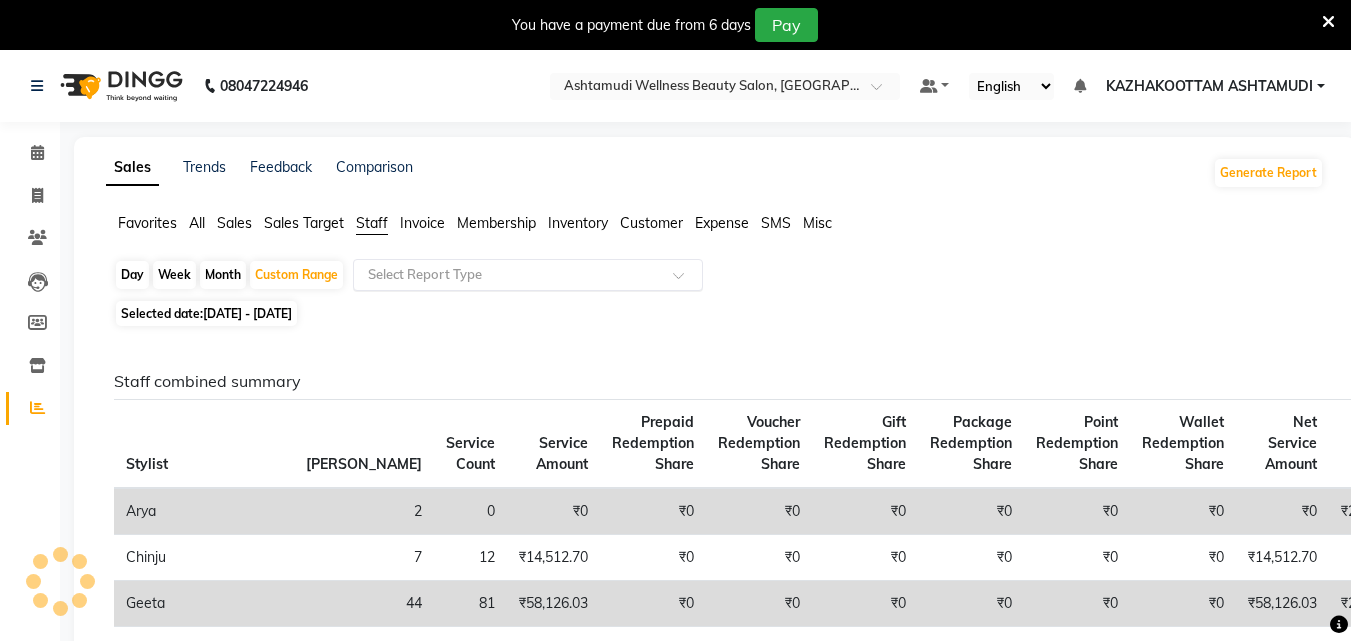 click 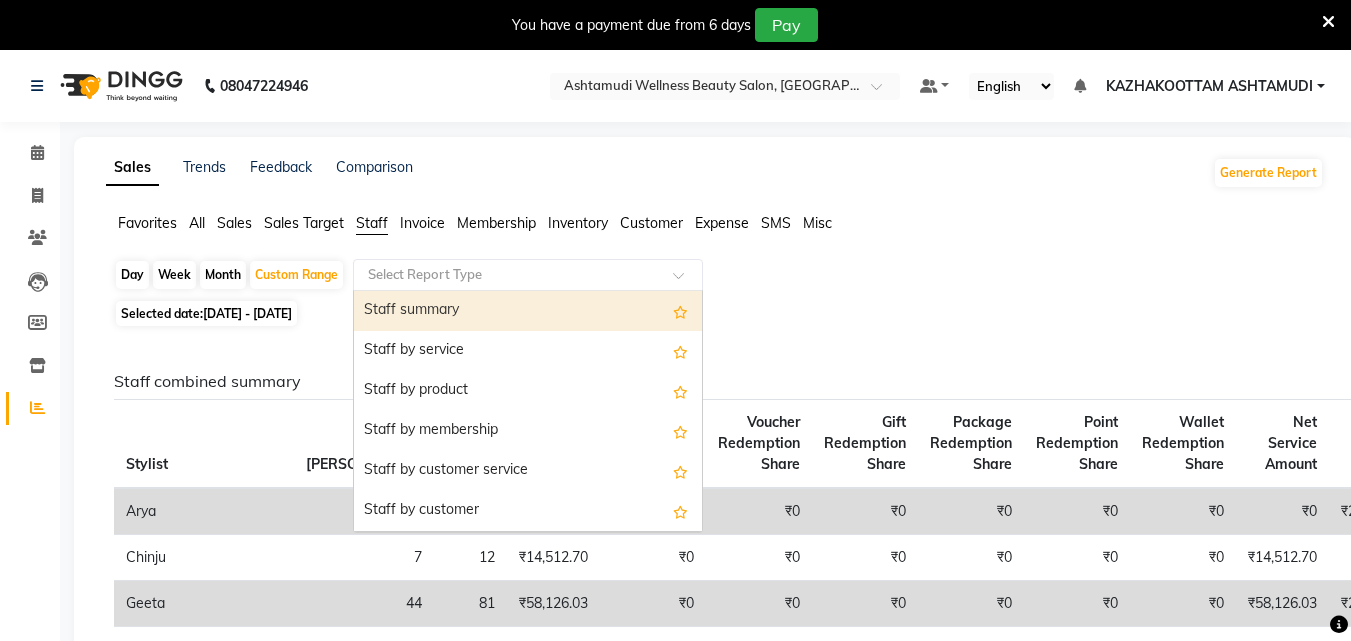 click on "Staff summary" at bounding box center (528, 311) 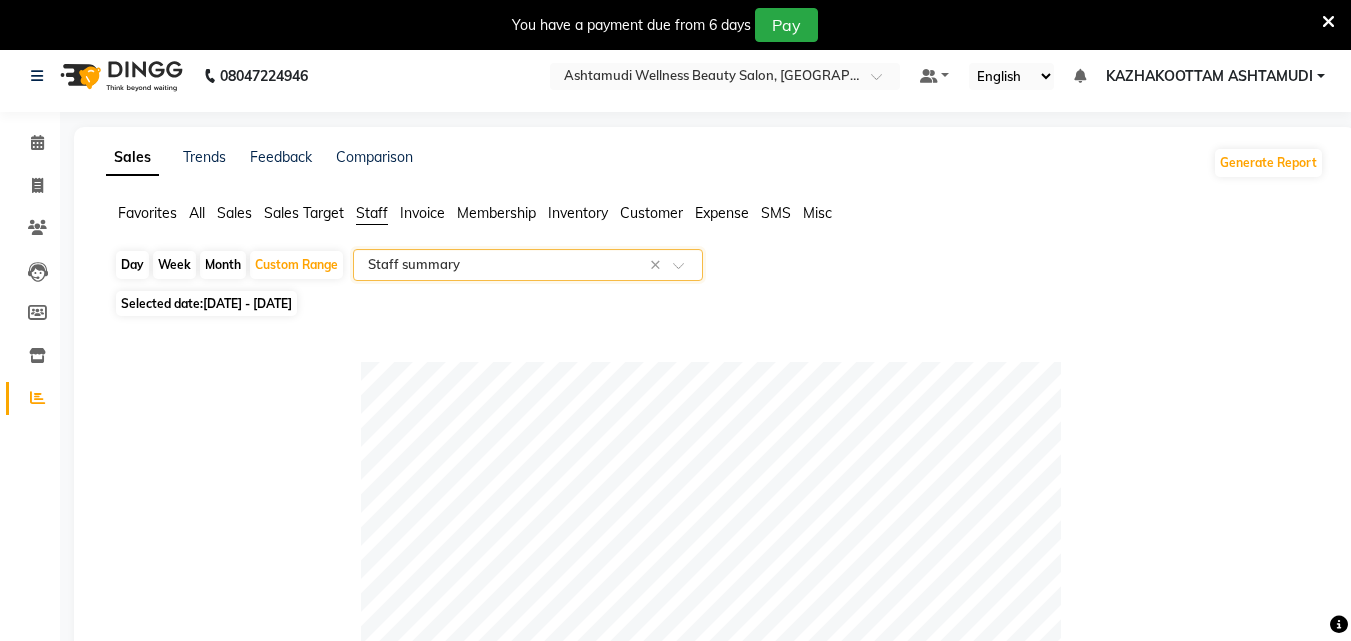scroll, scrollTop: 0, scrollLeft: 0, axis: both 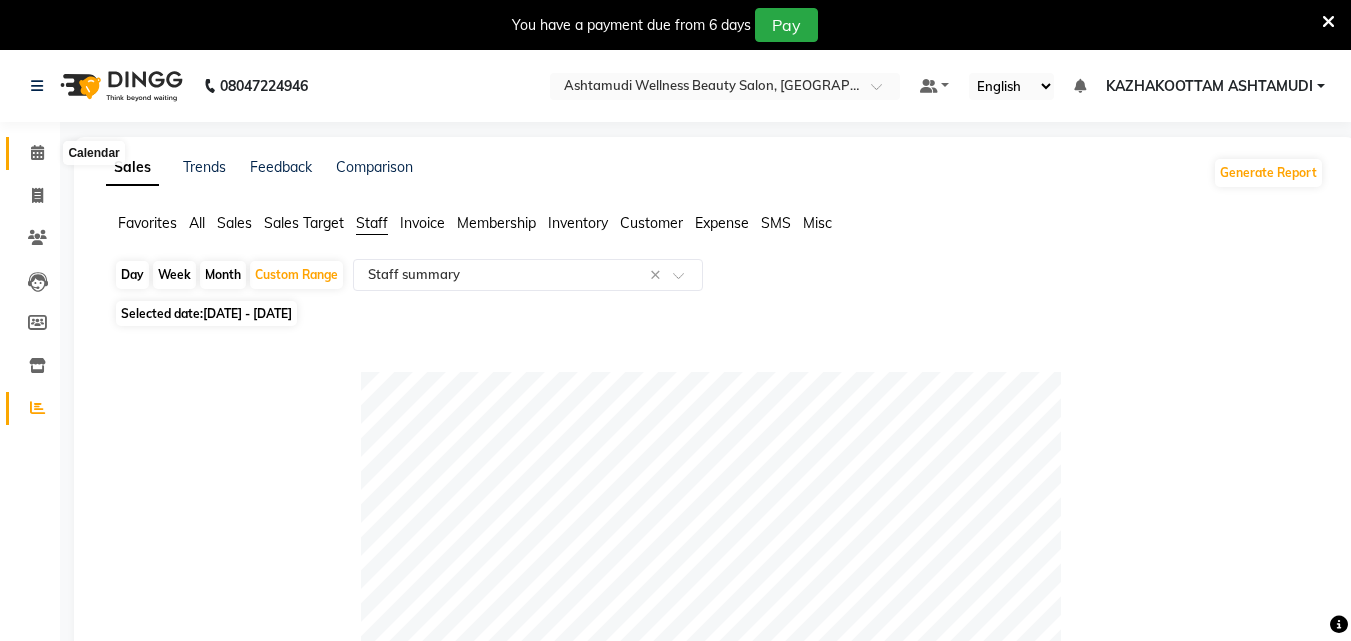 click 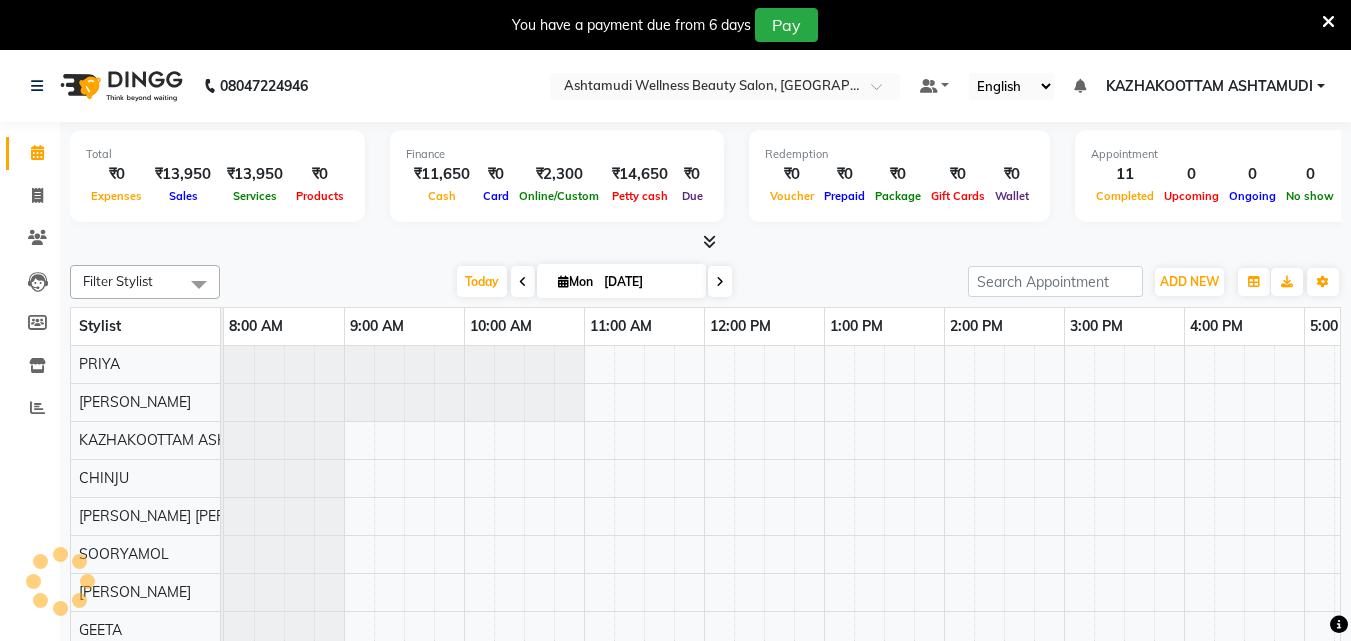 scroll, scrollTop: 0, scrollLeft: 0, axis: both 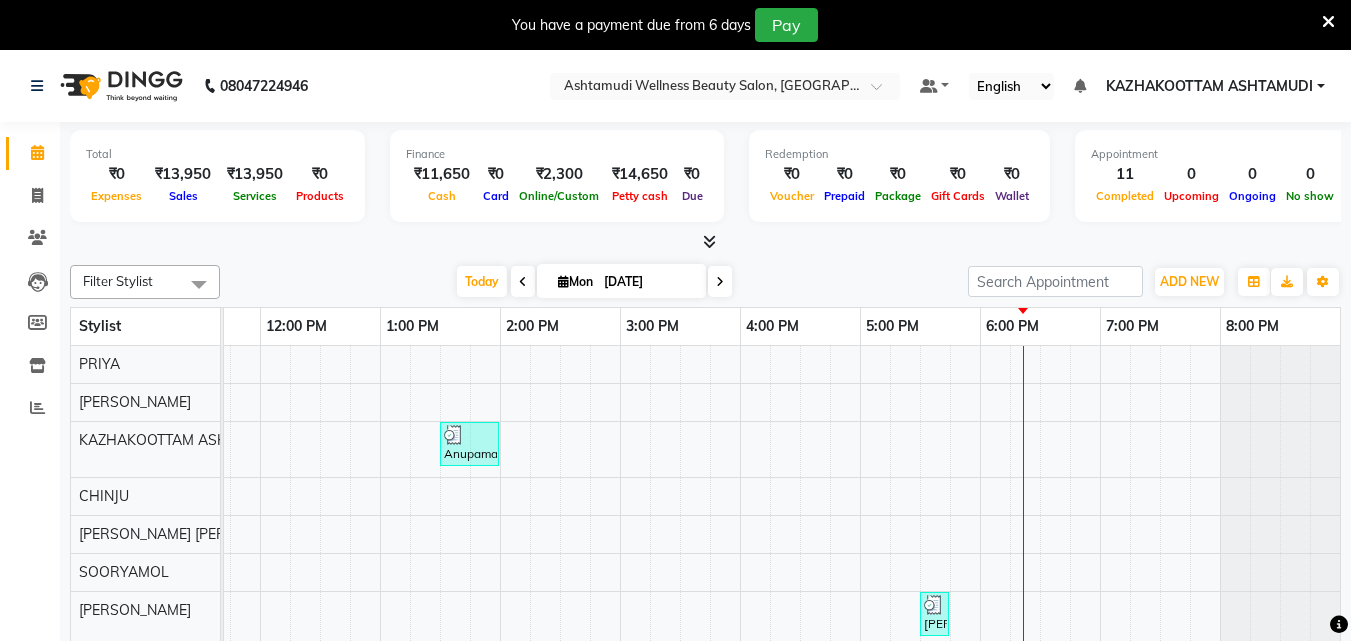 click at bounding box center (709, 241) 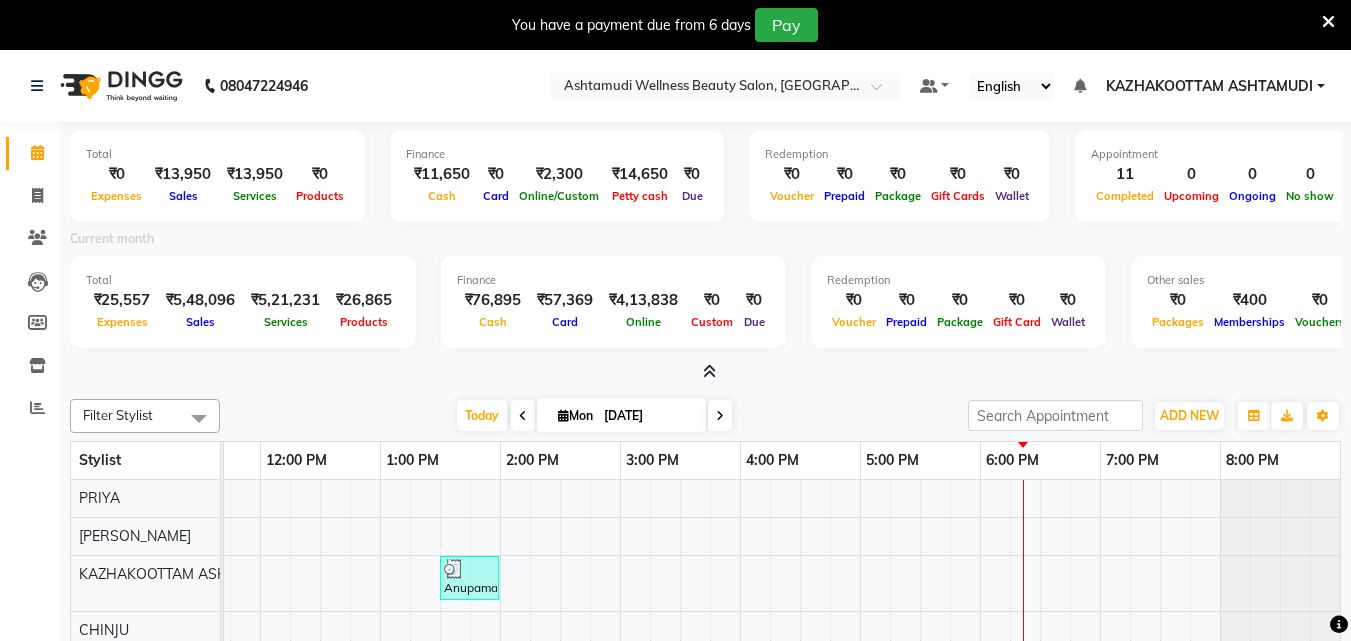 click at bounding box center [709, 371] 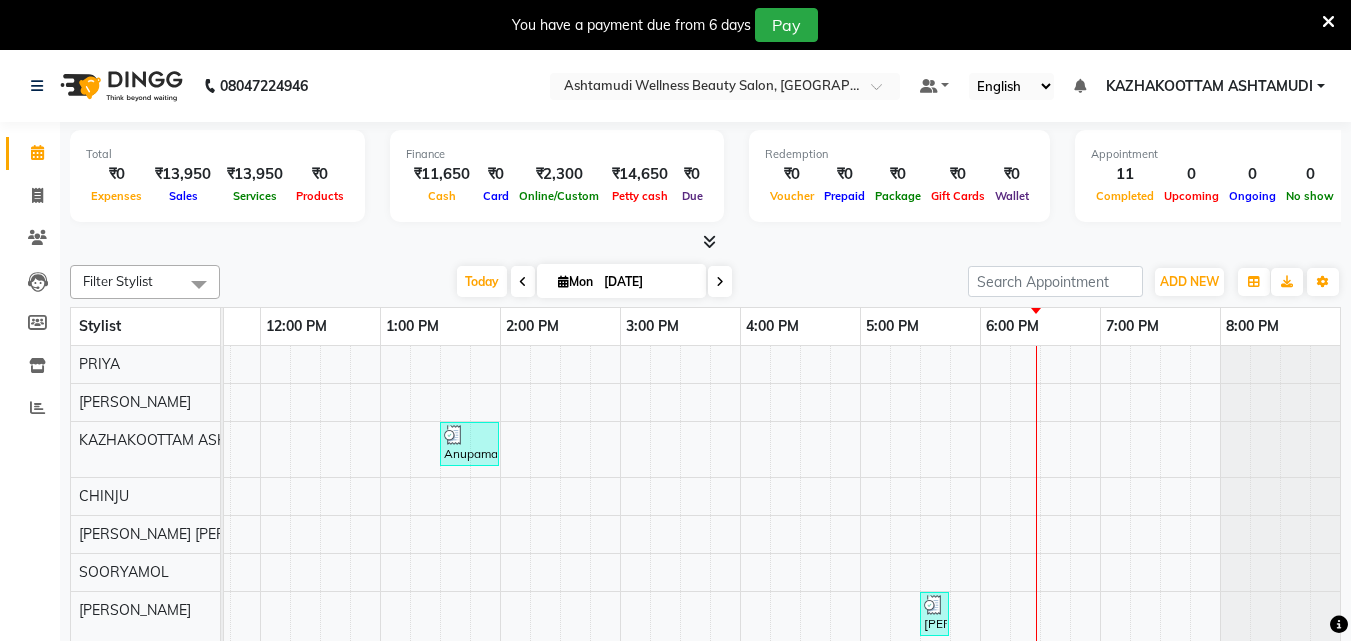 scroll, scrollTop: 125, scrollLeft: 444, axis: both 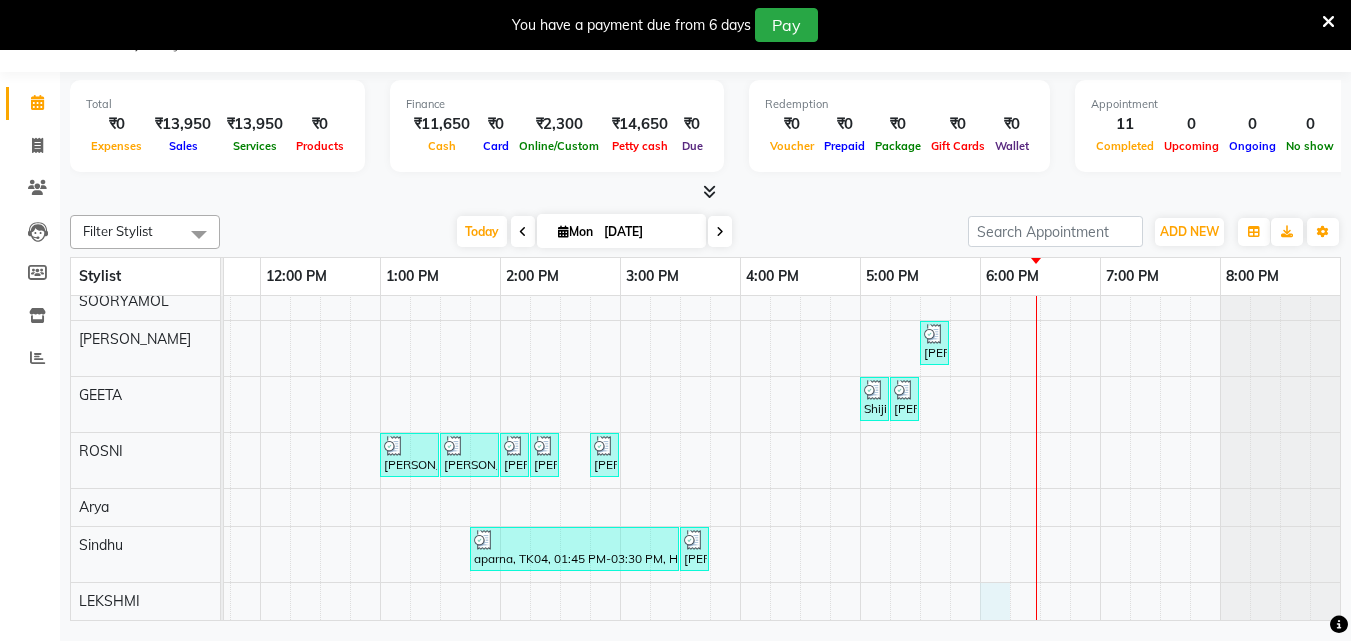 click on "Anupama, TK01, 01:30 PM-02:00 PM, Bridal Make up     swetha infosys, TK07, 05:30 PM-05:45 PM, Eyebrows Threading     Shiji, TK06, 05:00 PM-05:15 PM, Eyebrows Threading     Shiji, TK06, 05:15 PM-05:30 PM, Forehead Threading     angita, TK02, 01:00 PM-01:30 PM, Upper Lip Waxing     angita, TK02, 01:30 PM-02:00 PM, Upper Lip Waxing     angita, TK02, 02:00 PM-02:15 PM, Eyebrows Threading     angita, TK02, 02:15 PM-02:30 PM, Forehead Threading     namitha, TK03, 02:45 PM-03:00 PM, Eyebrows Threading     aparna, TK04, 01:45 PM-03:30 PM, Half Leg D tan,Full Hand D Tan,D-Tan Cleanup     ASWATHY, TK05, 03:30 PM-03:45 PM, Eyebrows Threading" at bounding box center [560, 347] 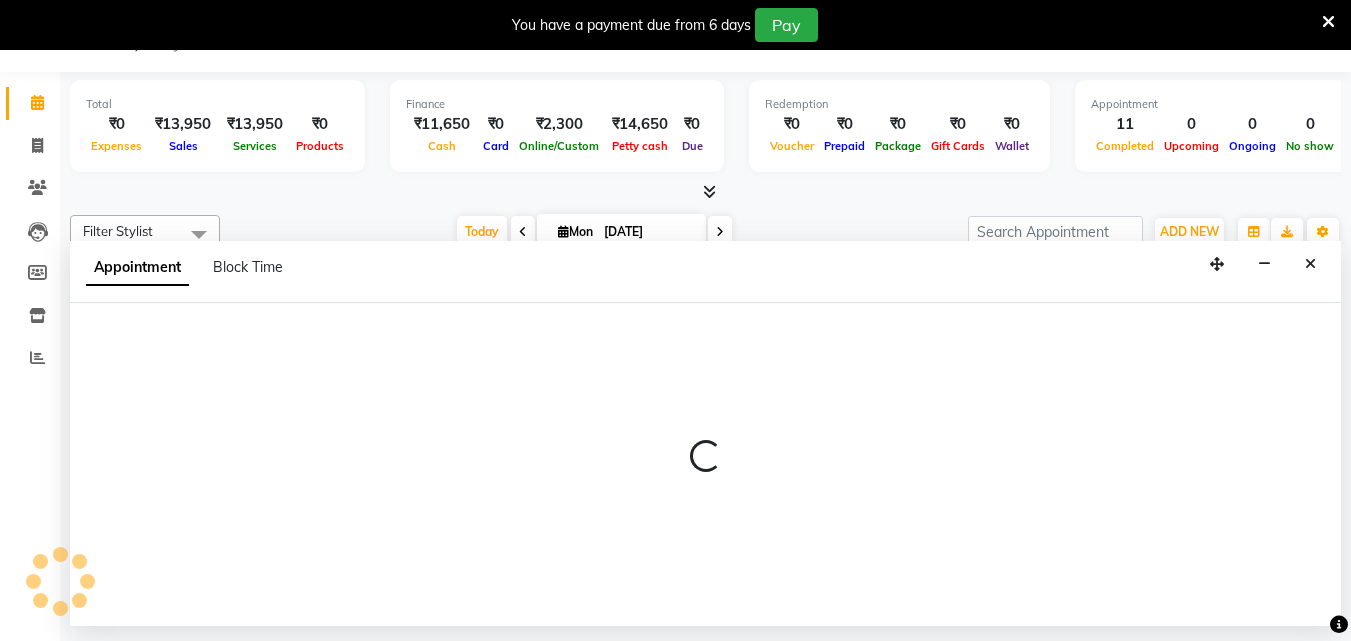 select on "85074" 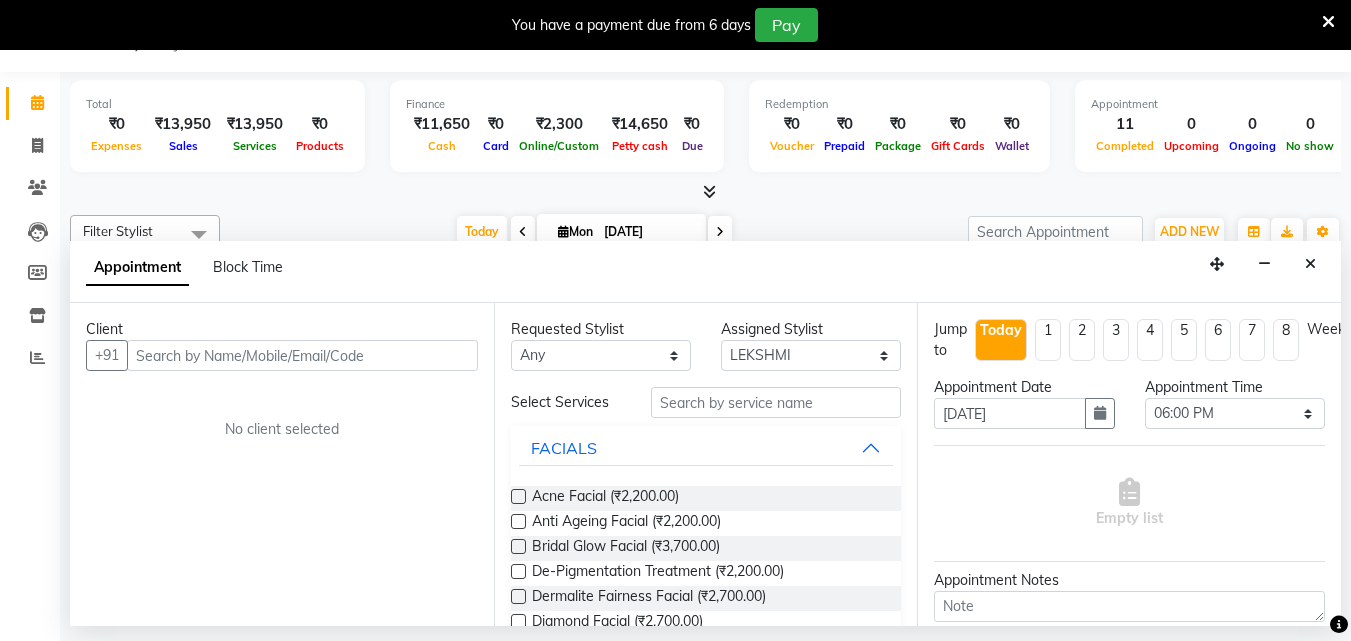 click at bounding box center [302, 355] 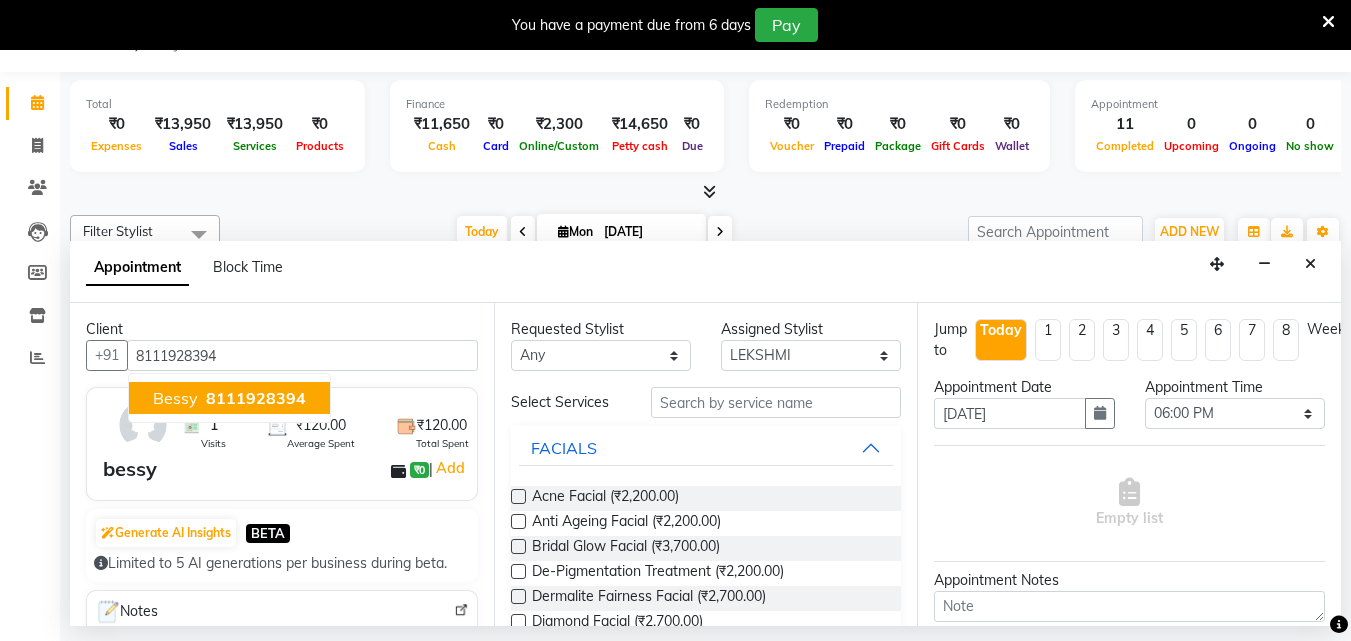 drag, startPoint x: 289, startPoint y: 395, endPoint x: 340, endPoint y: 398, distance: 51.088158 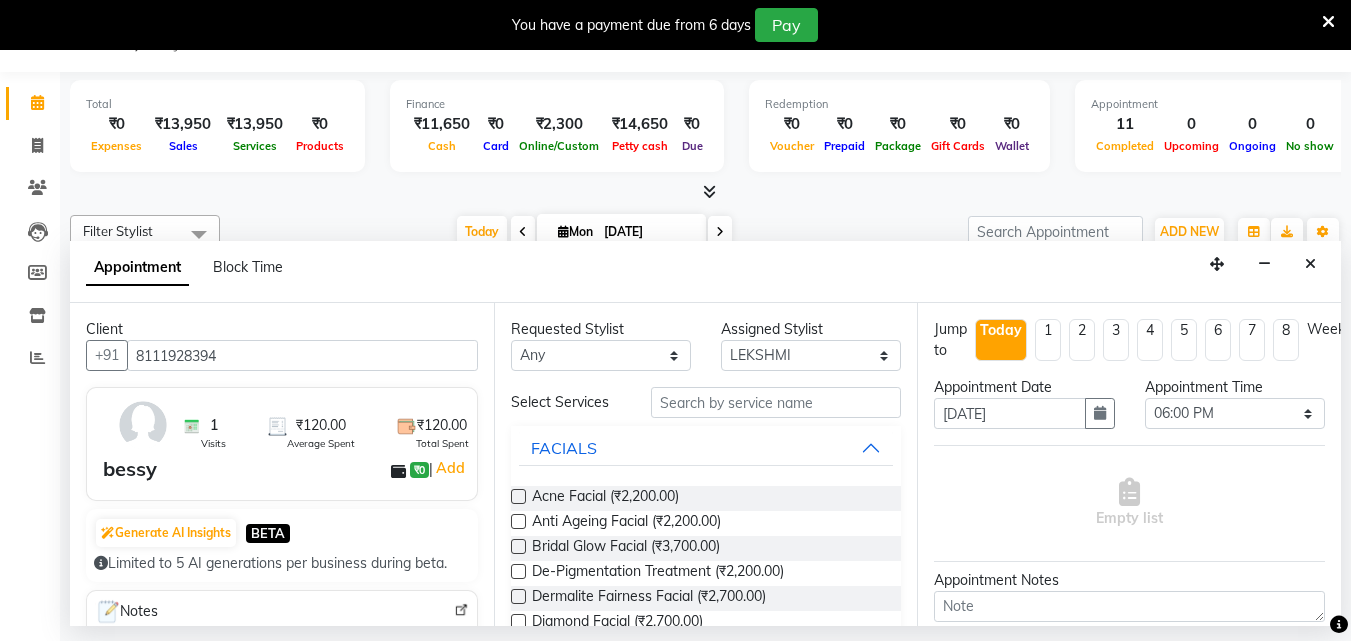 type on "8111928394" 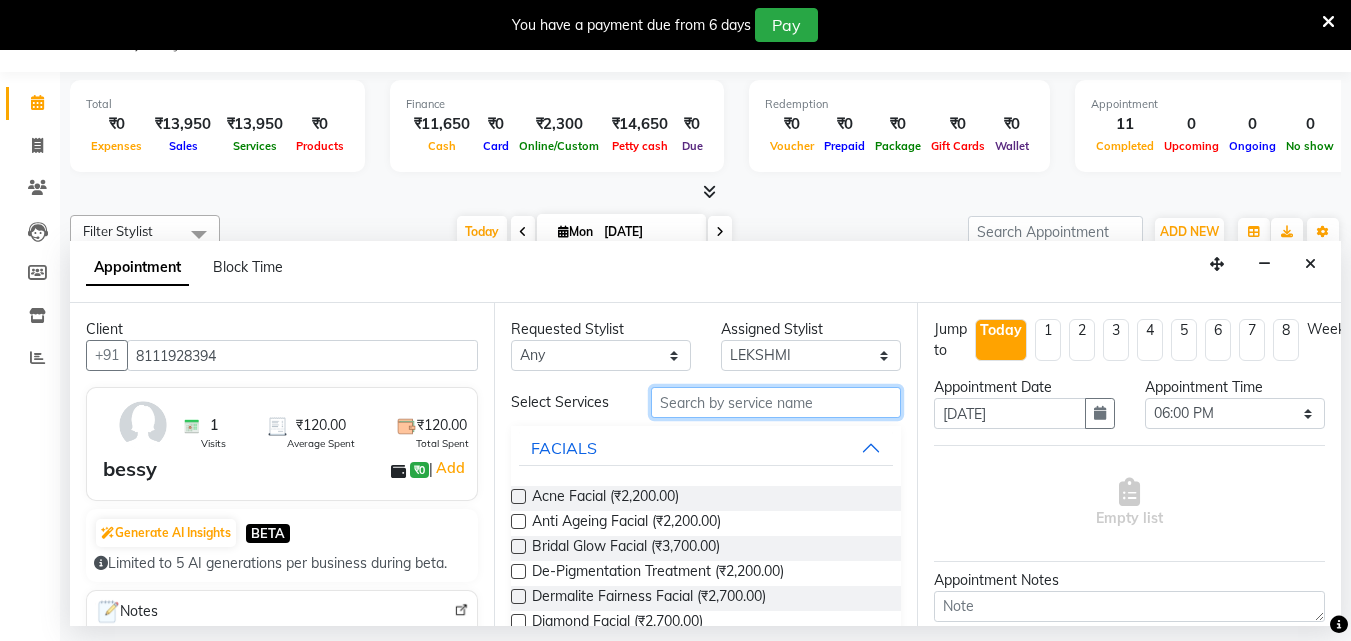 click at bounding box center (776, 402) 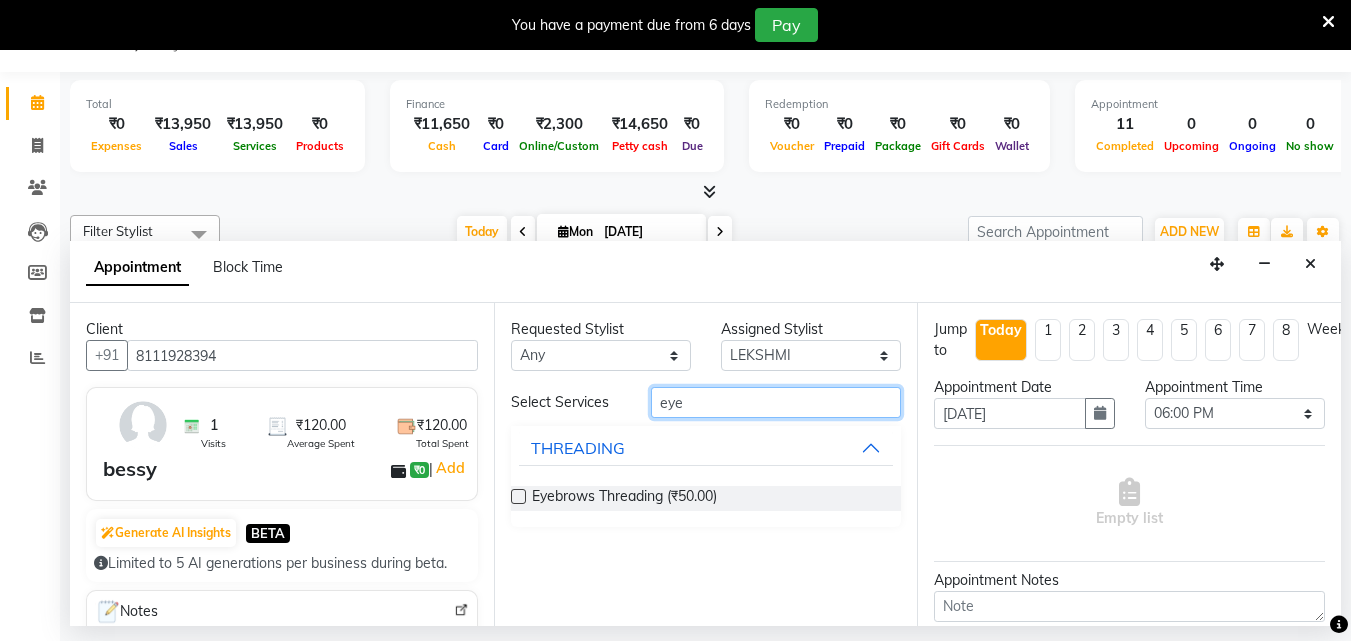 type on "eye" 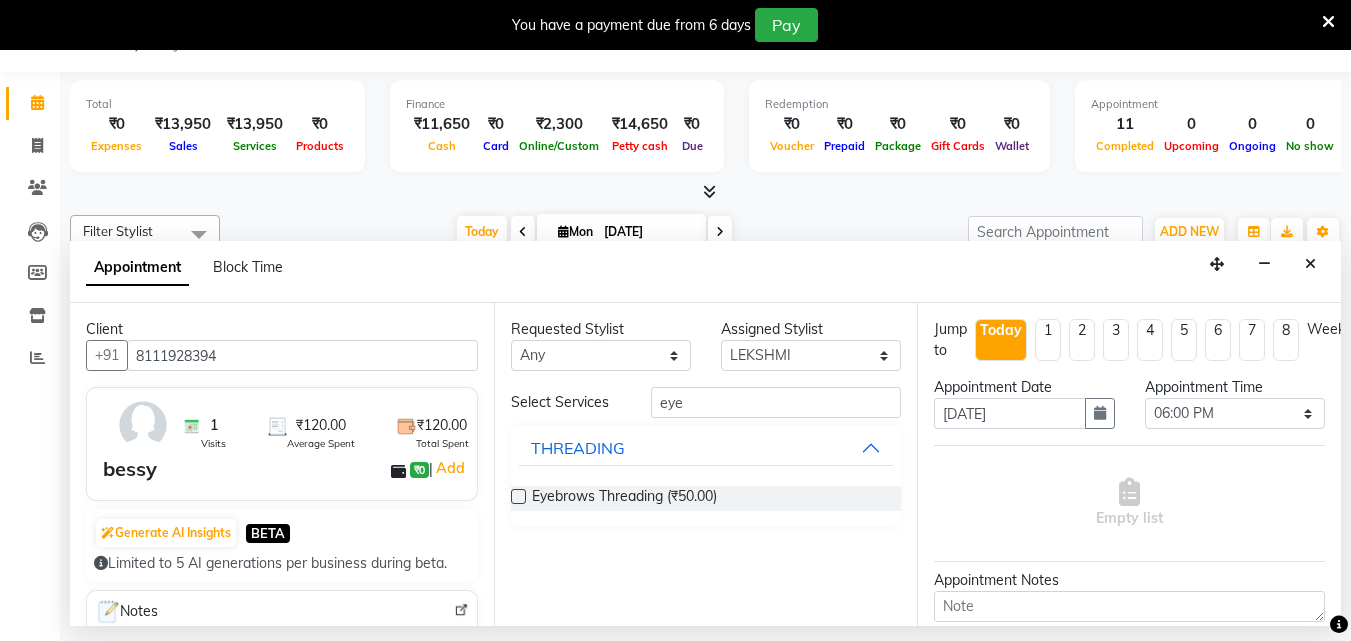 click at bounding box center [518, 496] 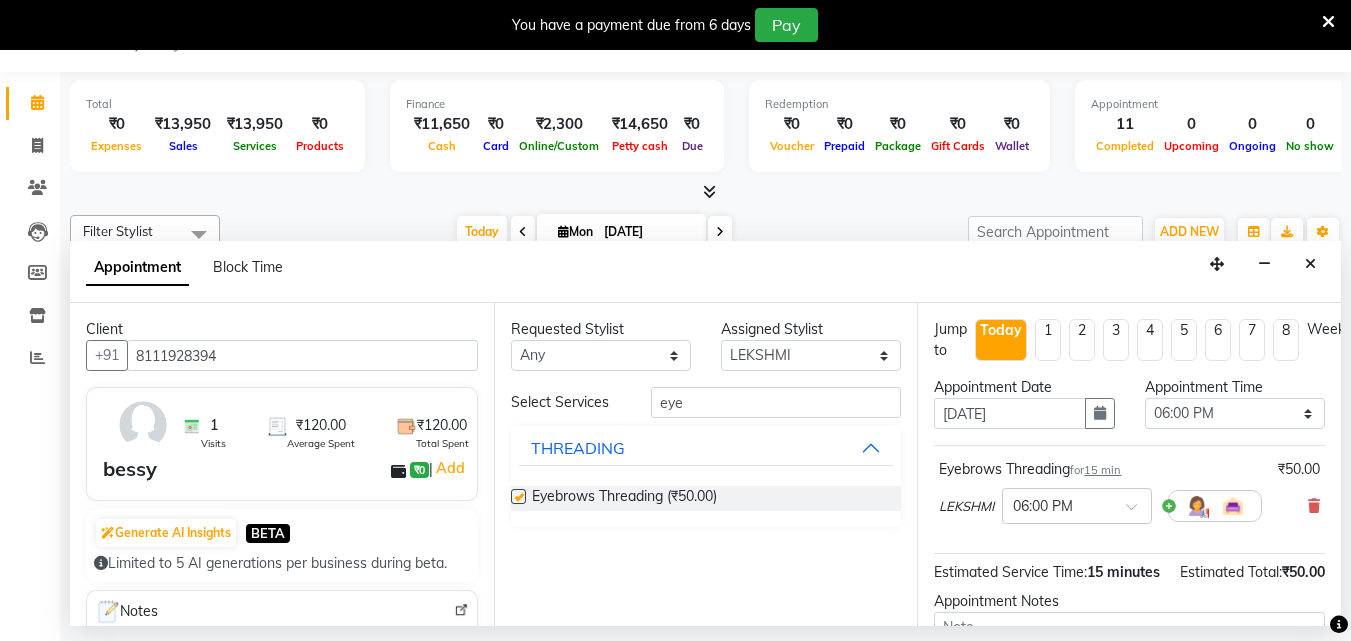 checkbox on "false" 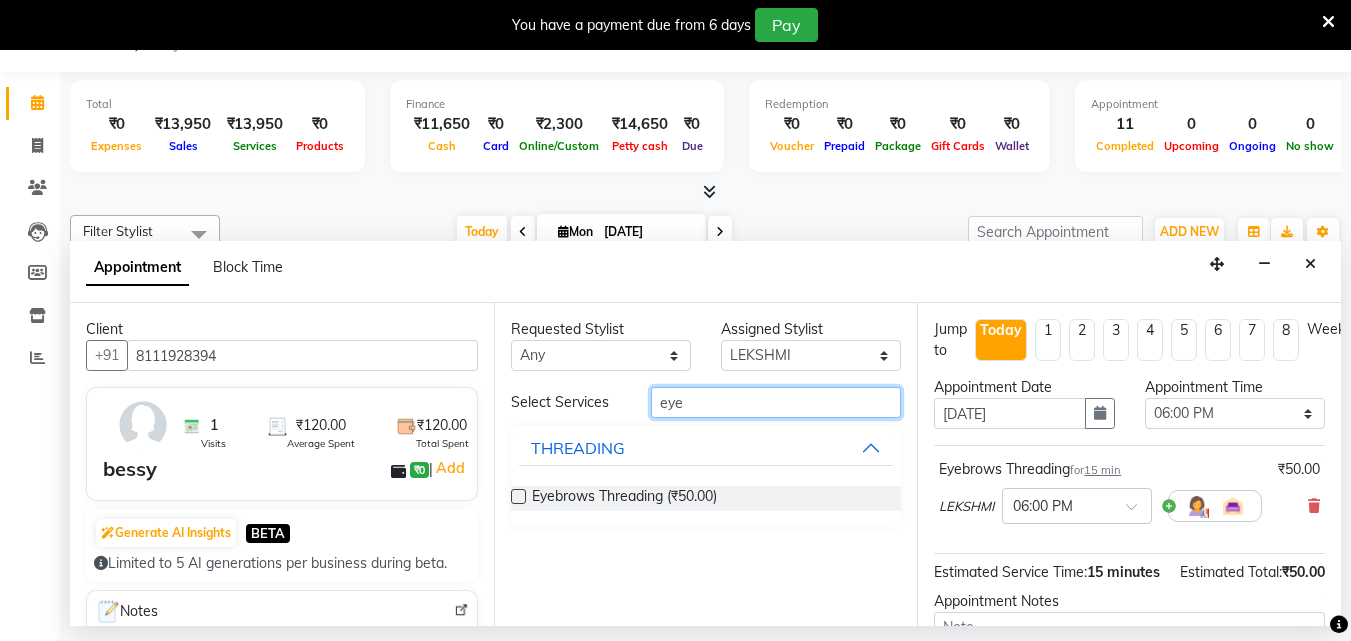 click on "eye" at bounding box center [776, 402] 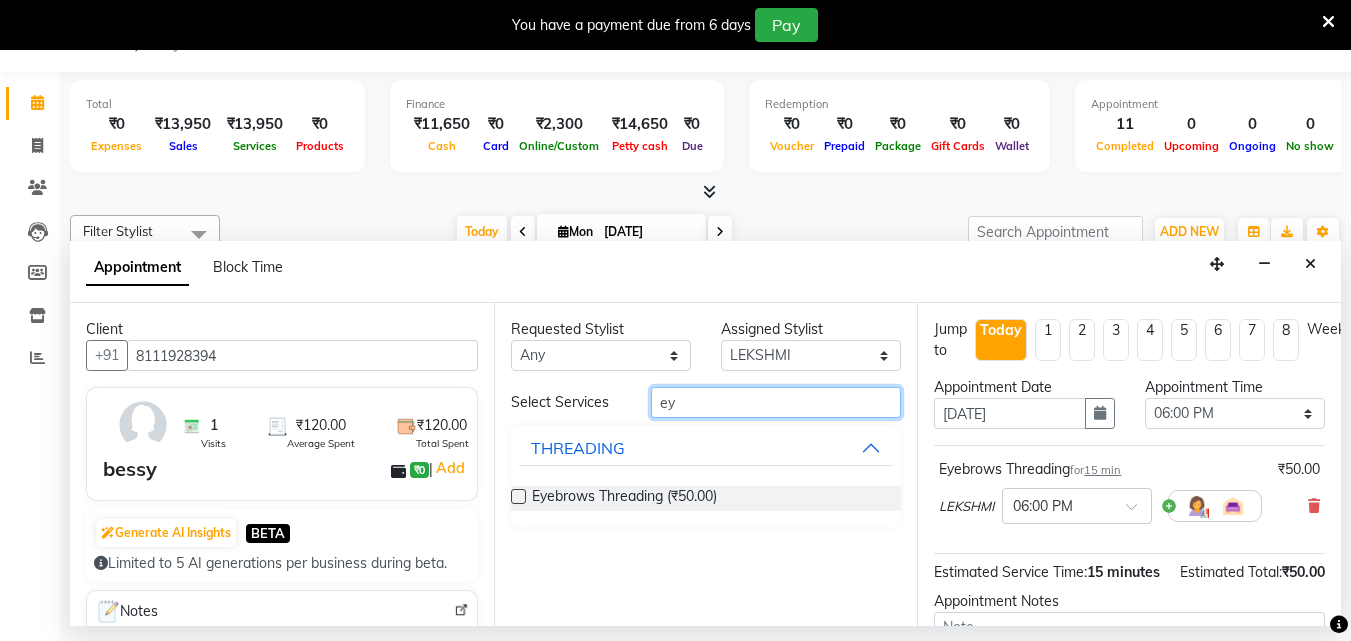 type on "e" 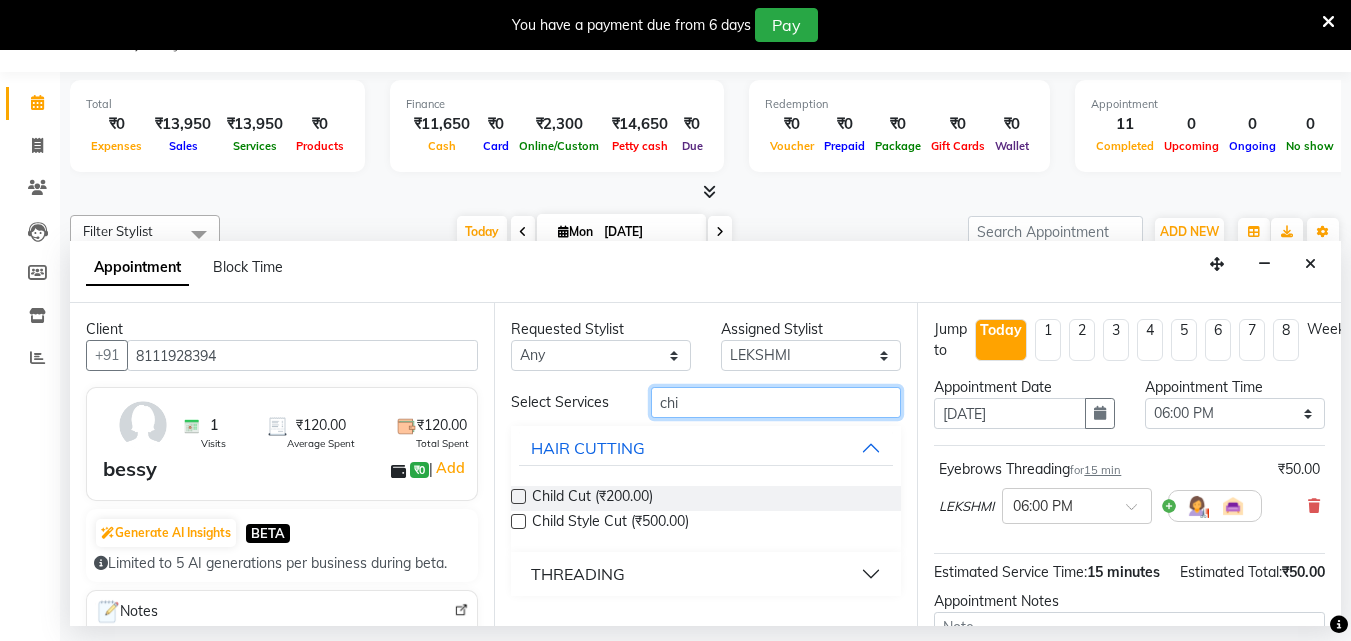 type on "chi" 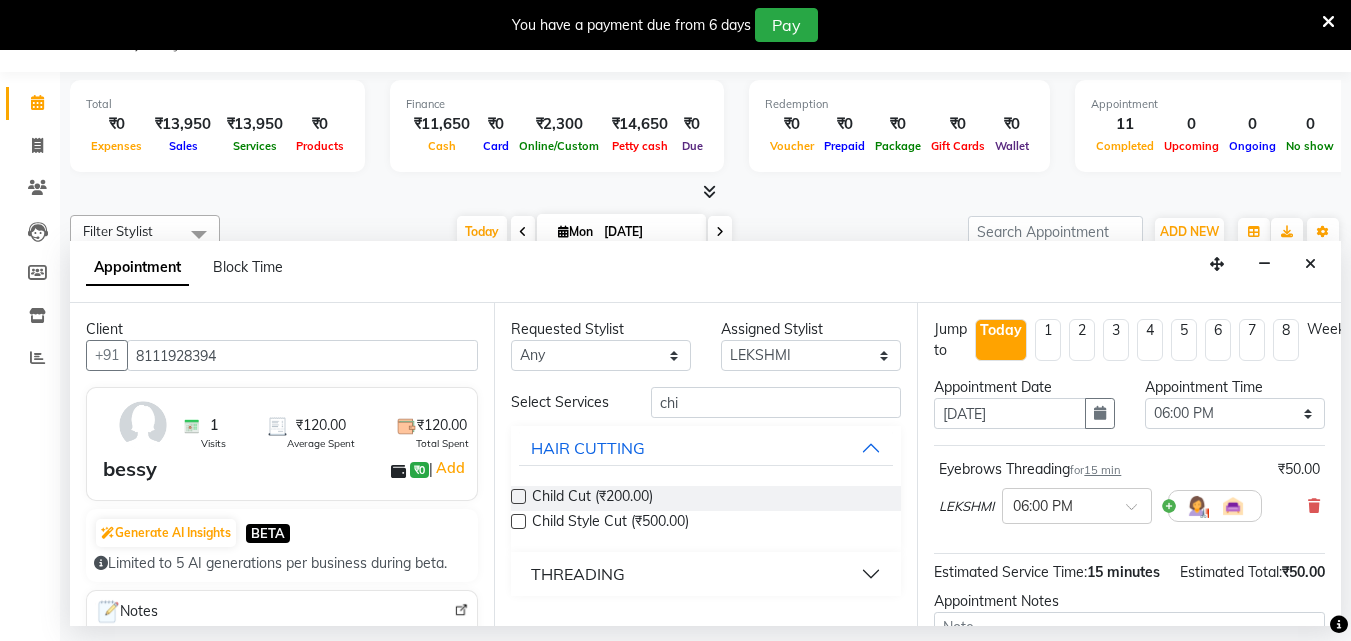 click on "THREADING" at bounding box center (706, 574) 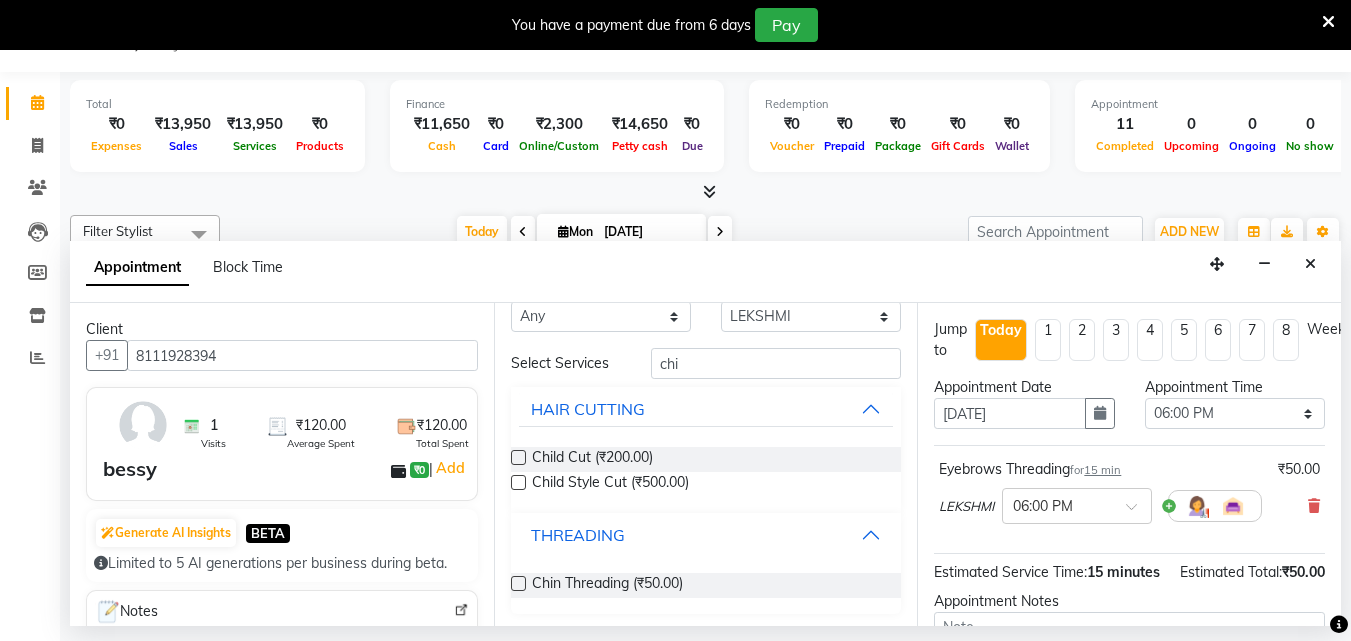scroll, scrollTop: 42, scrollLeft: 0, axis: vertical 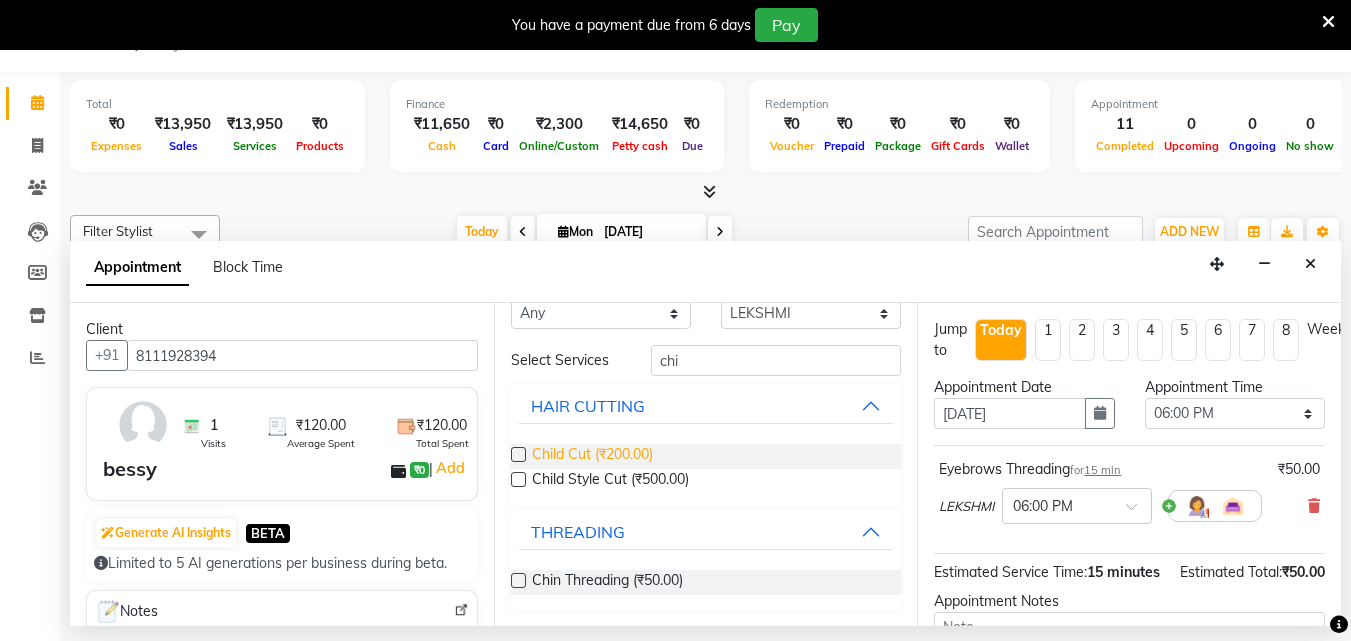 drag, startPoint x: 518, startPoint y: 580, endPoint x: 649, endPoint y: 459, distance: 178.33115 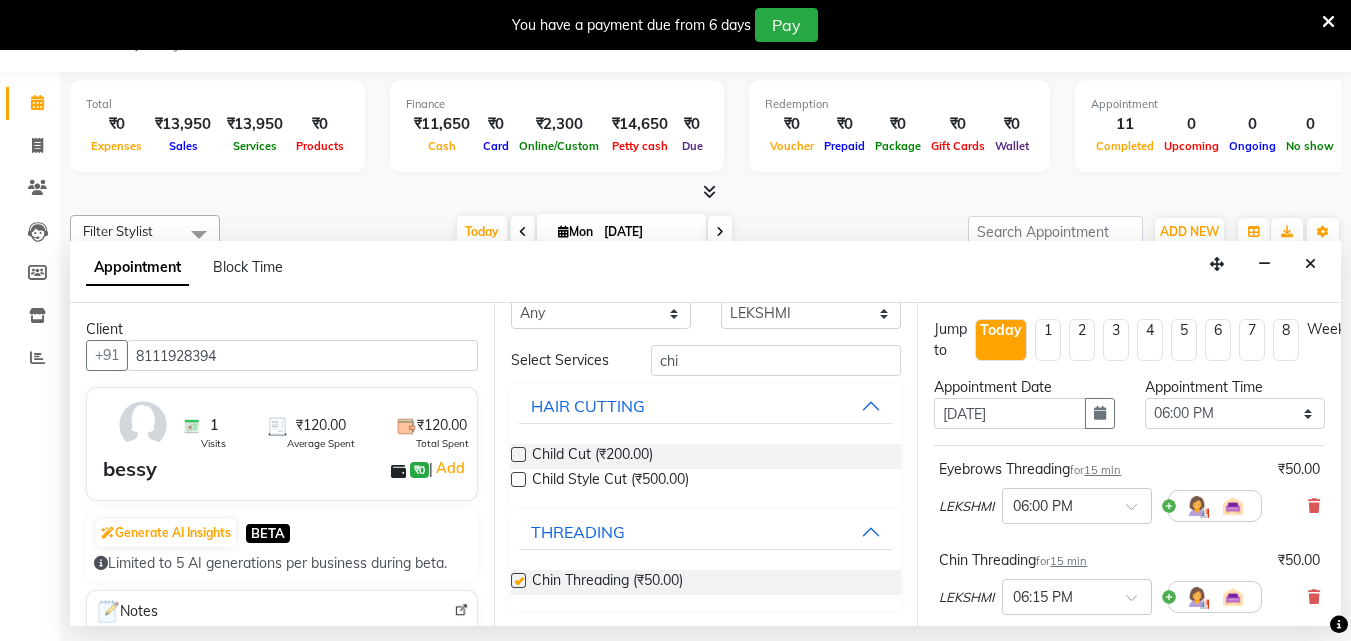 checkbox on "false" 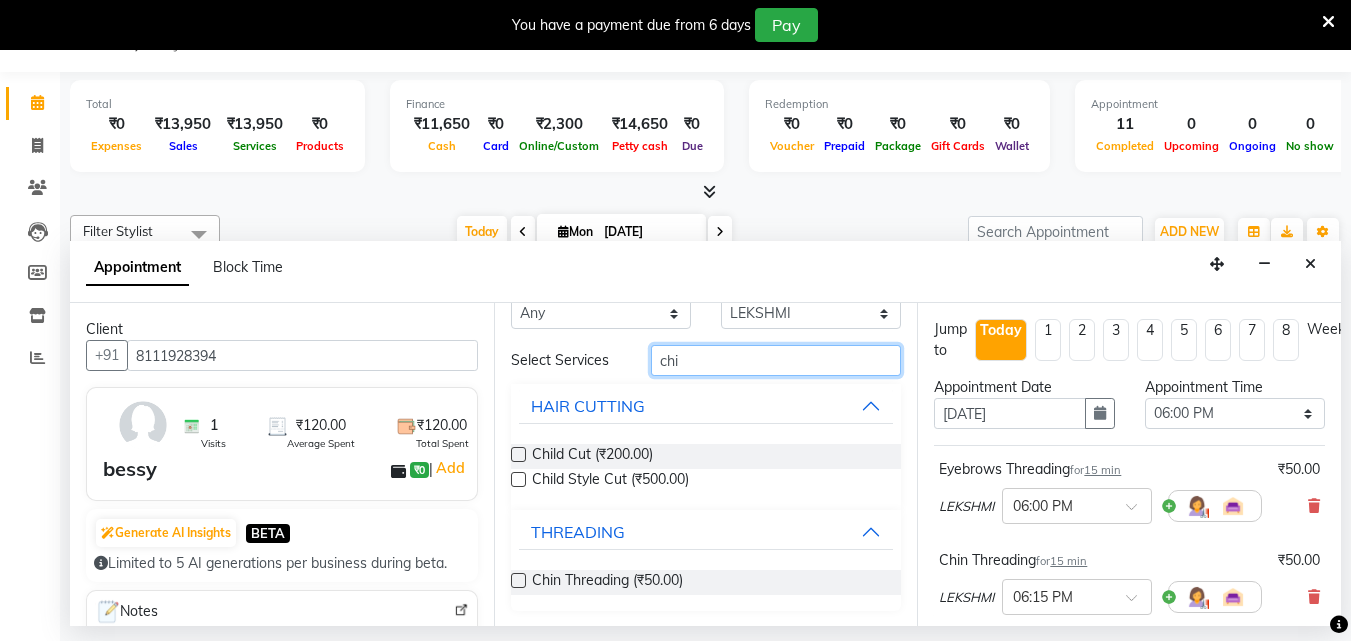 click on "chi" at bounding box center [776, 360] 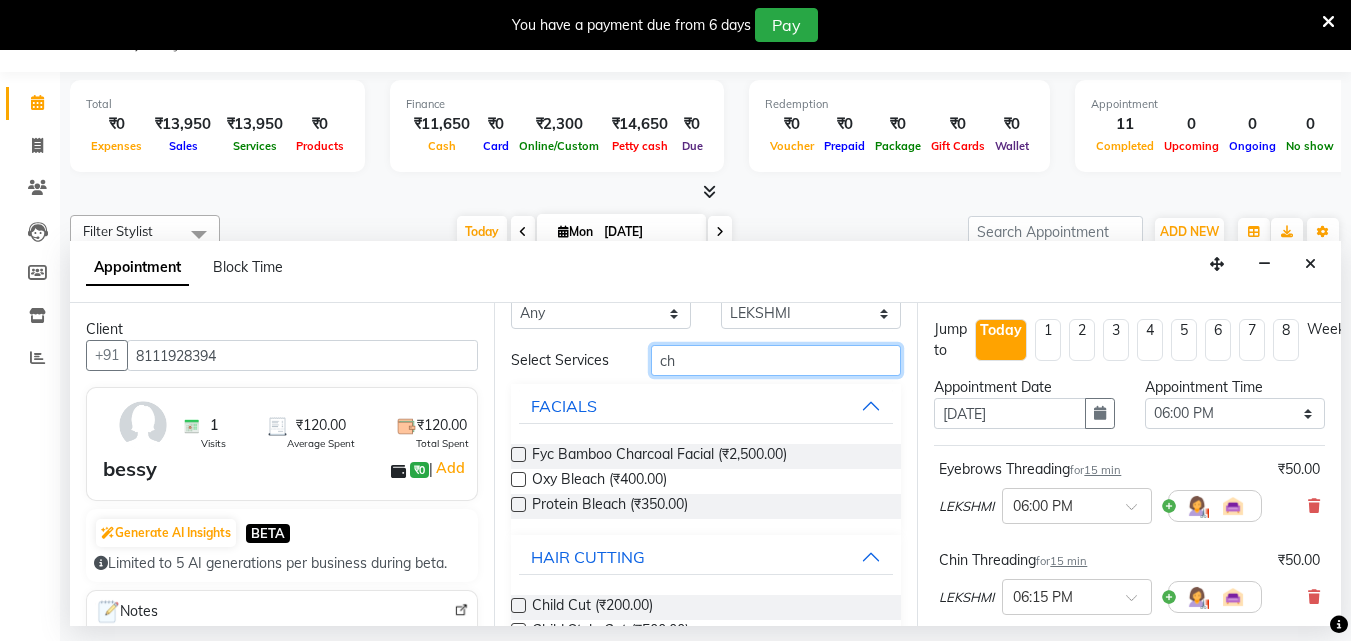 type on "c" 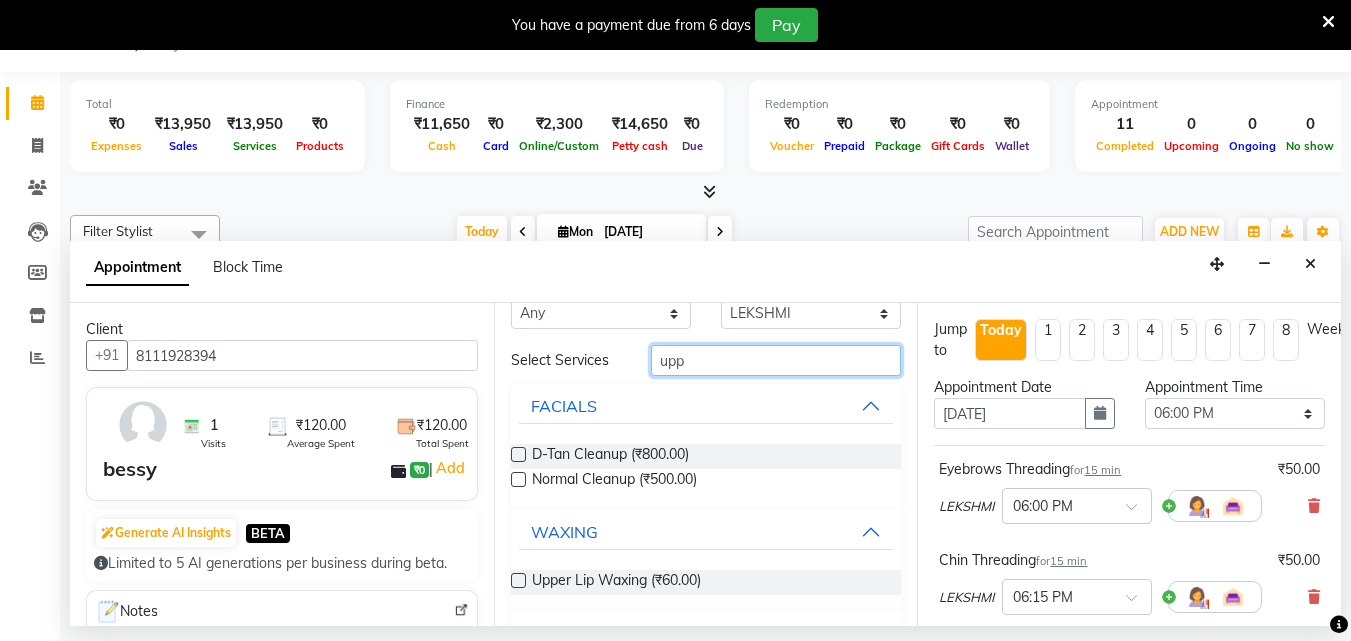 scroll, scrollTop: 18, scrollLeft: 0, axis: vertical 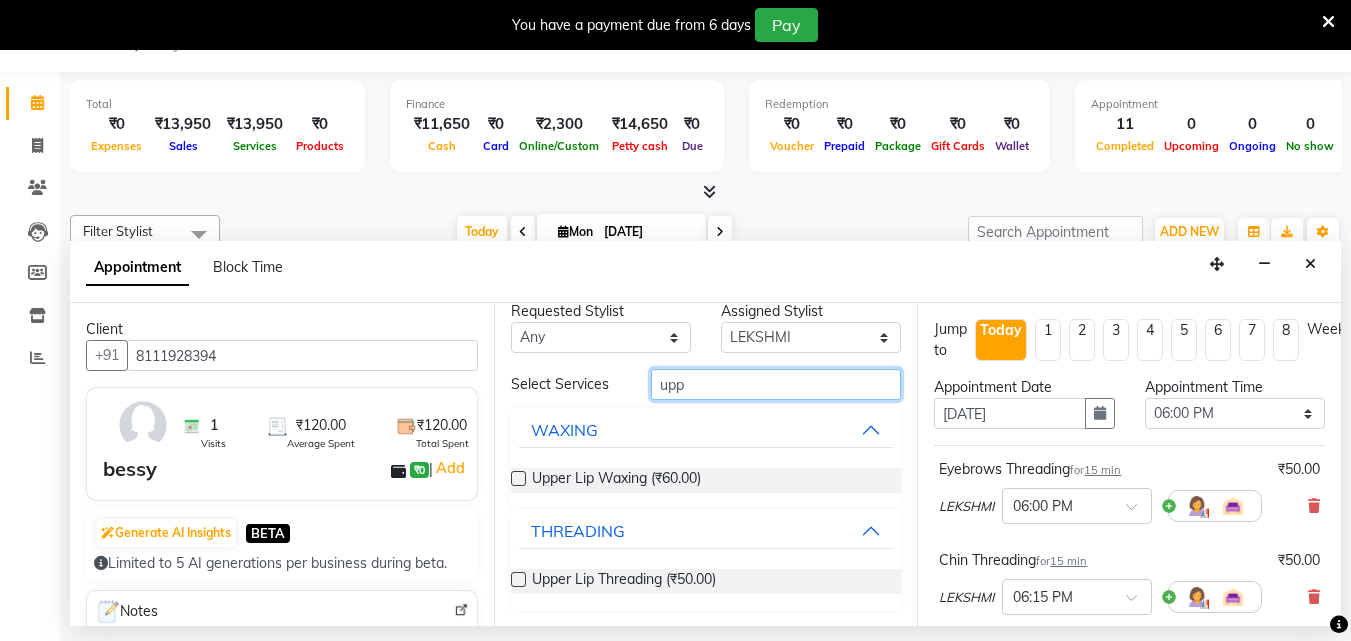 type on "upp" 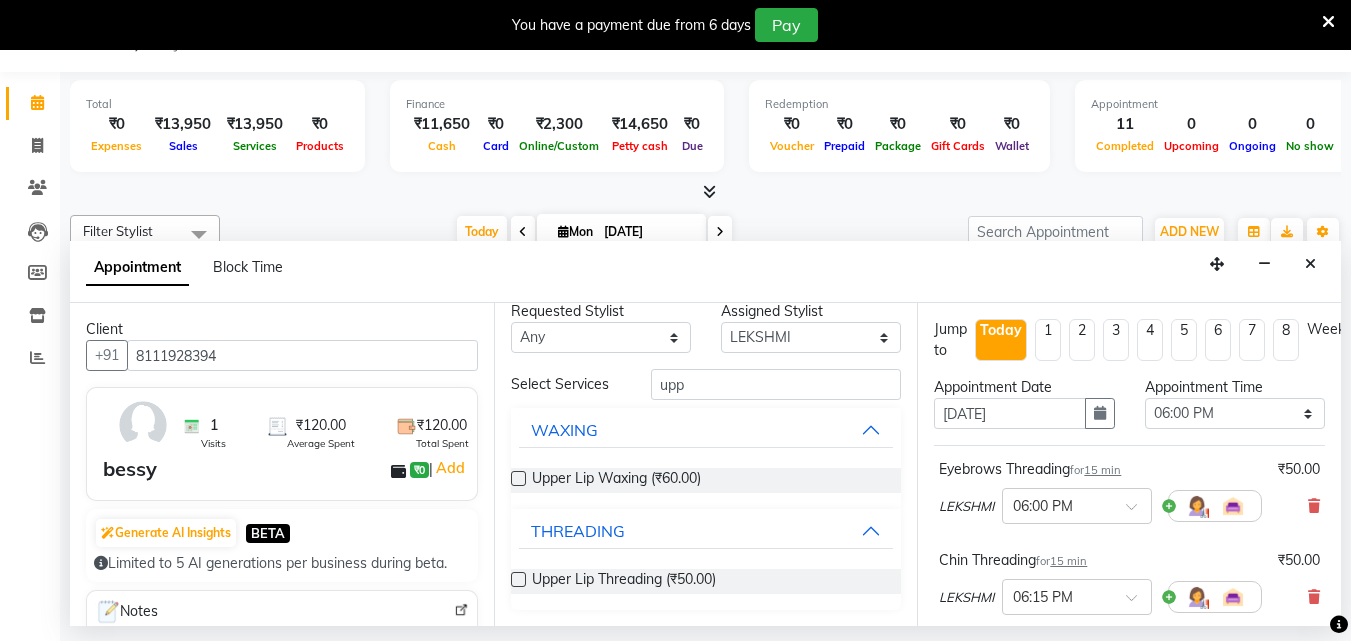 click at bounding box center [518, 579] 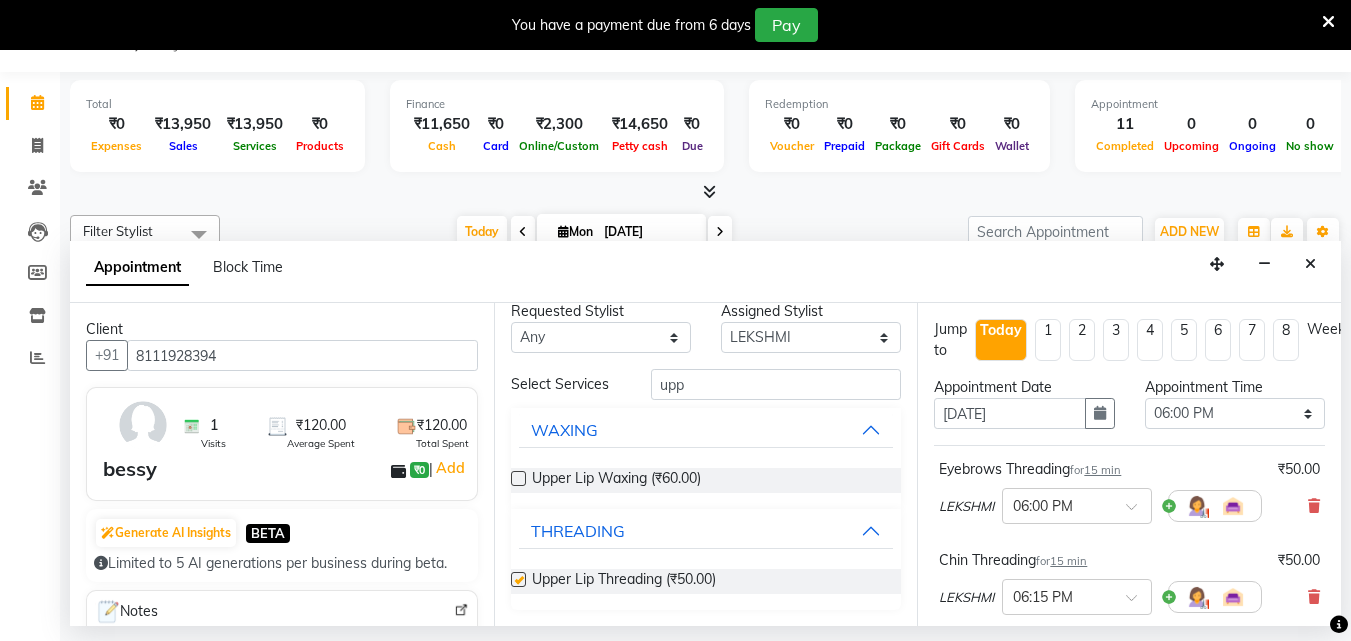 checkbox on "false" 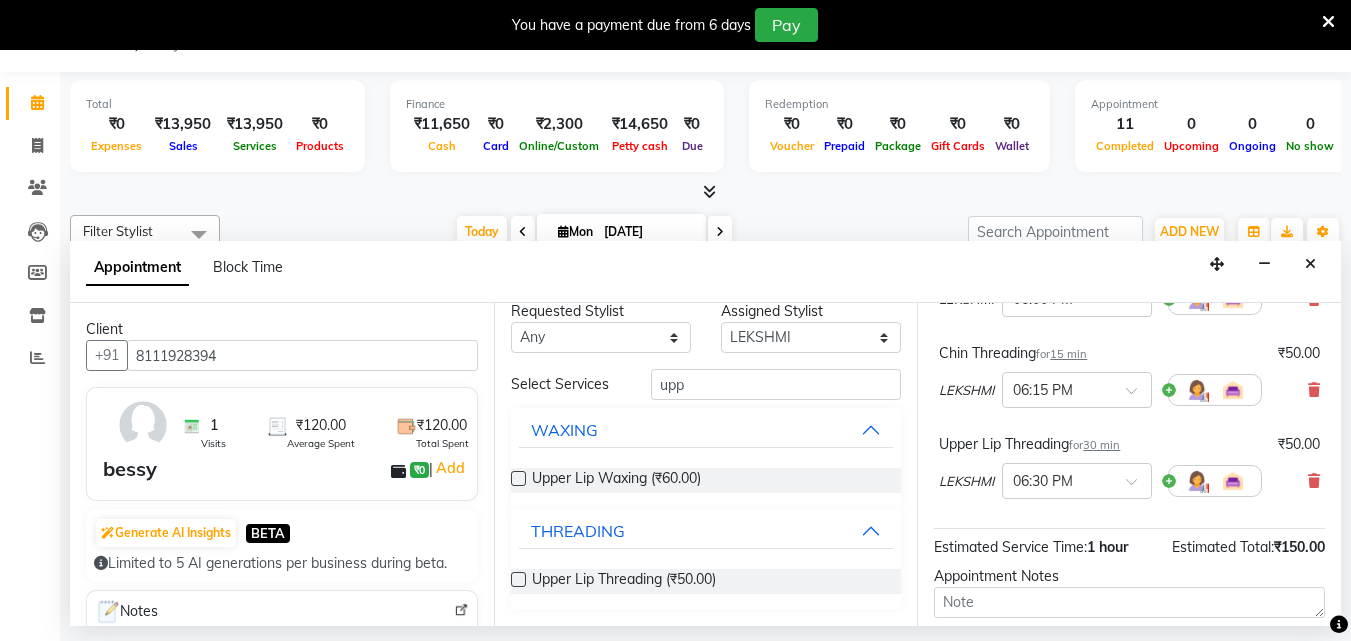 scroll, scrollTop: 400, scrollLeft: 0, axis: vertical 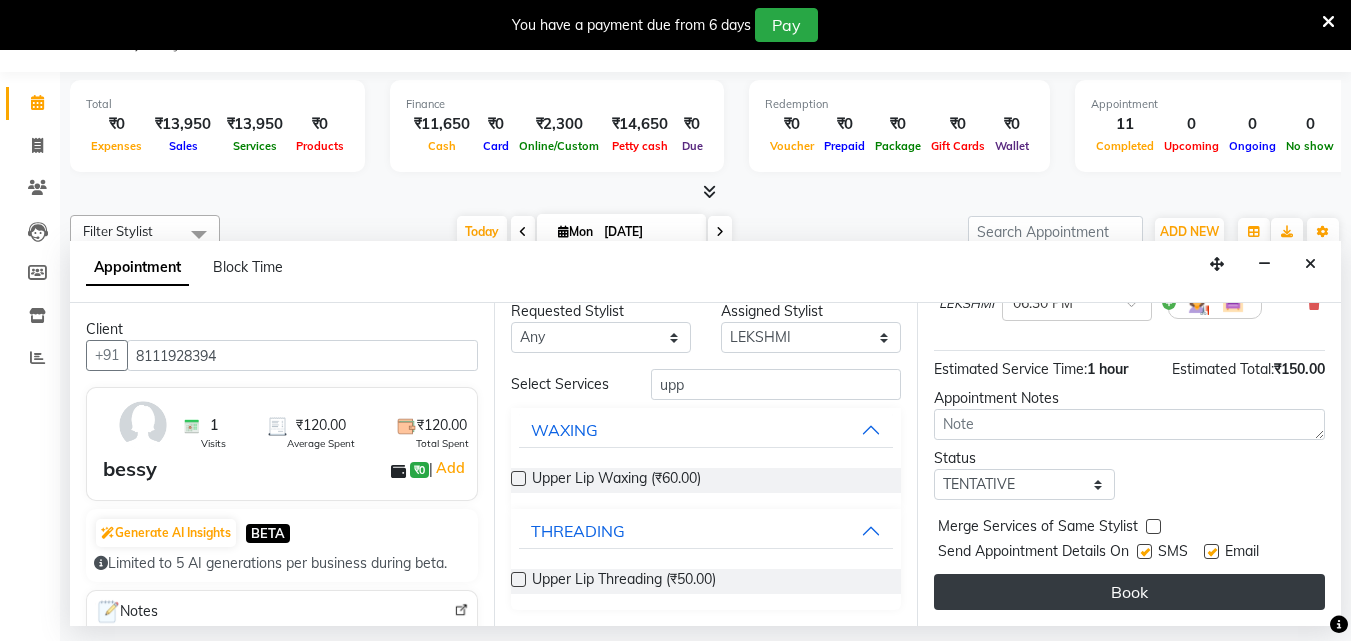 click on "Book" at bounding box center [1129, 592] 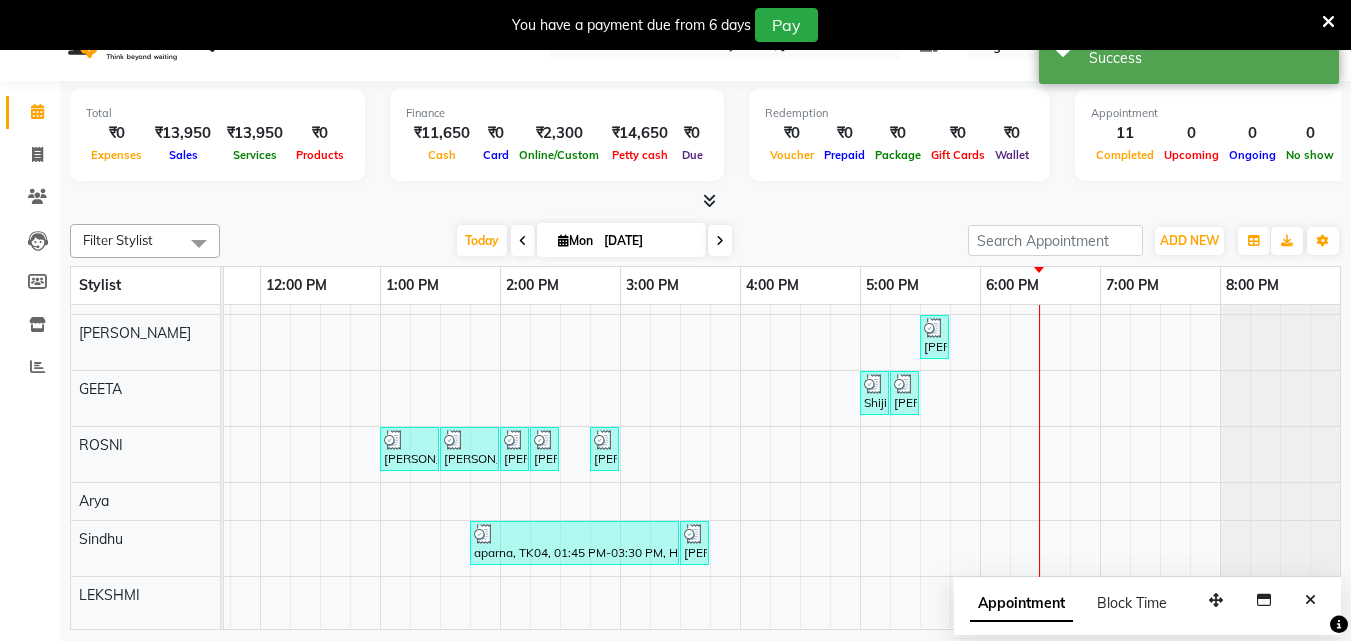 scroll, scrollTop: 50, scrollLeft: 0, axis: vertical 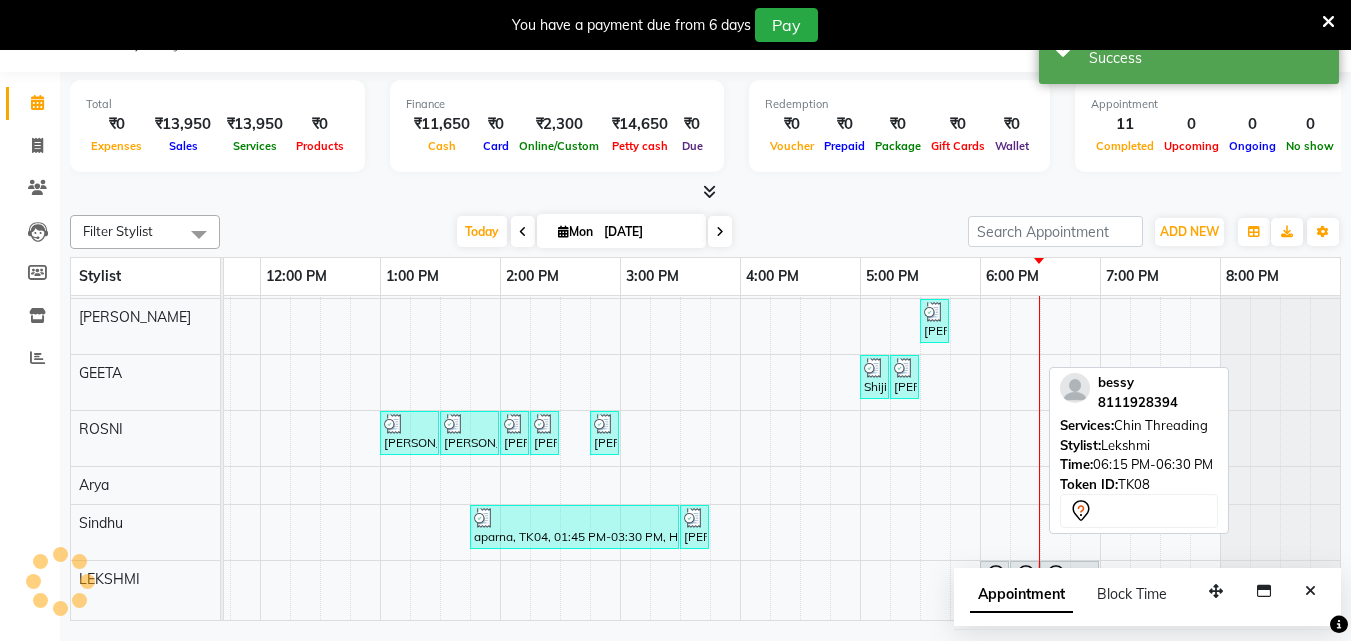 click 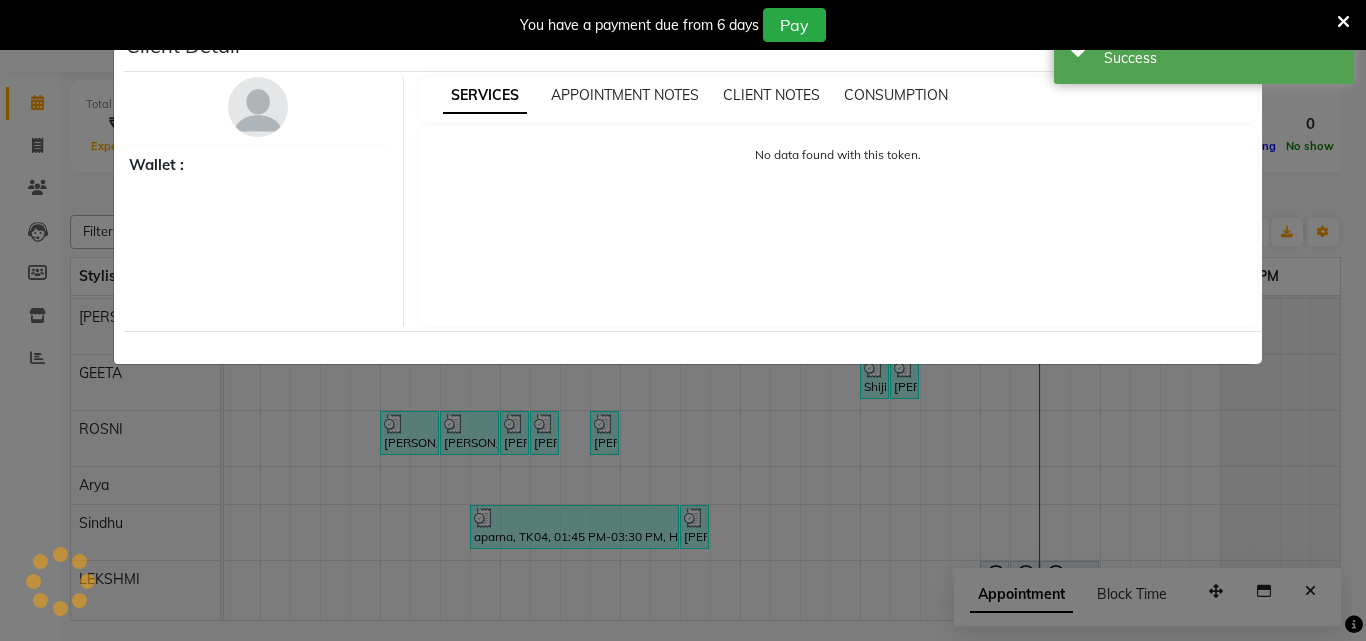 select on "7" 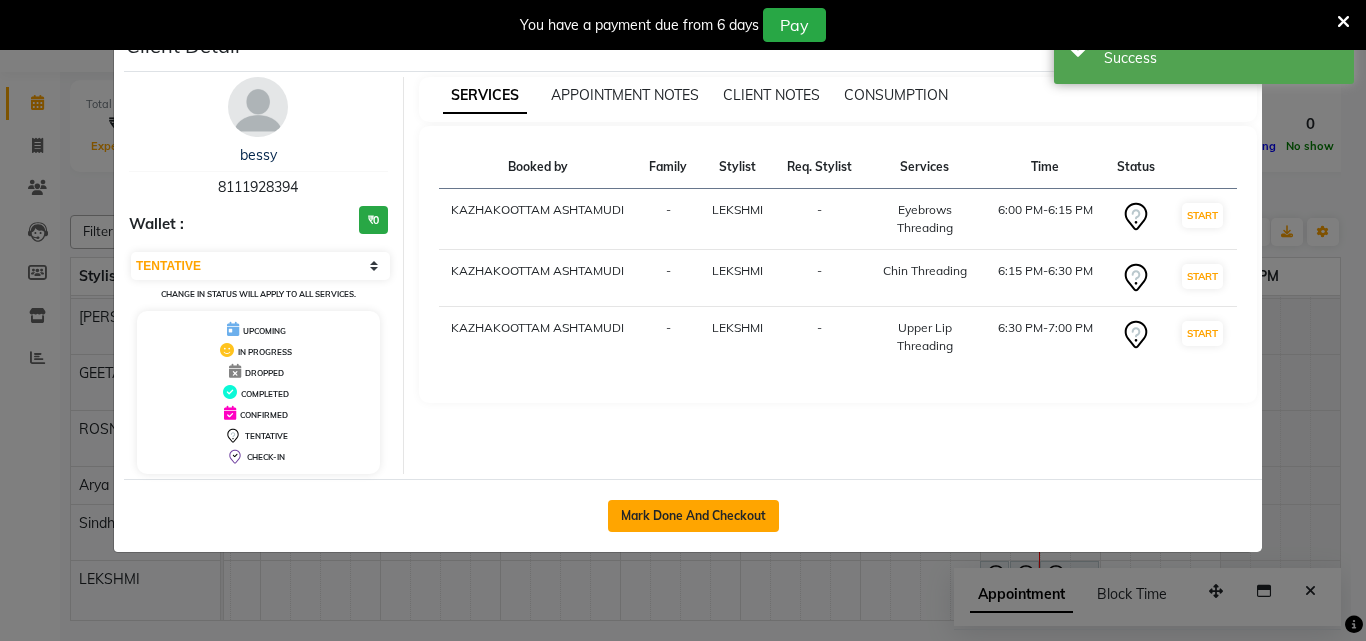 click on "Mark Done And Checkout" 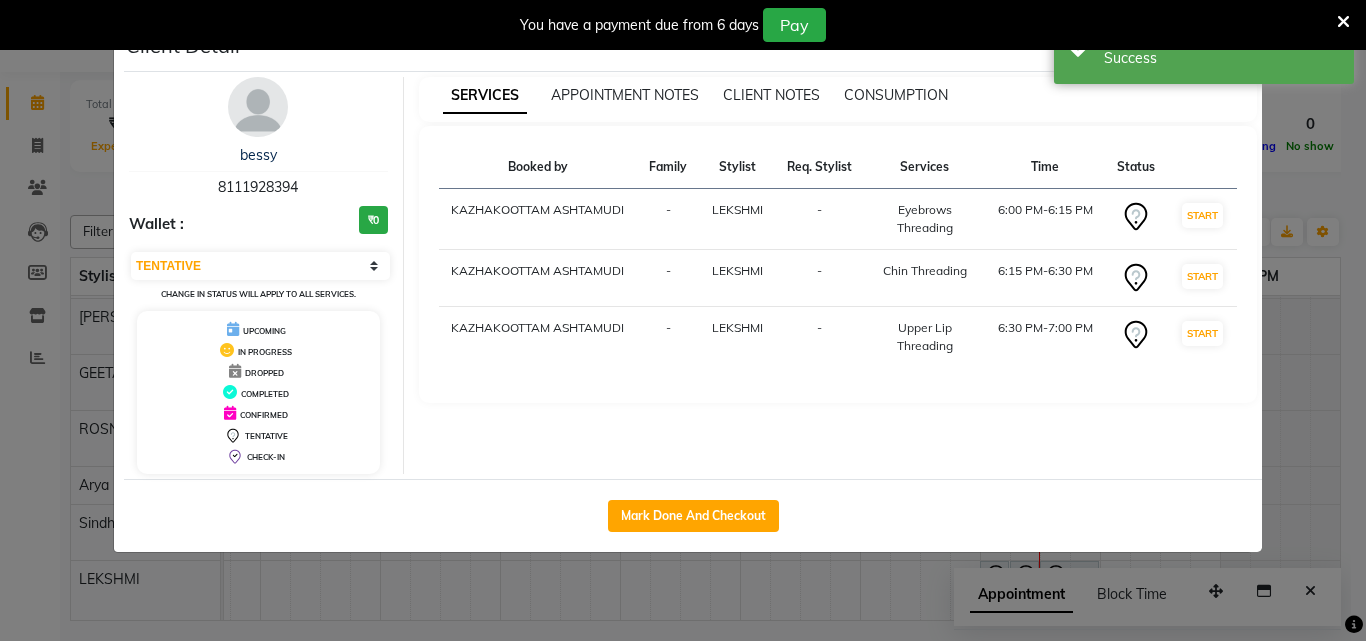 select on "4662" 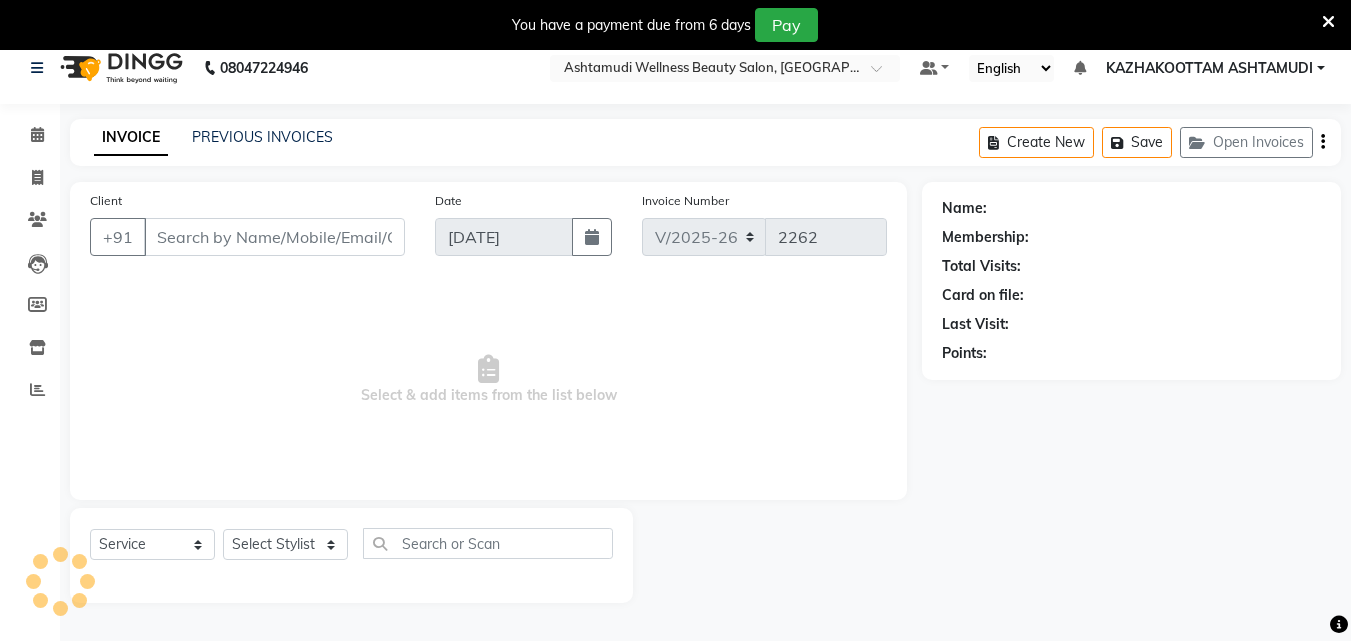 scroll, scrollTop: 0, scrollLeft: 0, axis: both 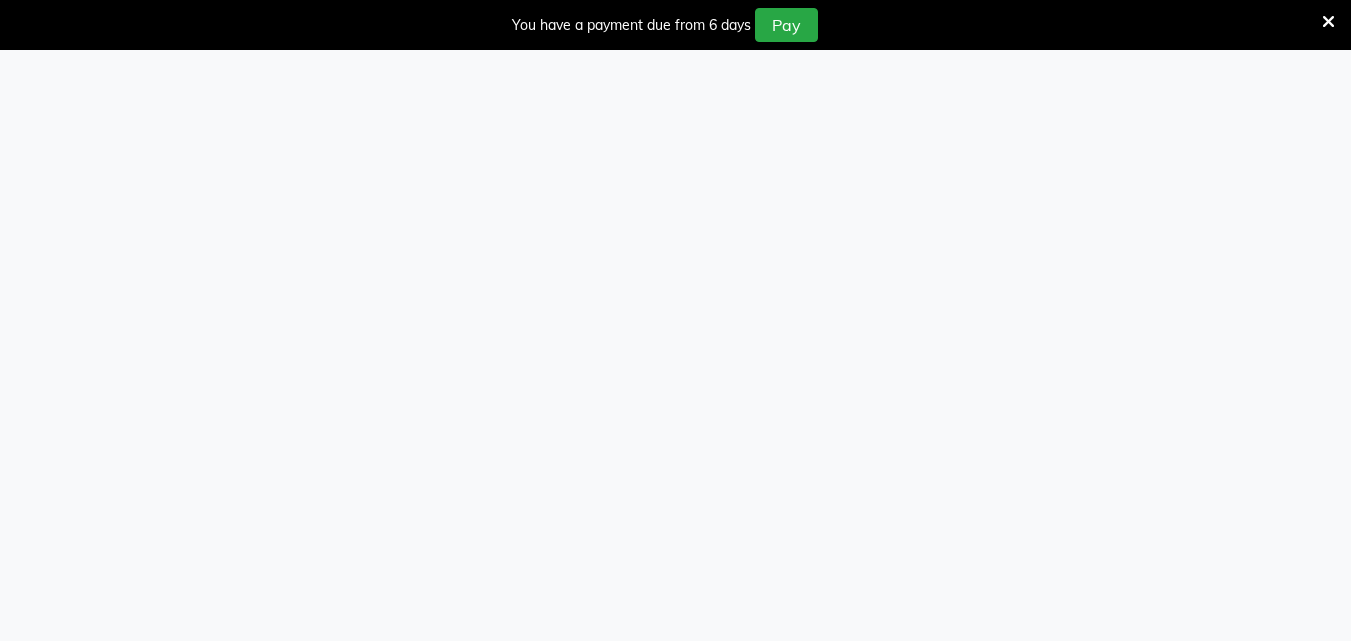 select on "service" 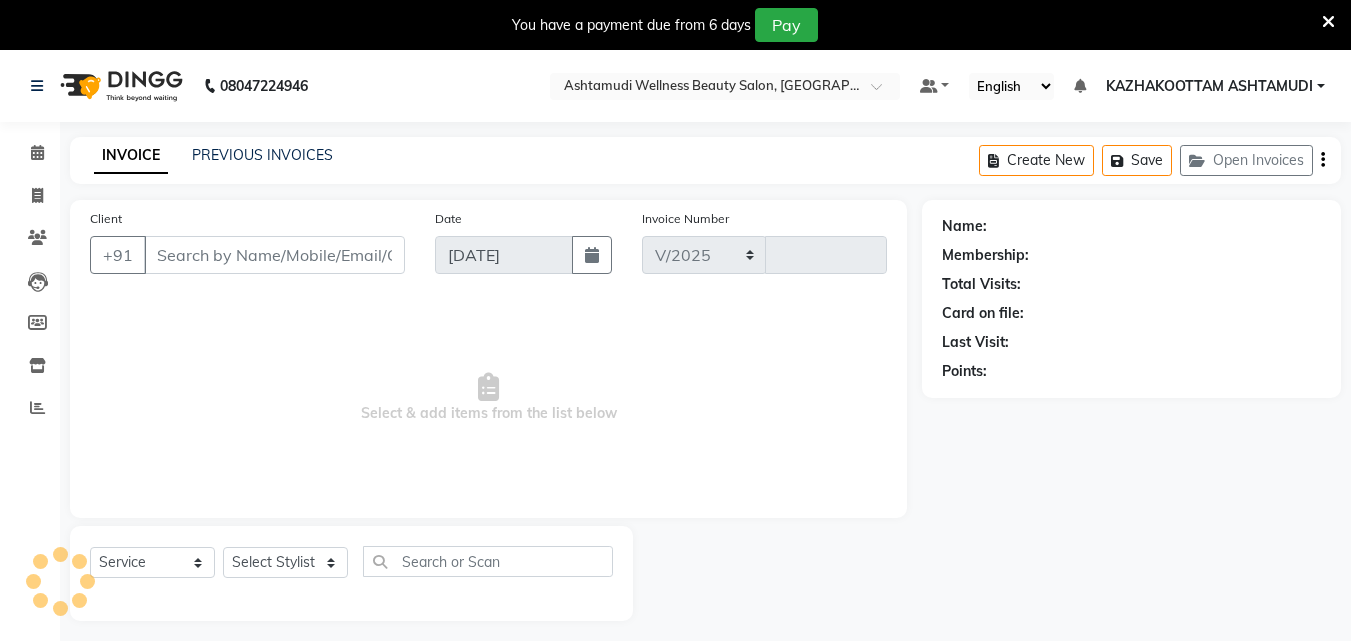 select on "4662" 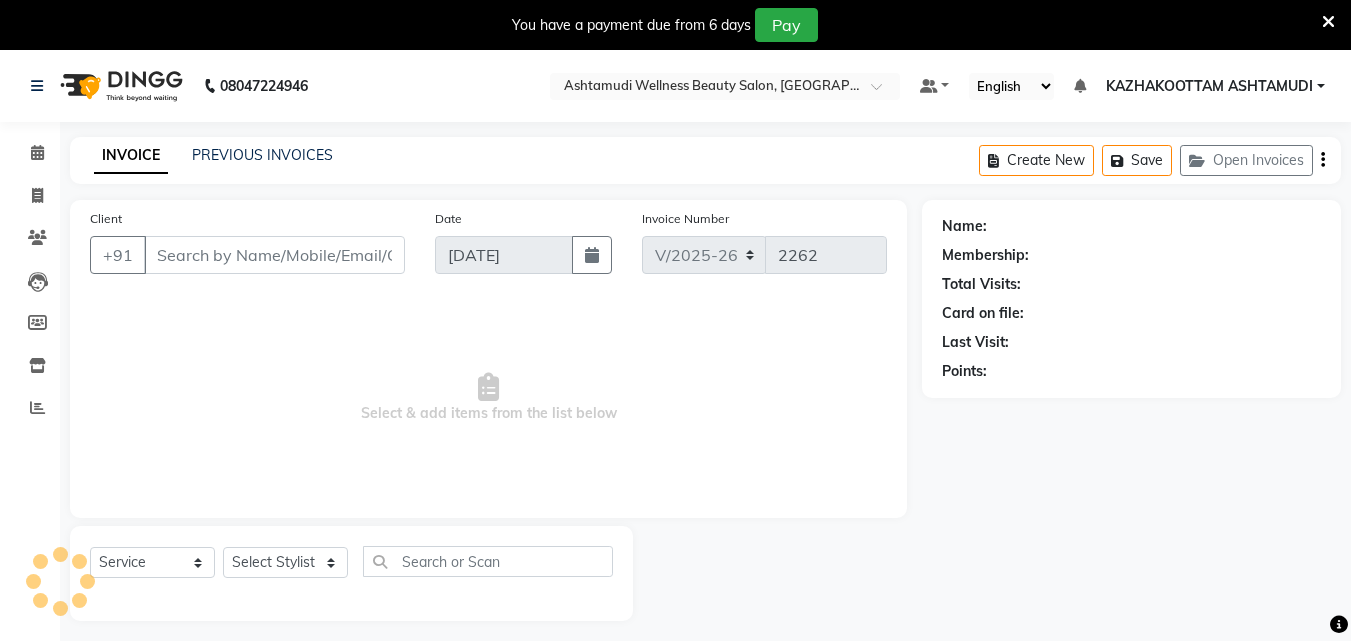 type on "8111928394" 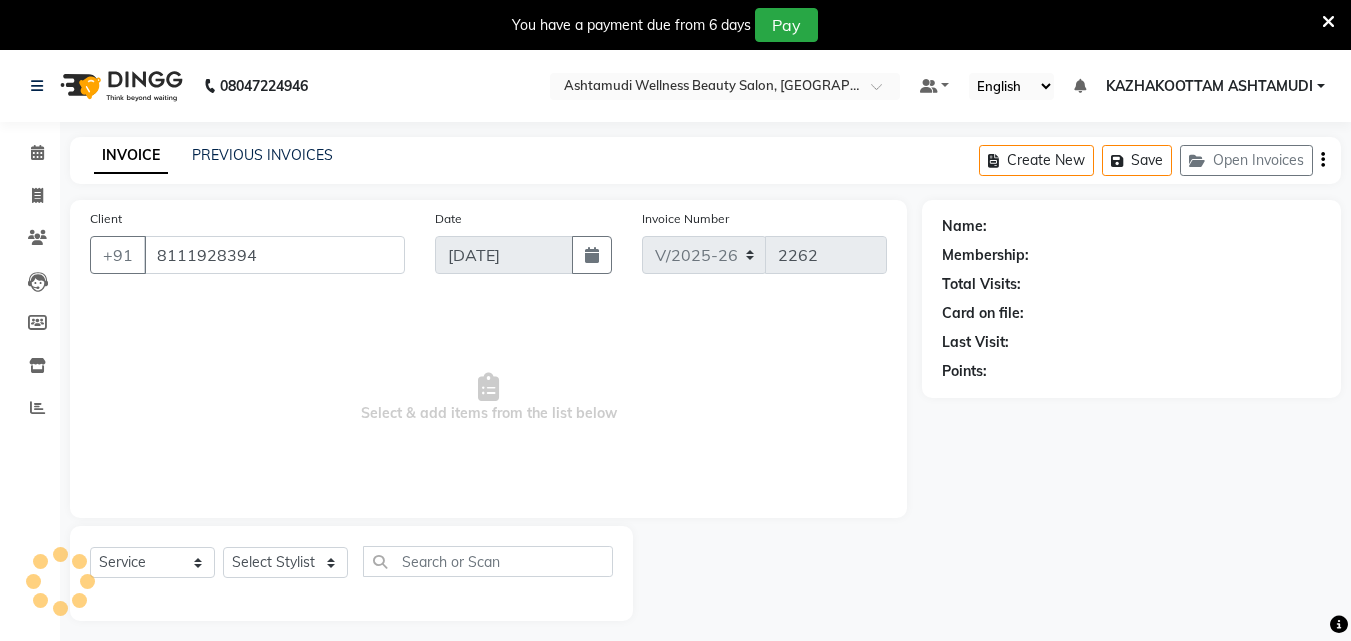 select on "85074" 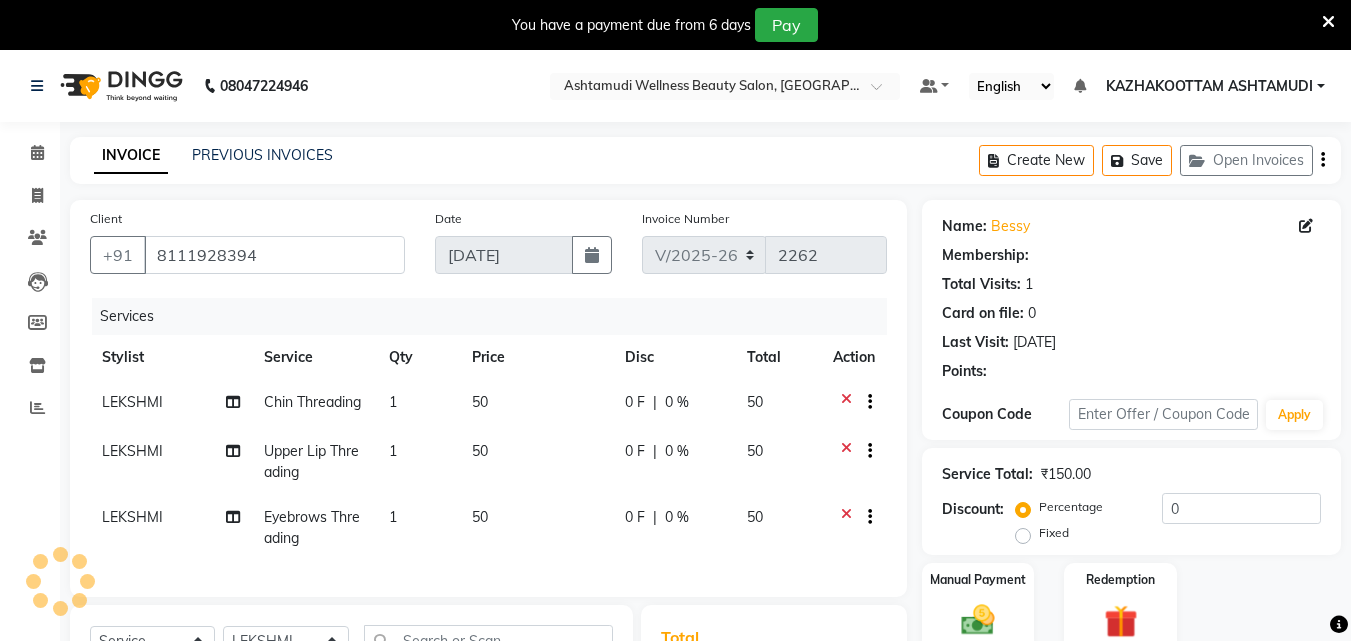 select on "1: Object" 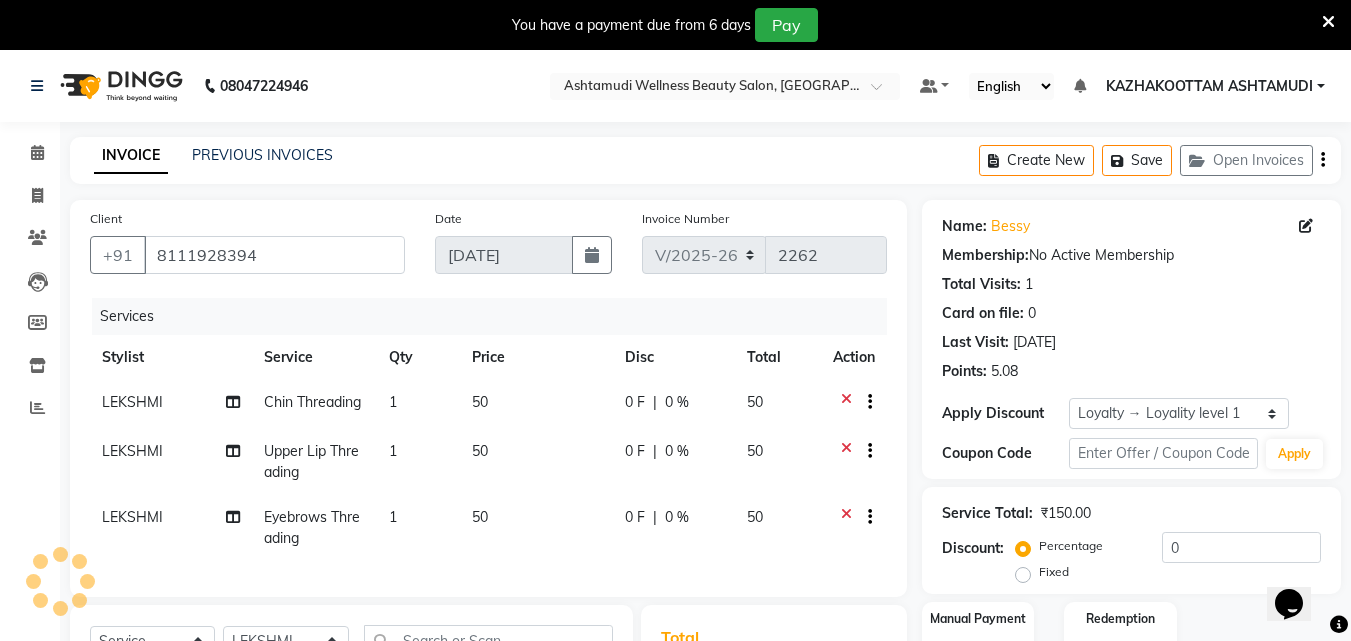 scroll, scrollTop: 0, scrollLeft: 0, axis: both 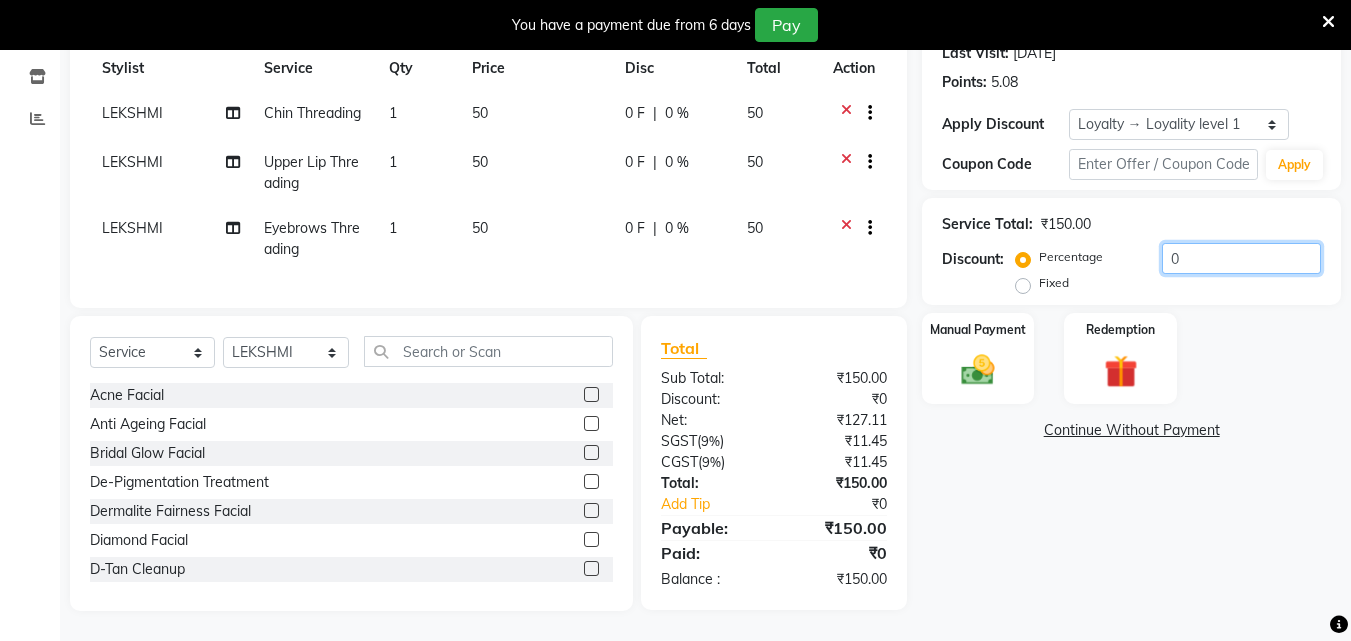 click on "0" 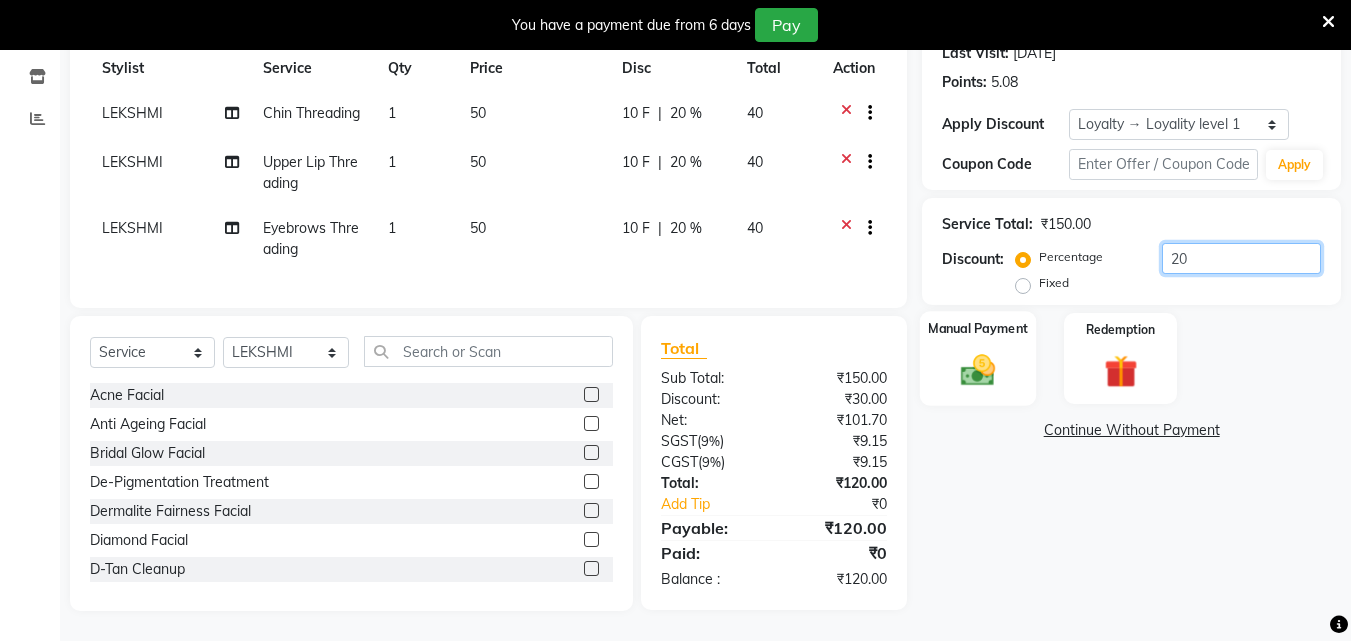 type on "20" 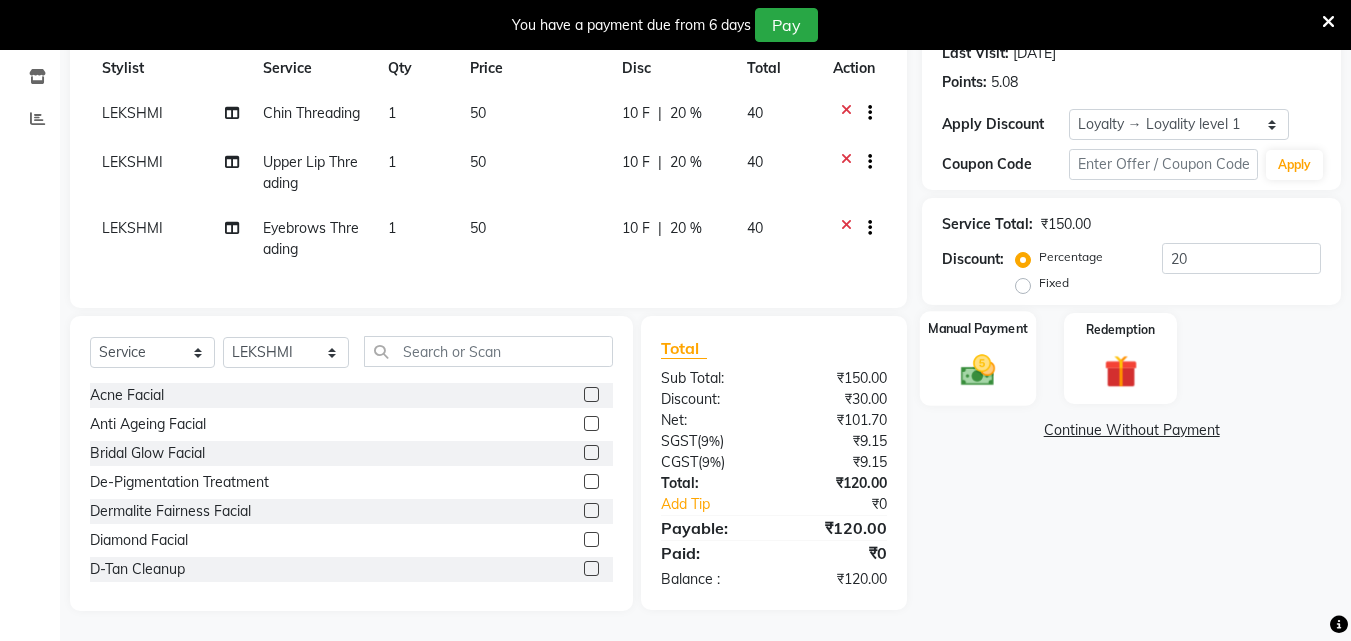 click 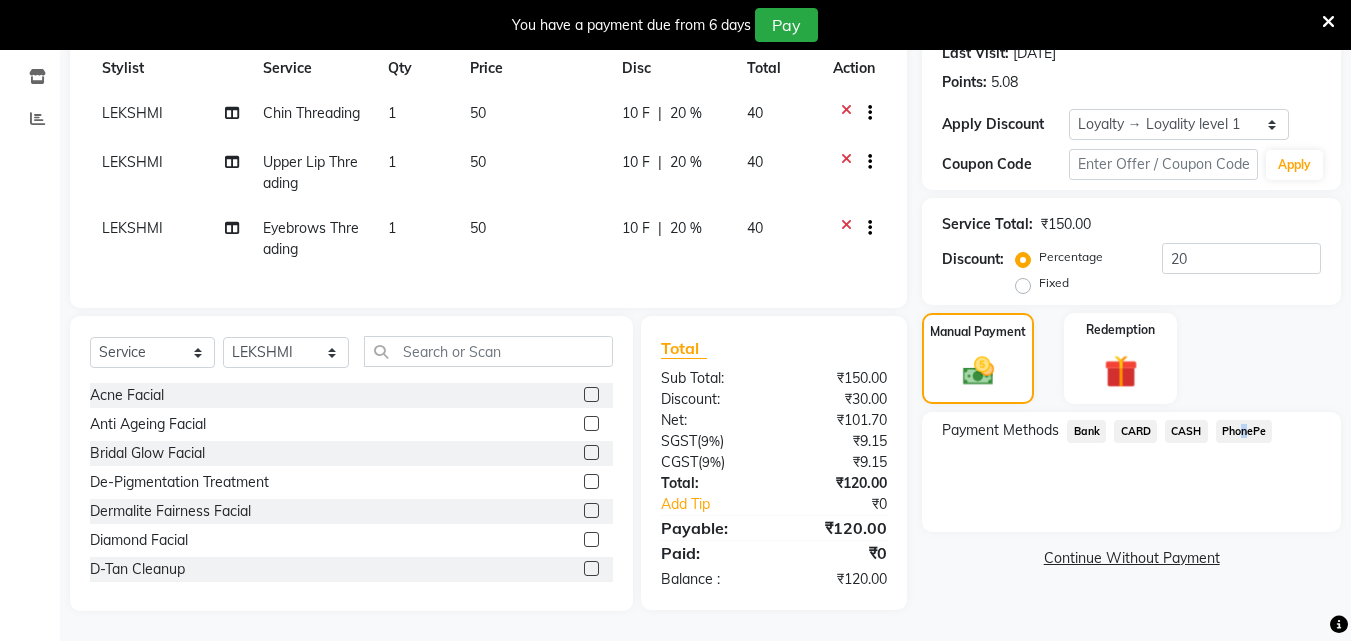 click on "PhonePe" 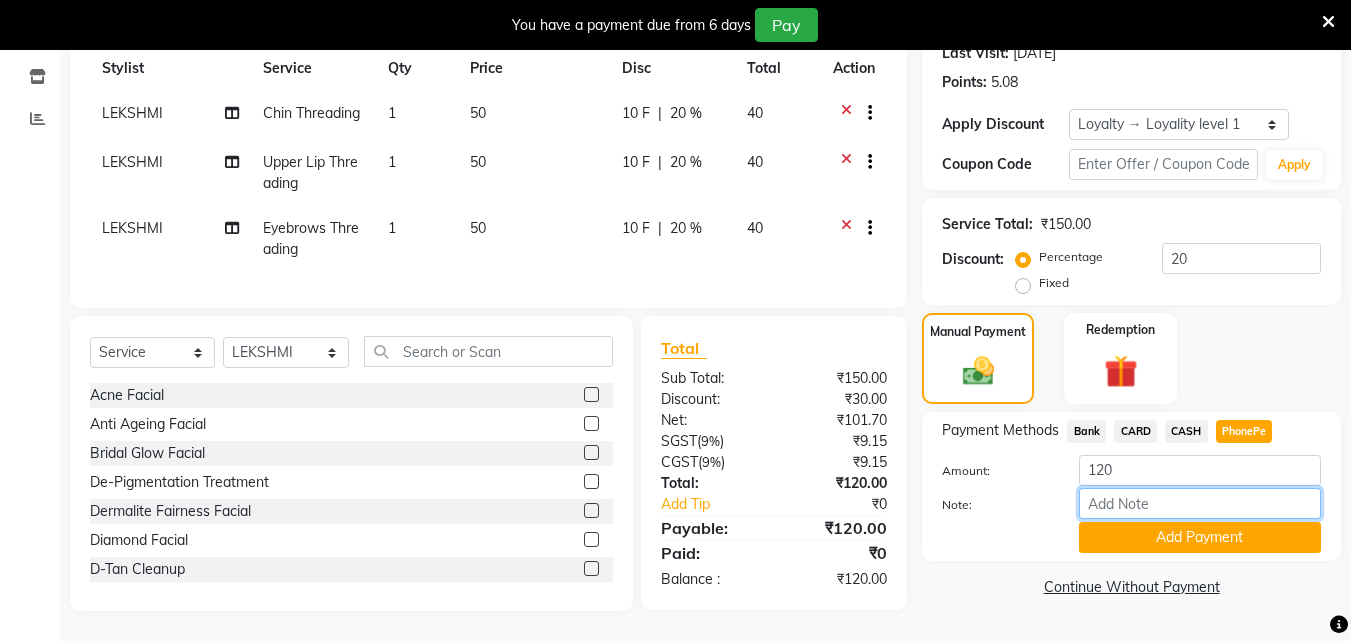 click on "Note:" at bounding box center (1200, 503) 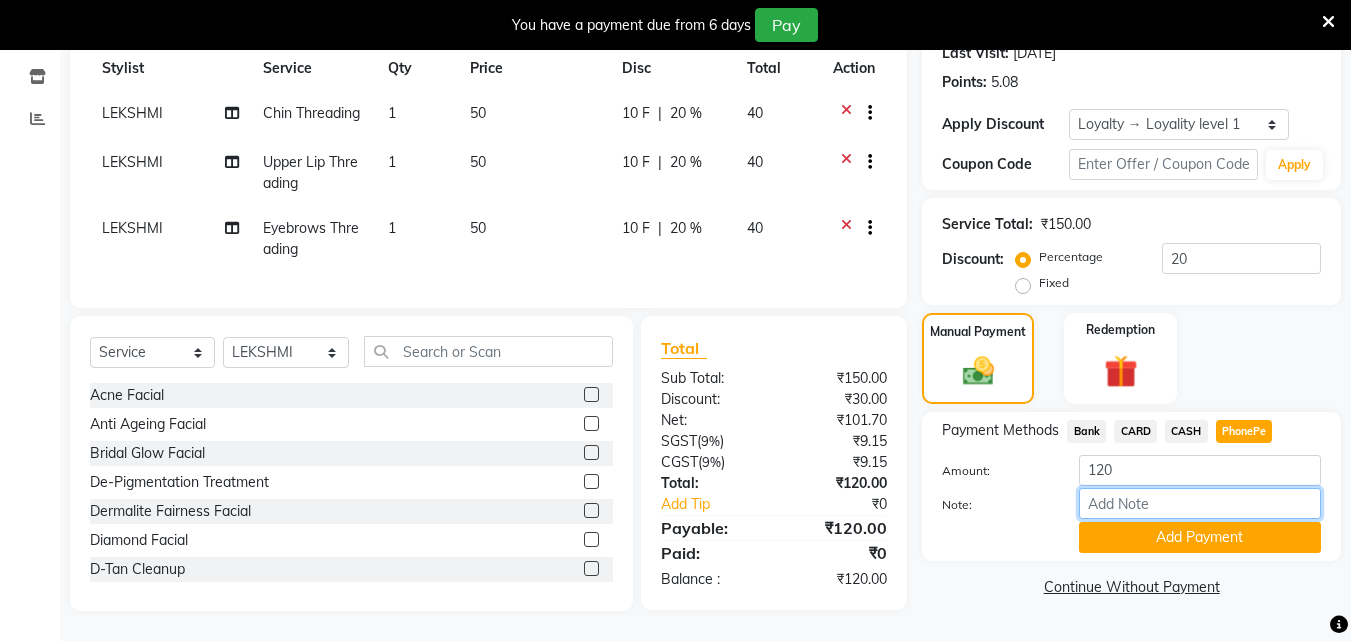 type on "soorya" 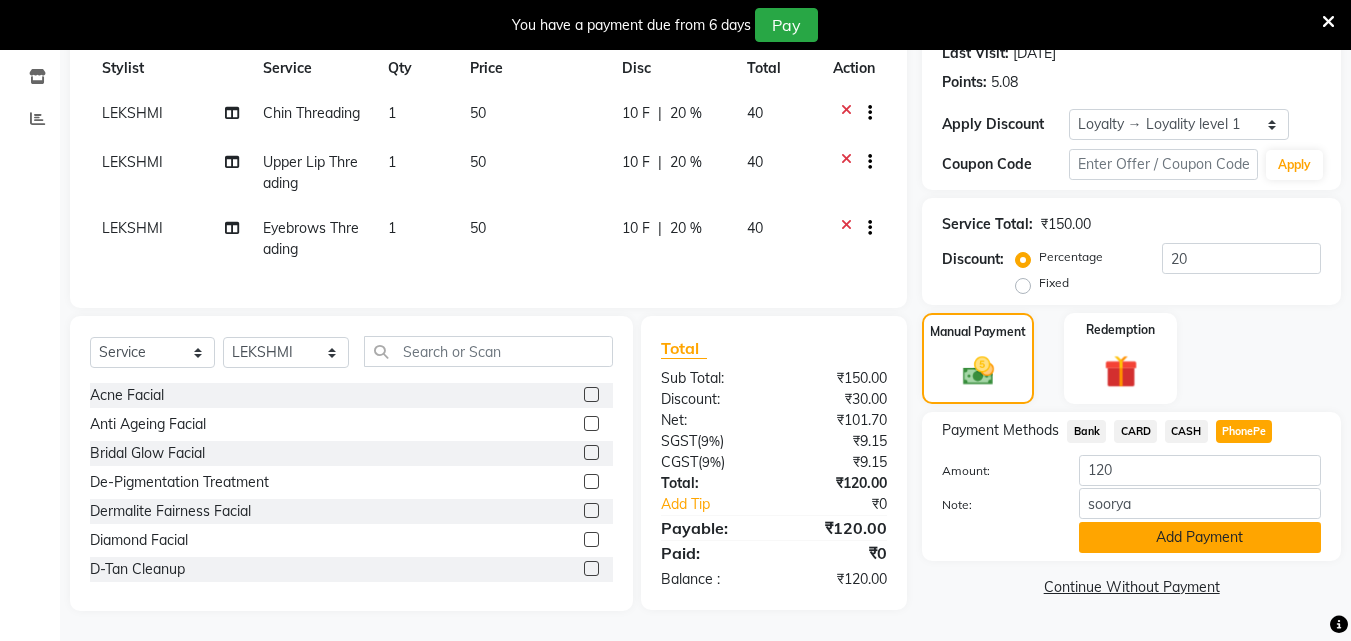 click on "Add Payment" 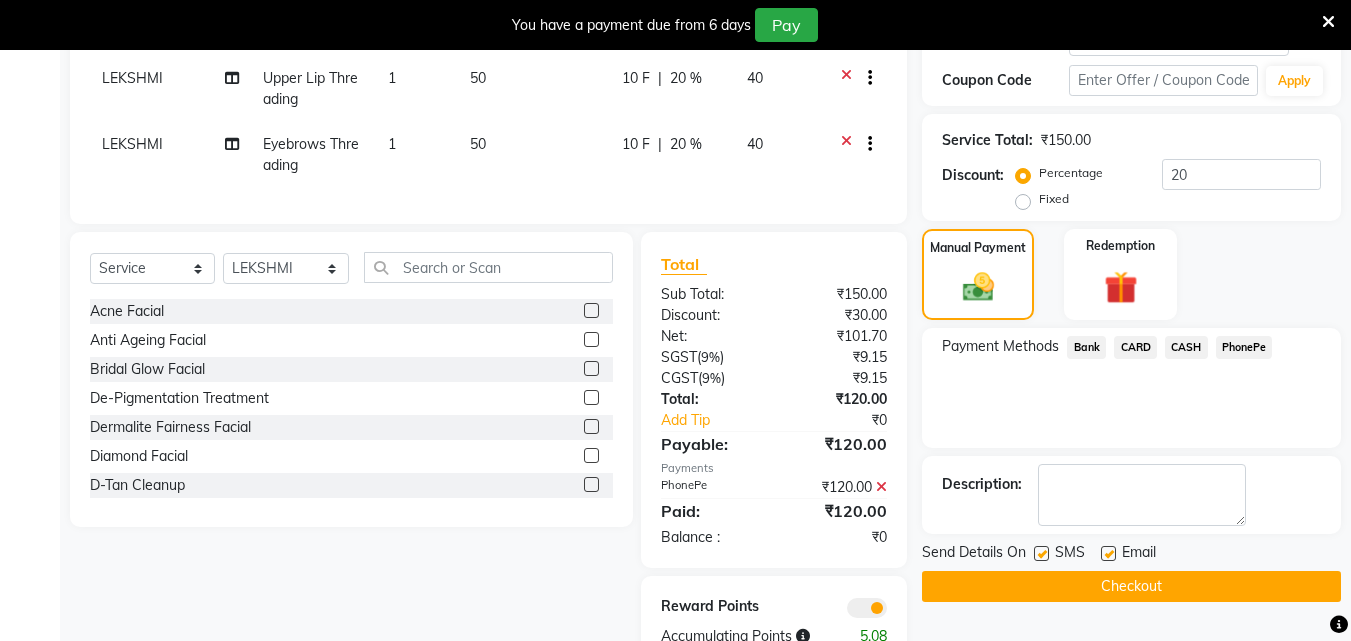 scroll, scrollTop: 444, scrollLeft: 0, axis: vertical 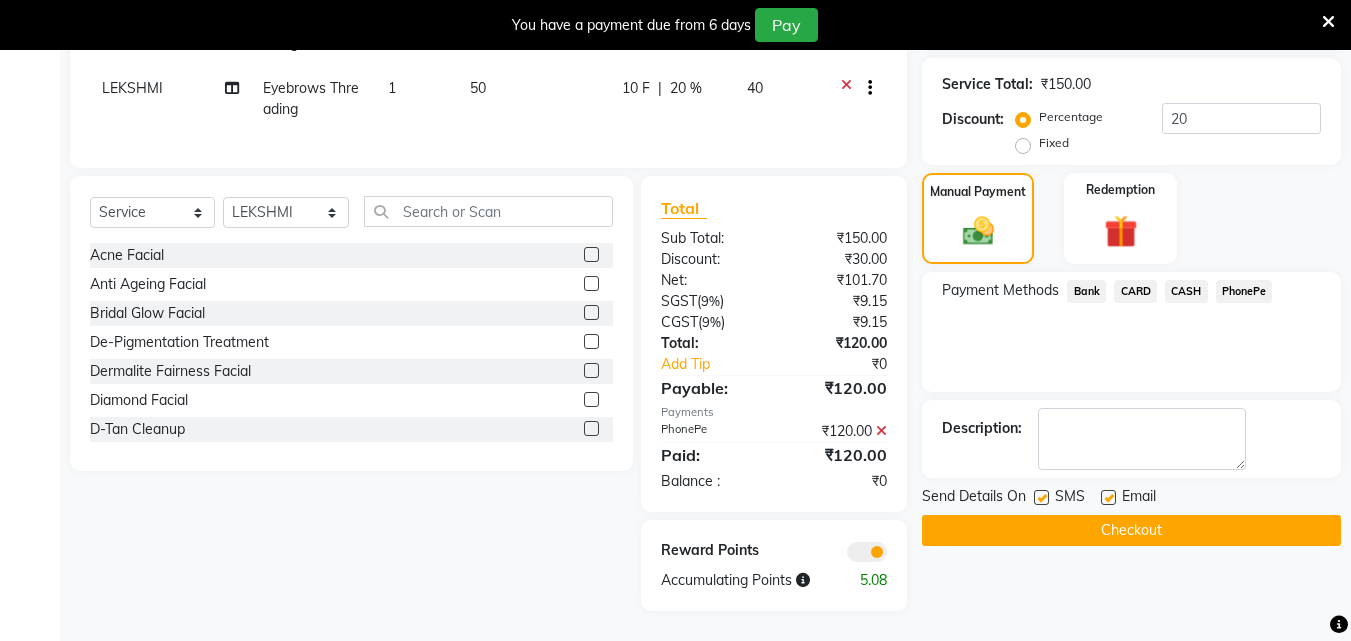 click 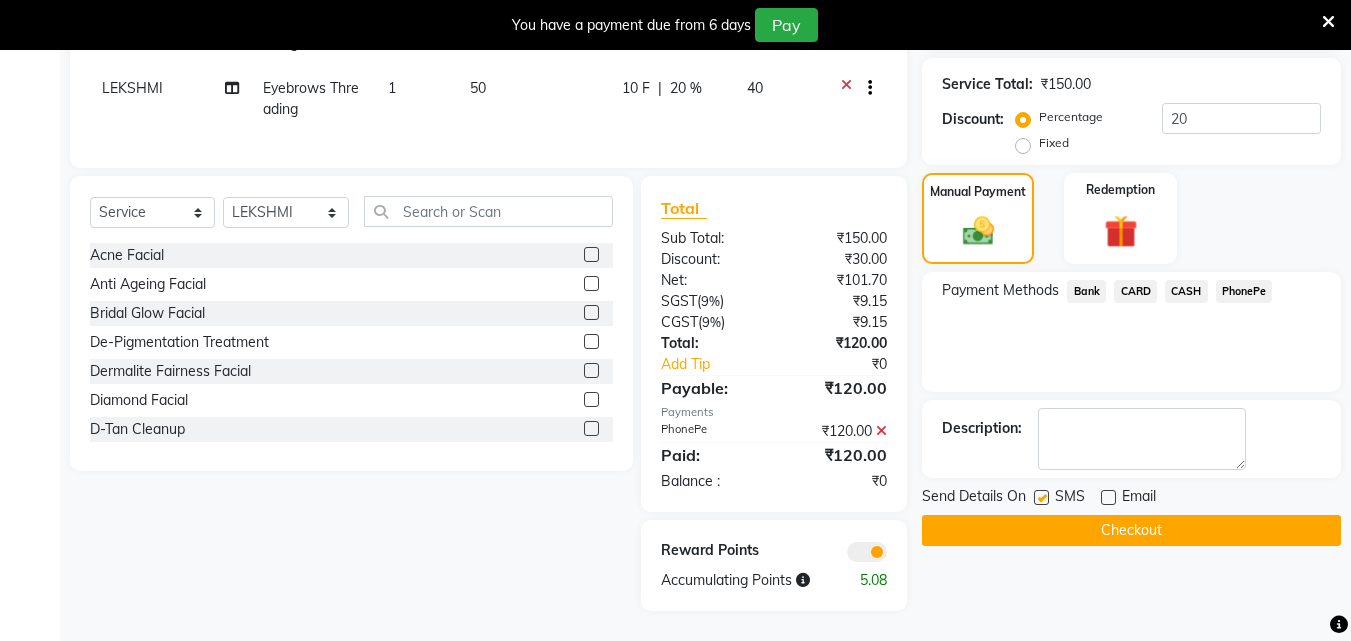 click 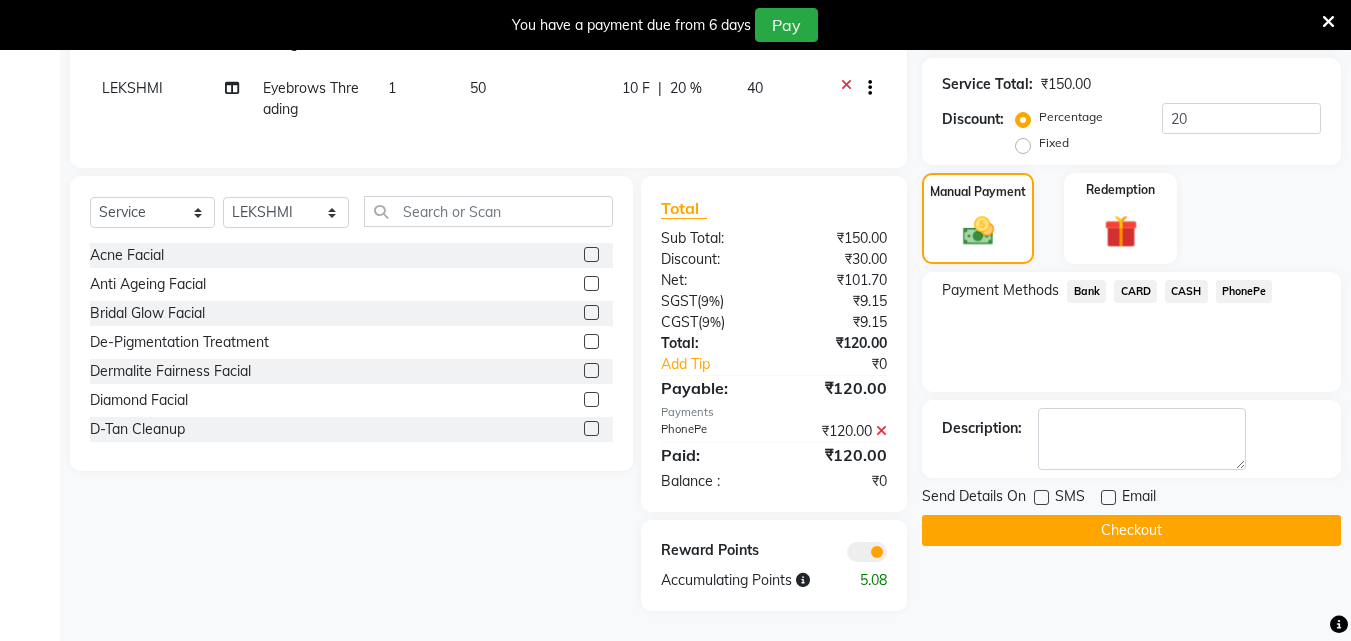 click on "Checkout" 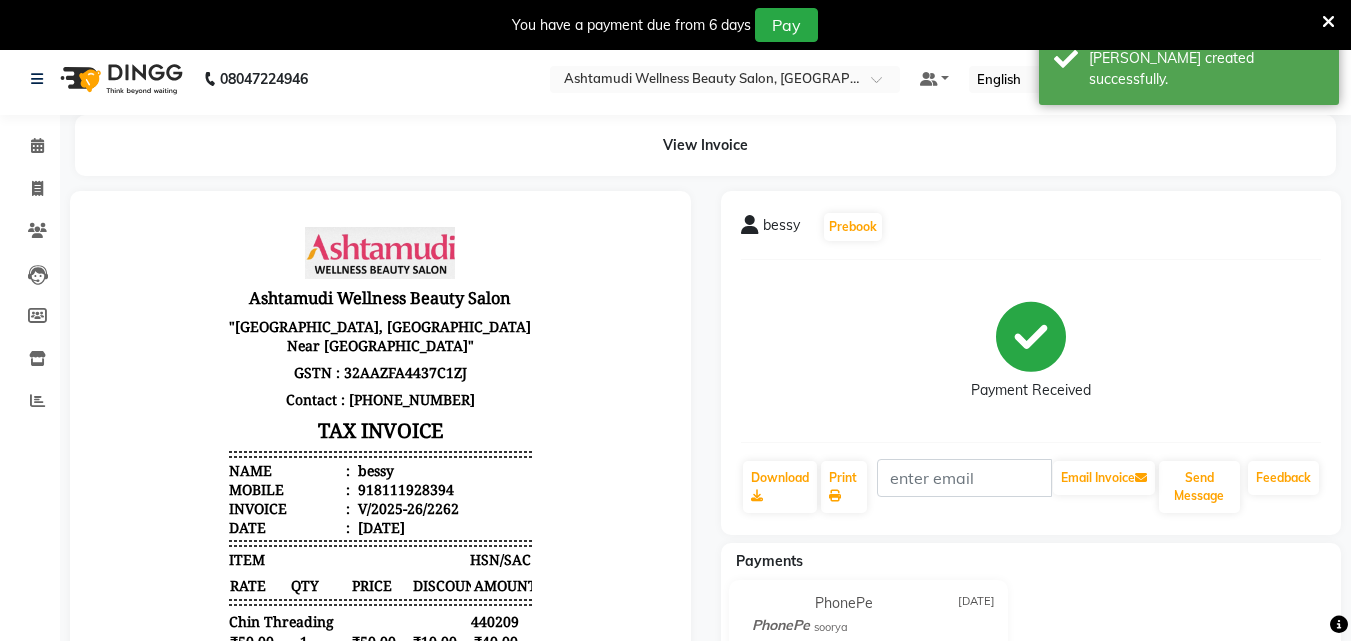 scroll, scrollTop: 0, scrollLeft: 0, axis: both 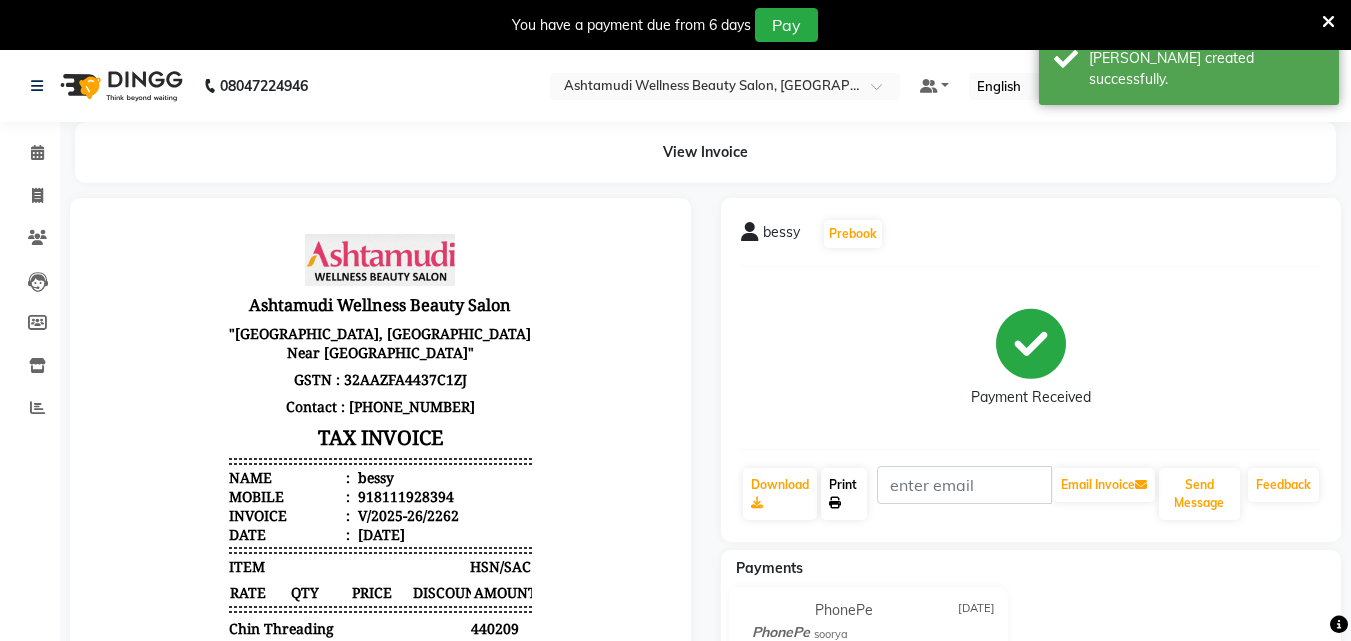 click on "Print" 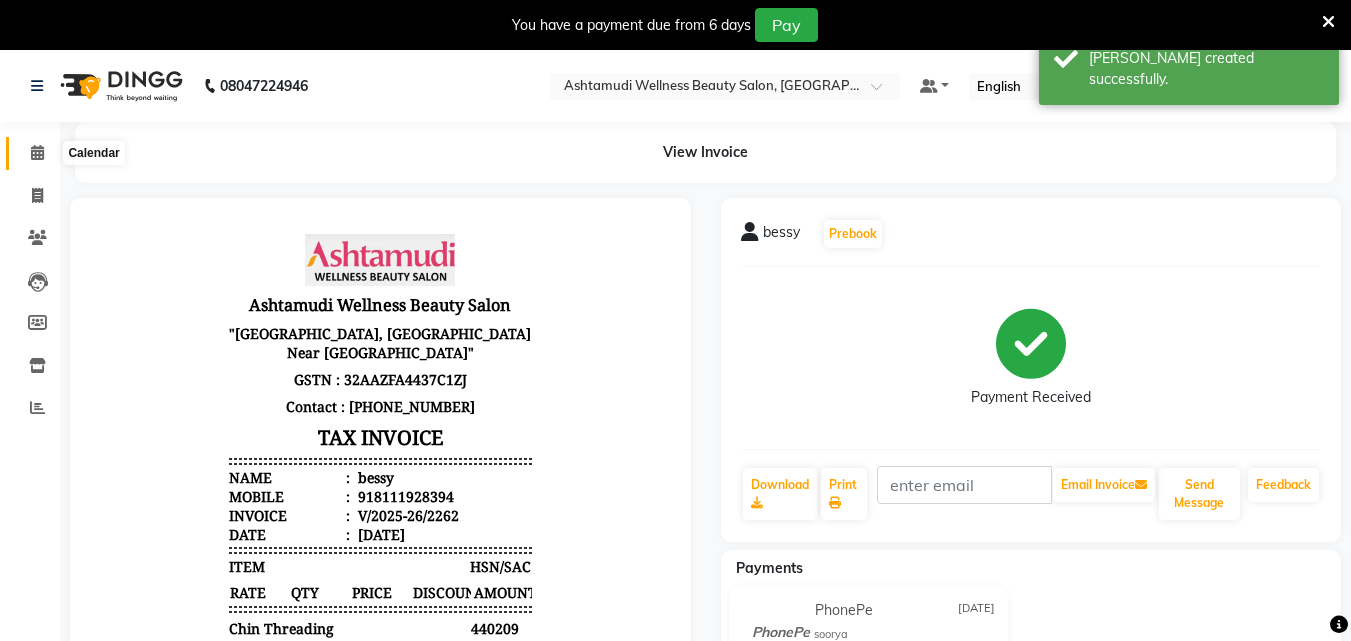 click 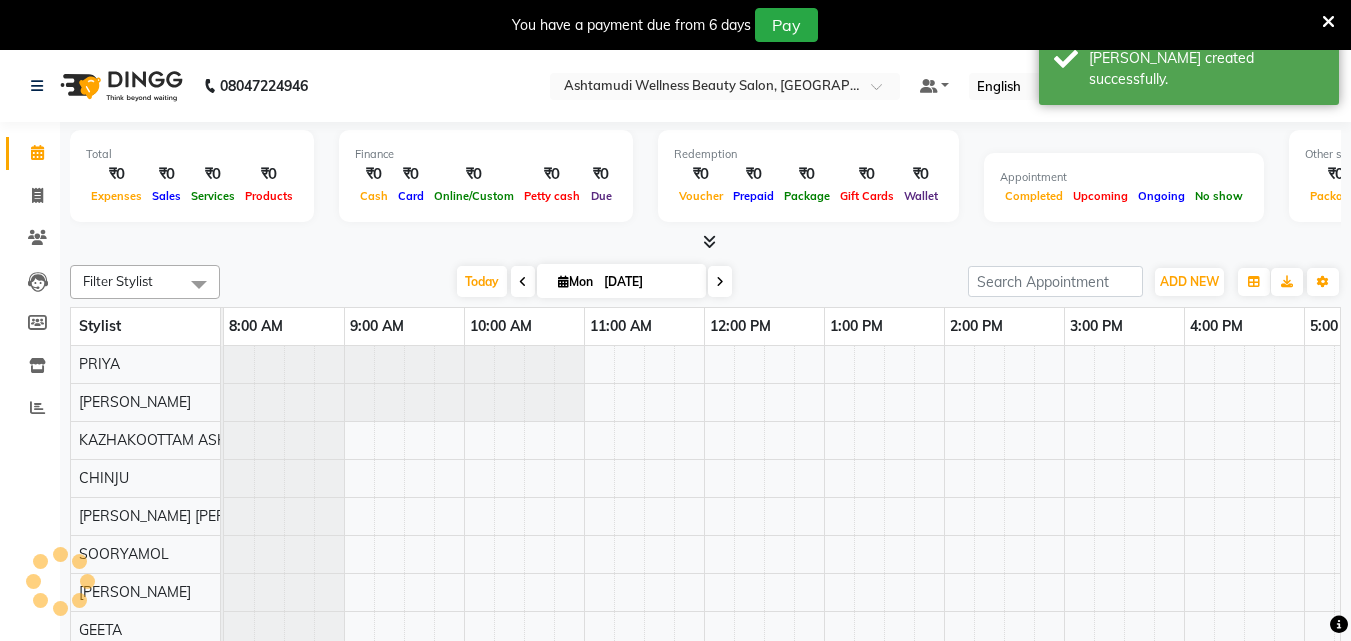 scroll, scrollTop: 0, scrollLeft: 0, axis: both 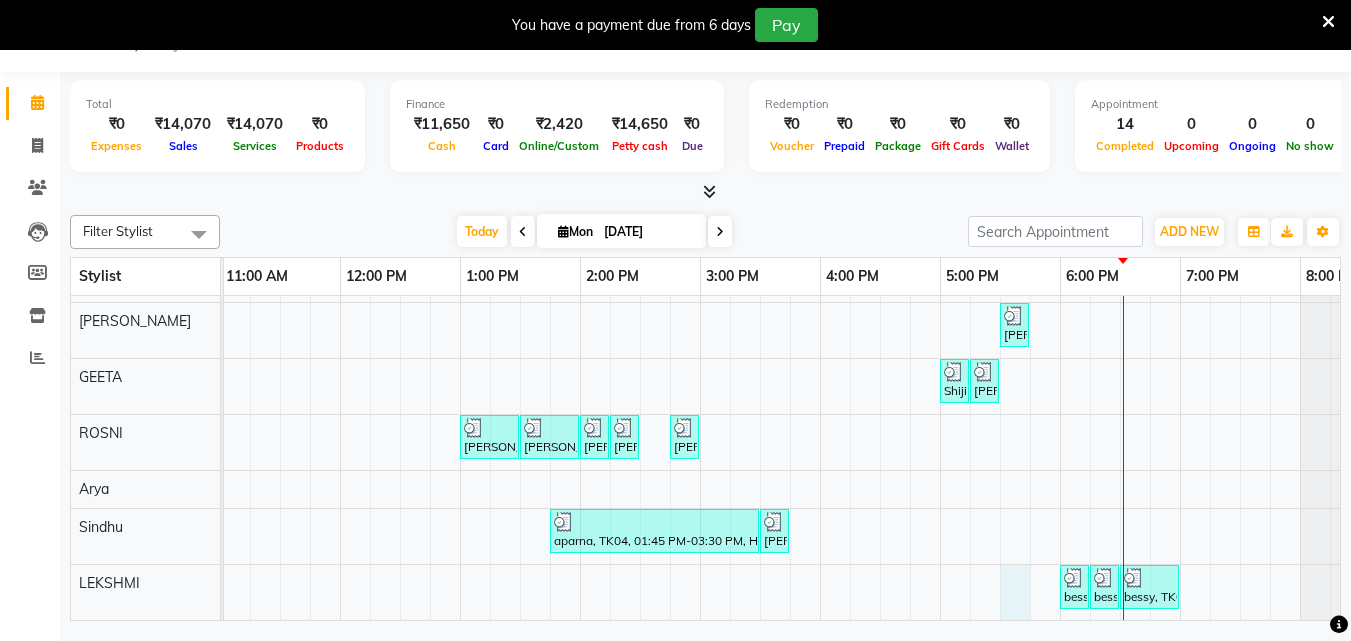 click on "Anupama, TK01, 01:30 PM-02:00 PM, Bridal Make up     swetha infosys, TK07, 05:30 PM-05:45 PM, Eyebrows Threading     Shiji, TK06, 05:00 PM-05:15 PM, Eyebrows Threading     Shiji, TK06, 05:15 PM-05:30 PM, Forehead Threading     angita, TK02, 01:00 PM-01:30 PM, Upper Lip Waxing     angita, TK02, 01:30 PM-02:00 PM, Upper Lip Waxing     angita, TK02, 02:00 PM-02:15 PM, Eyebrows Threading     angita, TK02, 02:15 PM-02:30 PM, Forehead Threading     namitha, TK03, 02:45 PM-03:00 PM, Eyebrows Threading     aparna, TK04, 01:45 PM-03:30 PM, Half Leg D tan,Full Hand D Tan,D-Tan Cleanup     ASWATHY, TK05, 03:30 PM-03:45 PM, Eyebrows Threading     bessy, TK08, 06:00 PM-06:15 PM, Eyebrows Threading     bessy, TK08, 06:15 PM-06:30 PM, Chin Threading     bessy, TK08, 06:30 PM-07:00 PM, Upper Lip Threading" at bounding box center (640, 338) 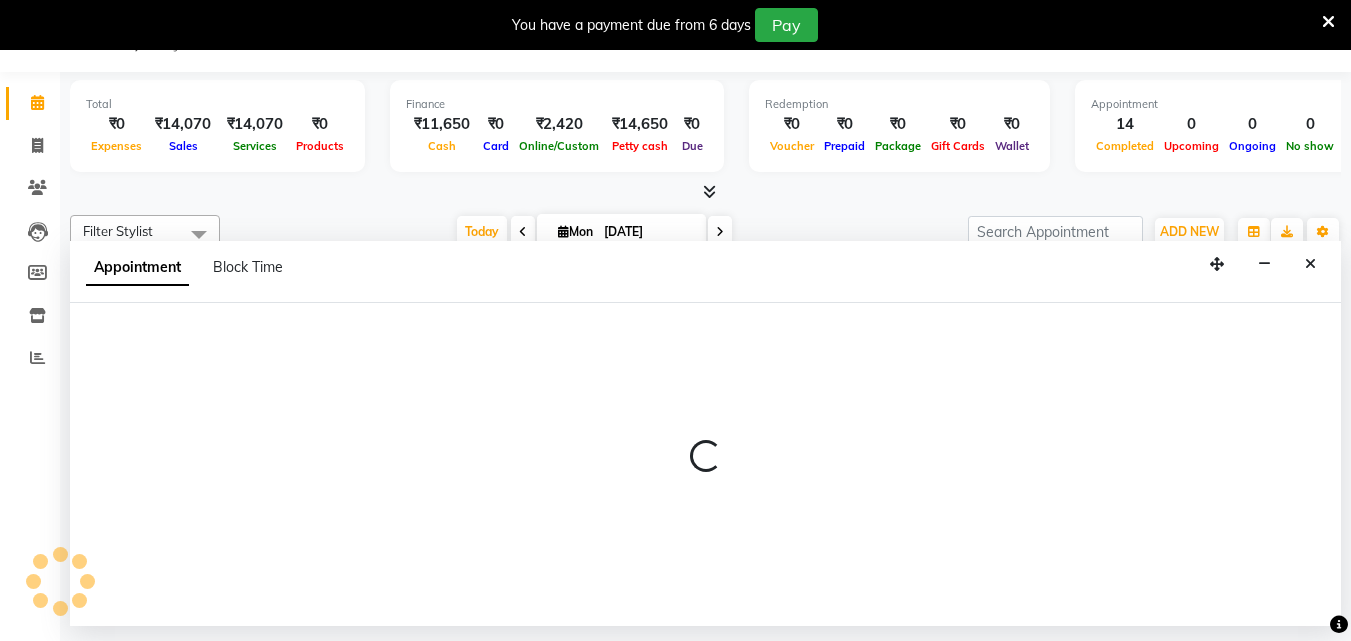 select on "1050" 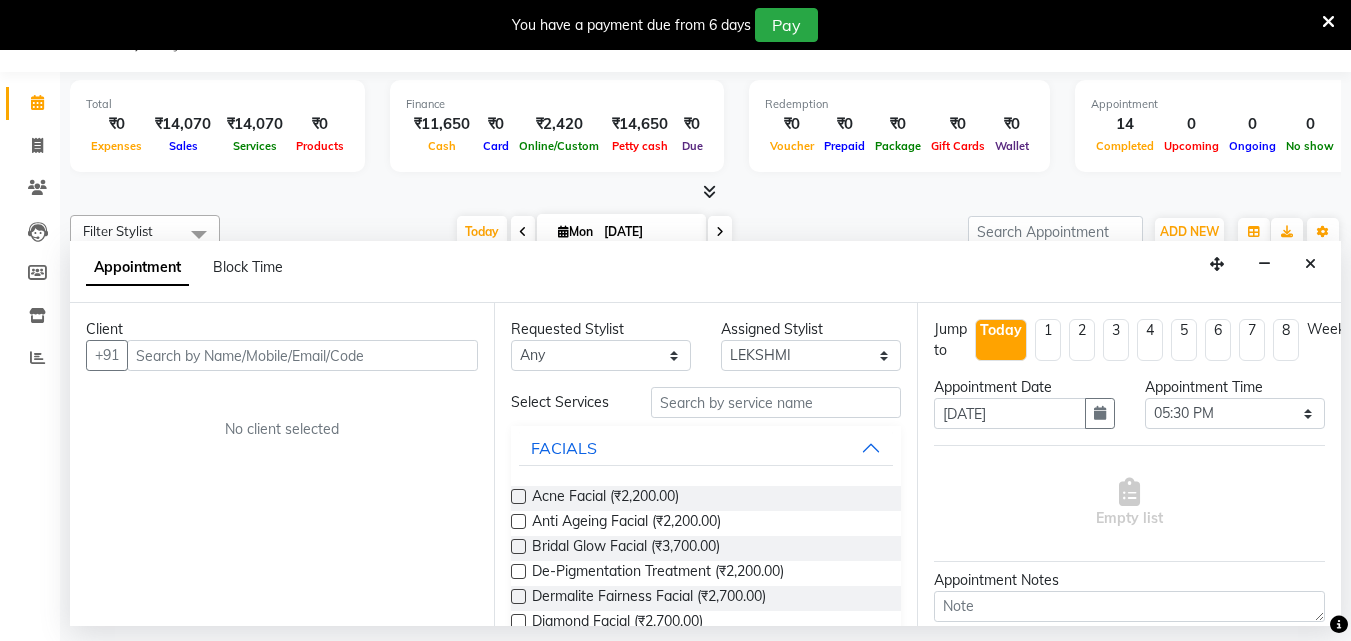 click at bounding box center (302, 355) 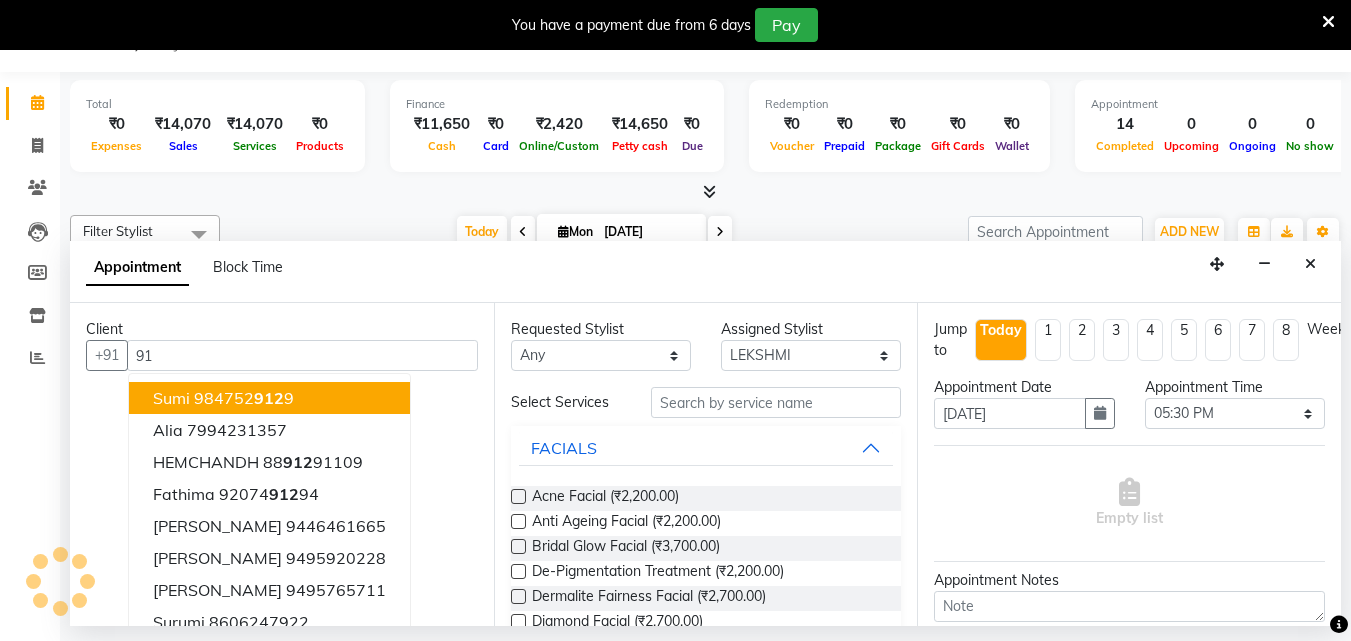 type on "9" 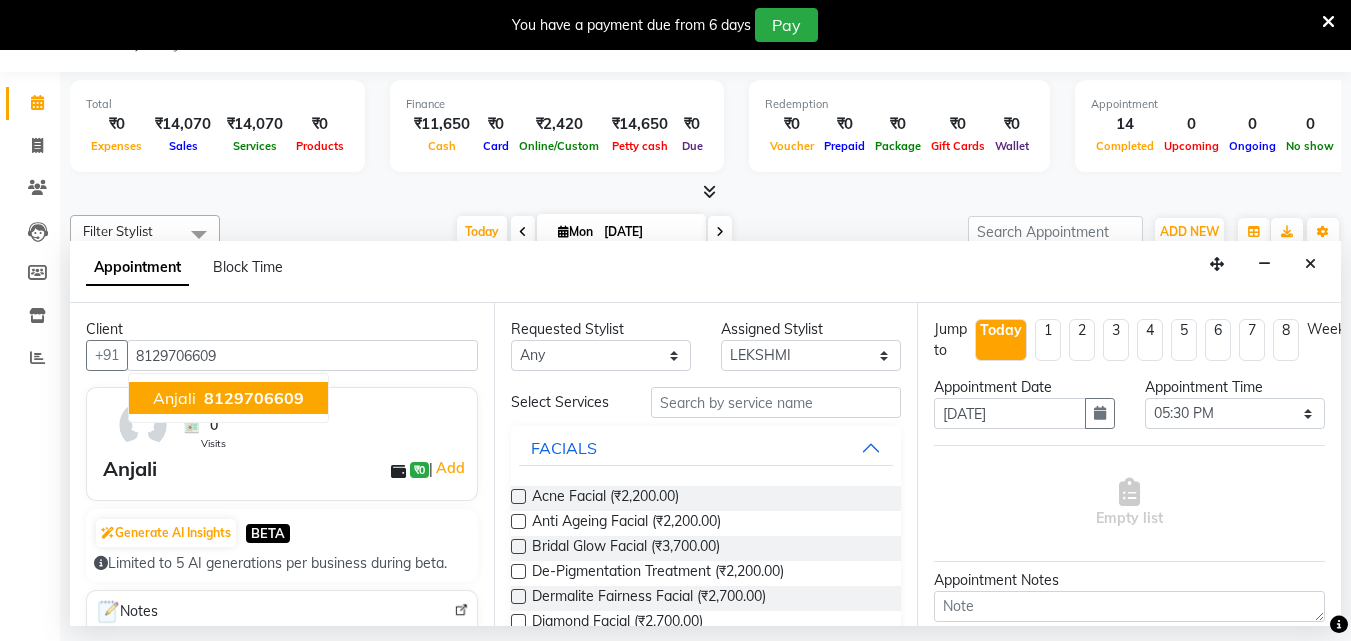 click on "8129706609" at bounding box center [254, 398] 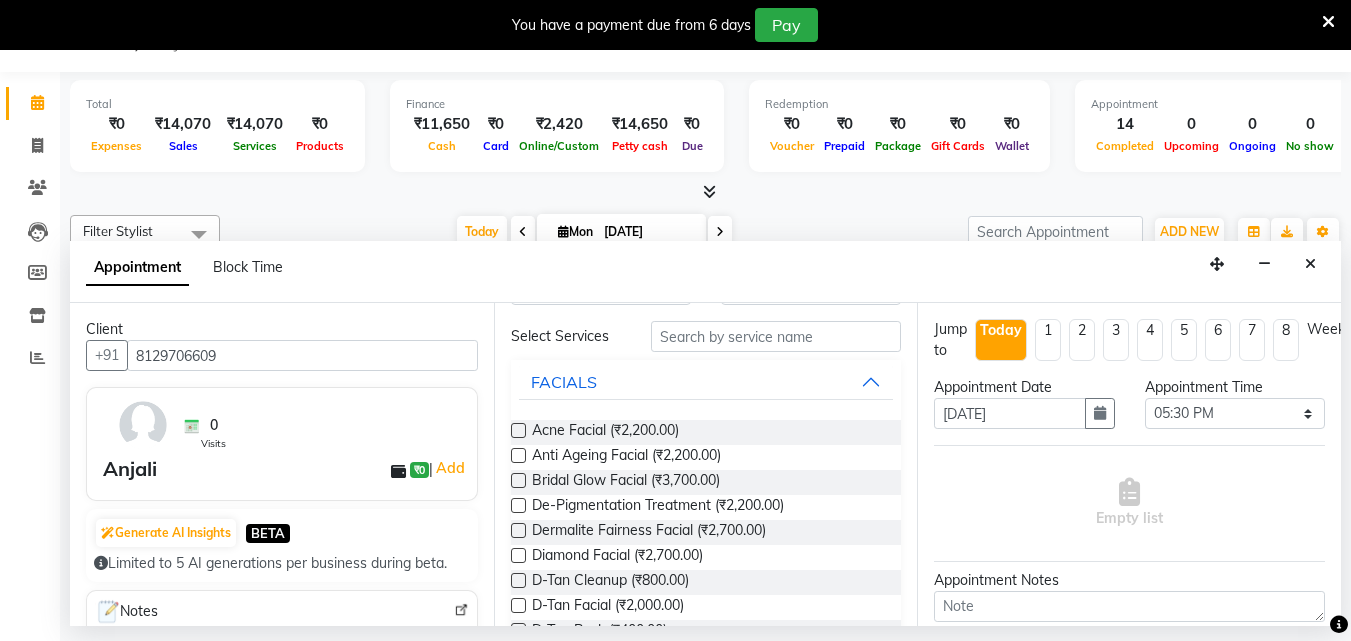 scroll, scrollTop: 0, scrollLeft: 0, axis: both 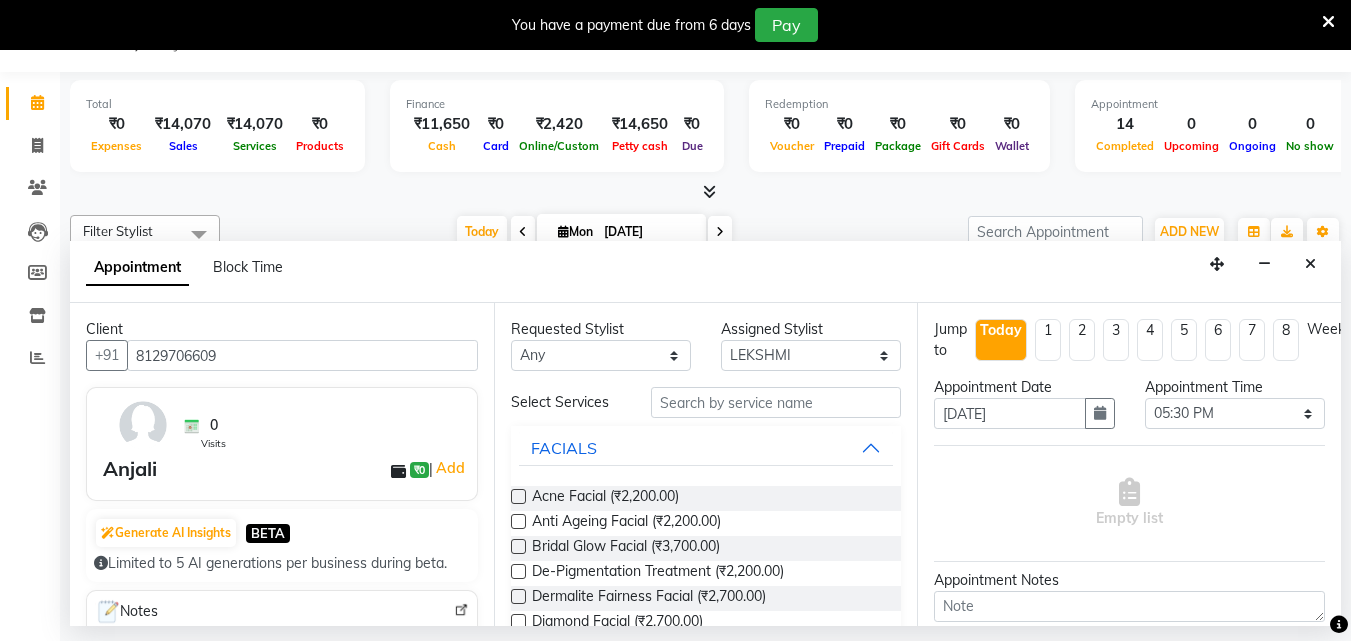 type on "8129706609" 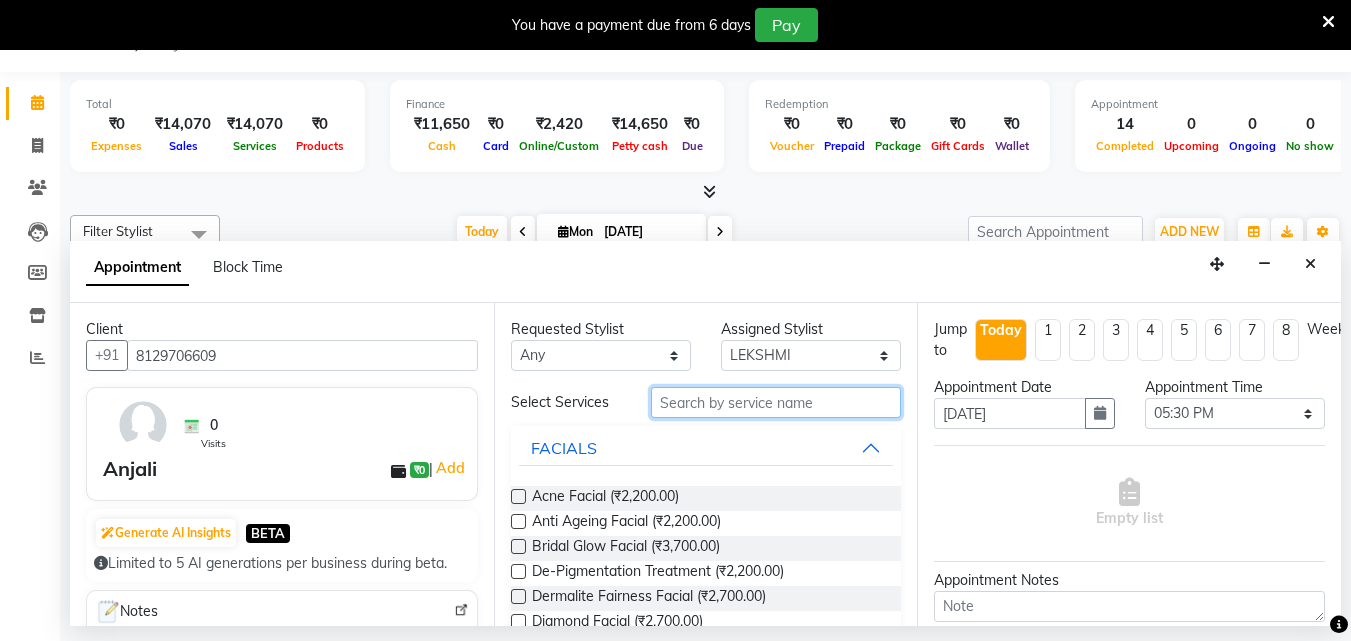 click at bounding box center [776, 402] 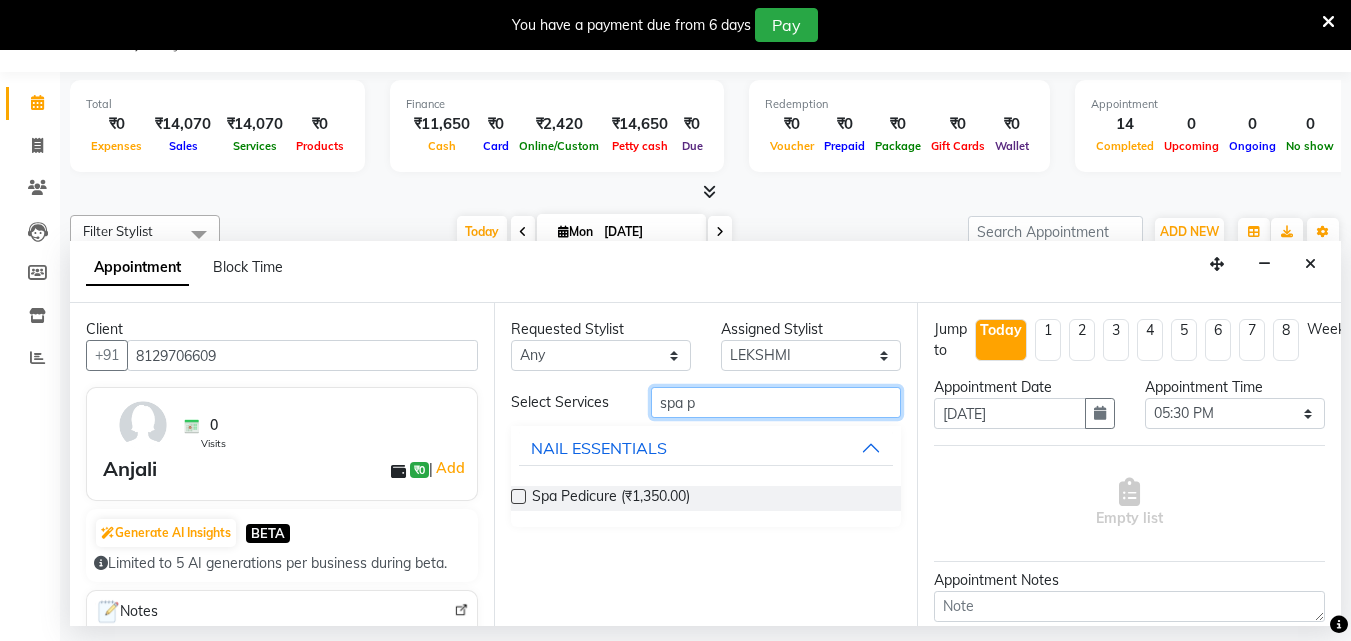 scroll, scrollTop: 0, scrollLeft: 0, axis: both 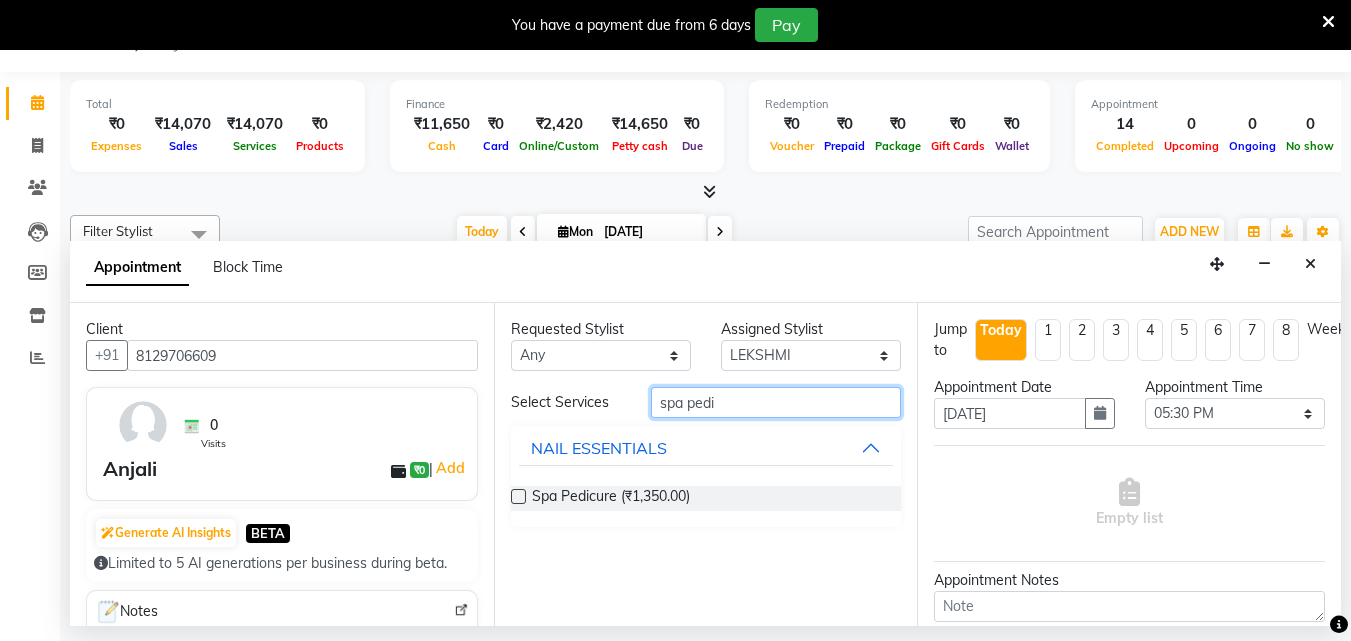type on "spa pedi" 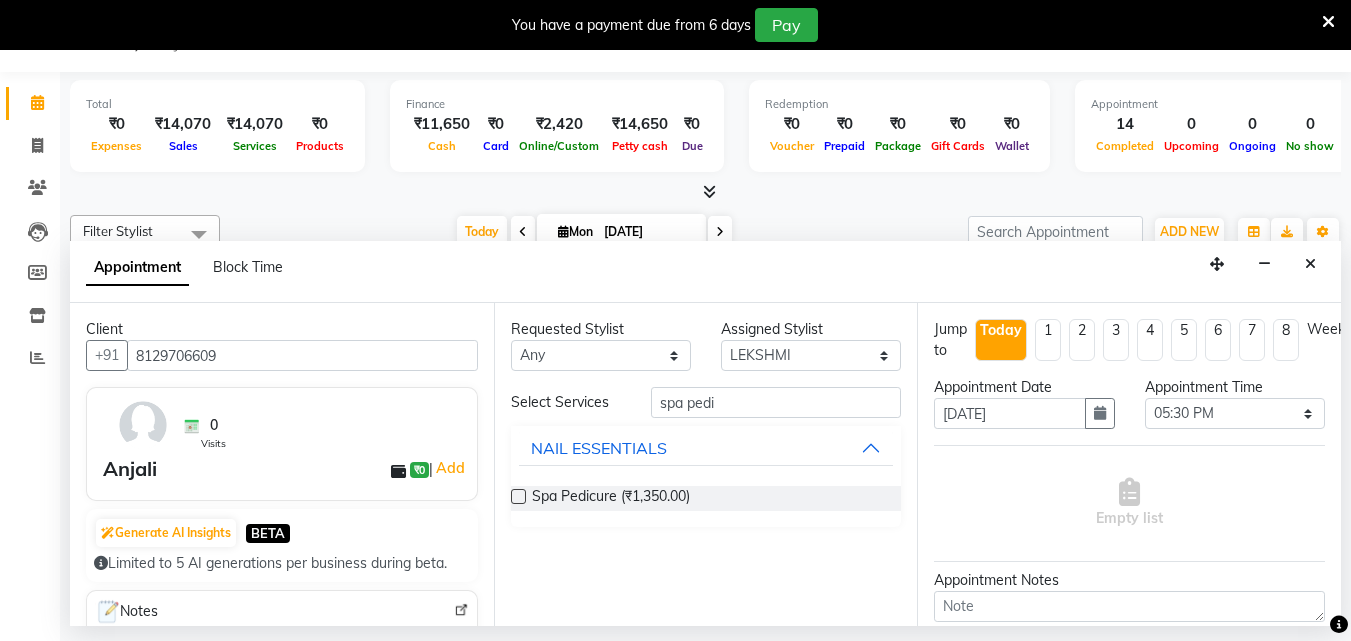 click at bounding box center [518, 496] 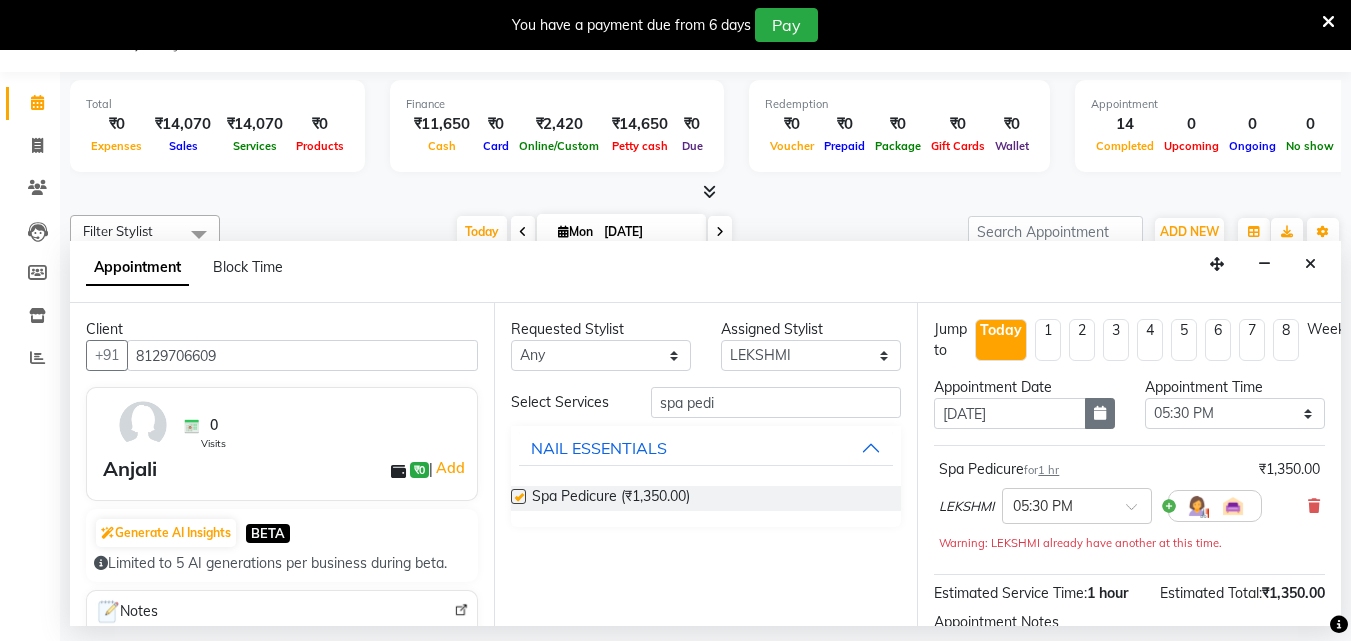 checkbox on "false" 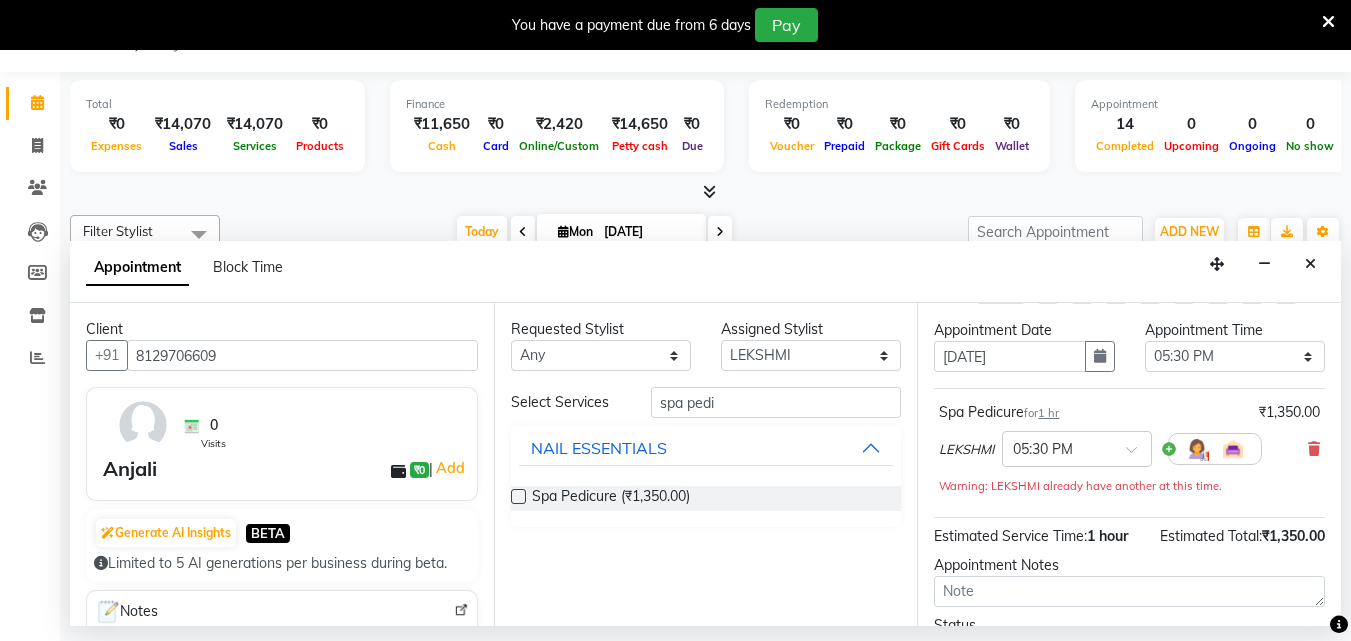 scroll, scrollTop: 239, scrollLeft: 0, axis: vertical 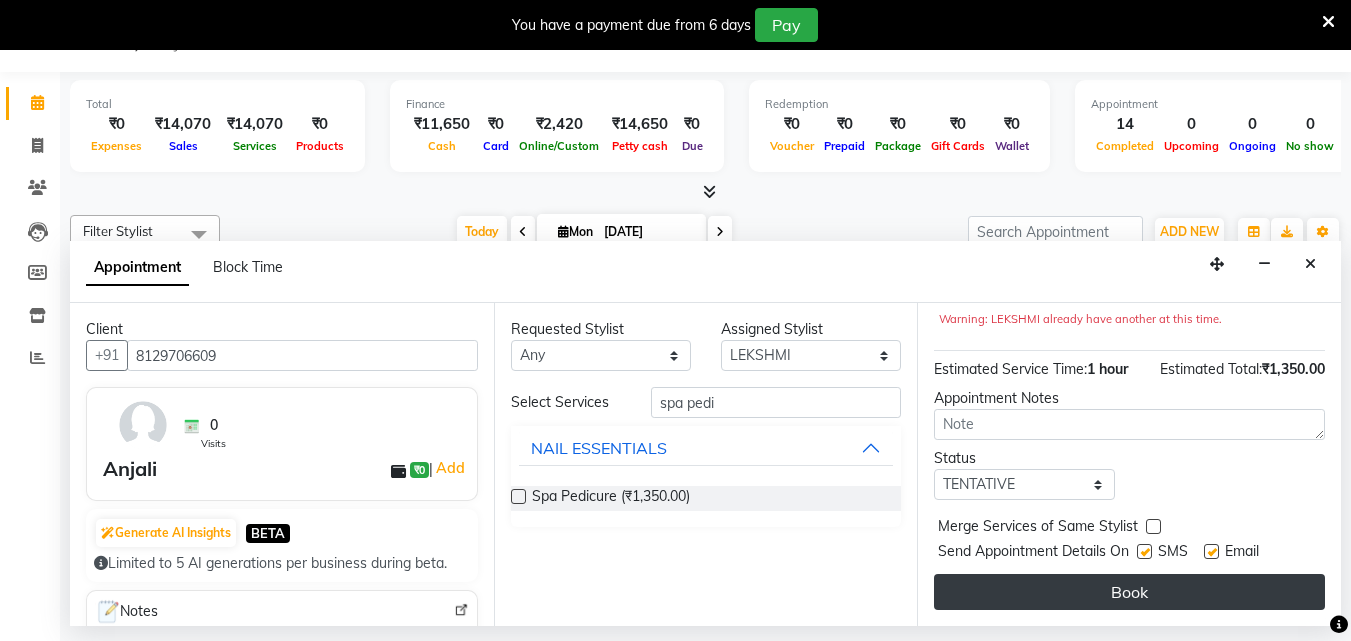 click on "Book" at bounding box center [1129, 592] 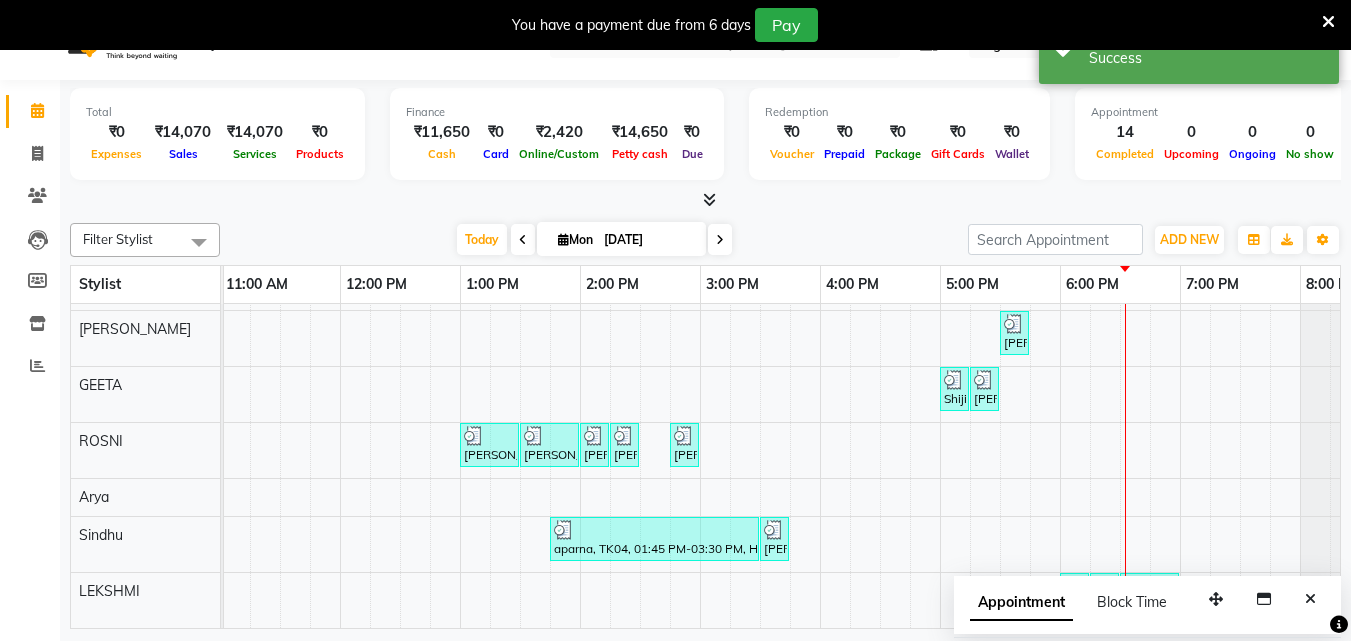 scroll, scrollTop: 0, scrollLeft: 0, axis: both 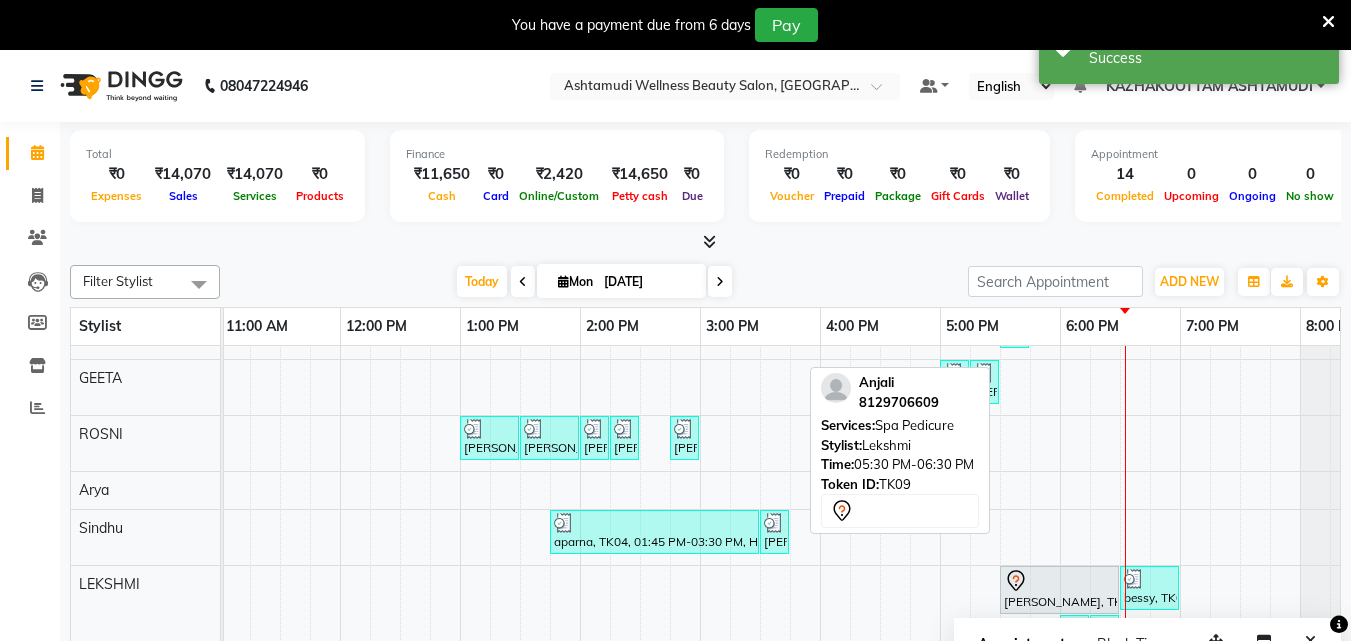 click at bounding box center (1059, 581) 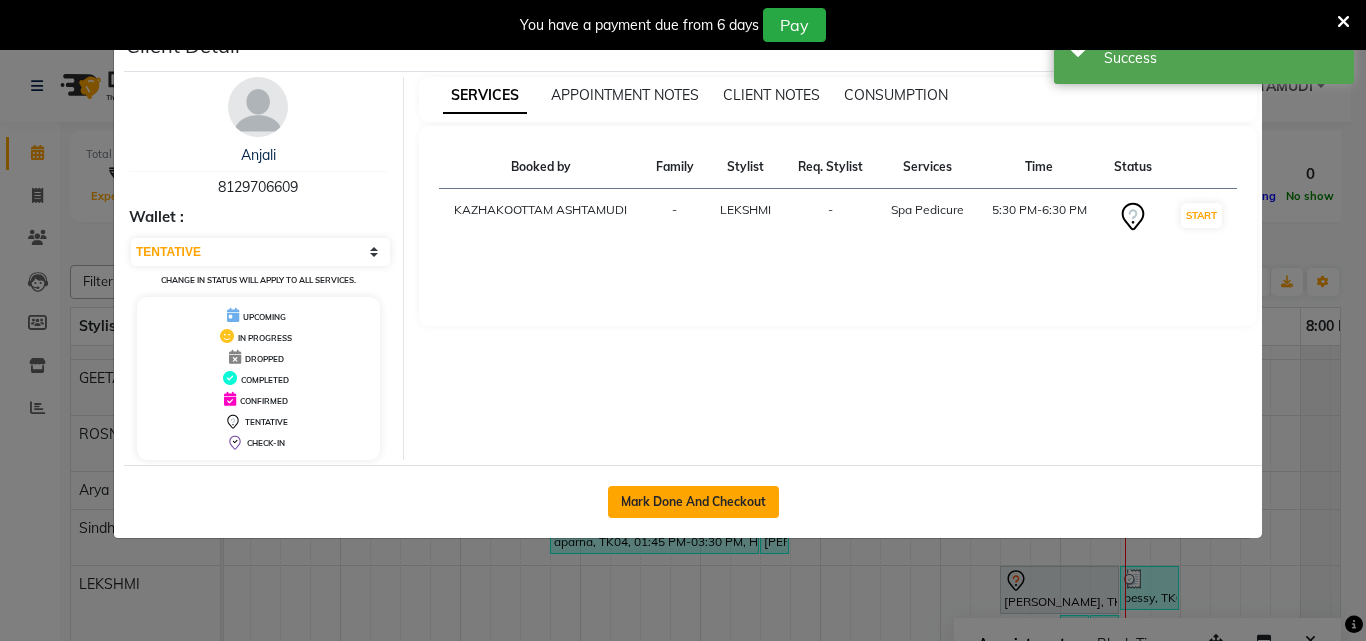 click on "Mark Done And Checkout" 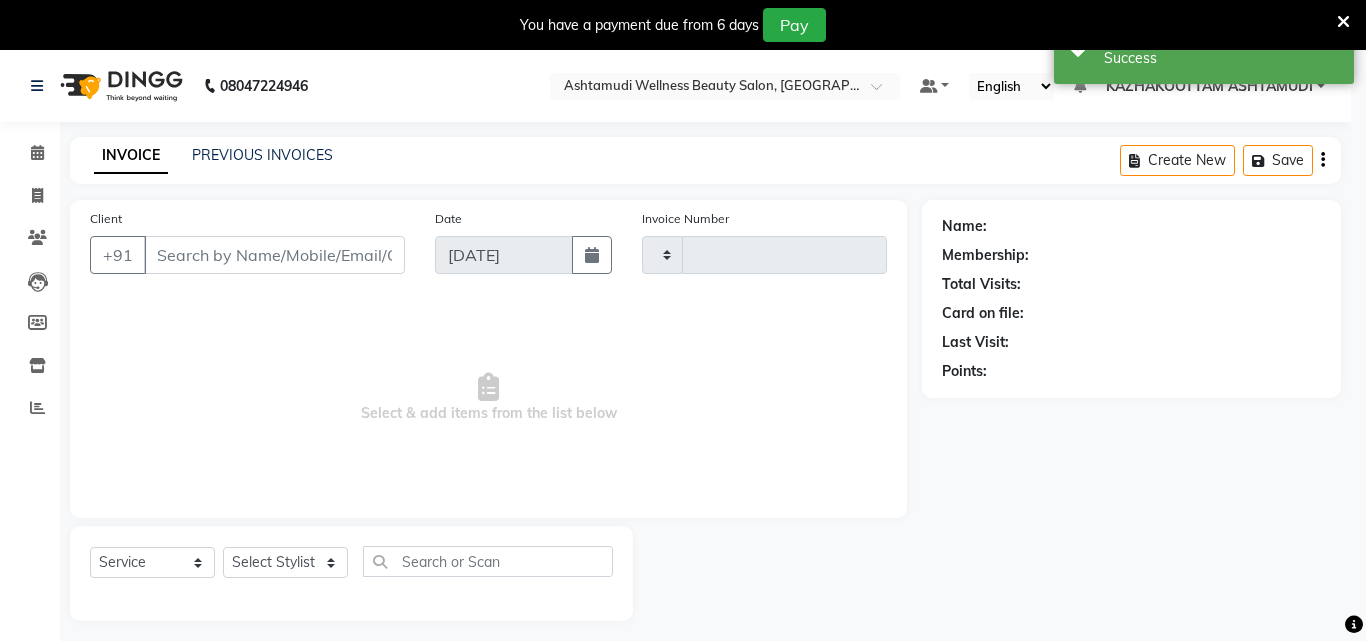 type on "2263" 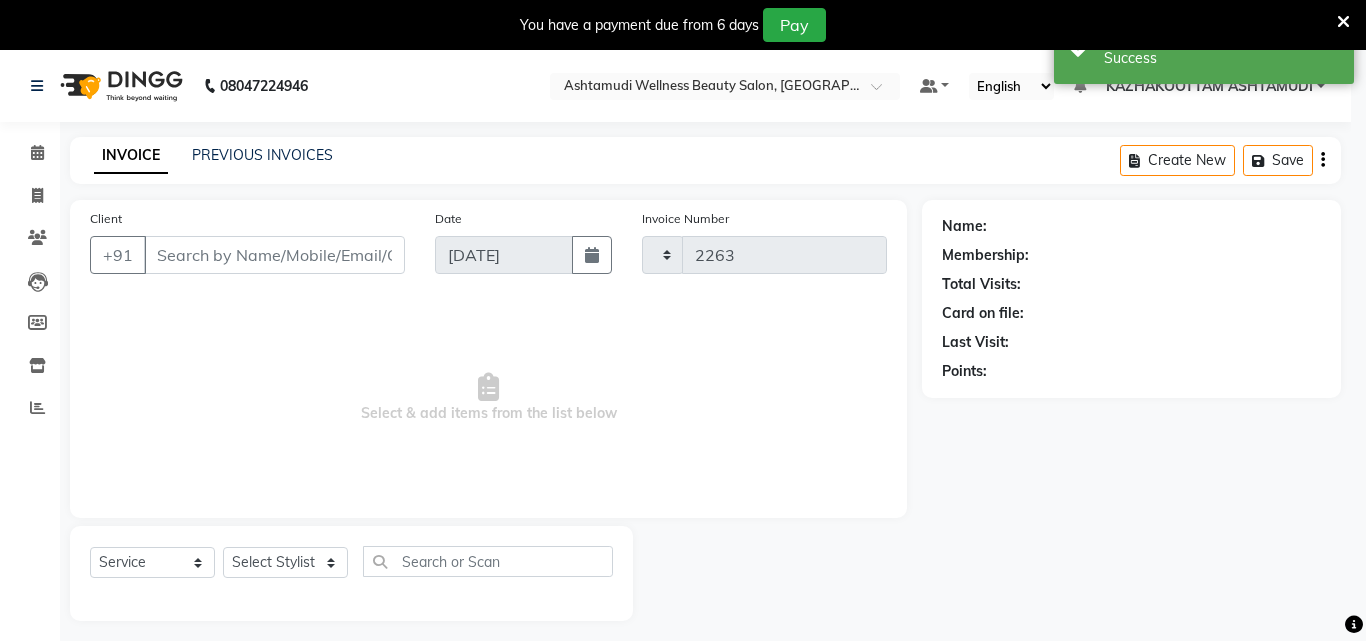 select on "4662" 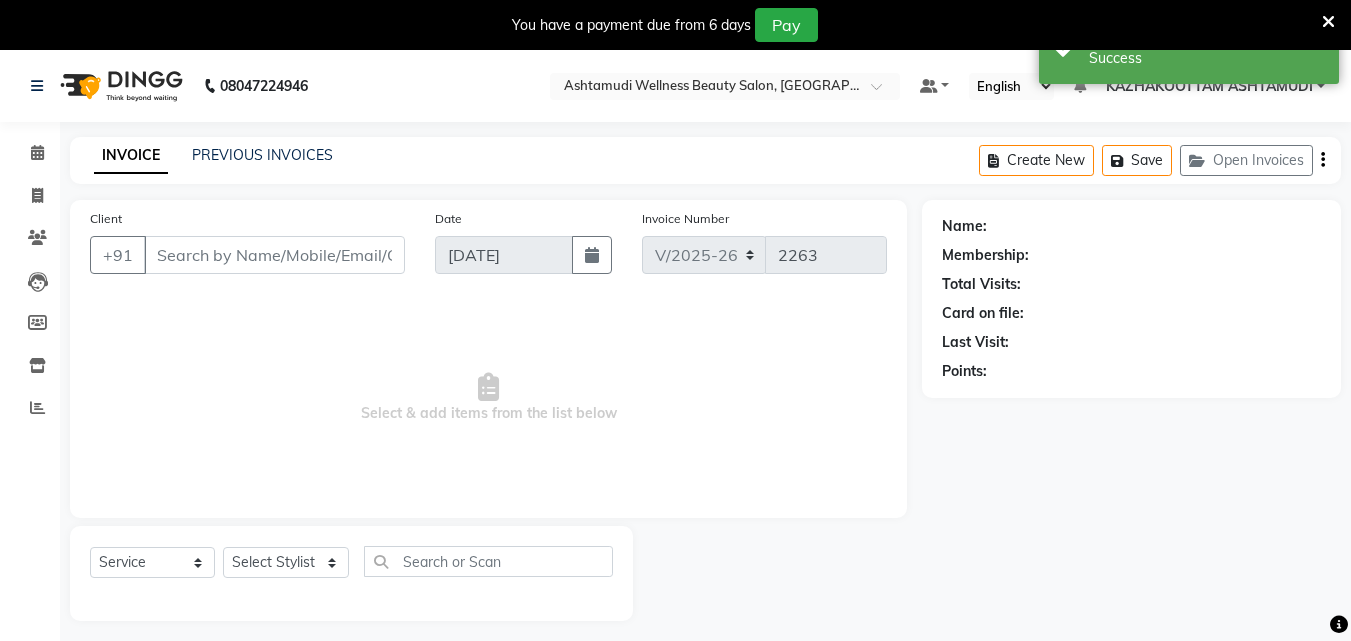 type on "8129706609" 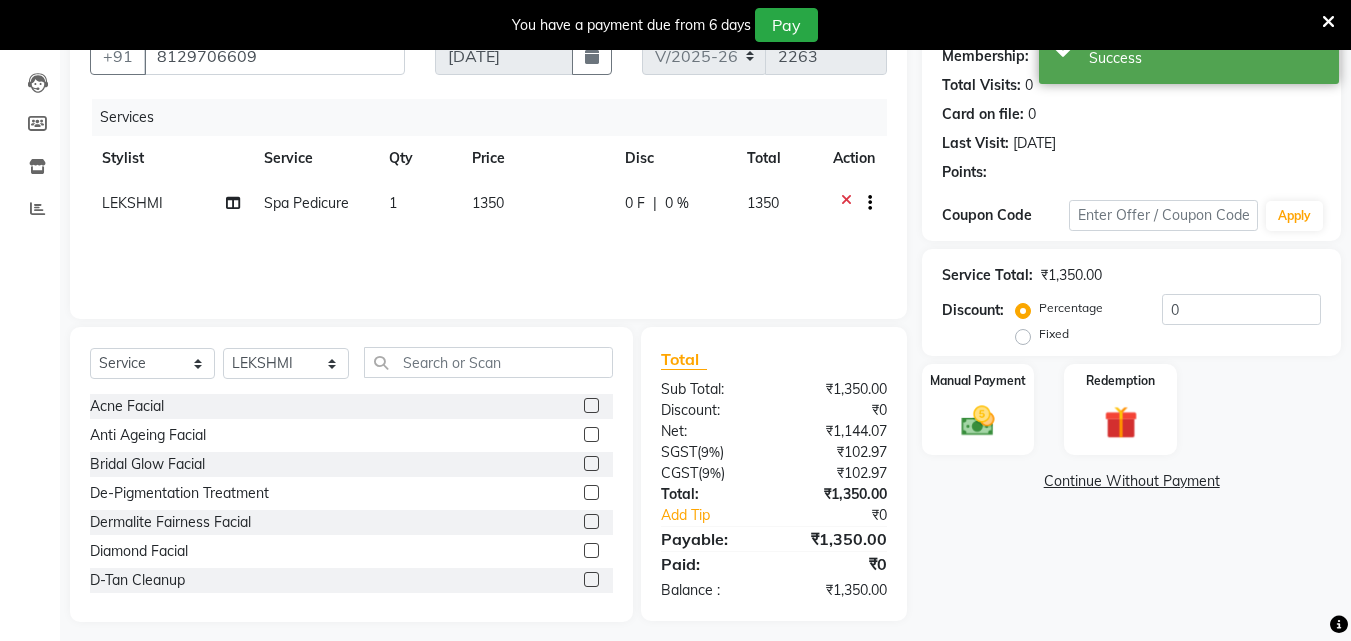 scroll, scrollTop: 200, scrollLeft: 0, axis: vertical 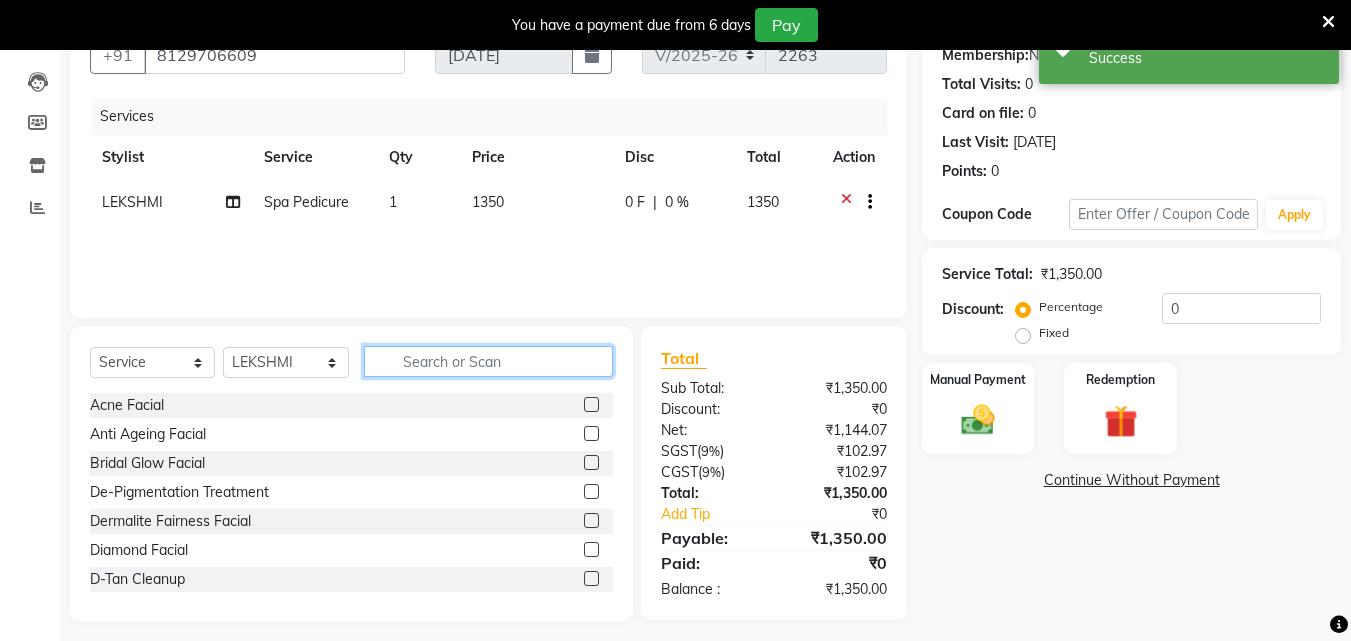click 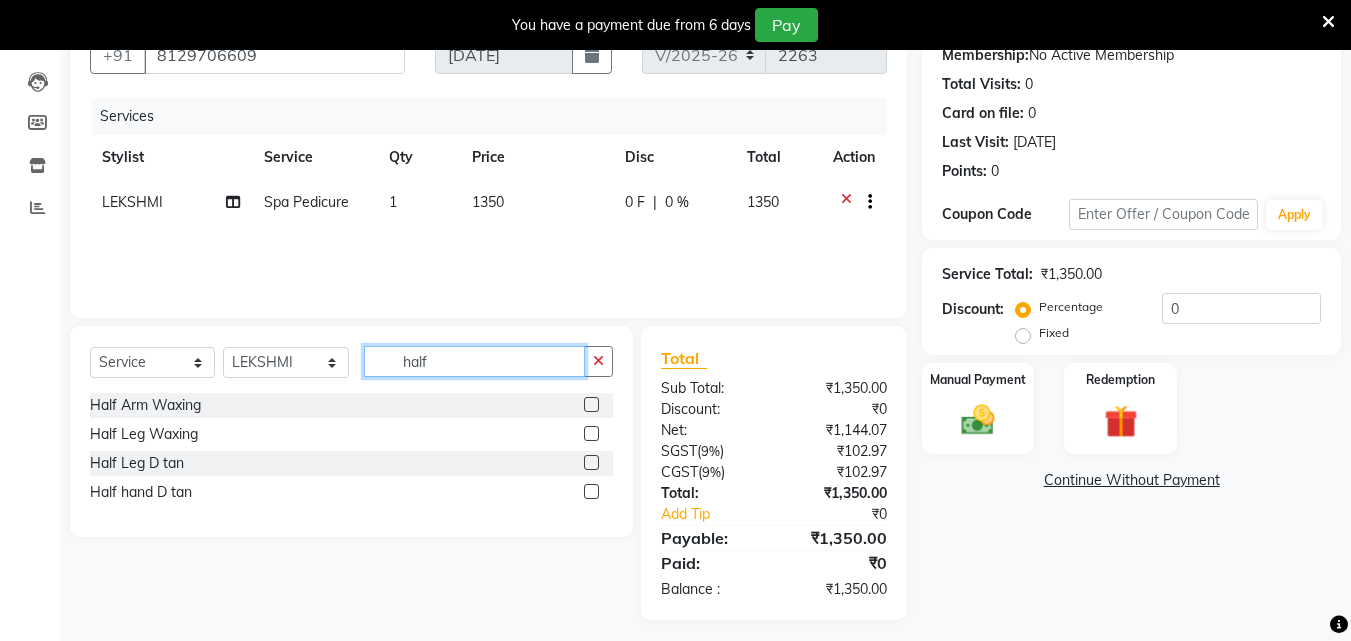 type on "half" 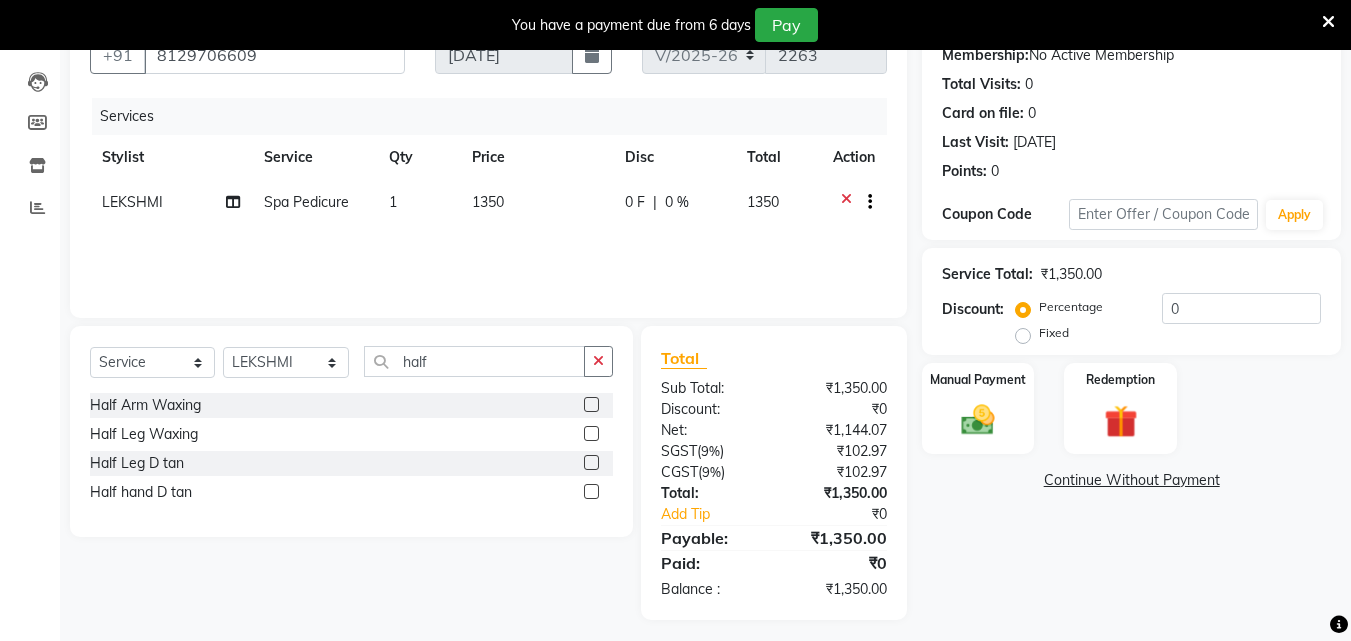 drag, startPoint x: 589, startPoint y: 459, endPoint x: 602, endPoint y: 427, distance: 34.539833 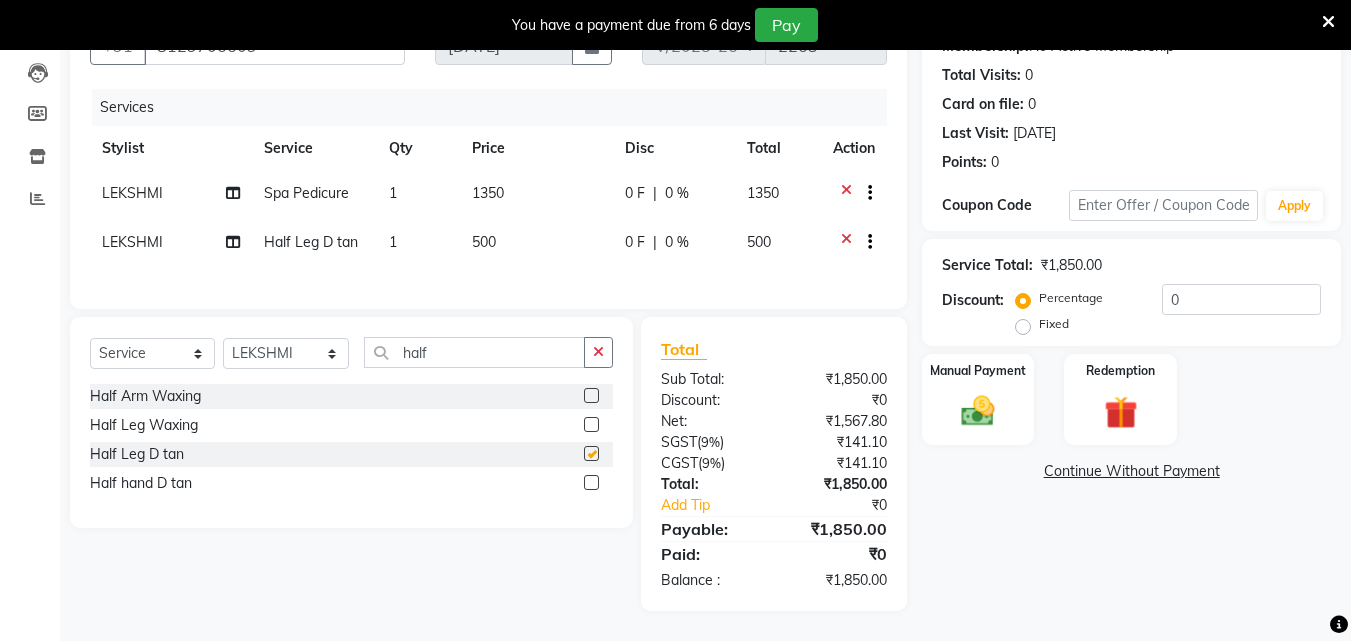 checkbox on "false" 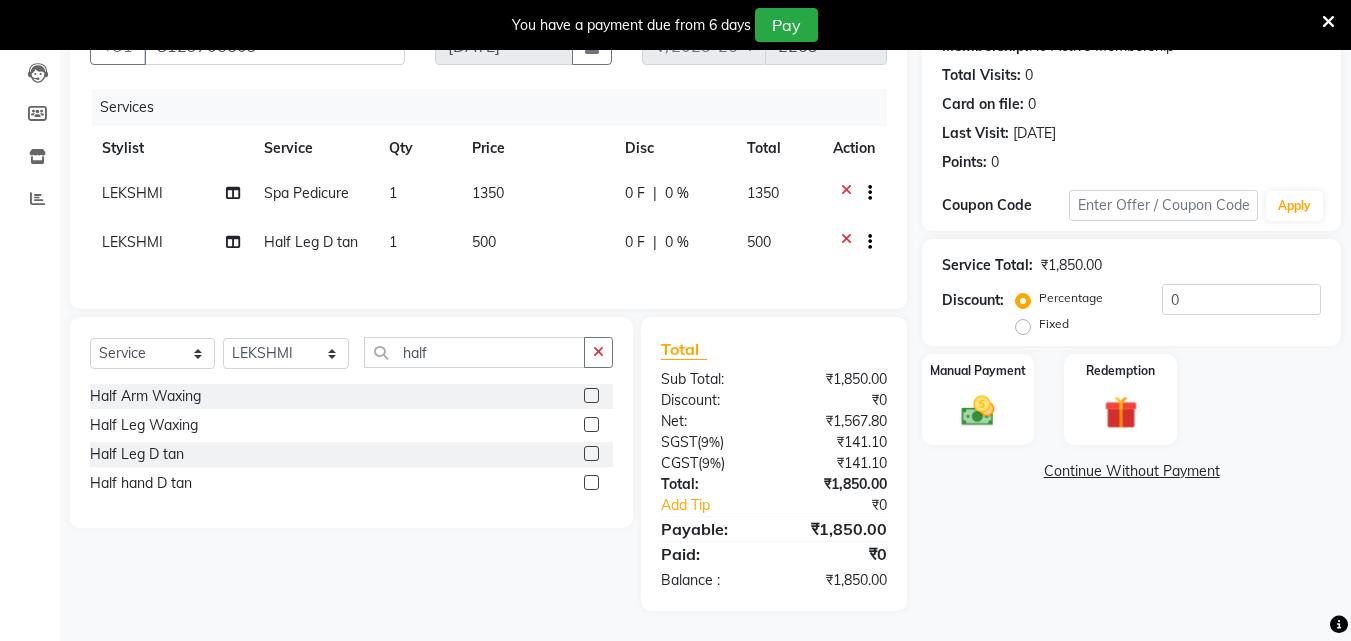 scroll, scrollTop: 220, scrollLeft: 0, axis: vertical 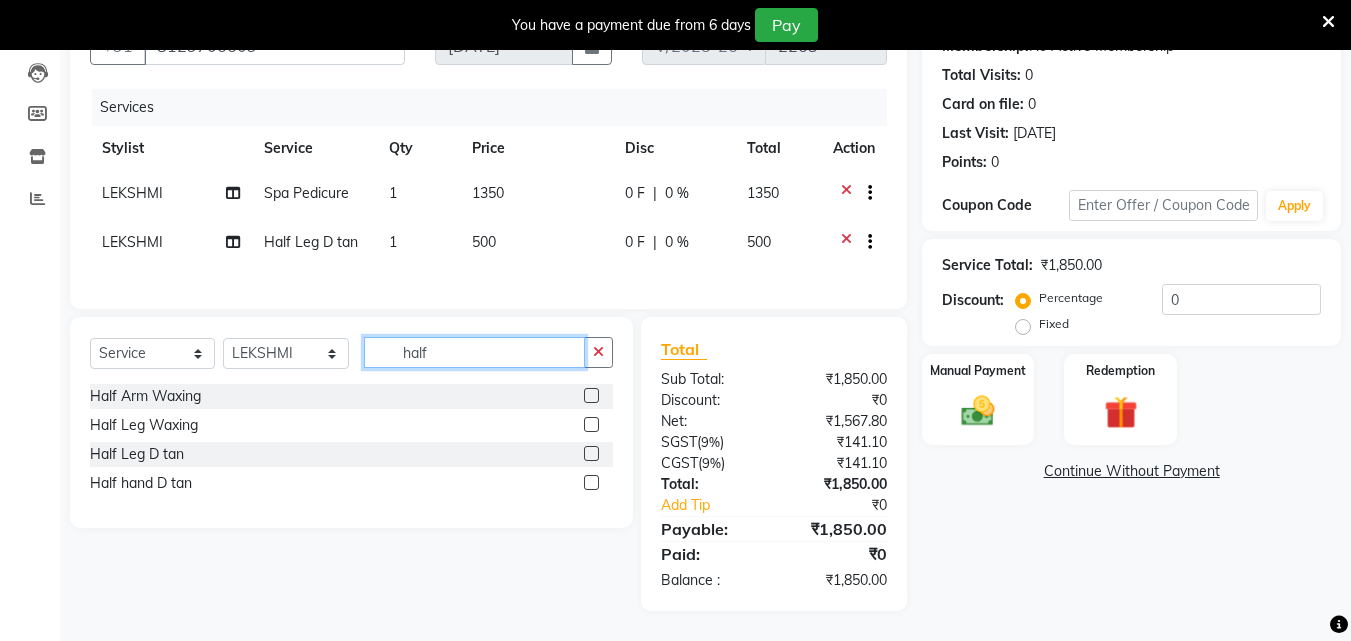 click on "half" 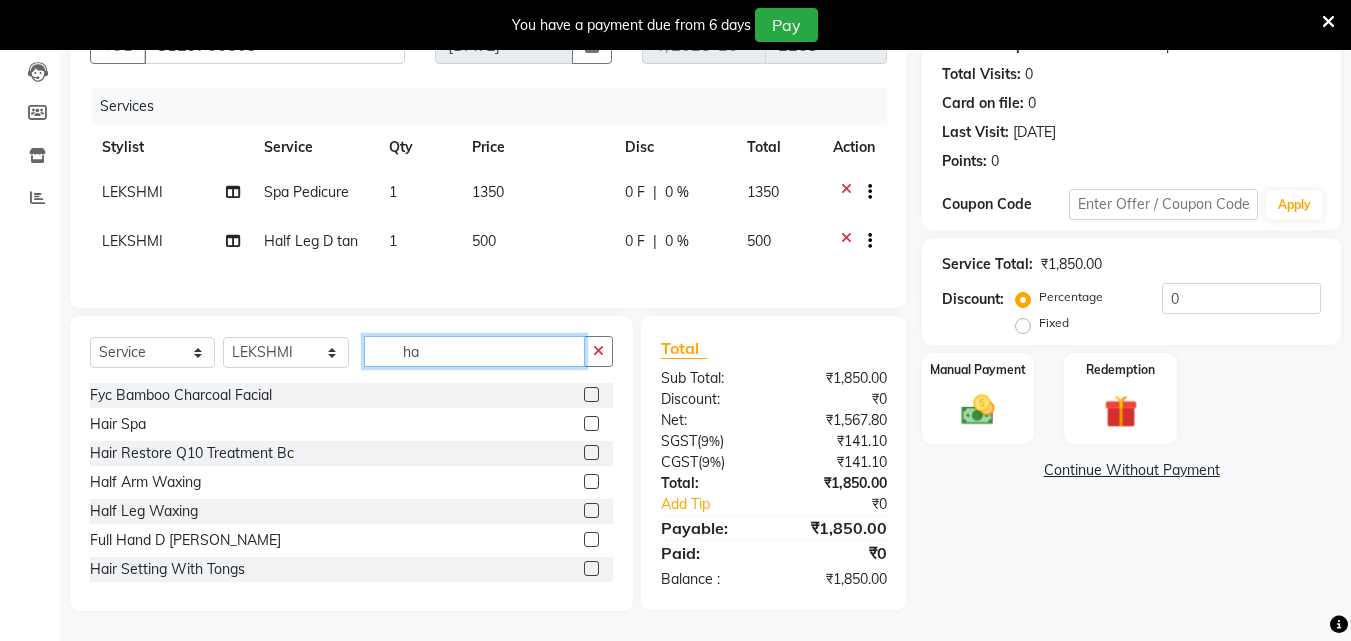 type on "h" 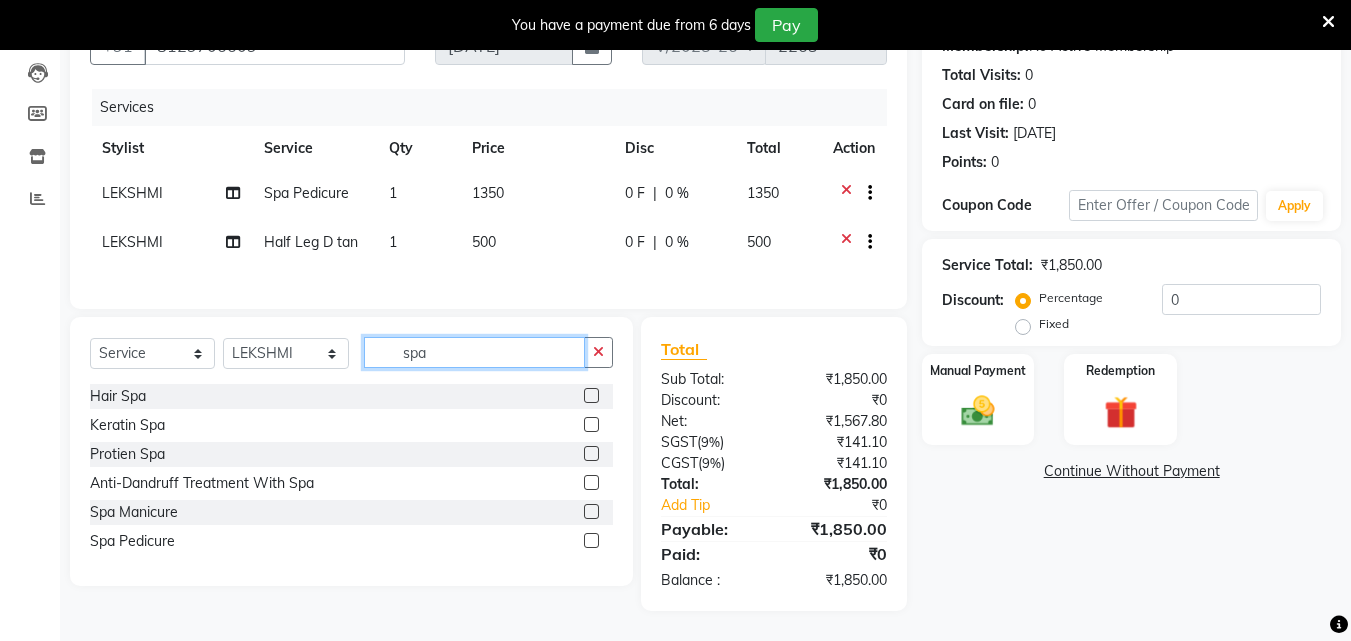 type on "spa" 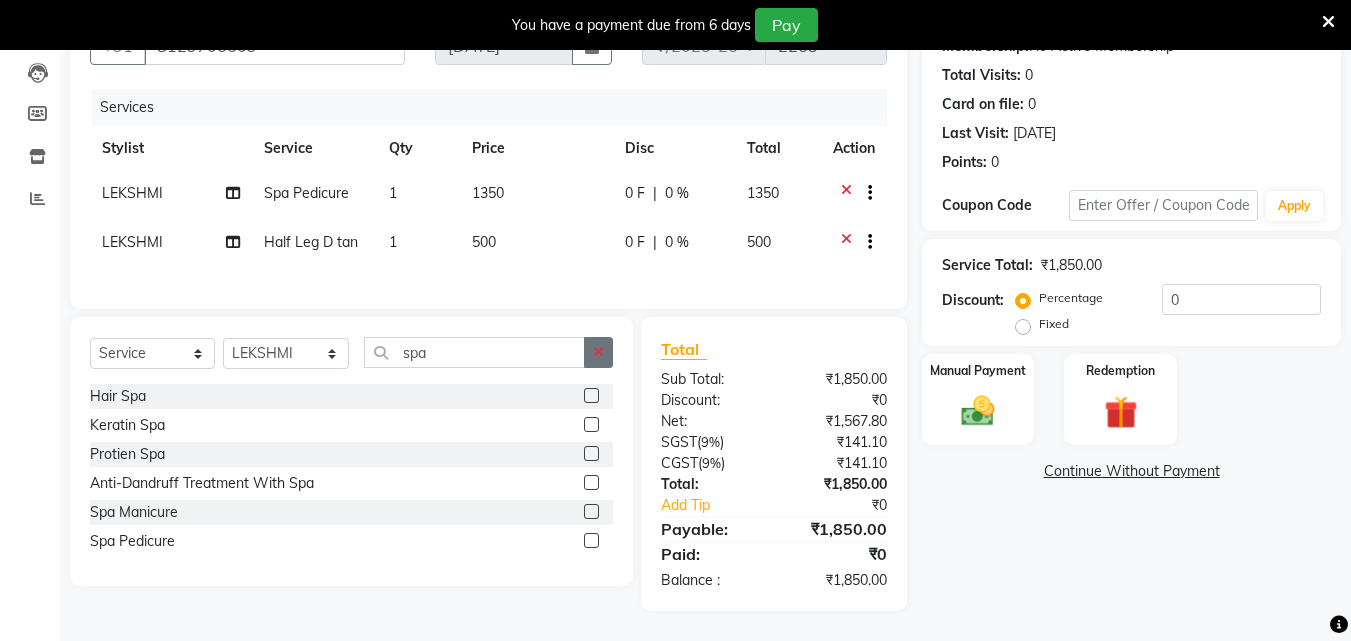 drag, startPoint x: 588, startPoint y: 391, endPoint x: 592, endPoint y: 406, distance: 15.524175 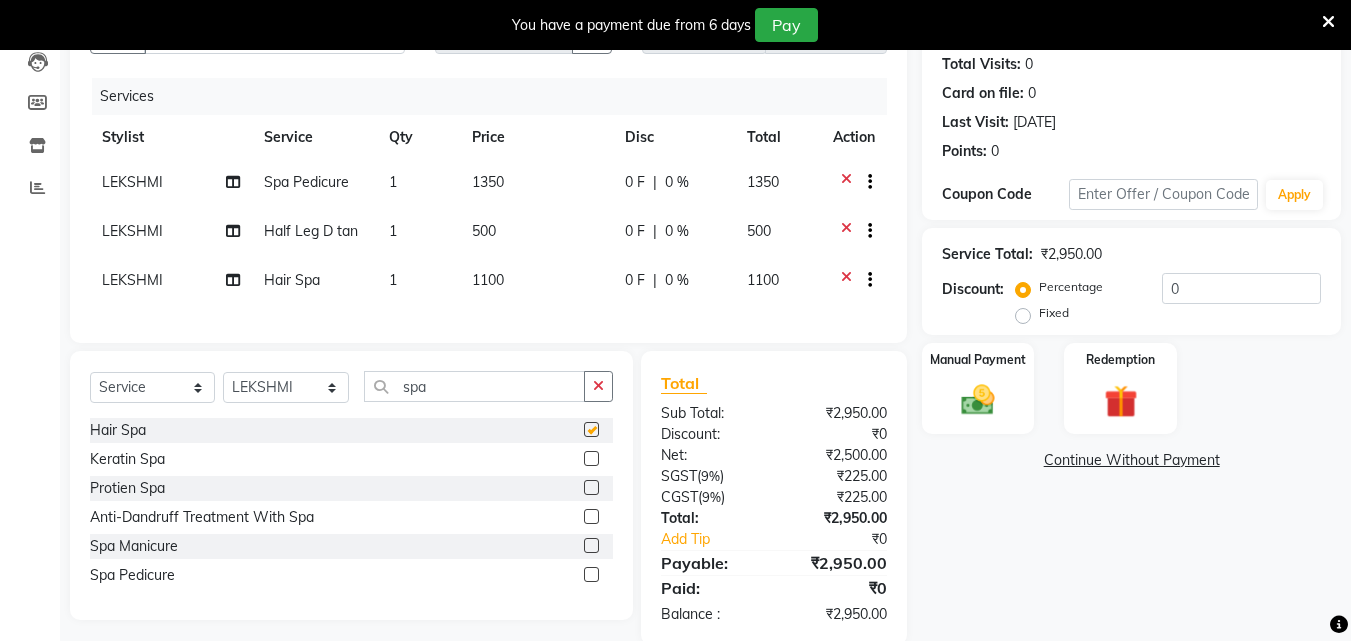 checkbox on "false" 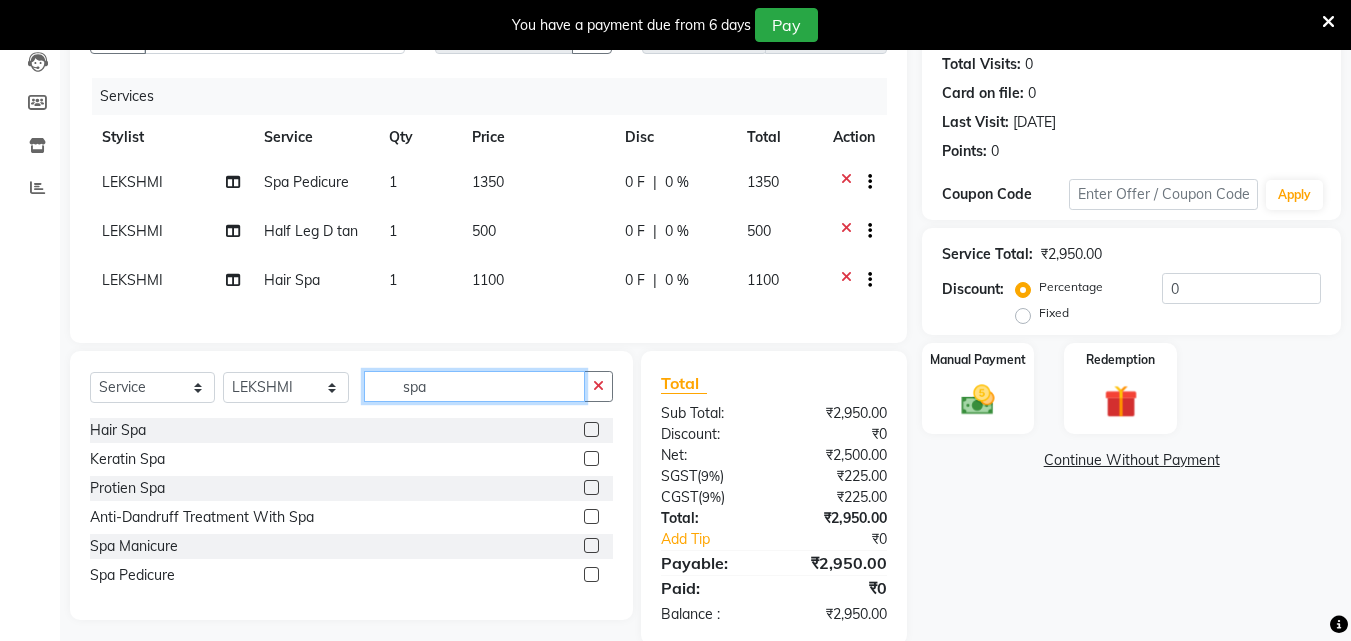 click on "spa" 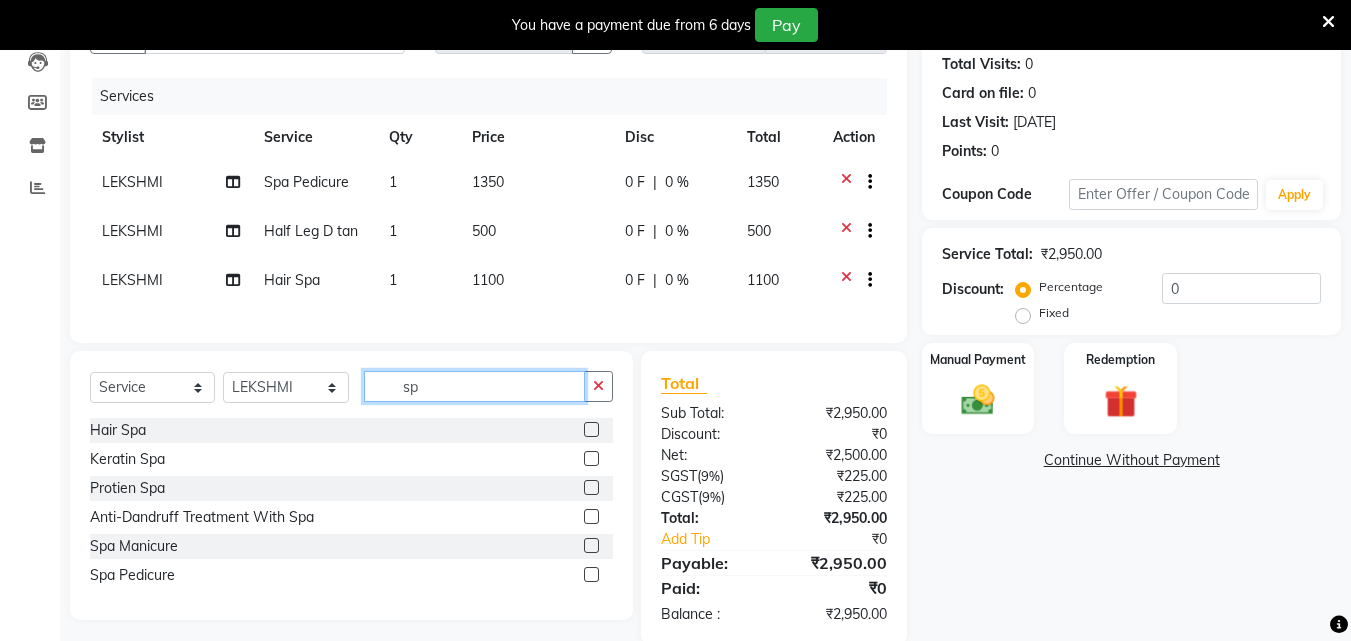 type on "s" 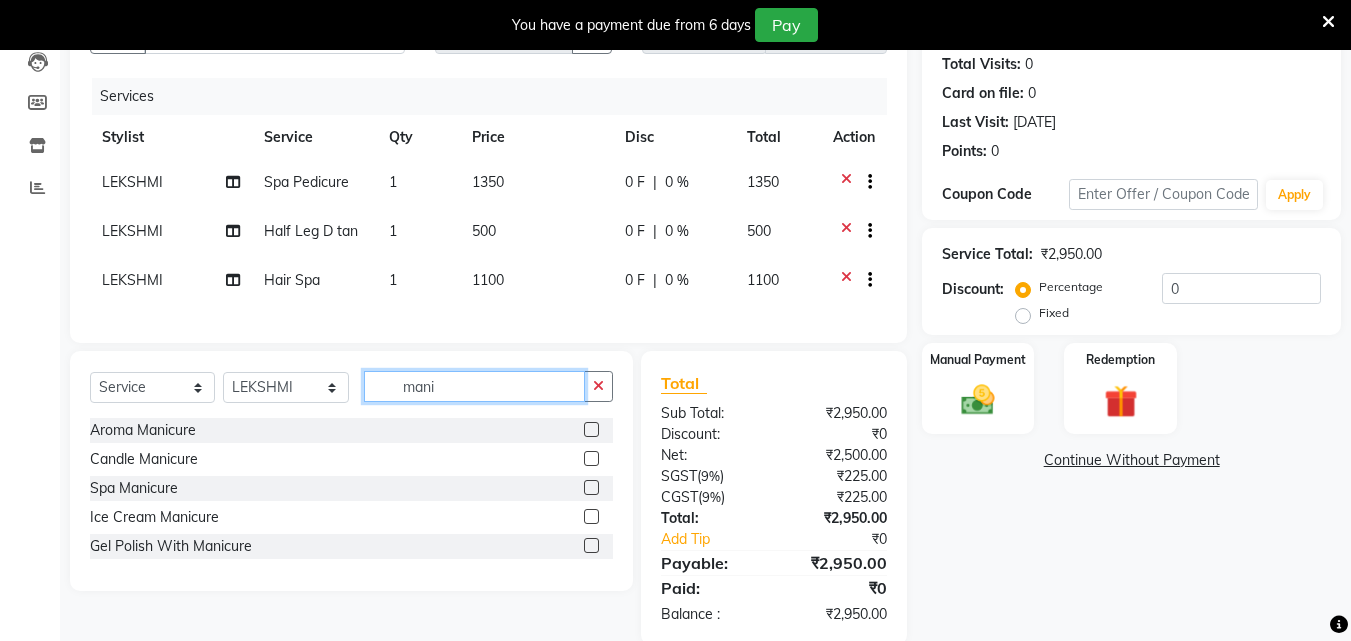 type on "mani" 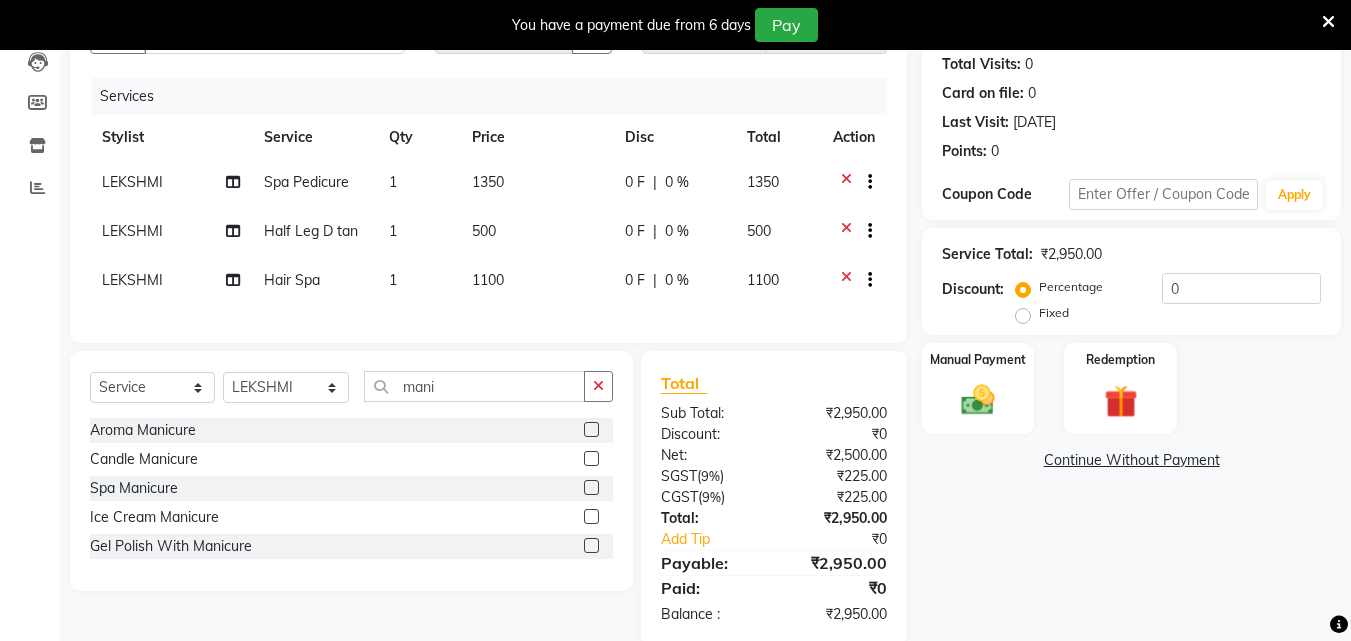 click 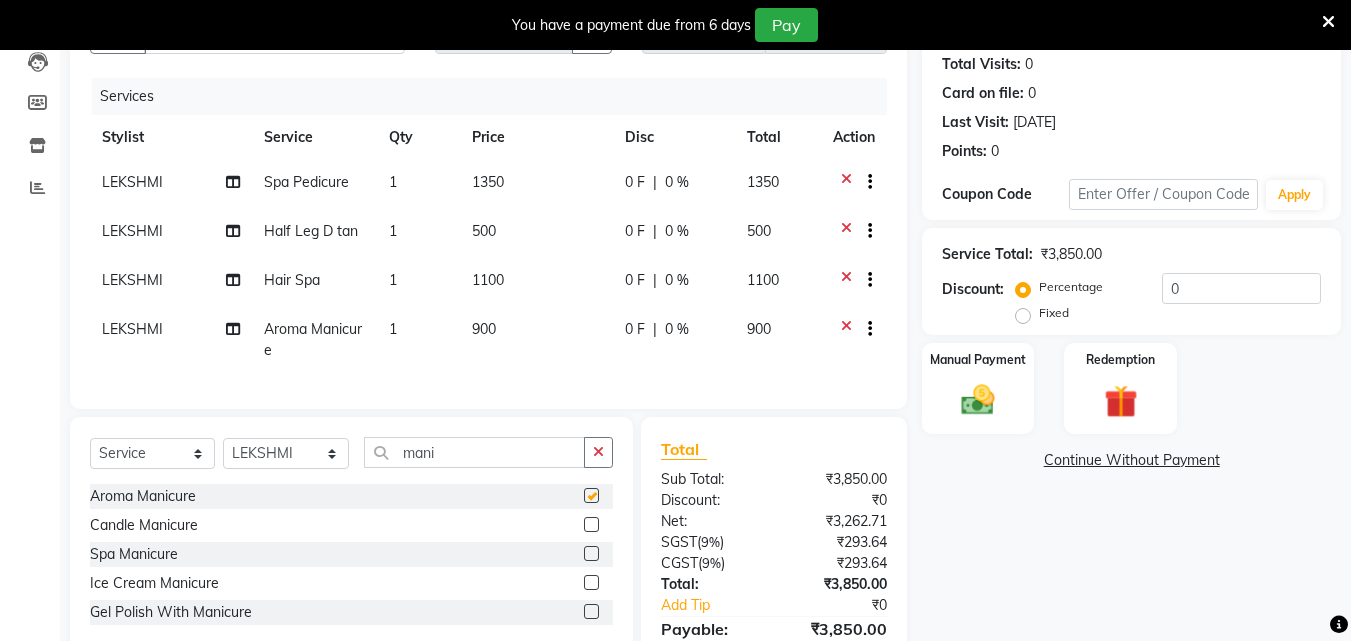 checkbox on "false" 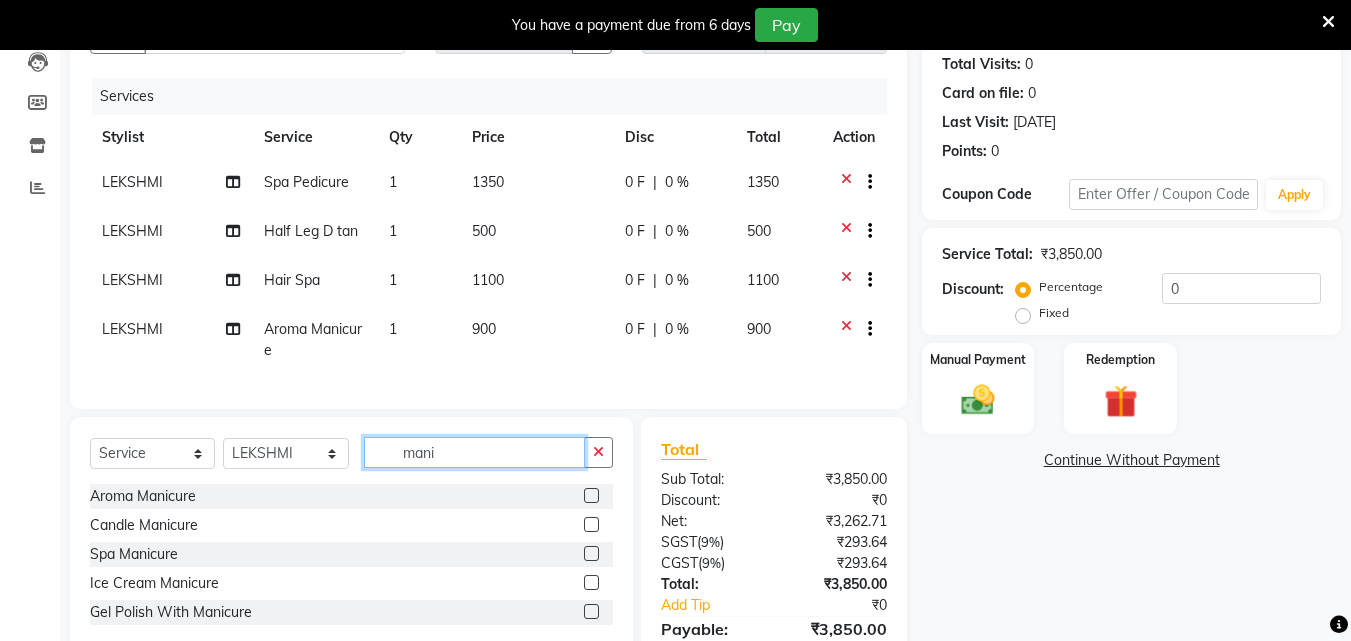 click on "mani" 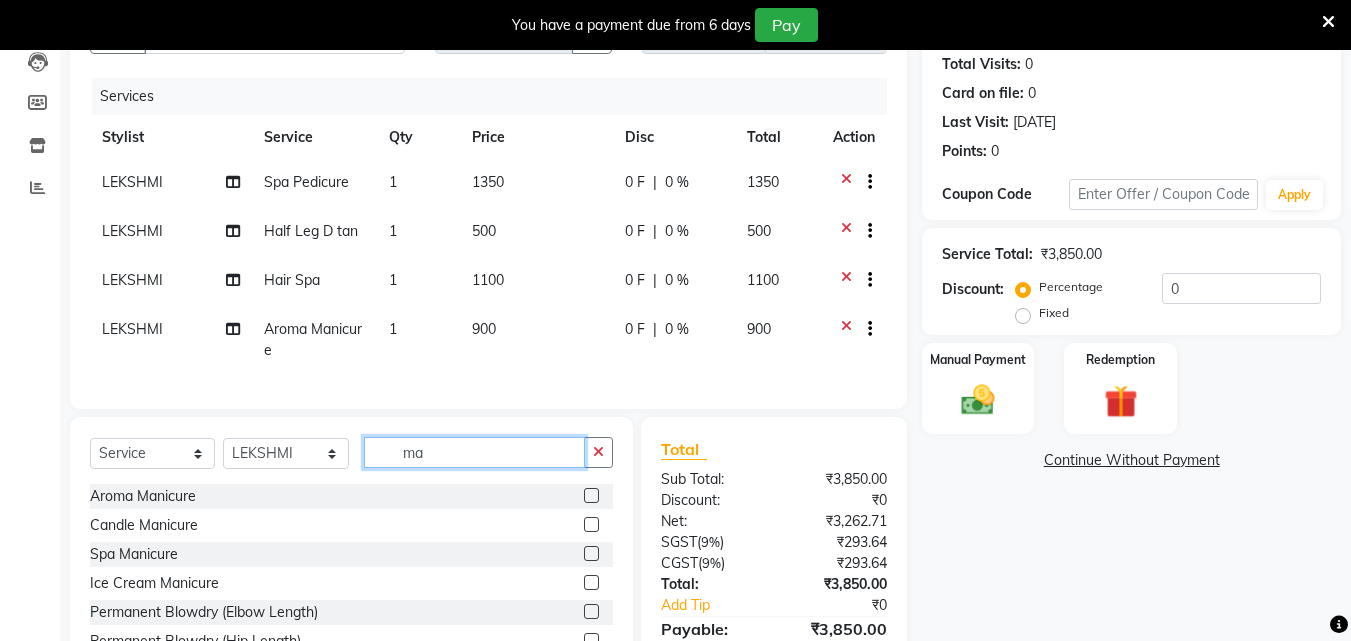 type on "m" 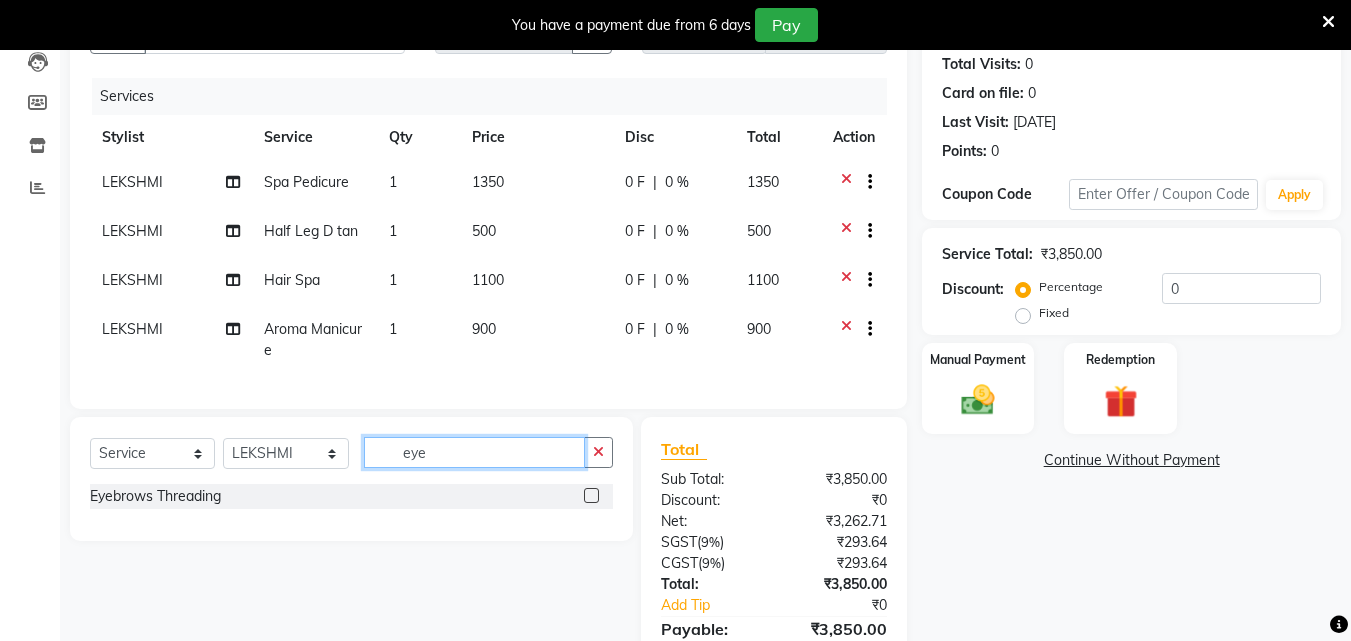 type on "eye" 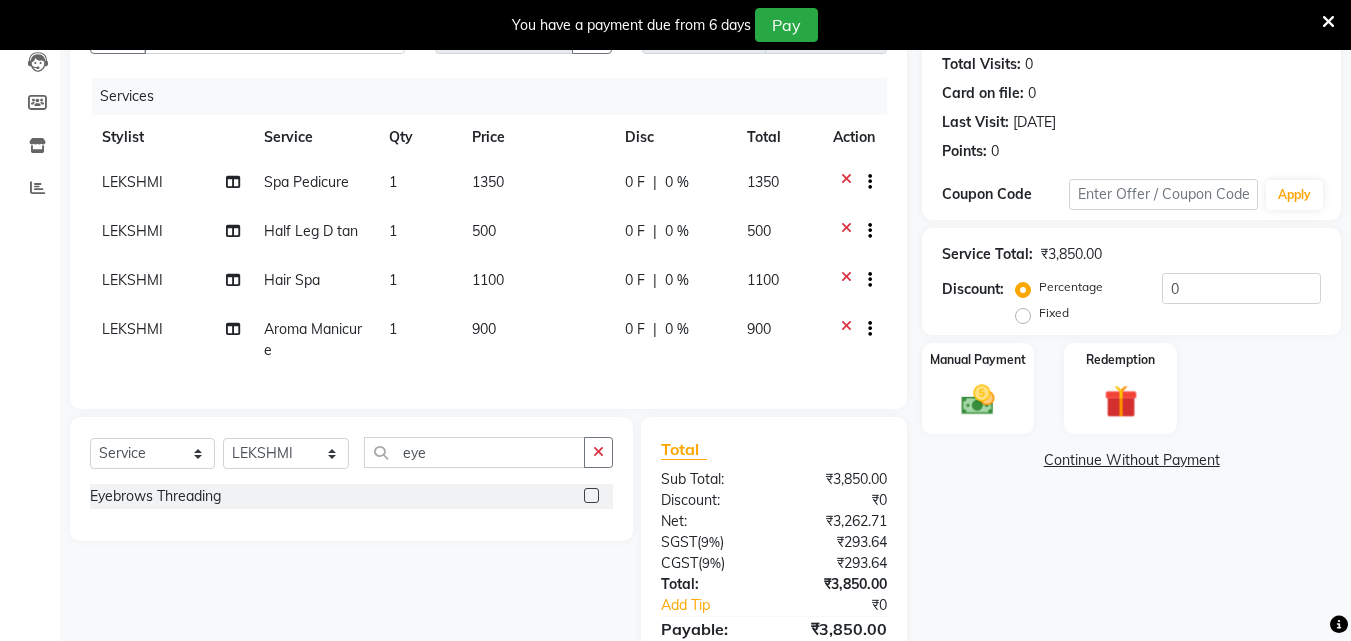 click 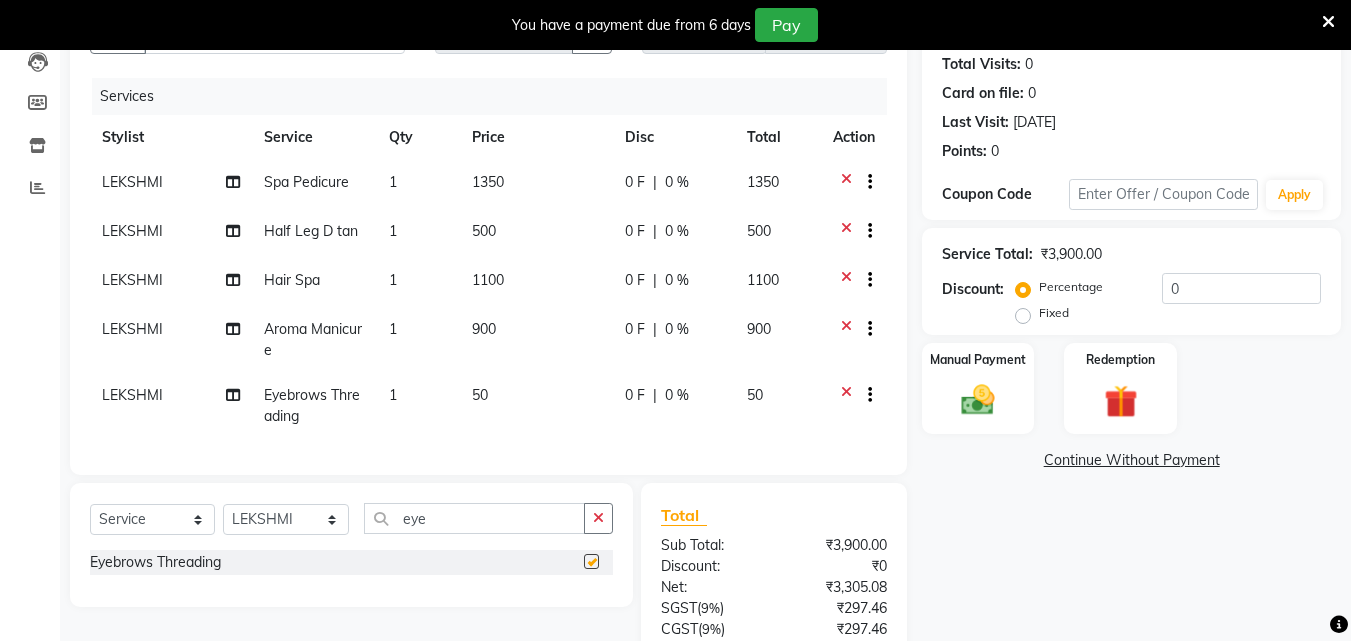 checkbox on "false" 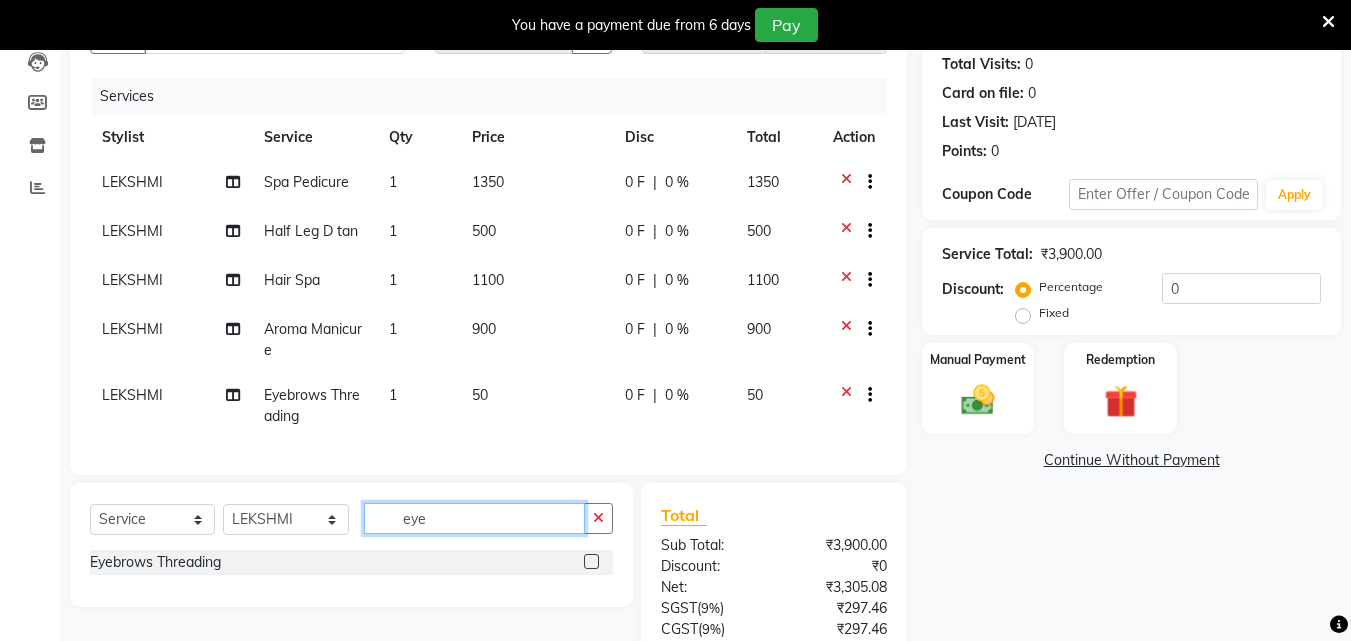 click on "eye" 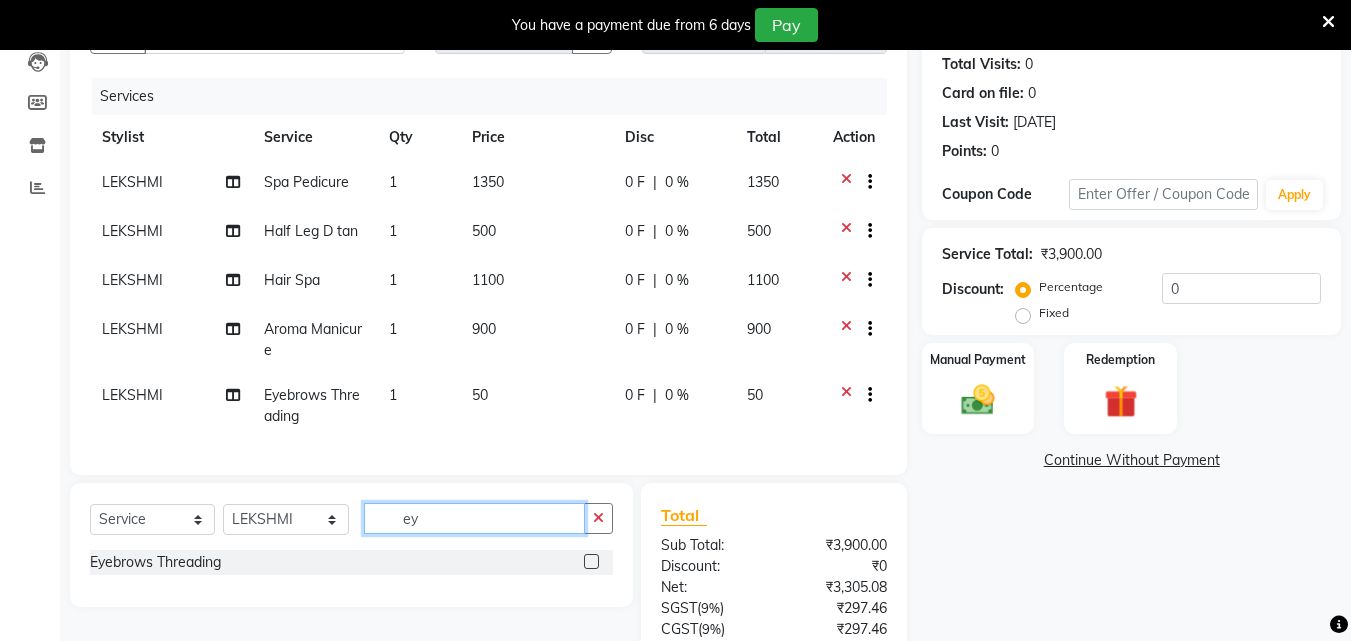 type on "e" 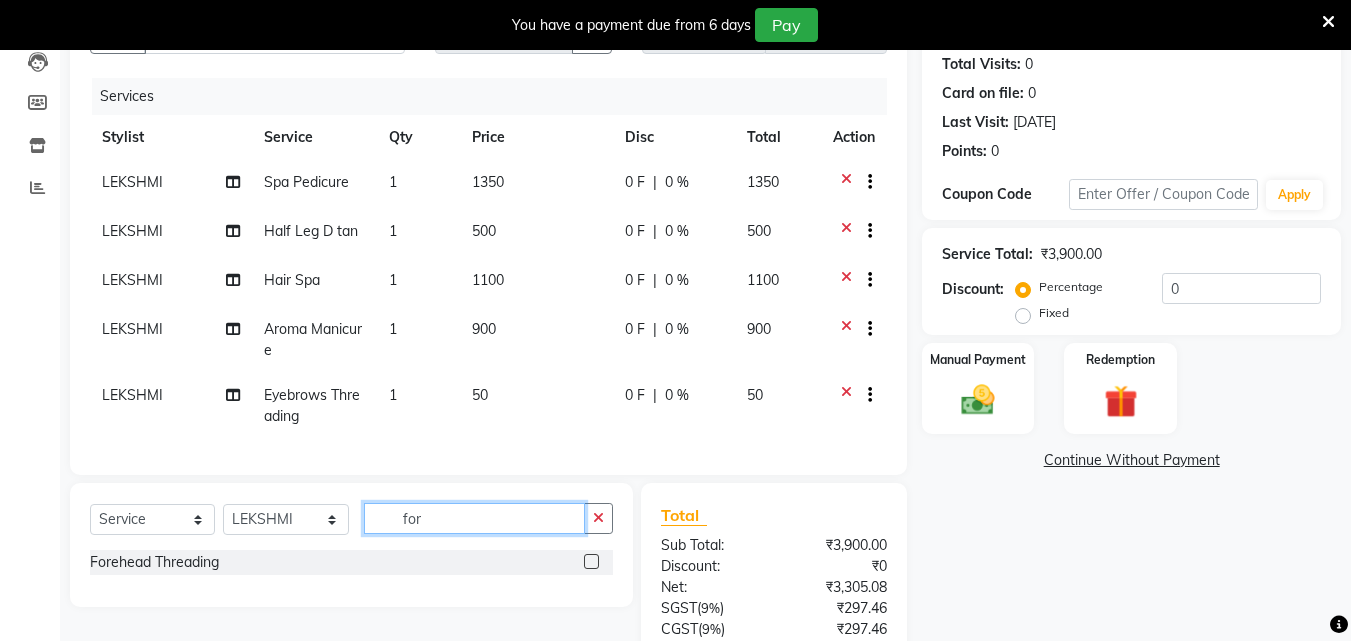 type on "for" 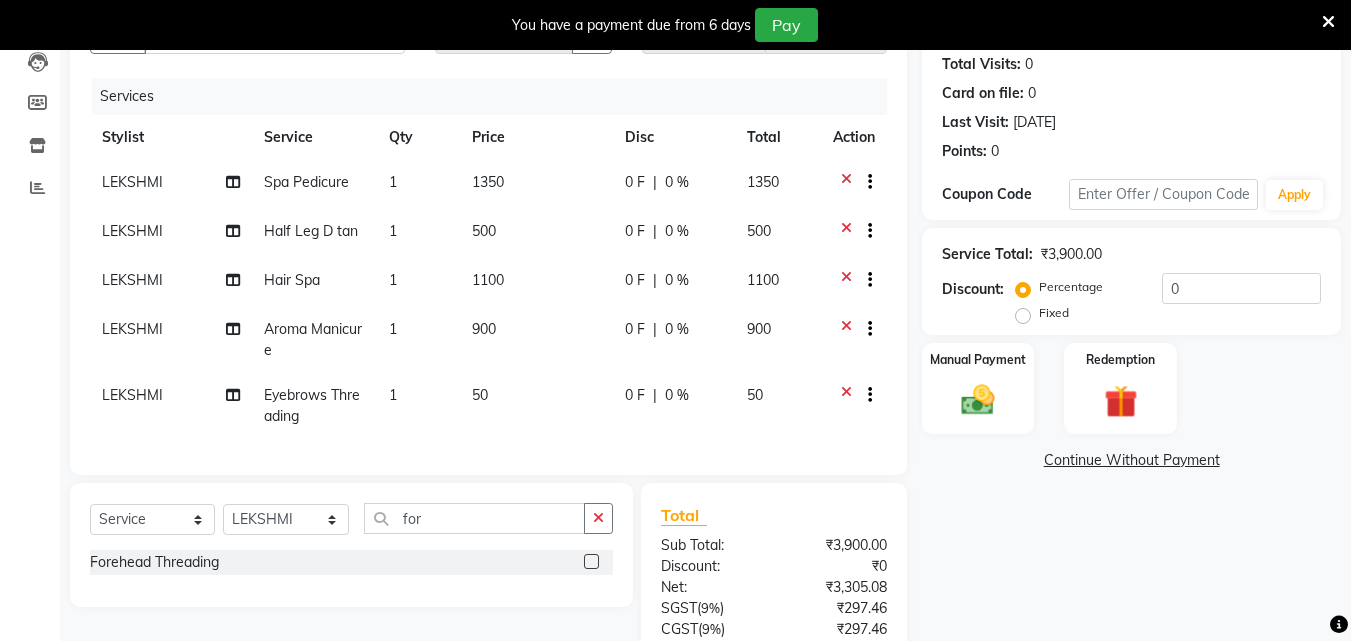 click 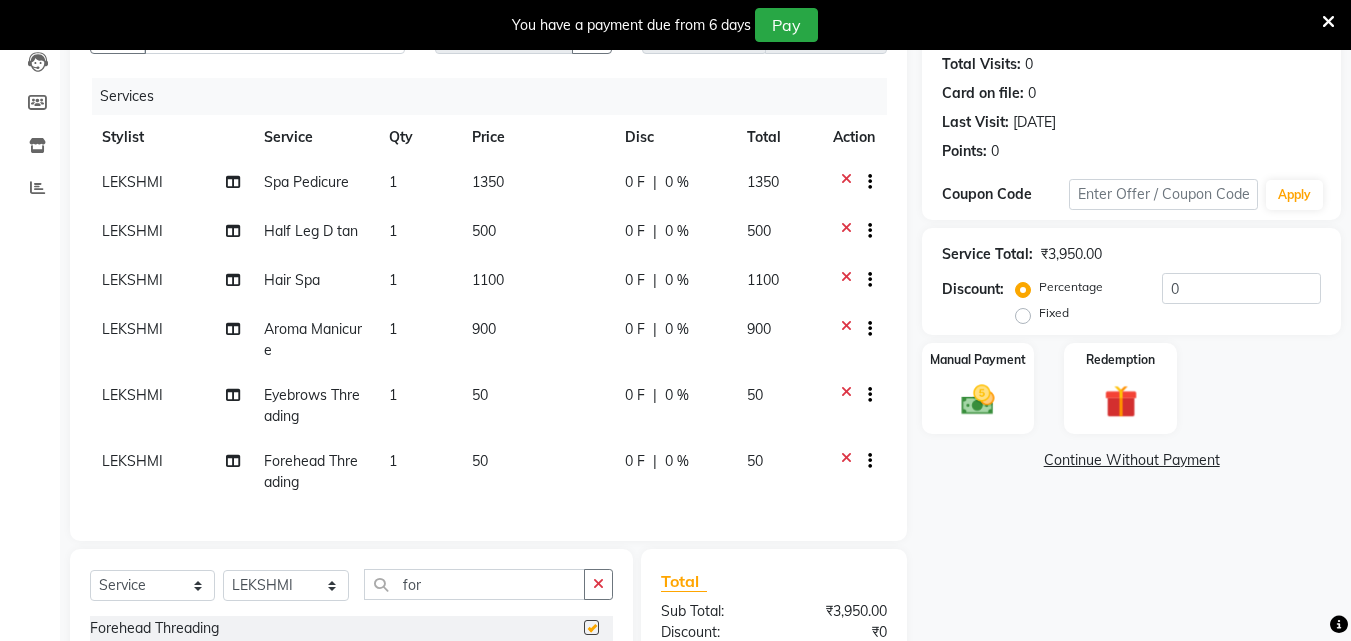 checkbox on "false" 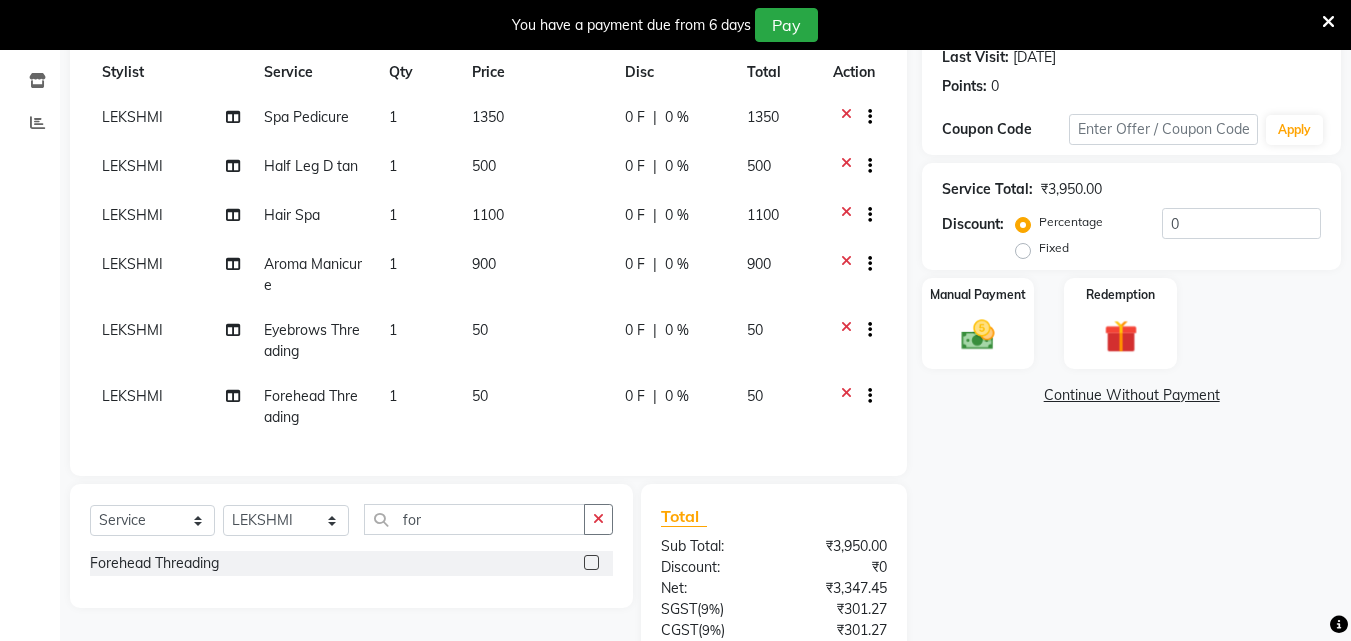 scroll, scrollTop: 320, scrollLeft: 0, axis: vertical 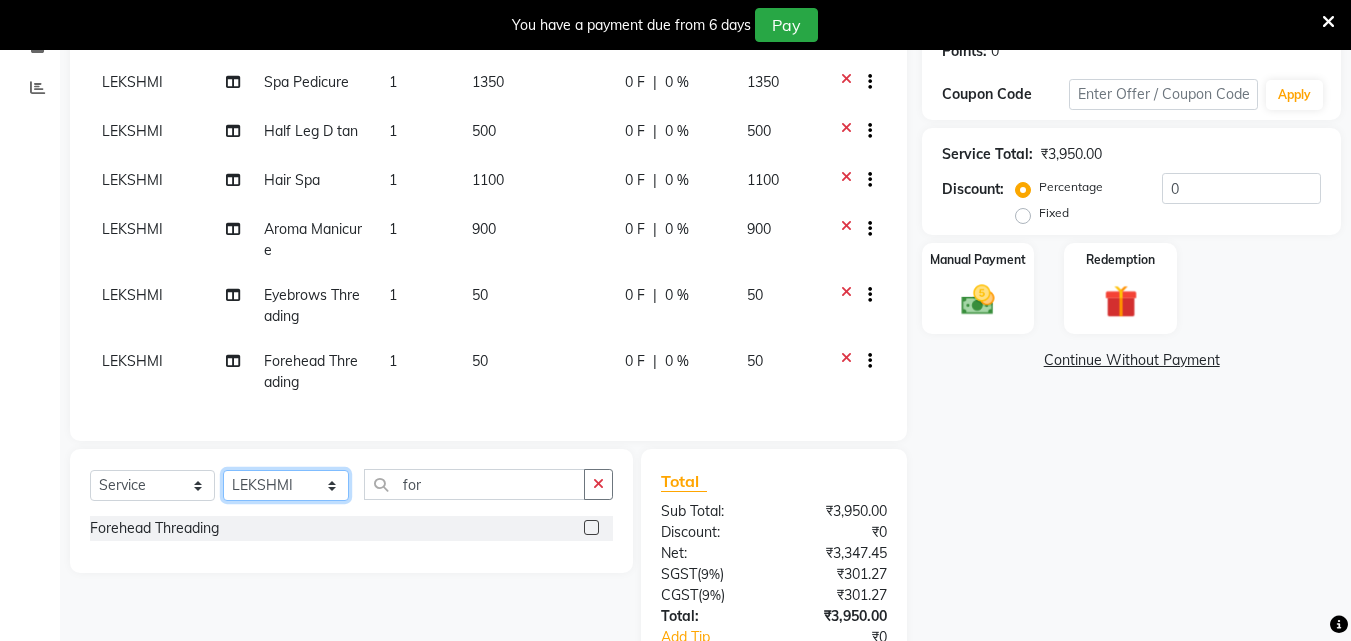 click on "Select Stylist Arya  CHINJU GEETA KAZHAKOOTTAM ASHTAMUDI KRISHNA LEKSHMI MADONNA MICHAEL Poornima Gopal PRIYA ROSNI Sindhu SOORYAMOL" 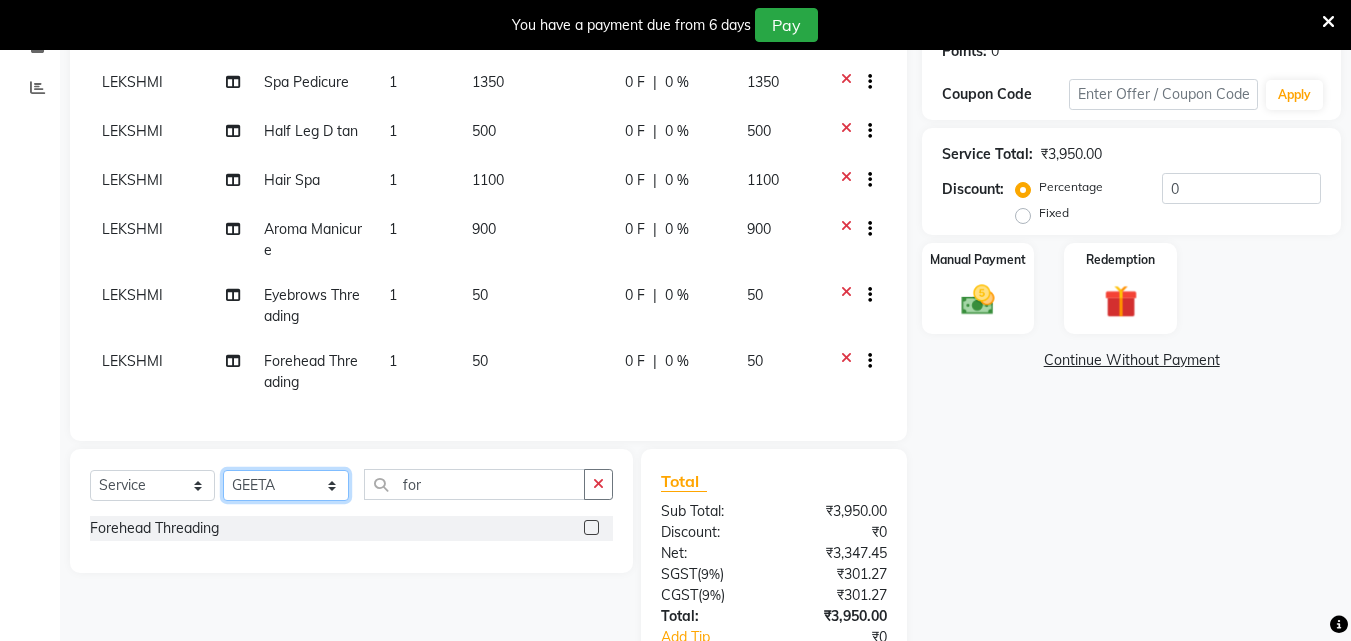 click on "Select Stylist Arya  CHINJU GEETA KAZHAKOOTTAM ASHTAMUDI KRISHNA LEKSHMI MADONNA MICHAEL Poornima Gopal PRIYA ROSNI Sindhu SOORYAMOL" 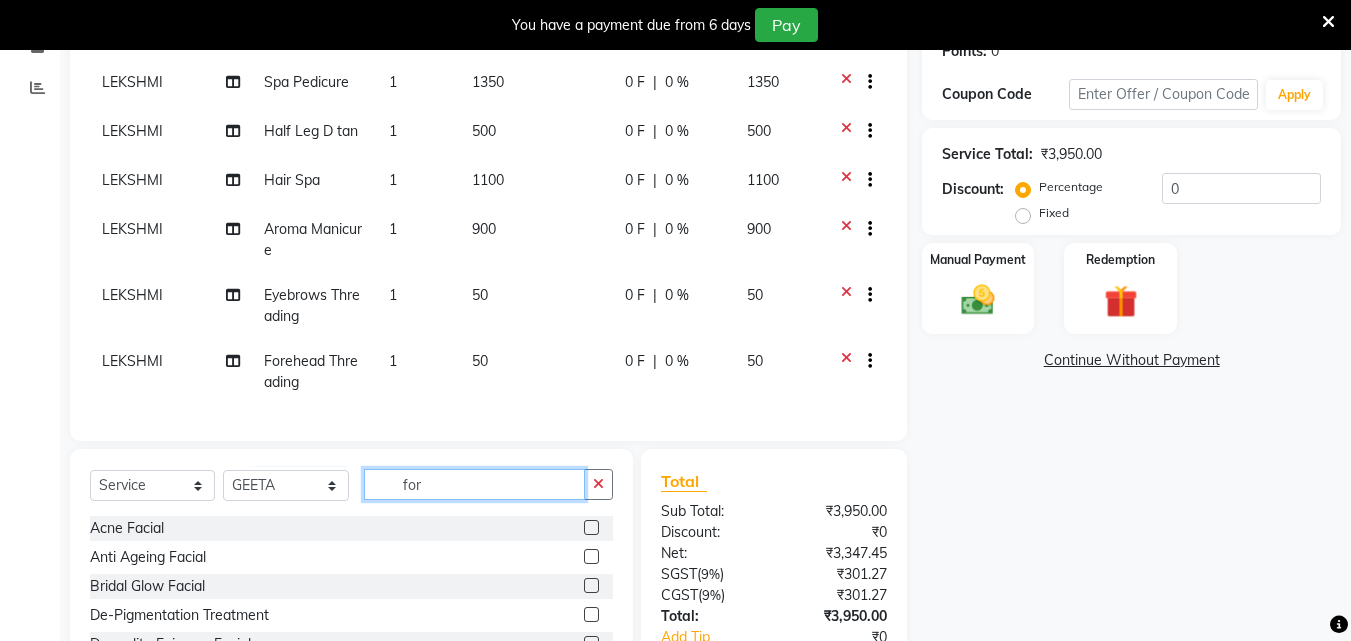 click on "for" 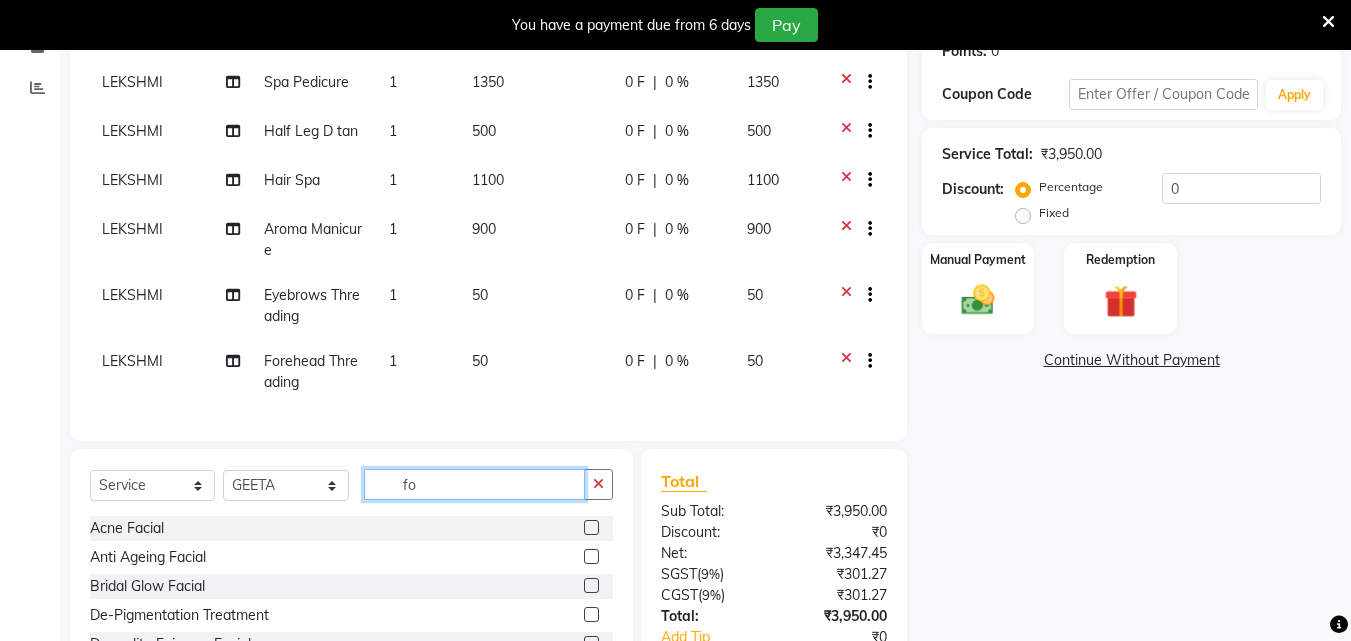 type on "f" 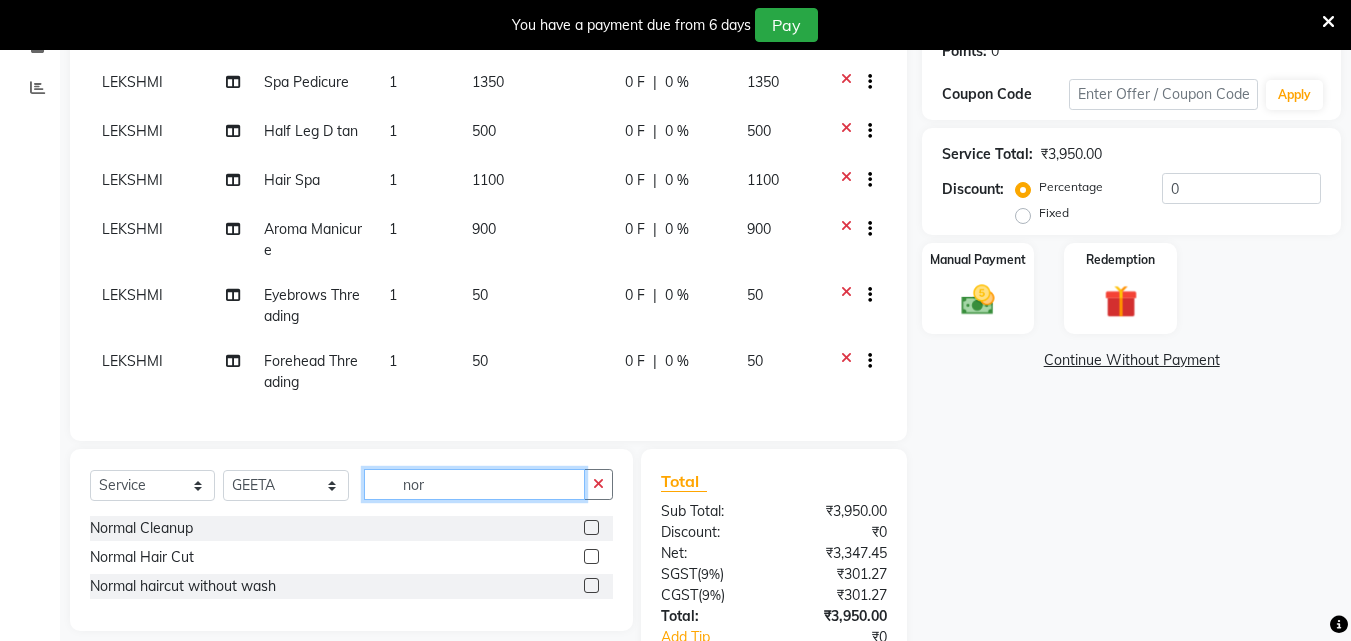 type on "nor" 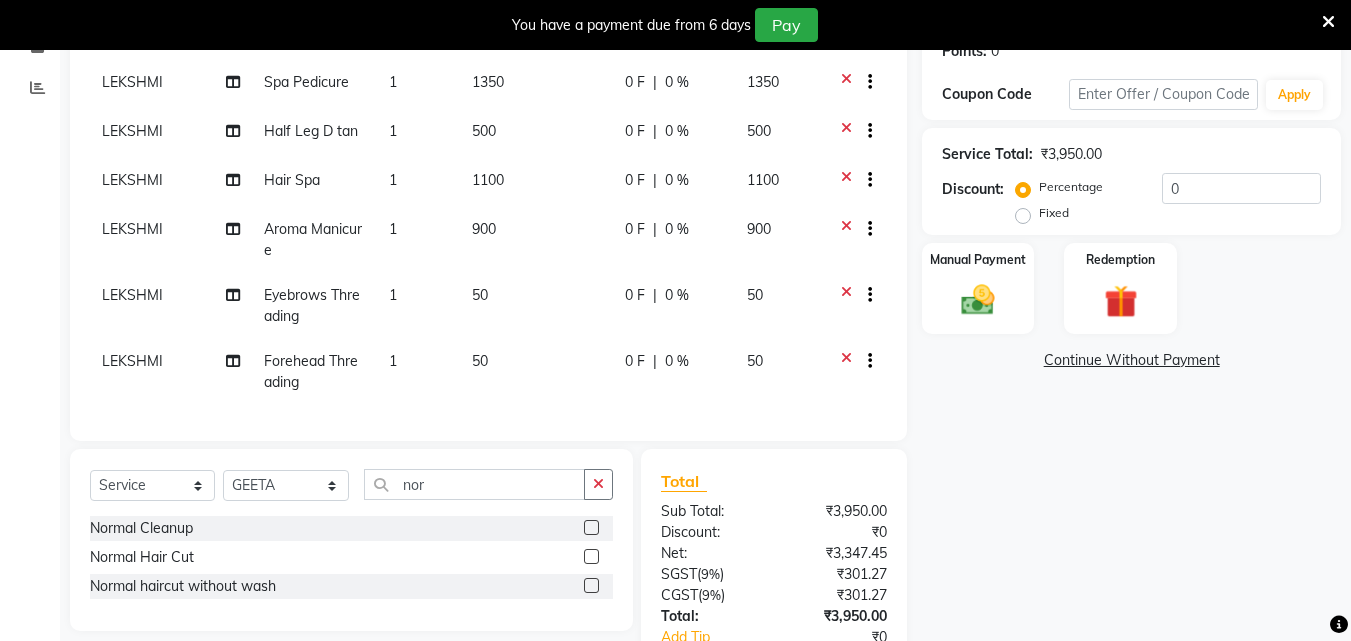 click 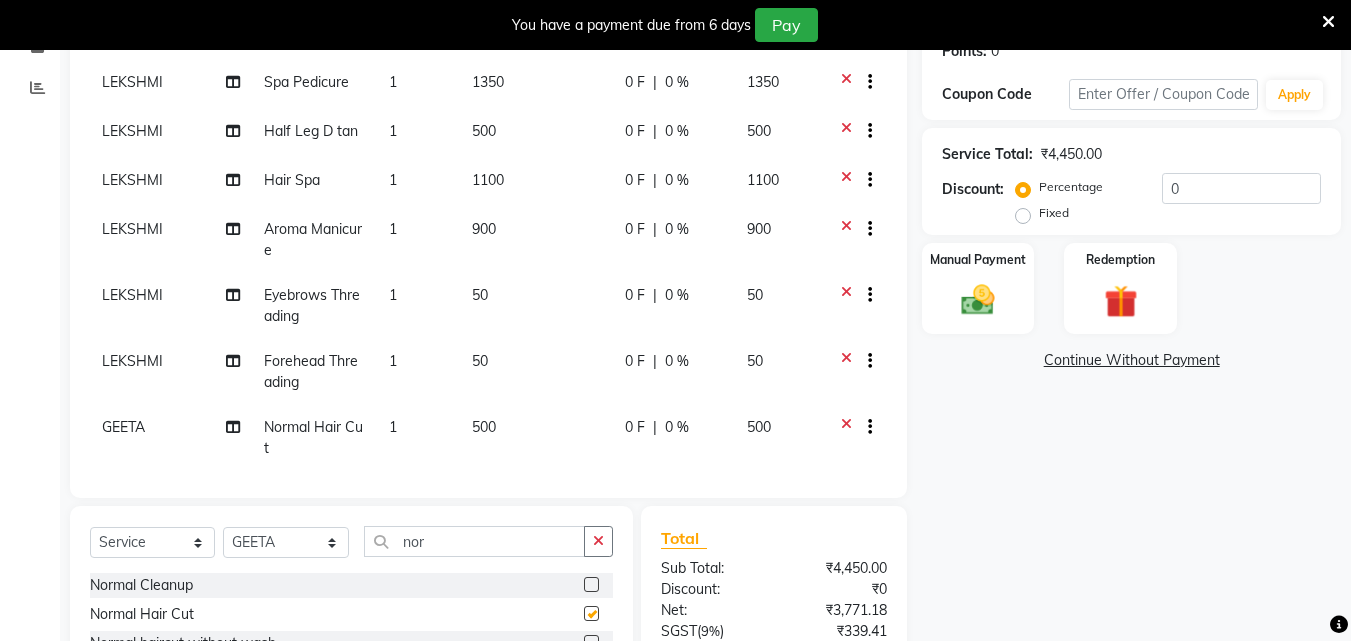 checkbox on "false" 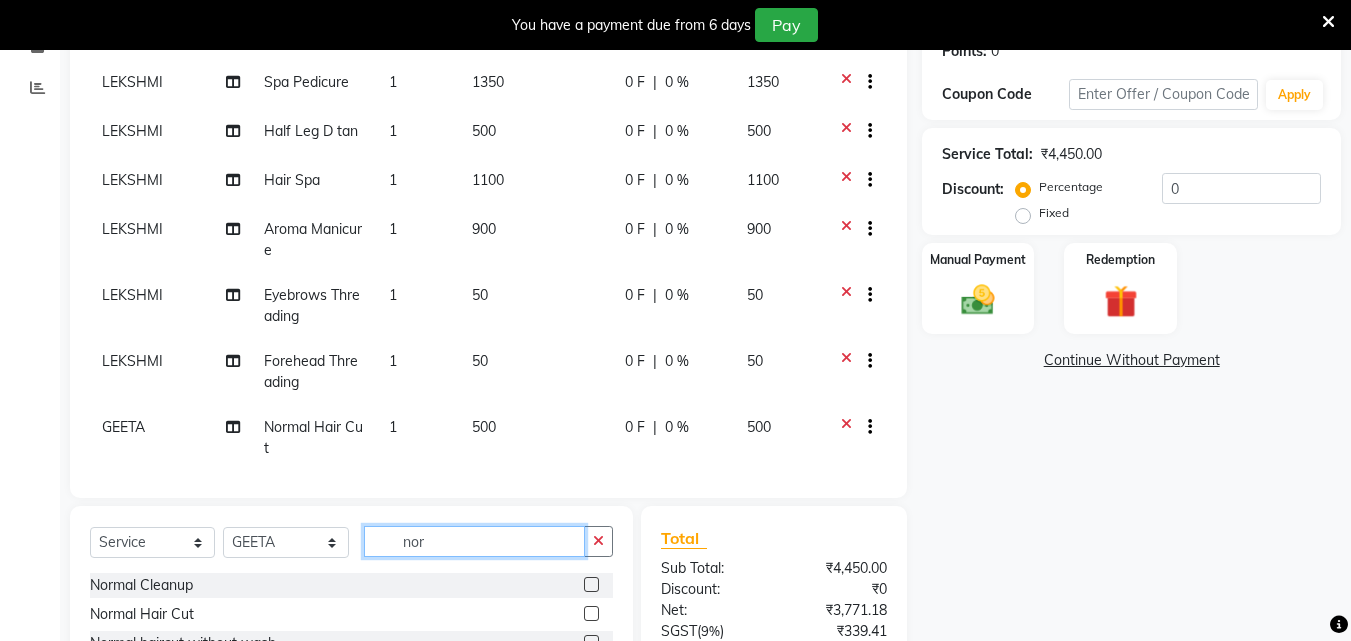 drag, startPoint x: 420, startPoint y: 532, endPoint x: 428, endPoint y: 539, distance: 10.630146 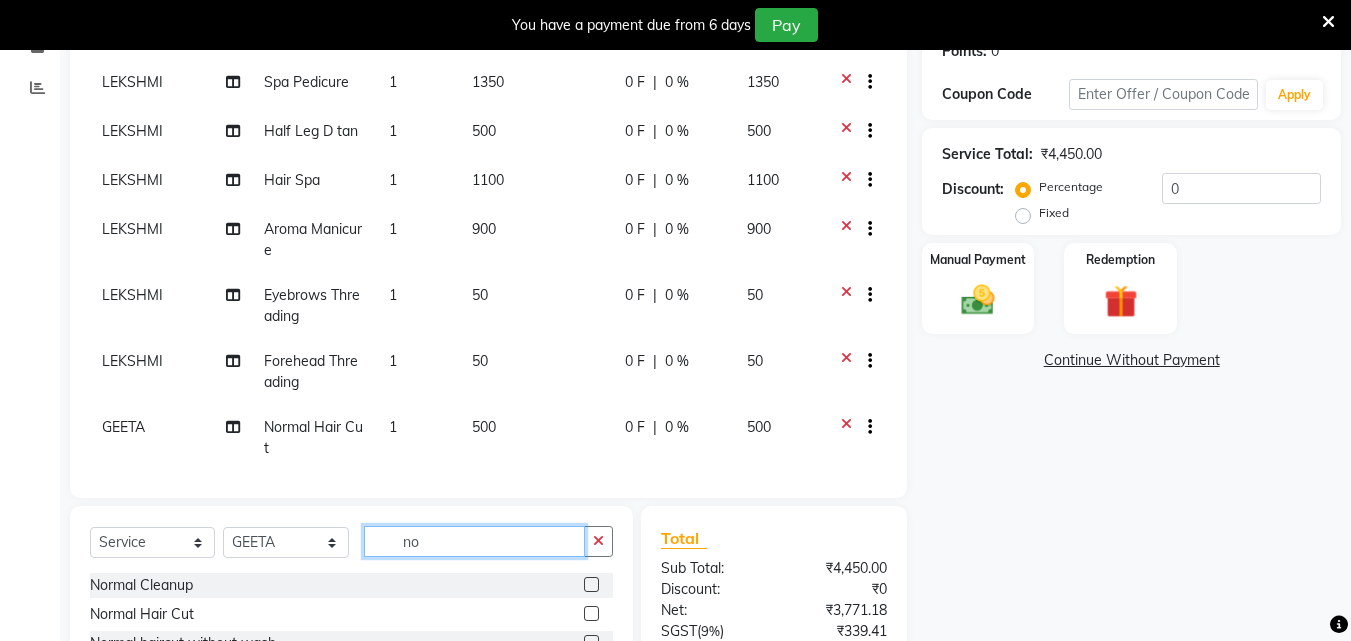 type on "n" 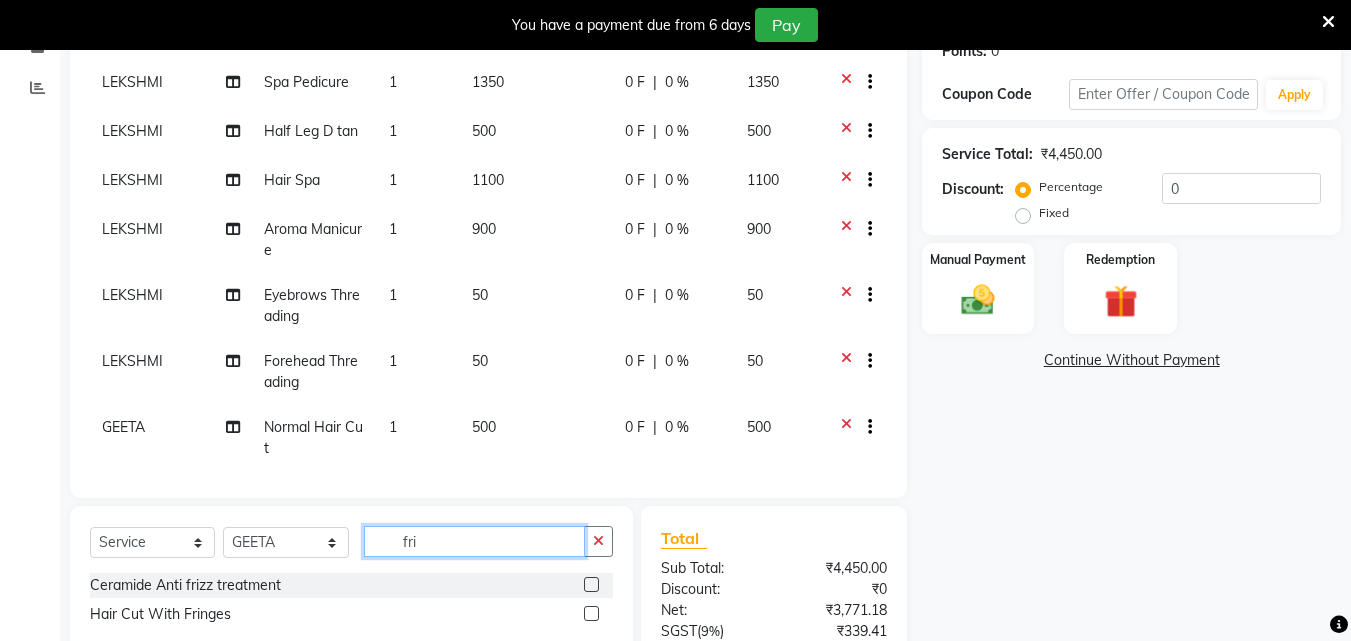 type on "fri" 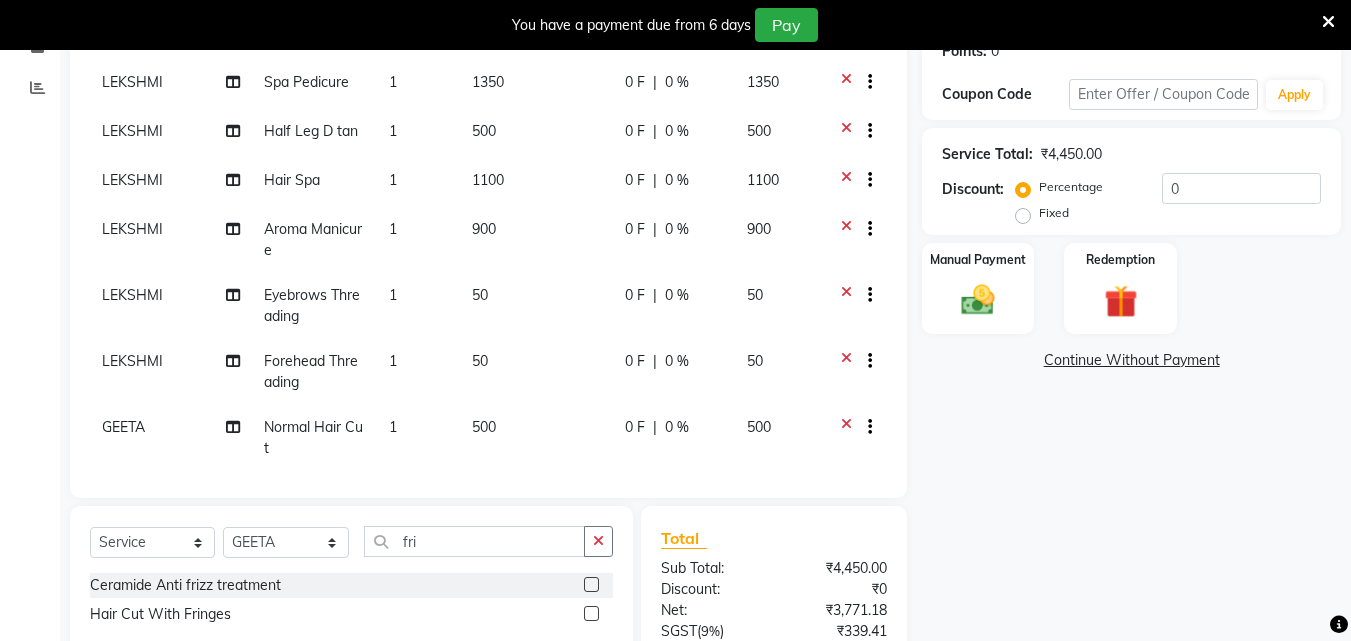 click 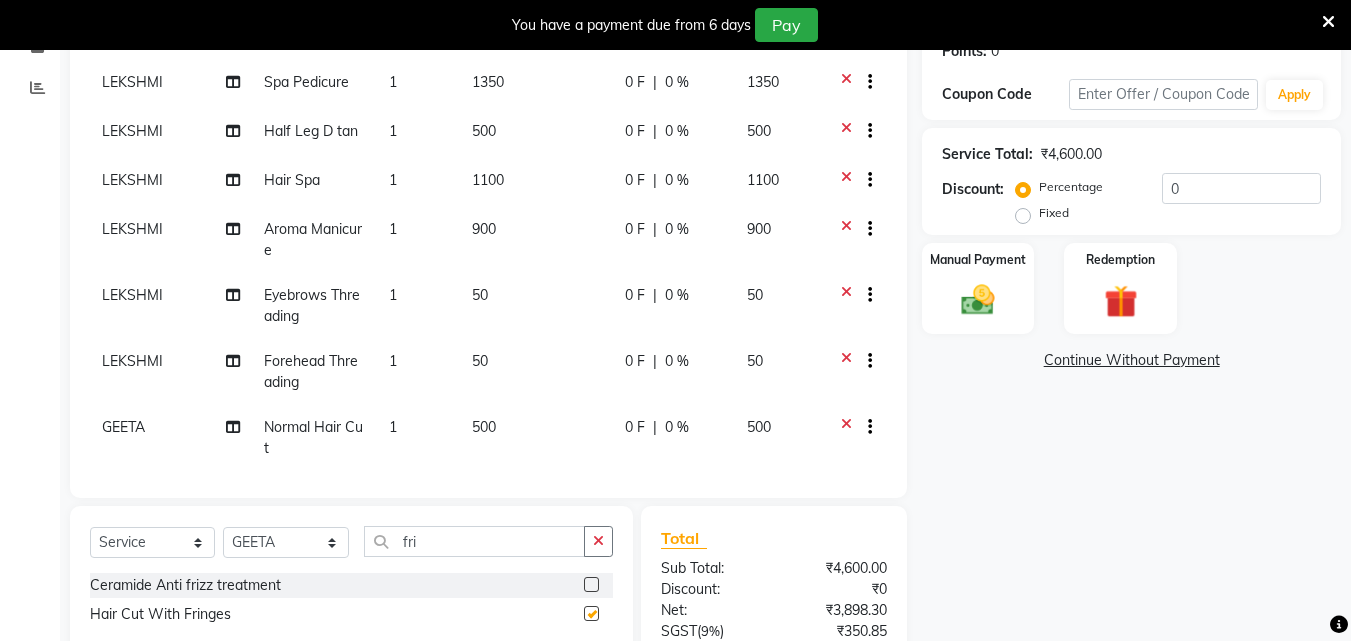 checkbox on "false" 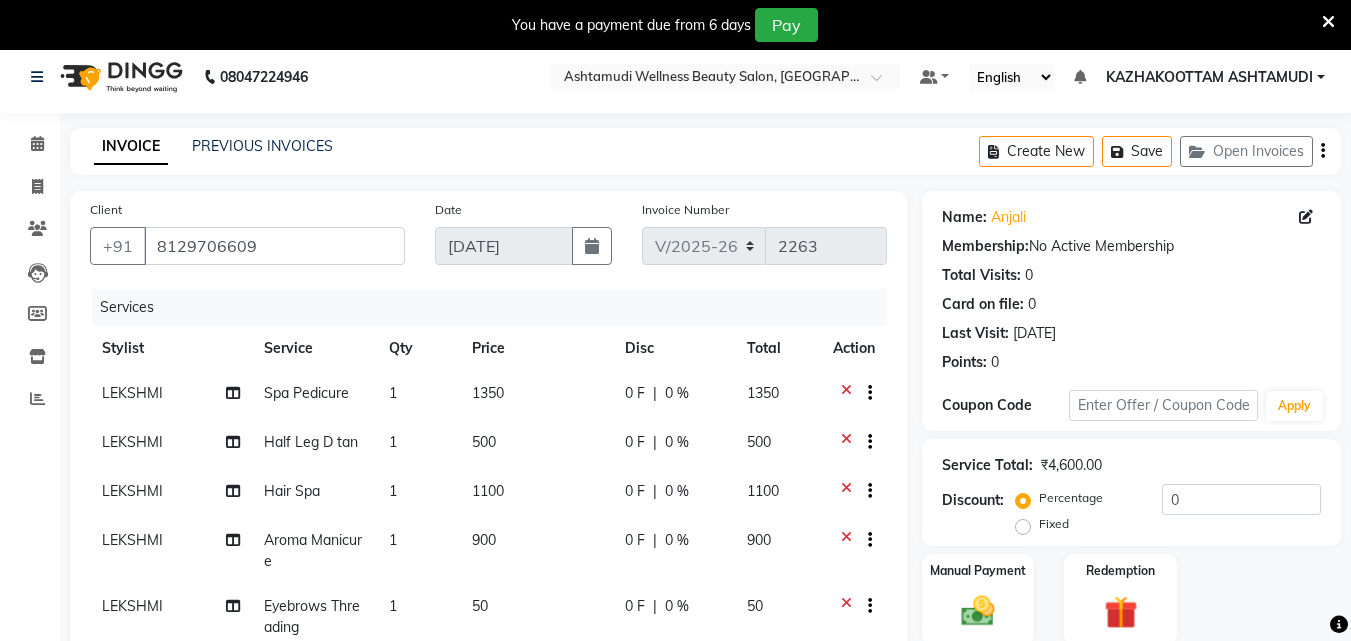 scroll, scrollTop: 109, scrollLeft: 0, axis: vertical 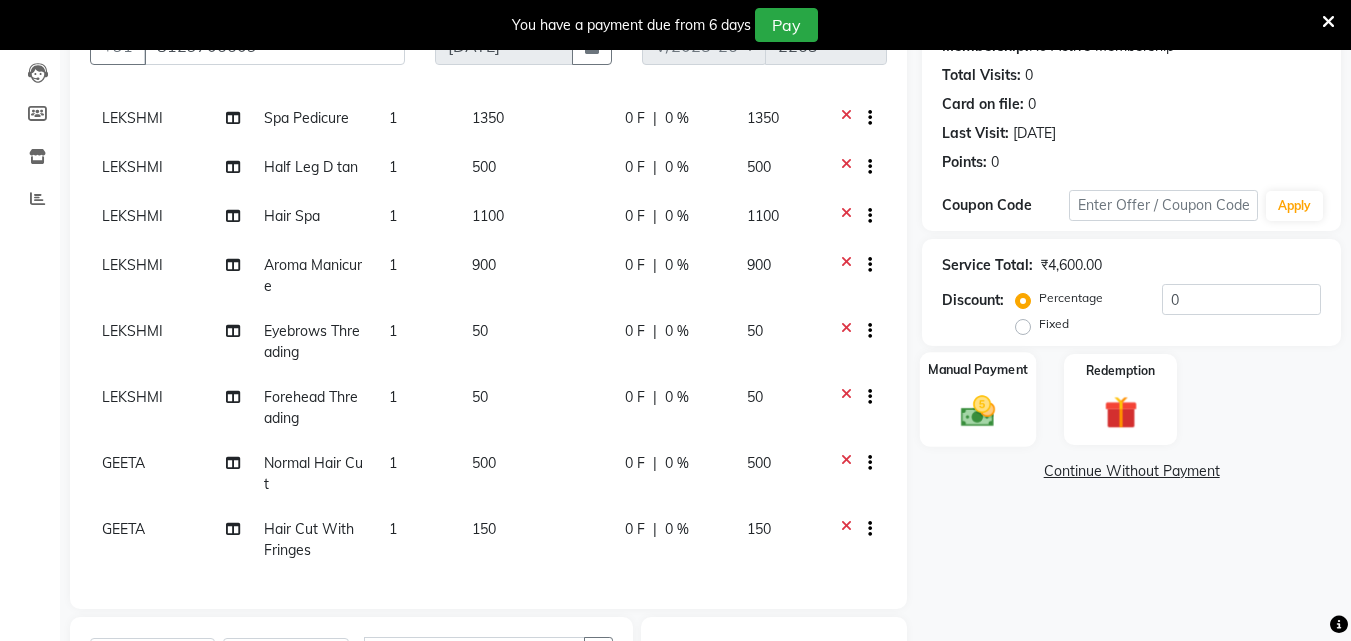 click 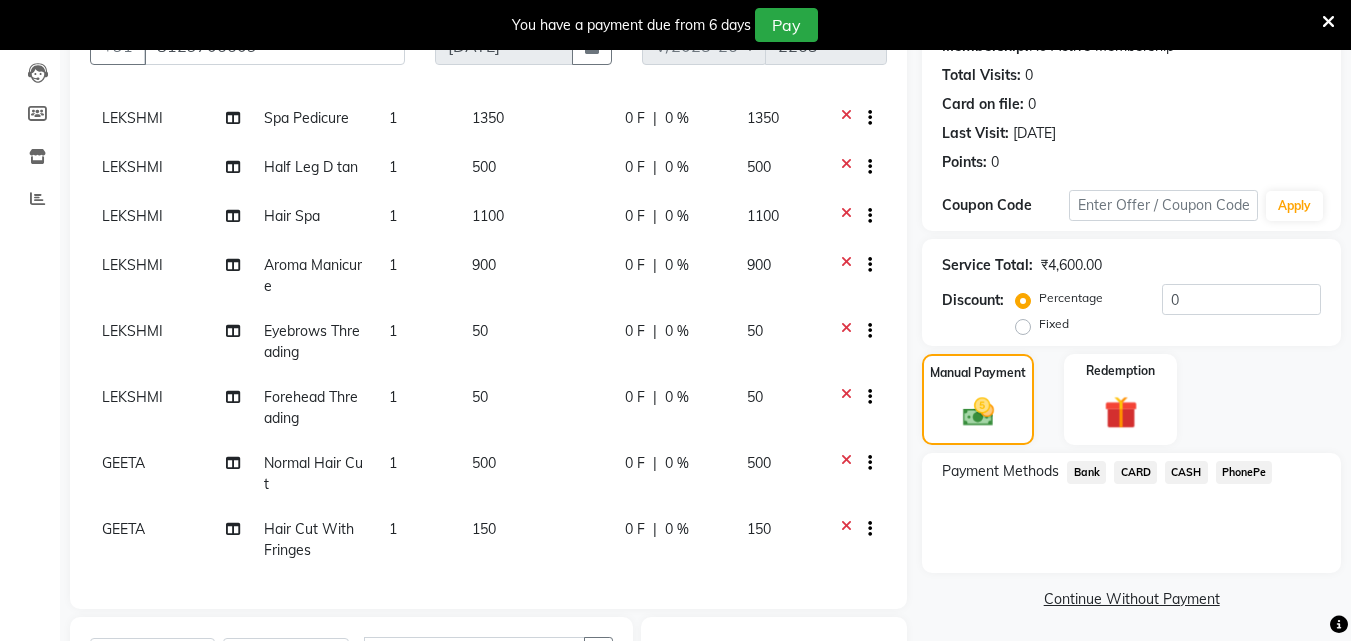 click on "PhonePe" 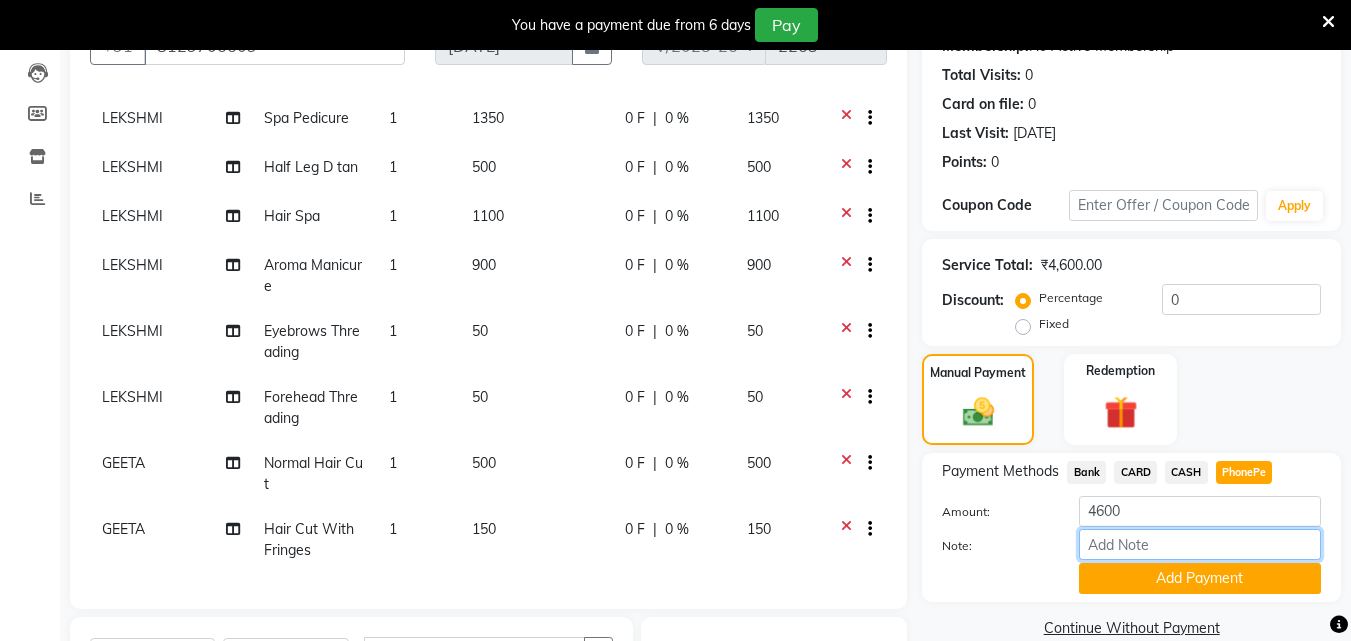 click on "Note:" at bounding box center (1200, 544) 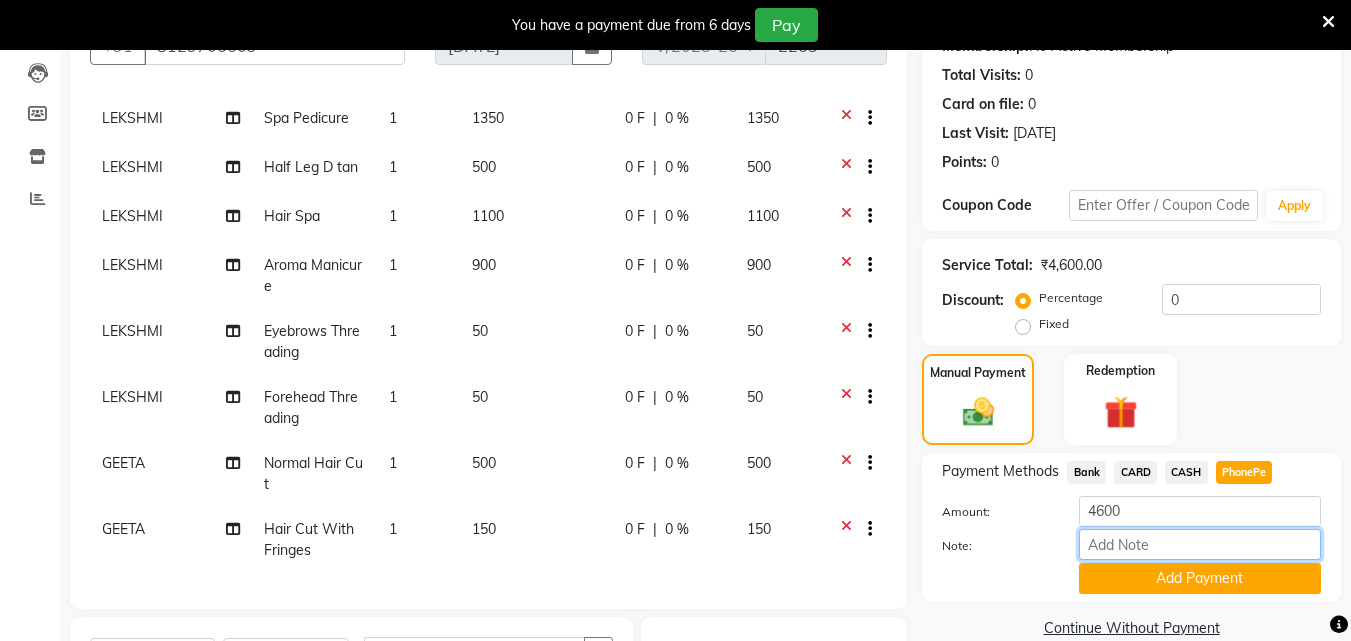 type on "soorya" 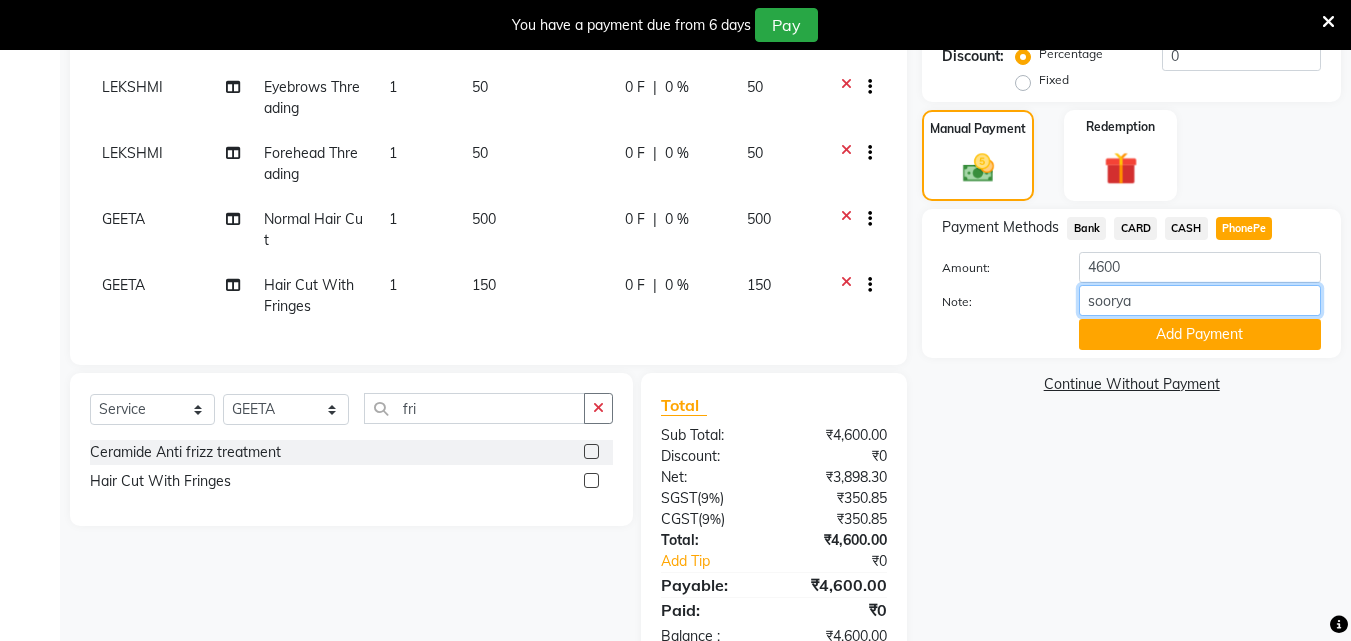 scroll, scrollTop: 409, scrollLeft: 0, axis: vertical 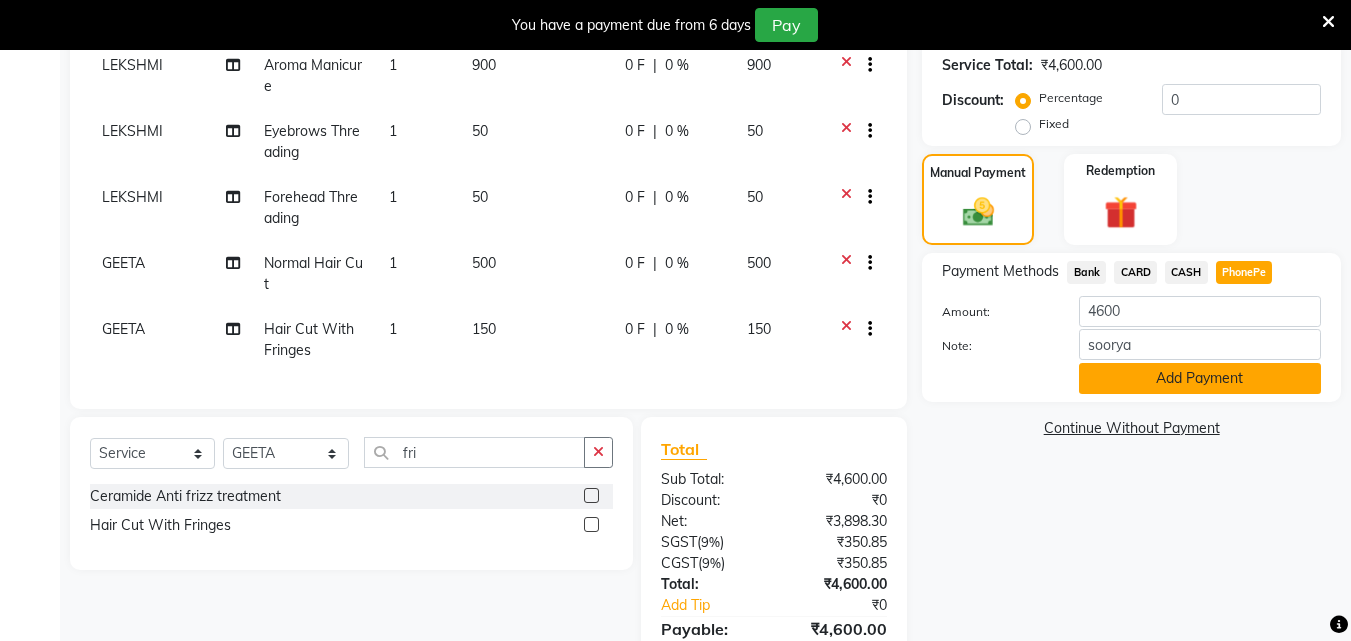 click on "Add Payment" 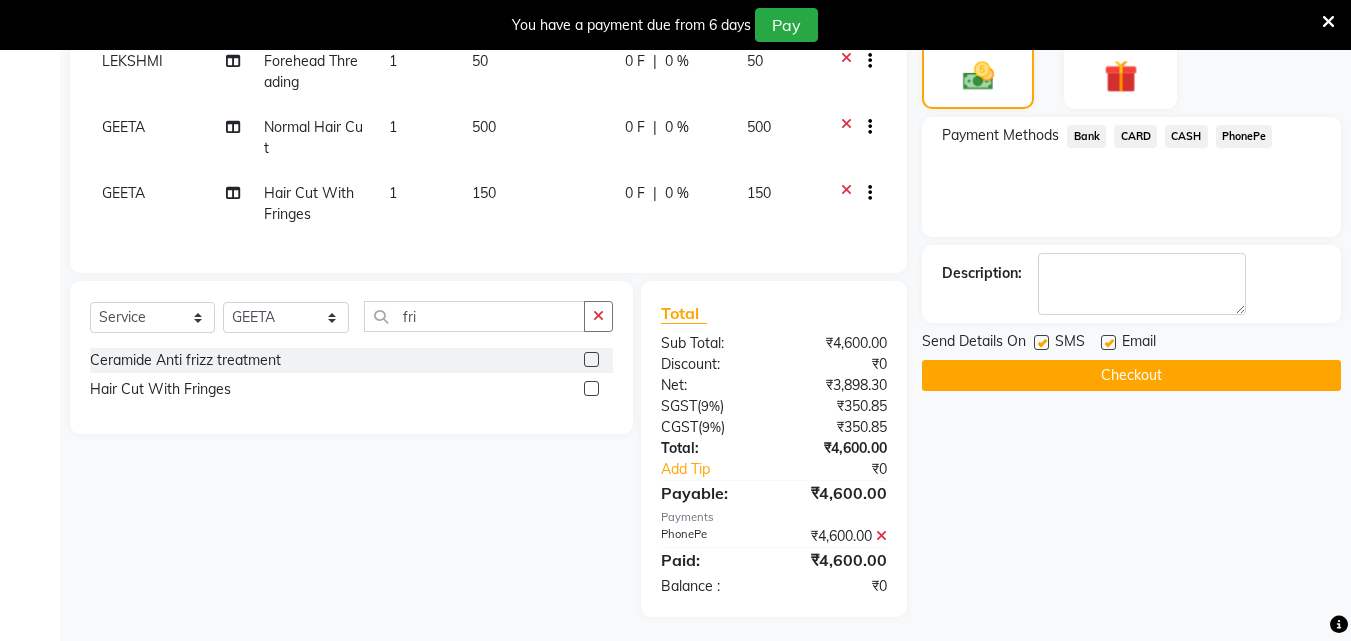 scroll, scrollTop: 551, scrollLeft: 0, axis: vertical 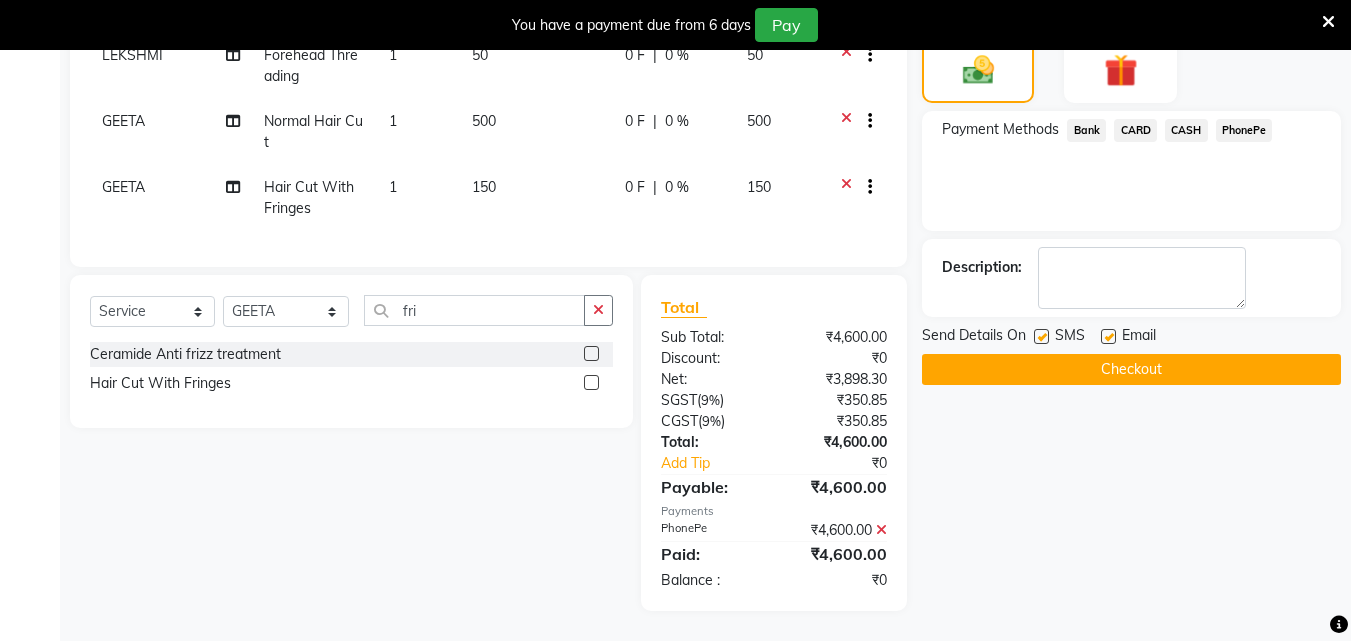 click 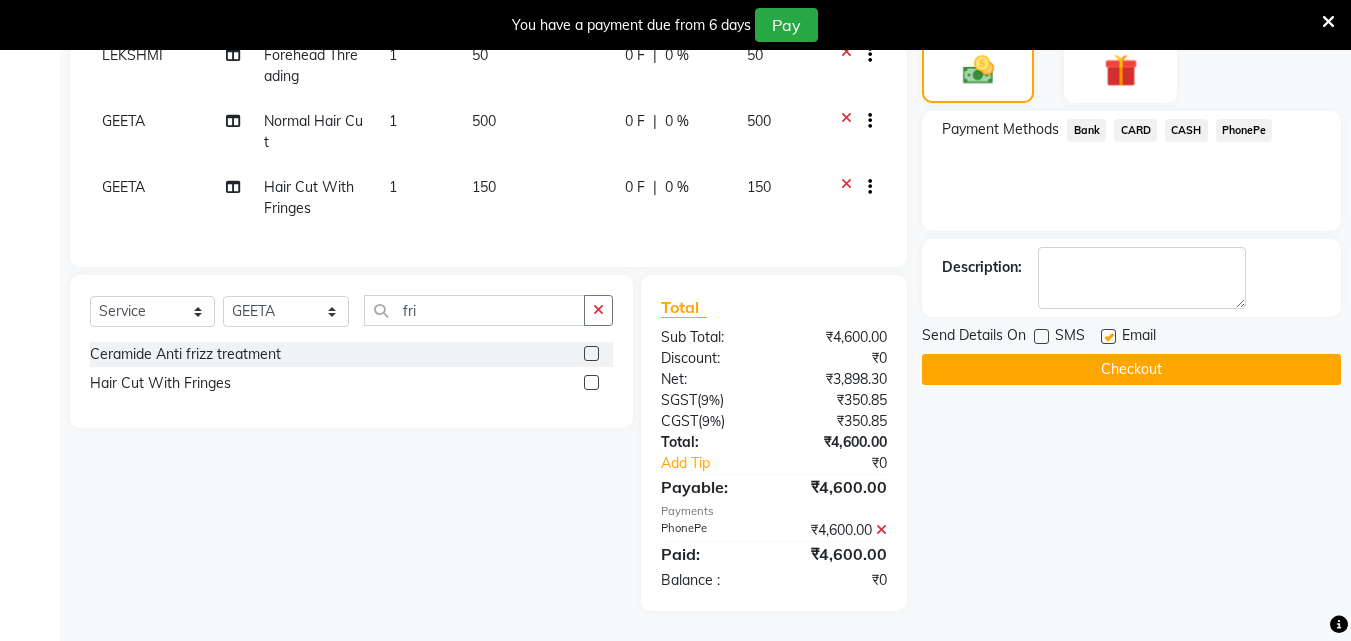 click 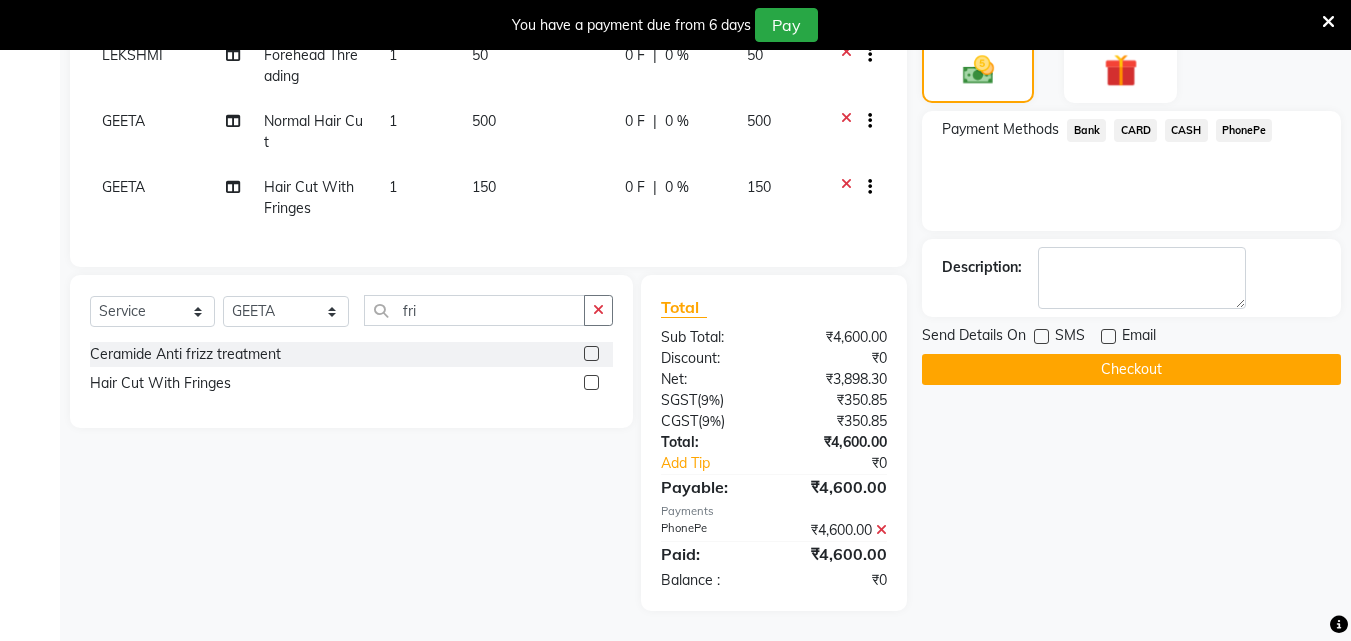 click on "Checkout" 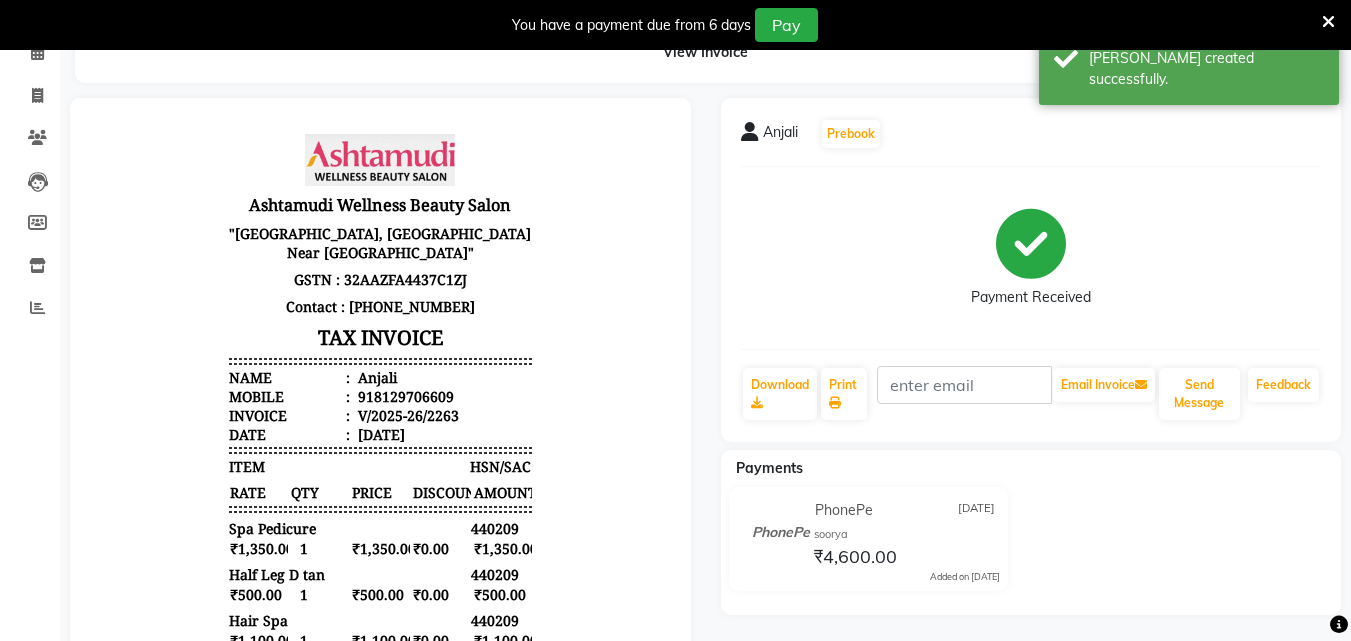 scroll, scrollTop: 0, scrollLeft: 0, axis: both 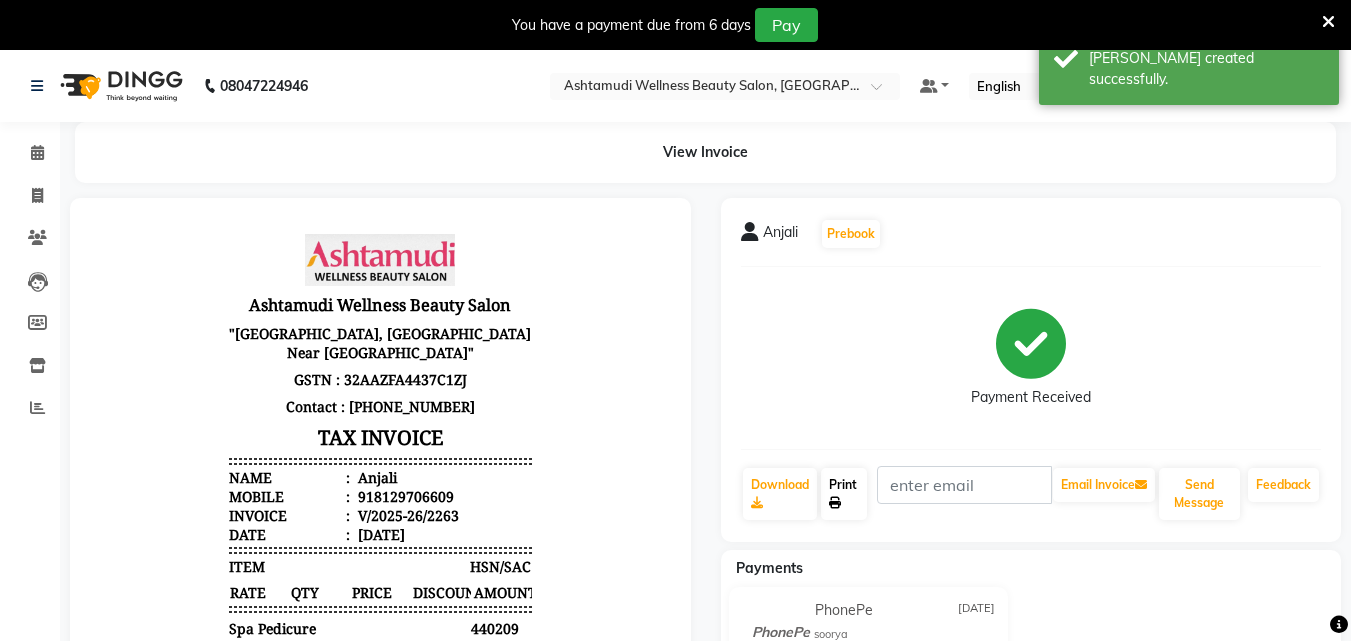 click on "Print" 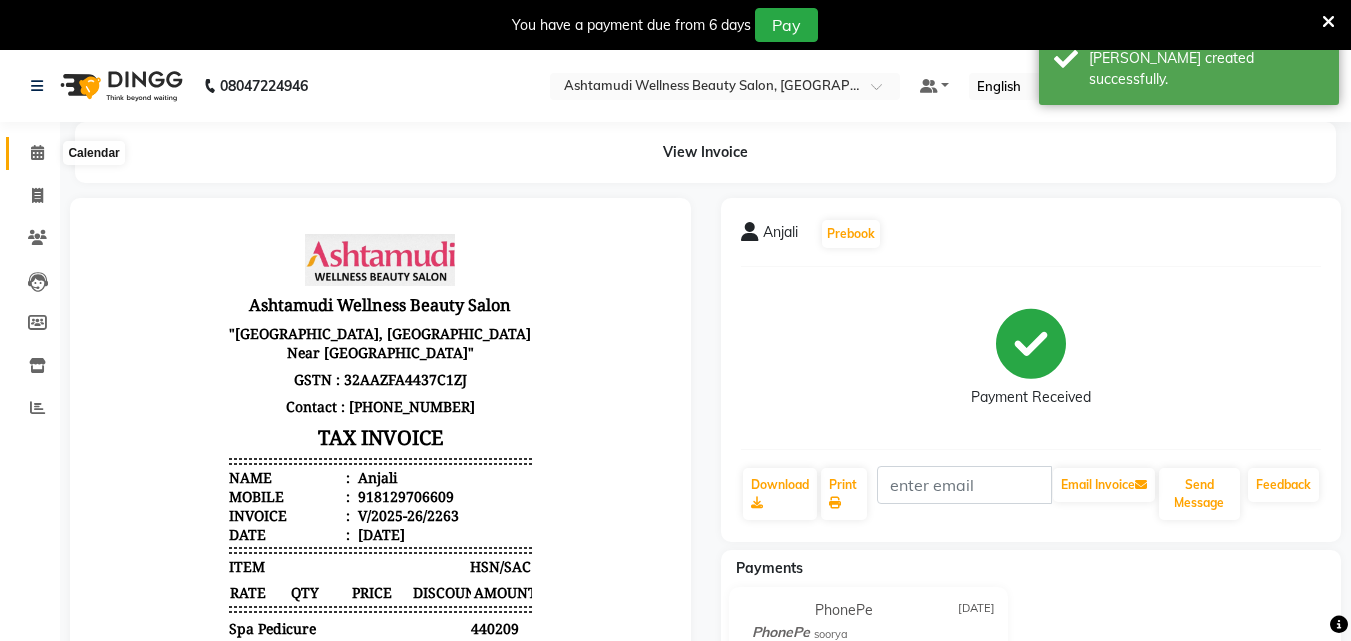 click 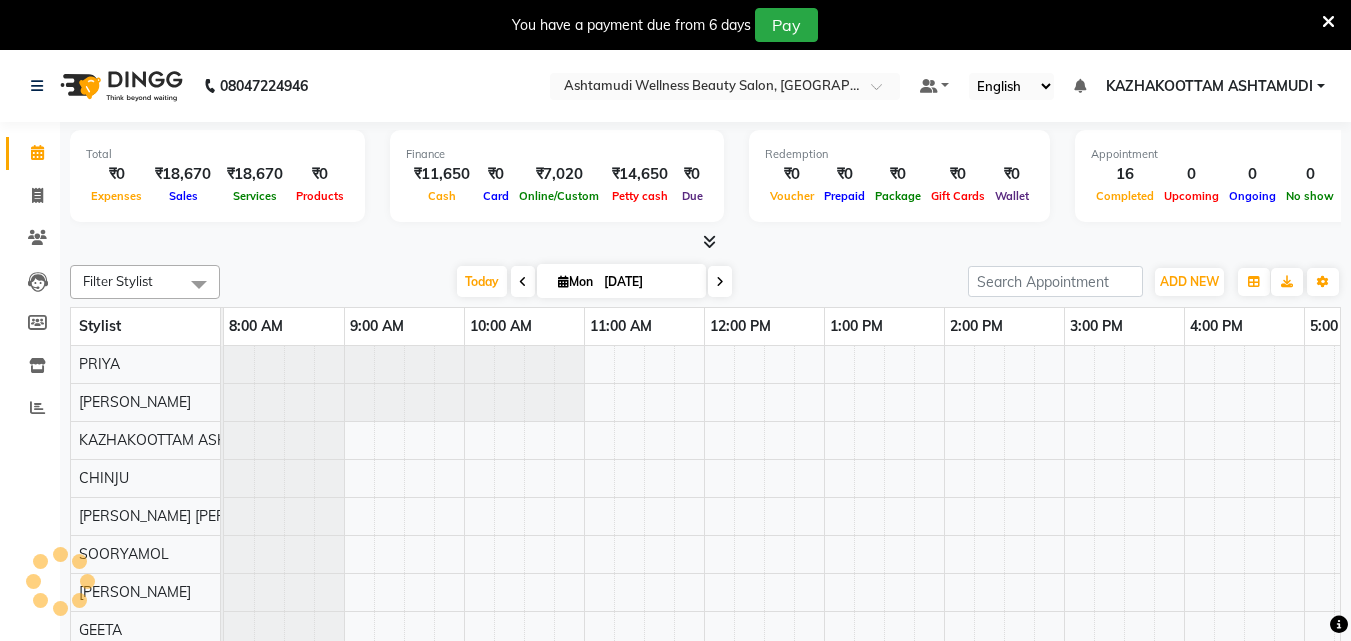 scroll, scrollTop: 0, scrollLeft: 0, axis: both 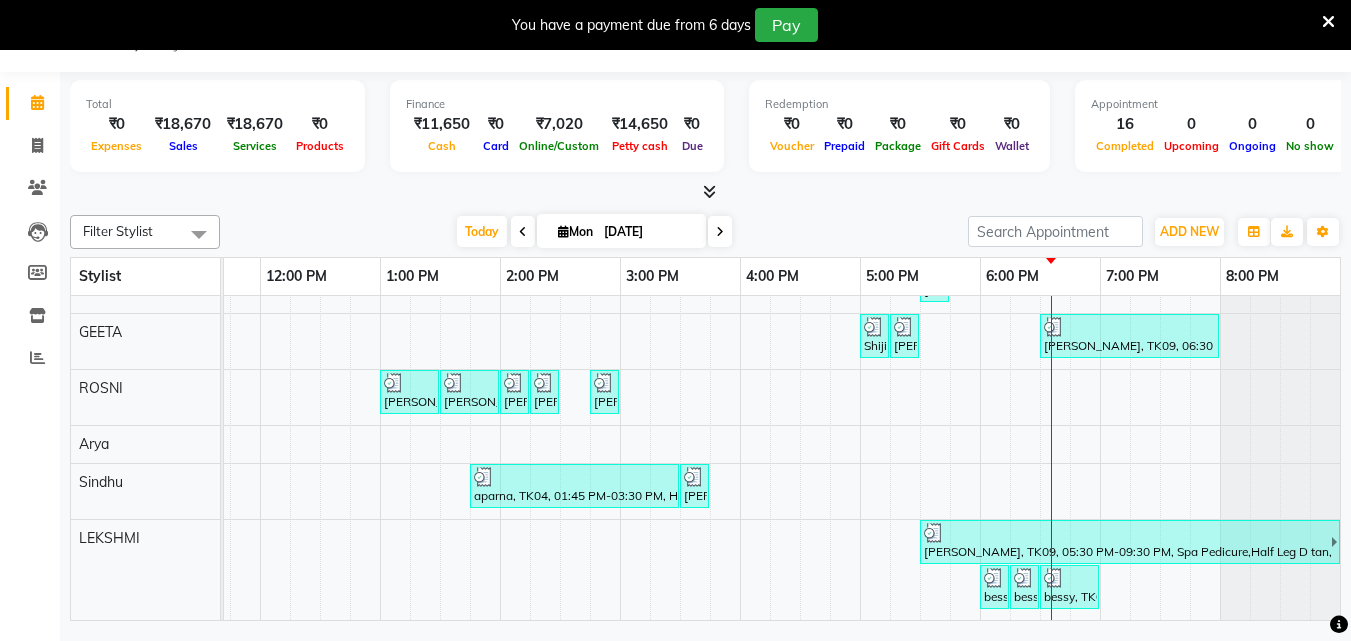 click on "Anupama, TK01, 01:30 PM-02:00 PM, Bridal Make up     swetha infosys, TK07, 05:30 PM-05:45 PM, Eyebrows Threading     Shiji, TK06, 05:00 PM-05:15 PM, Eyebrows Threading     Shiji, TK06, 05:15 PM-05:30 PM, Forehead Threading     Anjali, TK09, 06:30 PM-08:00 PM, Normal Hair Cut,Hair Cut With Fringes     angita, TK02, 01:00 PM-01:30 PM, Upper Lip Waxing     angita, TK02, 01:30 PM-02:00 PM, Upper Lip Waxing     angita, TK02, 02:00 PM-02:15 PM, Eyebrows Threading     angita, TK02, 02:15 PM-02:30 PM, Forehead Threading     namitha, TK03, 02:45 PM-03:00 PM, Eyebrows Threading     aparna, TK04, 01:45 PM-03:30 PM, Half Leg D tan,Full Hand D Tan,D-Tan Cleanup     ASWATHY, TK05, 03:30 PM-03:45 PM, Eyebrows Threading     Anjali, TK09, 05:30 PM-09:30 PM, Spa Pedicure,Half Leg D tan,Hair Spa,Aroma Manicure,Eyebrows Threading,Forehead Threading     bessy, TK08, 06:00 PM-06:15 PM, Eyebrows Threading     bessy, TK08, 06:15 PM-06:30 PM, Chin Threading     bessy, TK08, 06:30 PM-07:00 PM, Upper Lip Threading" at bounding box center (560, 316) 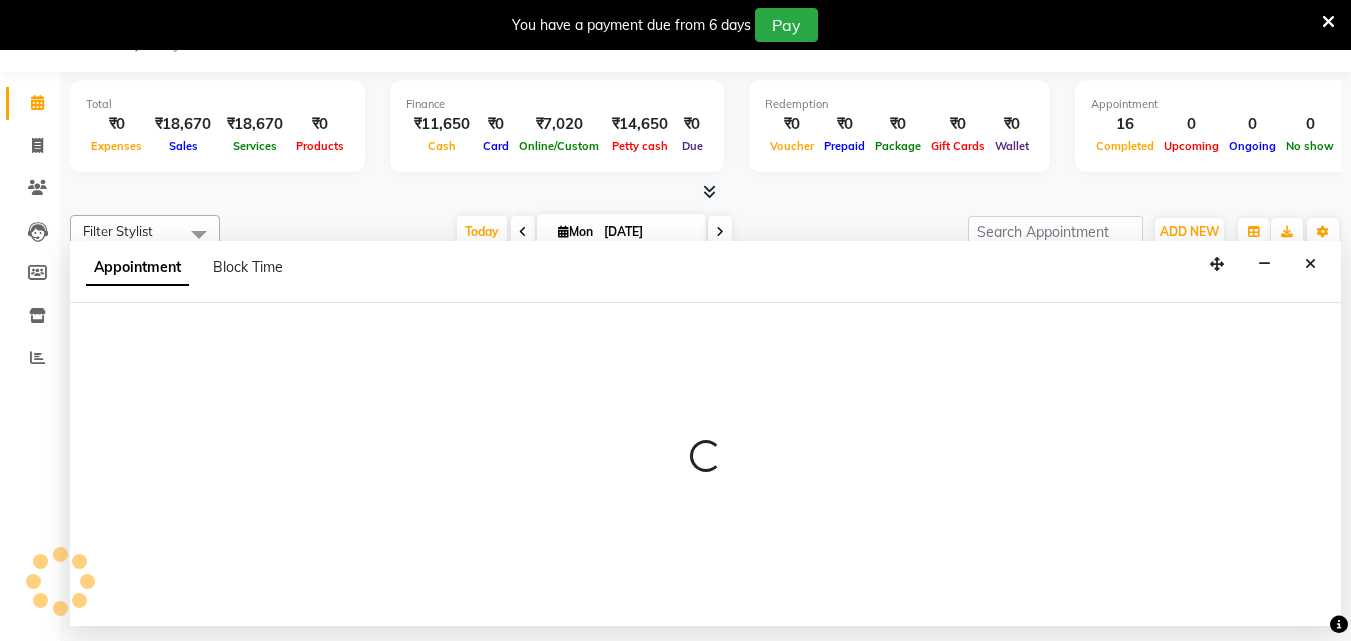 select on "52755" 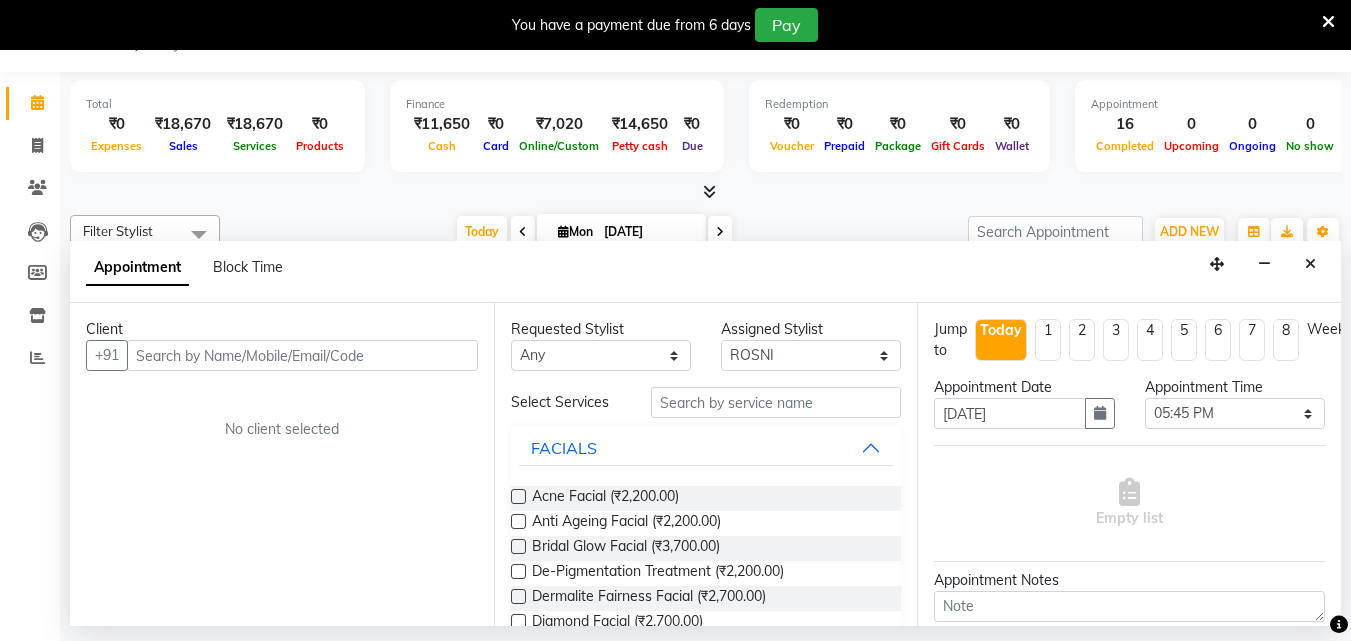 click at bounding box center (302, 355) 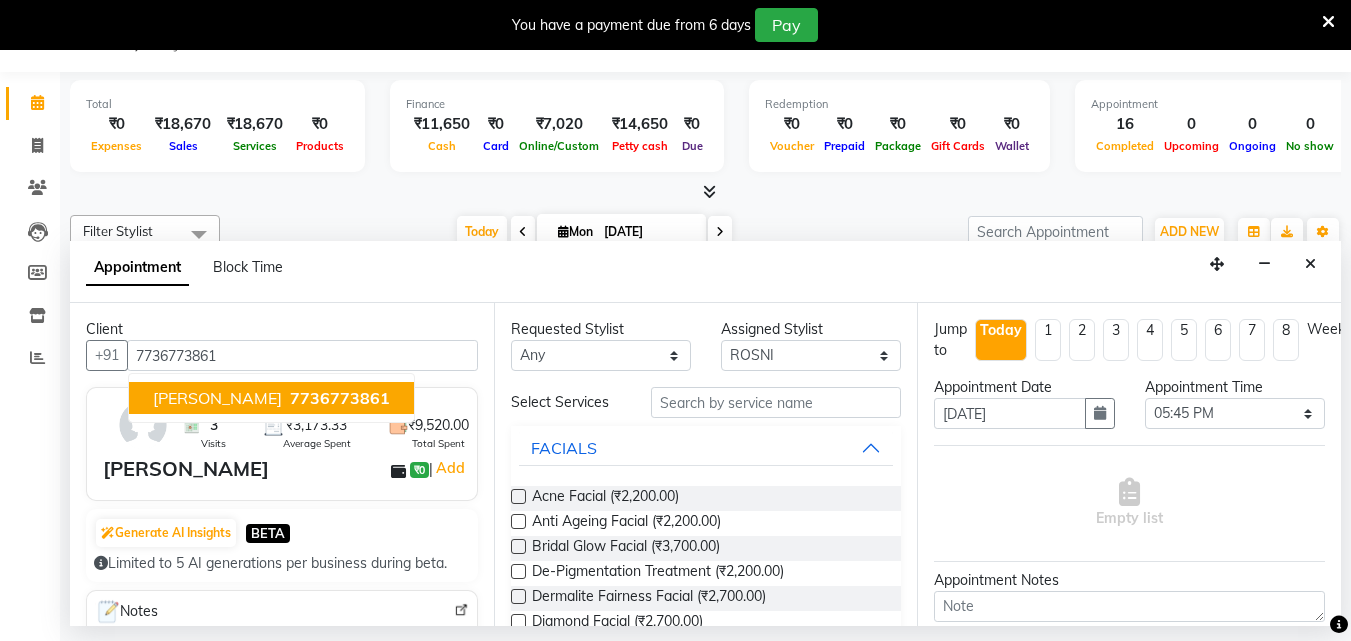 click on "7736773861" at bounding box center (340, 398) 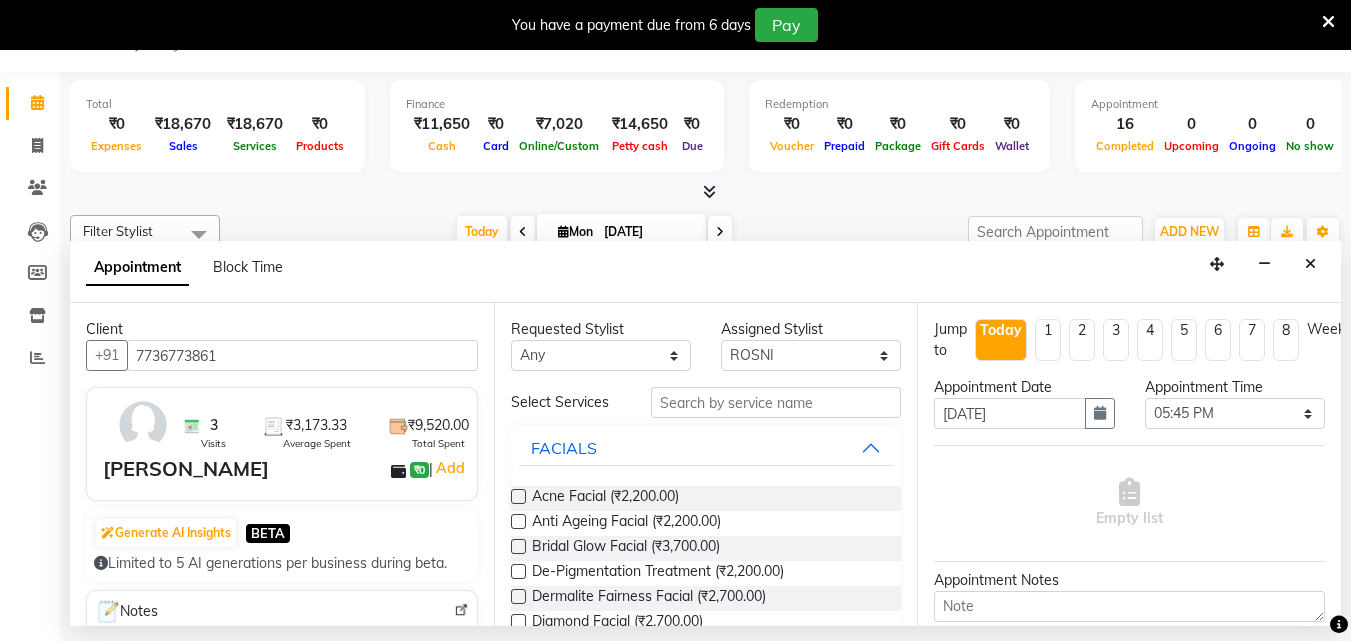 type on "7736773861" 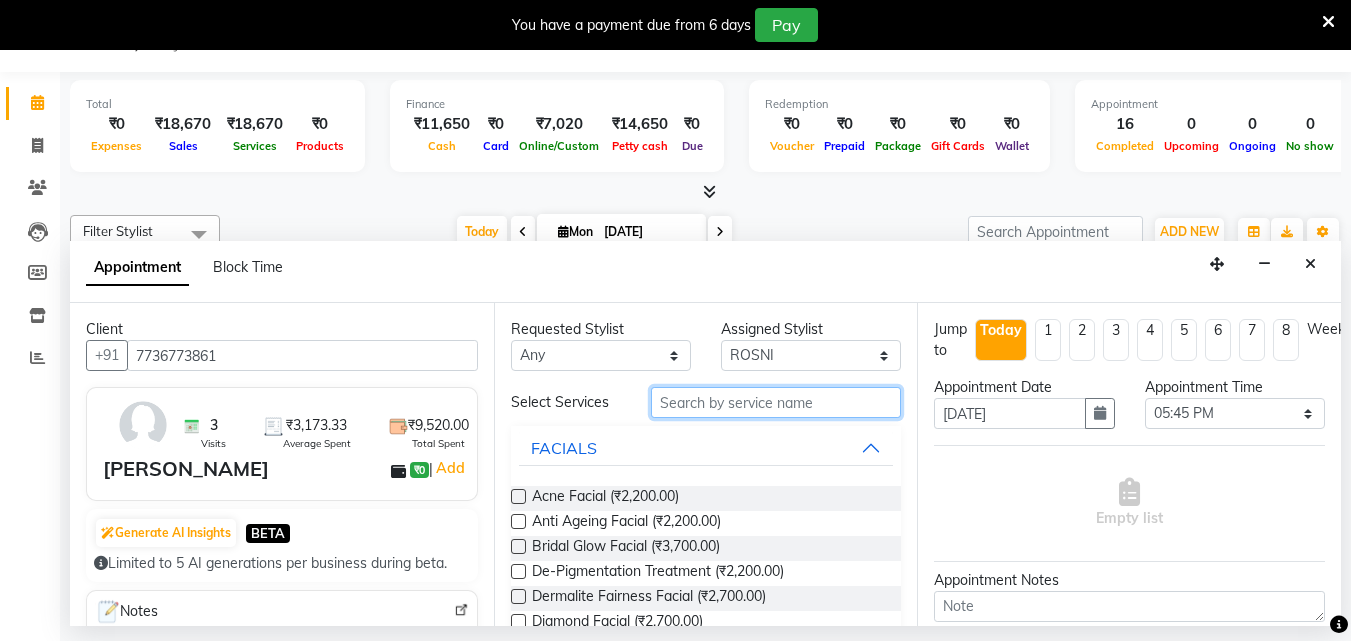 click at bounding box center (776, 402) 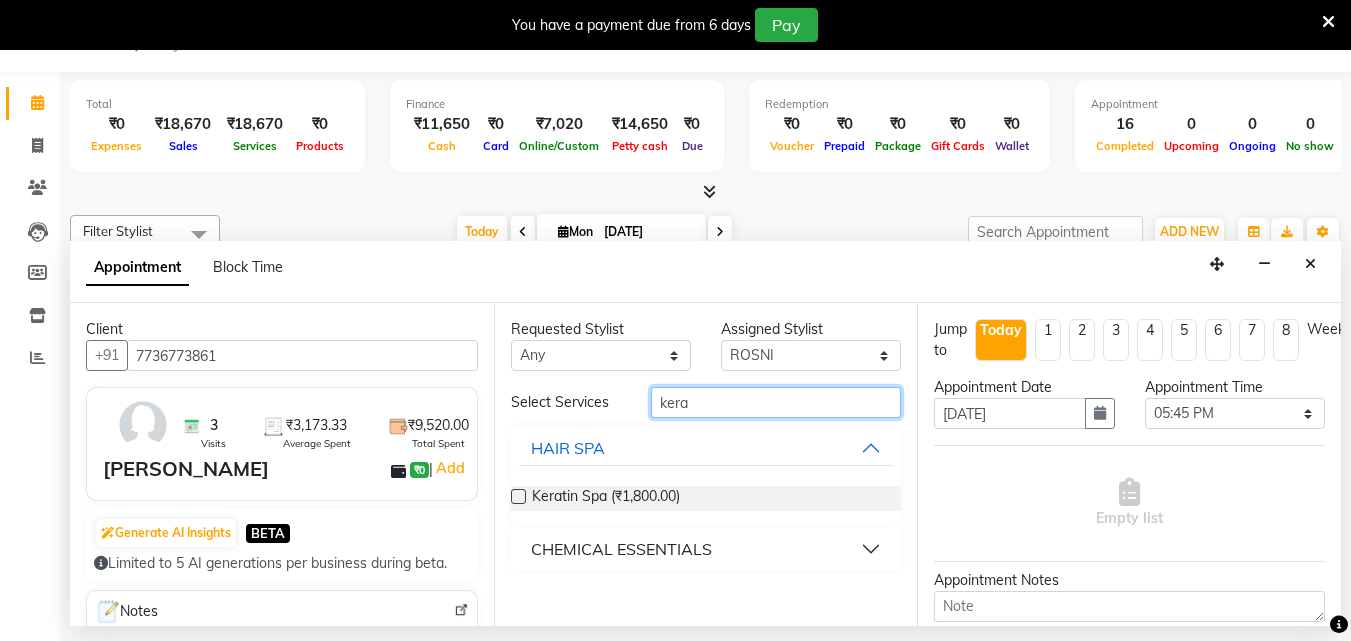 type on "kera" 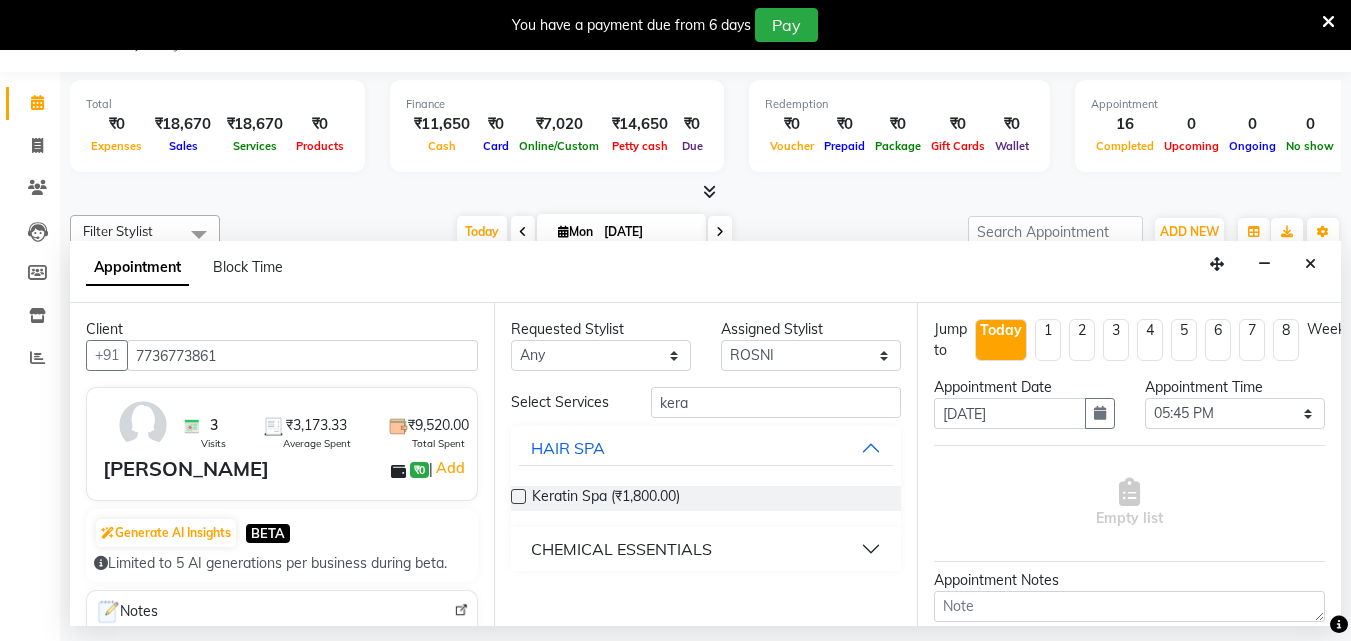 click at bounding box center (518, 496) 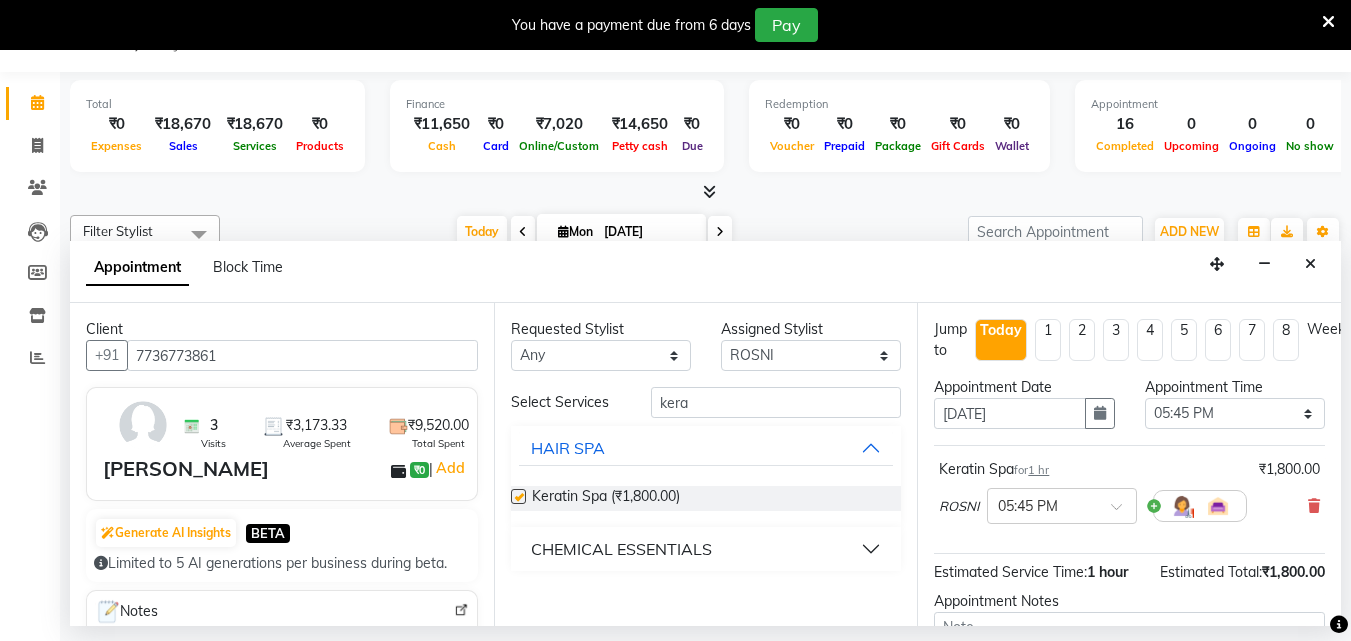 checkbox on "false" 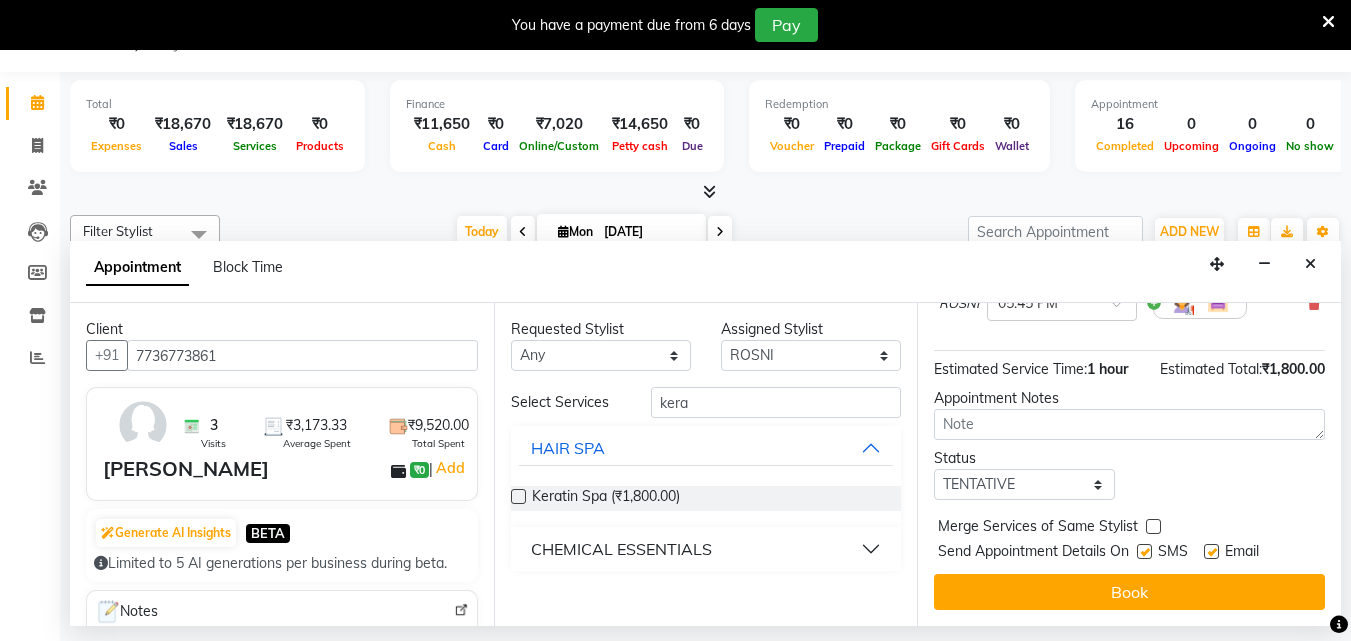 scroll, scrollTop: 218, scrollLeft: 0, axis: vertical 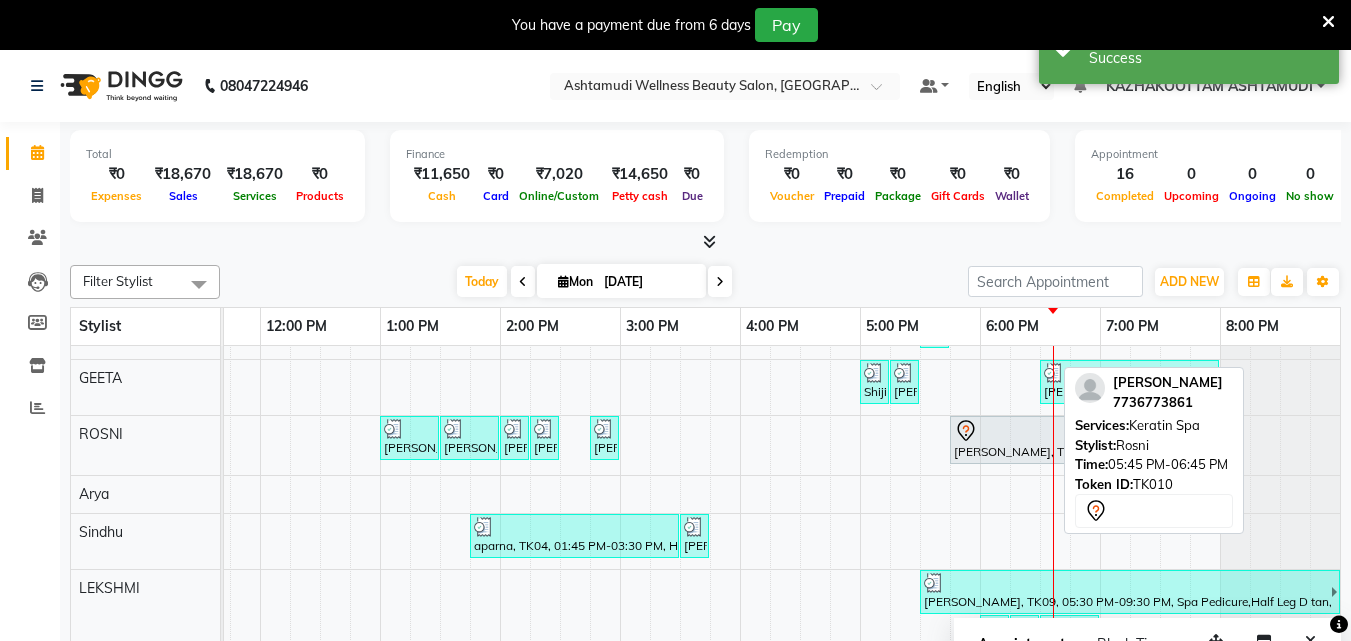 click at bounding box center [1009, 431] 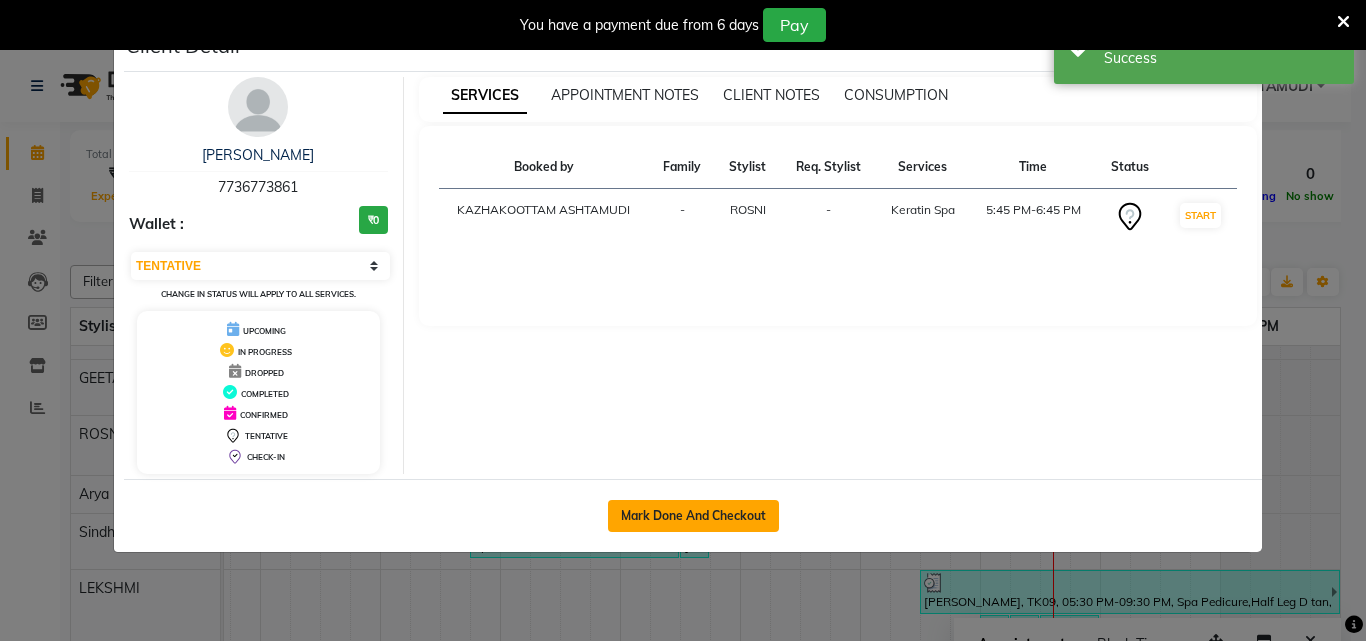 click on "Mark Done And Checkout" 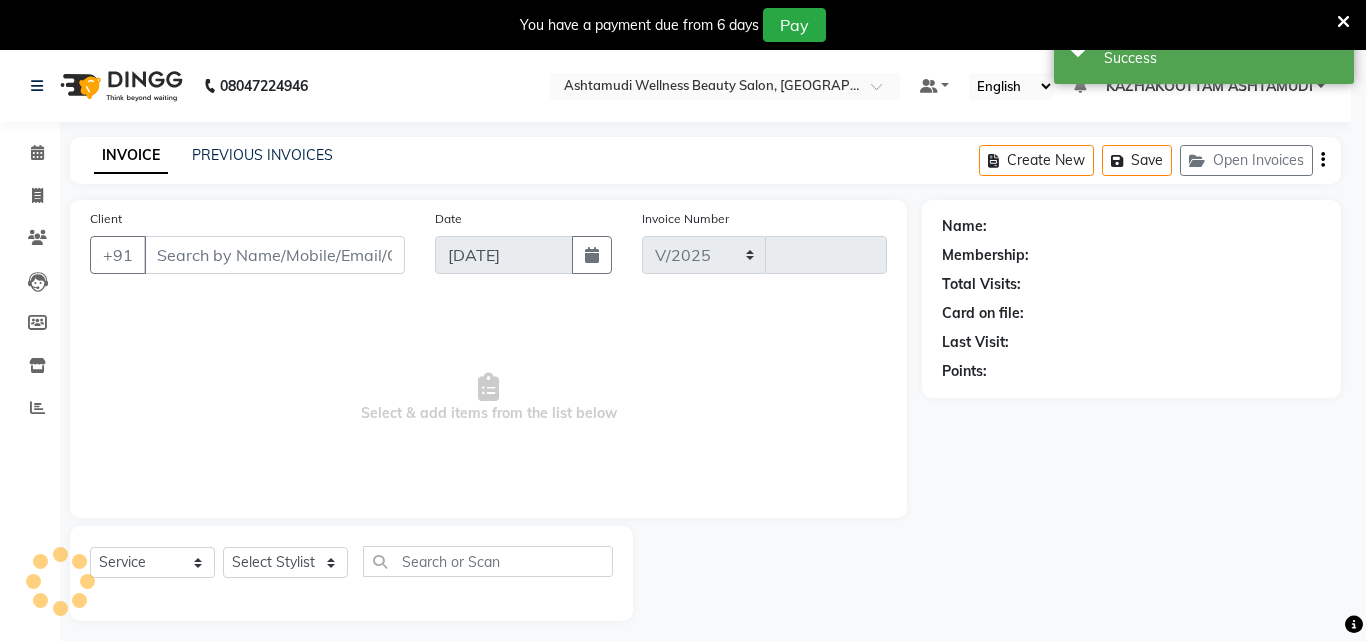 select on "4662" 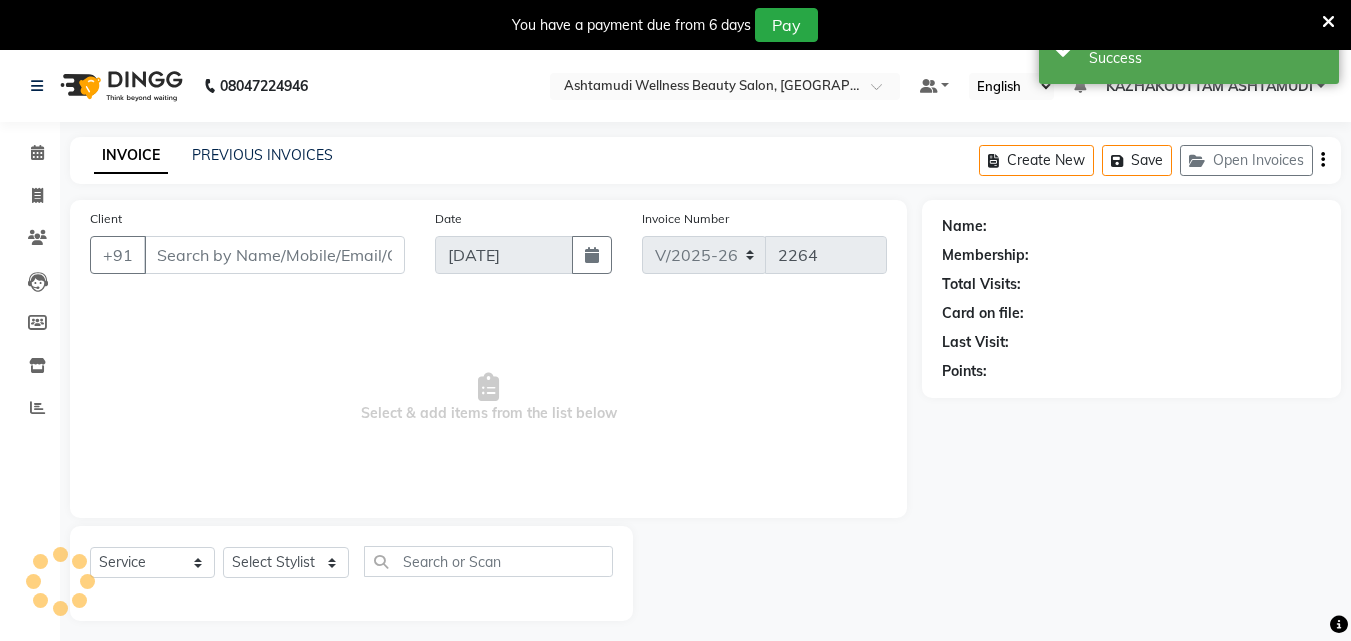 type on "7736773861" 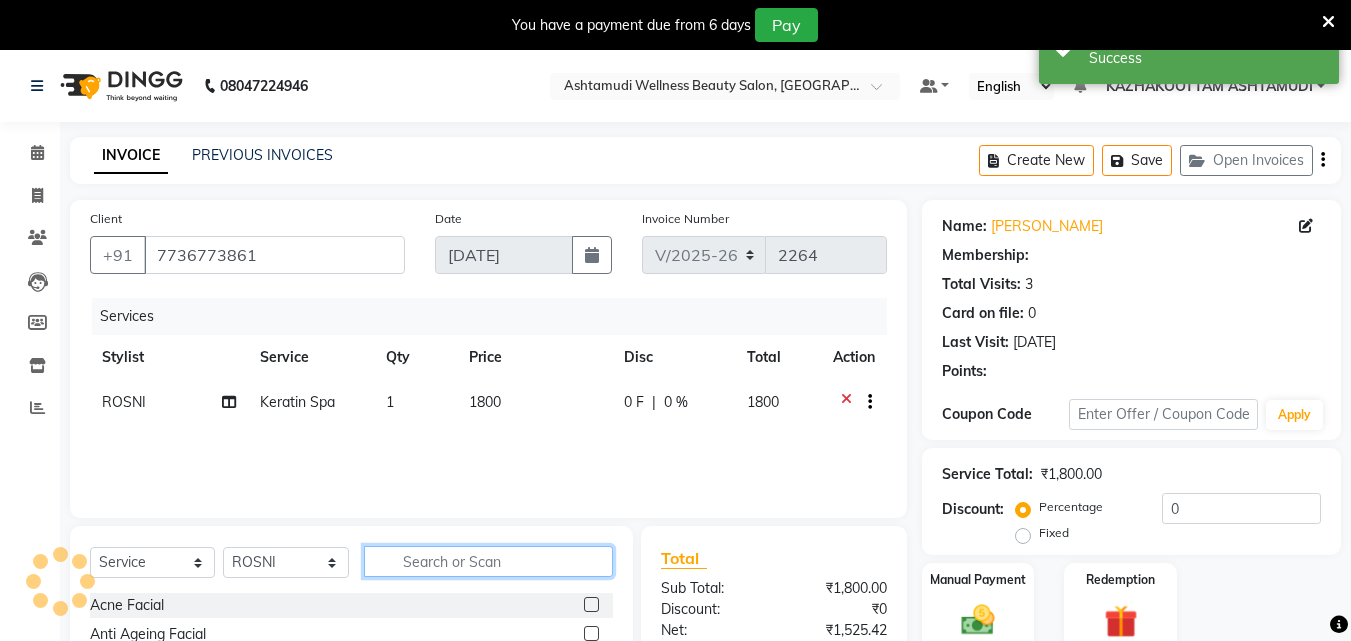 click 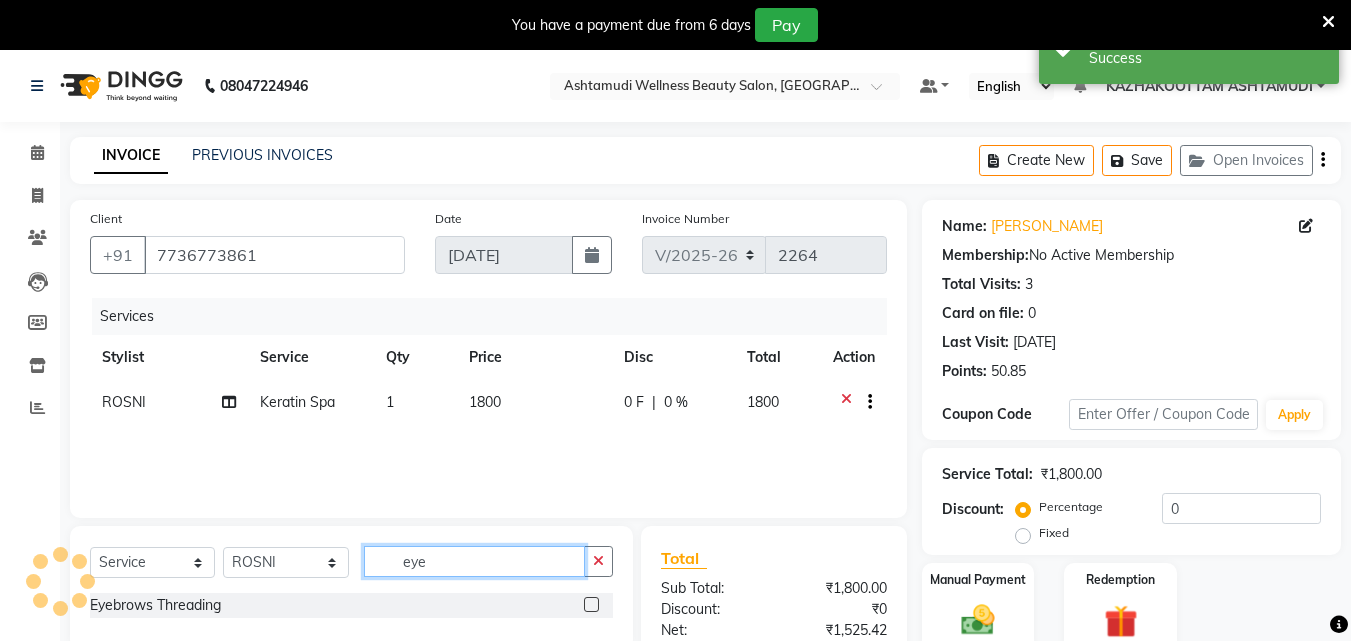 type on "eye" 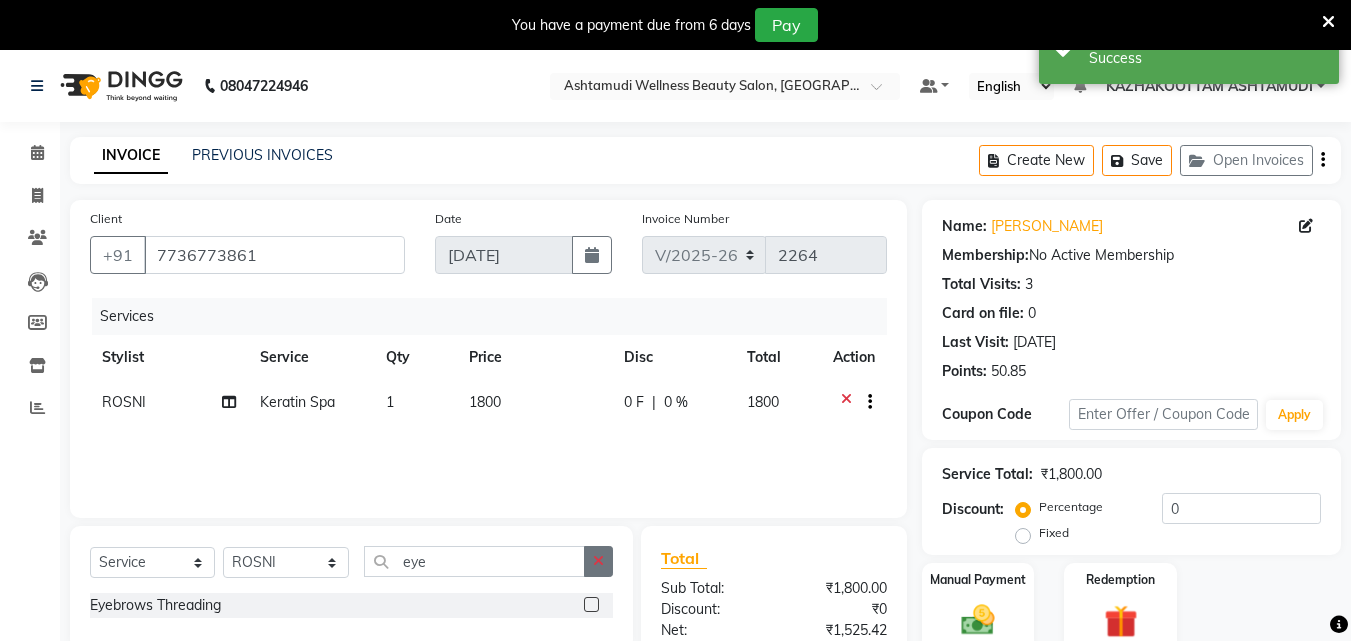 drag, startPoint x: 589, startPoint y: 608, endPoint x: 595, endPoint y: 598, distance: 11.661903 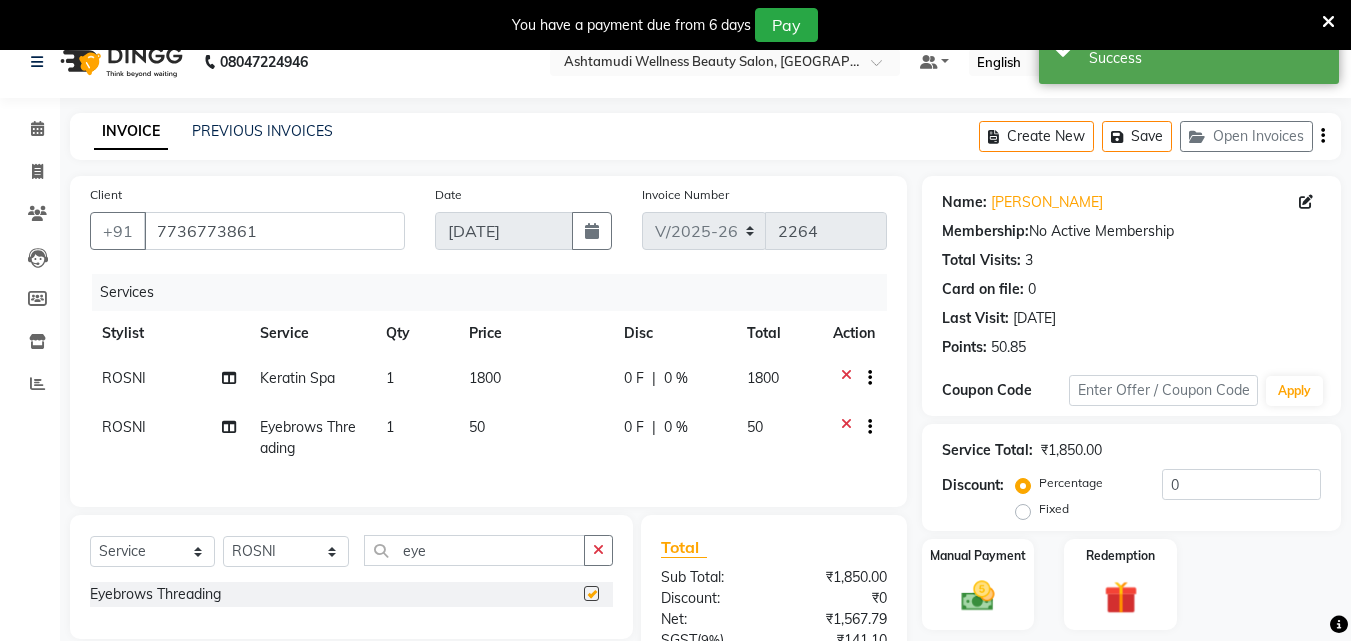 checkbox on "false" 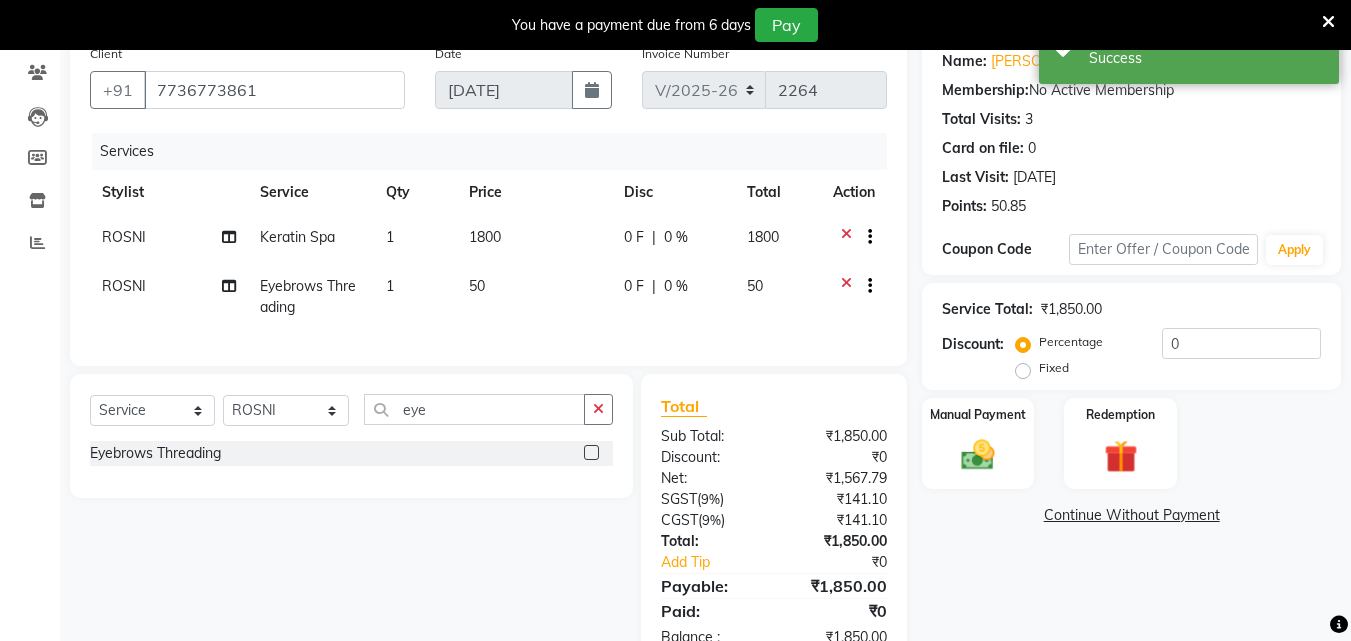 scroll, scrollTop: 200, scrollLeft: 0, axis: vertical 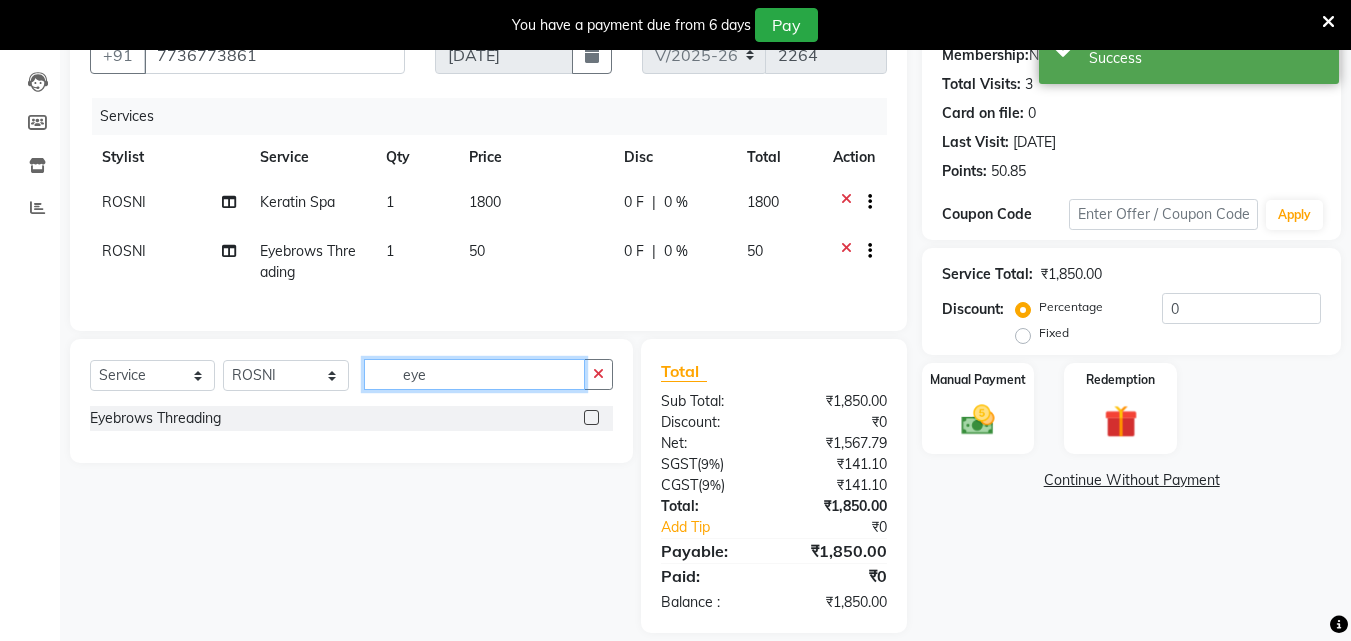 click on "eye" 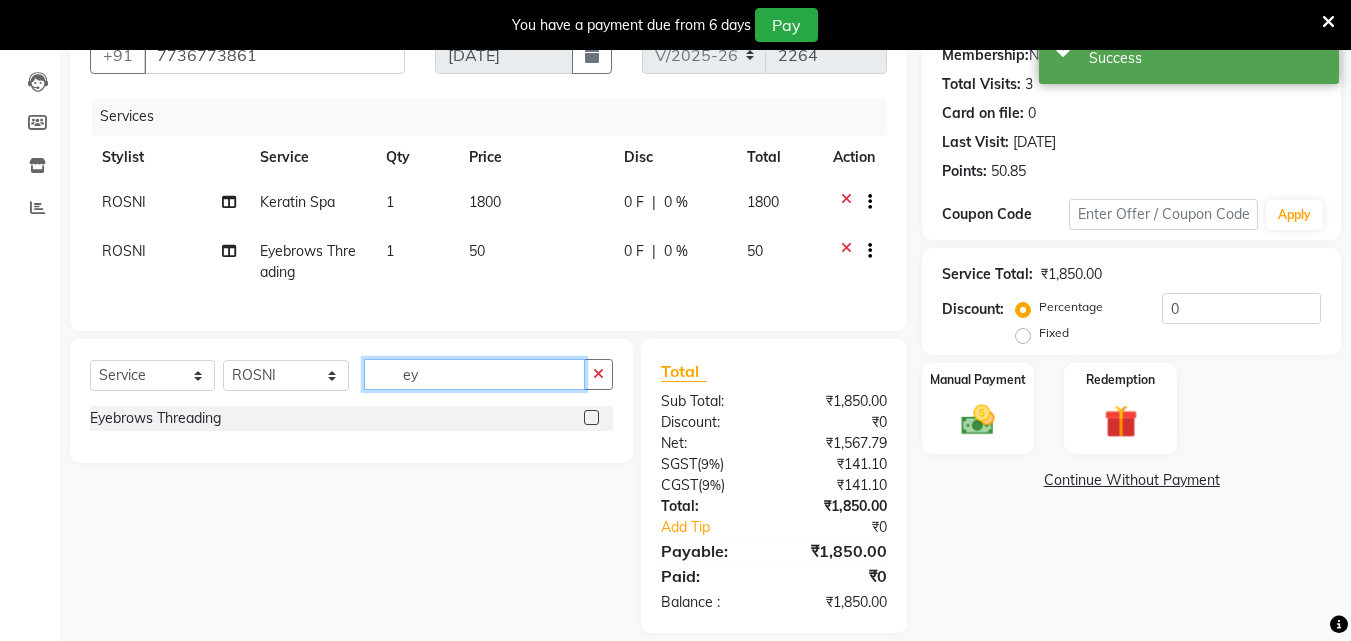 type on "e" 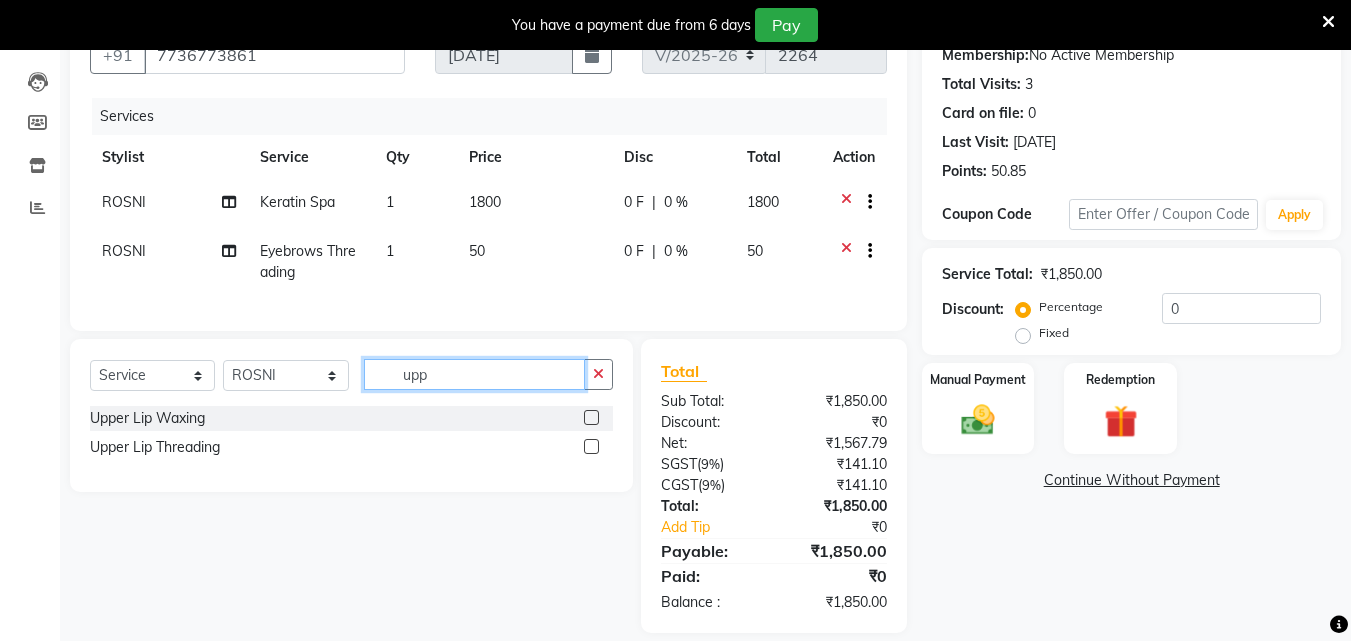 type on "upp" 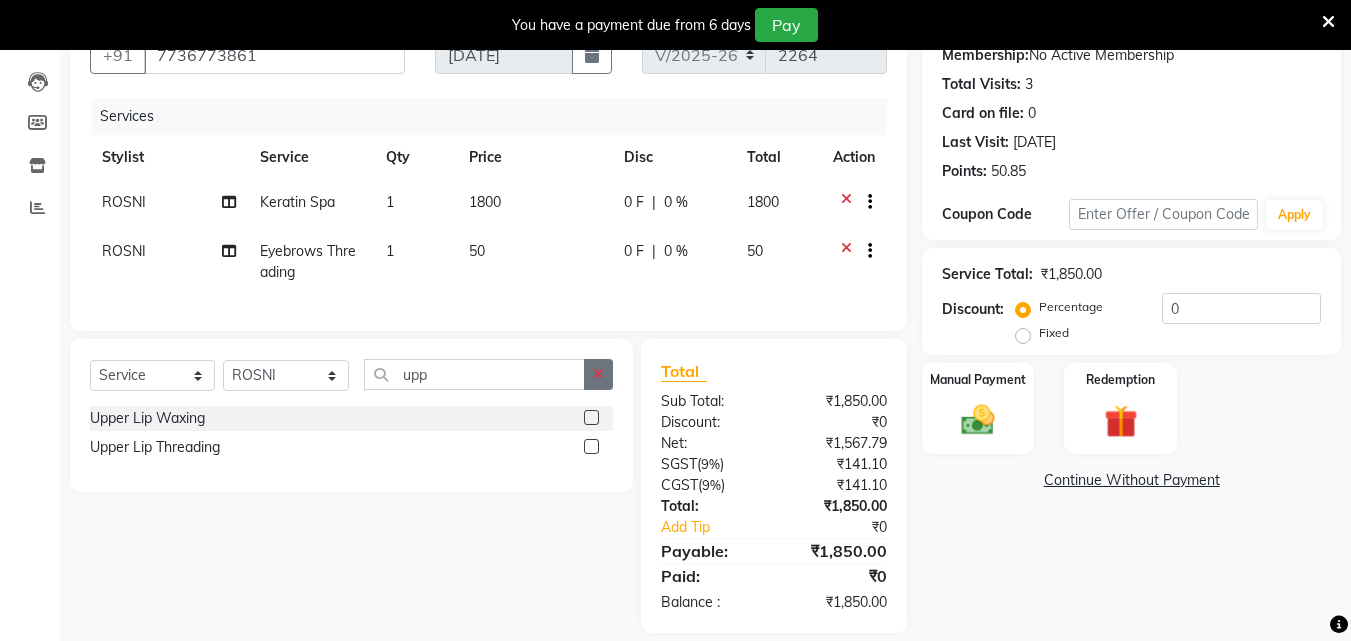 click 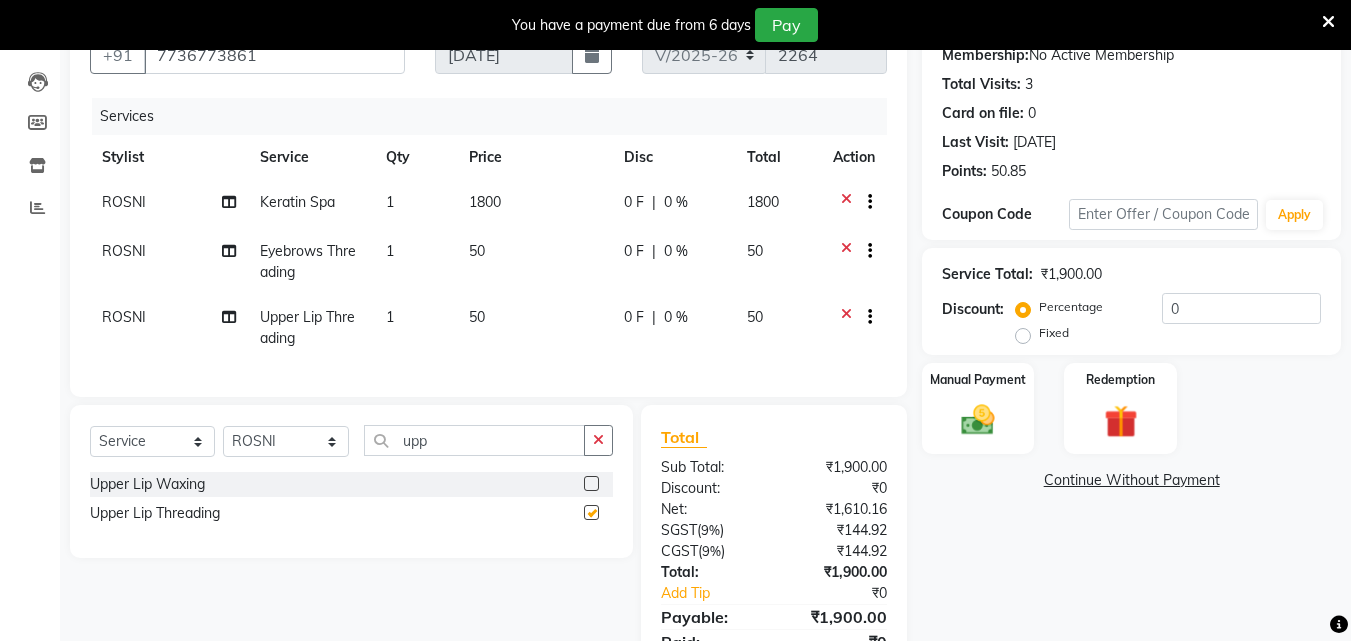 checkbox on "false" 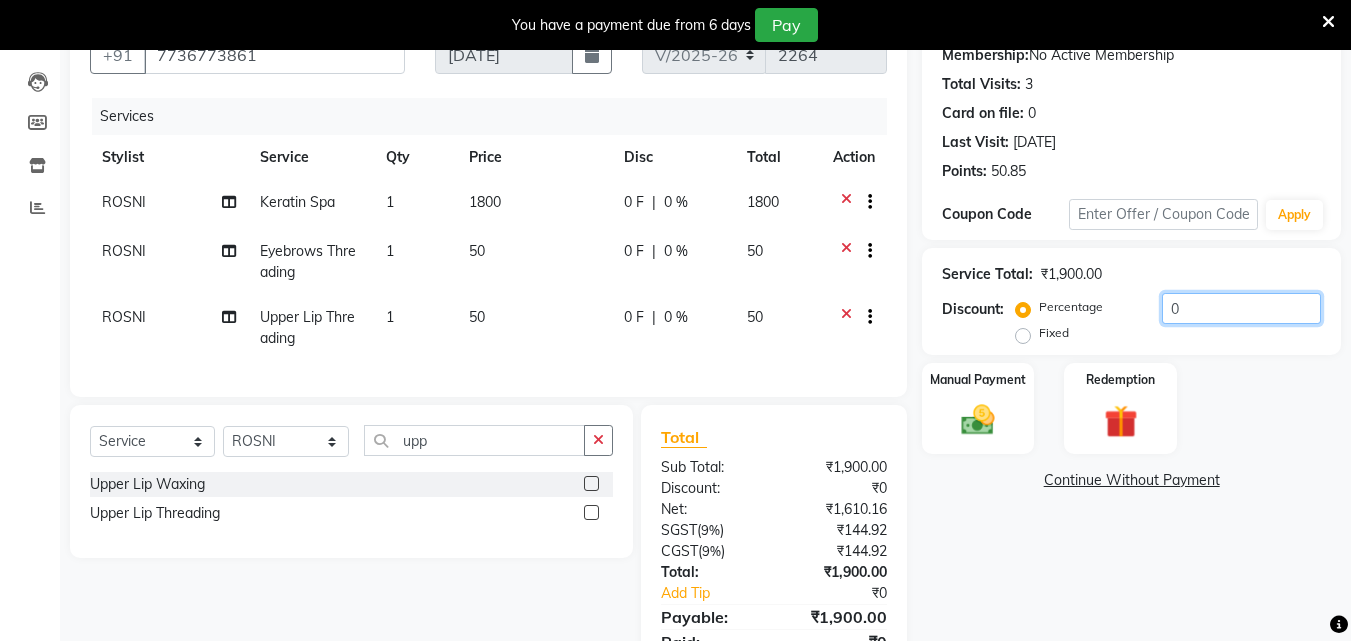 click on "0" 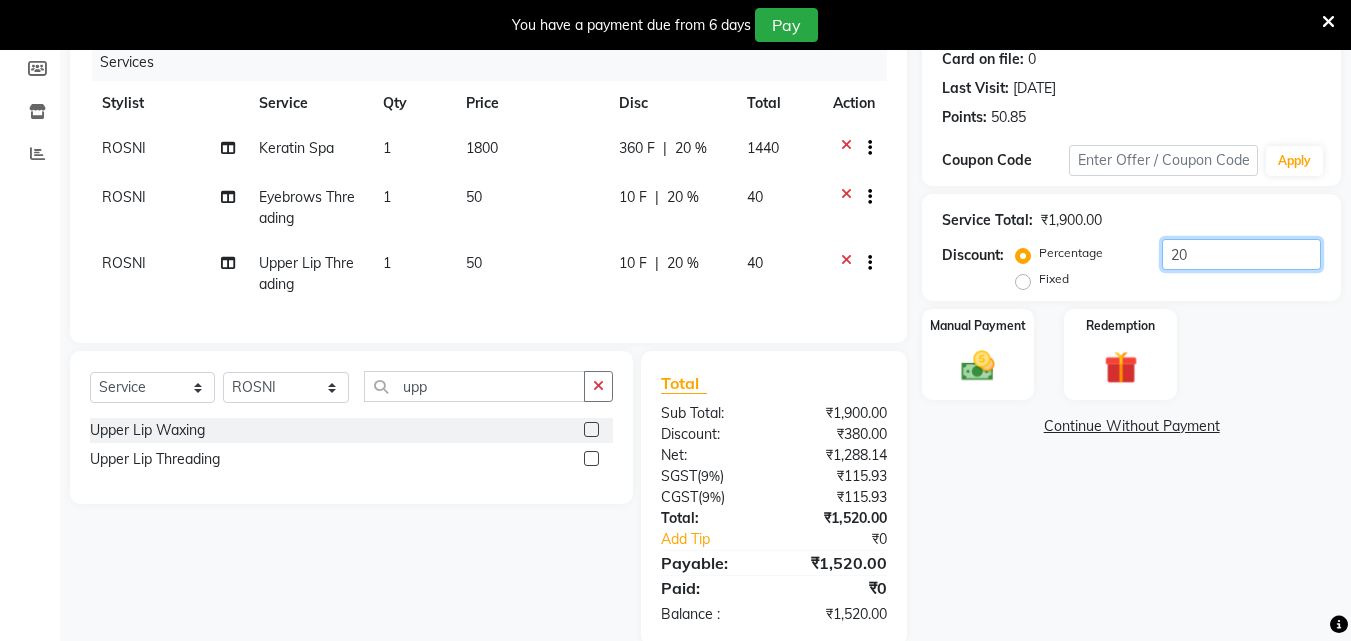scroll, scrollTop: 303, scrollLeft: 0, axis: vertical 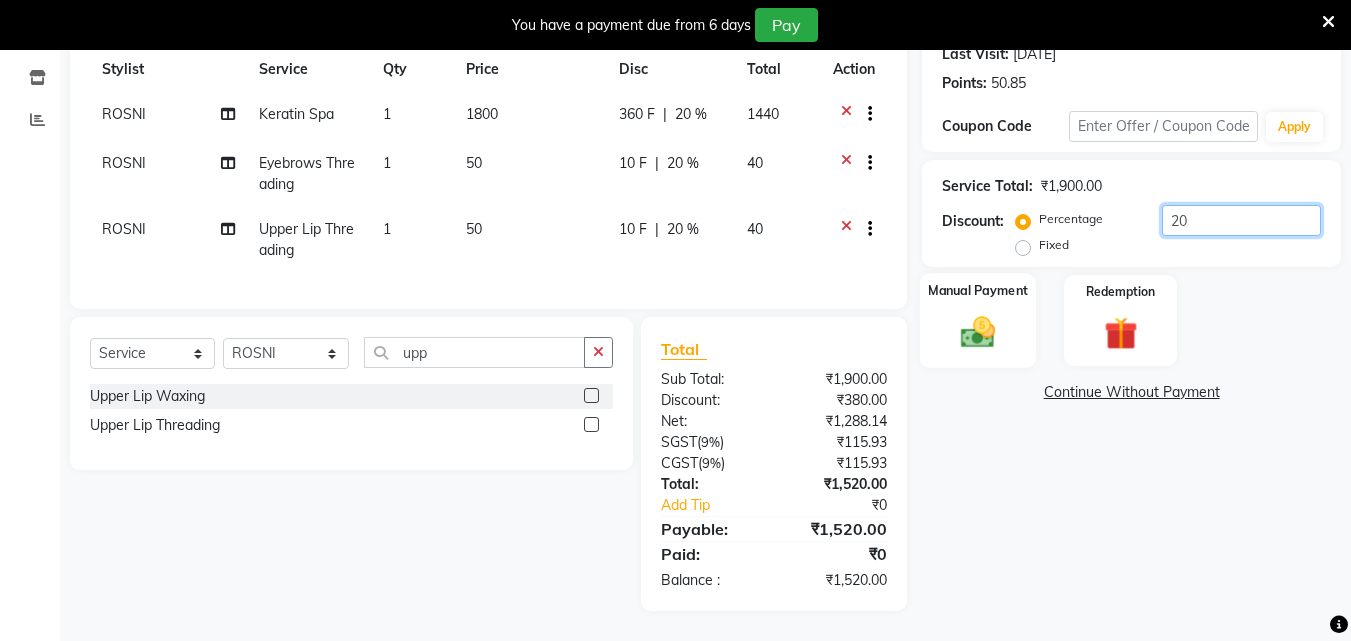 type on "20" 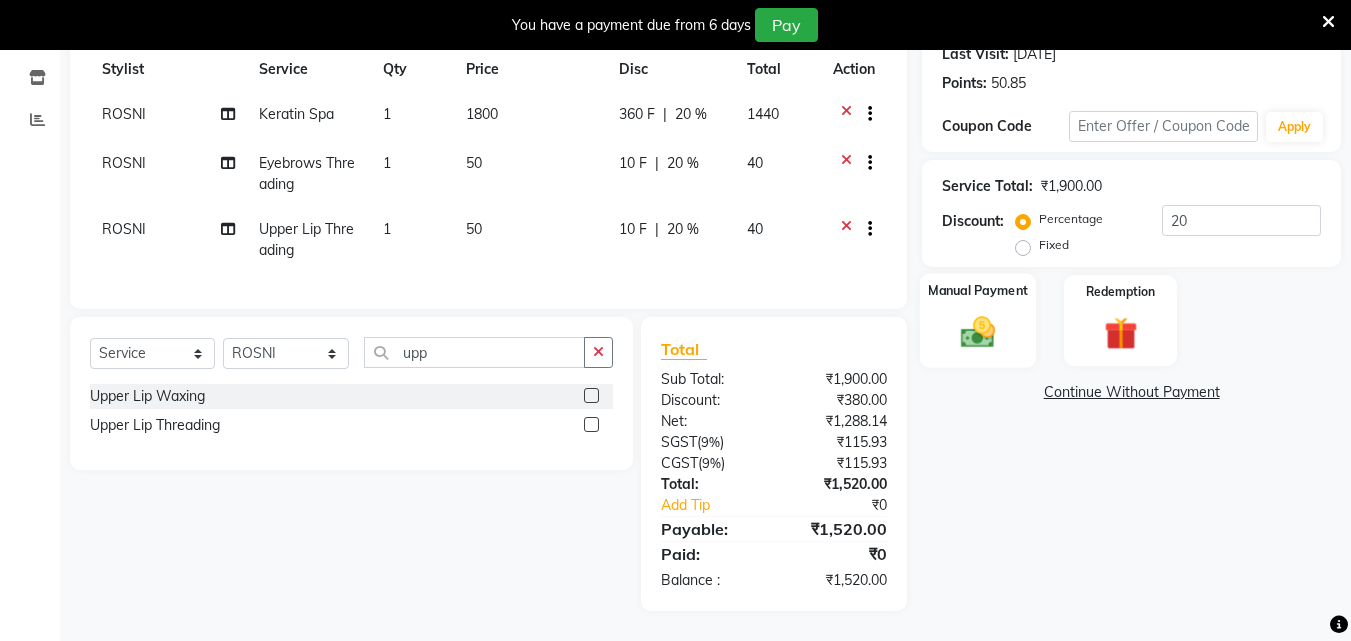 click 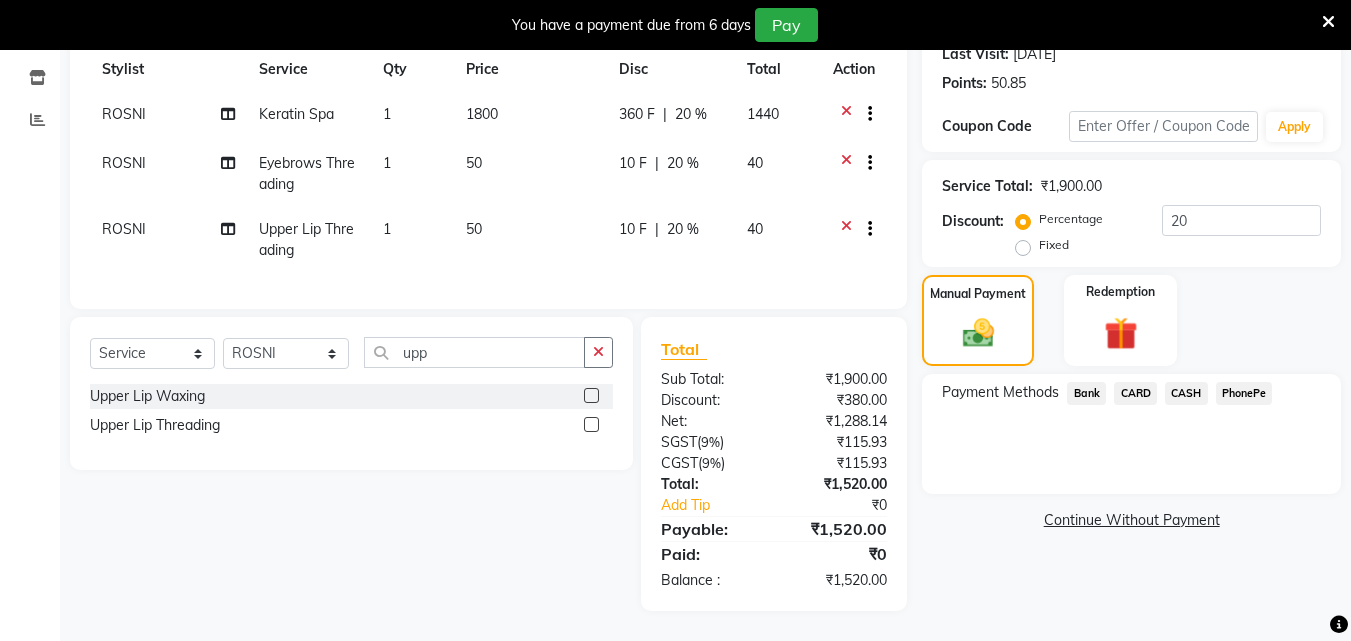 click on "PhonePe" 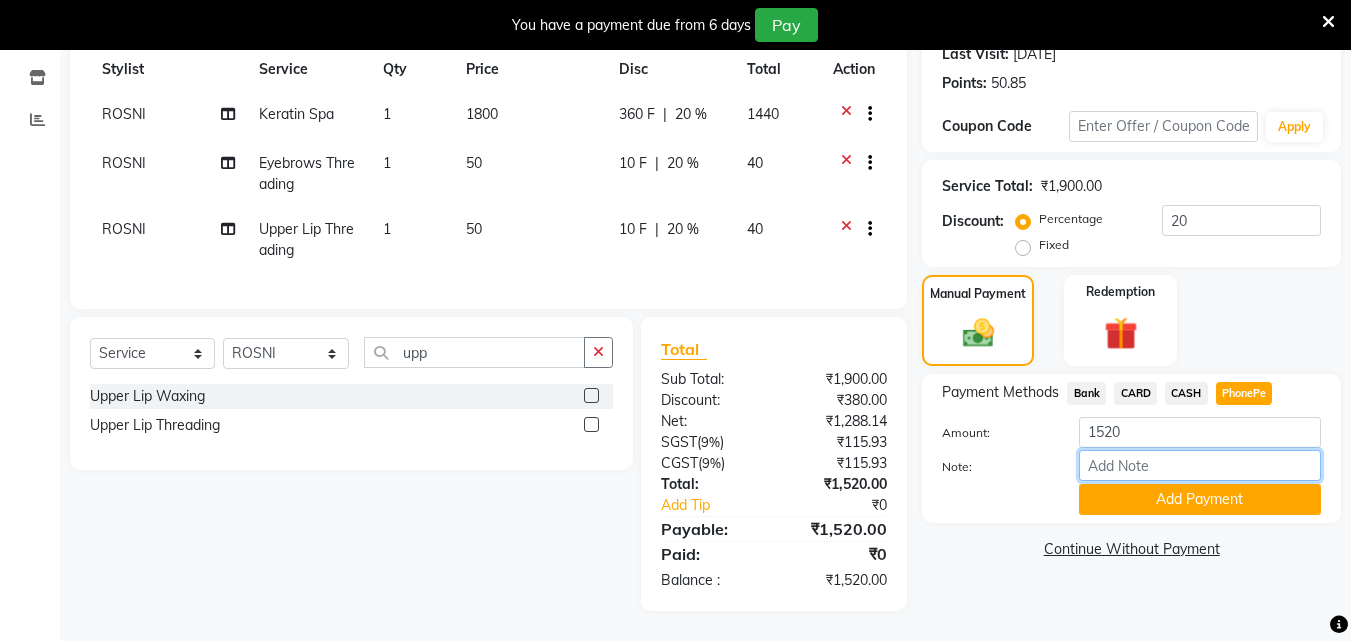 click on "Note:" at bounding box center [1200, 465] 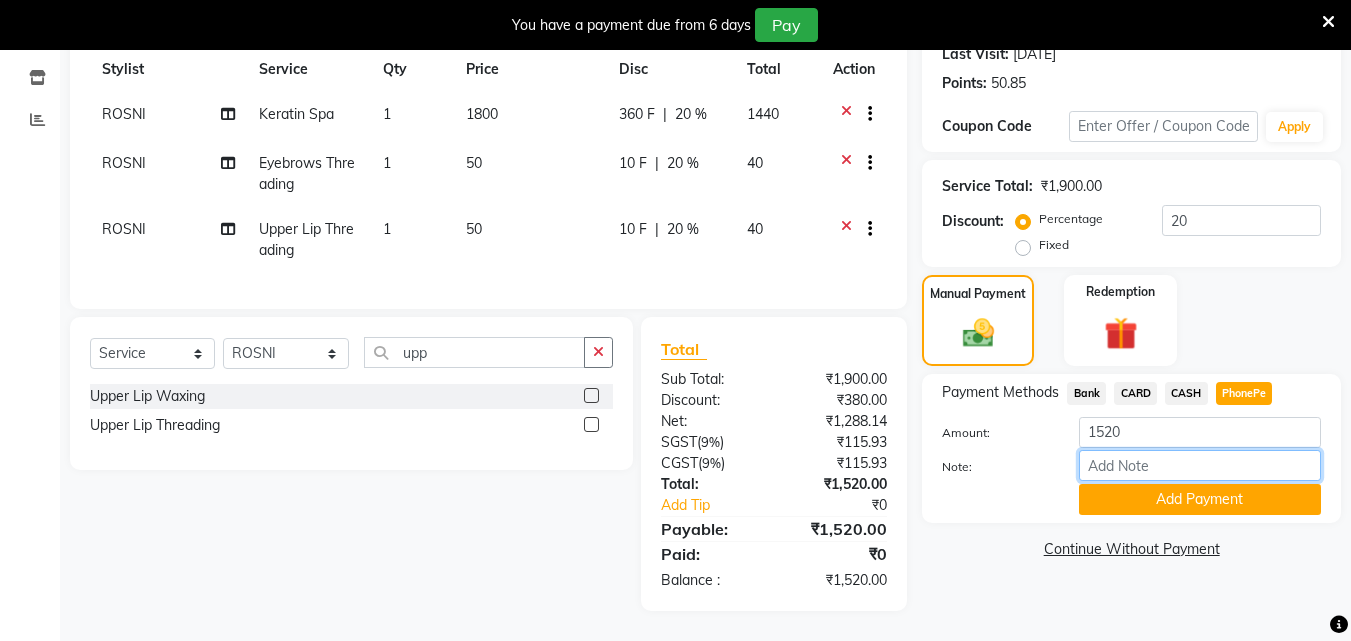 type on "soorya" 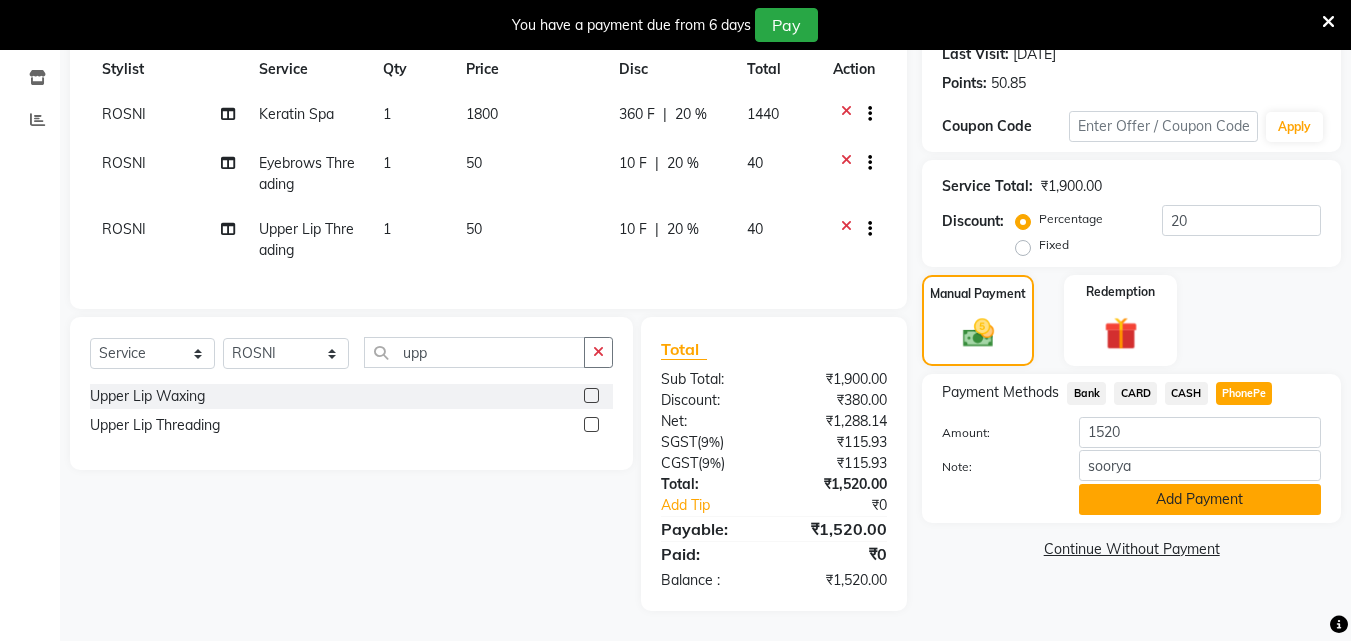 click on "Add Payment" 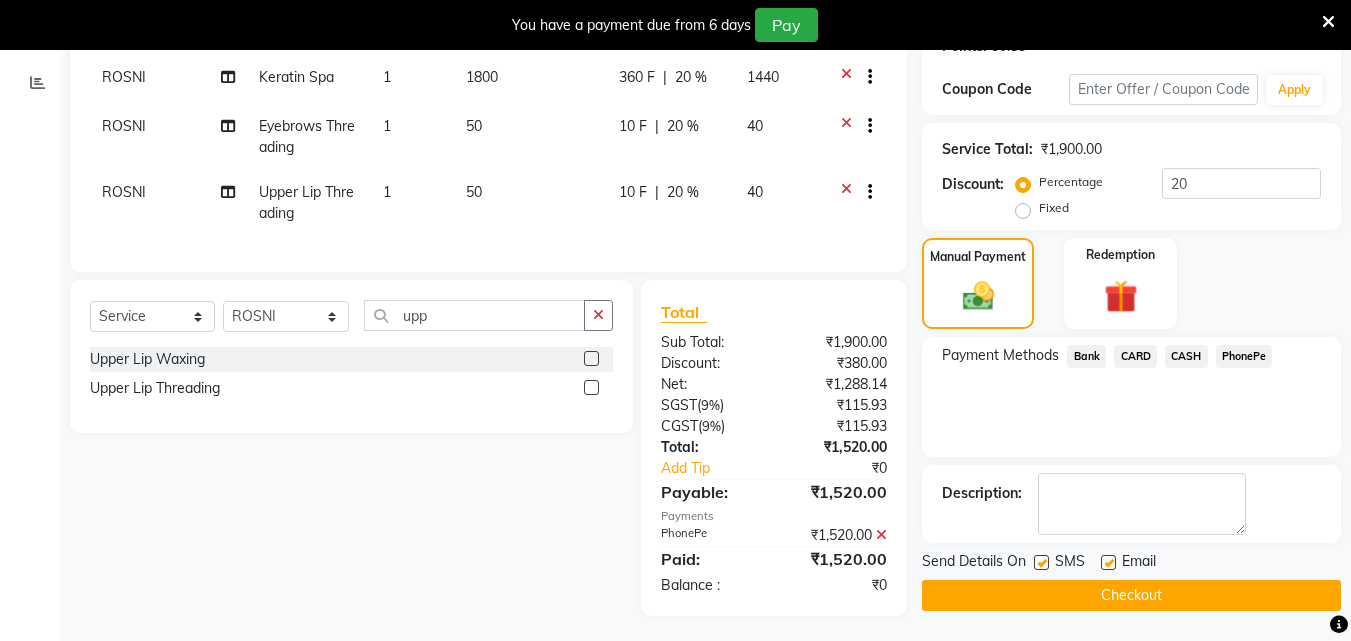 scroll, scrollTop: 345, scrollLeft: 0, axis: vertical 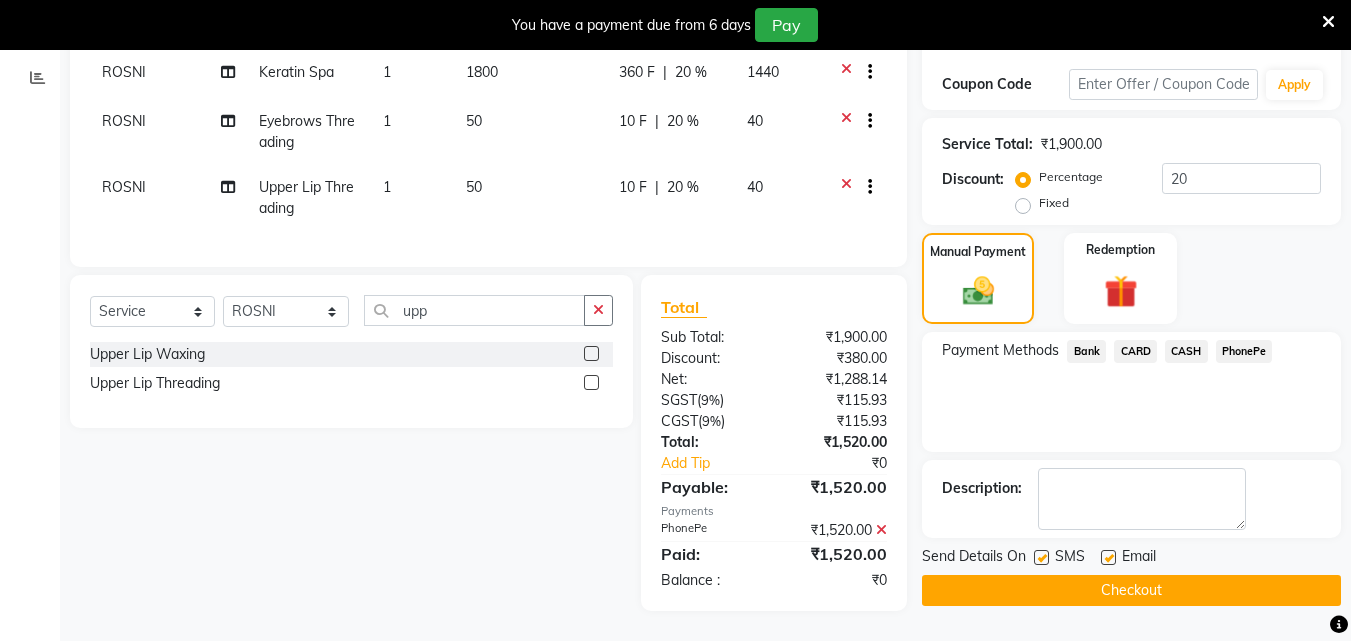 drag, startPoint x: 1042, startPoint y: 542, endPoint x: 1089, endPoint y: 545, distance: 47.095646 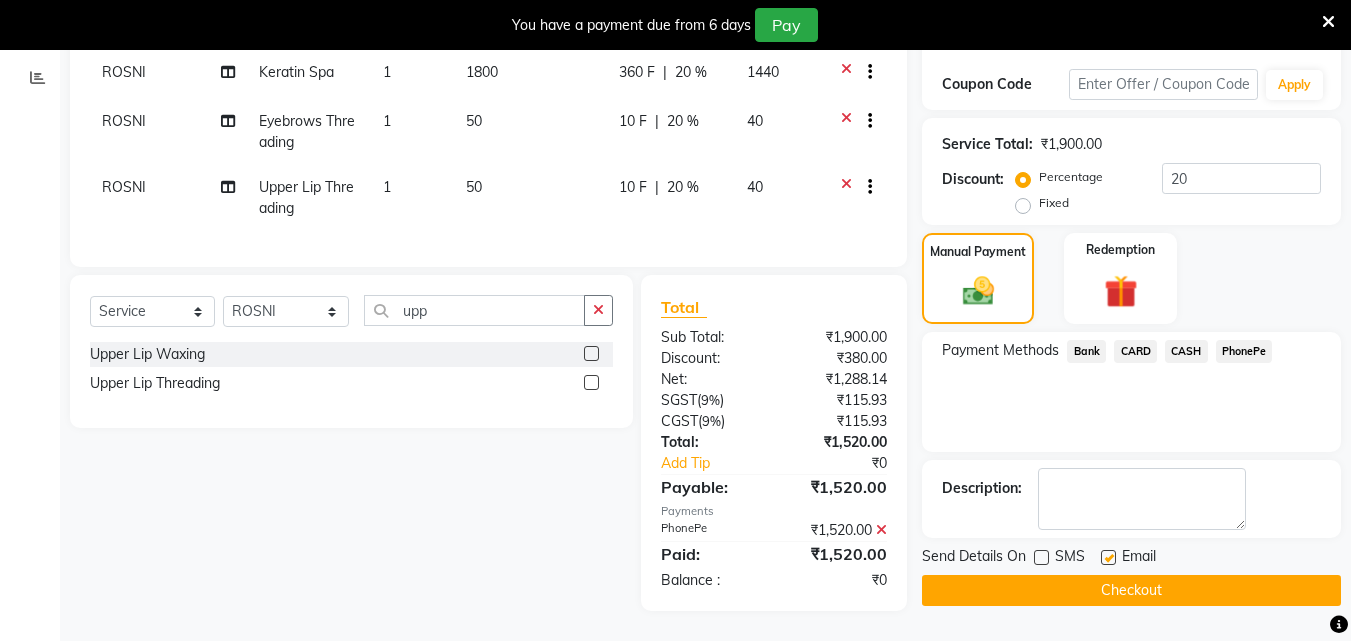 click 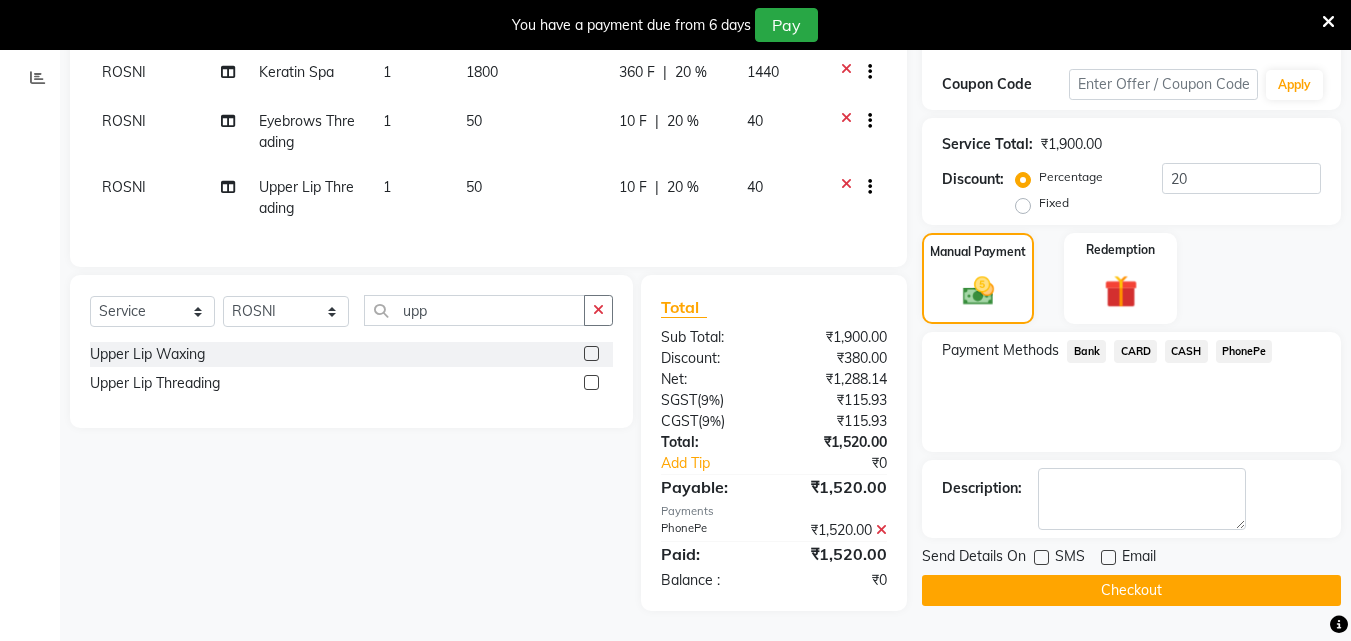 click on "Checkout" 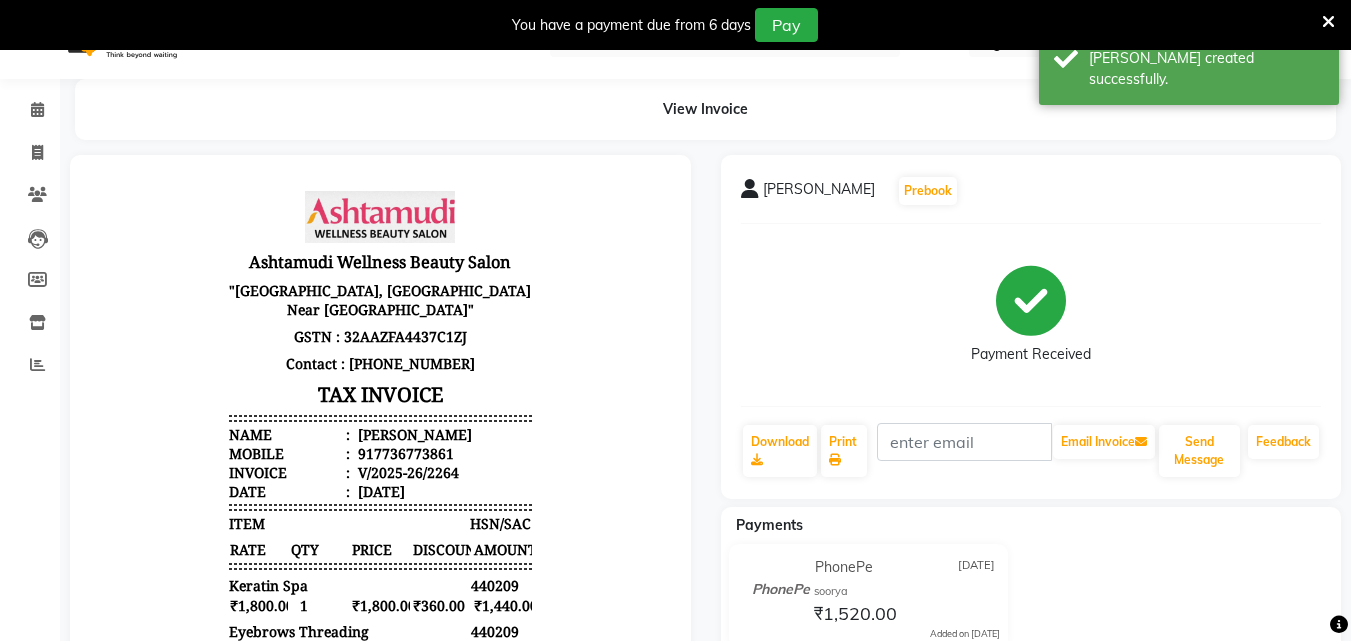 scroll, scrollTop: 0, scrollLeft: 0, axis: both 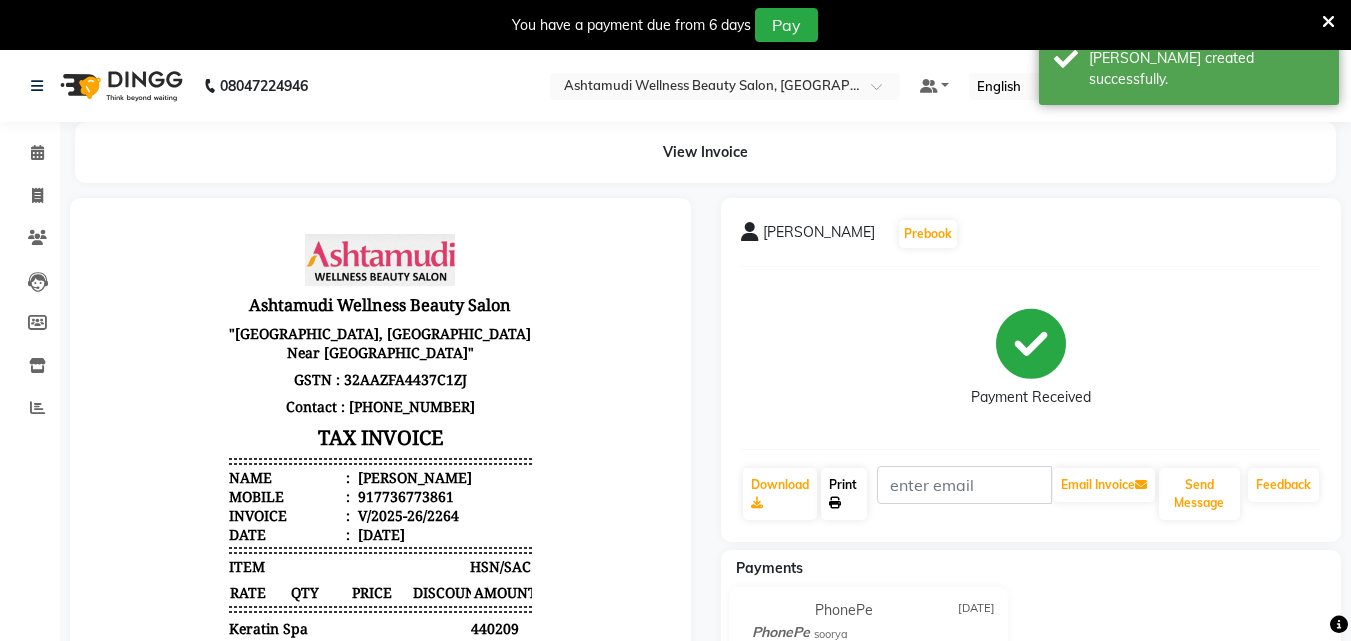 click on "Print" 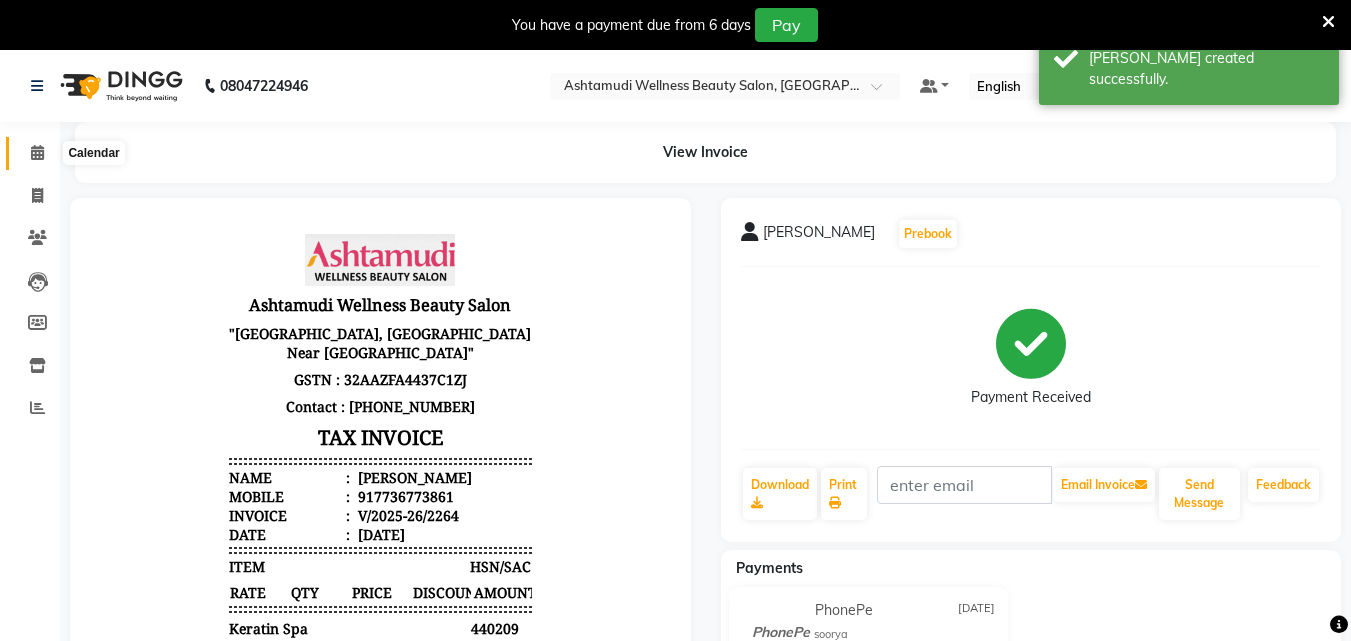 click 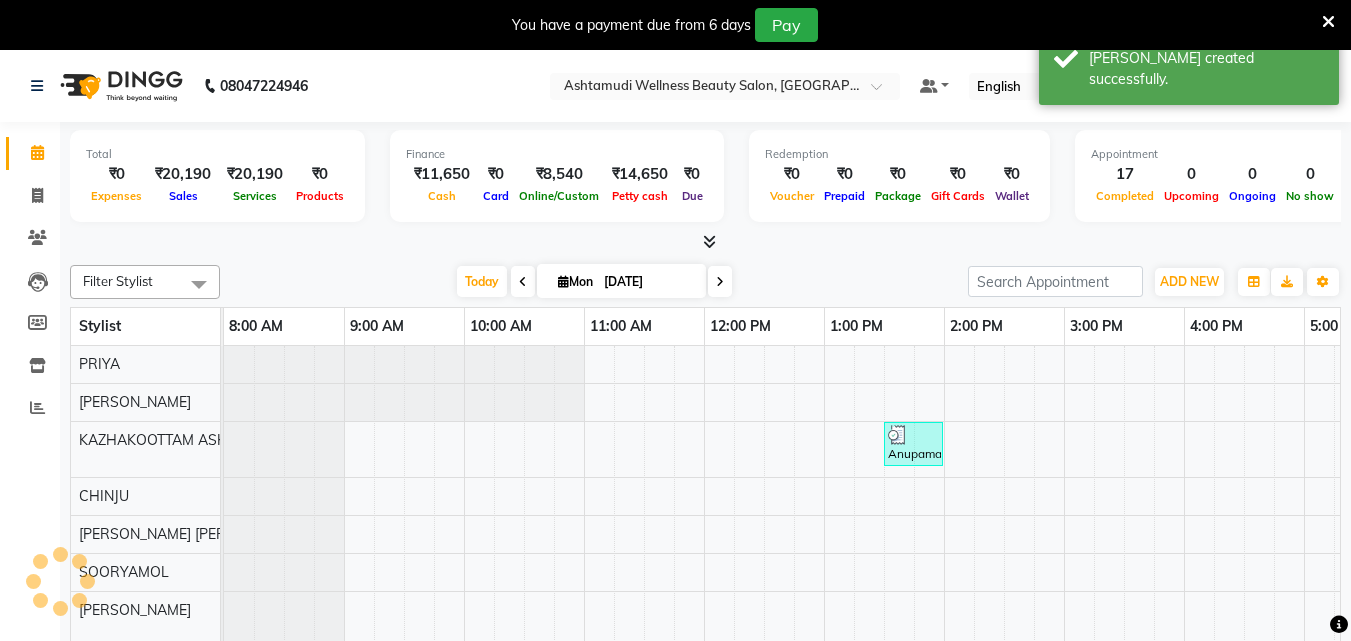 scroll, scrollTop: 0, scrollLeft: 0, axis: both 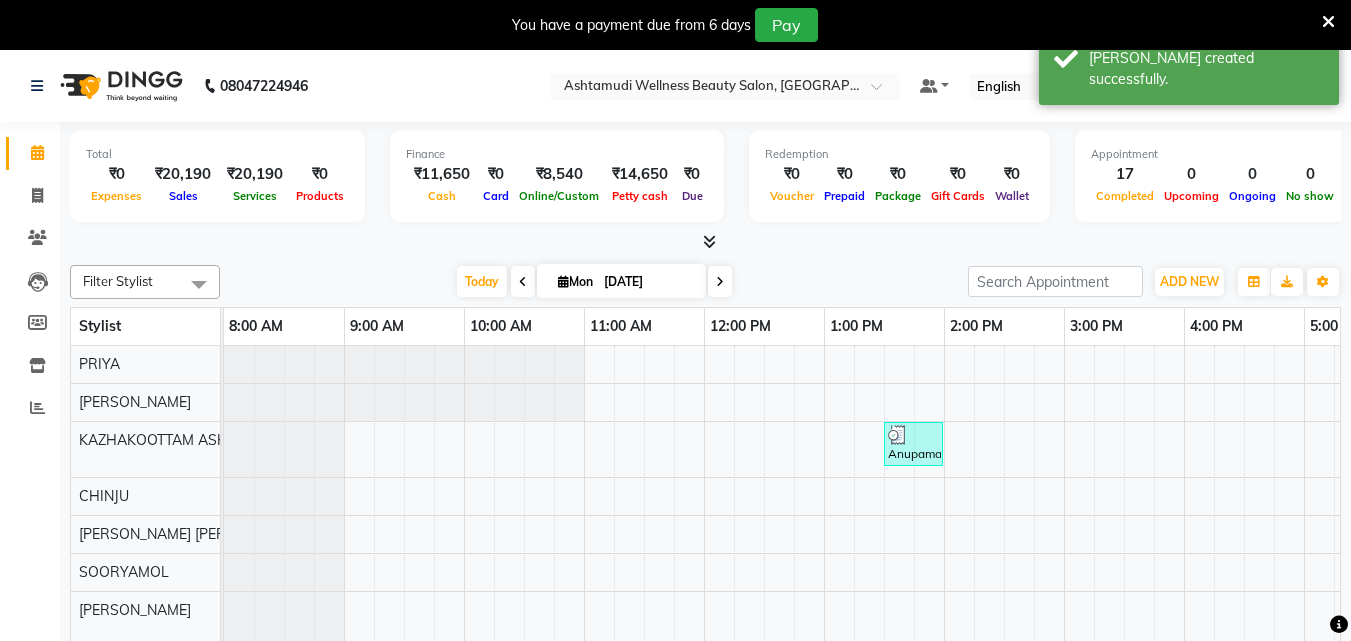 click at bounding box center [709, 241] 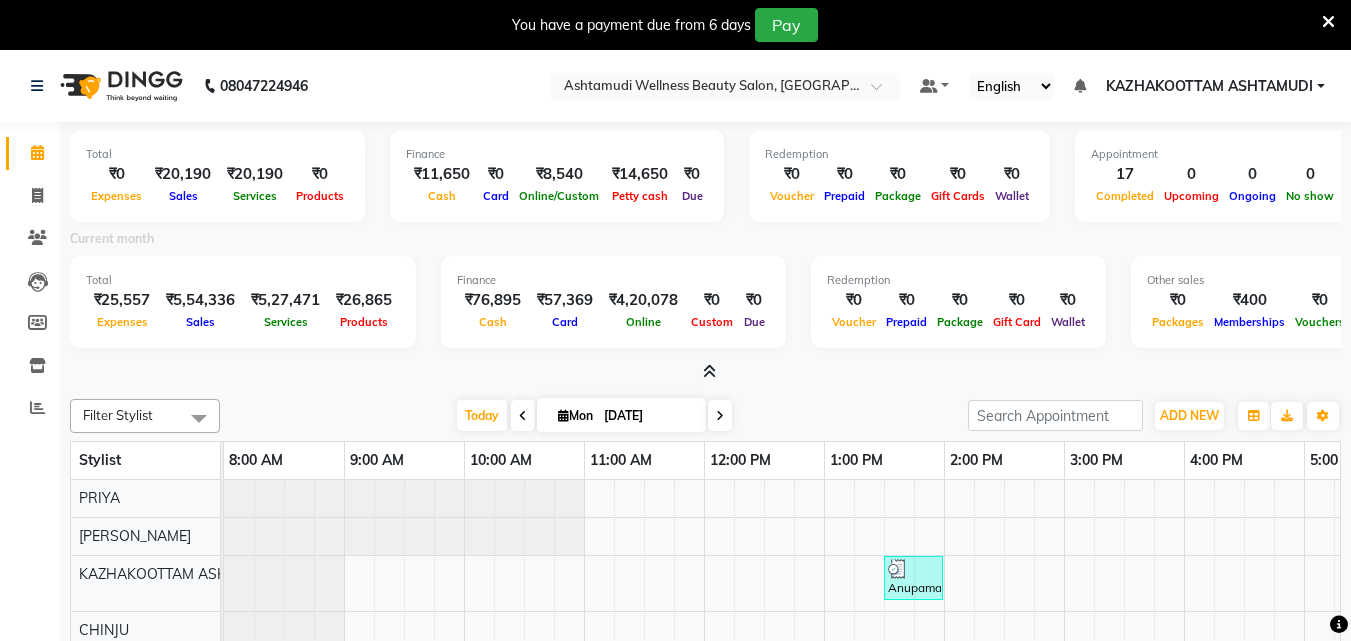 click at bounding box center [709, 371] 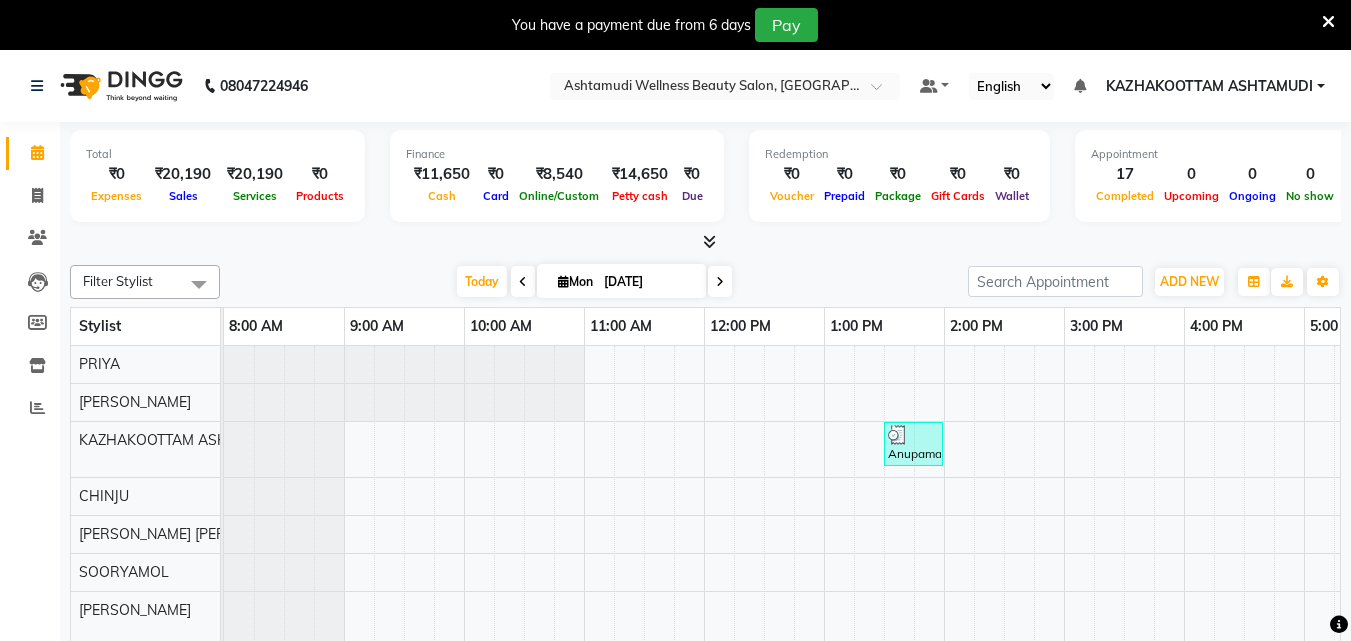 click at bounding box center (709, 241) 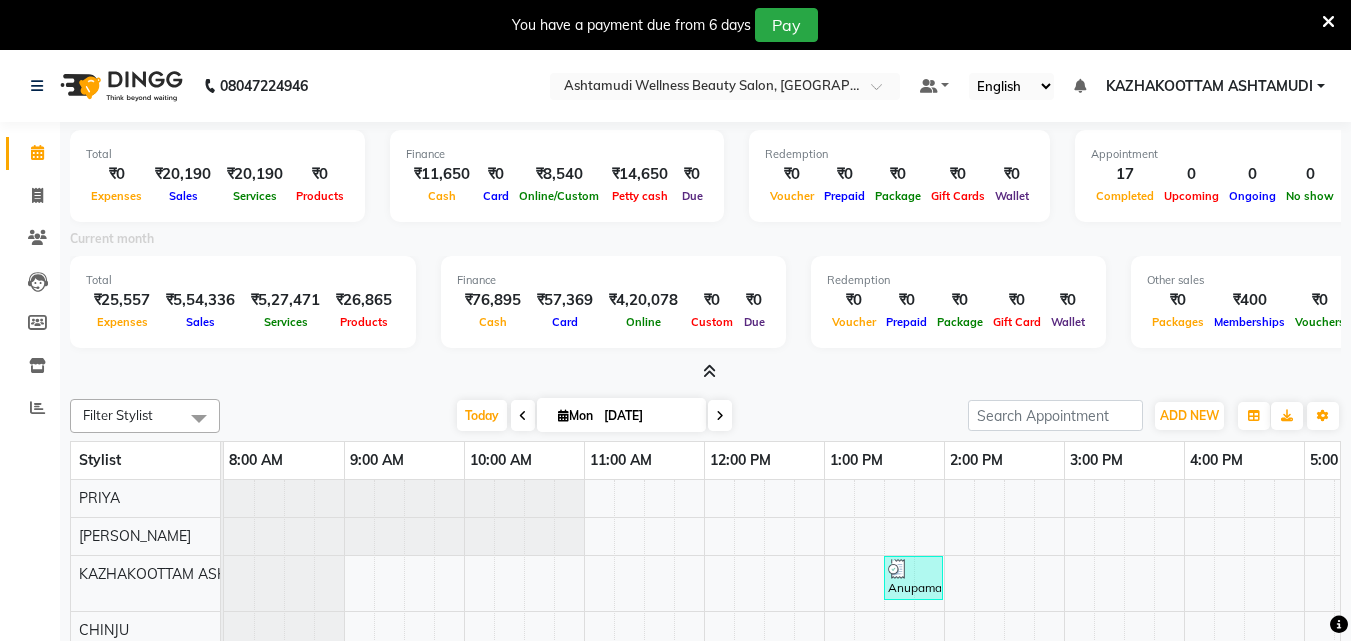 click at bounding box center (709, 371) 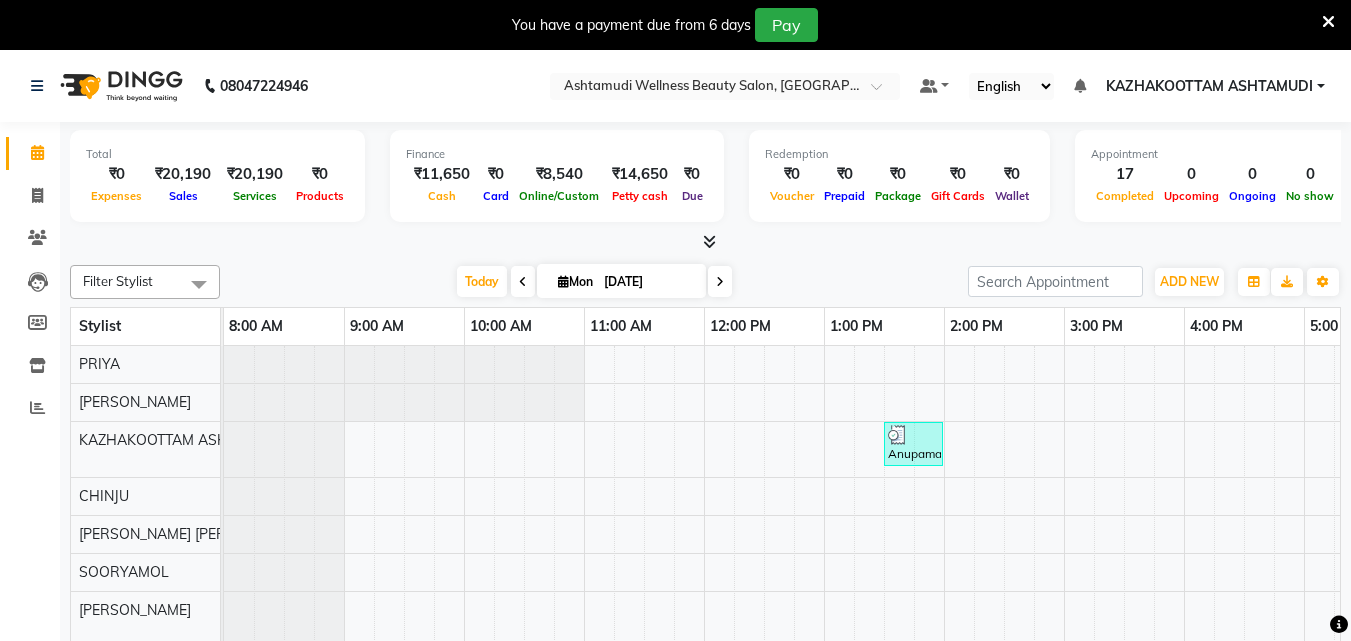 scroll, scrollTop: 68, scrollLeft: 0, axis: vertical 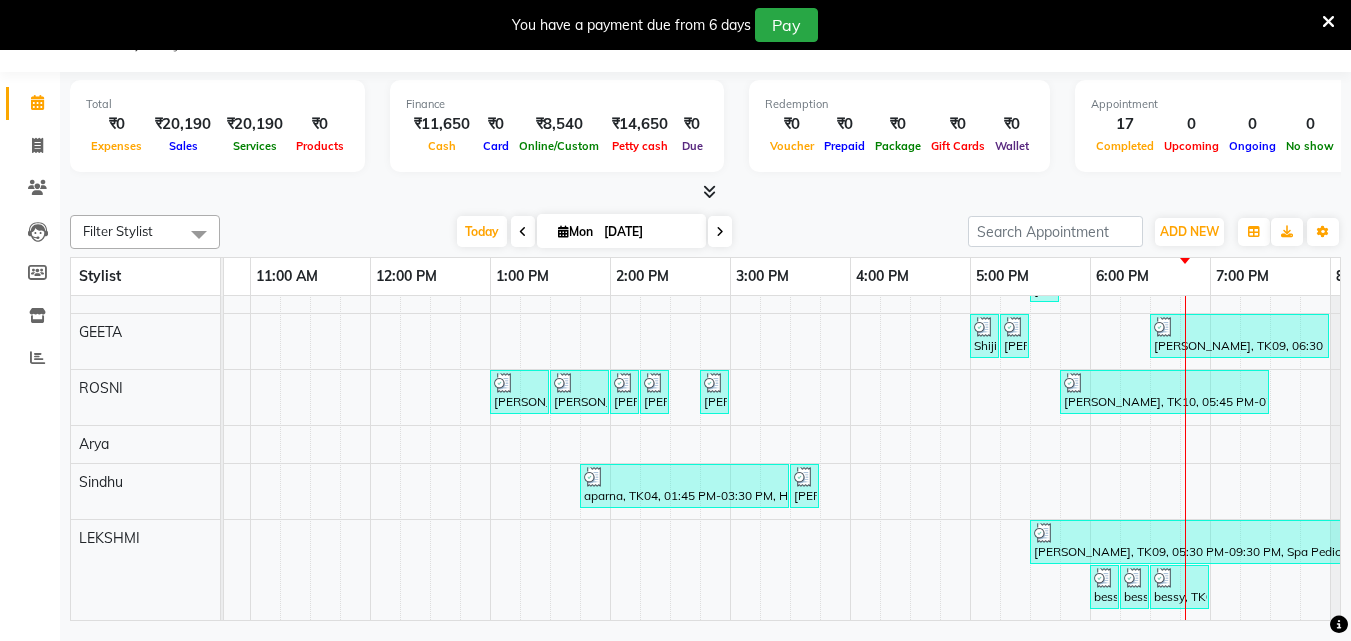 click on "Anupama, TK01, 01:30 PM-02:00 PM, Bridal Make up     swetha infosys, TK07, 05:30 PM-05:45 PM, Eyebrows Threading     Shiji, TK06, 05:00 PM-05:15 PM, Eyebrows Threading     Shiji, TK06, 05:15 PM-05:30 PM, Forehead Threading     Anjali, TK09, 06:30 PM-08:00 PM, Normal Hair Cut,Hair Cut With Fringes     angita, TK02, 01:00 PM-01:30 PM, Upper Lip Waxing     angita, TK02, 01:30 PM-02:00 PM, Upper Lip Waxing     angita, TK02, 02:00 PM-02:15 PM, Eyebrows Threading     angita, TK02, 02:15 PM-02:30 PM, Forehead Threading     namitha, TK03, 02:45 PM-03:00 PM, Eyebrows Threading     SREELEKSHMI, TK10, 05:45 PM-07:30 PM, Keratin Spa,Eyebrows Threading,Upper Lip Threading     aparna, TK04, 01:45 PM-03:30 PM, Half Leg D tan,Full Hand D Tan,D-Tan Cleanup     ASWATHY, TK05, 03:30 PM-03:45 PM, Eyebrows Threading     Anjali, TK09, 05:30 PM-09:30 PM, Spa Pedicure,Half Leg D tan,Hair Spa,Aroma Manicure,Eyebrows Threading,Forehead Threading     bessy, TK08, 06:00 PM-06:15 PM, Eyebrows Threading" at bounding box center [670, 316] 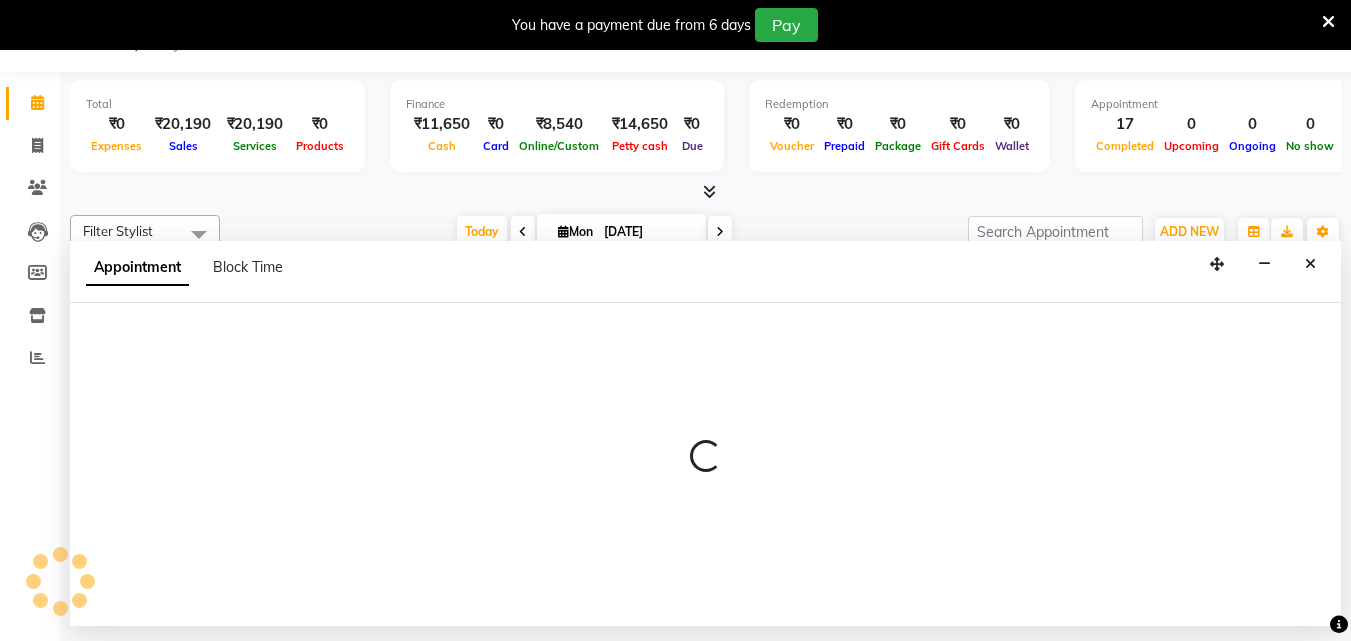 select on "59473" 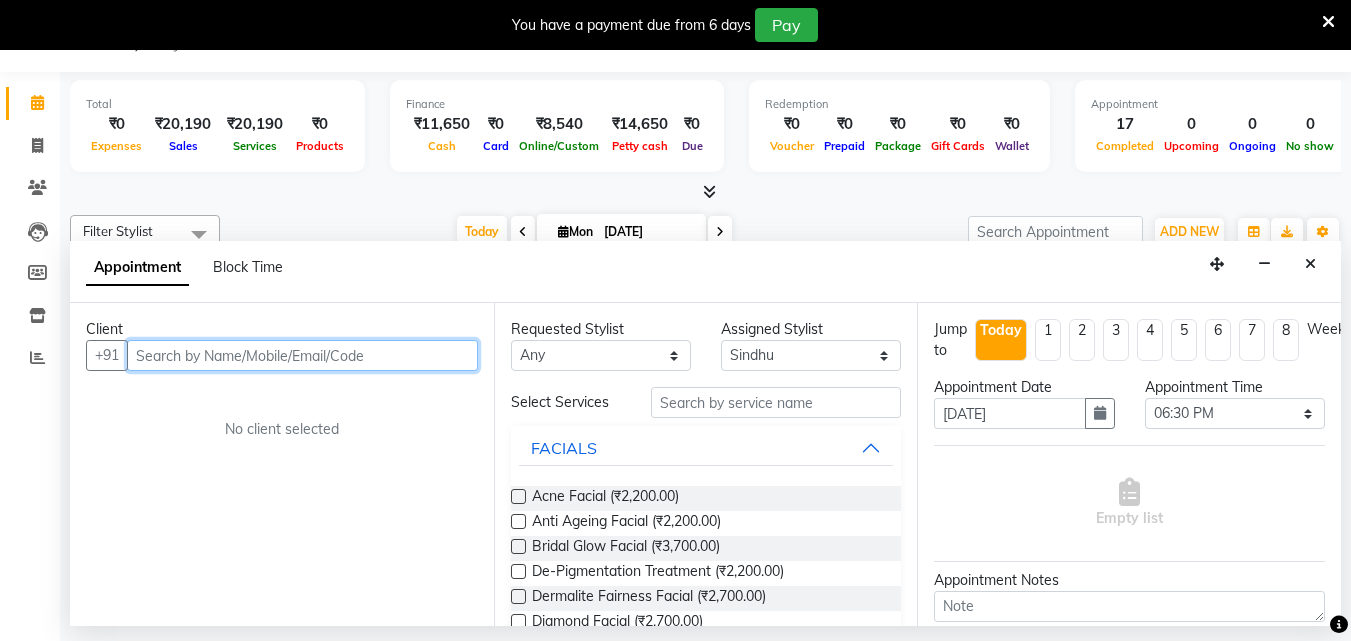 click at bounding box center (302, 355) 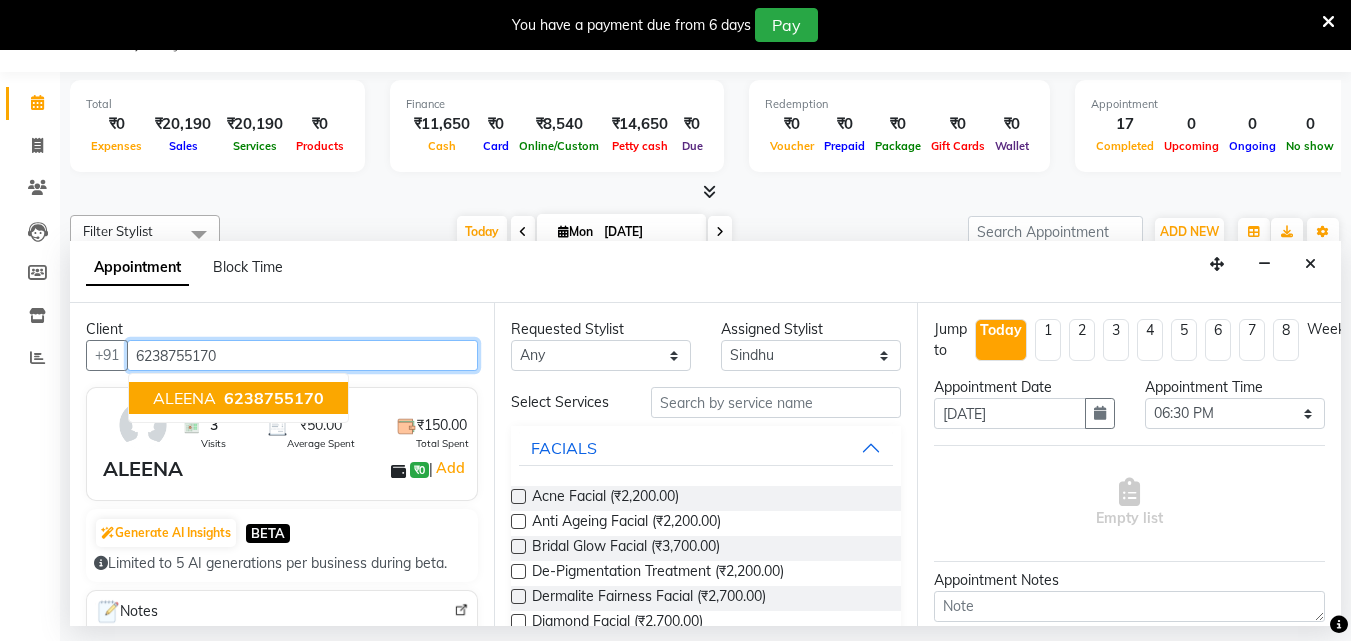 drag, startPoint x: 288, startPoint y: 395, endPoint x: 568, endPoint y: 433, distance: 282.5668 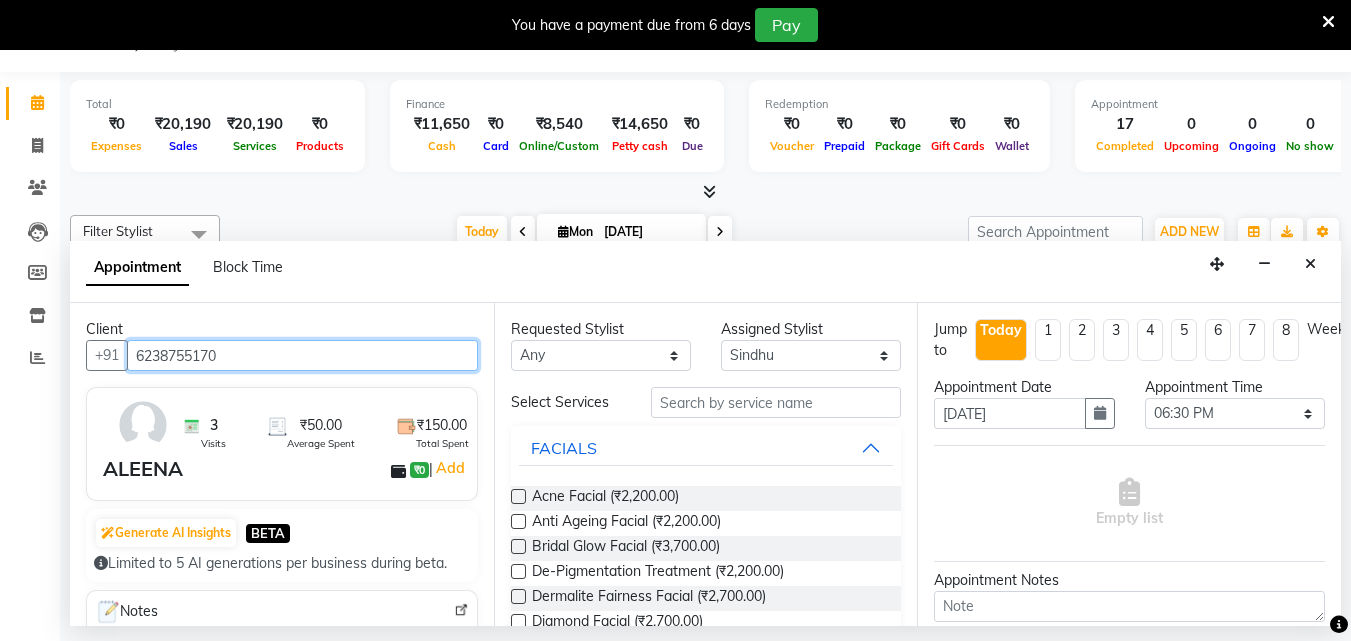 type on "6238755170" 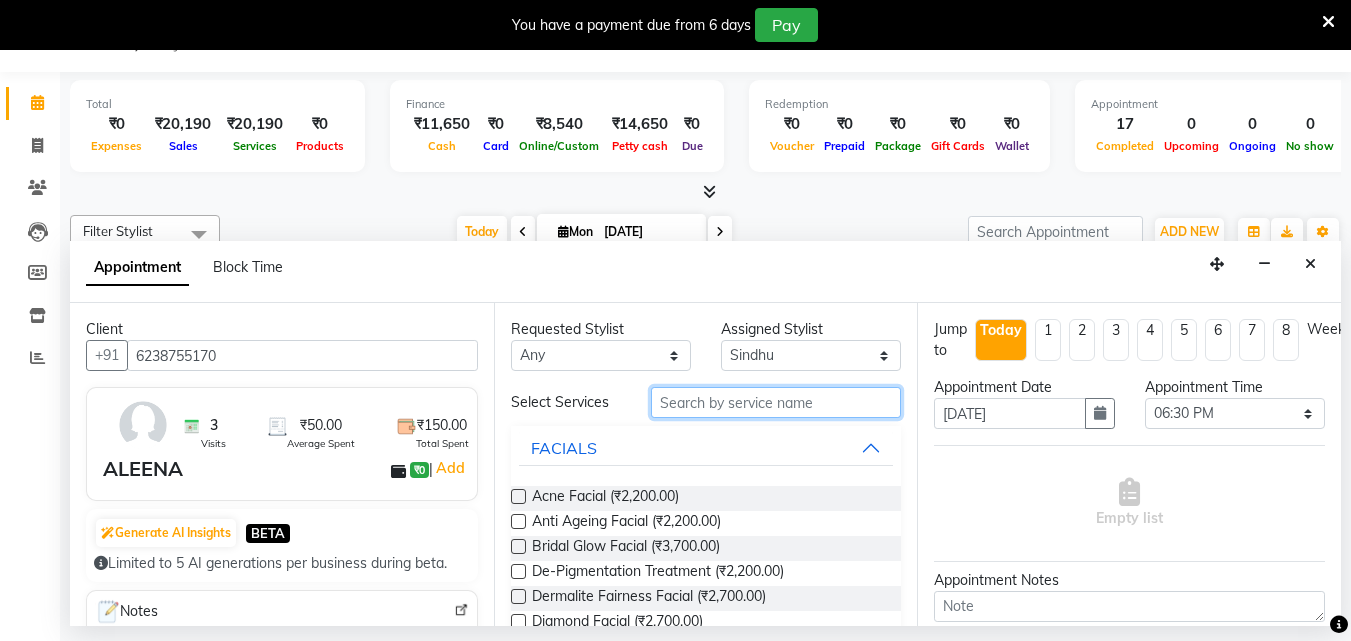 click at bounding box center [776, 402] 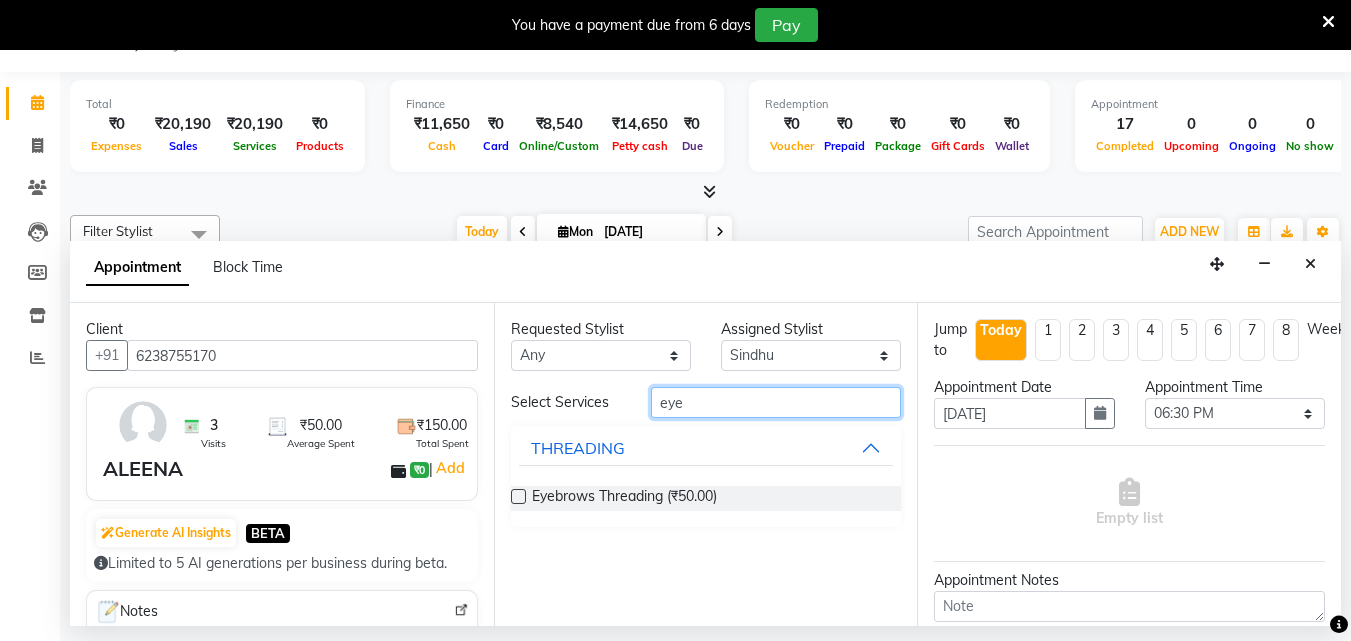 type on "eye" 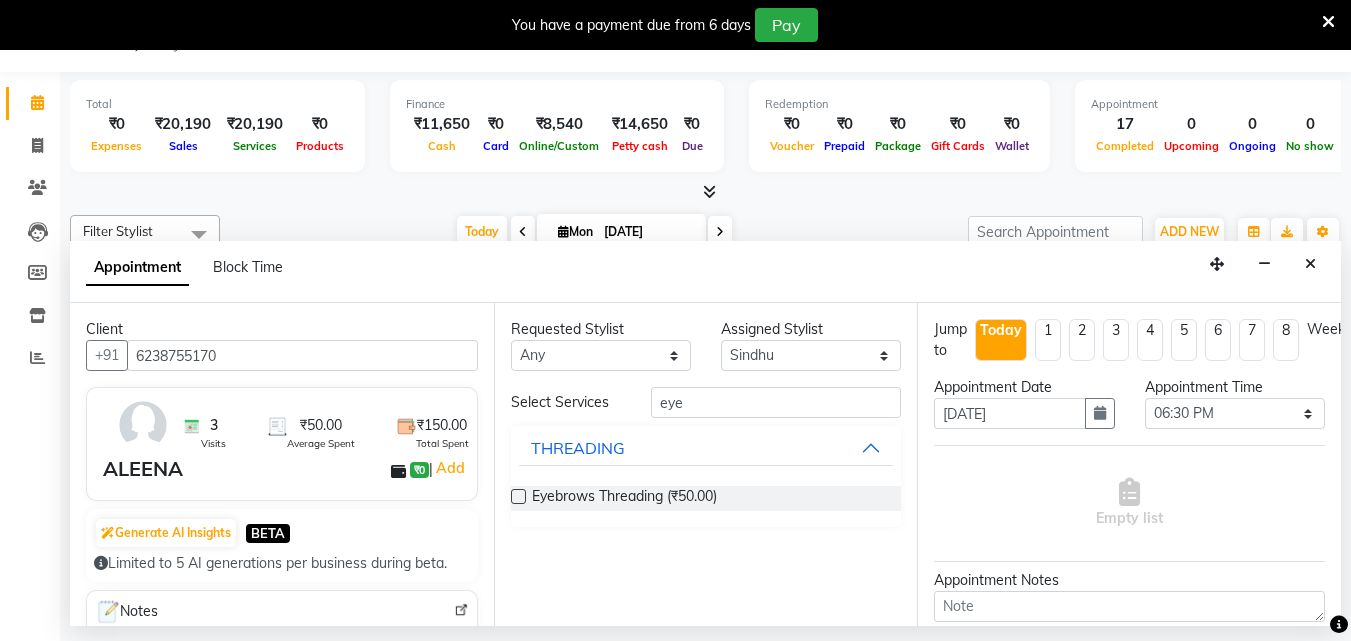 click at bounding box center [518, 496] 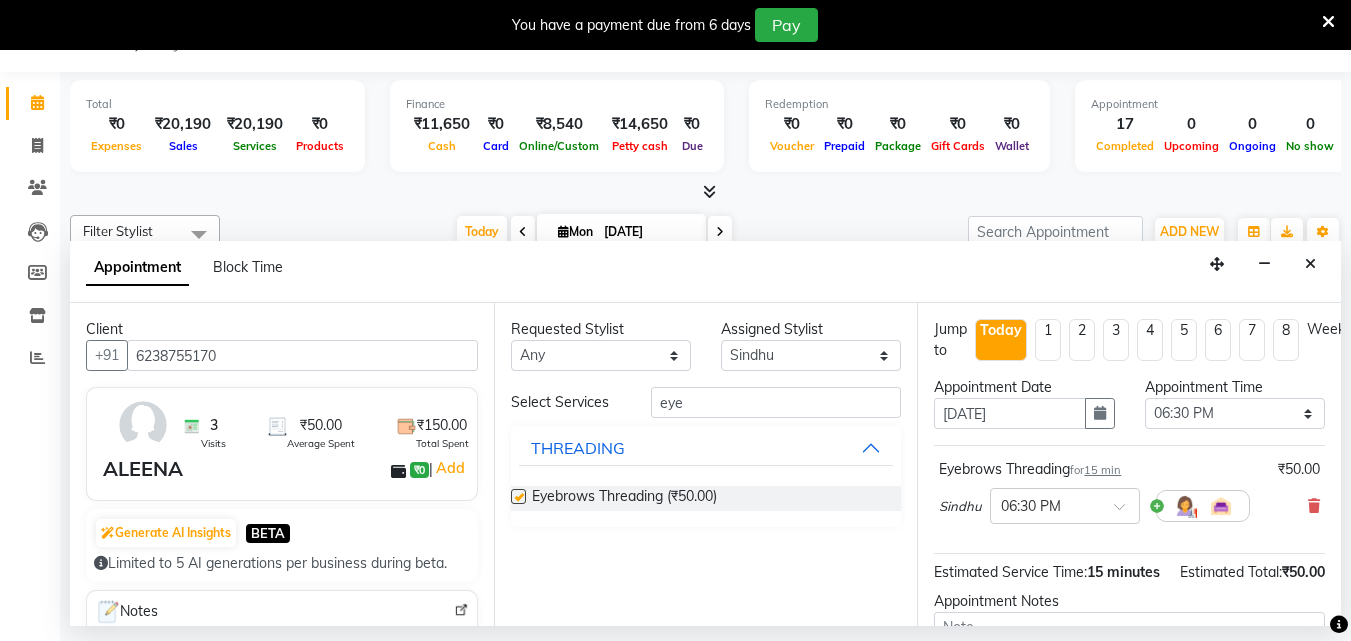 checkbox on "false" 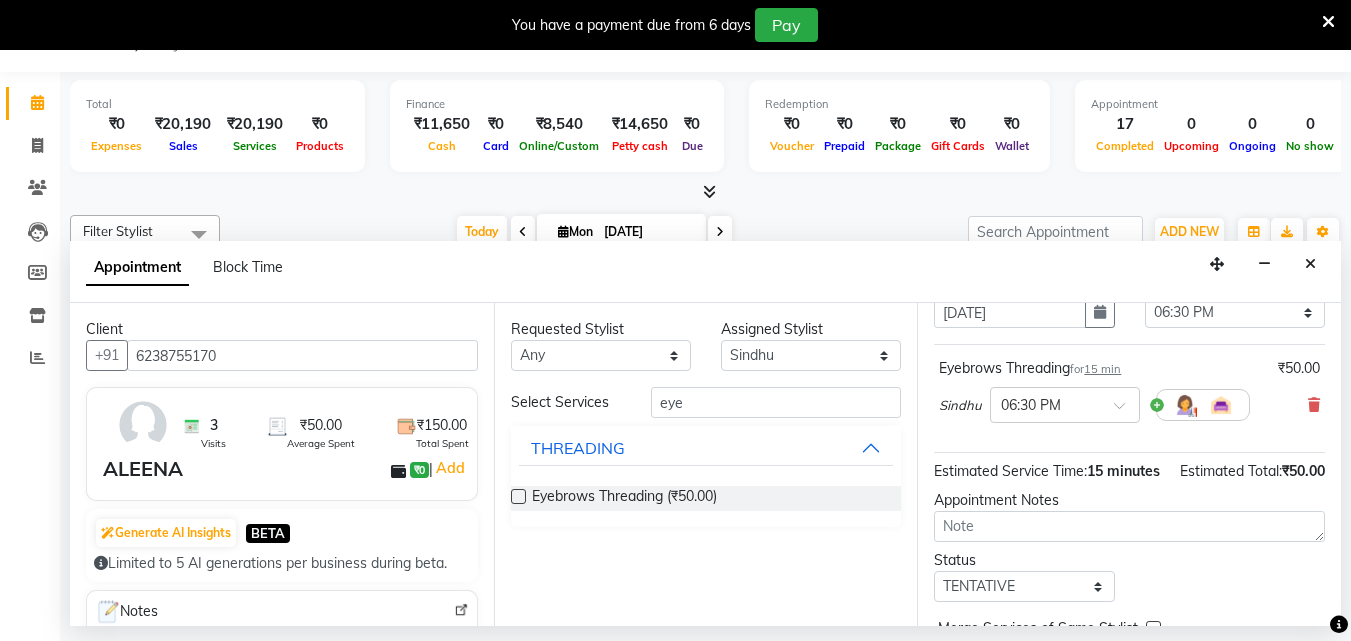 scroll, scrollTop: 239, scrollLeft: 0, axis: vertical 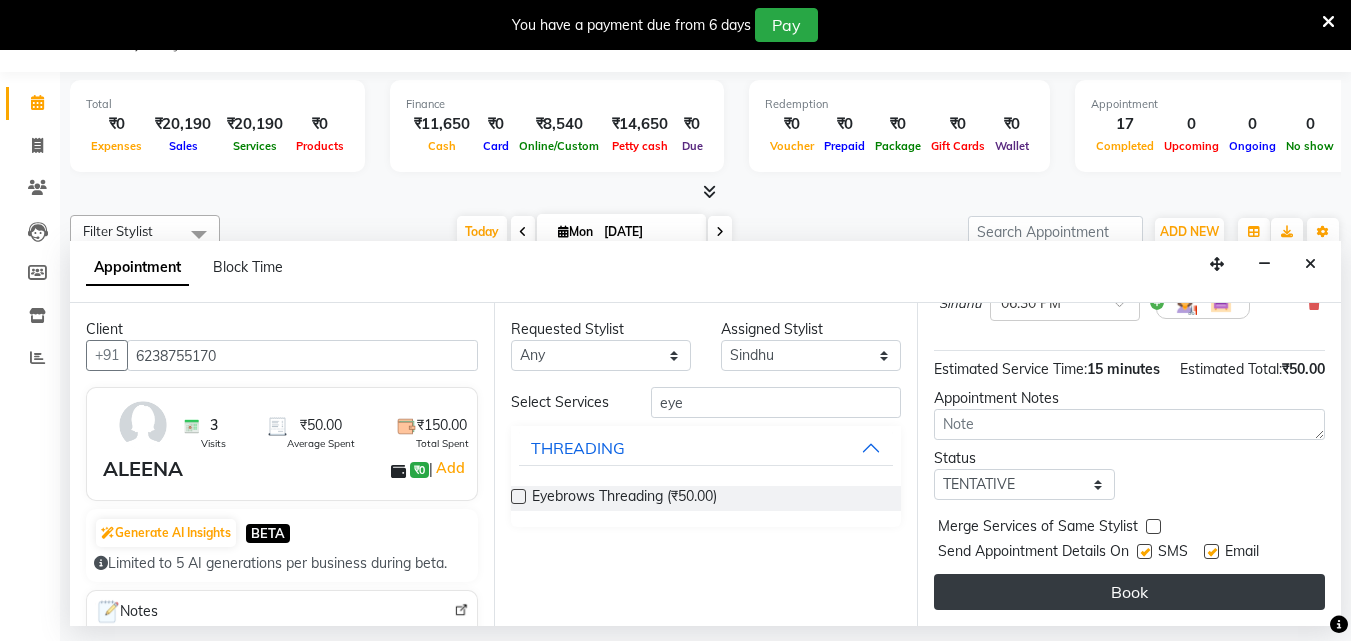 click on "Book" at bounding box center (1129, 592) 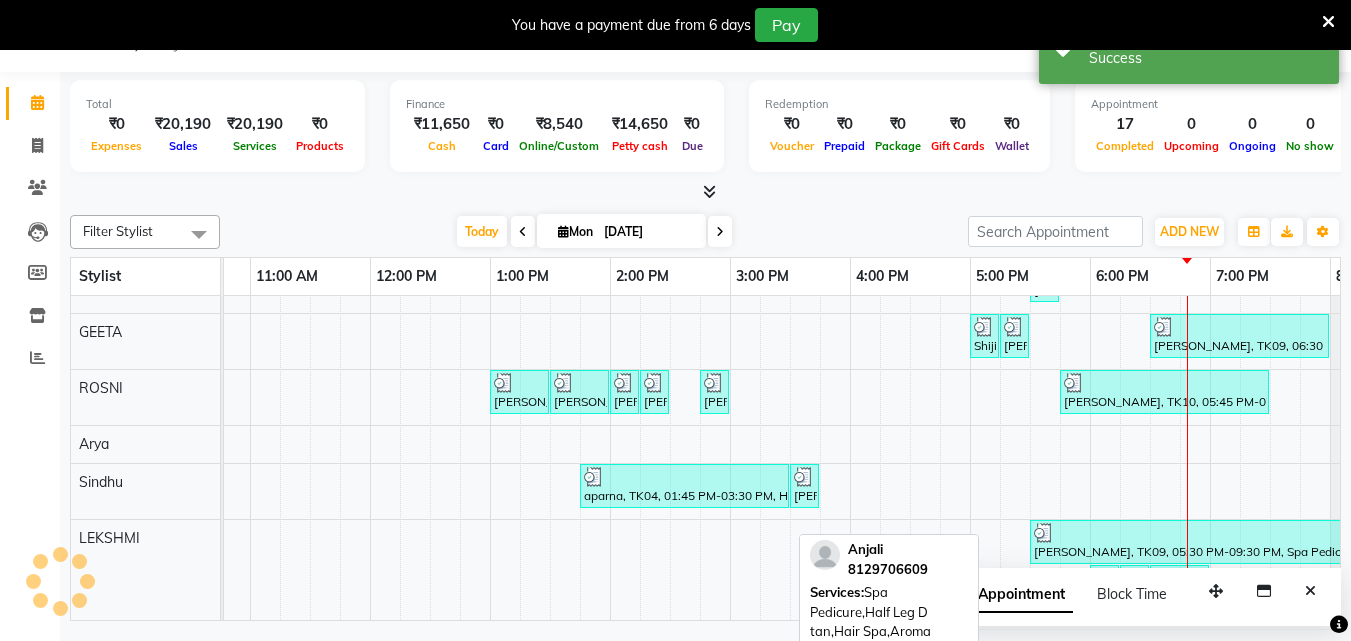 scroll, scrollTop: 0, scrollLeft: 0, axis: both 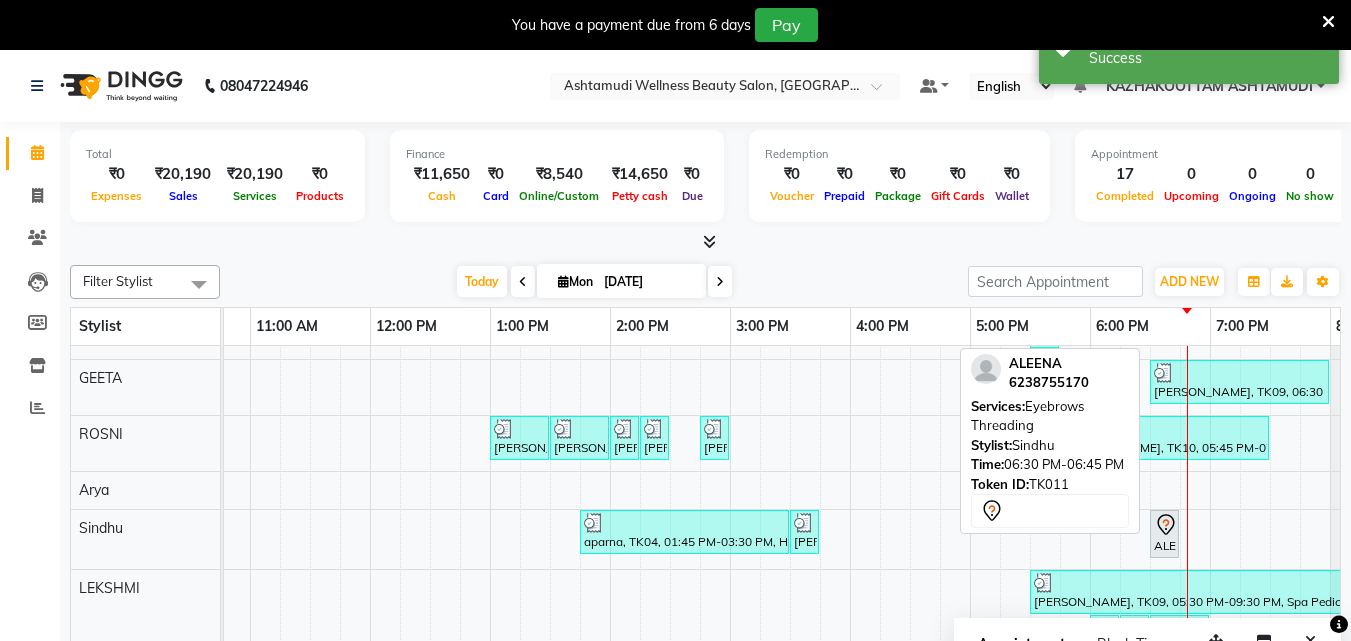 click 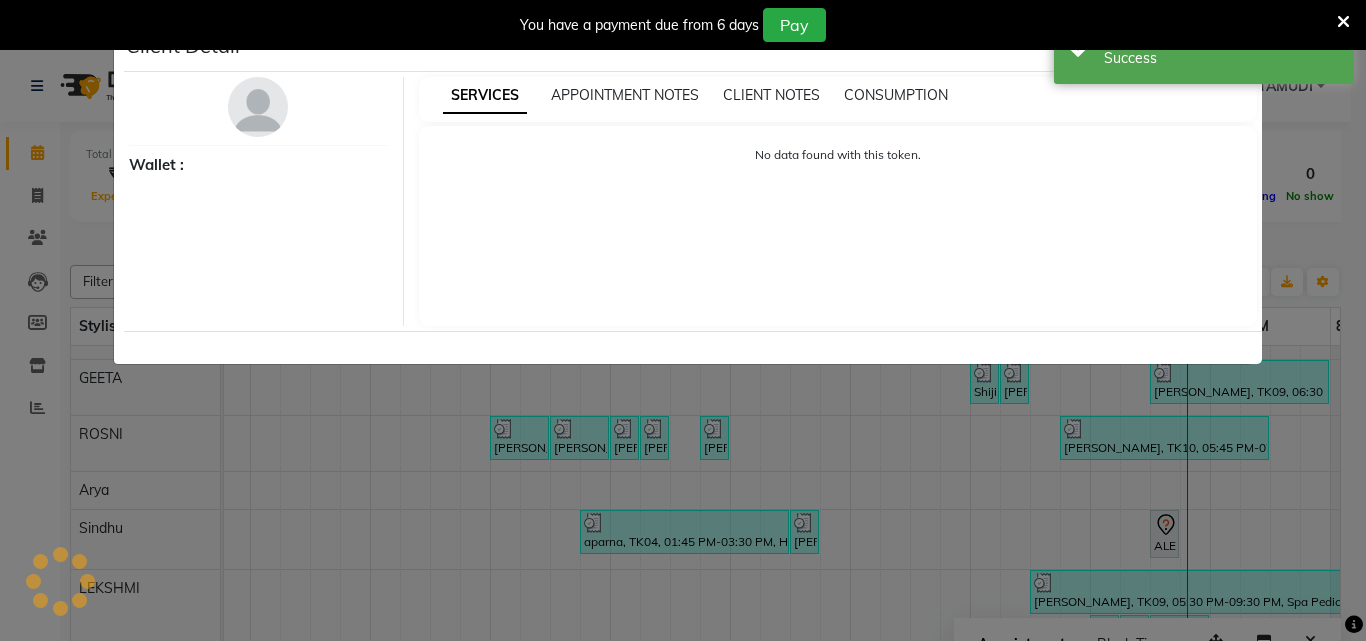select on "7" 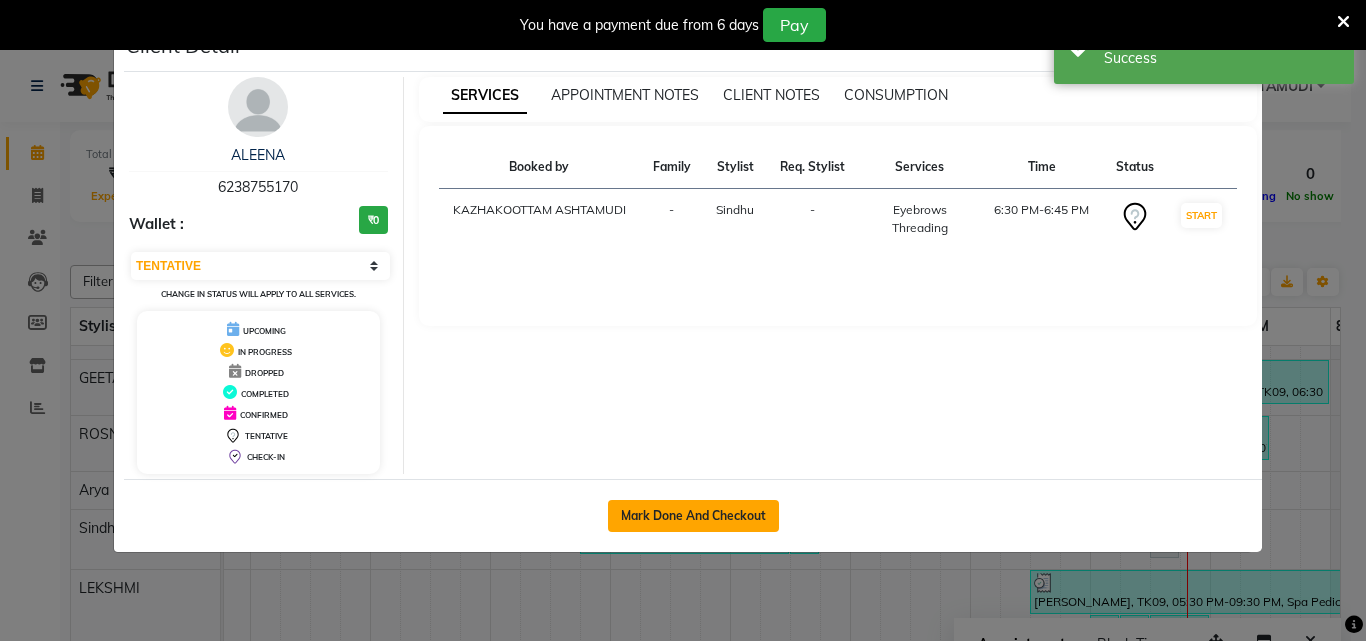 drag, startPoint x: 736, startPoint y: 509, endPoint x: 780, endPoint y: 475, distance: 55.605755 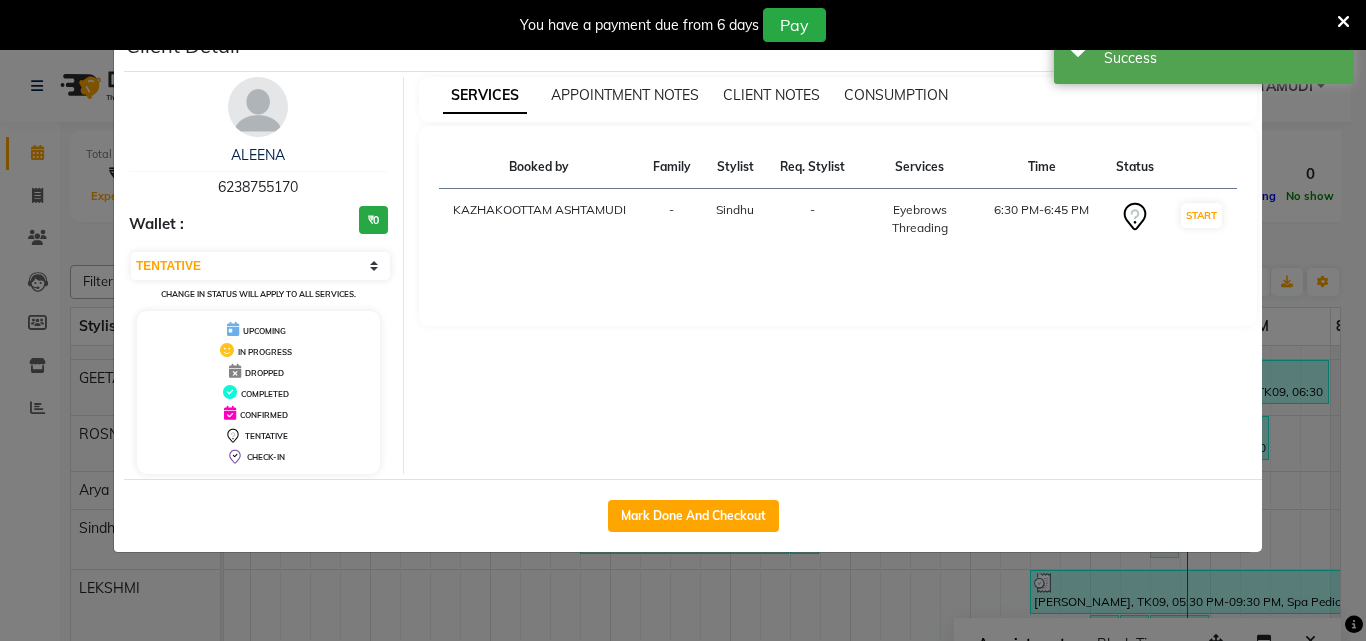 click on "Mark Done And Checkout" 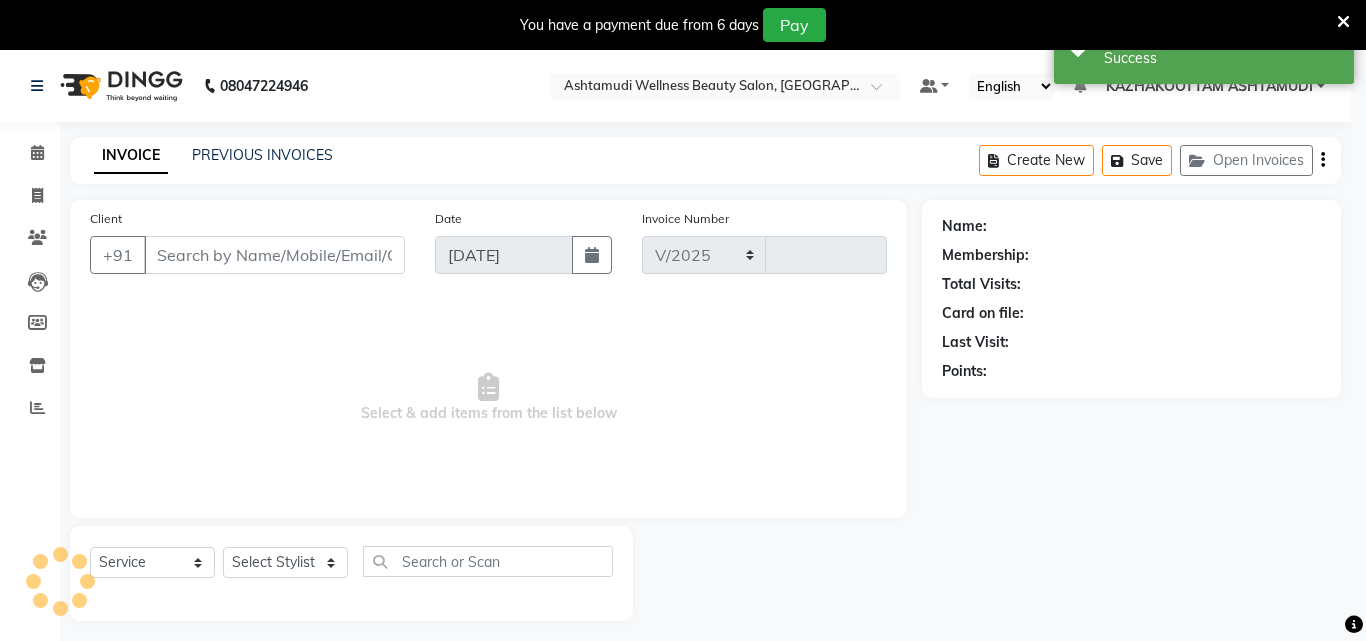 select on "4662" 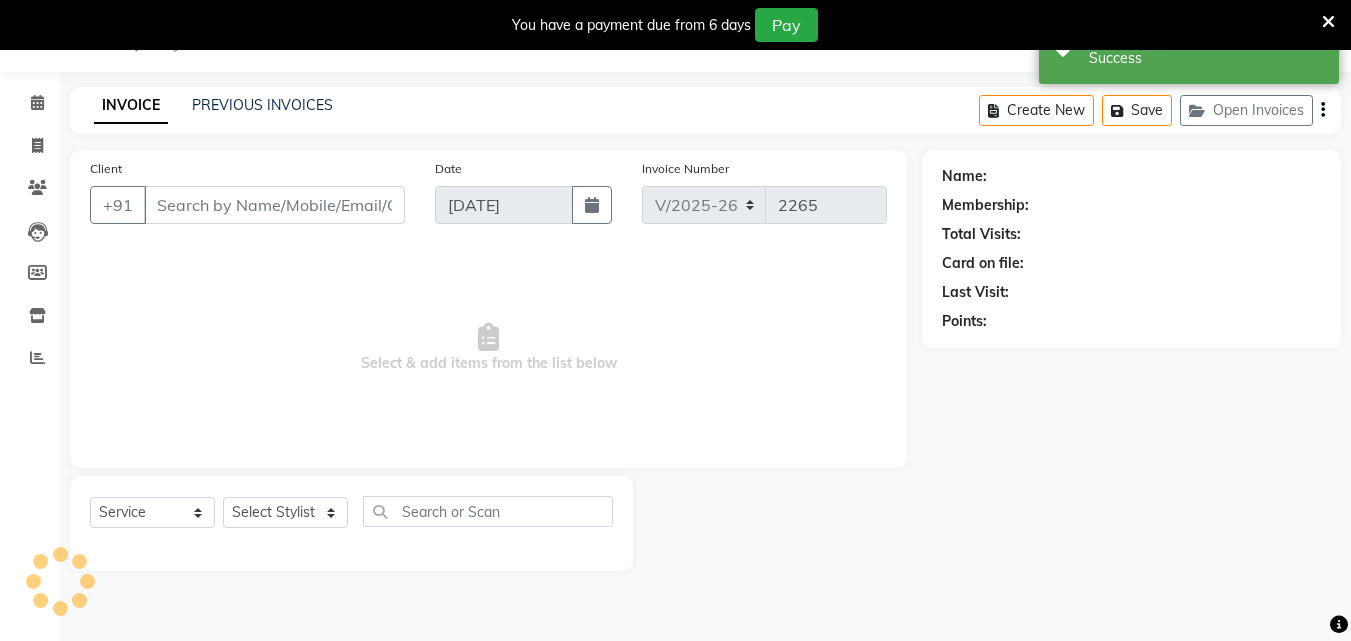 type on "6238755170" 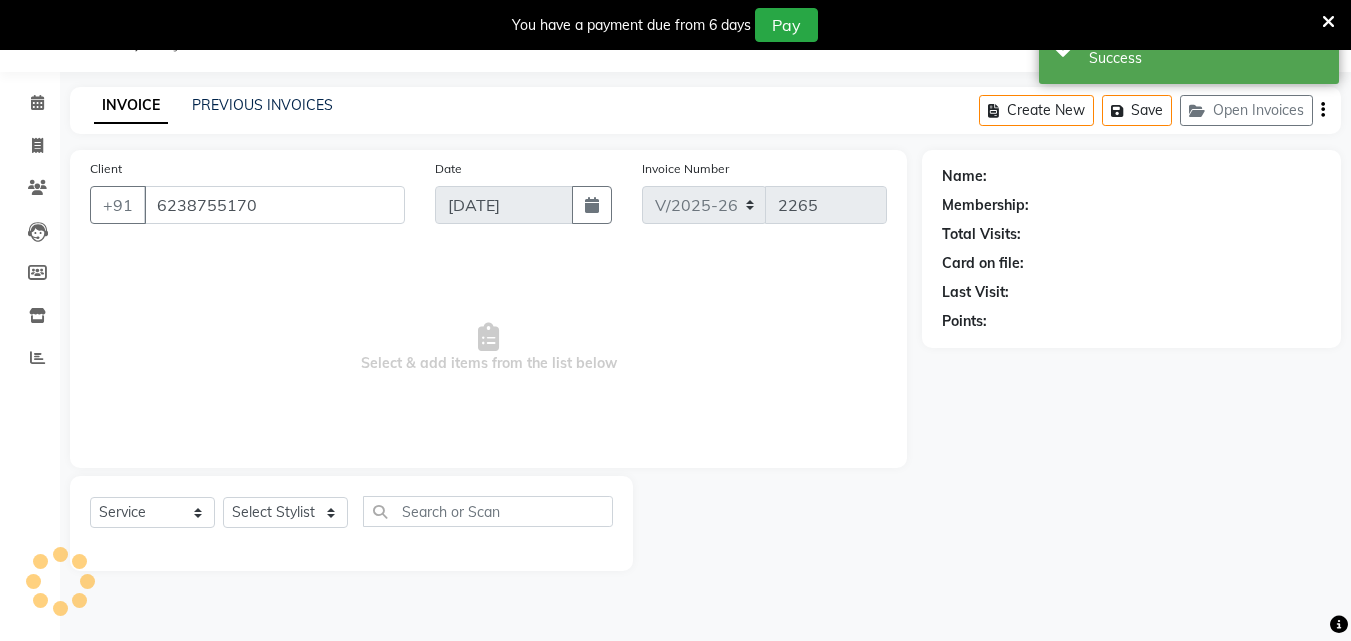 select on "59473" 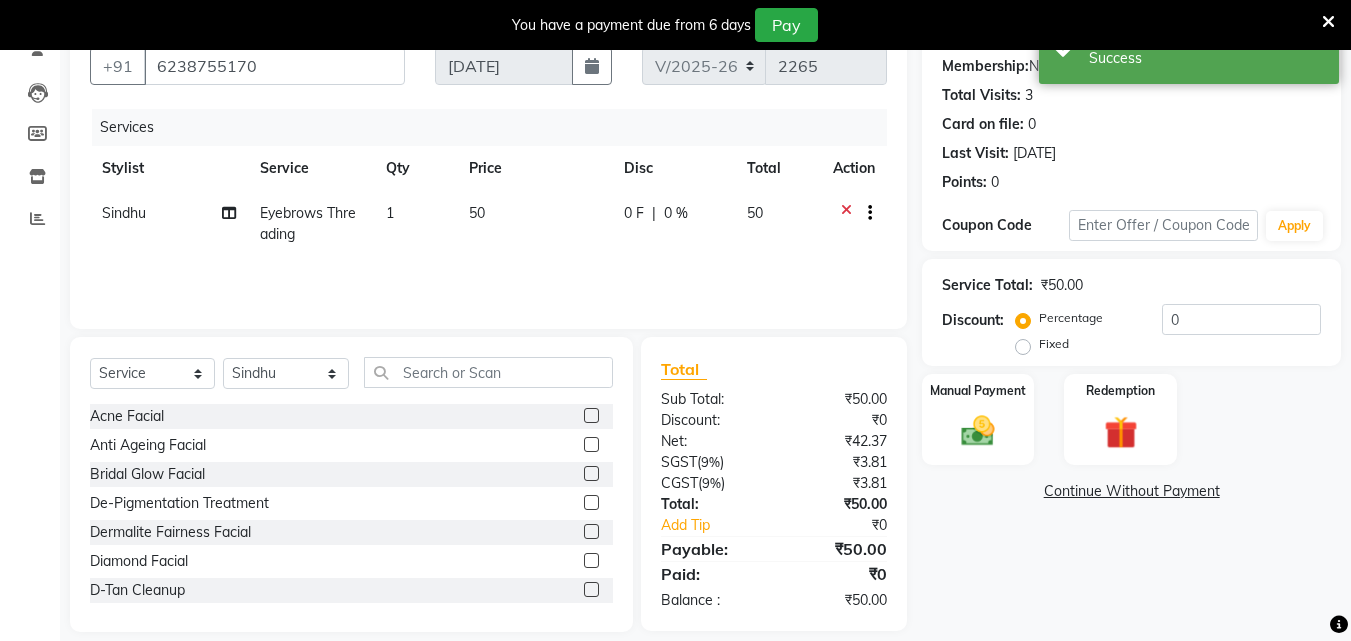 scroll, scrollTop: 210, scrollLeft: 0, axis: vertical 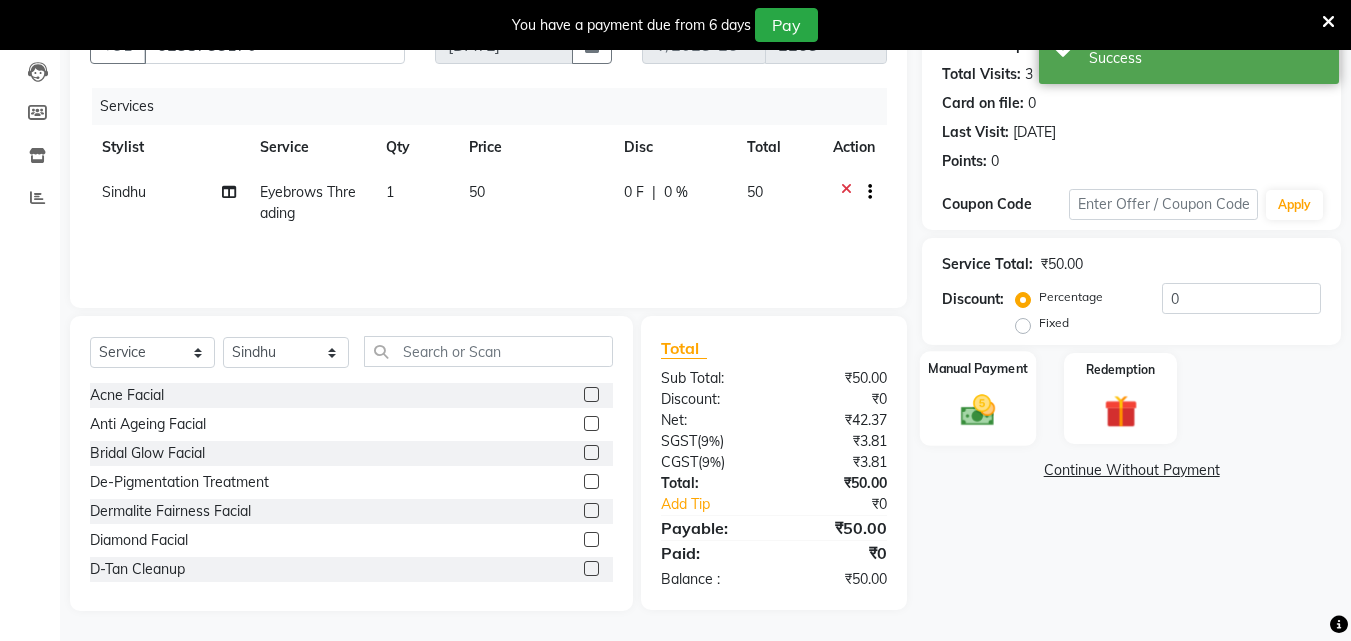 click 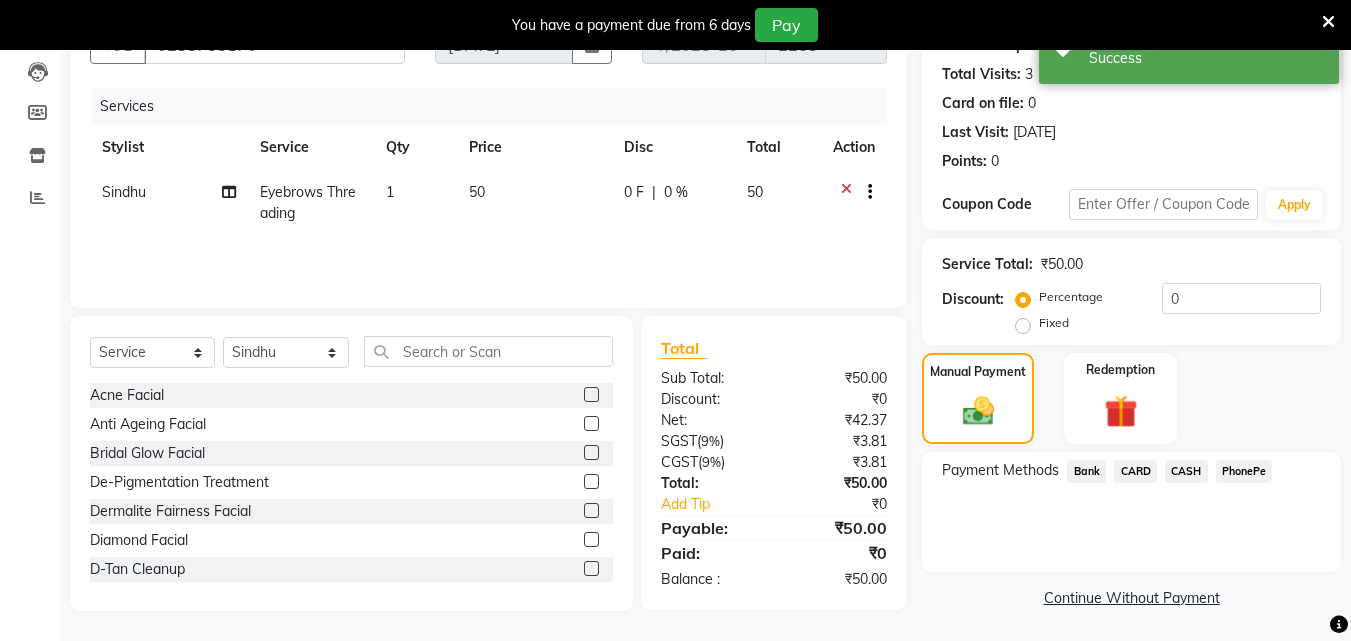 click on "PhonePe" 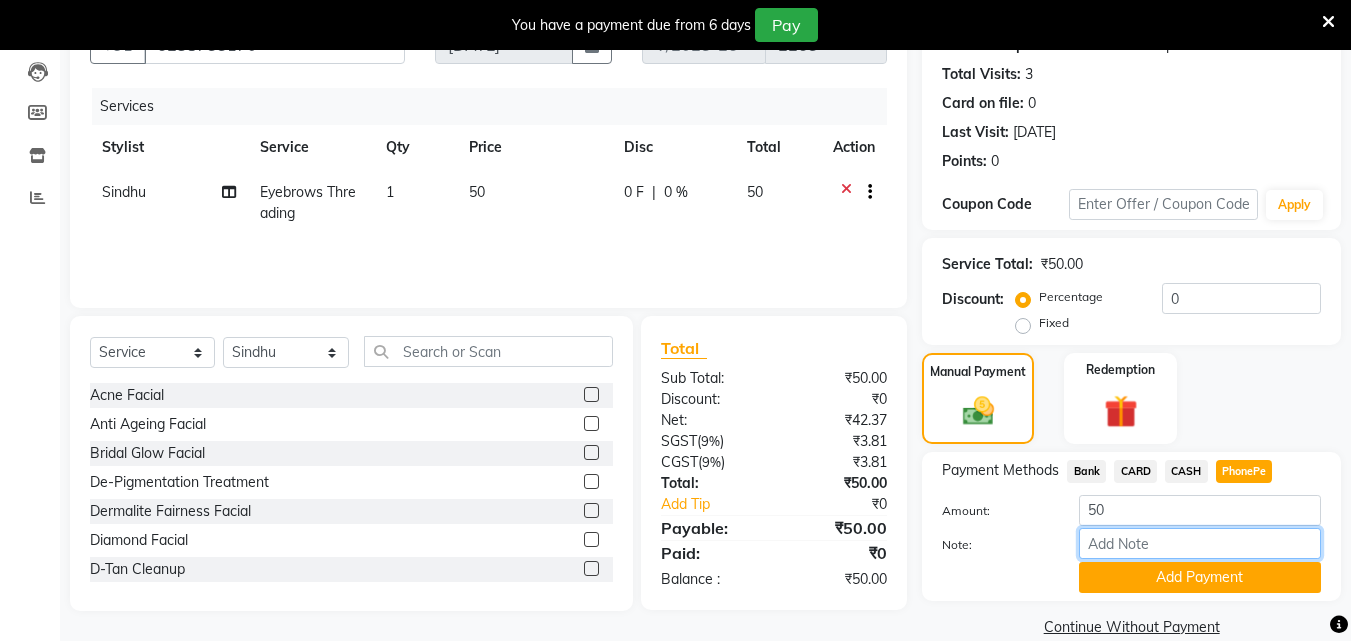 click on "Note:" at bounding box center [1200, 543] 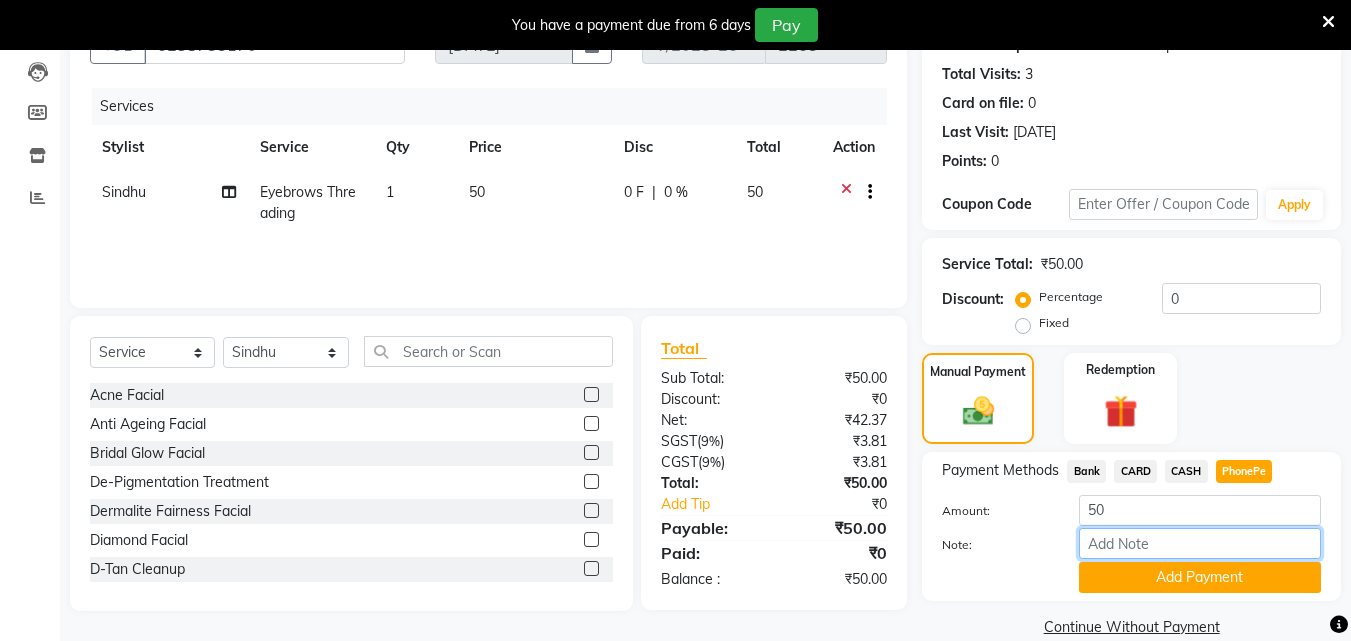 type on "soorya" 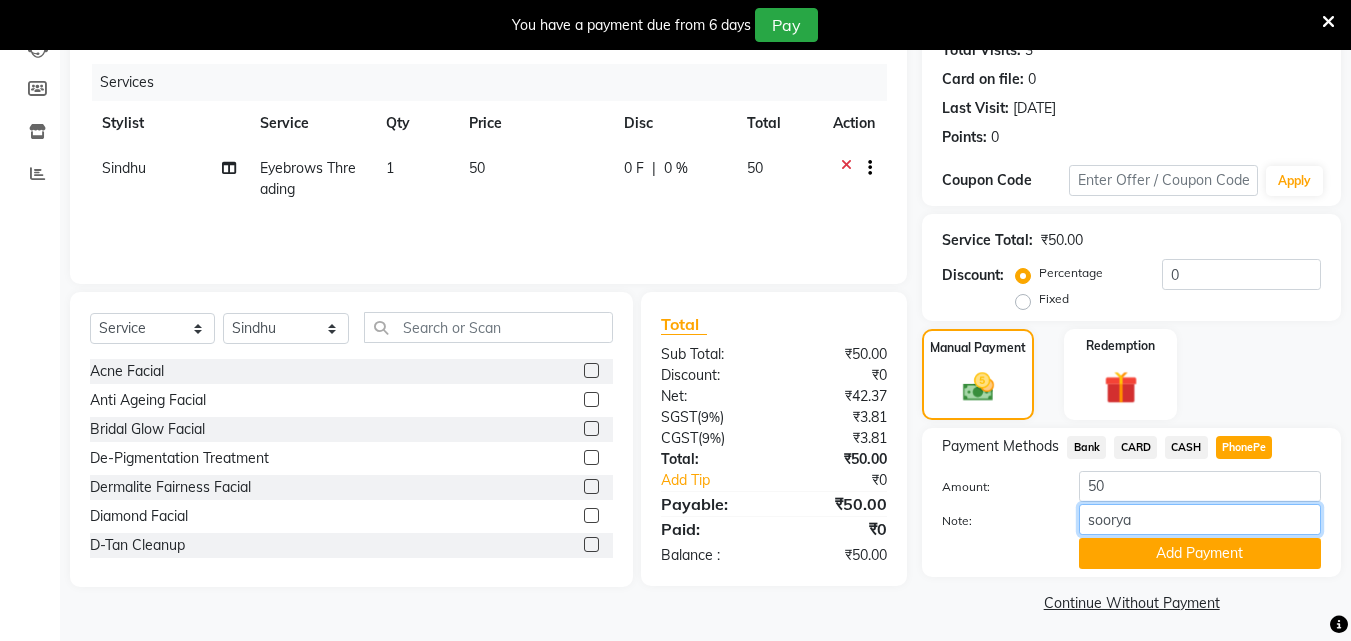 scroll, scrollTop: 241, scrollLeft: 0, axis: vertical 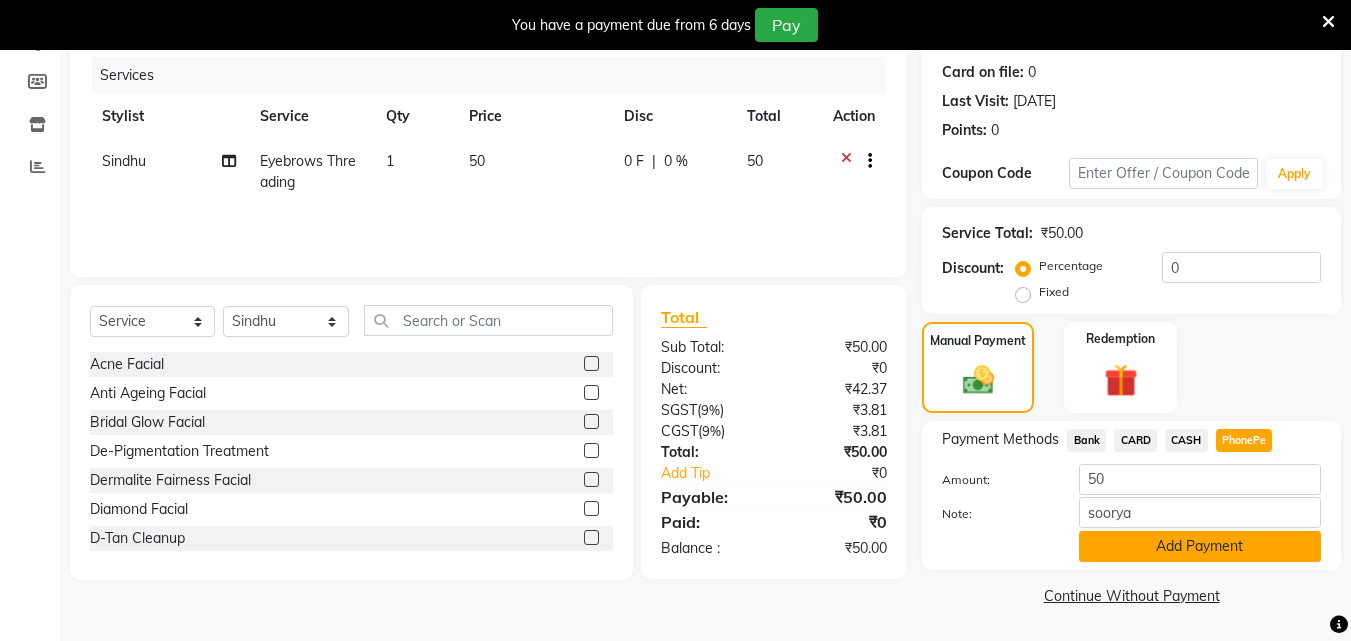 click on "Add Payment" 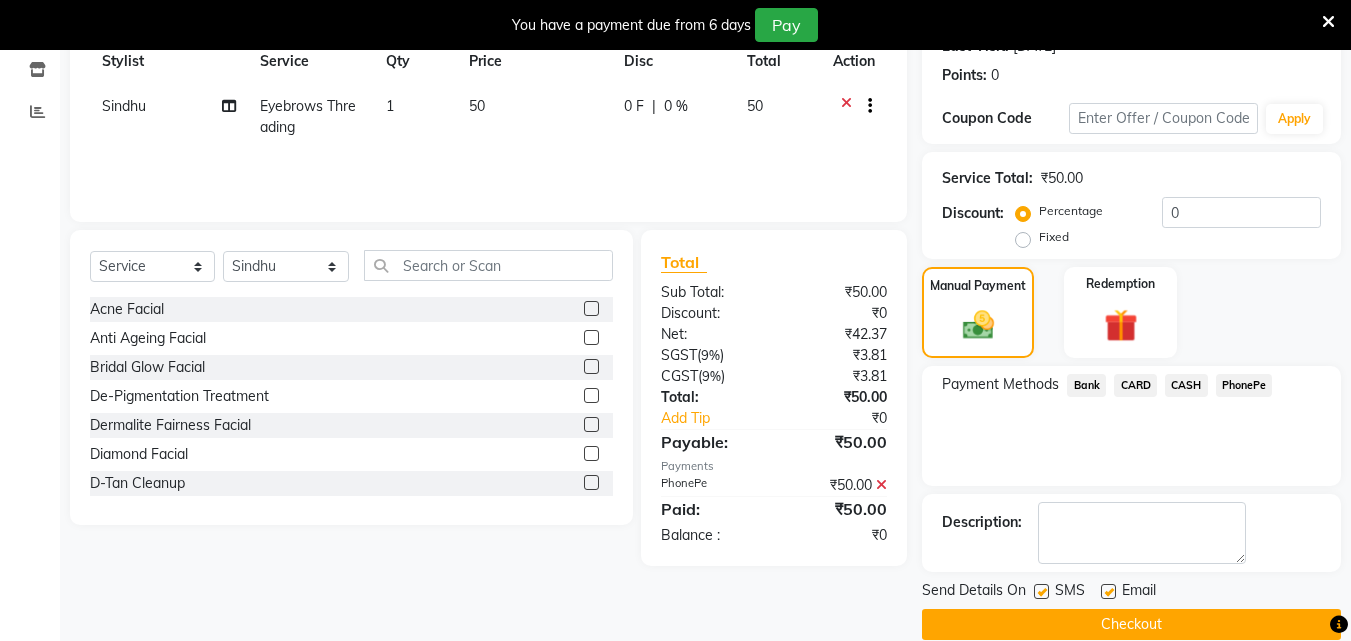 scroll, scrollTop: 325, scrollLeft: 0, axis: vertical 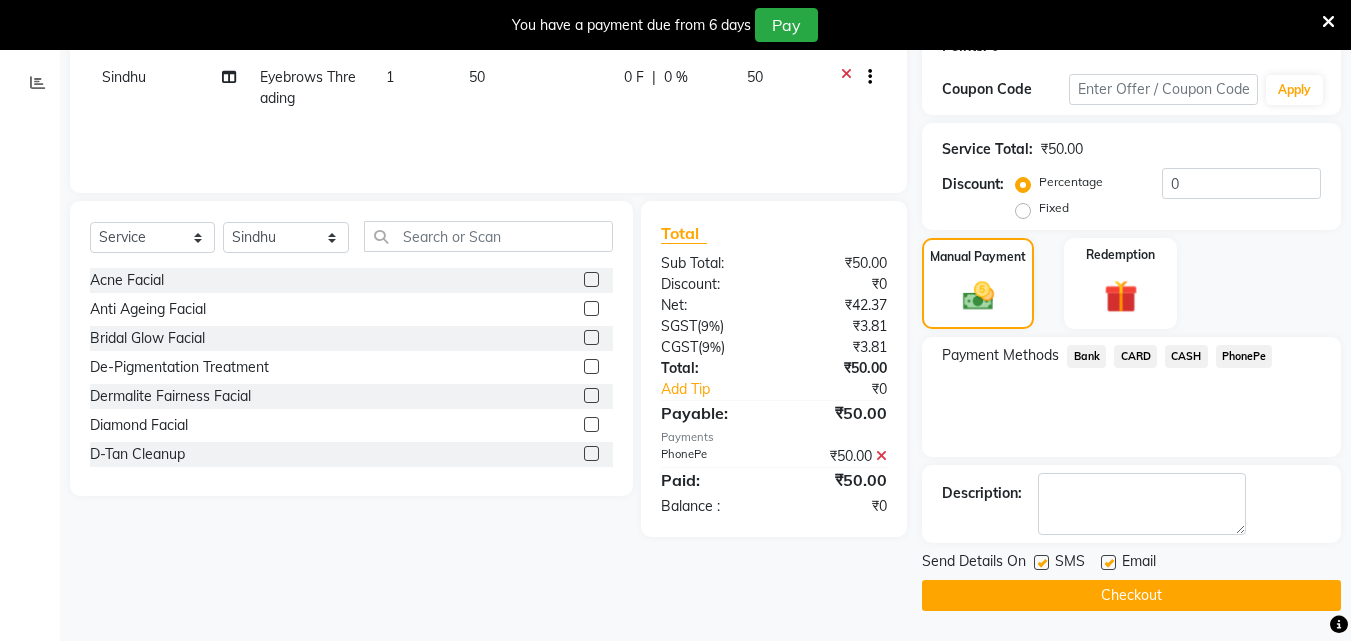 drag, startPoint x: 1043, startPoint y: 561, endPoint x: 1123, endPoint y: 565, distance: 80.09994 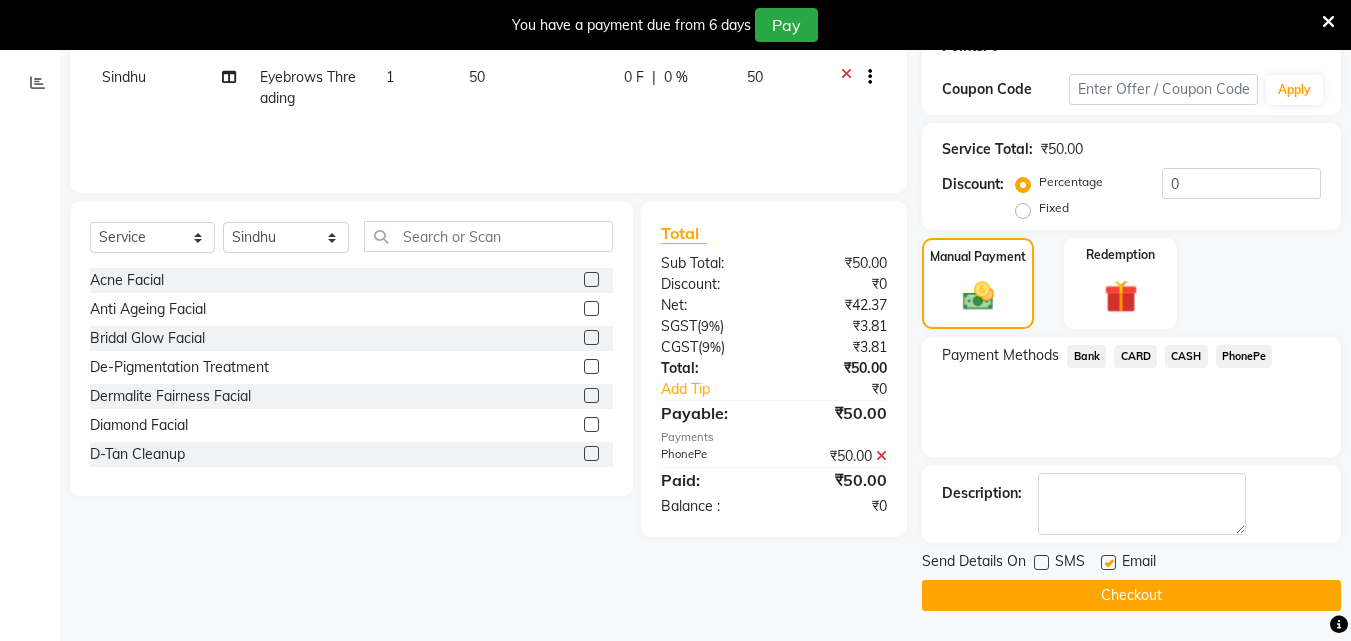 drag, startPoint x: 1105, startPoint y: 561, endPoint x: 1158, endPoint y: 586, distance: 58.60034 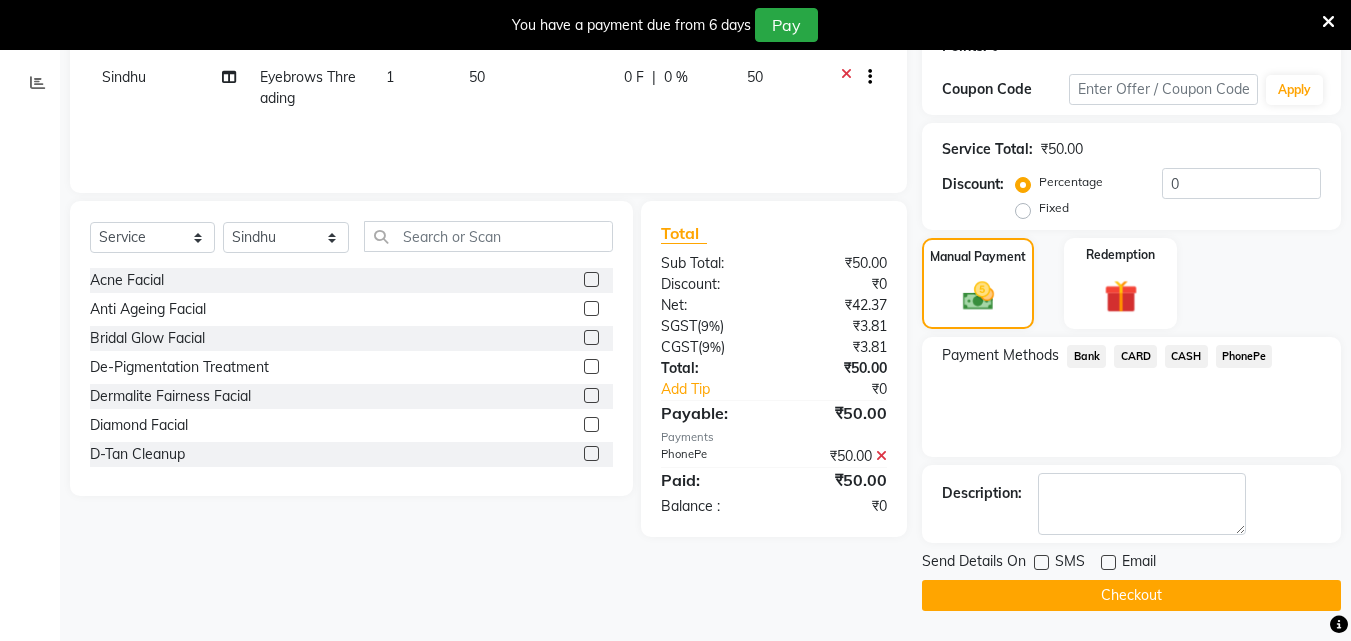 click on "Checkout" 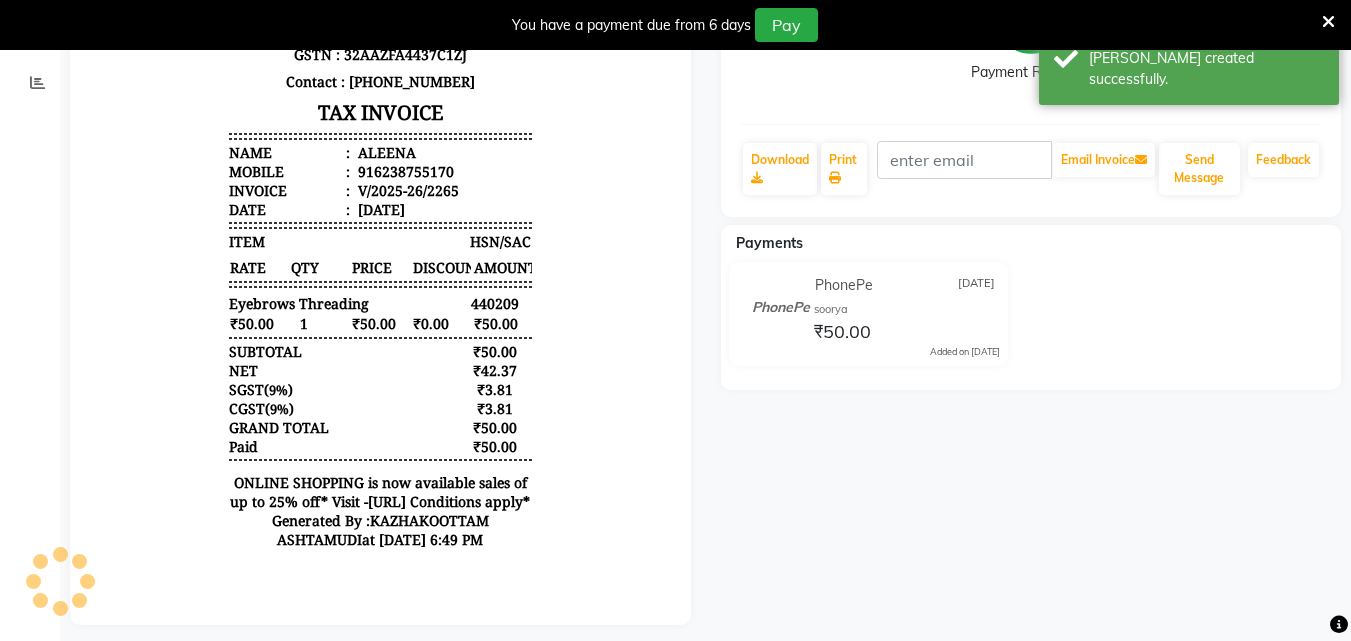 scroll, scrollTop: 0, scrollLeft: 0, axis: both 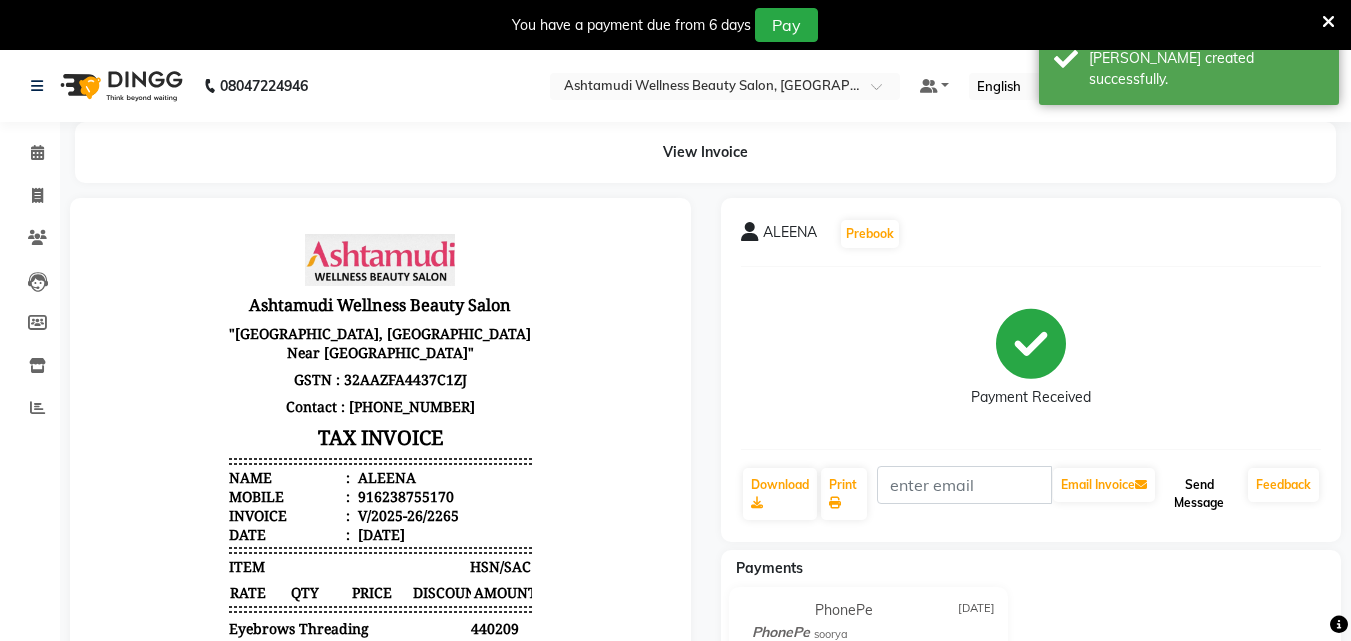 click on "Send Message" 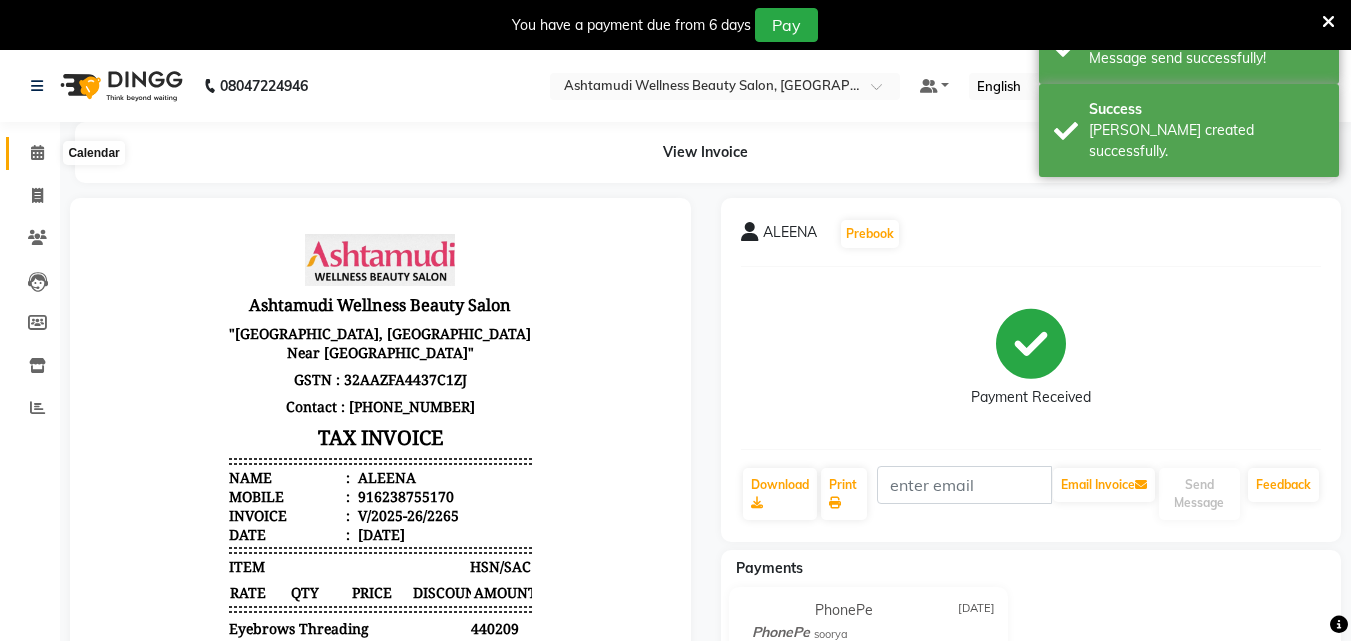 click 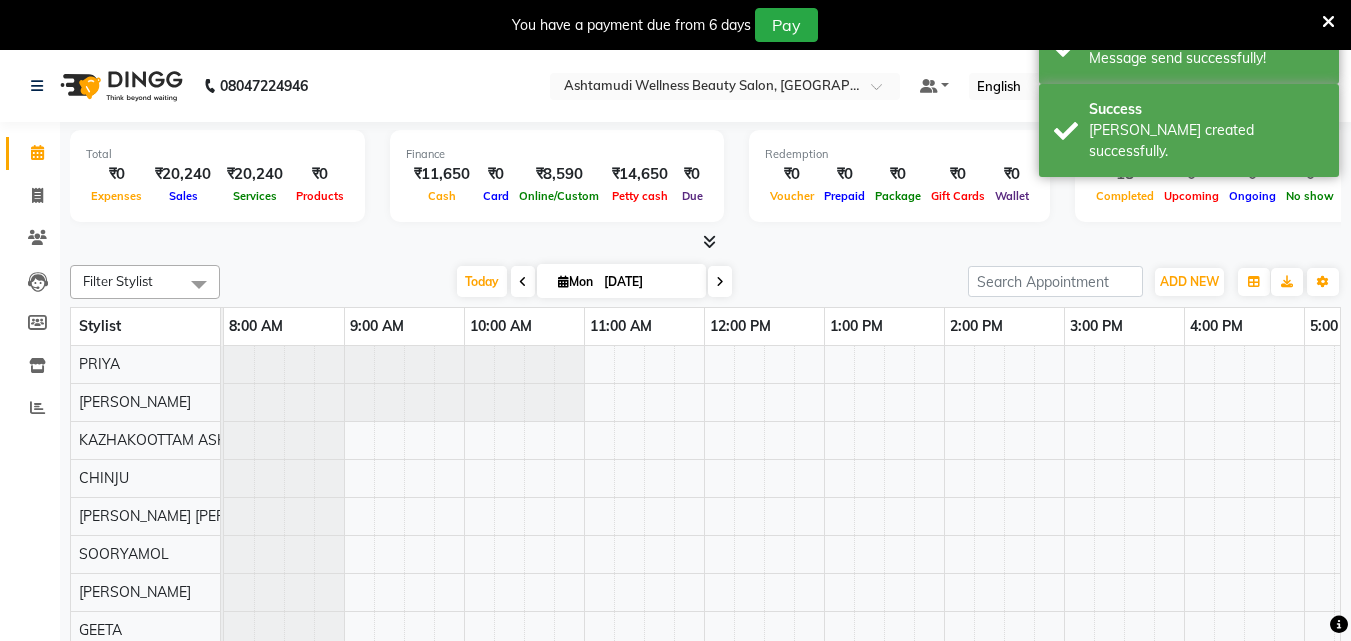 scroll, scrollTop: 0, scrollLeft: 0, axis: both 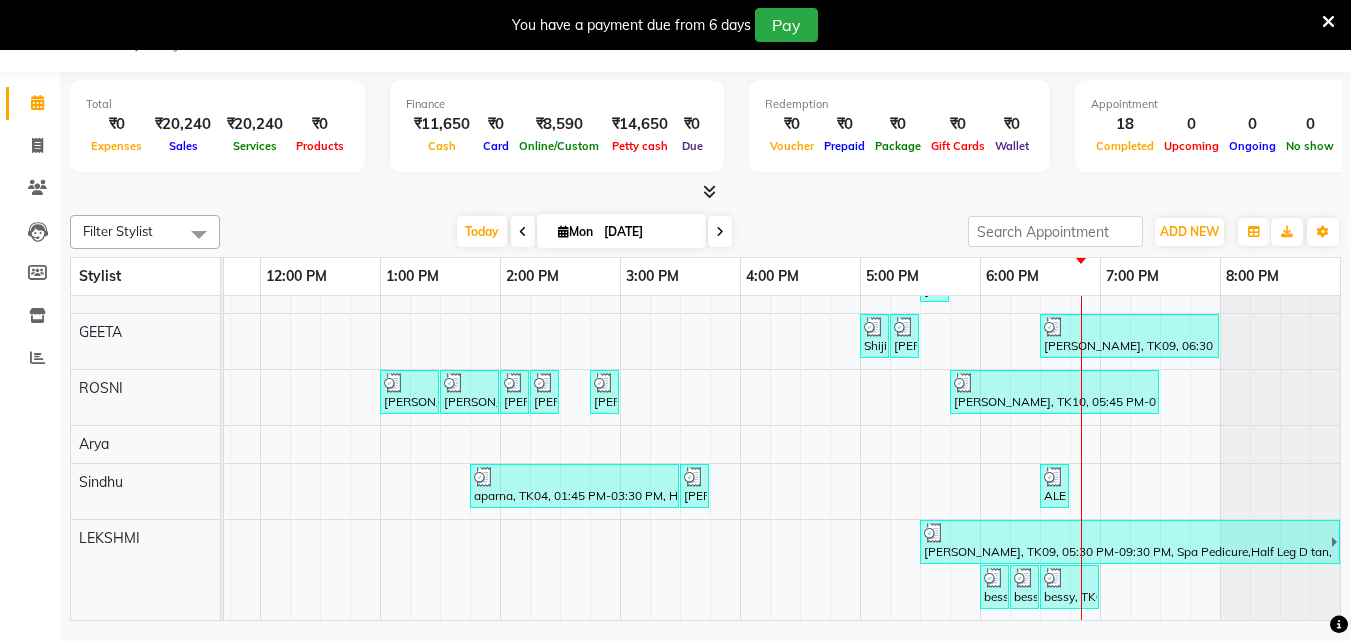 click on "Anupama, TK01, 01:30 PM-02:00 PM, Bridal Make up     swetha infosys, TK07, 05:30 PM-05:45 PM, Eyebrows Threading     Shiji, TK06, 05:00 PM-05:15 PM, Eyebrows Threading     Shiji, TK06, 05:15 PM-05:30 PM, Forehead Threading     Anjali, TK09, 06:30 PM-08:00 PM, Normal Hair Cut,Hair Cut With Fringes     angita, TK02, 01:00 PM-01:30 PM, Upper Lip Waxing     angita, TK02, 01:30 PM-02:00 PM, Upper Lip Waxing     angita, TK02, 02:00 PM-02:15 PM, Eyebrows Threading     angita, TK02, 02:15 PM-02:30 PM, Forehead Threading     namitha, TK03, 02:45 PM-03:00 PM, Eyebrows Threading     SREELEKSHMI, TK10, 05:45 PM-07:30 PM, Keratin Spa,Eyebrows Threading,Upper Lip Threading     aparna, TK04, 01:45 PM-03:30 PM, Half Leg D tan,Full Hand D Tan,D-Tan Cleanup     ASWATHY, TK05, 03:30 PM-03:45 PM, Eyebrows Threading     ALEENA, TK11, 06:30 PM-06:45 PM, Eyebrows Threading     Anjali, TK09, 05:30 PM-09:30 PM, Spa Pedicure,Half Leg D tan,Hair Spa,Aroma Manicure,Eyebrows Threading,Forehead Threading" at bounding box center [560, 316] 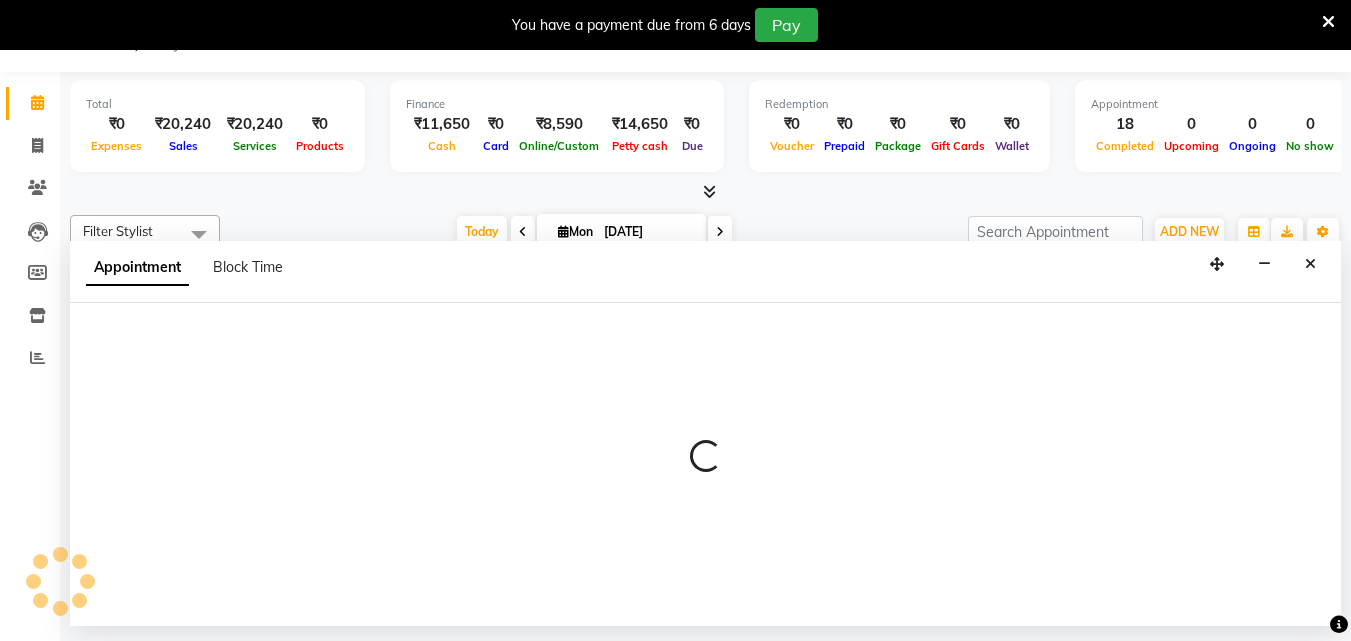 select on "85074" 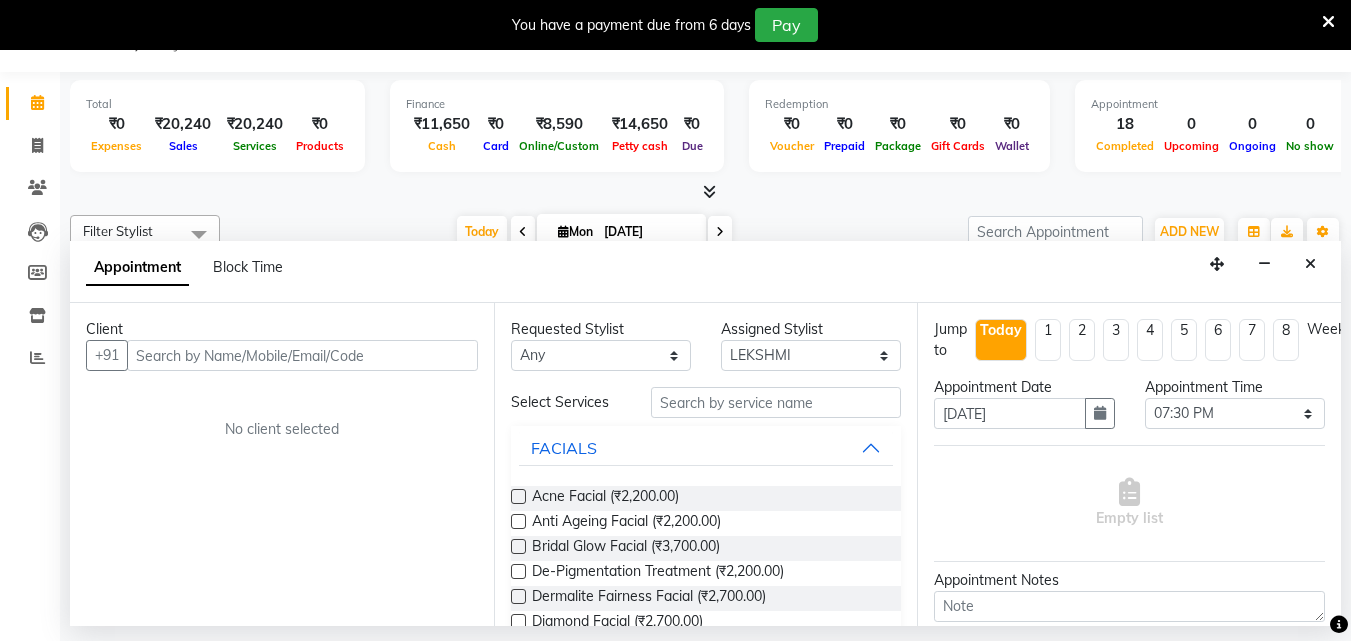 click at bounding box center [302, 355] 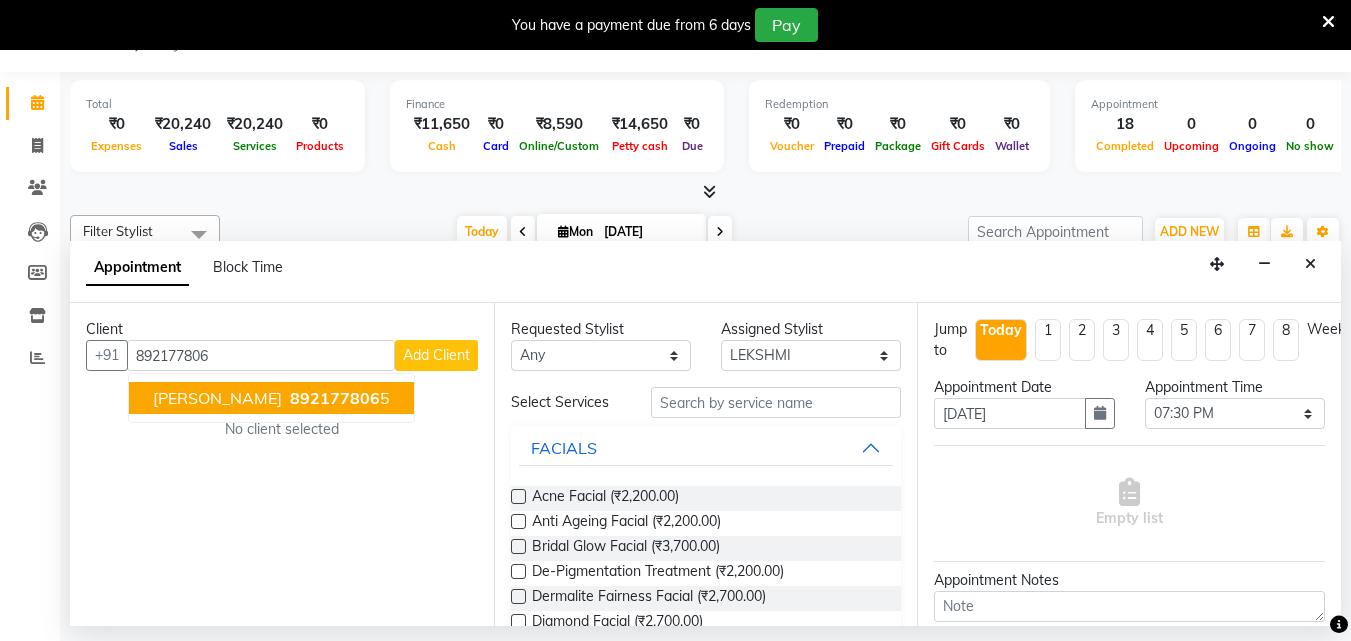 drag, startPoint x: 279, startPoint y: 393, endPoint x: 376, endPoint y: 407, distance: 98.005104 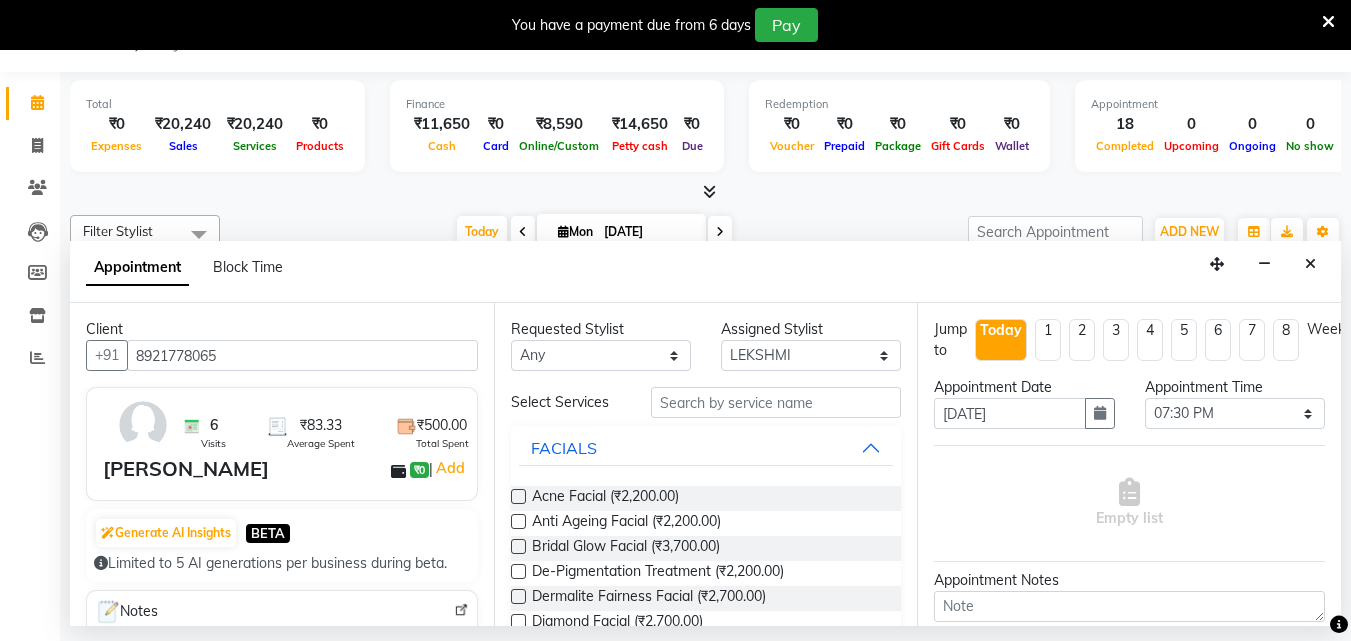 type on "8921778065" 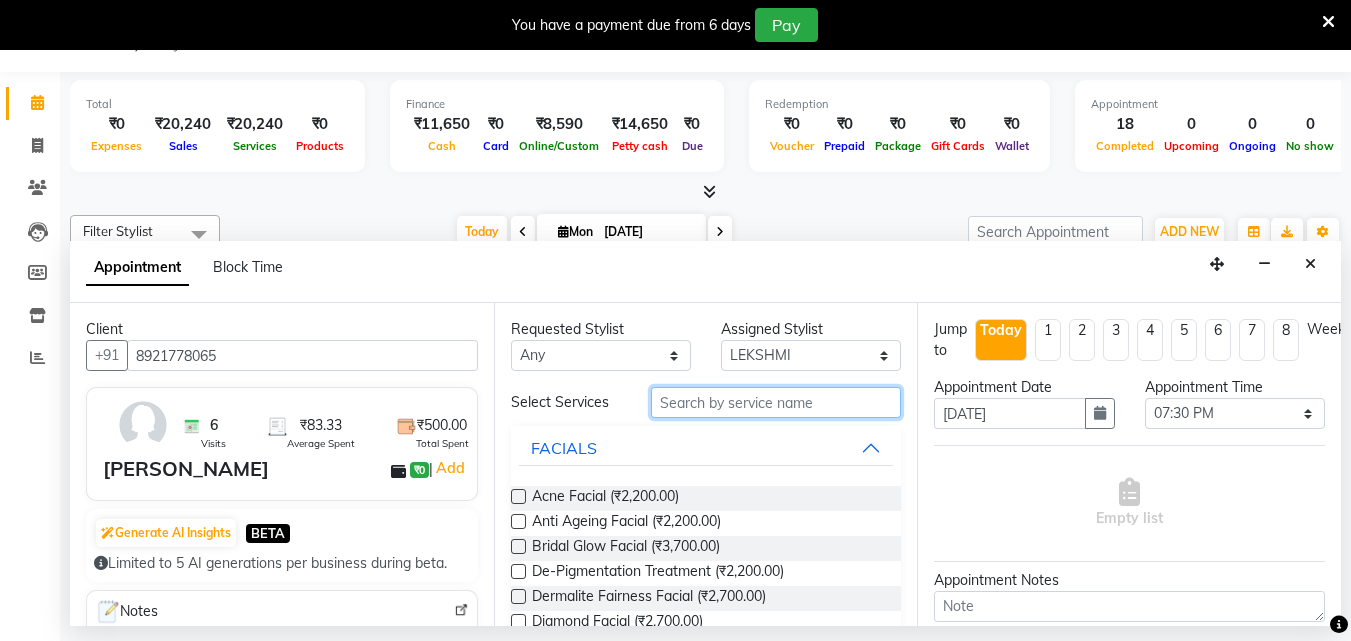 click at bounding box center [776, 402] 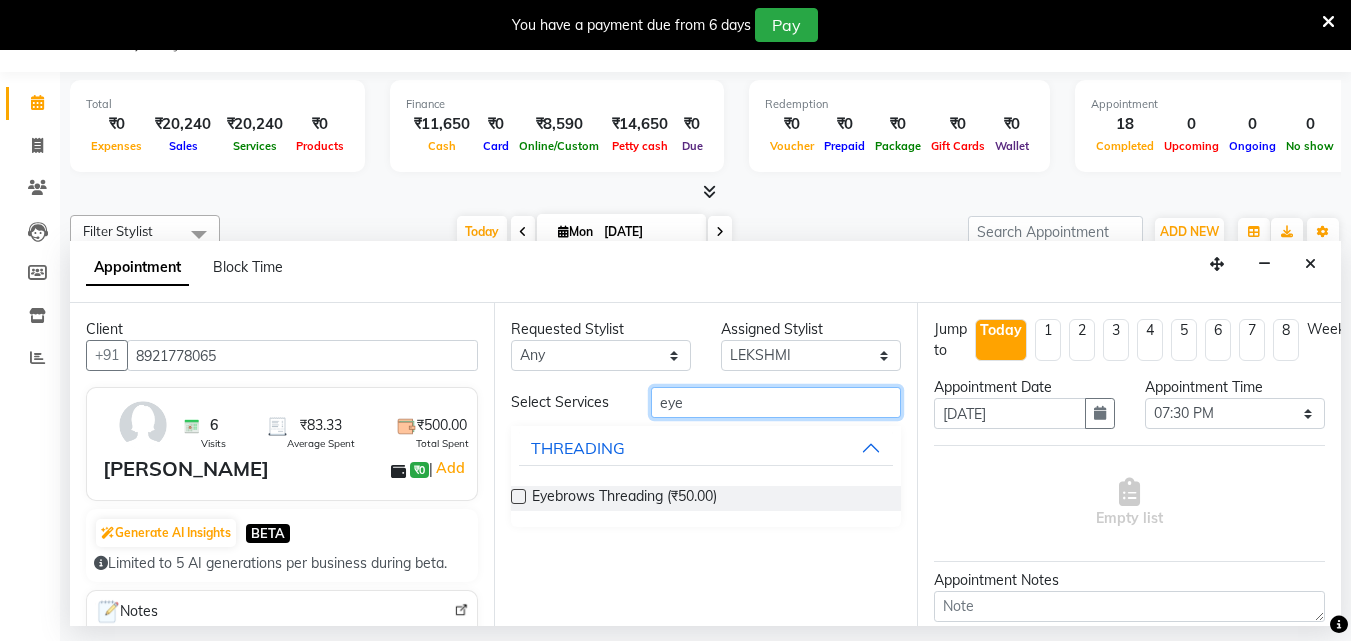 type on "eye" 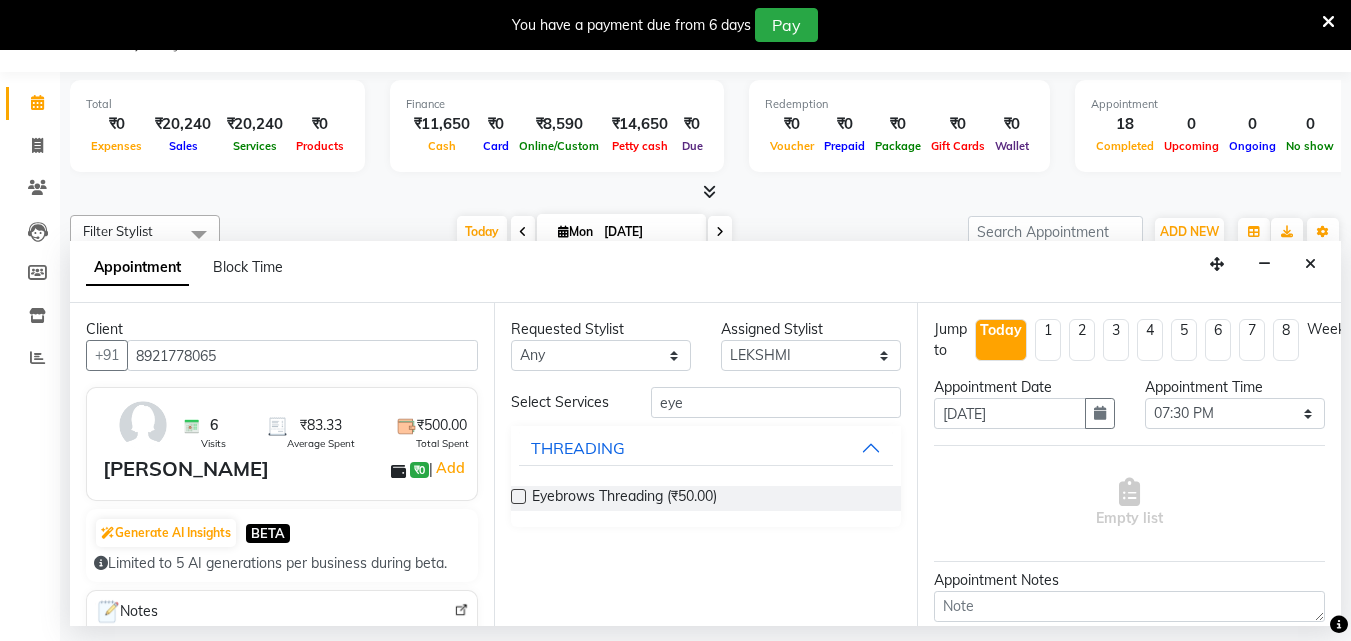 click at bounding box center [518, 496] 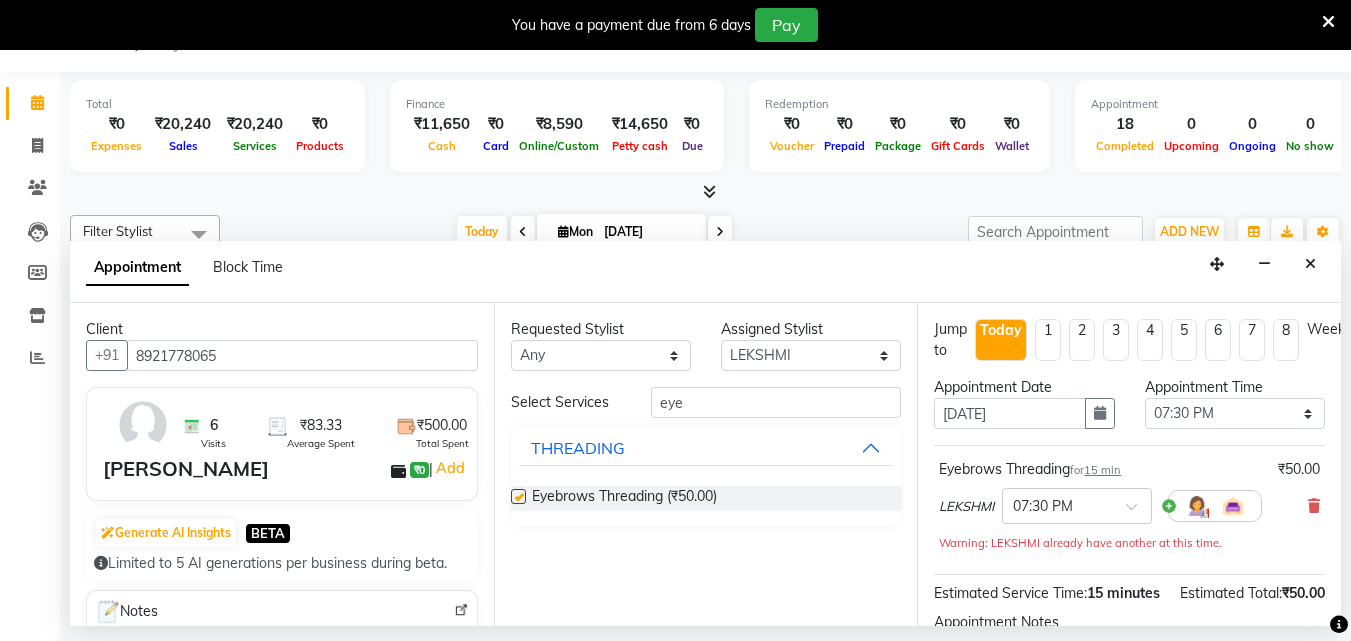 checkbox on "false" 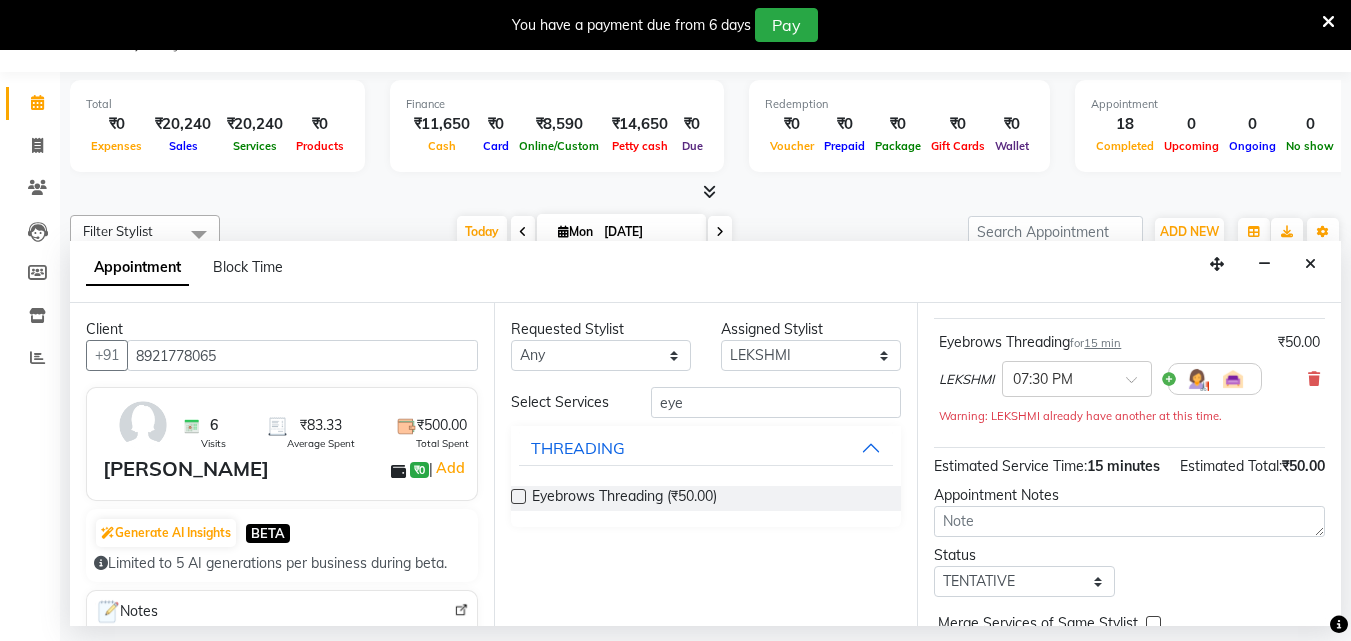 scroll, scrollTop: 260, scrollLeft: 0, axis: vertical 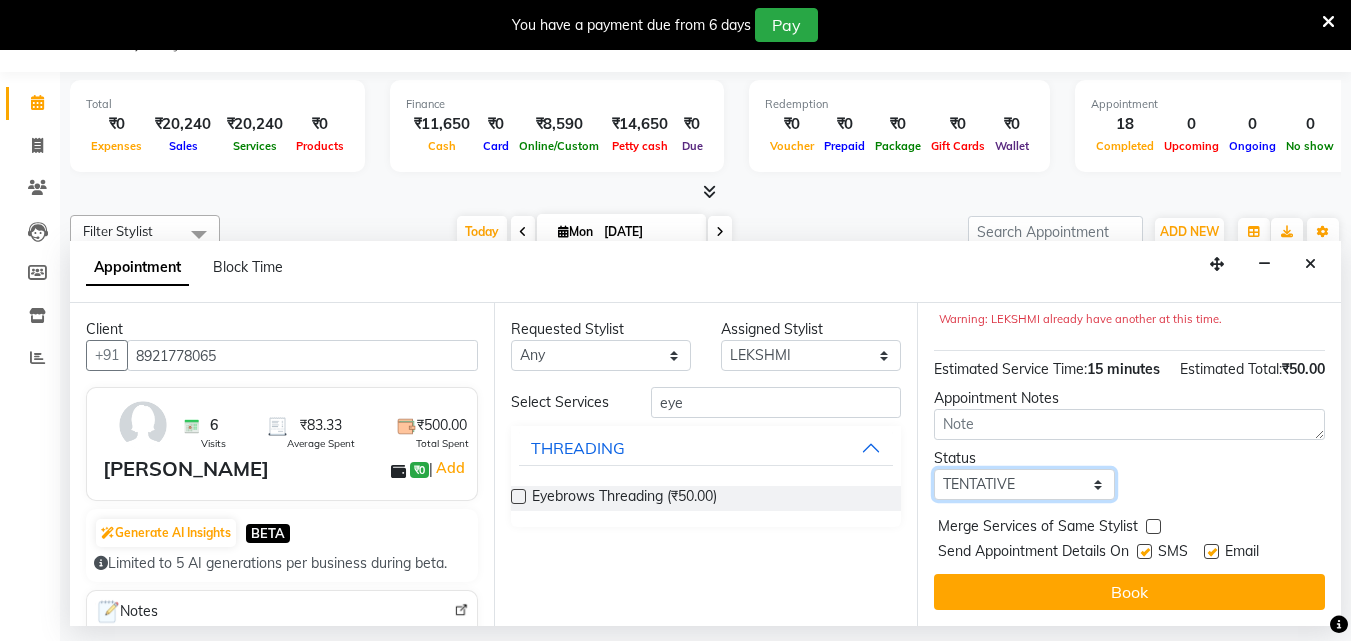 click on "Select TENTATIVE CONFIRM CHECK-IN UPCOMING" at bounding box center [1024, 484] 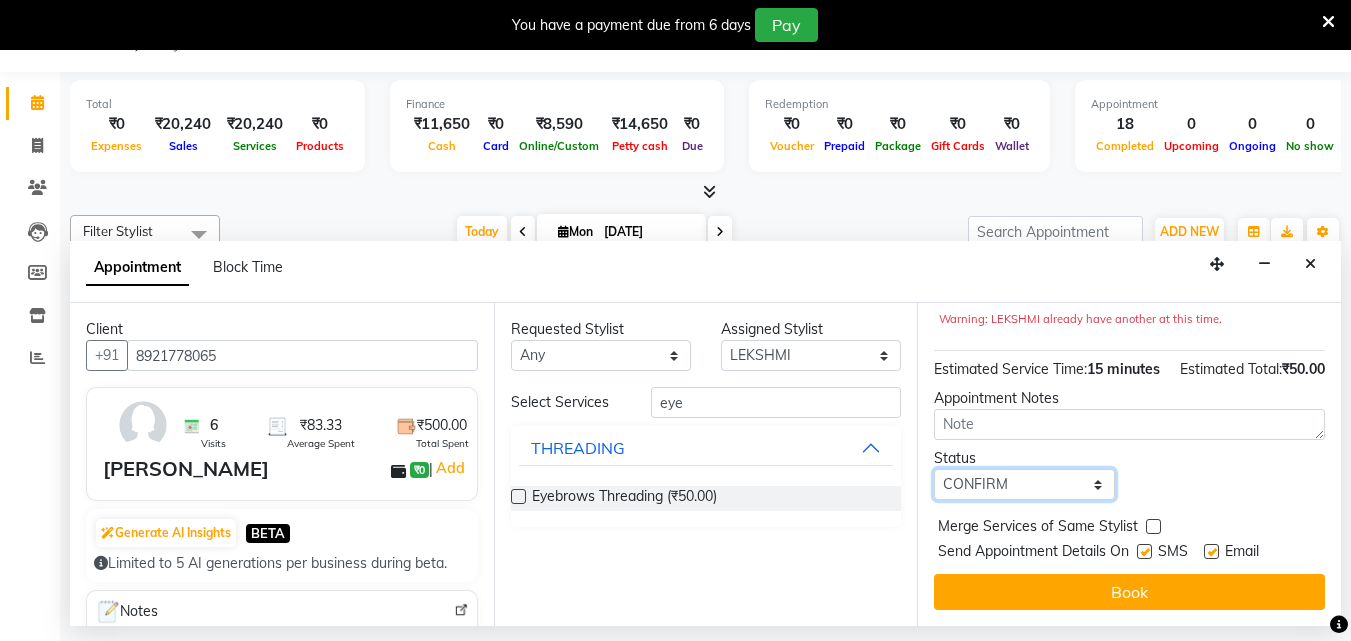 click on "Select TENTATIVE CONFIRM CHECK-IN UPCOMING" at bounding box center (1024, 484) 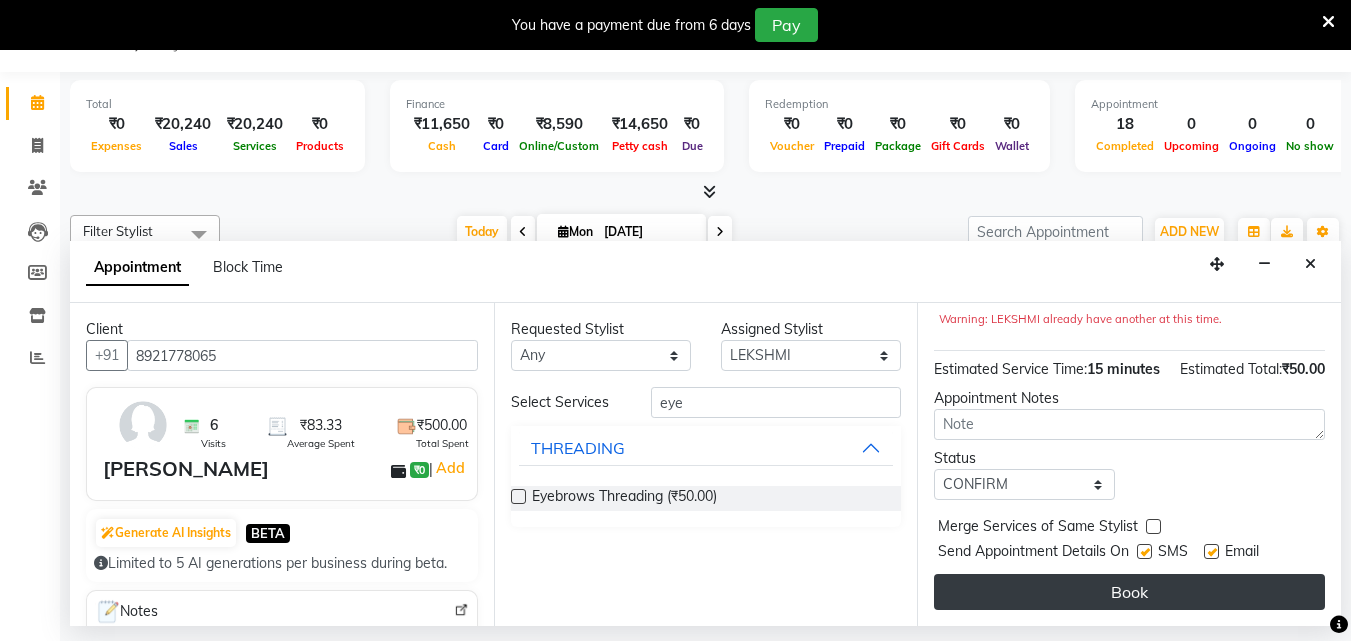 click on "Book" at bounding box center (1129, 592) 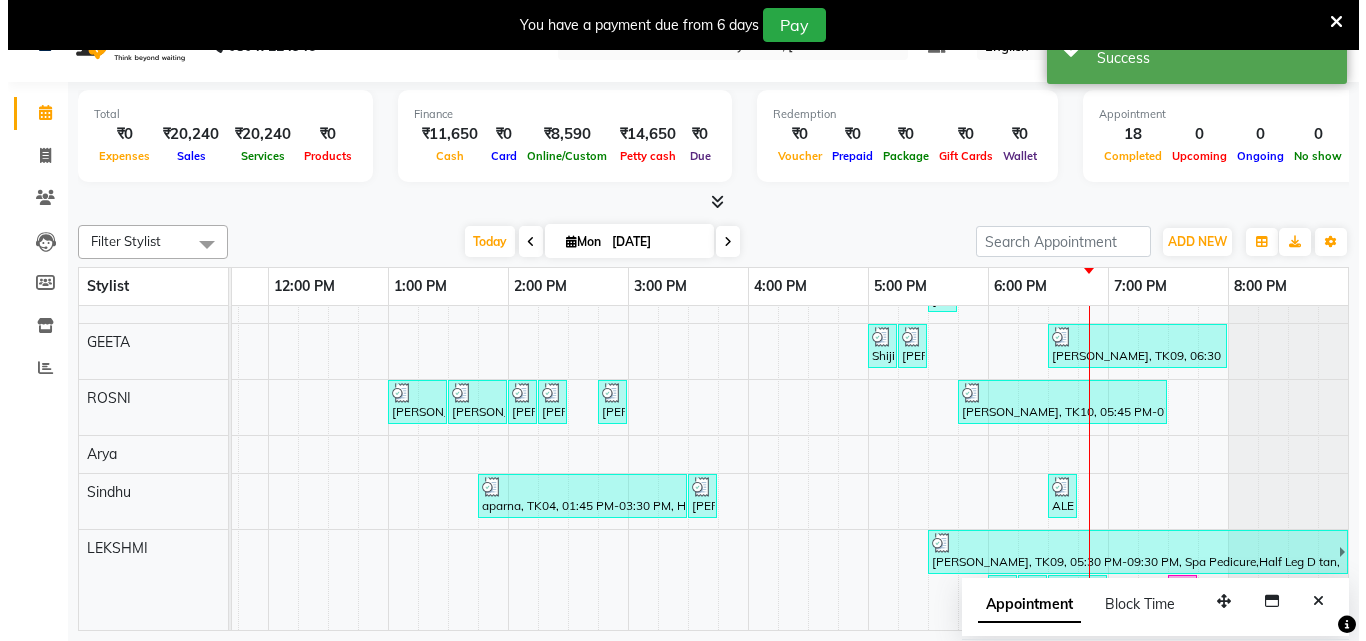 scroll, scrollTop: 50, scrollLeft: 0, axis: vertical 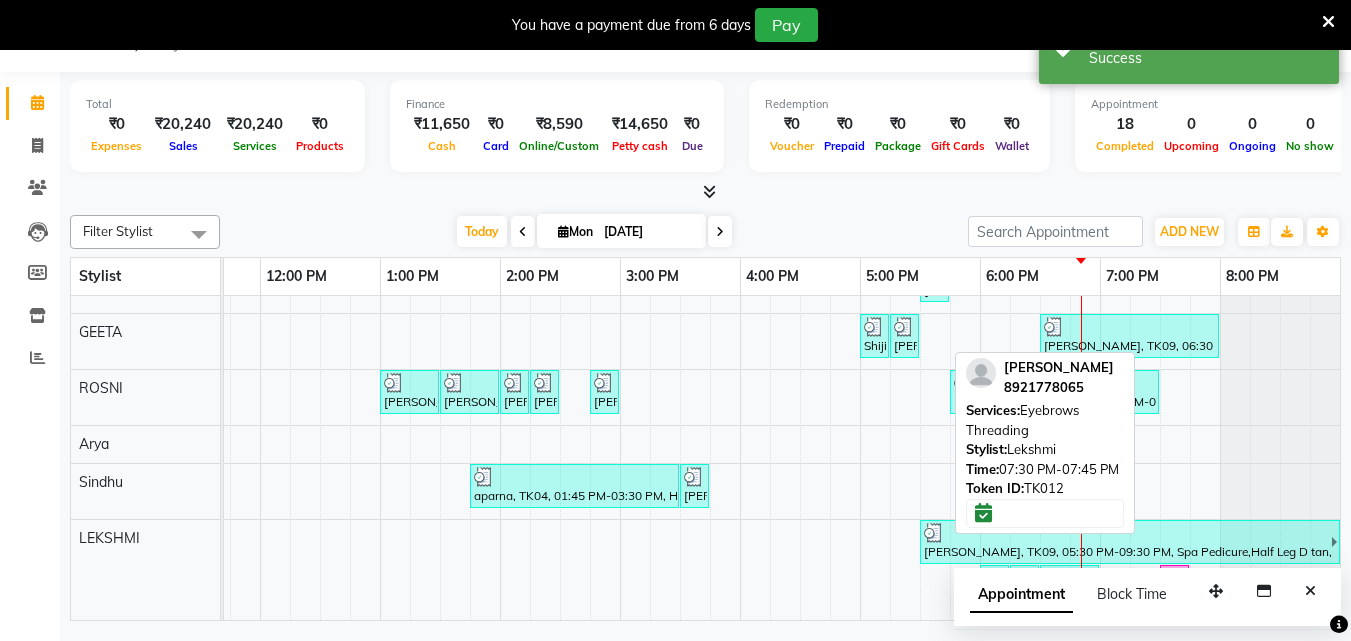 click on "[PERSON_NAME], TK12, 07:30 PM-07:45 PM, Eyebrows Threading" at bounding box center [1174, 577] 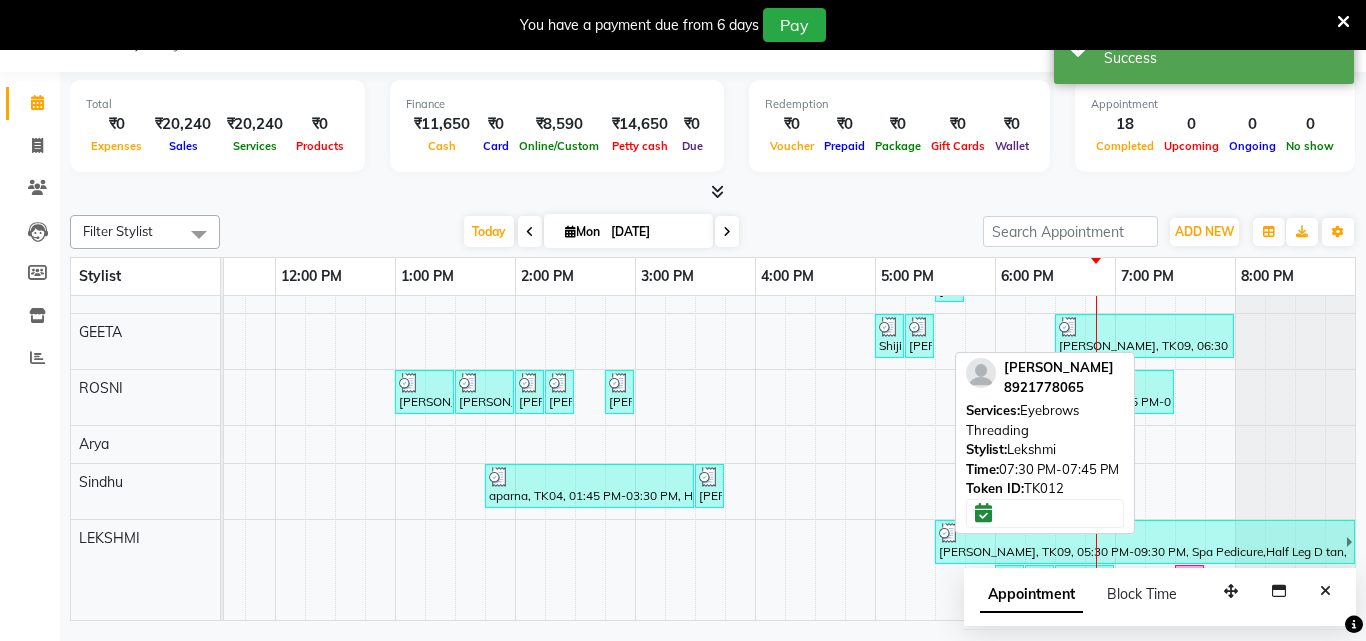 select on "6" 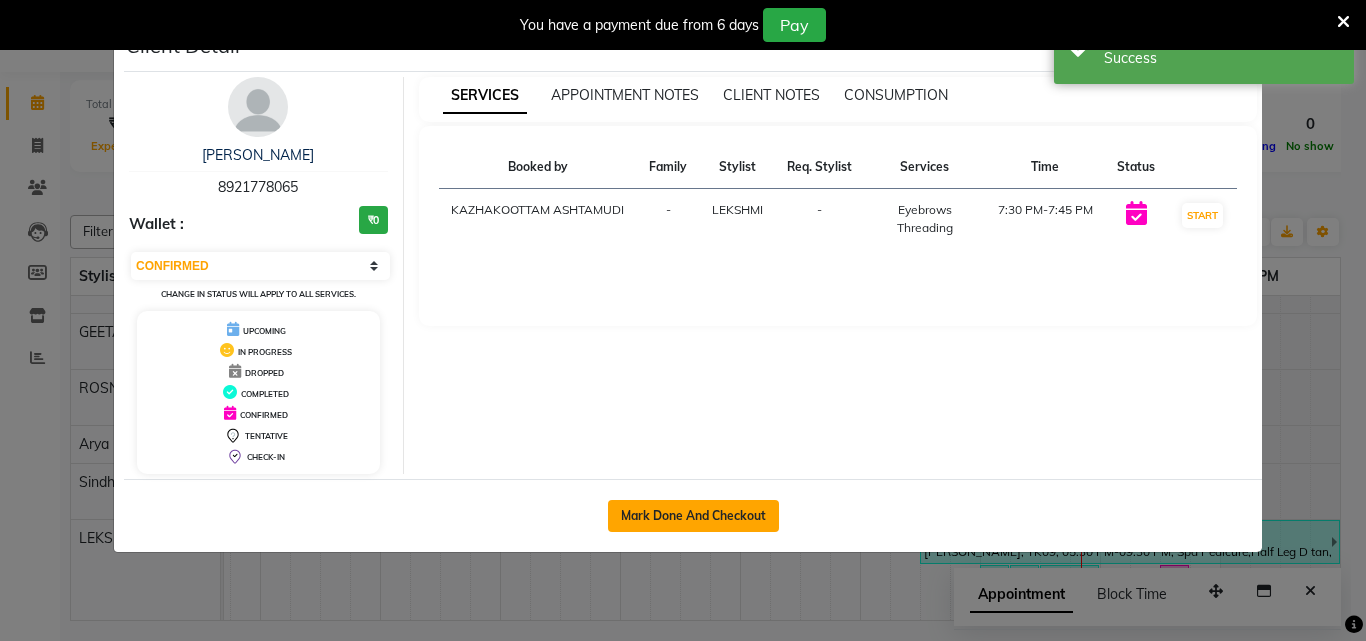 click on "Mark Done And Checkout" 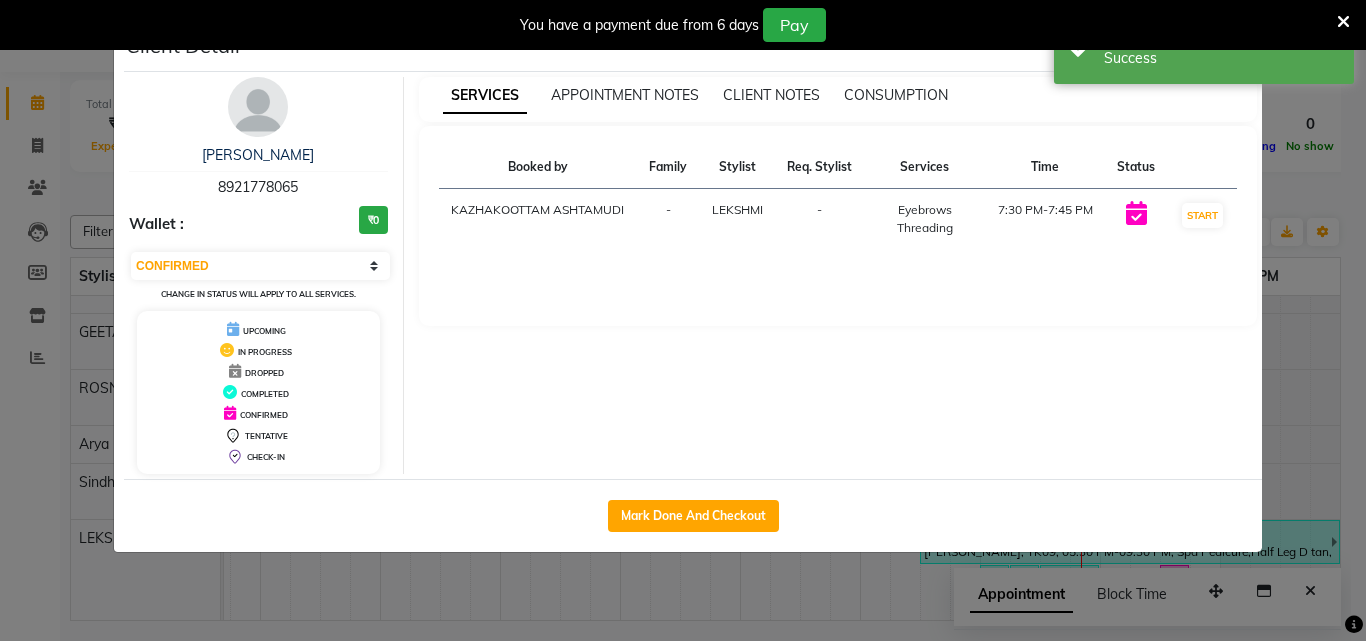 select on "4662" 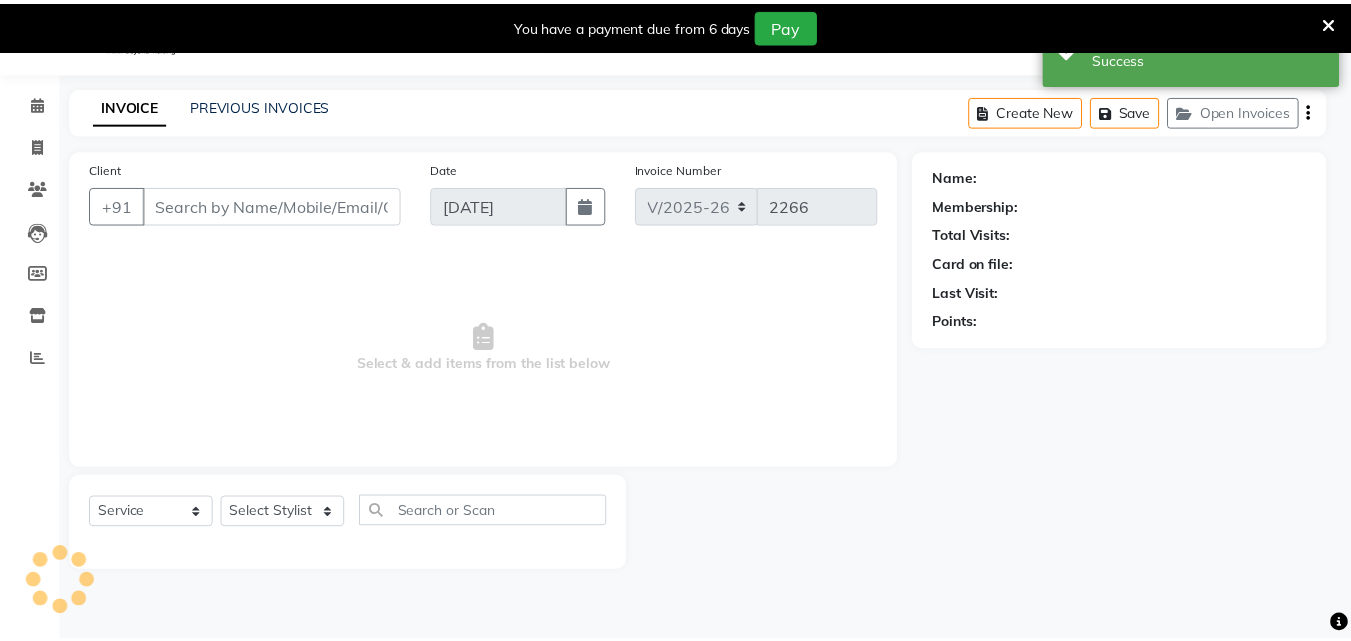 scroll, scrollTop: 0, scrollLeft: 0, axis: both 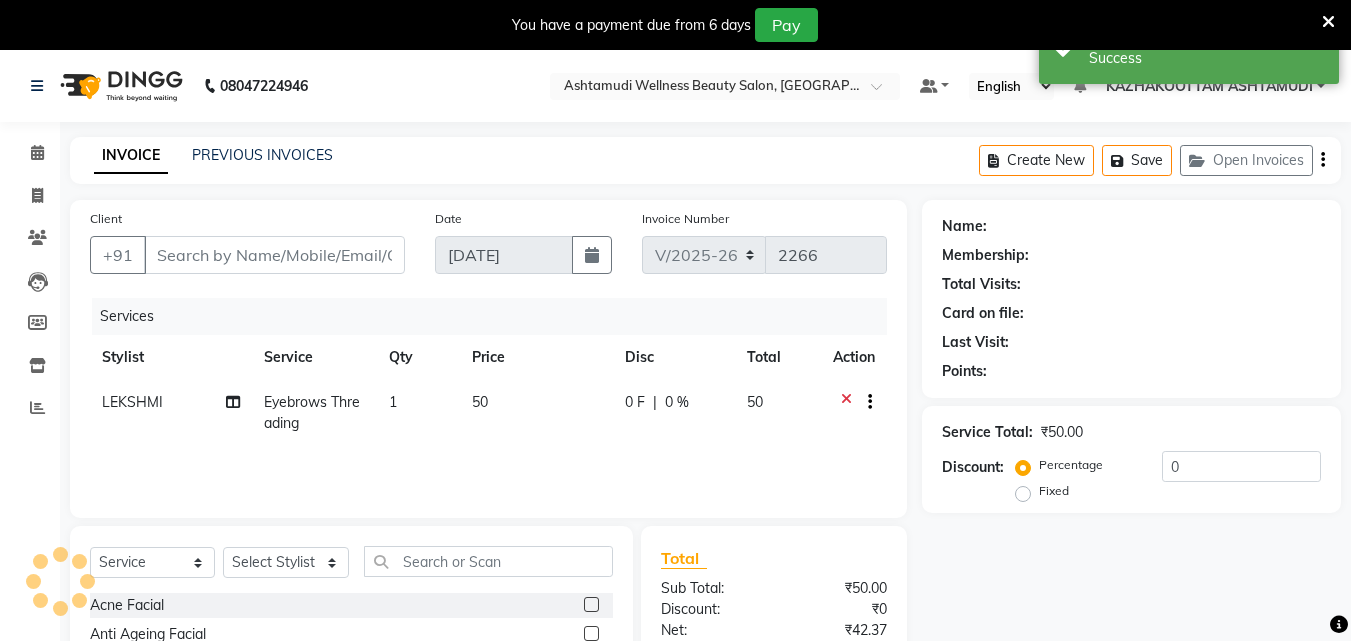 type on "8921778065" 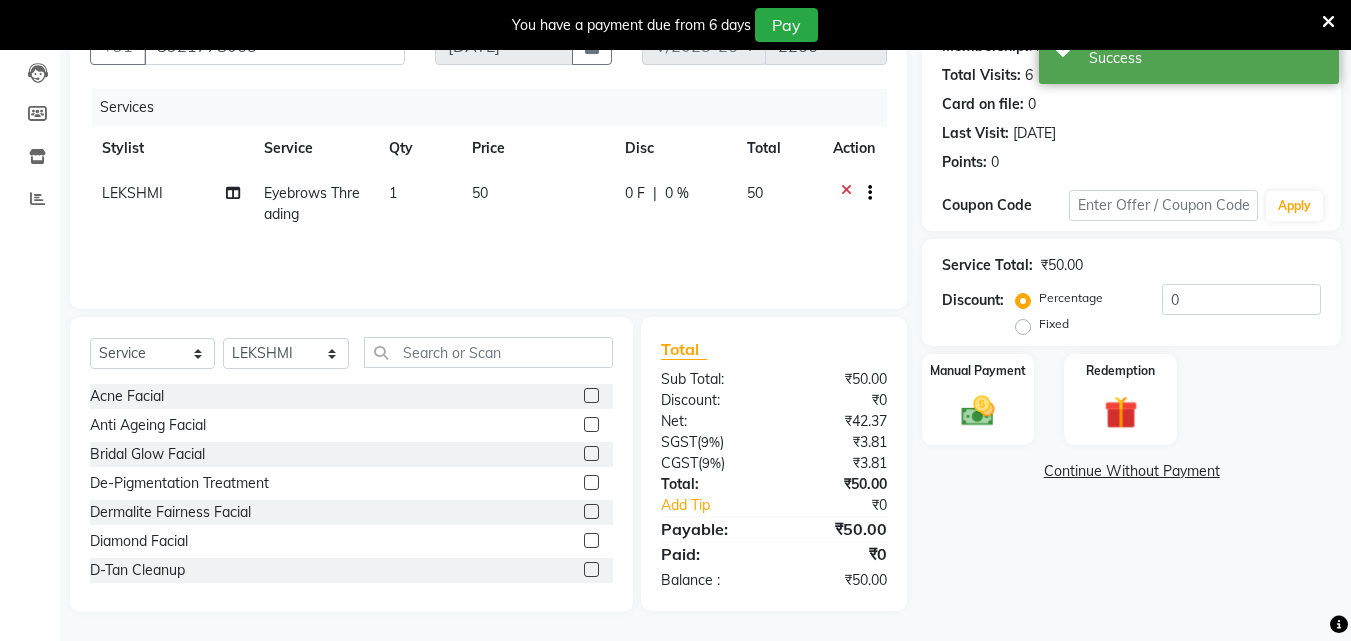 scroll, scrollTop: 210, scrollLeft: 0, axis: vertical 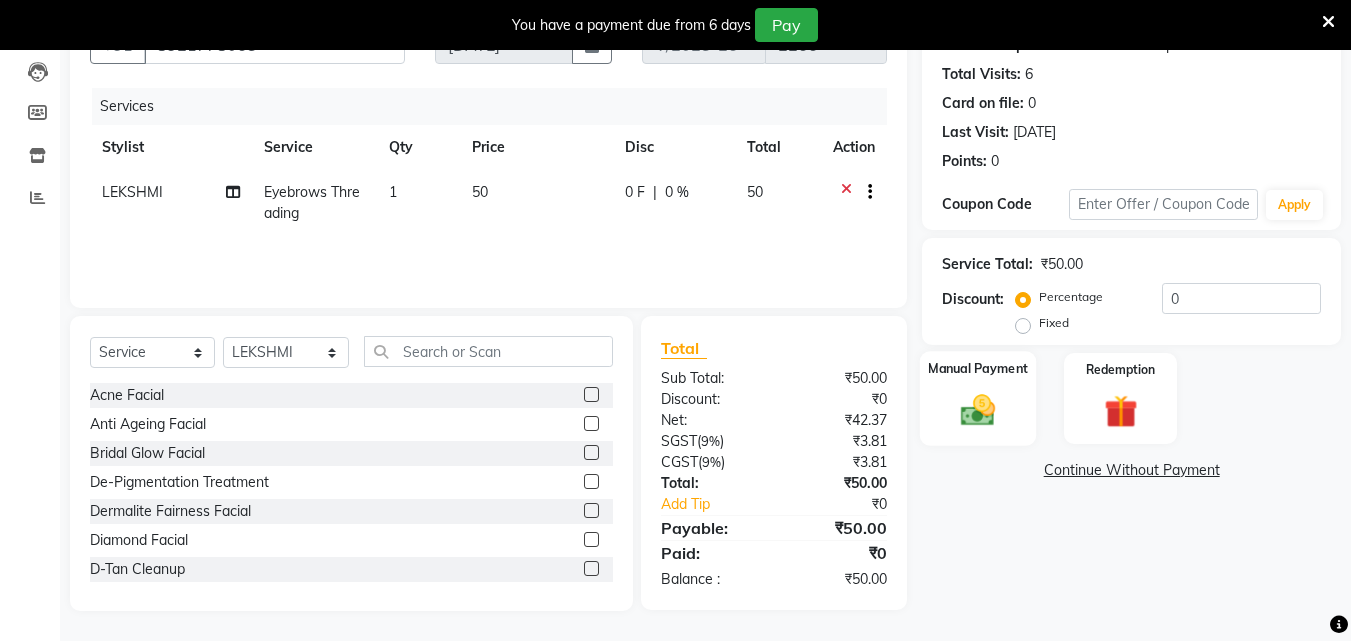 click 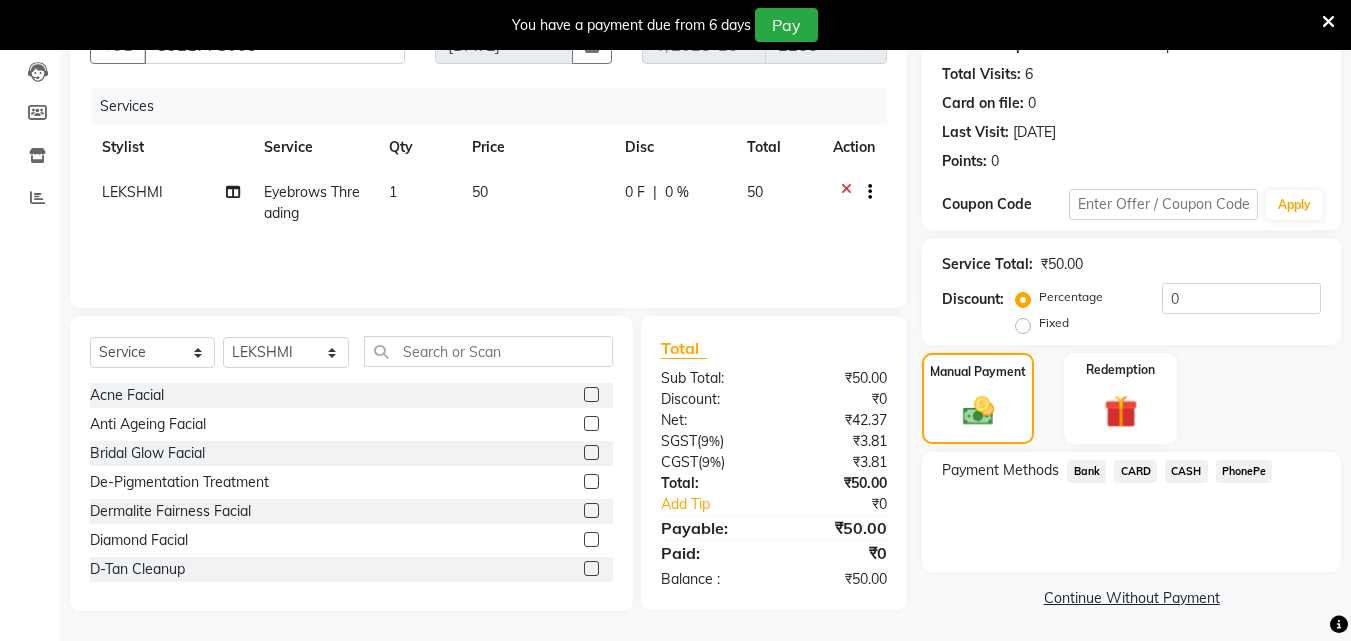 click on "PhonePe" 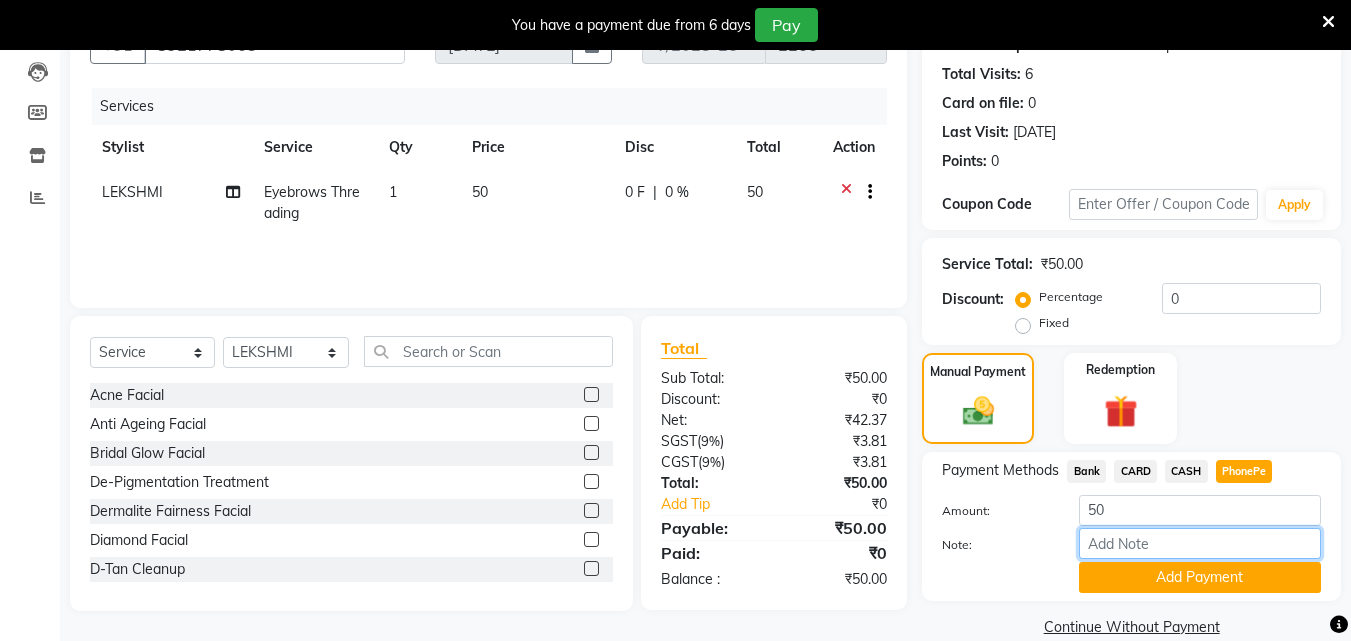 click on "Note:" at bounding box center (1200, 543) 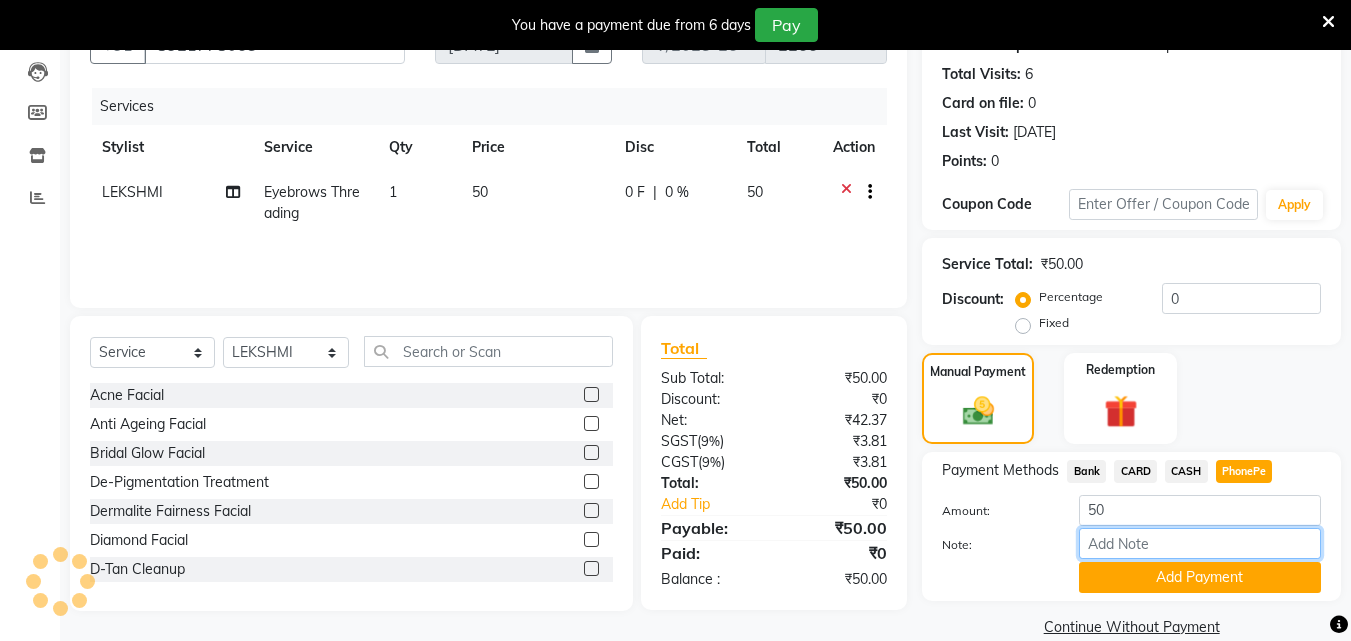 type on "soorya" 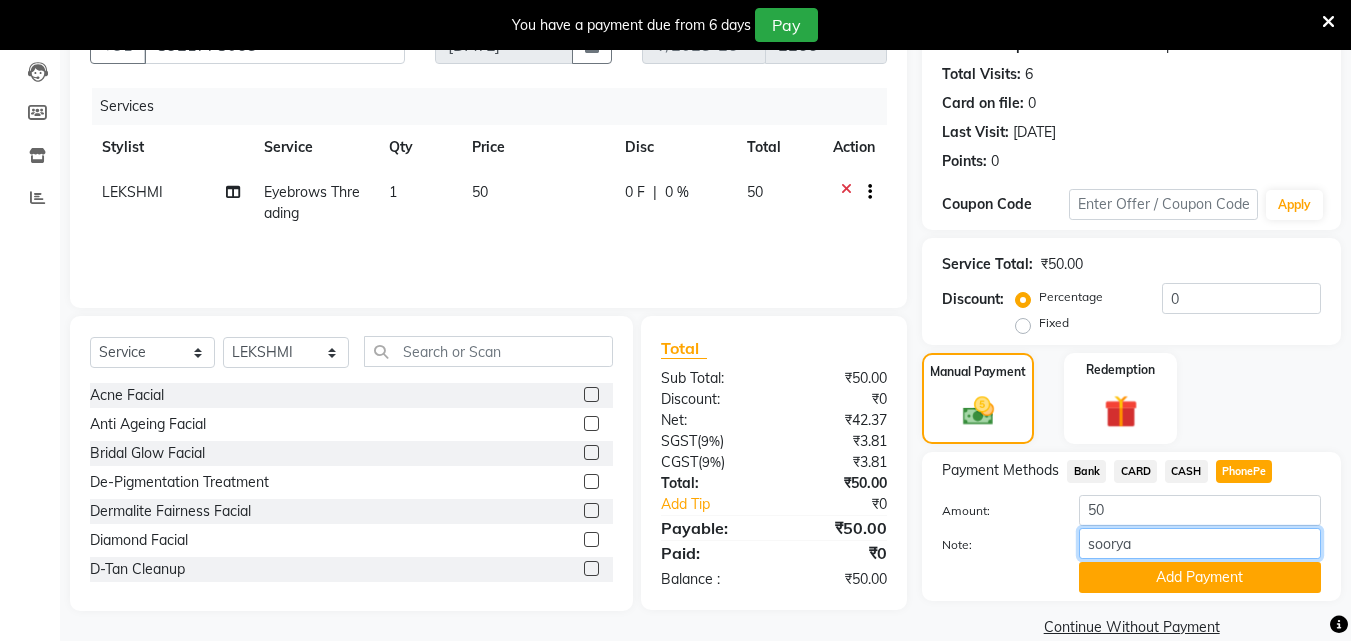 scroll, scrollTop: 241, scrollLeft: 0, axis: vertical 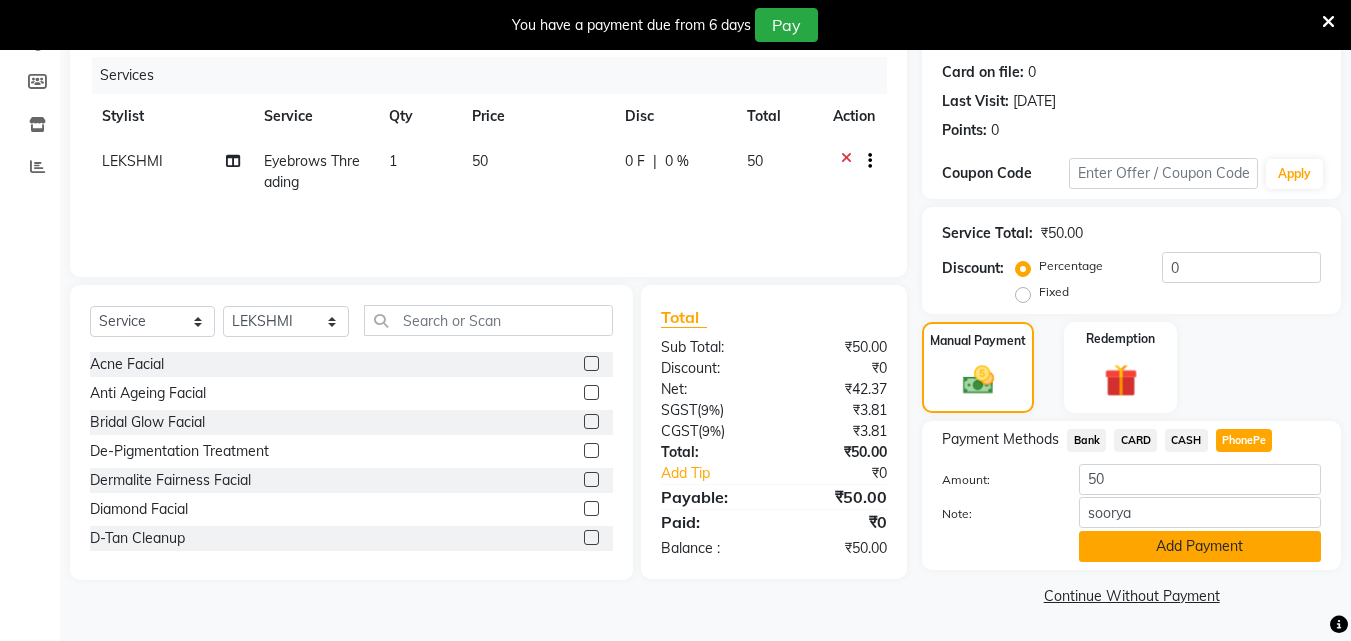 click on "Add Payment" 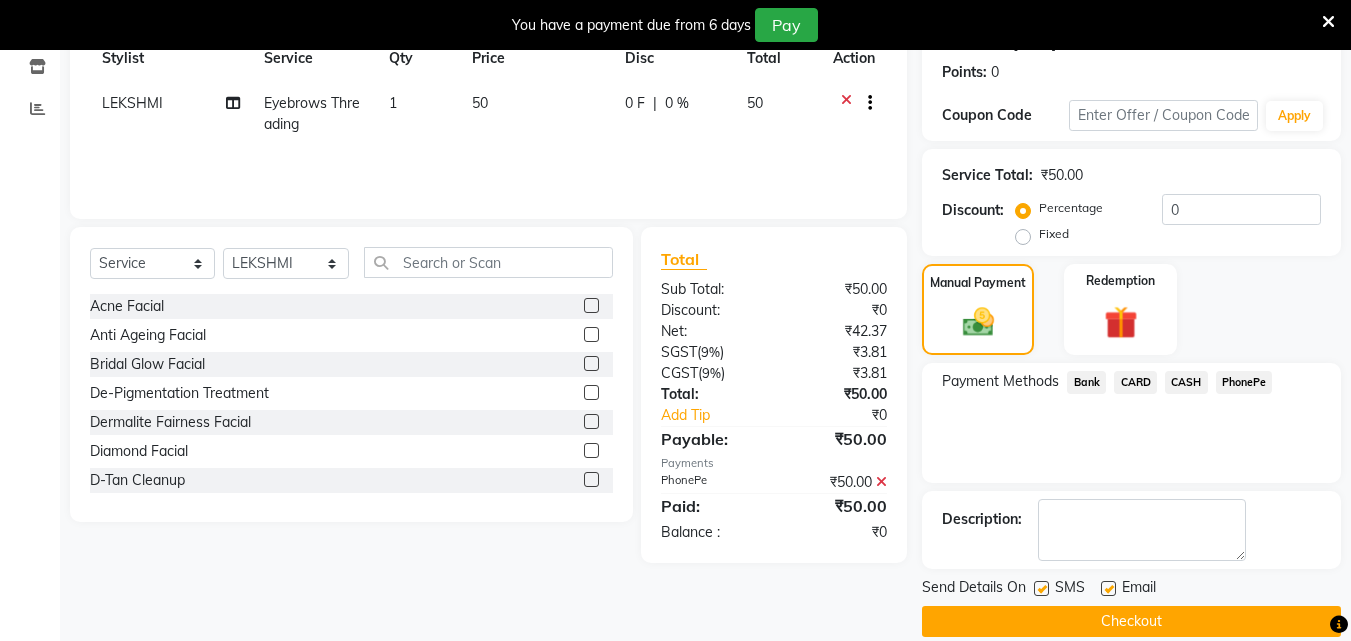 scroll, scrollTop: 325, scrollLeft: 0, axis: vertical 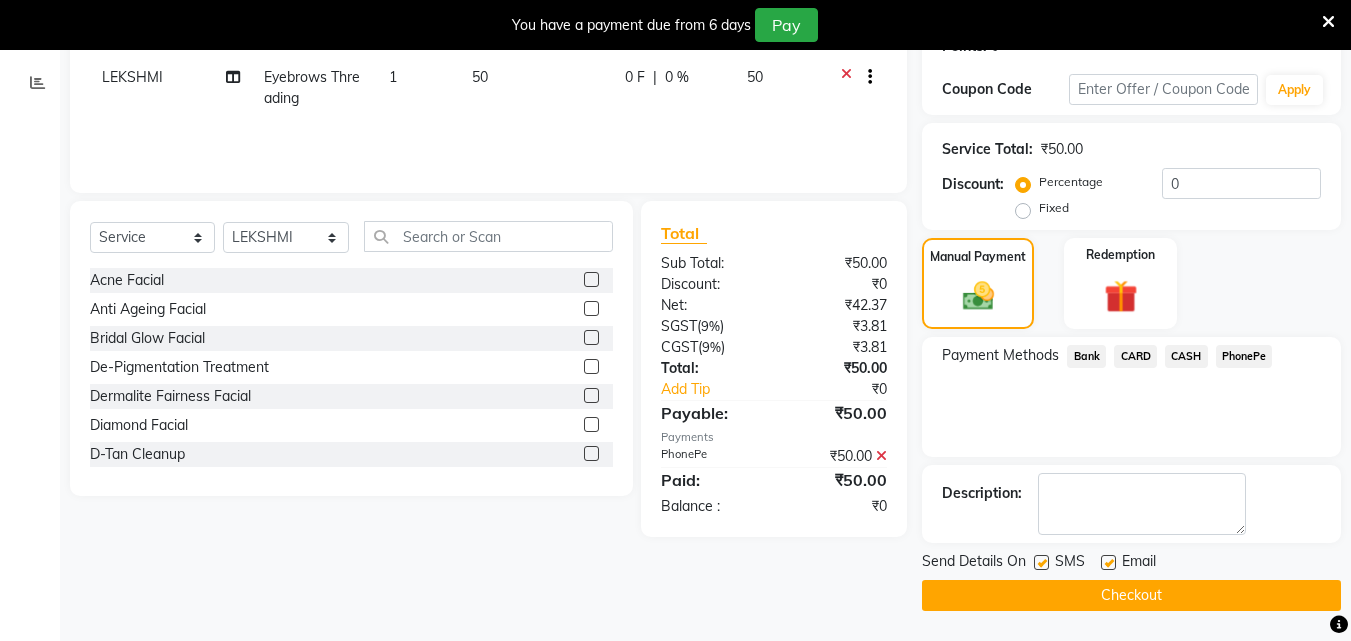 drag, startPoint x: 1037, startPoint y: 560, endPoint x: 1069, endPoint y: 563, distance: 32.140316 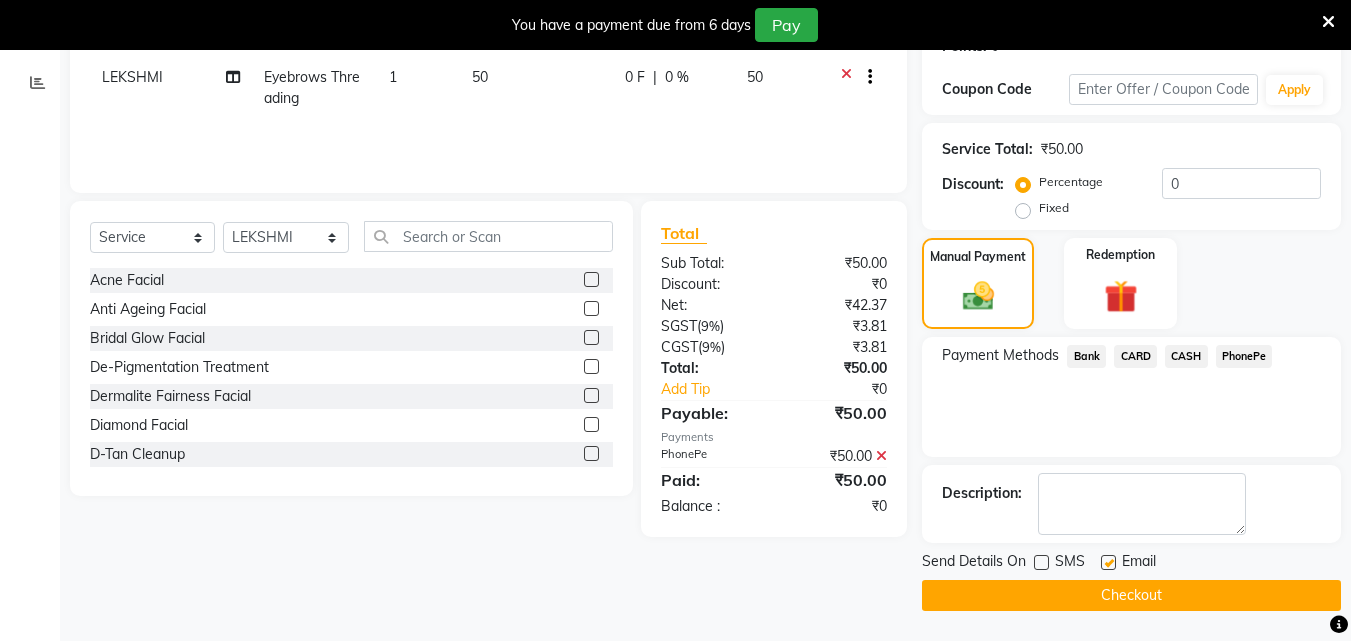click 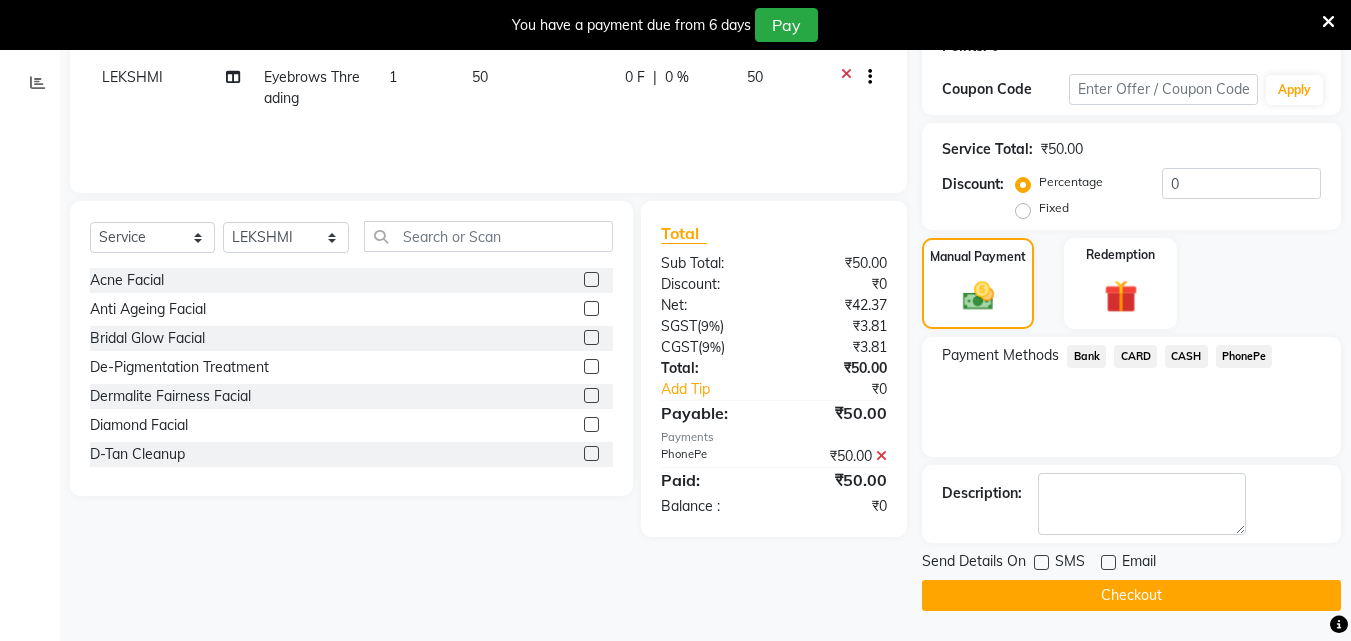 click on "Checkout" 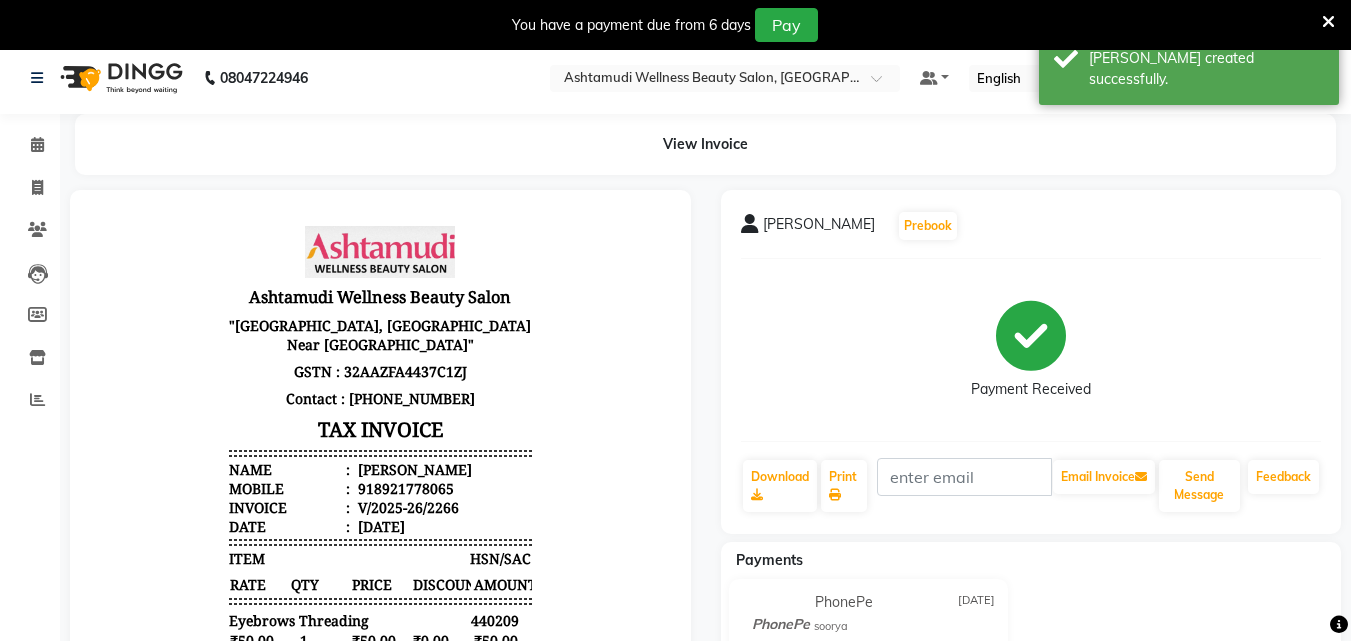 scroll, scrollTop: 0, scrollLeft: 0, axis: both 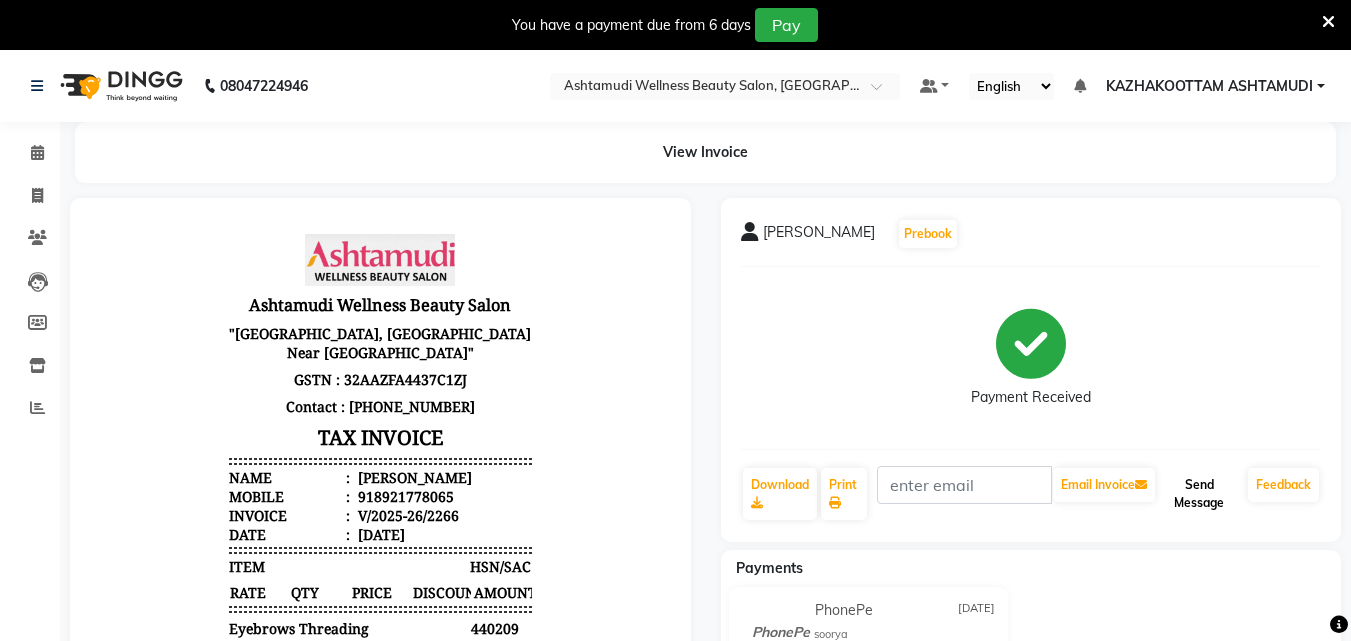 click on "Send Message" 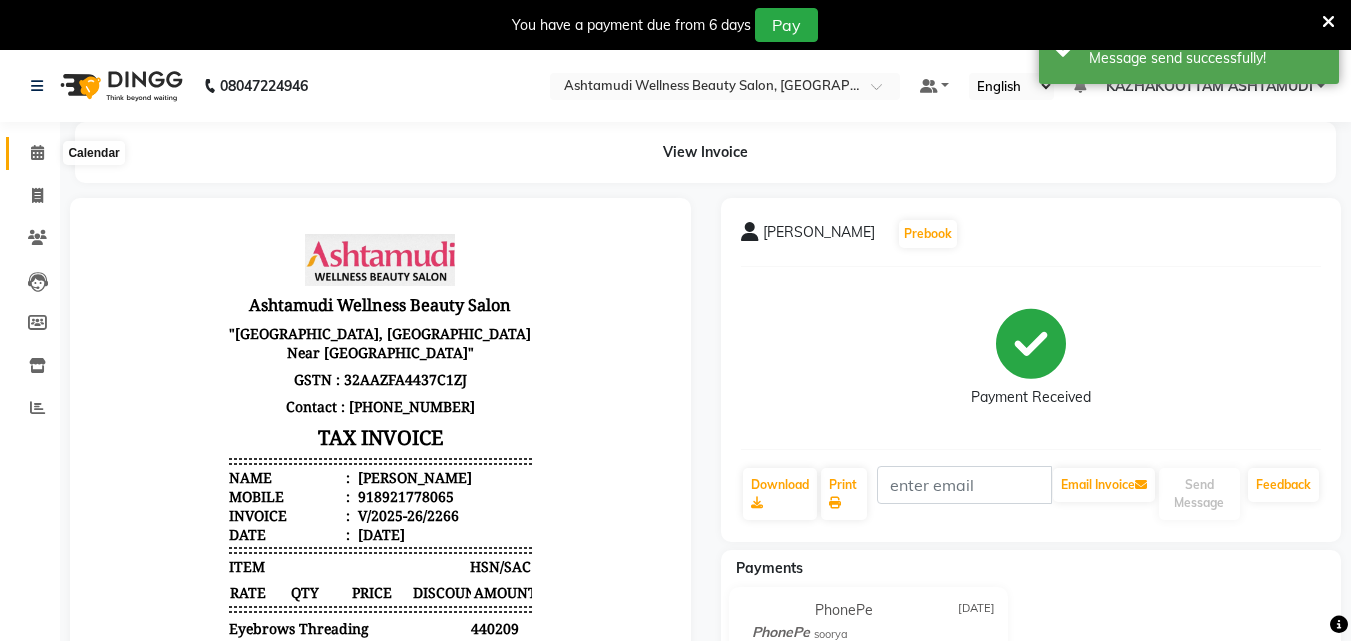 click 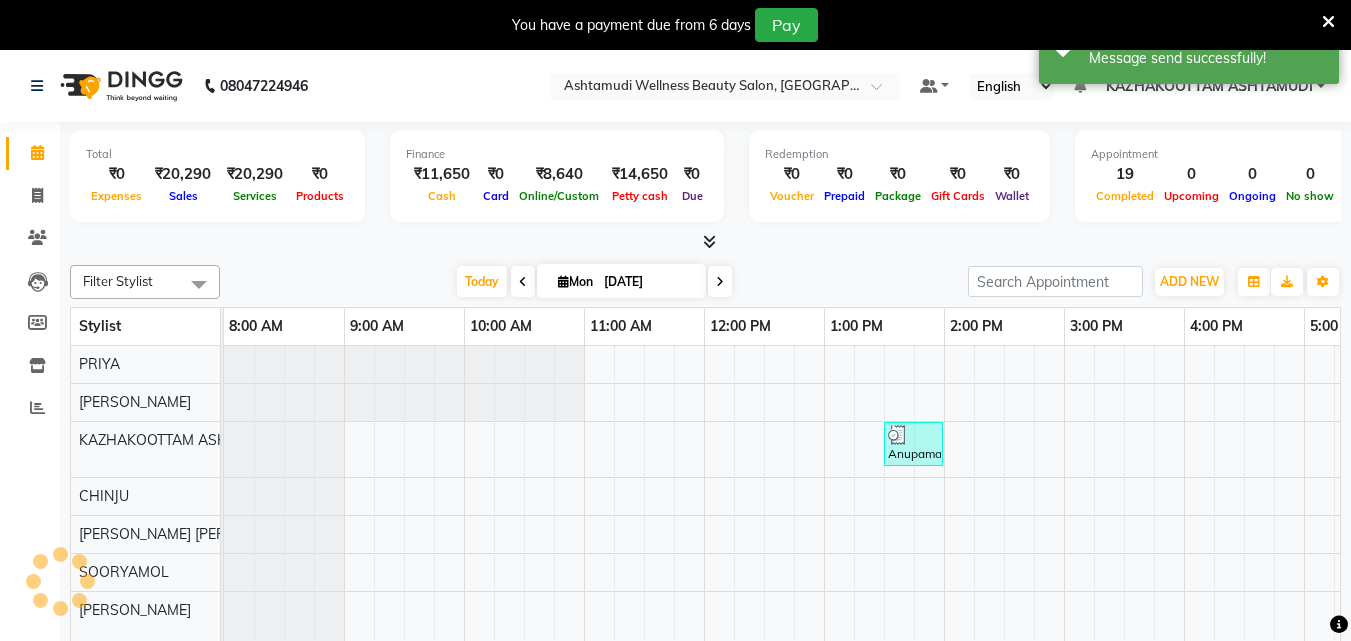 scroll, scrollTop: 0, scrollLeft: 0, axis: both 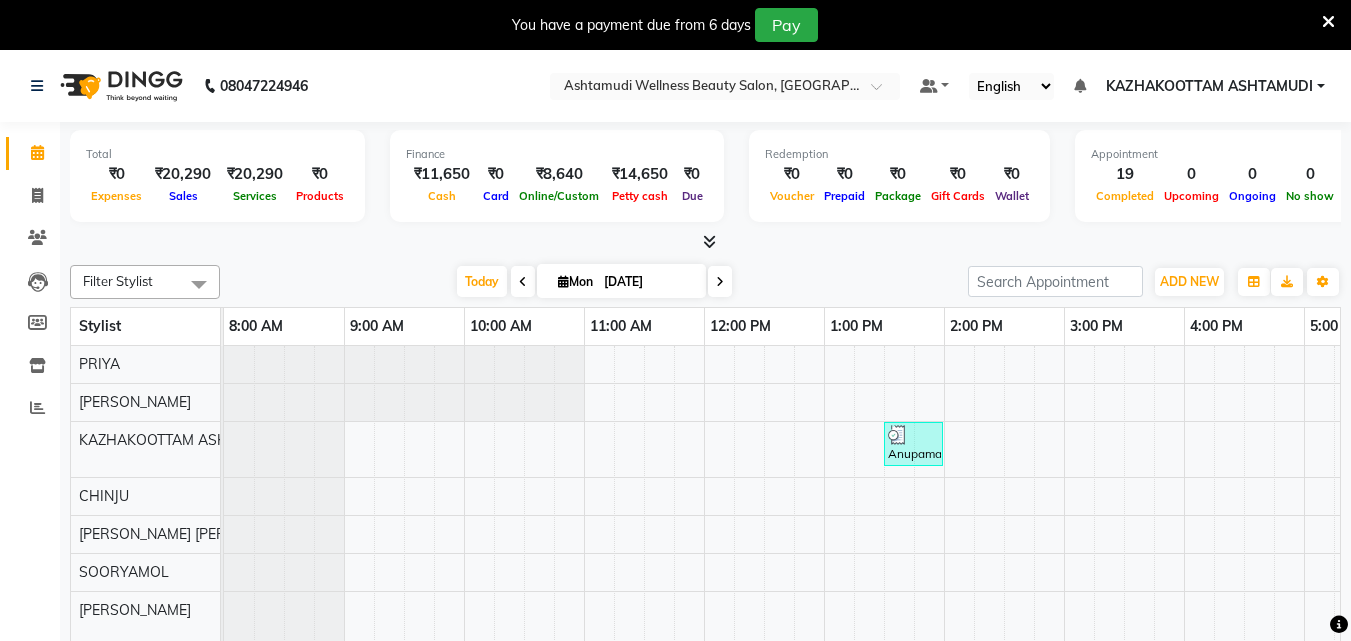 click at bounding box center [709, 241] 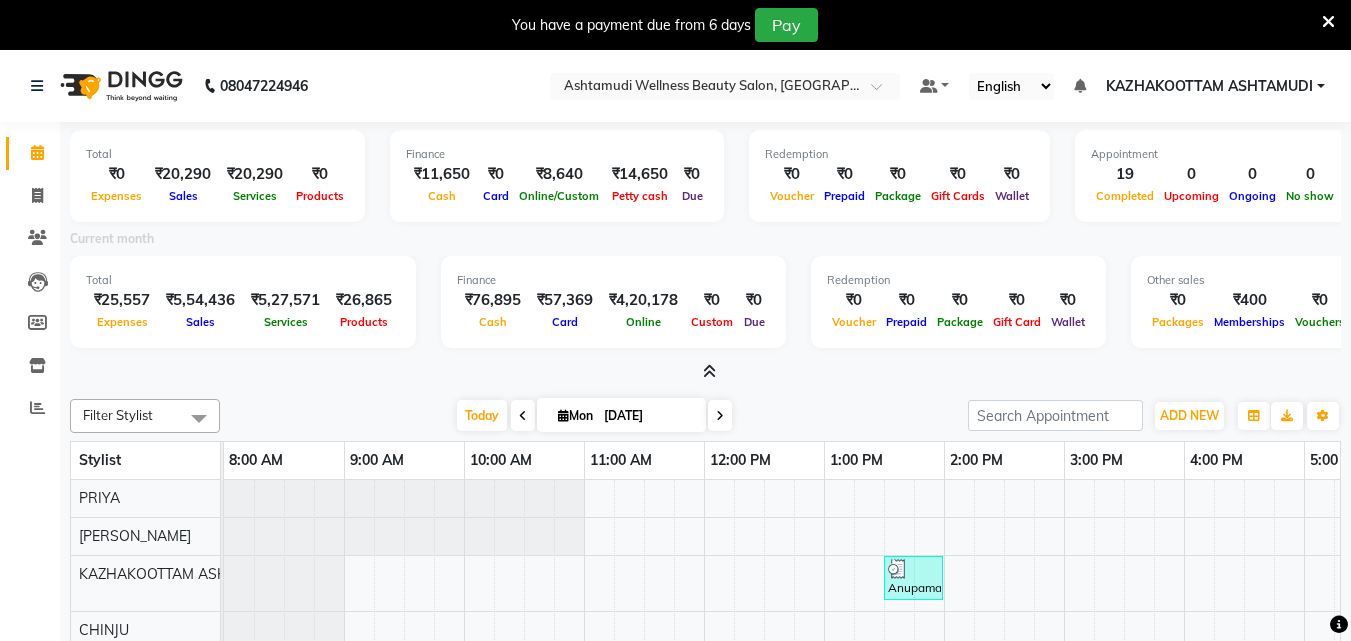 click at bounding box center (709, 371) 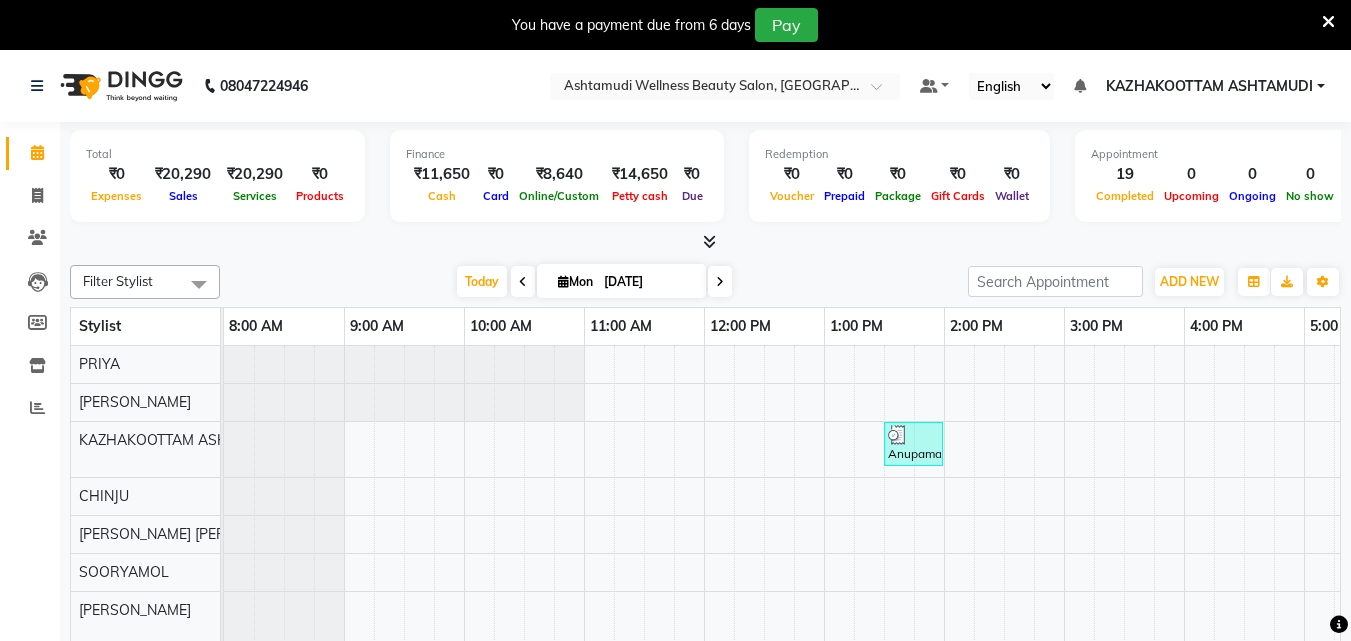 scroll, scrollTop: 86, scrollLeft: 0, axis: vertical 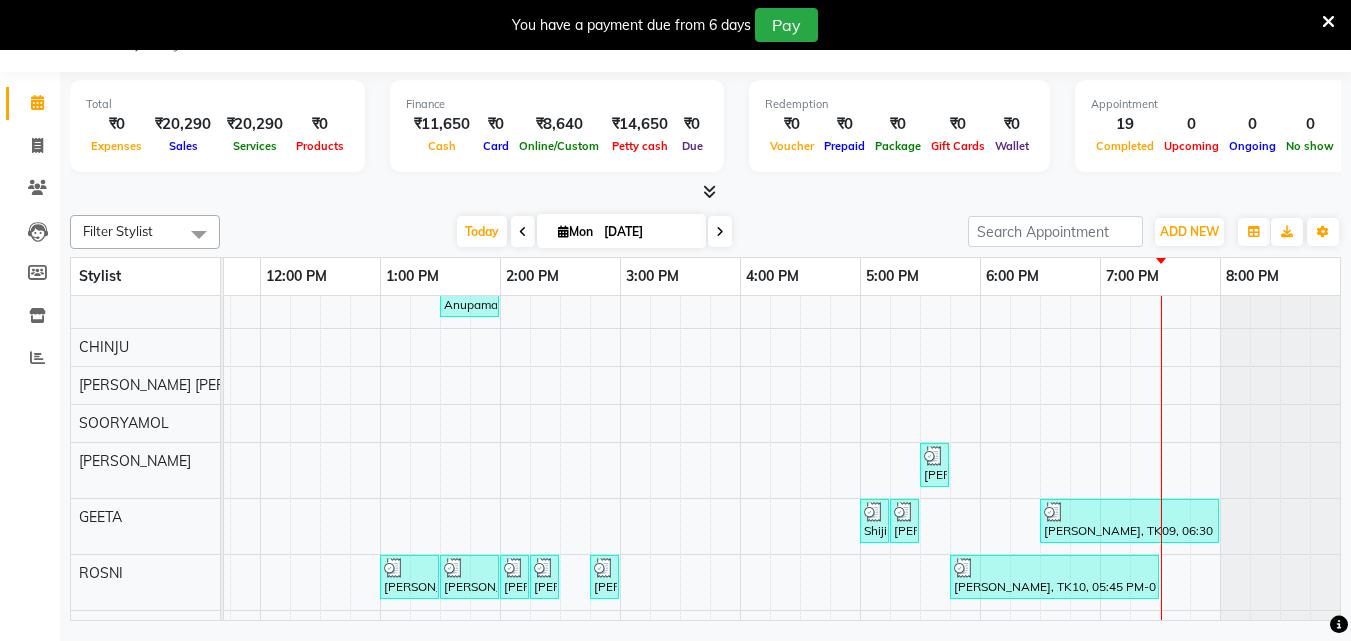click on "Anupama, TK01, 01:30 PM-02:00 PM, Bridal Make up     swetha infosys, TK07, 05:30 PM-05:45 PM, Eyebrows Threading     Shiji, TK06, 05:00 PM-05:15 PM, Eyebrows Threading     Shiji, TK06, 05:15 PM-05:30 PM, Forehead Threading     Anjali, TK09, 06:30 PM-08:00 PM, Normal Hair Cut,Hair Cut With Fringes     angita, TK02, 01:00 PM-01:30 PM, Upper Lip Waxing     angita, TK02, 01:30 PM-02:00 PM, Upper Lip Waxing     angita, TK02, 02:00 PM-02:15 PM, Eyebrows Threading     angita, TK02, 02:15 PM-02:30 PM, Forehead Threading     namitha, TK03, 02:45 PM-03:00 PM, Eyebrows Threading     SREELEKSHMI, TK10, 05:45 PM-07:30 PM, Keratin Spa,Eyebrows Threading,Upper Lip Threading     aparna, TK04, 01:45 PM-03:30 PM, Half Leg D tan,Full Hand D Tan,D-Tan Cleanup     ASWATHY, TK05, 03:30 PM-03:45 PM, Eyebrows Threading     ALEENA, TK11, 06:30 PM-06:45 PM, Eyebrows Threading     Anjali, TK09, 05:30 PM-09:30 PM, Spa Pedicure,Half Leg D tan,Hair Spa,Aroma Manicure,Eyebrows Threading,Forehead Threading" at bounding box center (560, 501) 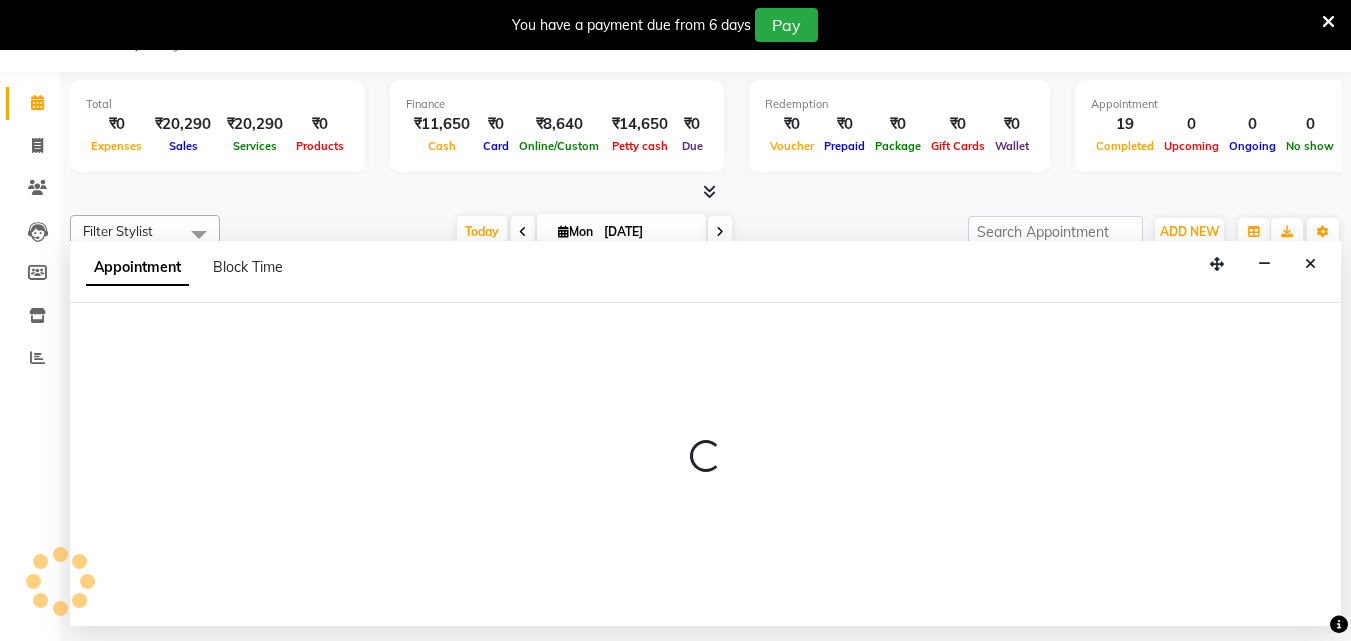 select on "49525" 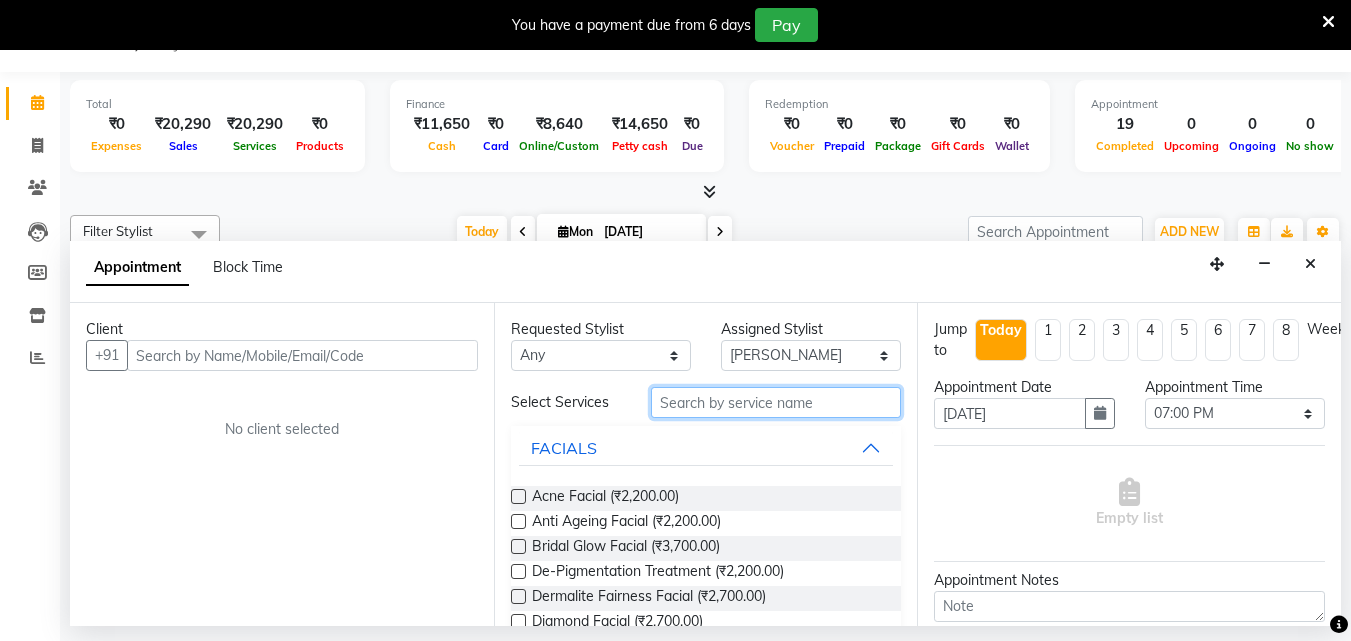 click at bounding box center [776, 402] 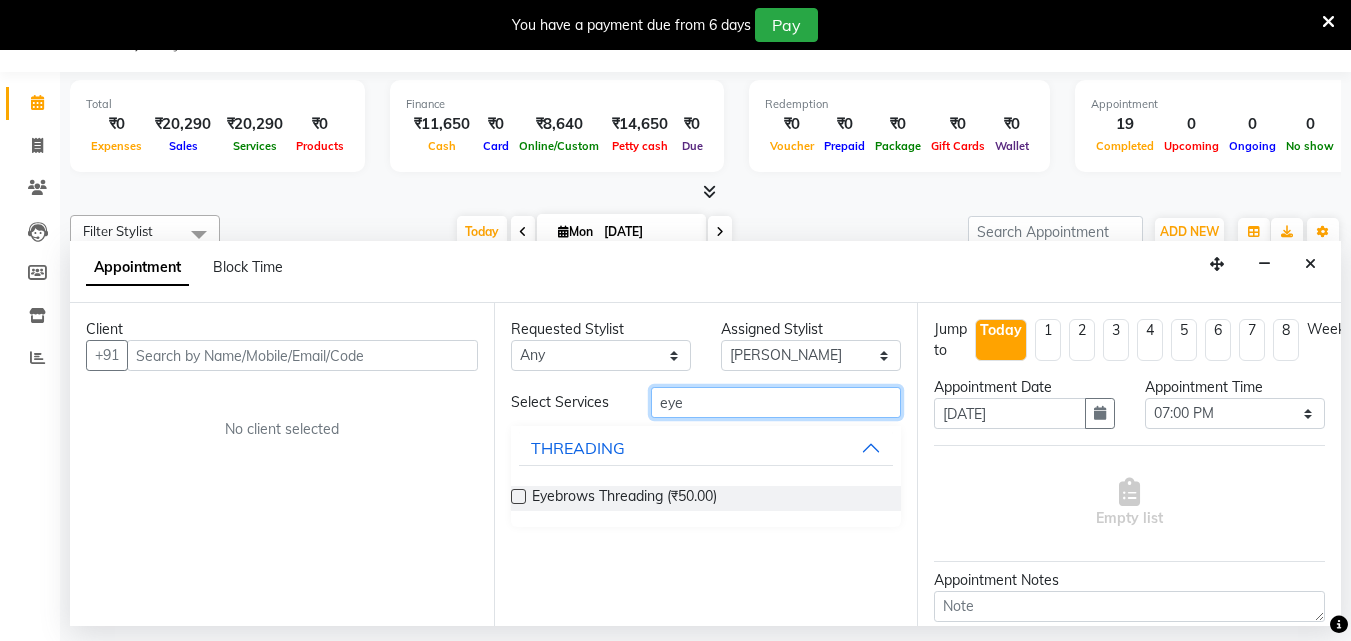 type on "eye" 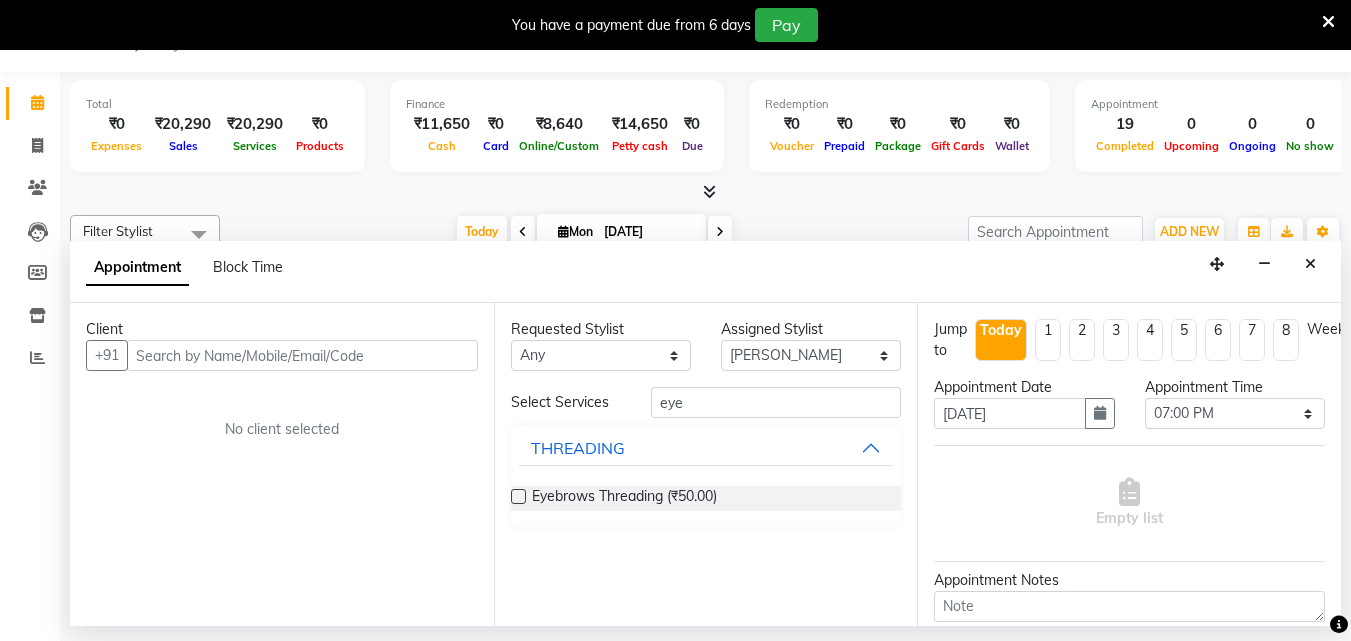 click at bounding box center (518, 496) 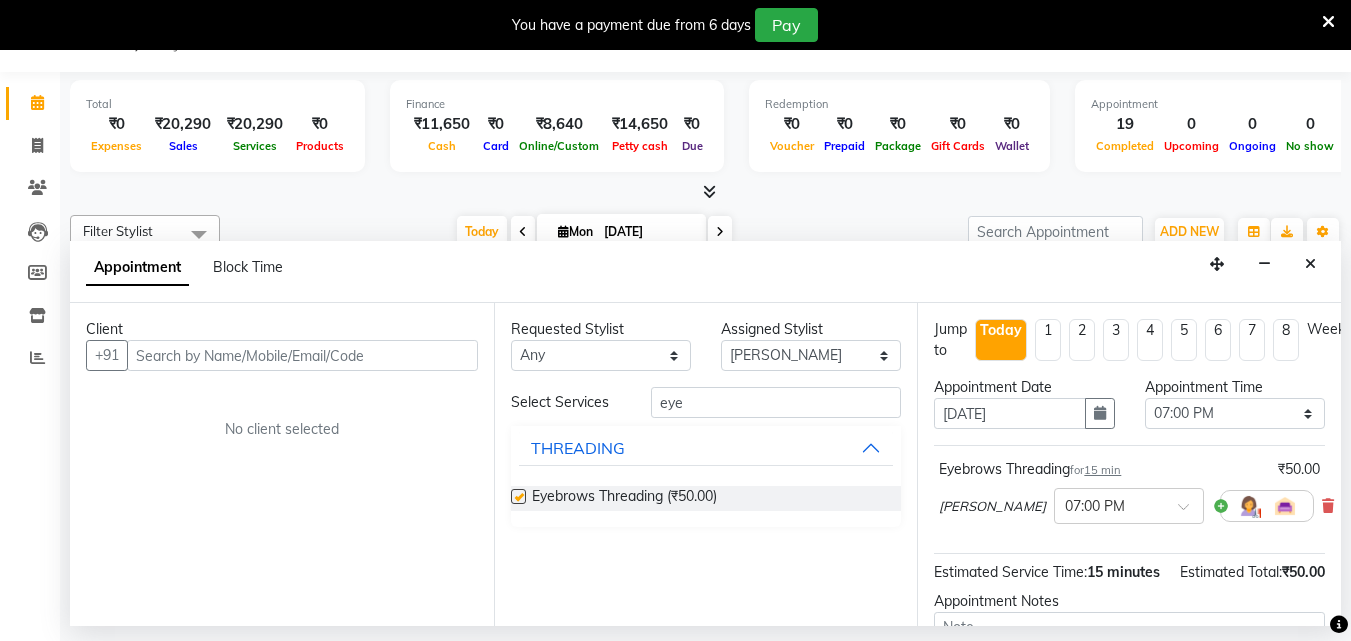checkbox on "false" 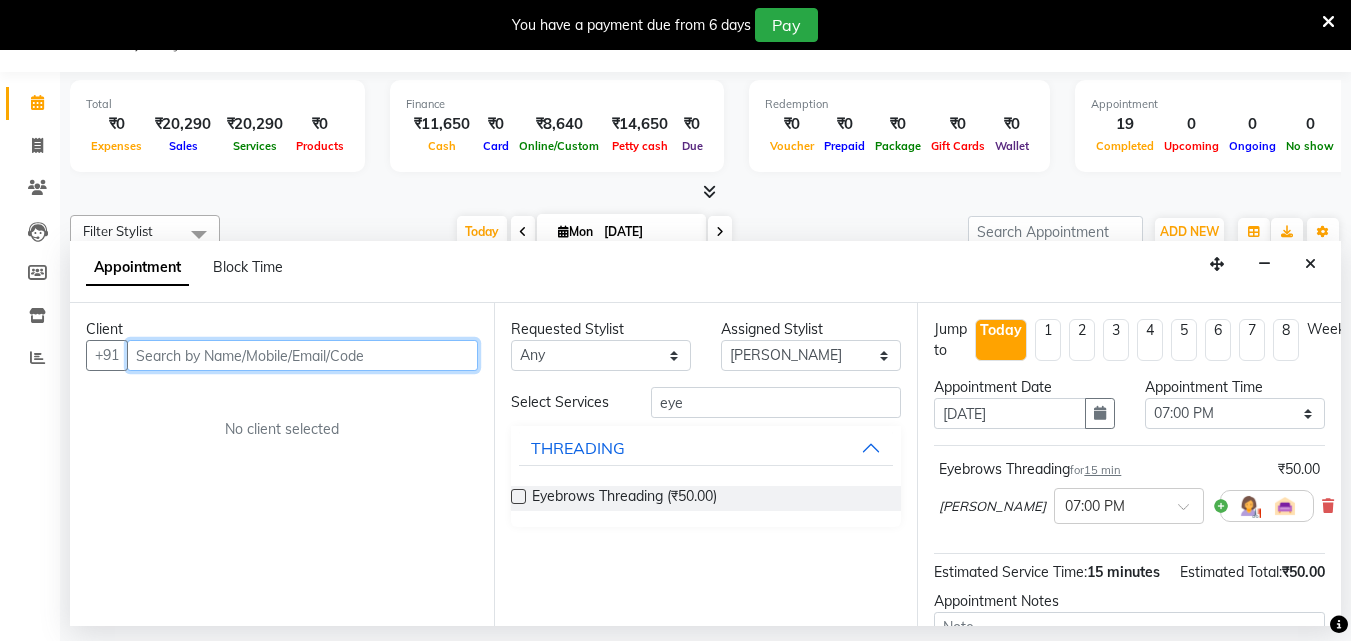click at bounding box center (302, 355) 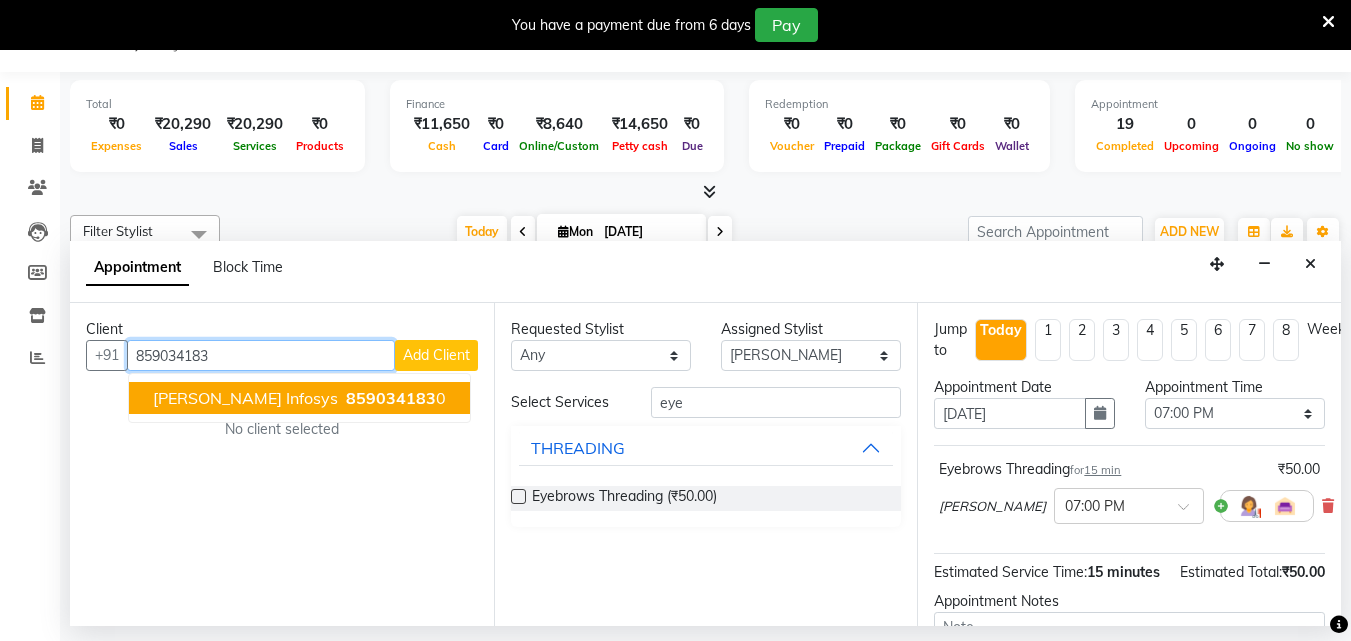 drag, startPoint x: 386, startPoint y: 392, endPoint x: 643, endPoint y: 422, distance: 258.74506 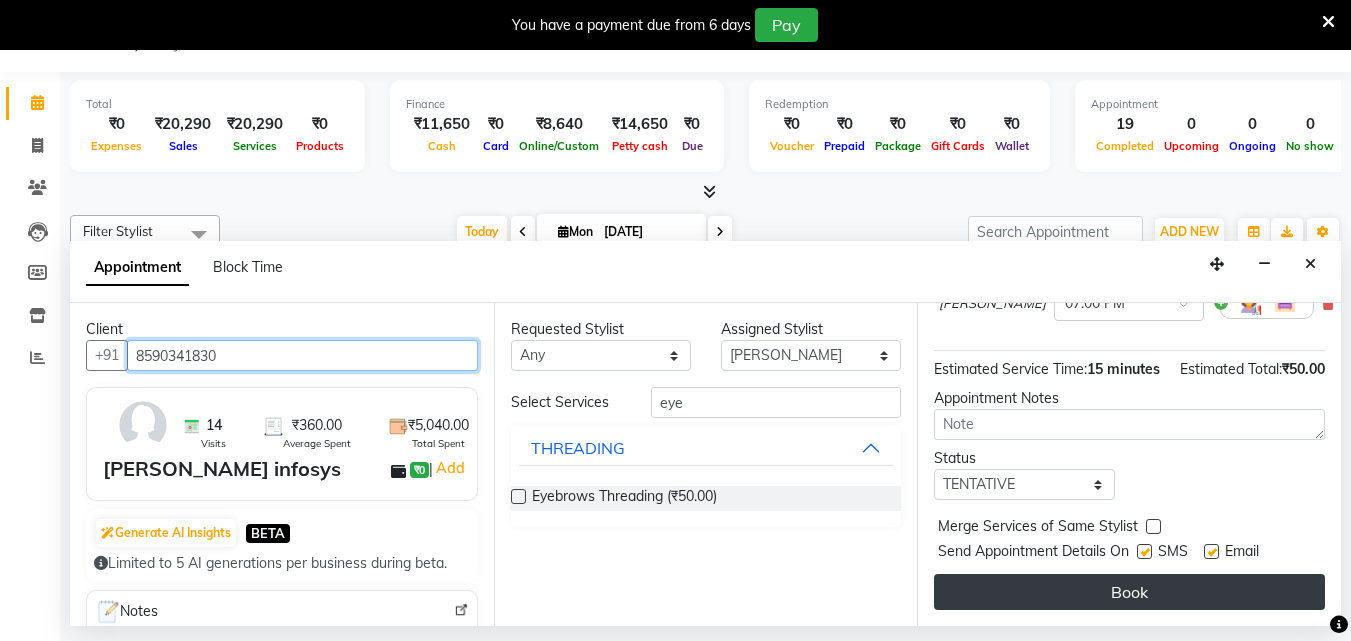 type on "8590341830" 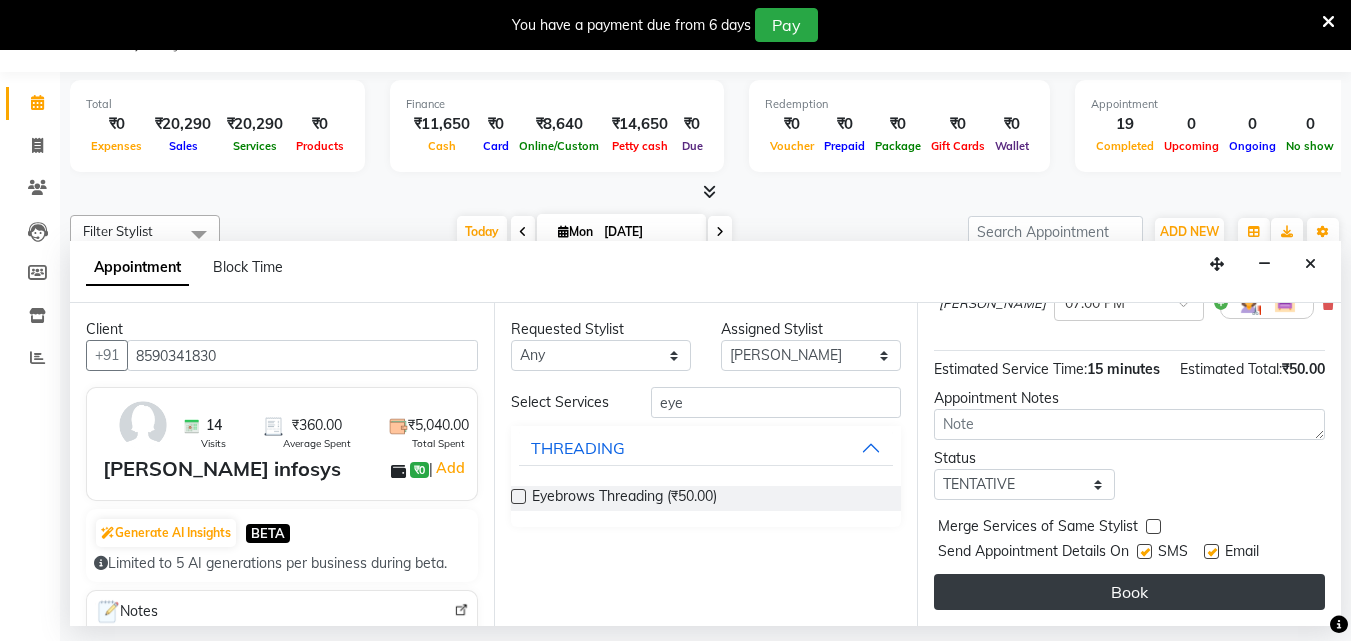click on "Book" at bounding box center (1129, 592) 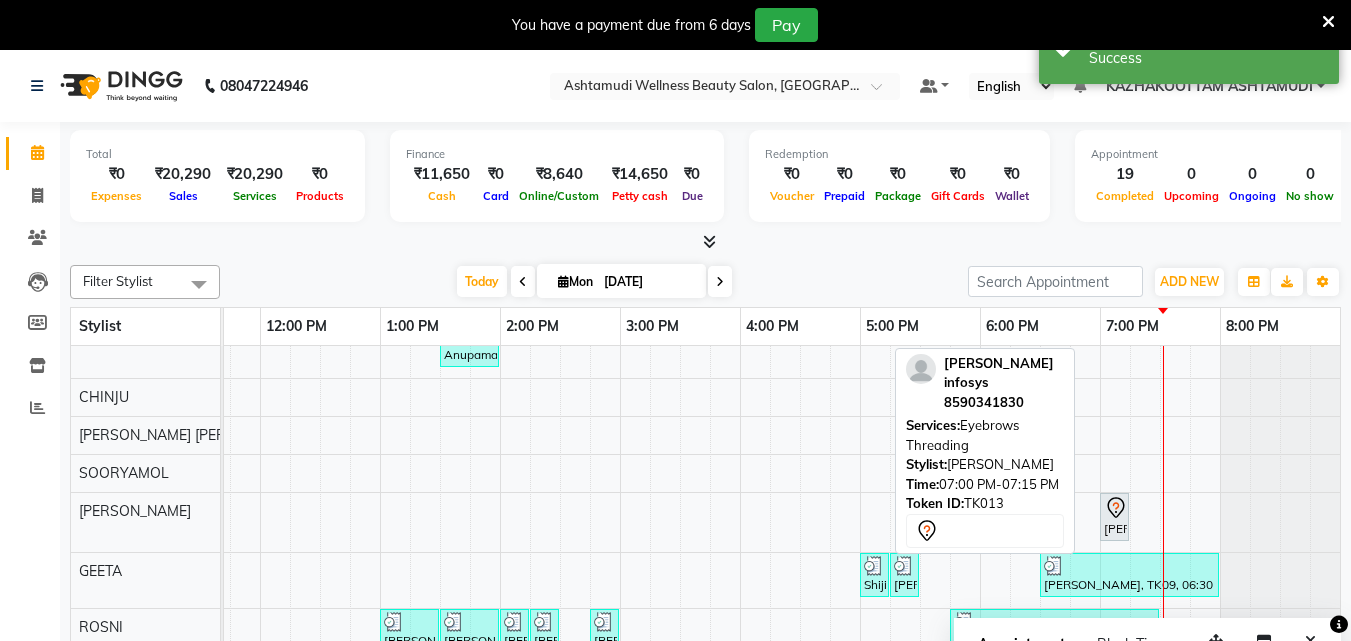 click on "[PERSON_NAME] infosys, TK13, 07:00 PM-07:15 PM, Eyebrows Threading" at bounding box center (1114, 517) 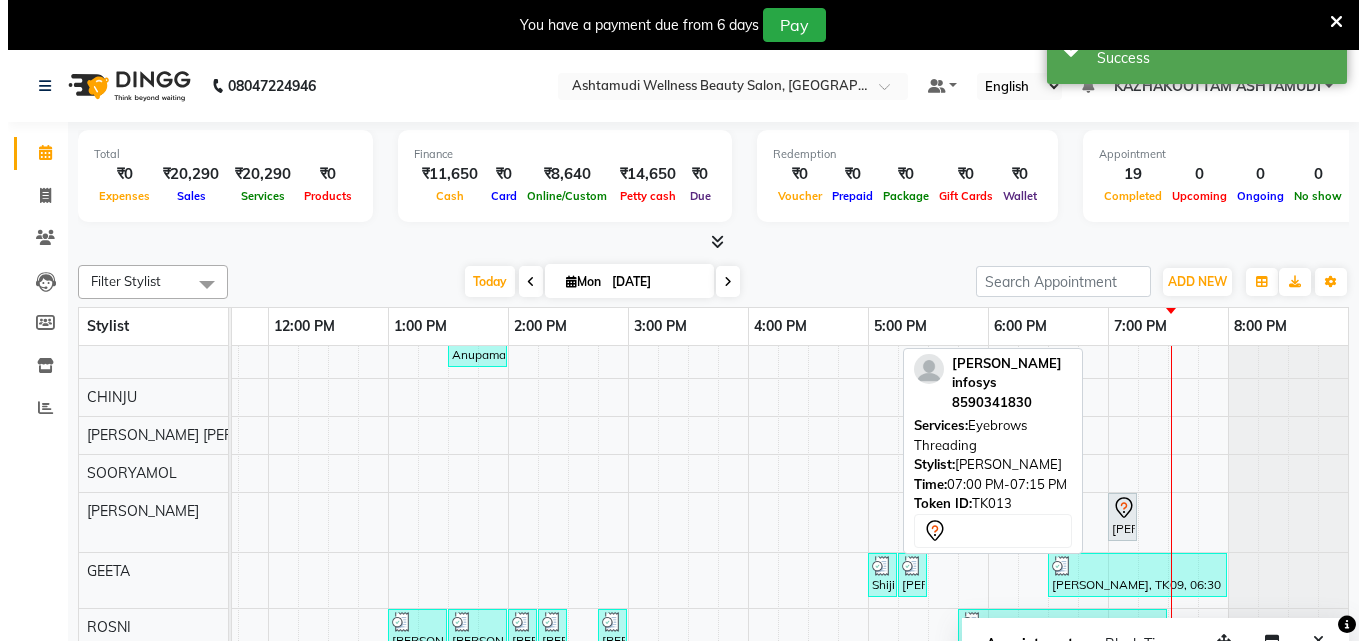 select on "7" 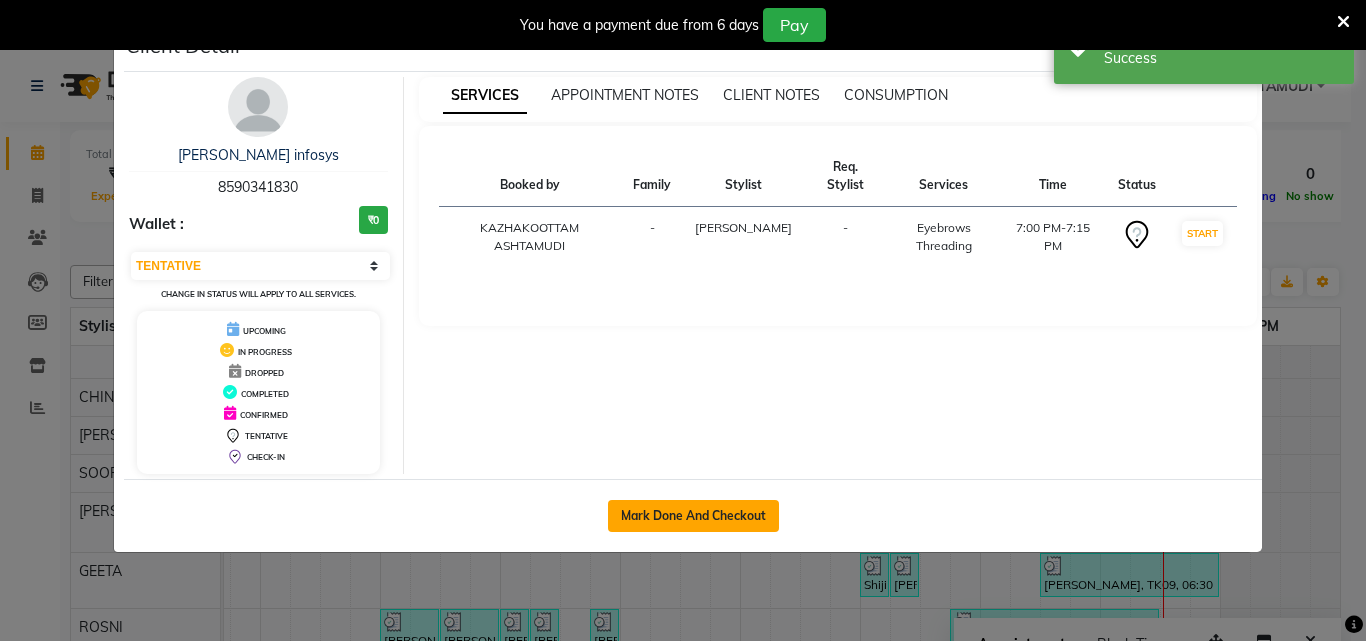 click on "Mark Done And Checkout" 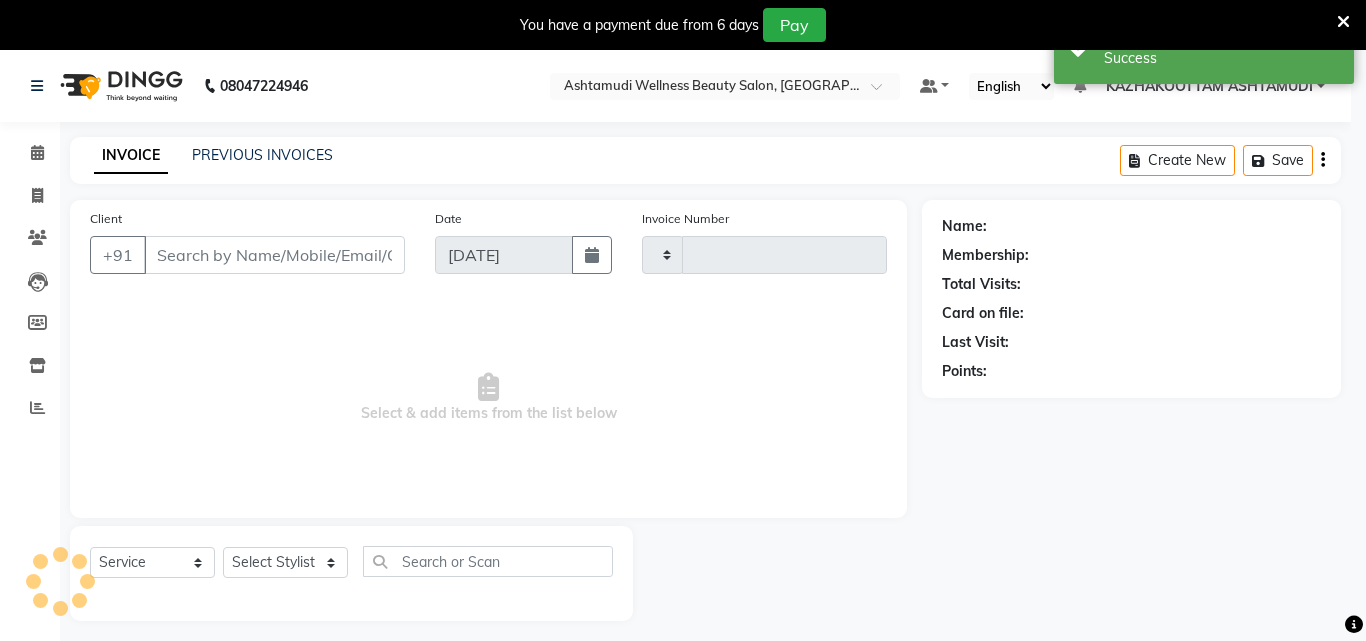 type on "2267" 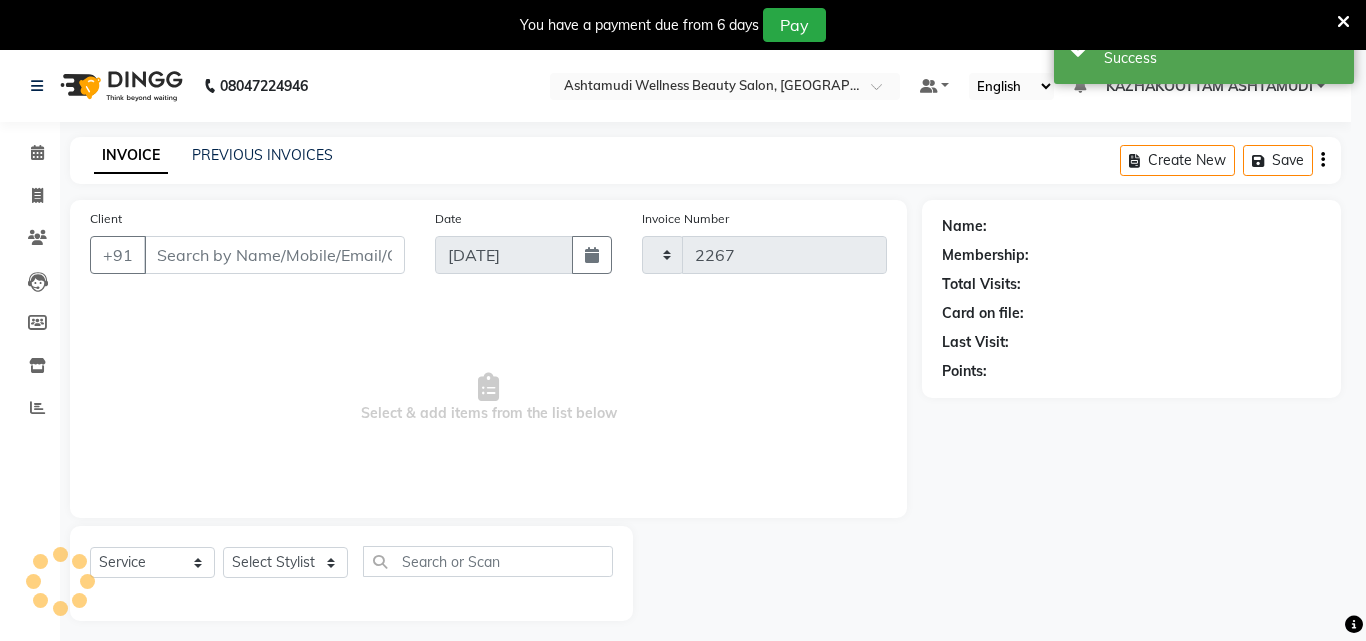 select on "4662" 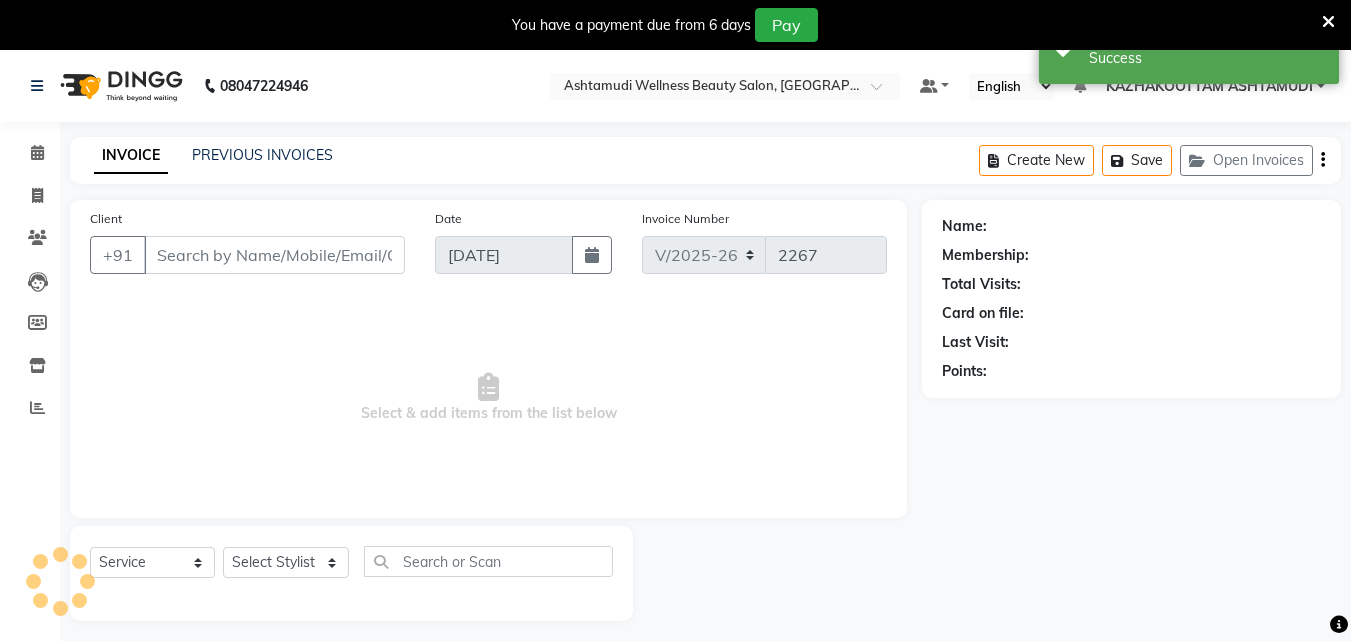 type on "8590341830" 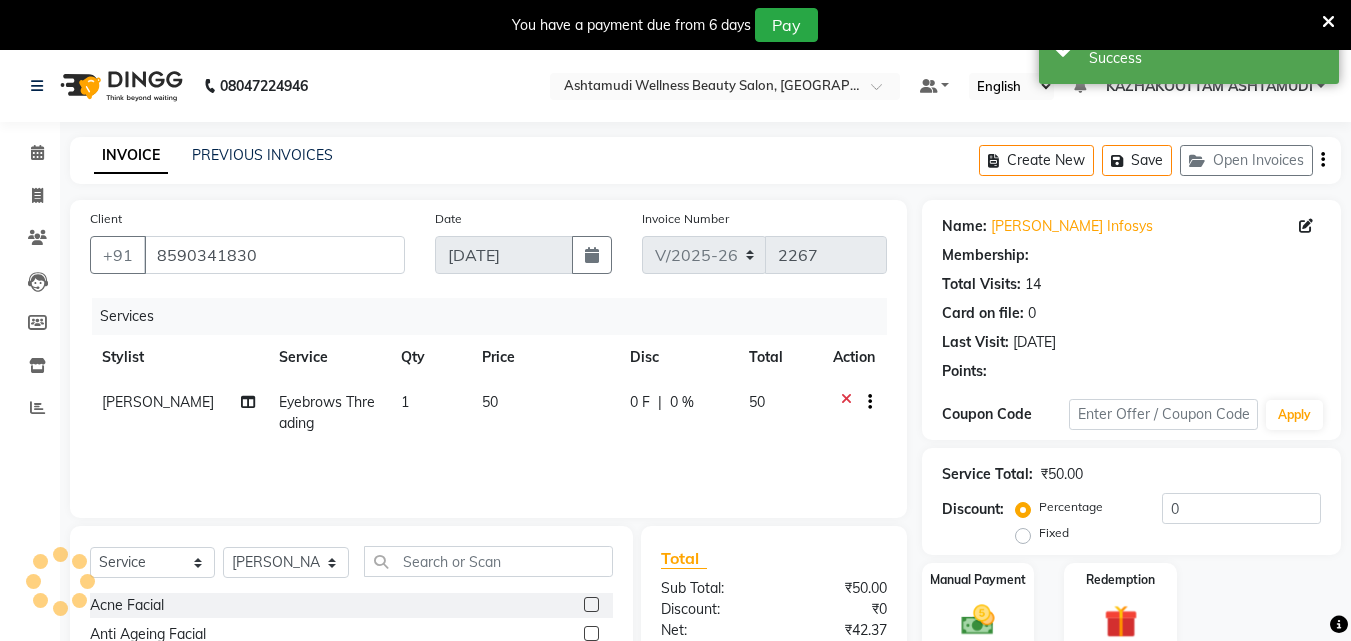 select on "1: Object" 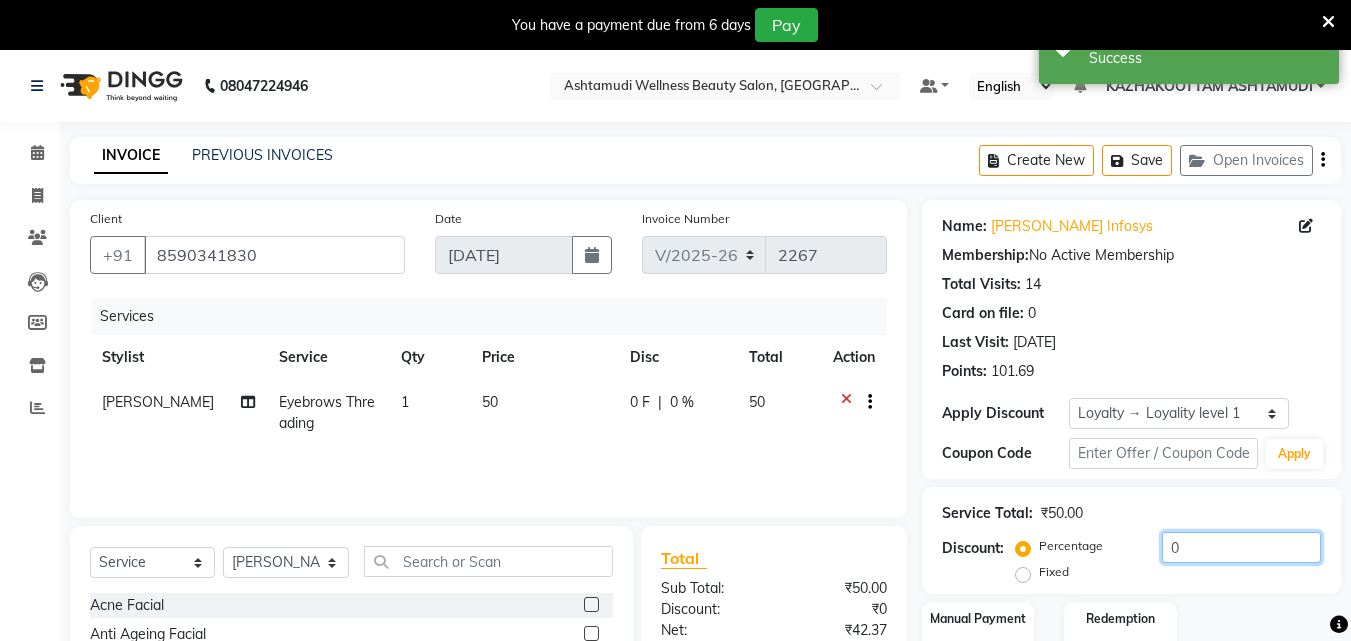 click on "0" 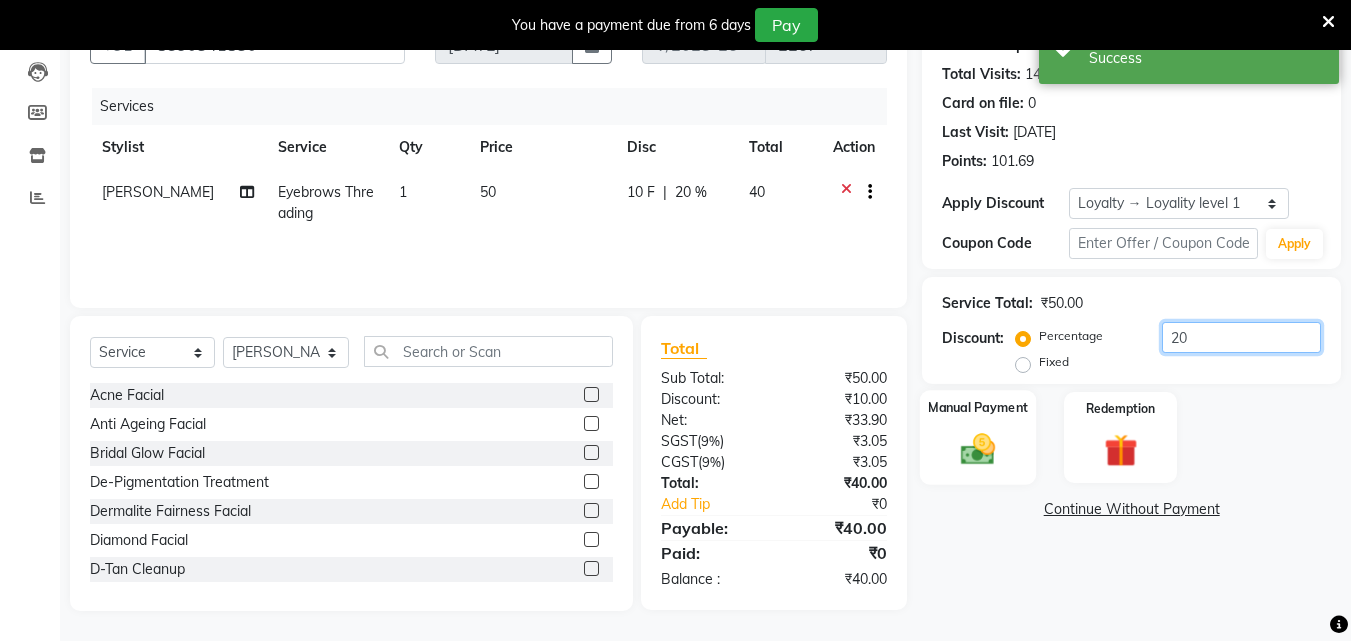 type on "20" 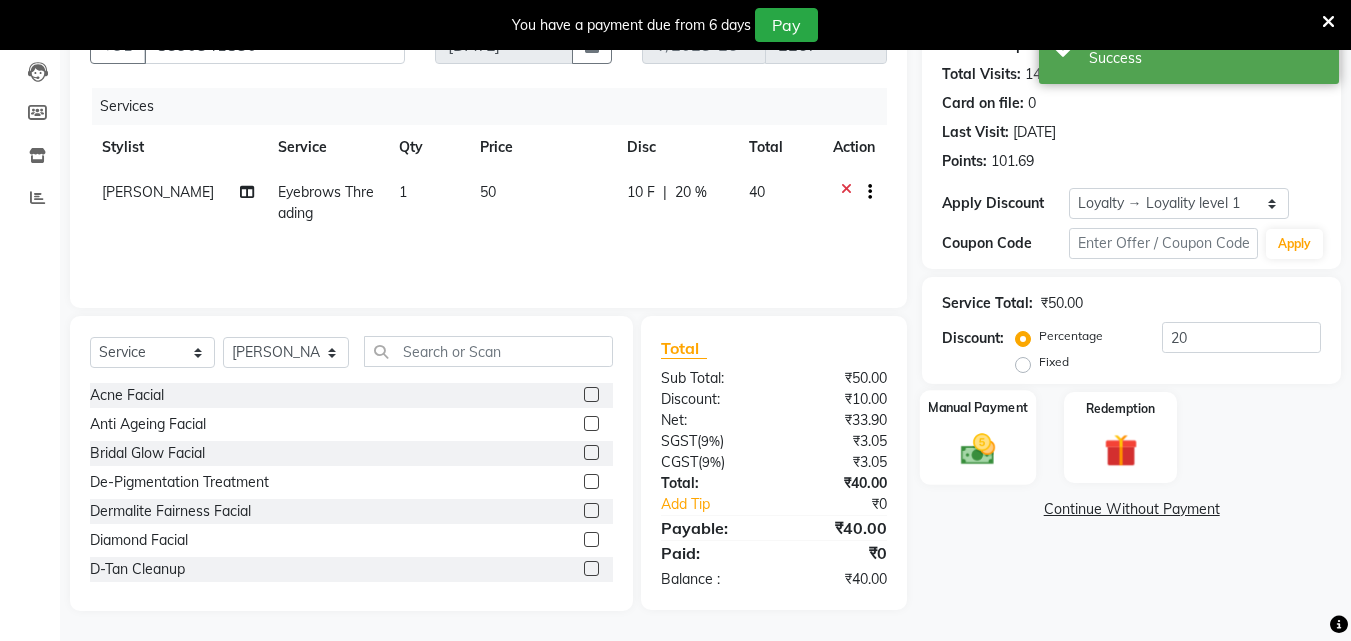 click 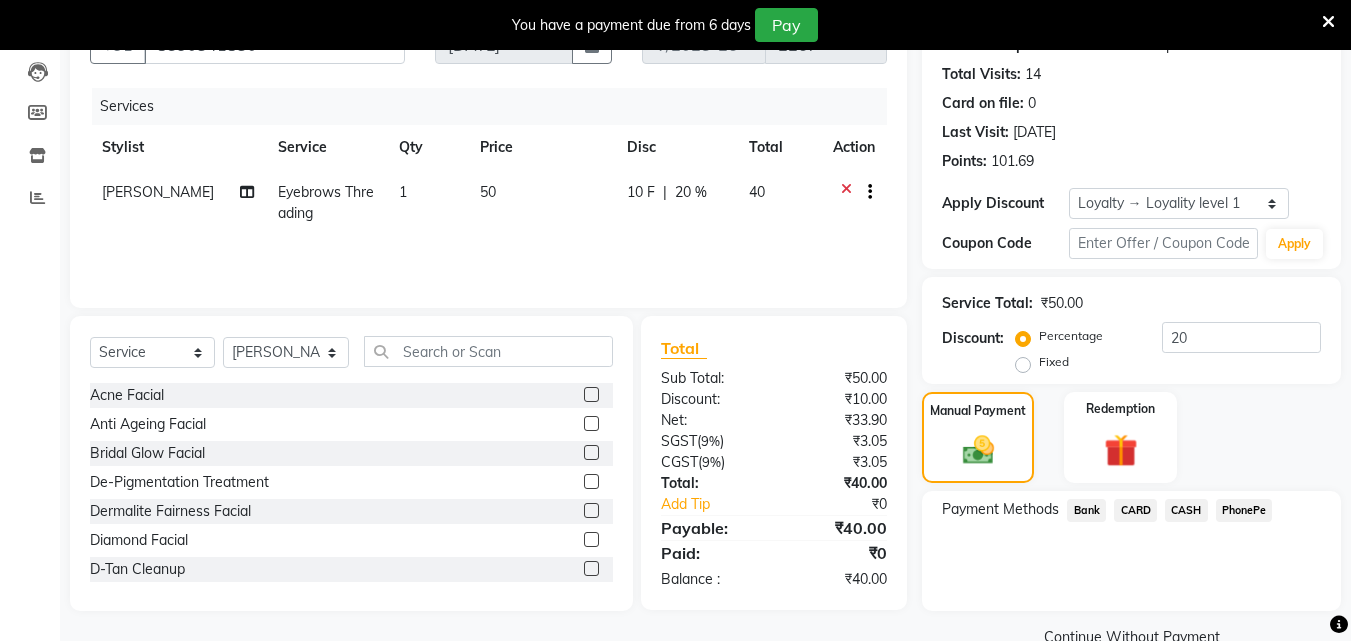 click on "PhonePe" 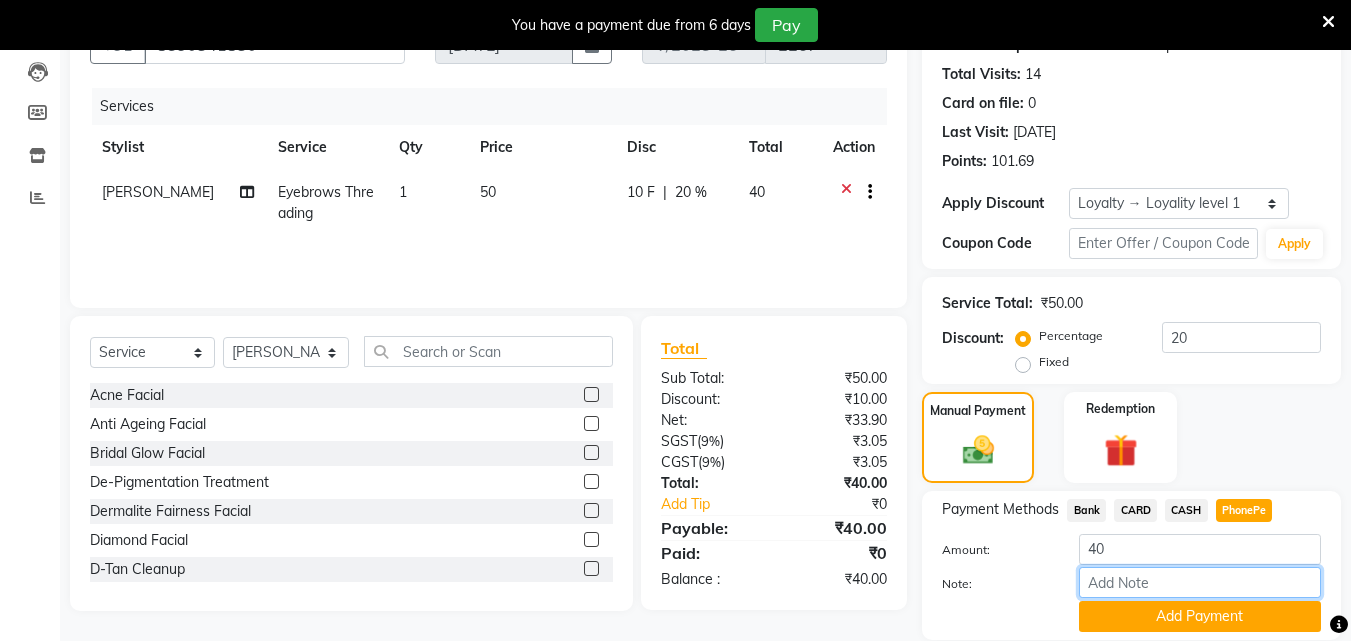 drag, startPoint x: 1174, startPoint y: 586, endPoint x: 1195, endPoint y: 567, distance: 28.319605 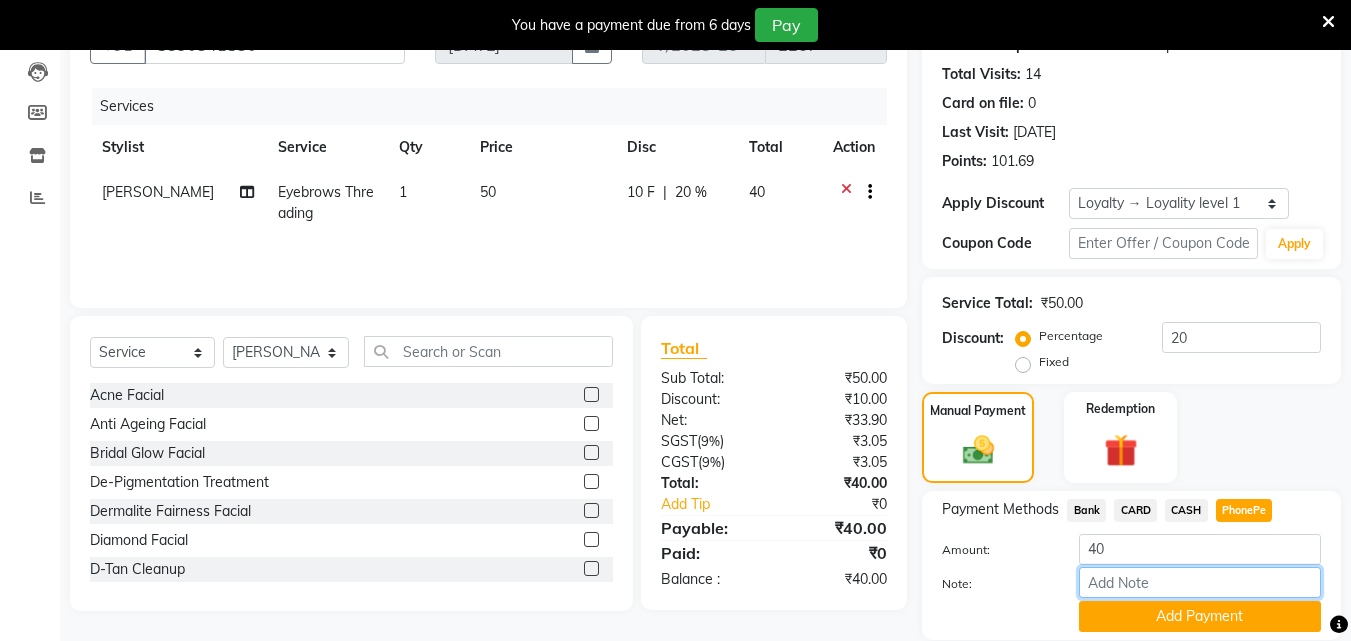 type on "soorya" 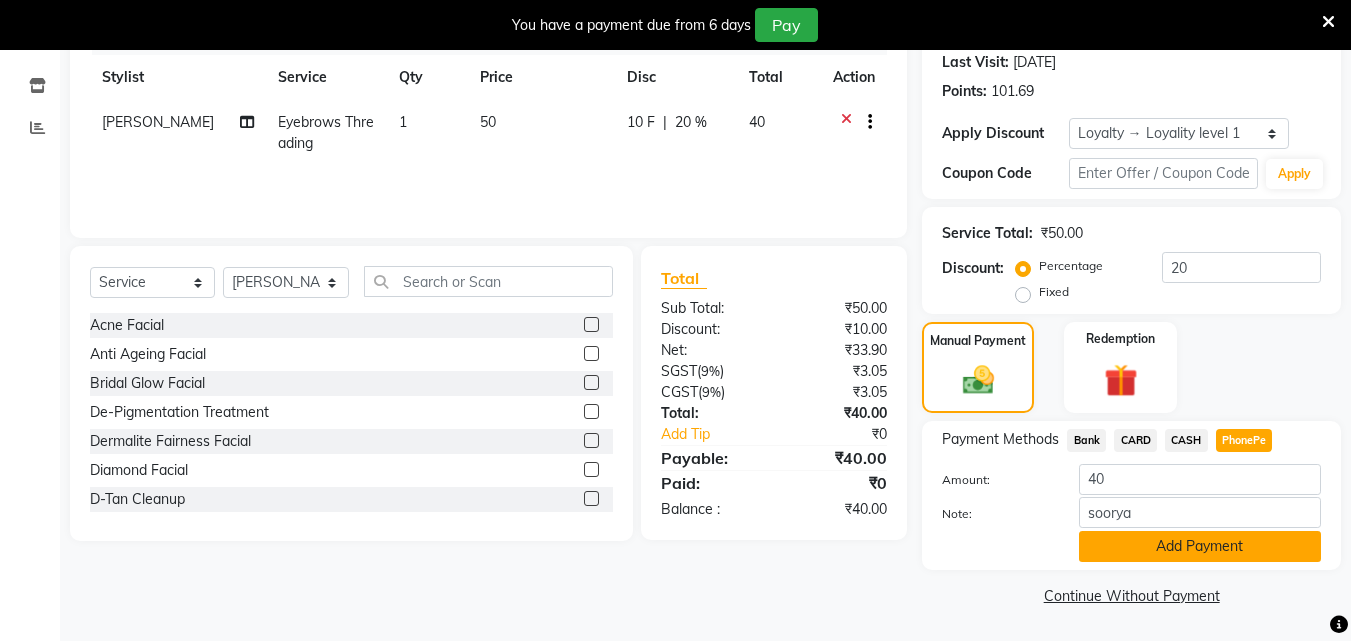click on "Add Payment" 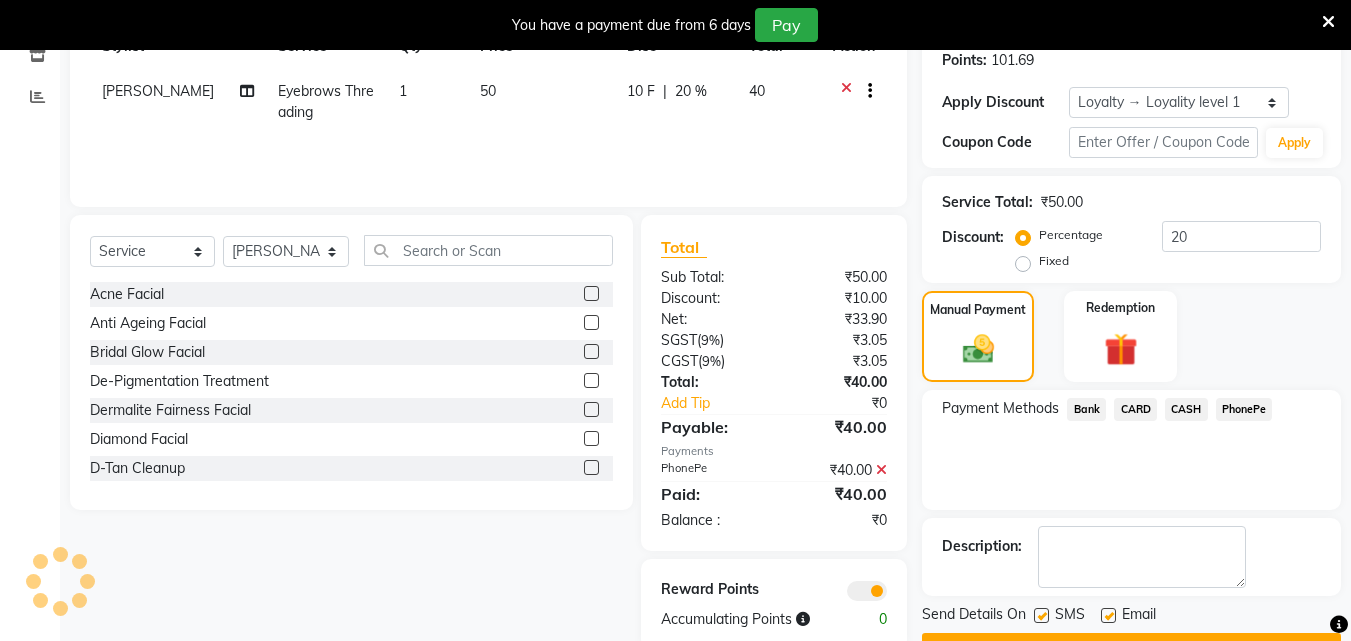 scroll, scrollTop: 364, scrollLeft: 0, axis: vertical 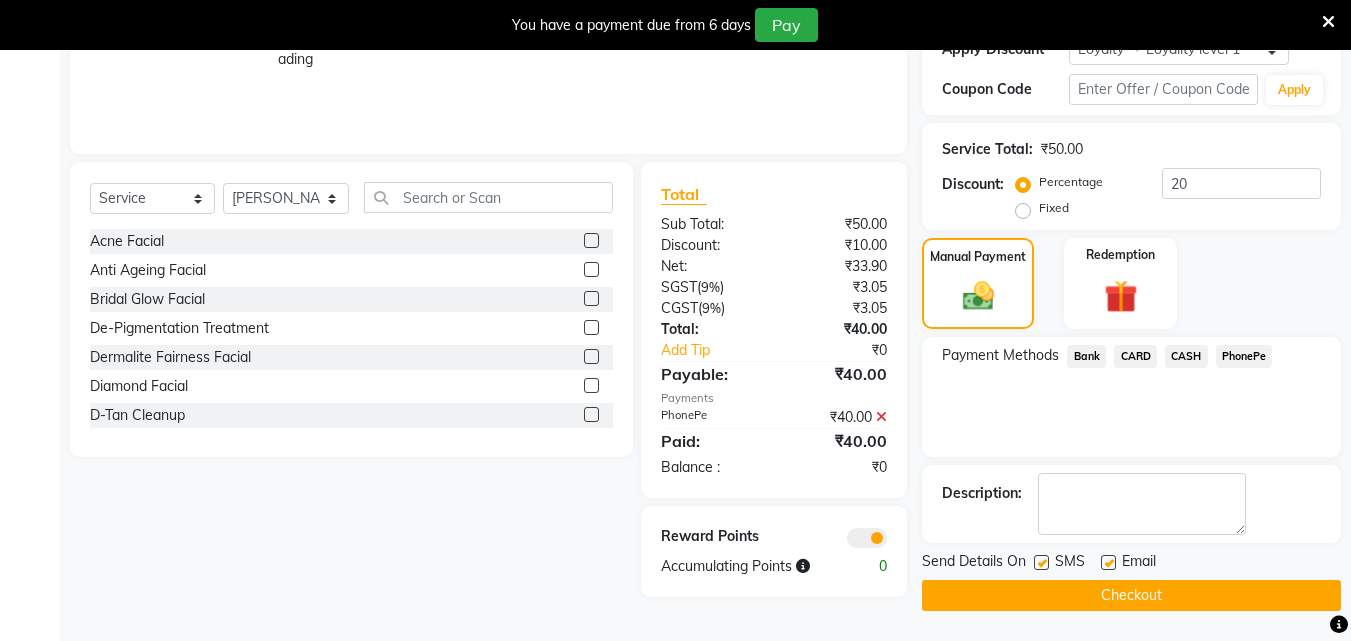 drag, startPoint x: 1041, startPoint y: 560, endPoint x: 1076, endPoint y: 561, distance: 35.014282 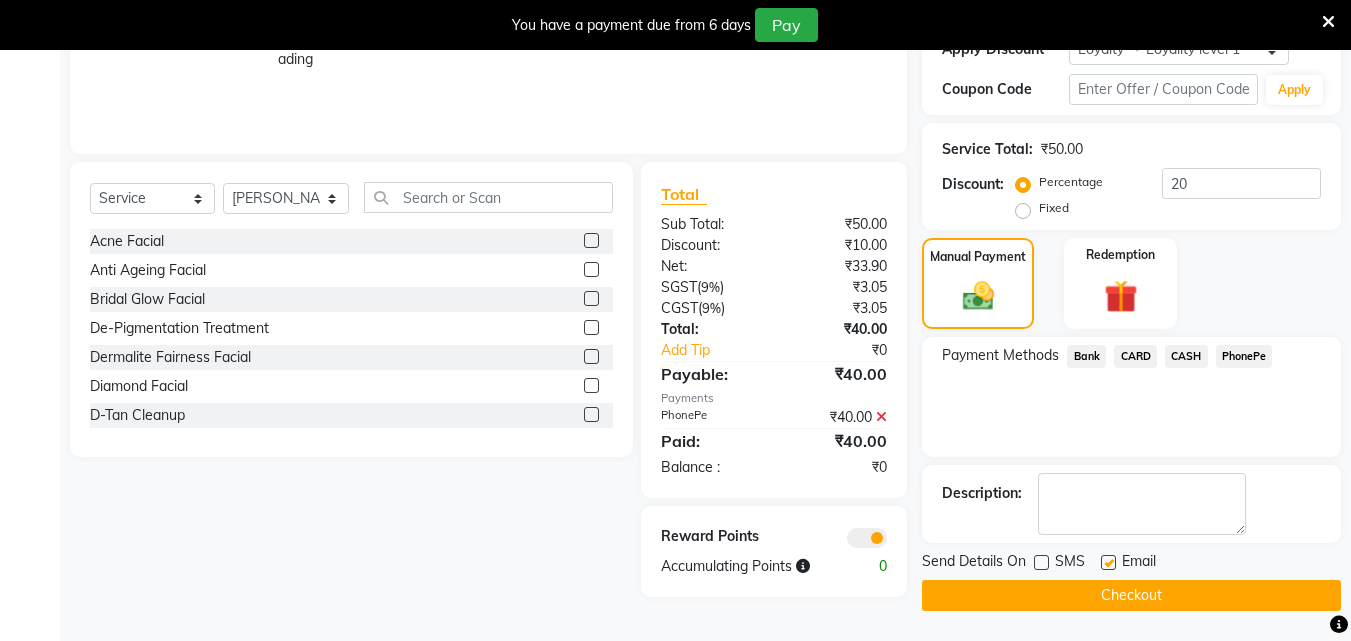 click 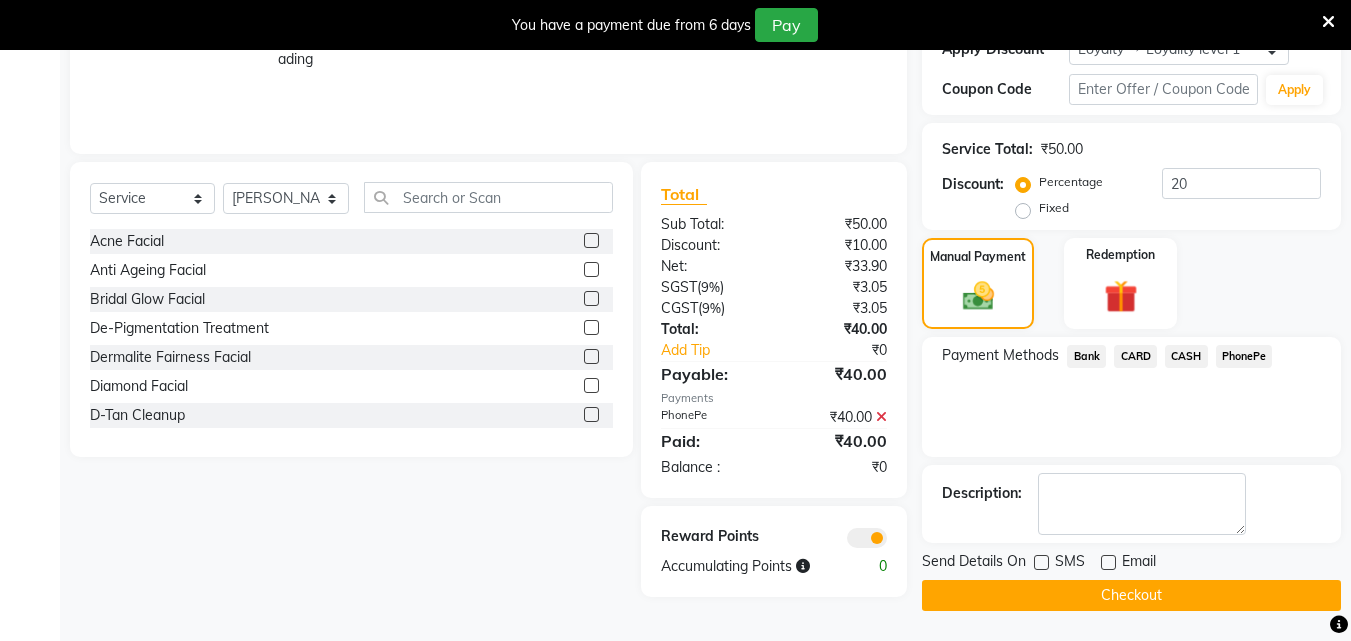click on "Checkout" 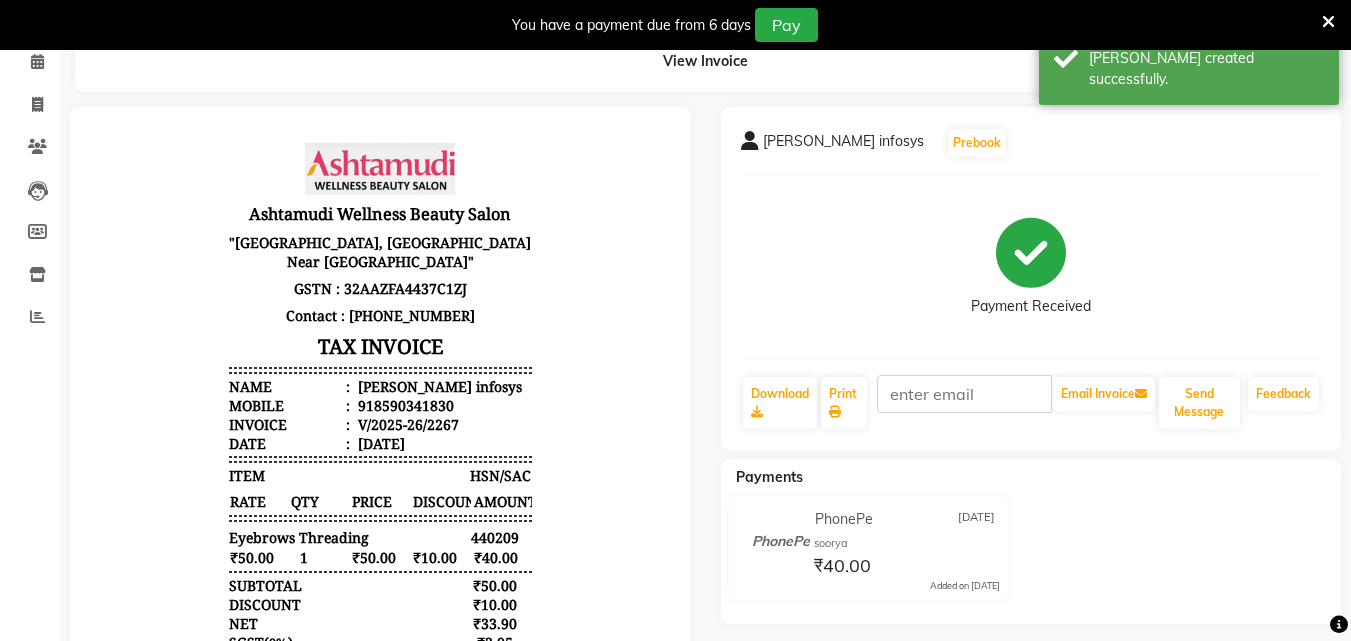scroll, scrollTop: 0, scrollLeft: 0, axis: both 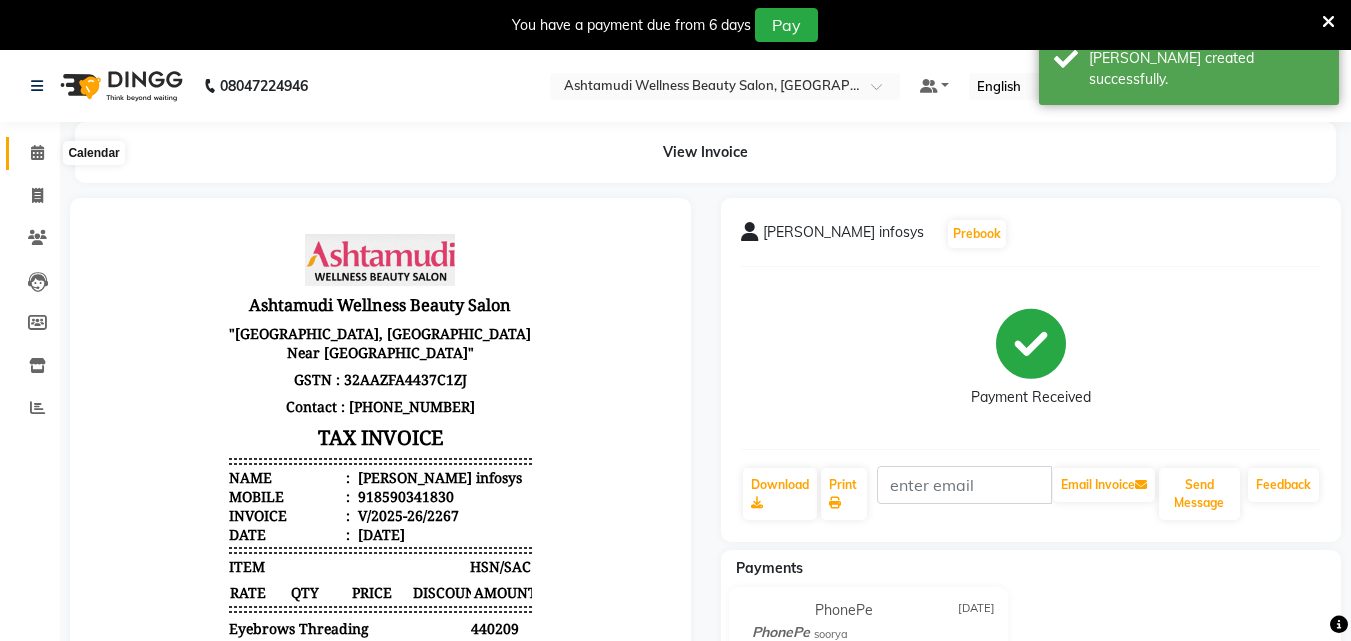 click 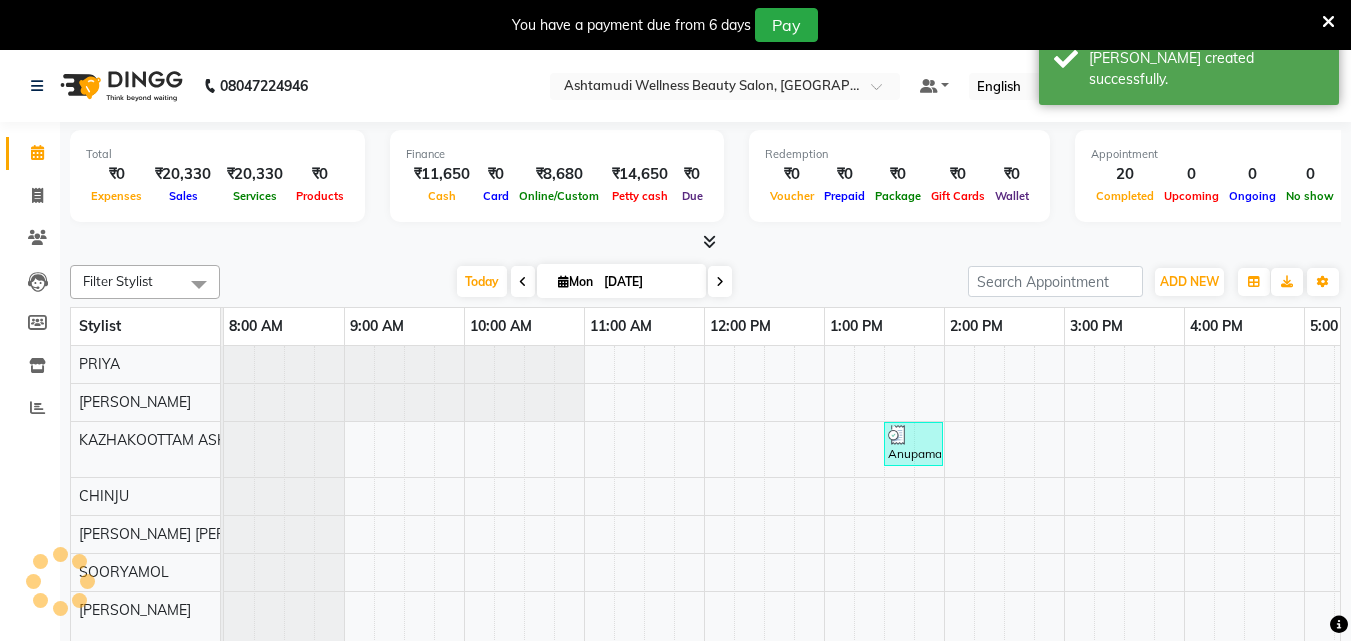 scroll, scrollTop: 0, scrollLeft: 0, axis: both 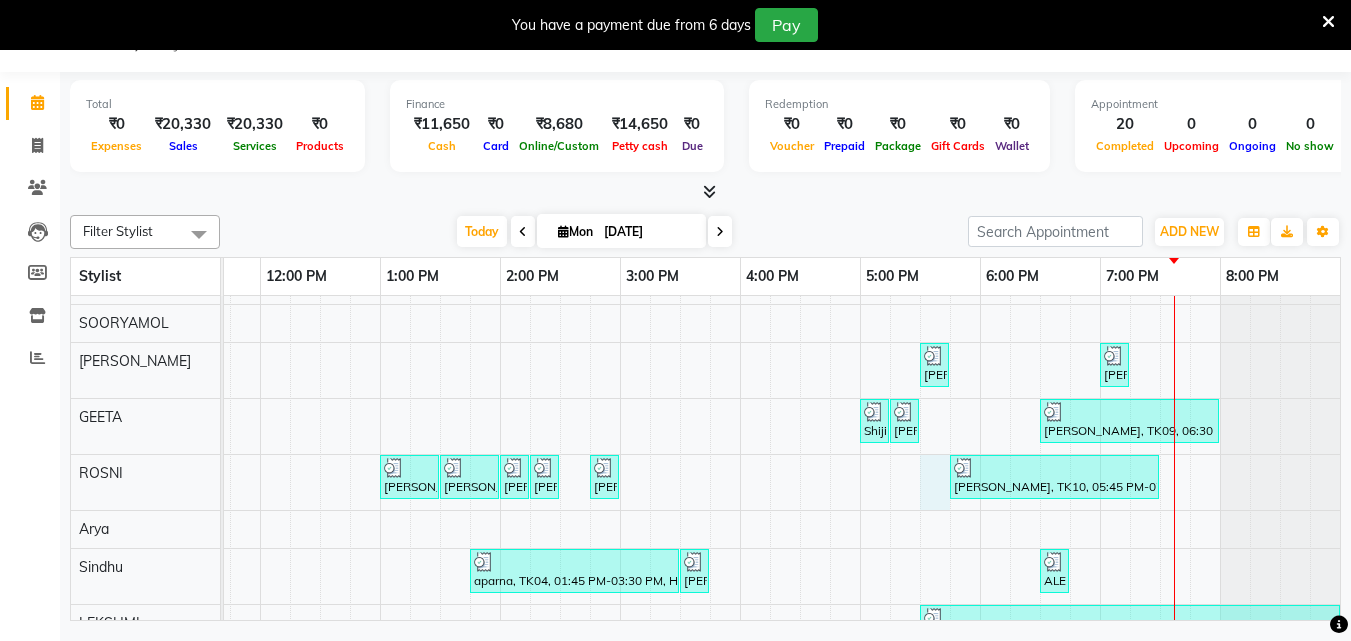 click on "Anupama, TK01, 01:30 PM-02:00 PM, Bridal Make up     swetha infosys, TK07, 05:30 PM-05:45 PM, Eyebrows Threading     ASWATHY infosys, TK13, 07:00 PM-07:15 PM, Eyebrows Threading     Shiji, TK06, 05:00 PM-05:15 PM, Eyebrows Threading     Shiji, TK06, 05:15 PM-05:30 PM, Forehead Threading     Anjali, TK09, 06:30 PM-08:00 PM, Normal Hair Cut,Hair Cut With Fringes     angita, TK02, 01:00 PM-01:30 PM, Upper Lip Waxing     angita, TK02, 01:30 PM-02:00 PM, Upper Lip Waxing     angita, TK02, 02:00 PM-02:15 PM, Eyebrows Threading     angita, TK02, 02:15 PM-02:30 PM, Forehead Threading     namitha, TK03, 02:45 PM-03:00 PM, Eyebrows Threading     SREELEKSHMI, TK10, 05:45 PM-07:30 PM, Keratin Spa,Eyebrows Threading,Upper Lip Threading     aparna, TK04, 01:45 PM-03:30 PM, Half Leg D tan,Full Hand D Tan,D-Tan Cleanup     ASWATHY, TK05, 03:30 PM-03:45 PM, Eyebrows Threading     ALEENA, TK11, 06:30 PM-06:45 PM, Eyebrows Threading         bessy, TK08, 06:00 PM-06:15 PM, Eyebrows Threading" at bounding box center [560, 401] 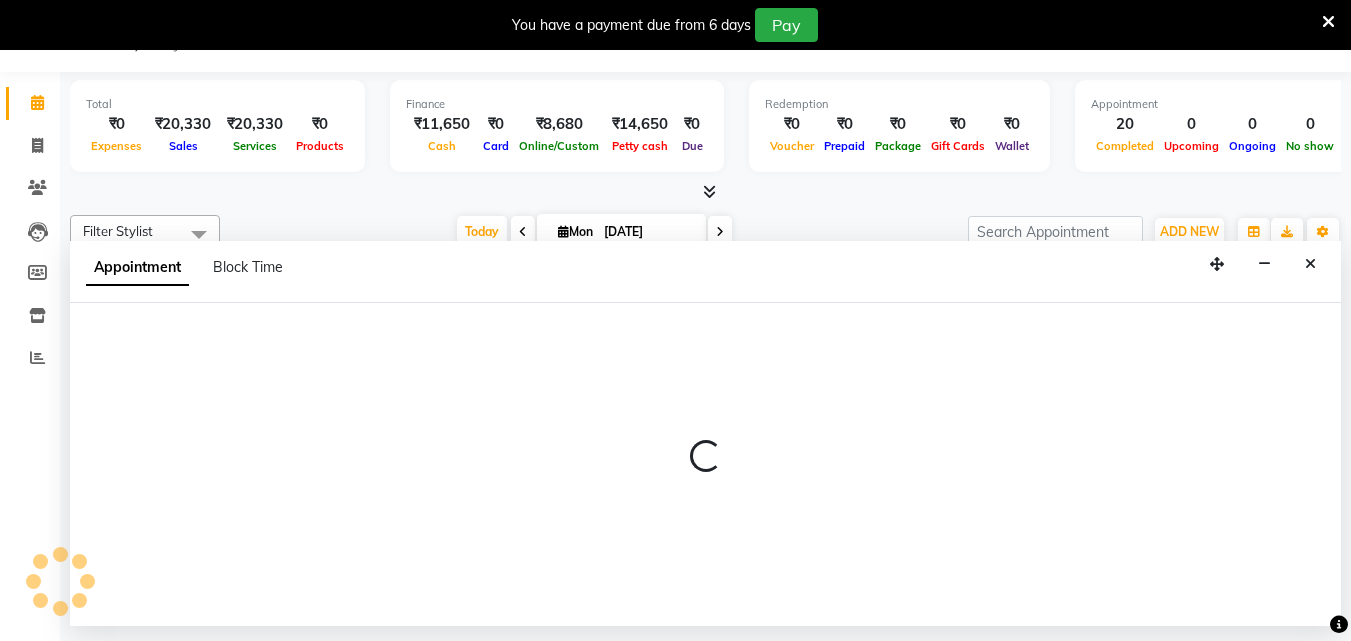 select on "52755" 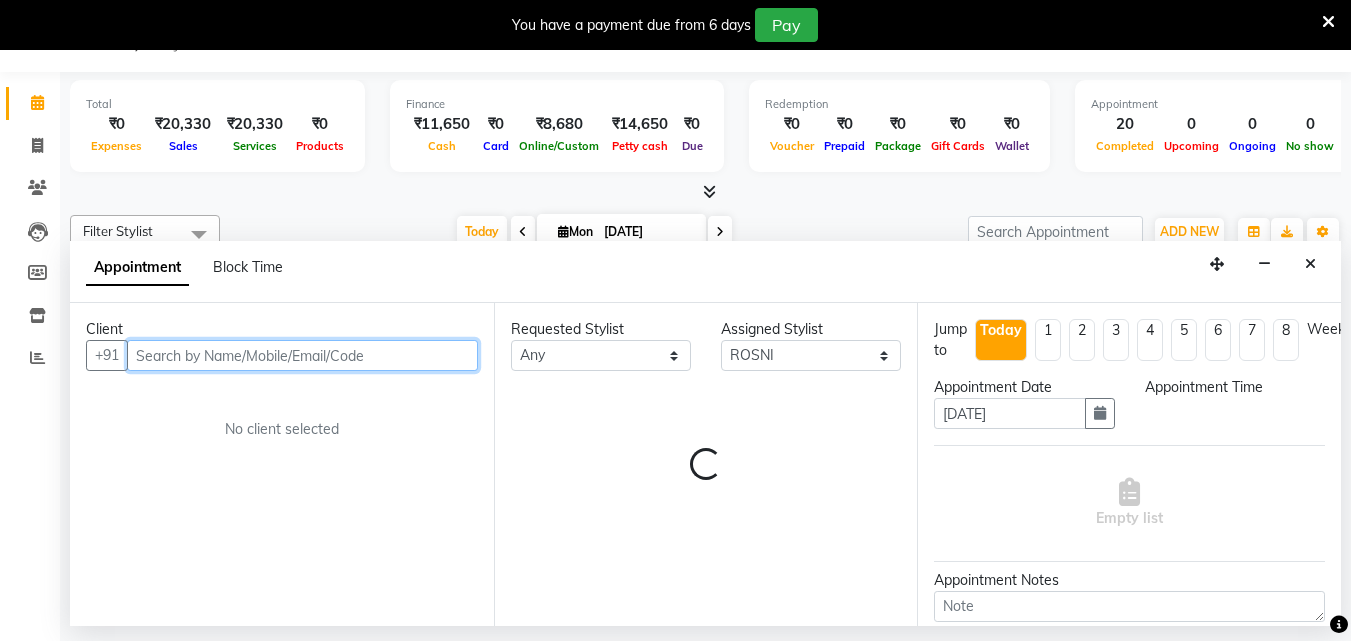 select on "1050" 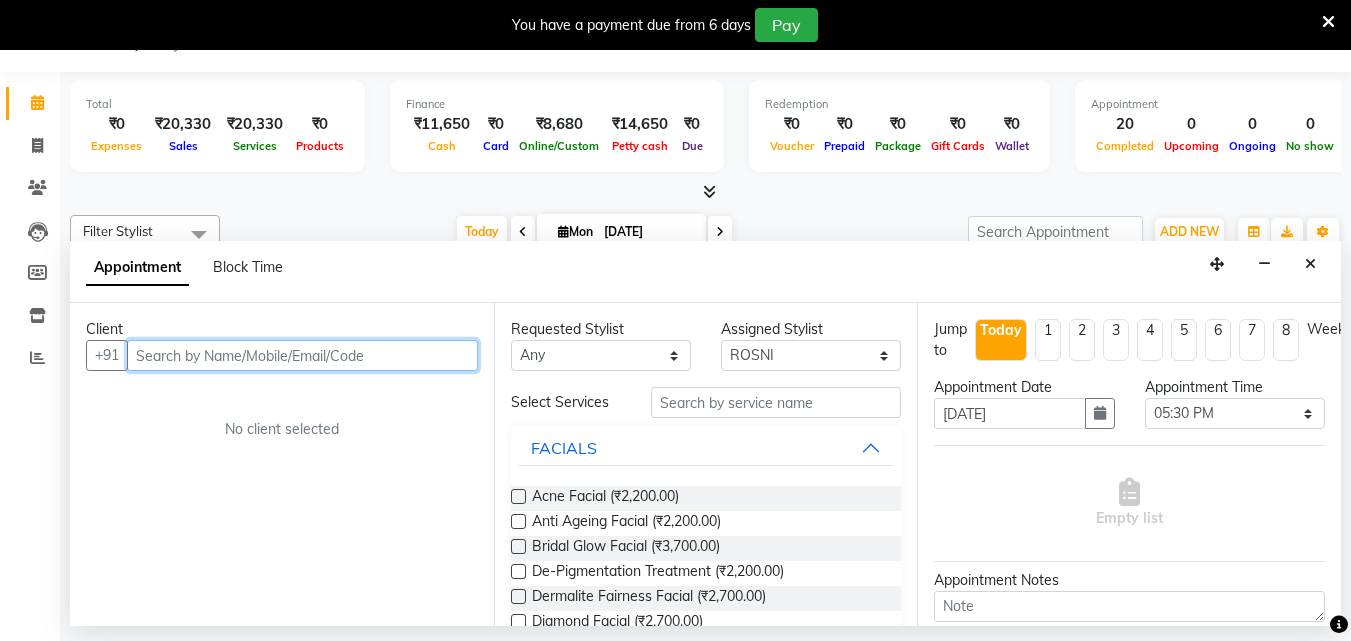 click at bounding box center [302, 355] 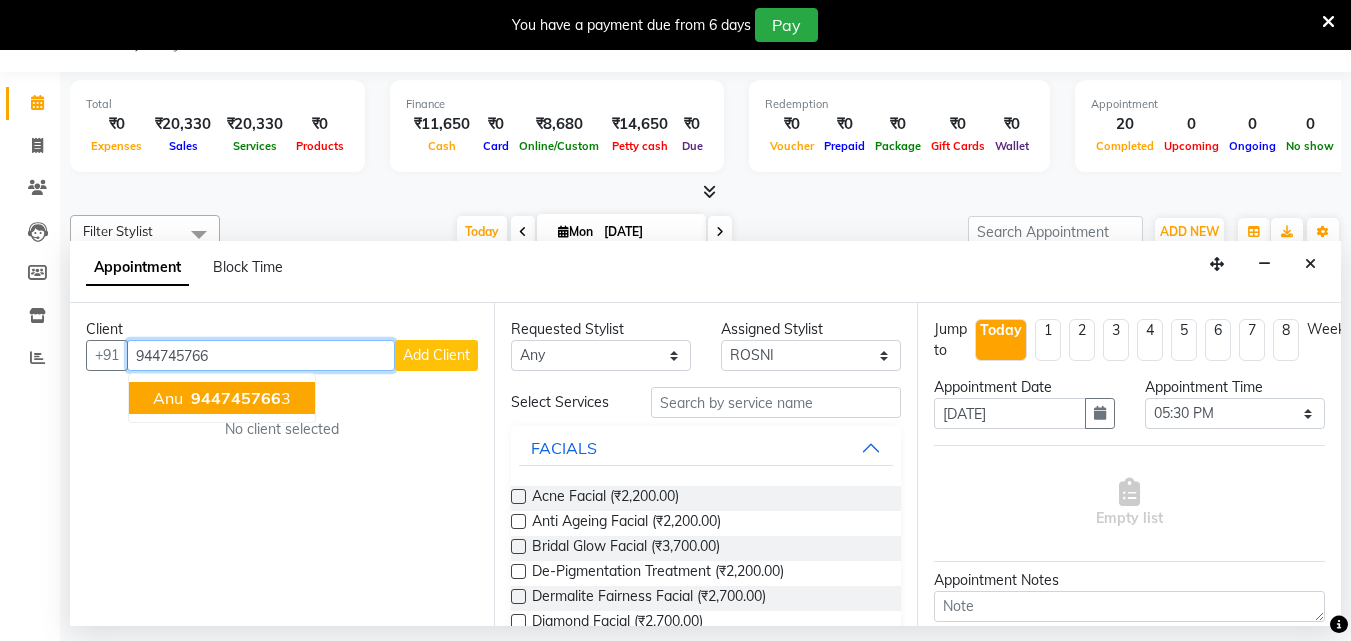 click on "944745766" at bounding box center (236, 398) 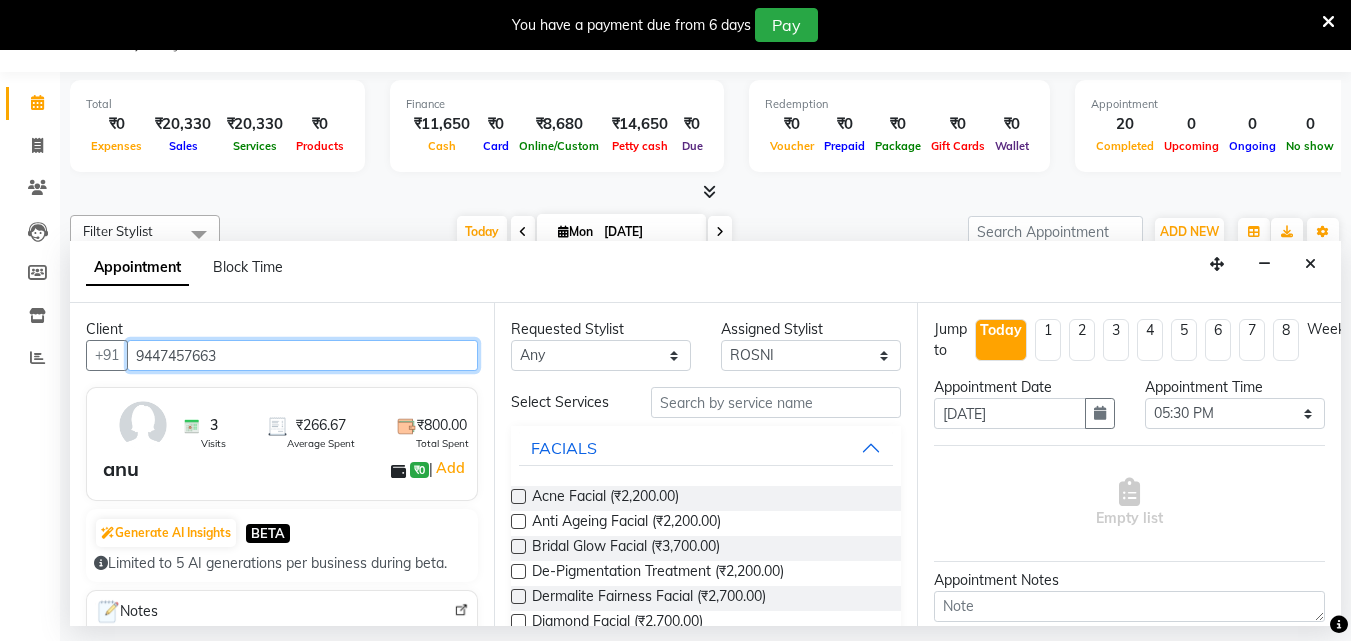 type on "9447457663" 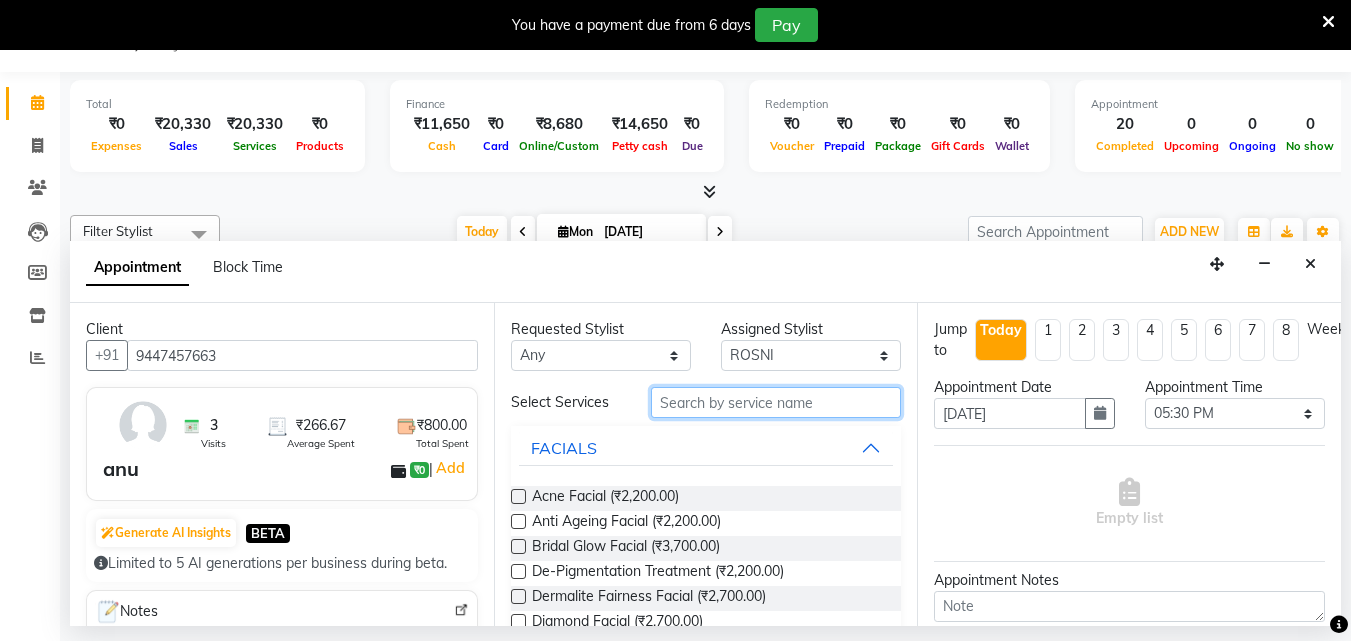click at bounding box center [776, 402] 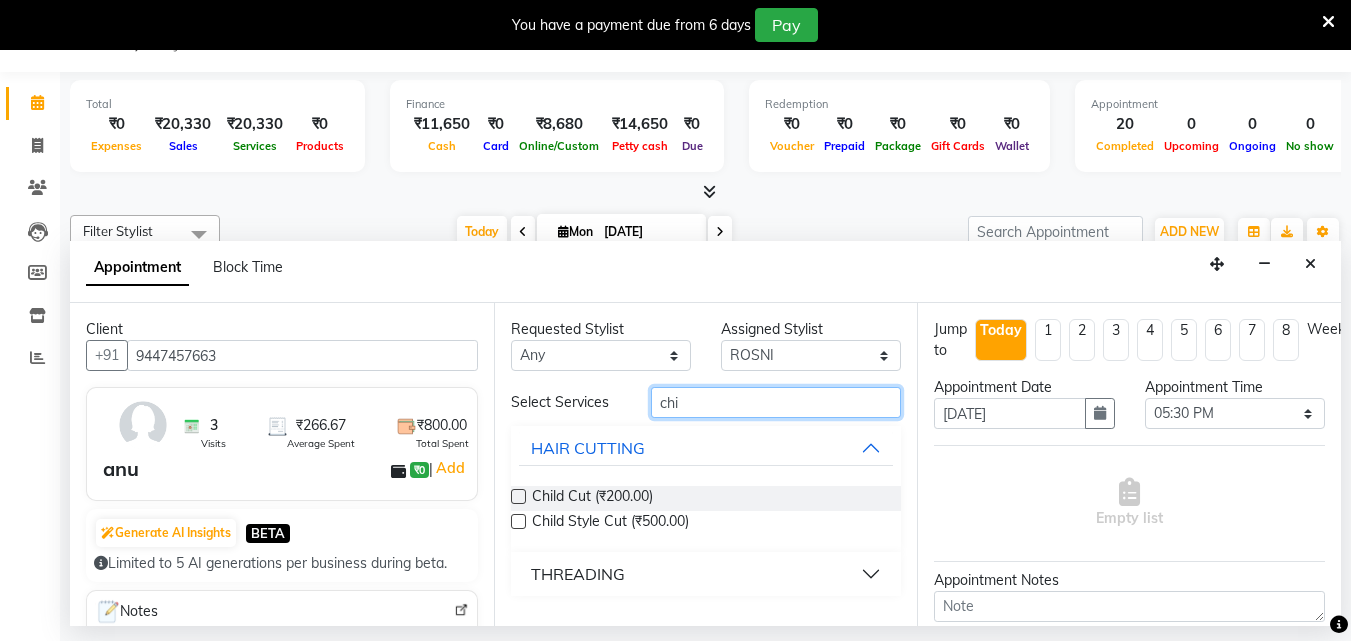 type on "chi" 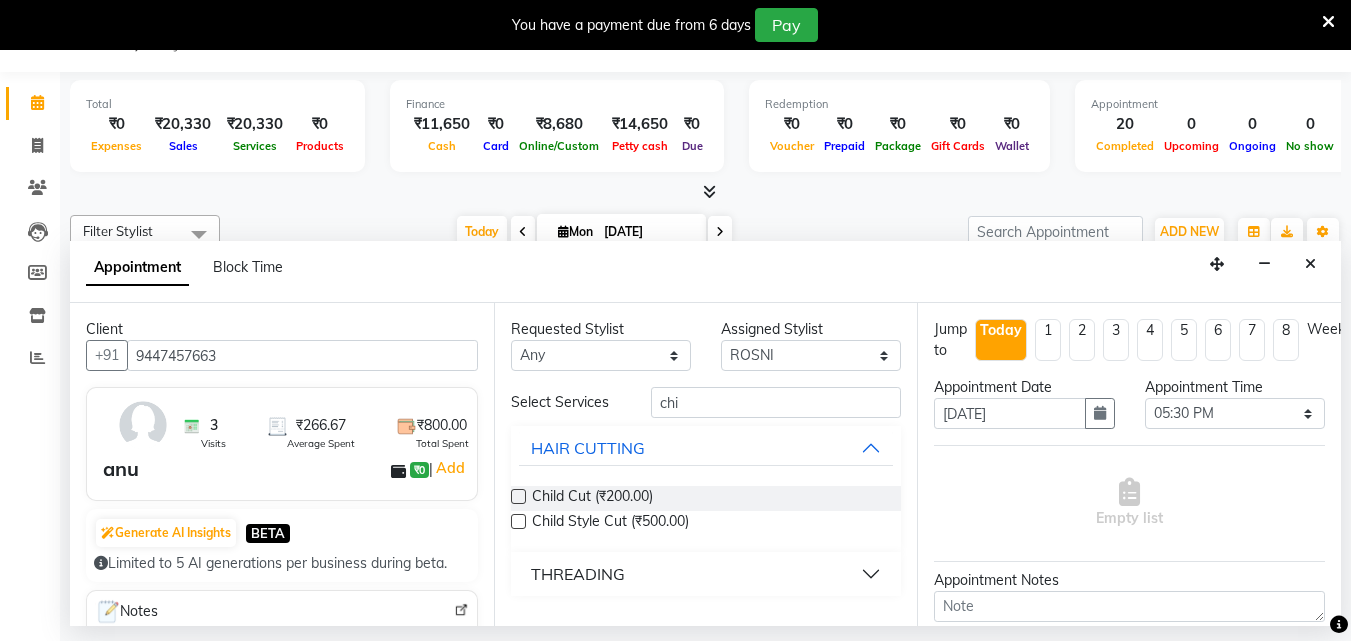 drag, startPoint x: 516, startPoint y: 494, endPoint x: 598, endPoint y: 473, distance: 84.646324 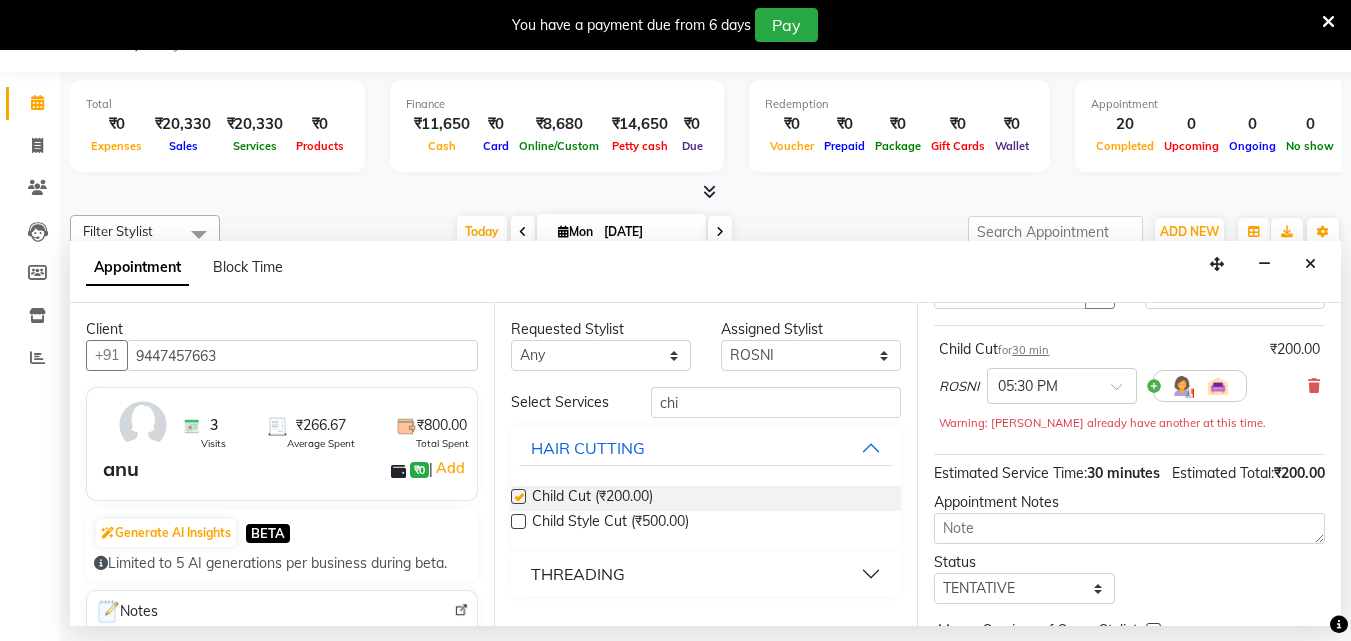 checkbox on "false" 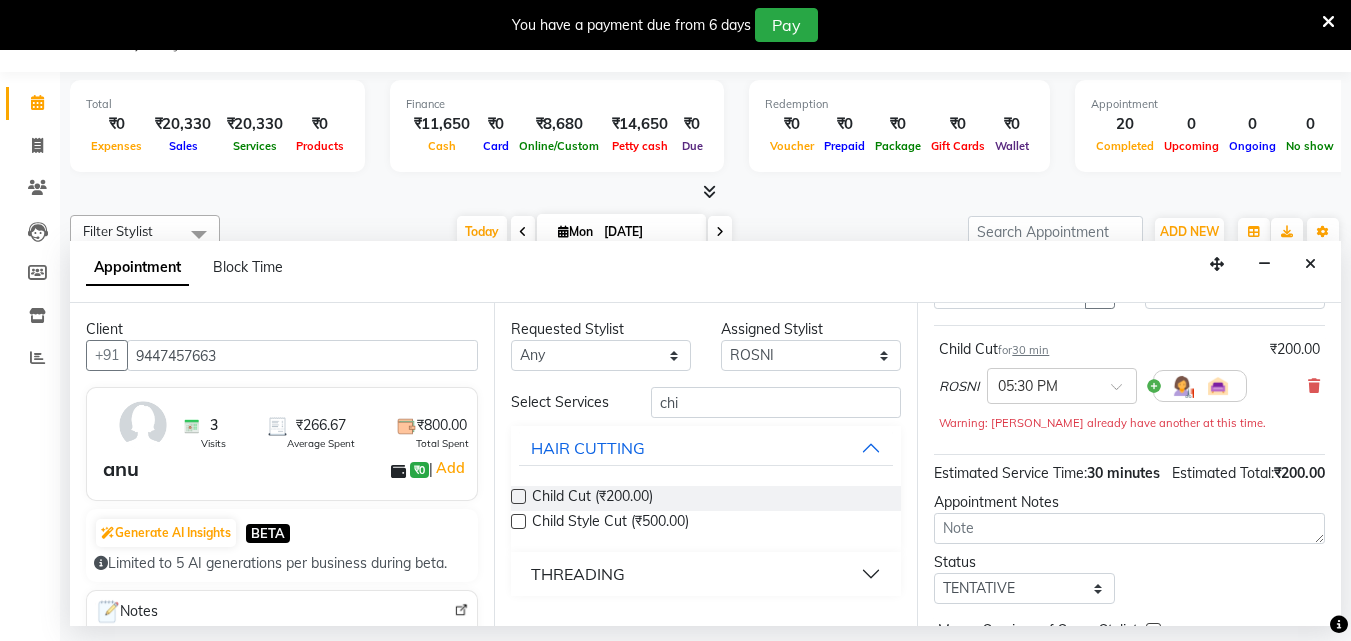 scroll, scrollTop: 260, scrollLeft: 0, axis: vertical 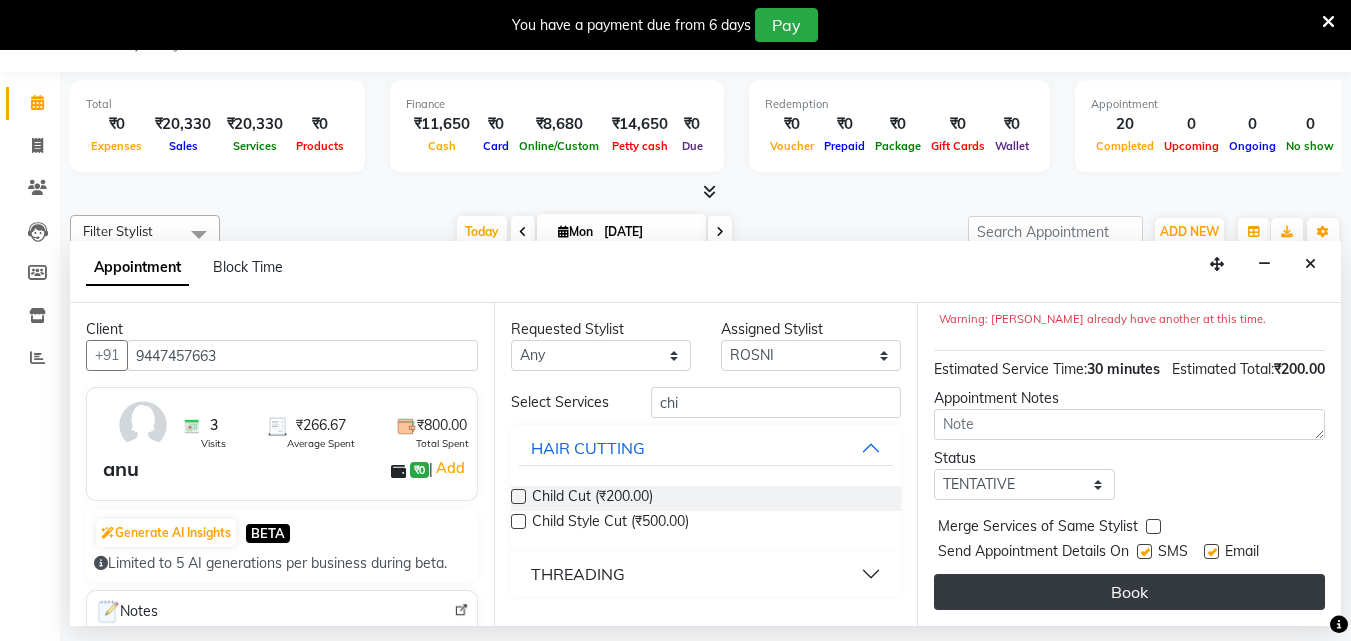 click on "Book" at bounding box center [1129, 592] 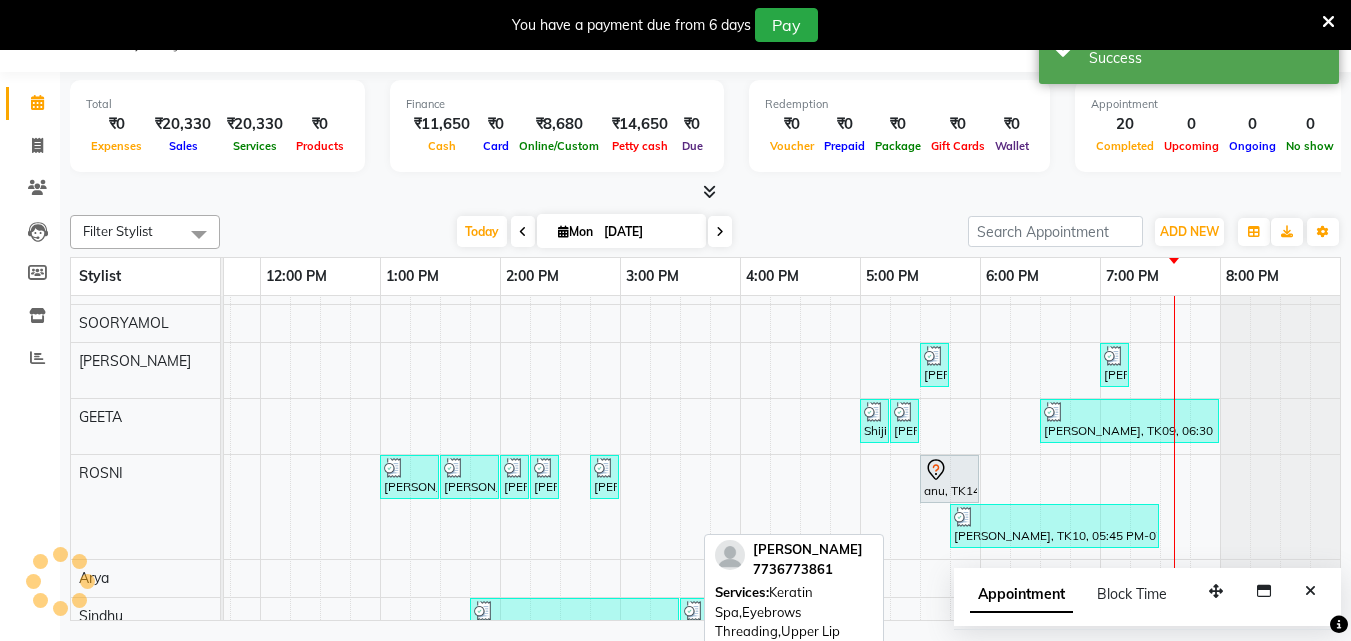scroll, scrollTop: 0, scrollLeft: 0, axis: both 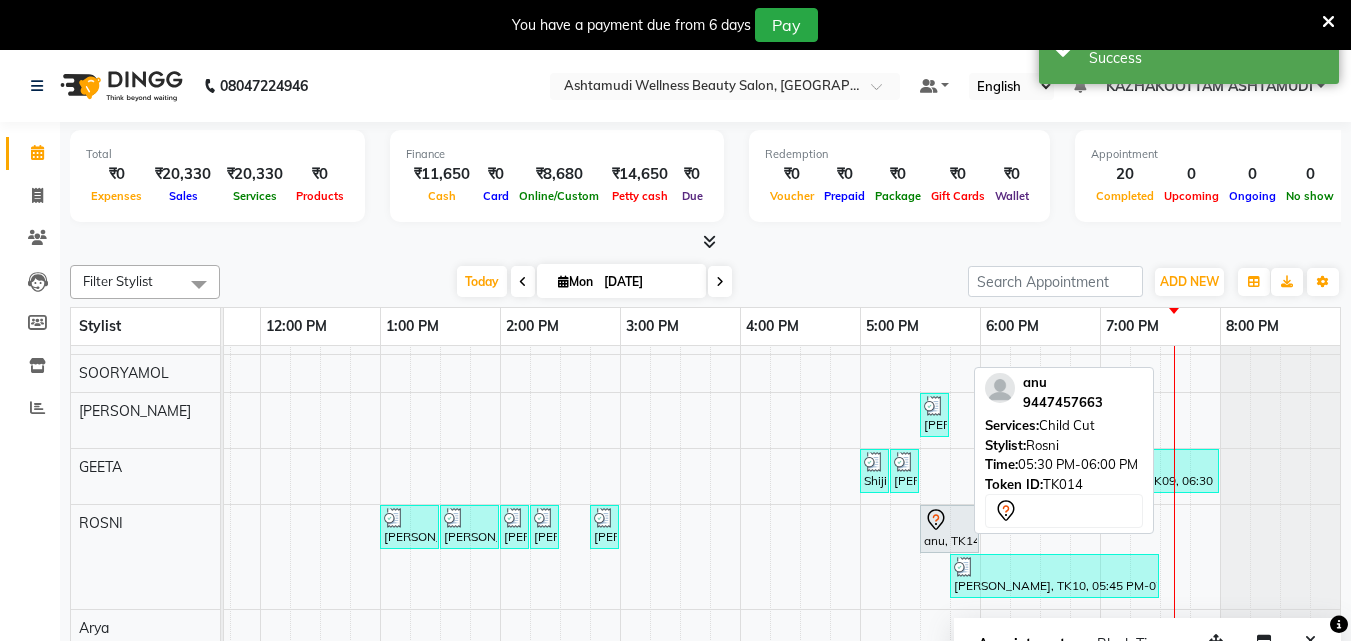 click 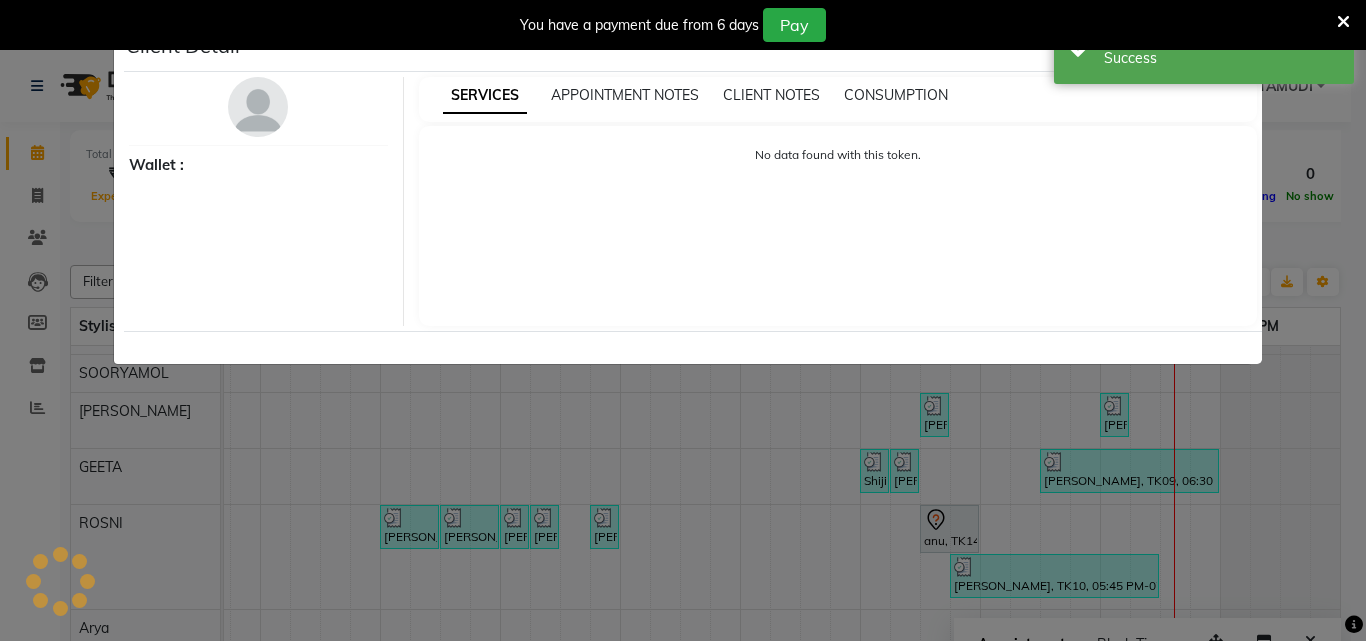 select on "7" 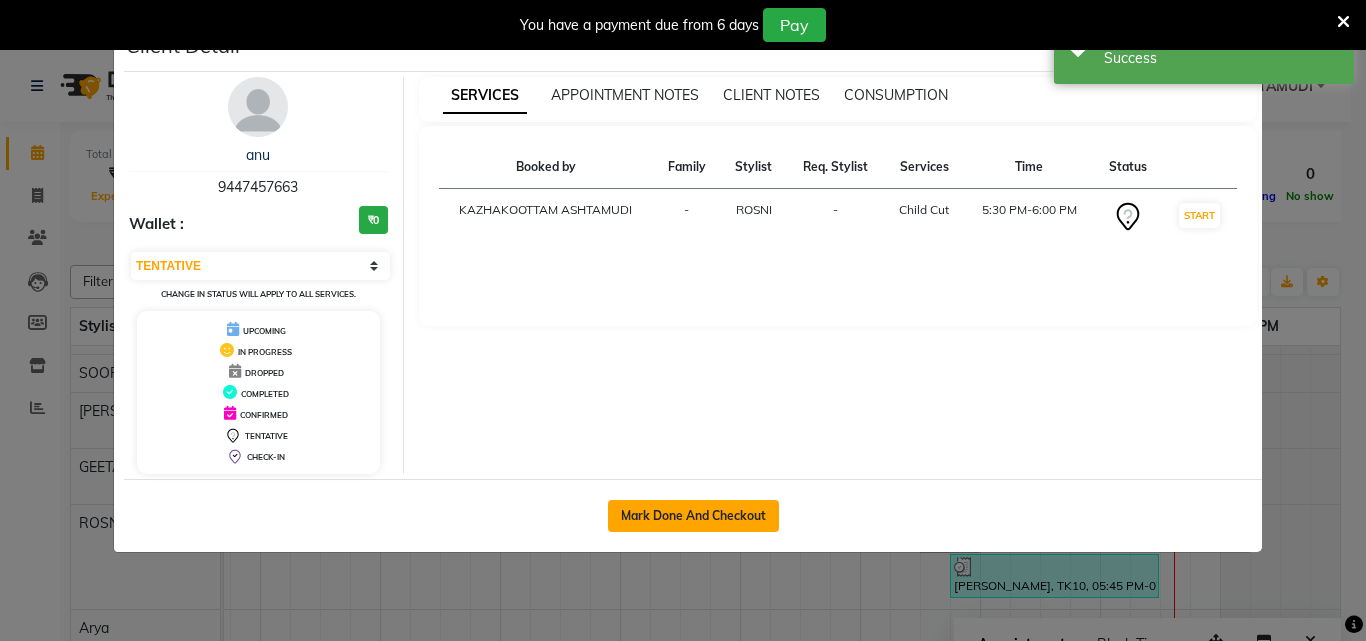 click on "Mark Done And Checkout" 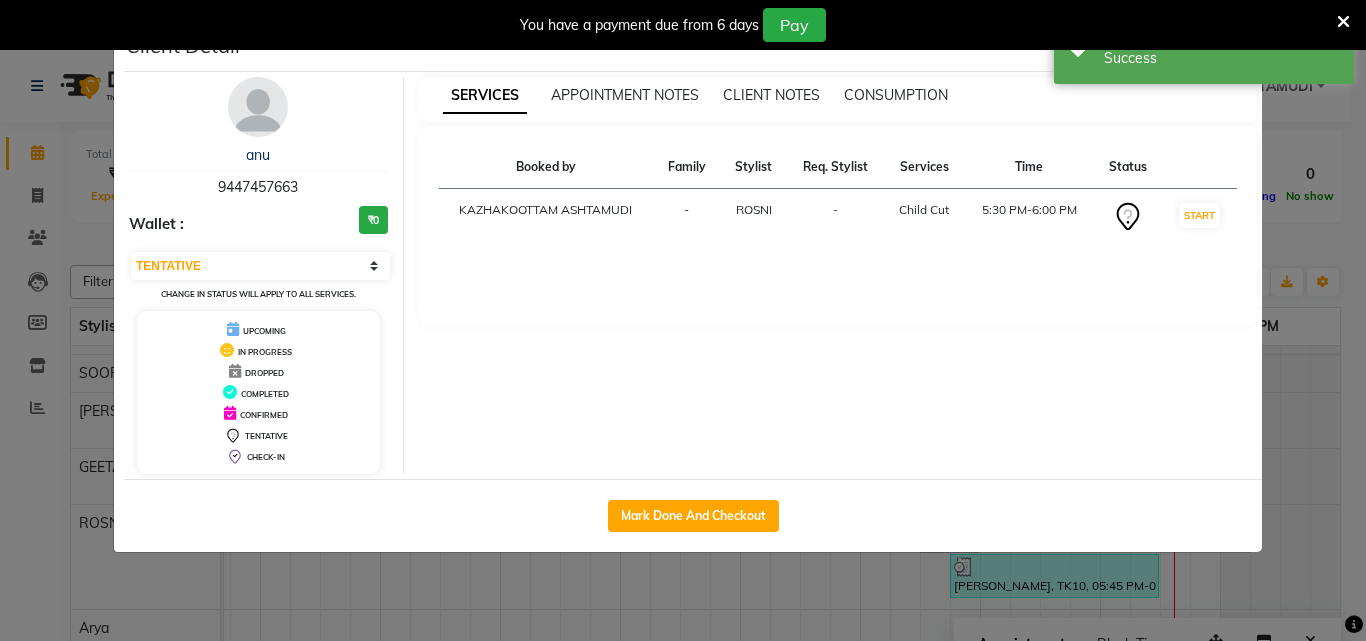 select on "4662" 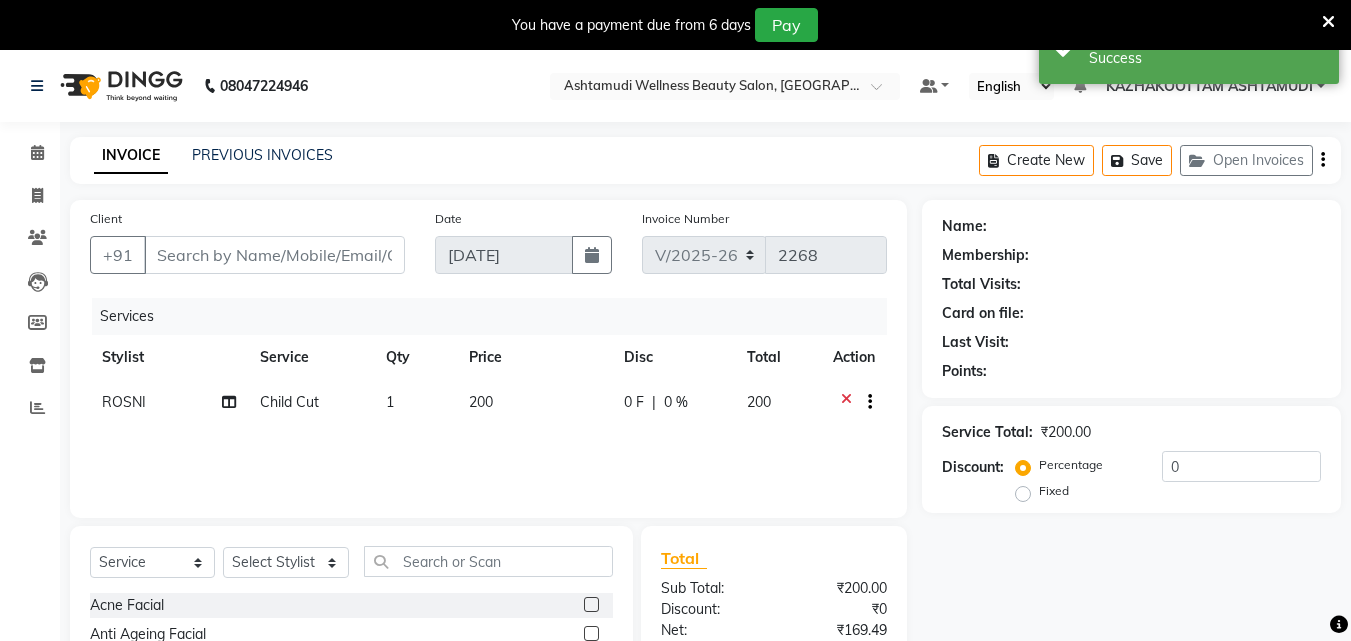 type on "9447457663" 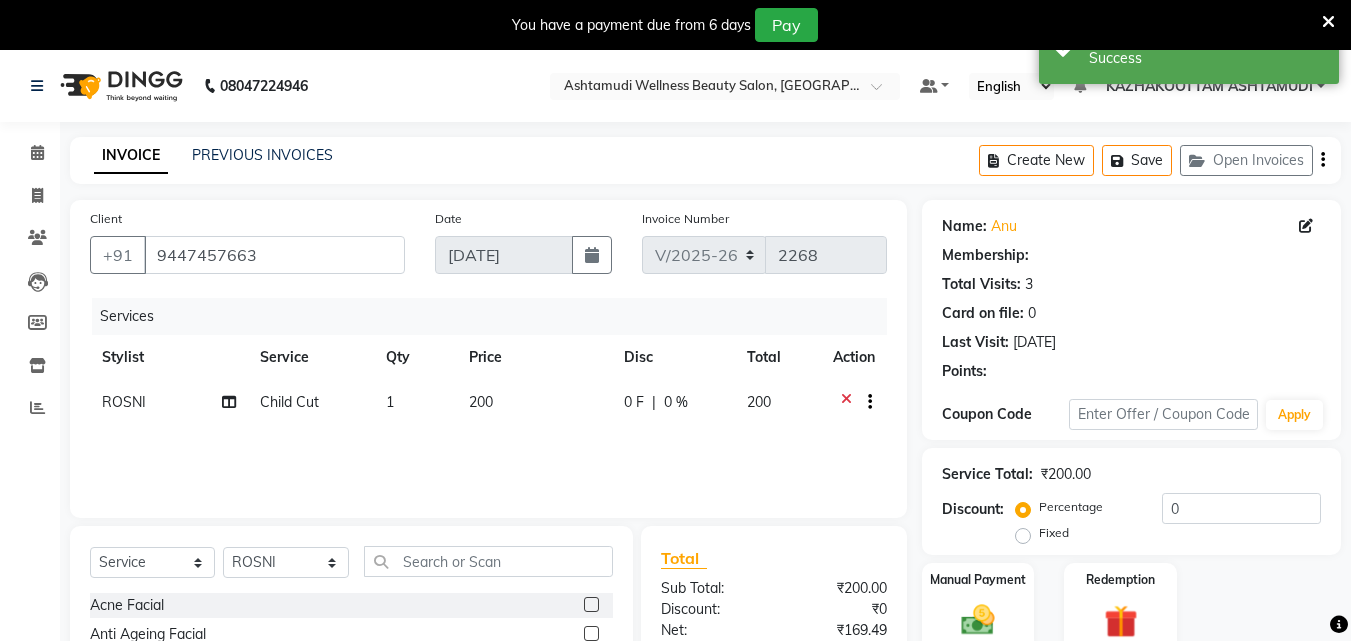select on "1: Object" 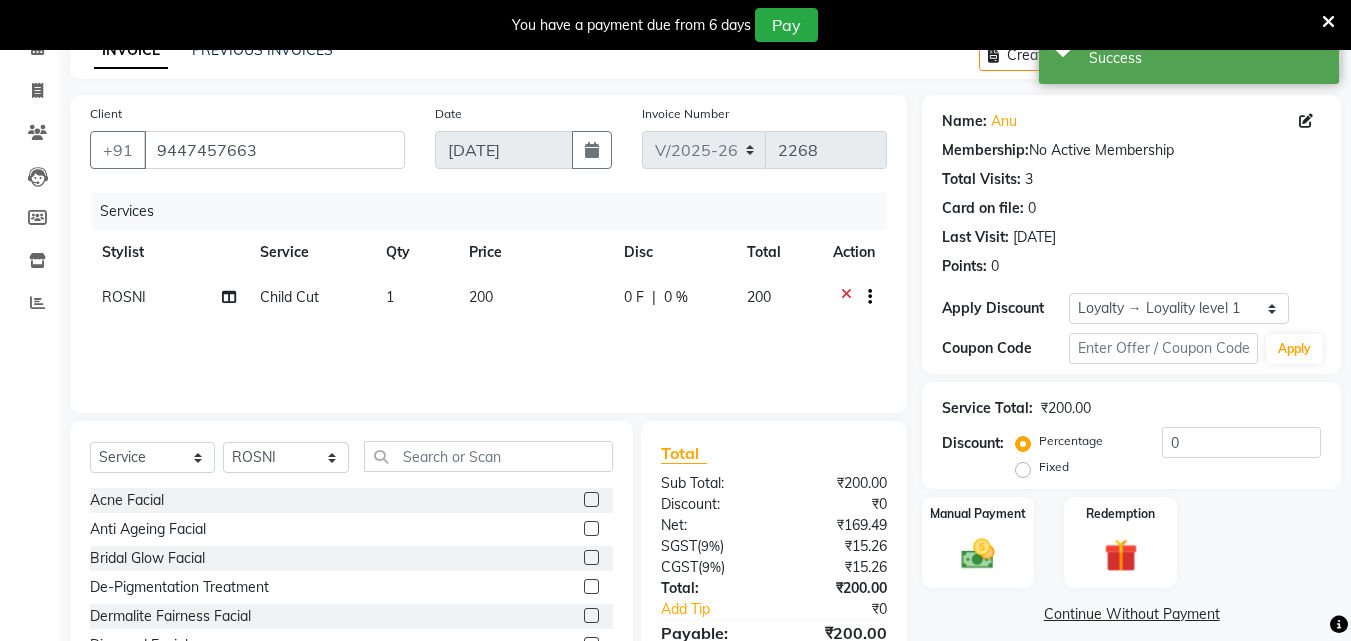 scroll, scrollTop: 210, scrollLeft: 0, axis: vertical 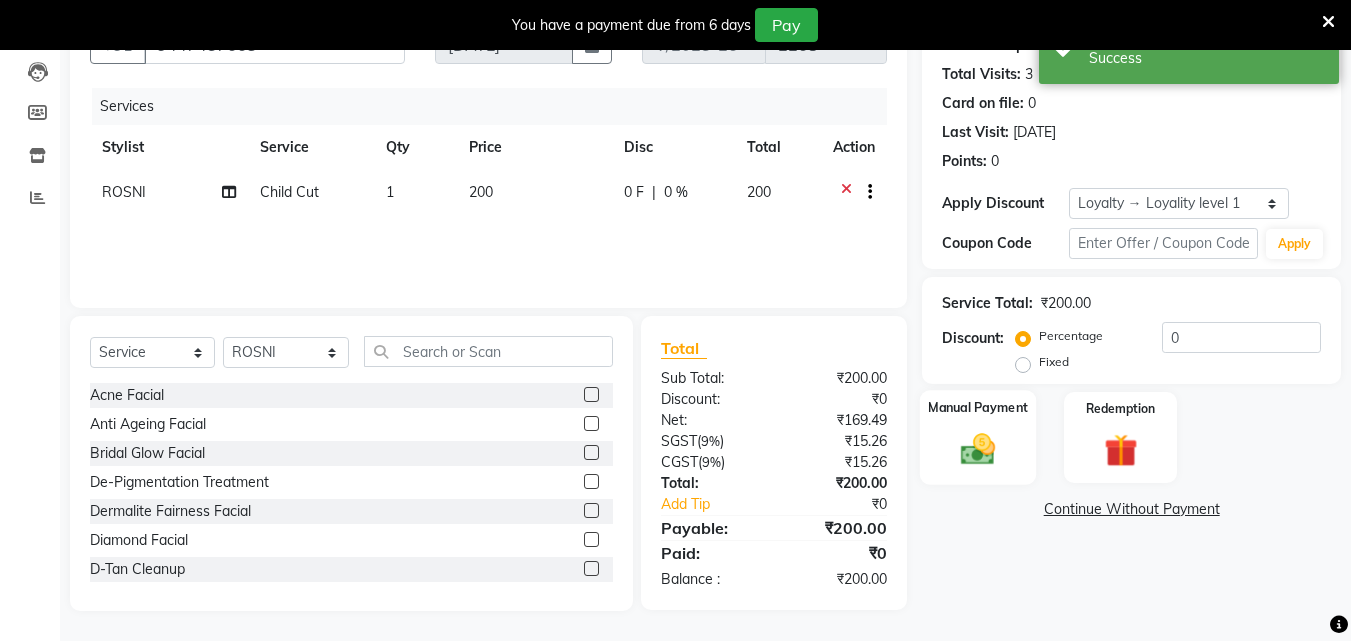 click 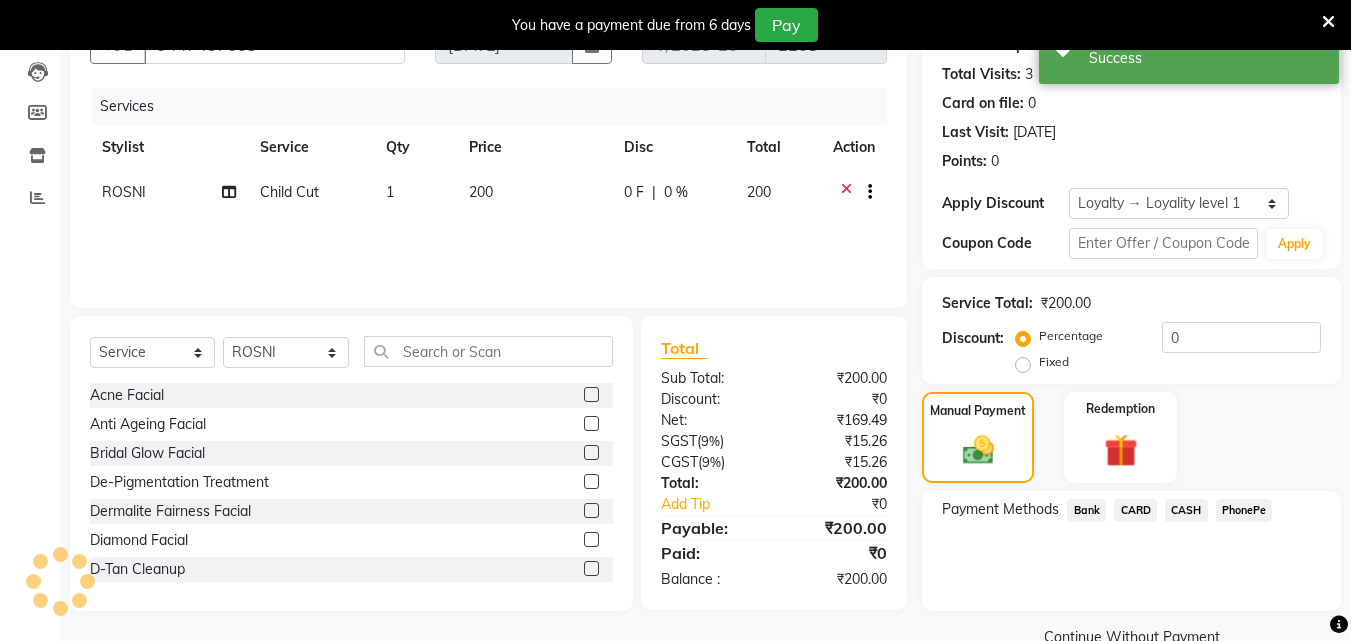 click on "PhonePe" 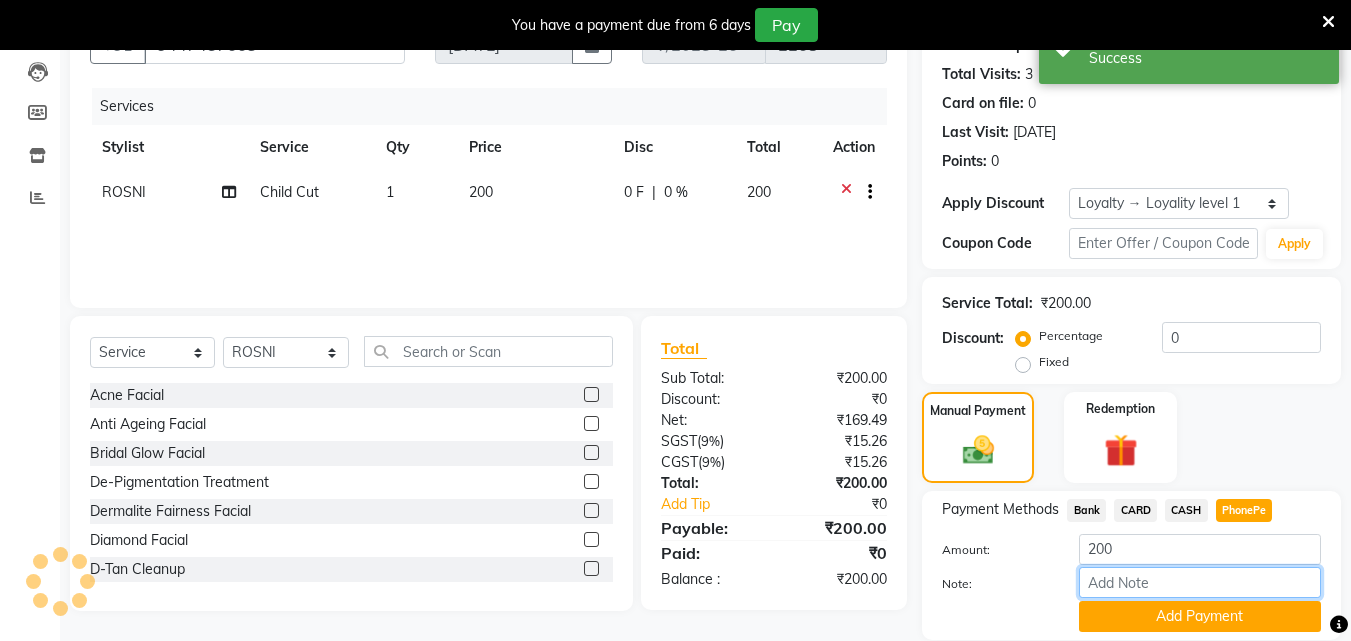 drag, startPoint x: 1165, startPoint y: 585, endPoint x: 1172, endPoint y: 569, distance: 17.464249 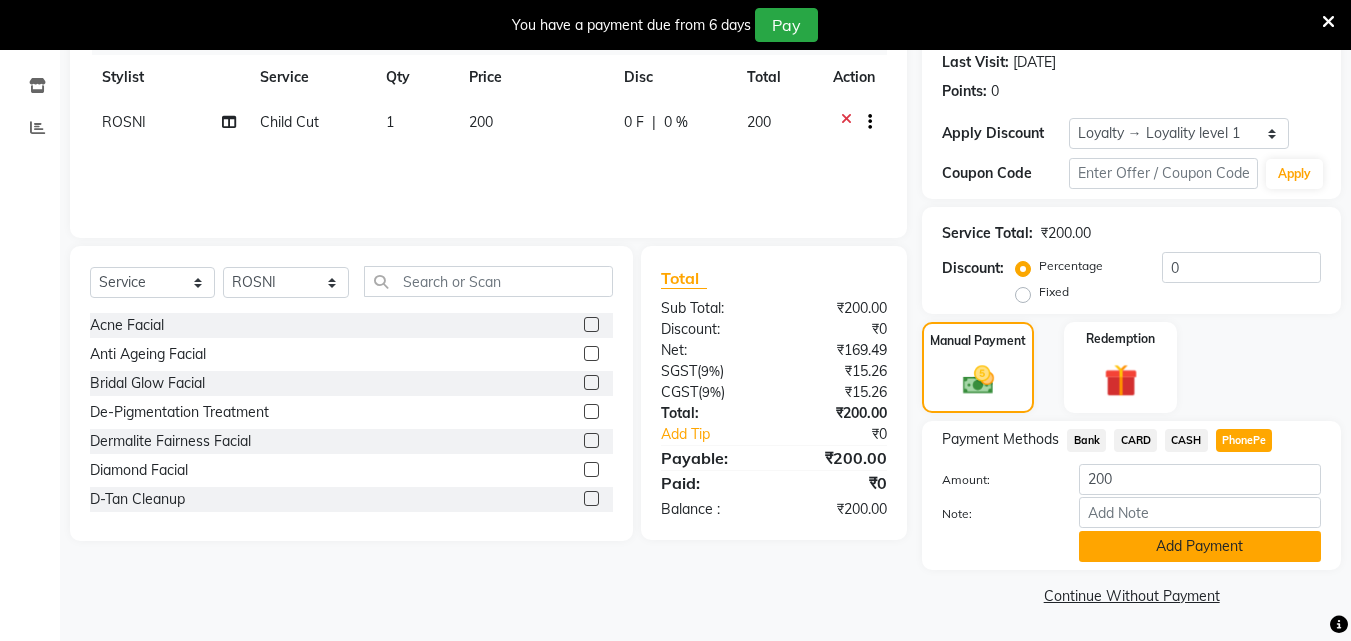 click on "Add Payment" 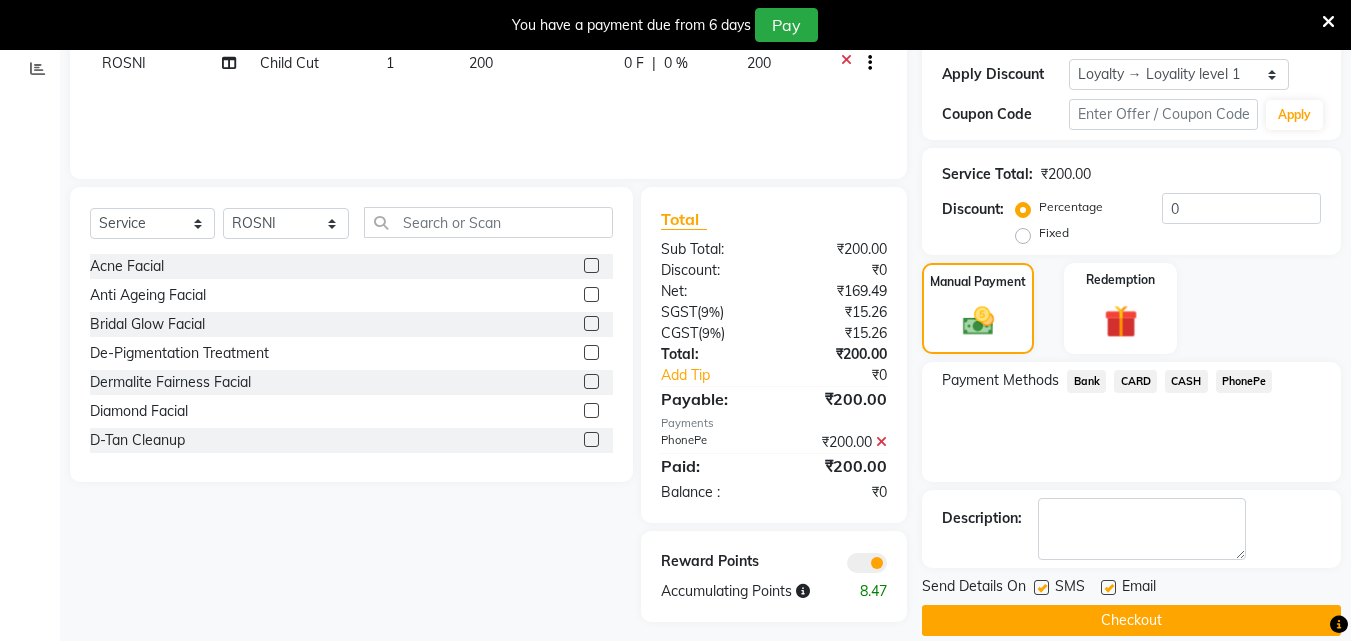 scroll, scrollTop: 364, scrollLeft: 0, axis: vertical 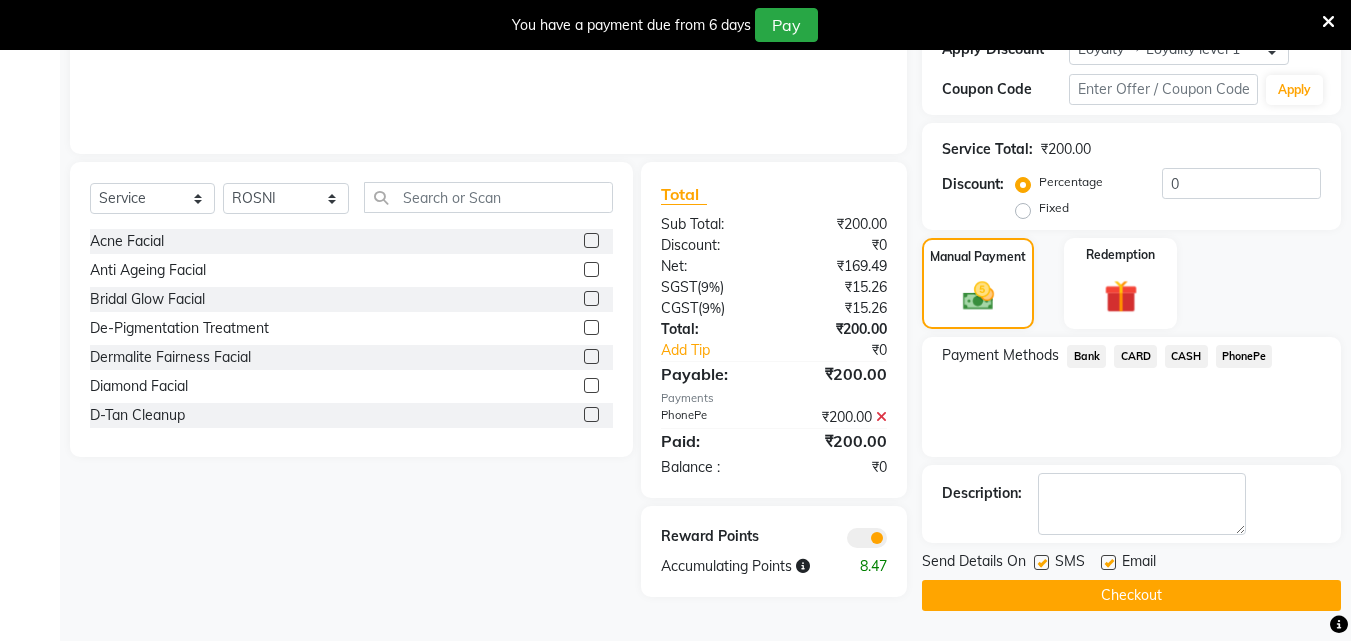 click 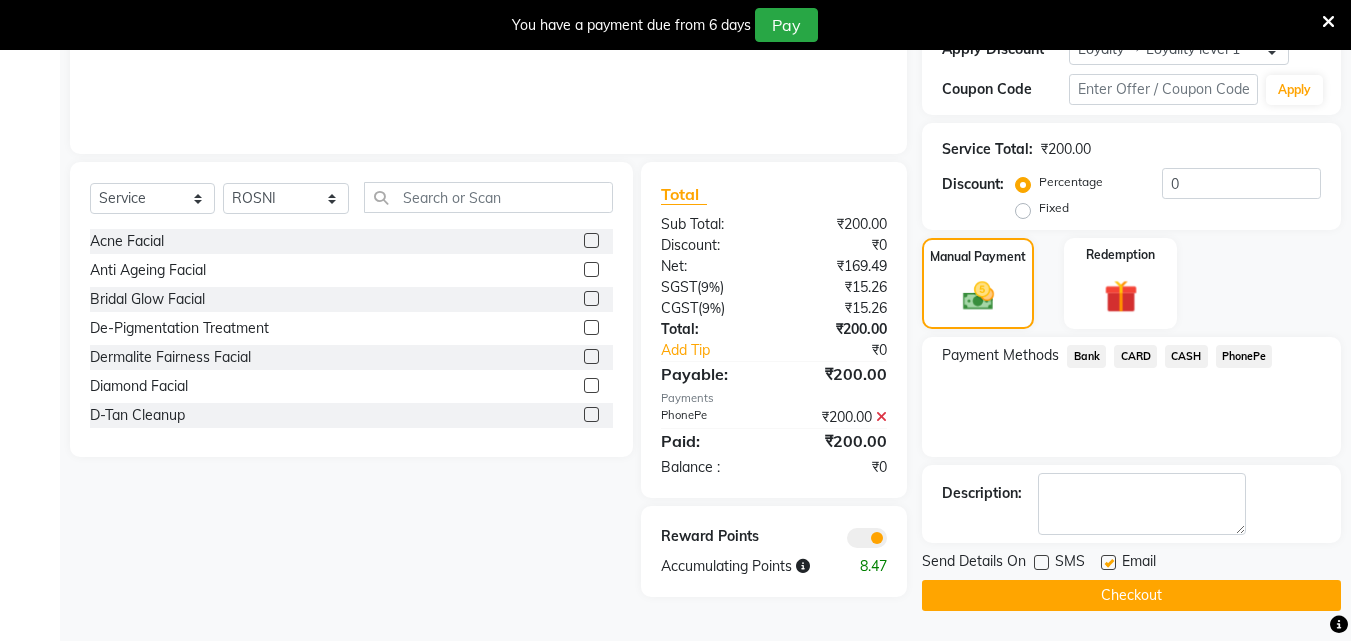 drag, startPoint x: 1109, startPoint y: 562, endPoint x: 1184, endPoint y: 576, distance: 76.29548 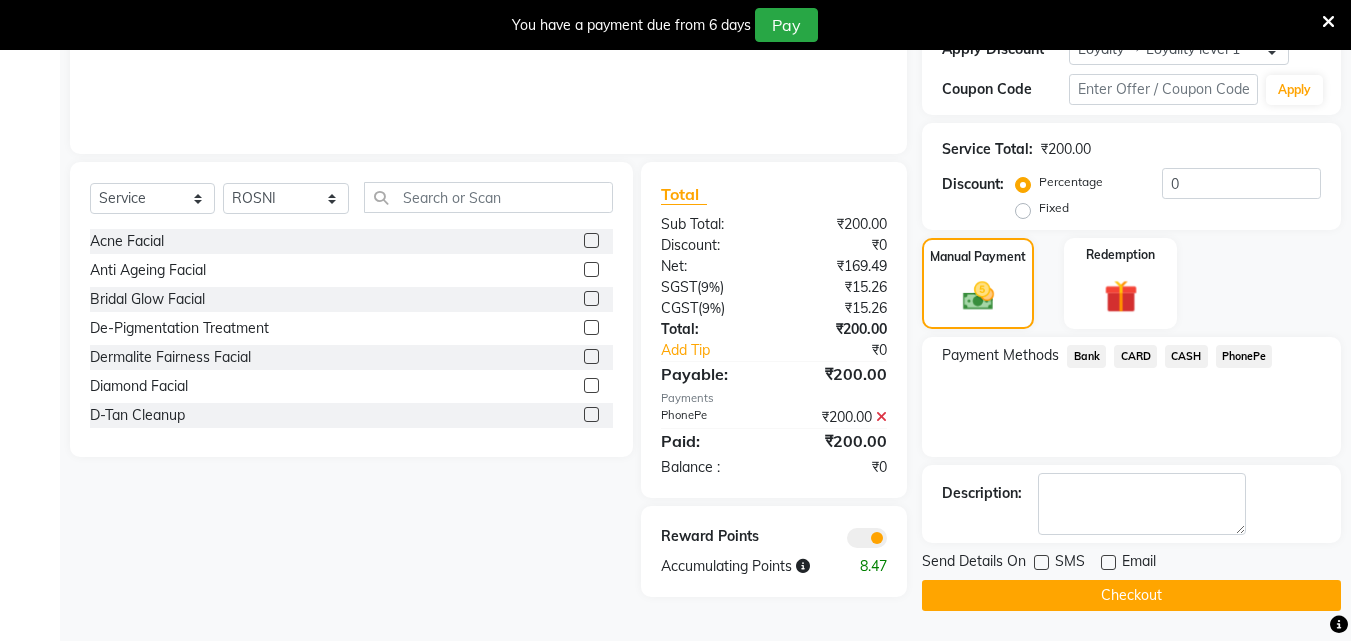 click on "Checkout" 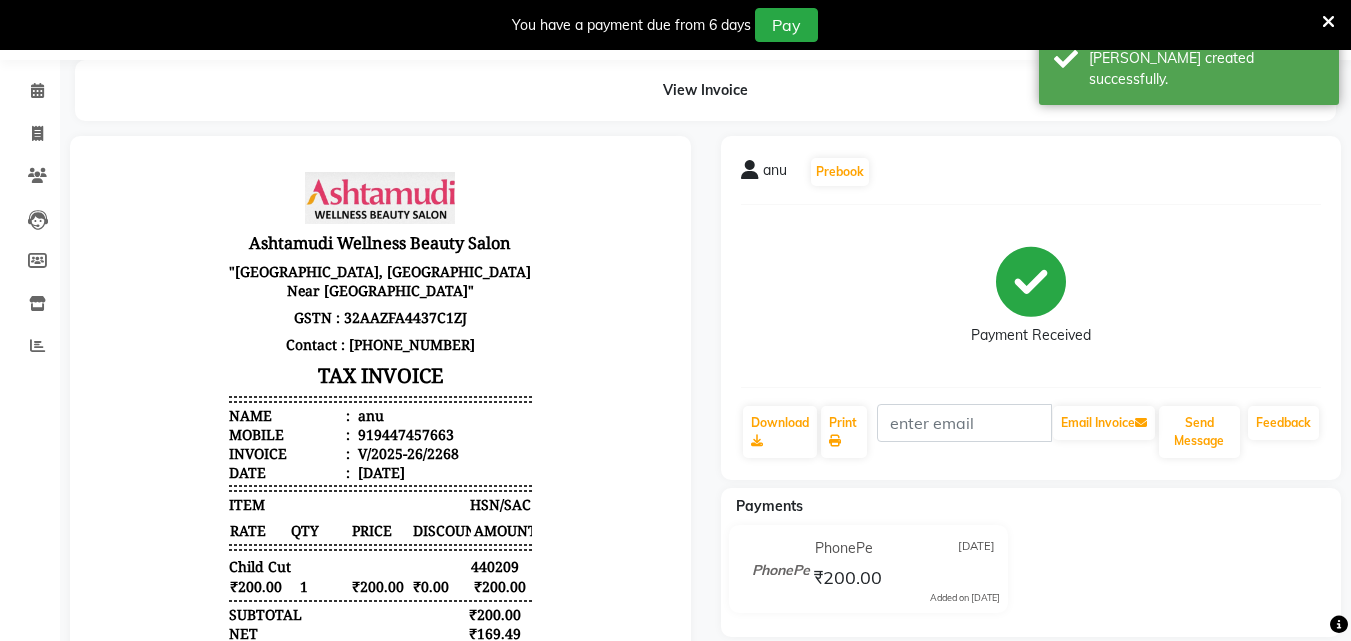 scroll, scrollTop: 54, scrollLeft: 0, axis: vertical 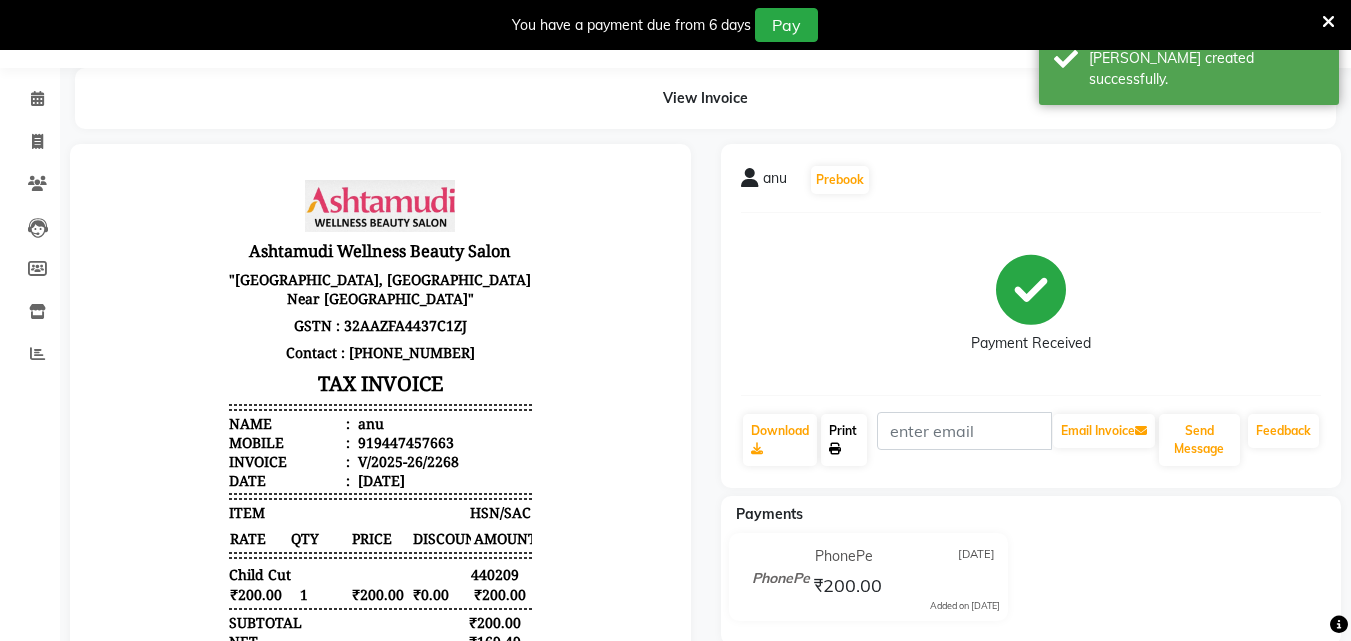 click on "Print" 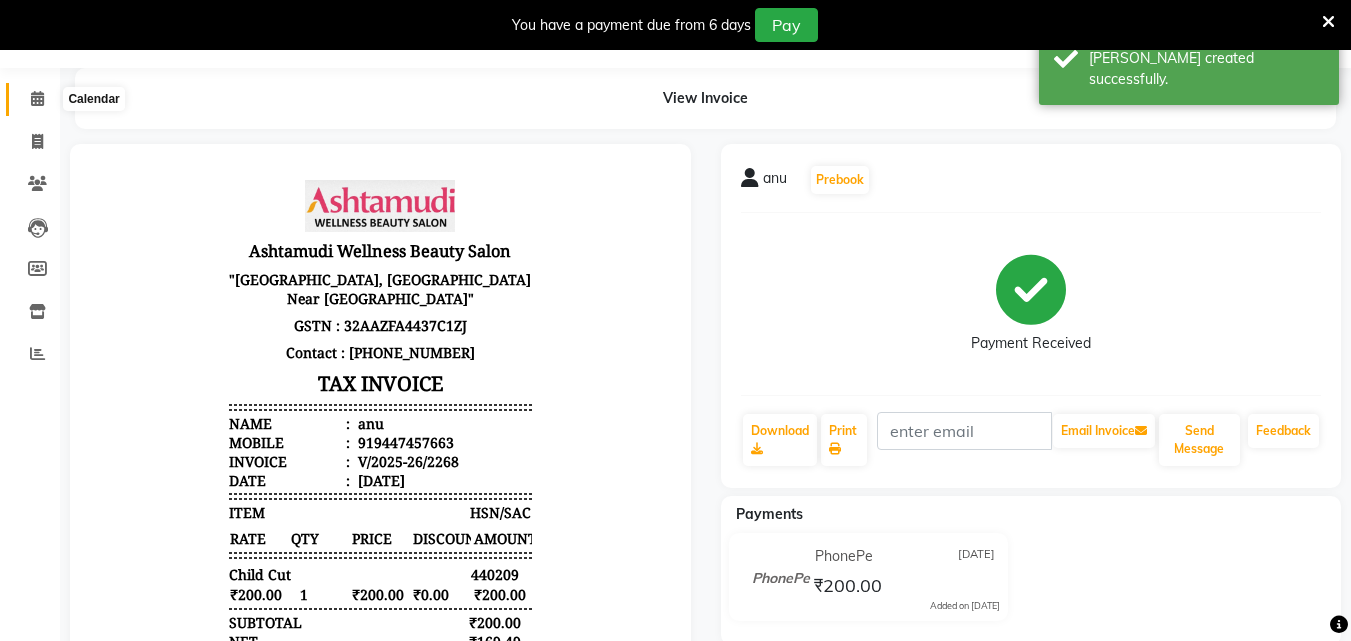 click 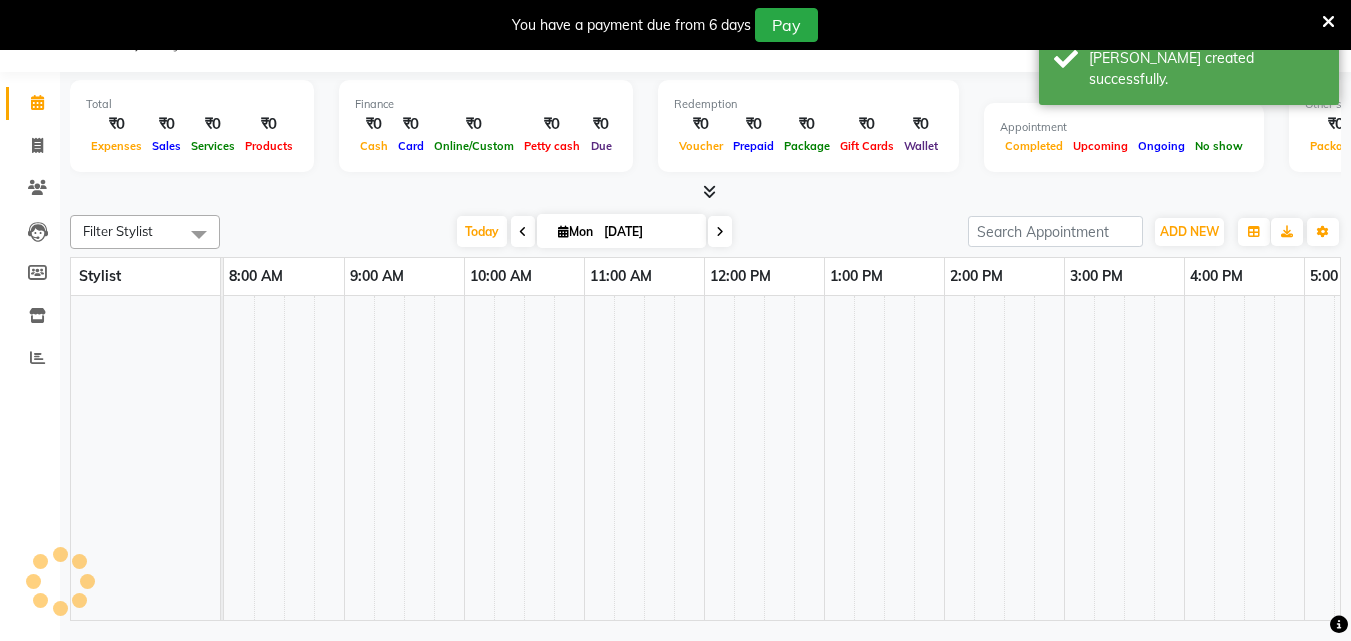scroll, scrollTop: 50, scrollLeft: 0, axis: vertical 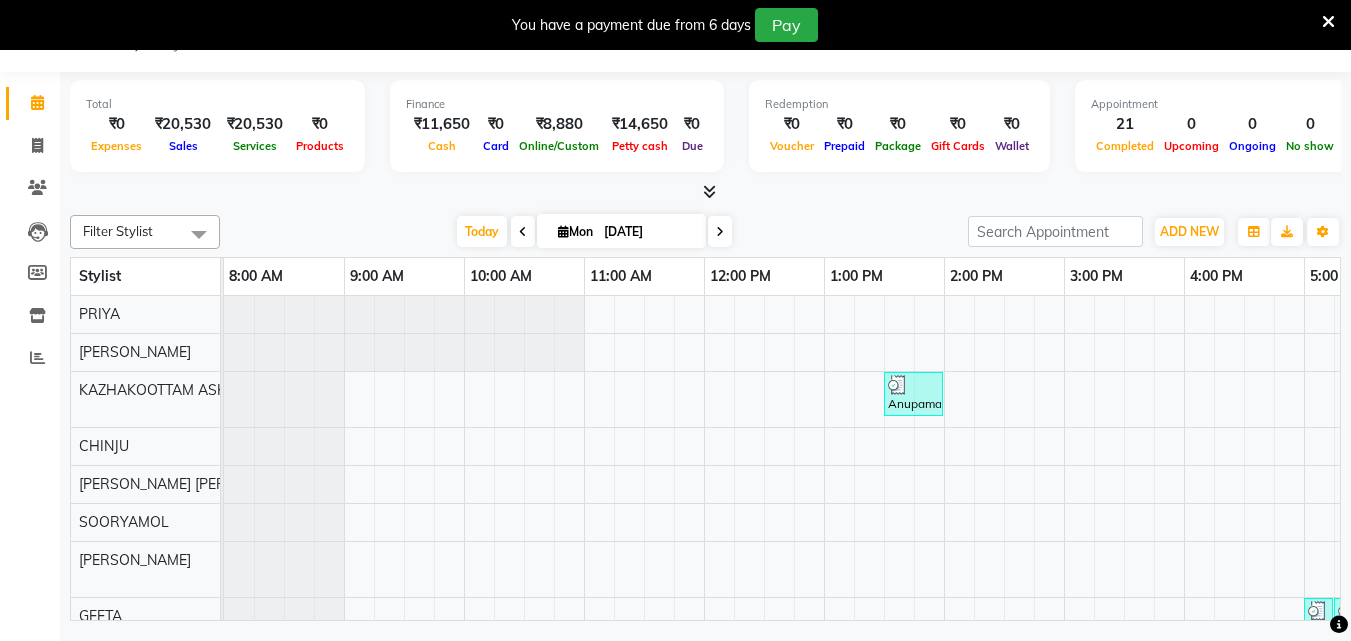 click at bounding box center (709, 191) 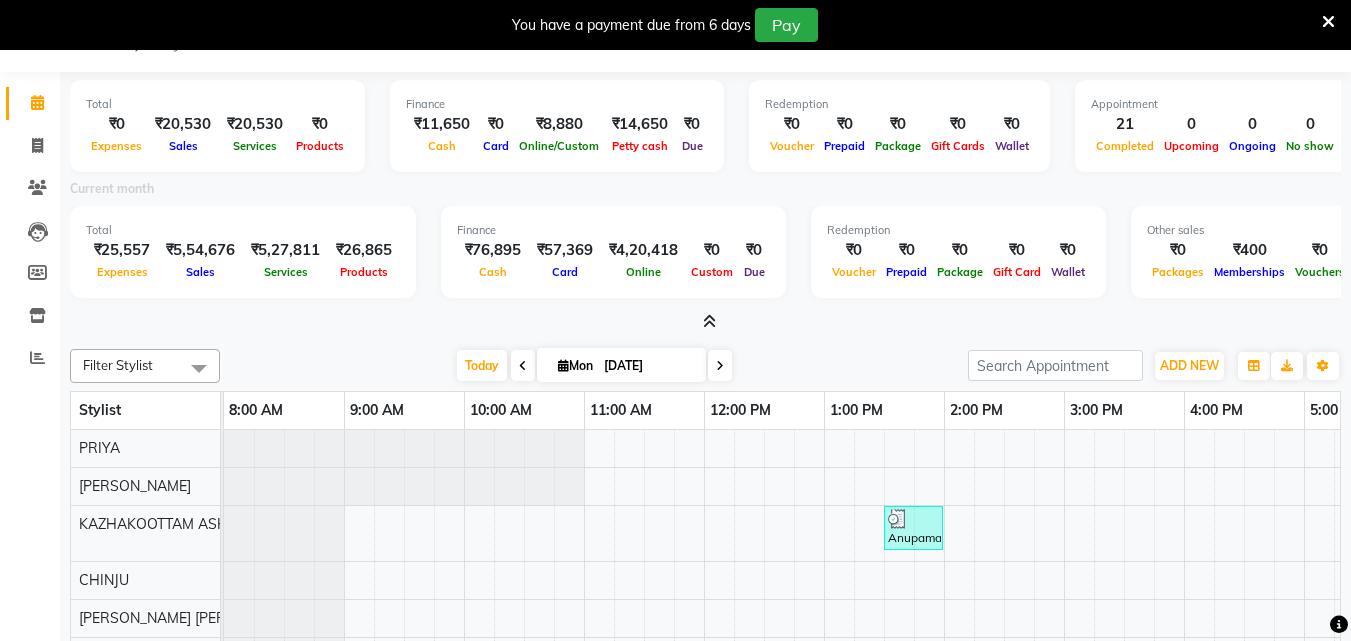 click at bounding box center [709, 321] 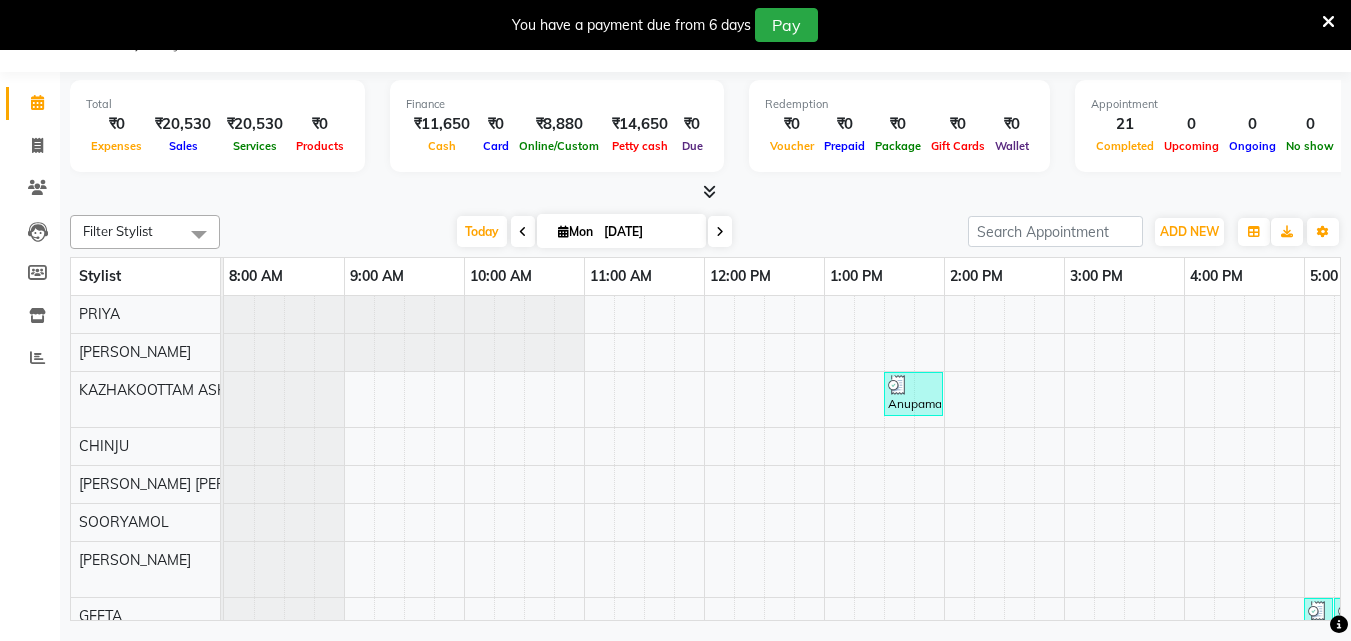 scroll, scrollTop: 91, scrollLeft: 0, axis: vertical 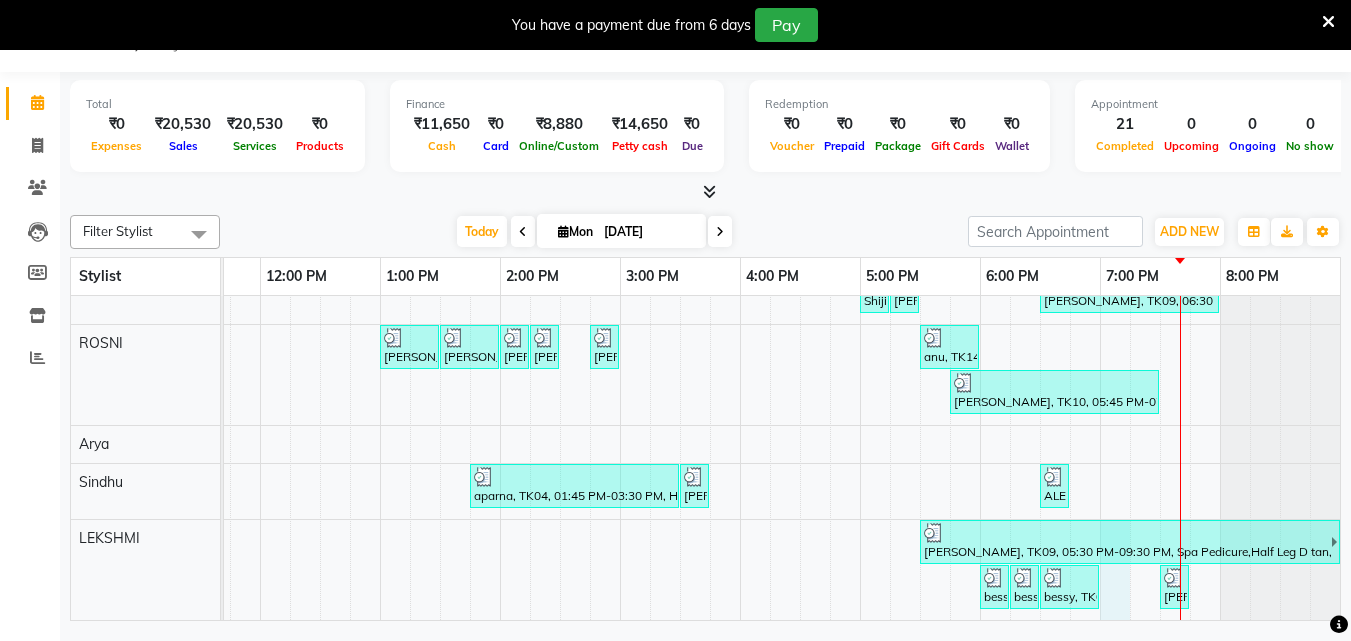 click on "Anupama, TK01, 01:30 PM-02:00 PM, Bridal Make up     swetha infosys, TK07, 05:30 PM-05:45 PM, Eyebrows Threading     ASWATHY infosys, TK13, 07:00 PM-07:15 PM, Eyebrows Threading     Shiji, TK06, 05:00 PM-05:15 PM, Eyebrows Threading     Shiji, TK06, 05:15 PM-05:30 PM, Forehead Threading     Anjali, TK09, 06:30 PM-08:00 PM, Normal Hair Cut,Hair Cut With Fringes     angita, TK02, 01:00 PM-01:30 PM, Upper Lip Waxing     angita, TK02, 01:30 PM-02:00 PM, Upper Lip Waxing     angita, TK02, 02:00 PM-02:15 PM, Eyebrows Threading     angita, TK02, 02:15 PM-02:30 PM, Forehead Threading     namitha, TK03, 02:45 PM-03:00 PM, Eyebrows Threading     anu, TK14, 05:30 PM-06:00 PM, Child Cut     SREELEKSHMI, TK10, 05:45 PM-07:30 PM, Keratin Spa,Eyebrows Threading,Upper Lip Threading     aparna, TK04, 01:45 PM-03:30 PM, Half Leg D tan,Full Hand D Tan,D-Tan Cleanup     ASWATHY, TK05, 03:30 PM-03:45 PM, Eyebrows Threading     ALEENA, TK11, 06:30 PM-06:45 PM, Eyebrows Threading" at bounding box center (560, 293) 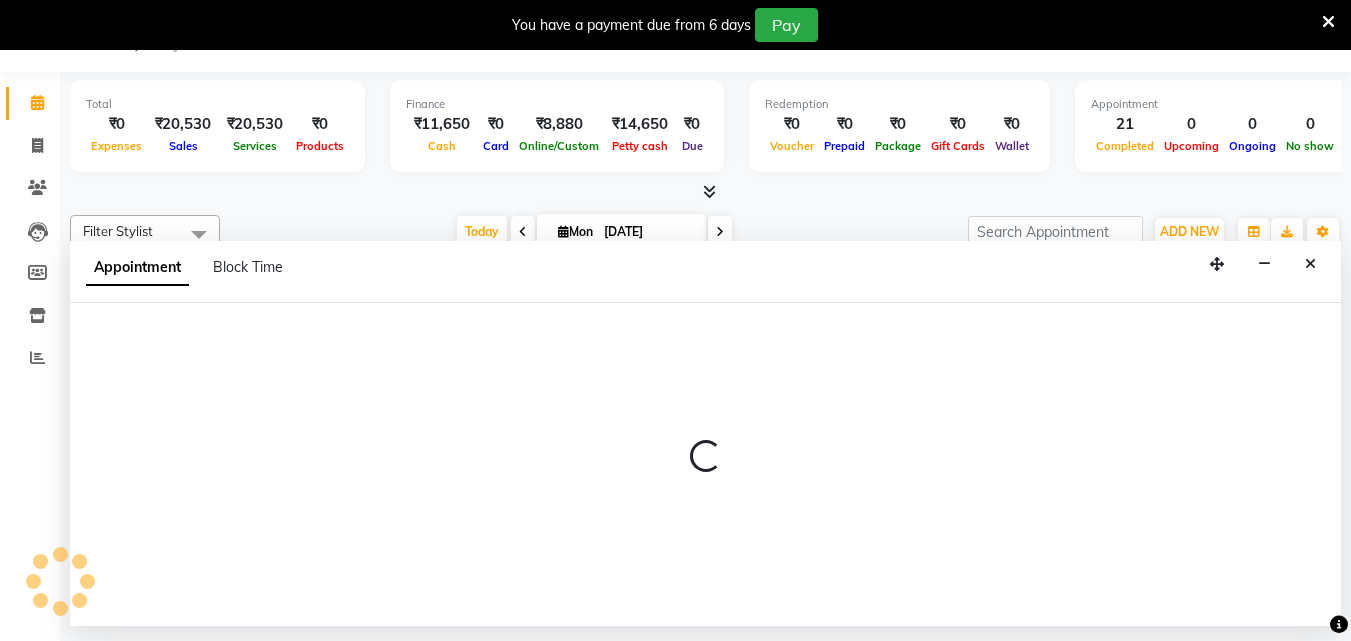 select on "85074" 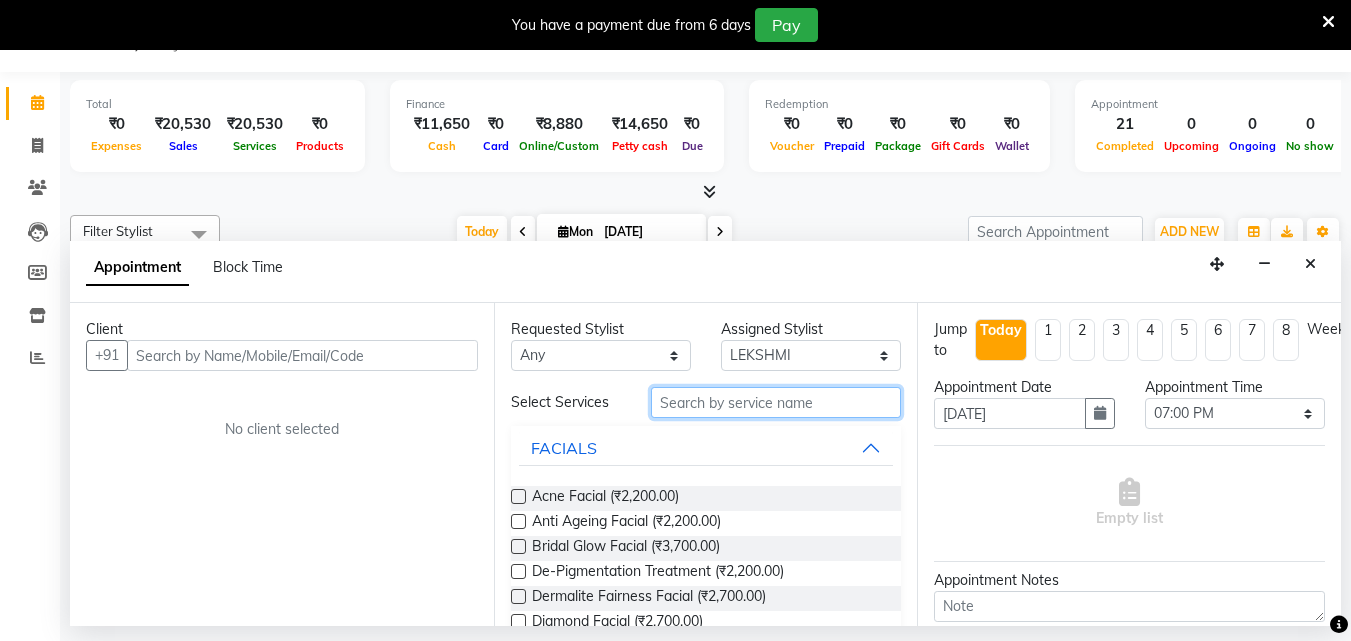 click at bounding box center (776, 402) 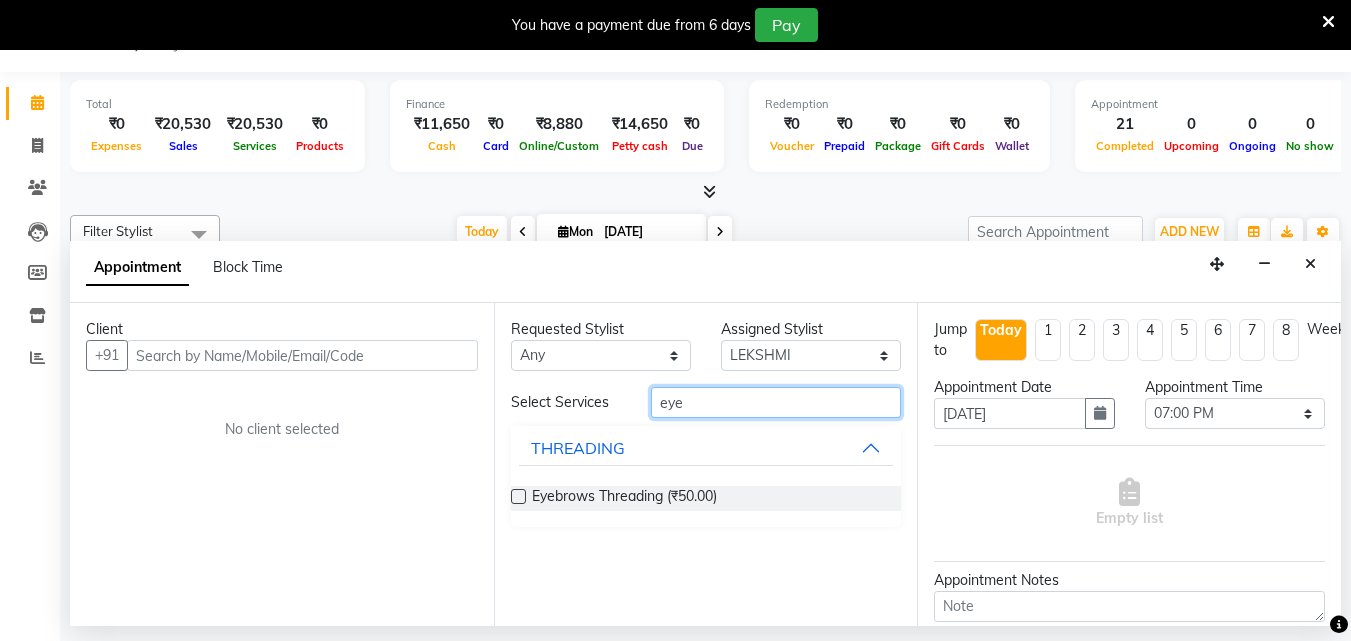 type on "eye" 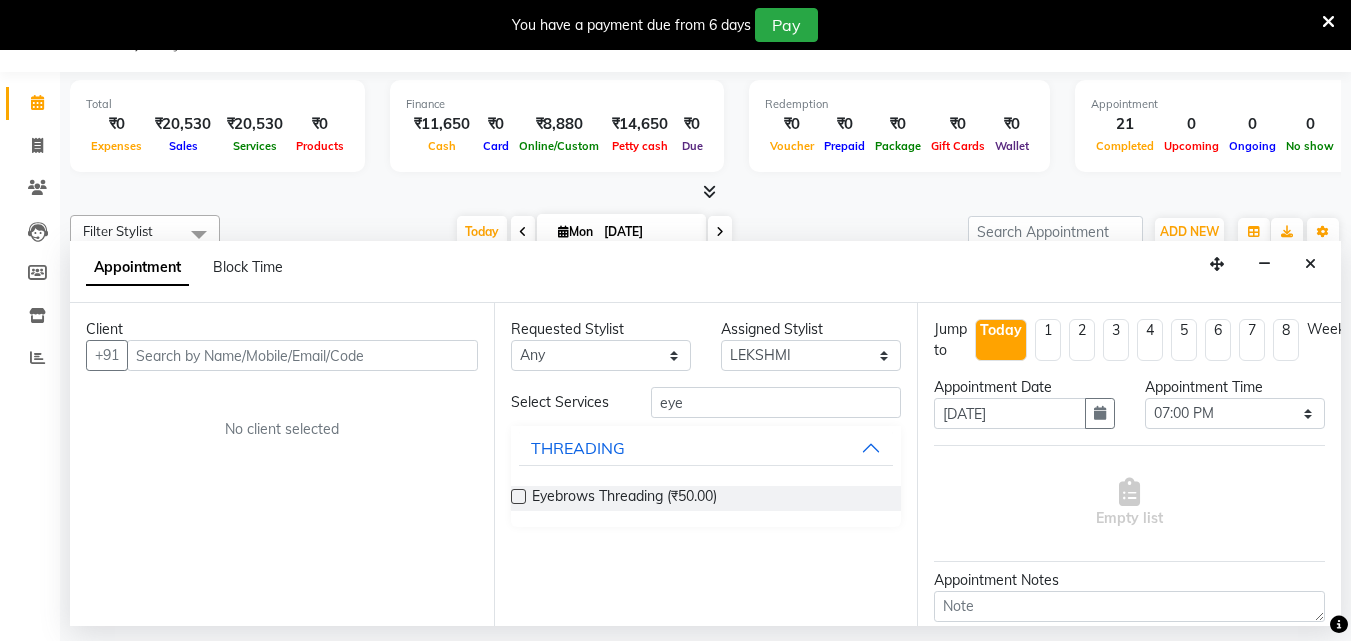 click at bounding box center [518, 496] 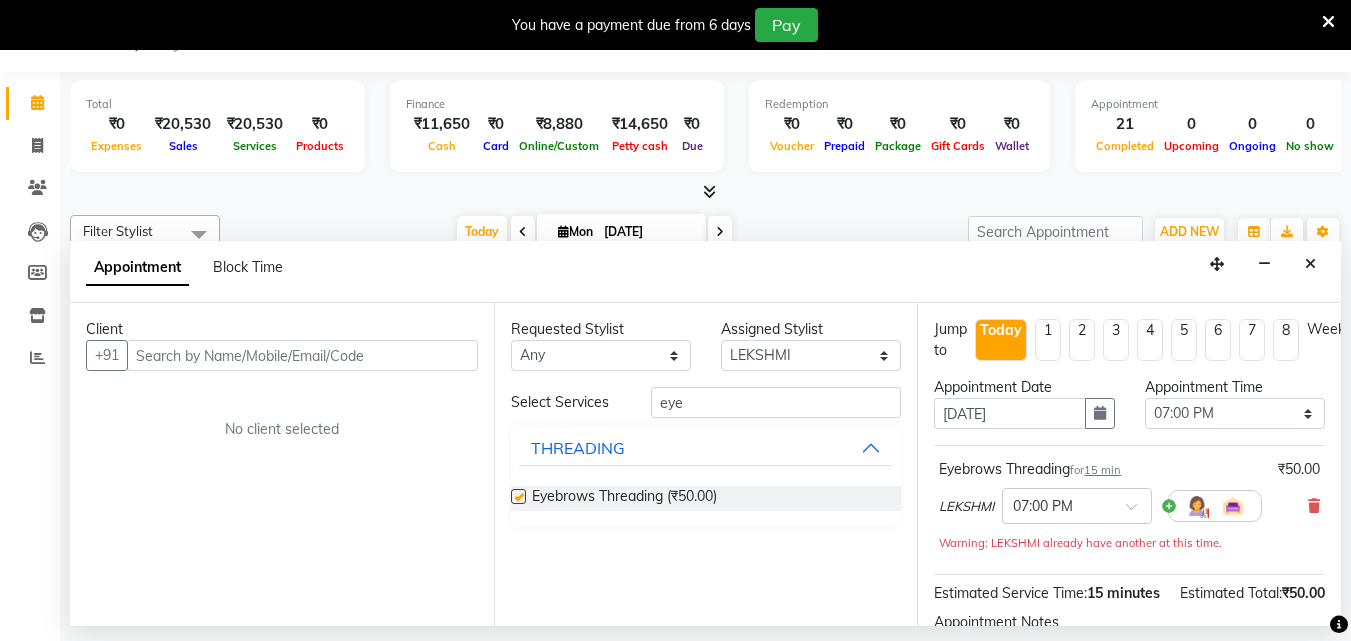 checkbox on "false" 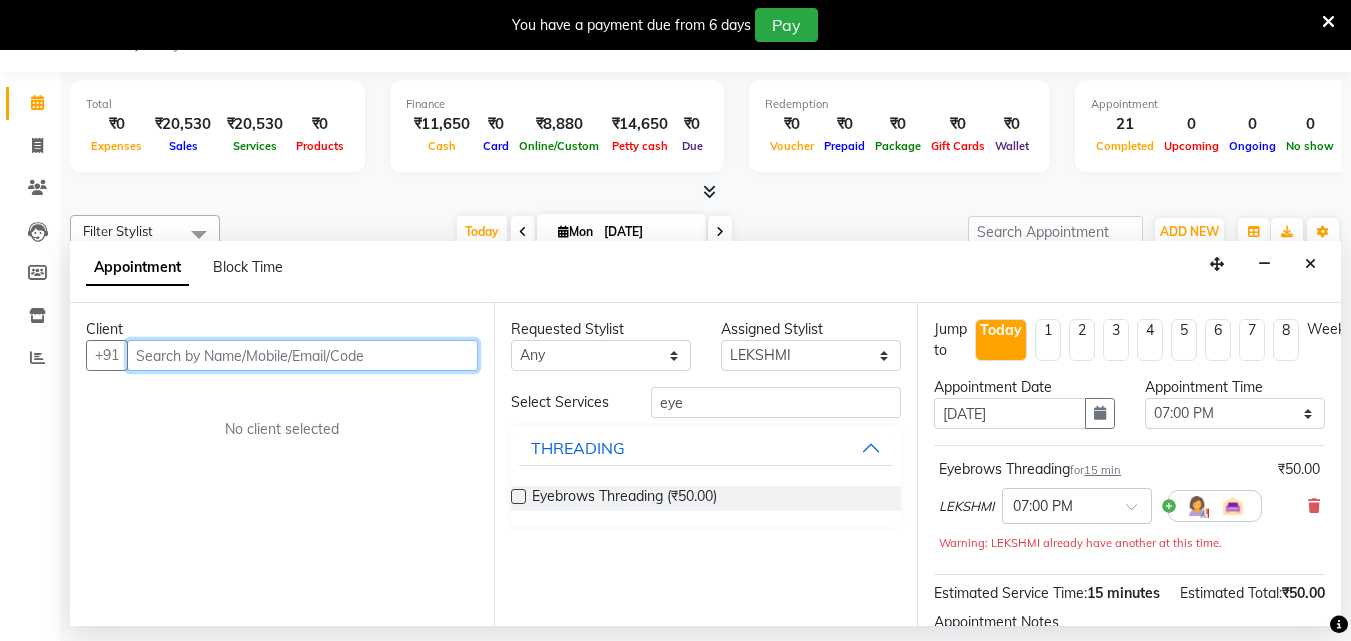 click at bounding box center (302, 355) 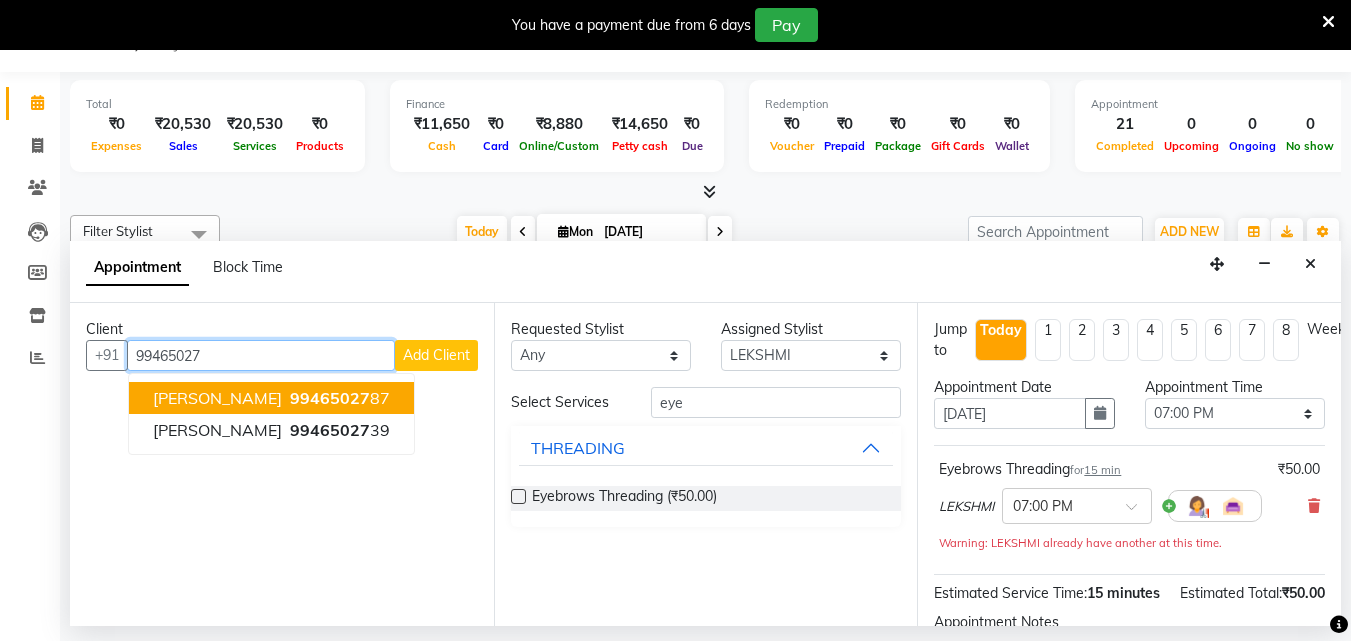 click on "99465027 87" at bounding box center (338, 398) 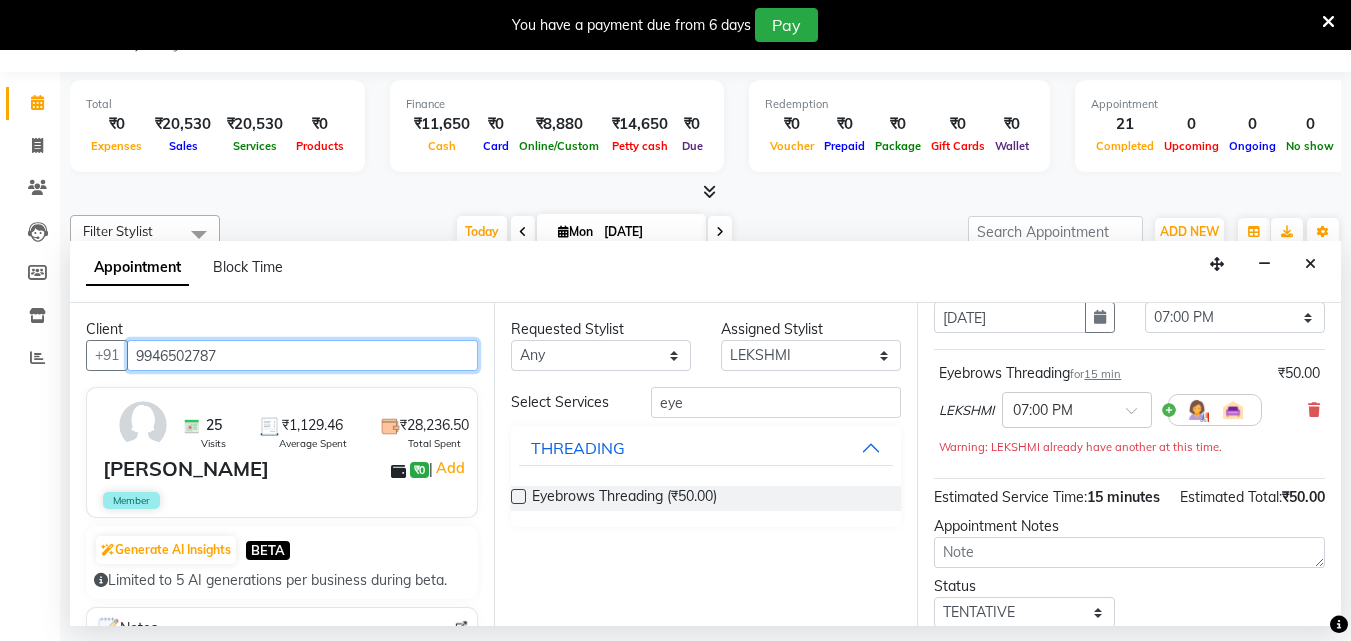 scroll, scrollTop: 260, scrollLeft: 0, axis: vertical 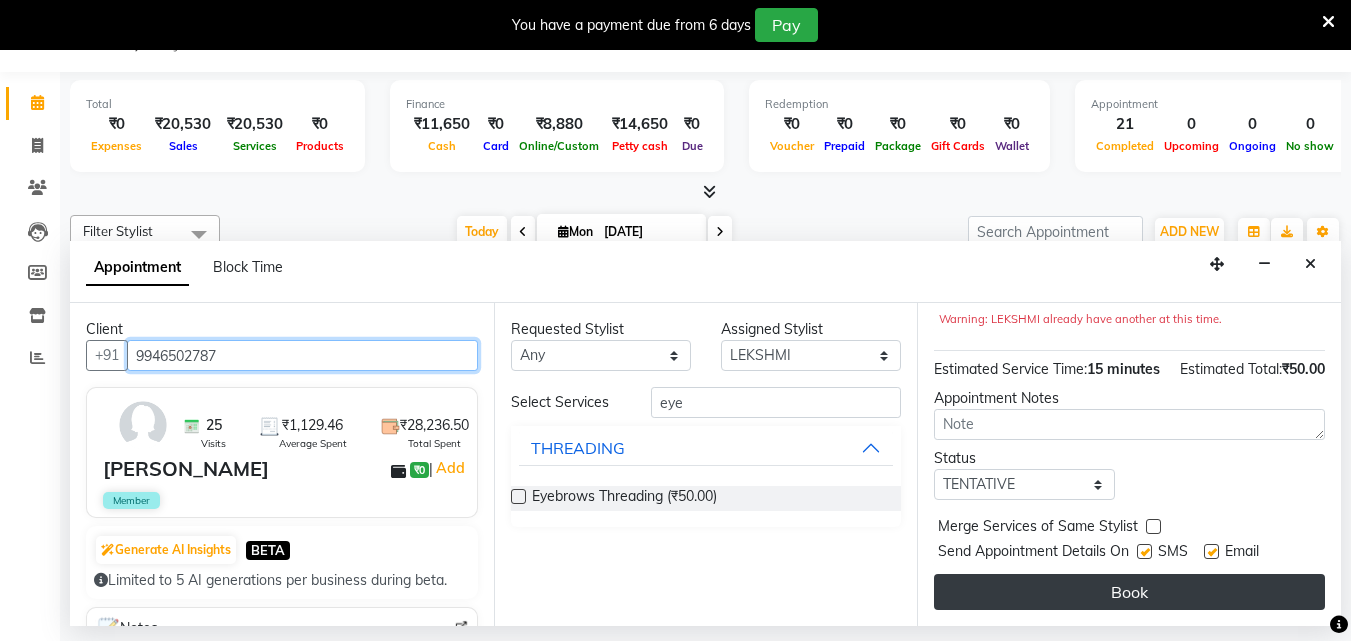 type on "9946502787" 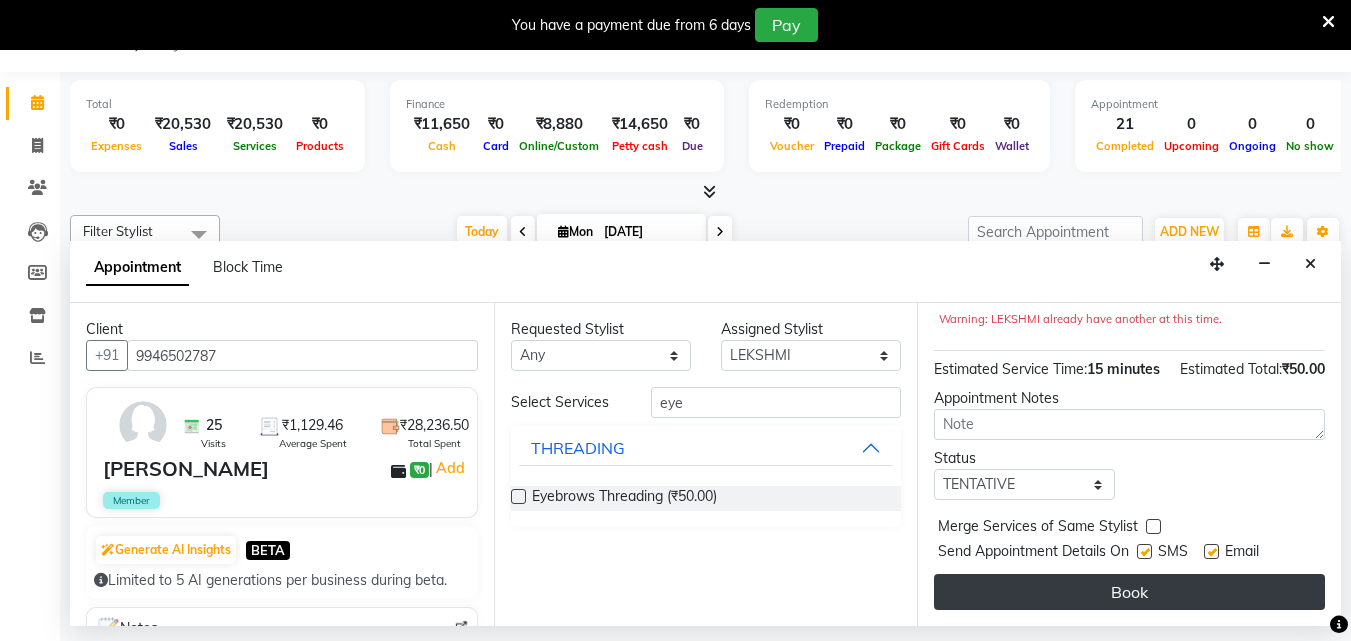 click on "Book" at bounding box center (1129, 592) 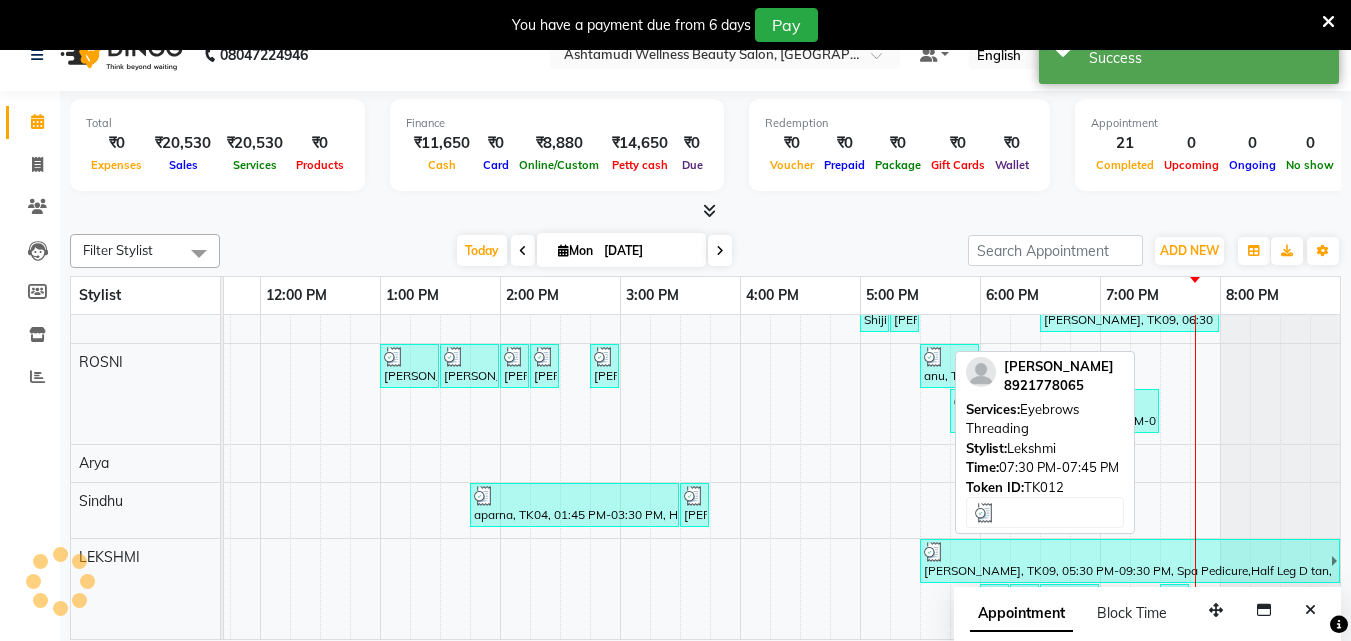 scroll, scrollTop: 0, scrollLeft: 0, axis: both 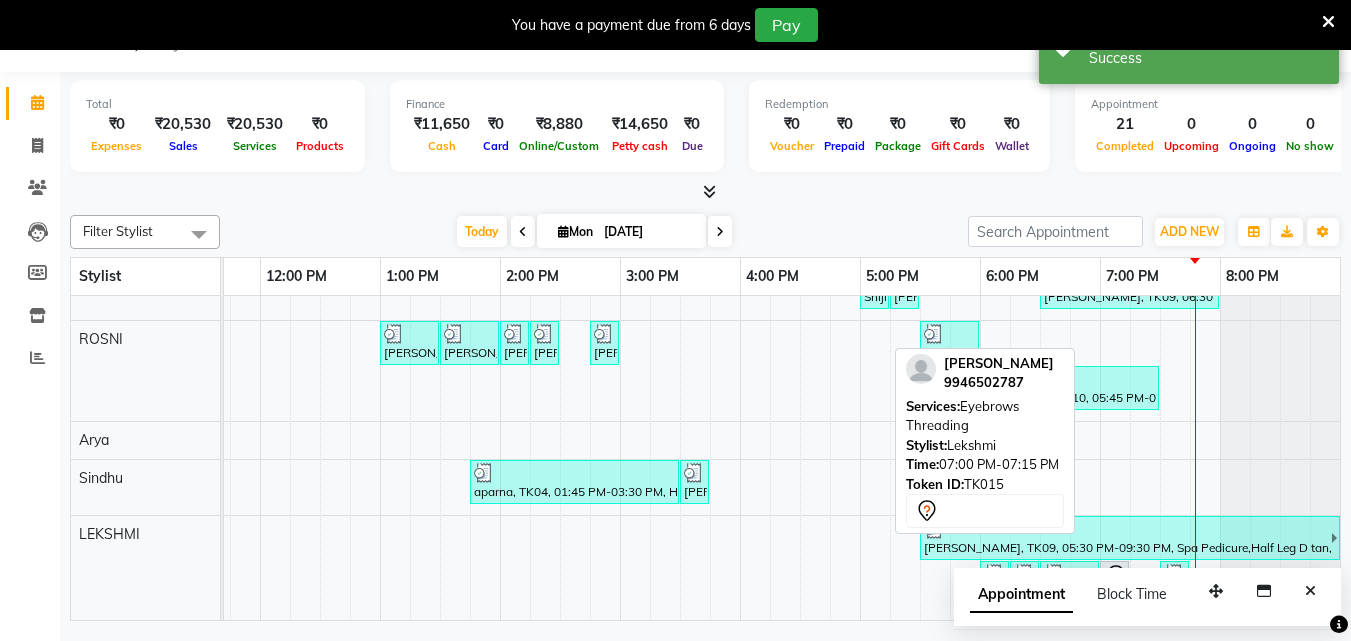 click 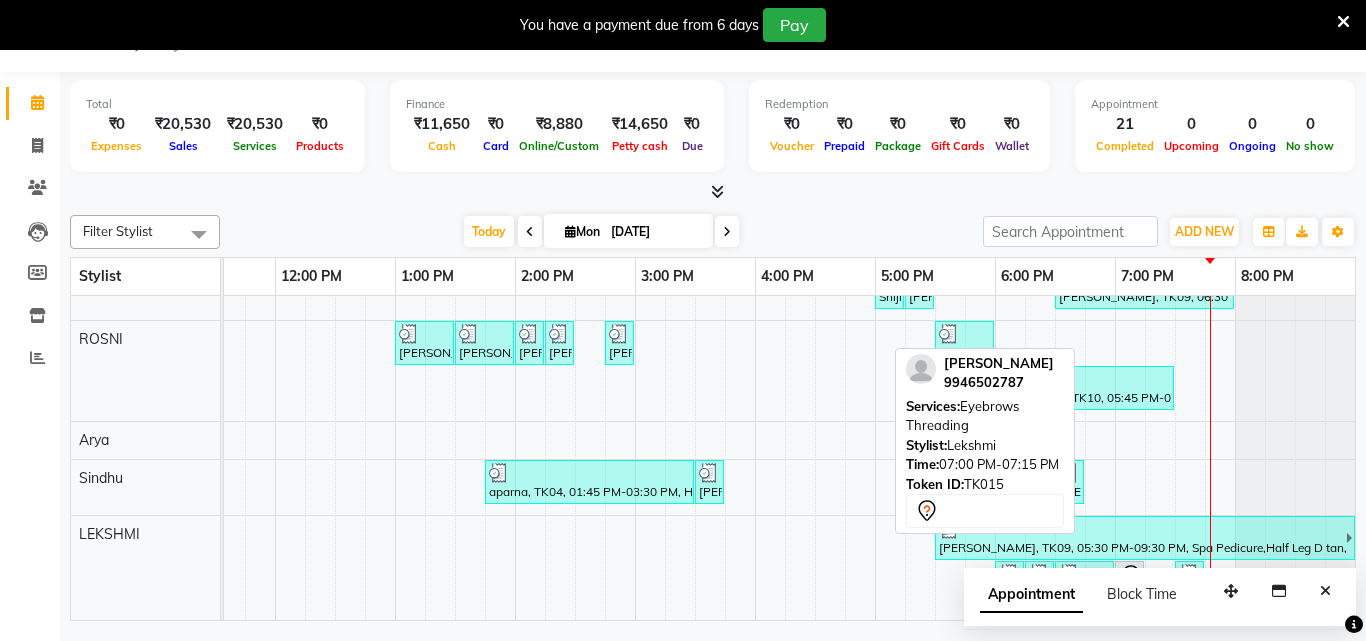 select on "7" 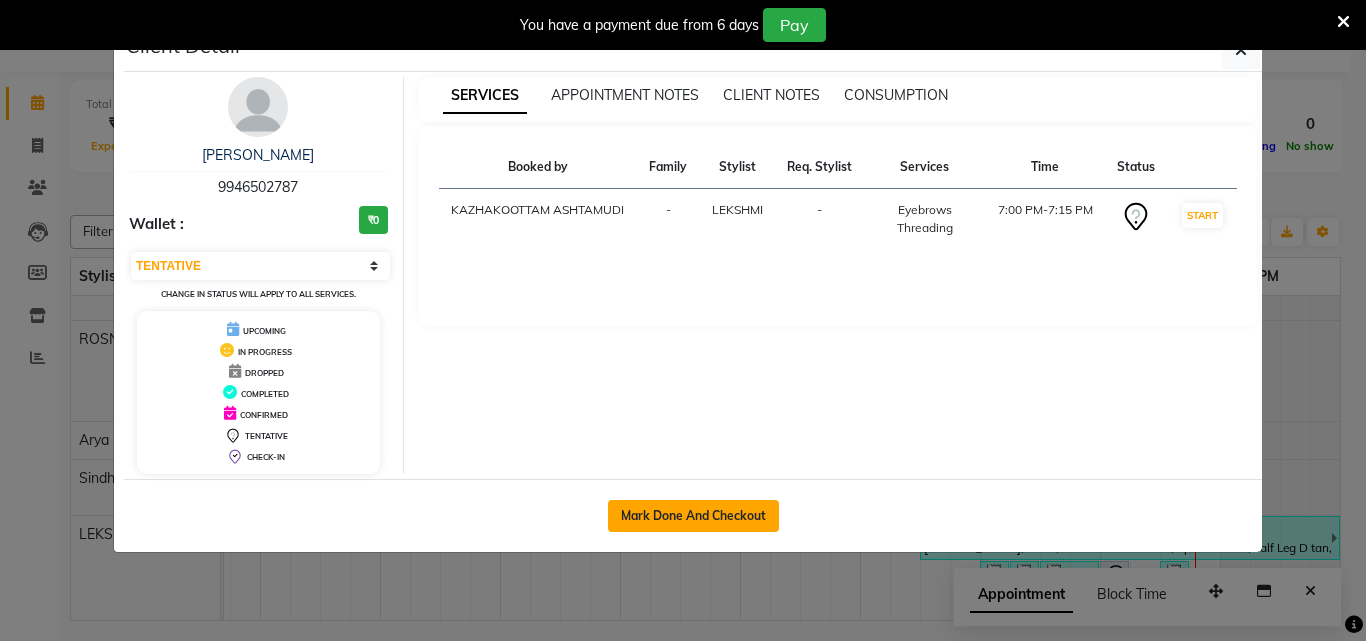 click on "Mark Done And Checkout" 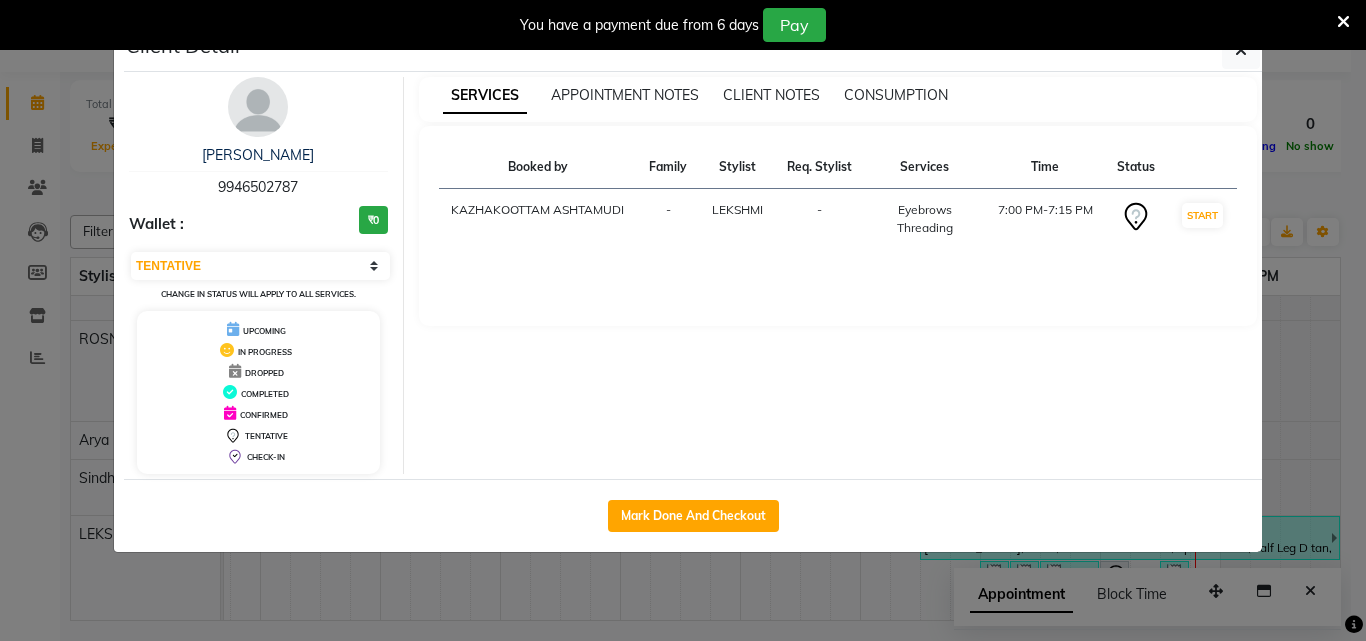 select on "service" 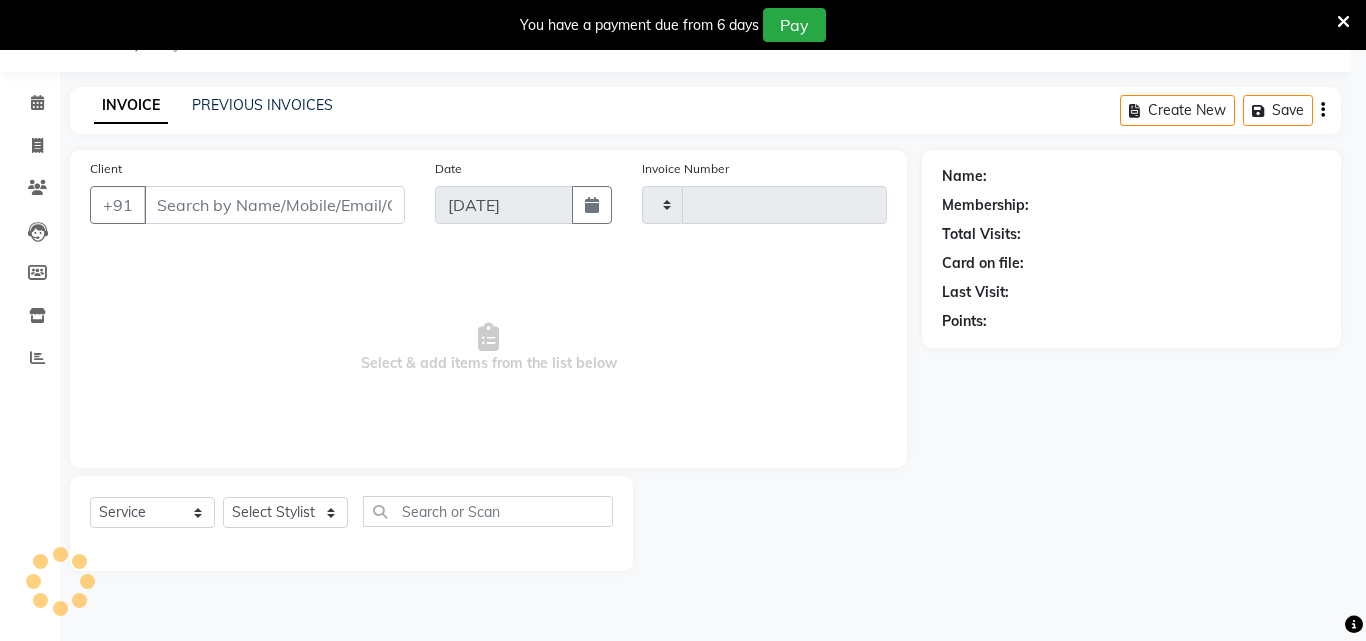 type on "2269" 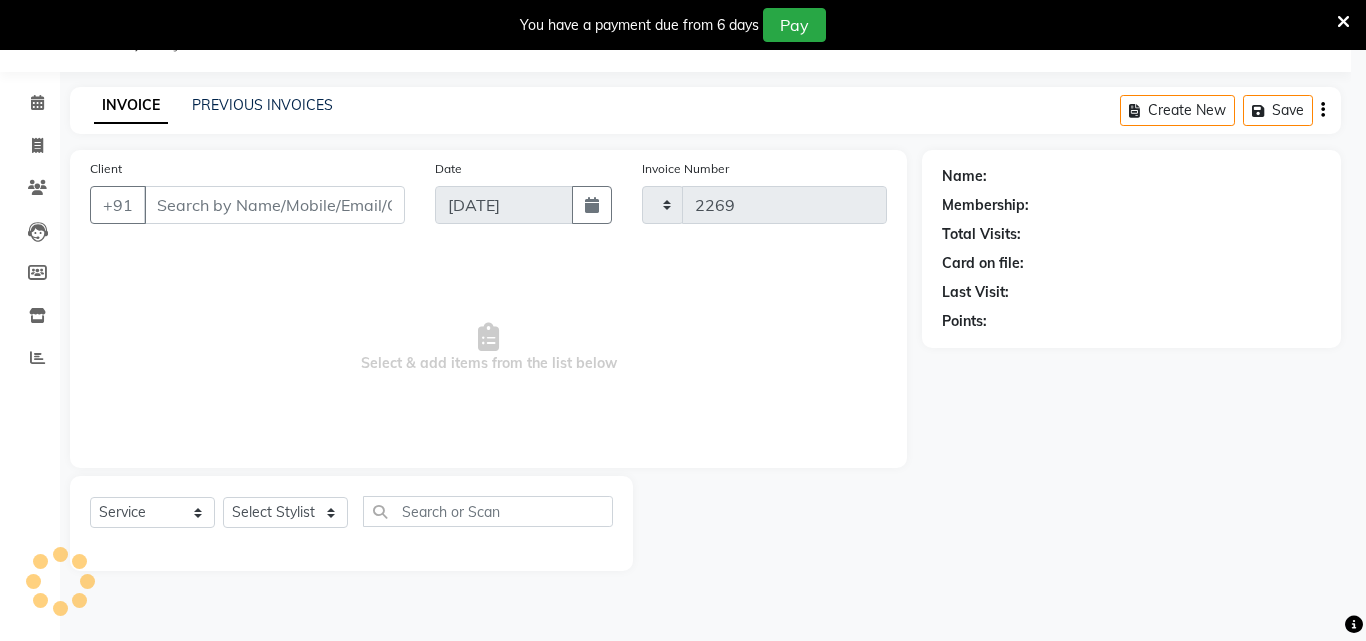 select on "4662" 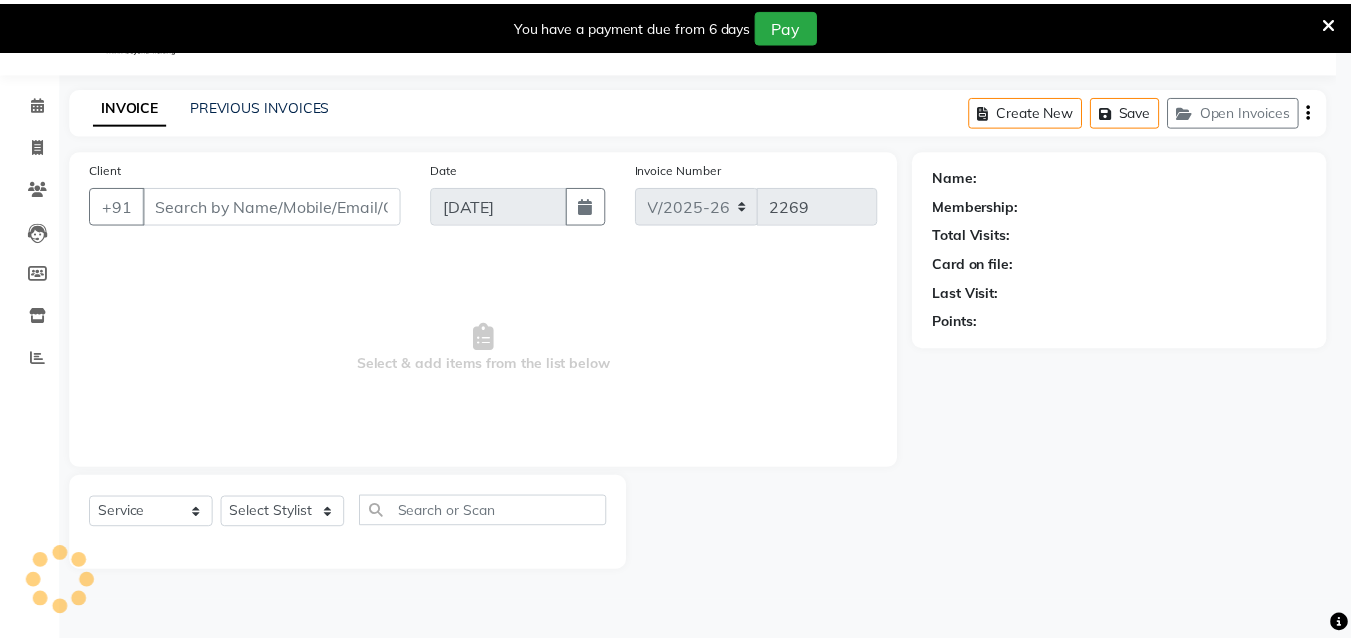 scroll, scrollTop: 0, scrollLeft: 0, axis: both 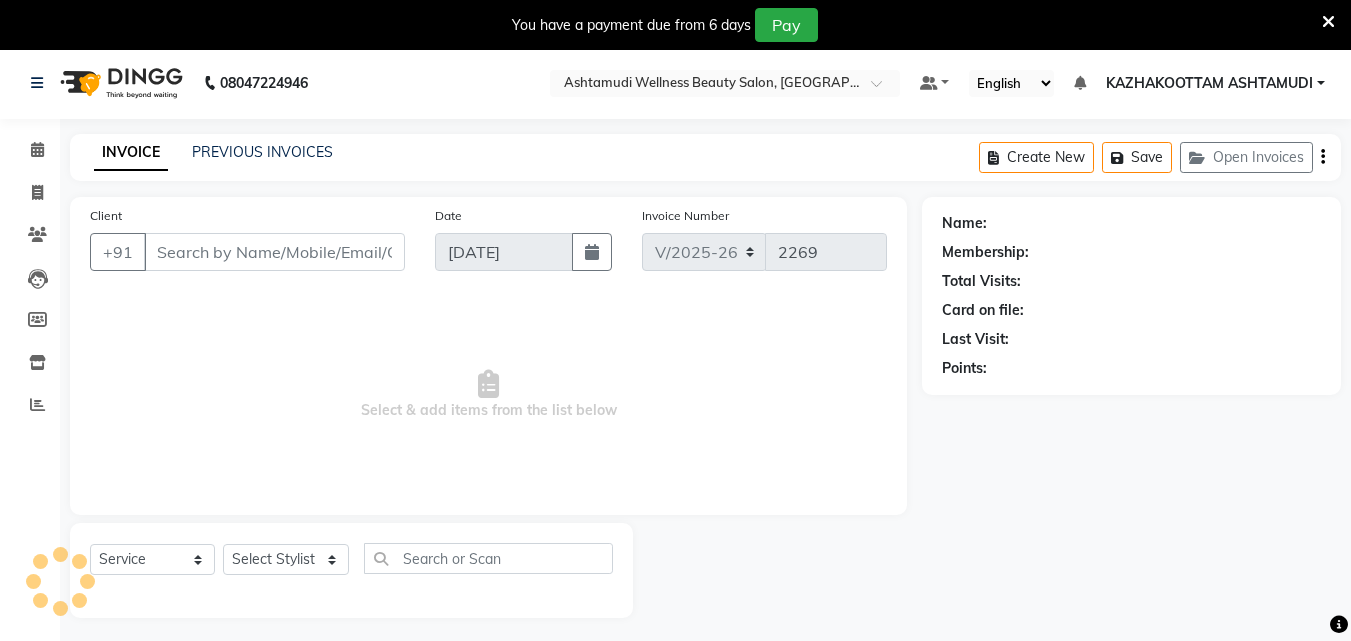 type on "9946502787" 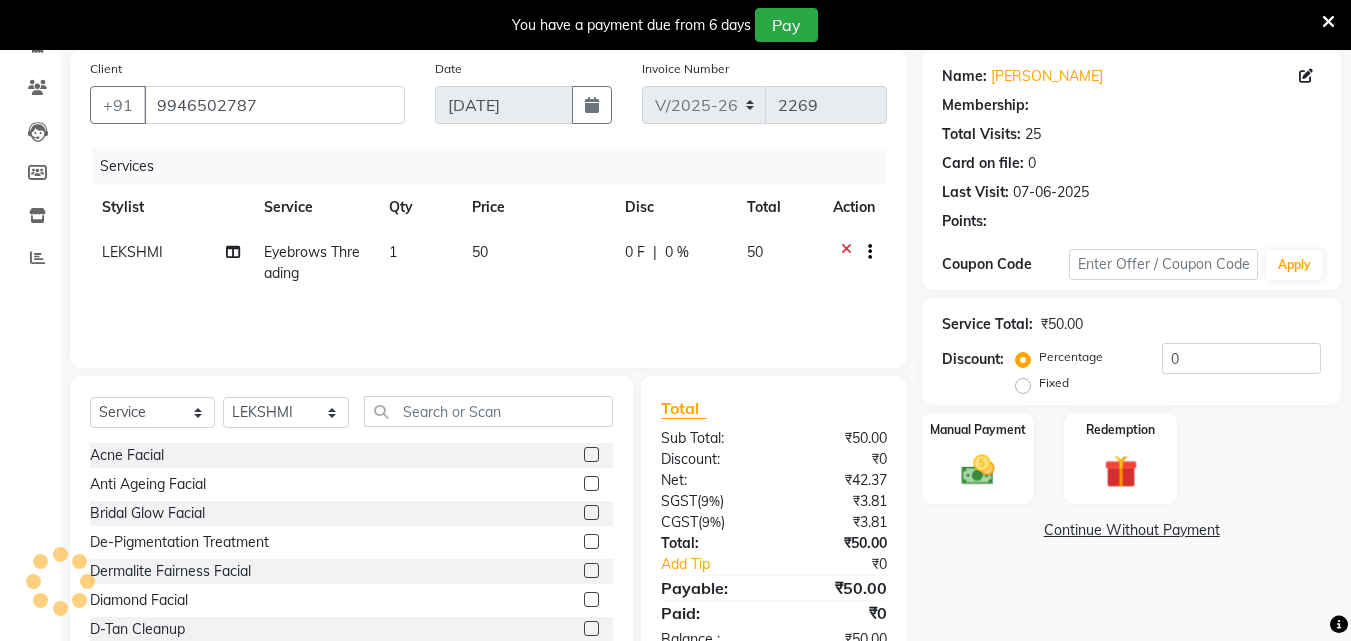 select on "2: Object" 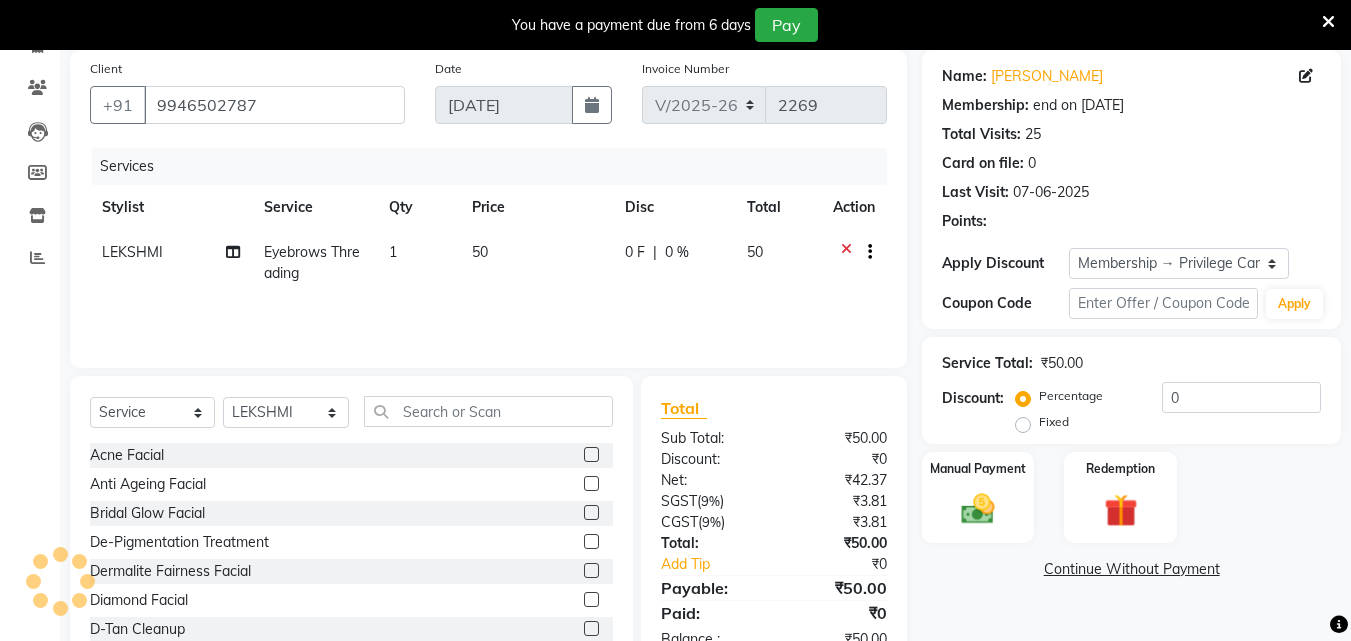 type on "15" 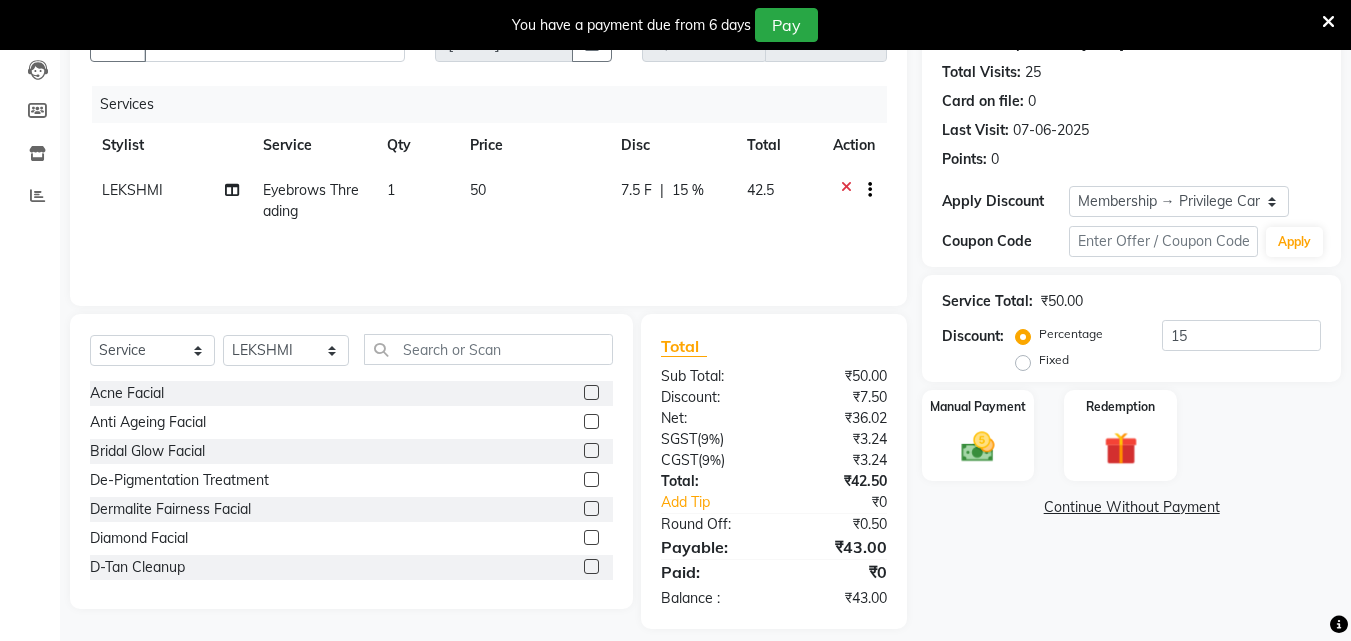 scroll, scrollTop: 230, scrollLeft: 0, axis: vertical 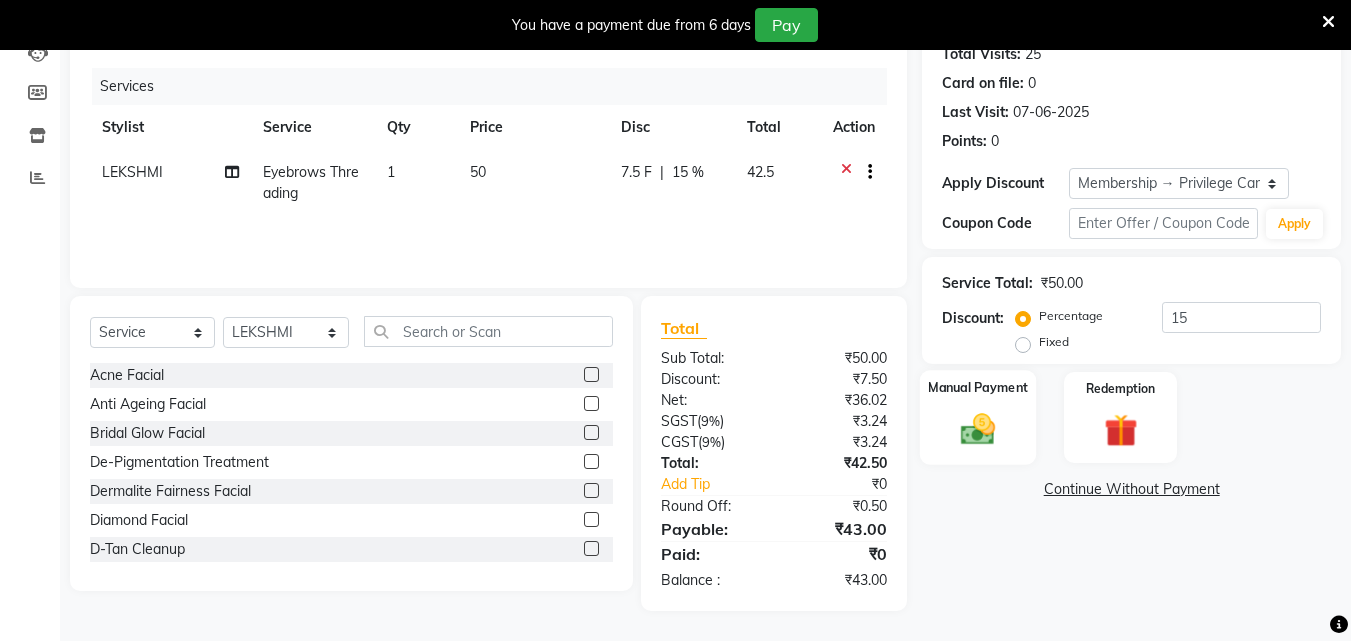 click 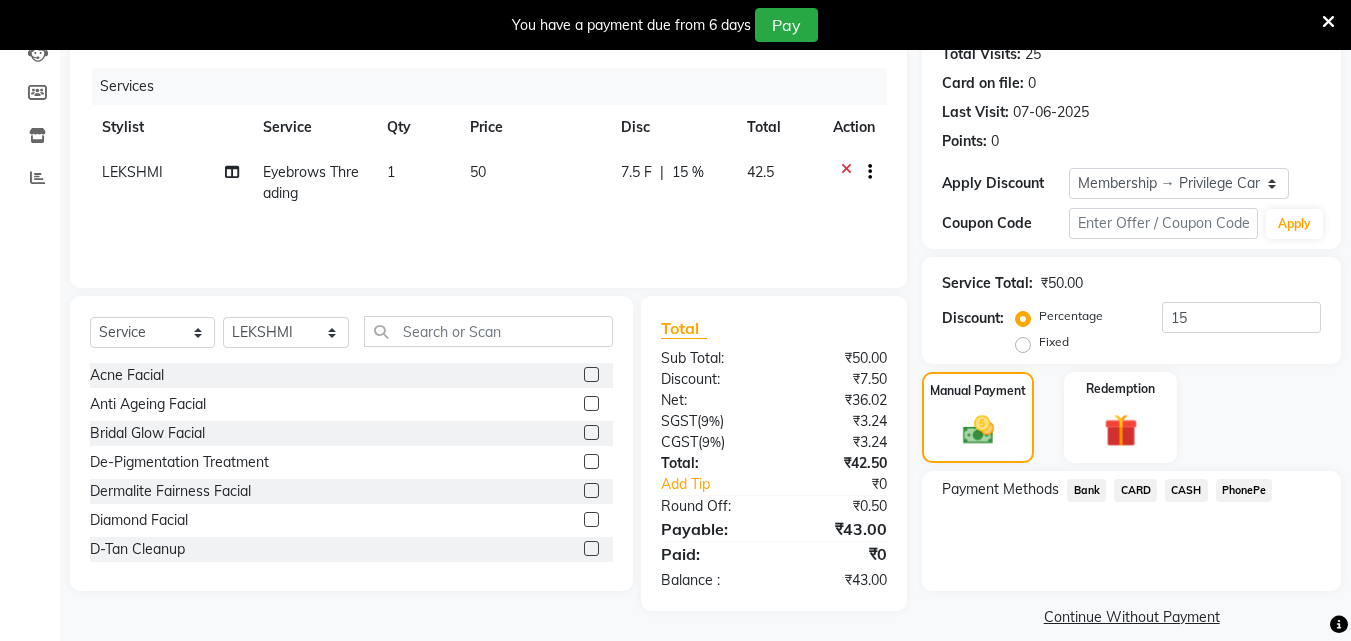 click on "PhonePe" 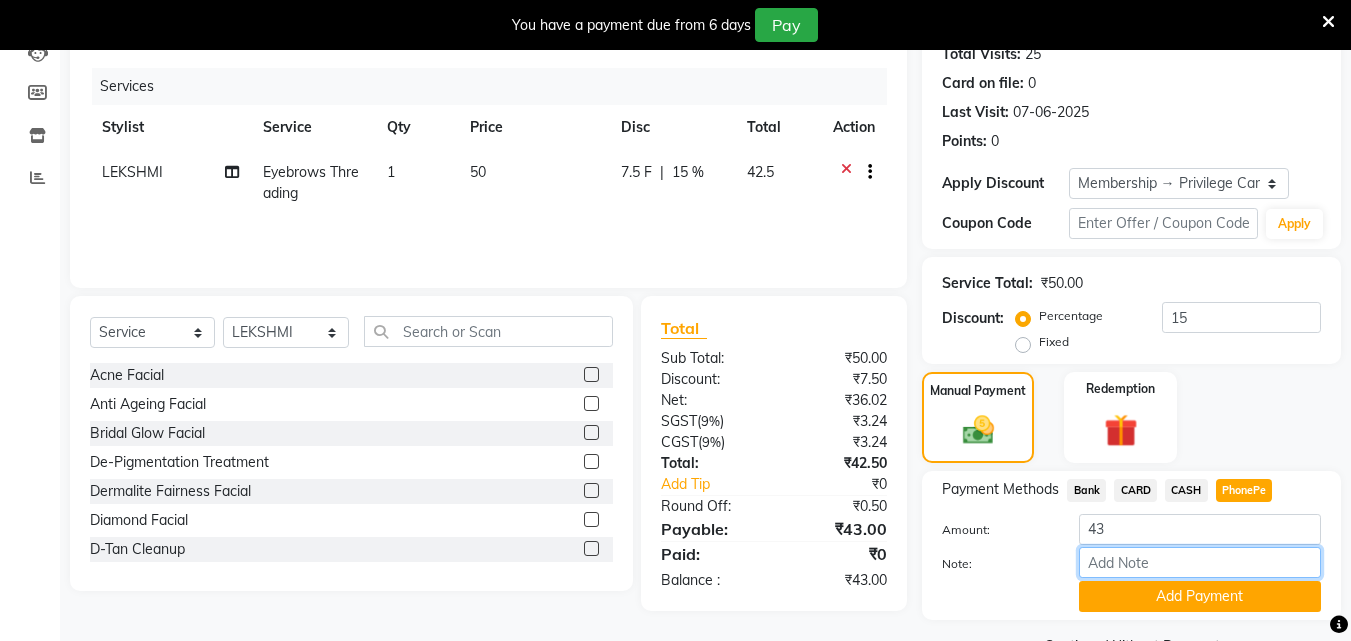 click on "Note:" at bounding box center (1200, 562) 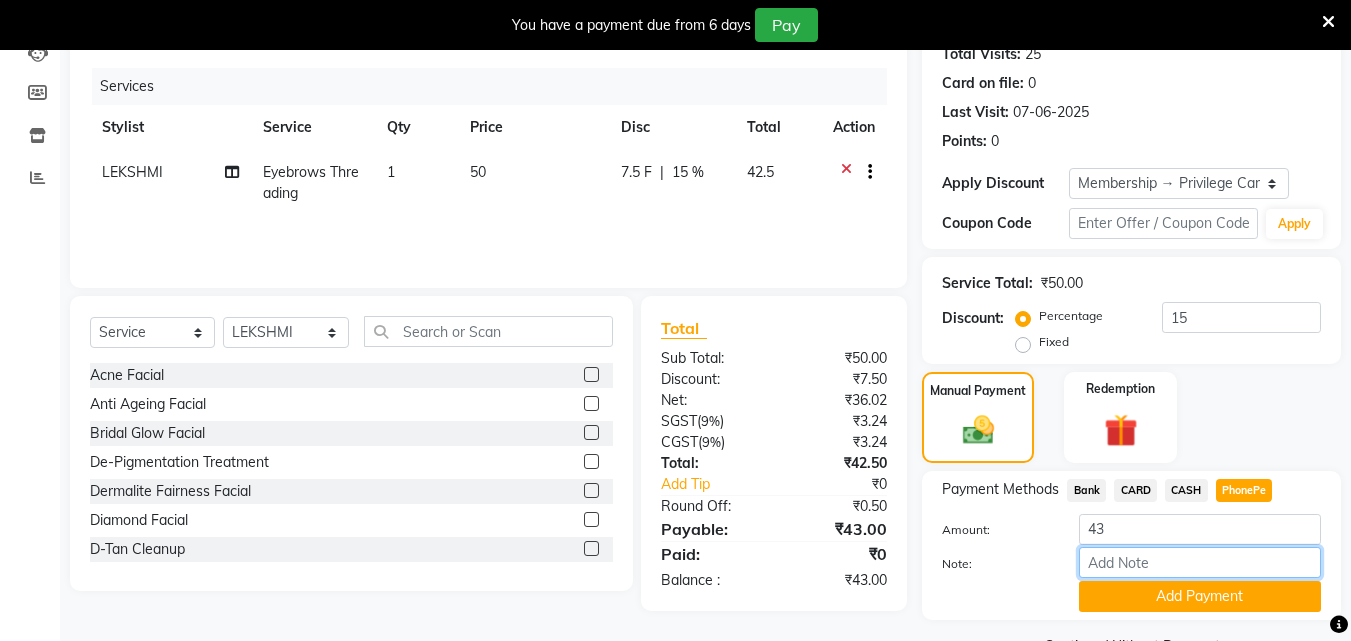 type on "soorya" 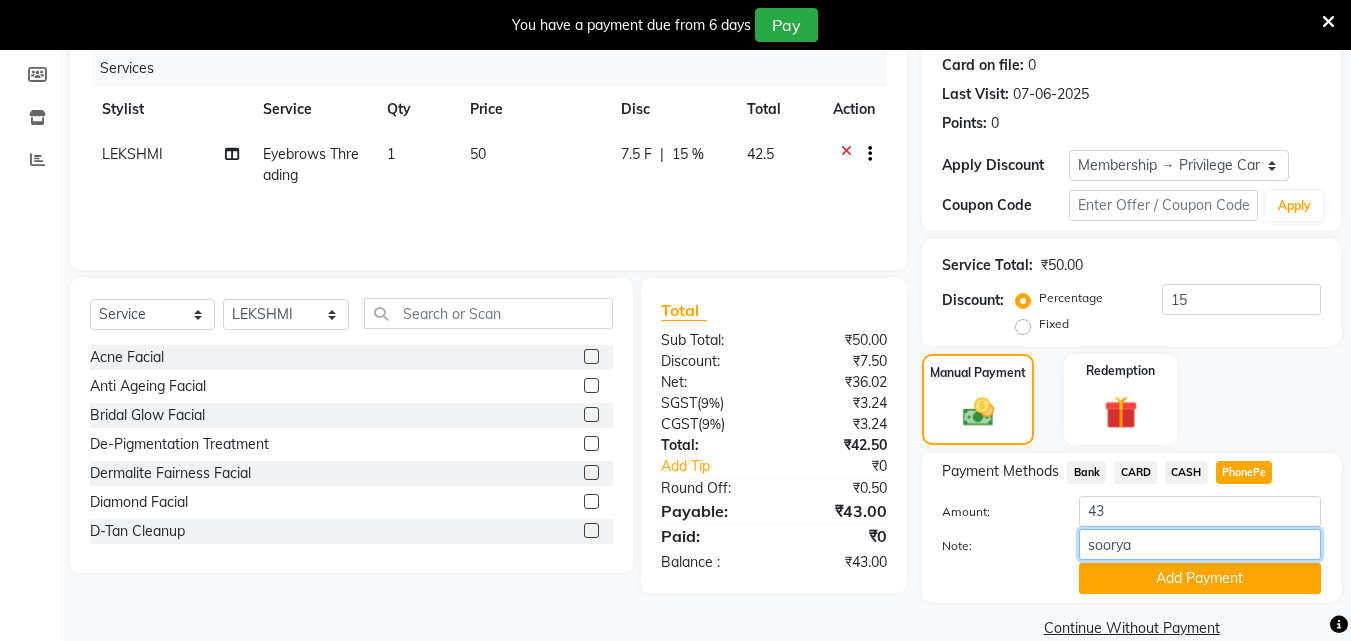 scroll, scrollTop: 280, scrollLeft: 0, axis: vertical 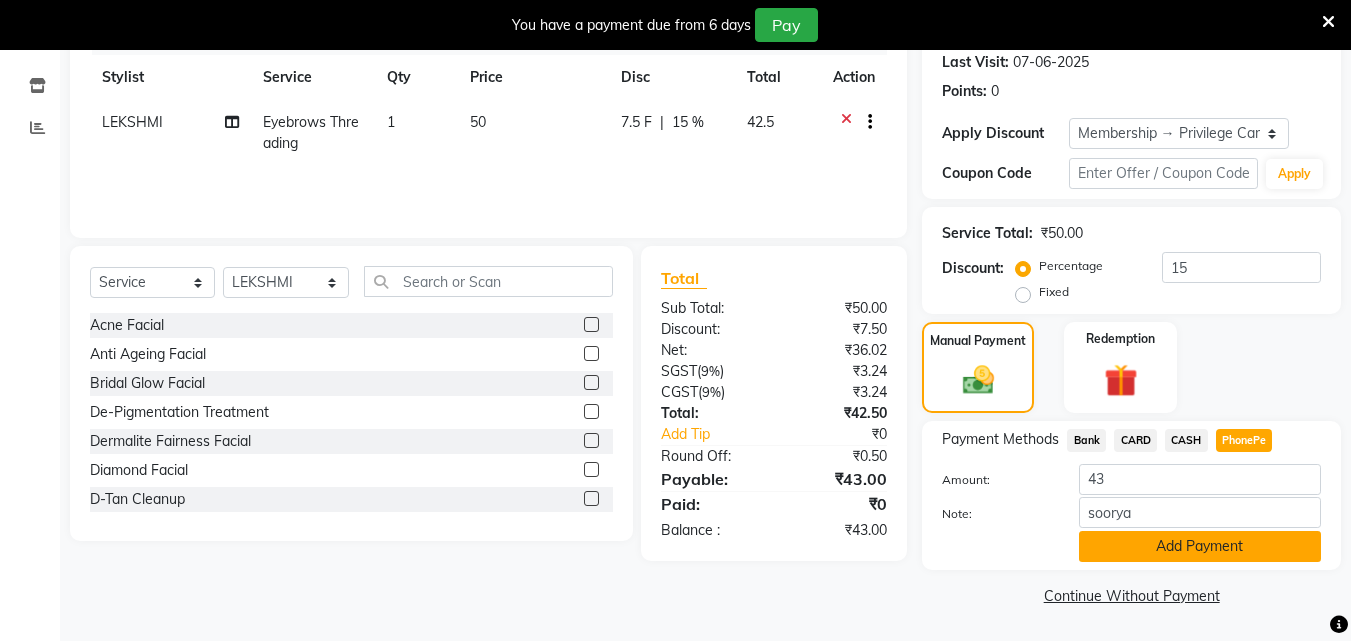 click on "Add Payment" 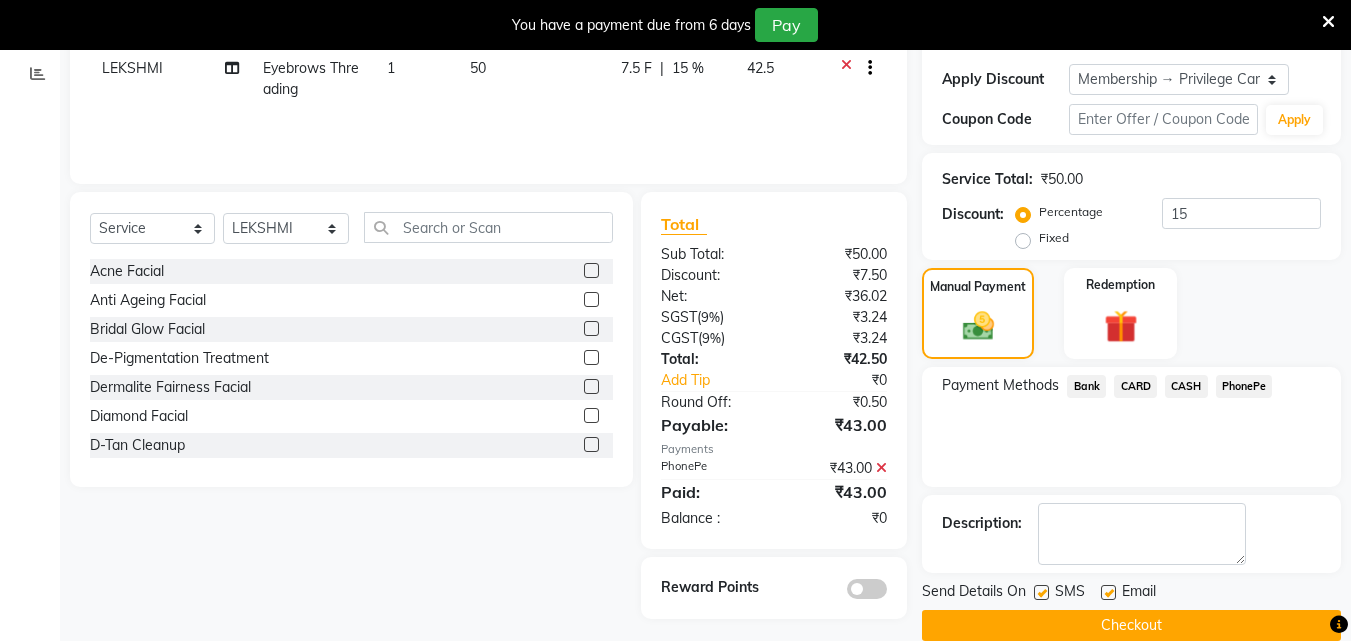 scroll, scrollTop: 364, scrollLeft: 0, axis: vertical 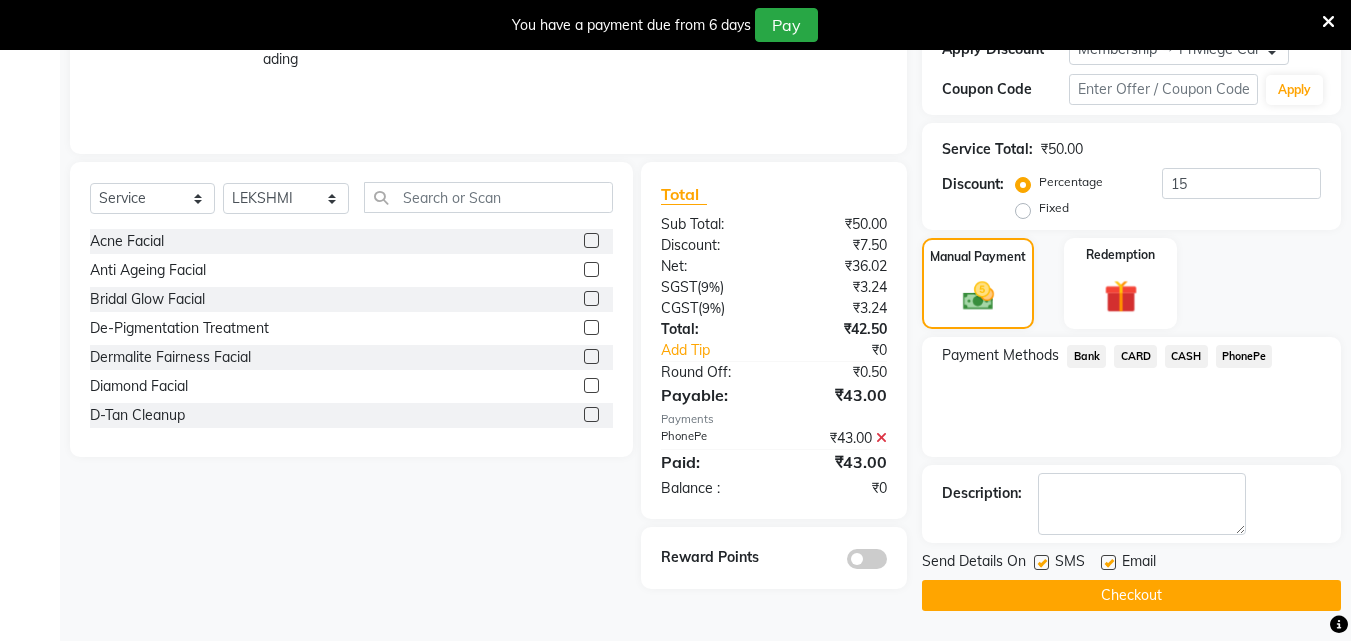 drag, startPoint x: 1039, startPoint y: 564, endPoint x: 1065, endPoint y: 555, distance: 27.513634 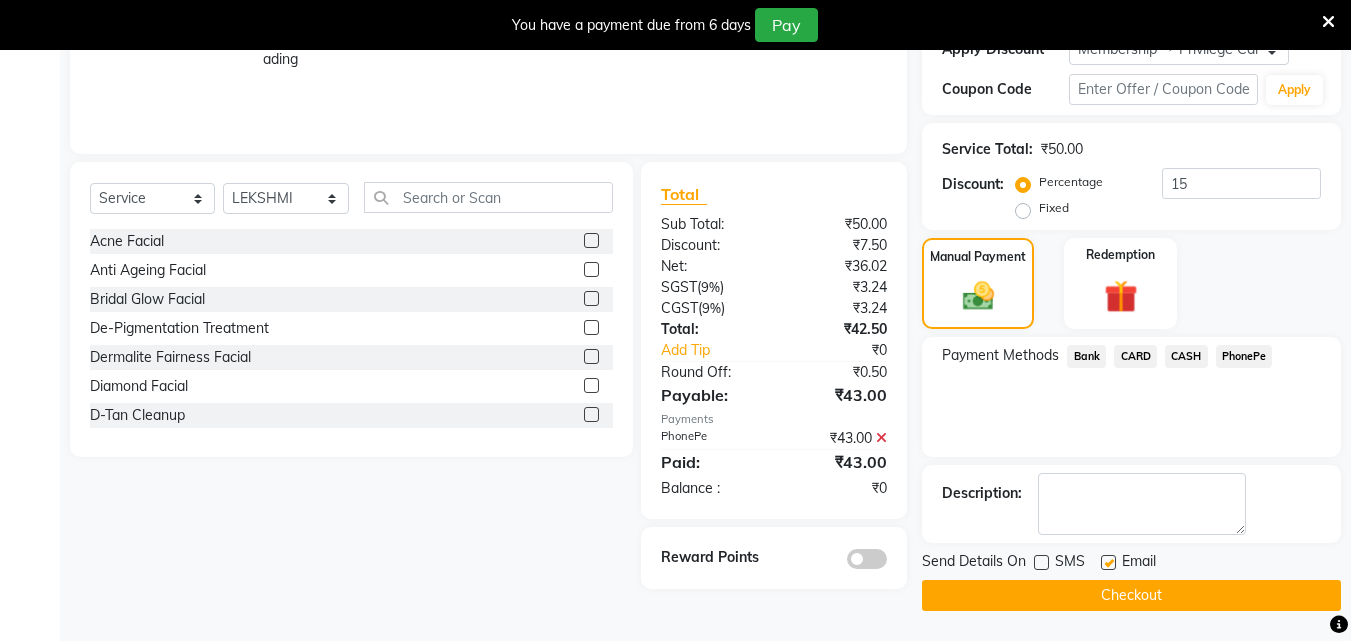 drag, startPoint x: 1105, startPoint y: 558, endPoint x: 1126, endPoint y: 586, distance: 35 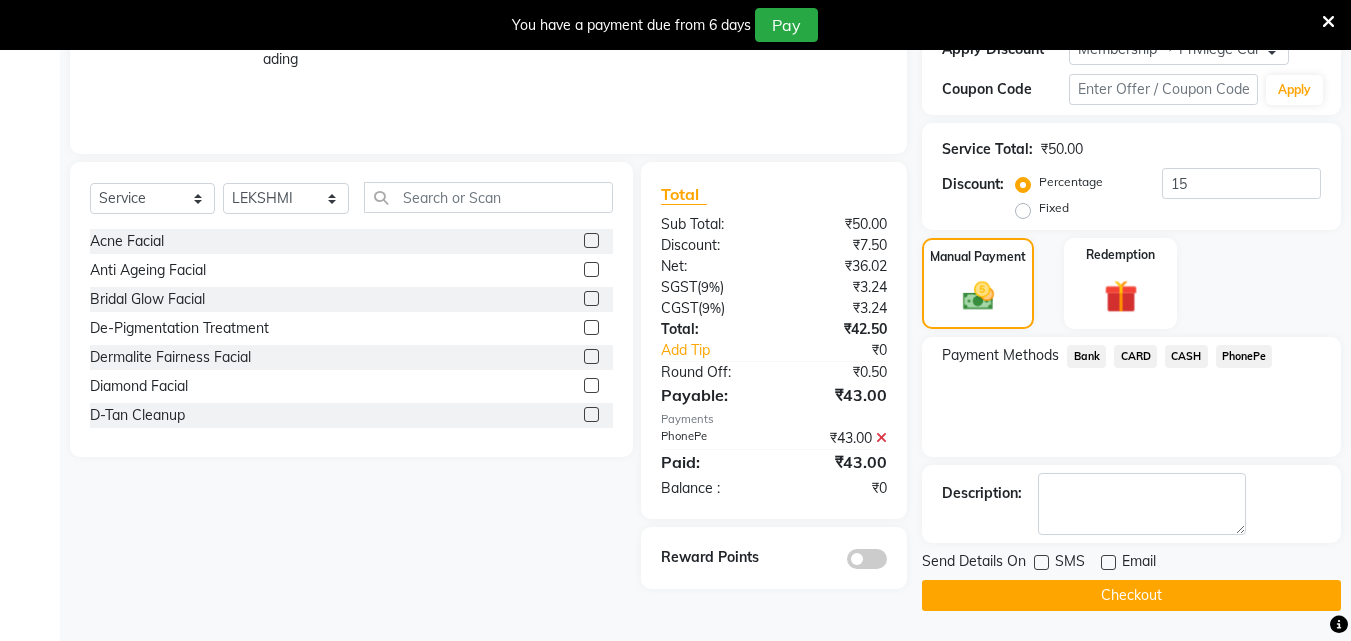 click on "Checkout" 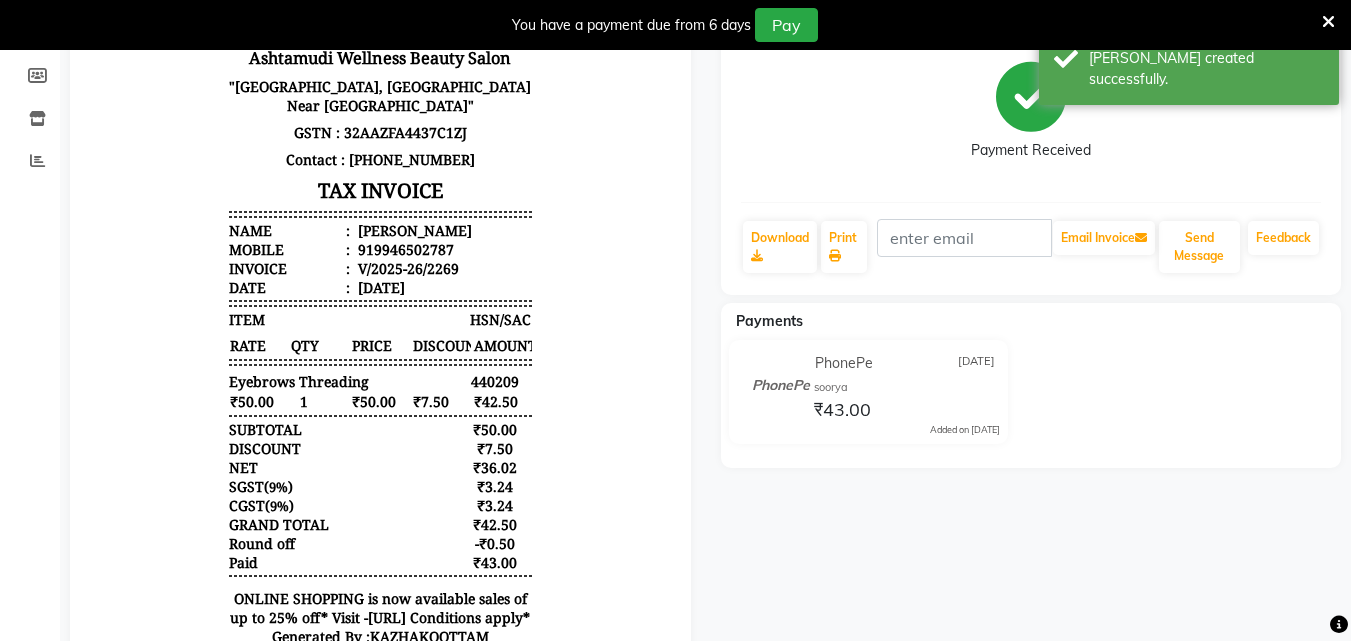 scroll, scrollTop: 0, scrollLeft: 0, axis: both 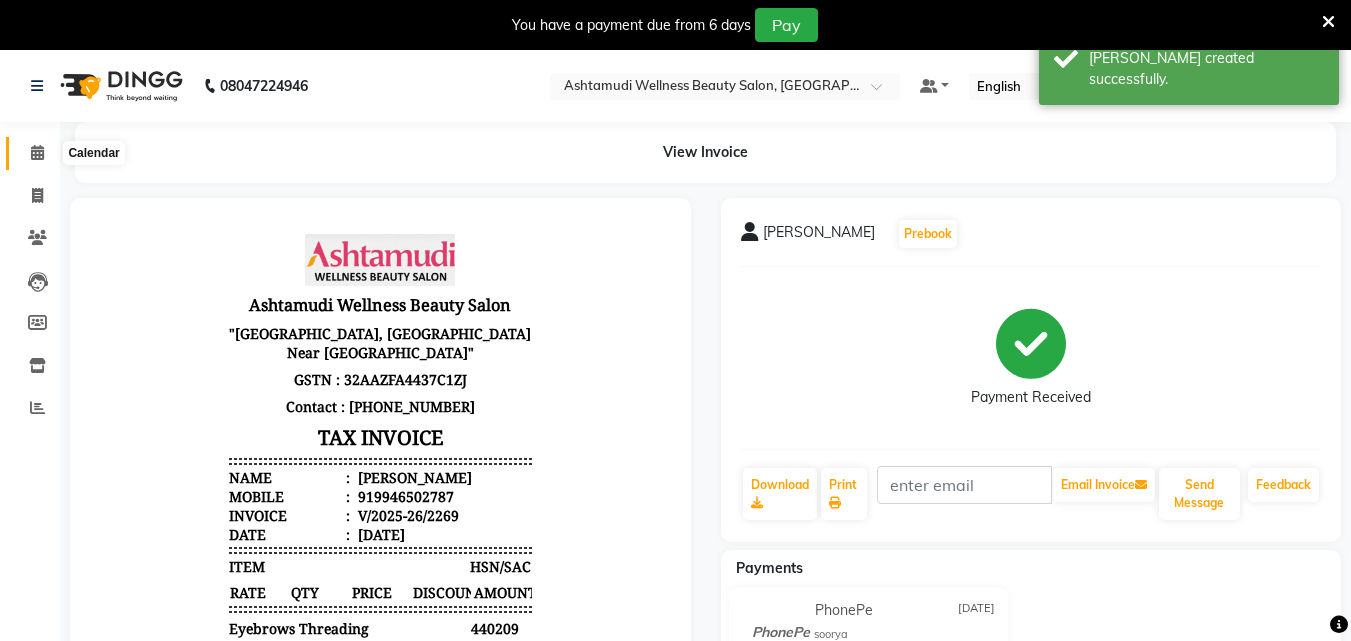 click 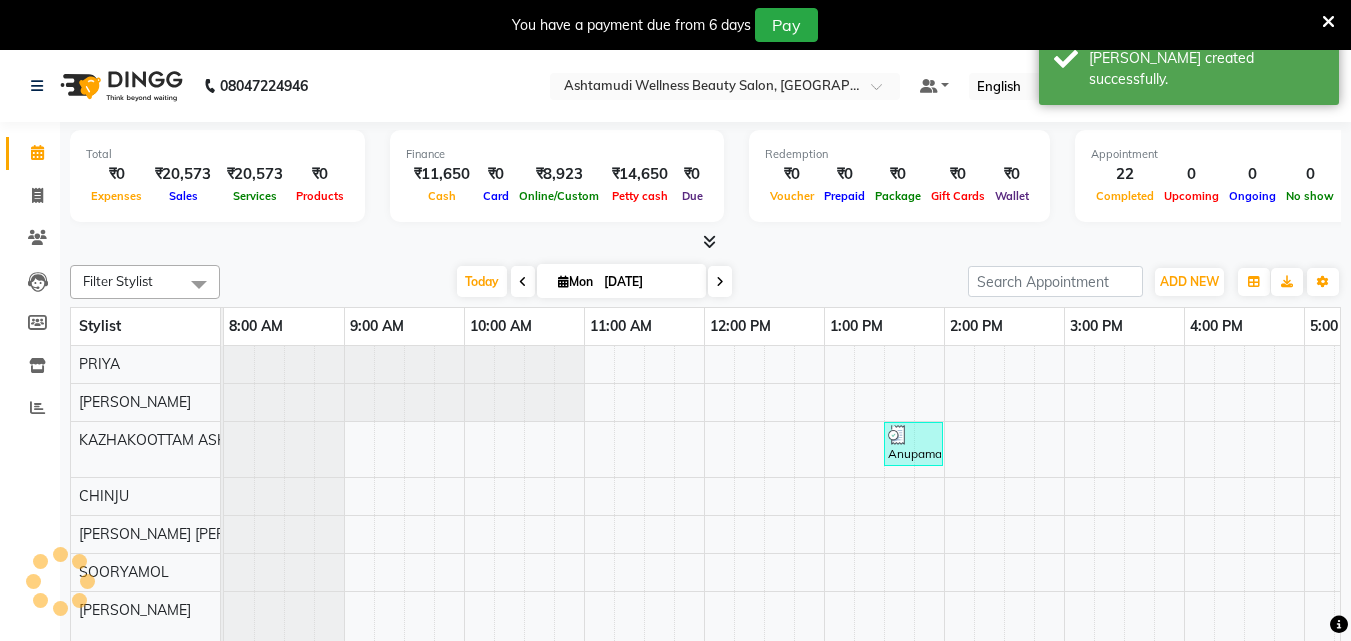 scroll, scrollTop: 0, scrollLeft: 0, axis: both 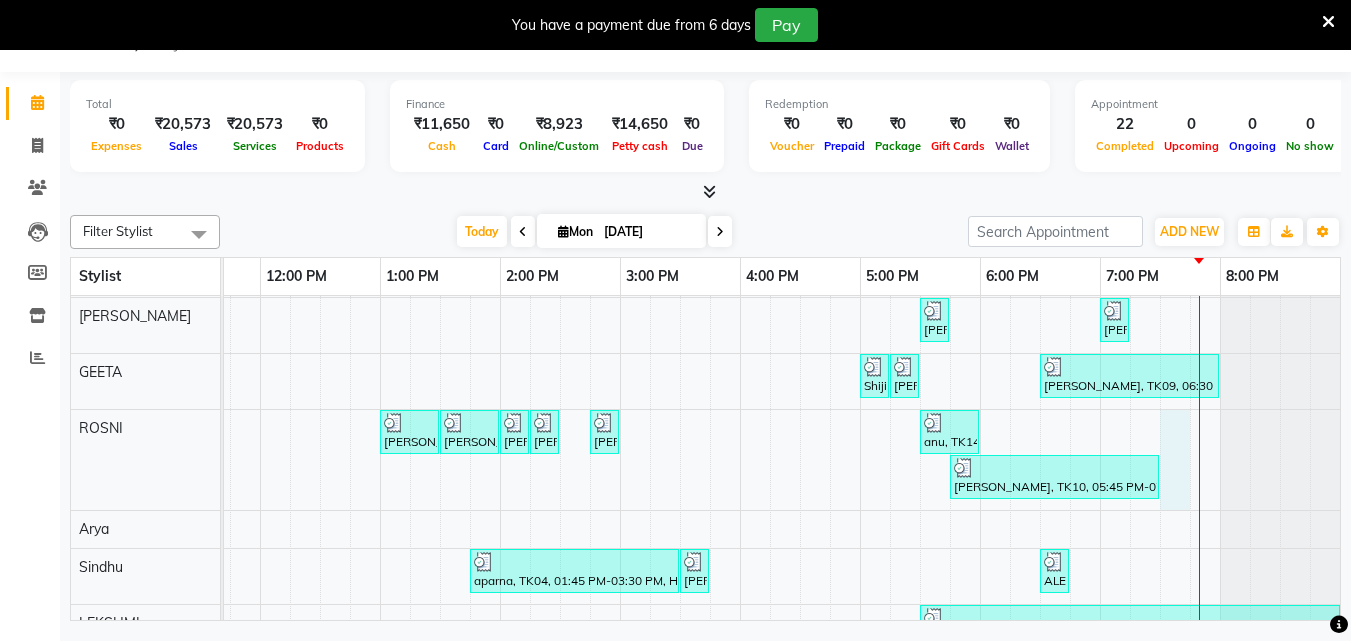 click on "Anupama, TK01, 01:30 PM-02:00 PM, Bridal Make up     swetha infosys, TK07, 05:30 PM-05:45 PM, Eyebrows Threading     ASWATHY infosys, TK13, 07:00 PM-07:15 PM, Eyebrows Threading     Shiji, TK06, 05:00 PM-05:15 PM, Eyebrows Threading     Shiji, TK06, 05:15 PM-05:30 PM, Forehead Threading     Anjali, TK09, 06:30 PM-08:00 PM, Normal Hair Cut,Hair Cut With Fringes     angita, TK02, 01:00 PM-01:30 PM, Upper Lip Waxing     angita, TK02, 01:30 PM-02:00 PM, Upper Lip Waxing     angita, TK02, 02:00 PM-02:15 PM, Eyebrows Threading     angita, TK02, 02:15 PM-02:30 PM, Forehead Threading     namitha, TK03, 02:45 PM-03:00 PM, Eyebrows Threading     anu, TK14, 05:30 PM-06:00 PM, Child Cut     SREELEKSHMI, TK10, 05:45 PM-07:30 PM, Keratin Spa,Eyebrows Threading,Upper Lip Threading     aparna, TK04, 01:45 PM-03:30 PM, Half Leg D tan,Full Hand D Tan,D-Tan Cleanup     ASWATHY, TK05, 03:30 PM-03:45 PM, Eyebrows Threading     ALEENA, TK11, 06:30 PM-06:45 PM, Eyebrows Threading" at bounding box center [560, 378] 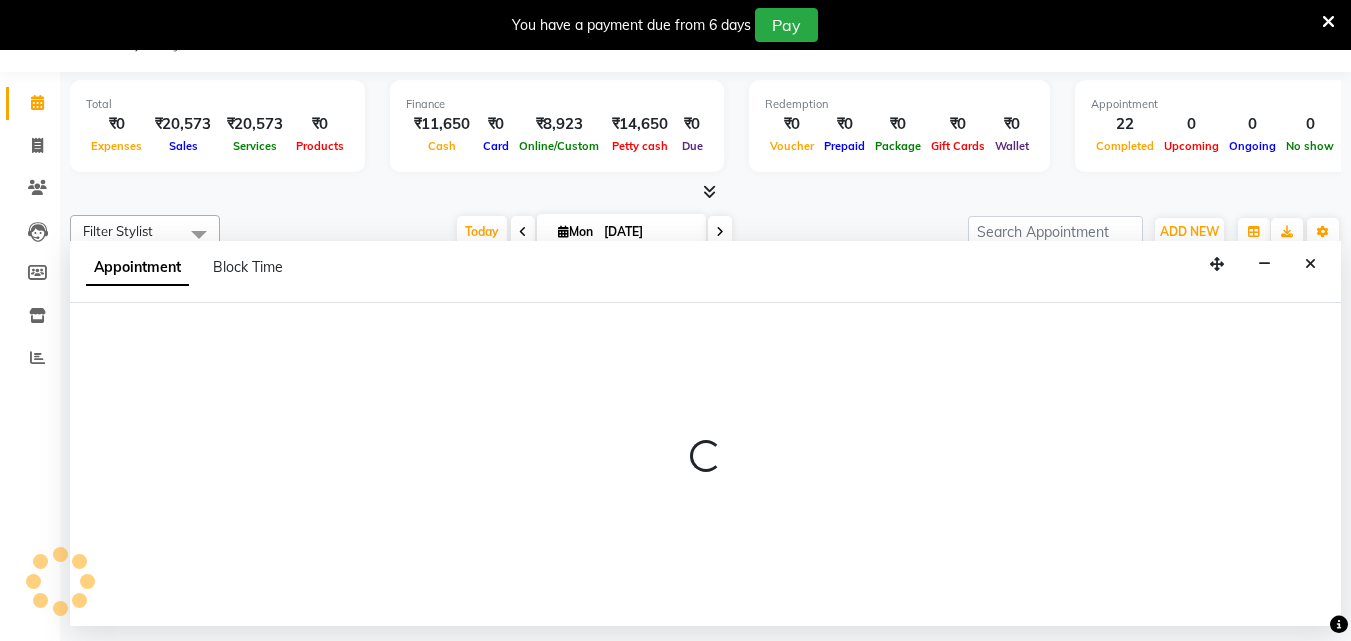 select on "52755" 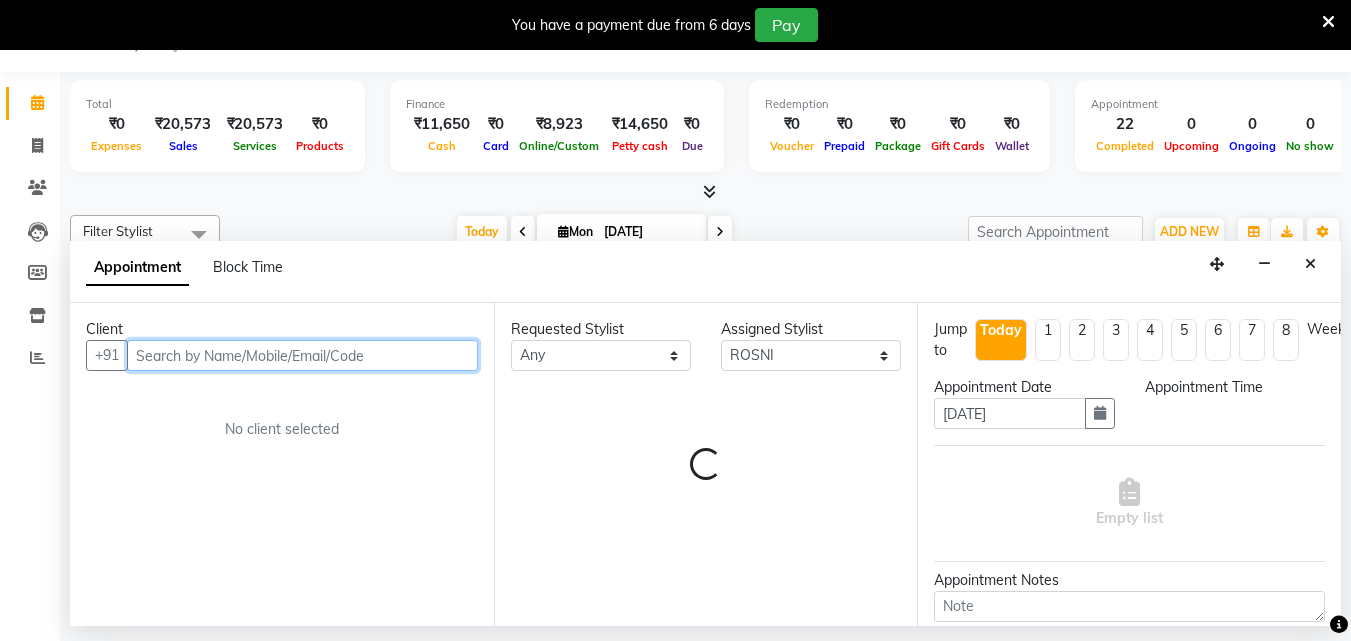 select on "1170" 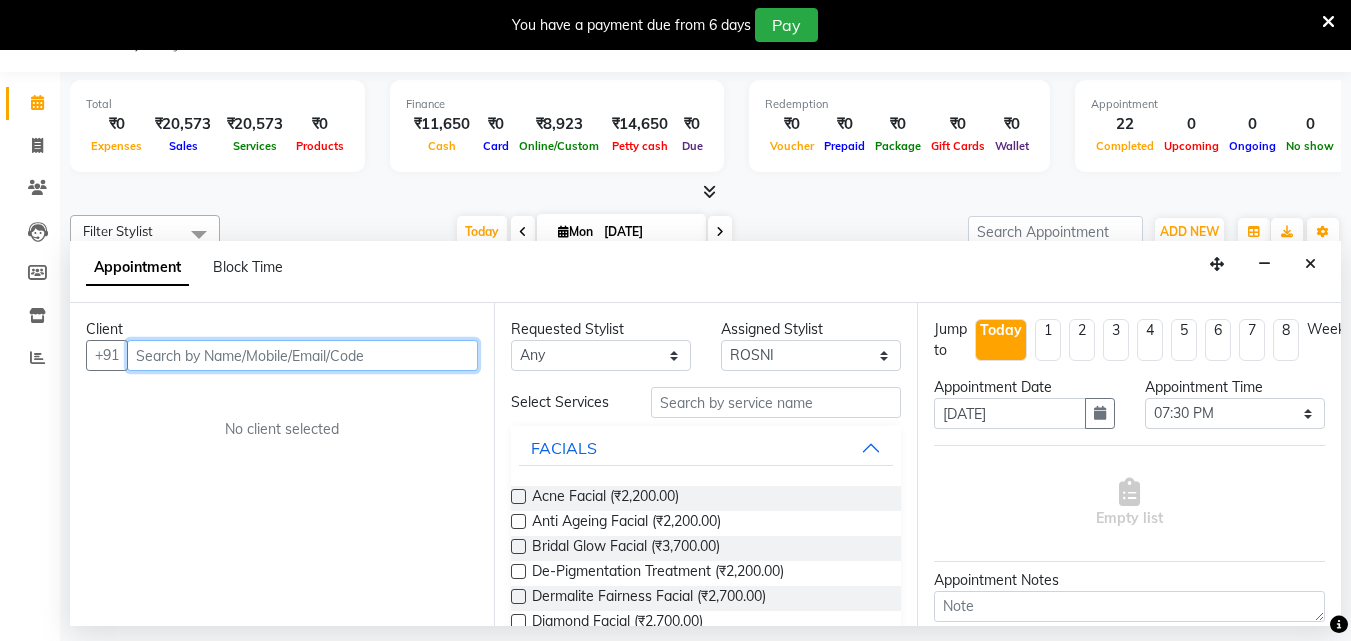 click at bounding box center (302, 355) 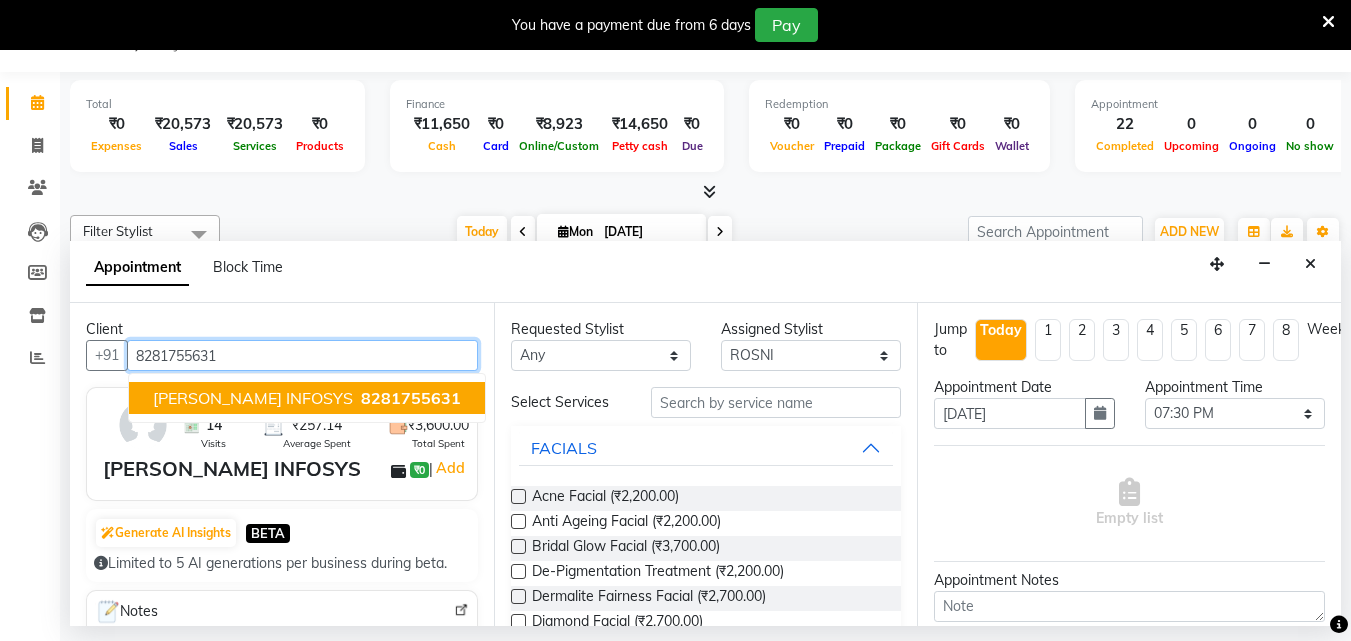 drag, startPoint x: 332, startPoint y: 391, endPoint x: 523, endPoint y: 405, distance: 191.5124 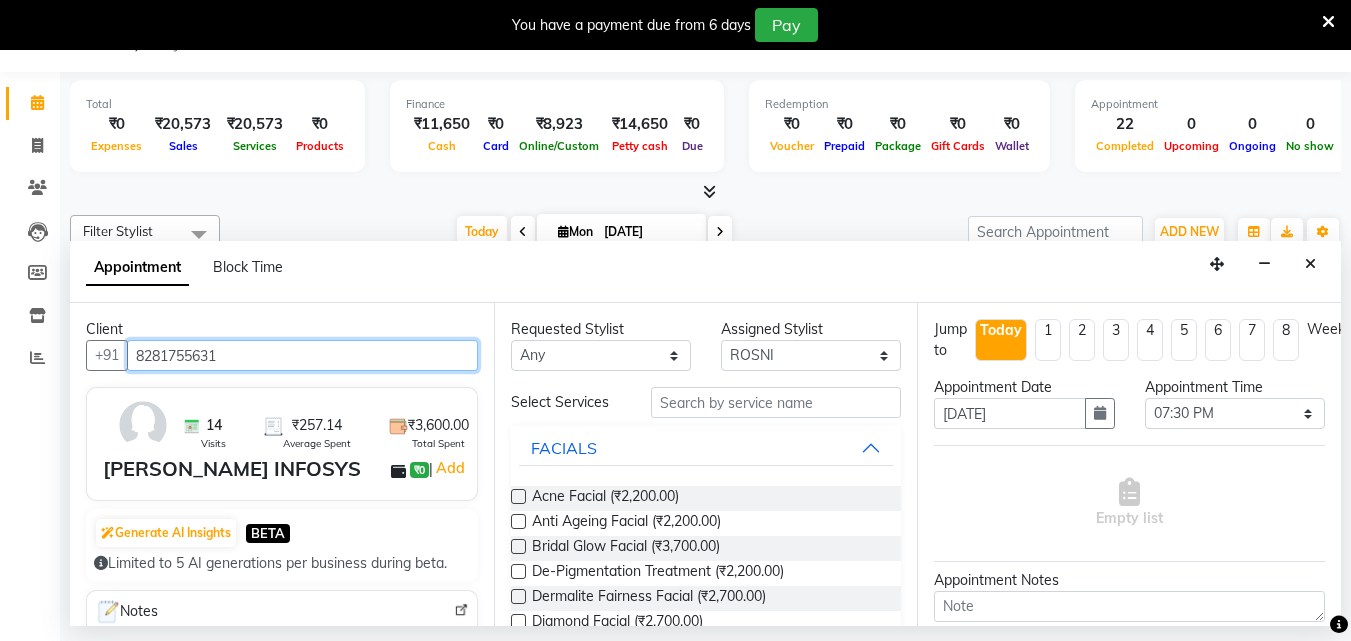 type on "8281755631" 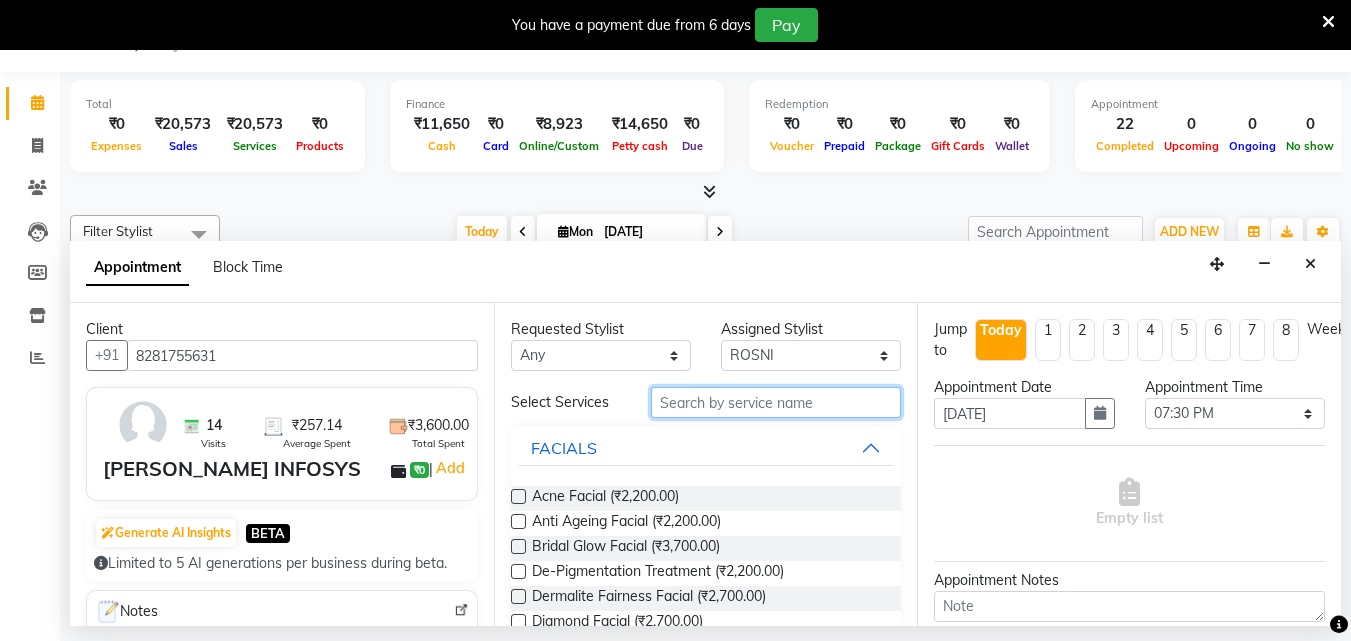 click at bounding box center (776, 402) 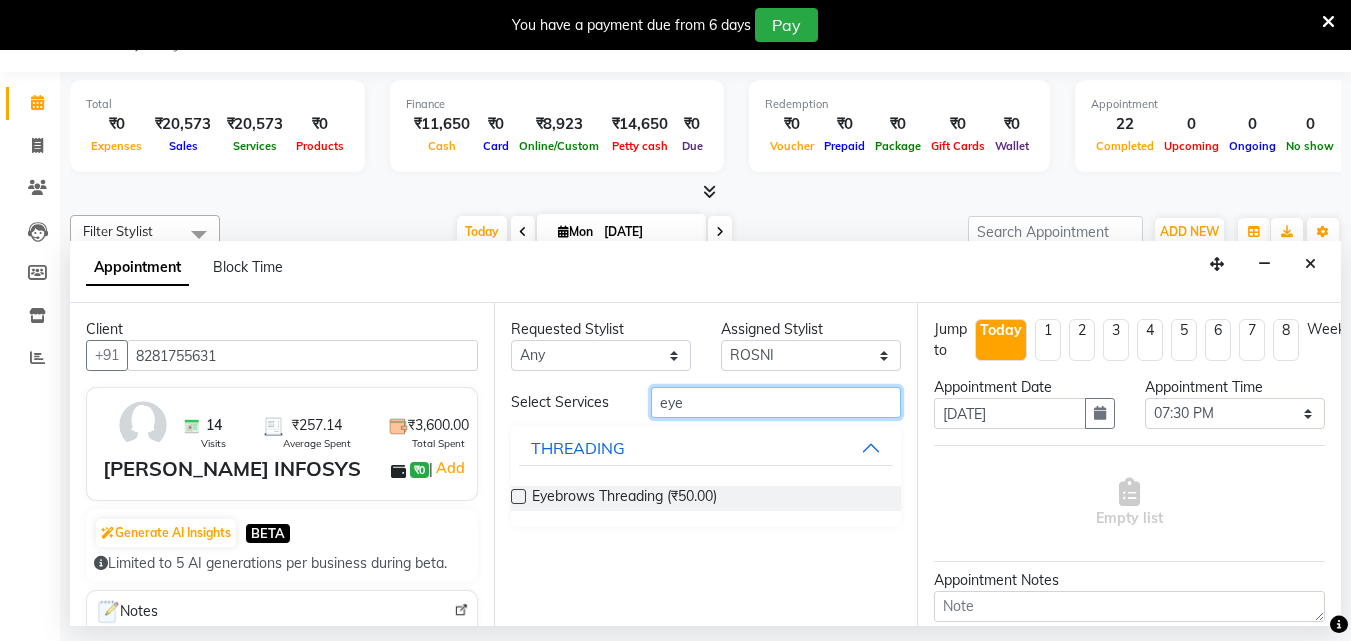 type on "eye" 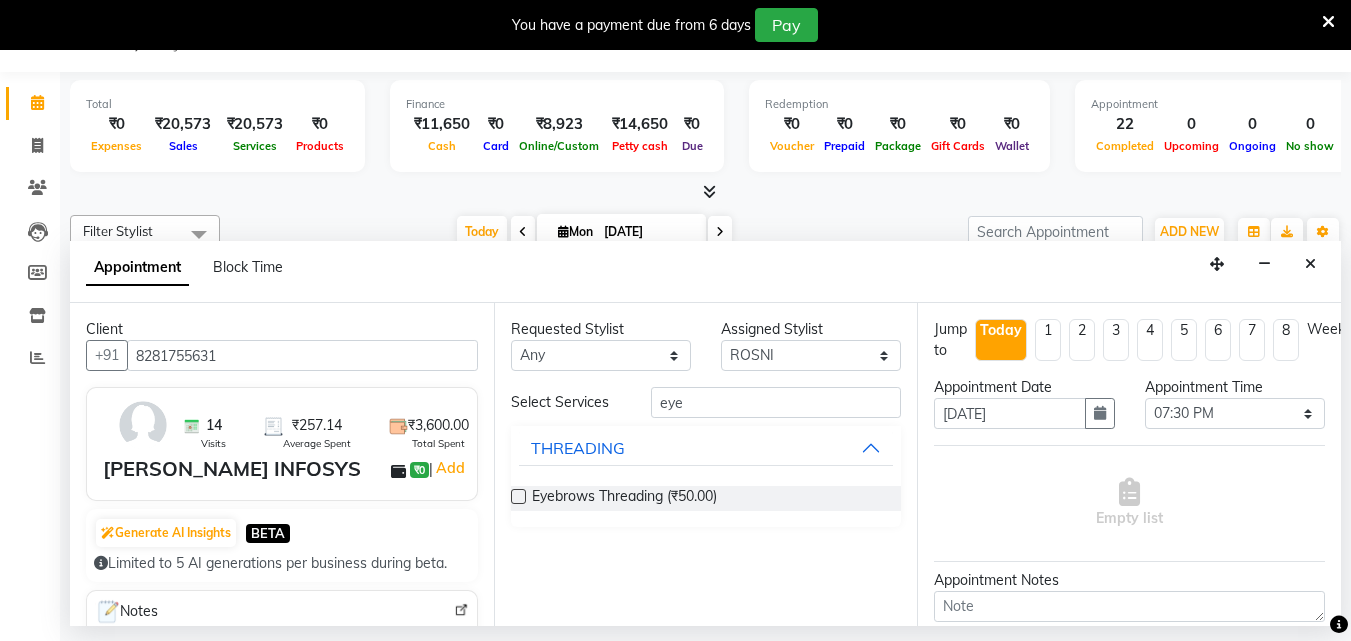 click at bounding box center [518, 496] 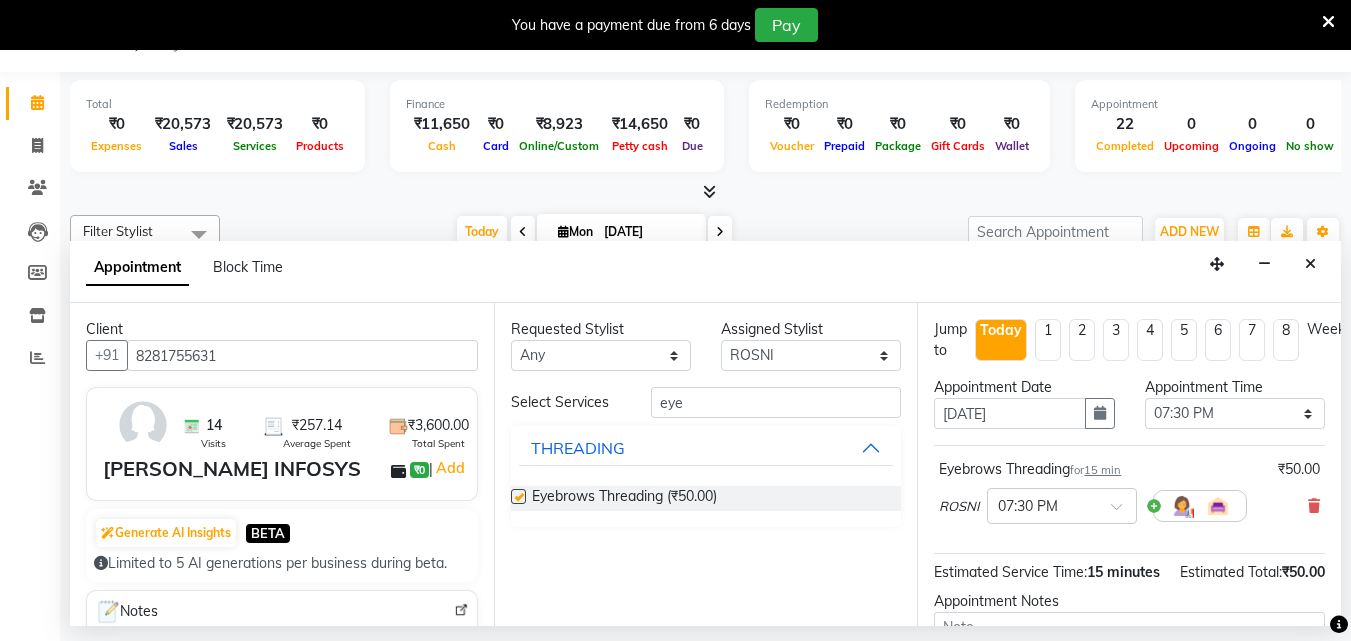 checkbox on "false" 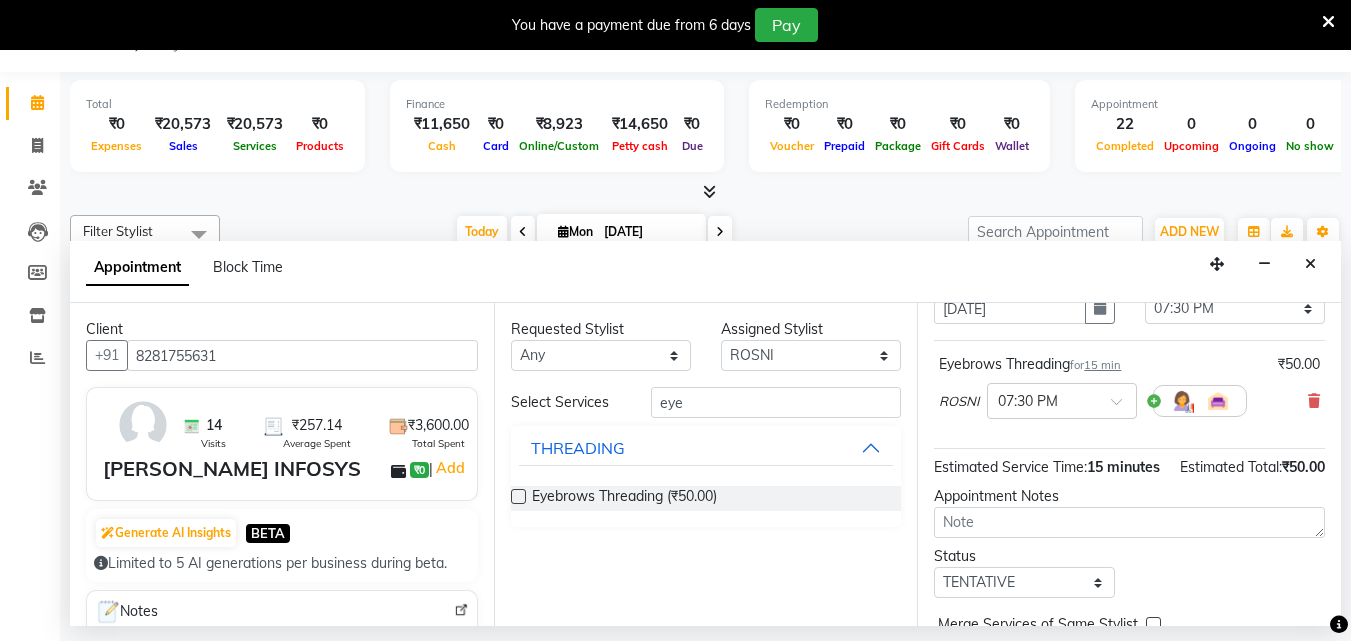 scroll, scrollTop: 239, scrollLeft: 0, axis: vertical 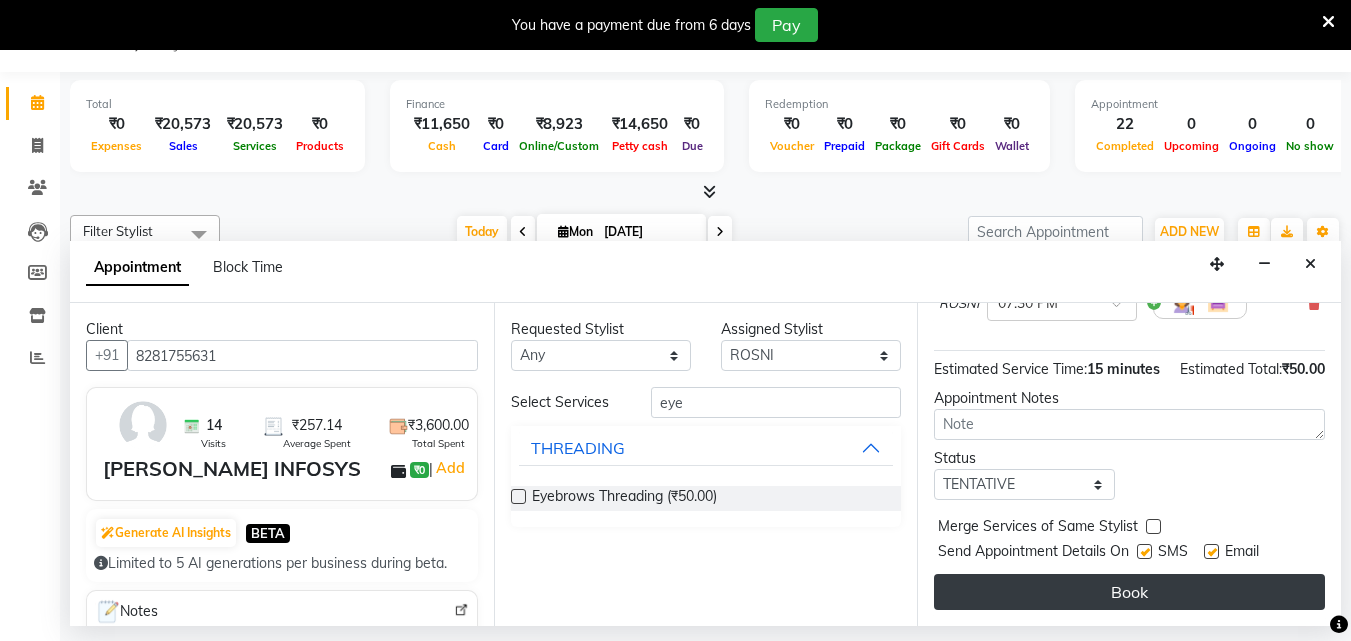 click on "Book" at bounding box center [1129, 592] 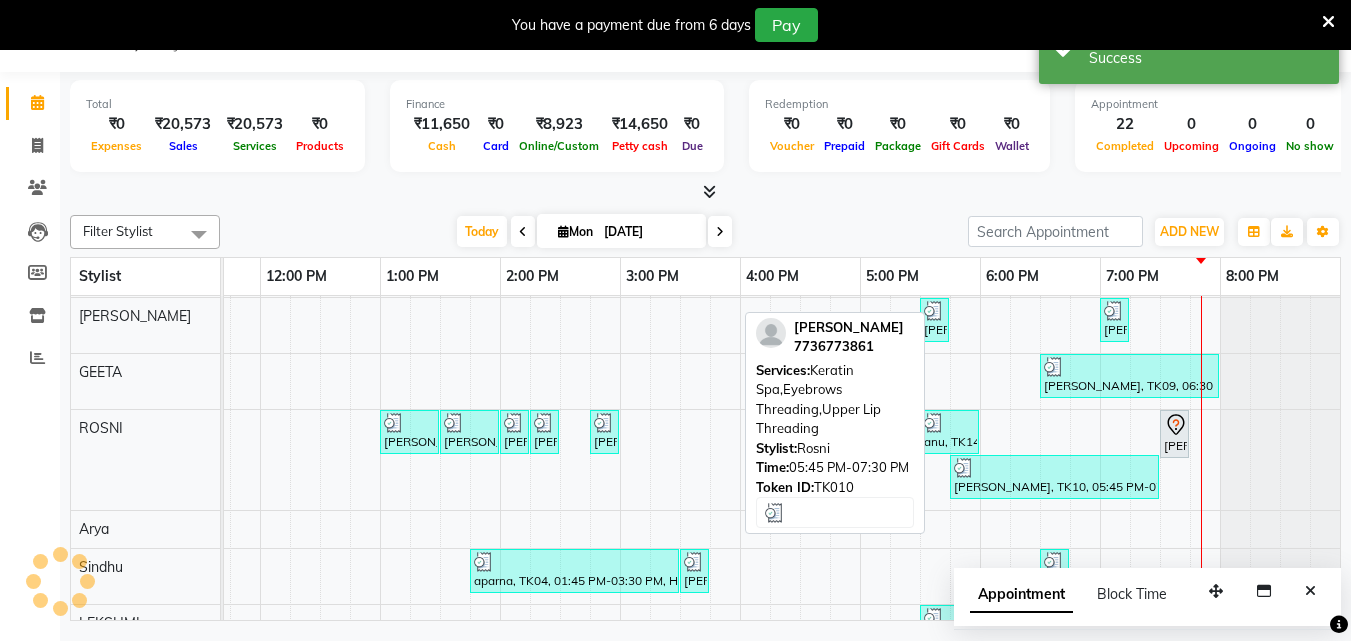 scroll, scrollTop: 0, scrollLeft: 0, axis: both 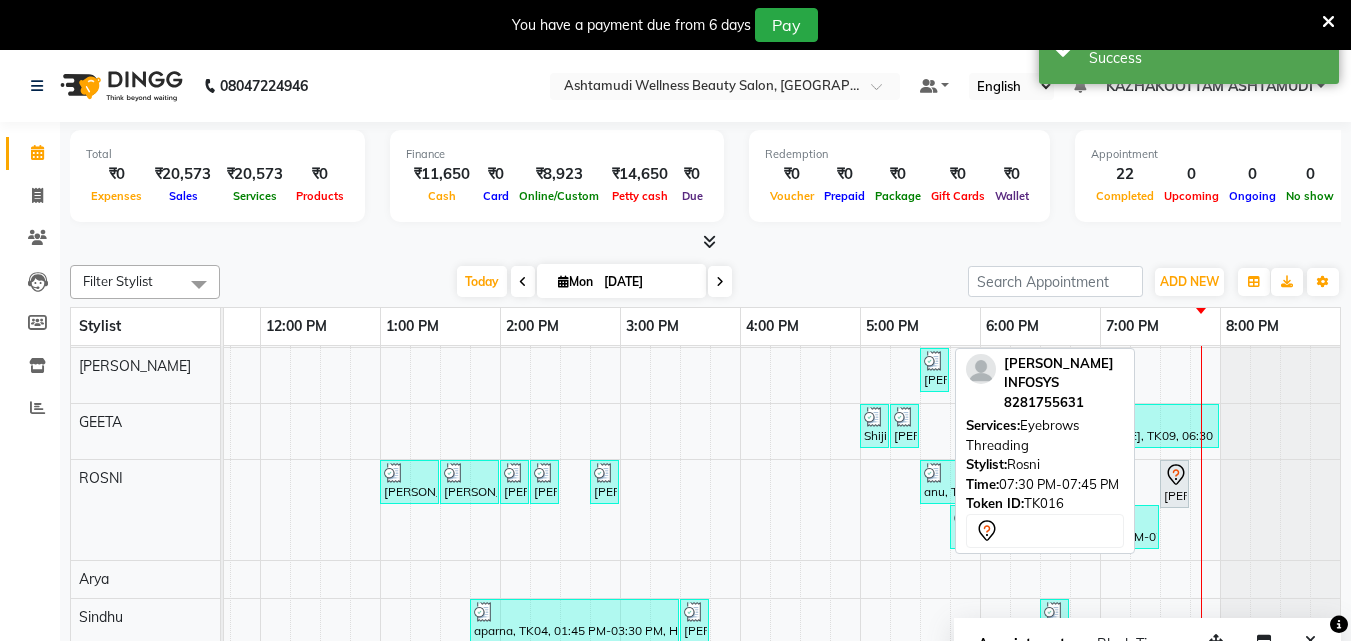 click 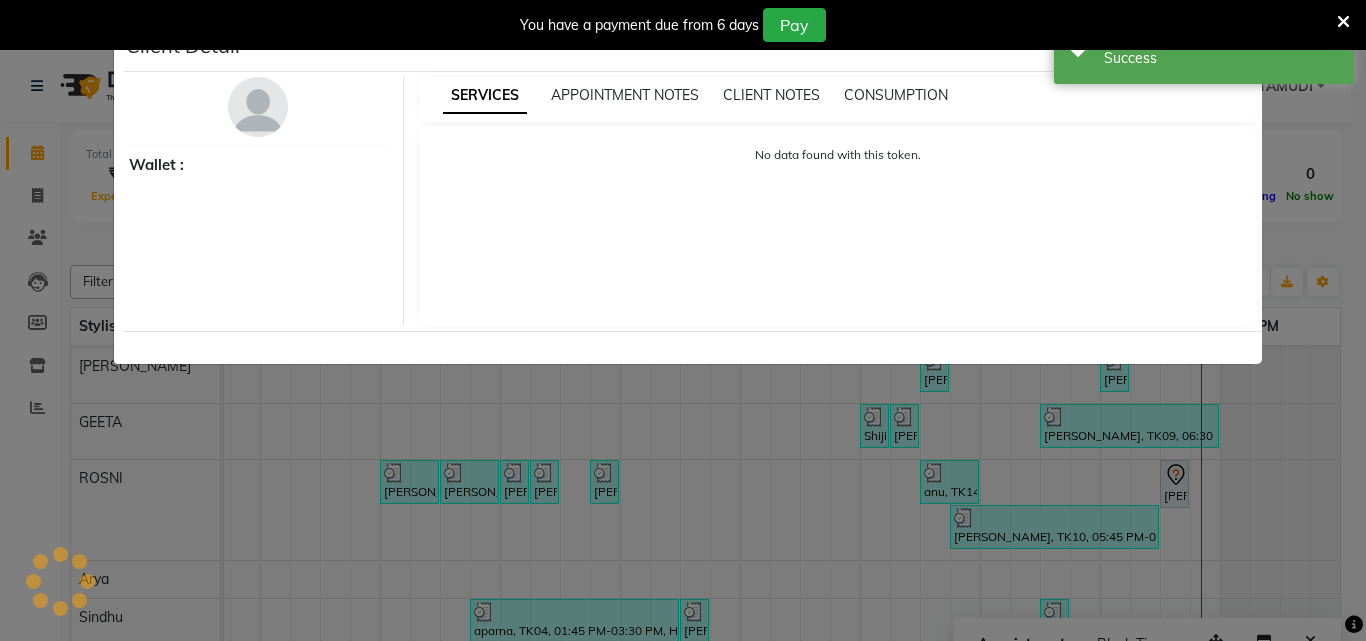 select on "7" 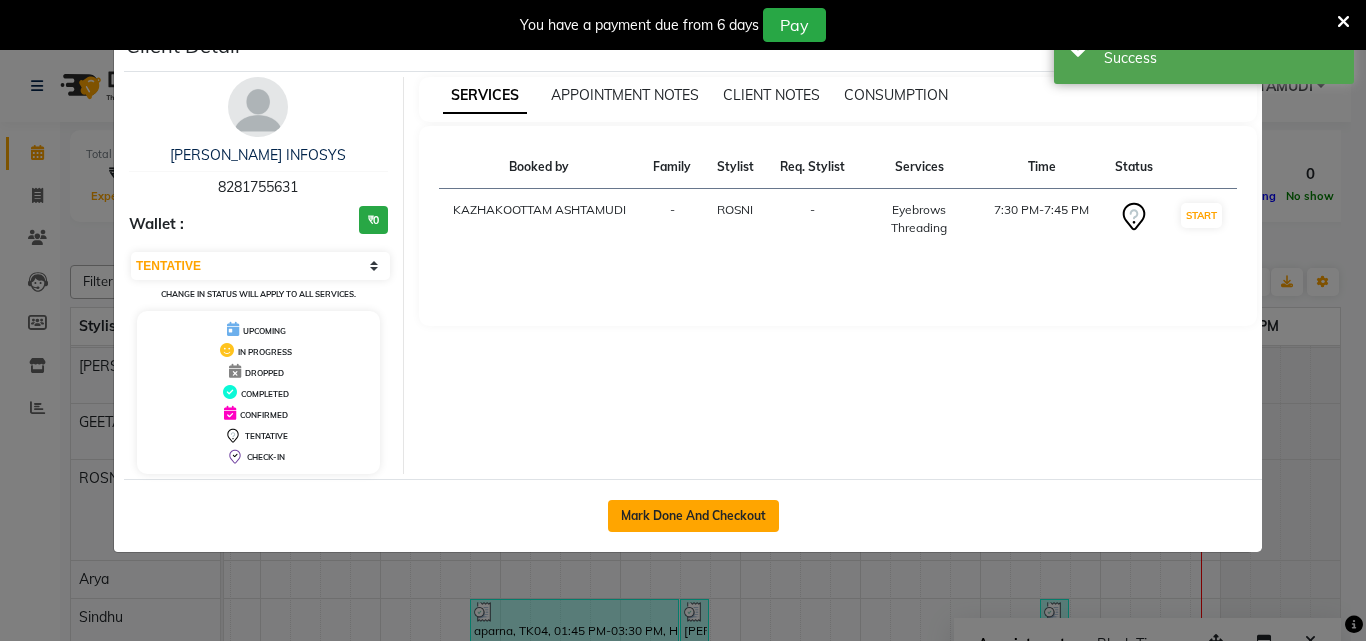 click on "Mark Done And Checkout" 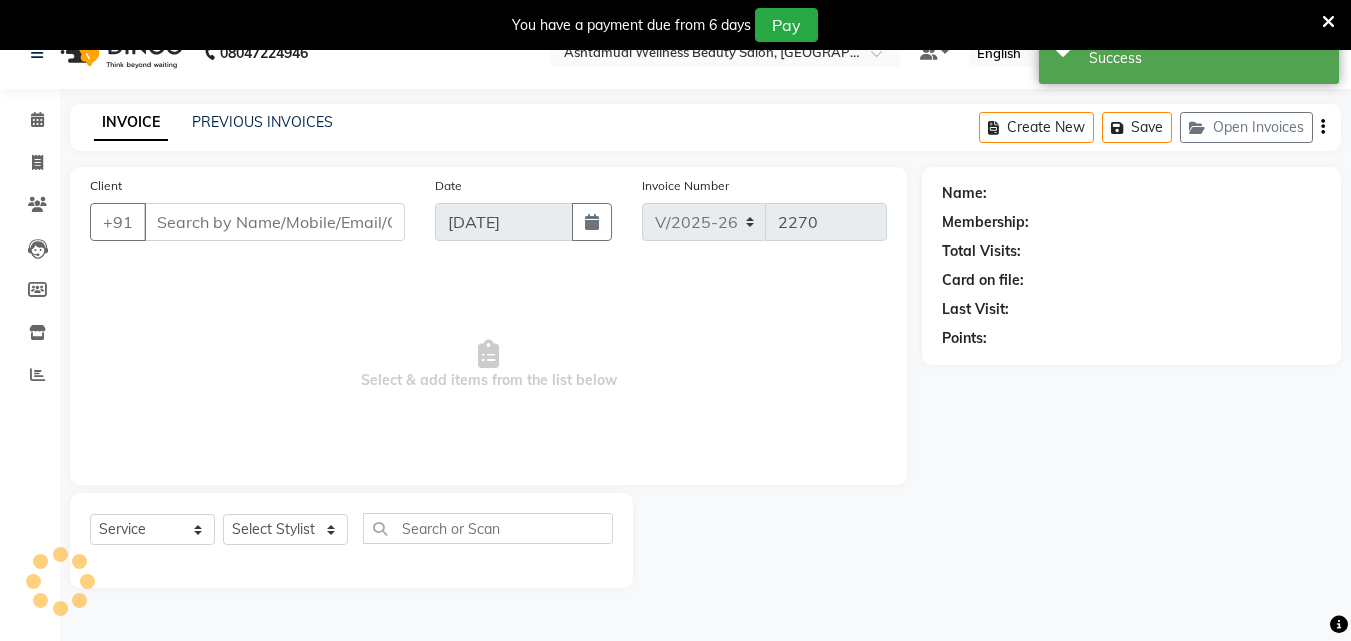 scroll, scrollTop: 50, scrollLeft: 0, axis: vertical 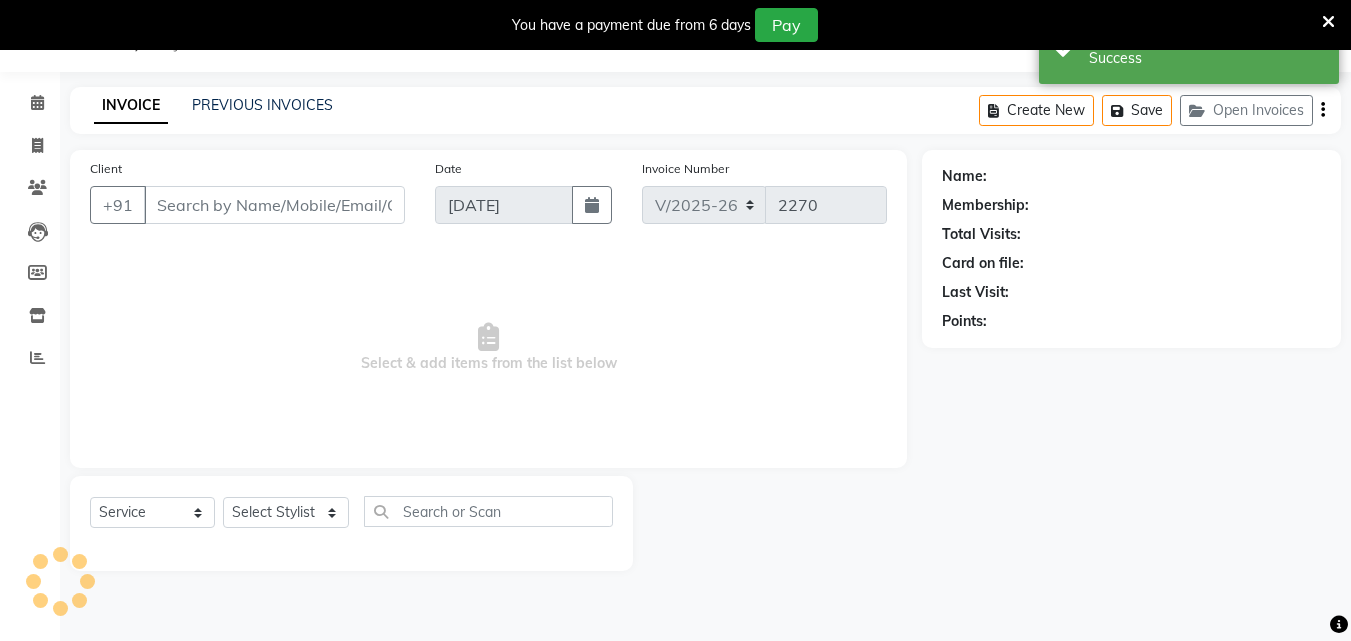 type on "8281755631" 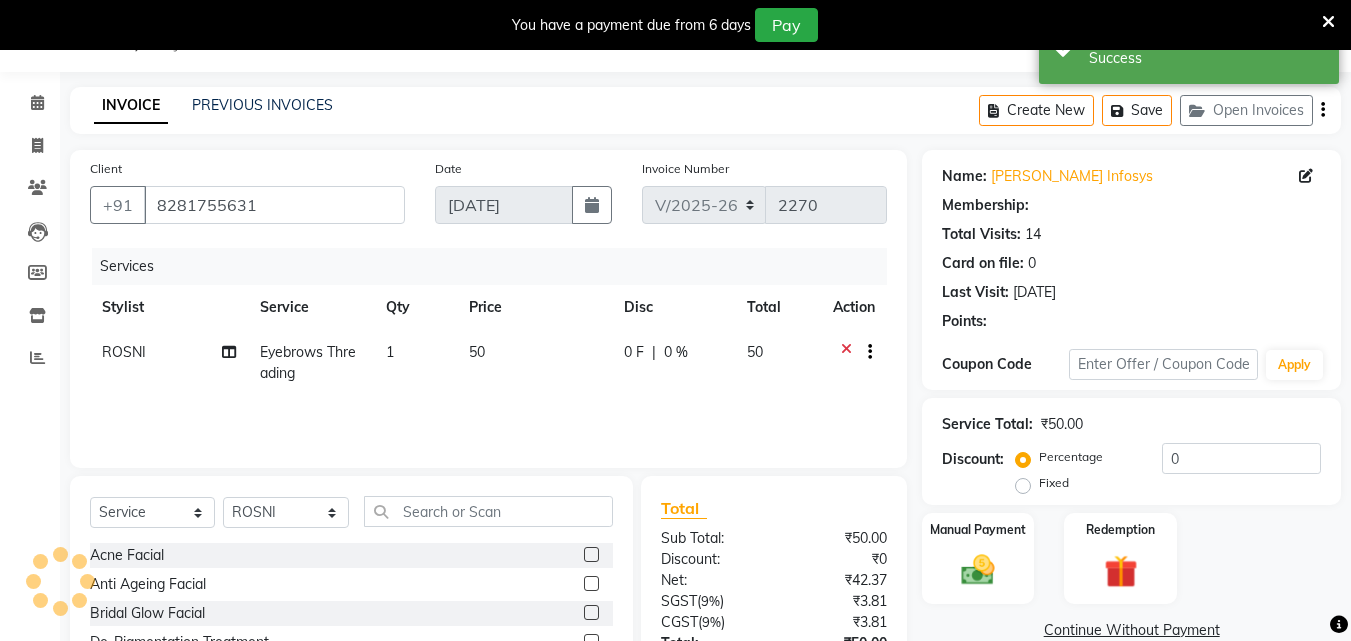 select on "1: Object" 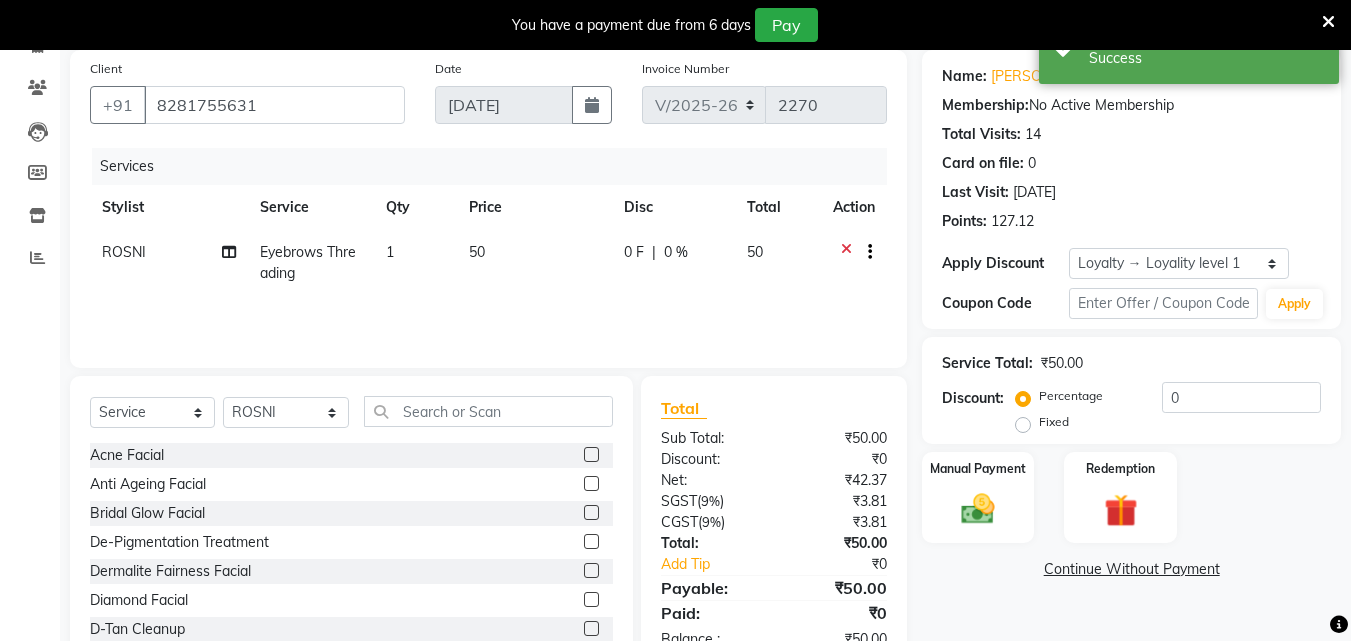 scroll, scrollTop: 210, scrollLeft: 0, axis: vertical 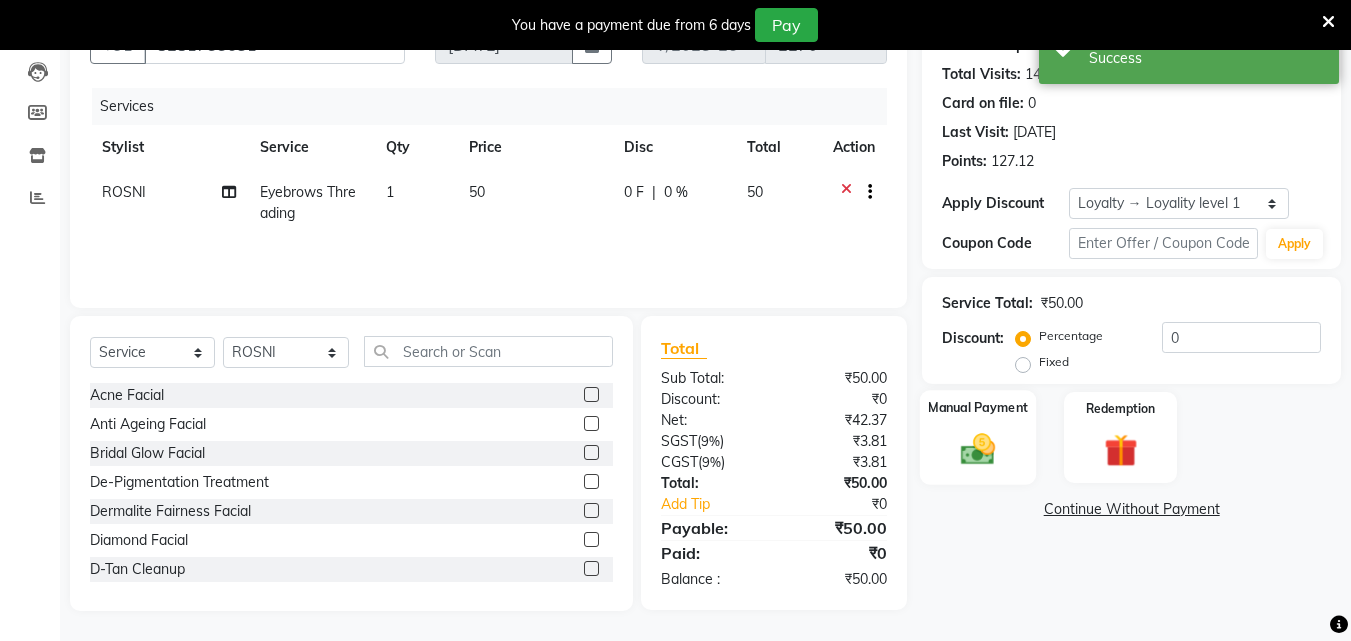 click 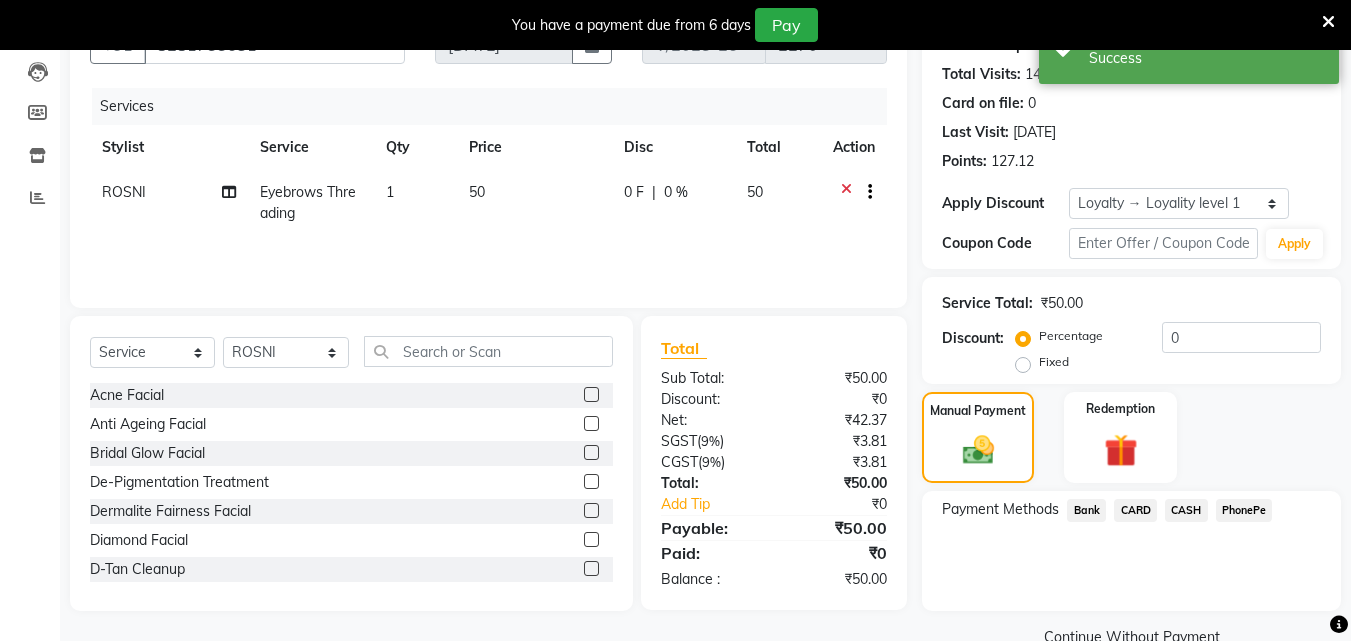 click on "PhonePe" 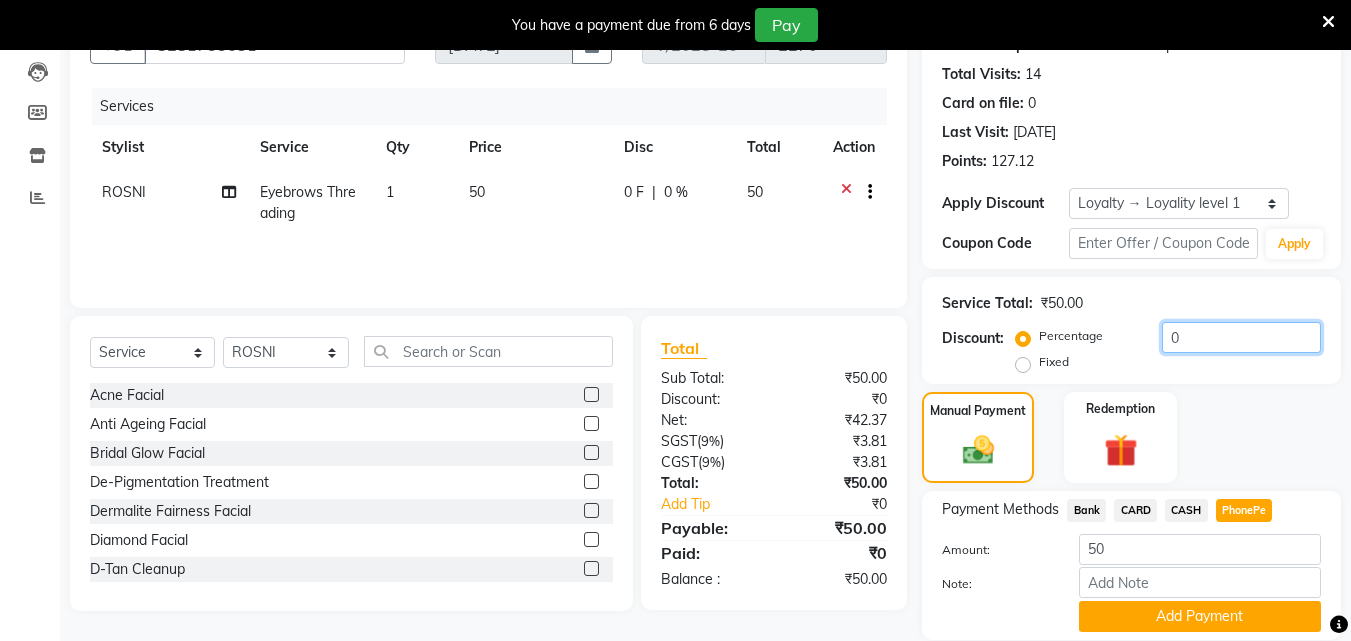 click on "0" 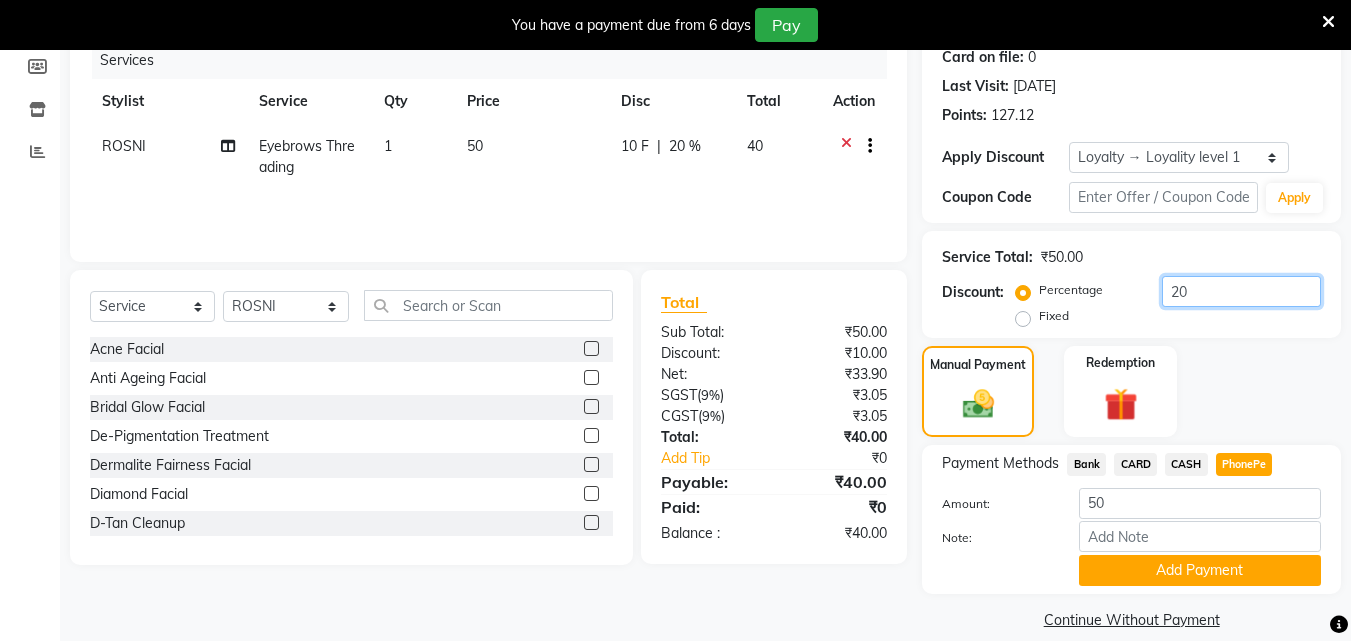 scroll, scrollTop: 280, scrollLeft: 0, axis: vertical 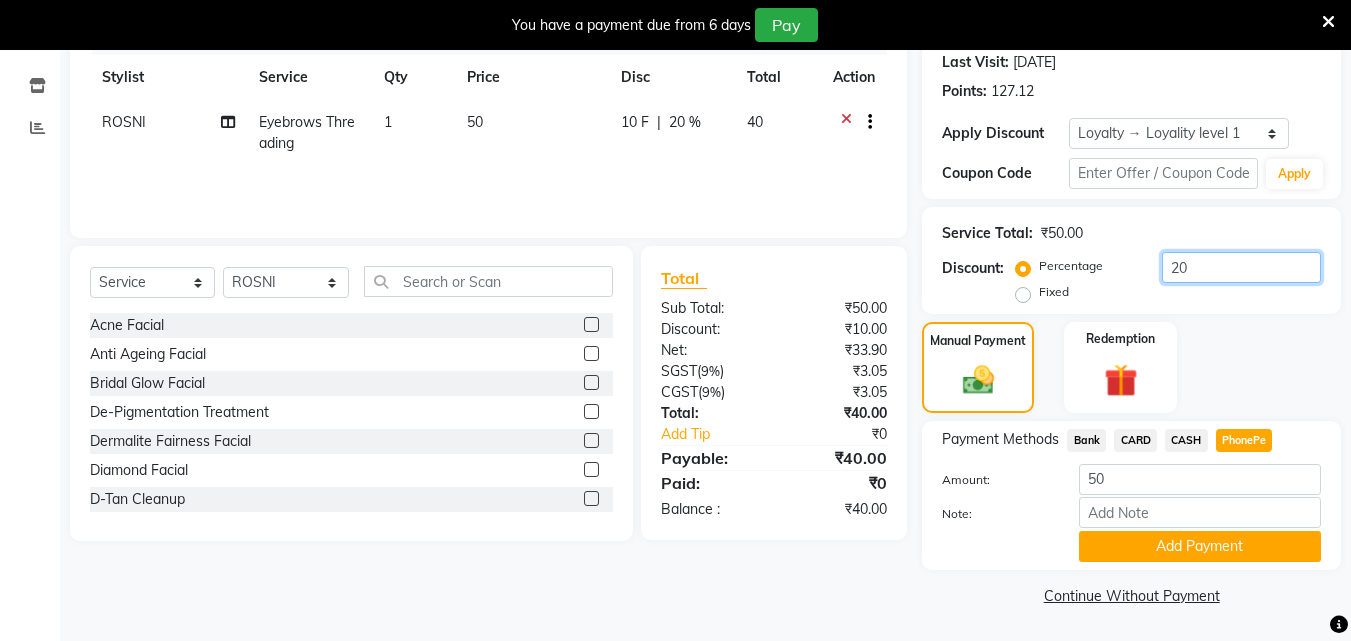 type on "20" 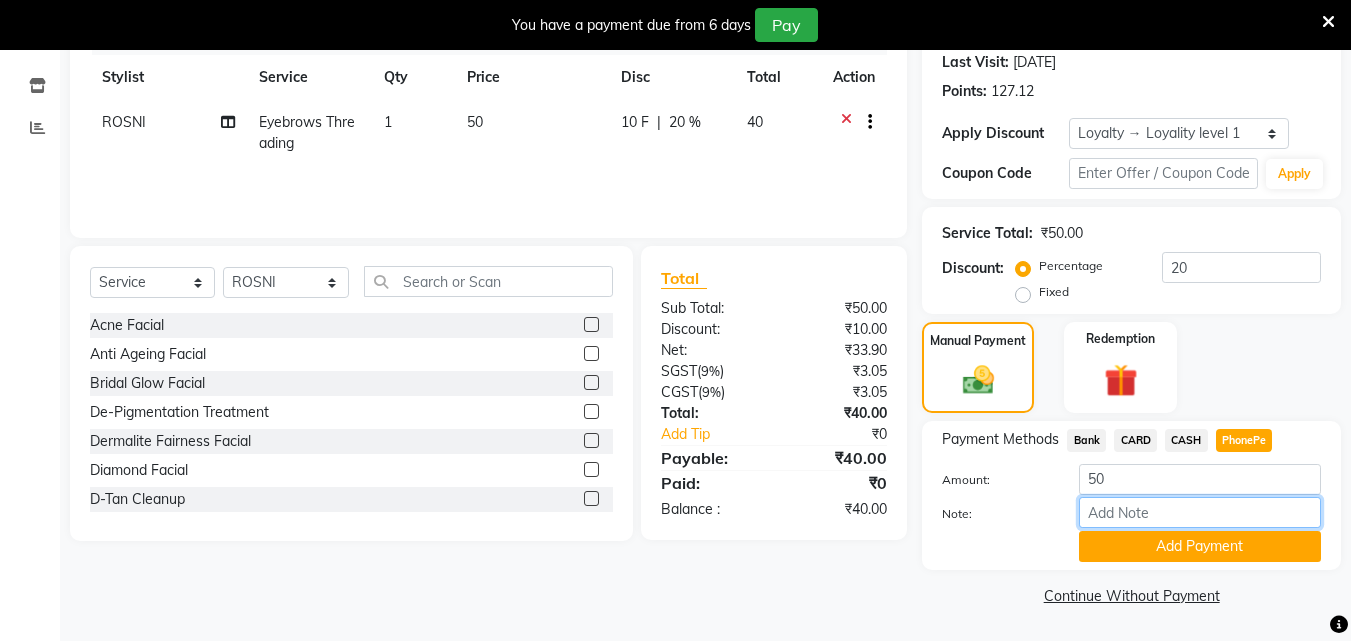 click on "Note:" at bounding box center [1200, 512] 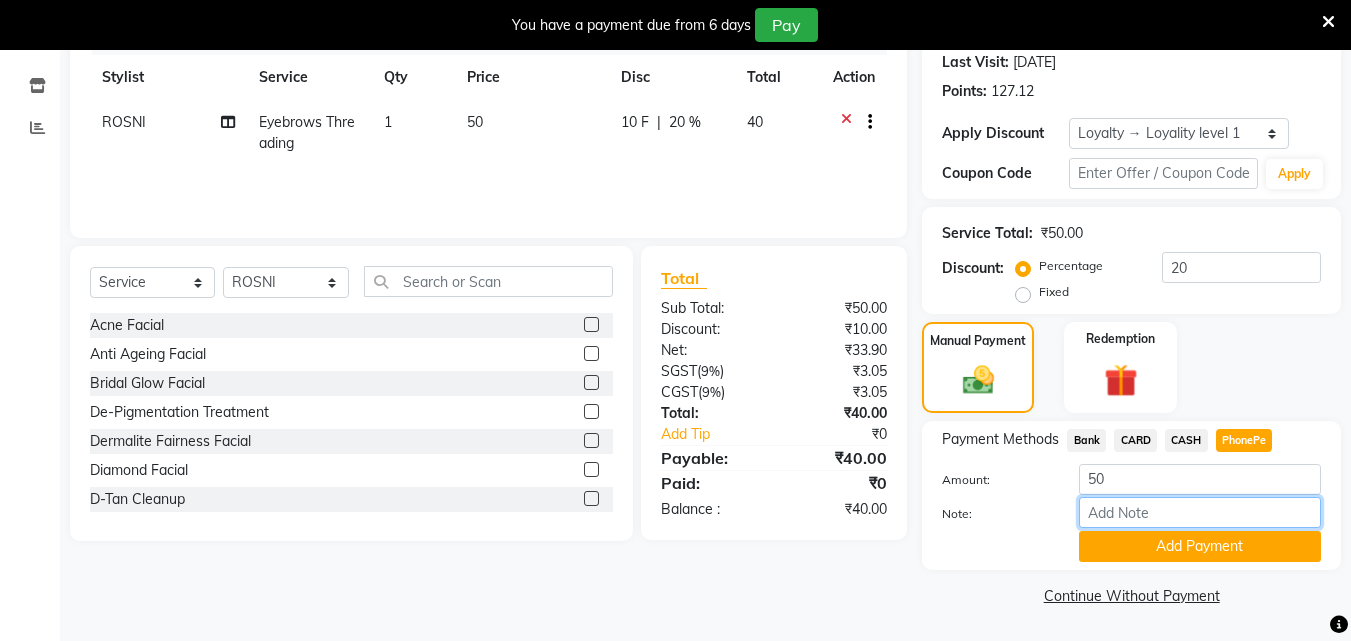 type on "soorya" 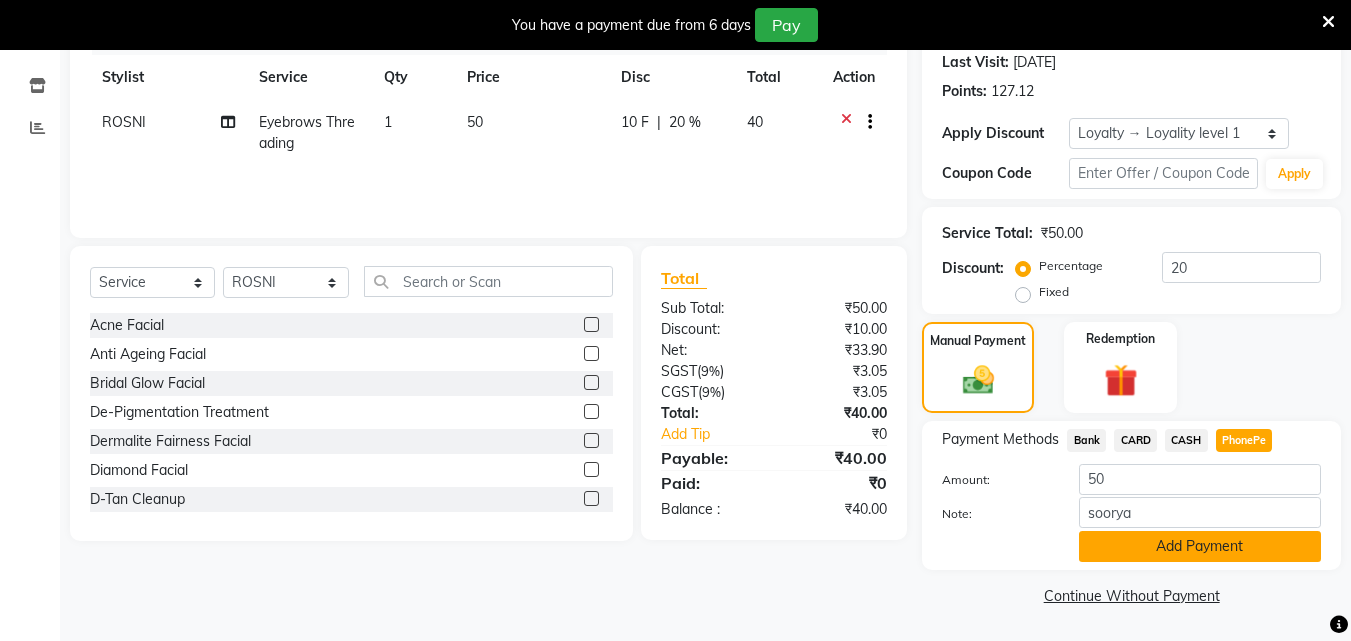 click on "Add Payment" 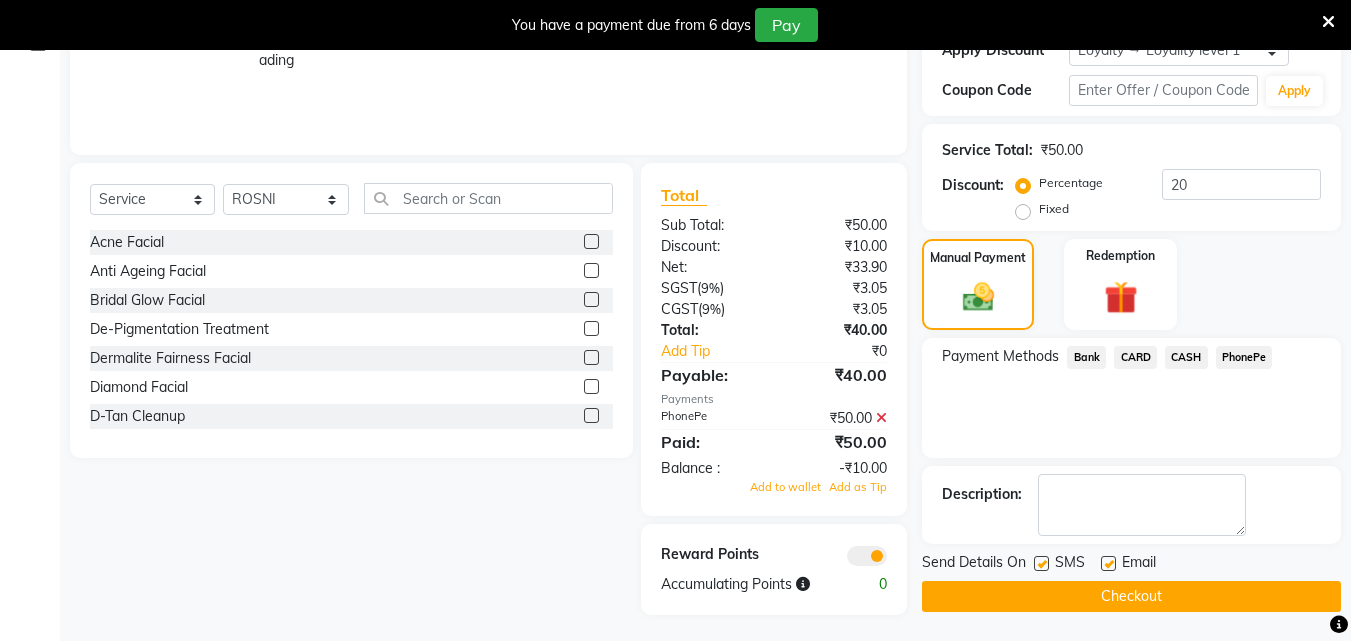 scroll, scrollTop: 367, scrollLeft: 0, axis: vertical 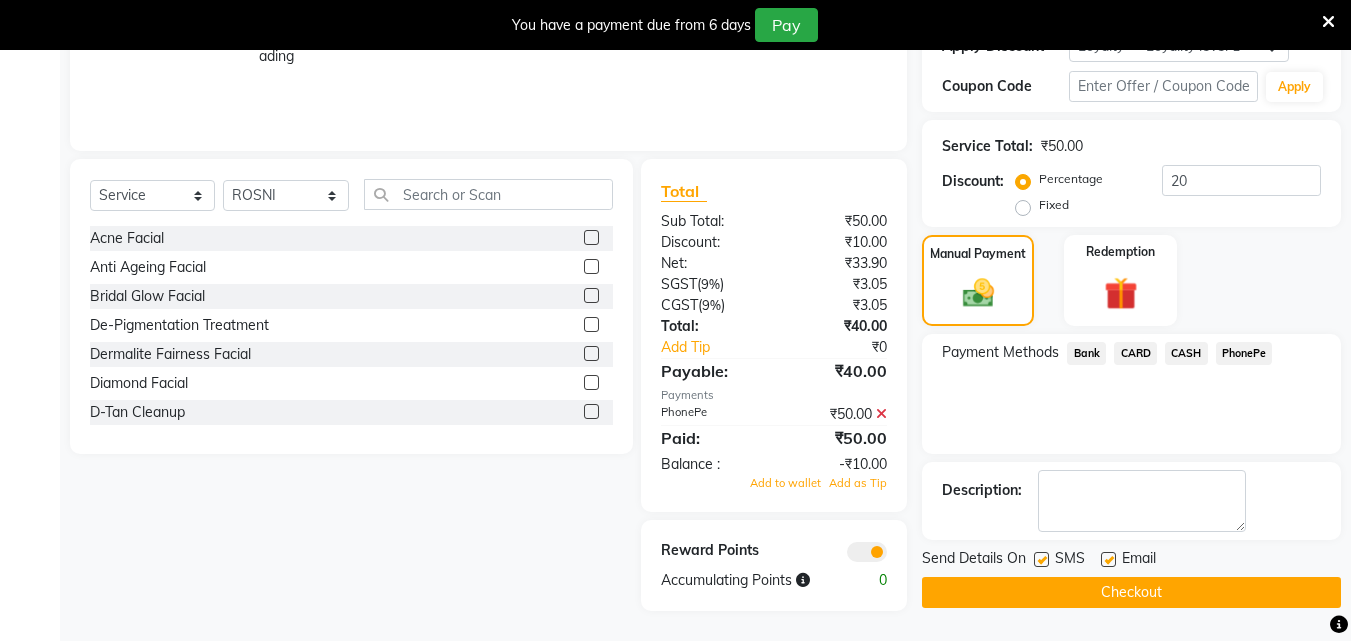 drag, startPoint x: 1040, startPoint y: 556, endPoint x: 1095, endPoint y: 560, distance: 55.145264 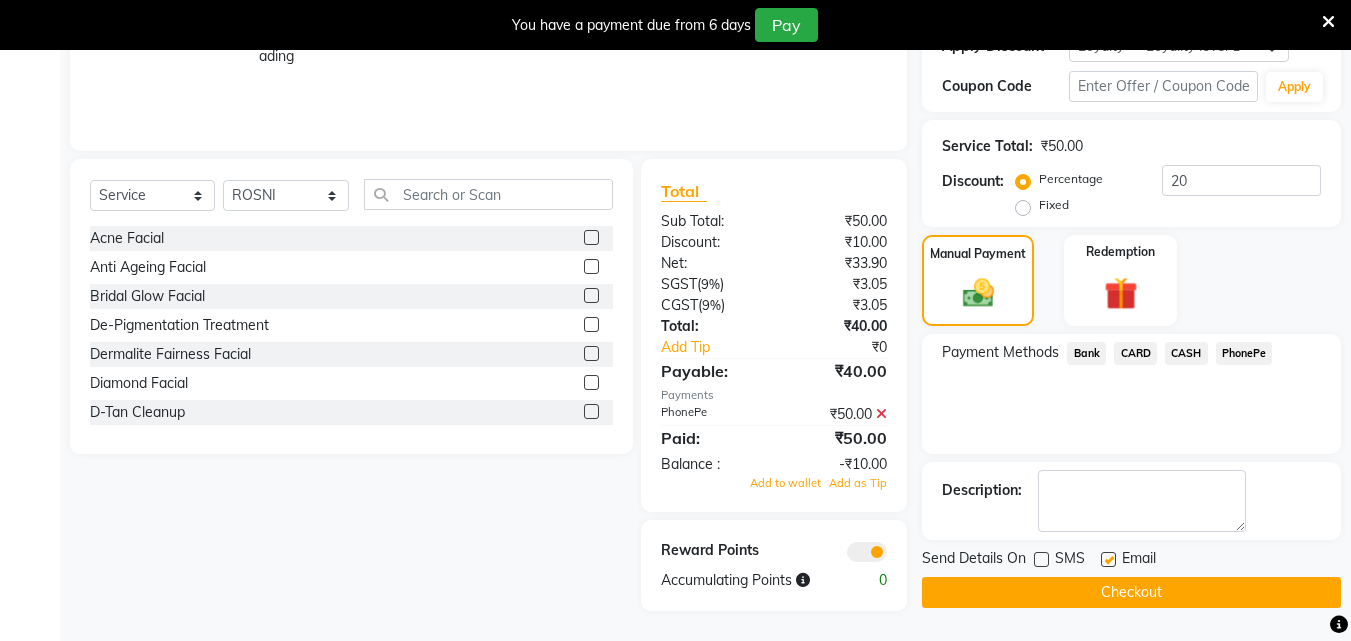 click 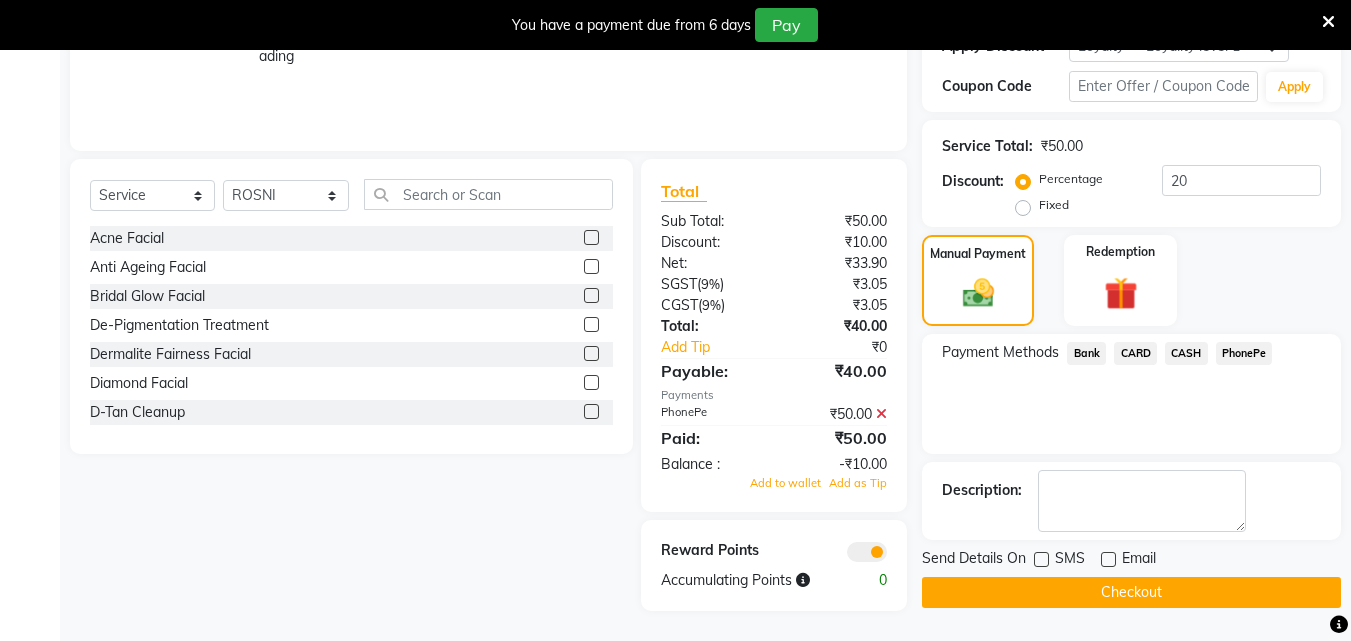 click on "Checkout" 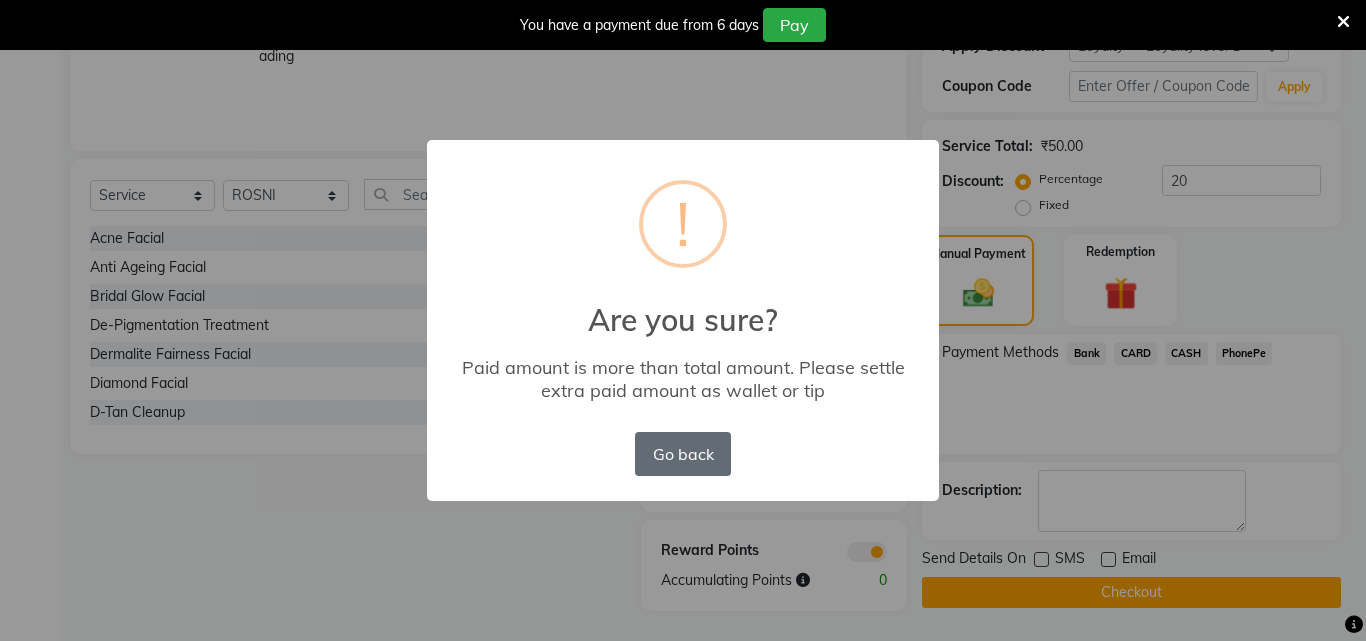 click on "Go back" at bounding box center [683, 454] 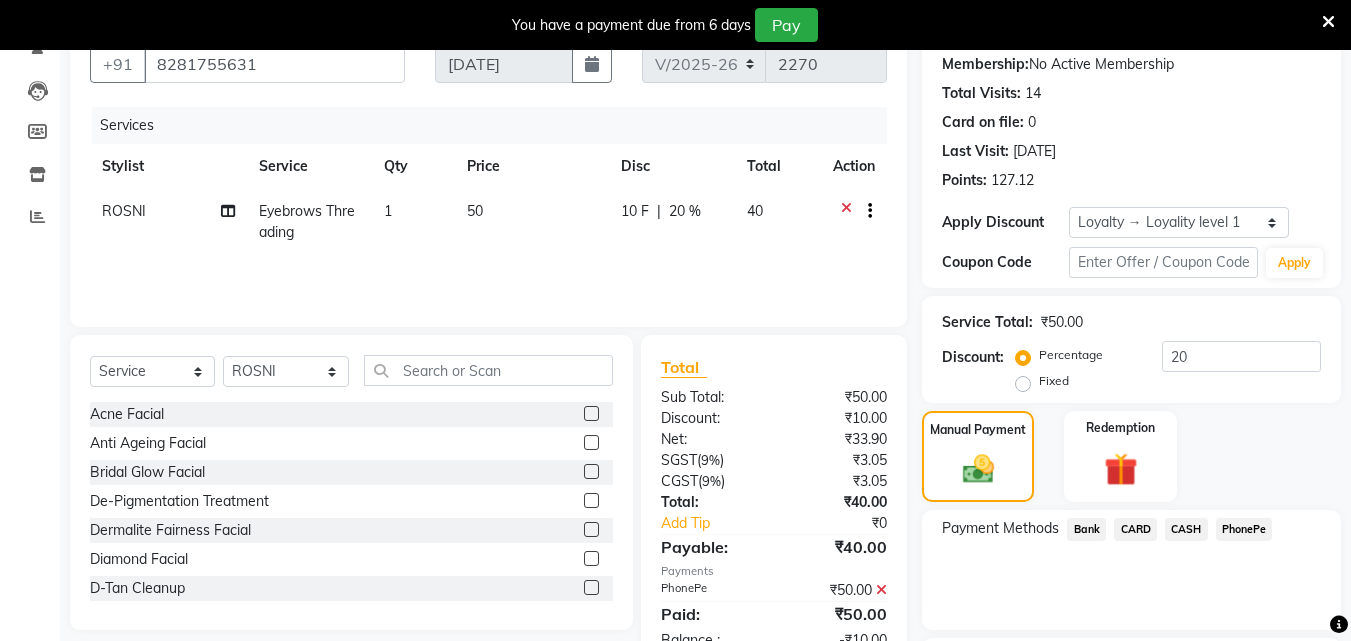 scroll, scrollTop: 367, scrollLeft: 0, axis: vertical 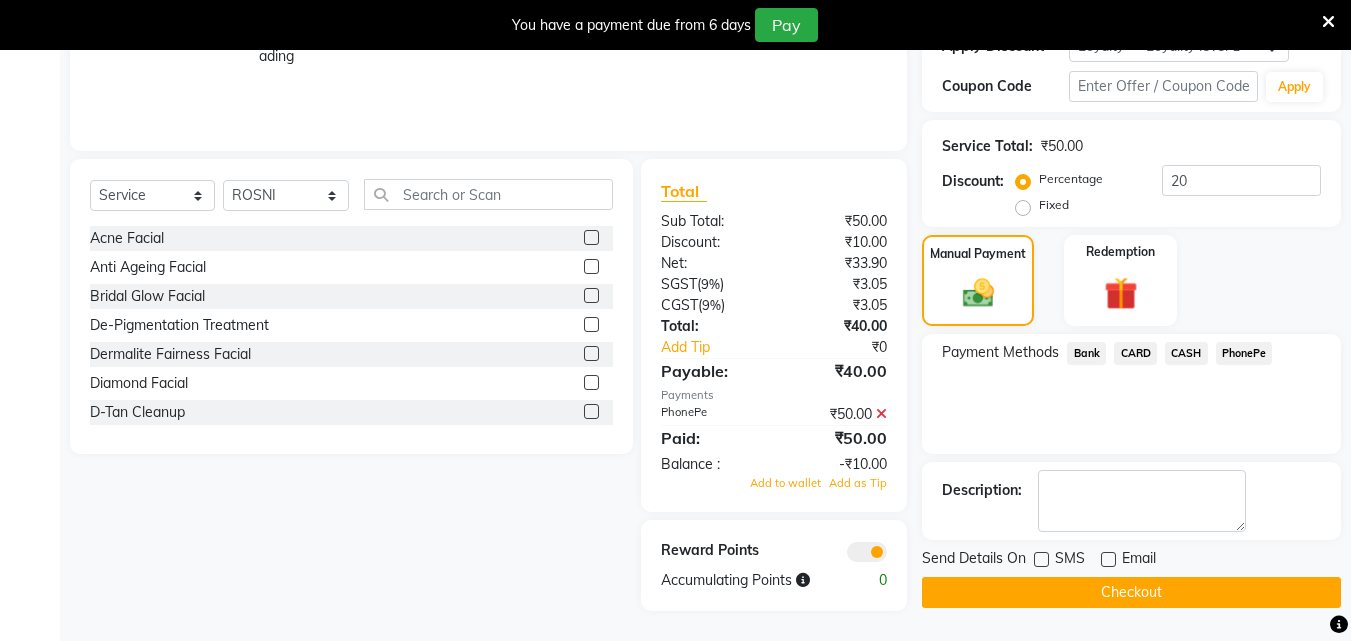 click on "PhonePe" 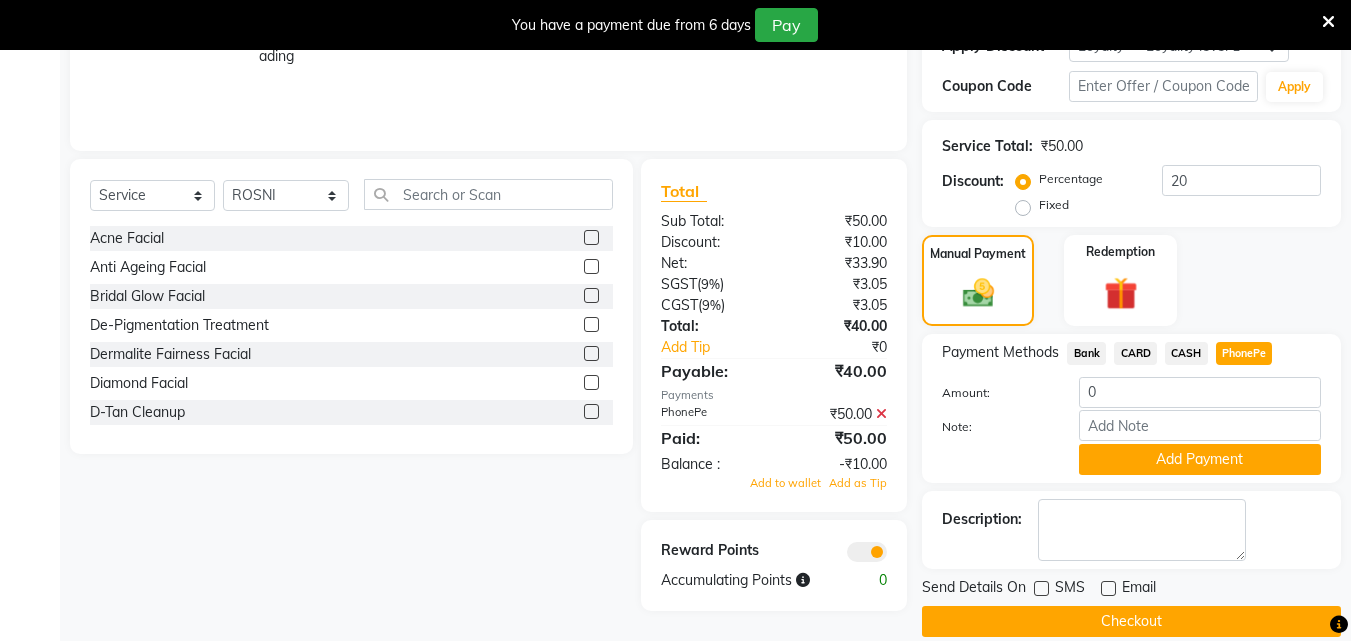 click on "Note:" 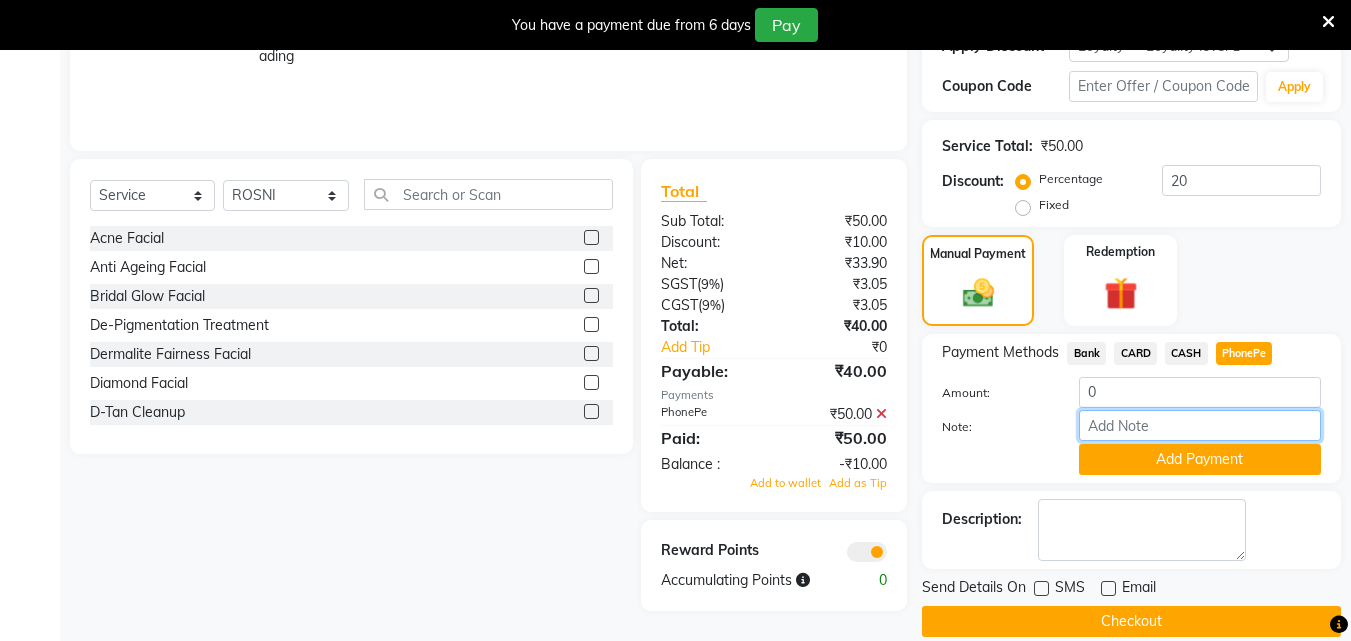 click on "Note:" at bounding box center (1200, 425) 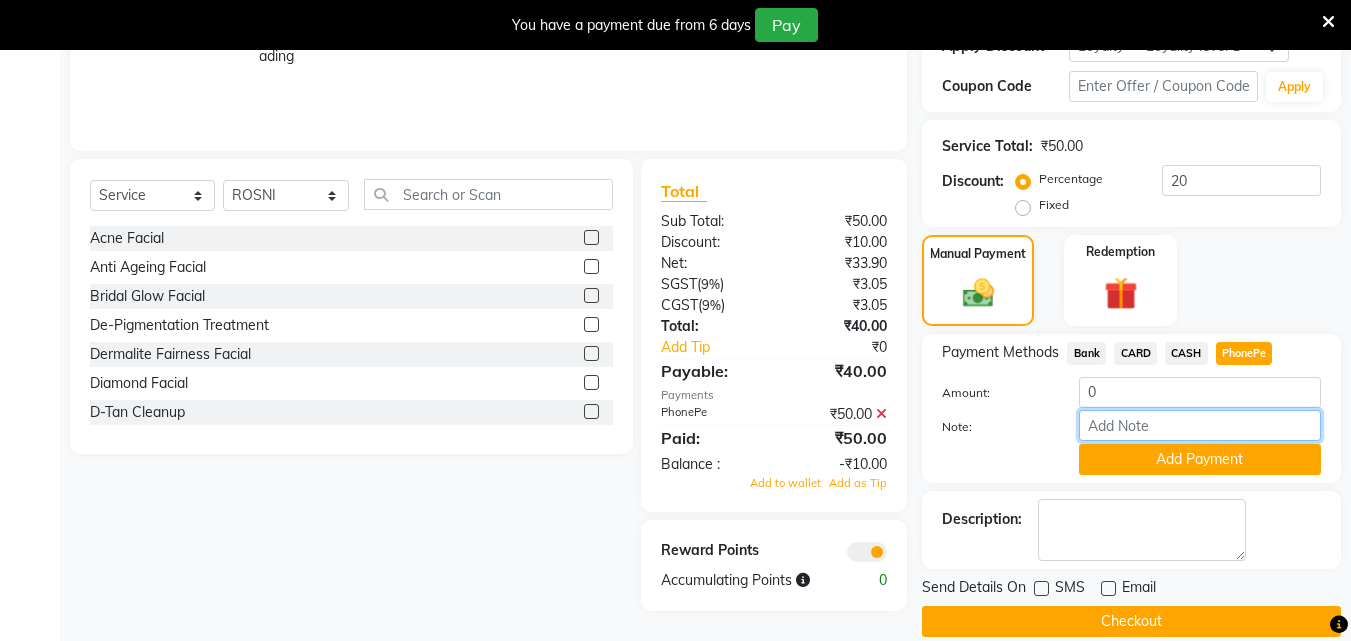 type on "soorya" 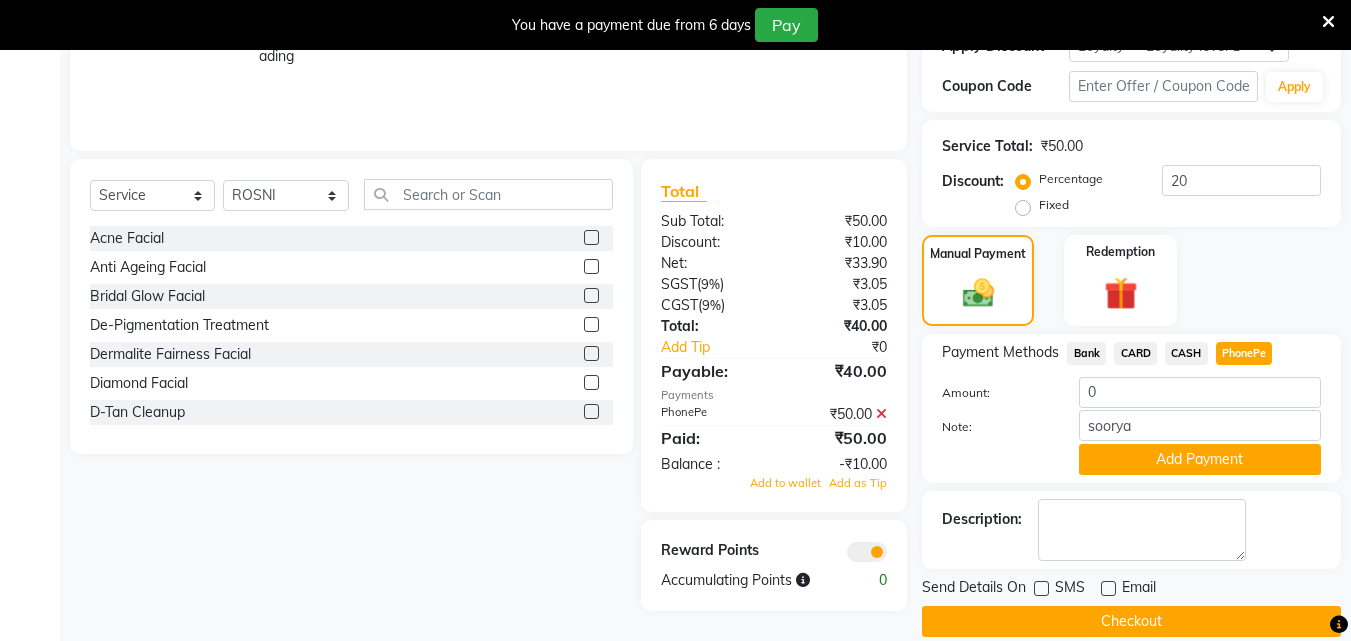 click on "Note: soorya" 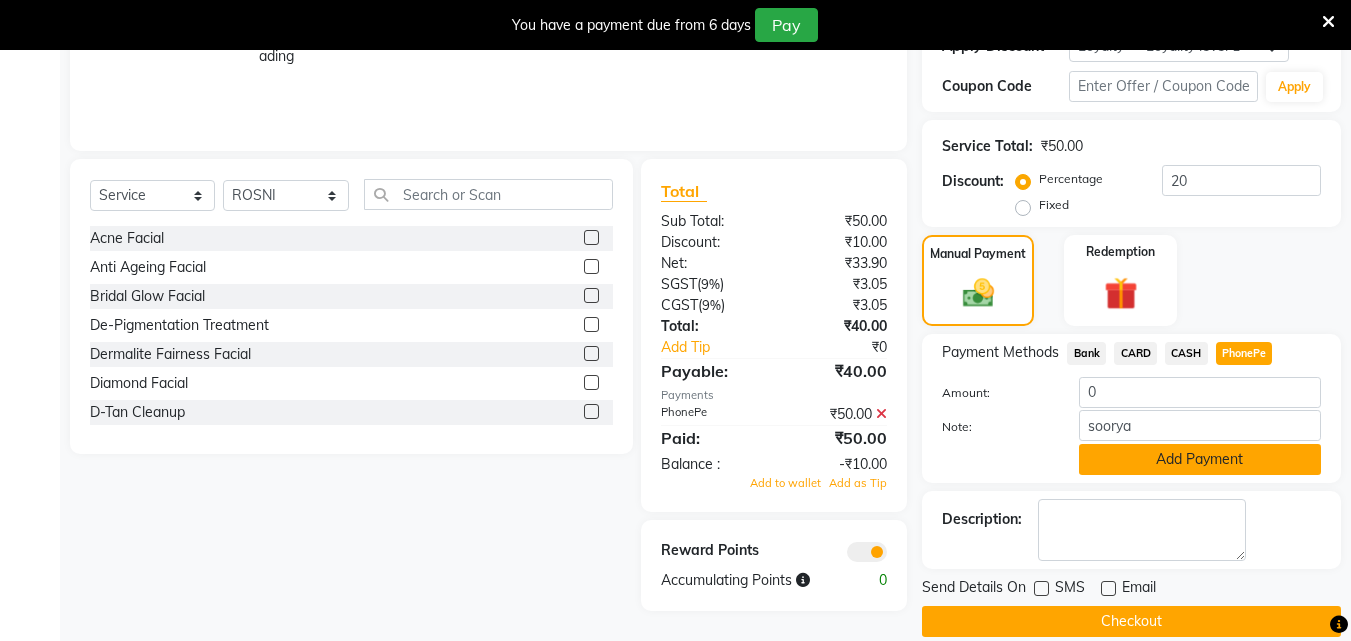 click on "Add Payment" 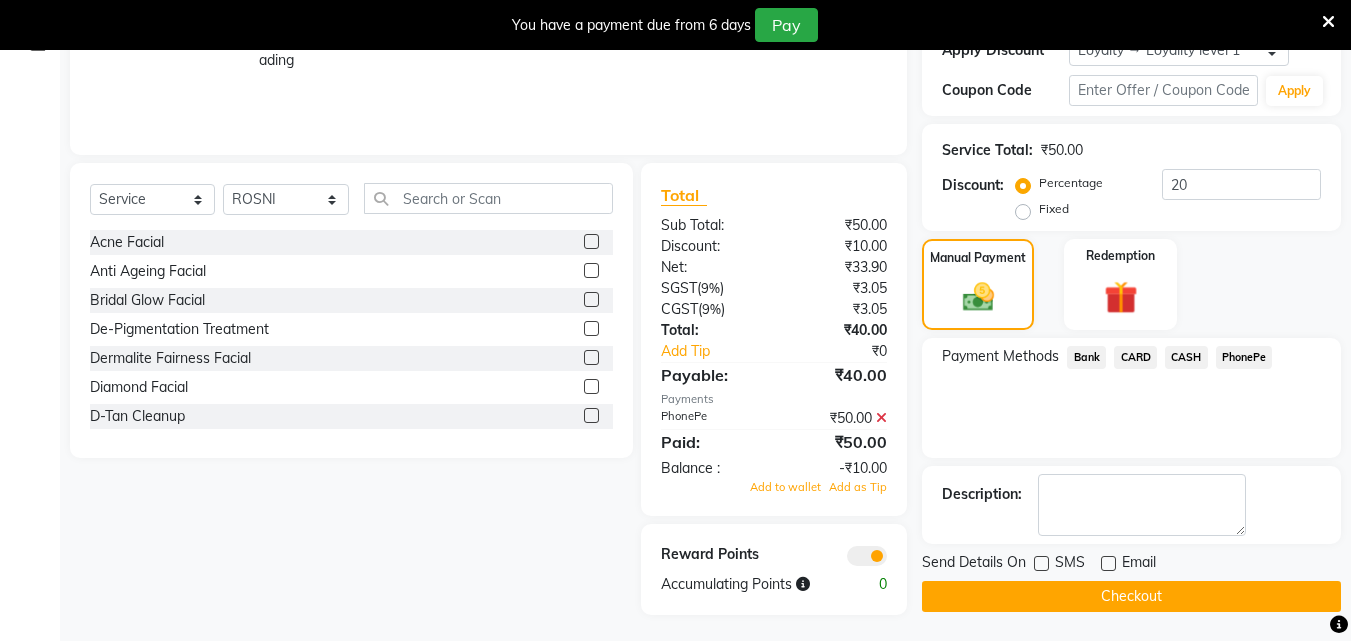 scroll, scrollTop: 367, scrollLeft: 0, axis: vertical 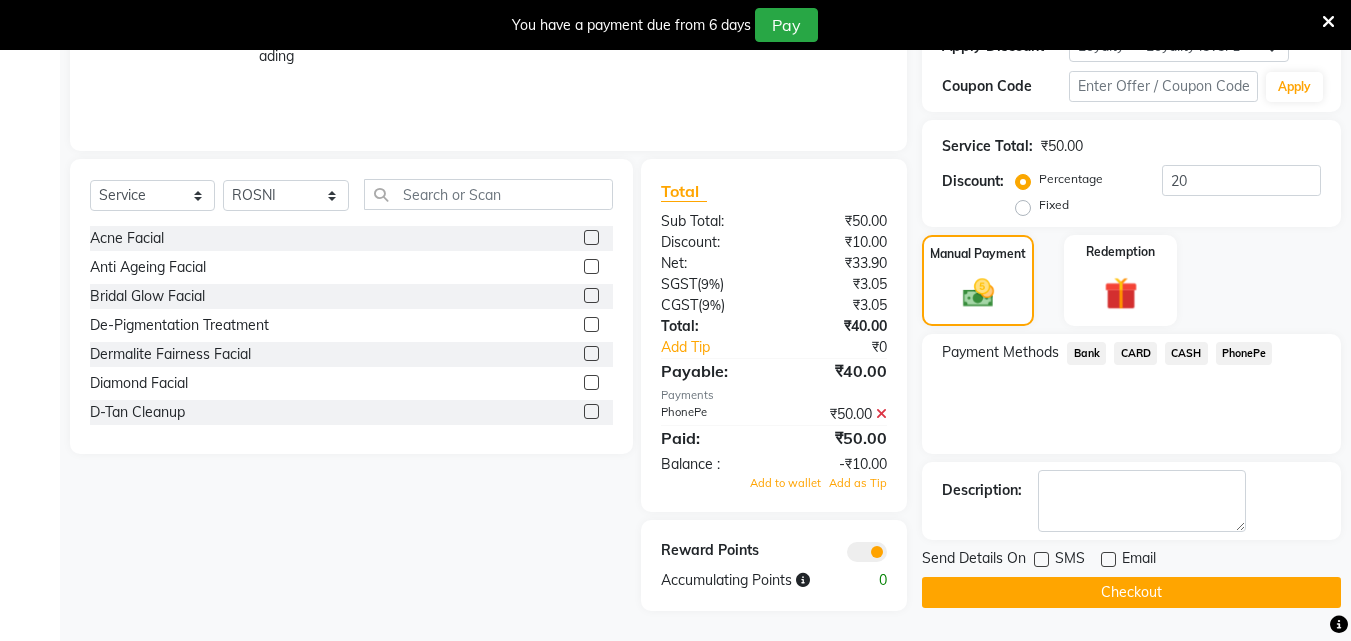 click on "PhonePe" 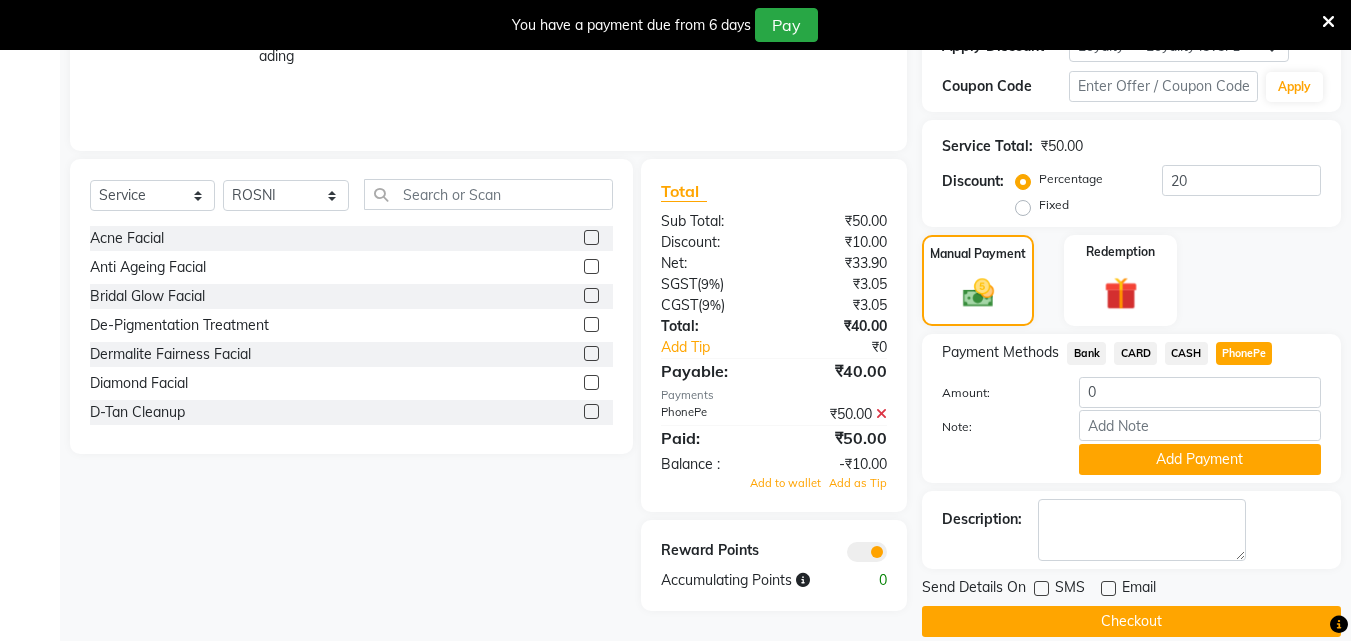 click on "Manual Payment Redemption" 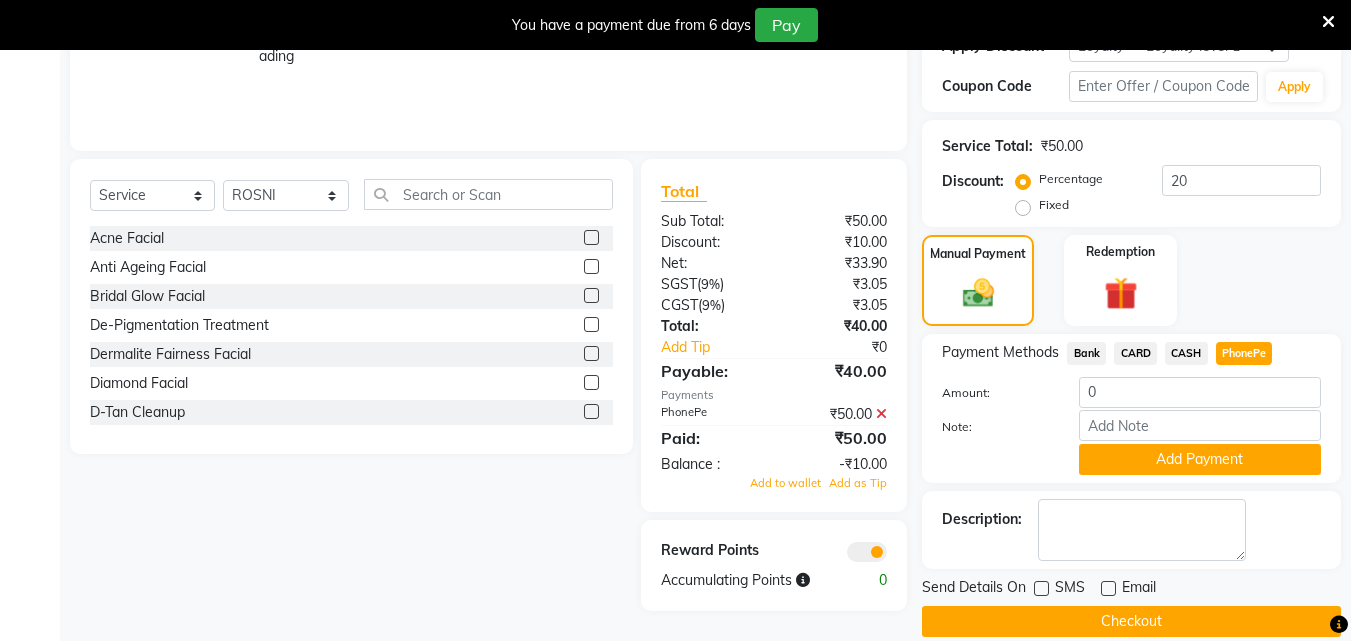 click on "Add Payment" 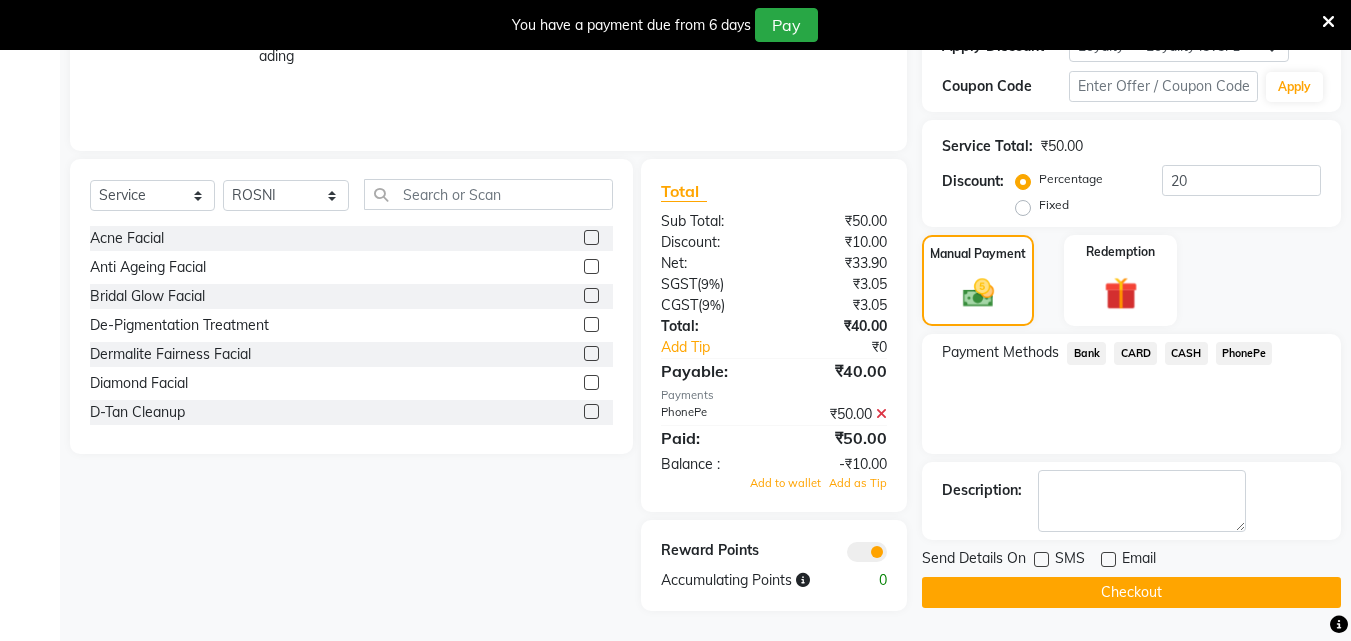 click on "Checkout" 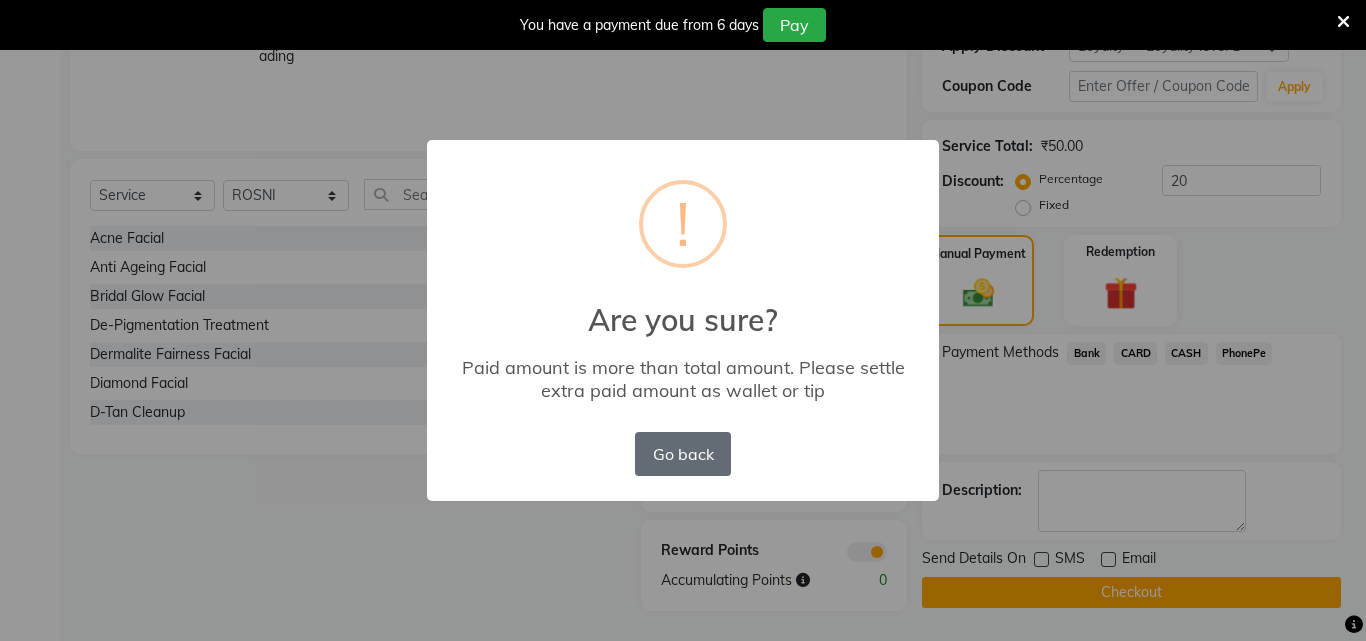 click on "Go back" at bounding box center (683, 454) 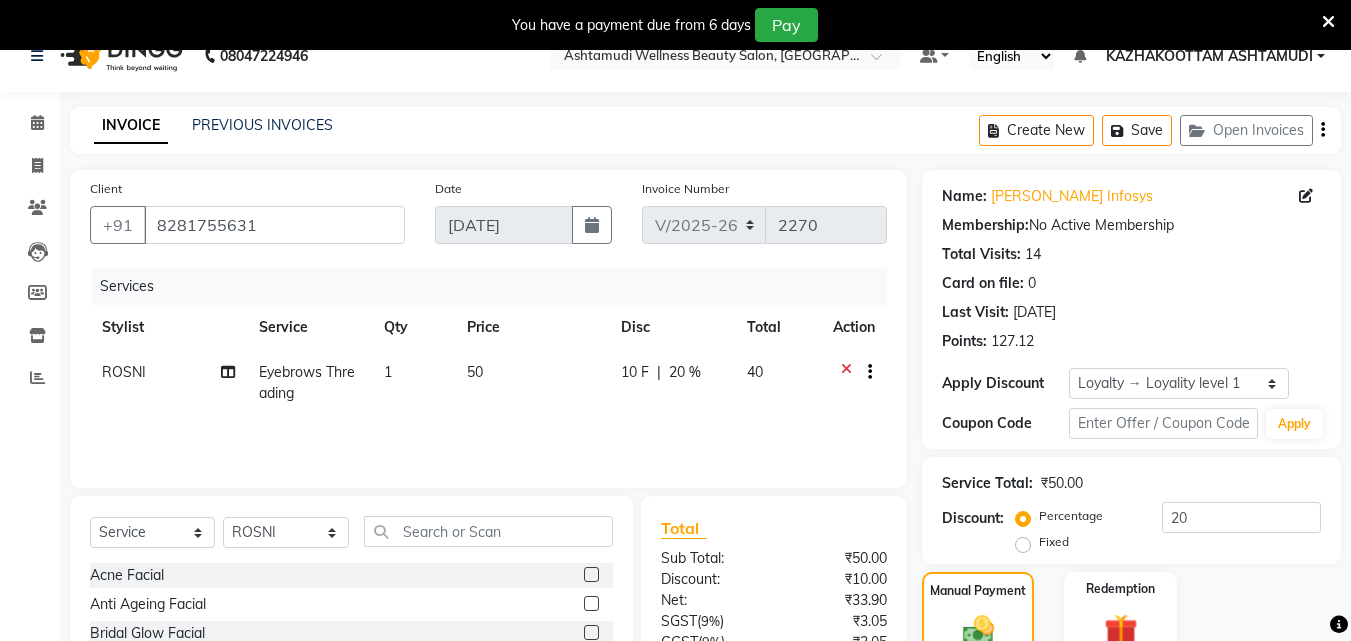 scroll, scrollTop: 0, scrollLeft: 0, axis: both 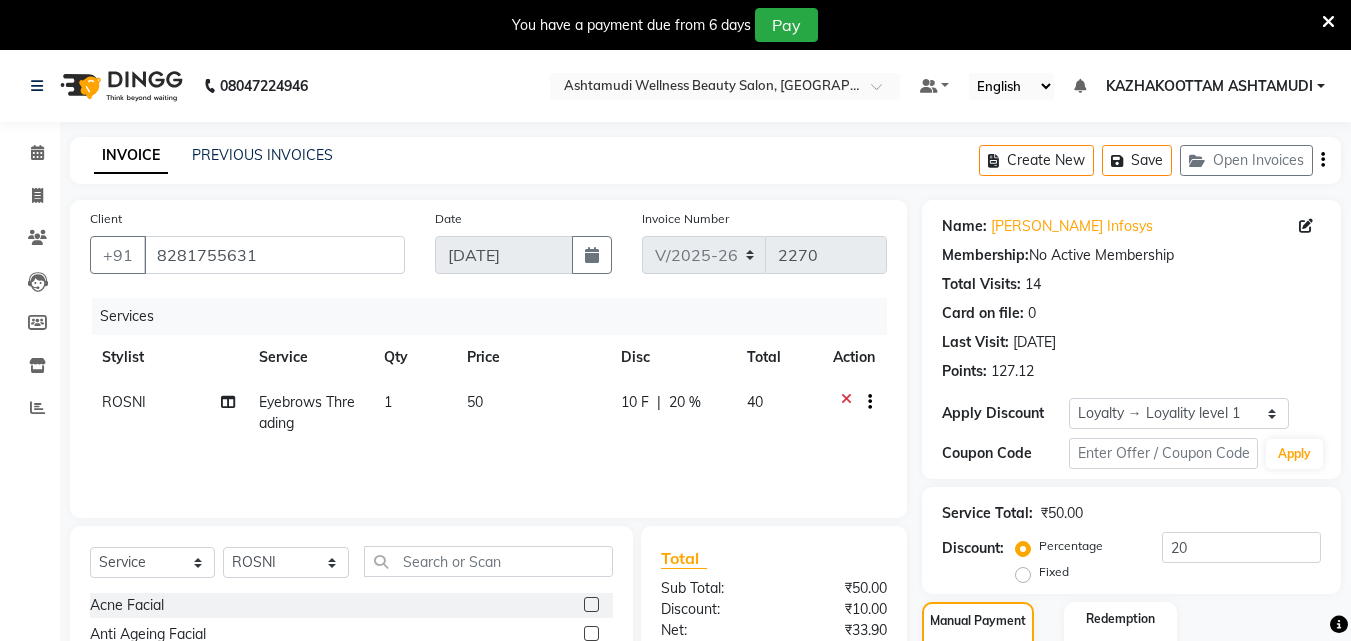 click on "INVOICE PREVIOUS INVOICES Create New   Save   Open Invoices" 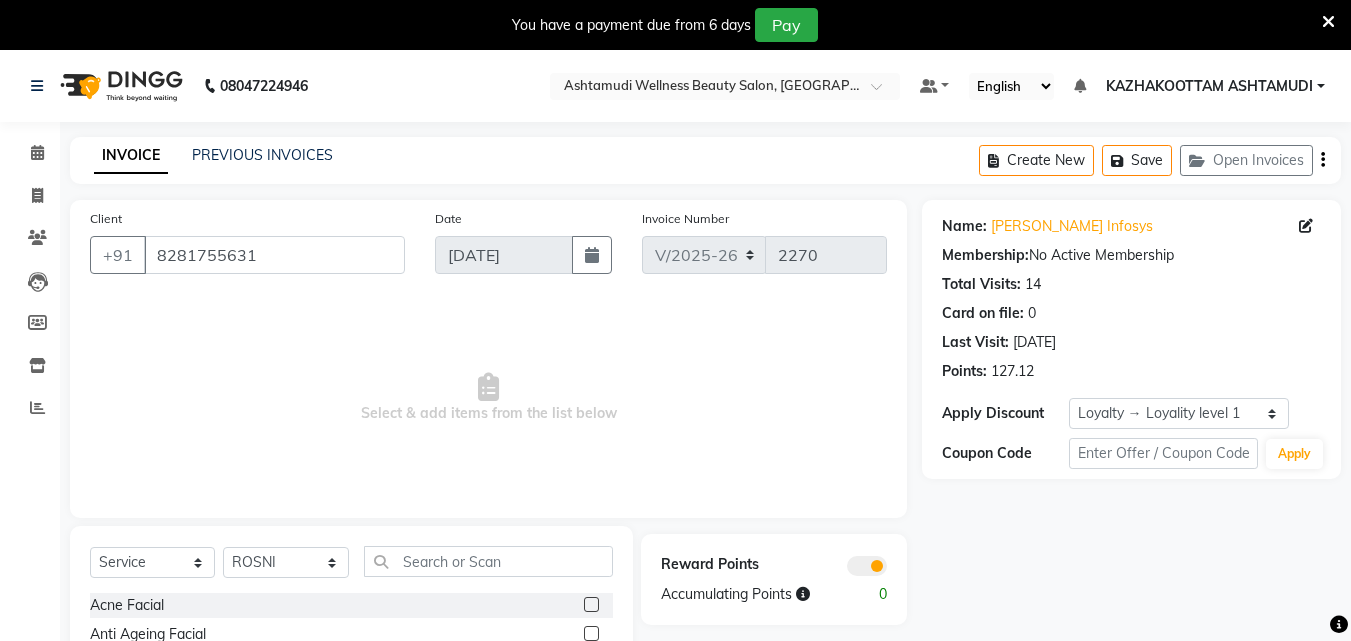 scroll, scrollTop: 100, scrollLeft: 0, axis: vertical 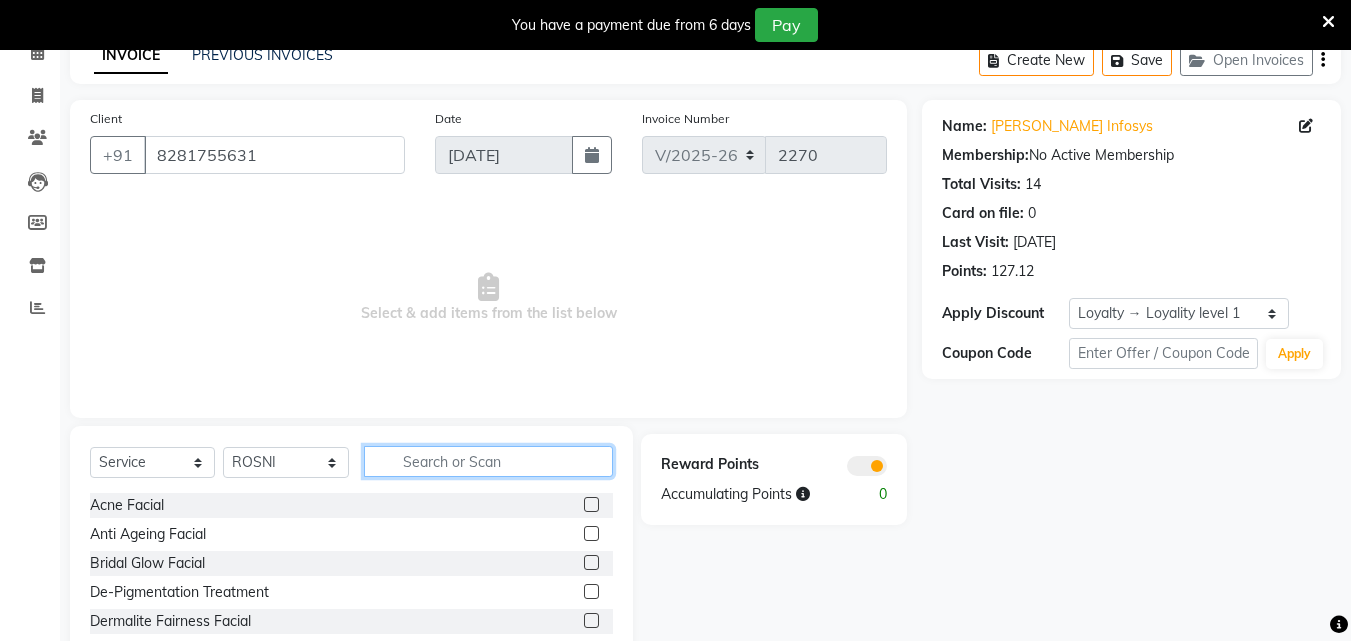click 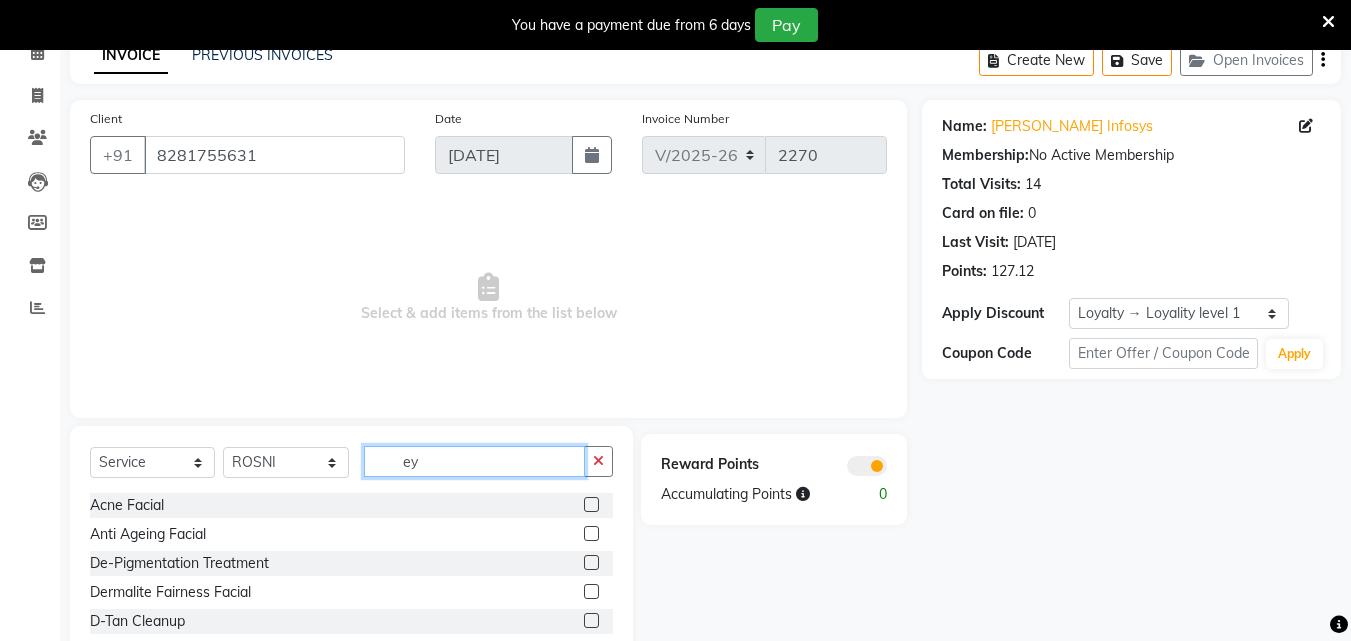 scroll, scrollTop: 50, scrollLeft: 0, axis: vertical 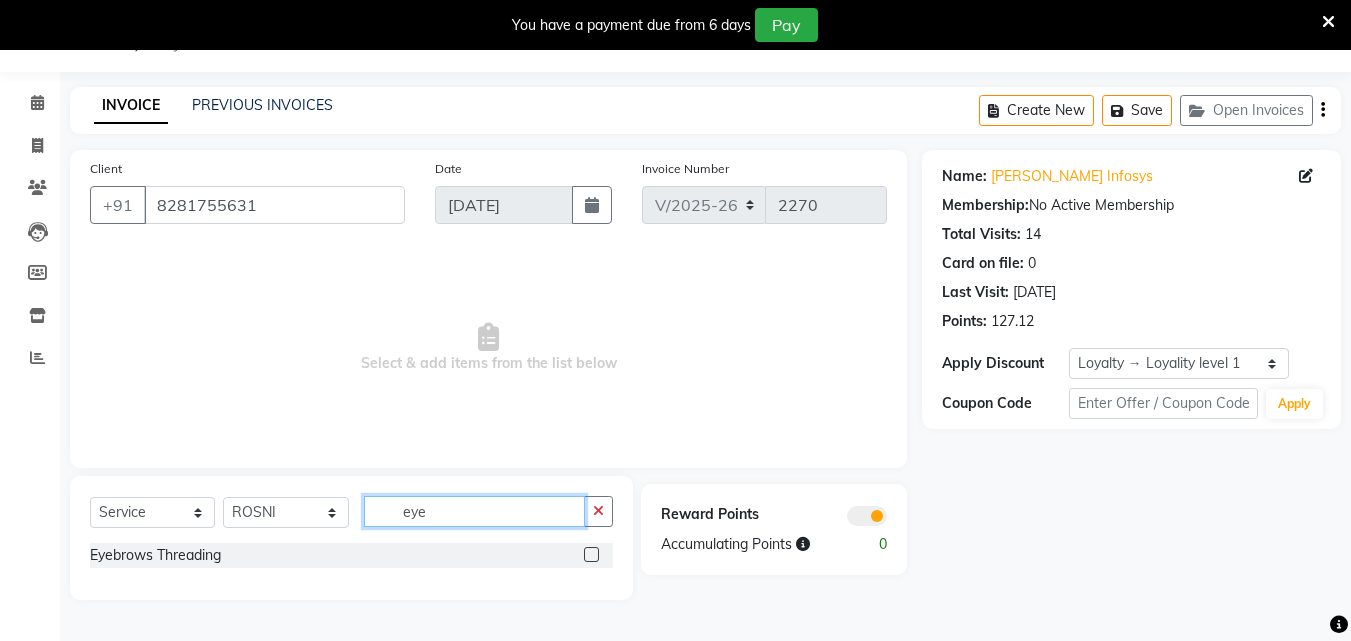 type on "eye" 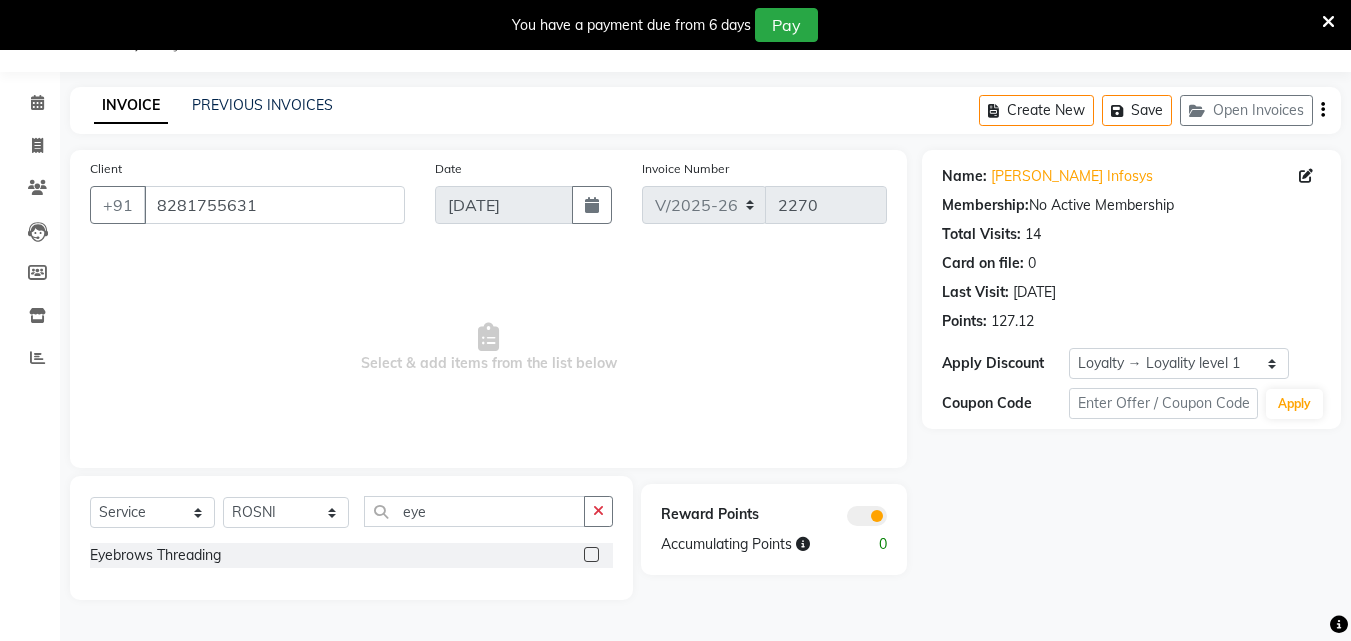 click 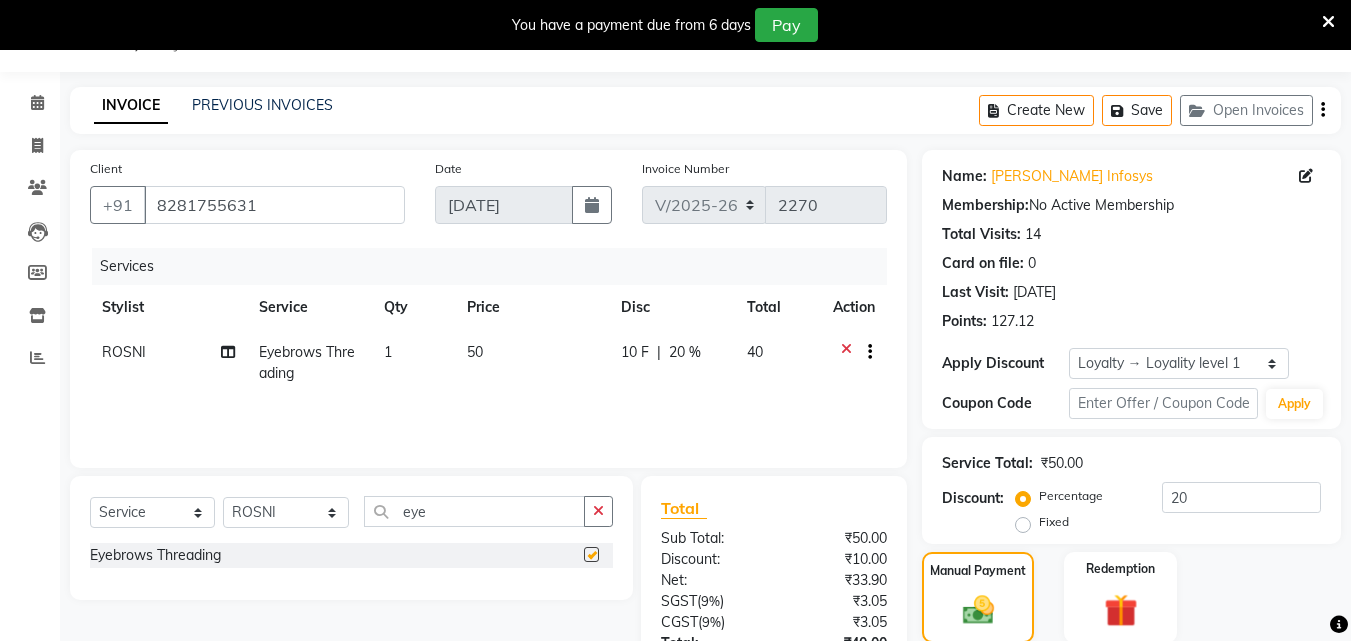 checkbox on "false" 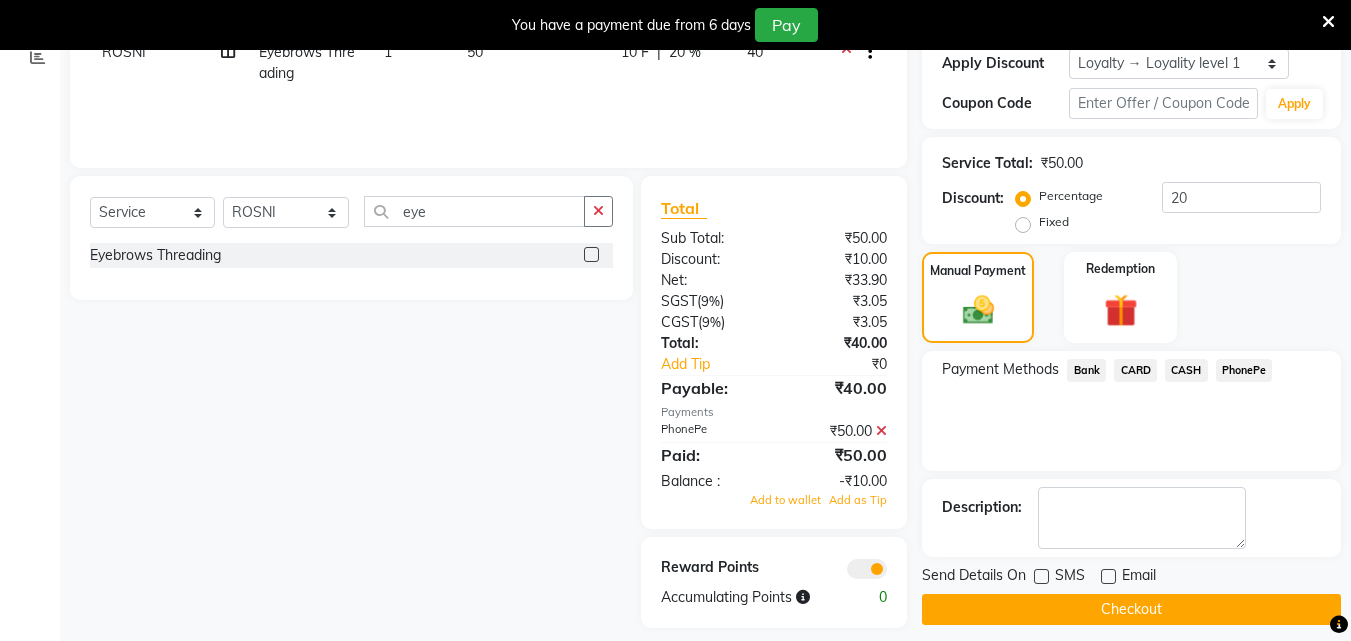 scroll, scrollTop: 367, scrollLeft: 0, axis: vertical 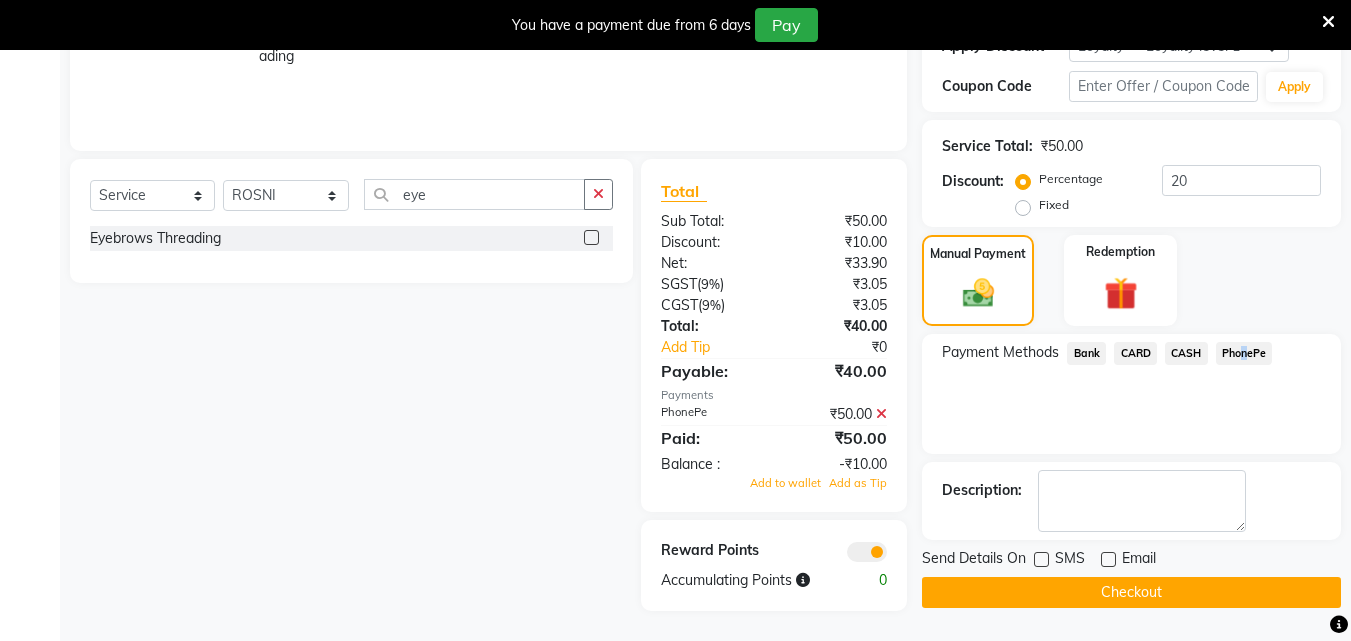 click on "PhonePe" 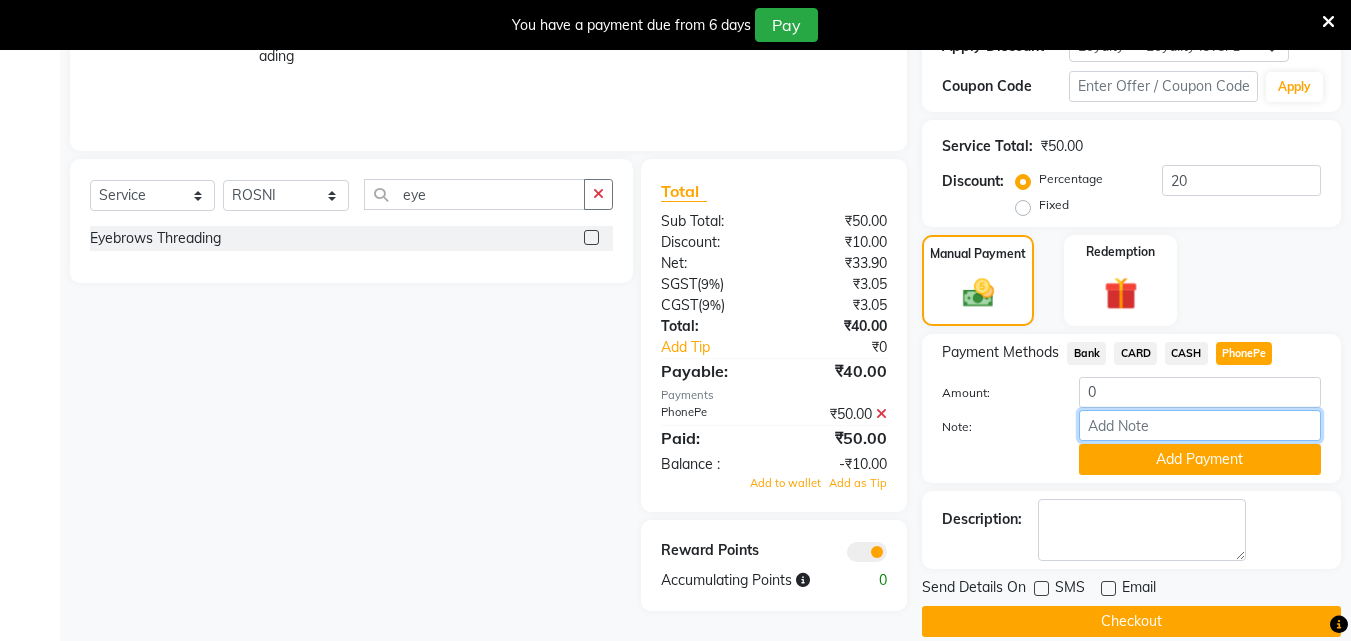 click on "Note:" at bounding box center (1200, 425) 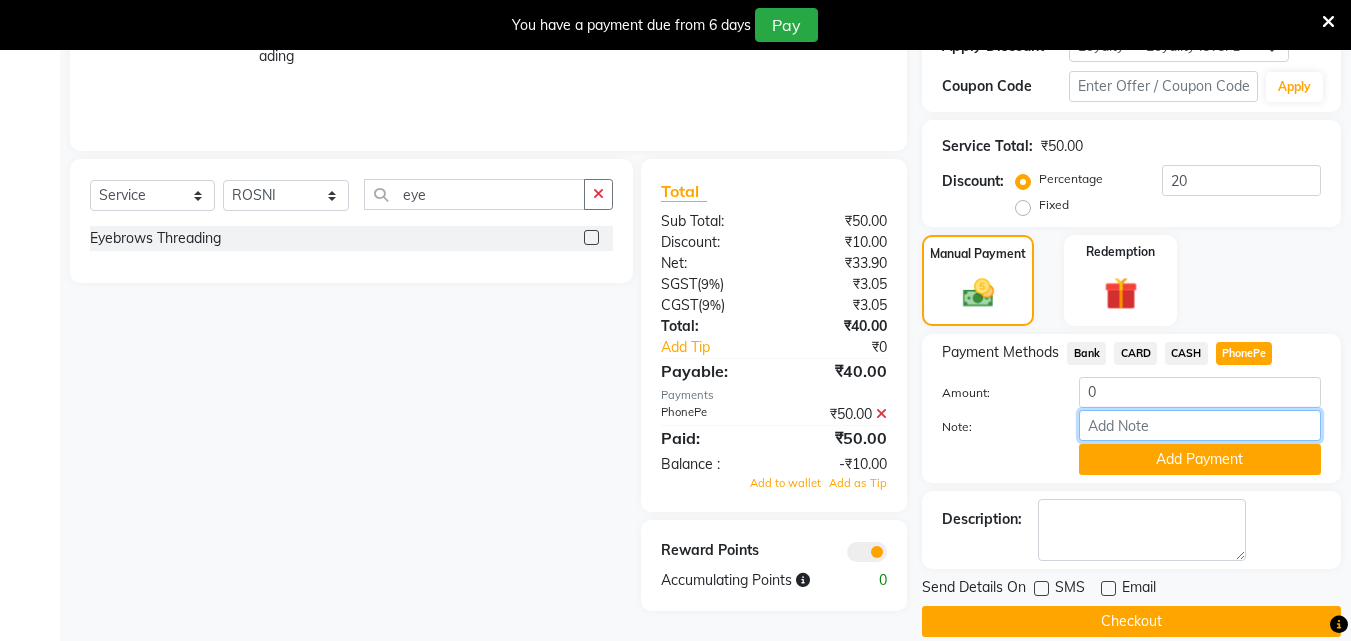 type on "soorya" 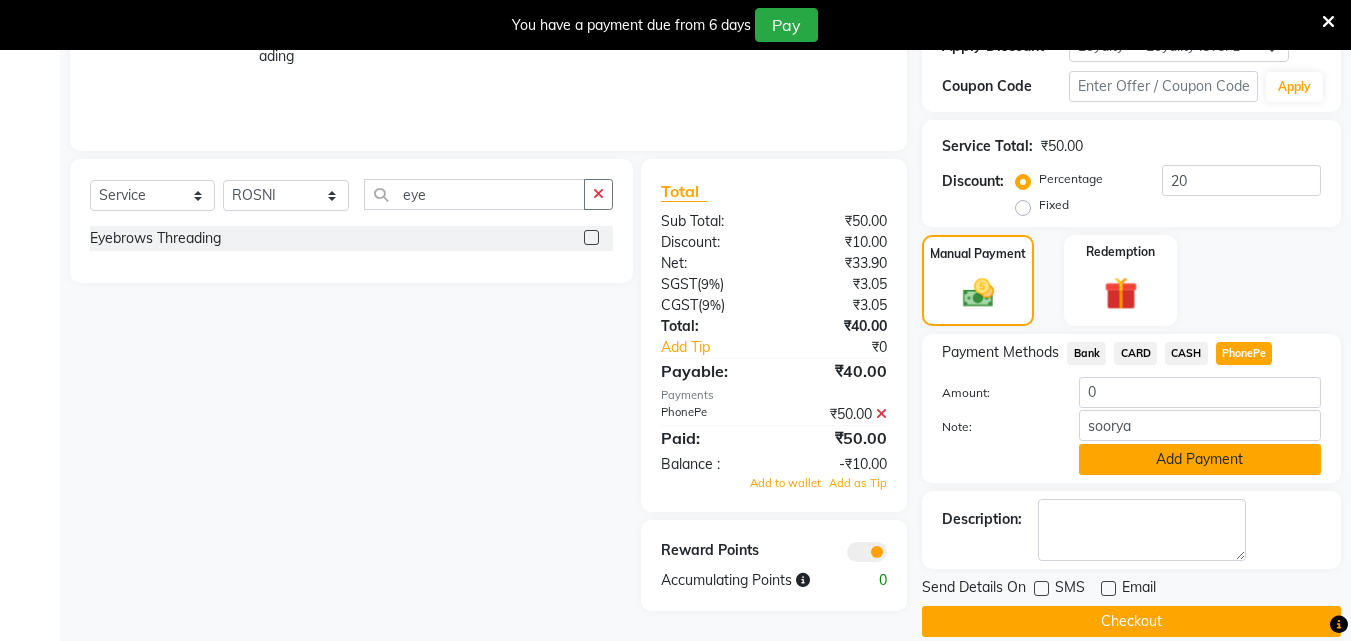 click on "Add Payment" 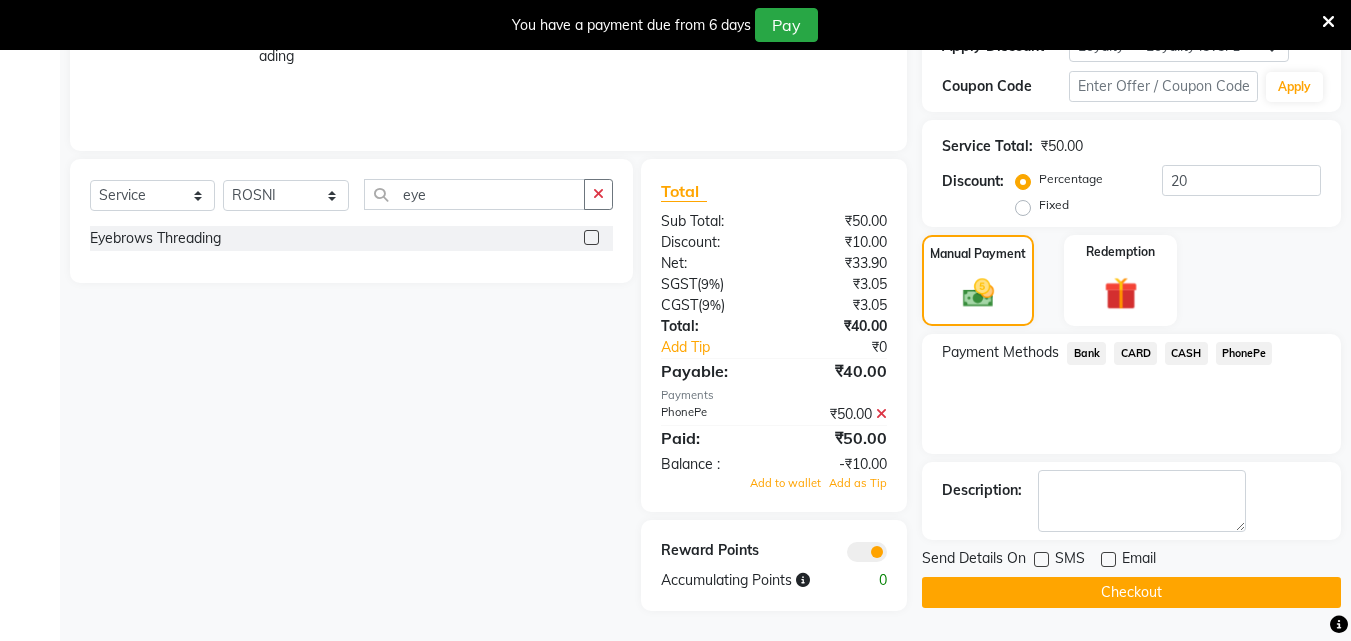 click on "Checkout" 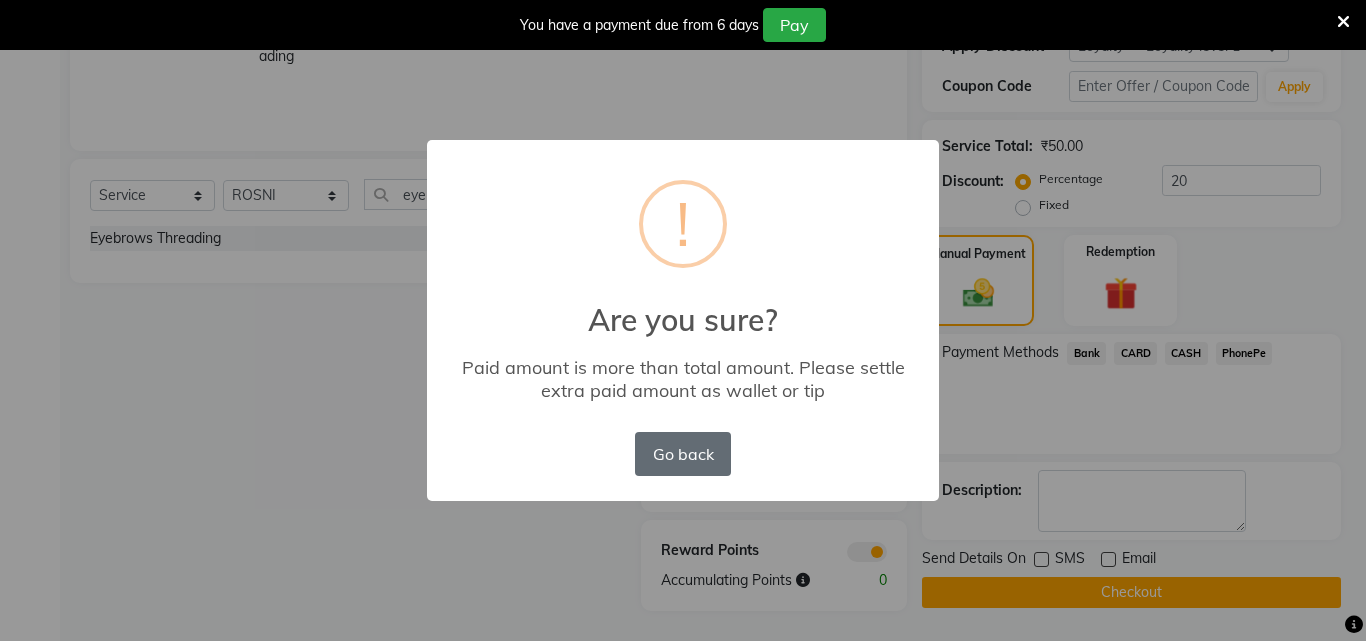click on "Go back" at bounding box center (683, 454) 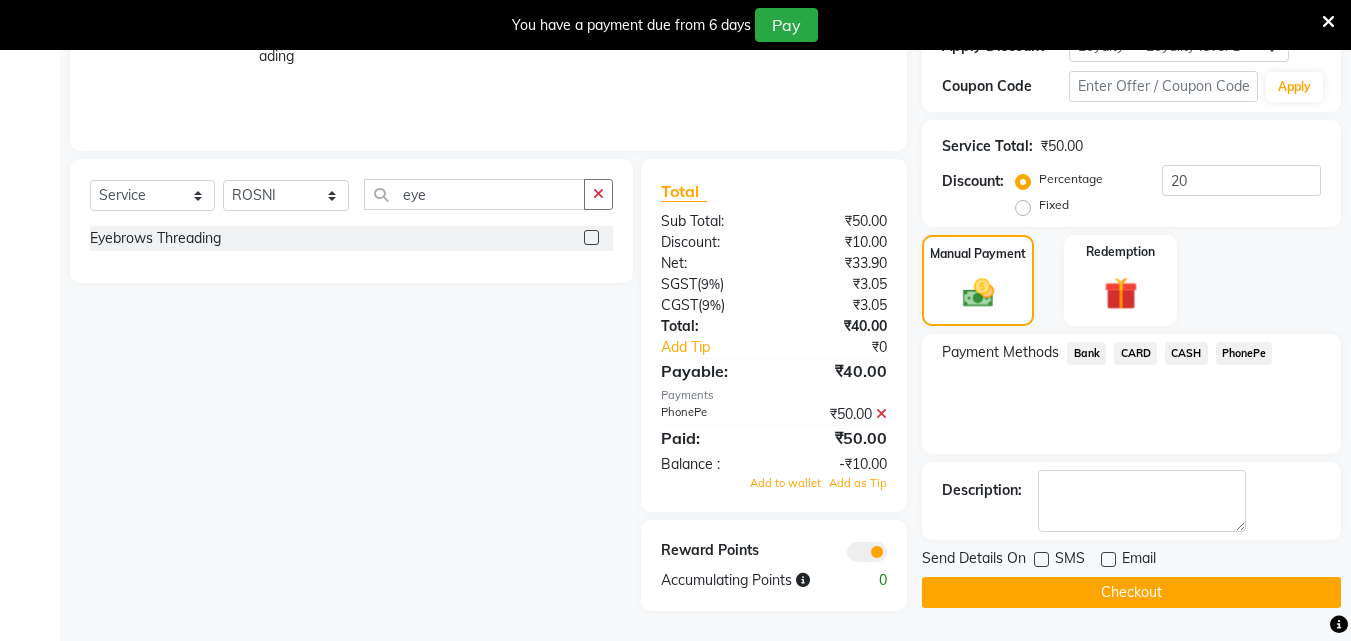scroll, scrollTop: 0, scrollLeft: 0, axis: both 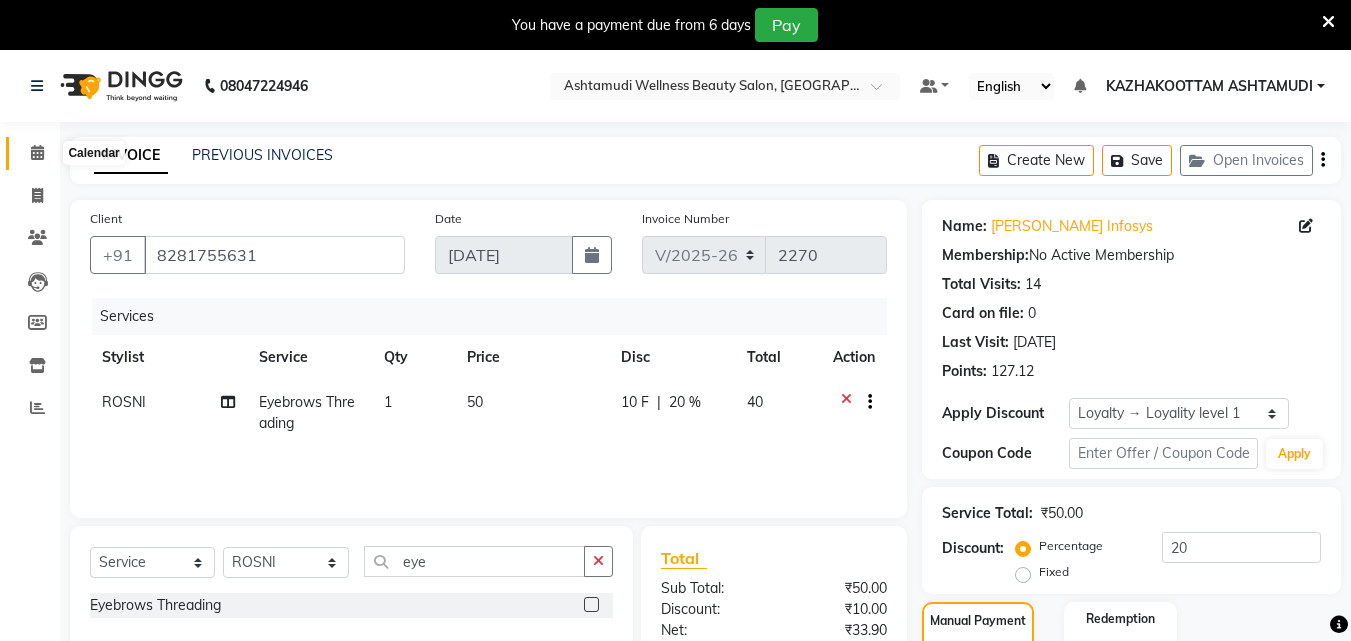click 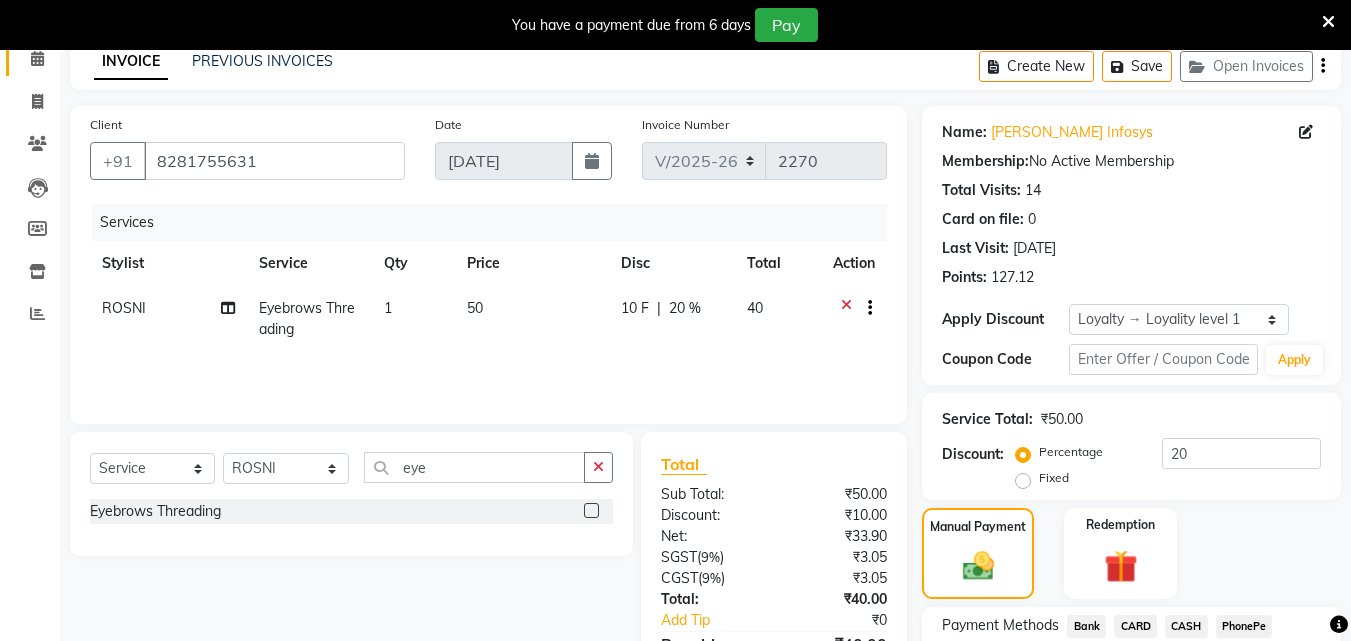 scroll, scrollTop: 0, scrollLeft: 0, axis: both 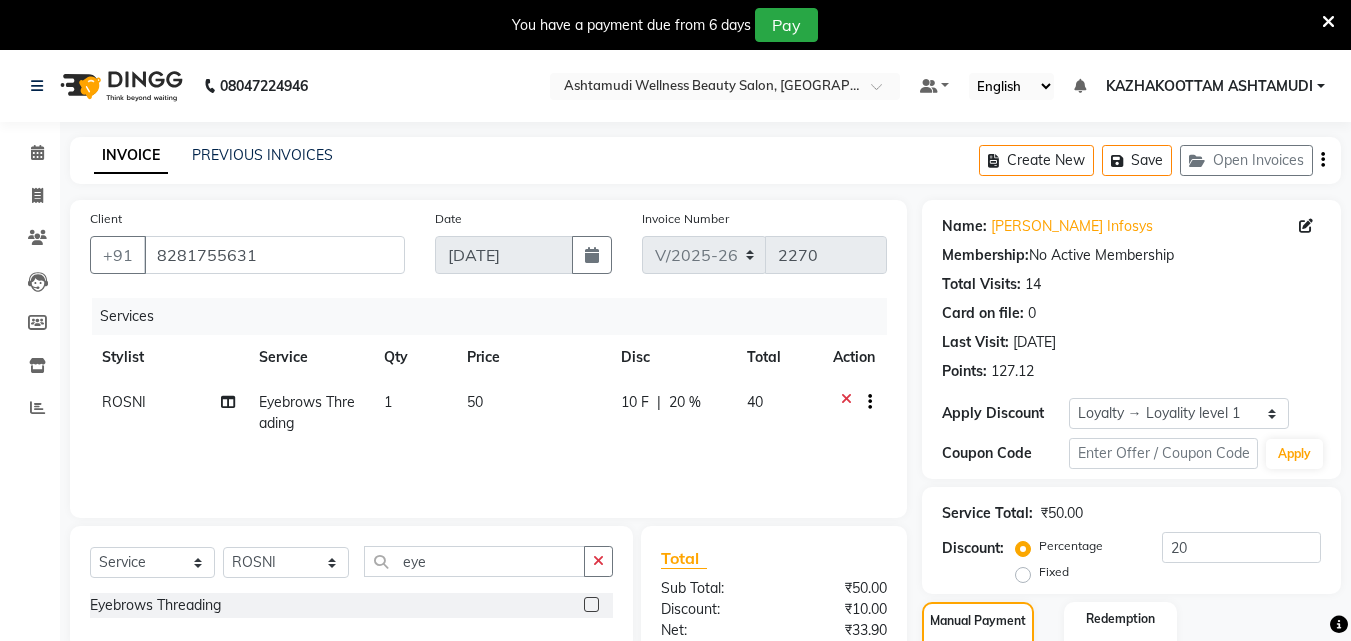 click 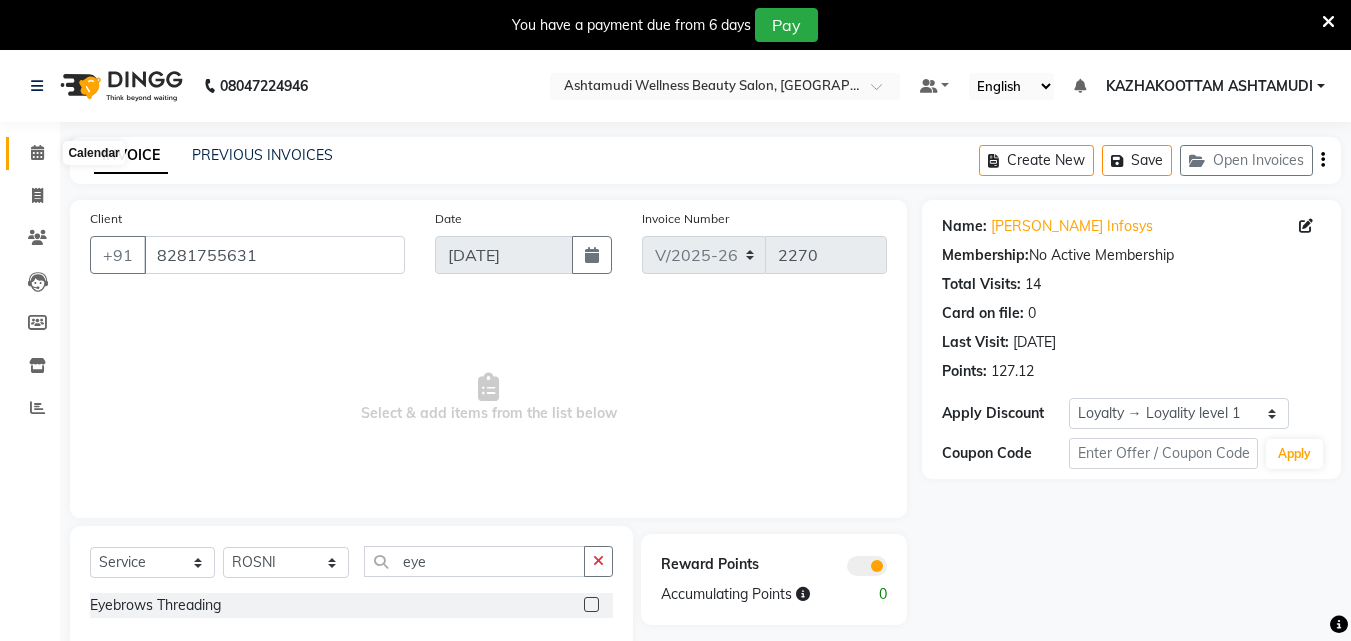 click 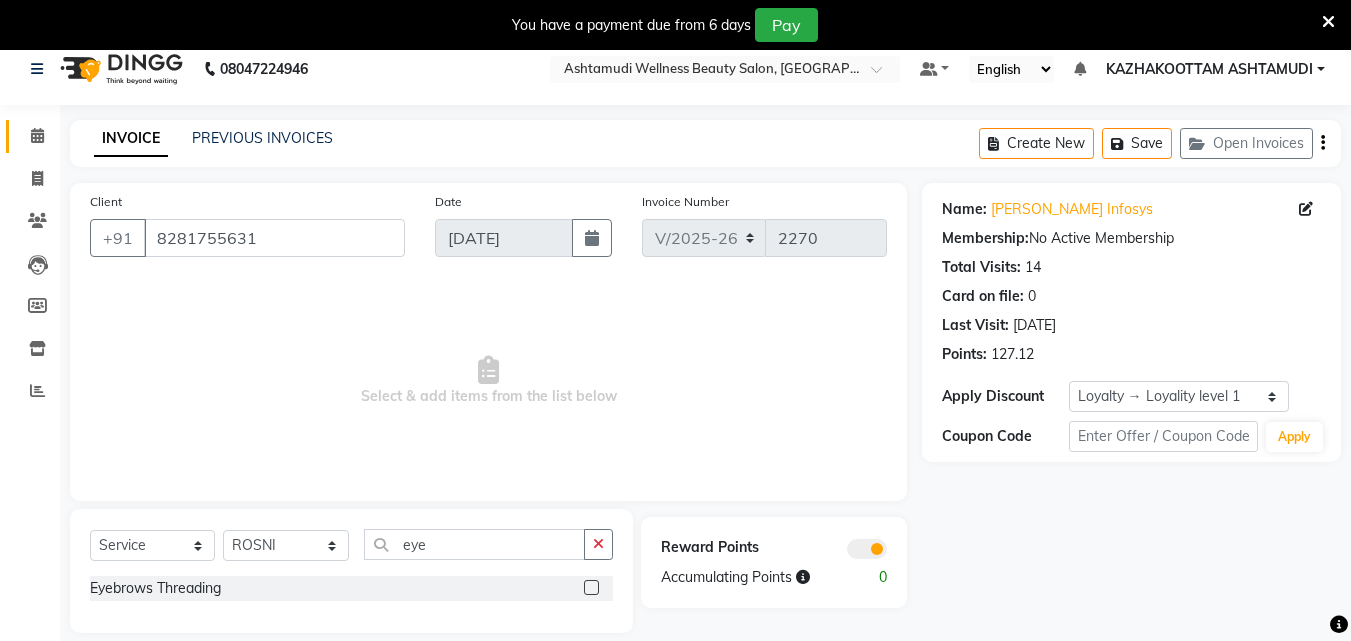 scroll, scrollTop: 0, scrollLeft: 0, axis: both 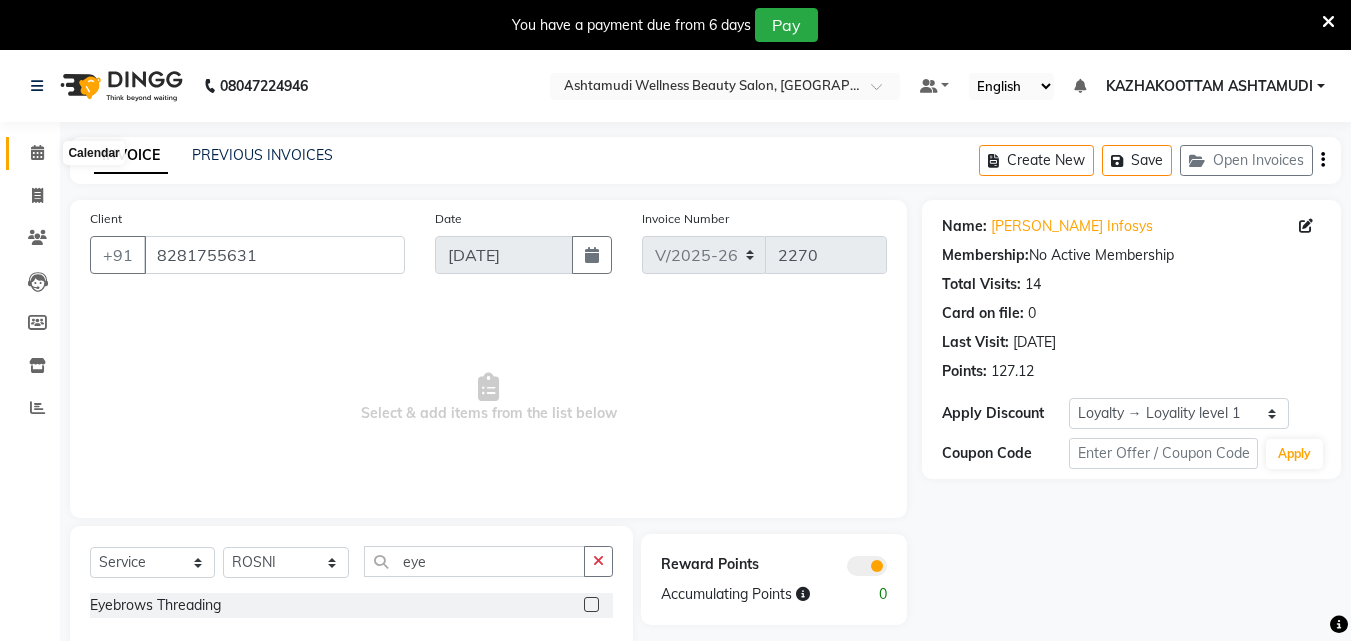 click 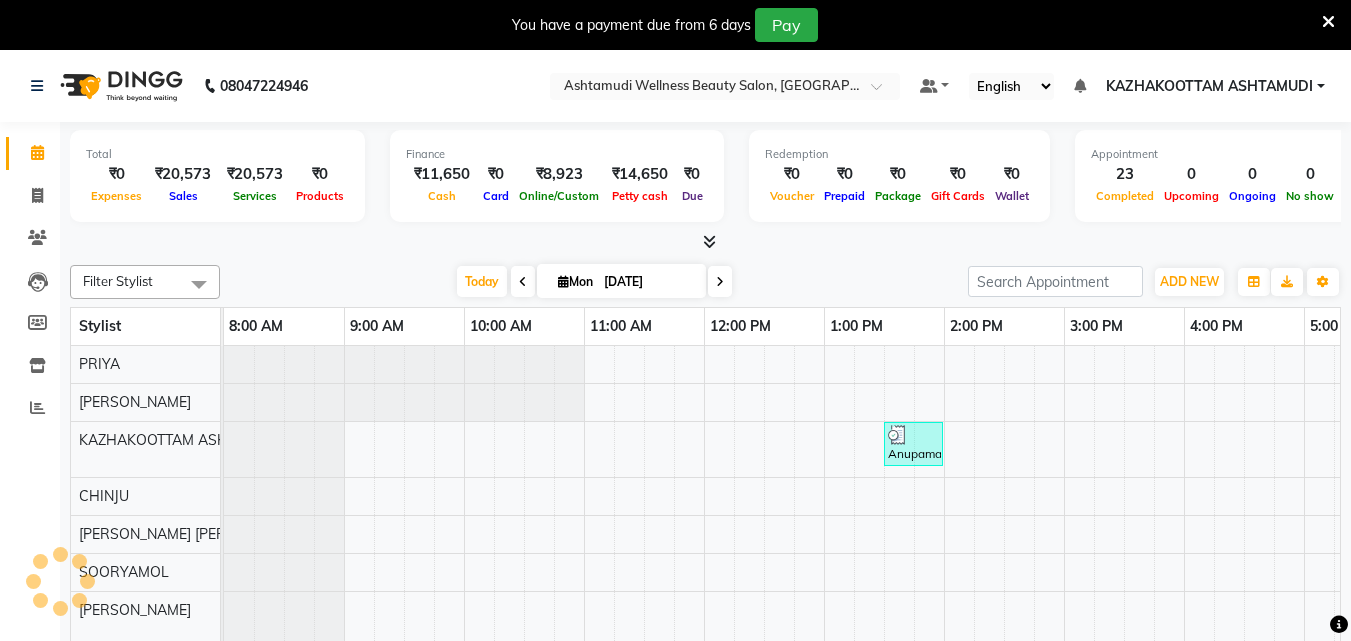 scroll, scrollTop: 0, scrollLeft: 0, axis: both 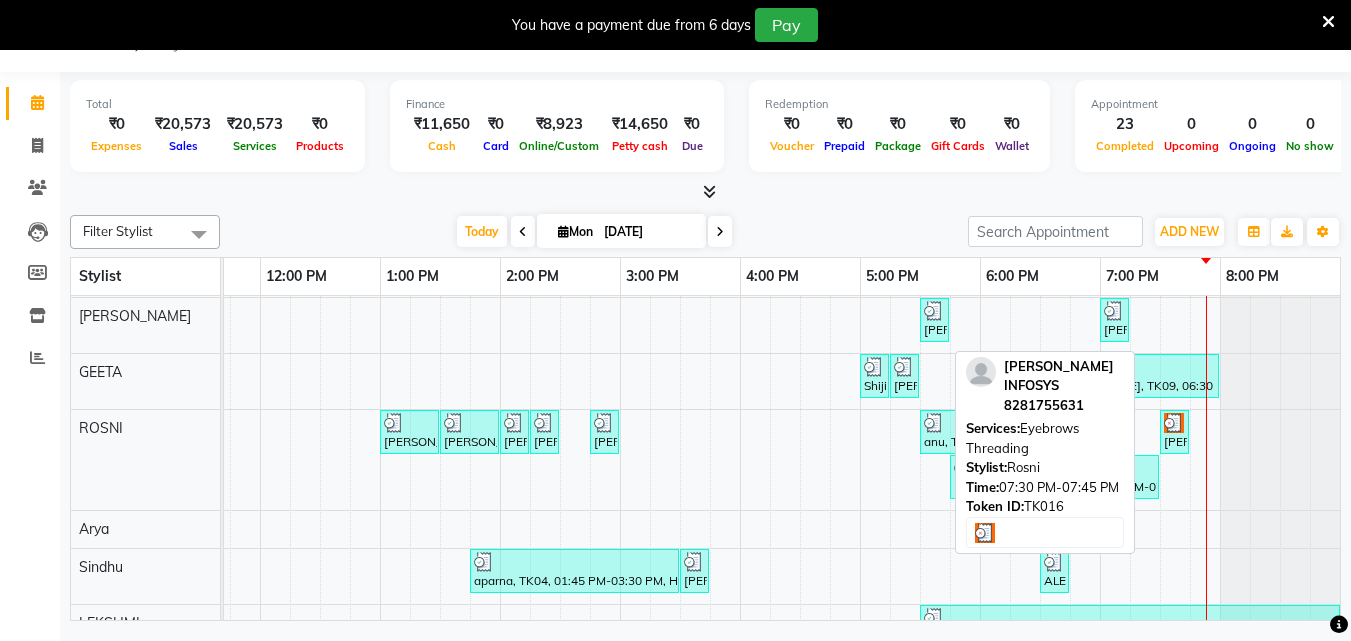 click at bounding box center (1174, 423) 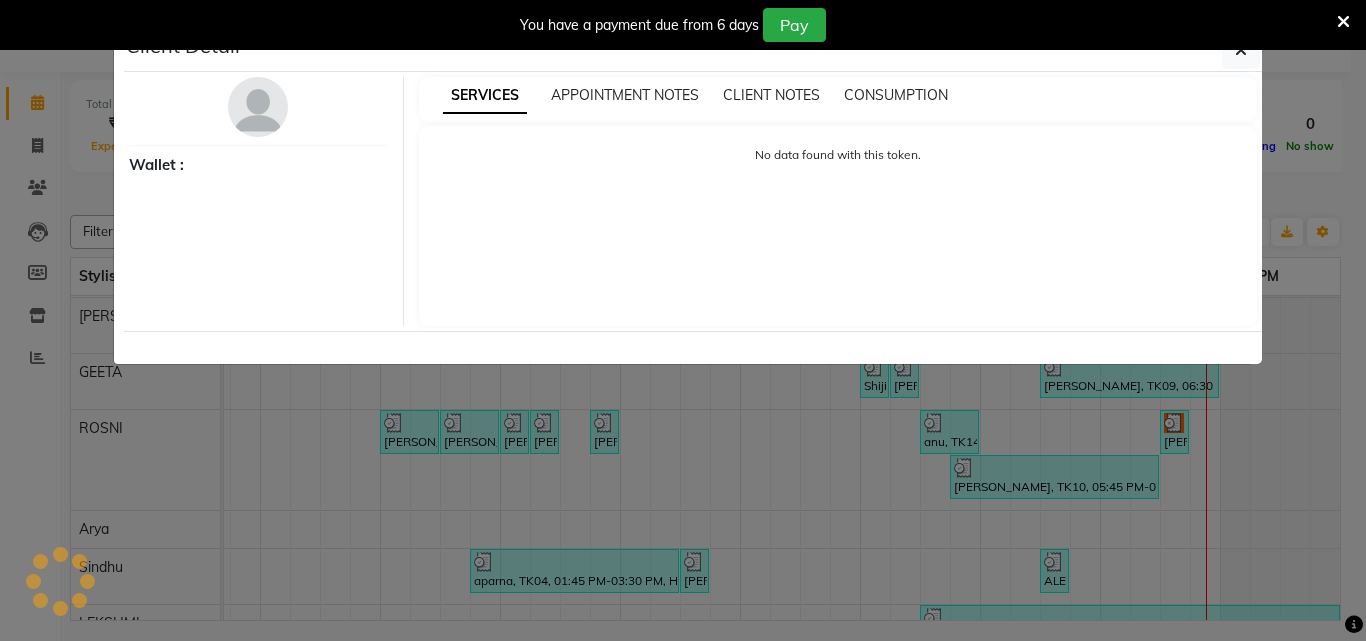 select on "3" 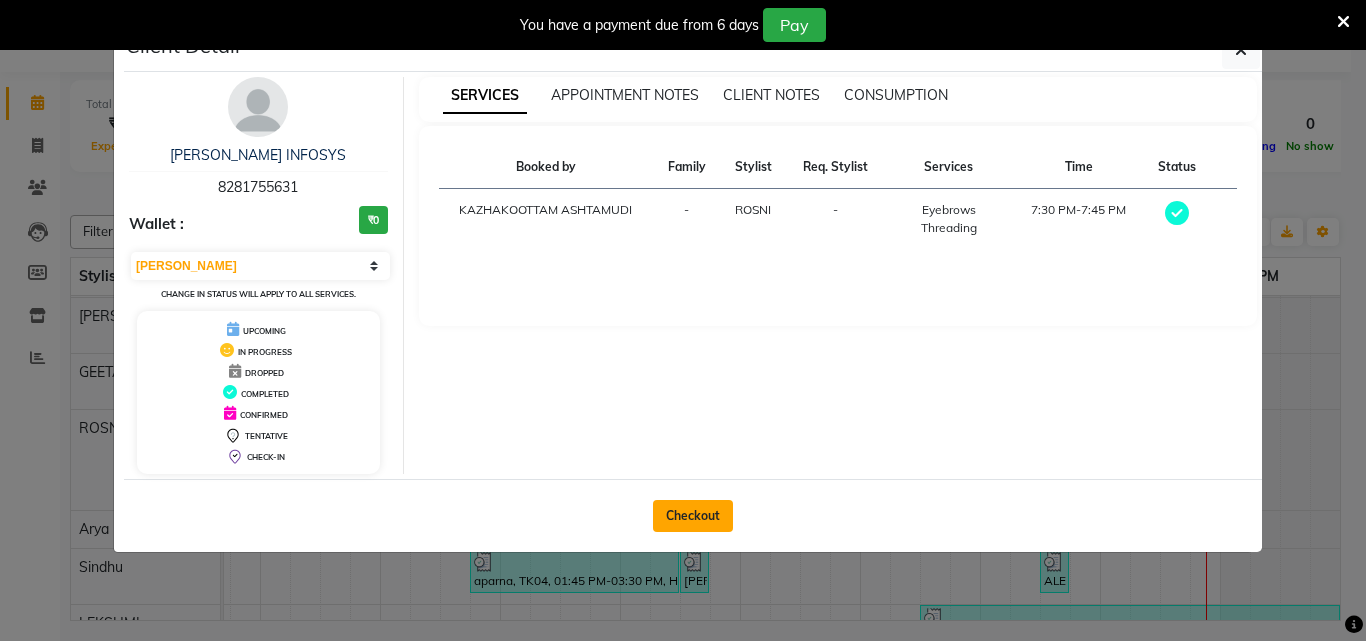click on "Checkout" 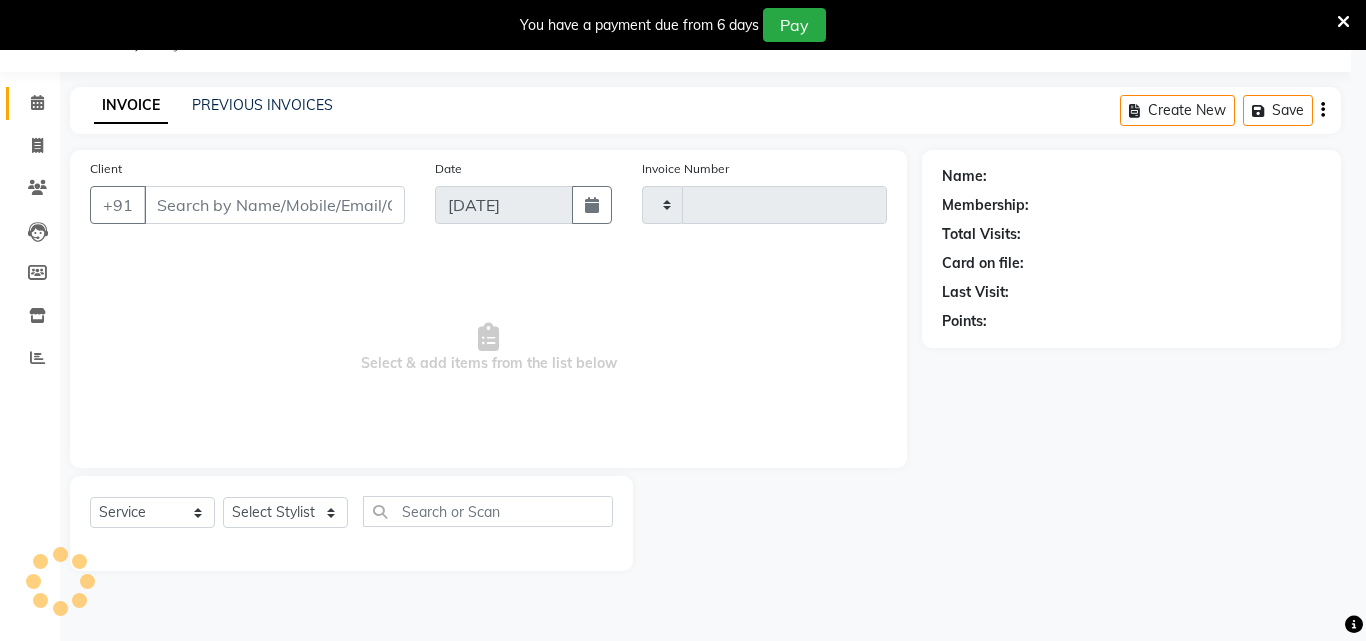 type on "2270" 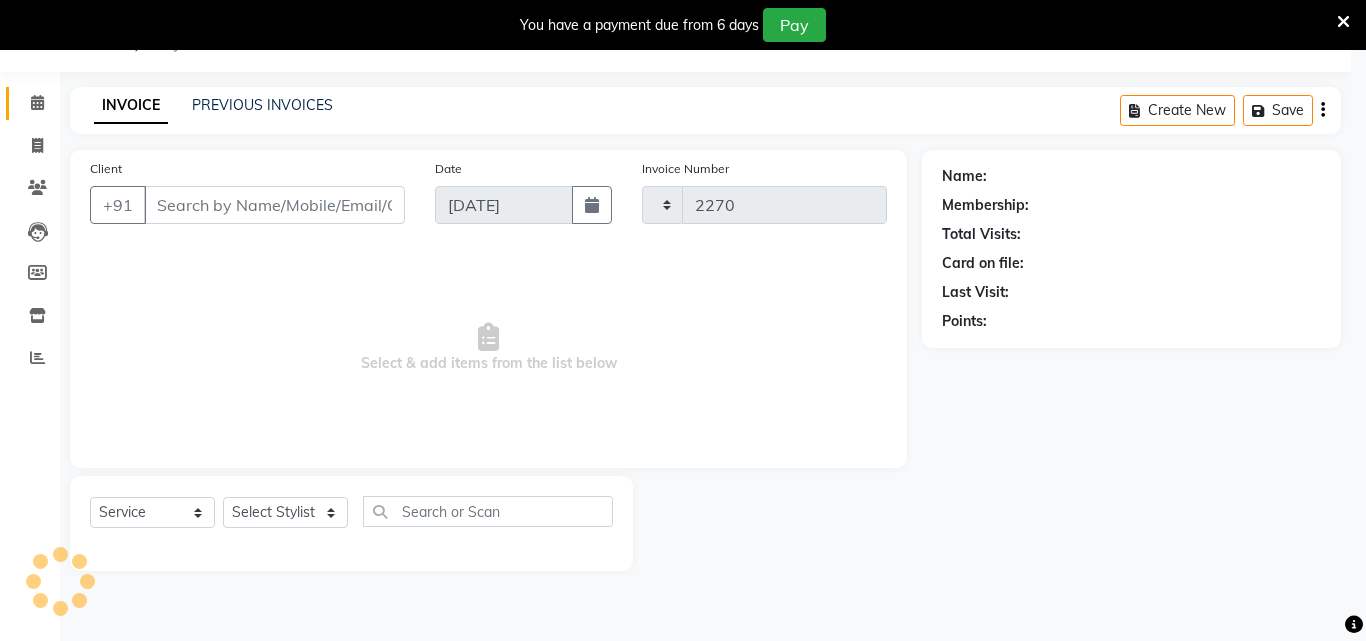 select on "4662" 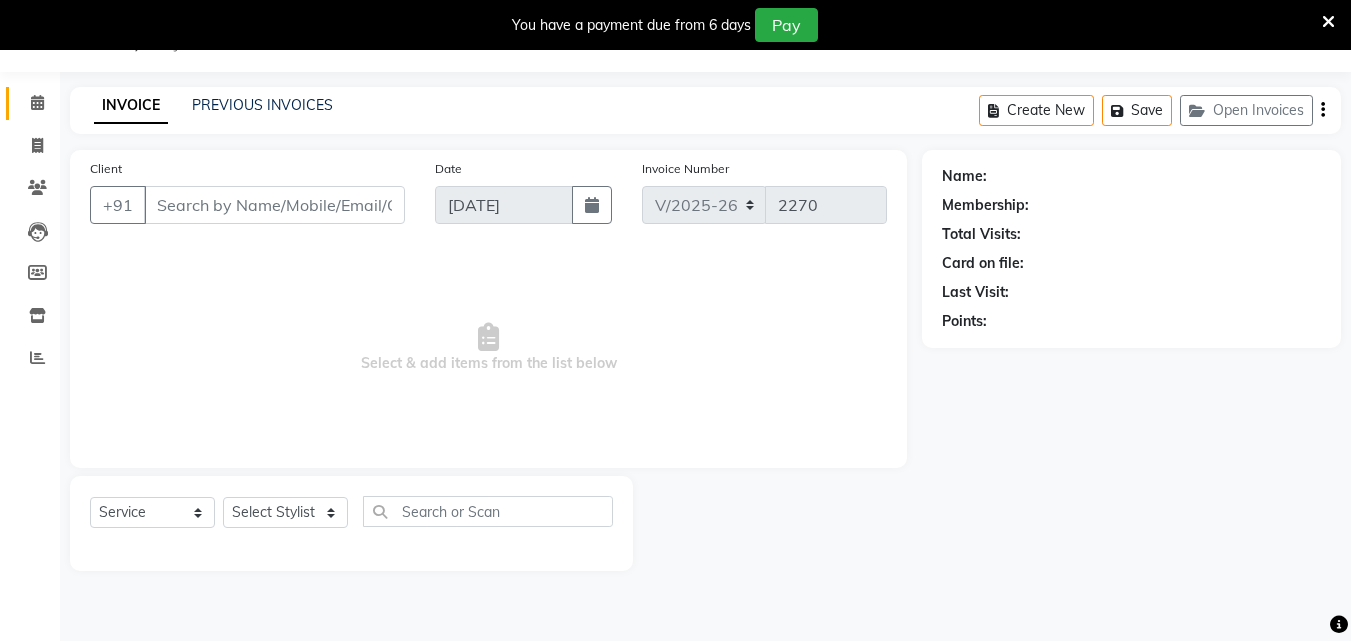 type on "8281755631" 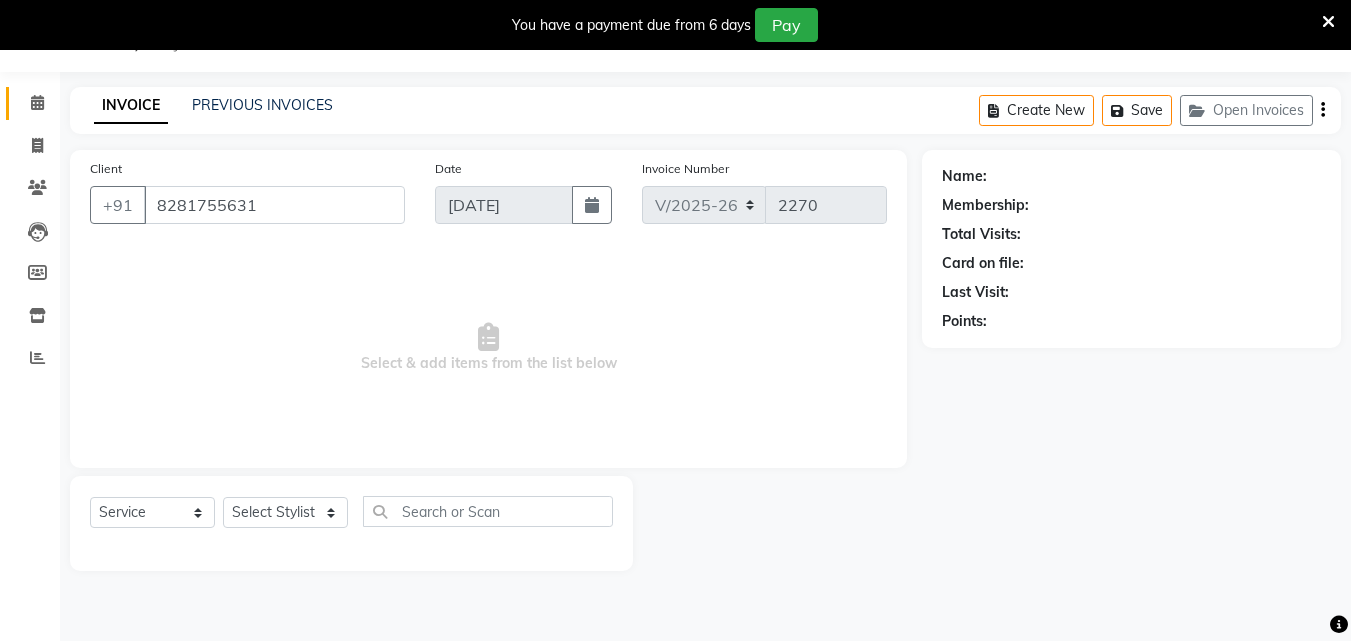 select on "52755" 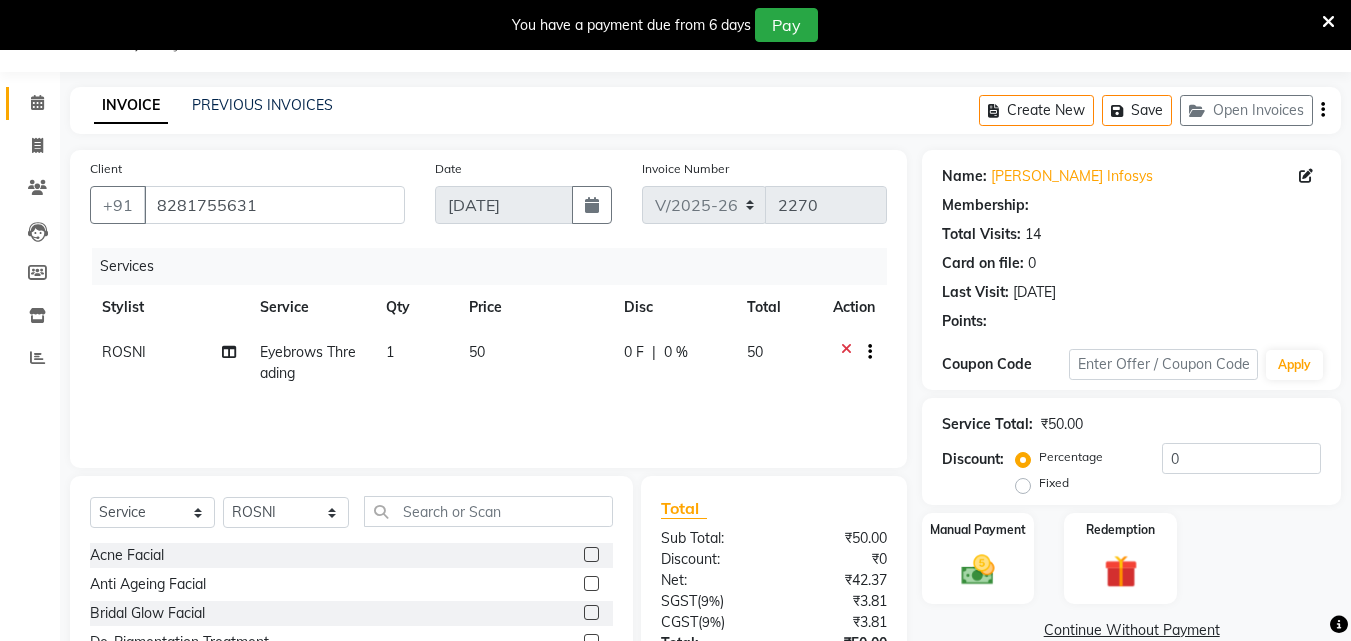 select on "1: Object" 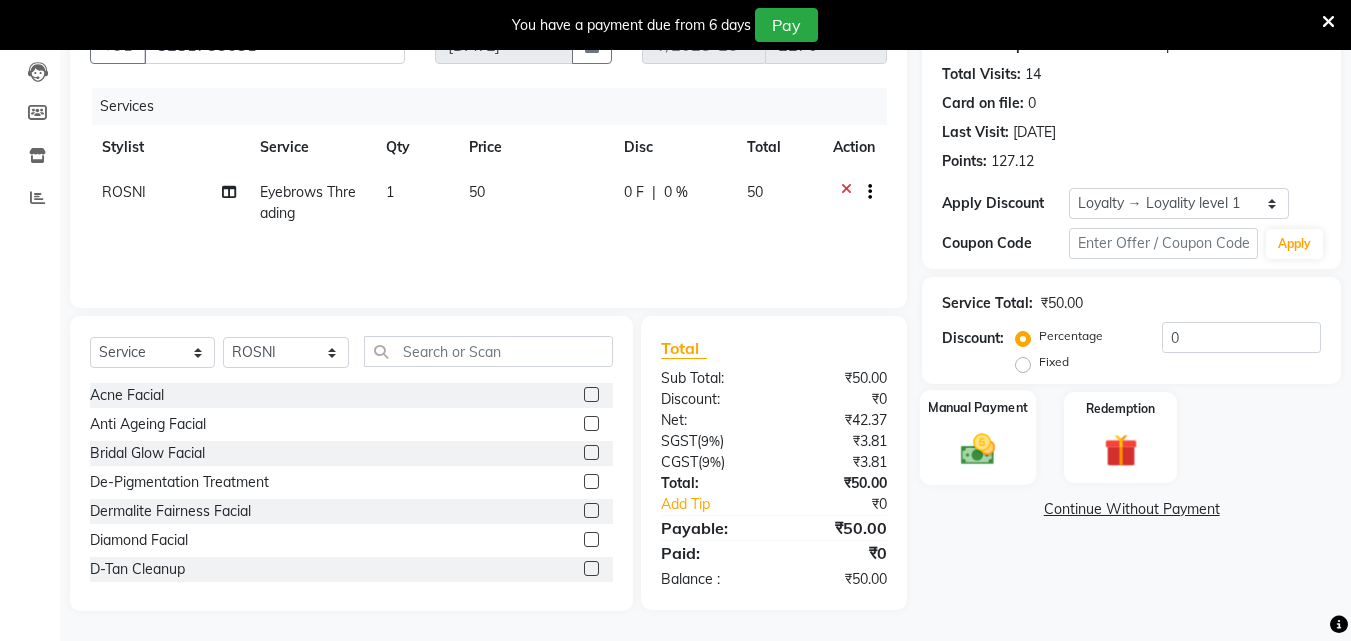click 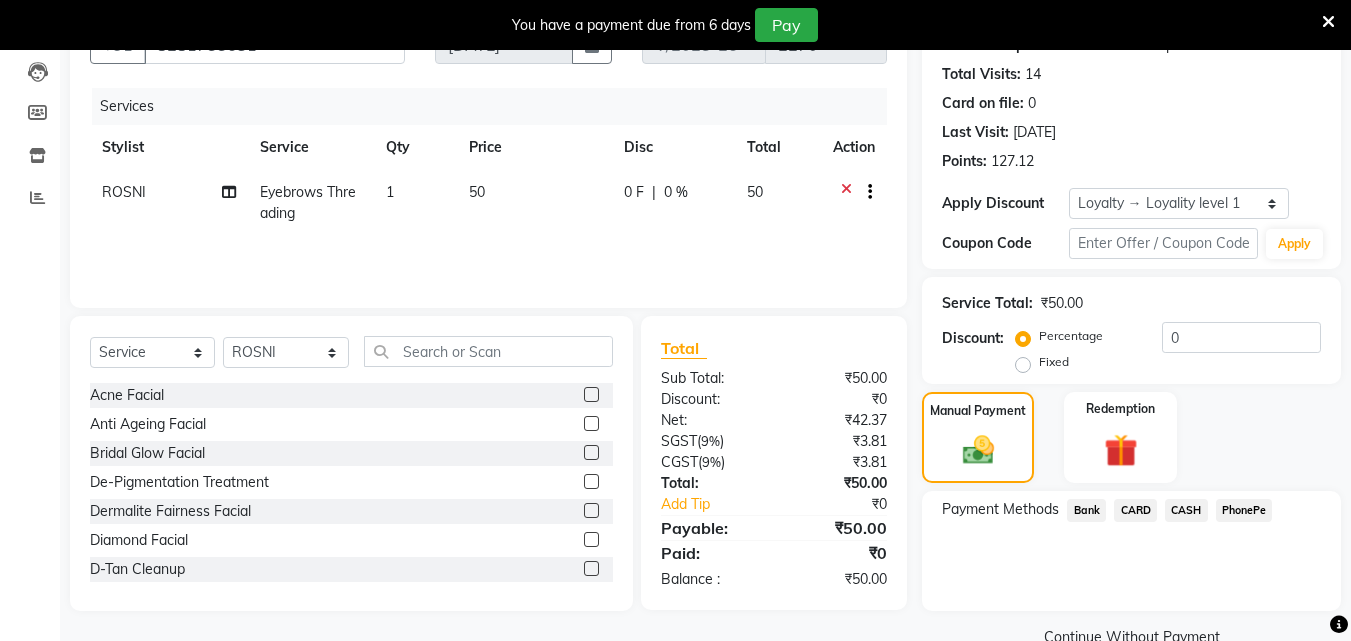click on "PhonePe" 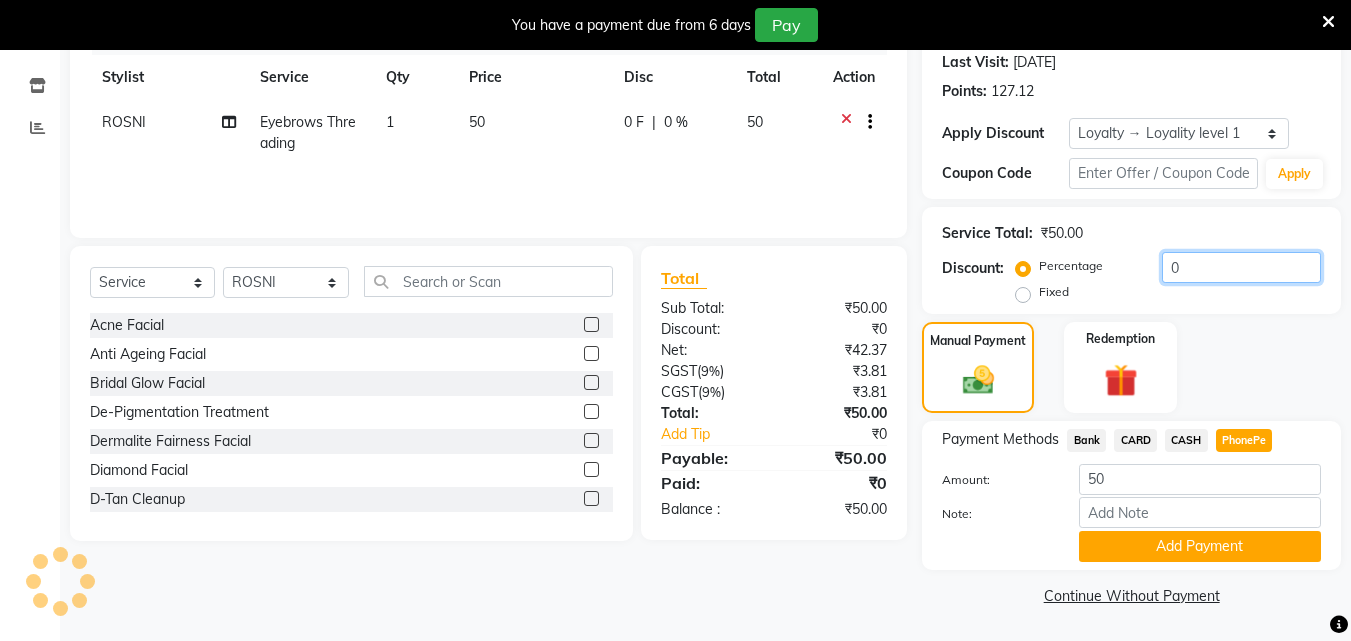 click on "0" 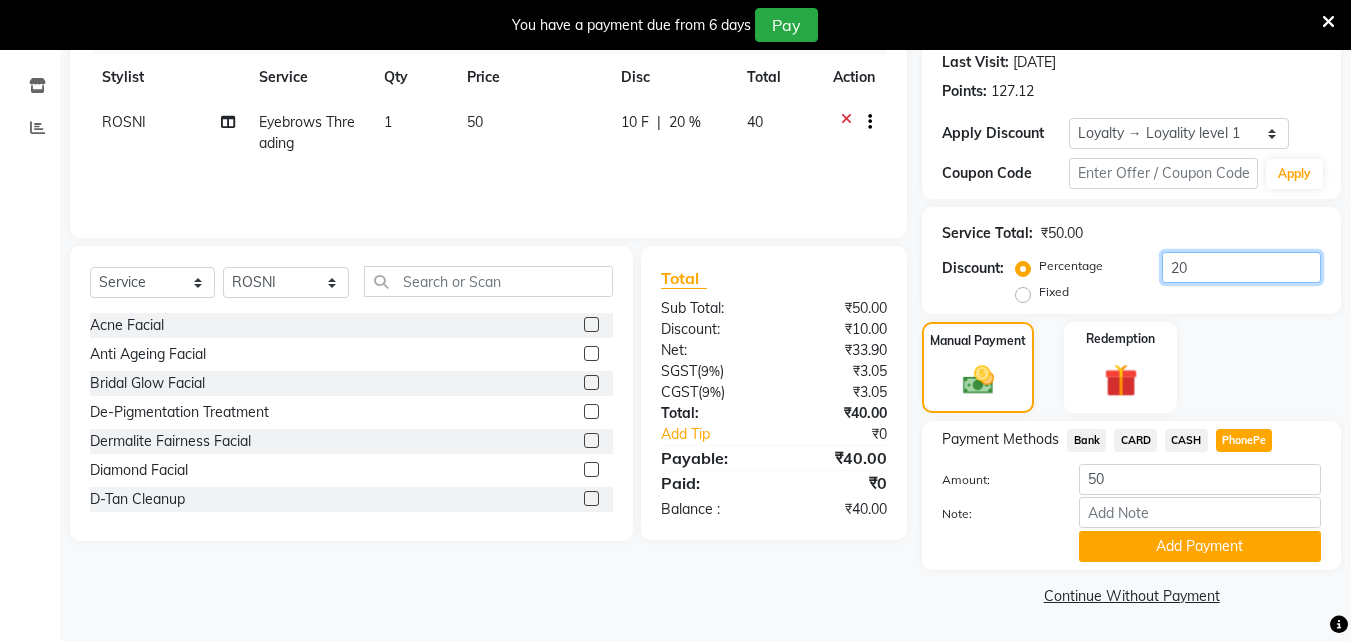 type on "20" 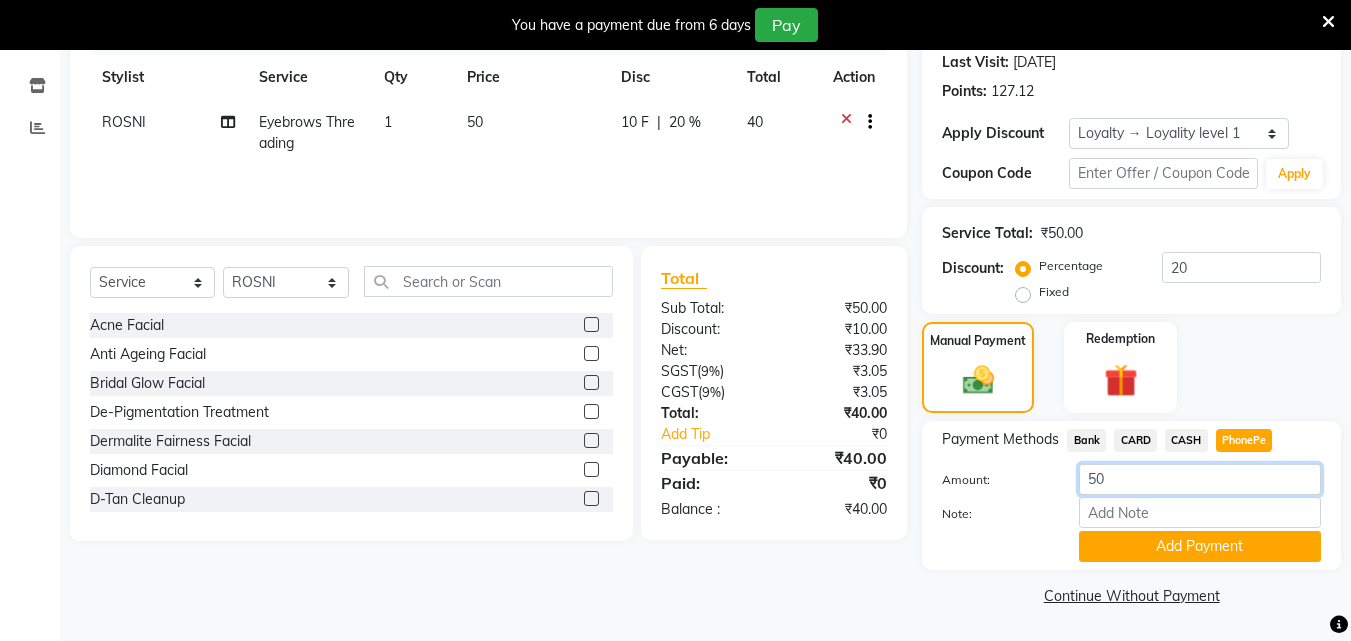 click on "50" 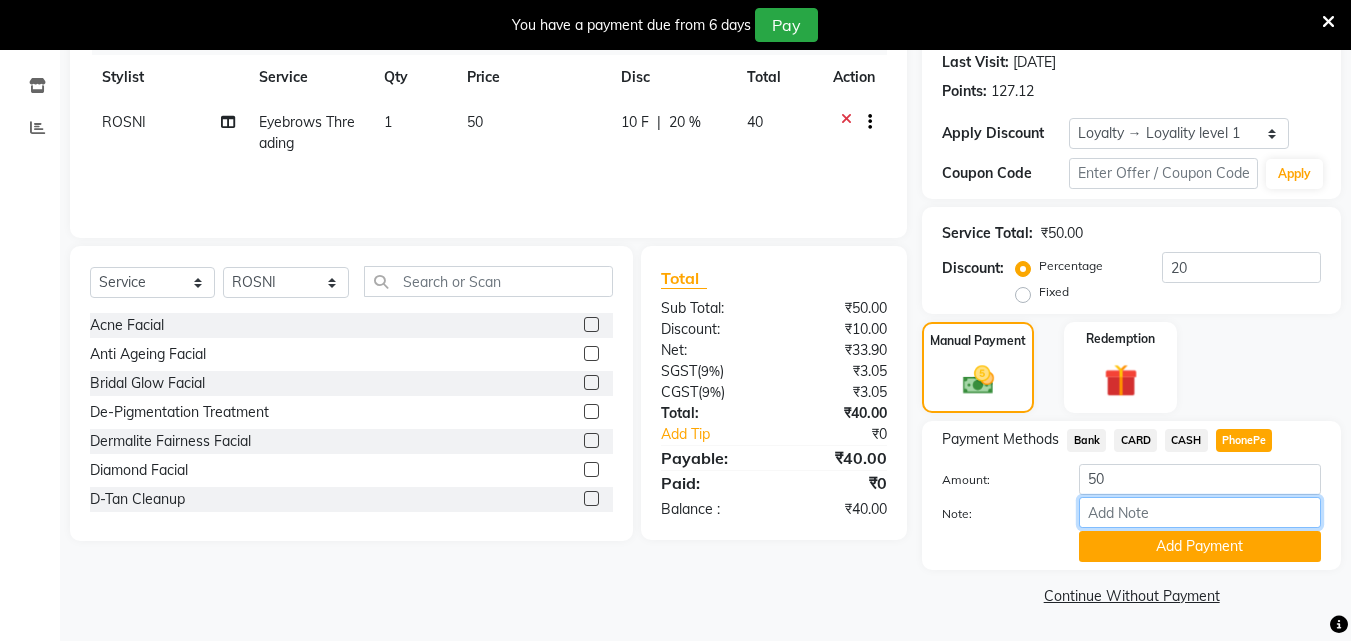click on "Note:" at bounding box center (1200, 512) 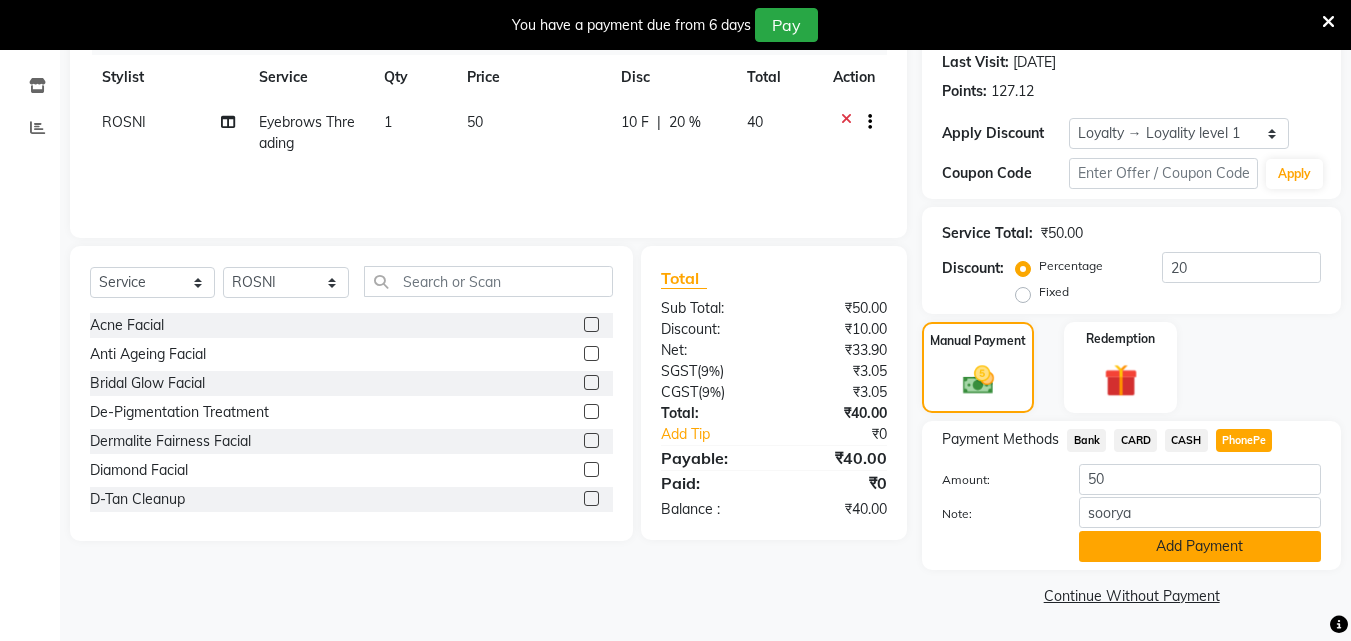 click on "Add Payment" 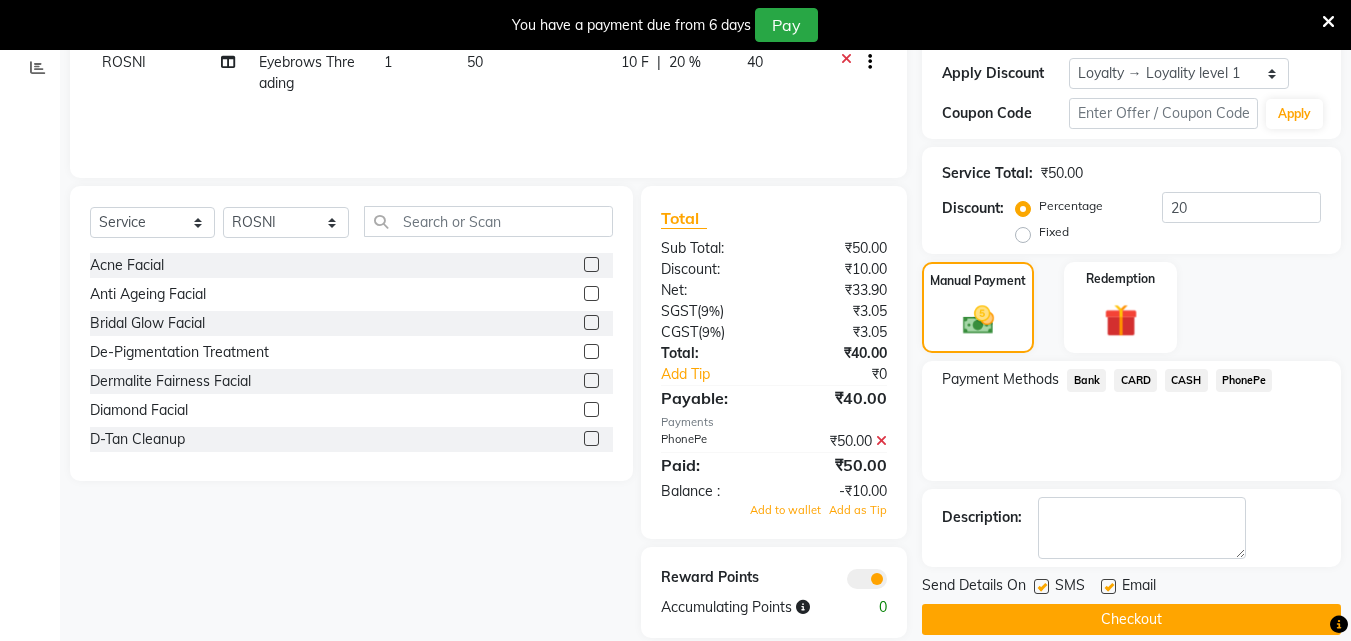 scroll, scrollTop: 367, scrollLeft: 0, axis: vertical 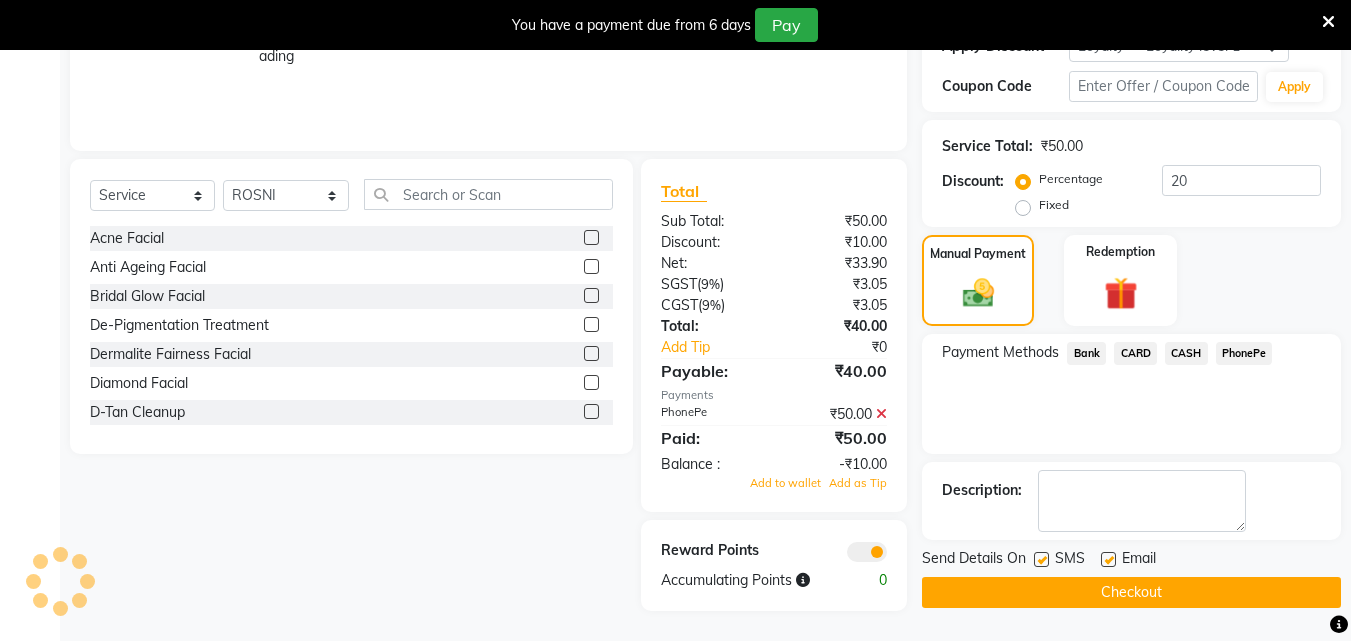 click on "Checkout" 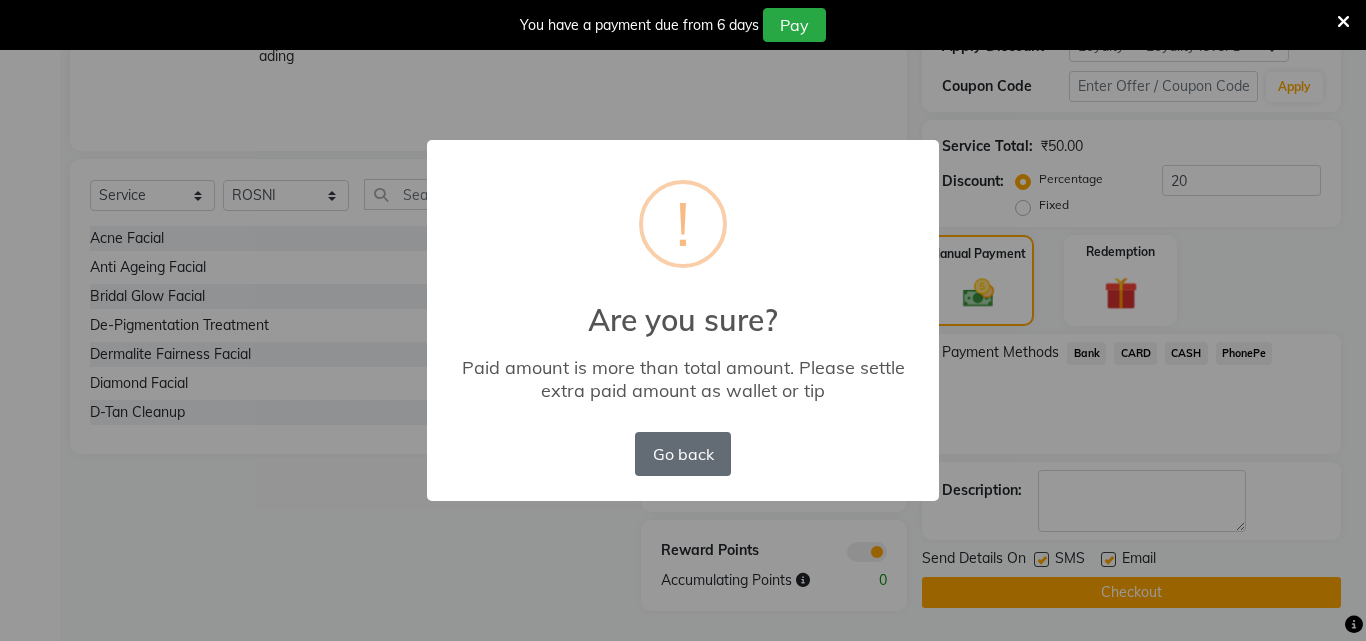 click on "Go back" at bounding box center [683, 454] 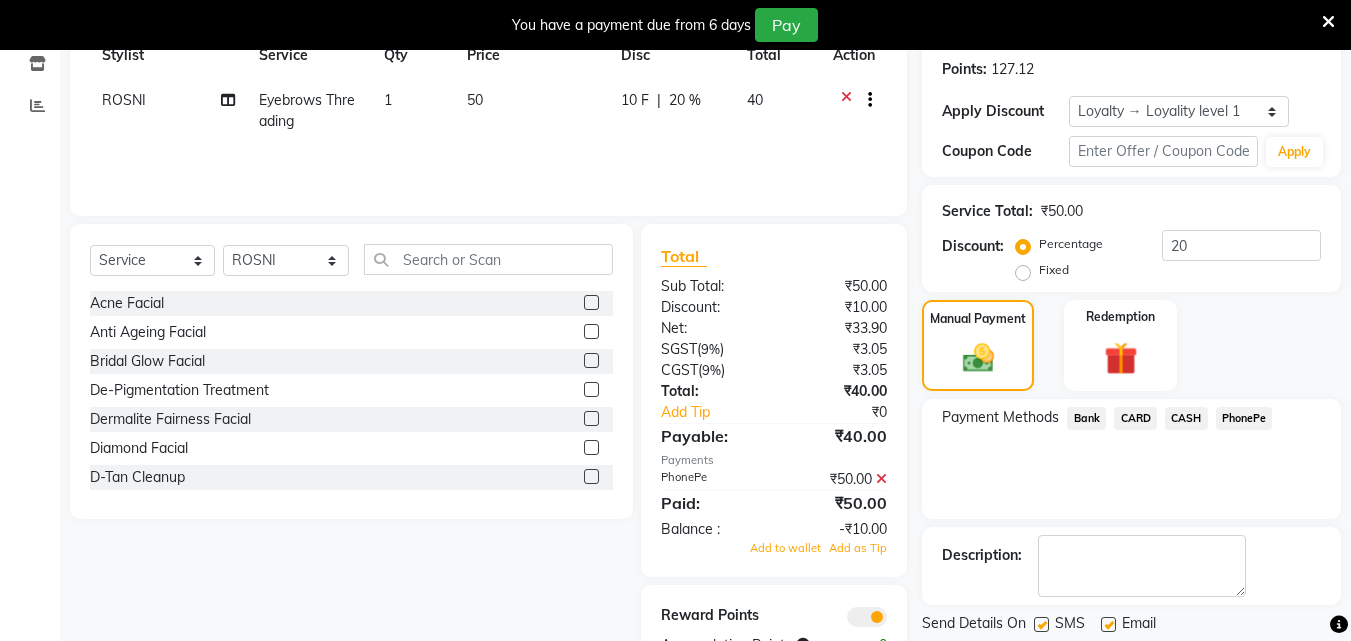 scroll, scrollTop: 267, scrollLeft: 0, axis: vertical 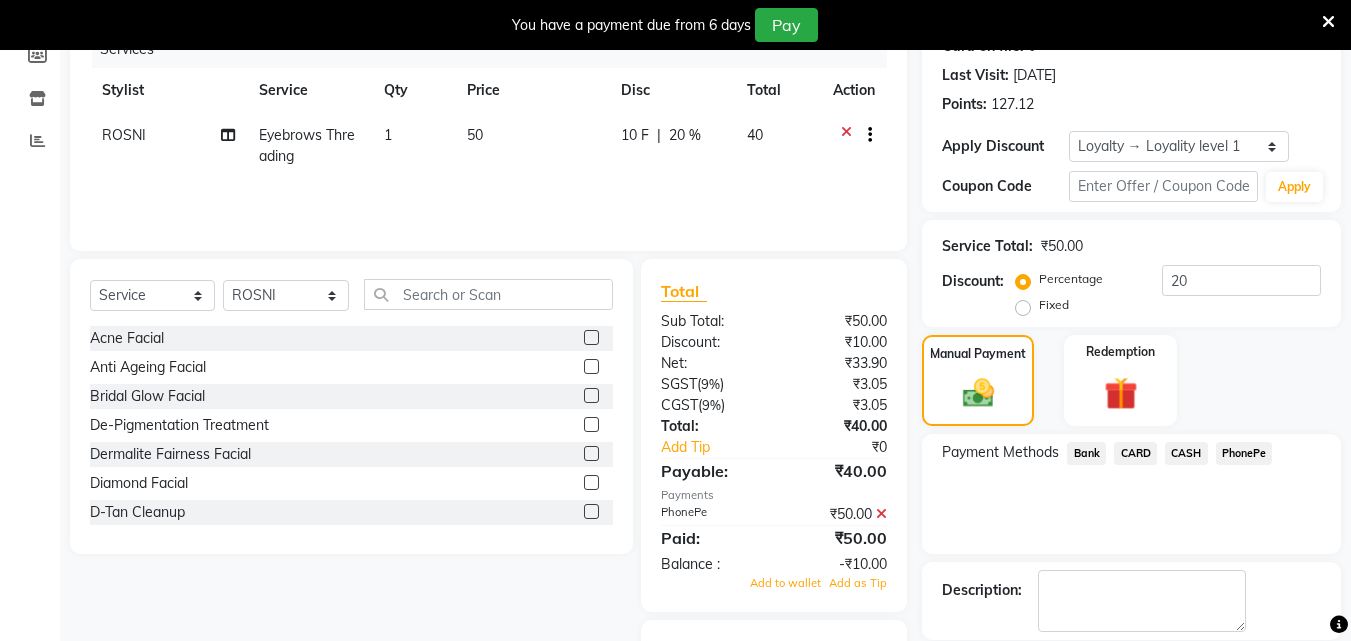 click on "PhonePe" 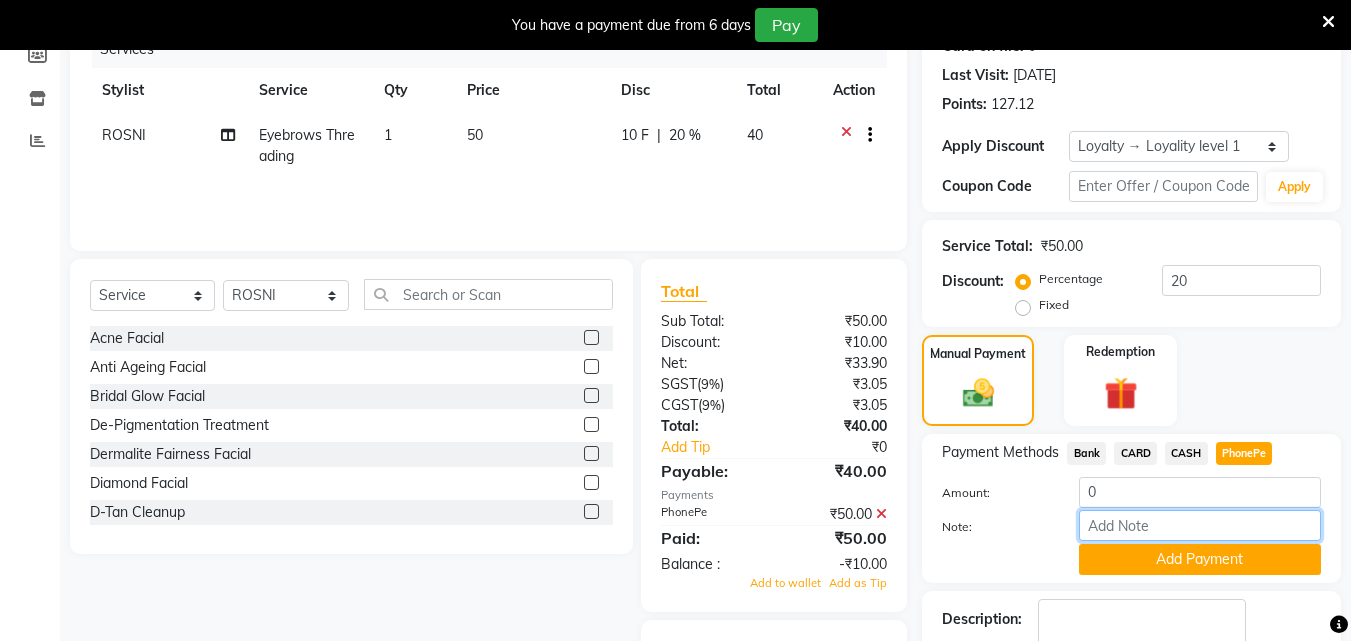 click on "Note:" at bounding box center [1200, 525] 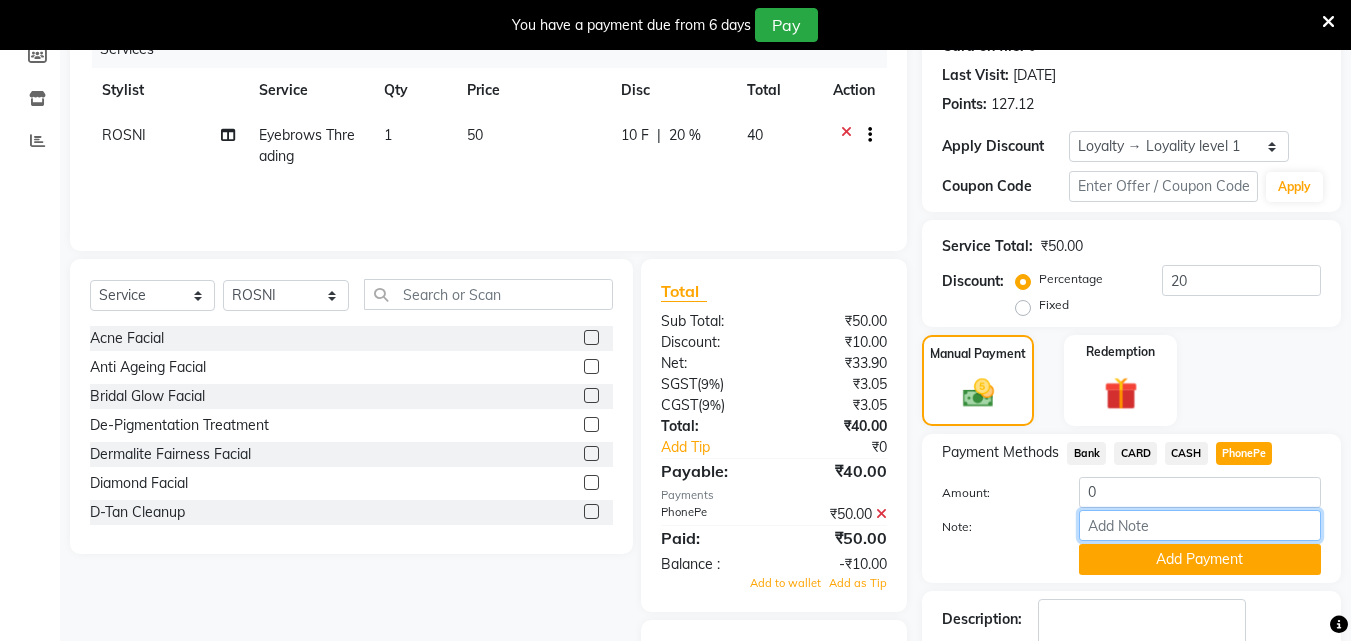 type on "soorya" 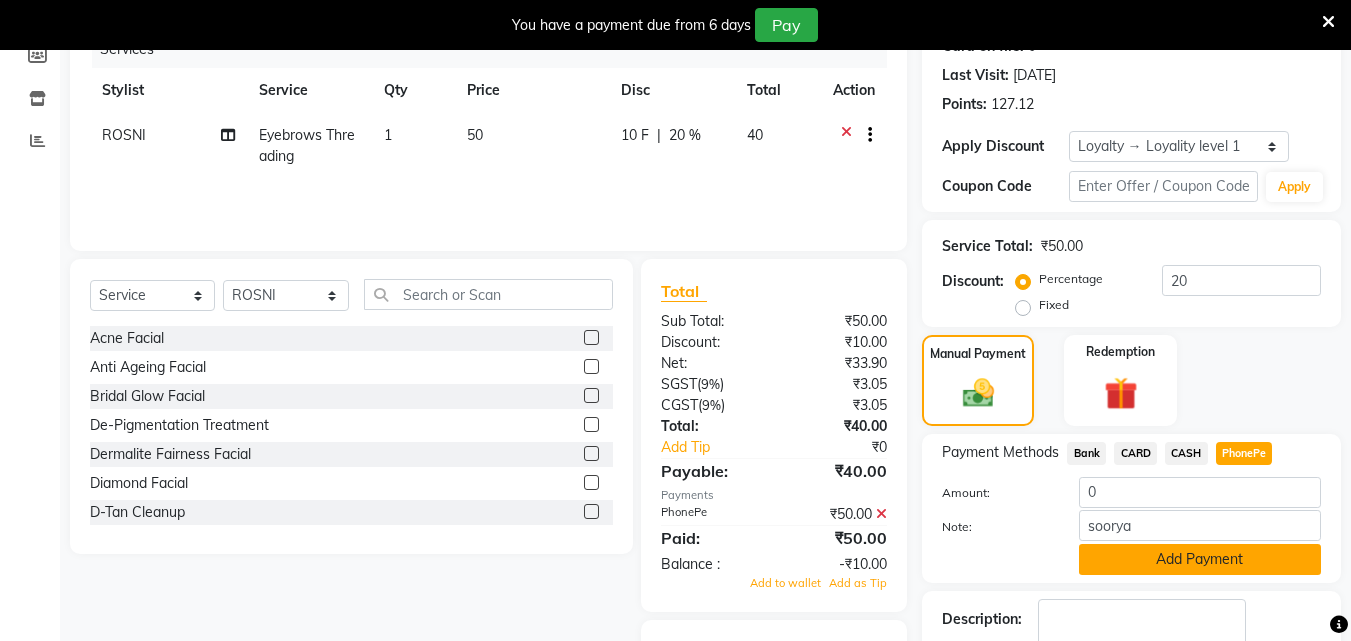 click on "Add Payment" 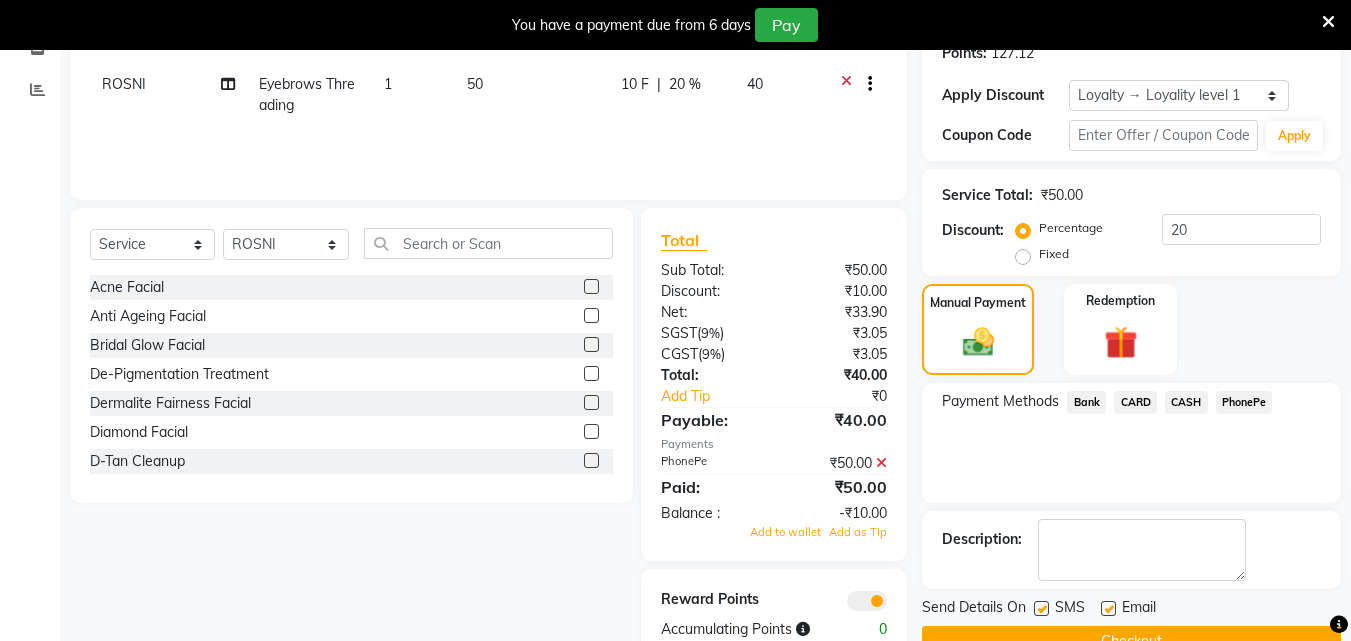 scroll, scrollTop: 367, scrollLeft: 0, axis: vertical 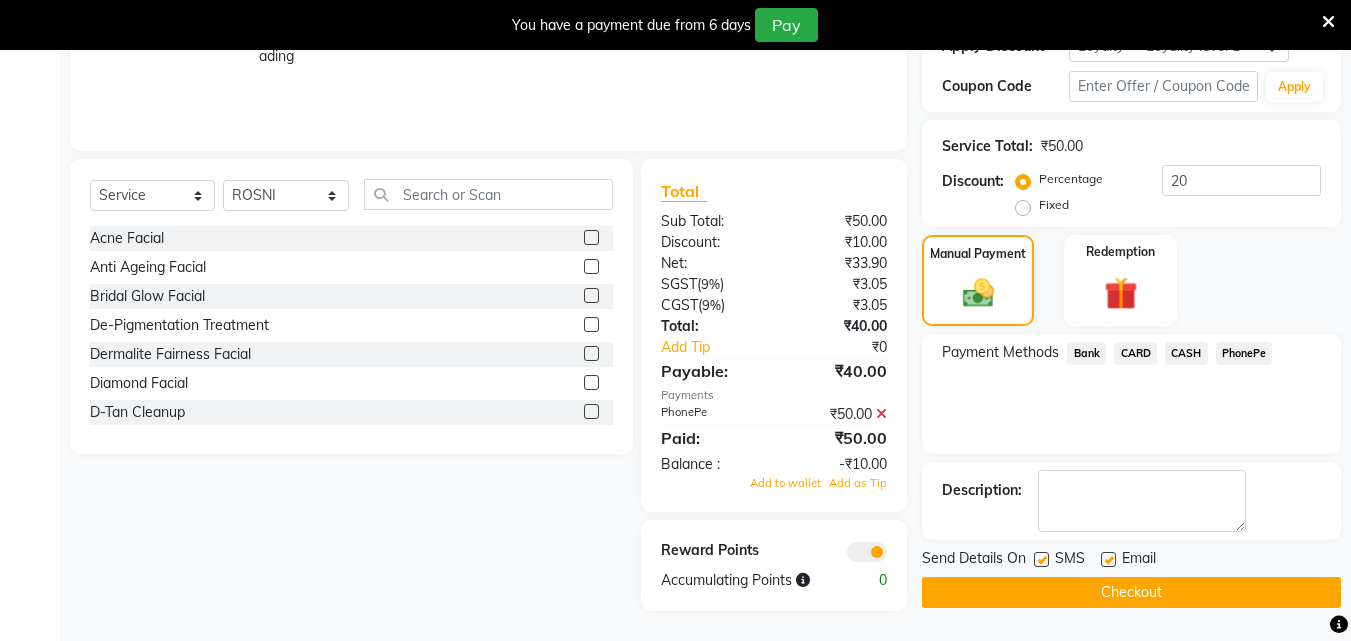 click 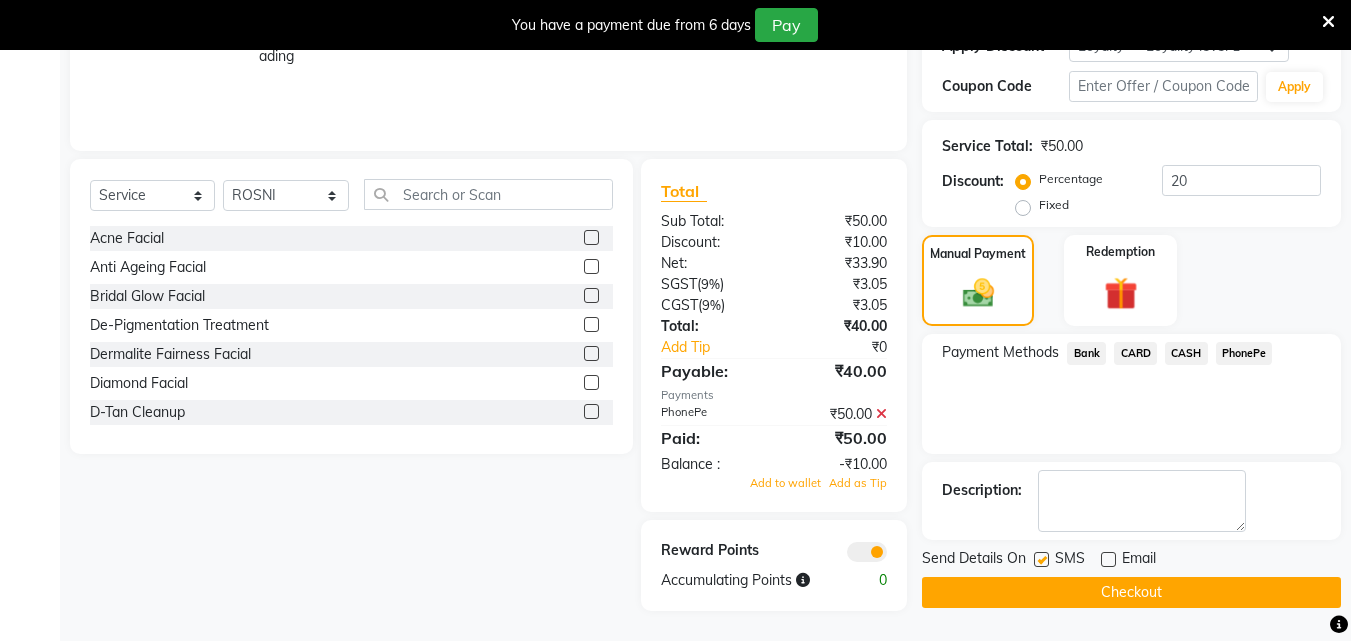 click 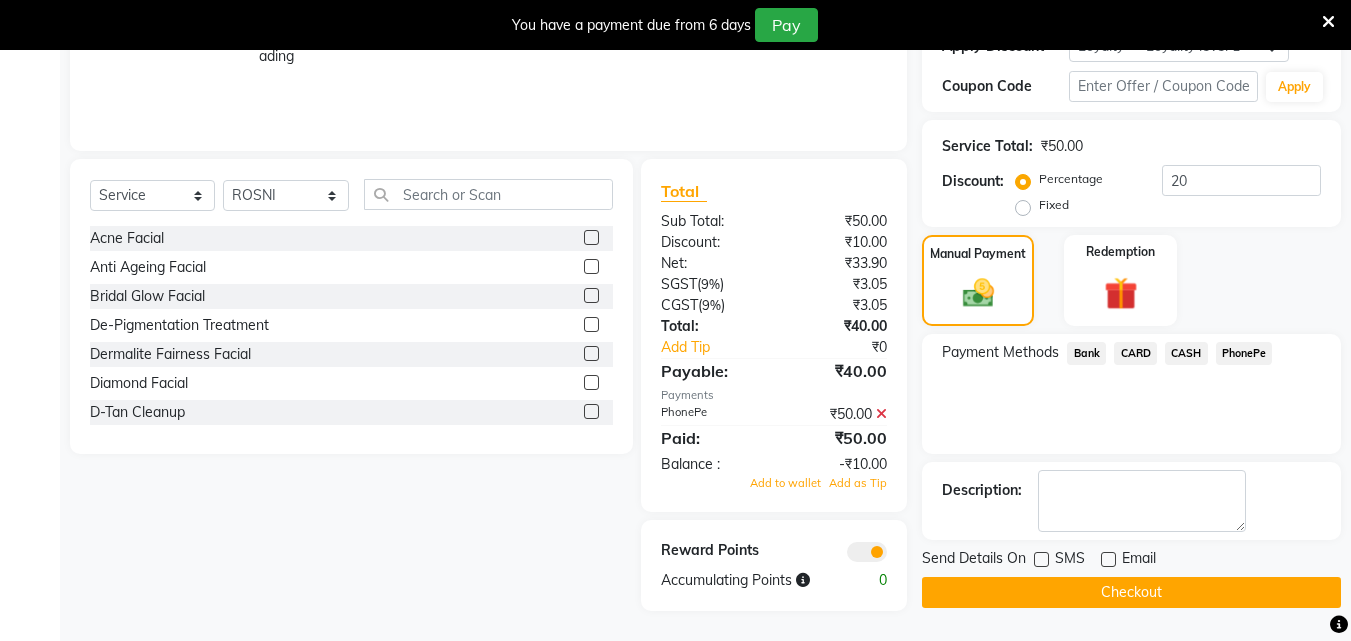click on "Checkout" 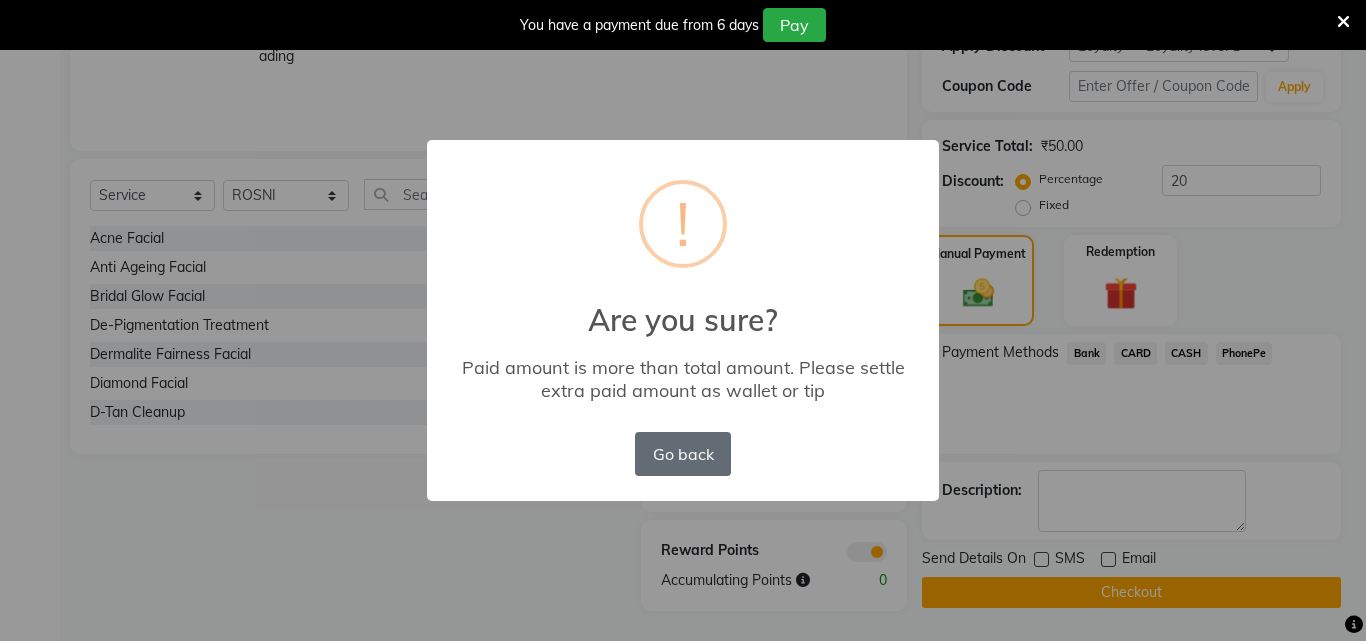 click on "Go back" at bounding box center (683, 454) 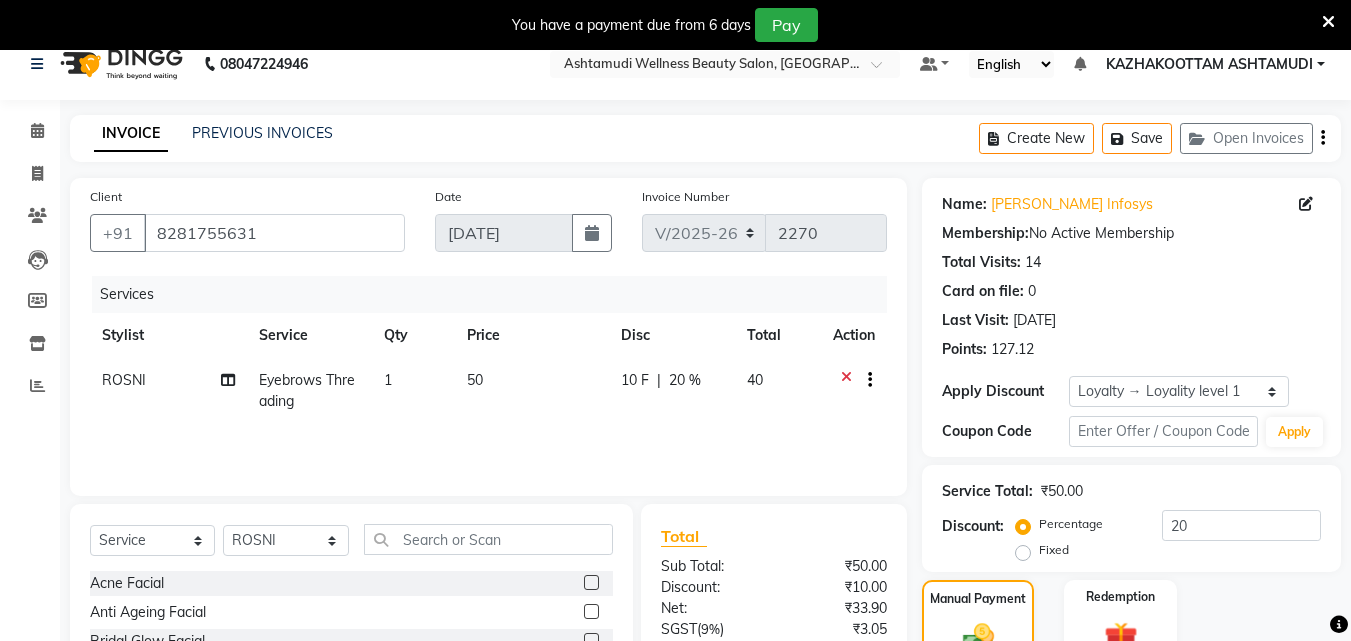 scroll, scrollTop: 0, scrollLeft: 0, axis: both 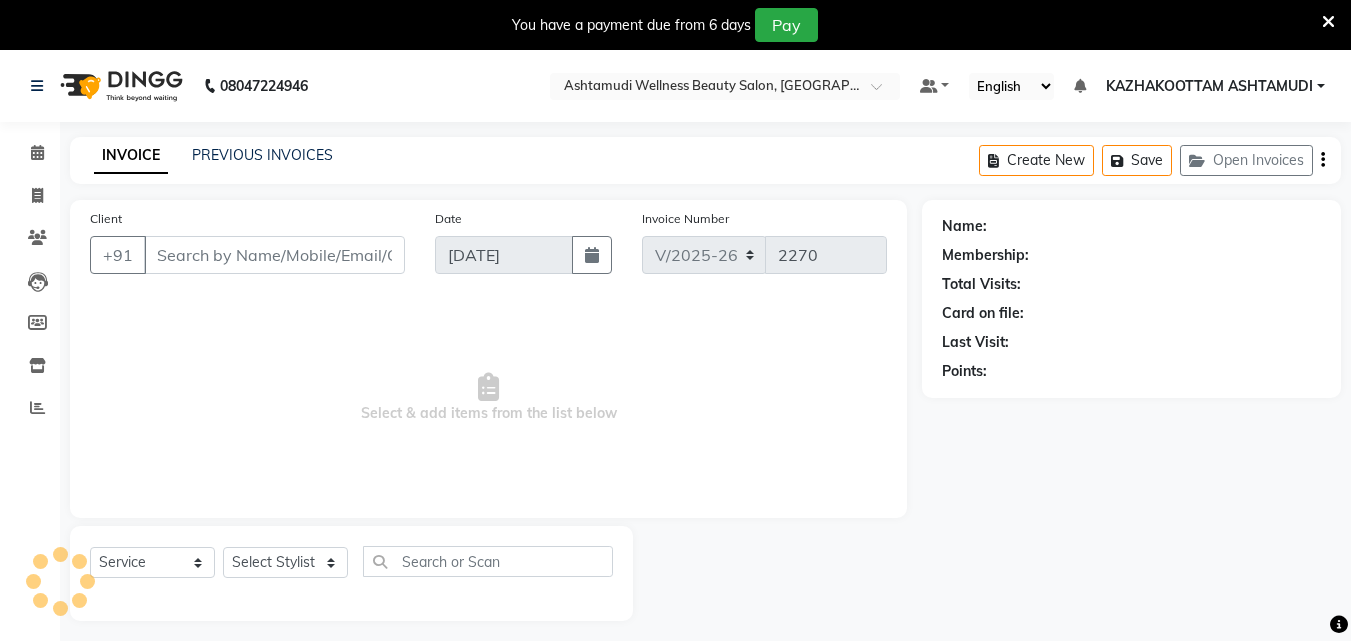 select on "4662" 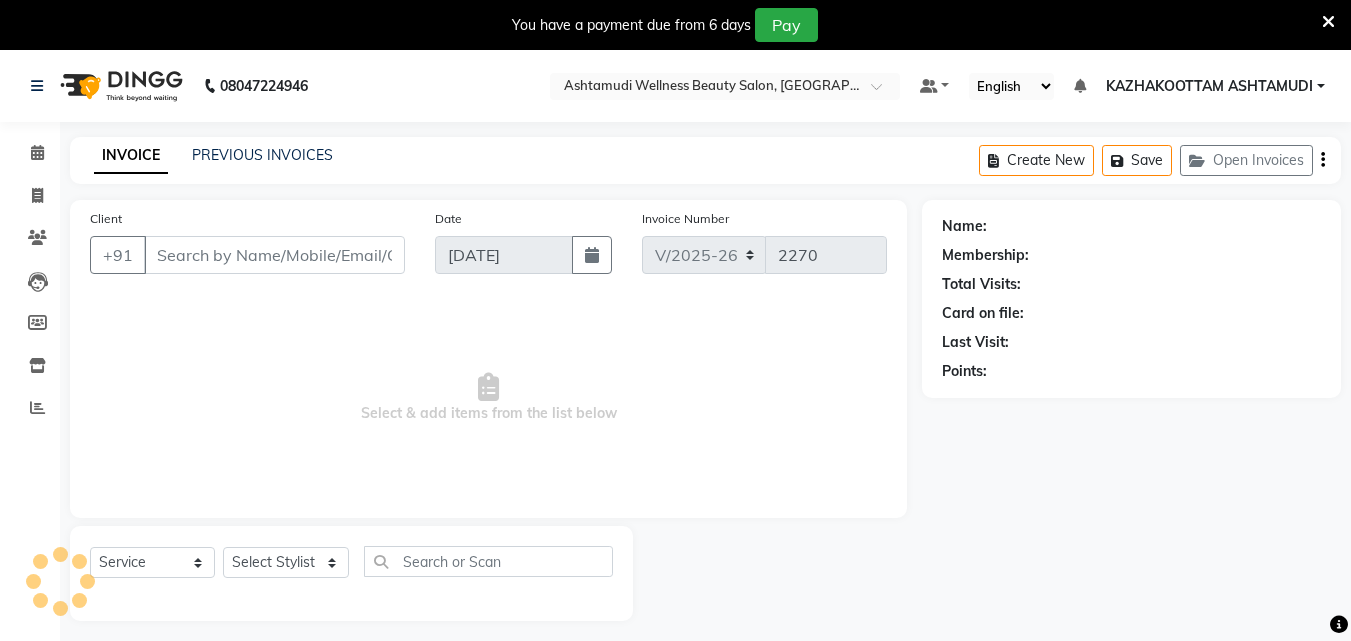 type on "8281755631" 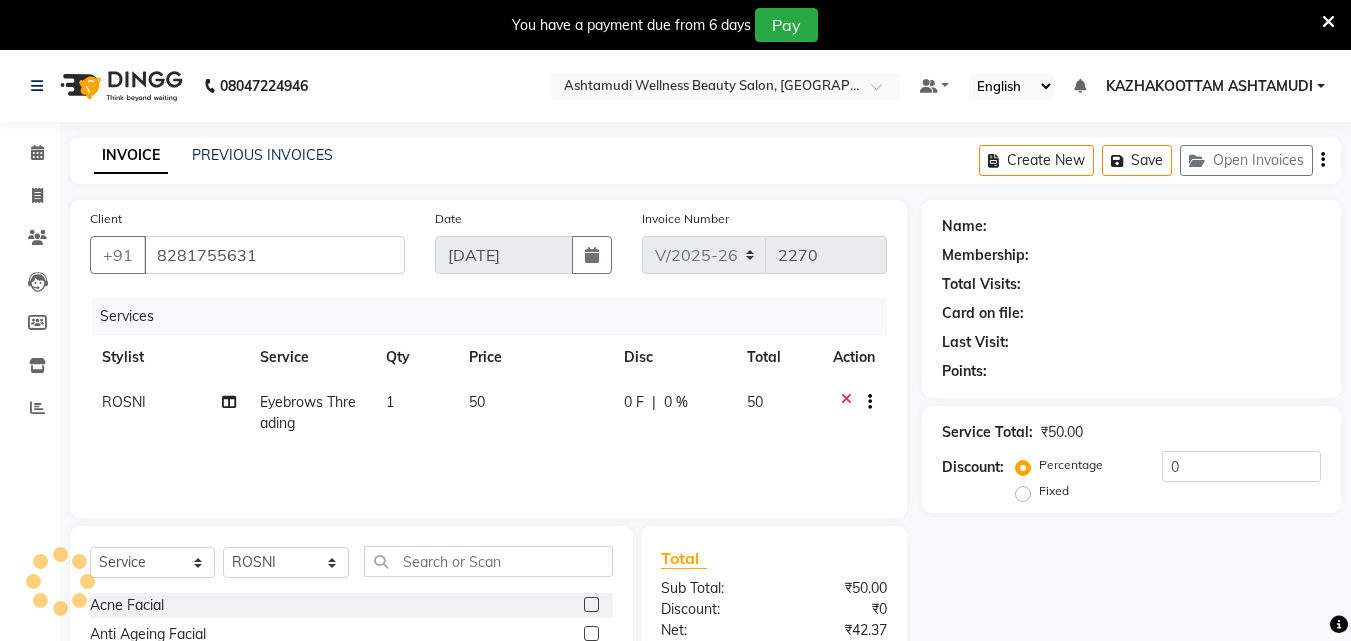 select on "1: Object" 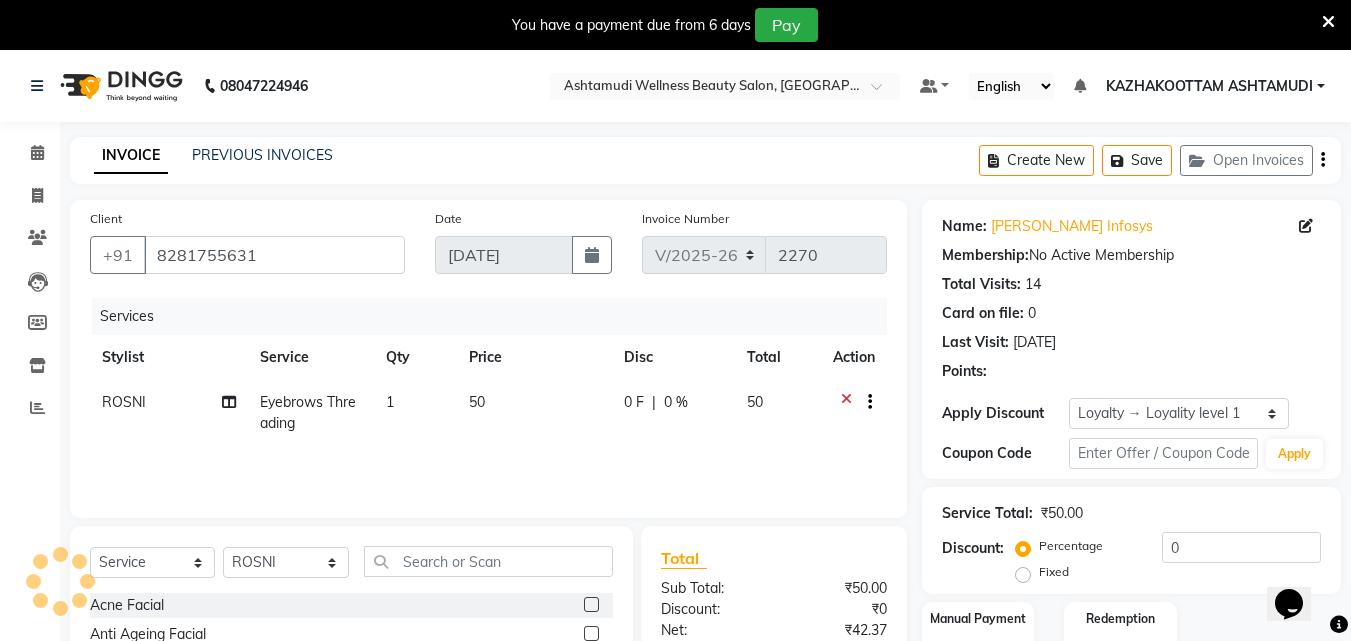 scroll, scrollTop: 0, scrollLeft: 0, axis: both 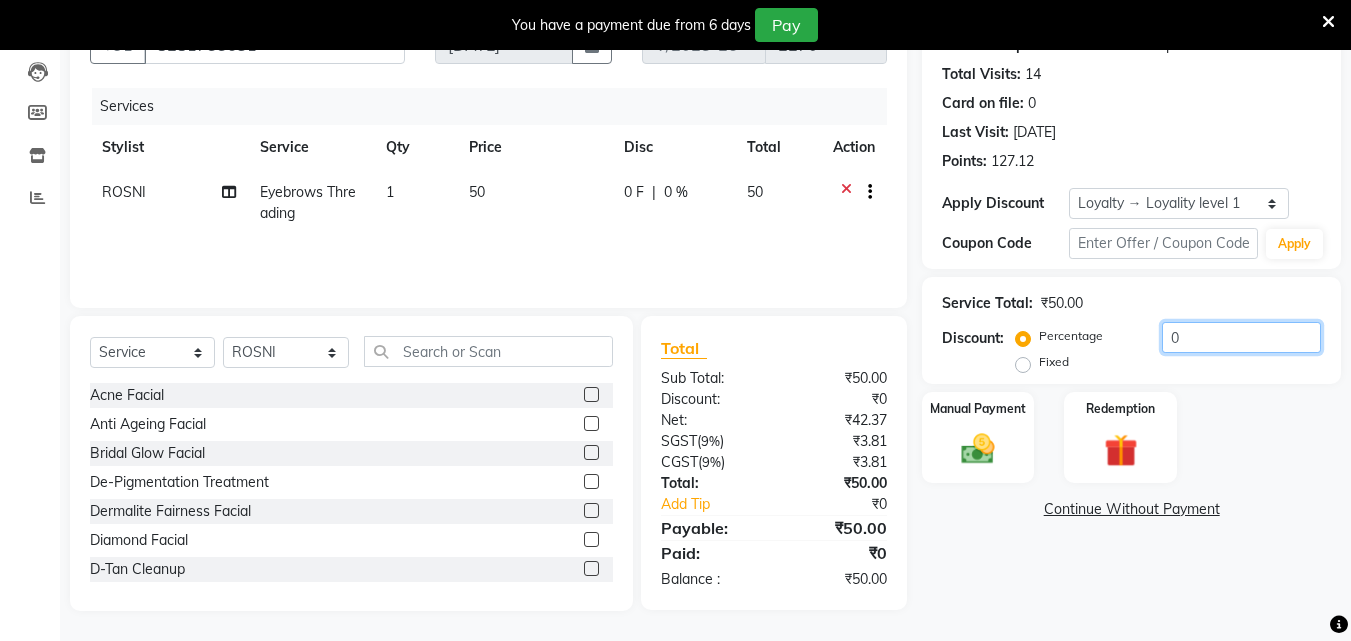 click on "0" 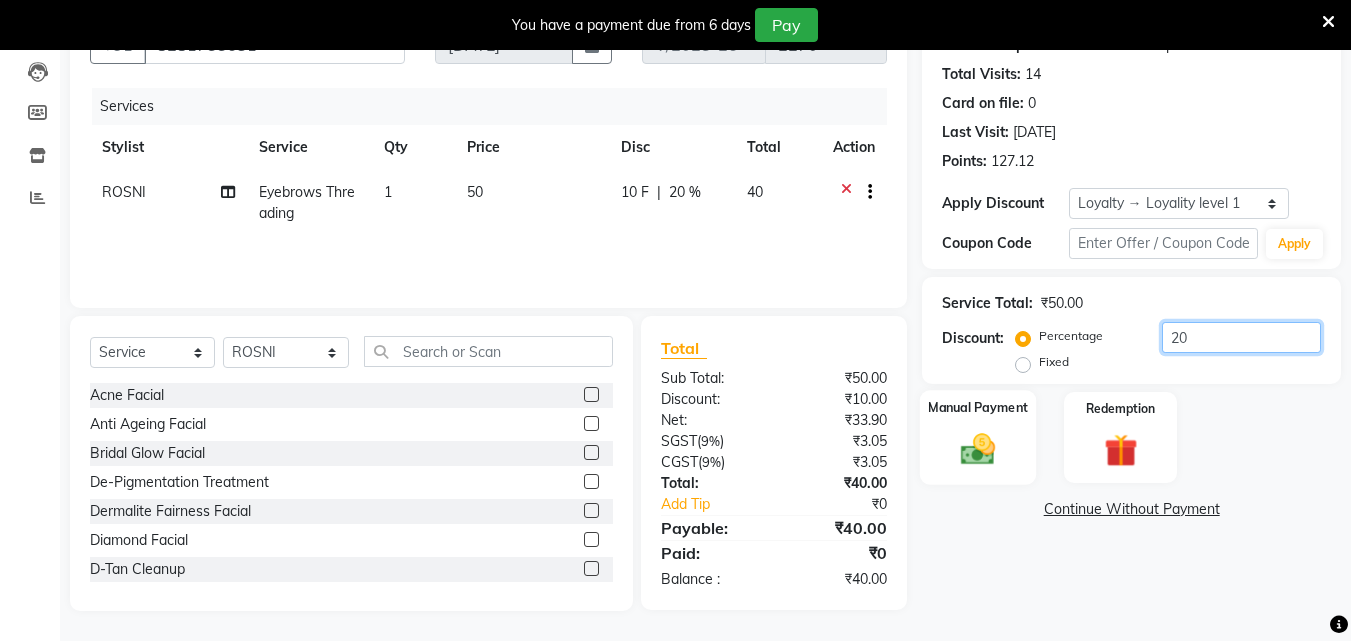 type on "20" 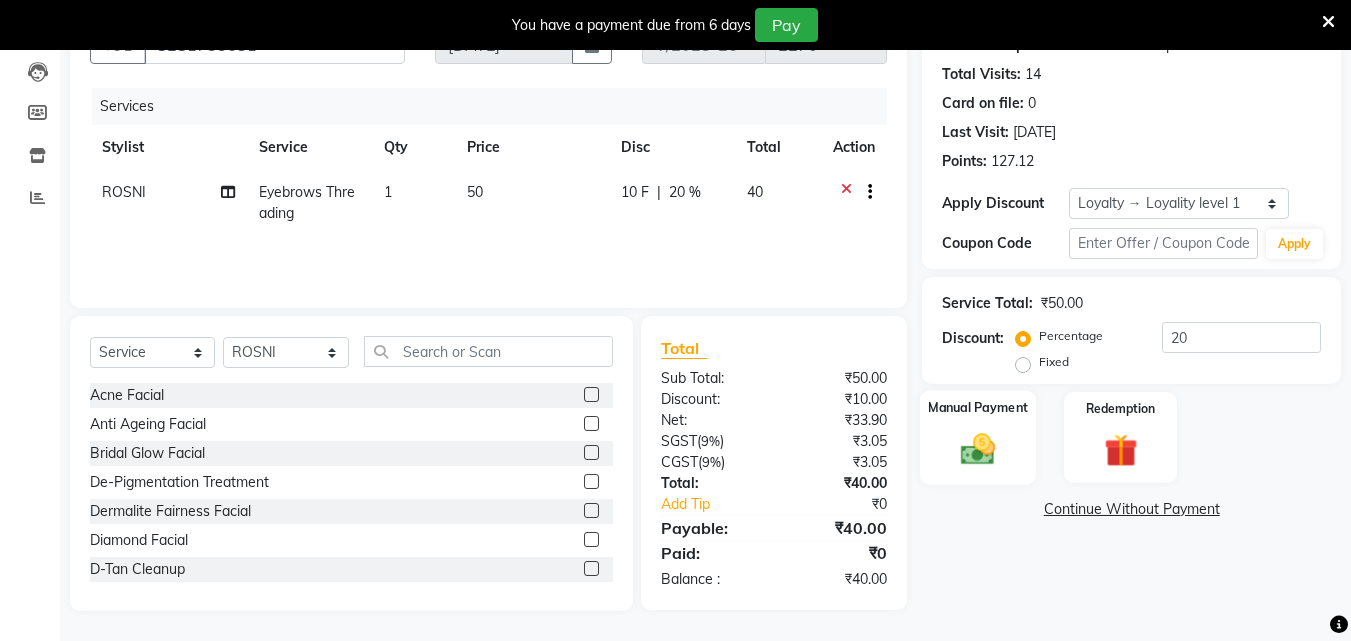 click 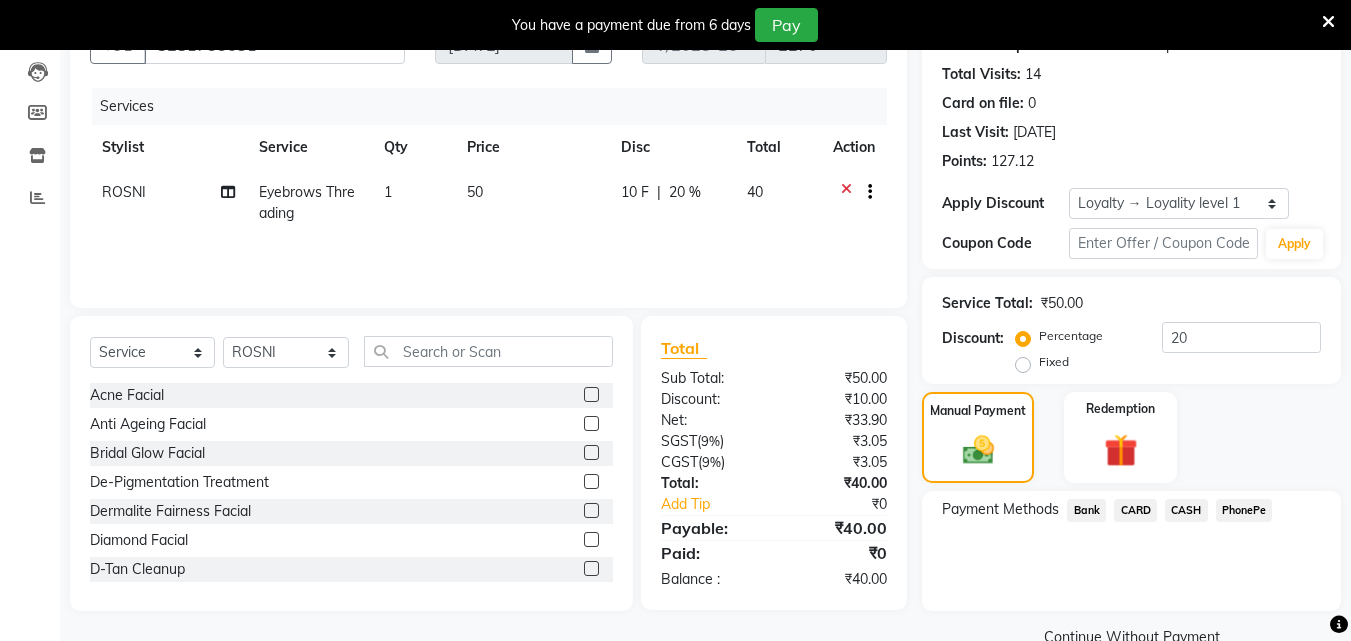 click on "PhonePe" 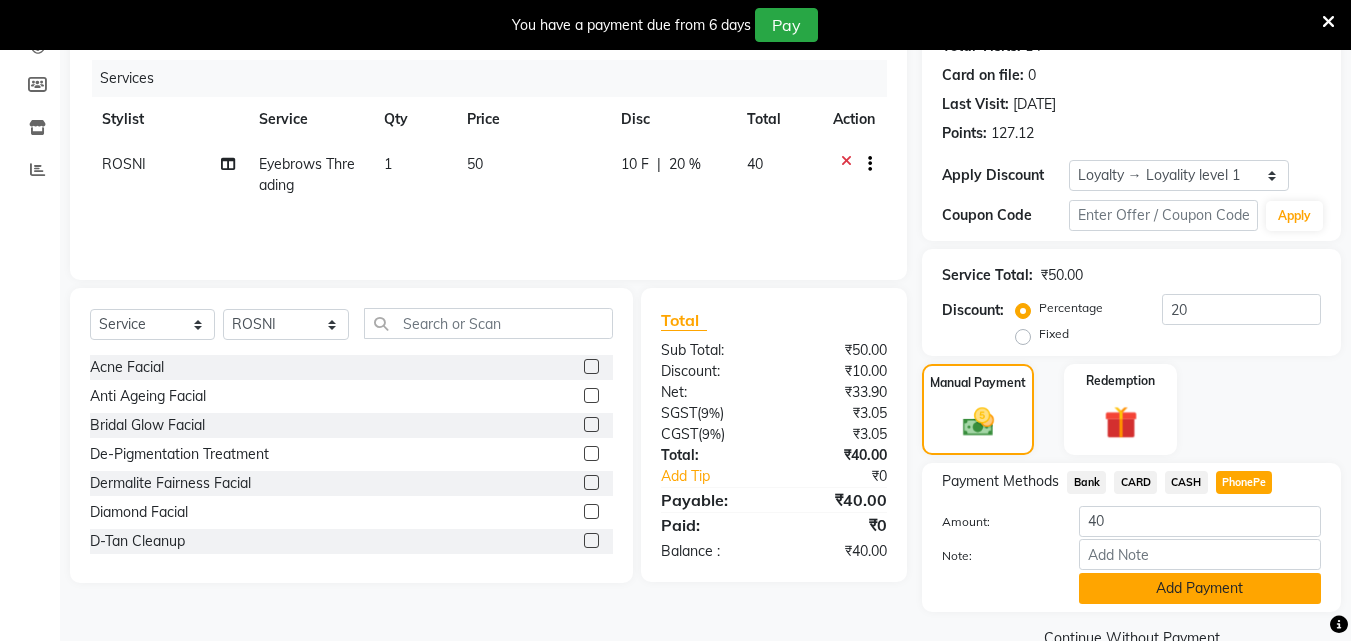 scroll, scrollTop: 280, scrollLeft: 0, axis: vertical 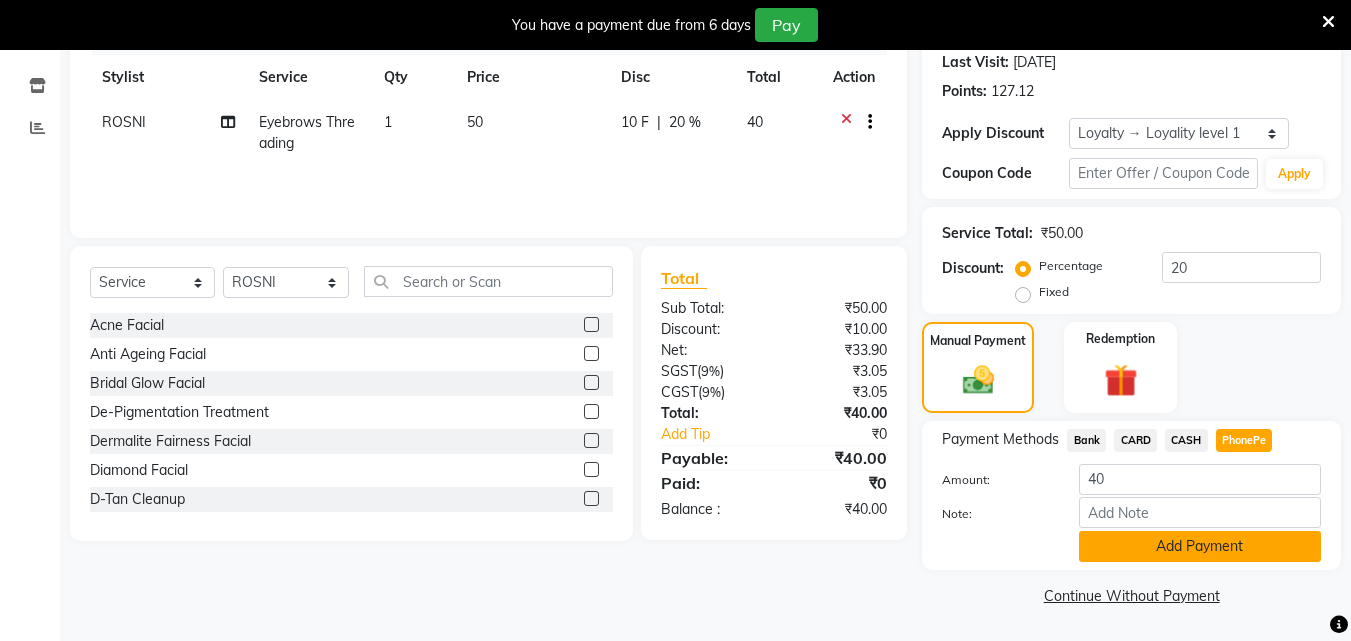 click on "Add Payment" 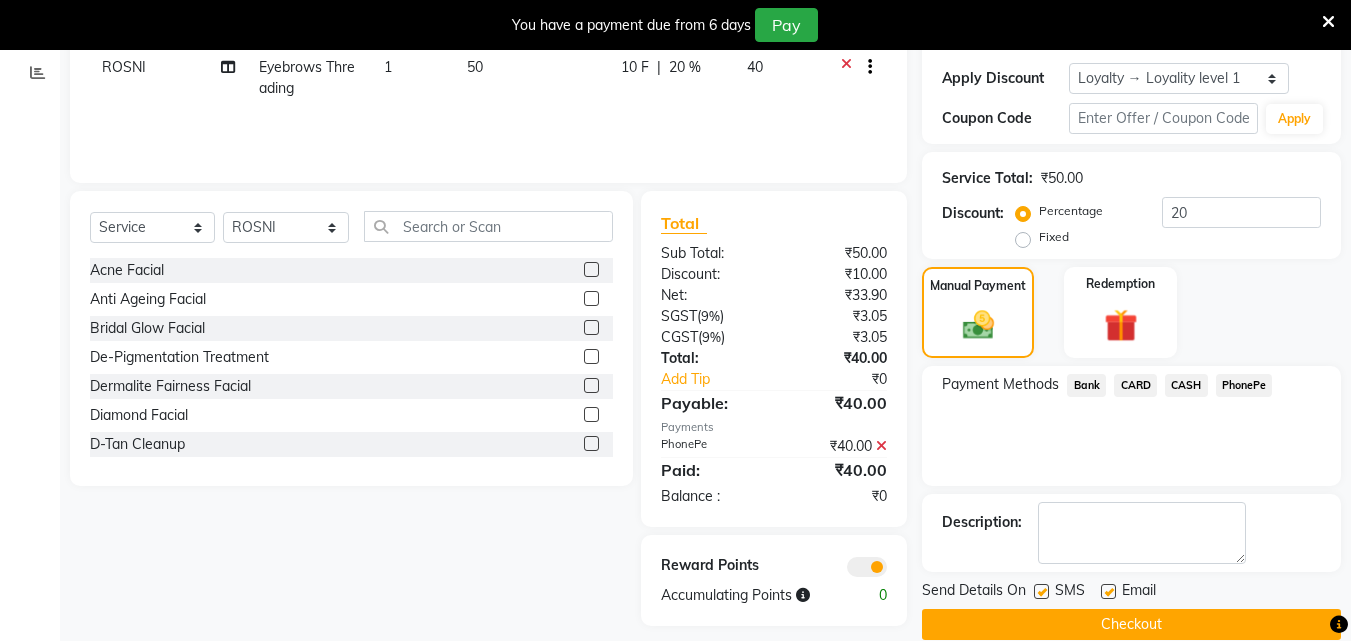 scroll, scrollTop: 364, scrollLeft: 0, axis: vertical 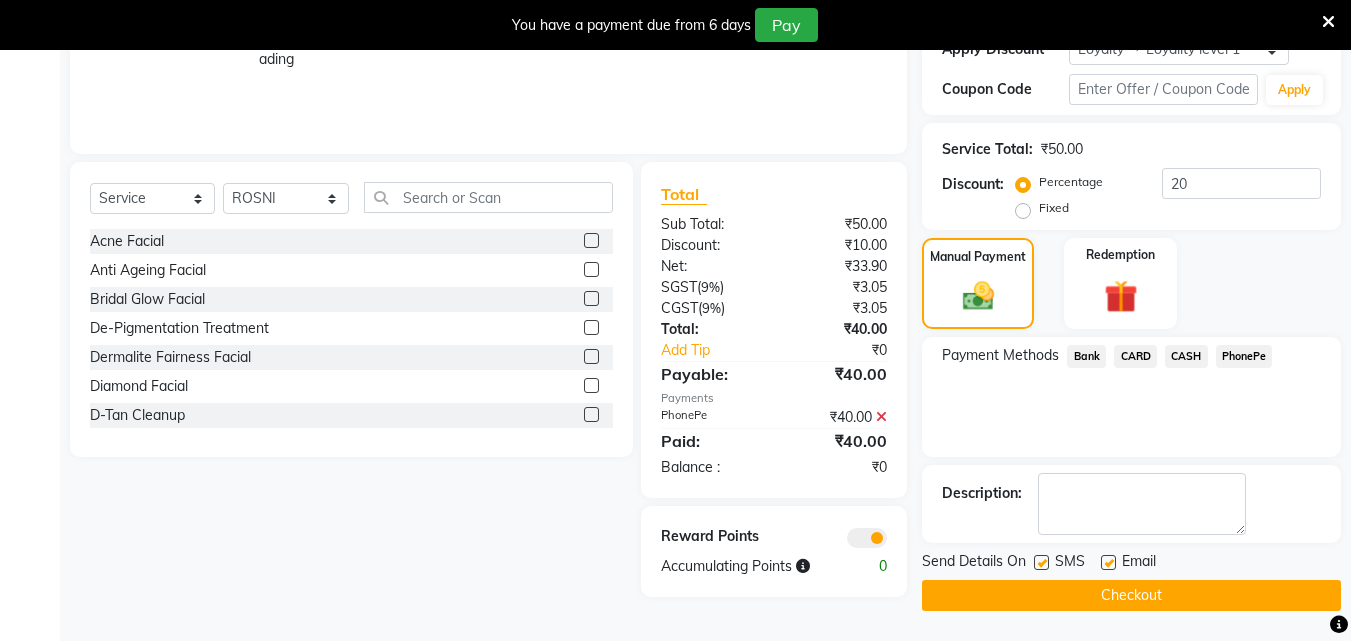 click on "Checkout" 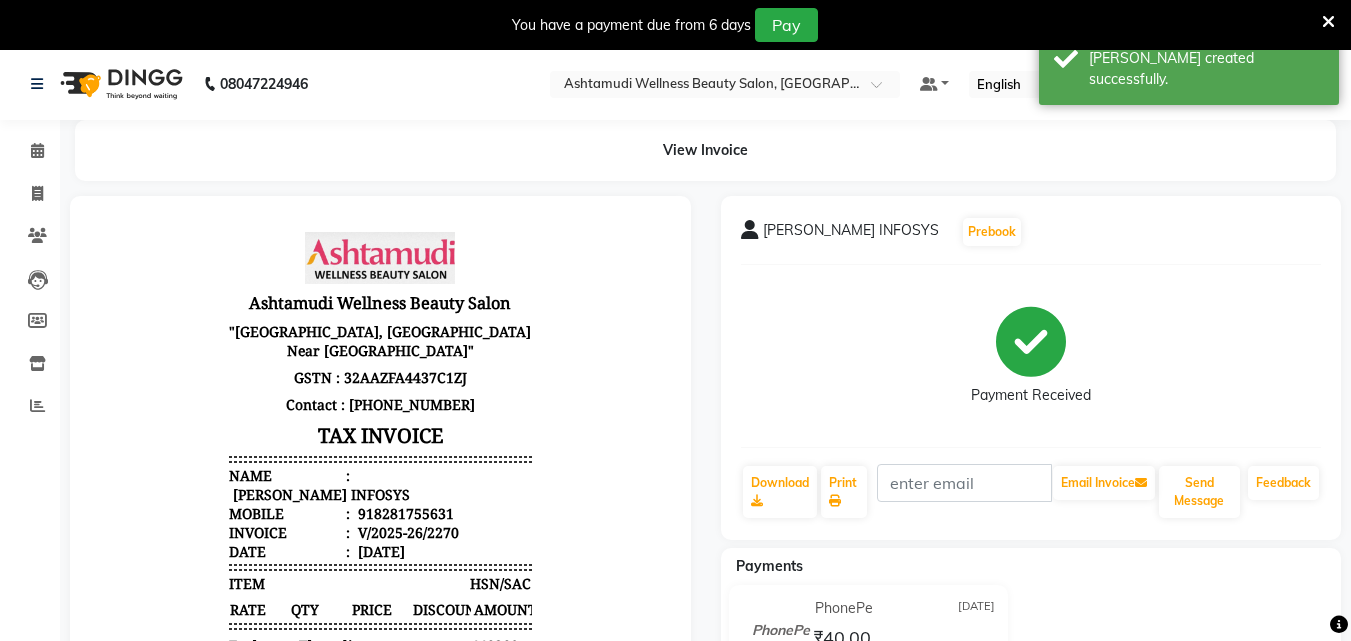 scroll, scrollTop: 0, scrollLeft: 0, axis: both 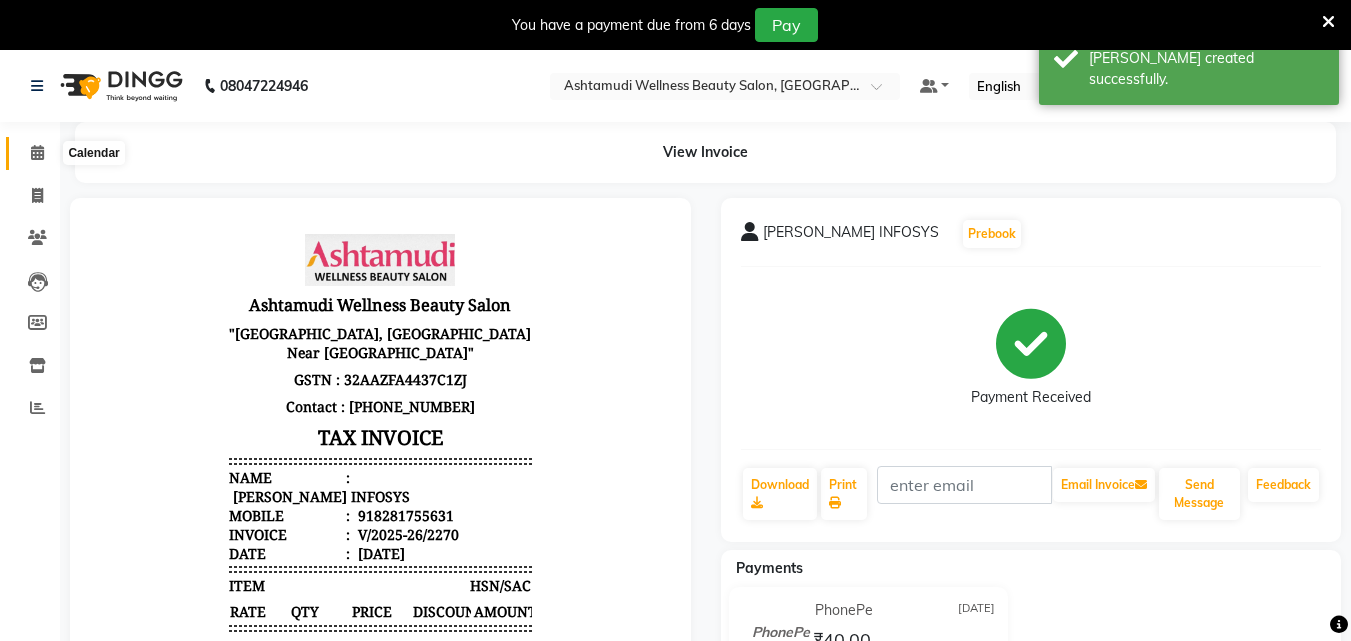 click 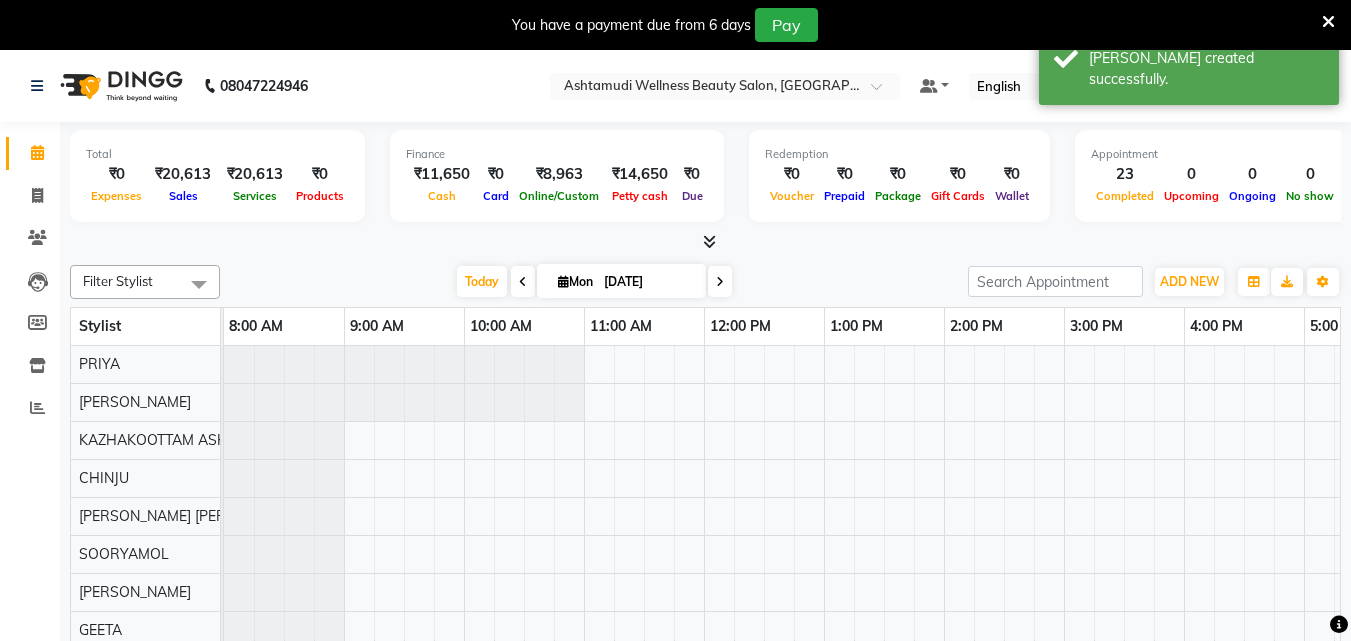 scroll, scrollTop: 0, scrollLeft: 324, axis: horizontal 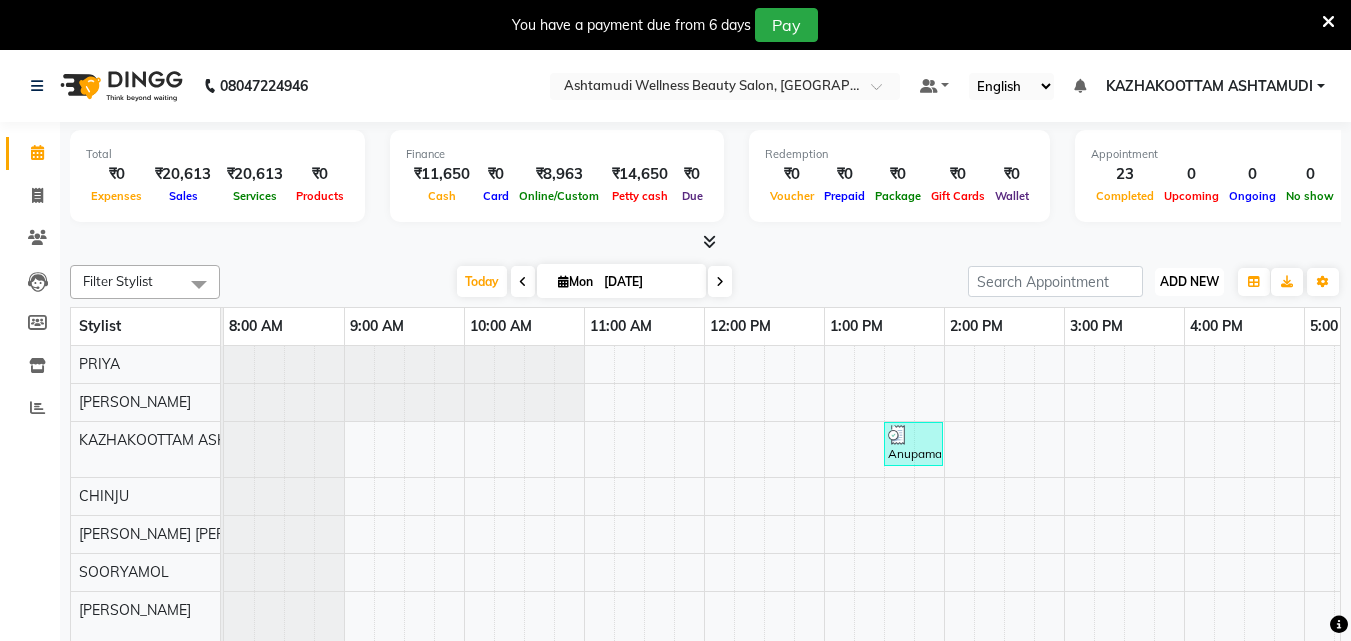 click on "ADD NEW" at bounding box center [1189, 281] 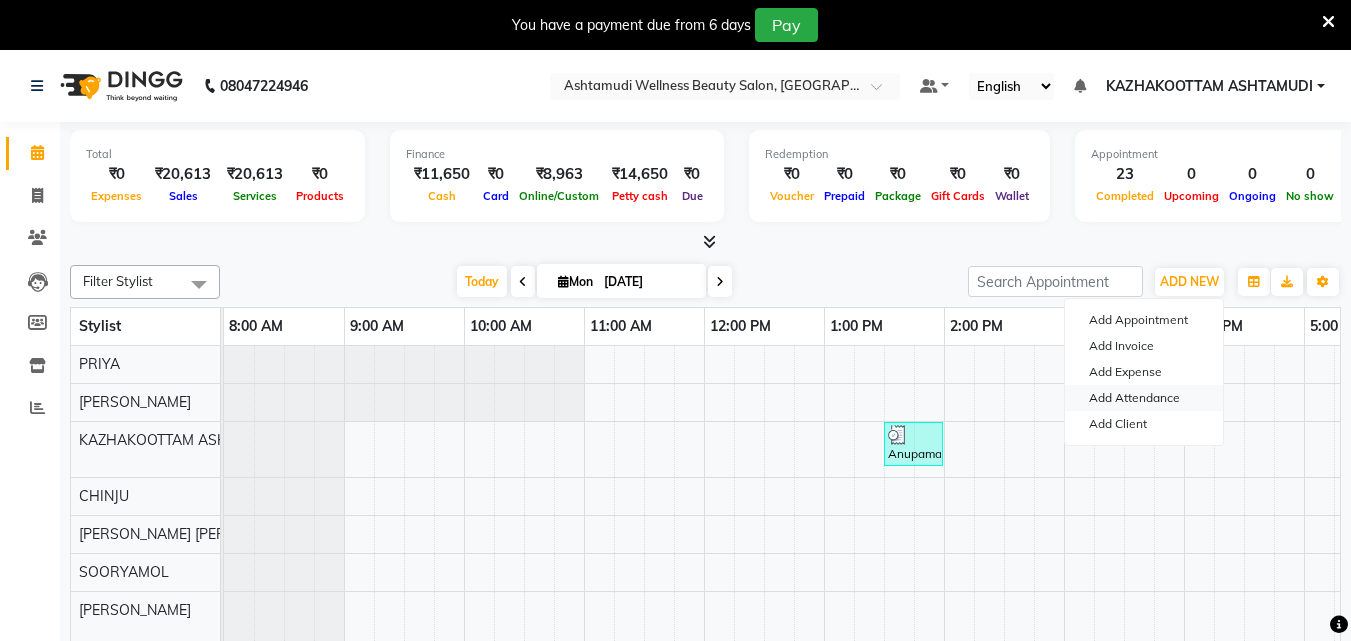 click on "Add Attendance" at bounding box center [1144, 398] 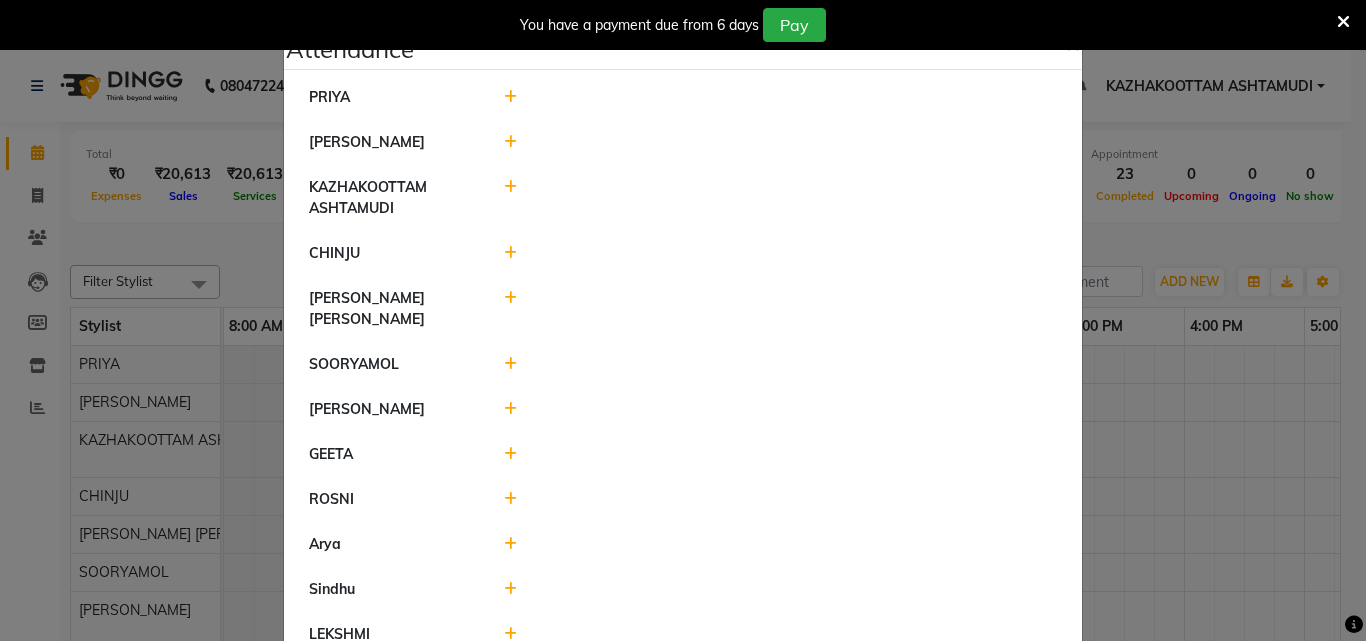 click 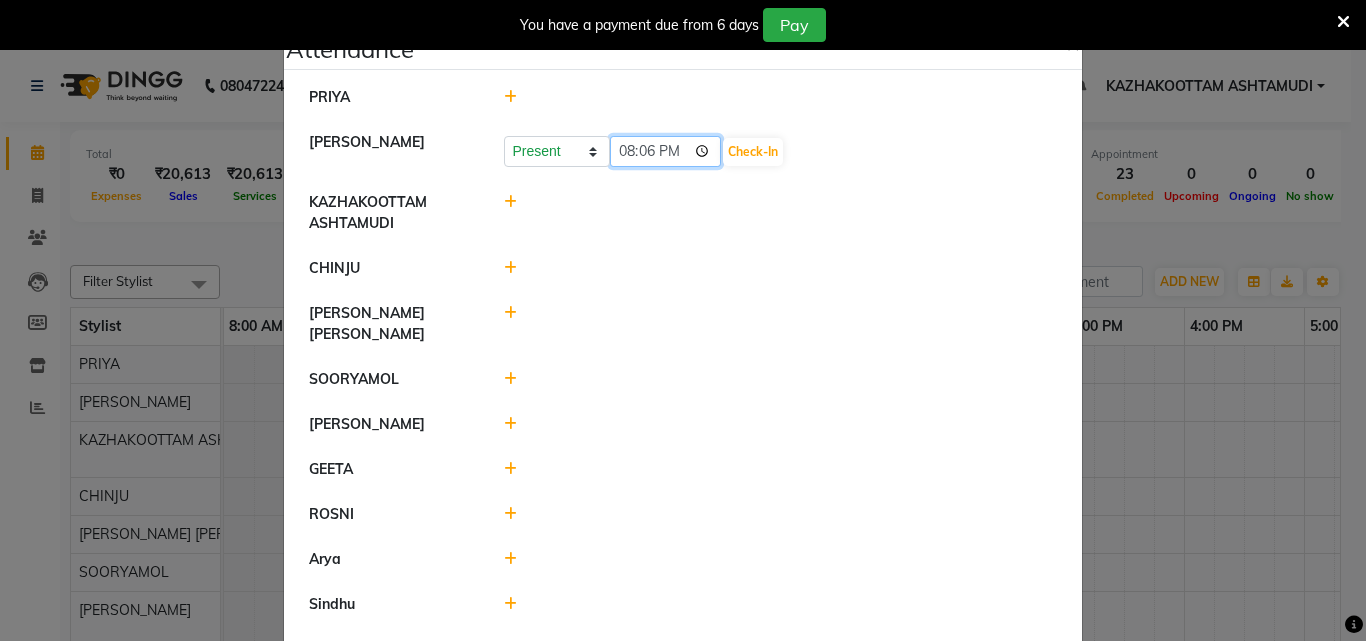 click on "20:06" 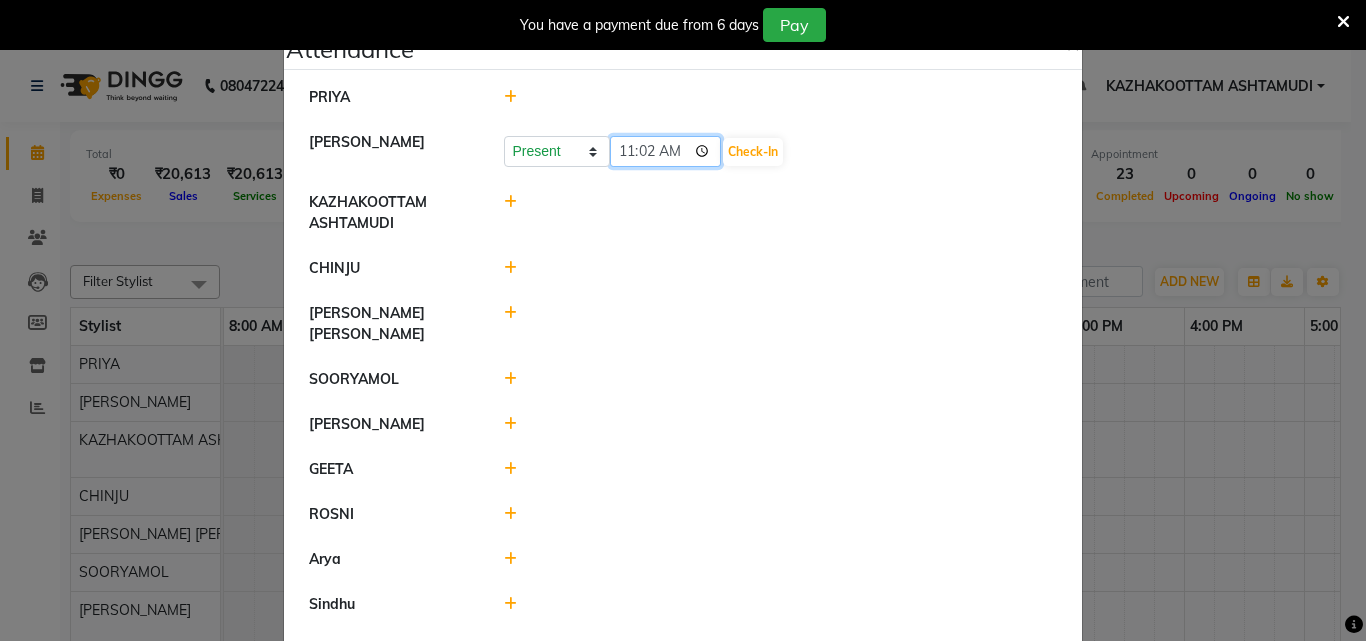 type on "11:28" 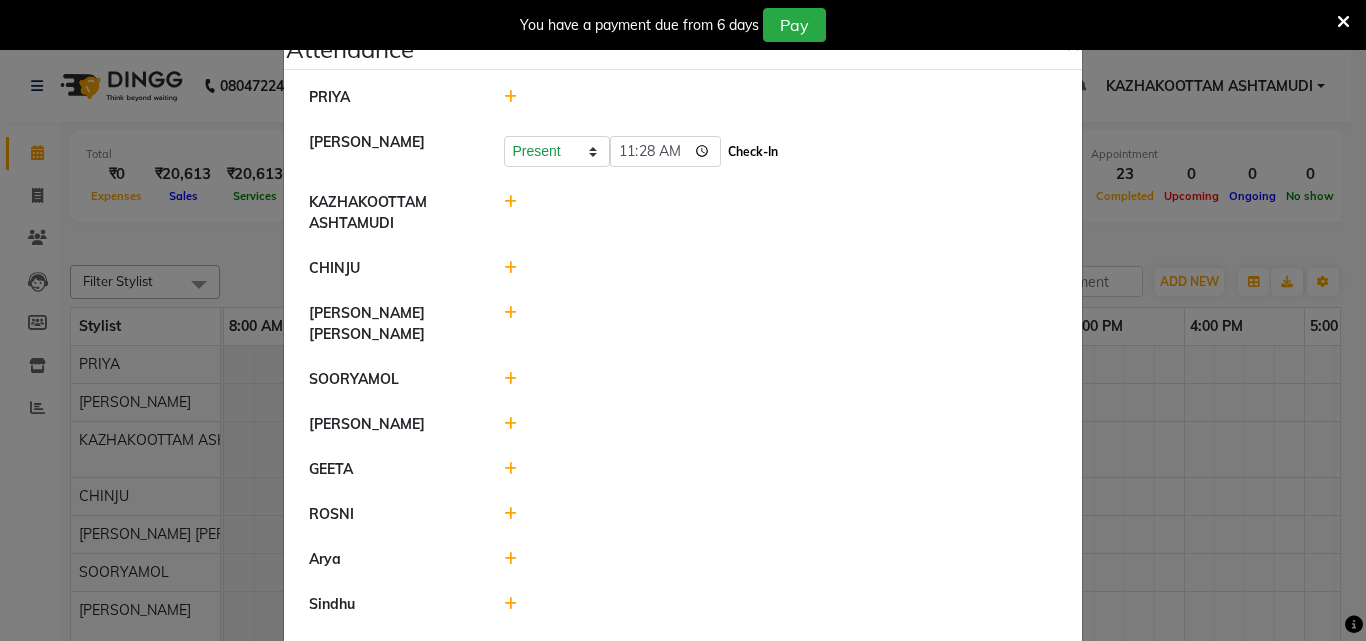 click on "Check-In" 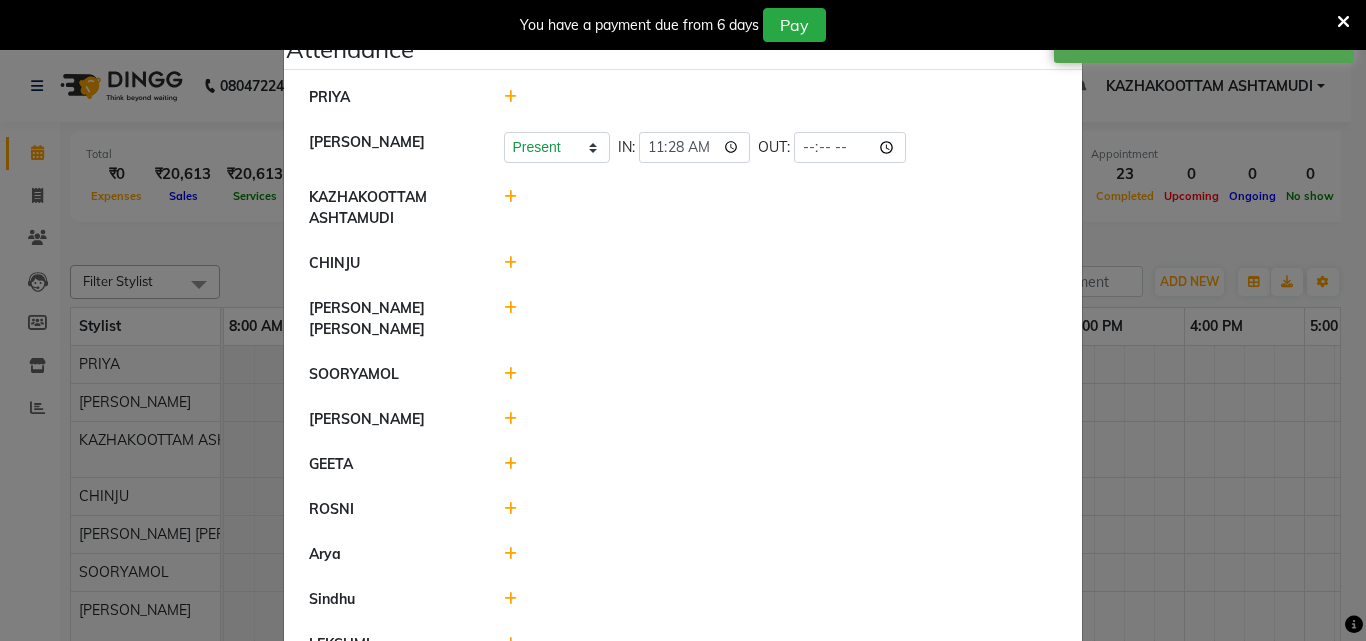 click 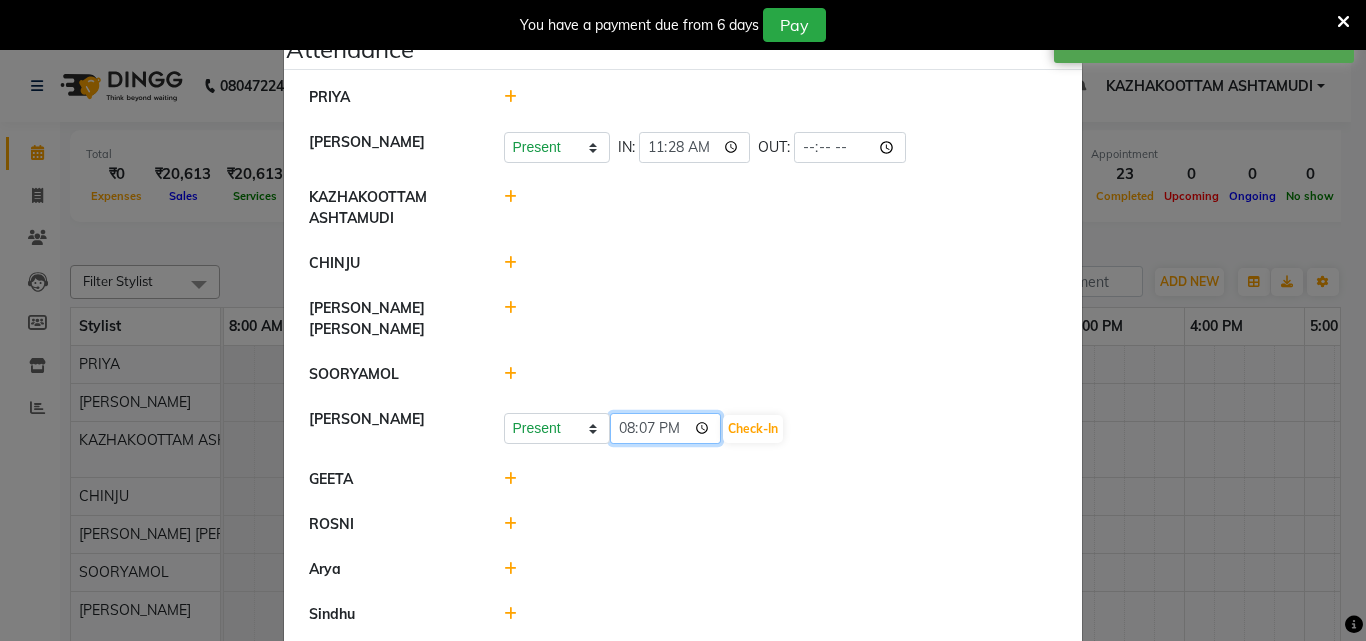 click on "20:07" 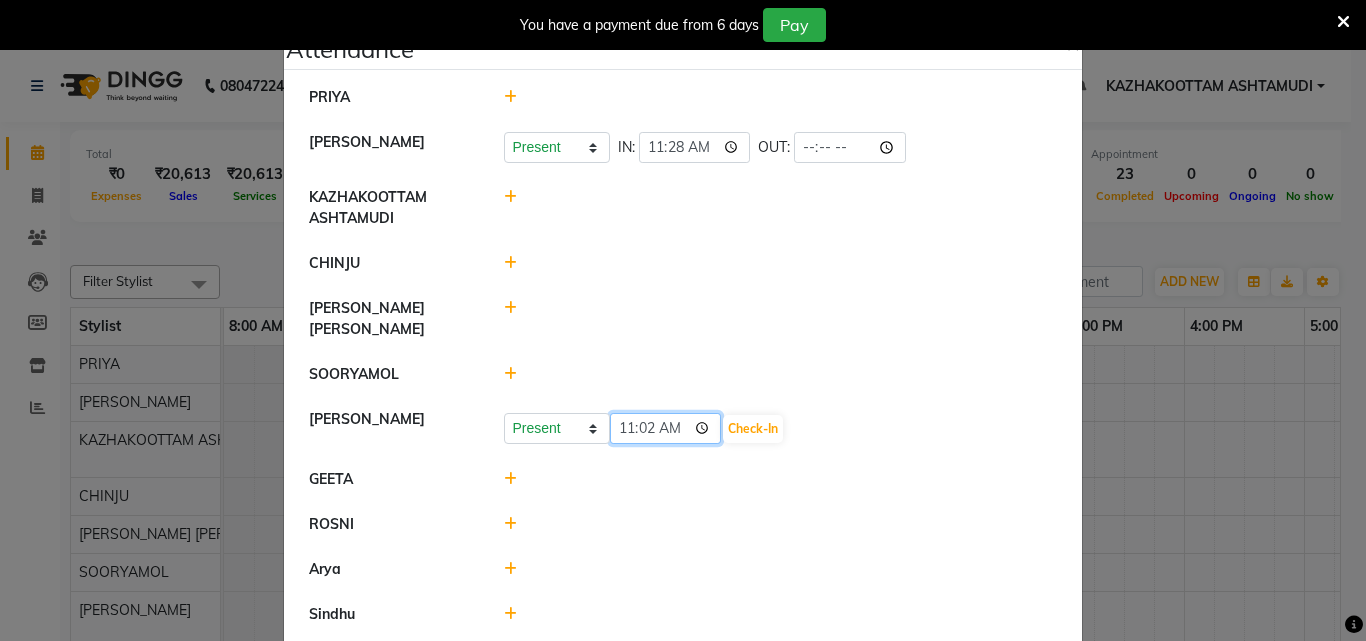 type on "11:28" 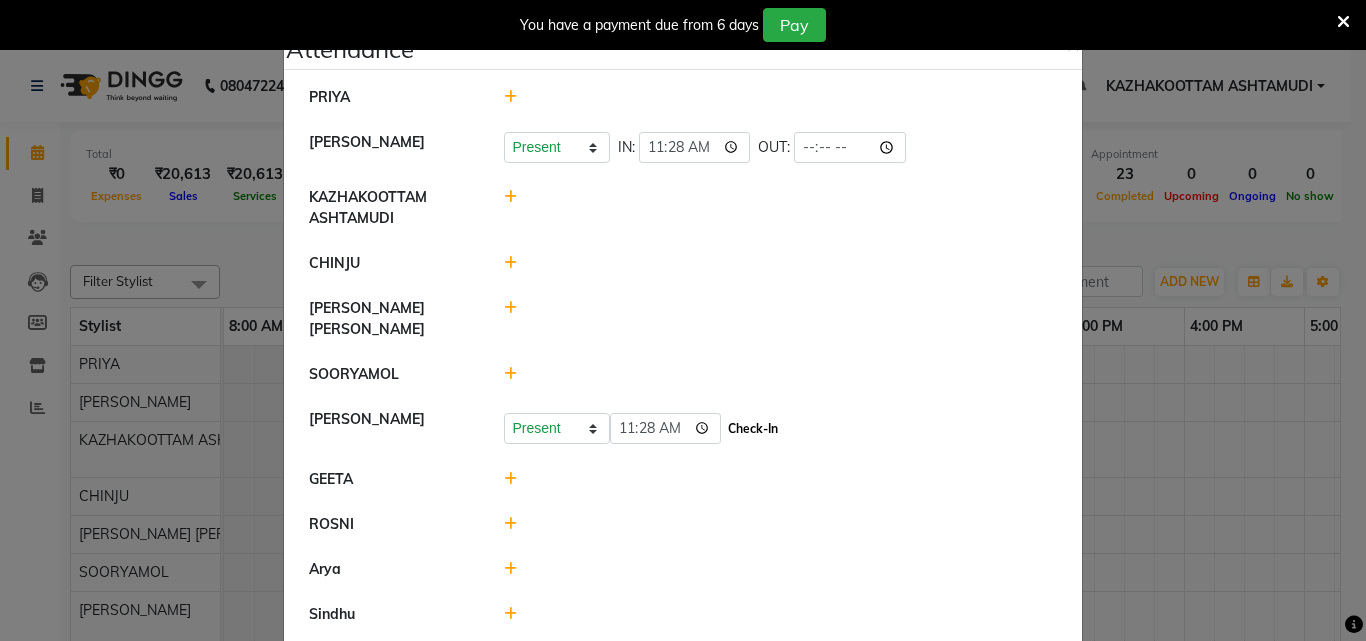 click on "Check-In" 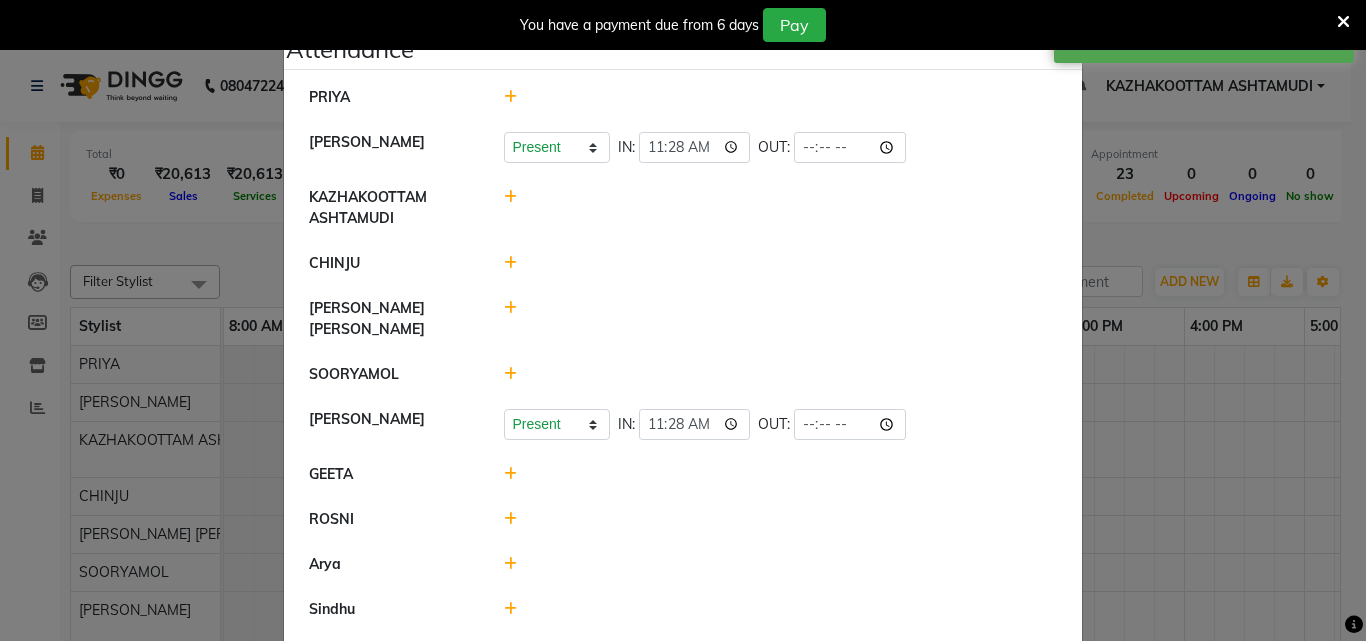 click 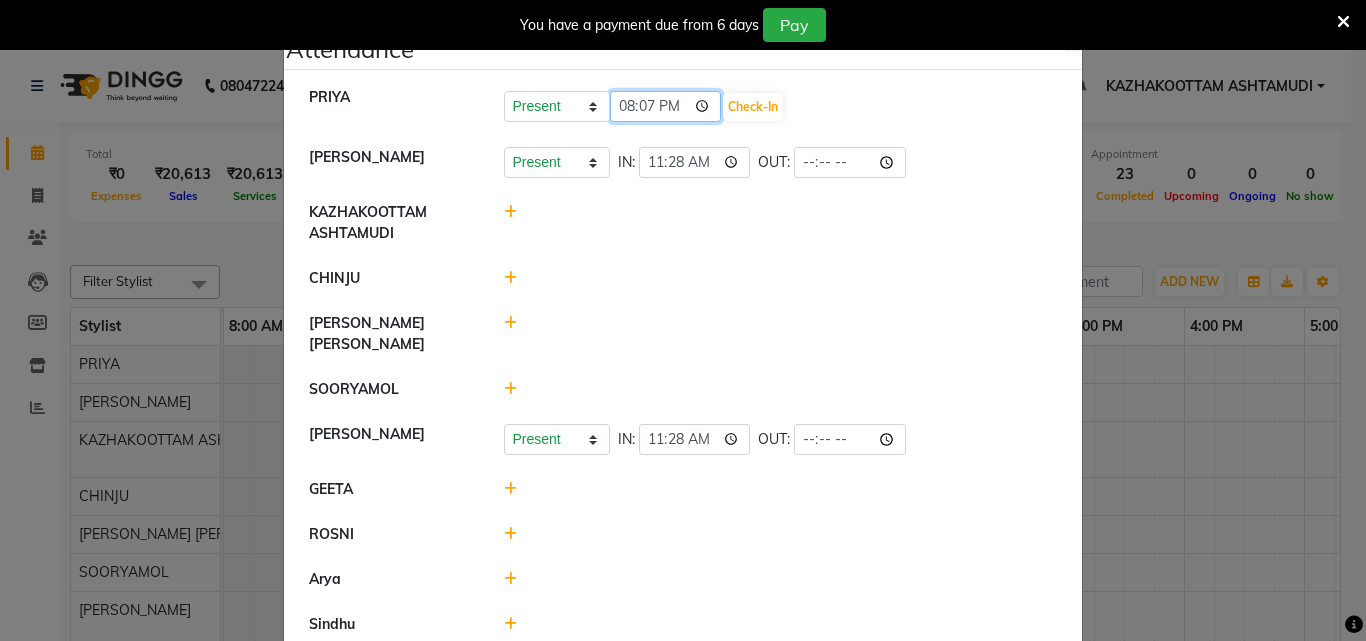 click on "20:07" 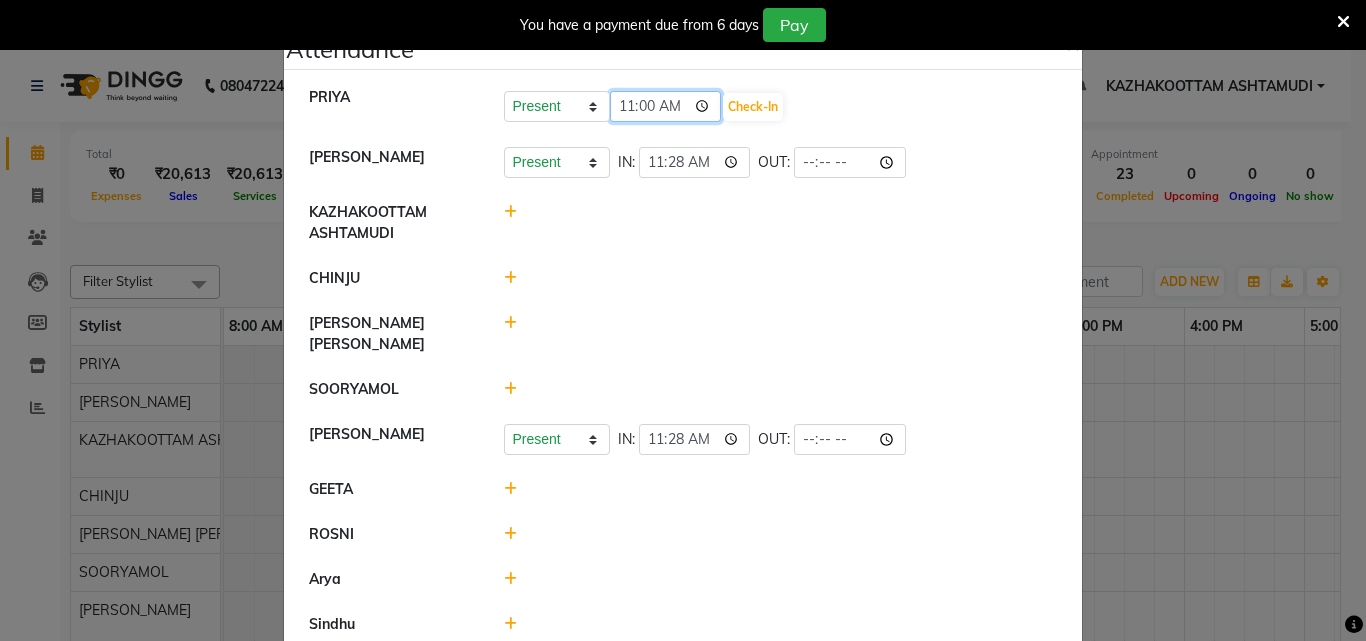 type on "11:03" 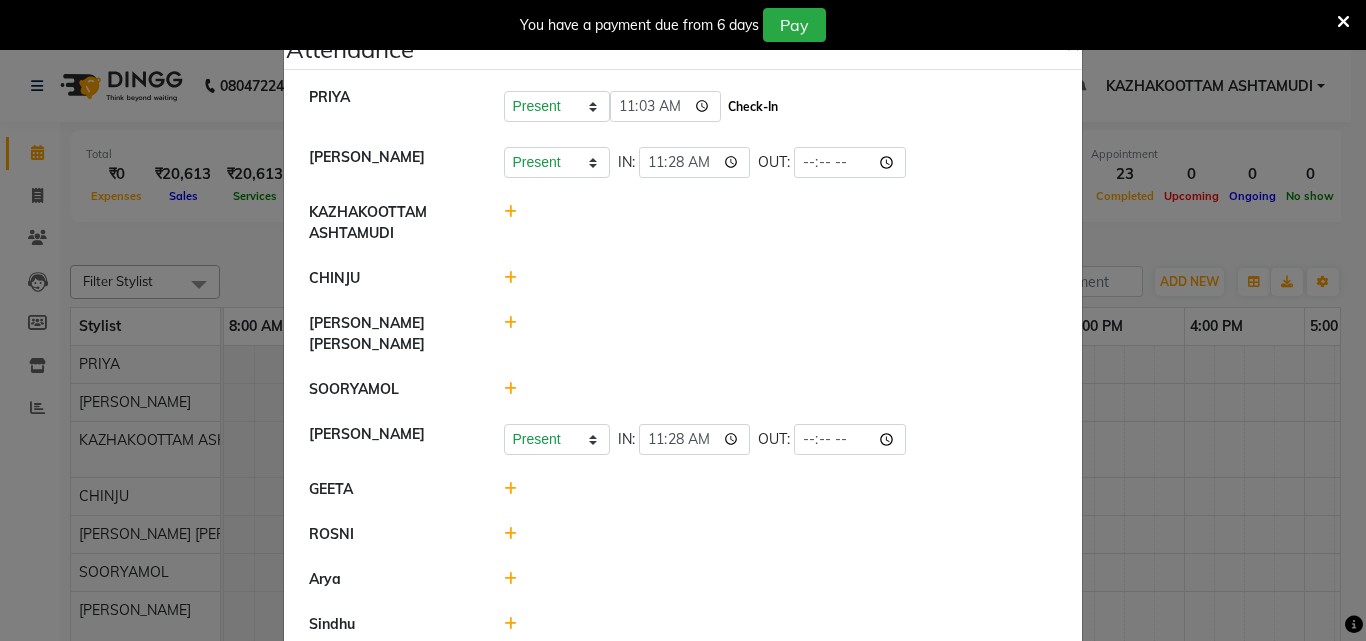 click on "Check-In" 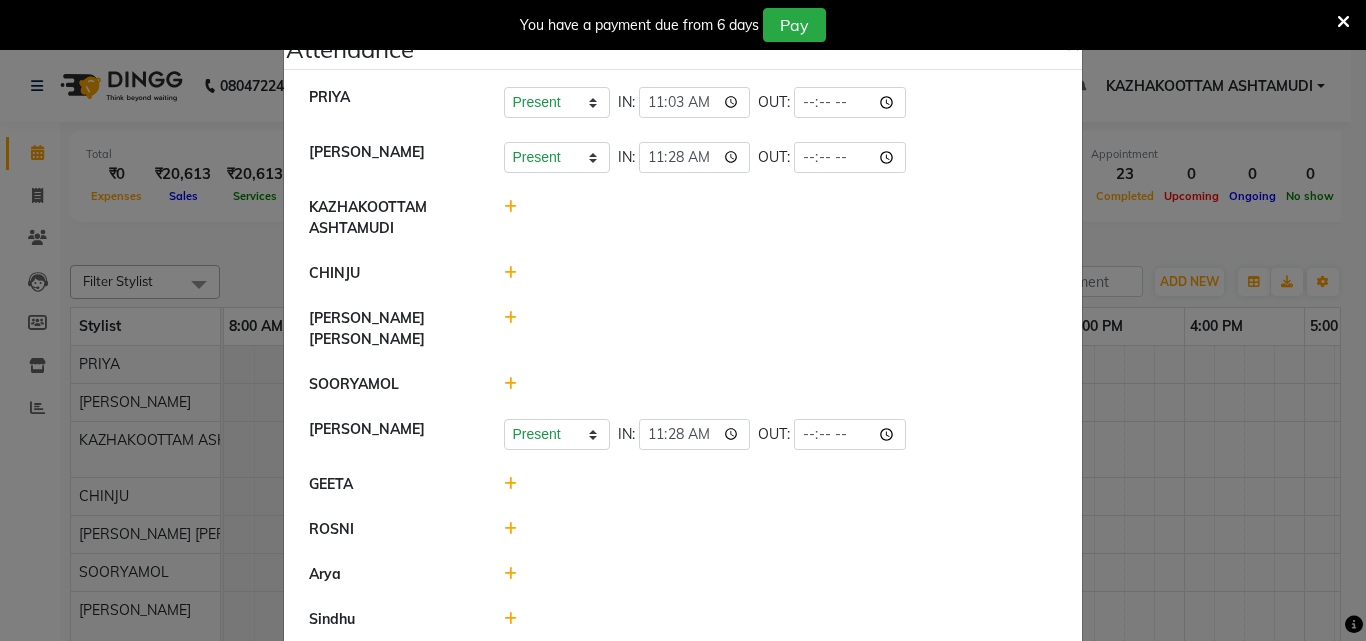 click 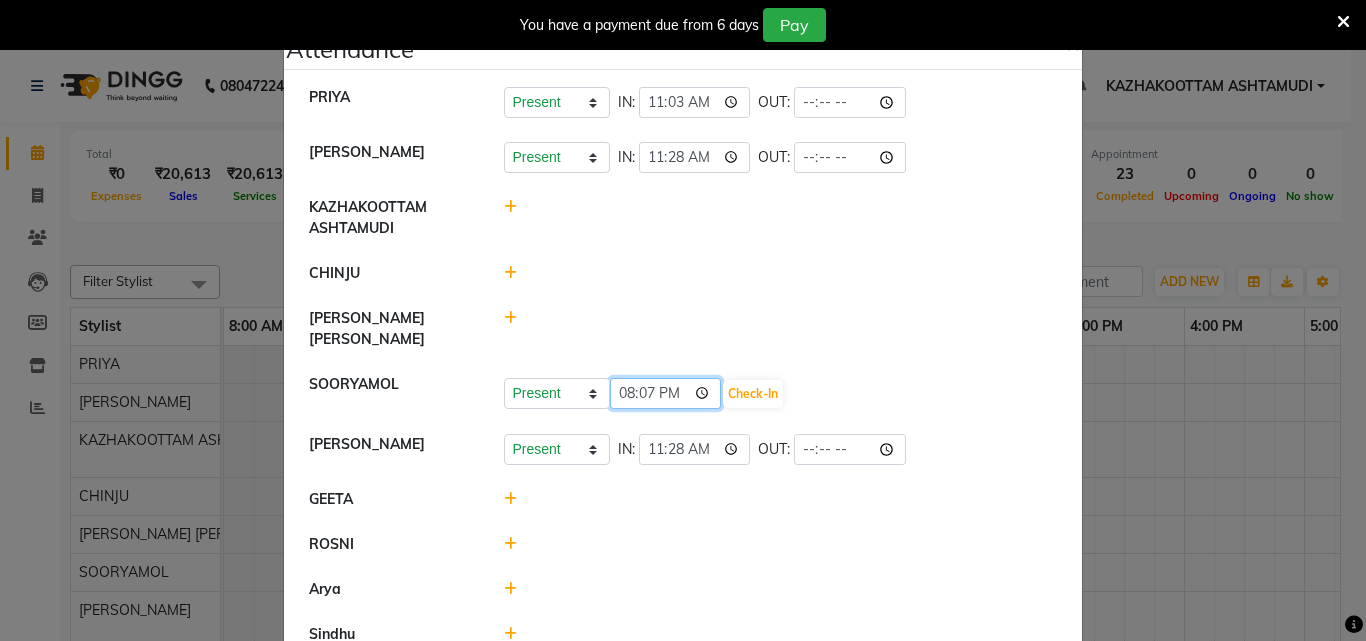 click on "20:07" 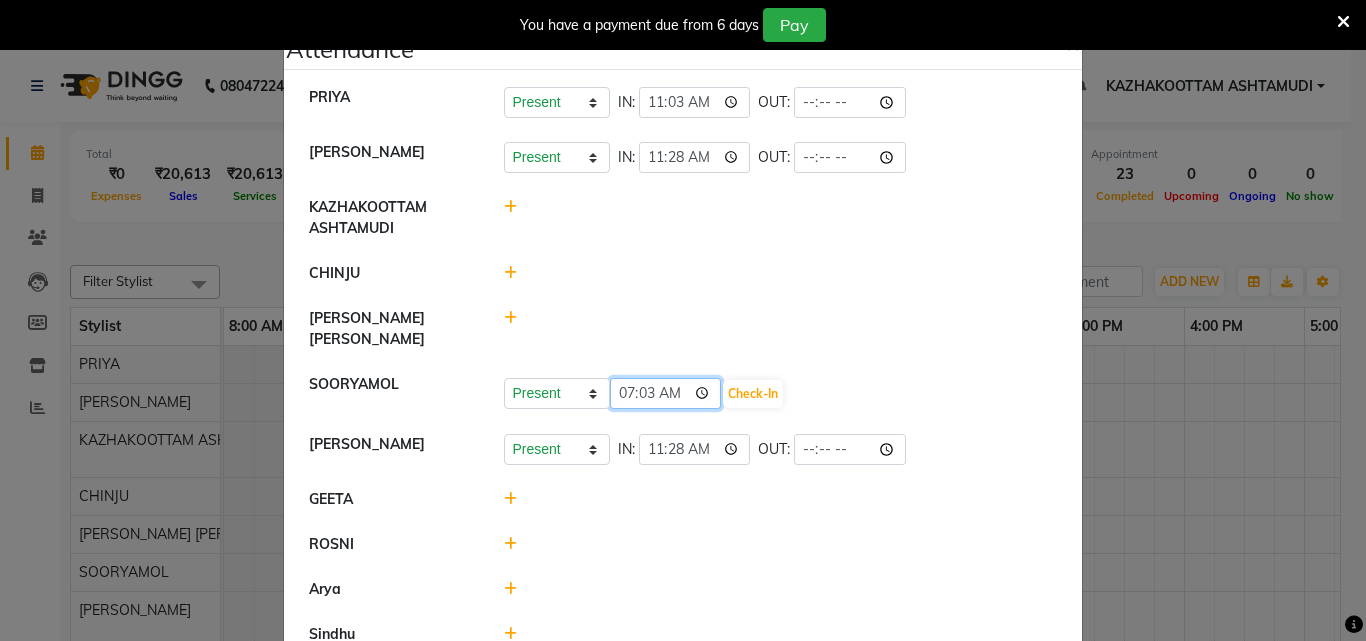 type on "07:34" 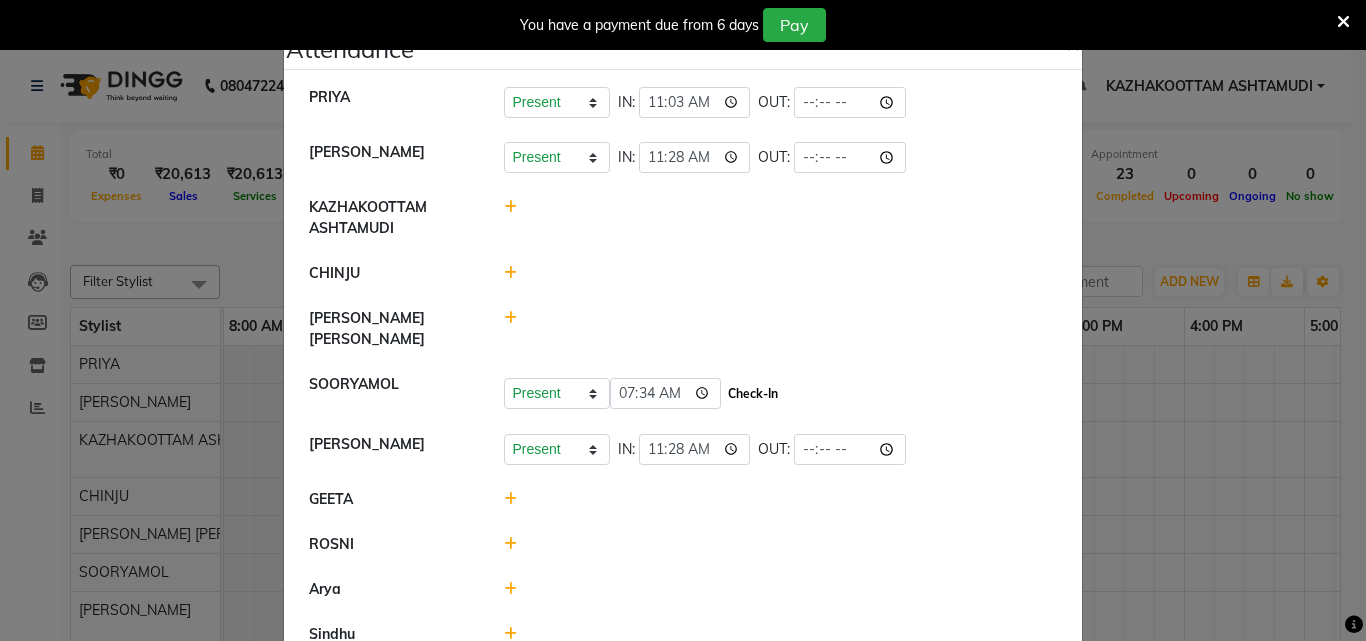 click on "Check-In" 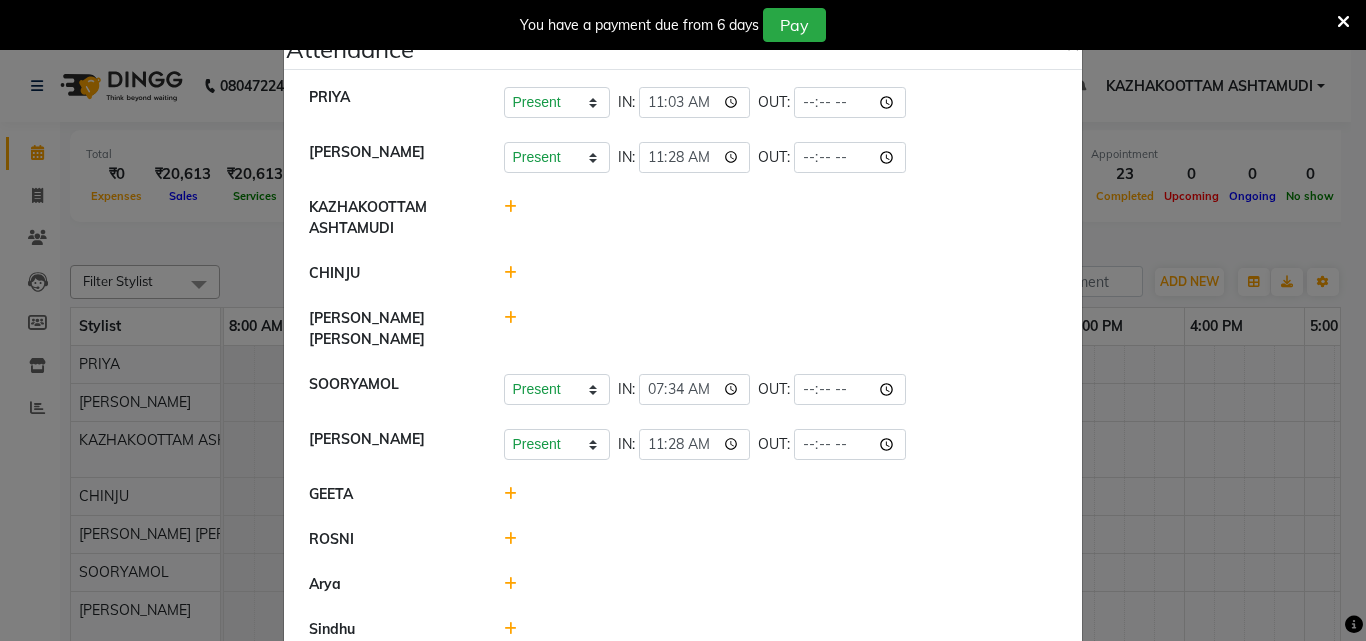 click 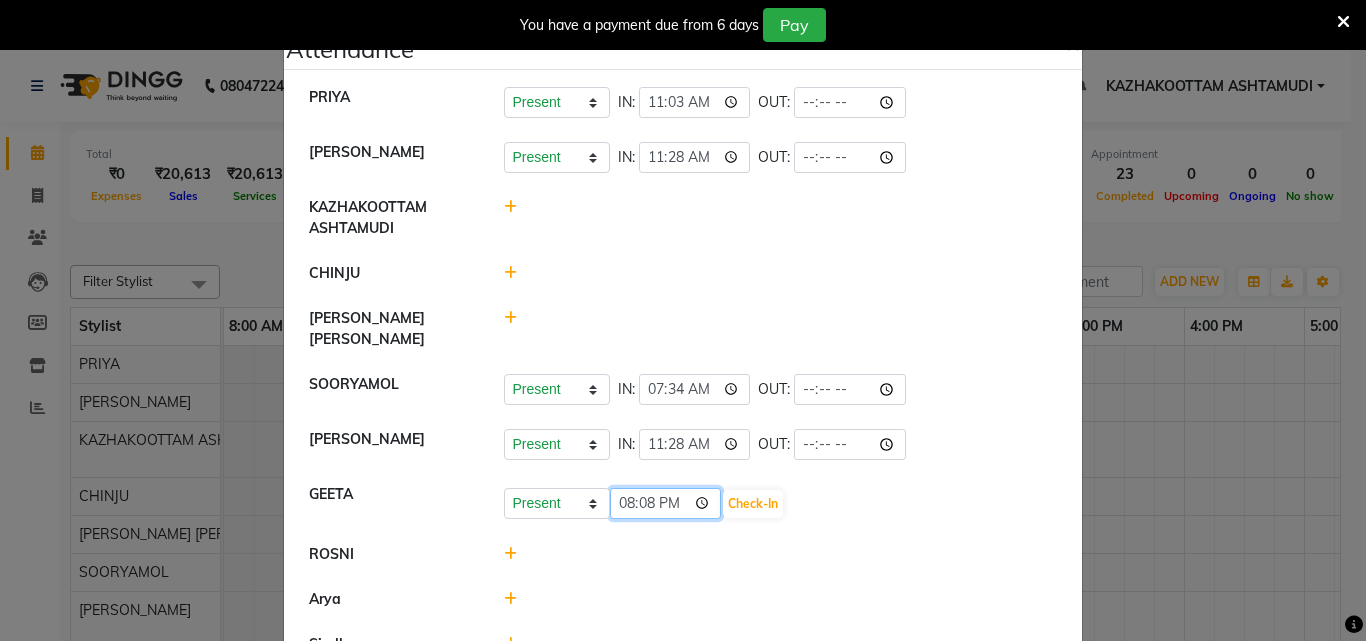 click on "20:08" 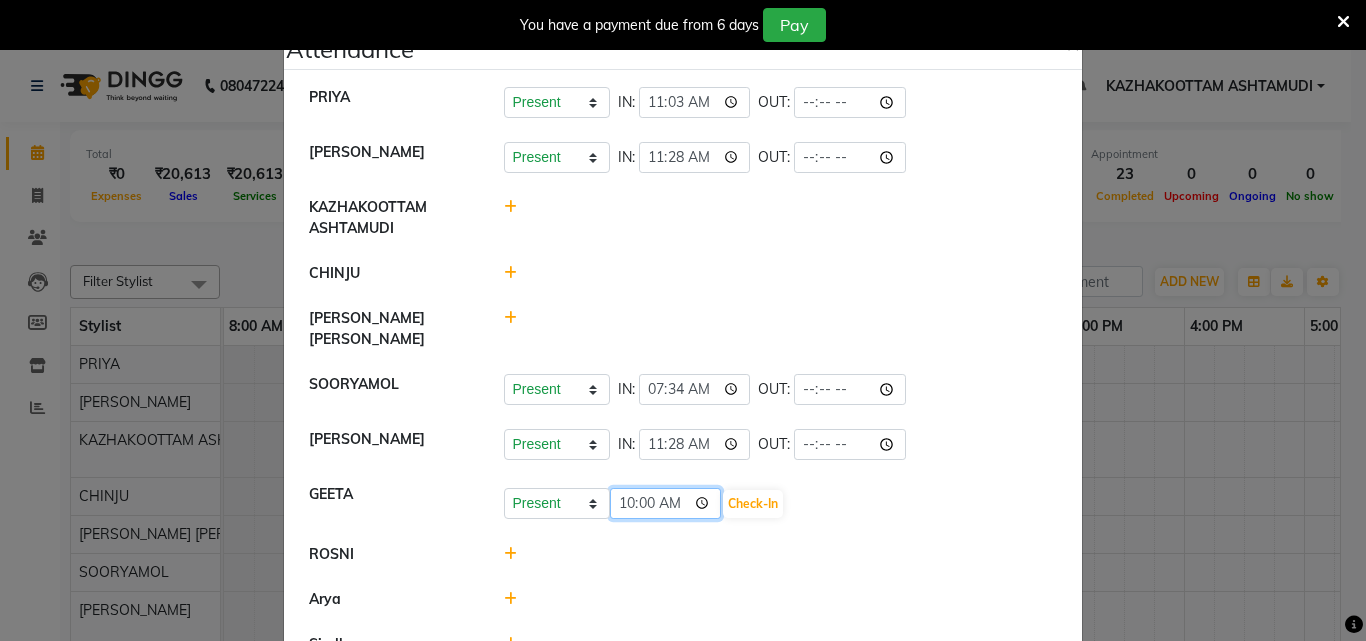 type on "10:01" 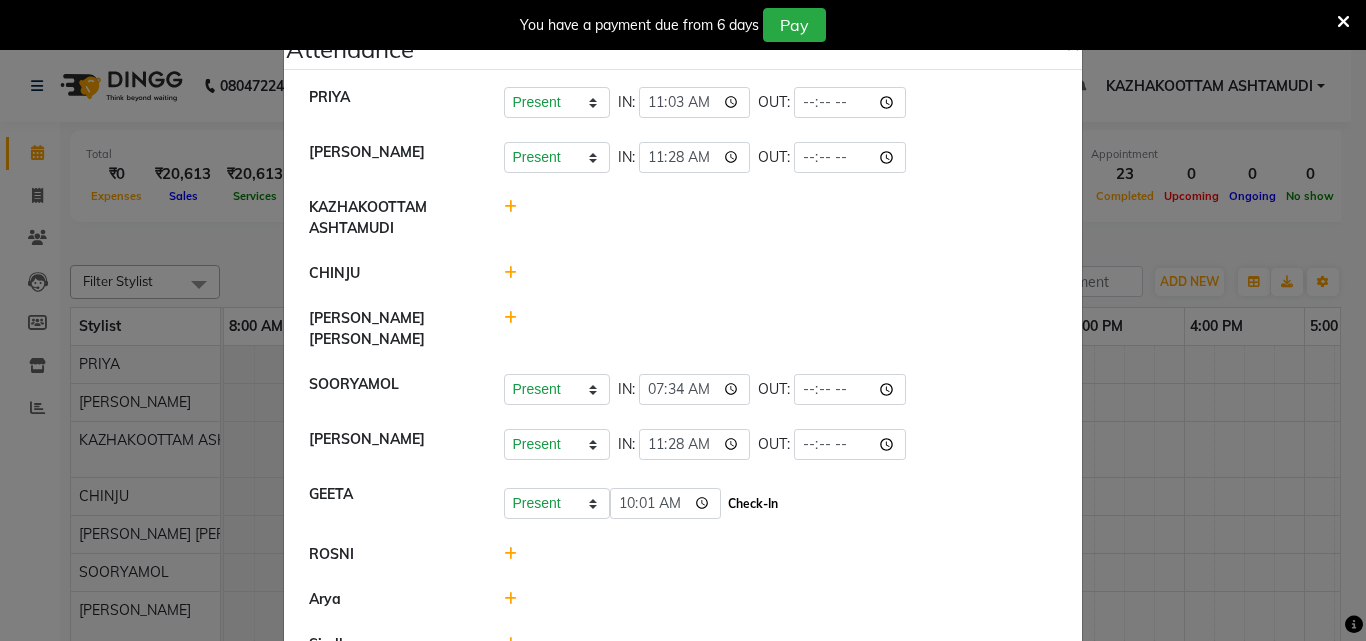 click on "Check-In" 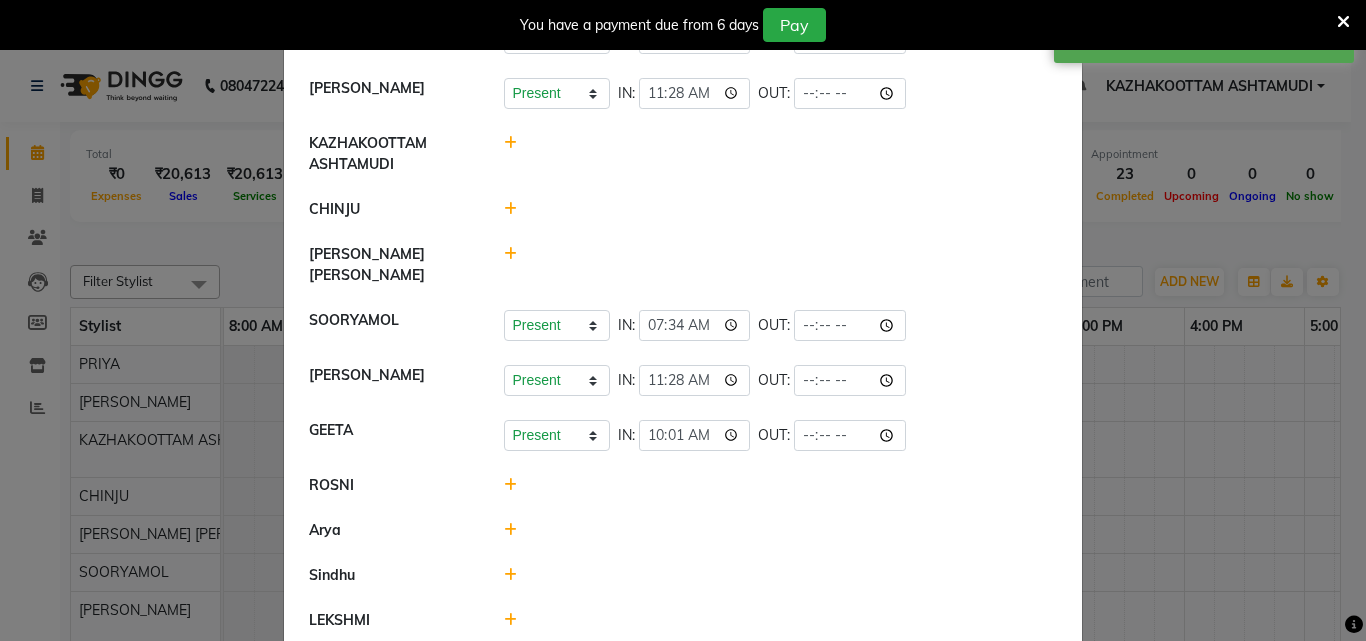 scroll, scrollTop: 79, scrollLeft: 0, axis: vertical 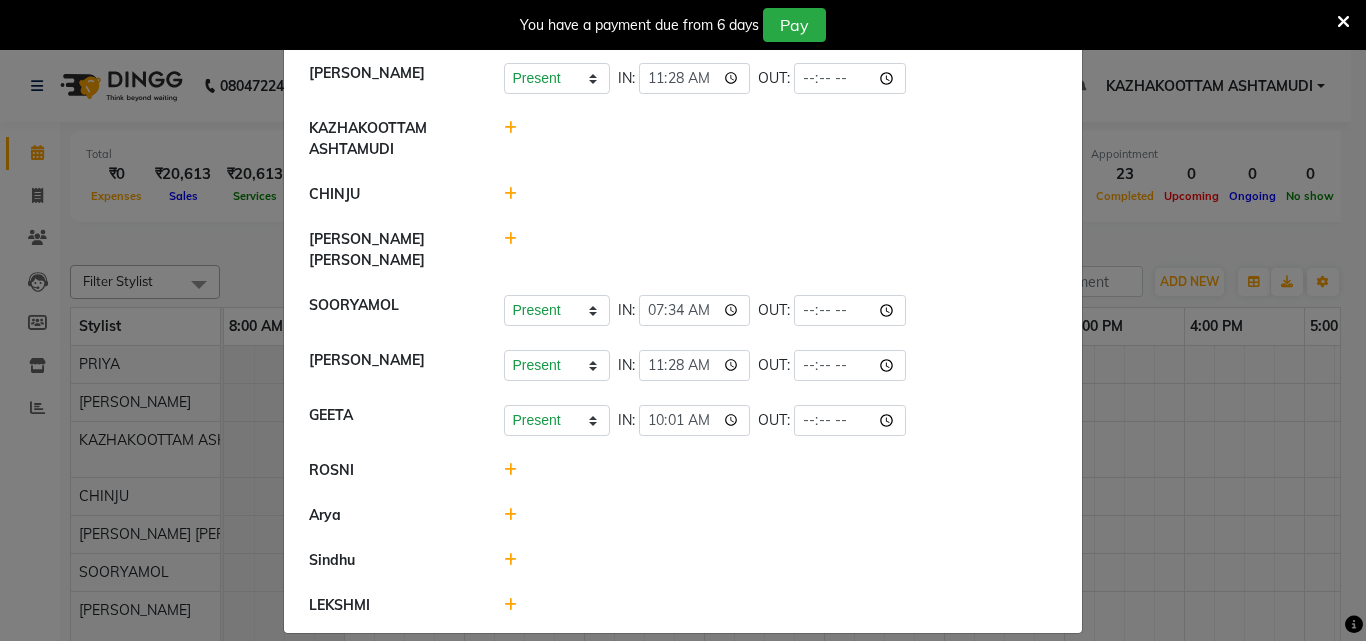 click 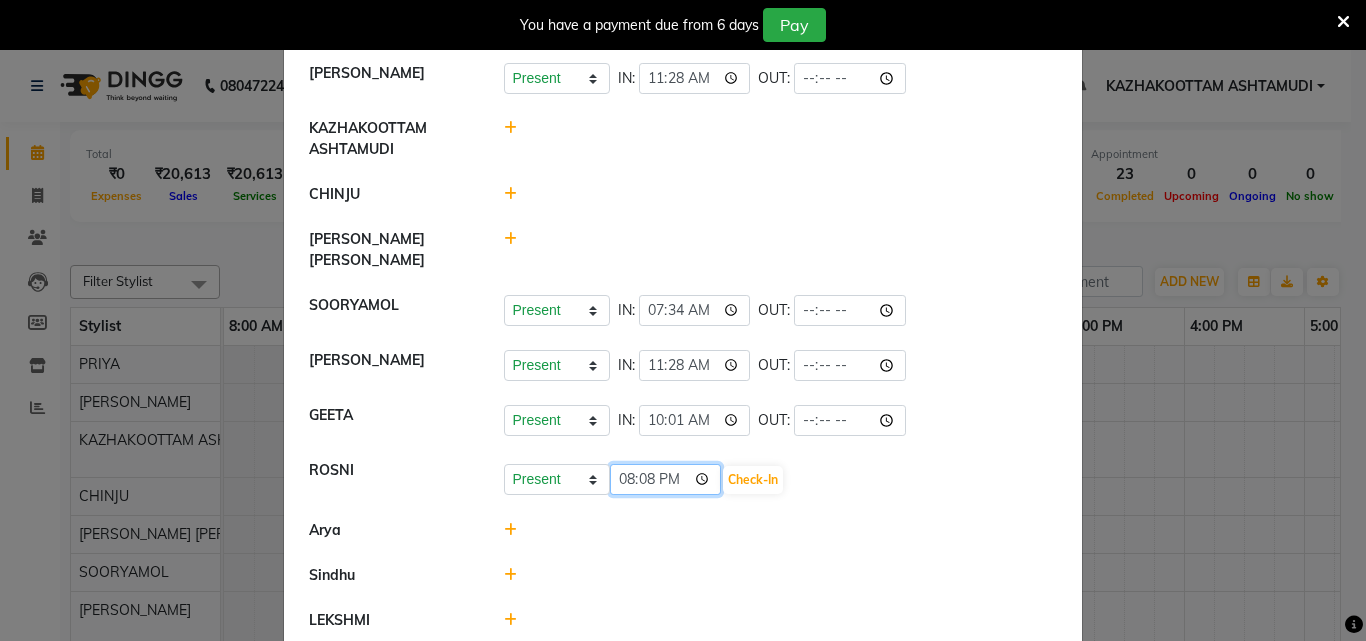 click on "20:08" 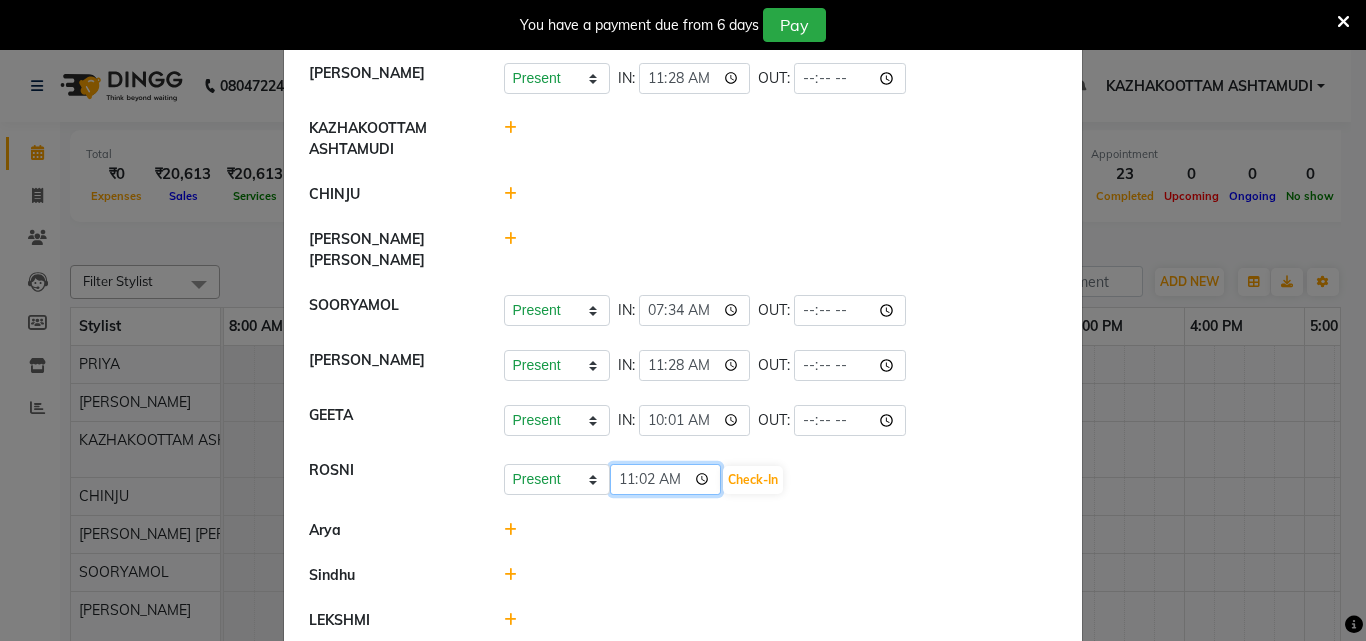 type on "11:28" 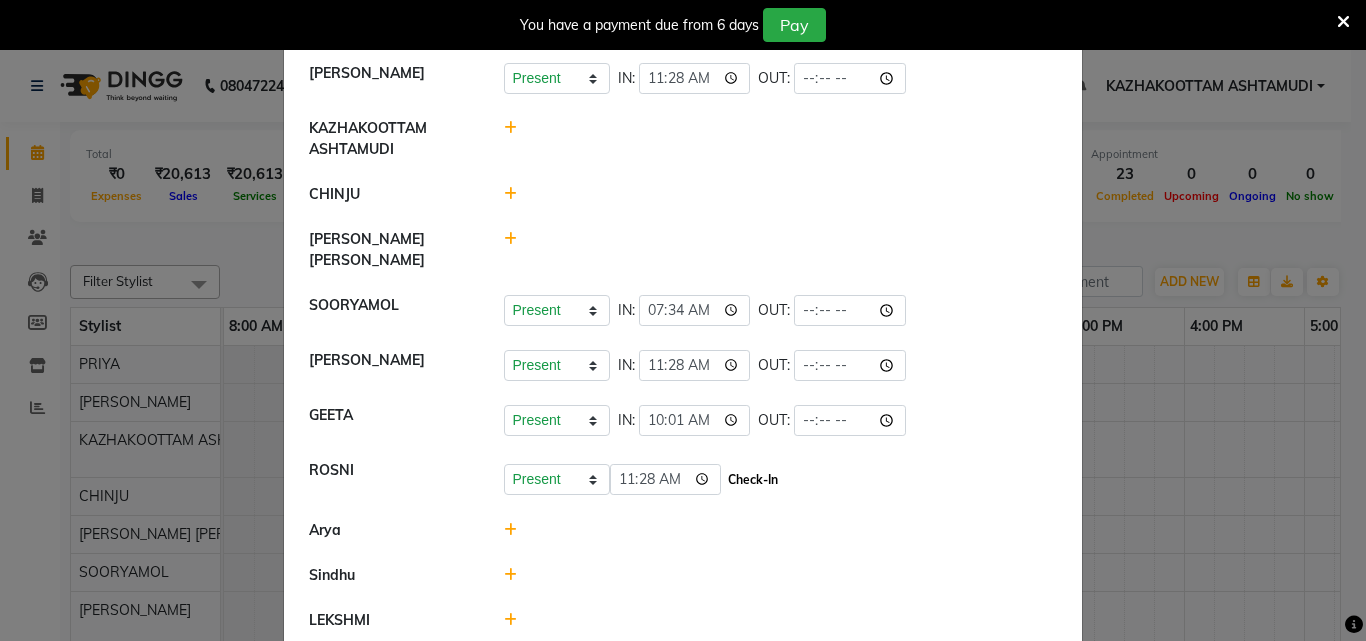 click on "Check-In" 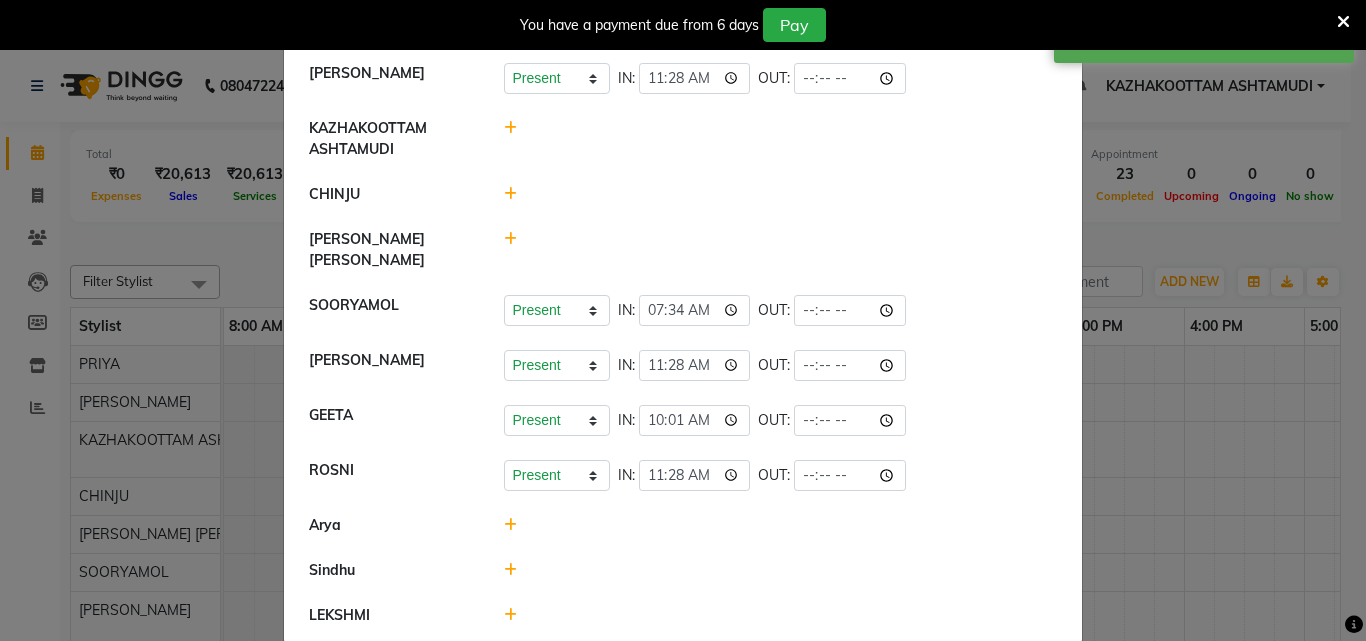 click 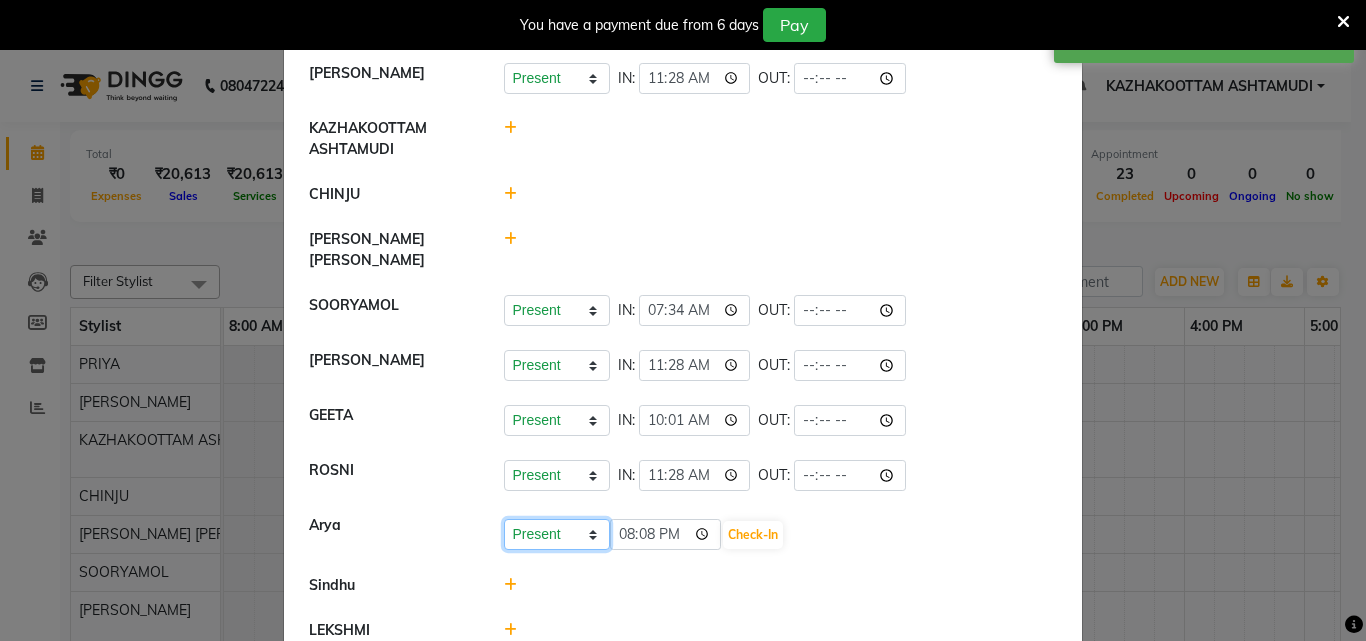 click on "Present Absent Late Half Day Weekly Off" 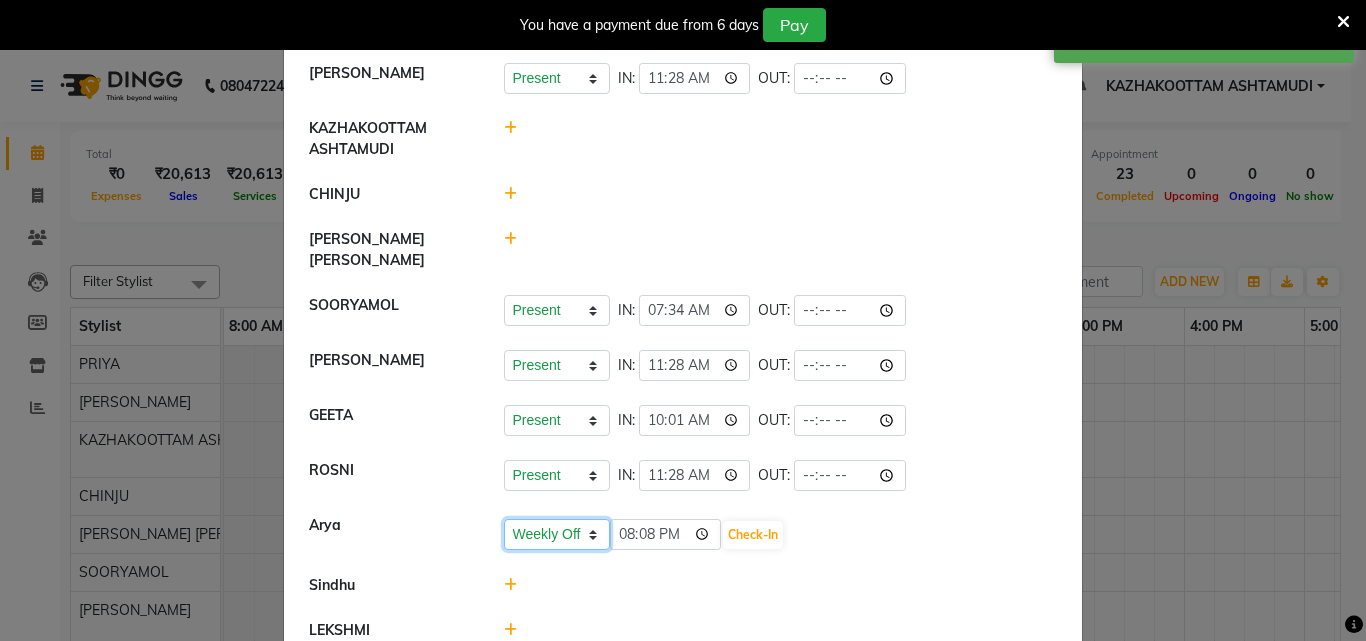 click on "Present Absent Late Half Day Weekly Off" 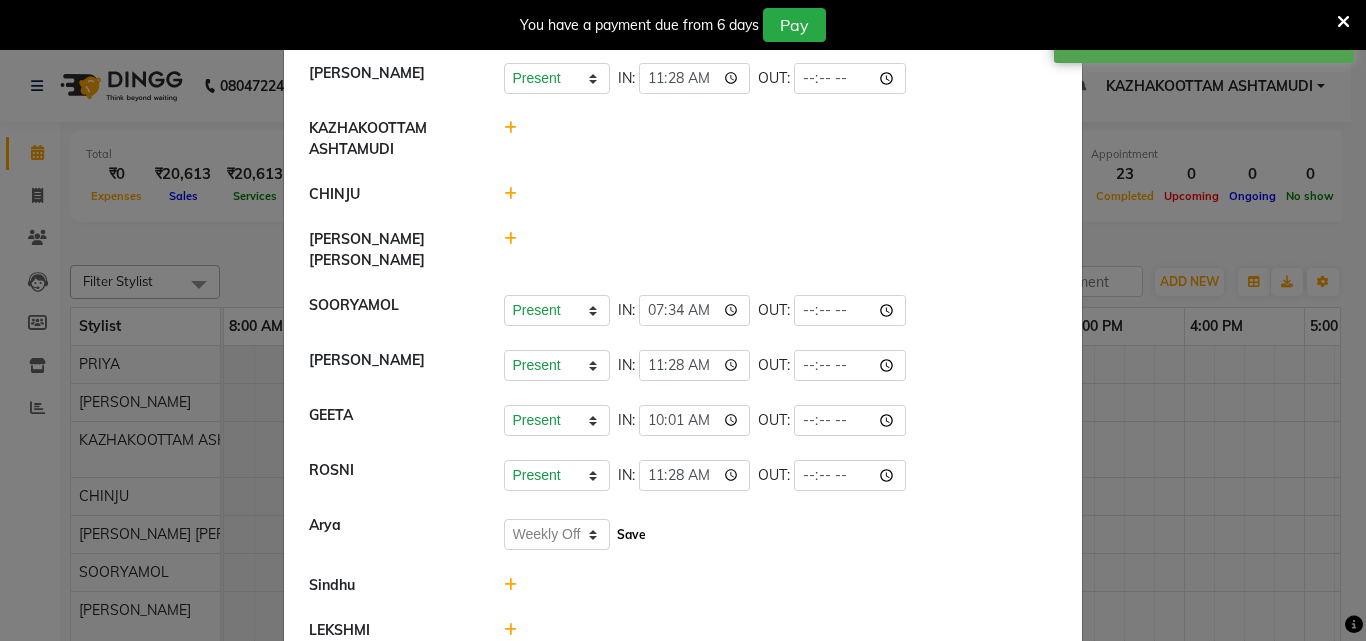 click on "Save" 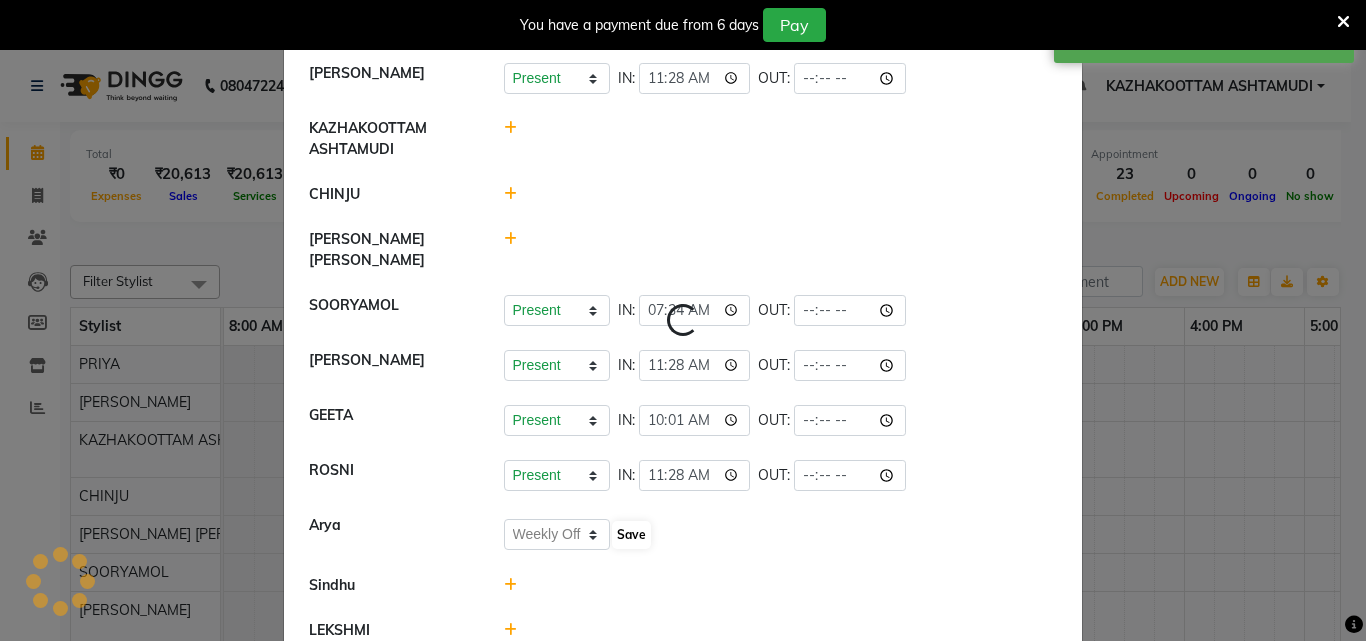 select on "W" 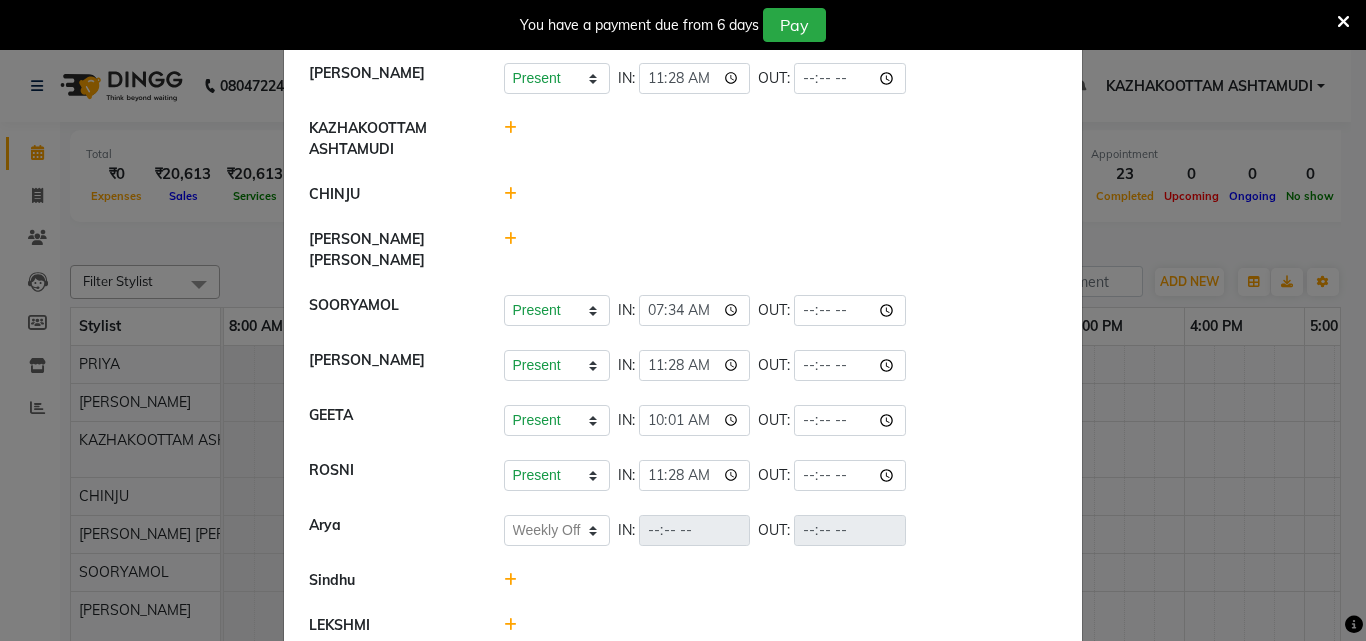 click 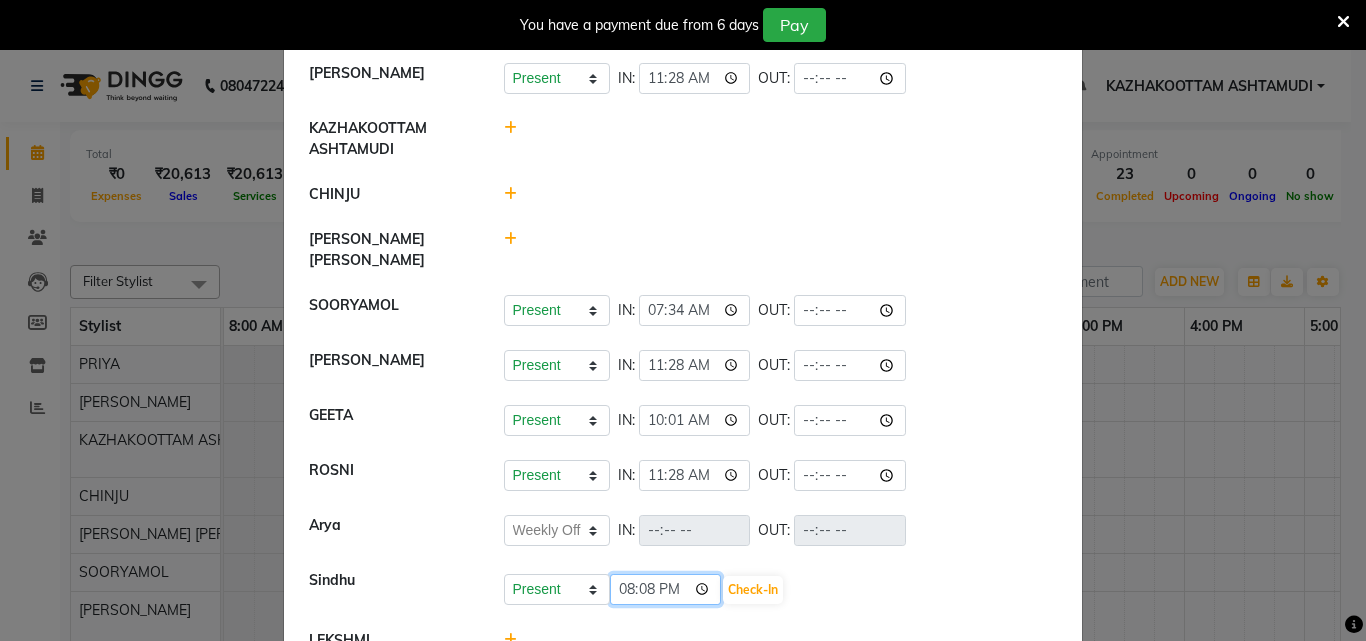 click on "20:08" 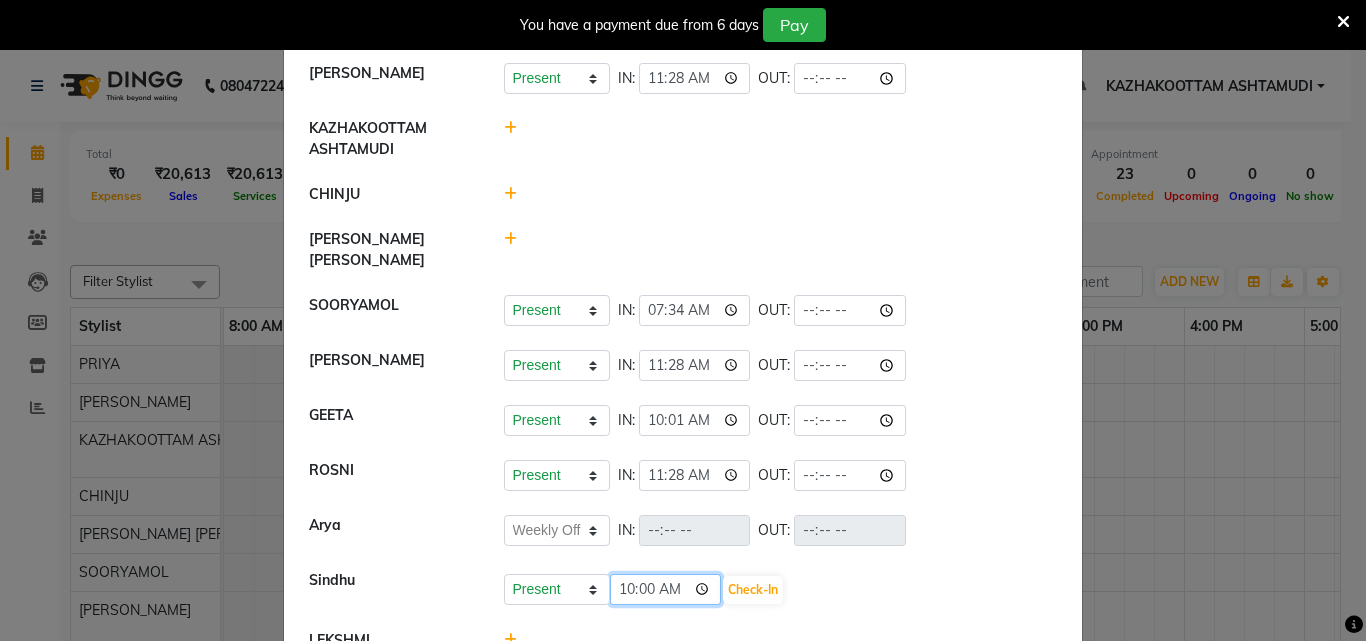 type on "10:02" 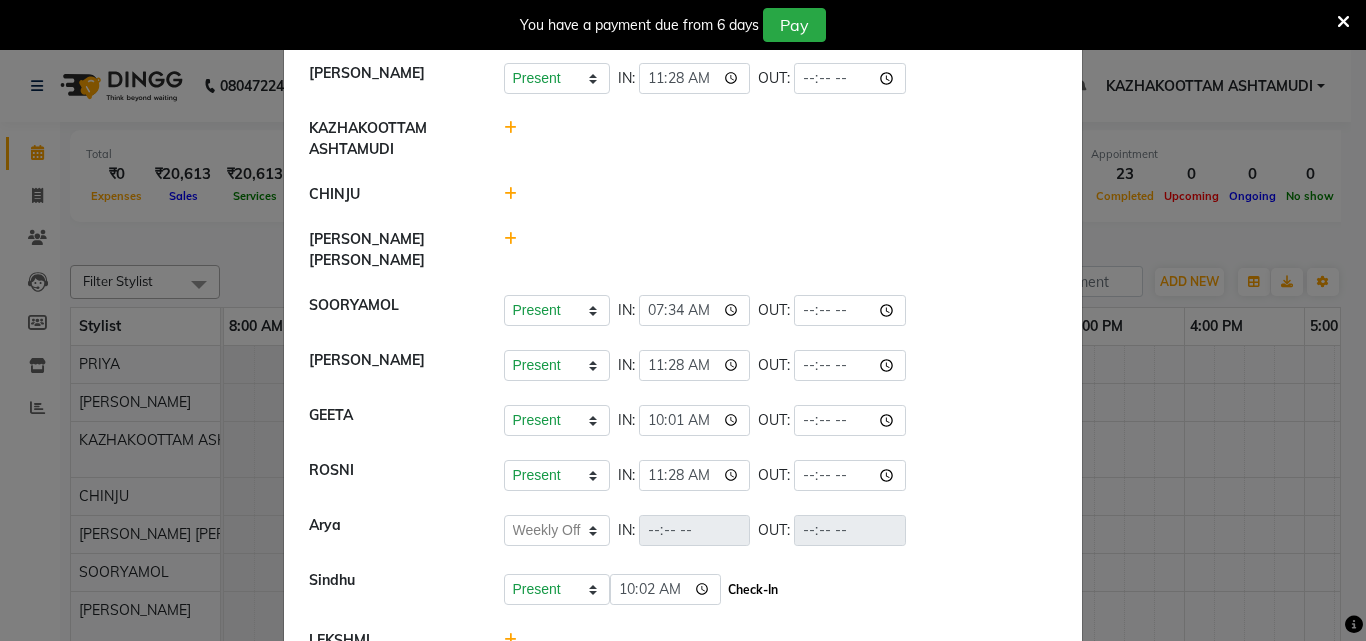 click on "Check-In" 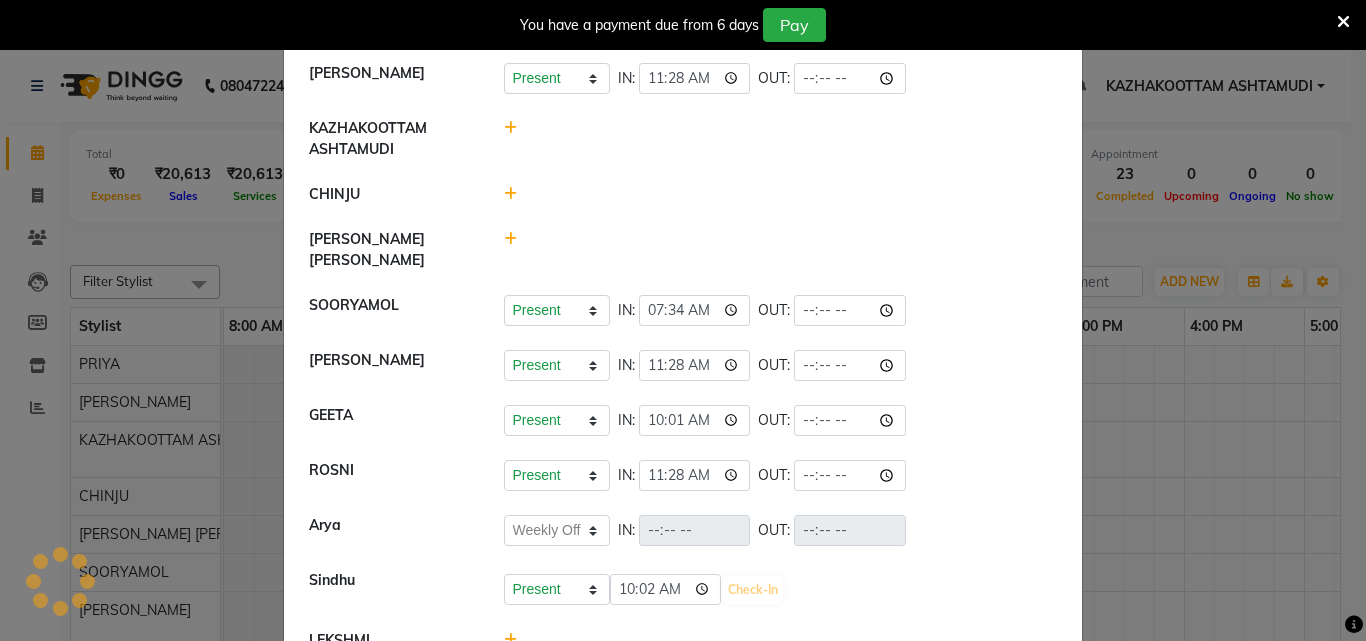 select on "W" 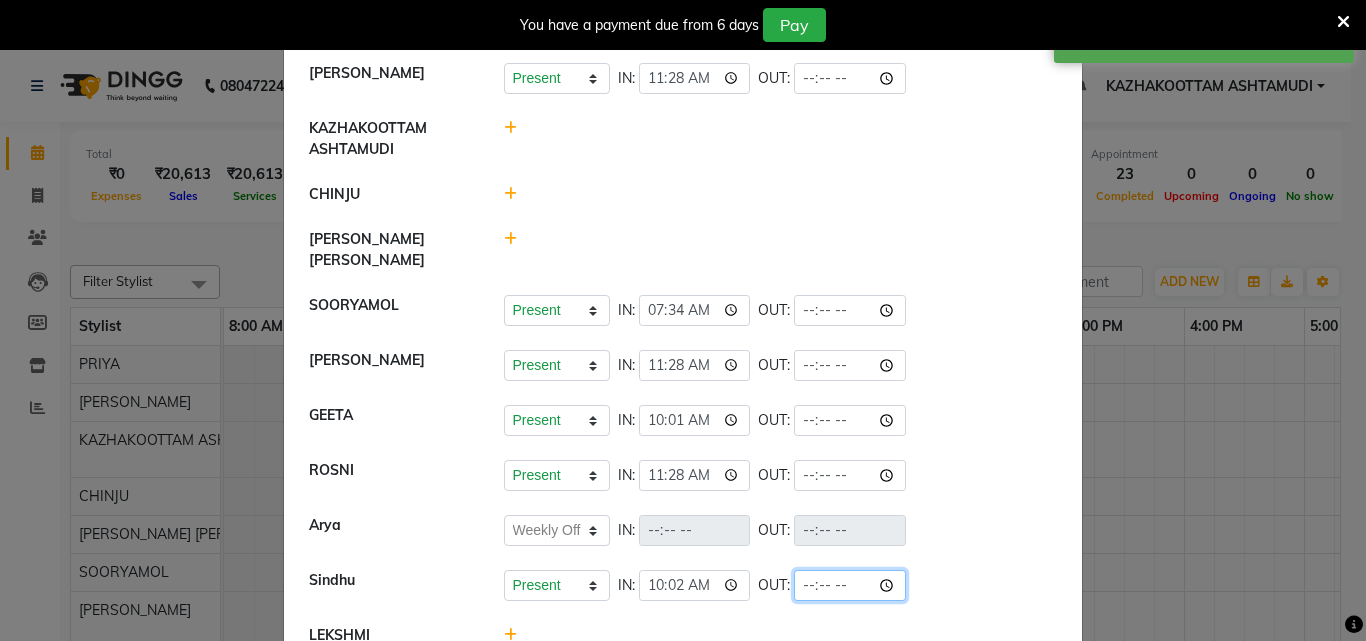 click 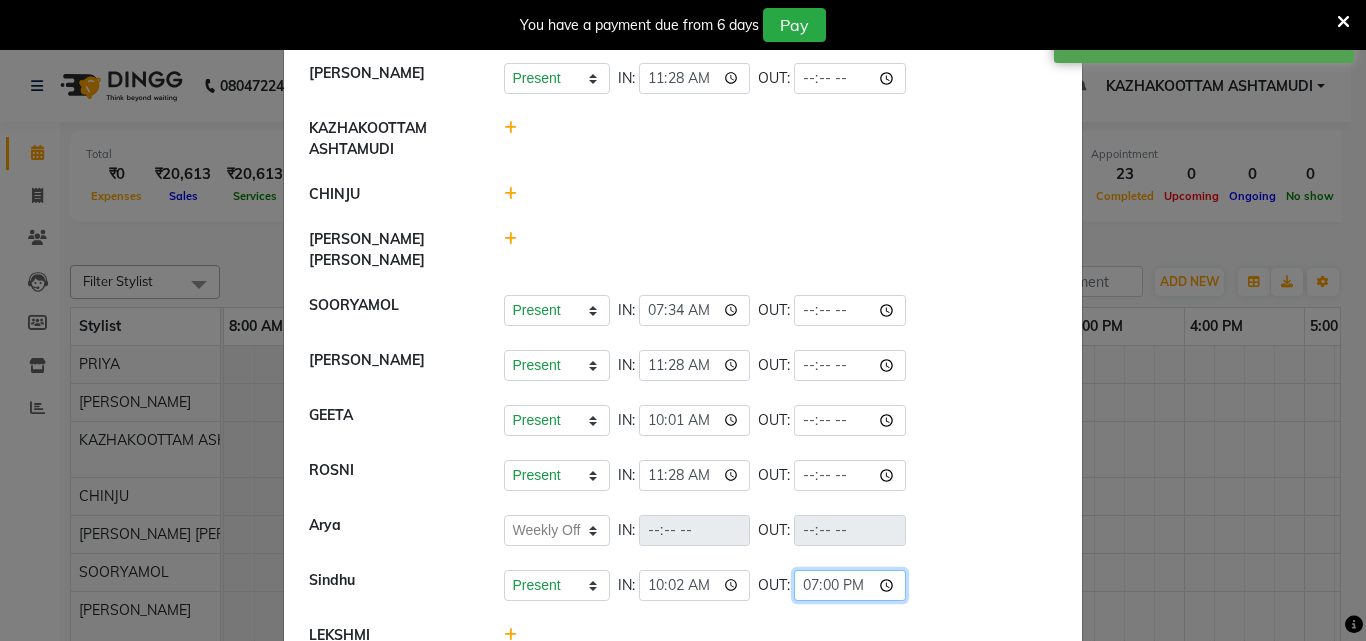 type on "19:06" 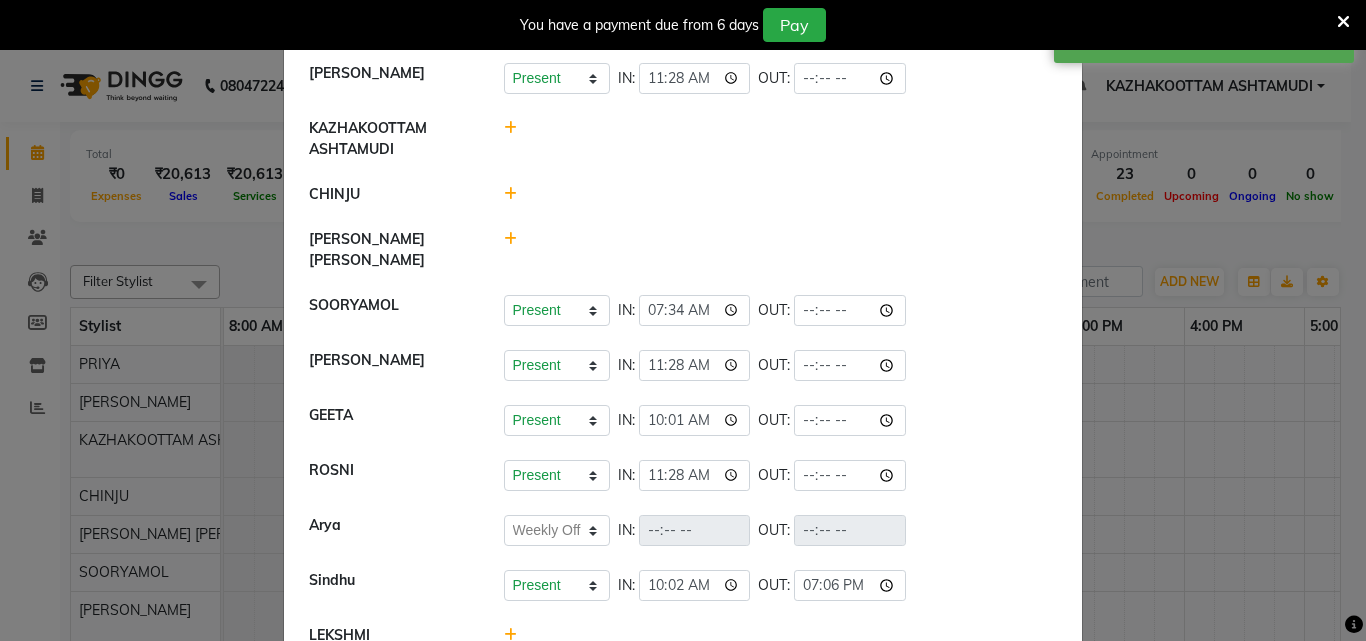 click on "[PERSON_NAME]    Present   Absent   Late   Half Day   Weekly Off  IN:  OUT:" 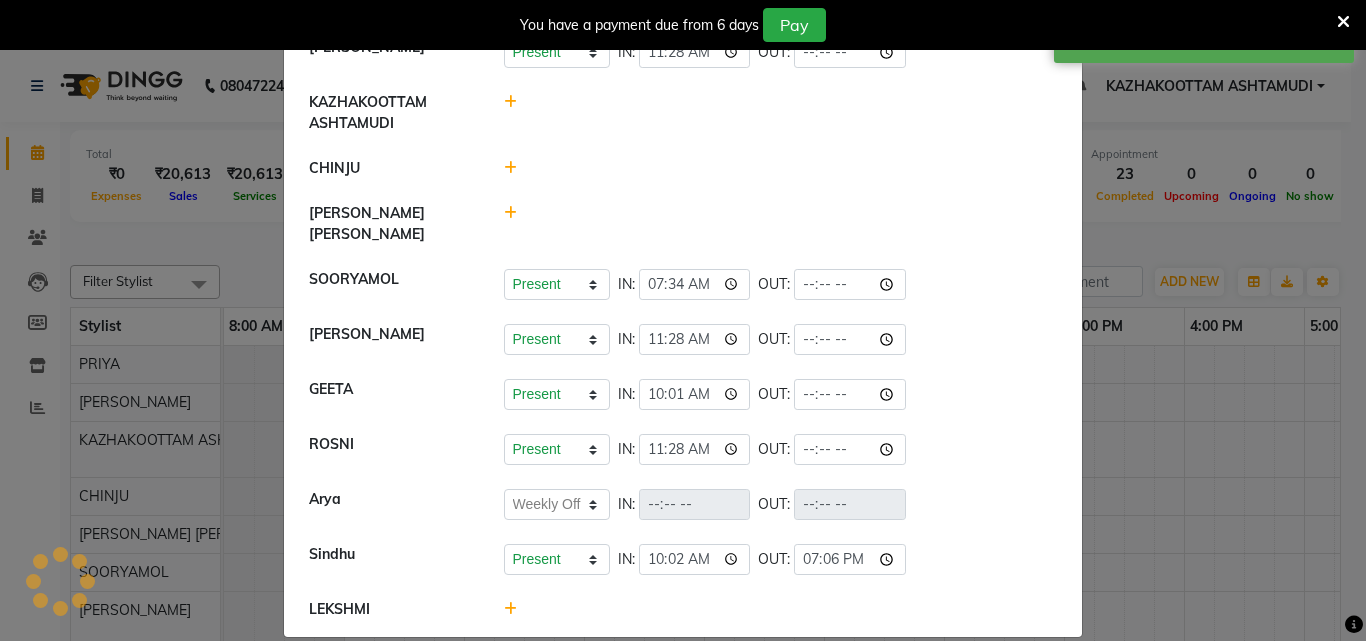 scroll, scrollTop: 109, scrollLeft: 0, axis: vertical 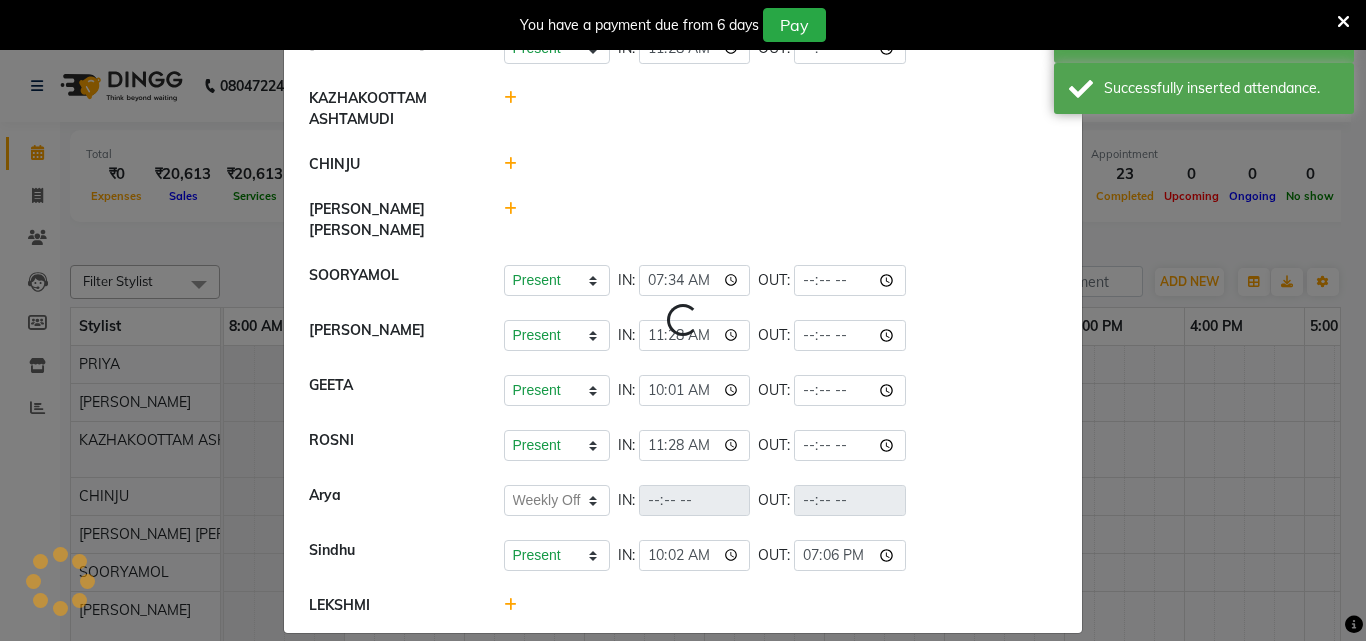 select on "W" 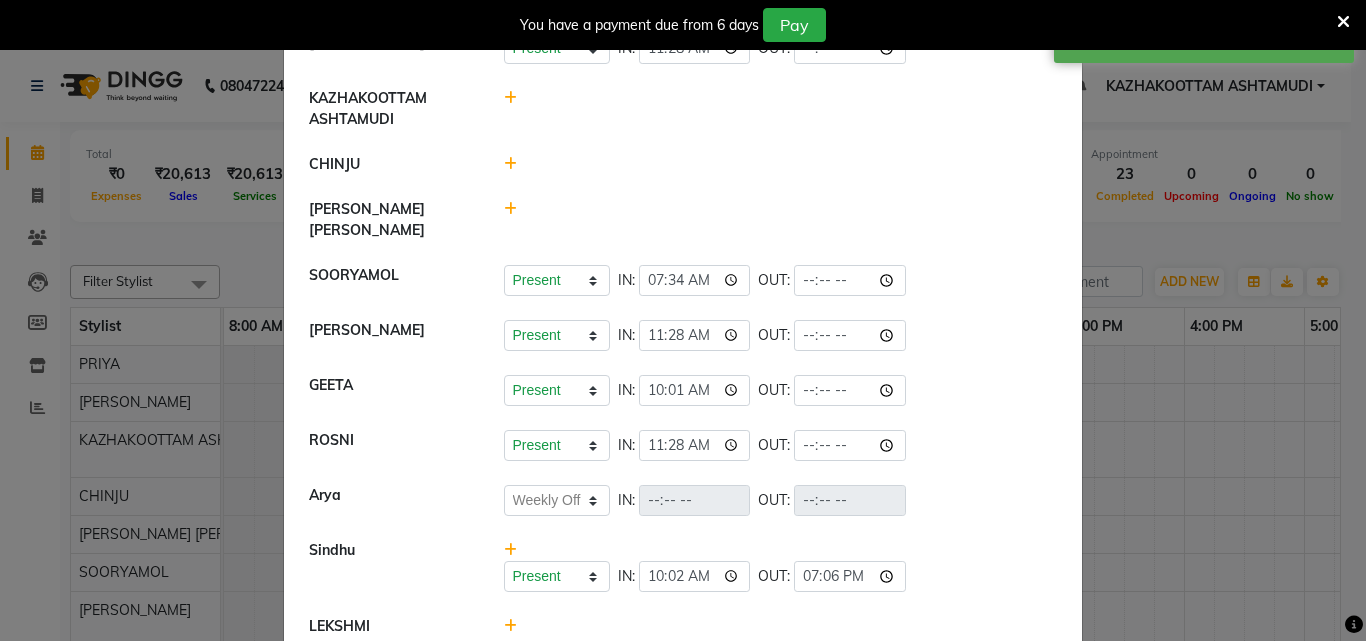 click 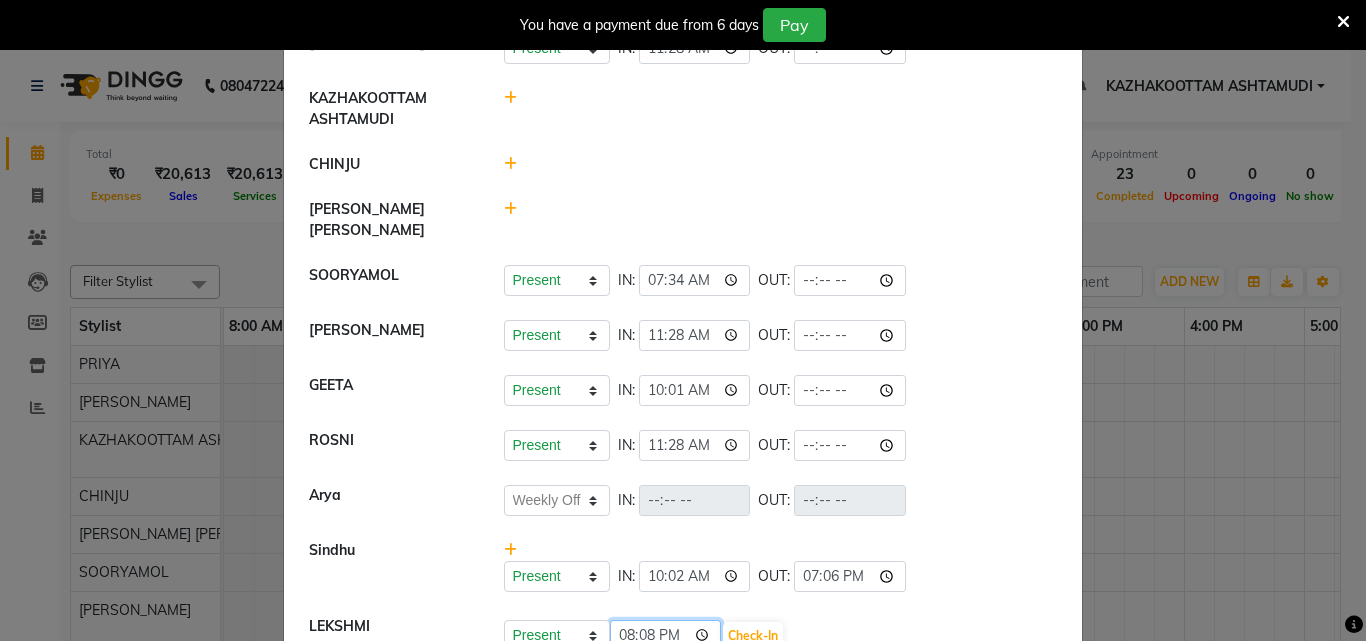 click on "20:08" 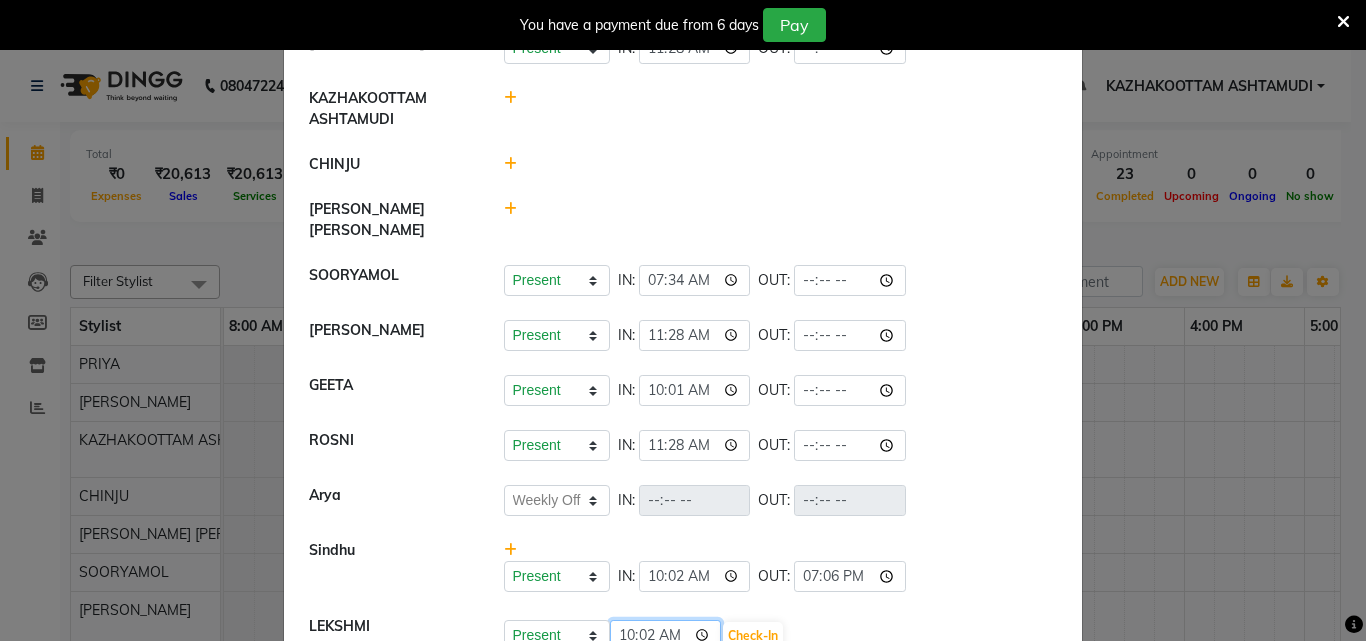type on "10:27" 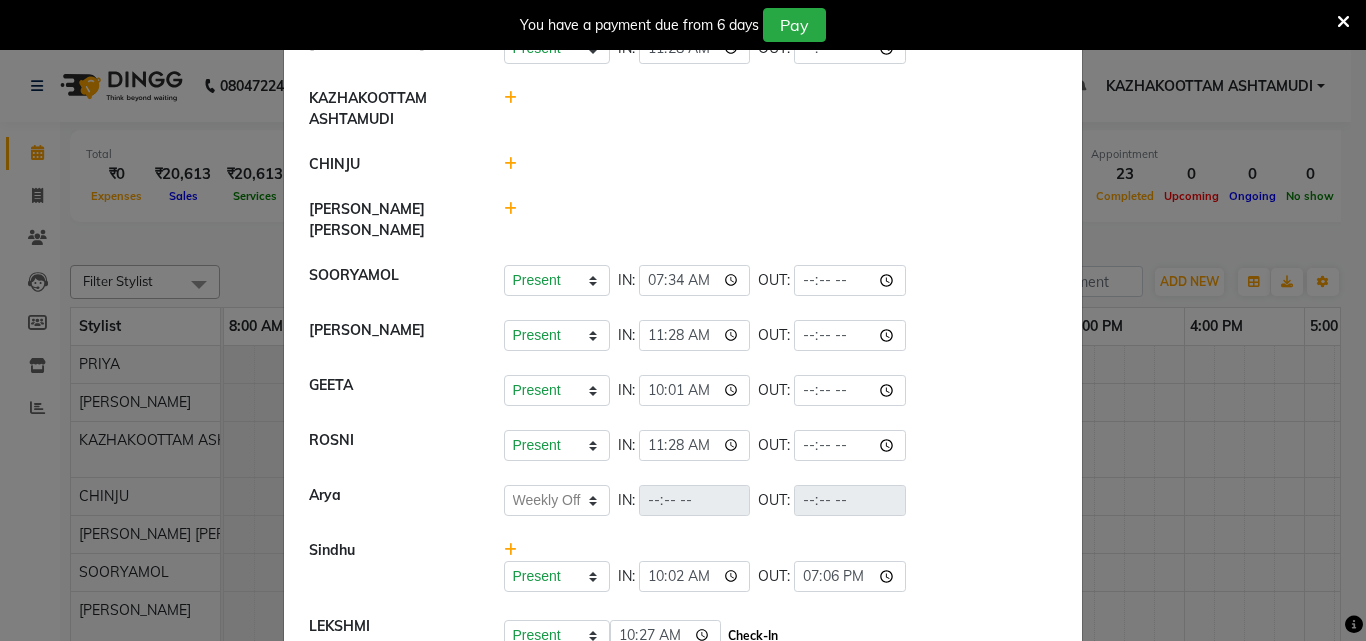 click on "Check-In" 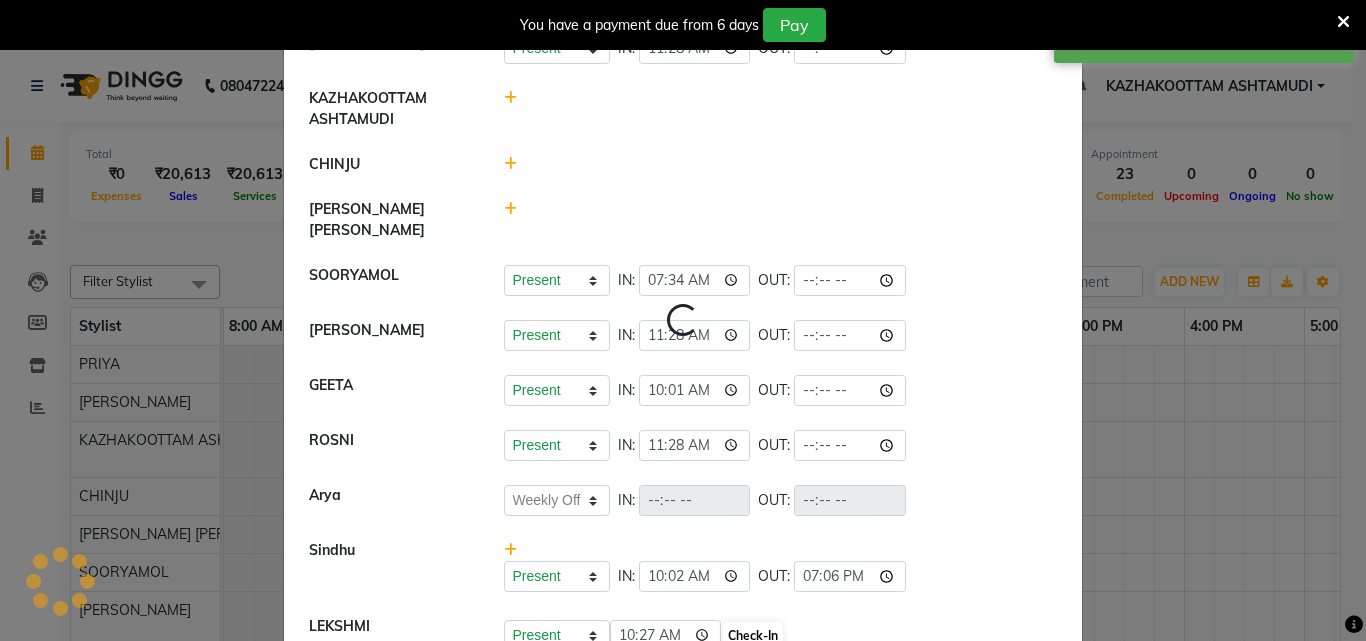 select on "W" 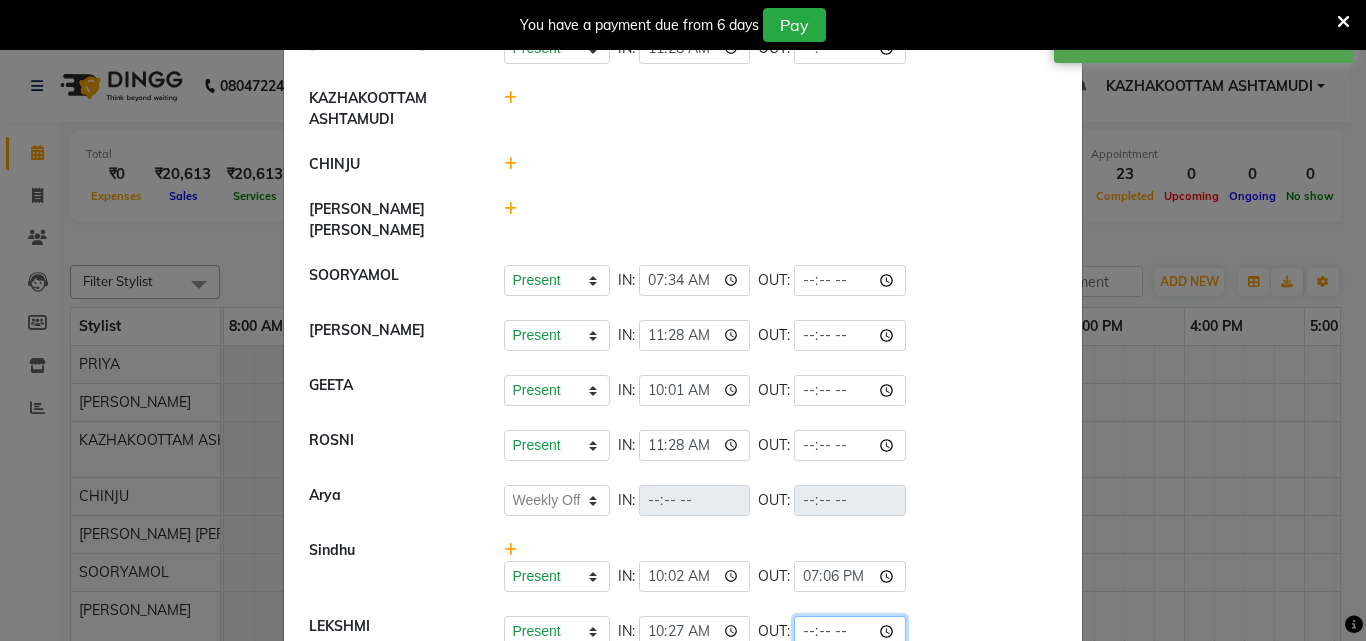 click 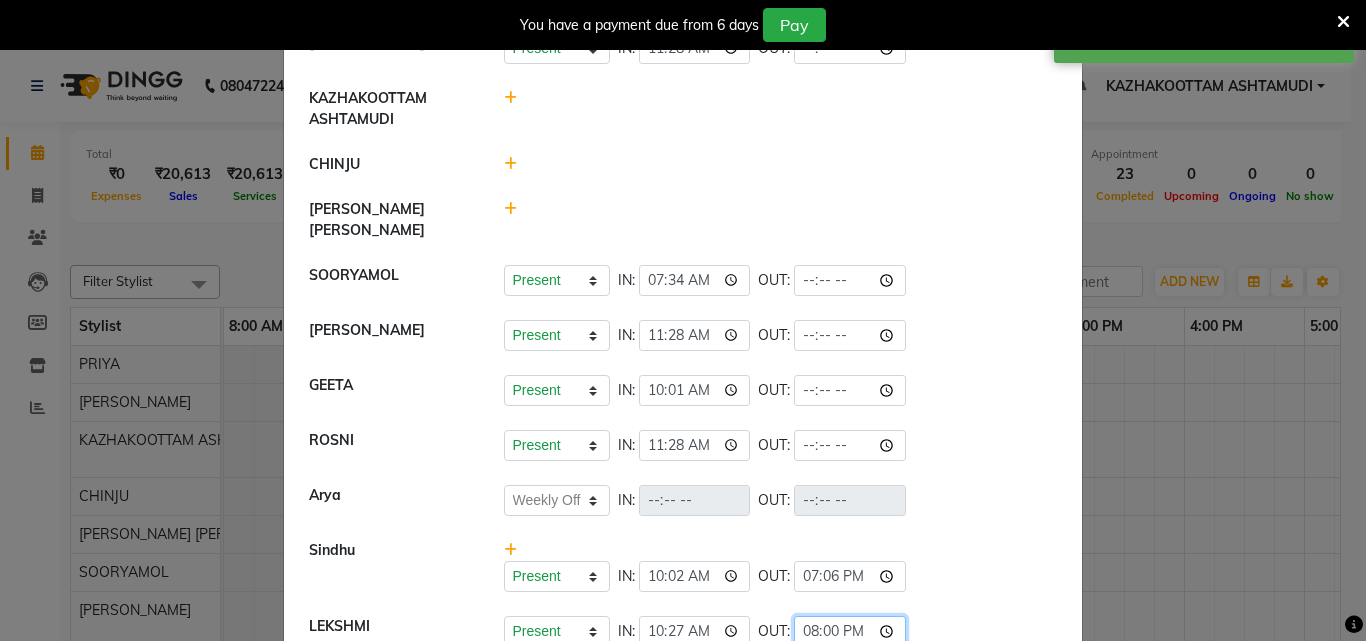 type on "20:01" 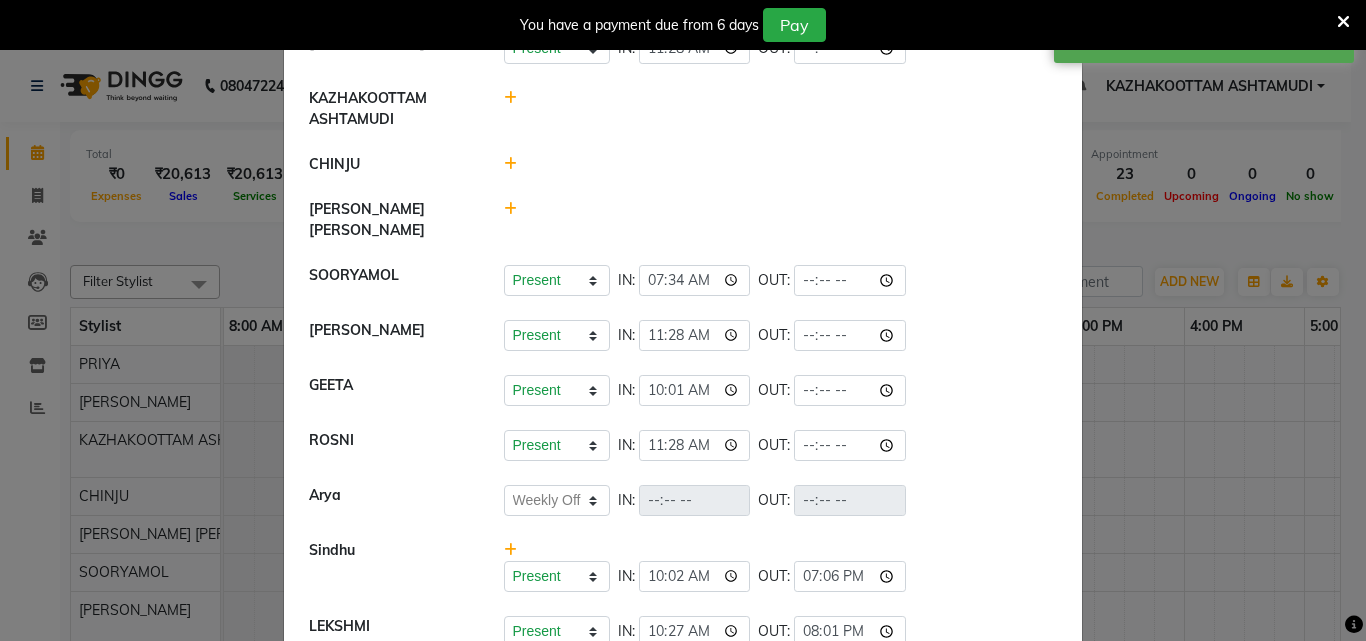 click on "LEKSHMI   Present   Absent   Late   Half Day   Weekly Off  IN:  10:27 OUT:  20:01" 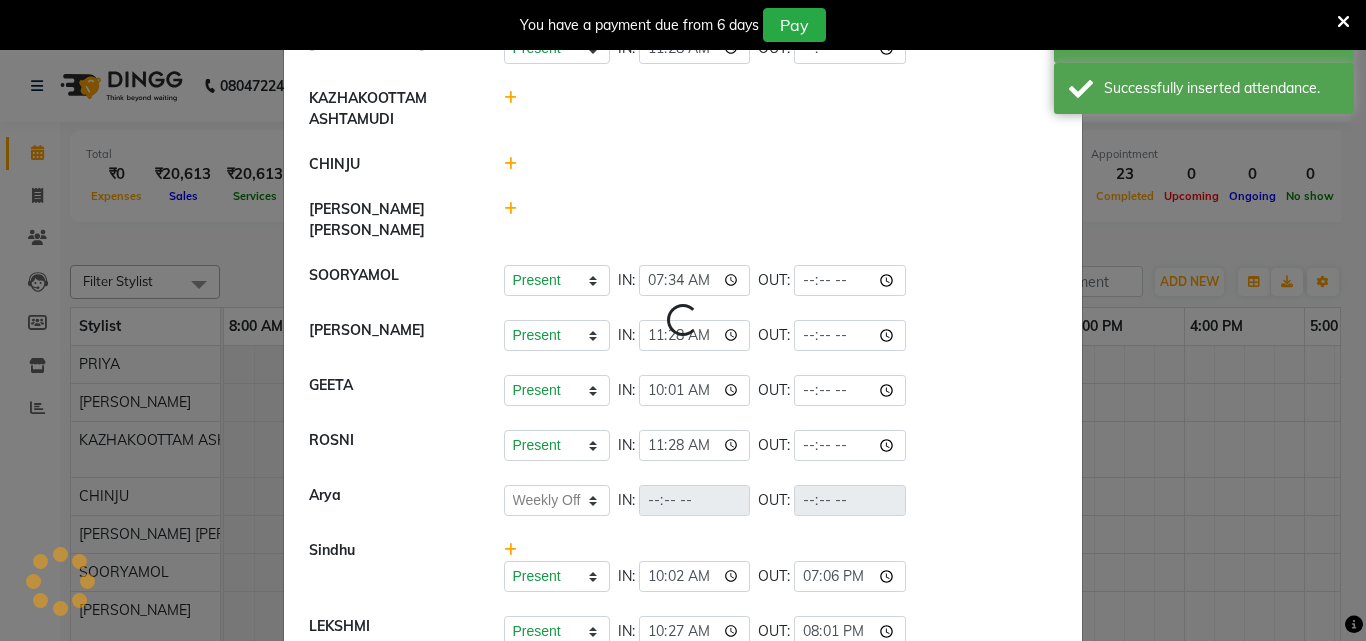 select on "W" 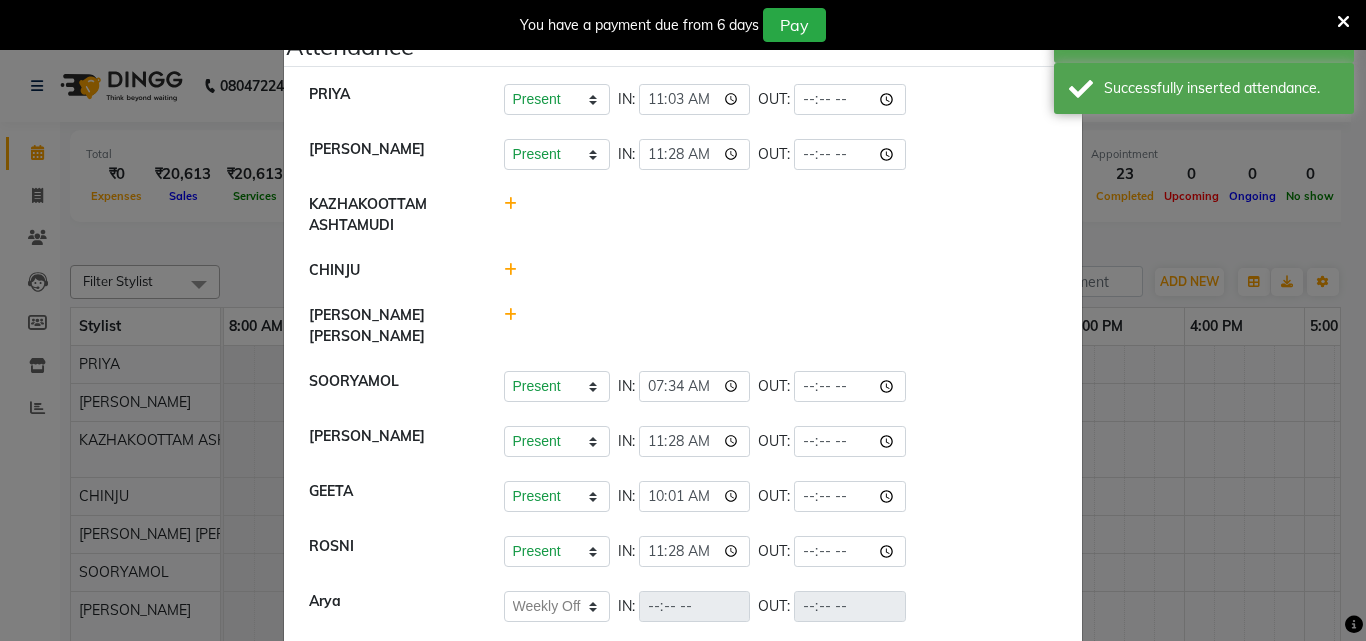 scroll, scrollTop: 0, scrollLeft: 0, axis: both 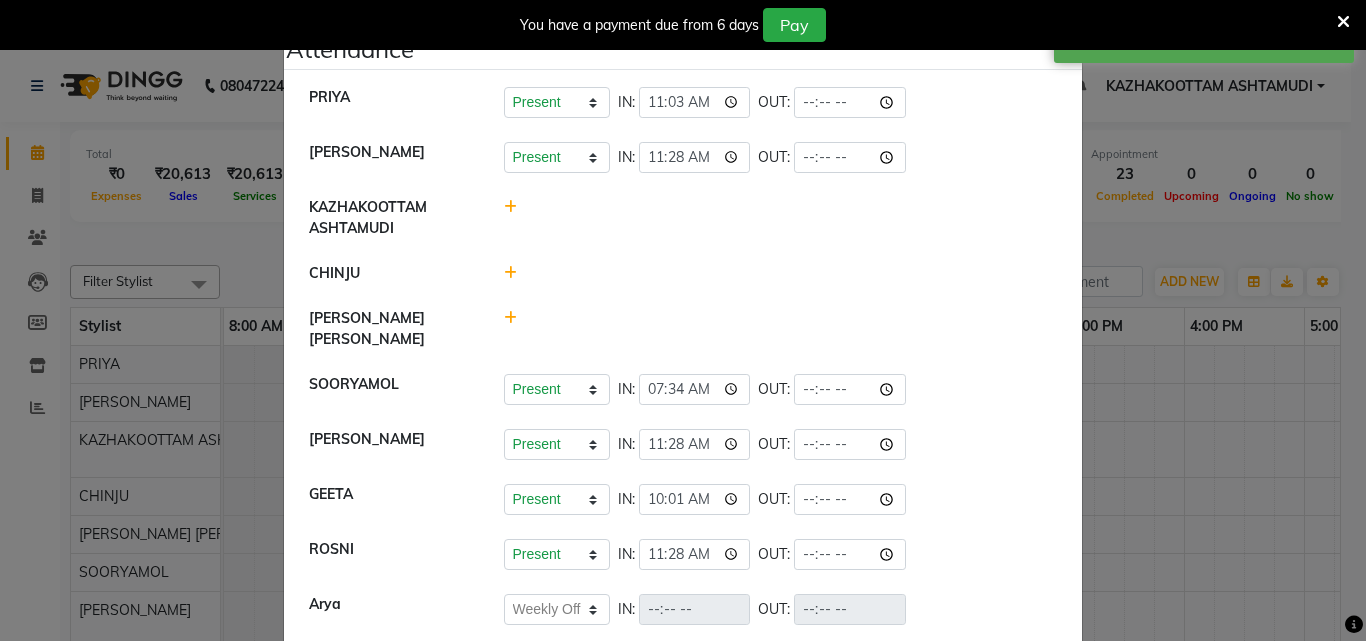 click 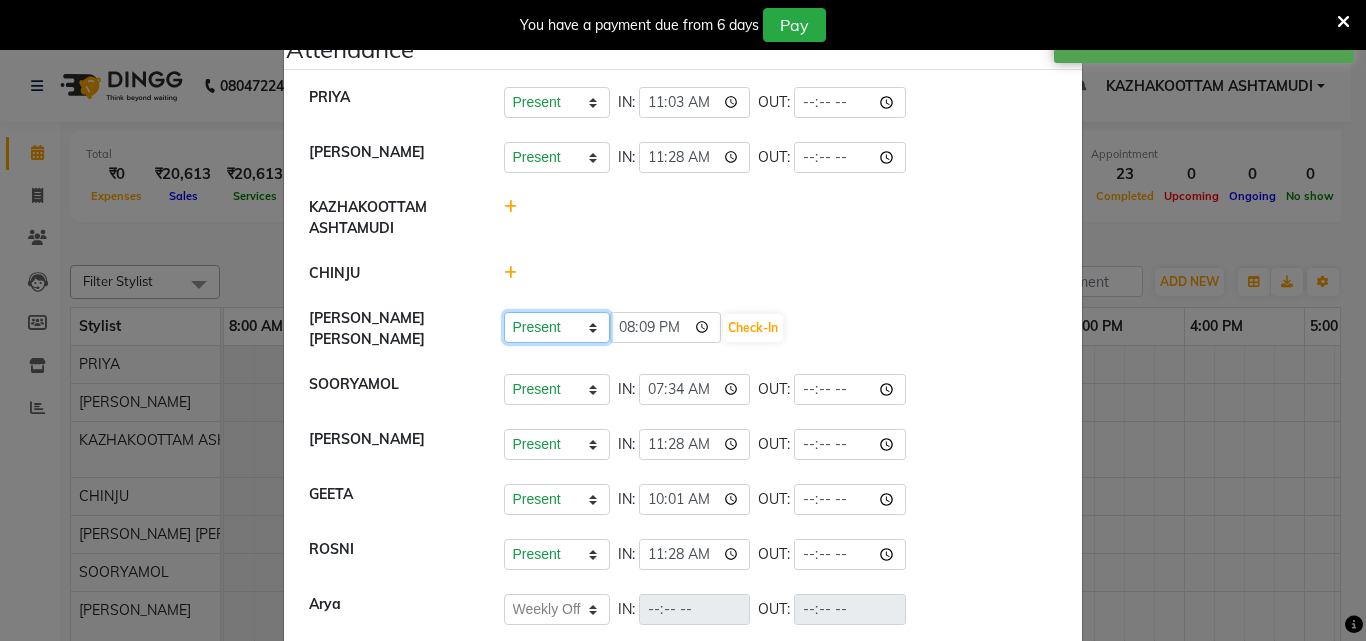 click on "Present Absent Late Half Day Weekly Off" 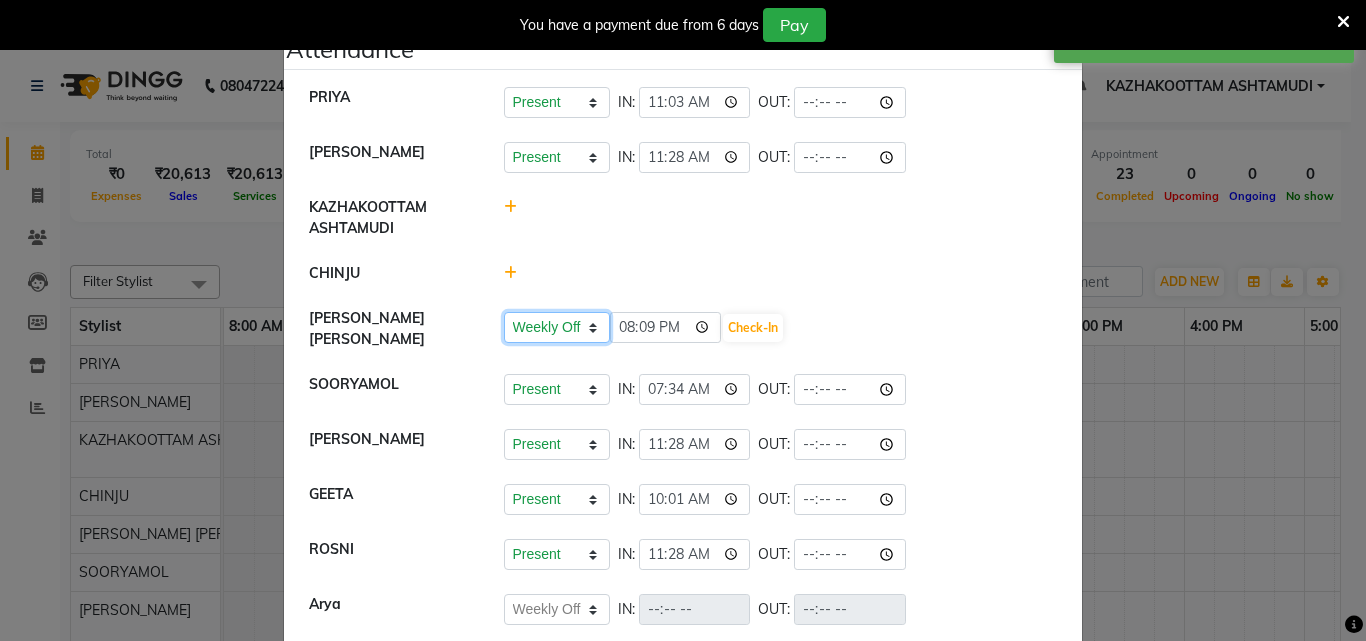 click on "Present Absent Late Half Day Weekly Off" 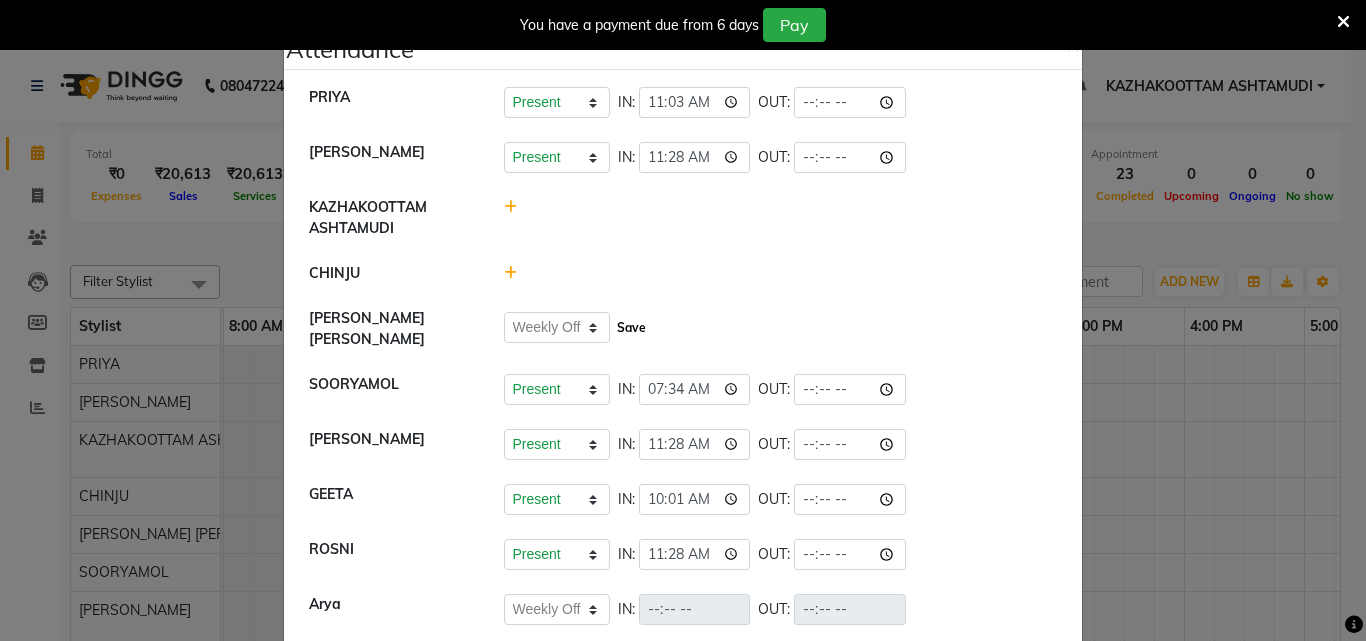 click on "Save" 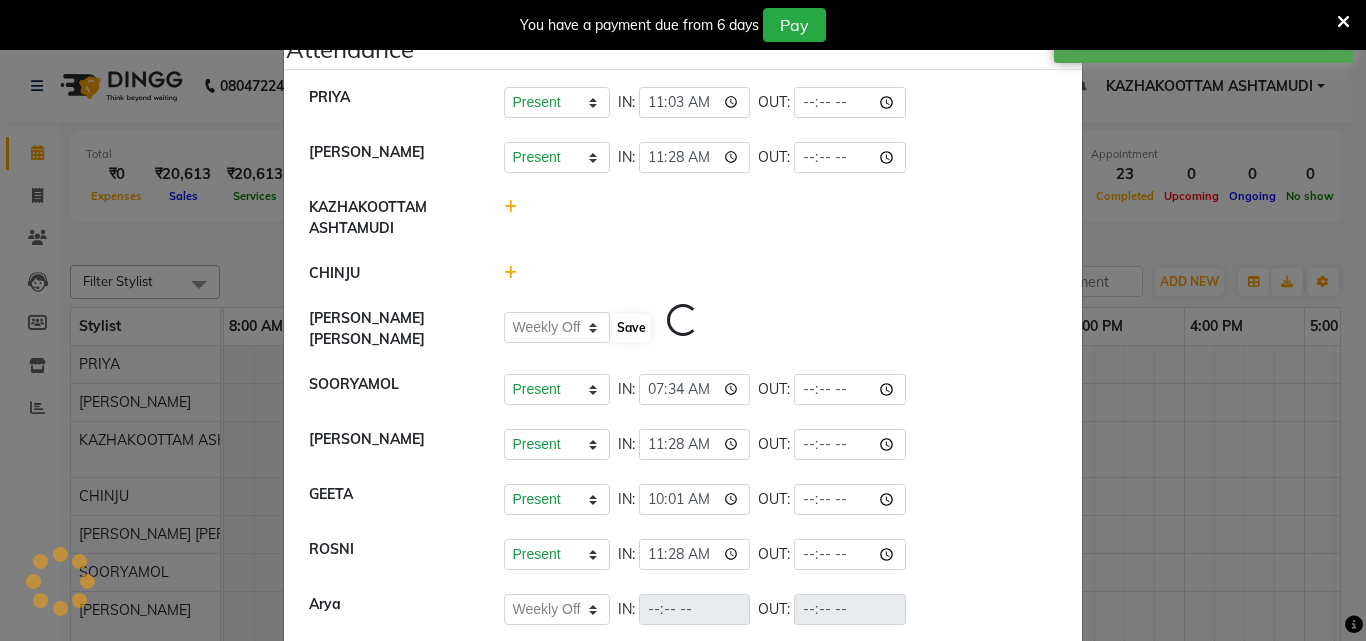 select on "W" 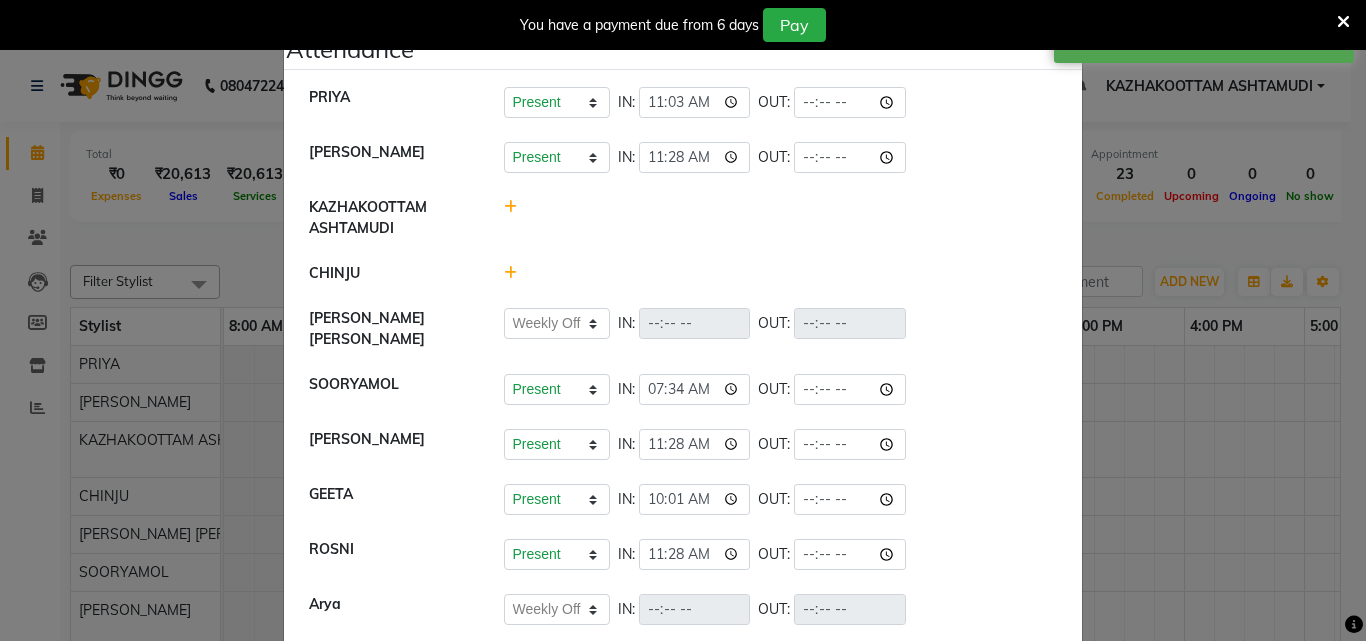 click 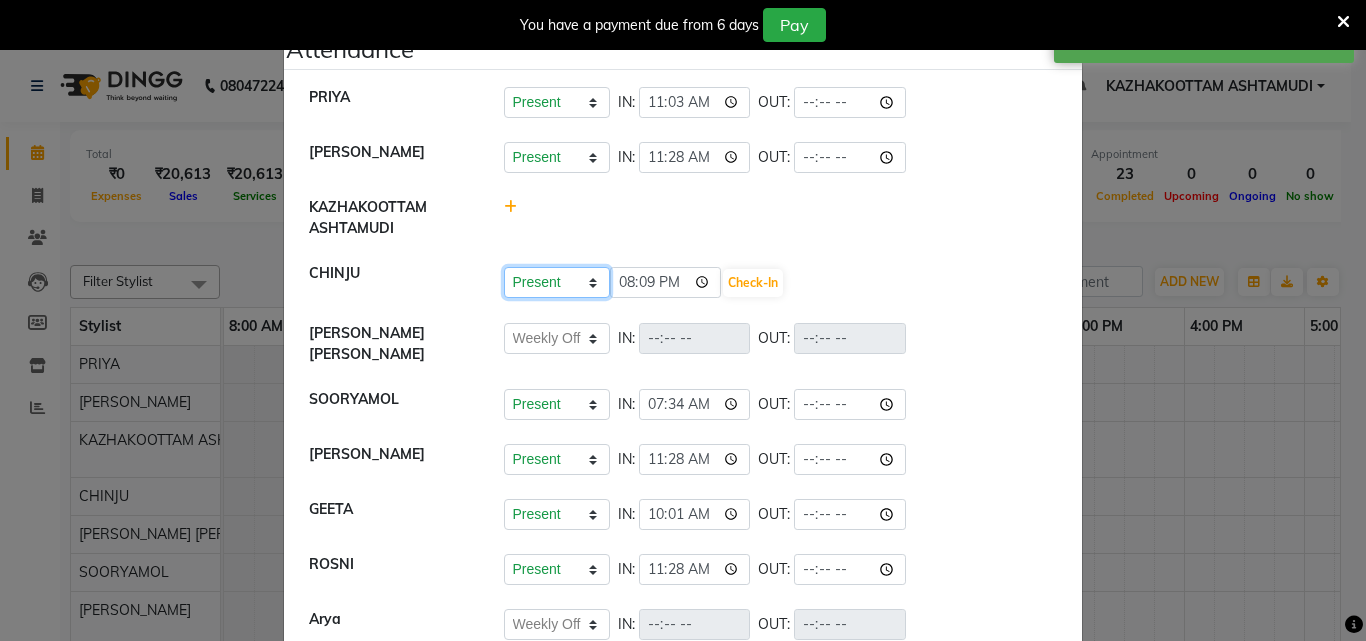 click on "Present Absent Late Half Day Weekly Off" 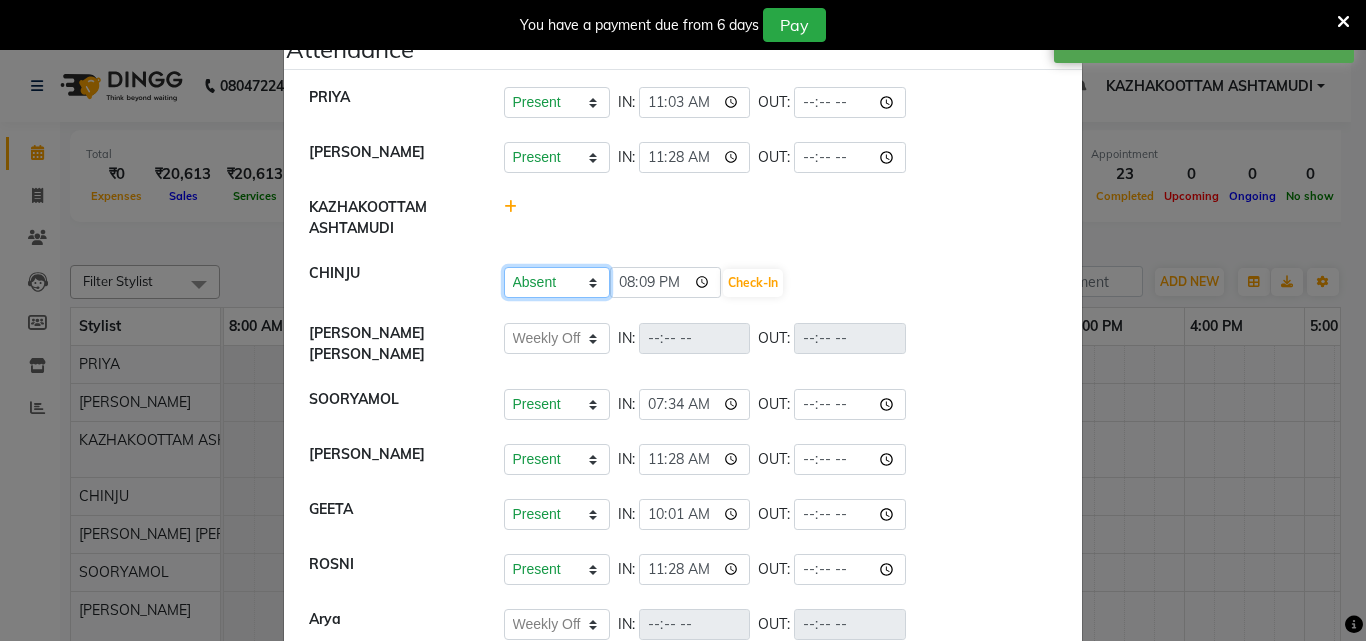 click on "Present Absent Late Half Day Weekly Off" 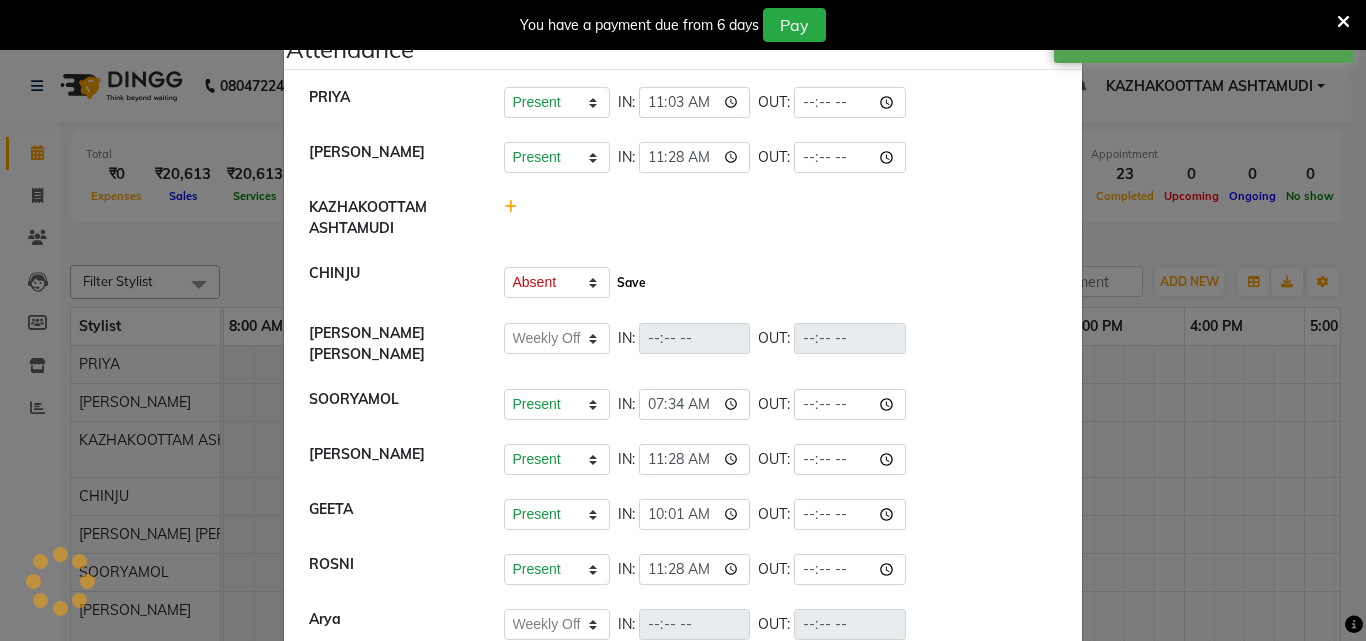 click on "Save" 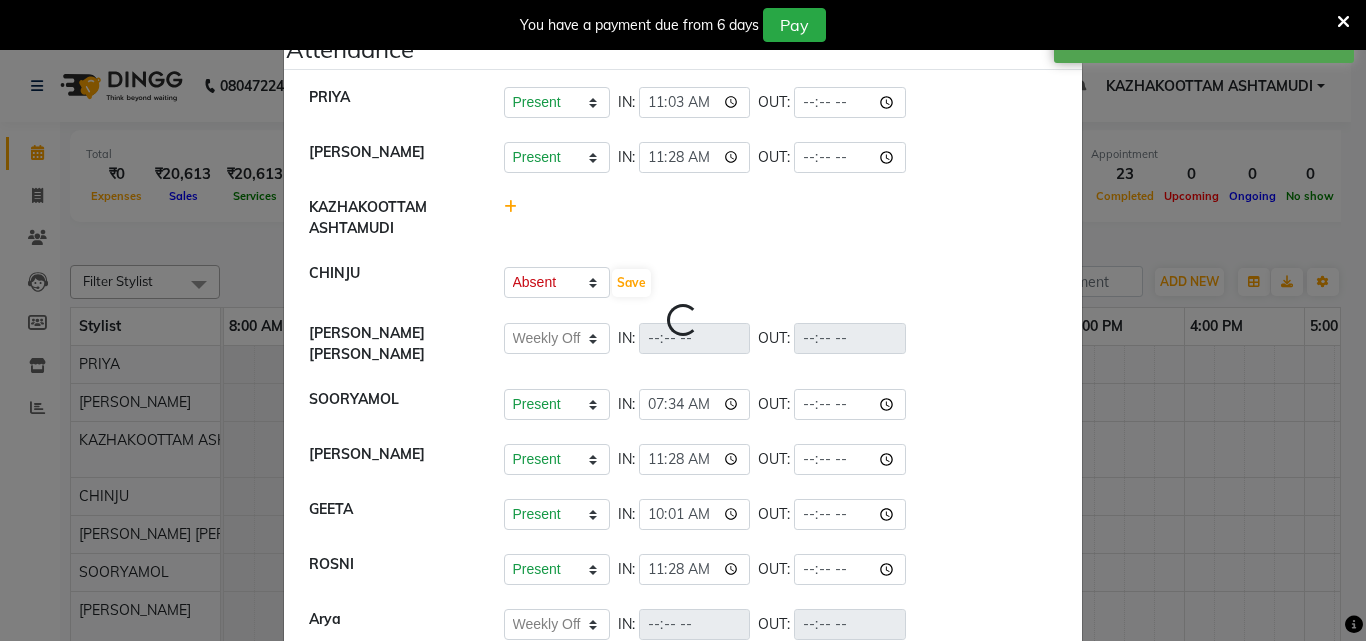 select on "A" 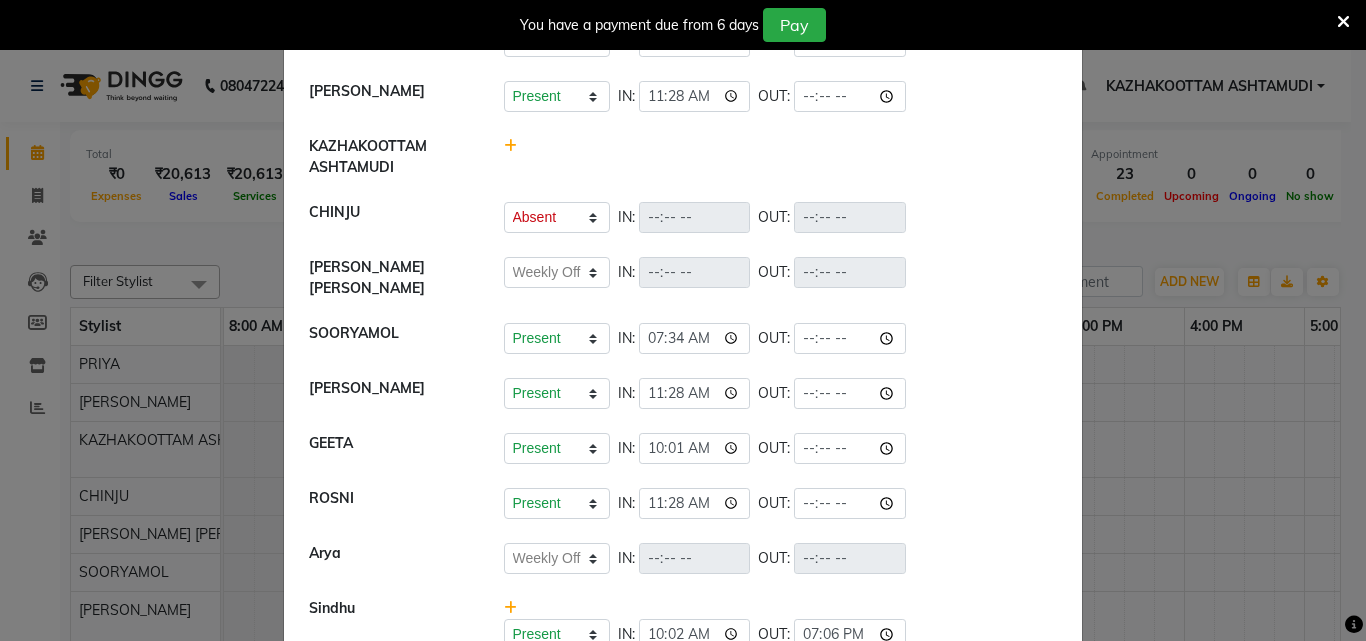 scroll, scrollTop: 0, scrollLeft: 0, axis: both 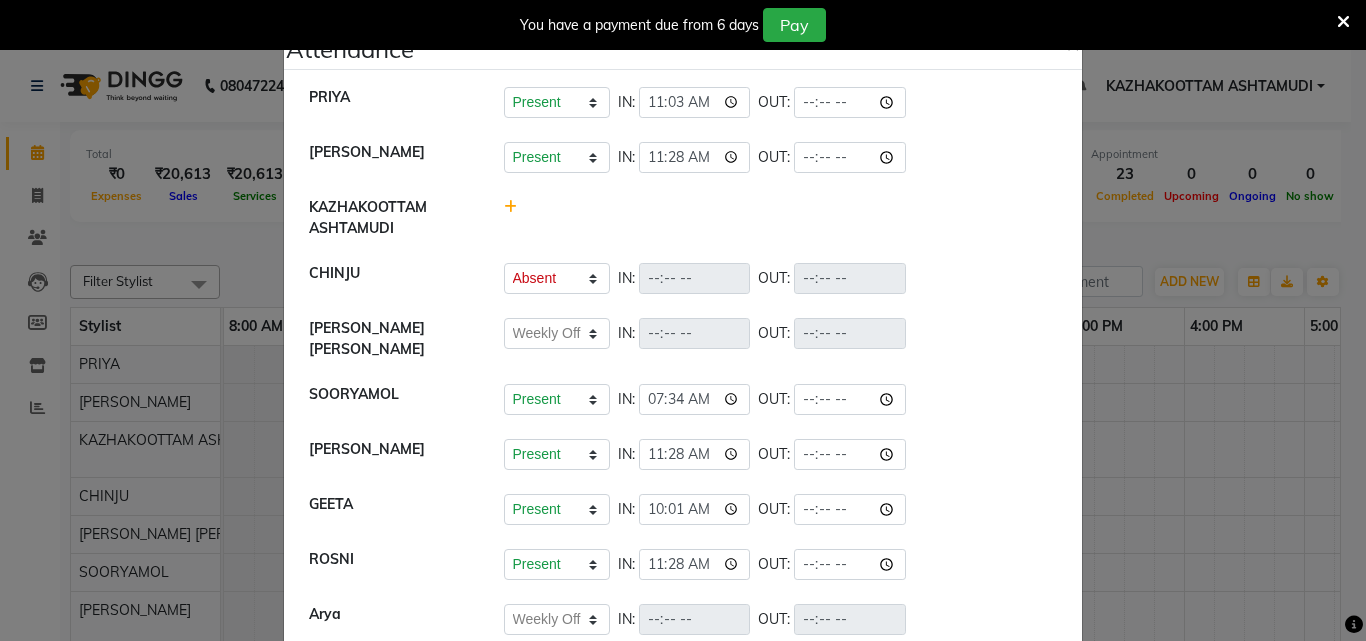 click on "You have a payment due from 6 days   Pay" at bounding box center (683, 25) 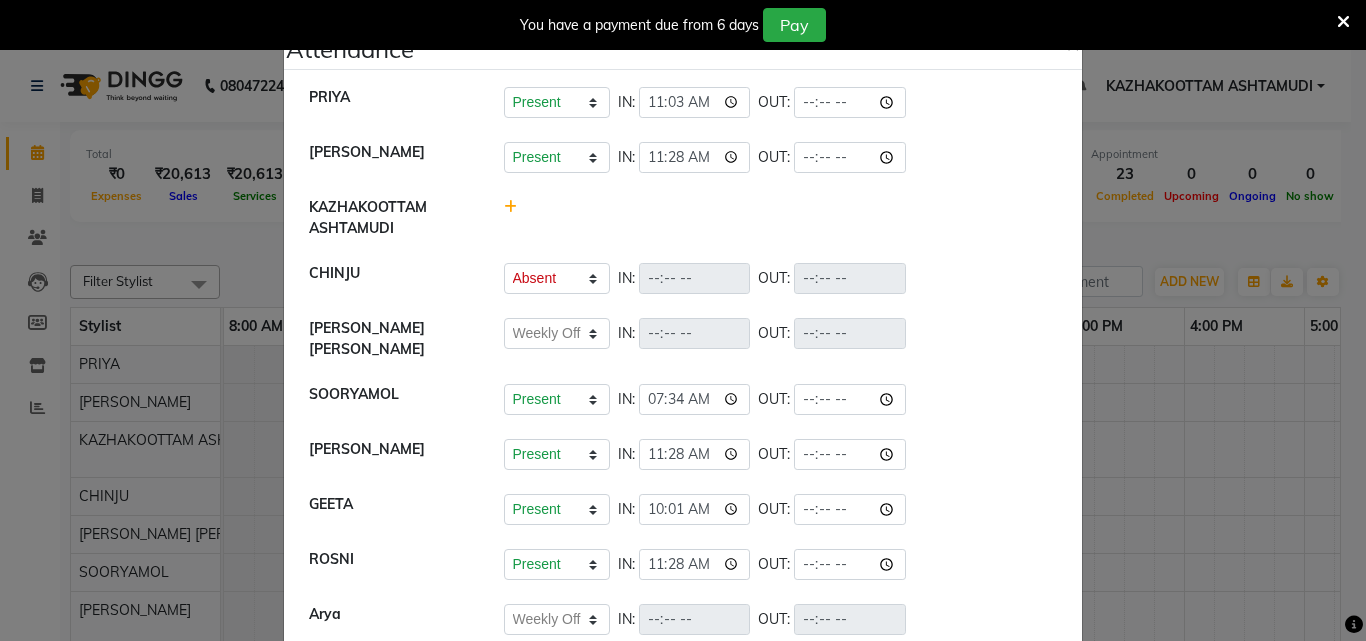 click on "Attendance ×" 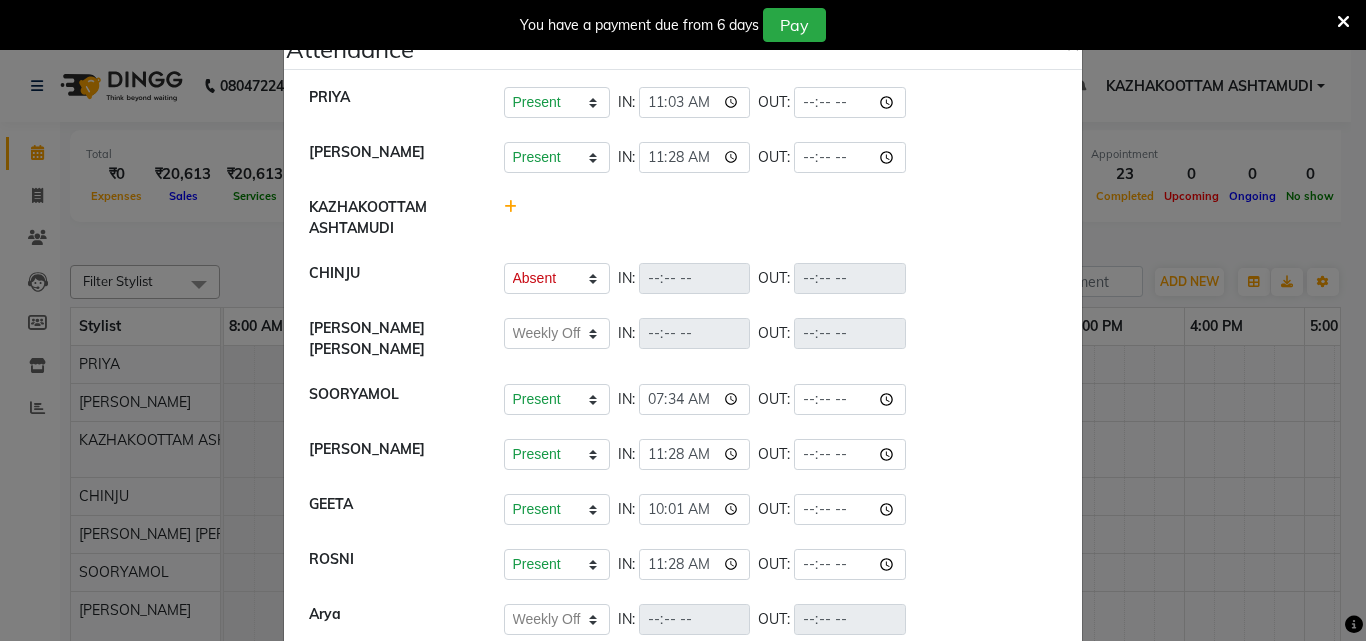 click on "Attendance ×" 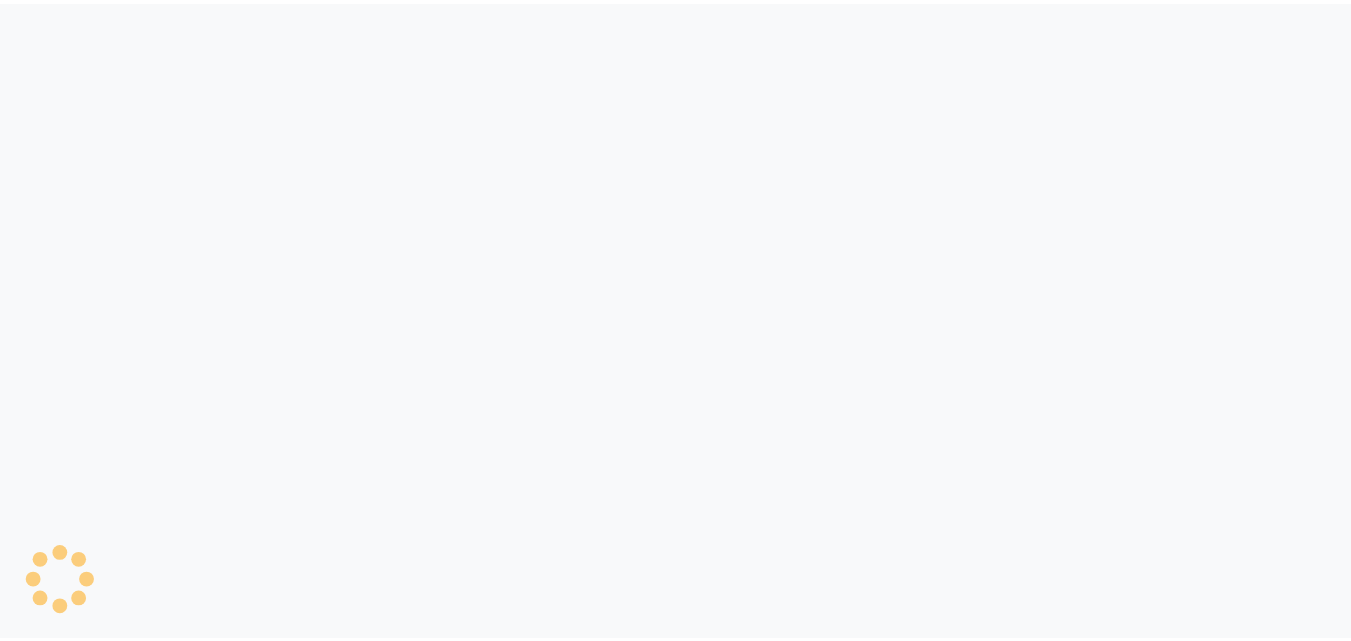 scroll, scrollTop: 0, scrollLeft: 0, axis: both 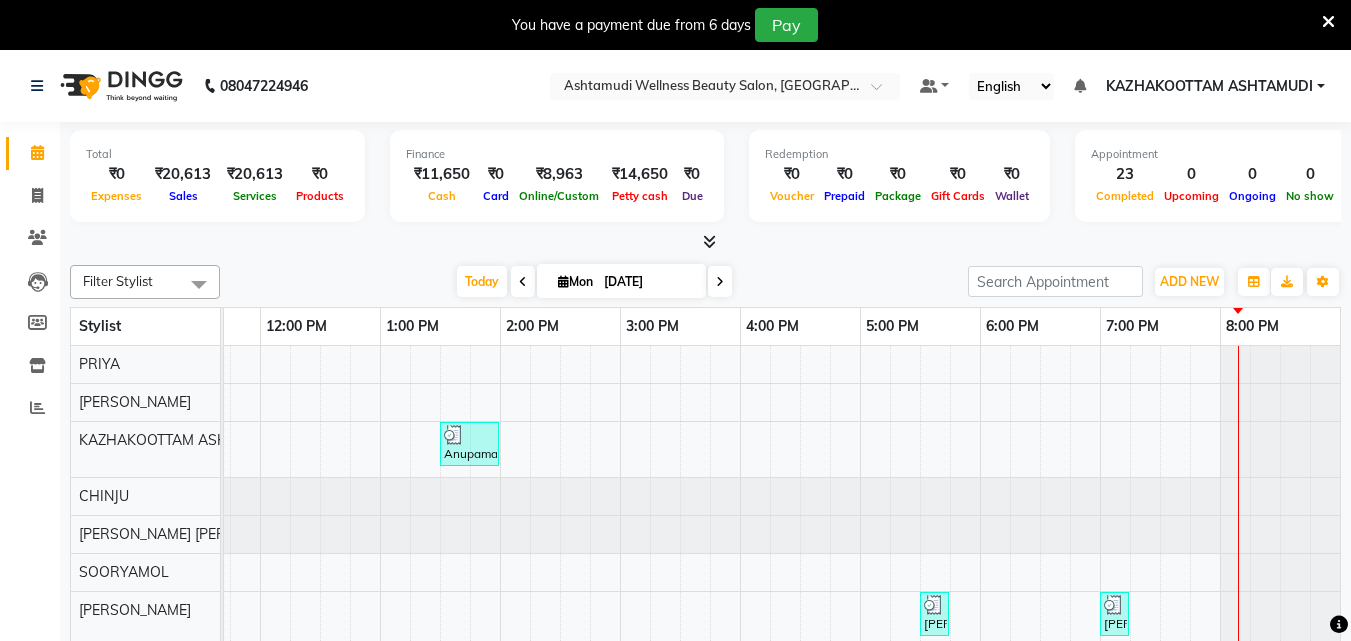 click on "Anupama, TK01, 01:30 PM-02:00 PM, Bridal Make up     swetha infosys, TK07, 05:30 PM-05:45 PM, Eyebrows Threading     ASWATHY infosys, TK13, 07:00 PM-07:15 PM, Eyebrows Threading     Shiji, TK06, 05:00 PM-05:15 PM, Eyebrows Threading     Shiji, TK06, 05:15 PM-05:30 PM, Forehead Threading     Anjali, TK09, 06:30 PM-08:00 PM, Normal Hair Cut,Hair Cut With Fringes     angita, TK02, 01:00 PM-01:30 PM, Upper Lip Waxing     angita, TK02, 01:30 PM-02:00 PM, Upper Lip Waxing     angita, TK02, 02:00 PM-02:15 PM, Eyebrows Threading     angita, TK02, 02:15 PM-02:30 PM, Forehead Threading     namitha, TK03, 02:45 PM-03:00 PM, Eyebrows Threading     anu, TK14, 05:30 PM-06:00 PM, Child Cut     Aiswarya INFOSYS, TK16, 07:30 PM-07:45 PM, Eyebrows Threading     SREELEKSHMI, TK10, 05:45 PM-07:30 PM, Keratin Spa,Eyebrows Threading,Upper Lip Threading     aparna, TK04, 01:45 PM-03:30 PM, Half Leg D tan,Full Hand D Tan,D-Tan Cleanup     ASWATHY, TK05, 03:30 PM-03:45 PM, Eyebrows Threading" at bounding box center [560, 672] 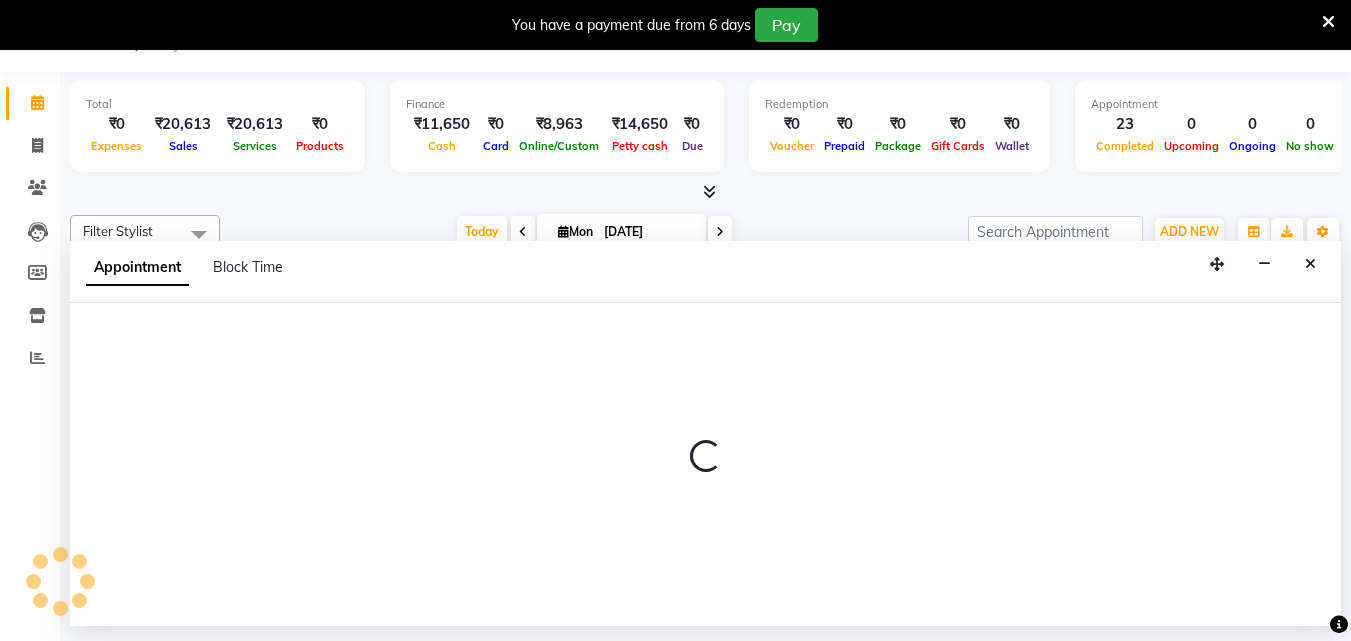 select on "27414" 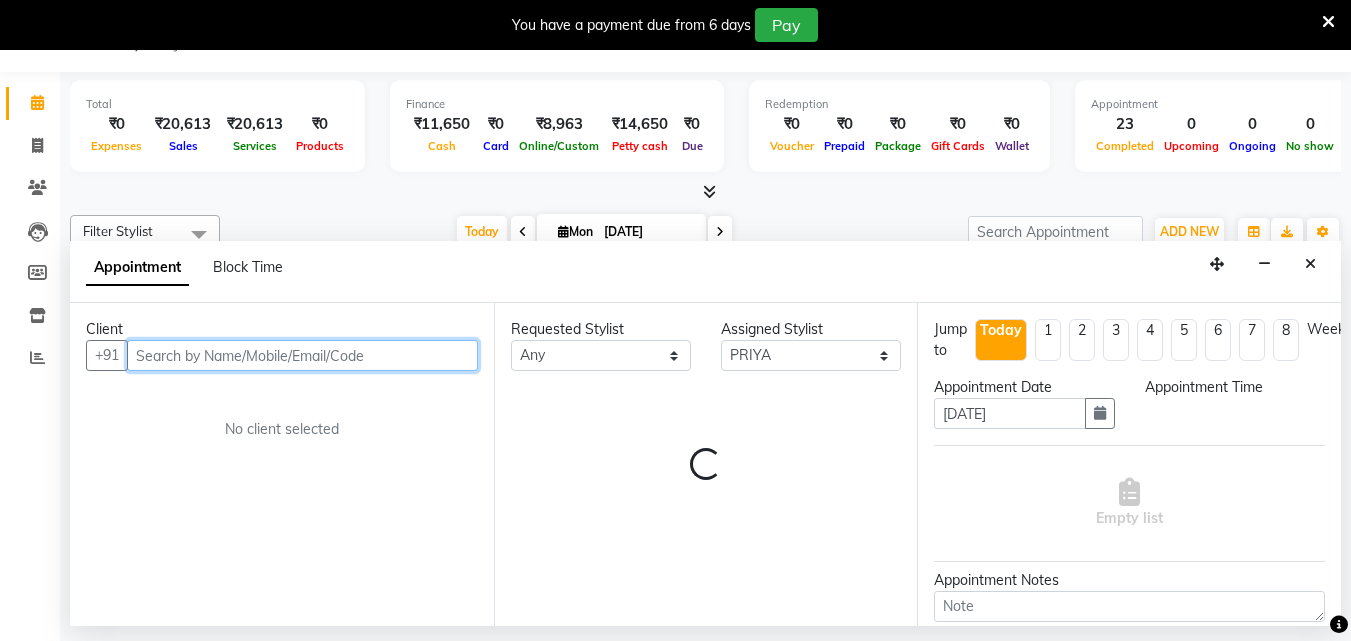select on "1155" 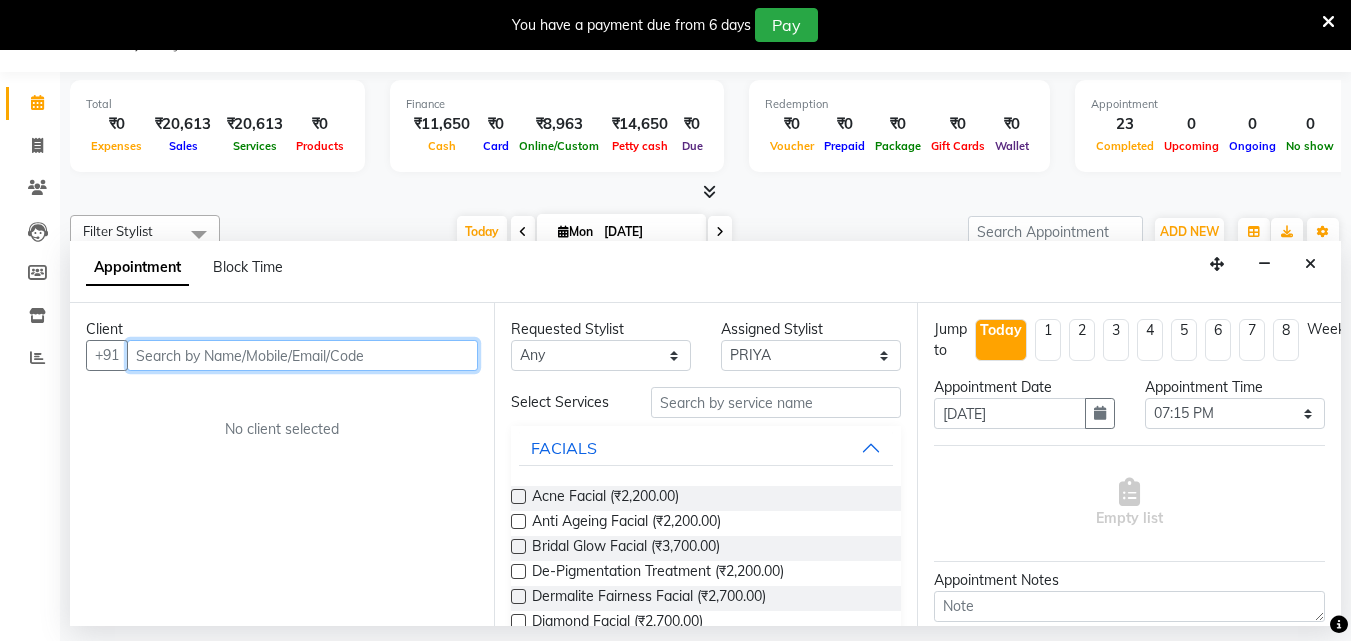click at bounding box center (302, 355) 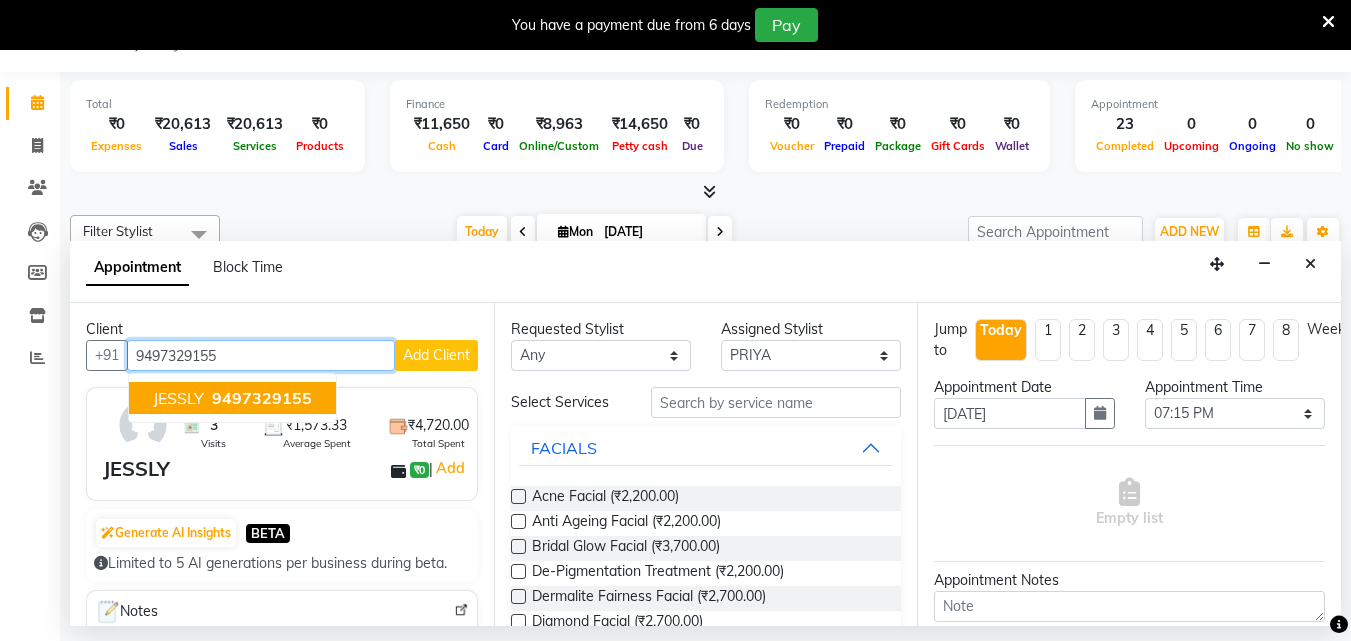 drag, startPoint x: 294, startPoint y: 397, endPoint x: 332, endPoint y: 389, distance: 38.832977 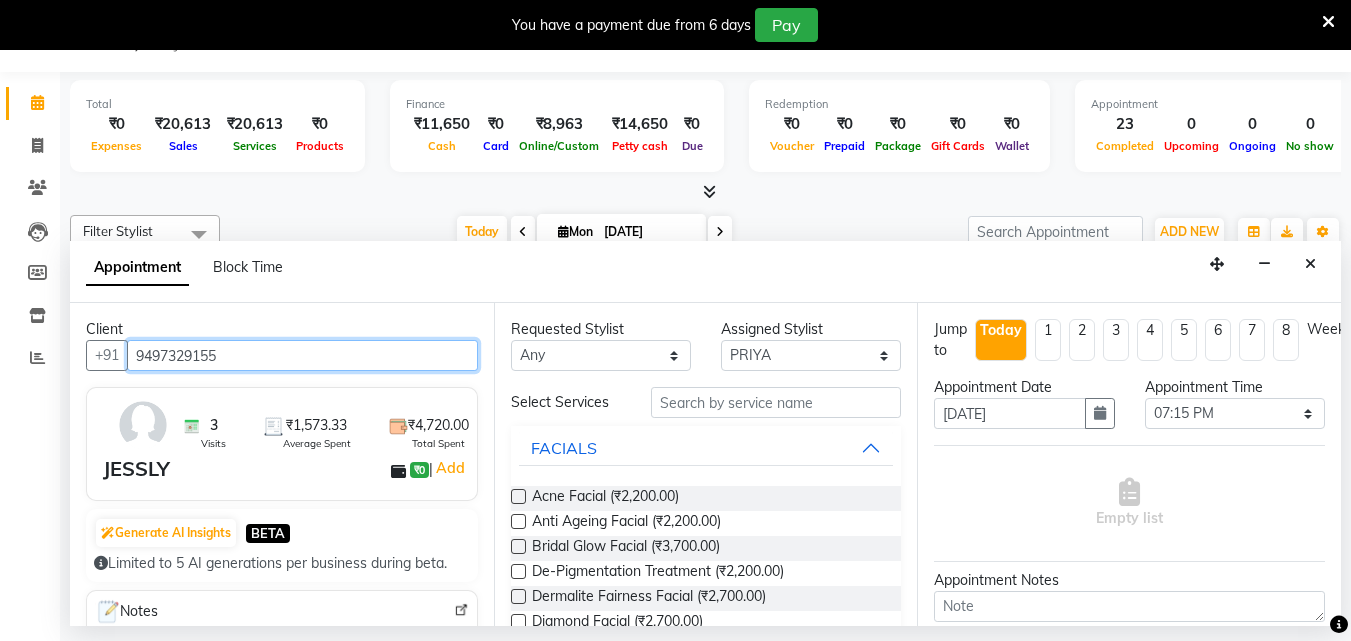 type on "9497329155" 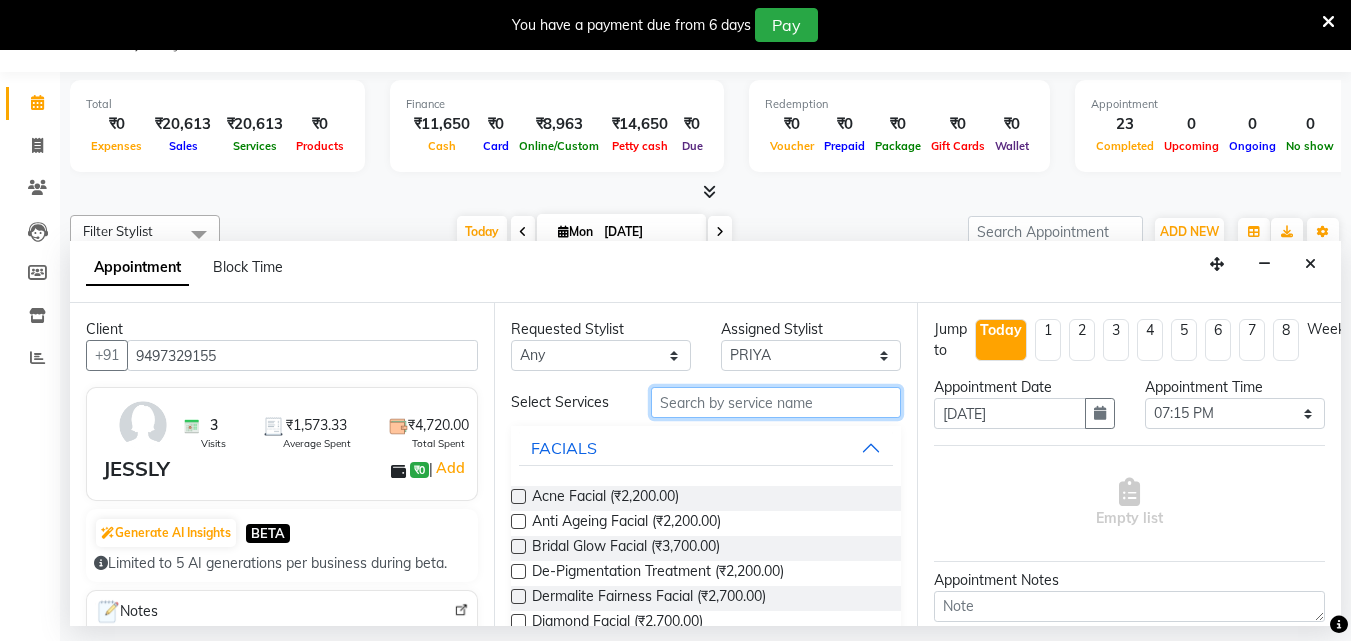 click at bounding box center [776, 402] 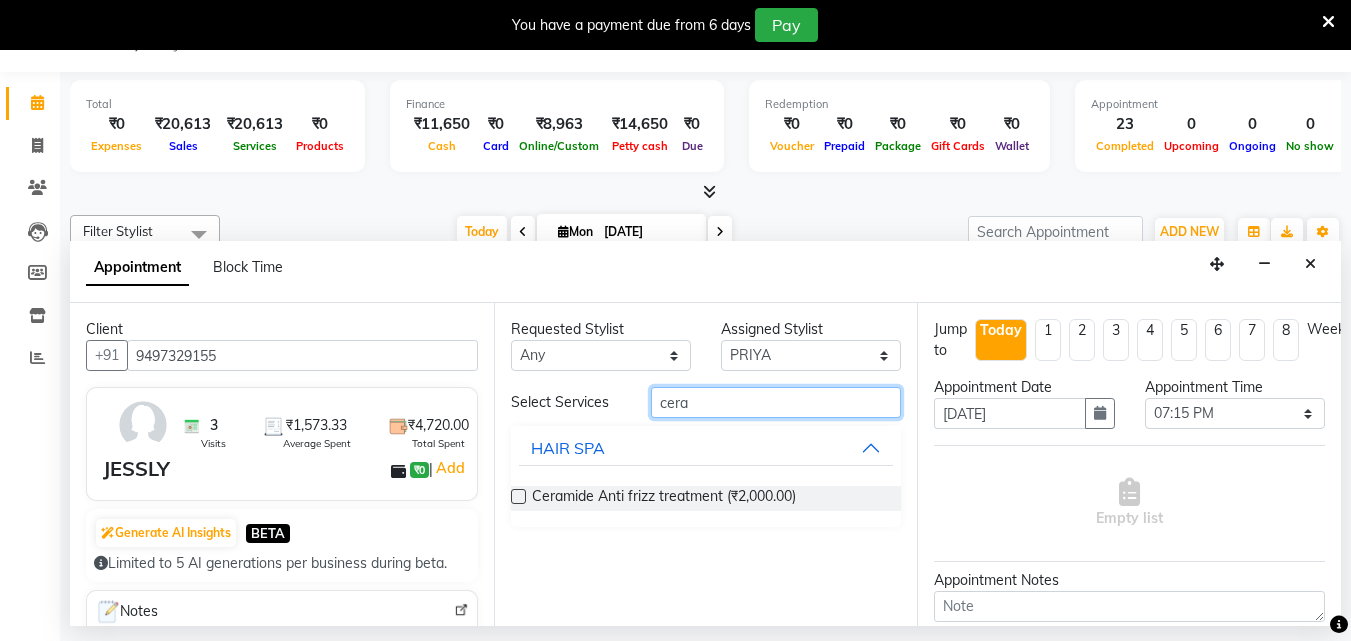 type on "cera" 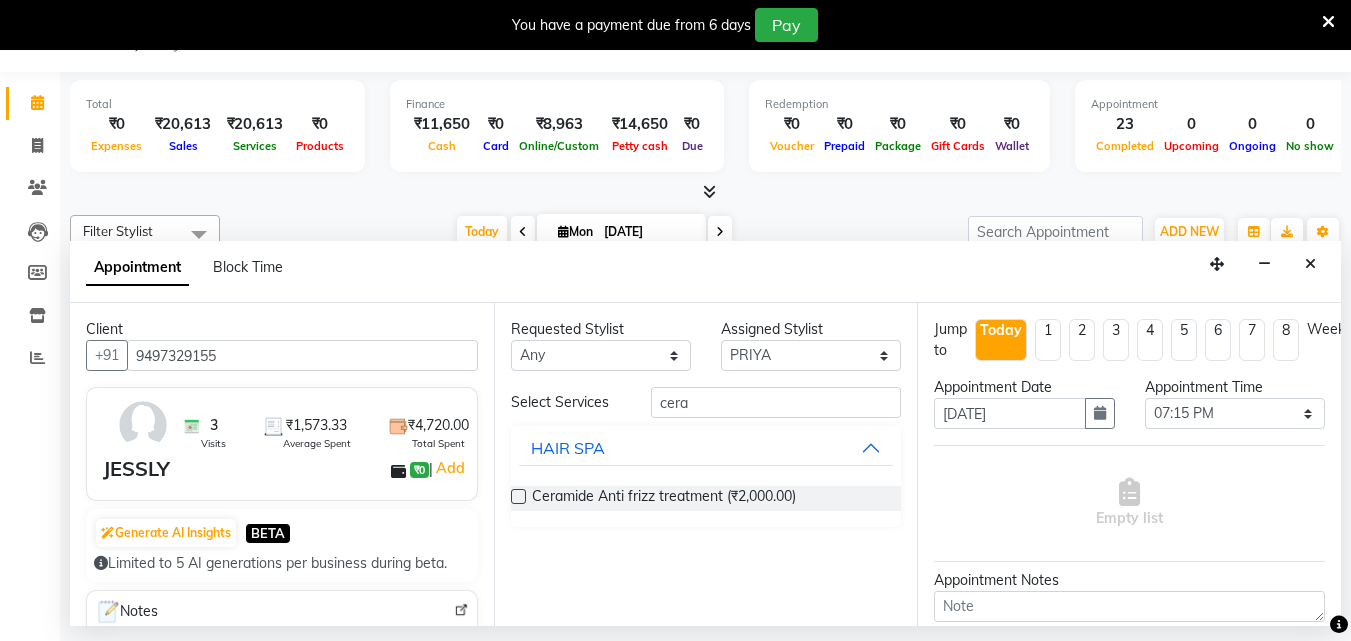 click at bounding box center [518, 496] 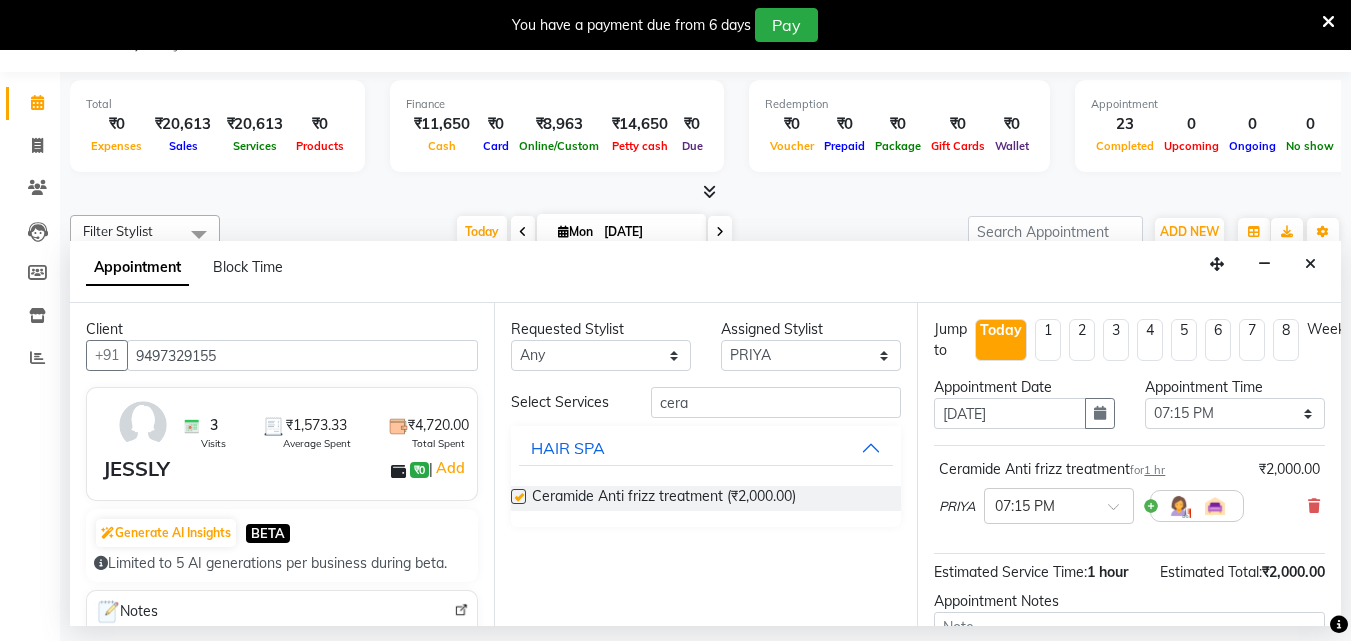 checkbox on "false" 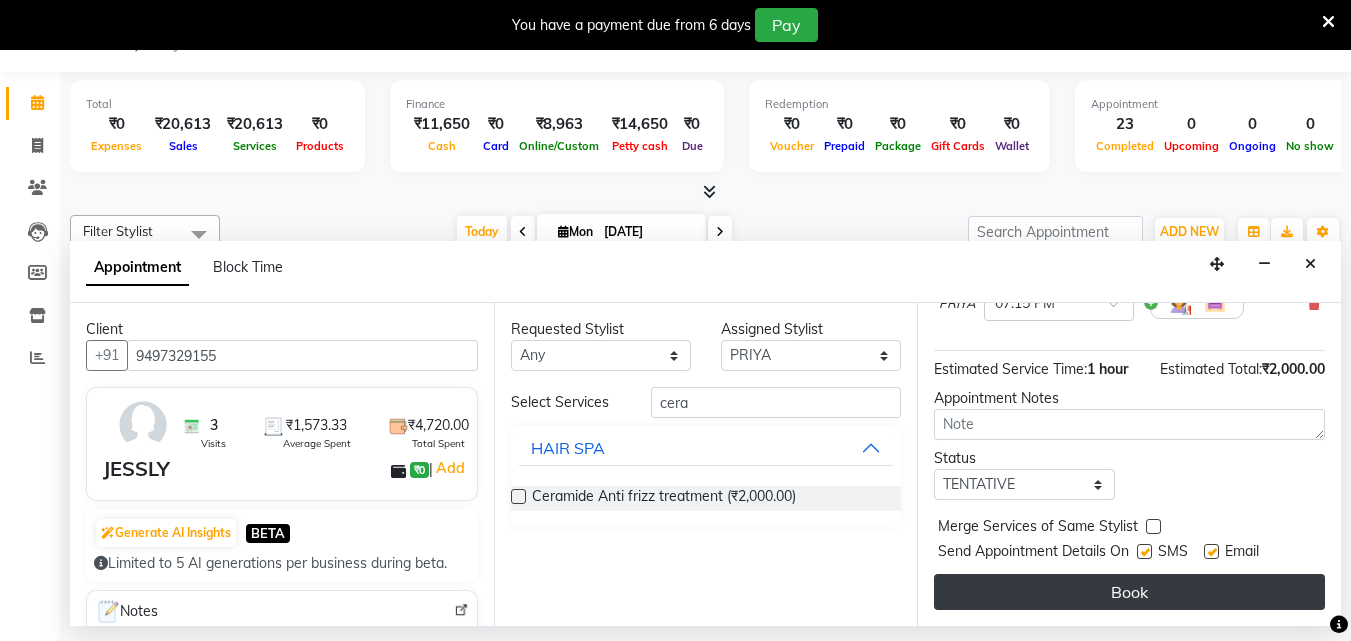 click on "Book" at bounding box center (1129, 592) 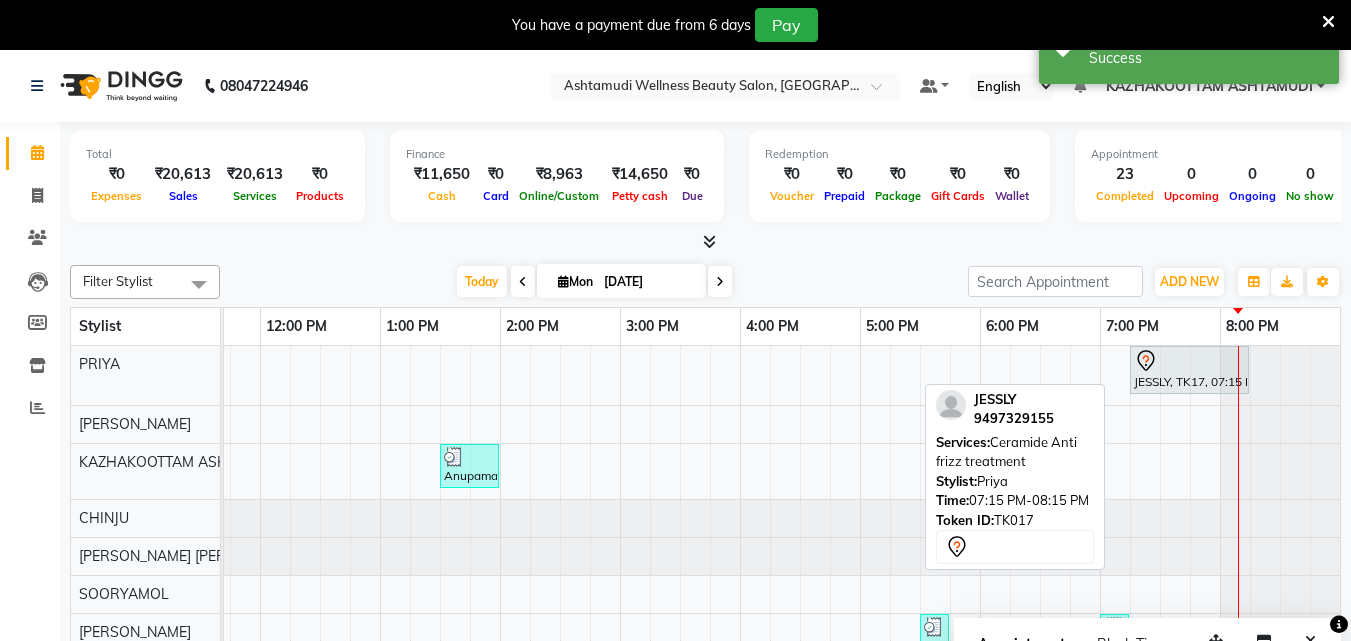 click at bounding box center [1189, 361] 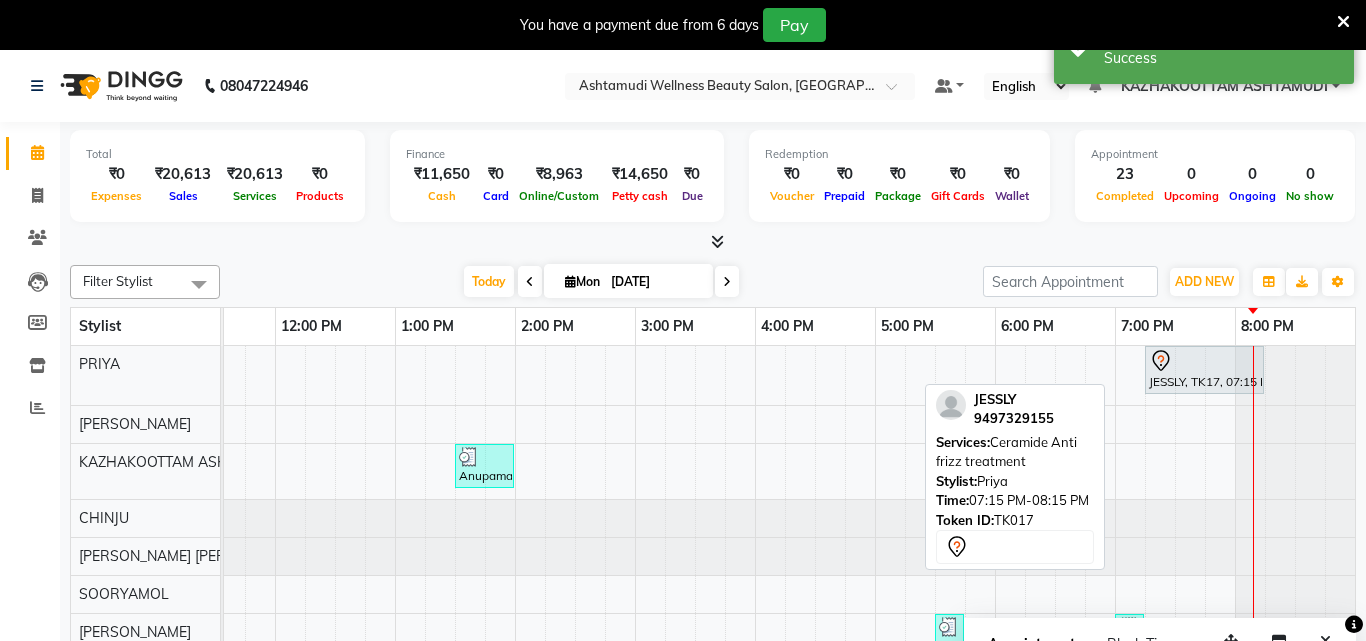 select on "7" 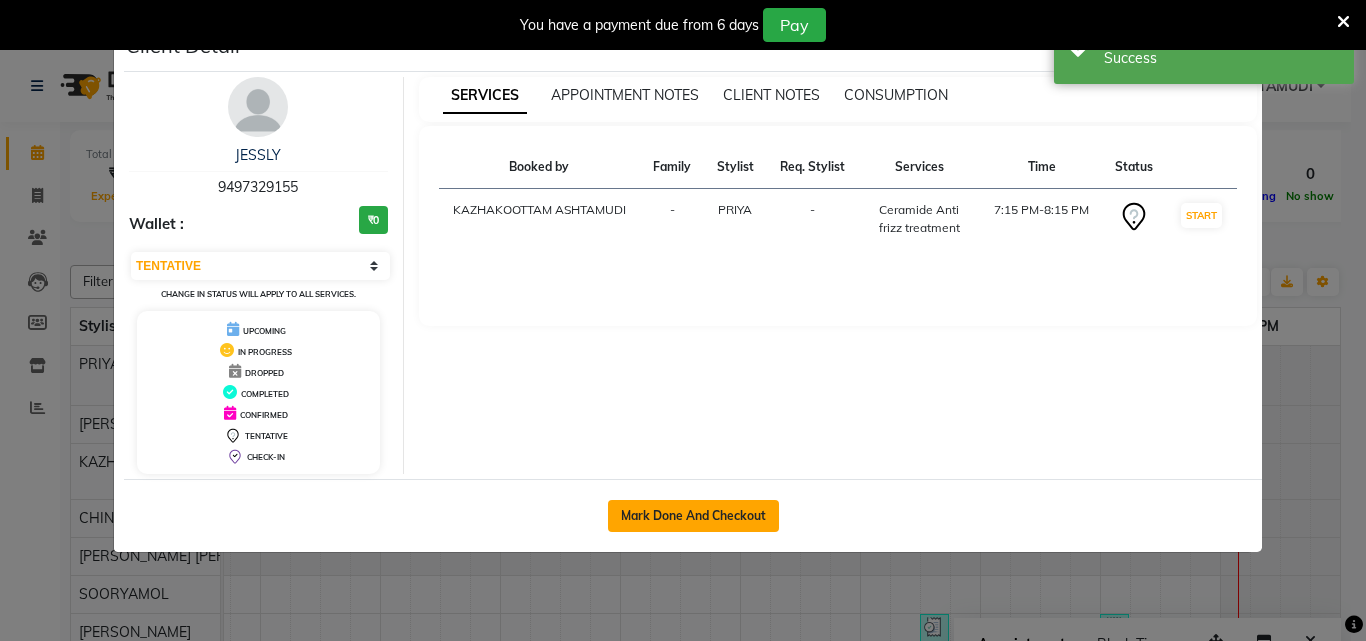drag, startPoint x: 730, startPoint y: 513, endPoint x: 717, endPoint y: 513, distance: 13 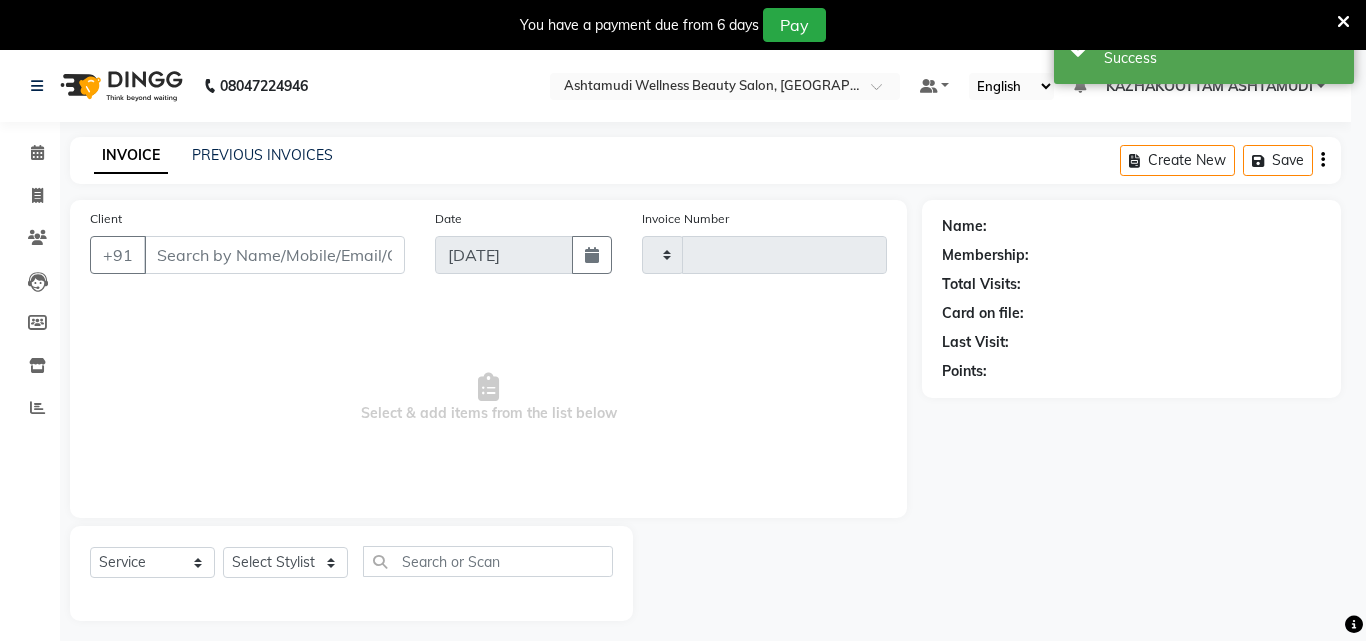 type on "2271" 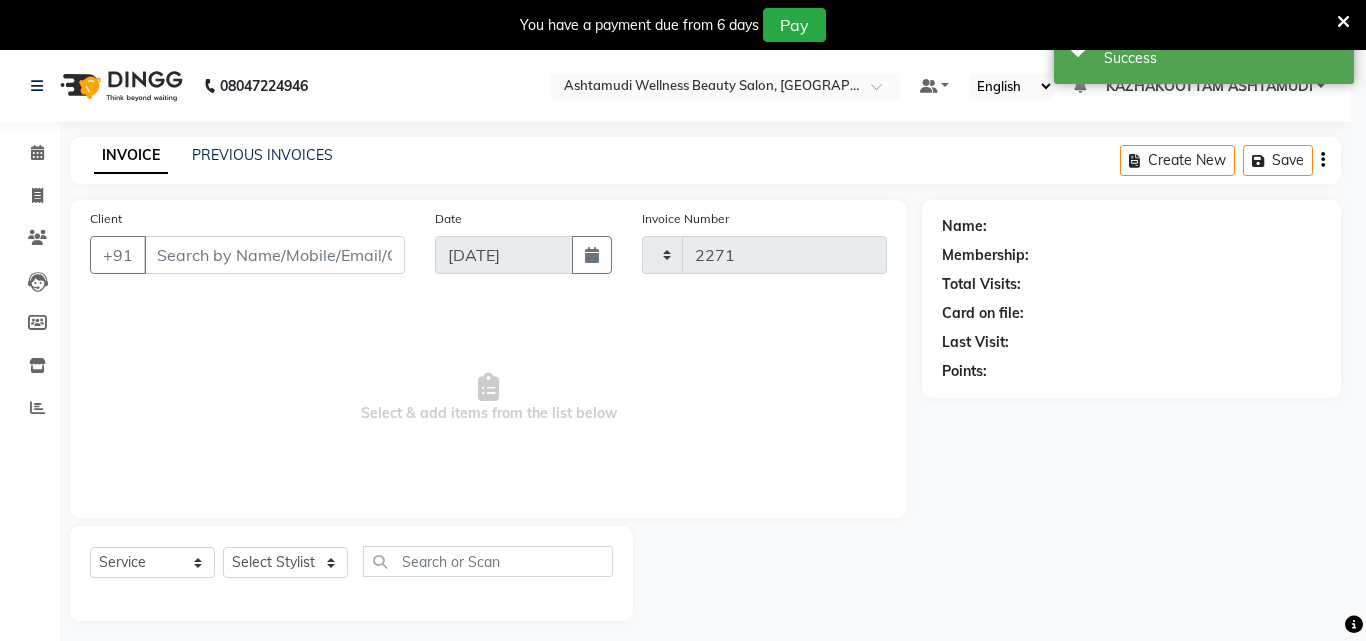 select on "4662" 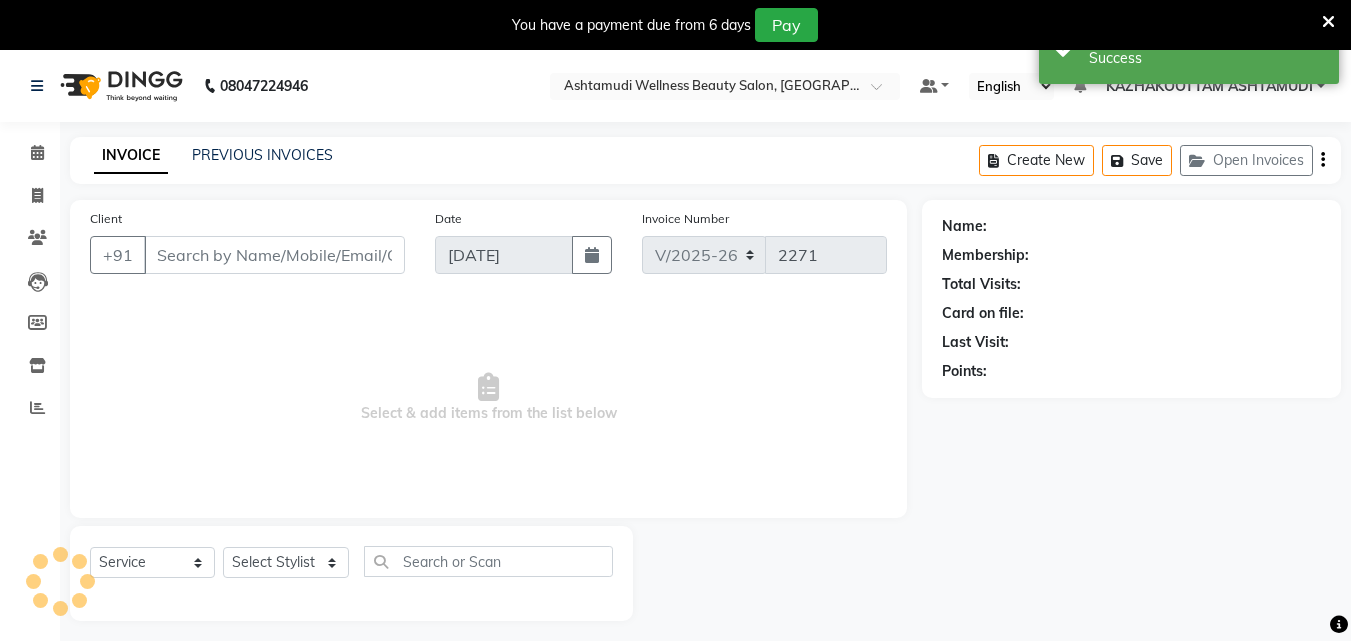 type on "9497329155" 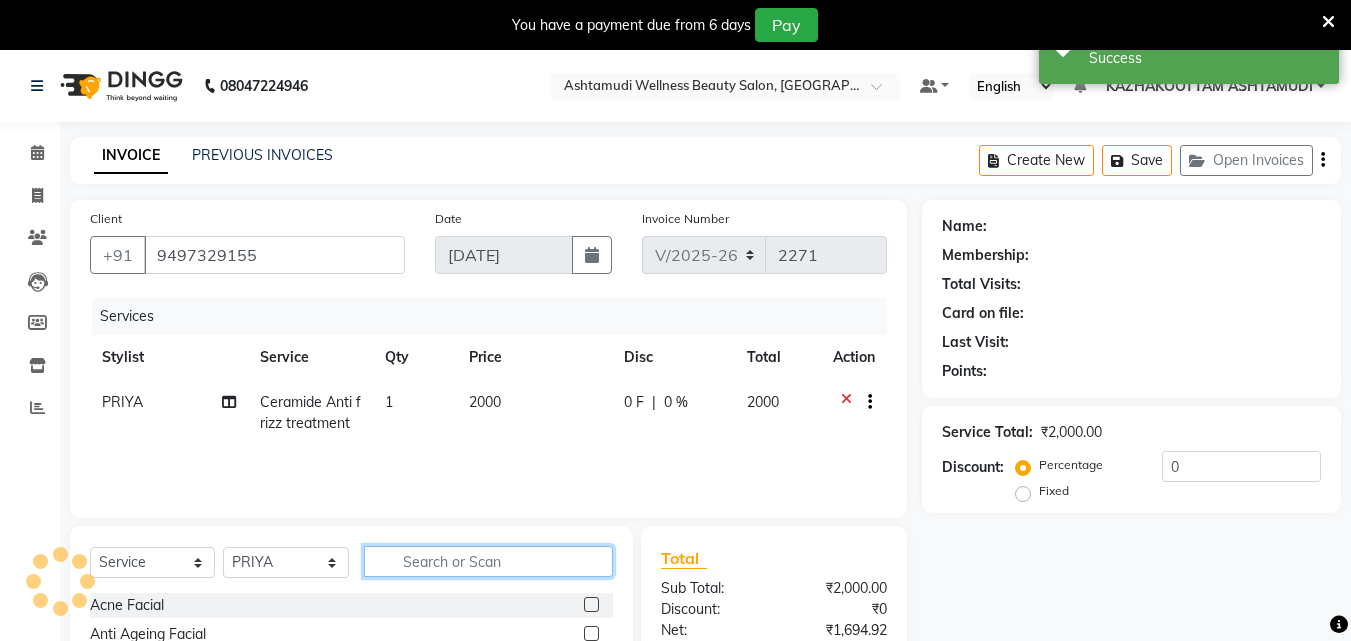 click 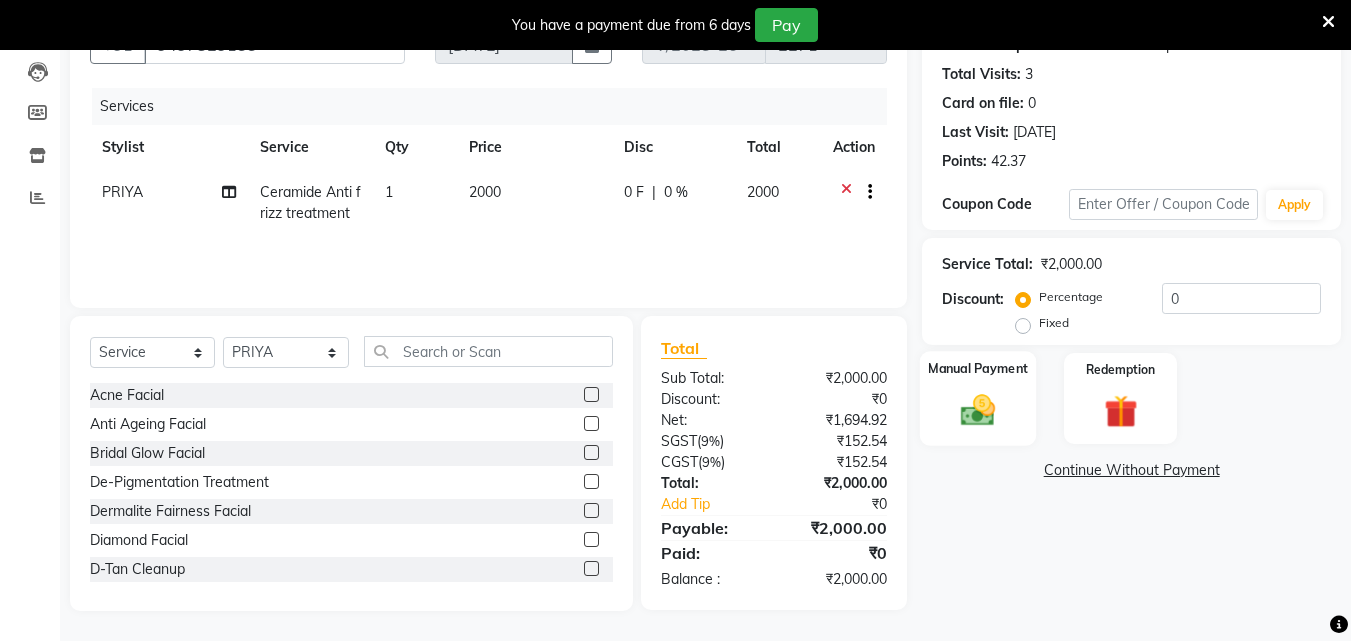 click 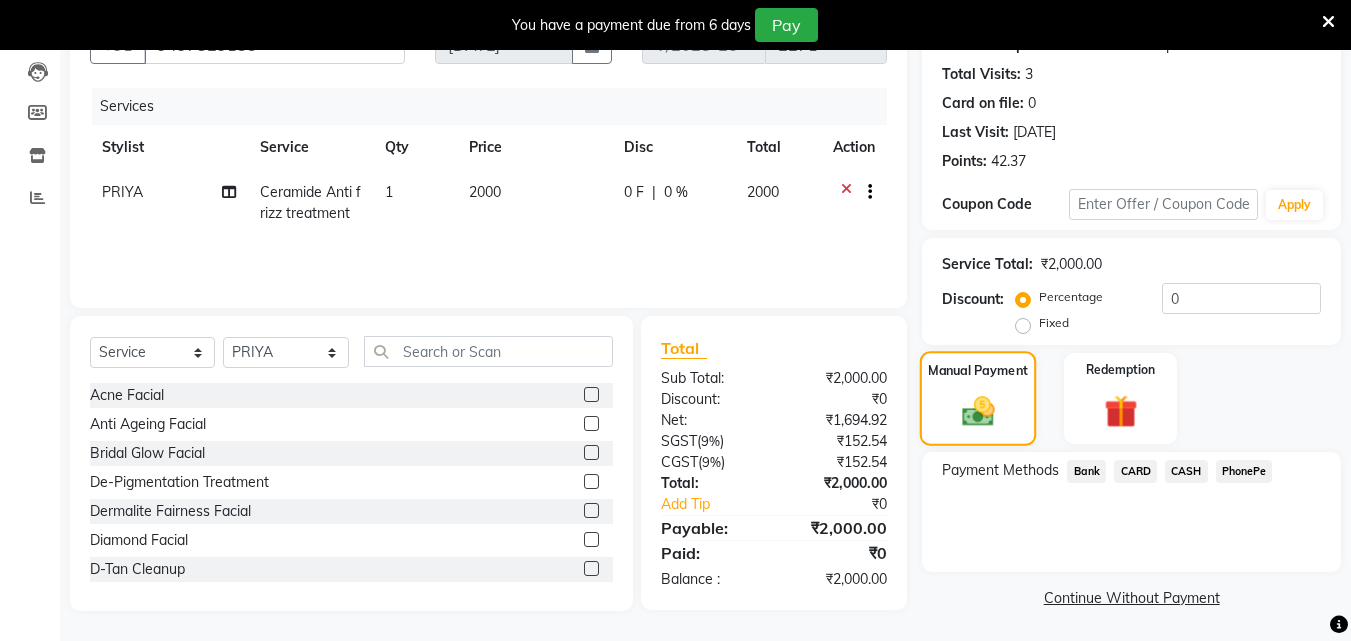 click 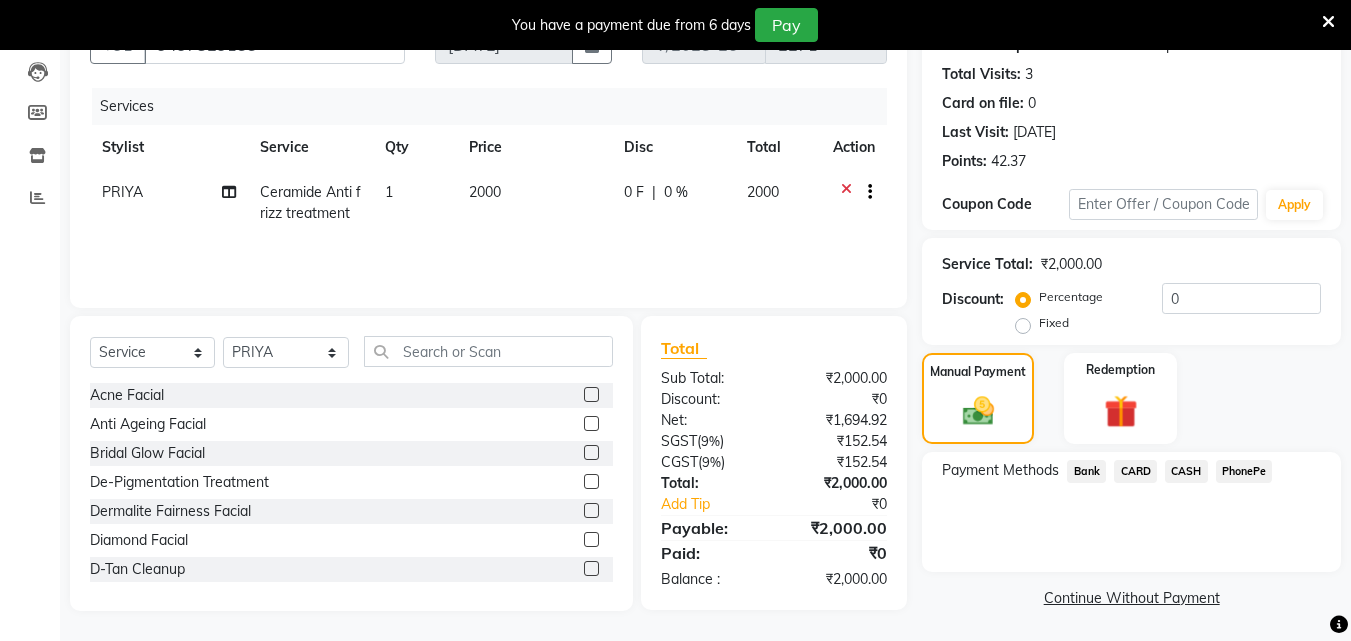 click on "PhonePe" 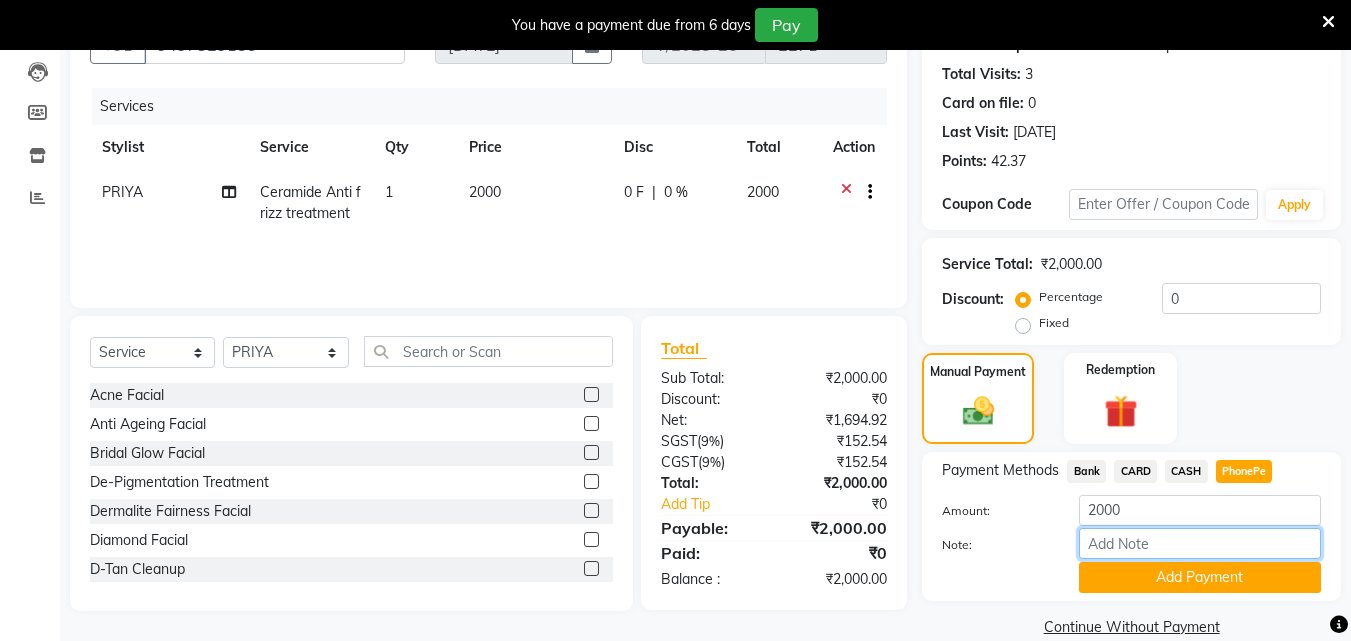 click on "Note:" at bounding box center [1200, 543] 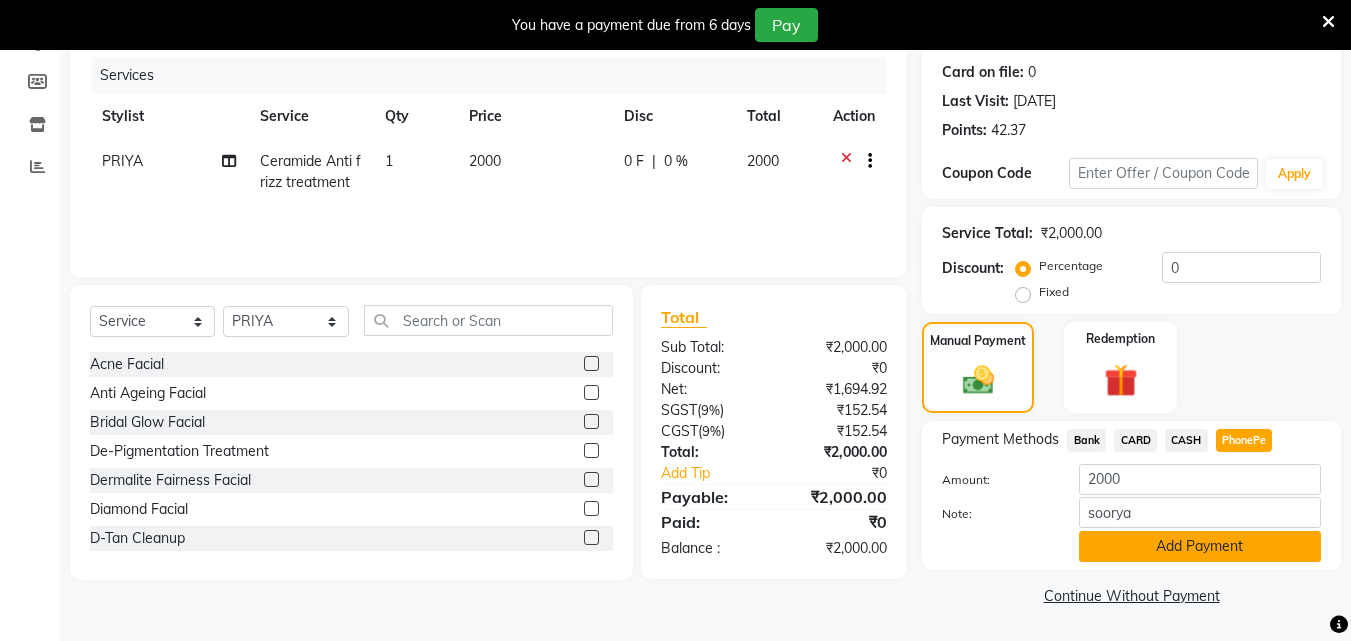 click on "Add Payment" 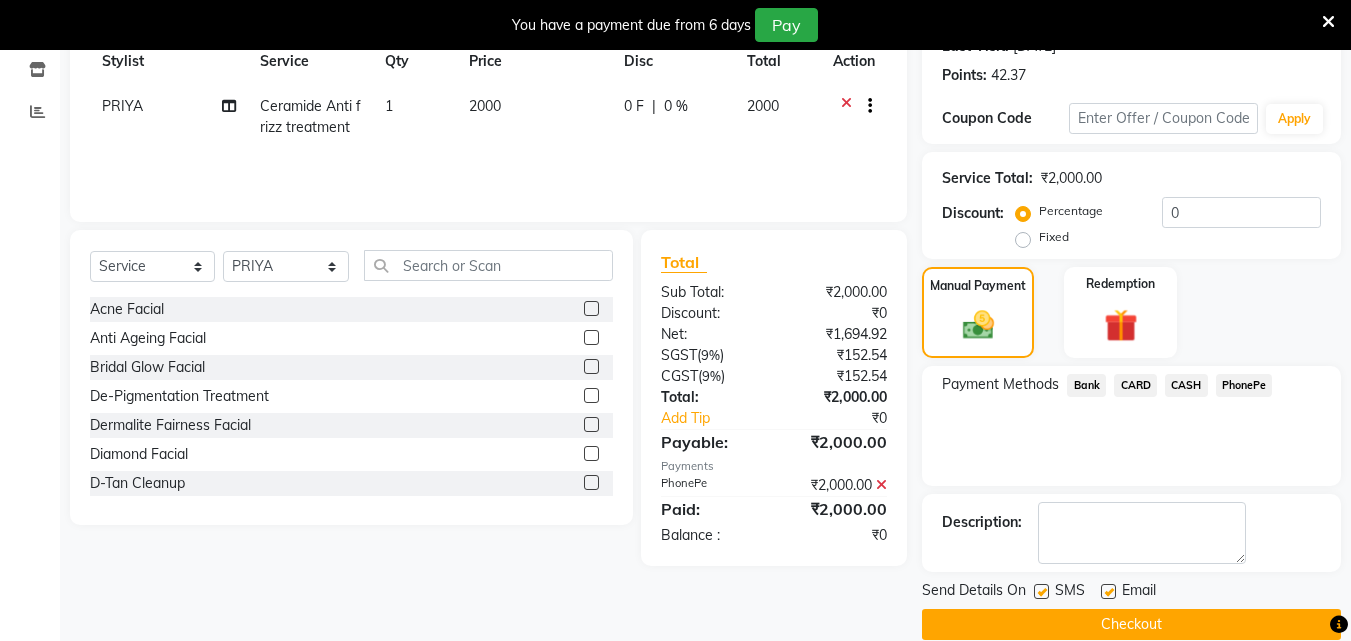 scroll, scrollTop: 325, scrollLeft: 0, axis: vertical 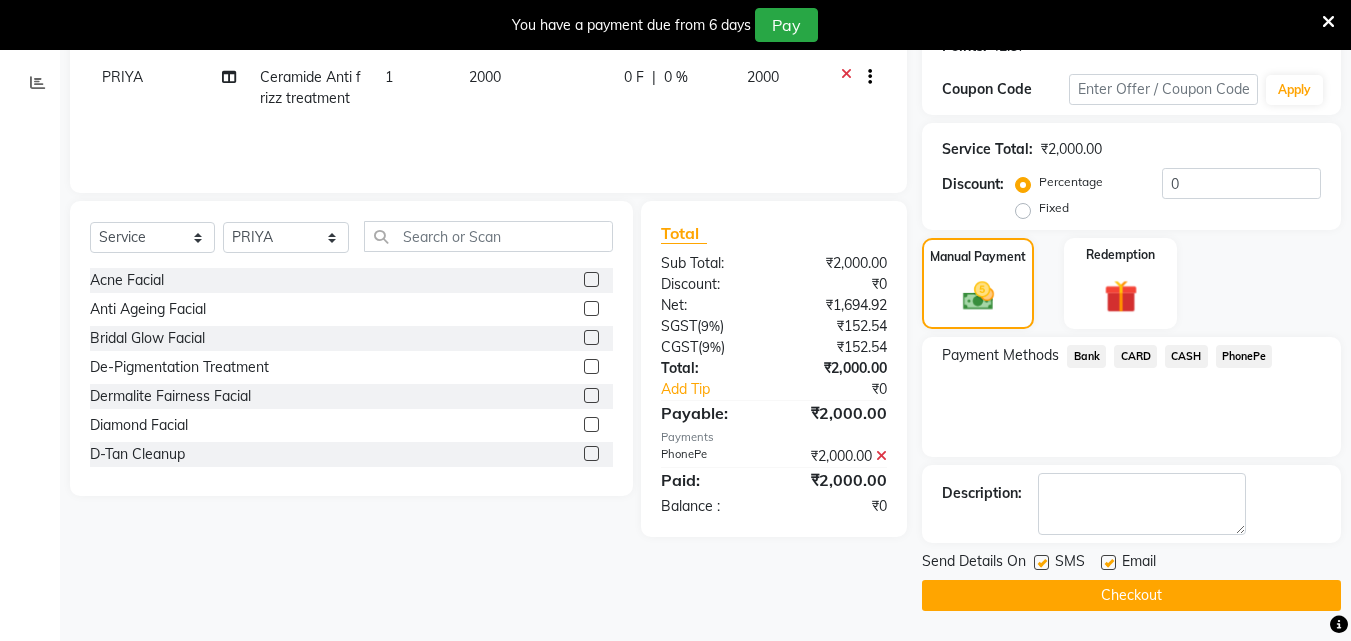 click 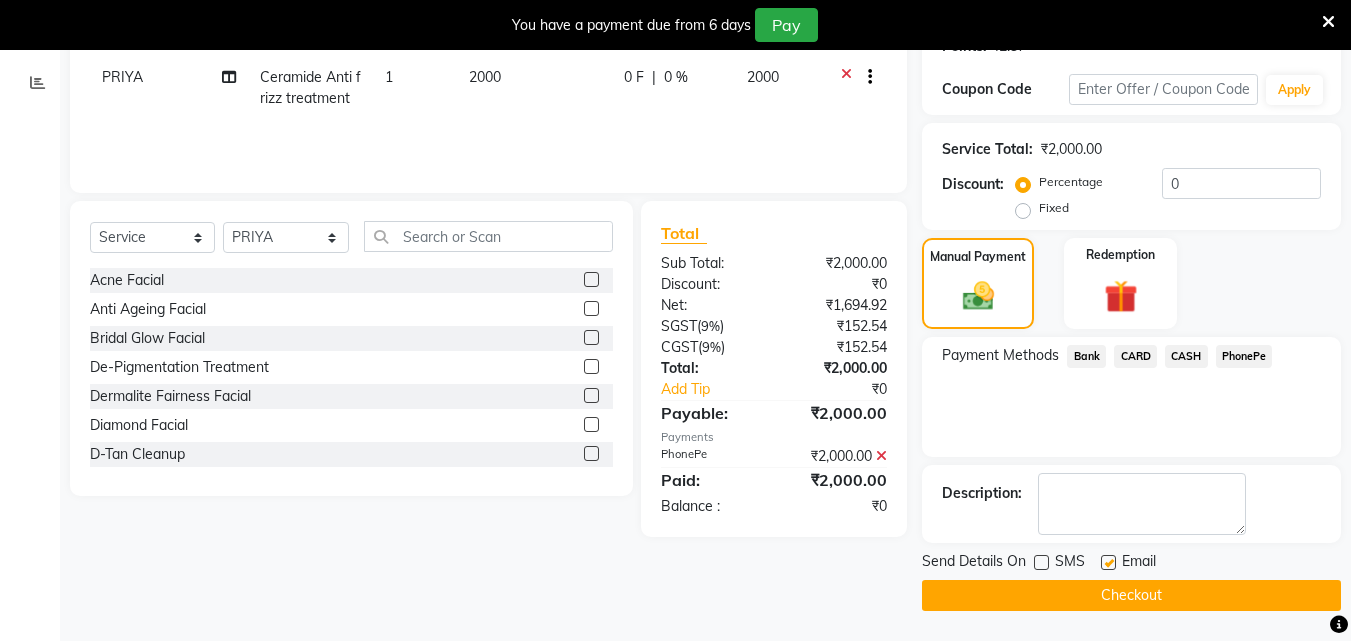 click 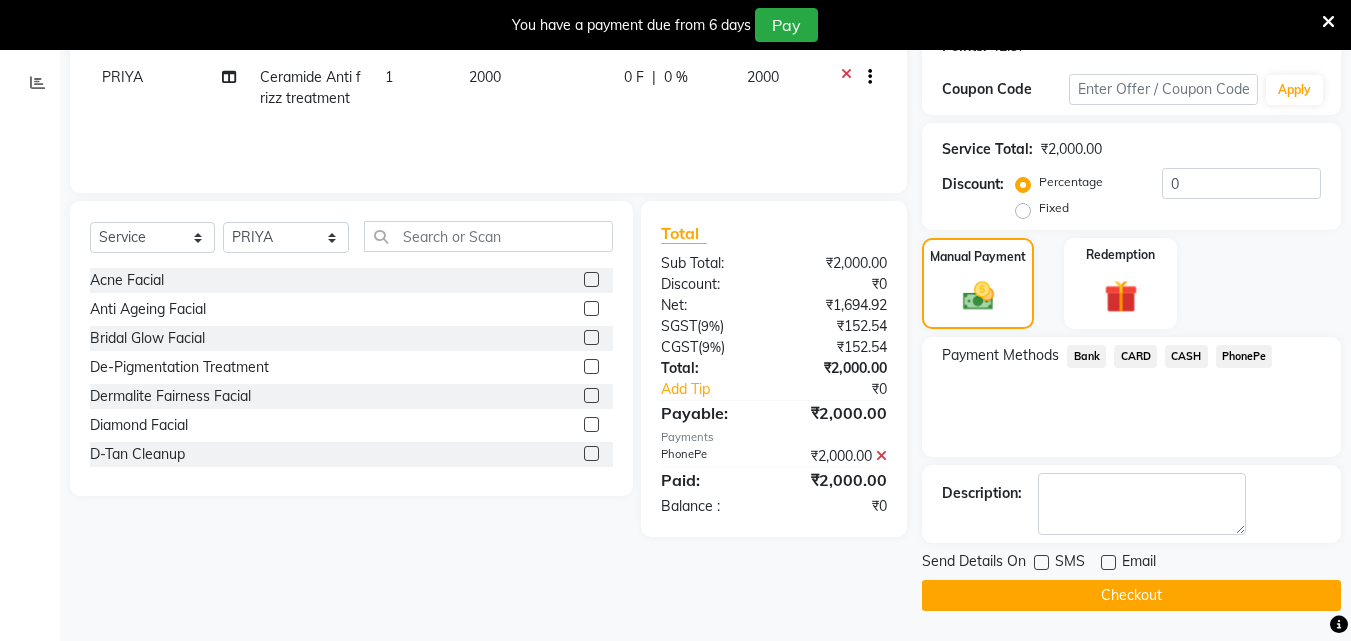 click on "Checkout" 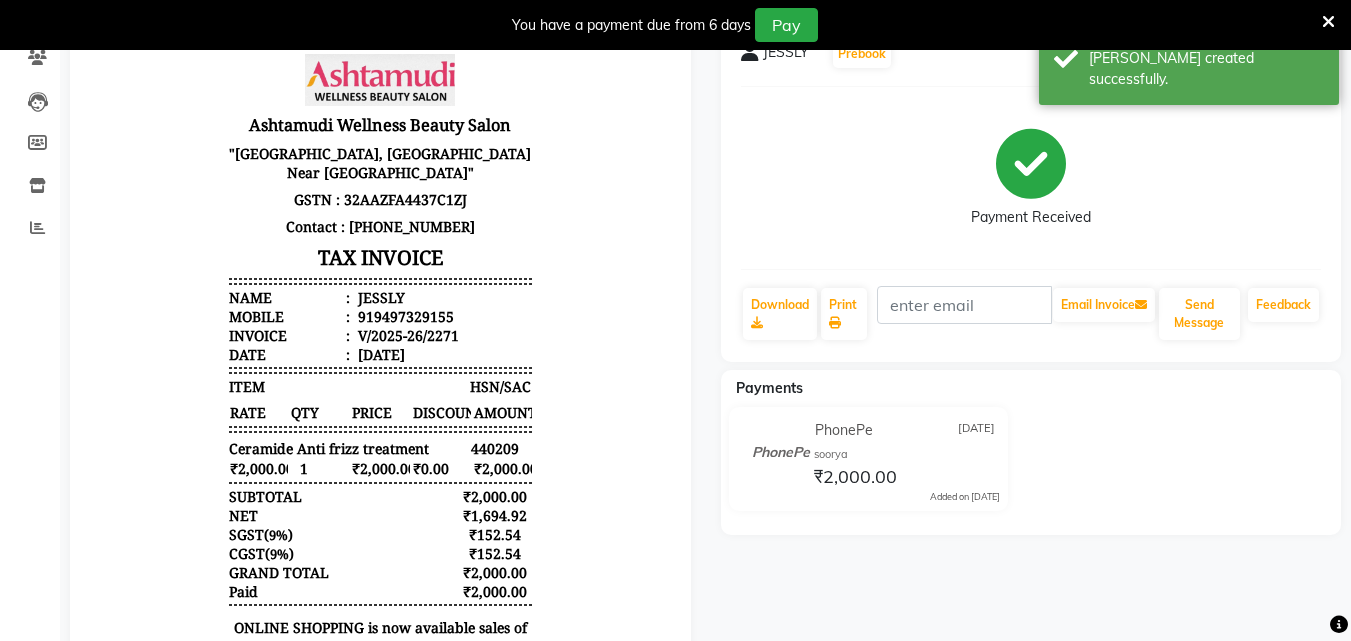scroll, scrollTop: 25, scrollLeft: 0, axis: vertical 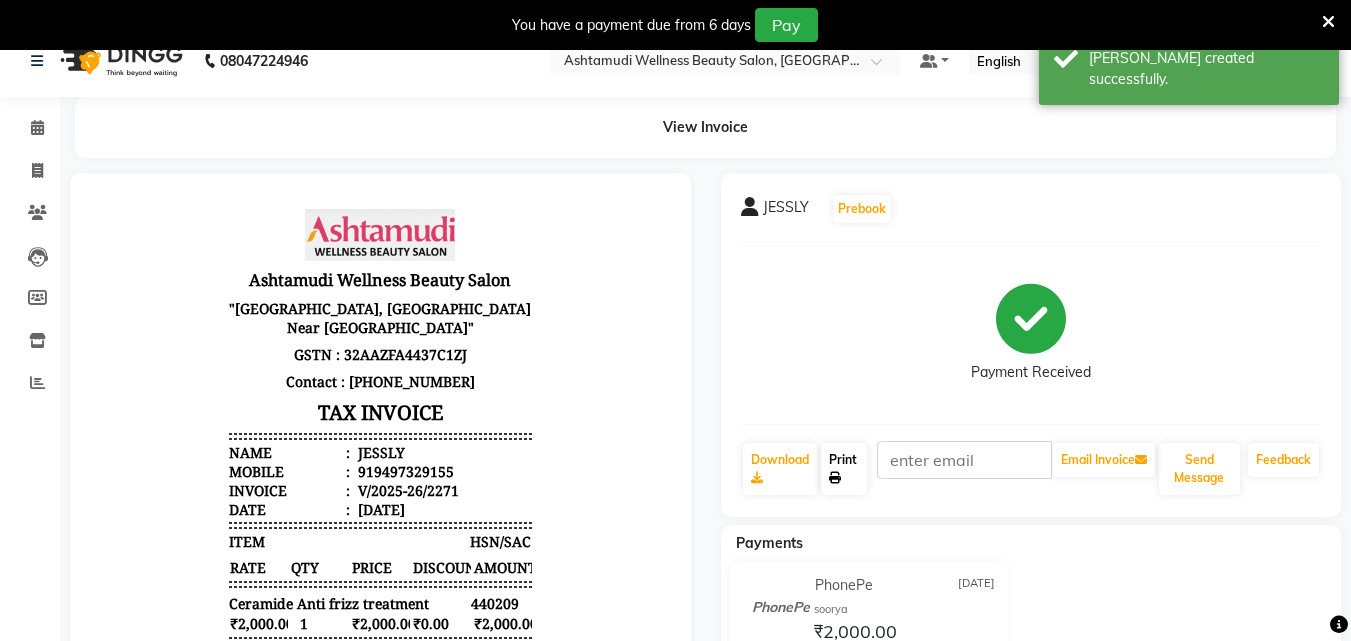 click 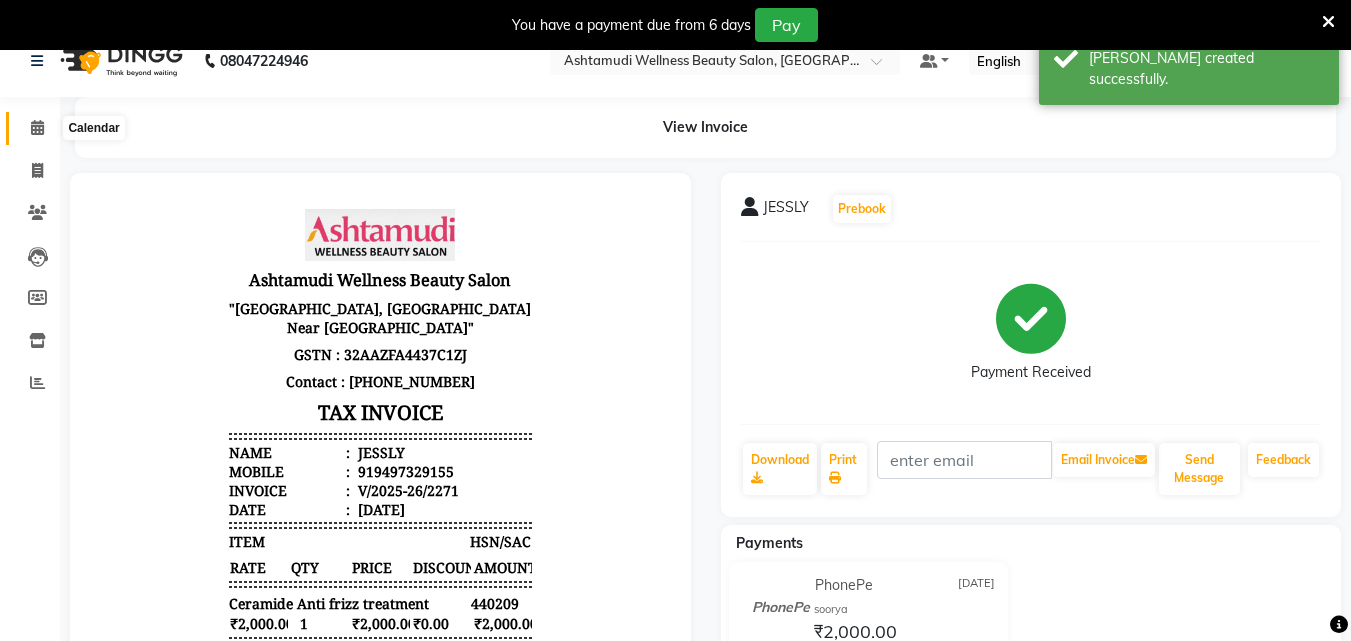 click 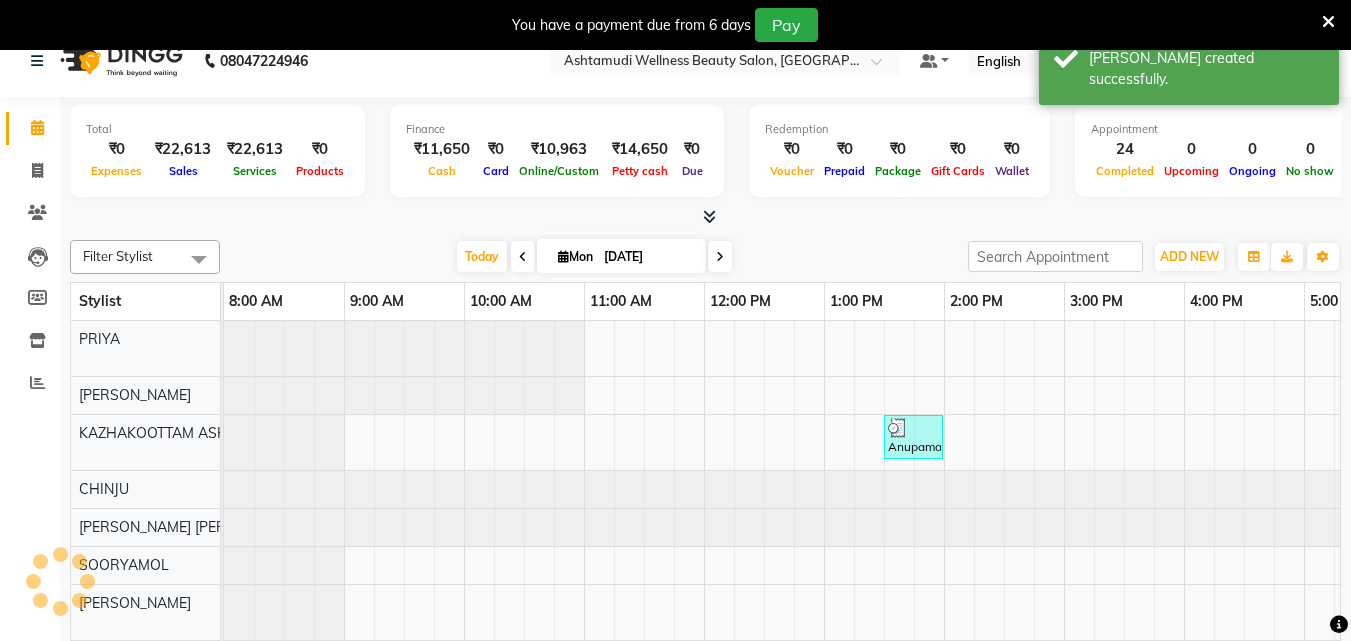 scroll, scrollTop: 0, scrollLeft: 0, axis: both 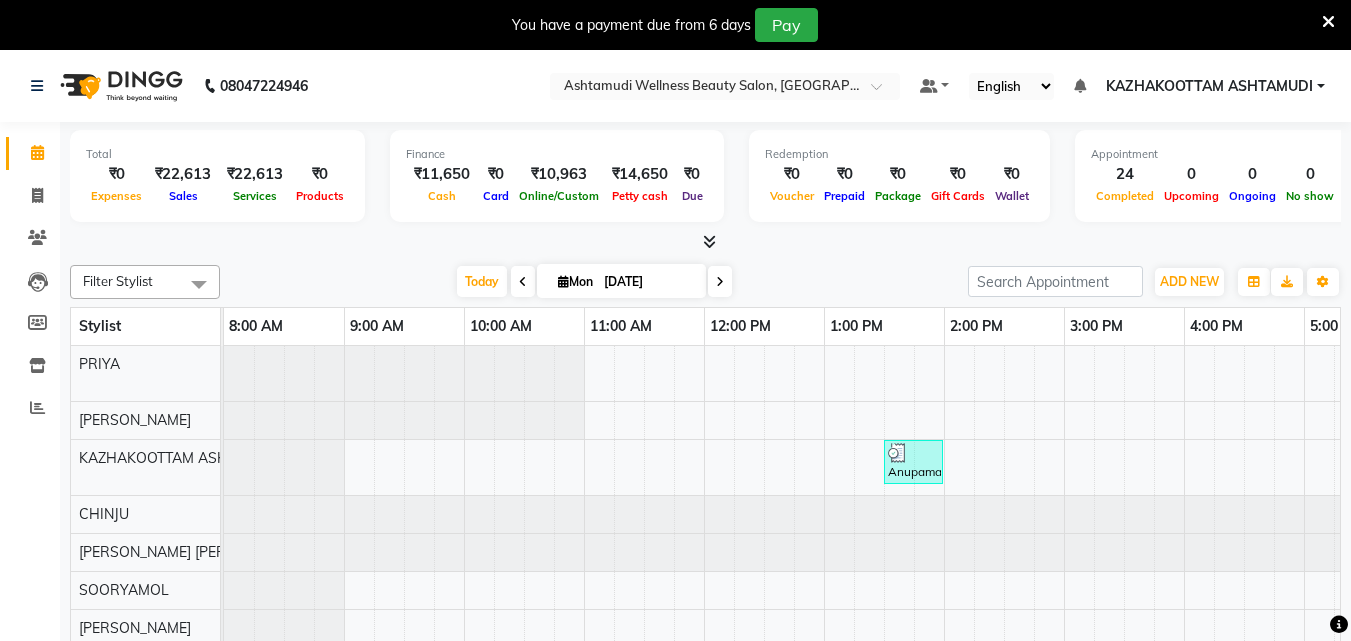 click at bounding box center [709, 241] 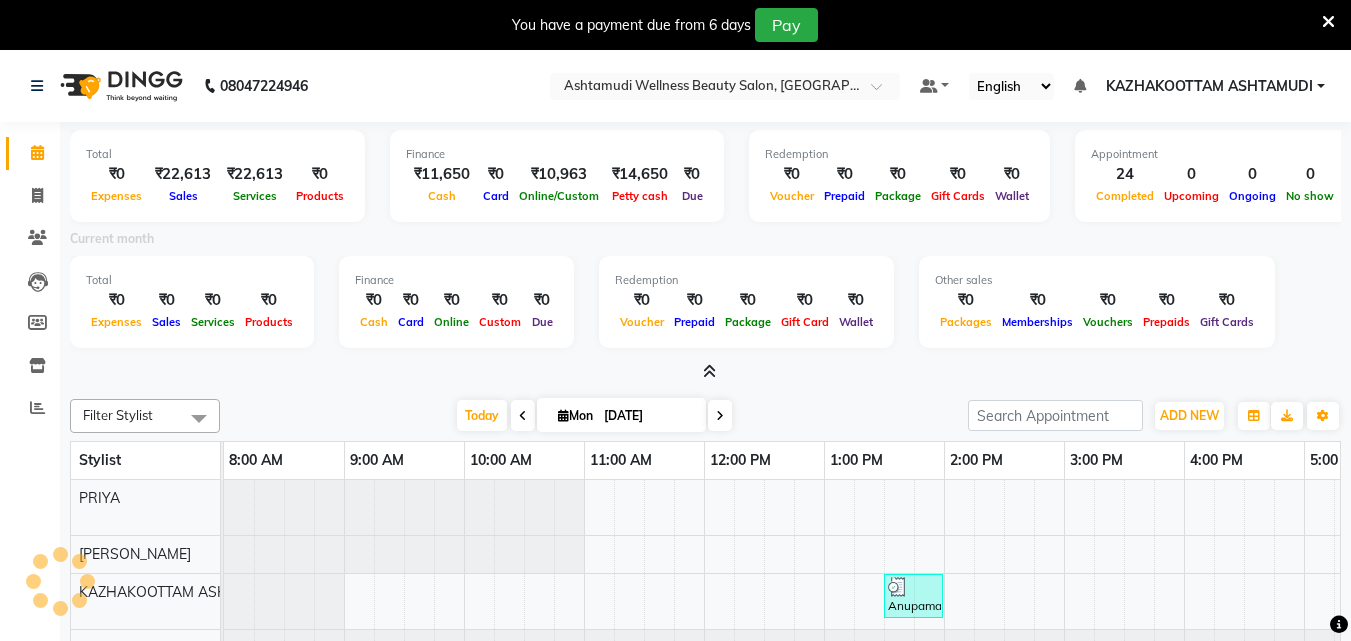 click on "Current month" at bounding box center [705, 242] 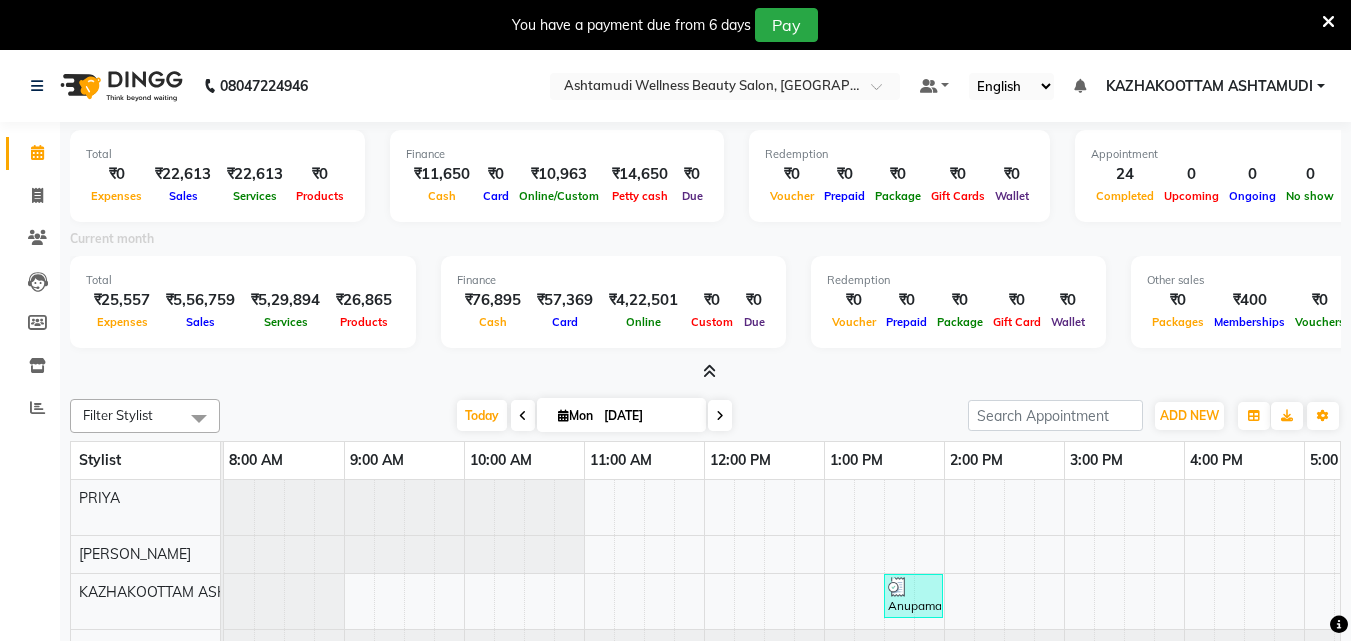 click at bounding box center (709, 371) 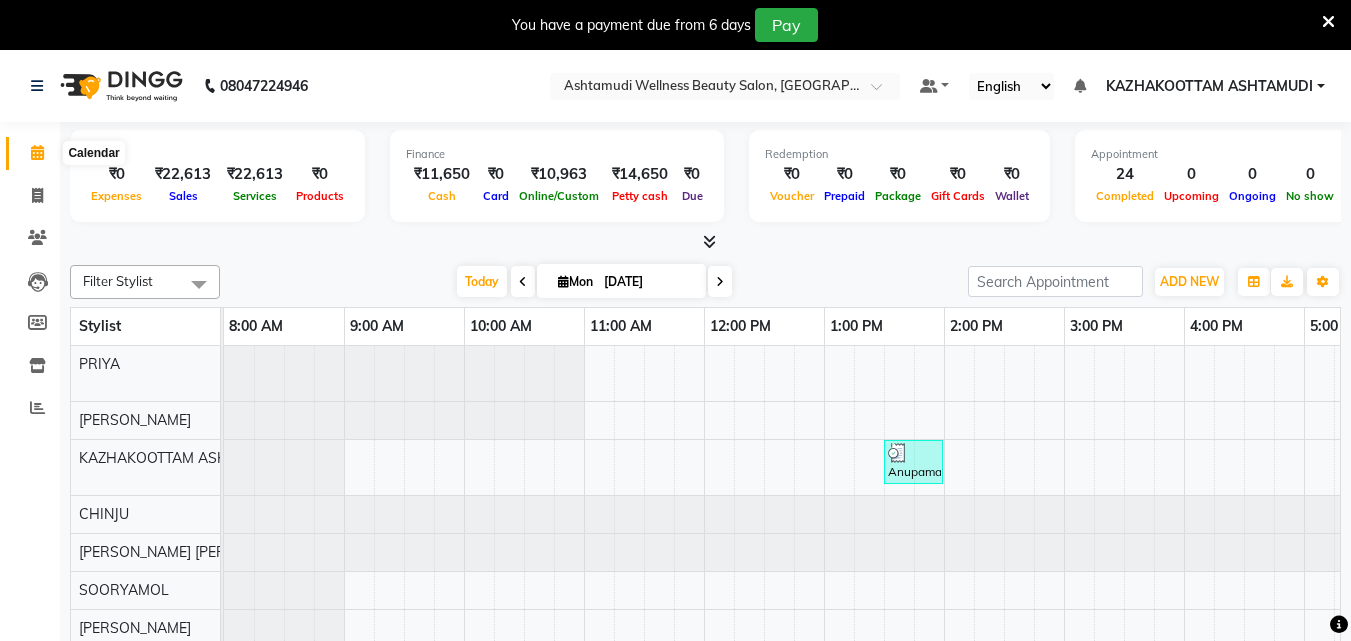 click 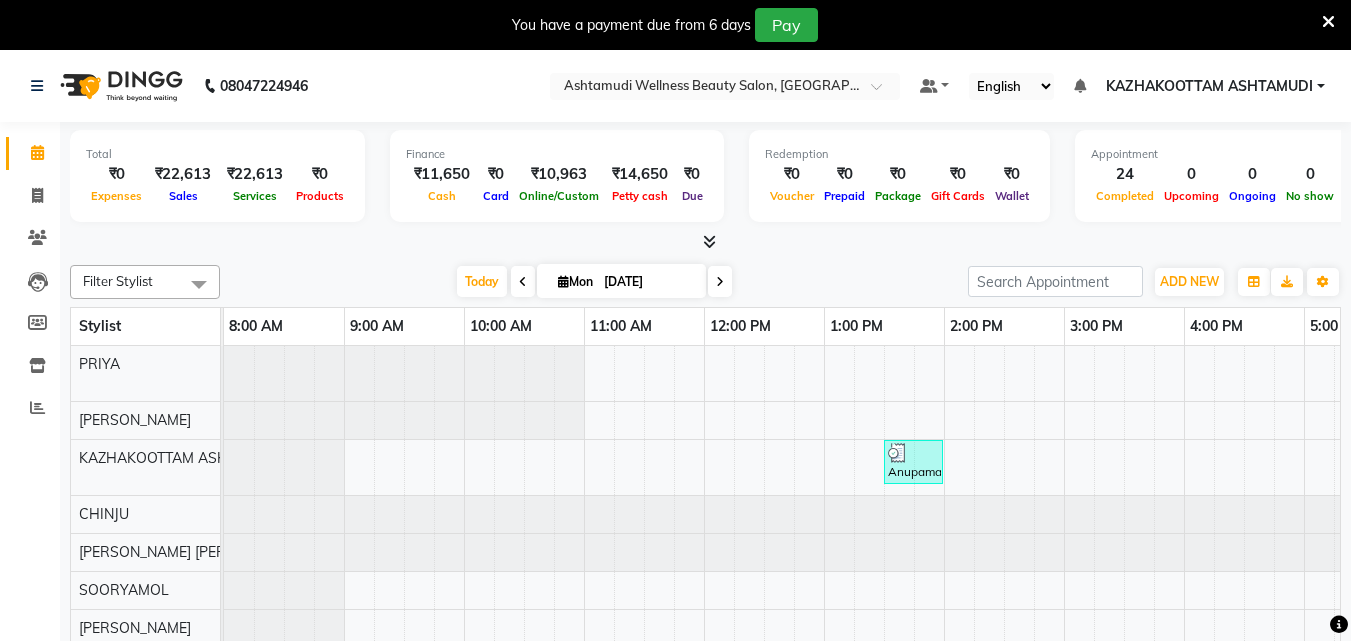 scroll, scrollTop: 197, scrollLeft: 0, axis: vertical 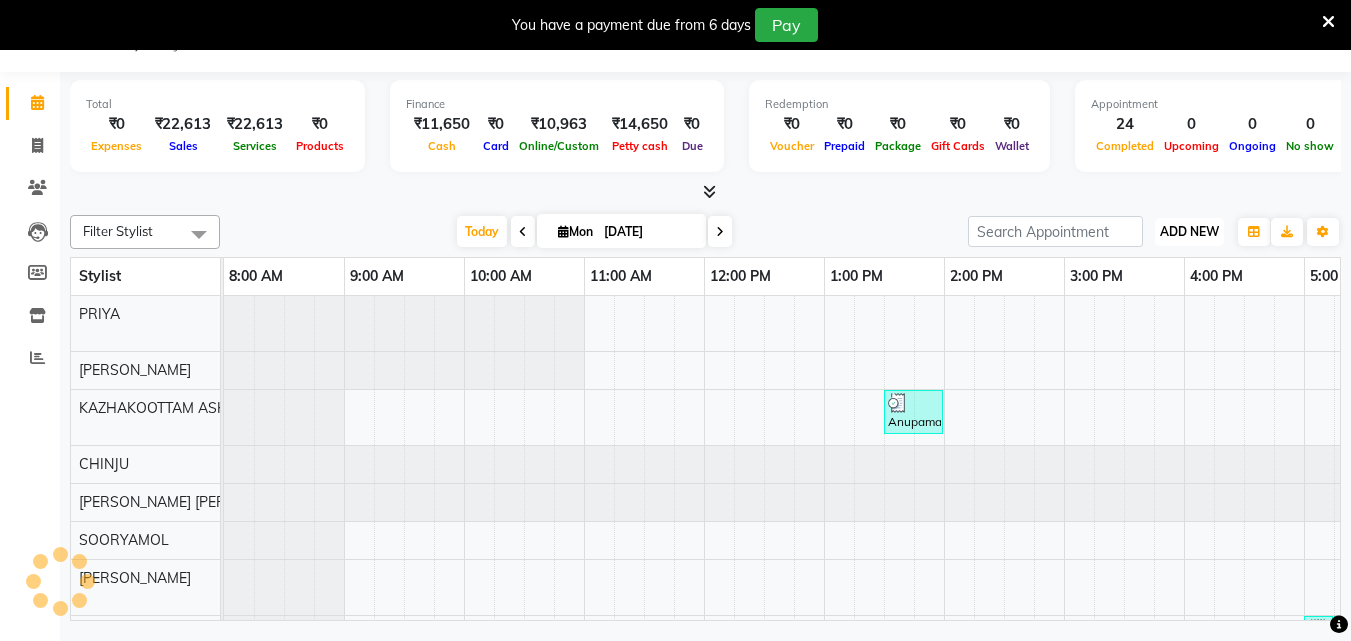 click on "ADD NEW" at bounding box center [1189, 231] 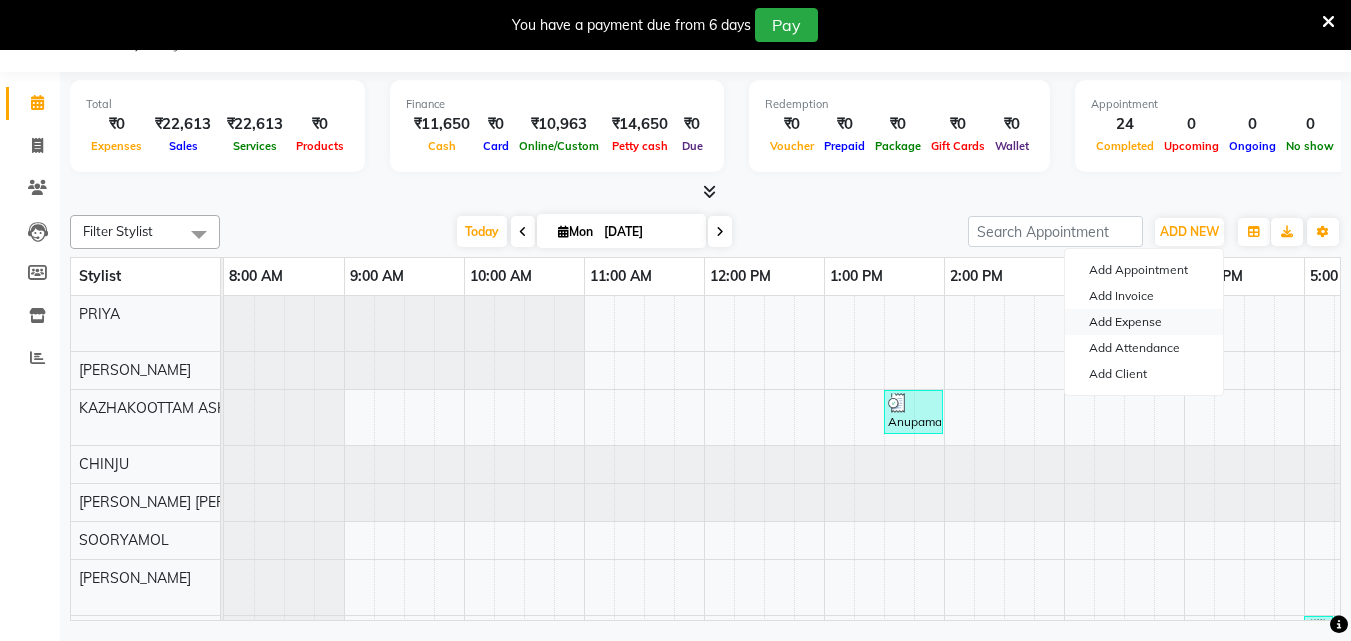 click on "Add Expense" at bounding box center [1144, 322] 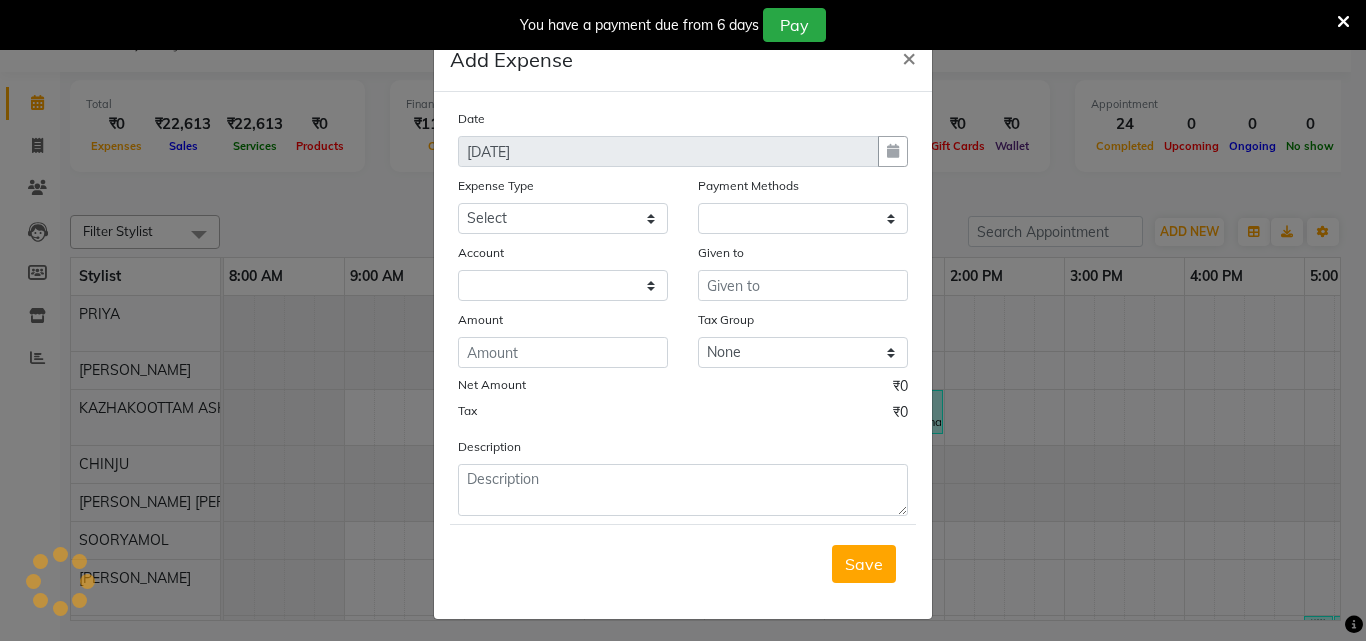 select on "1" 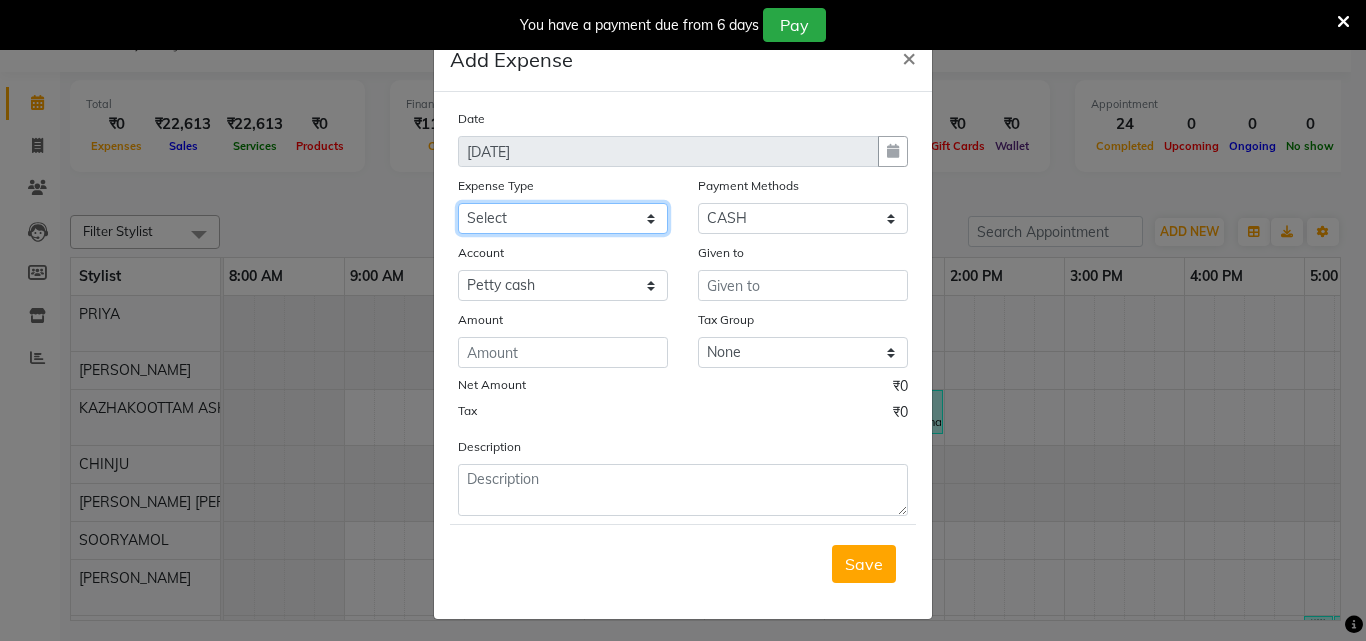 drag, startPoint x: 513, startPoint y: 213, endPoint x: 533, endPoint y: 218, distance: 20.615528 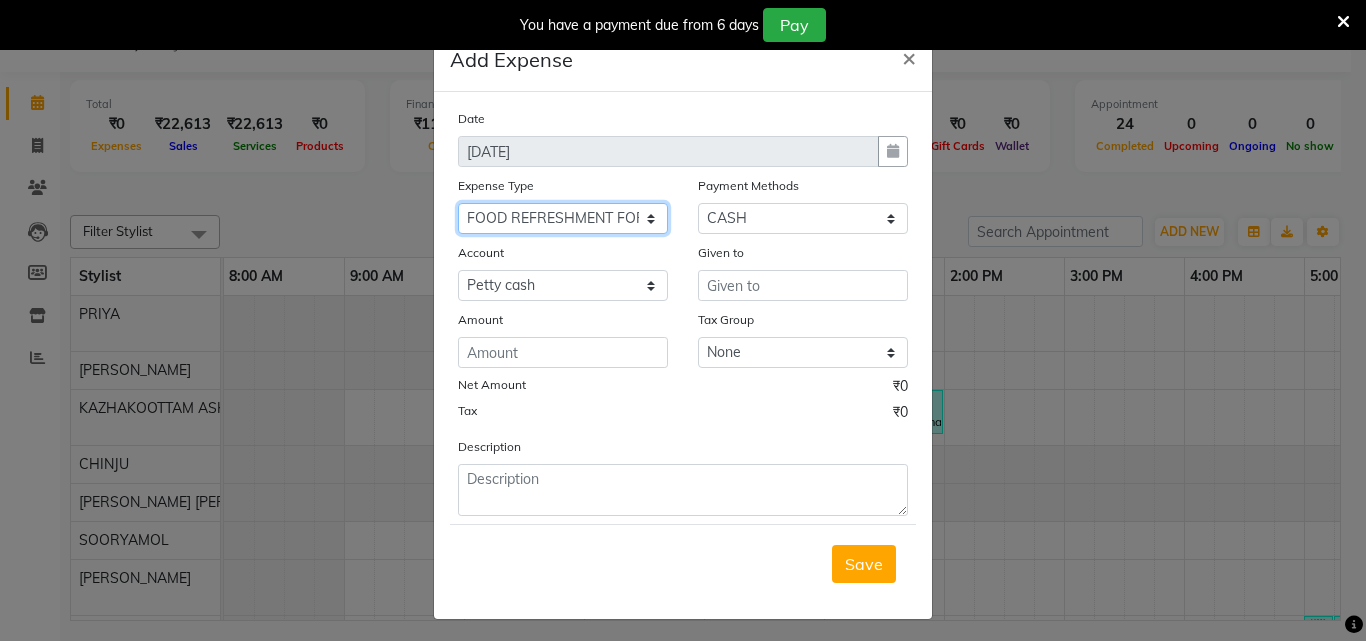 click on "Select ACCOMODATION EXPENSES ADVERTISEMENT SALES PROMOTIONAL EXPENSES Bonus BRIDAL ACCESSORIES REFUND BRIDAL COMMISSION BRIDAL FOOD BRIDAL INCENTIVES BRIDAL ORNAMENTS REFUND BRIDAL TA CASH DEPOSIT RAK BANK COMPUTER ACCESSORIES MOBILE PHONE Donation and Charity Expenses ELECTRICITY CHARGES ELECTRONICS FITTINGS Event Expense FISH FOOD EXPENSES FOOD REFRESHMENT FOR CLIENTS FOOD REFRESHMENT FOR STAFFS Freight And Forwarding Charges FUEL FOR GENERATOR FURNITURE AND EQUIPMENTS Gifts for Clients GIFTS FOR STAFFS GOKULAM CHITS HOSTEL RENT LAUNDRY EXPENSES LICENSE OTHER FEES LOADING UNLOADING CHARGES Medical Expenses MEHNDI PAYMENTS MISCELLANEOUS EXPENSES NEWSPAPER PERIODICALS Ornaments Maintenance Expense OVERTIME ALLOWANCES Payment For Pest Control Perfomance based incentives POSTAGE COURIER CHARGES Printing PRINTING STATIONERY EXPENSES PROFESSIONAL TAX REPAIRS MAINTENANCE ROUND OFF Salary SALARY ADVANCE Sales Incentives Membership Card SALES INCENTIVES PRODUCT SALES INCENTIVES SERVICES SALON ESSENTIALS SALON RENT" 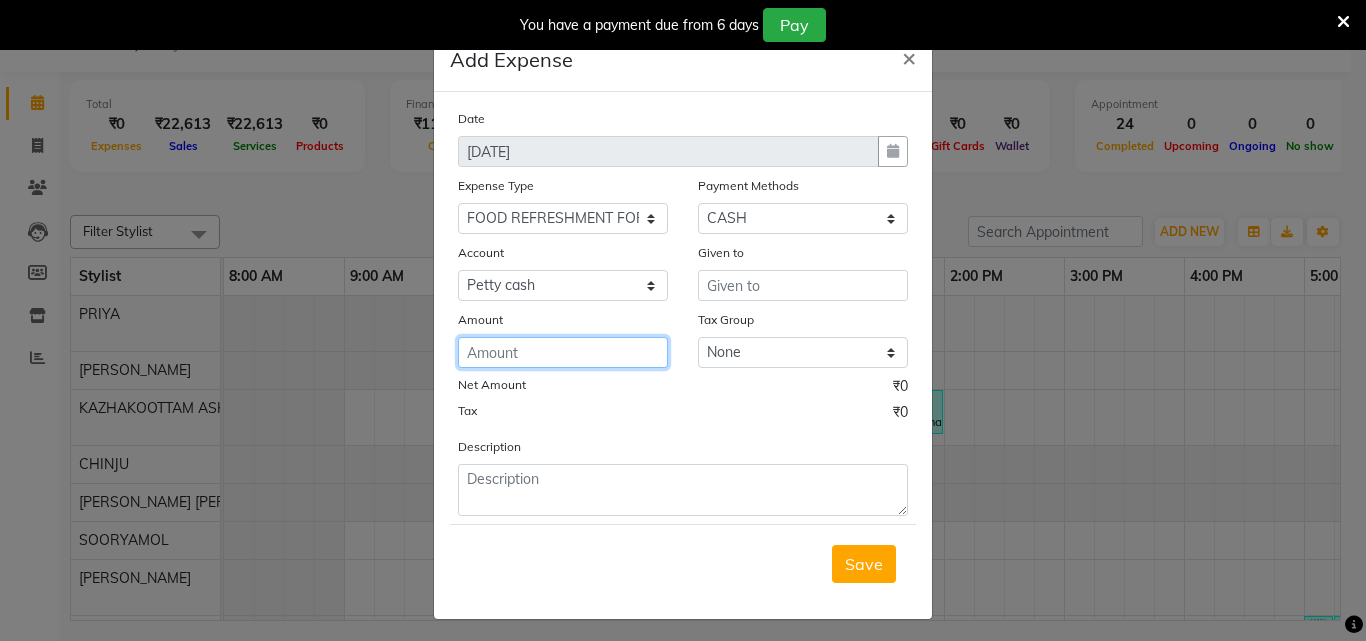 click 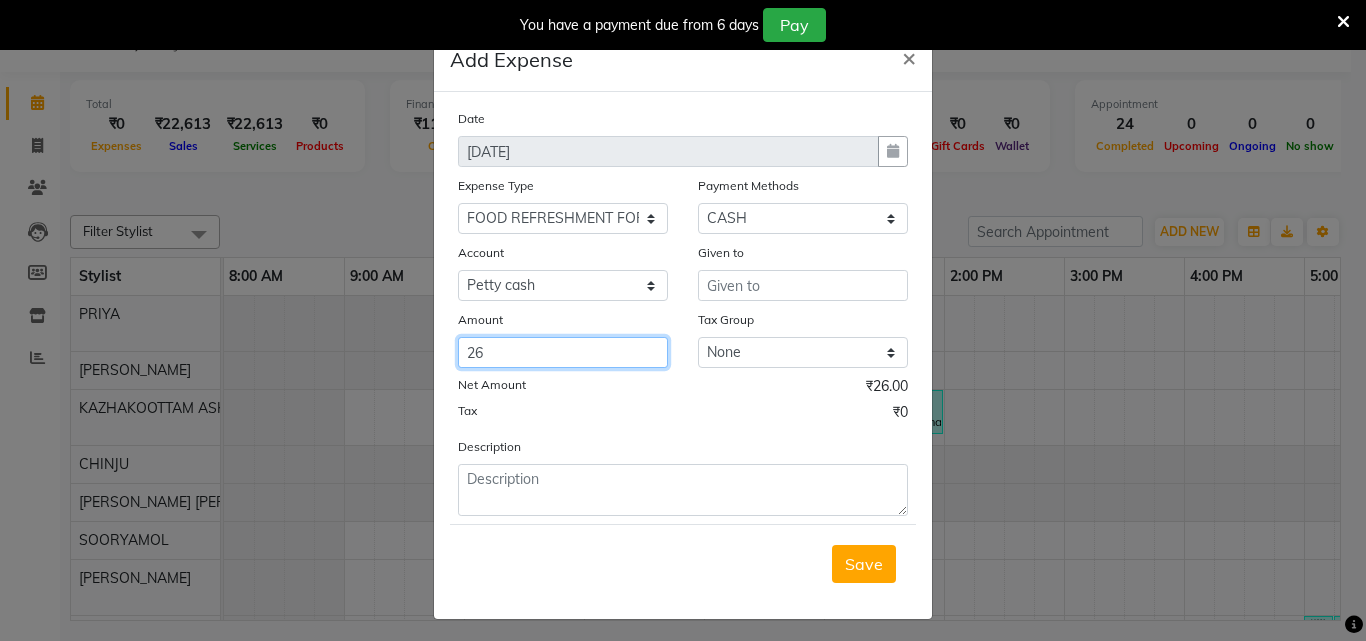 type on "26" 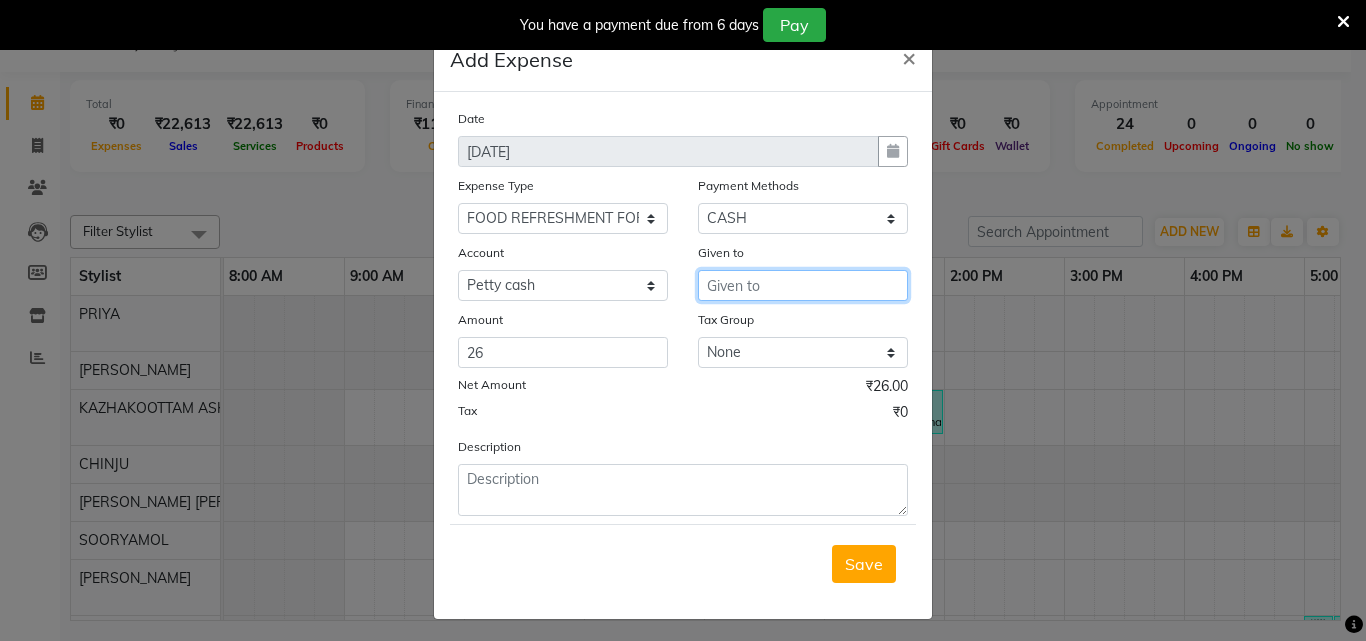 click at bounding box center [803, 285] 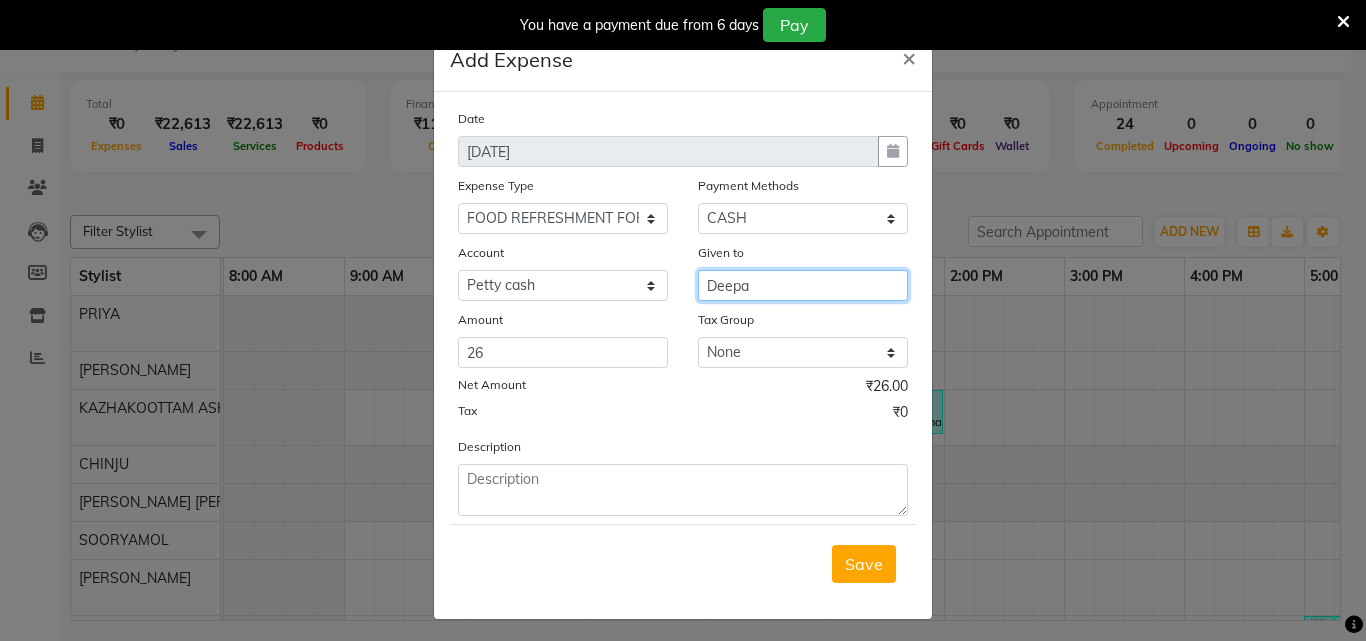 type on "Deepa" 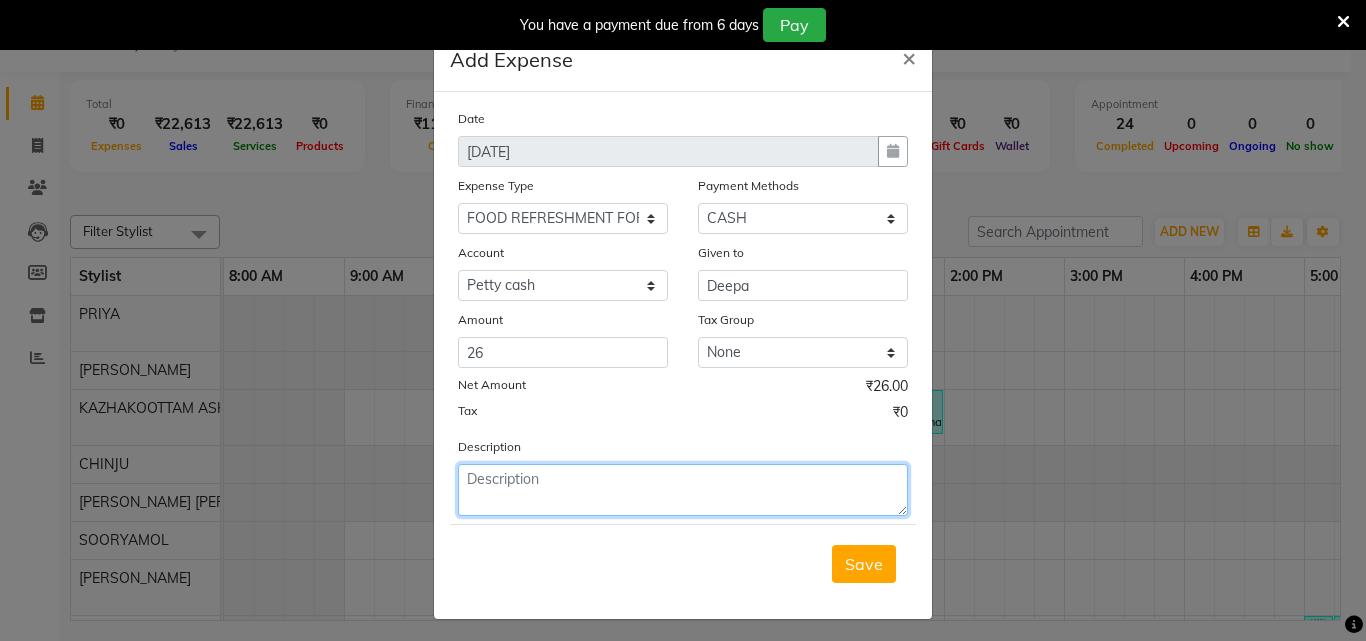 click 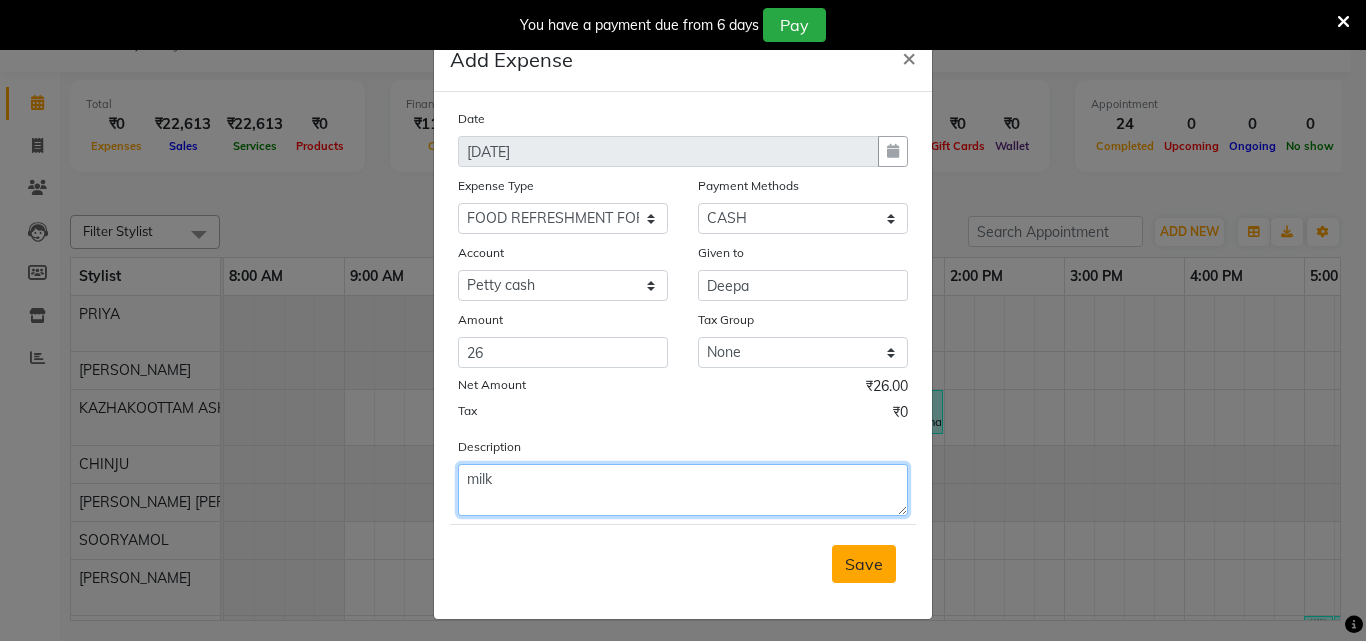 type on "milk" 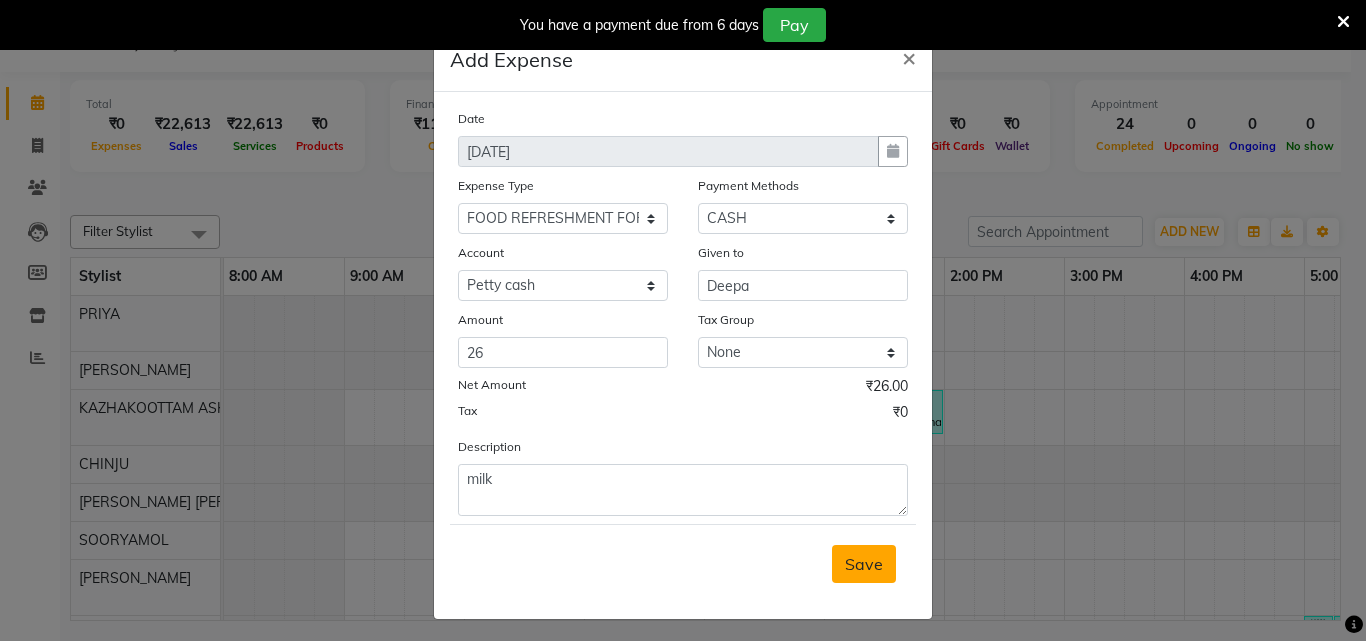 click on "Save" at bounding box center [864, 564] 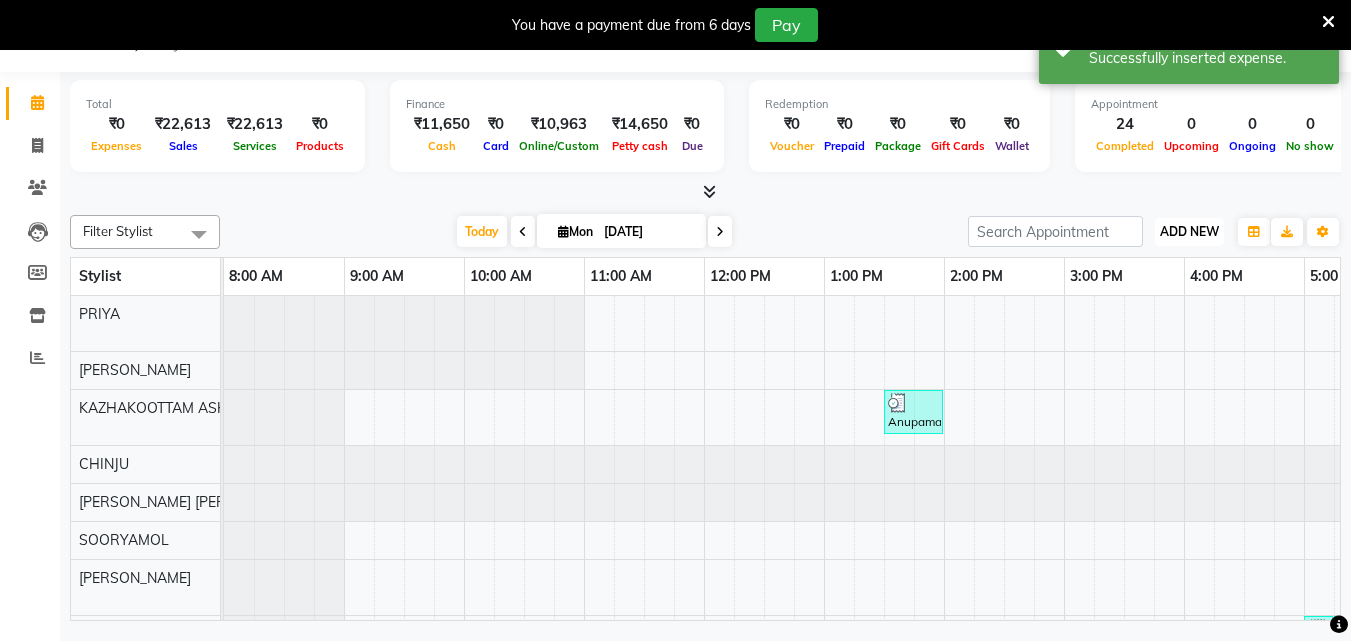 drag, startPoint x: 1193, startPoint y: 227, endPoint x: 1207, endPoint y: 232, distance: 14.866069 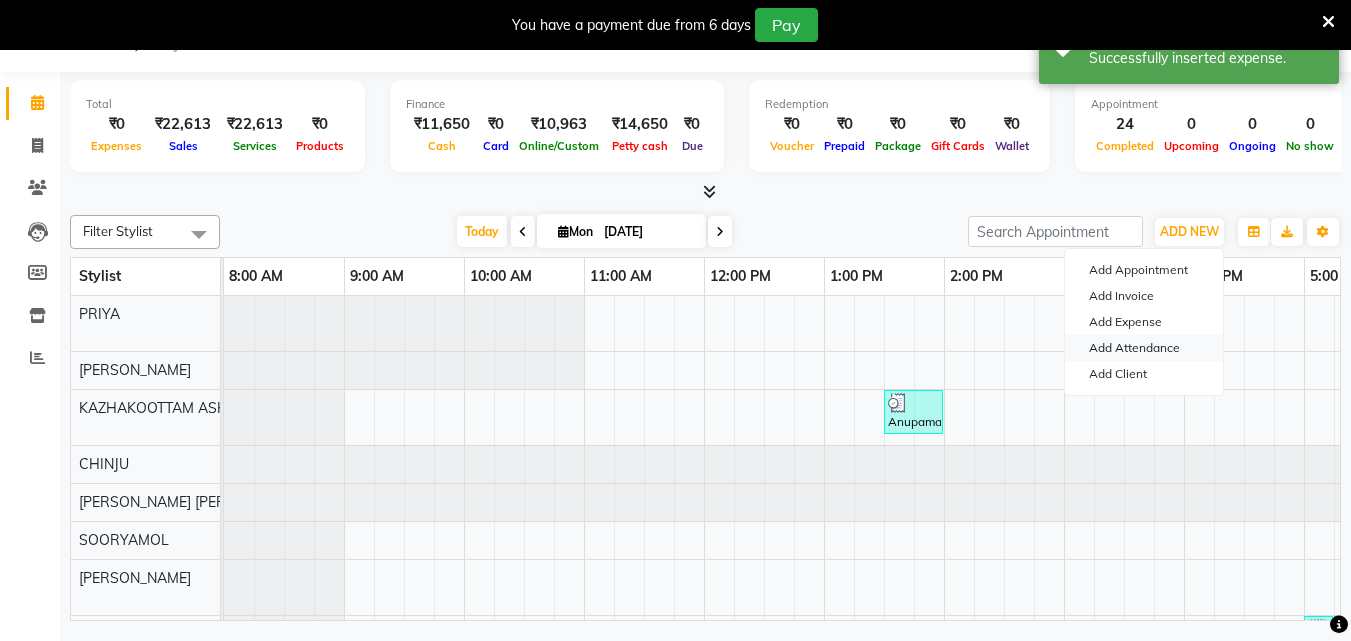 click on "Add Attendance" at bounding box center (1144, 348) 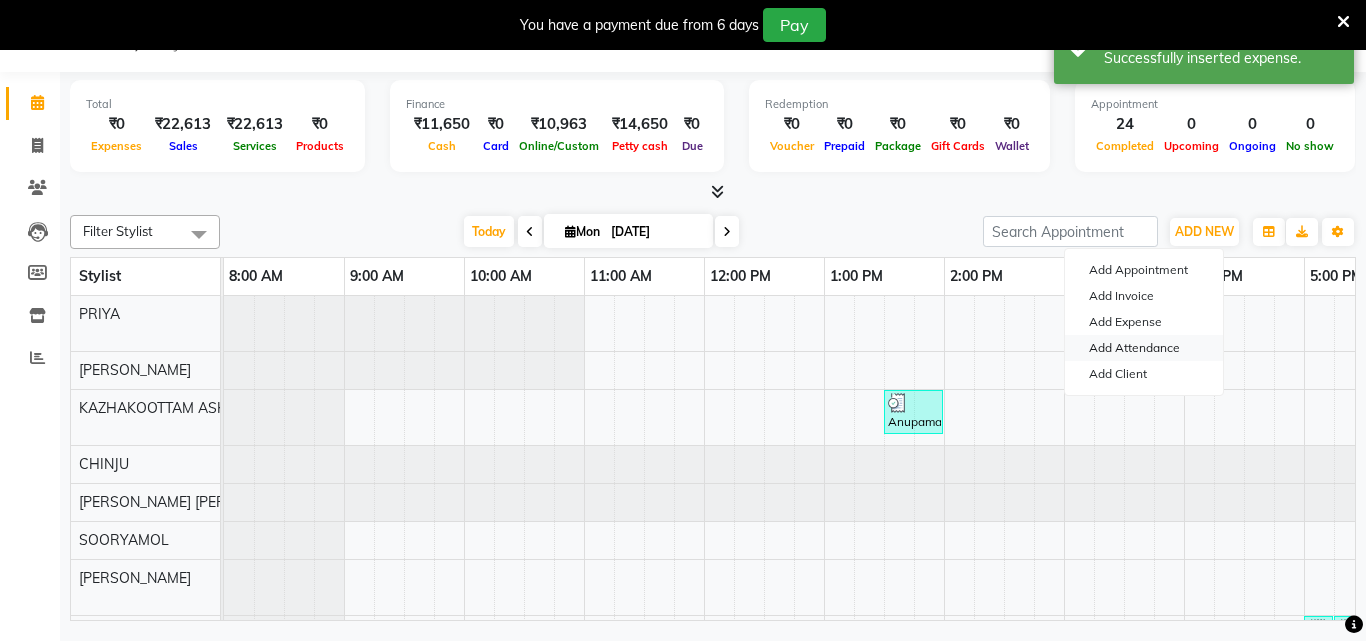 select on "A" 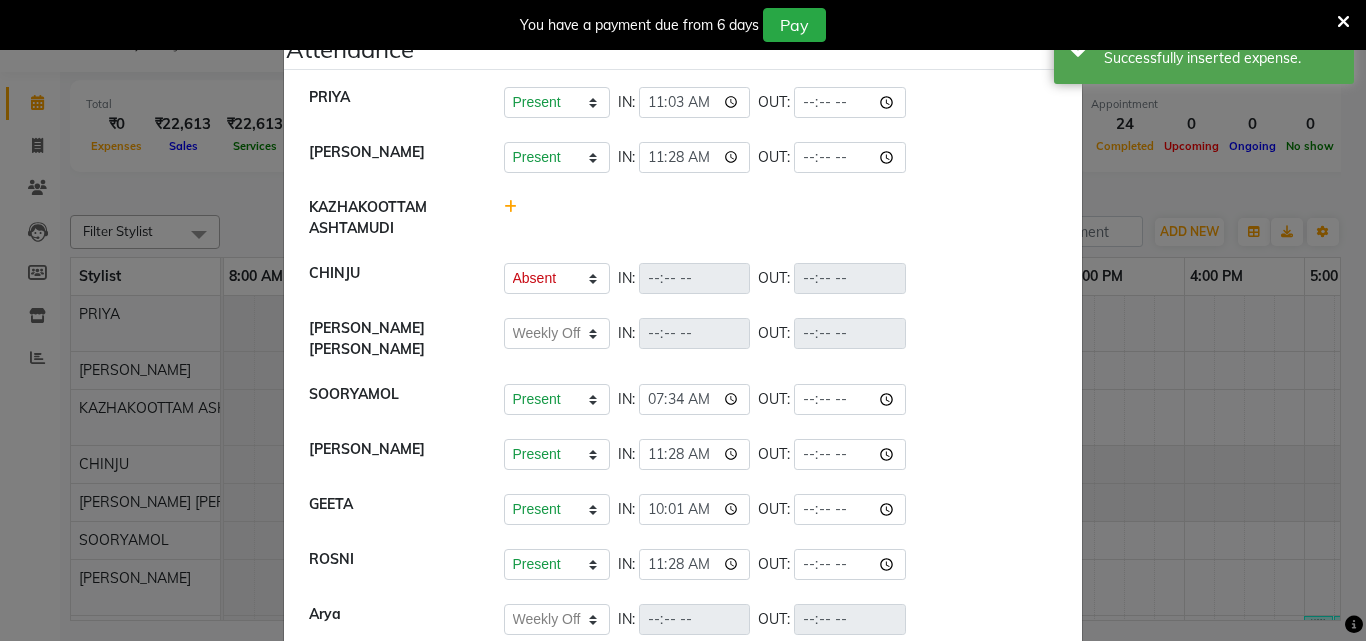 click on "You have a payment due from 6 days   Pay" at bounding box center (672, 25) 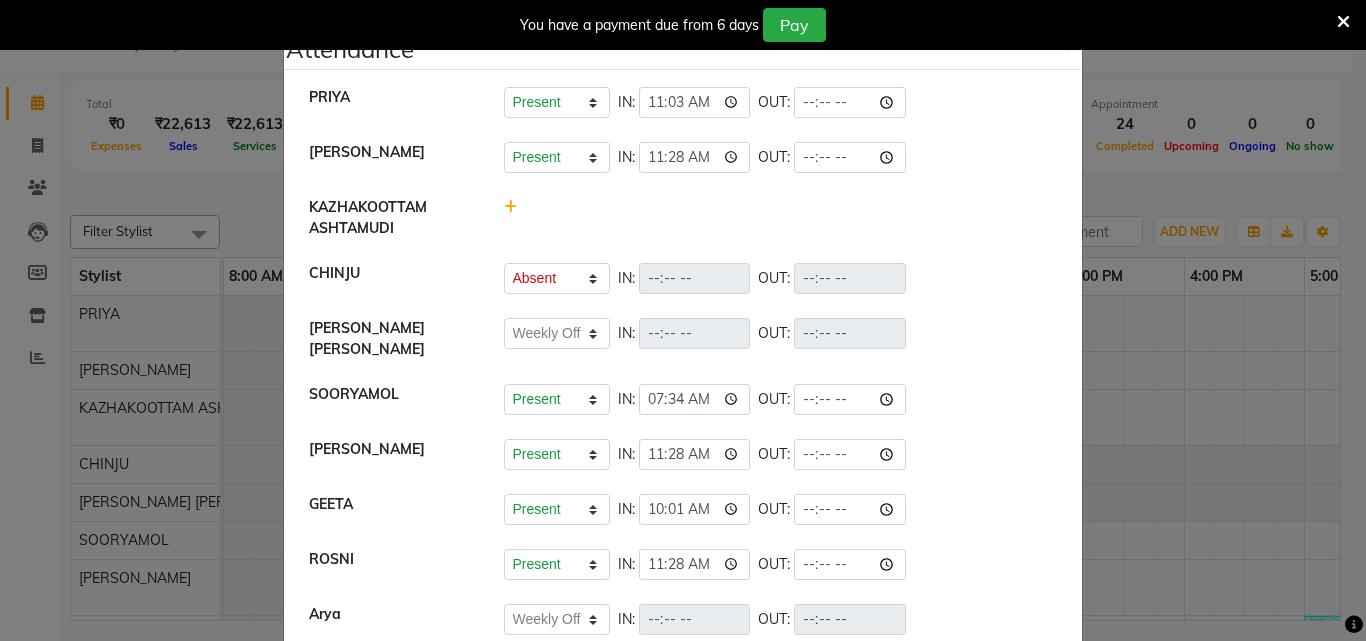 click on "You have a payment due from 6 days   Pay" at bounding box center (672, 25) 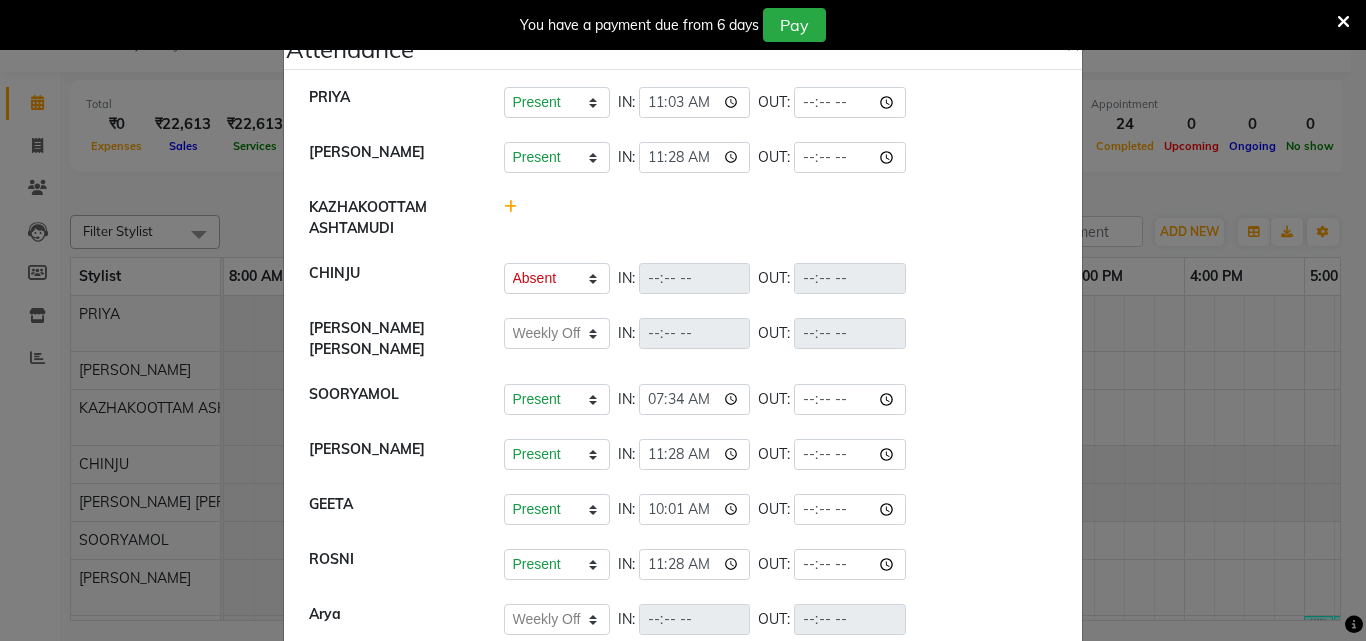 drag, startPoint x: 1109, startPoint y: 37, endPoint x: 1082, endPoint y: 58, distance: 34.20526 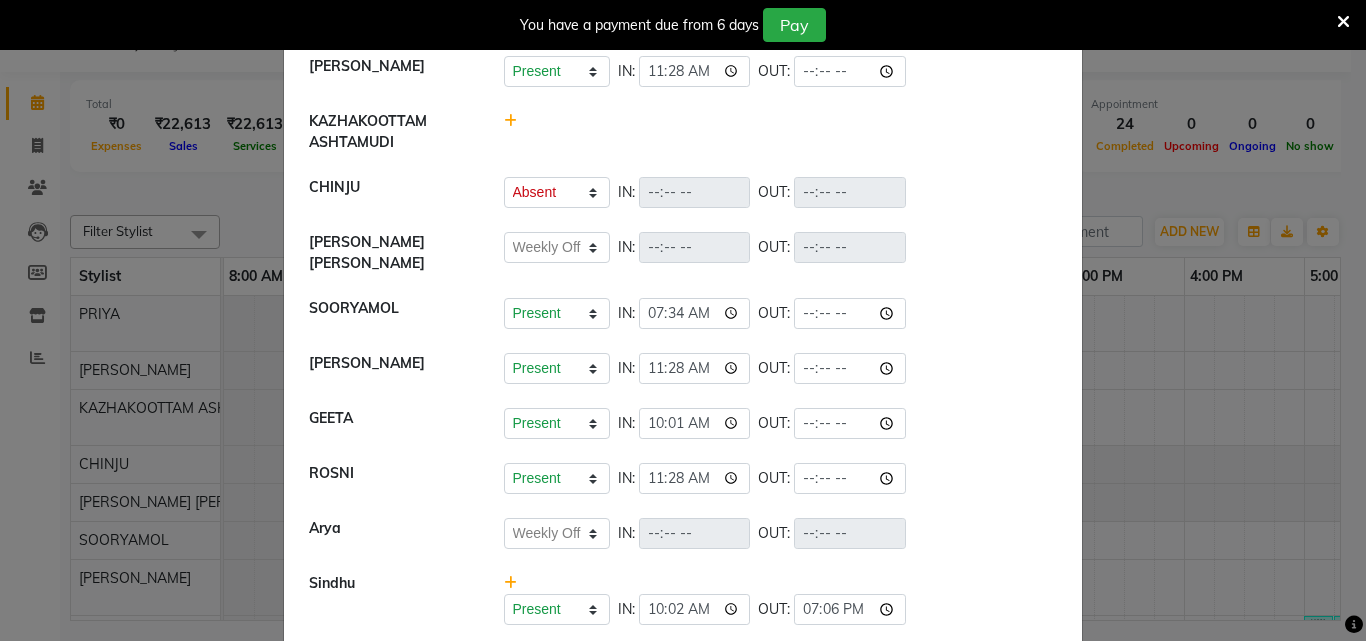 scroll, scrollTop: 0, scrollLeft: 0, axis: both 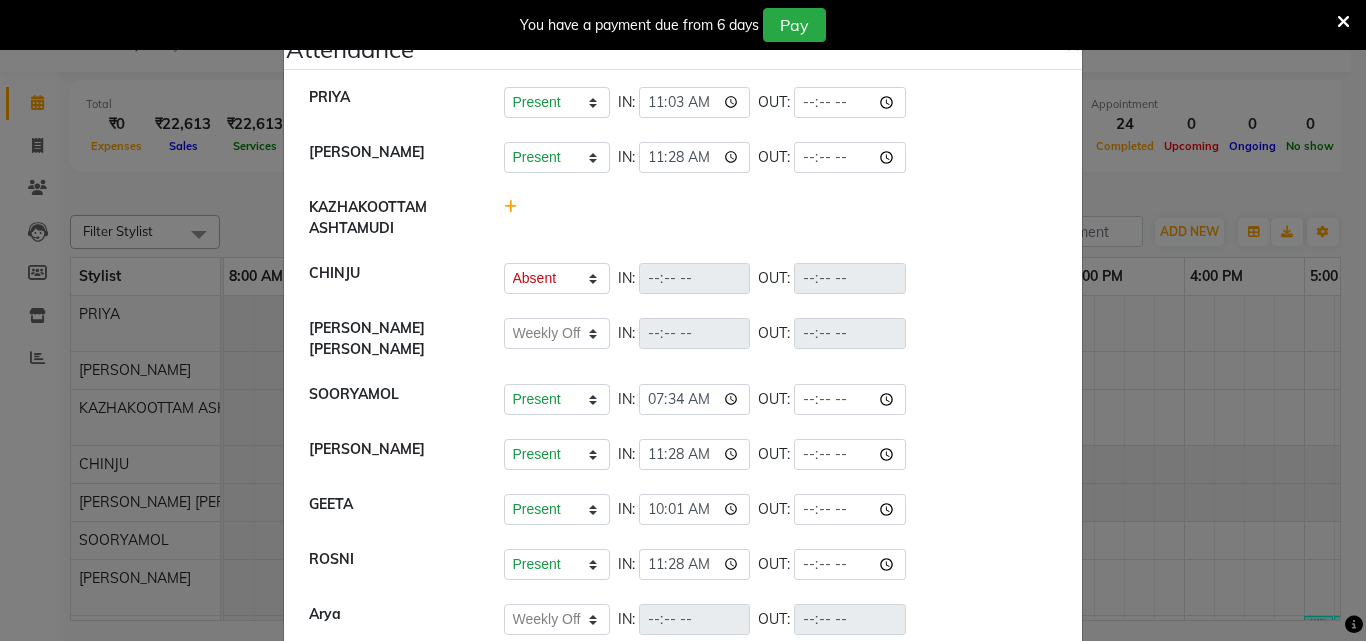 click on "Attendance ×  PRIYA   Present   Absent   Late   Half Day   Weekly Off  IN:  11:03 OUT:   KRISHNA   Present   Absent   Late   Half Day   Weekly Off  IN:  11:28 OUT:   KAZHAKOOTTAM ASHTAMUDI   CHINJU   Present   Absent   Late   Half Day   Weekly Off  IN:  OUT:   MADONNA MICHAEL   Present   Absent   Late   Half Day   Weekly Off  IN:  OUT:   SOORYAMOL   Present   Absent   Late   Half Day   Weekly Off  IN:  07:34 OUT:   Poornima Gopal   Present   Absent   Late   Half Day   Weekly Off  IN:  11:28 OUT:   GEETA   Present   Absent   Late   Half Day   Weekly Off  IN:  10:01 OUT:   ROSNI   Present   Absent   Late   Half Day   Weekly Off  IN:  11:28 OUT:   Arya    Present   Absent   Late   Half Day   Weekly Off  IN:  OUT:   Sindhu   Present   Absent   Late   Half Day   Weekly Off  IN:  10:02 OUT:  19:06  LEKSHMI   Present   Absent   Late   Half Day   Weekly Off  IN:  10:27 OUT:  20:01" 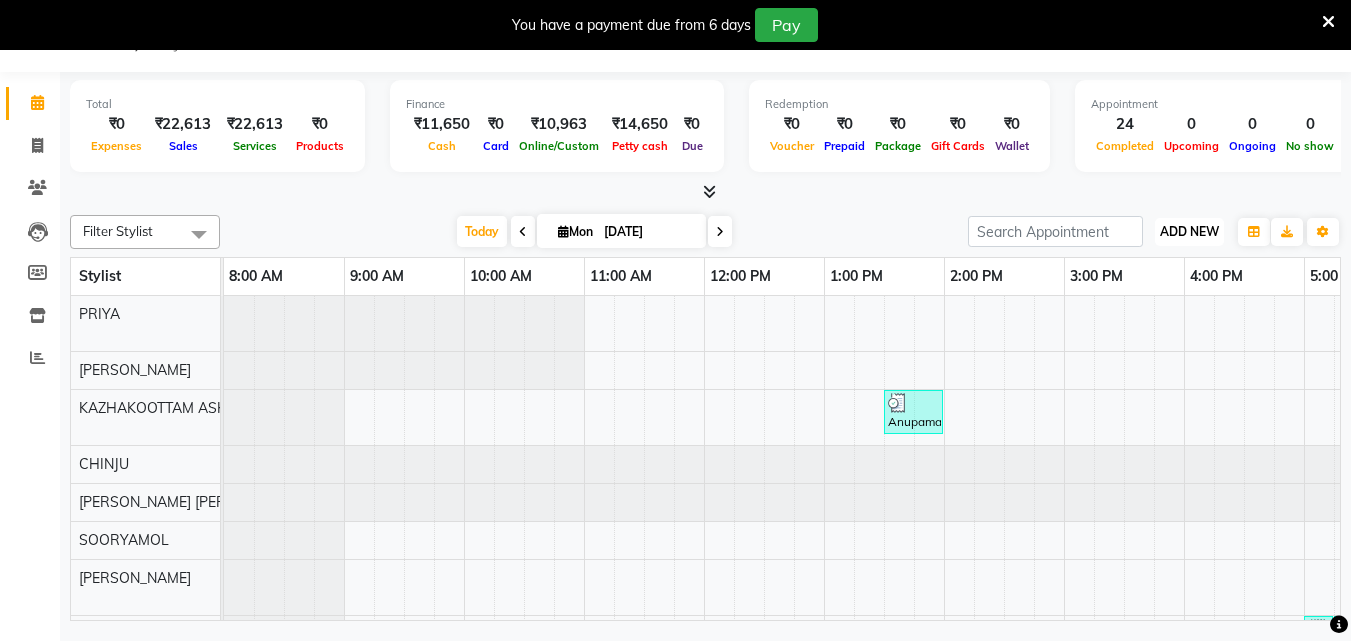 click on "ADD NEW" at bounding box center (1189, 231) 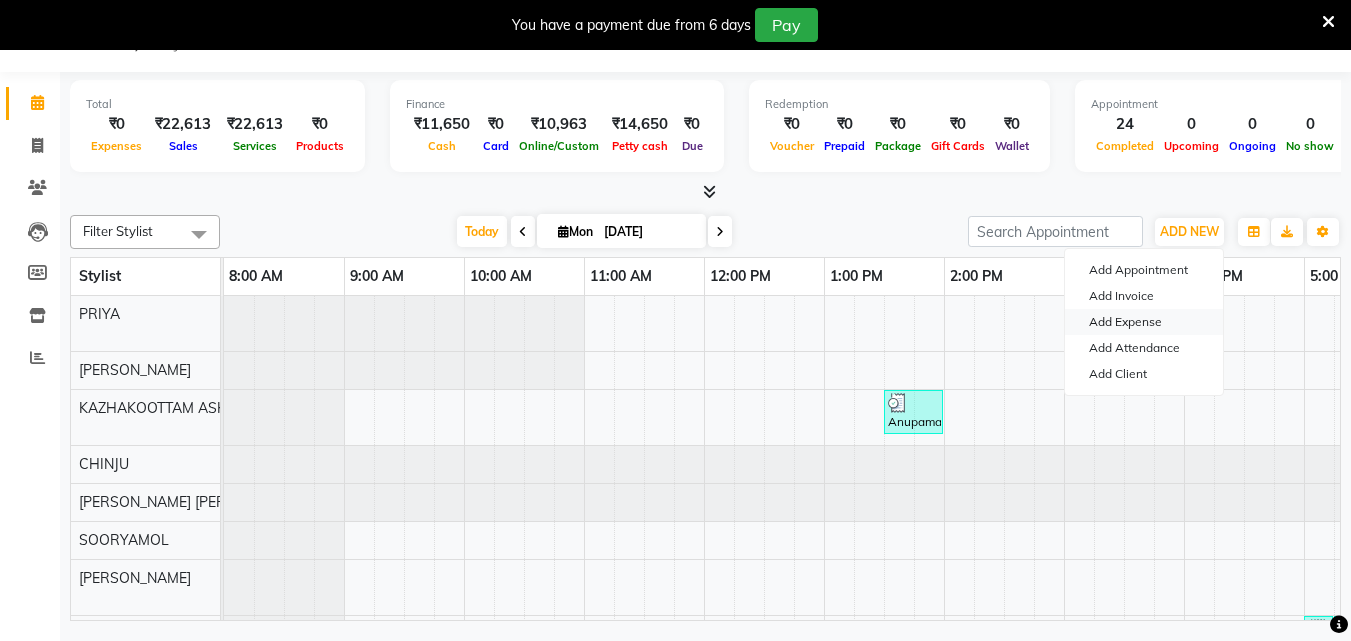 click on "Add Expense" at bounding box center (1144, 322) 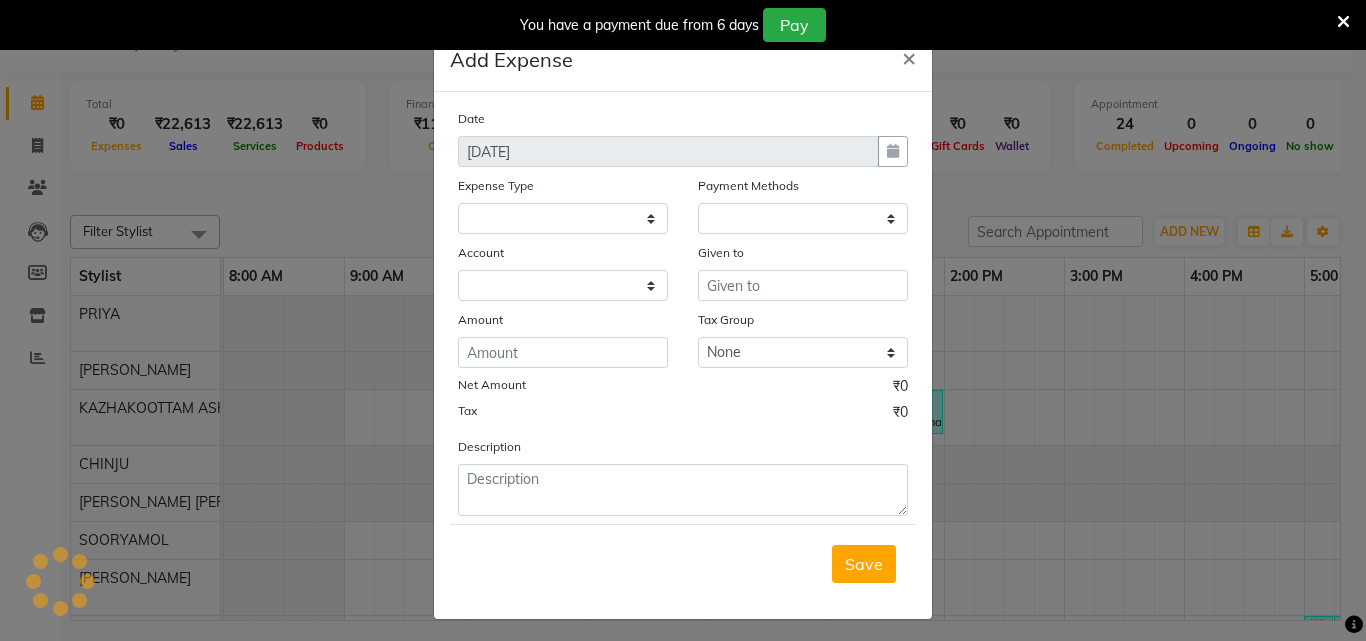 select 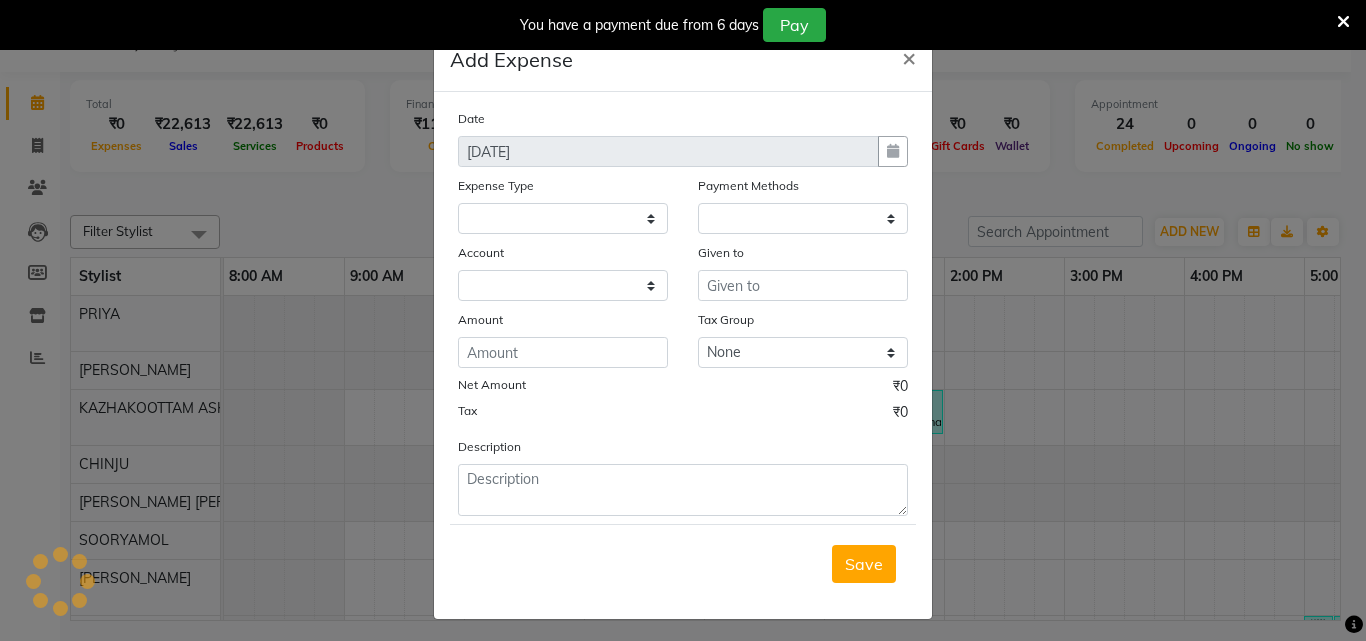 select on "1" 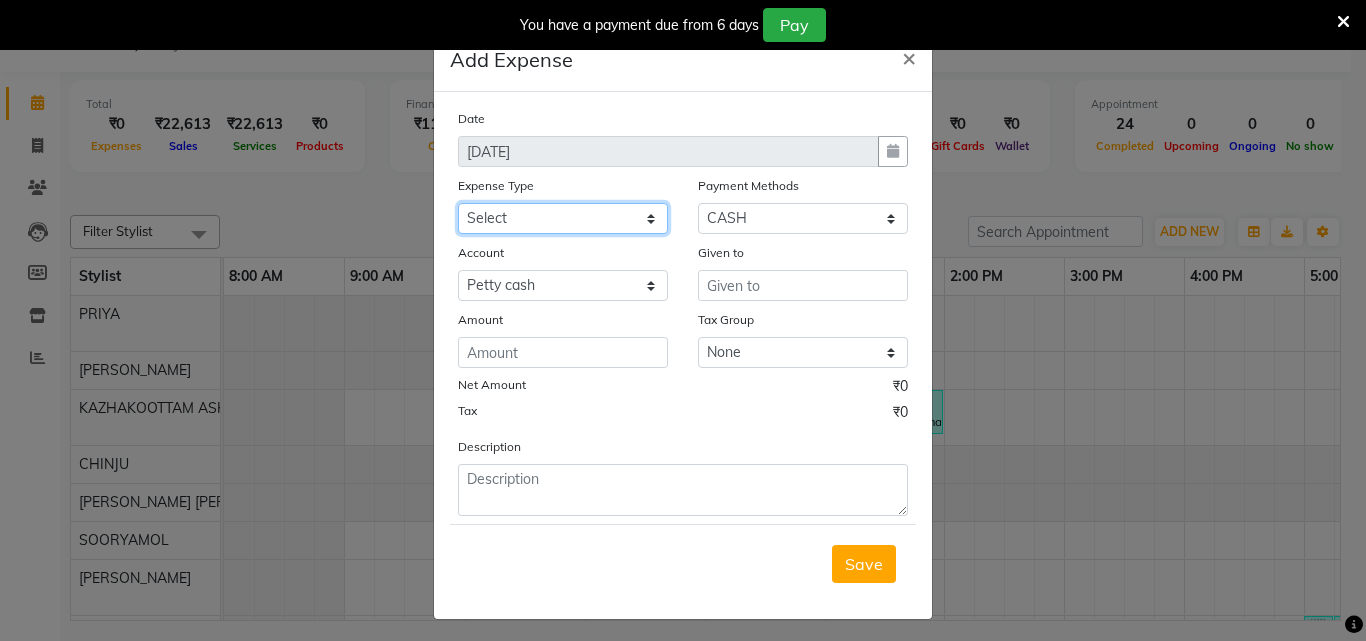 click on "Select ACCOMODATION EXPENSES ADVERTISEMENT SALES PROMOTIONAL EXPENSES Bonus BRIDAL ACCESSORIES REFUND BRIDAL COMMISSION BRIDAL FOOD BRIDAL INCENTIVES BRIDAL ORNAMENTS REFUND BRIDAL TA CASH DEPOSIT RAK BANK COMPUTER ACCESSORIES MOBILE PHONE Donation and Charity Expenses ELECTRICITY CHARGES ELECTRONICS FITTINGS Event Expense FISH FOOD EXPENSES FOOD REFRESHMENT FOR CLIENTS FOOD REFRESHMENT FOR STAFFS Freight And Forwarding Charges FUEL FOR GENERATOR FURNITURE AND EQUIPMENTS Gifts for Clients GIFTS FOR STAFFS GOKULAM CHITS HOSTEL RENT LAUNDRY EXPENSES LICENSE OTHER FEES LOADING UNLOADING CHARGES Medical Expenses MEHNDI PAYMENTS MISCELLANEOUS EXPENSES NEWSPAPER PERIODICALS Ornaments Maintenance Expense OVERTIME ALLOWANCES Payment For Pest Control Perfomance based incentives POSTAGE COURIER CHARGES Printing PRINTING STATIONERY EXPENSES PROFESSIONAL TAX REPAIRS MAINTENANCE ROUND OFF Salary SALARY ADVANCE Sales Incentives Membership Card SALES INCENTIVES PRODUCT SALES INCENTIVES SERVICES SALON ESSENTIALS SALON RENT" 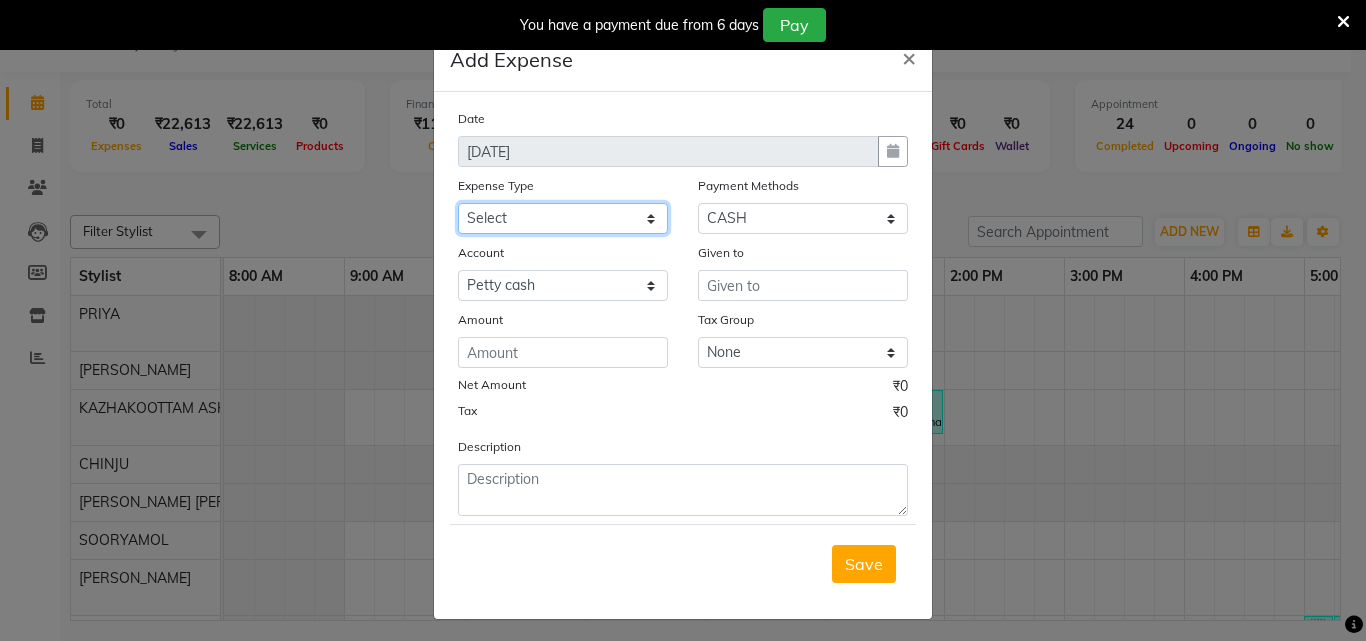 select on "6175" 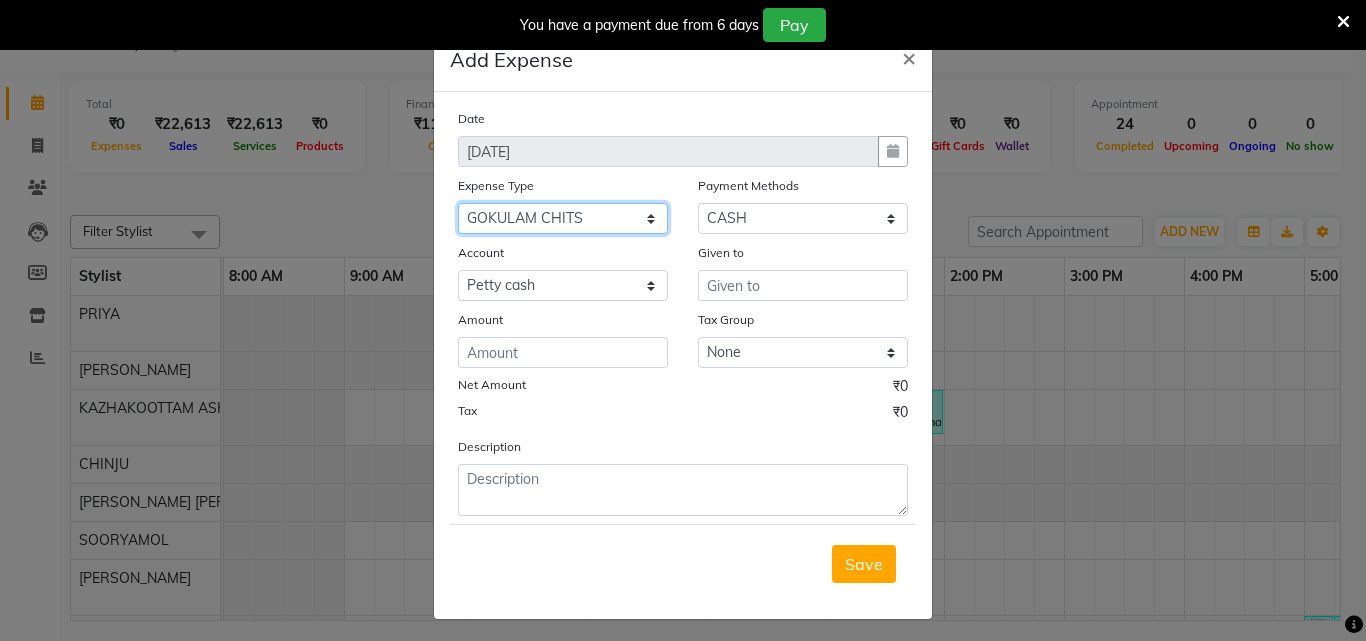 click on "Select ACCOMODATION EXPENSES ADVERTISEMENT SALES PROMOTIONAL EXPENSES Bonus BRIDAL ACCESSORIES REFUND BRIDAL COMMISSION BRIDAL FOOD BRIDAL INCENTIVES BRIDAL ORNAMENTS REFUND BRIDAL TA CASH DEPOSIT RAK BANK COMPUTER ACCESSORIES MOBILE PHONE Donation and Charity Expenses ELECTRICITY CHARGES ELECTRONICS FITTINGS Event Expense FISH FOOD EXPENSES FOOD REFRESHMENT FOR CLIENTS FOOD REFRESHMENT FOR STAFFS Freight And Forwarding Charges FUEL FOR GENERATOR FURNITURE AND EQUIPMENTS Gifts for Clients GIFTS FOR STAFFS GOKULAM CHITS HOSTEL RENT LAUNDRY EXPENSES LICENSE OTHER FEES LOADING UNLOADING CHARGES Medical Expenses MEHNDI PAYMENTS MISCELLANEOUS EXPENSES NEWSPAPER PERIODICALS Ornaments Maintenance Expense OVERTIME ALLOWANCES Payment For Pest Control Perfomance based incentives POSTAGE COURIER CHARGES Printing PRINTING STATIONERY EXPENSES PROFESSIONAL TAX REPAIRS MAINTENANCE ROUND OFF Salary SALARY ADVANCE Sales Incentives Membership Card SALES INCENTIVES PRODUCT SALES INCENTIVES SERVICES SALON ESSENTIALS SALON RENT" 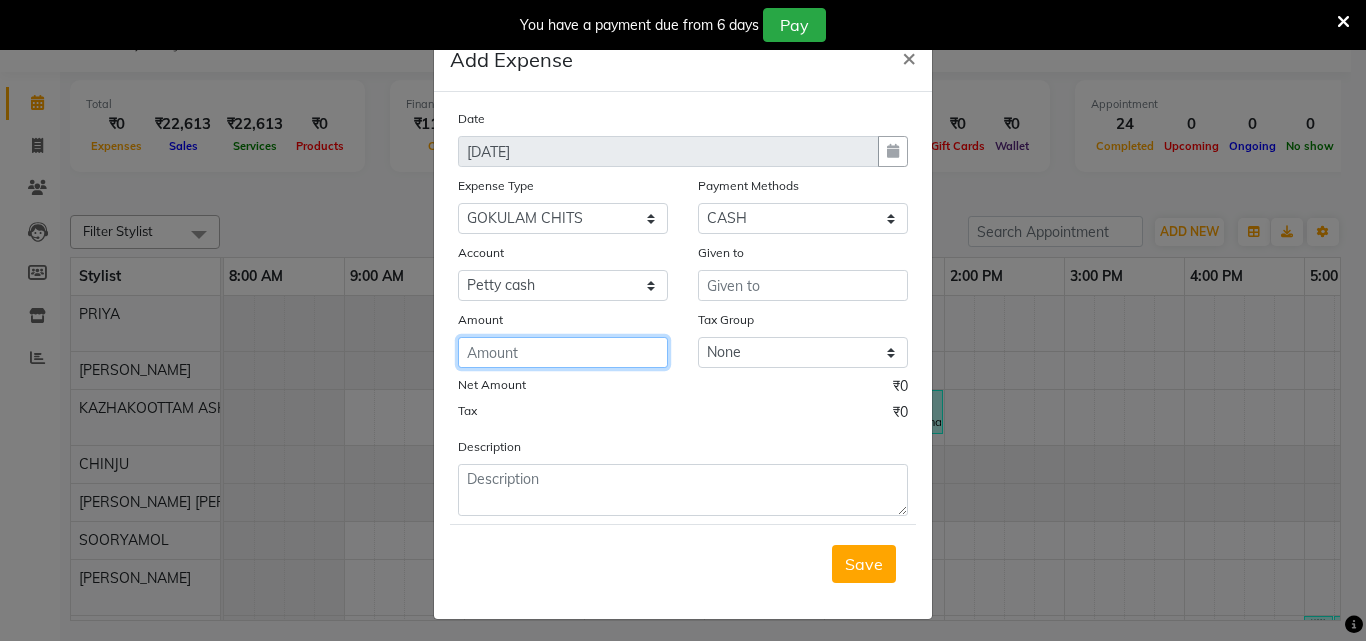 click 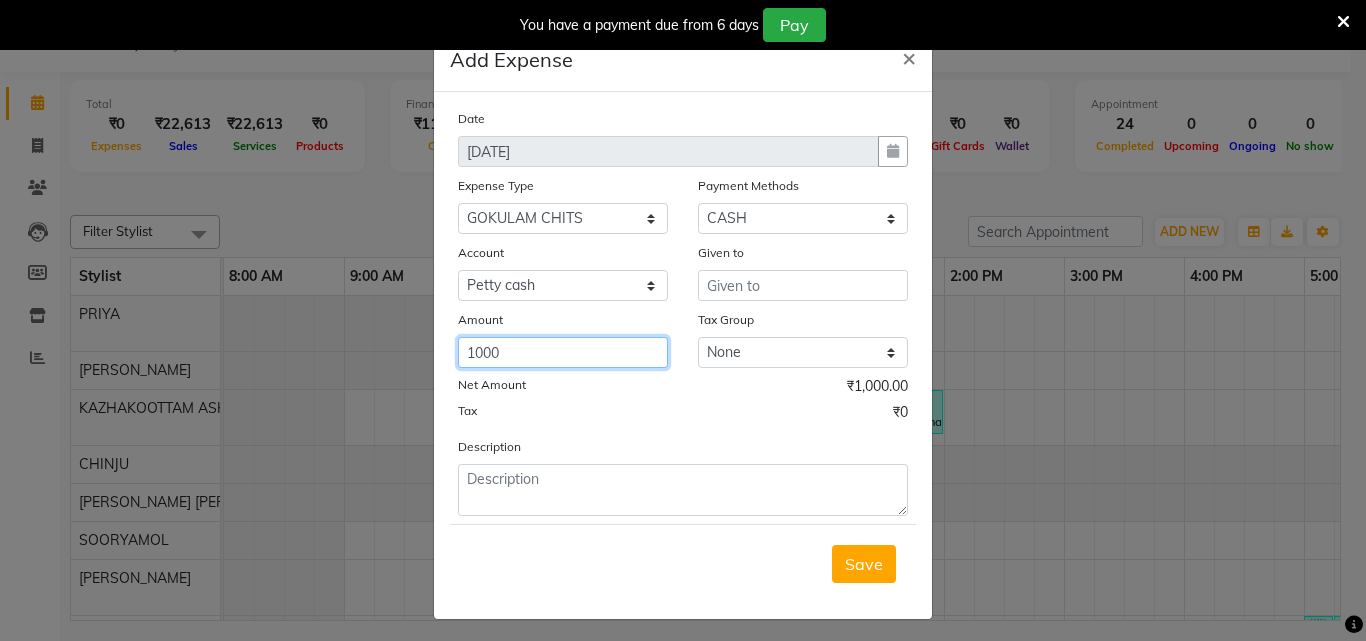 type on "1000" 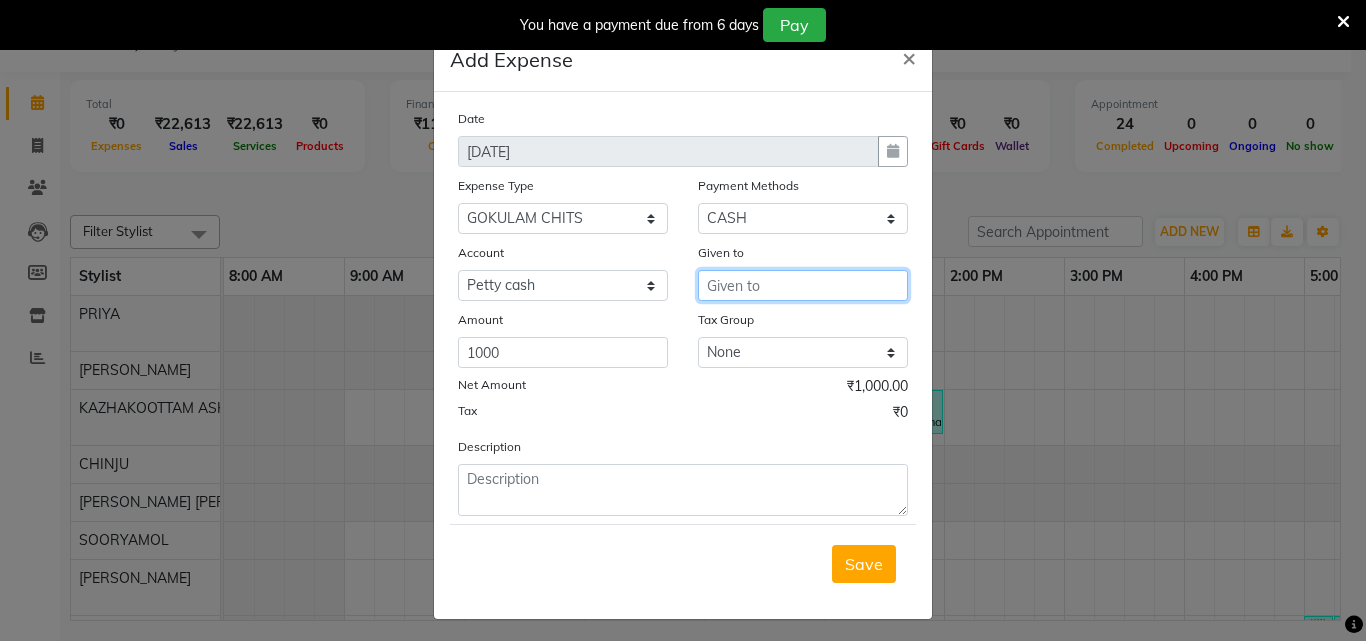 click at bounding box center (803, 285) 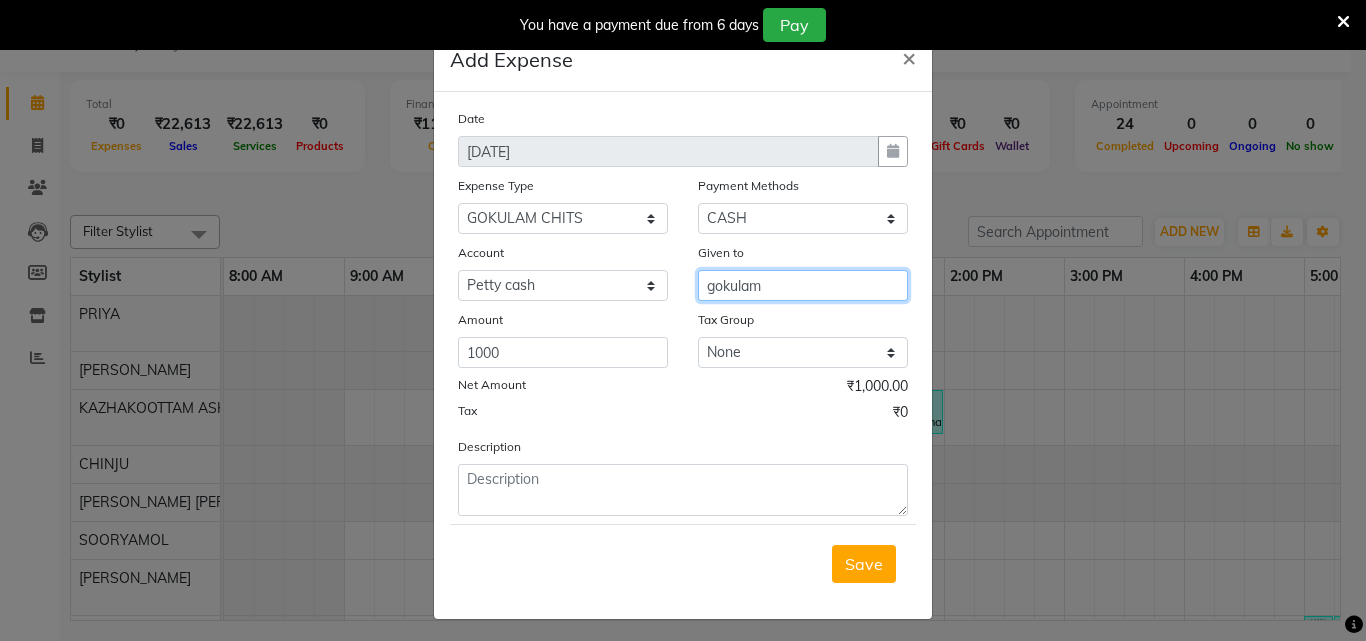 type on "gokulam" 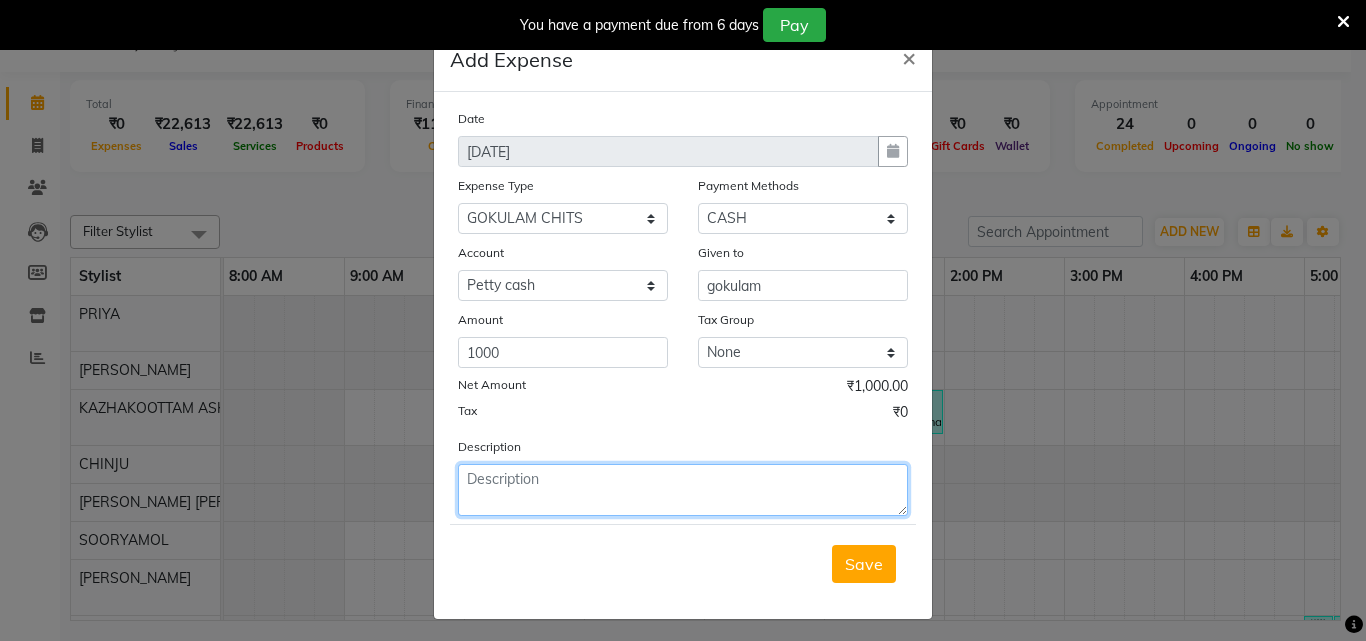 click 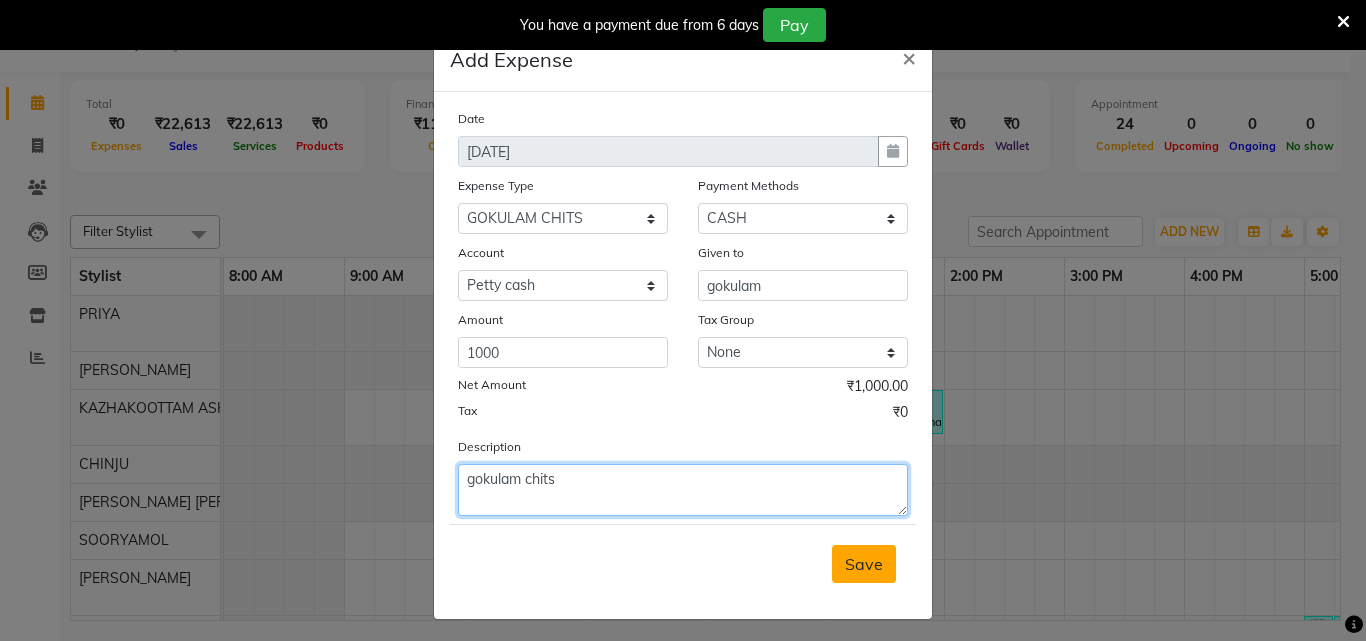 type on "gokulam chits" 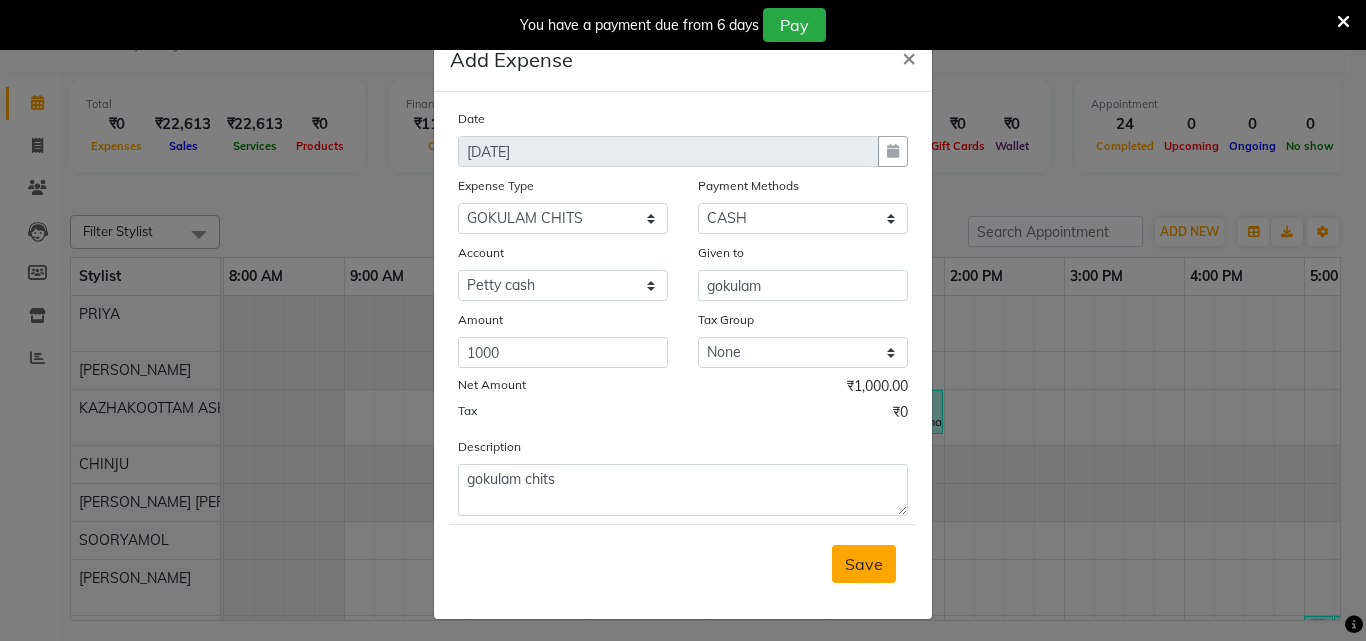 click on "Save" at bounding box center (864, 564) 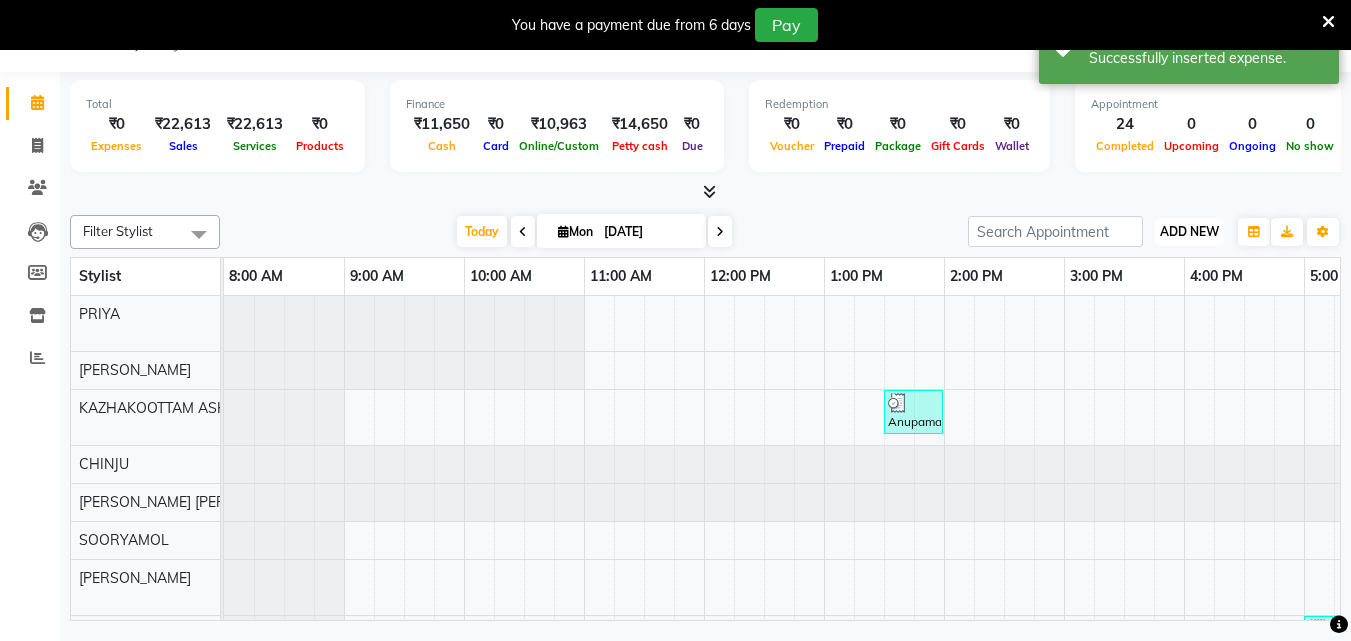 click on "ADD NEW" at bounding box center [1189, 231] 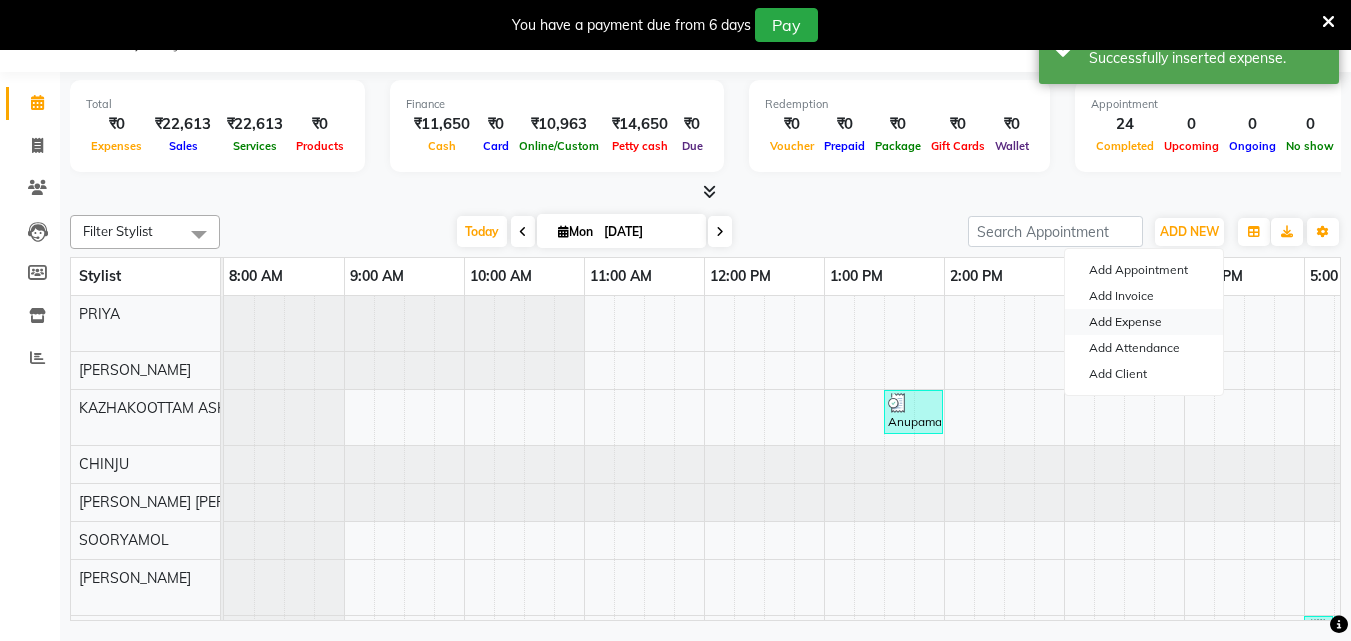 click on "Add Expense" at bounding box center (1144, 322) 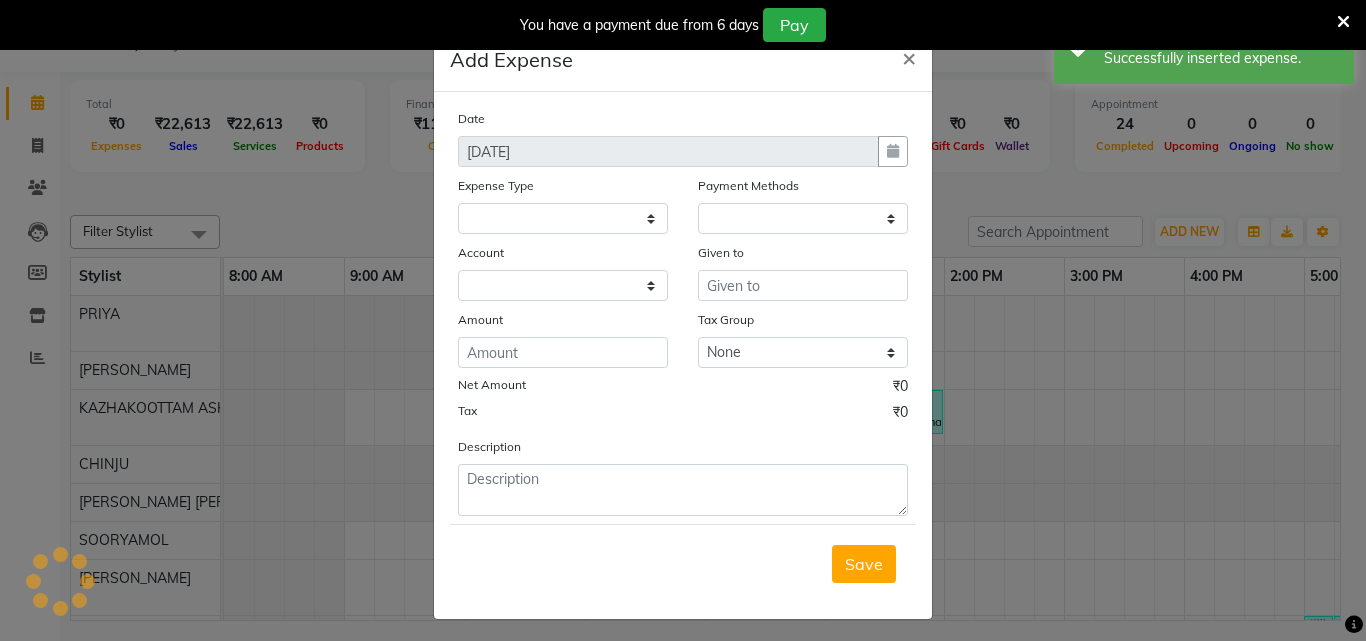 select on "1" 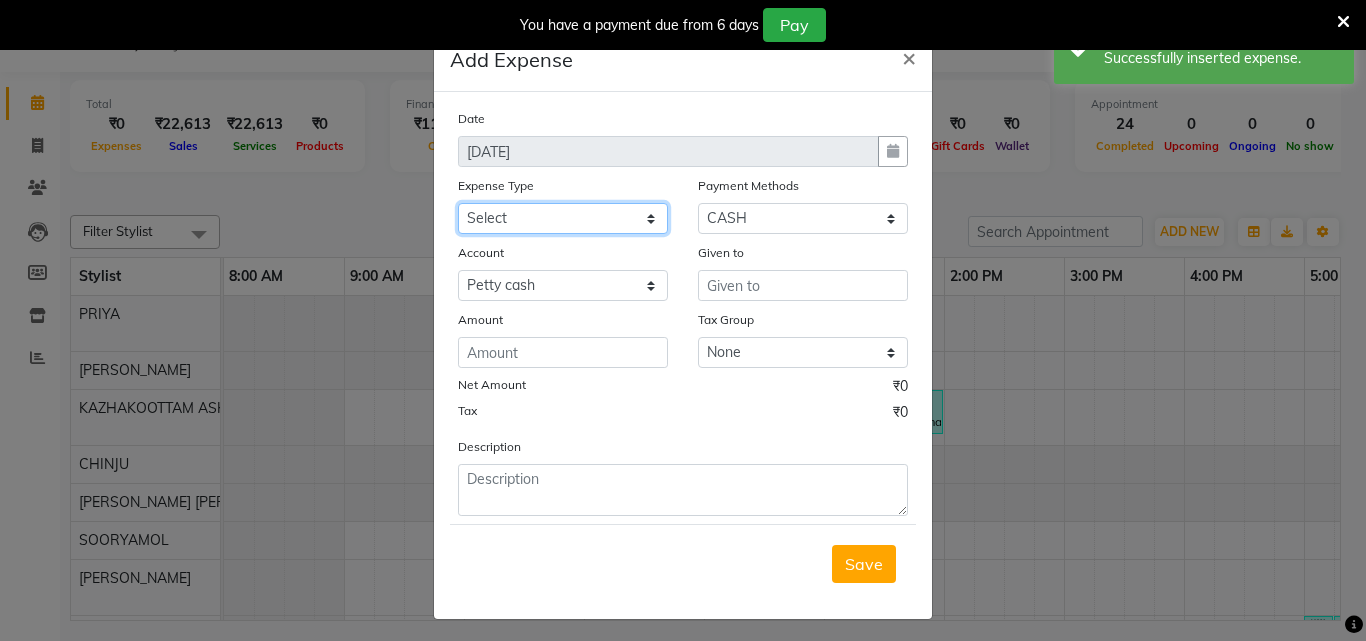 click on "Select ACCOMODATION EXPENSES ADVERTISEMENT SALES PROMOTIONAL EXPENSES Bonus BRIDAL ACCESSORIES REFUND BRIDAL COMMISSION BRIDAL FOOD BRIDAL INCENTIVES BRIDAL ORNAMENTS REFUND BRIDAL TA CASH DEPOSIT RAK BANK COMPUTER ACCESSORIES MOBILE PHONE Donation and Charity Expenses ELECTRICITY CHARGES ELECTRONICS FITTINGS Event Expense FISH FOOD EXPENSES FOOD REFRESHMENT FOR CLIENTS FOOD REFRESHMENT FOR STAFFS Freight And Forwarding Charges FUEL FOR GENERATOR FURNITURE AND EQUIPMENTS Gifts for Clients GIFTS FOR STAFFS GOKULAM CHITS HOSTEL RENT LAUNDRY EXPENSES LICENSE OTHER FEES LOADING UNLOADING CHARGES Medical Expenses MEHNDI PAYMENTS MISCELLANEOUS EXPENSES NEWSPAPER PERIODICALS Ornaments Maintenance Expense OVERTIME ALLOWANCES Payment For Pest Control Perfomance based incentives POSTAGE COURIER CHARGES Printing PRINTING STATIONERY EXPENSES PROFESSIONAL TAX REPAIRS MAINTENANCE ROUND OFF Salary SALARY ADVANCE Sales Incentives Membership Card SALES INCENTIVES PRODUCT SALES INCENTIVES SERVICES SALON ESSENTIALS SALON RENT" 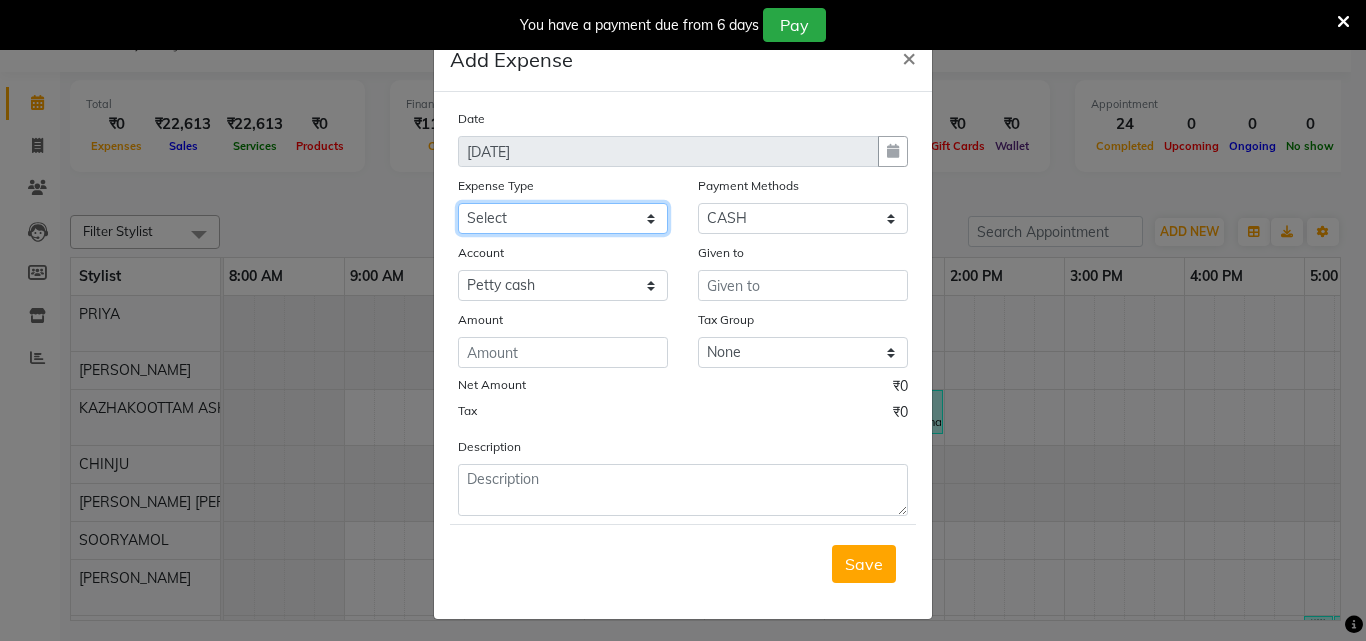 select on "6166" 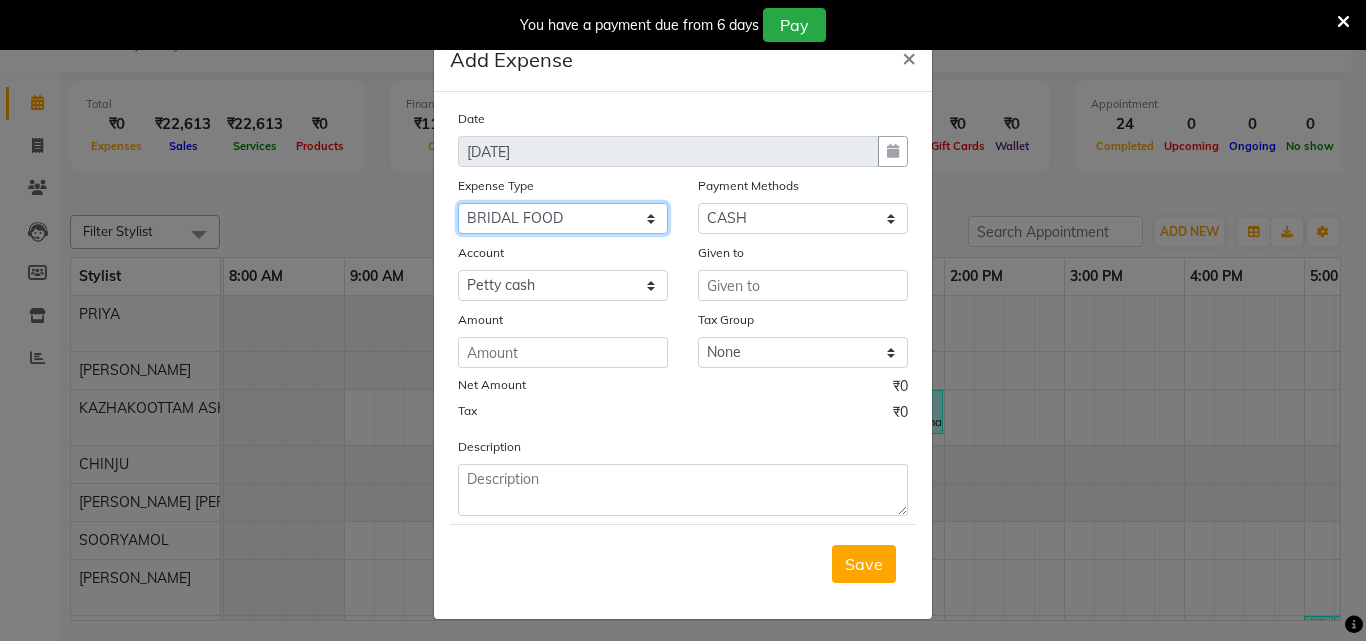 click on "Select ACCOMODATION EXPENSES ADVERTISEMENT SALES PROMOTIONAL EXPENSES Bonus BRIDAL ACCESSORIES REFUND BRIDAL COMMISSION BRIDAL FOOD BRIDAL INCENTIVES BRIDAL ORNAMENTS REFUND BRIDAL TA CASH DEPOSIT RAK BANK COMPUTER ACCESSORIES MOBILE PHONE Donation and Charity Expenses ELECTRICITY CHARGES ELECTRONICS FITTINGS Event Expense FISH FOOD EXPENSES FOOD REFRESHMENT FOR CLIENTS FOOD REFRESHMENT FOR STAFFS Freight And Forwarding Charges FUEL FOR GENERATOR FURNITURE AND EQUIPMENTS Gifts for Clients GIFTS FOR STAFFS GOKULAM CHITS HOSTEL RENT LAUNDRY EXPENSES LICENSE OTHER FEES LOADING UNLOADING CHARGES Medical Expenses MEHNDI PAYMENTS MISCELLANEOUS EXPENSES NEWSPAPER PERIODICALS Ornaments Maintenance Expense OVERTIME ALLOWANCES Payment For Pest Control Perfomance based incentives POSTAGE COURIER CHARGES Printing PRINTING STATIONERY EXPENSES PROFESSIONAL TAX REPAIRS MAINTENANCE ROUND OFF Salary SALARY ADVANCE Sales Incentives Membership Card SALES INCENTIVES PRODUCT SALES INCENTIVES SERVICES SALON ESSENTIALS SALON RENT" 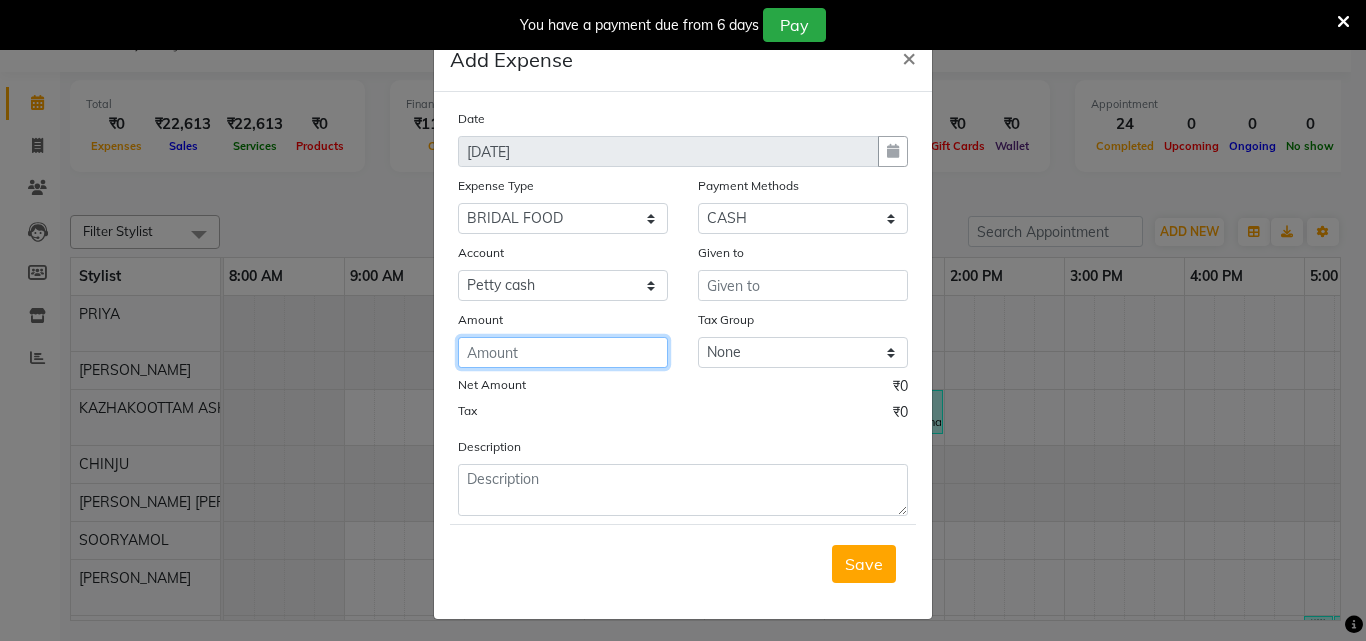 click 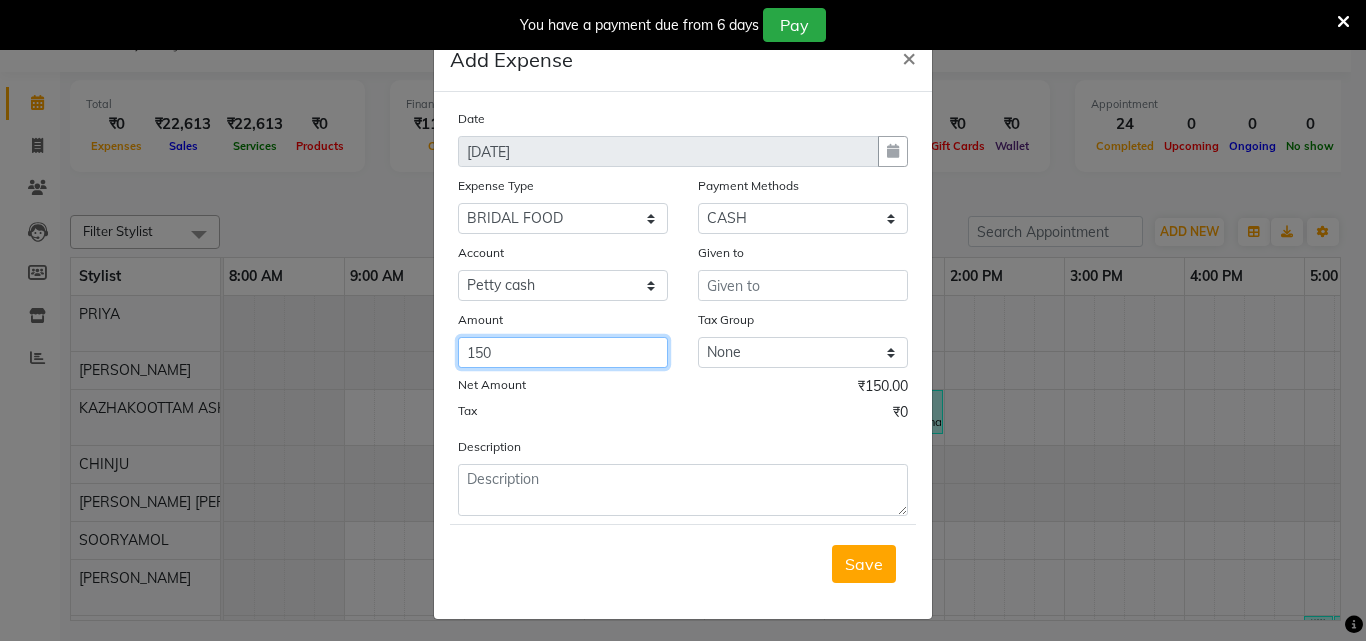type on "150" 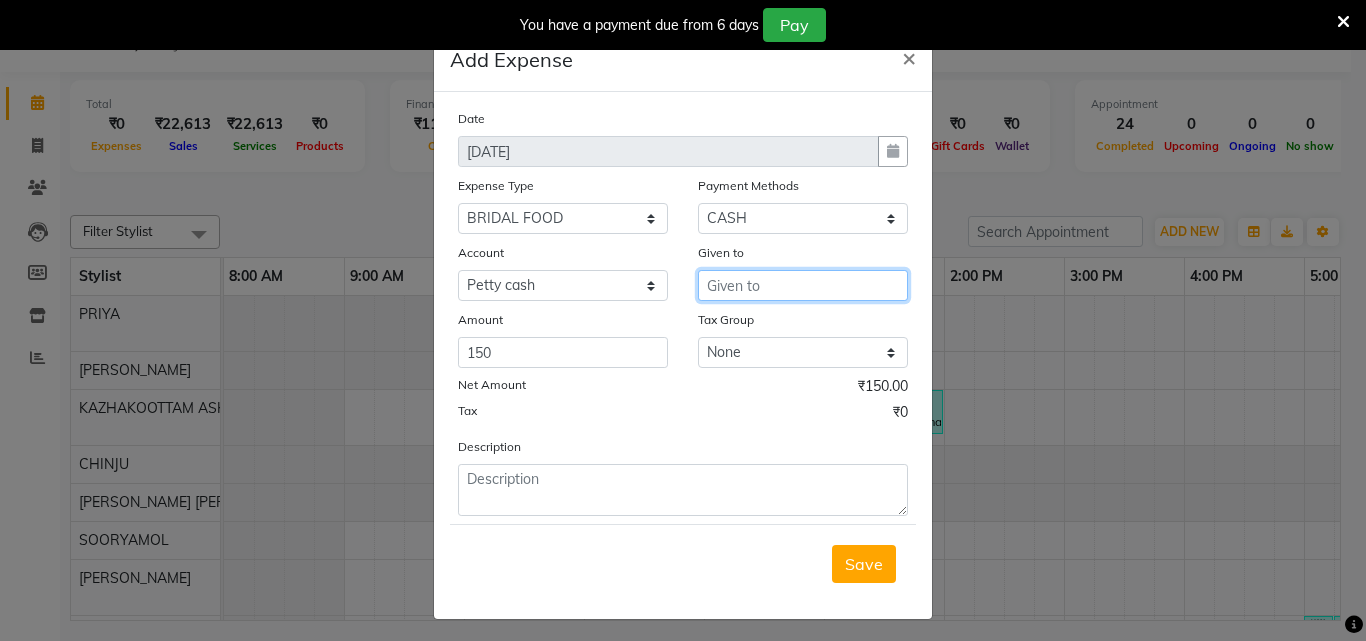 click at bounding box center [803, 285] 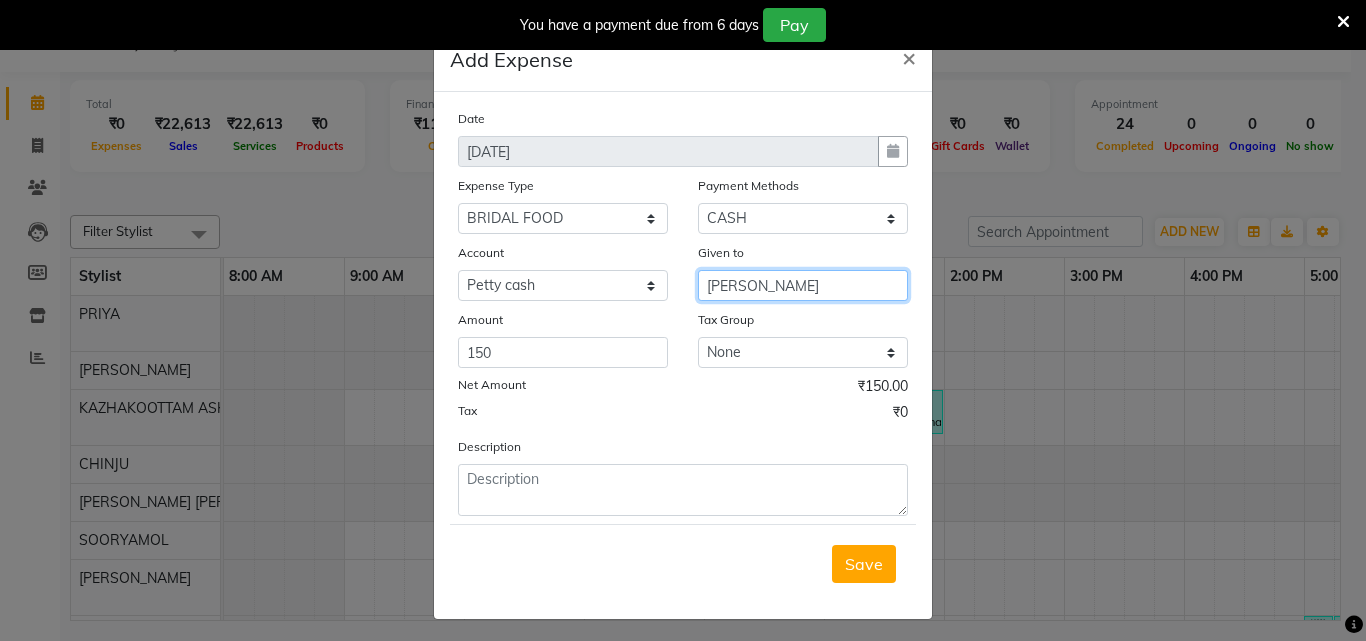 type on "saritha" 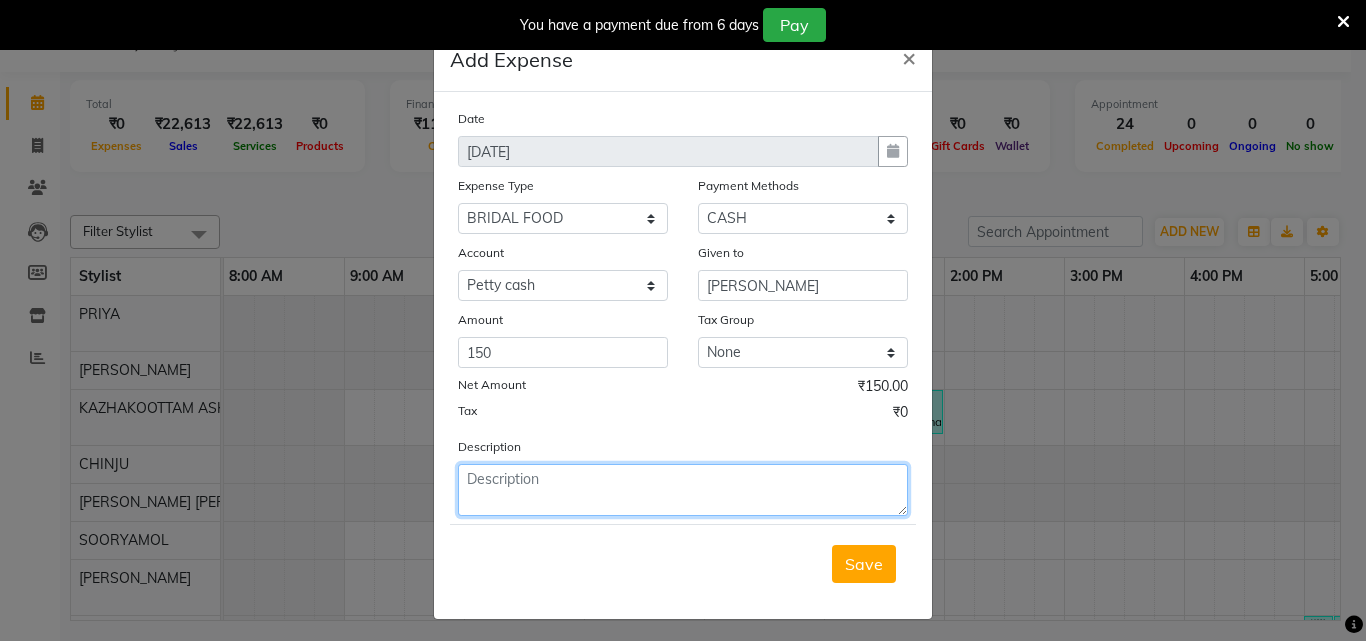 click 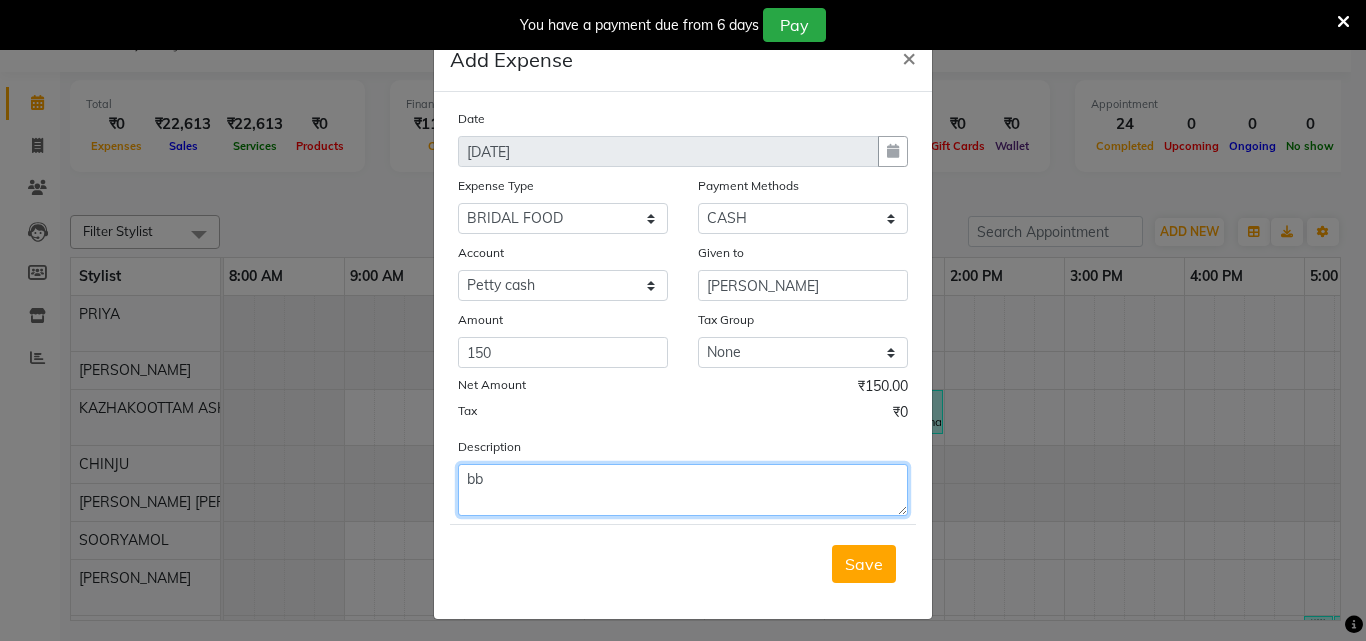 type on "b" 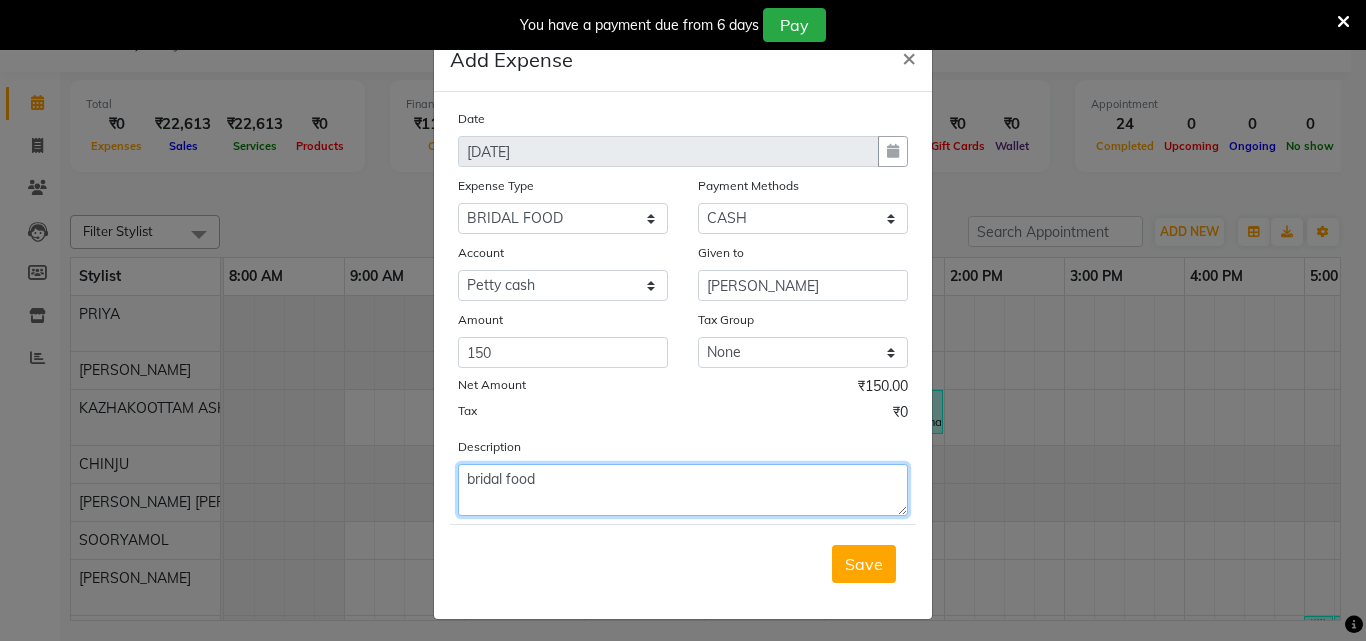 scroll, scrollTop: 7, scrollLeft: 0, axis: vertical 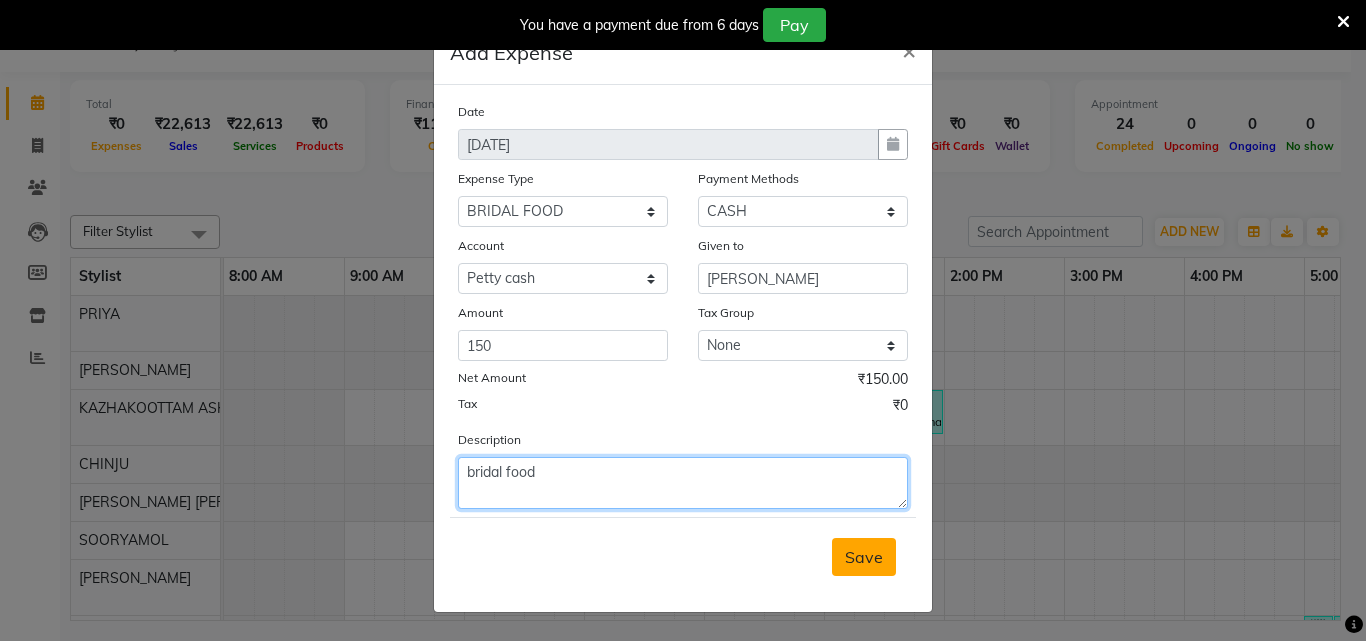 type on "bridal food" 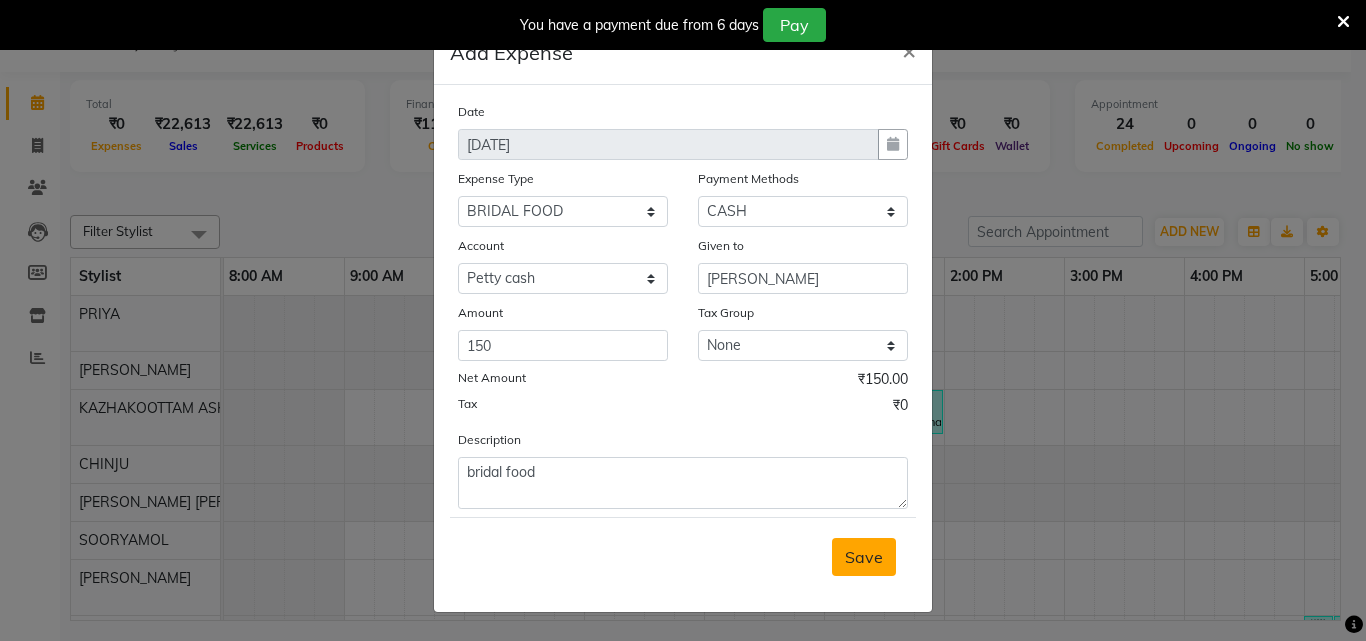 click on "Save" at bounding box center [864, 557] 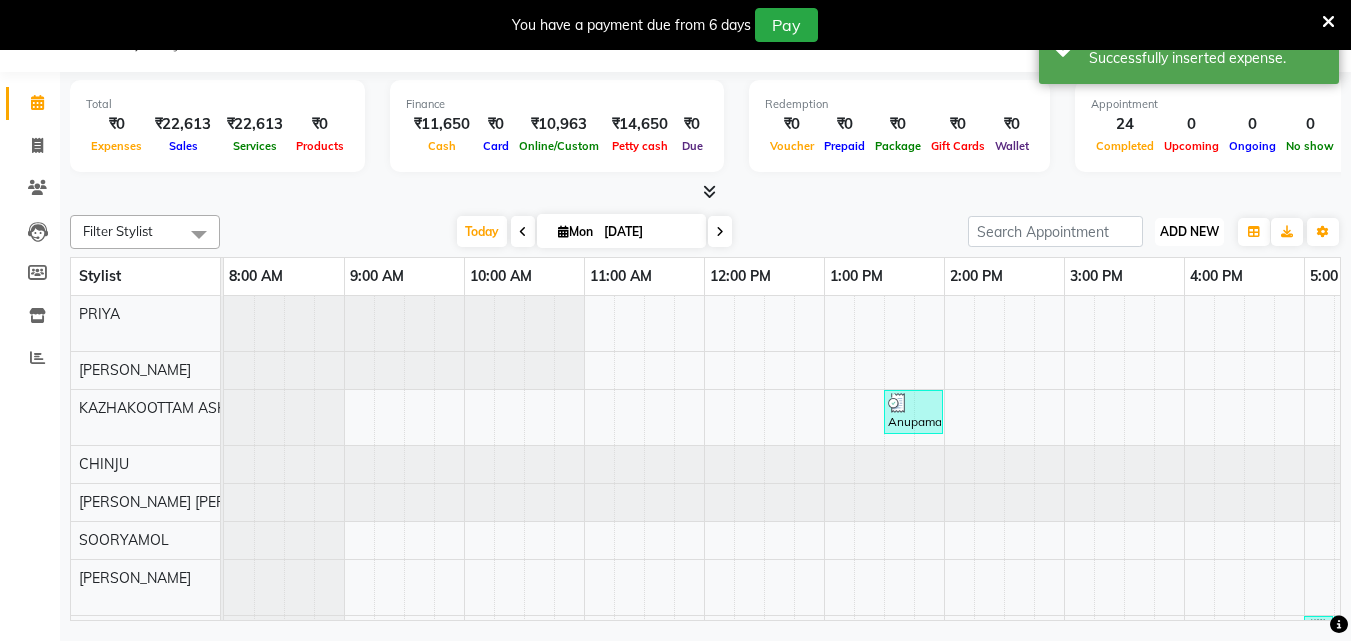 click on "ADD NEW" at bounding box center (1189, 231) 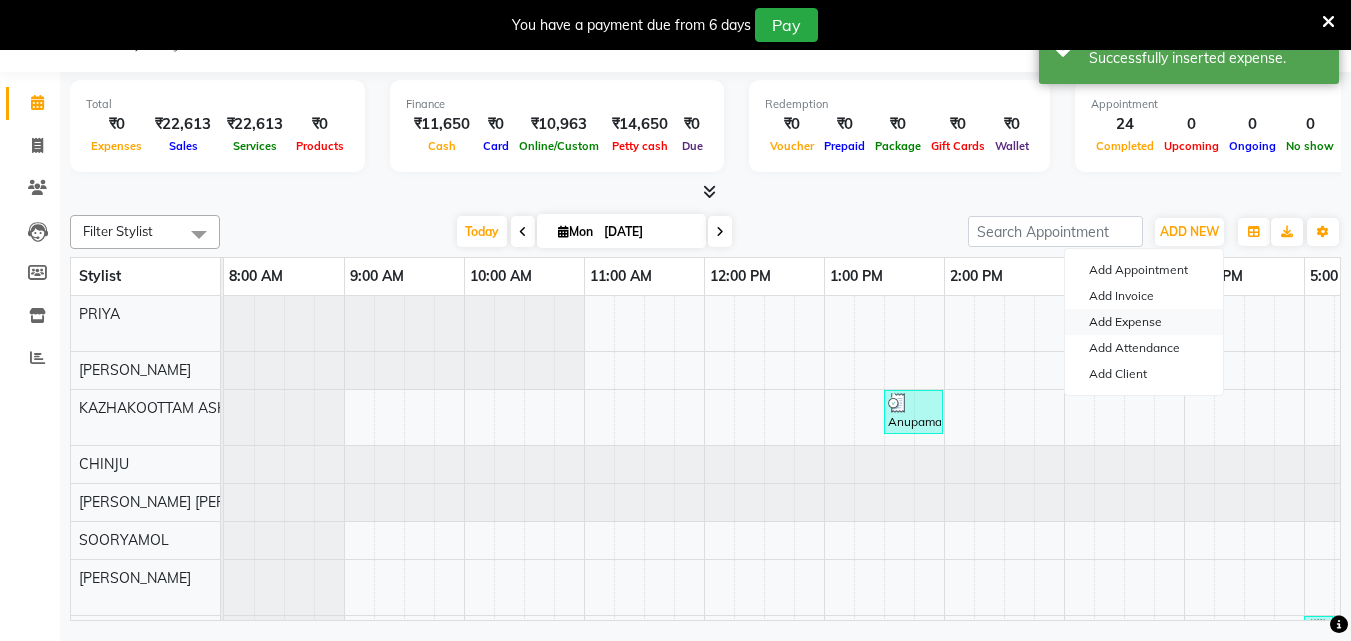 click on "Add Expense" at bounding box center (1144, 322) 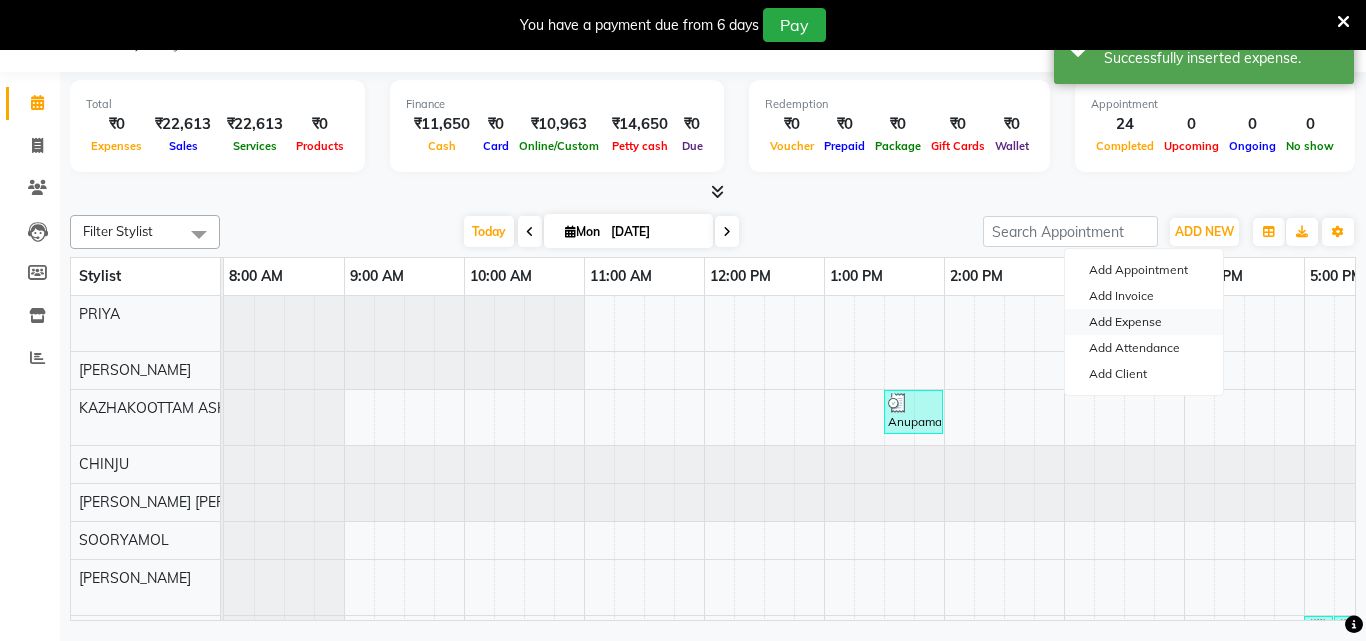 select on "3495" 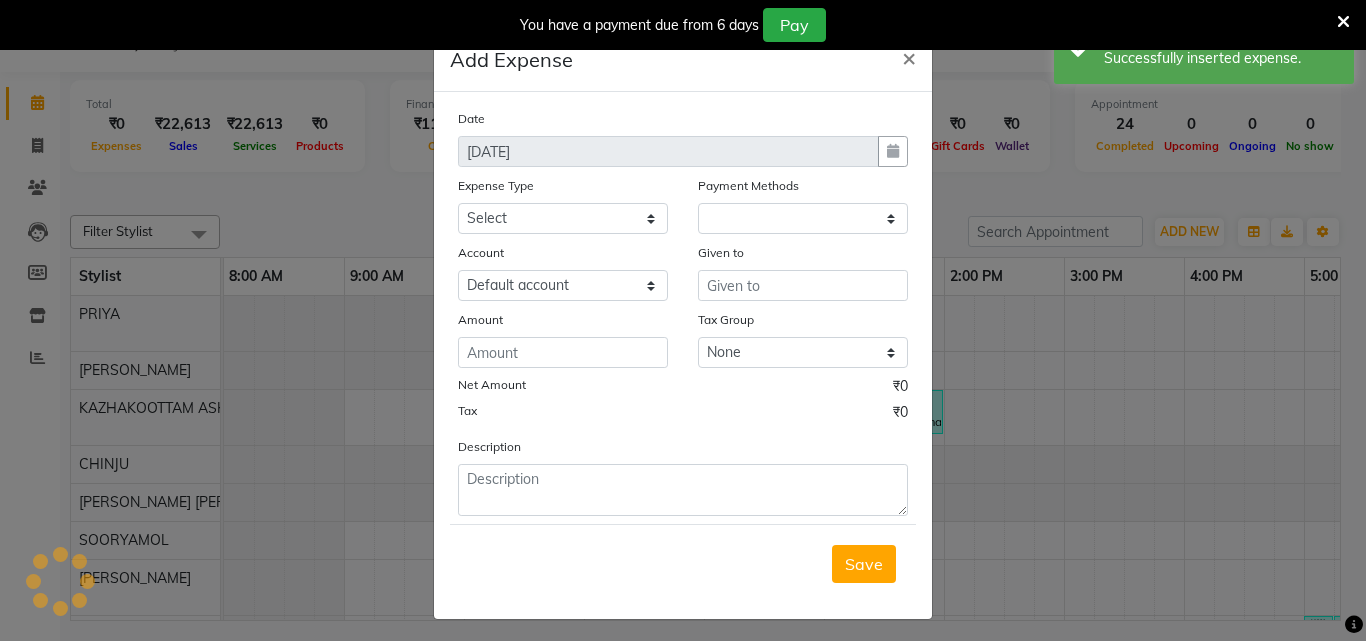 select on "1" 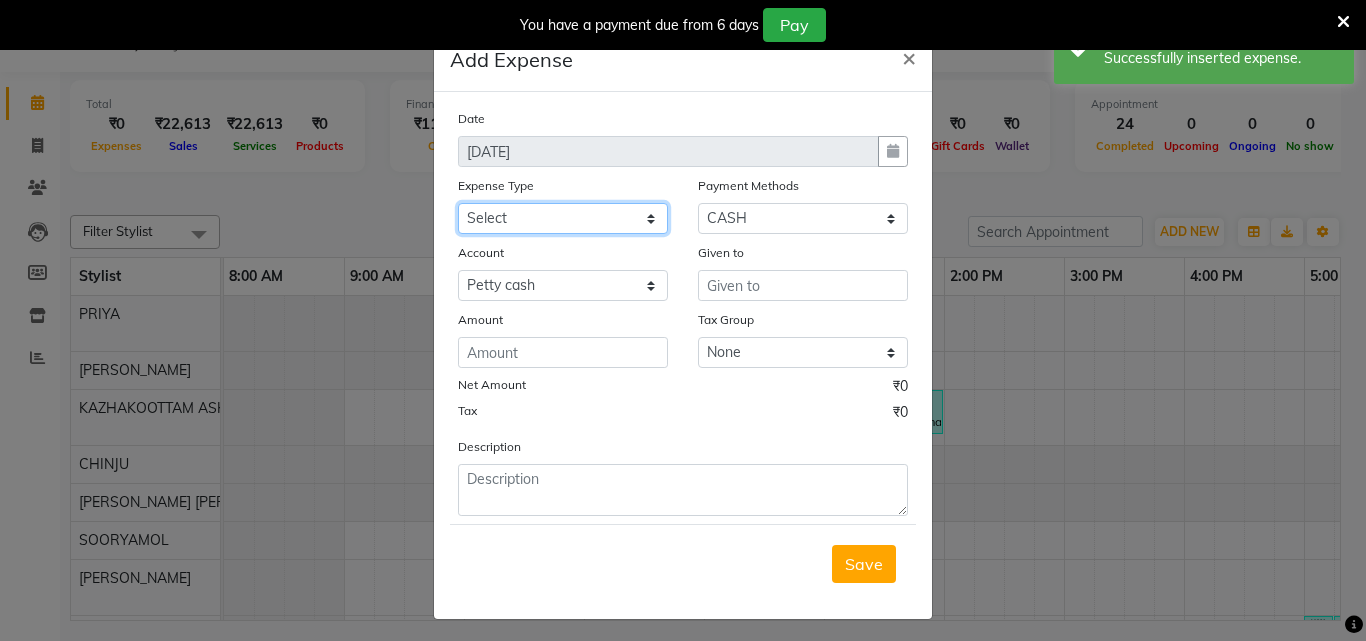 click on "Select ACCOMODATION EXPENSES ADVERTISEMENT SALES PROMOTIONAL EXPENSES Bonus BRIDAL ACCESSORIES REFUND BRIDAL COMMISSION BRIDAL FOOD BRIDAL INCENTIVES BRIDAL ORNAMENTS REFUND BRIDAL TA CASH DEPOSIT RAK BANK COMPUTER ACCESSORIES MOBILE PHONE Donation and Charity Expenses ELECTRICITY CHARGES ELECTRONICS FITTINGS Event Expense FISH FOOD EXPENSES FOOD REFRESHMENT FOR CLIENTS FOOD REFRESHMENT FOR STAFFS Freight And Forwarding Charges FUEL FOR GENERATOR FURNITURE AND EQUIPMENTS Gifts for Clients GIFTS FOR STAFFS GOKULAM CHITS HOSTEL RENT LAUNDRY EXPENSES LICENSE OTHER FEES LOADING UNLOADING CHARGES Medical Expenses MEHNDI PAYMENTS MISCELLANEOUS EXPENSES NEWSPAPER PERIODICALS Ornaments Maintenance Expense OVERTIME ALLOWANCES Payment For Pest Control Perfomance based incentives POSTAGE COURIER CHARGES Printing PRINTING STATIONERY EXPENSES PROFESSIONAL TAX REPAIRS MAINTENANCE ROUND OFF Salary SALARY ADVANCE Sales Incentives Membership Card SALES INCENTIVES PRODUCT SALES INCENTIVES SERVICES SALON ESSENTIALS SALON RENT" 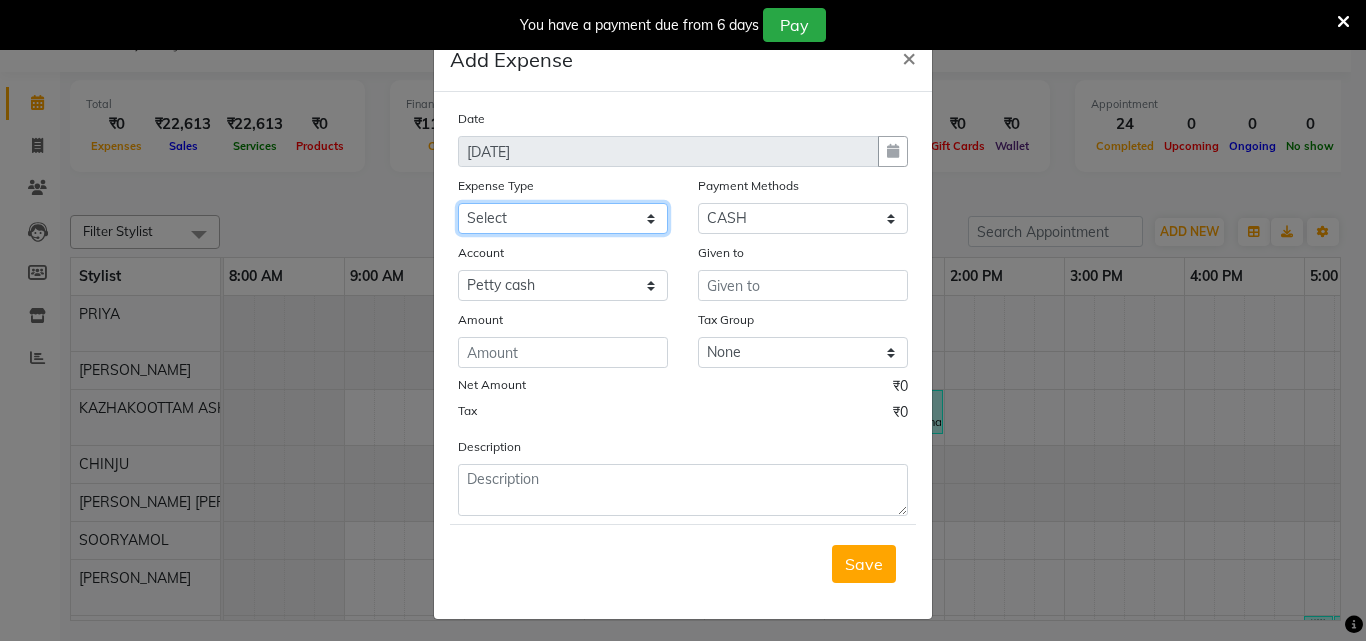 select on "6187" 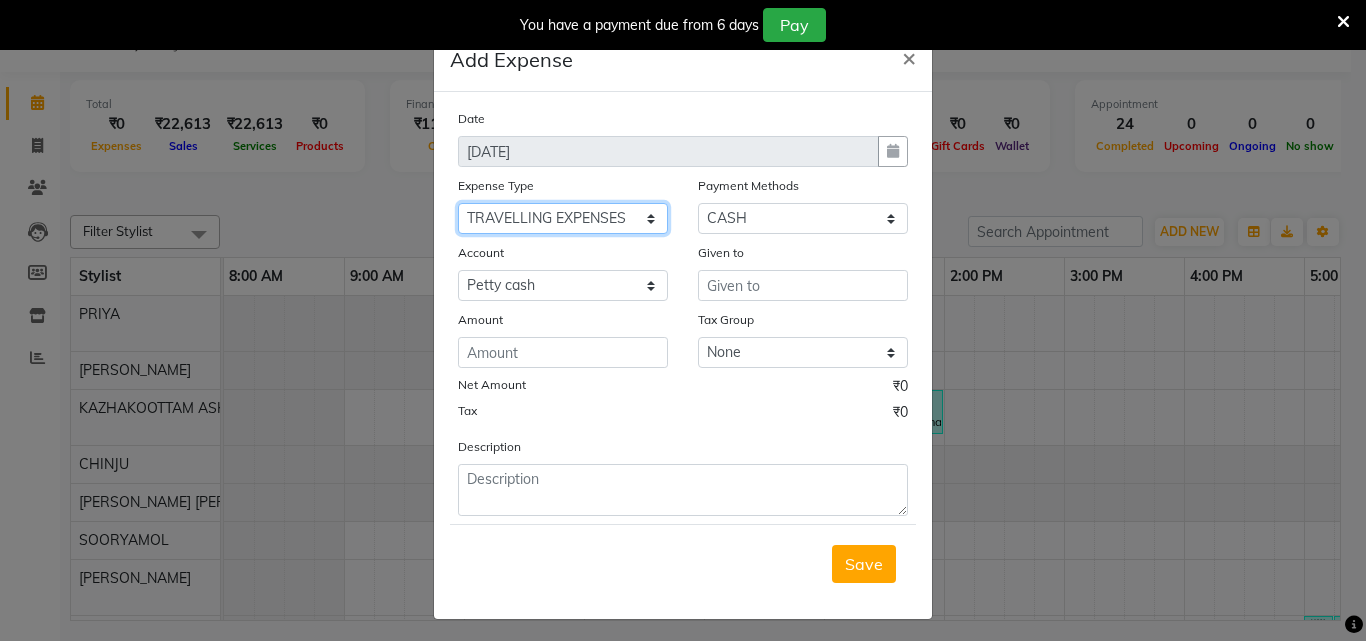 click on "Select ACCOMODATION EXPENSES ADVERTISEMENT SALES PROMOTIONAL EXPENSES Bonus BRIDAL ACCESSORIES REFUND BRIDAL COMMISSION BRIDAL FOOD BRIDAL INCENTIVES BRIDAL ORNAMENTS REFUND BRIDAL TA CASH DEPOSIT RAK BANK COMPUTER ACCESSORIES MOBILE PHONE Donation and Charity Expenses ELECTRICITY CHARGES ELECTRONICS FITTINGS Event Expense FISH FOOD EXPENSES FOOD REFRESHMENT FOR CLIENTS FOOD REFRESHMENT FOR STAFFS Freight And Forwarding Charges FUEL FOR GENERATOR FURNITURE AND EQUIPMENTS Gifts for Clients GIFTS FOR STAFFS GOKULAM CHITS HOSTEL RENT LAUNDRY EXPENSES LICENSE OTHER FEES LOADING UNLOADING CHARGES Medical Expenses MEHNDI PAYMENTS MISCELLANEOUS EXPENSES NEWSPAPER PERIODICALS Ornaments Maintenance Expense OVERTIME ALLOWANCES Payment For Pest Control Perfomance based incentives POSTAGE COURIER CHARGES Printing PRINTING STATIONERY EXPENSES PROFESSIONAL TAX REPAIRS MAINTENANCE ROUND OFF Salary SALARY ADVANCE Sales Incentives Membership Card SALES INCENTIVES PRODUCT SALES INCENTIVES SERVICES SALON ESSENTIALS SALON RENT" 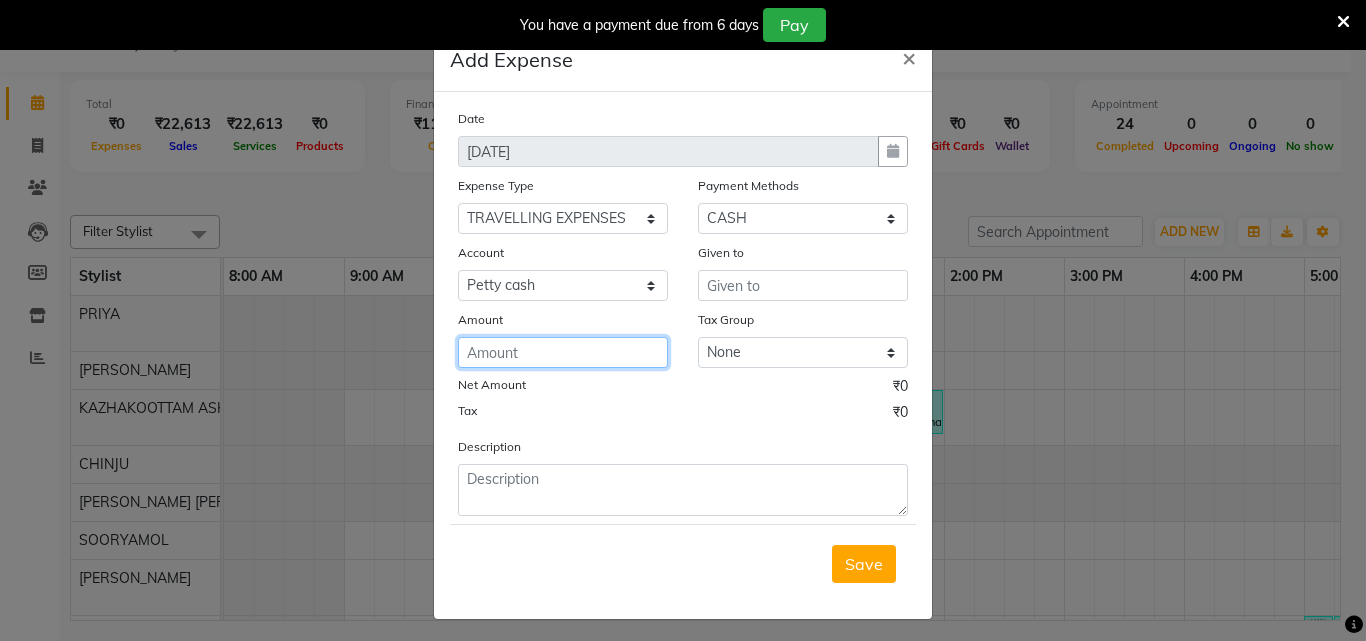 click 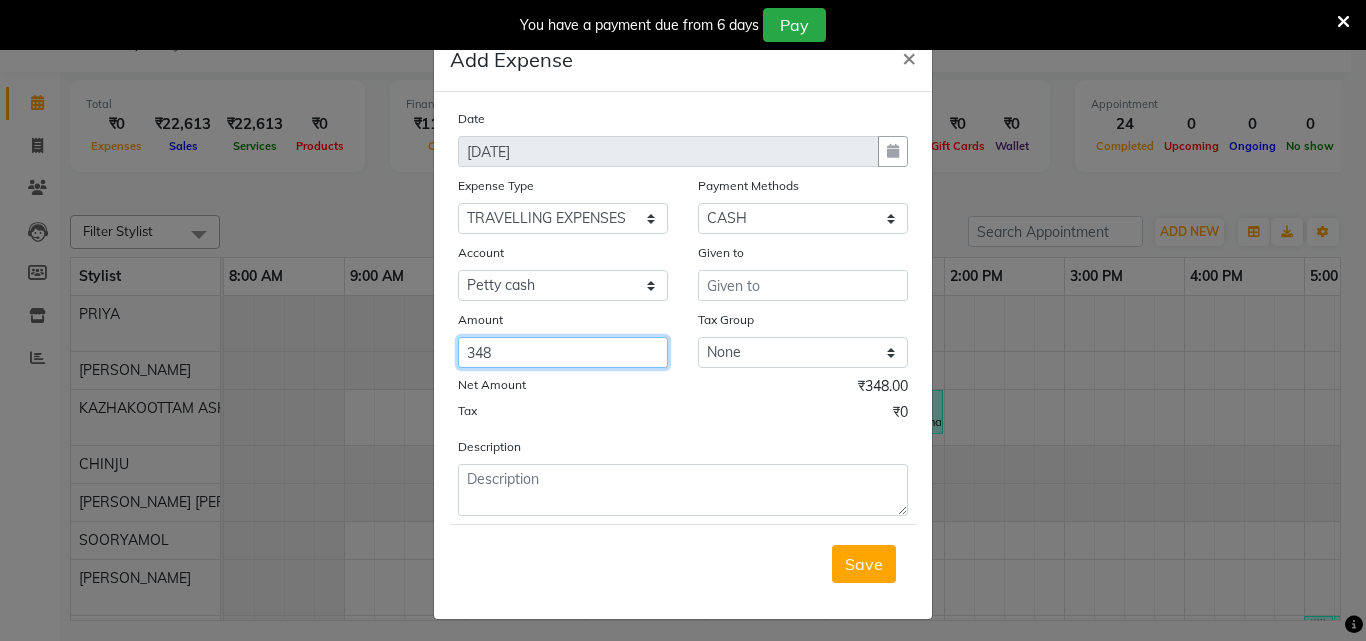 type on "348" 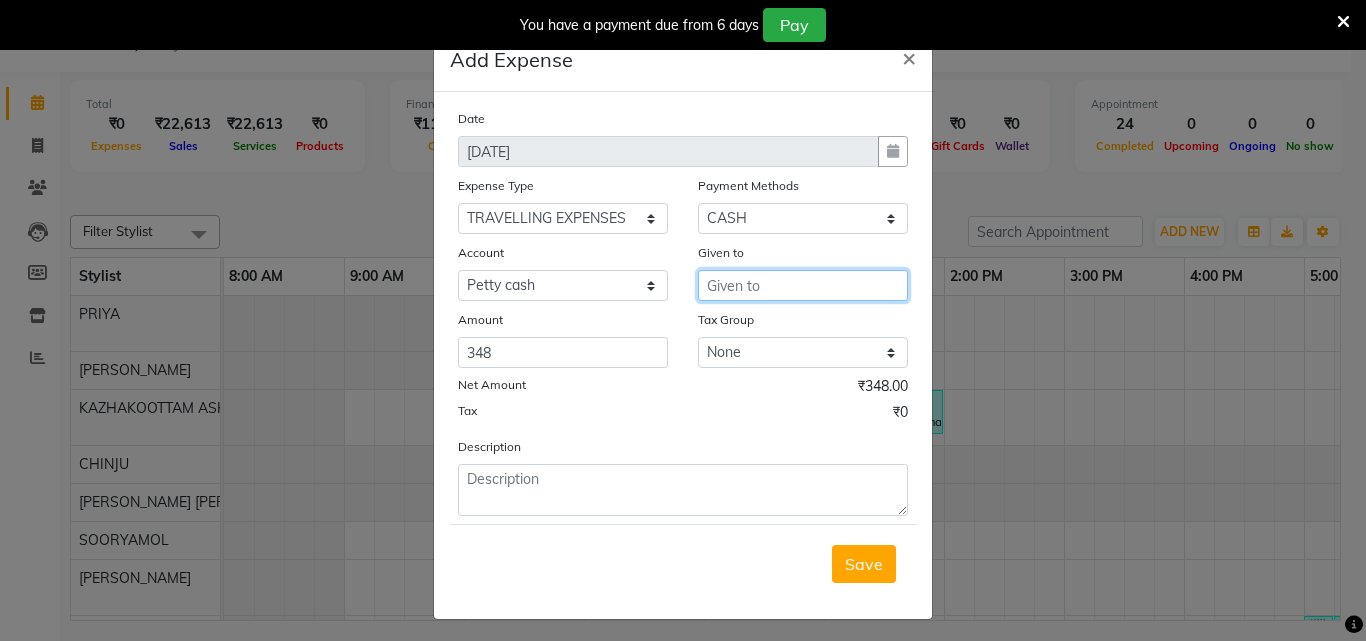 click at bounding box center [803, 285] 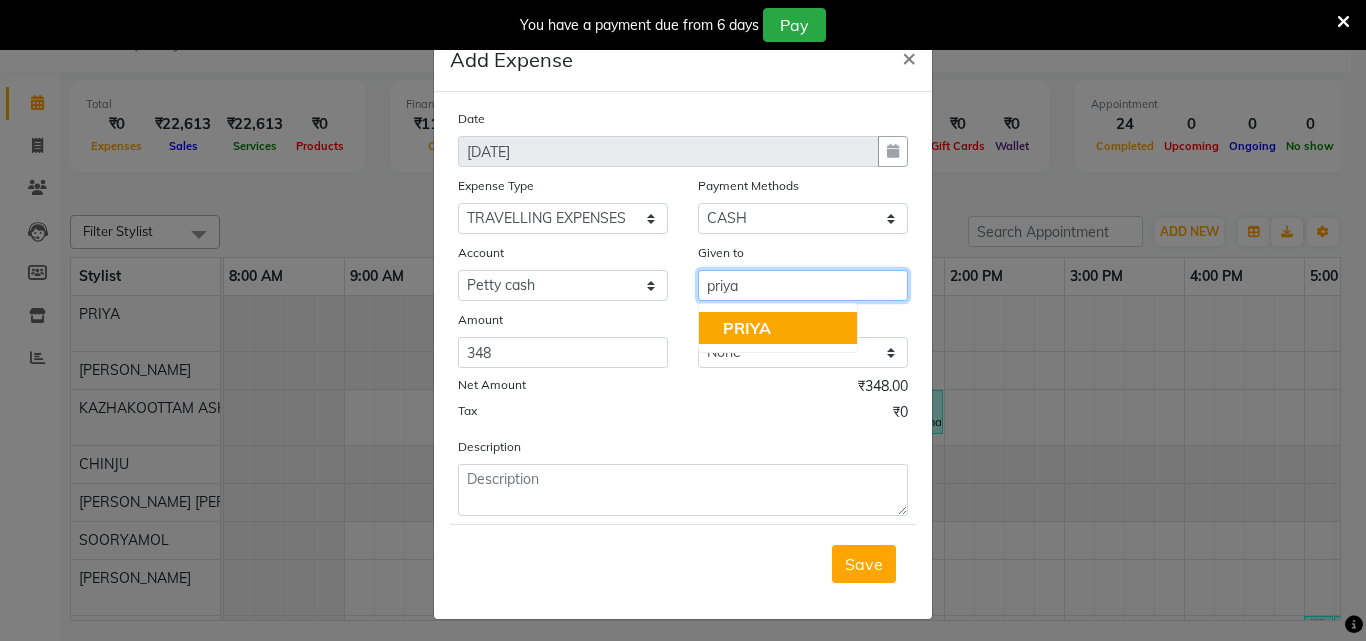 click on "PRIYA" at bounding box center (778, 328) 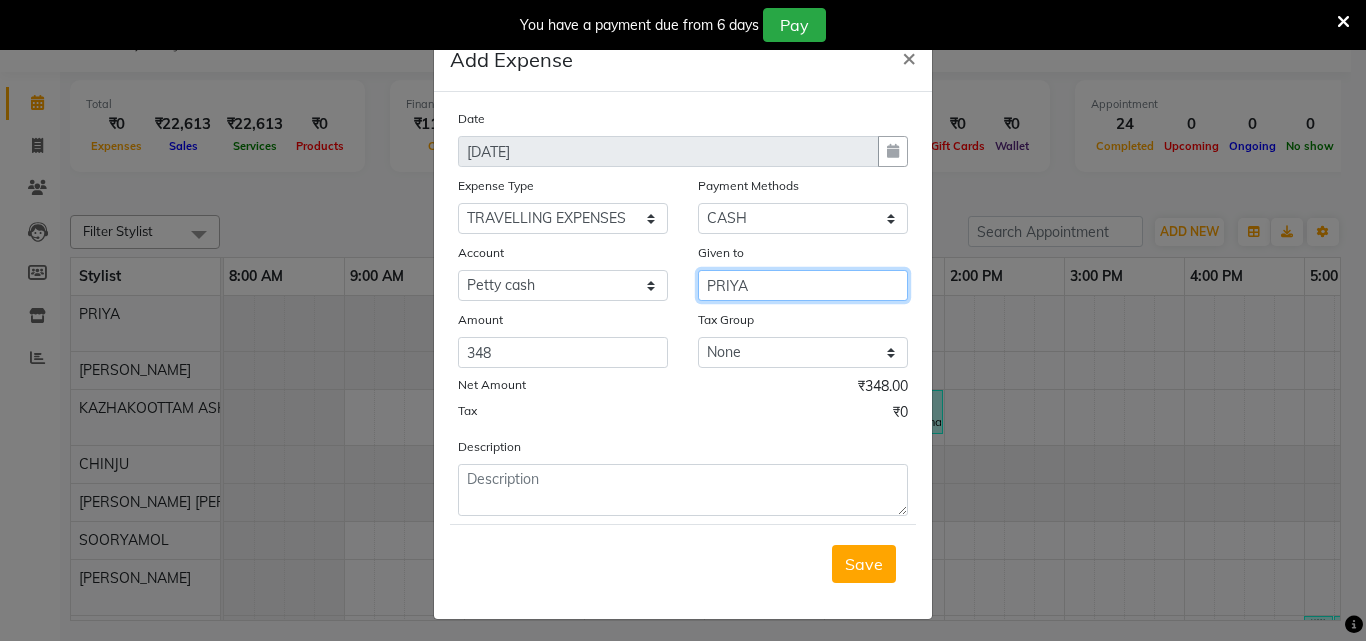 type on "PRIYA" 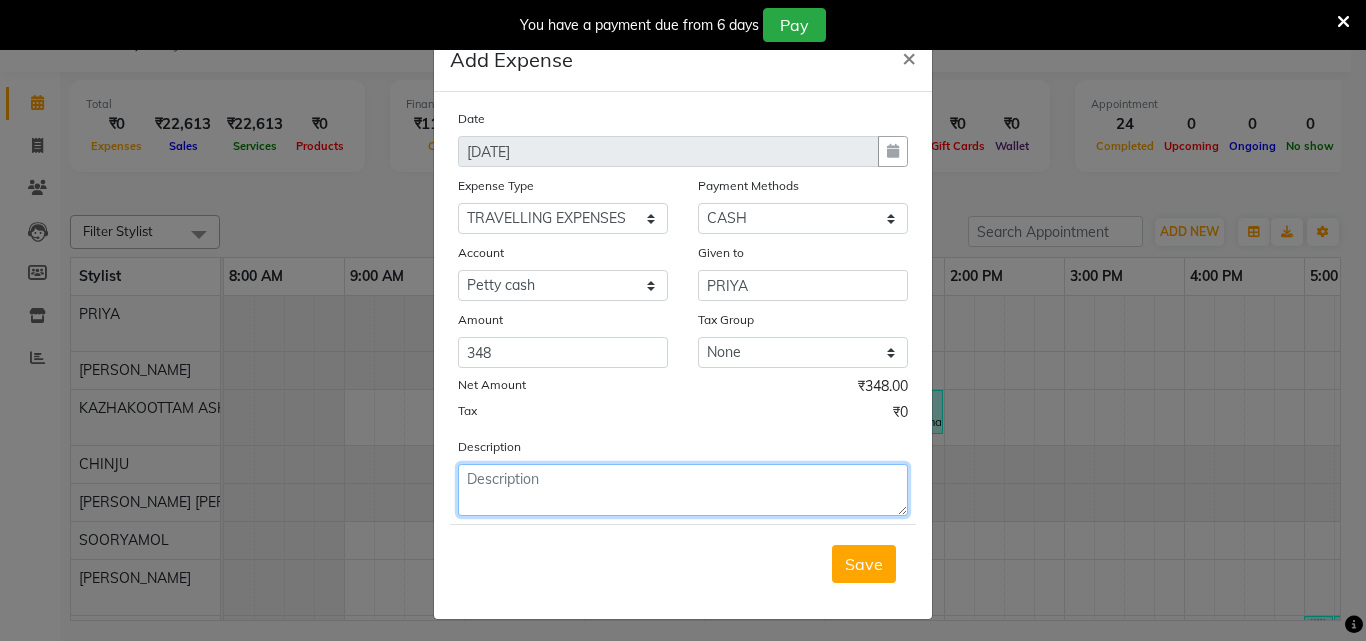 click 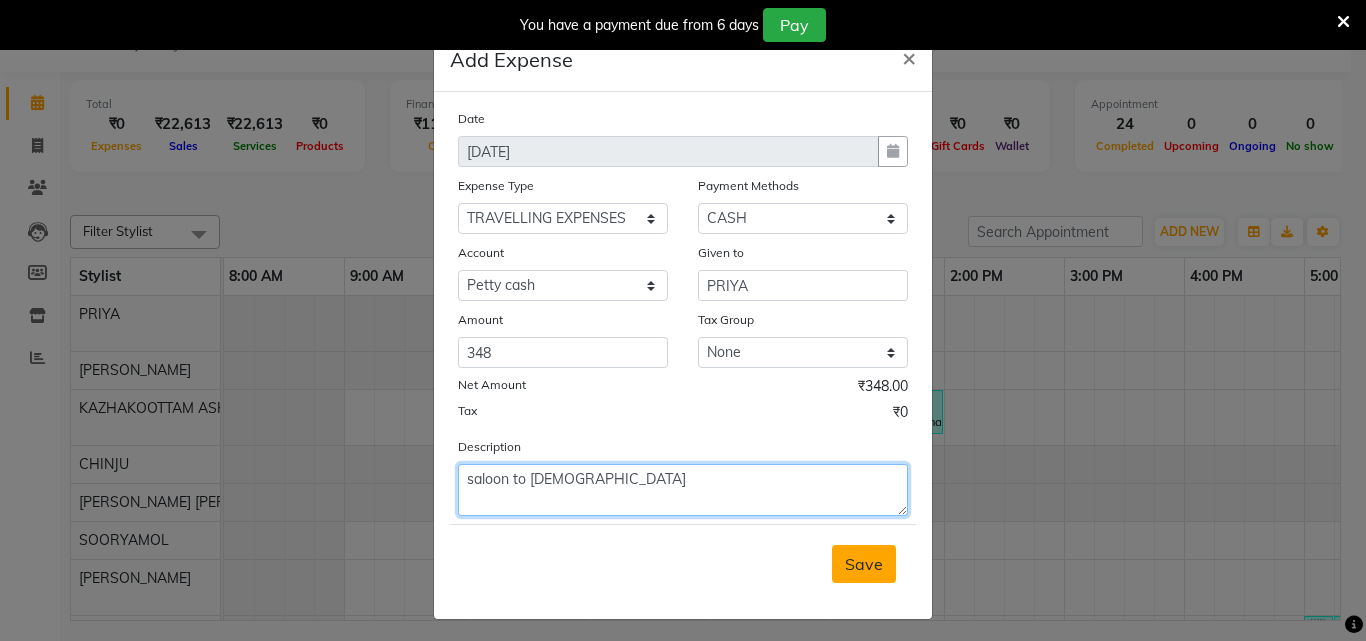 type on "saloon to [DEMOGRAPHIC_DATA]" 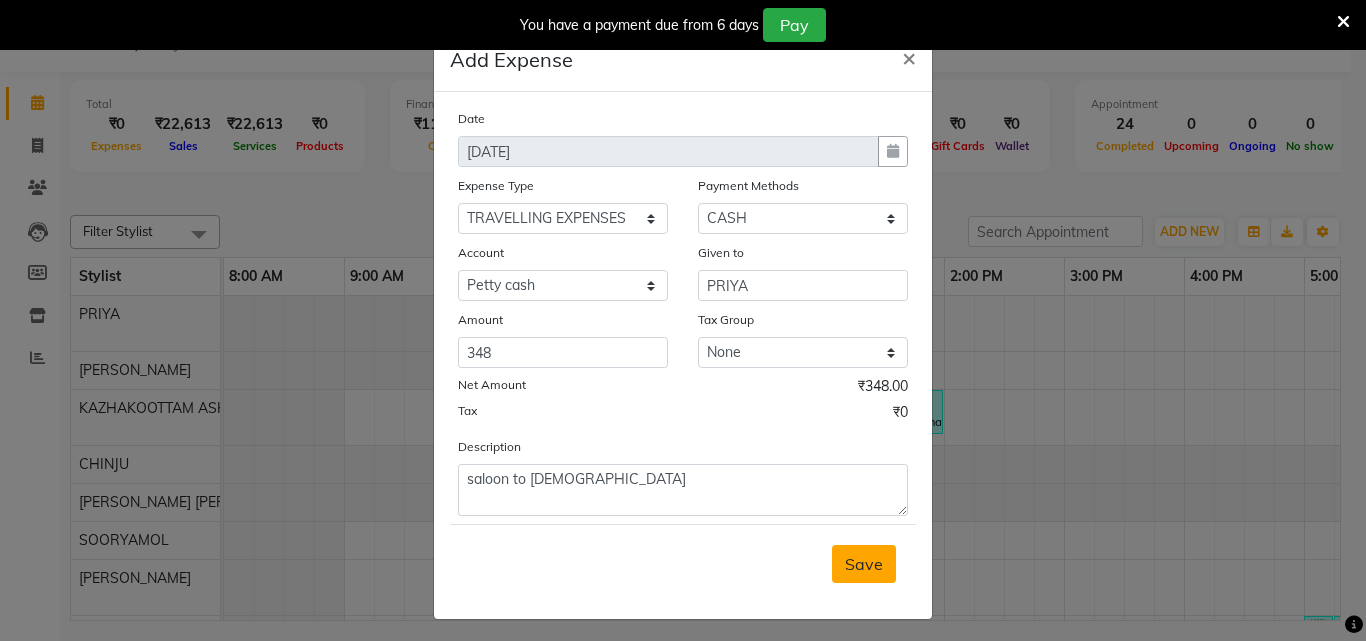 click on "Save" at bounding box center [864, 564] 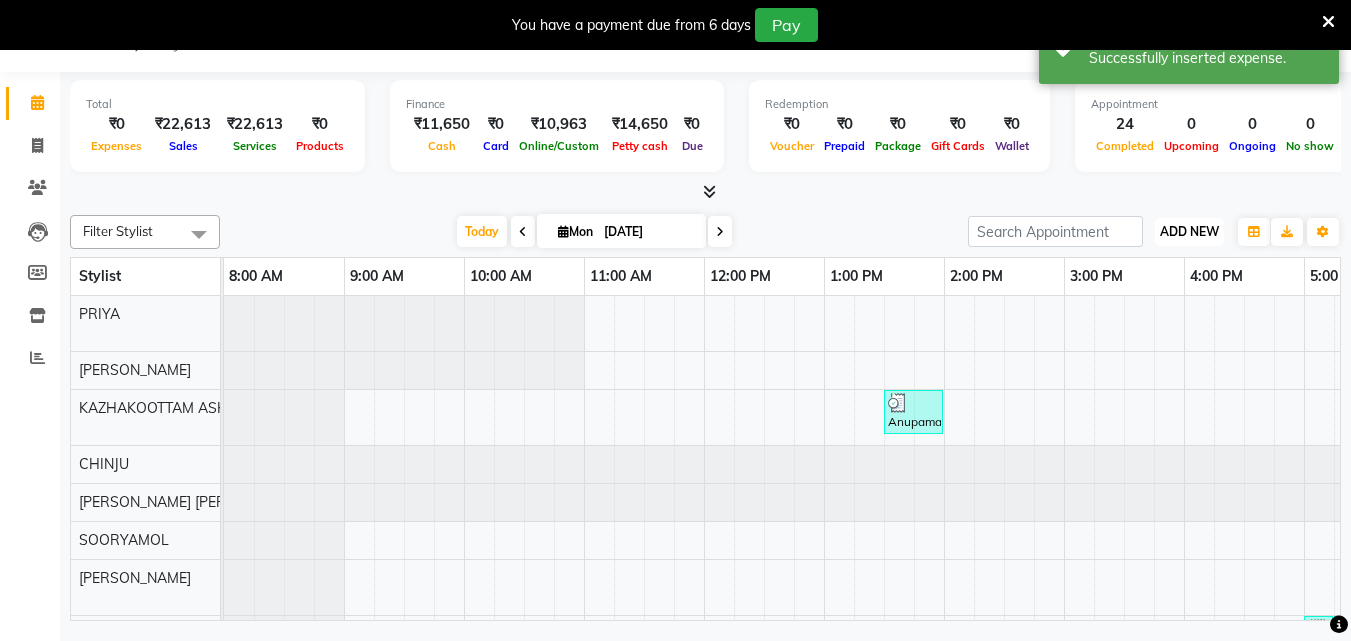 click on "ADD NEW" at bounding box center [1189, 231] 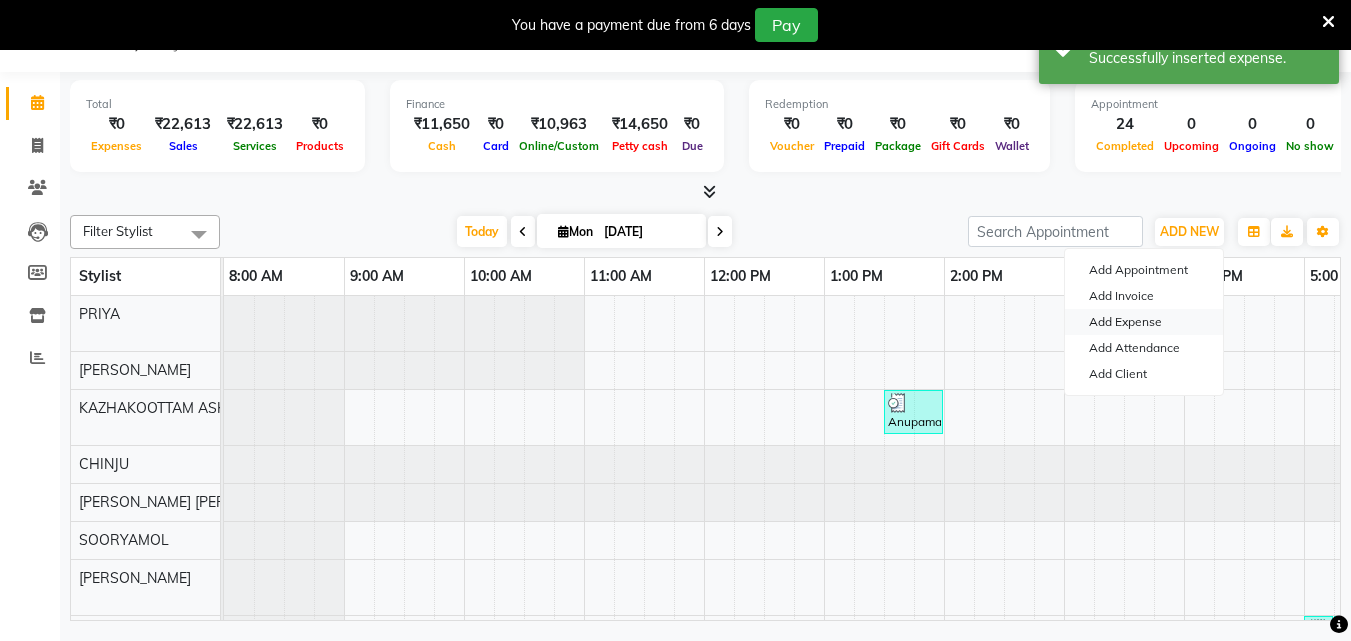click on "Add Expense" at bounding box center [1144, 322] 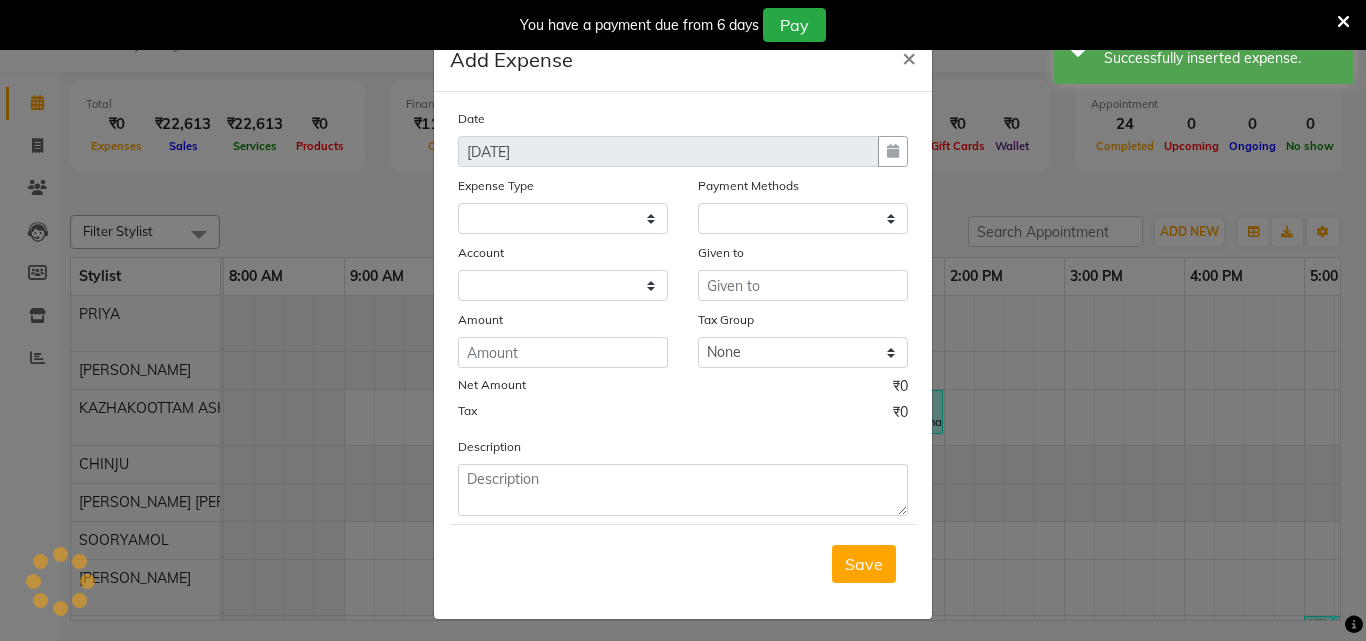 select 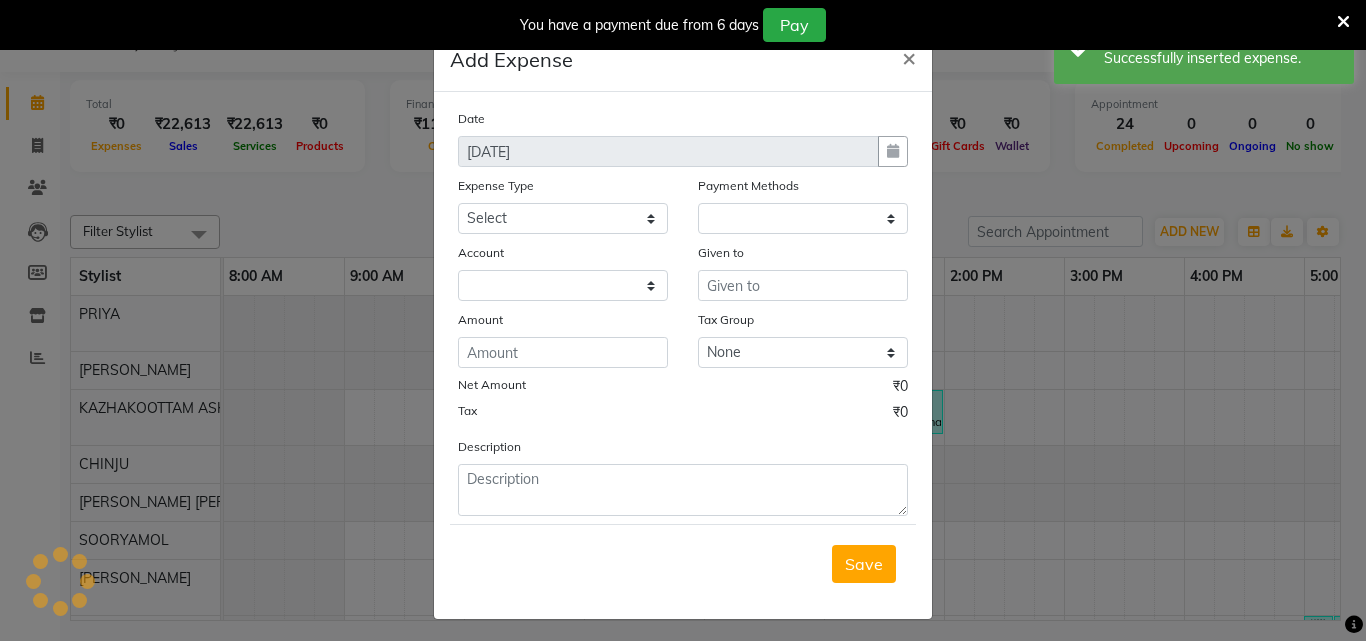 select on "1" 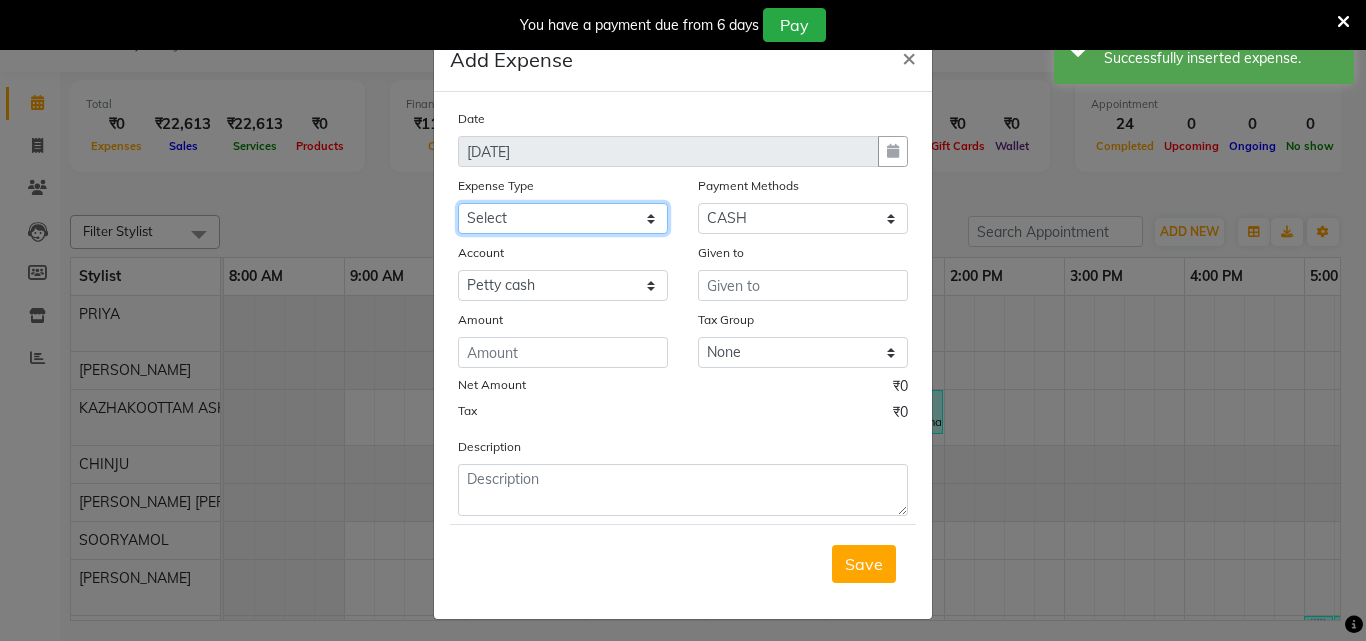 click on "Select ACCOMODATION EXPENSES ADVERTISEMENT SALES PROMOTIONAL EXPENSES Bonus BRIDAL ACCESSORIES REFUND BRIDAL COMMISSION BRIDAL FOOD BRIDAL INCENTIVES BRIDAL ORNAMENTS REFUND BRIDAL TA CASH DEPOSIT RAK BANK COMPUTER ACCESSORIES MOBILE PHONE Donation and Charity Expenses ELECTRICITY CHARGES ELECTRONICS FITTINGS Event Expense FISH FOOD EXPENSES FOOD REFRESHMENT FOR CLIENTS FOOD REFRESHMENT FOR STAFFS Freight And Forwarding Charges FUEL FOR GENERATOR FURNITURE AND EQUIPMENTS Gifts for Clients GIFTS FOR STAFFS GOKULAM CHITS HOSTEL RENT LAUNDRY EXPENSES LICENSE OTHER FEES LOADING UNLOADING CHARGES Medical Expenses MEHNDI PAYMENTS MISCELLANEOUS EXPENSES NEWSPAPER PERIODICALS Ornaments Maintenance Expense OVERTIME ALLOWANCES Payment For Pest Control Perfomance based incentives POSTAGE COURIER CHARGES Printing PRINTING STATIONERY EXPENSES PROFESSIONAL TAX REPAIRS MAINTENANCE ROUND OFF Salary SALARY ADVANCE Sales Incentives Membership Card SALES INCENTIVES PRODUCT SALES INCENTIVES SERVICES SALON ESSENTIALS SALON RENT" 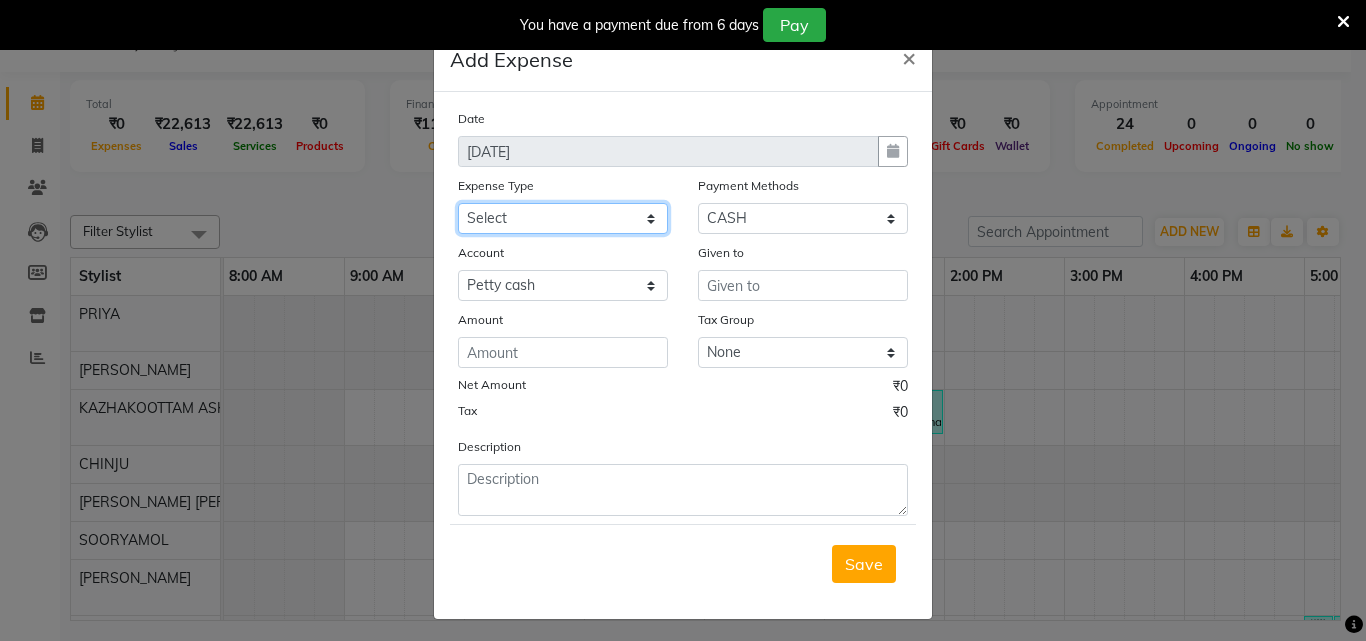 select on "6187" 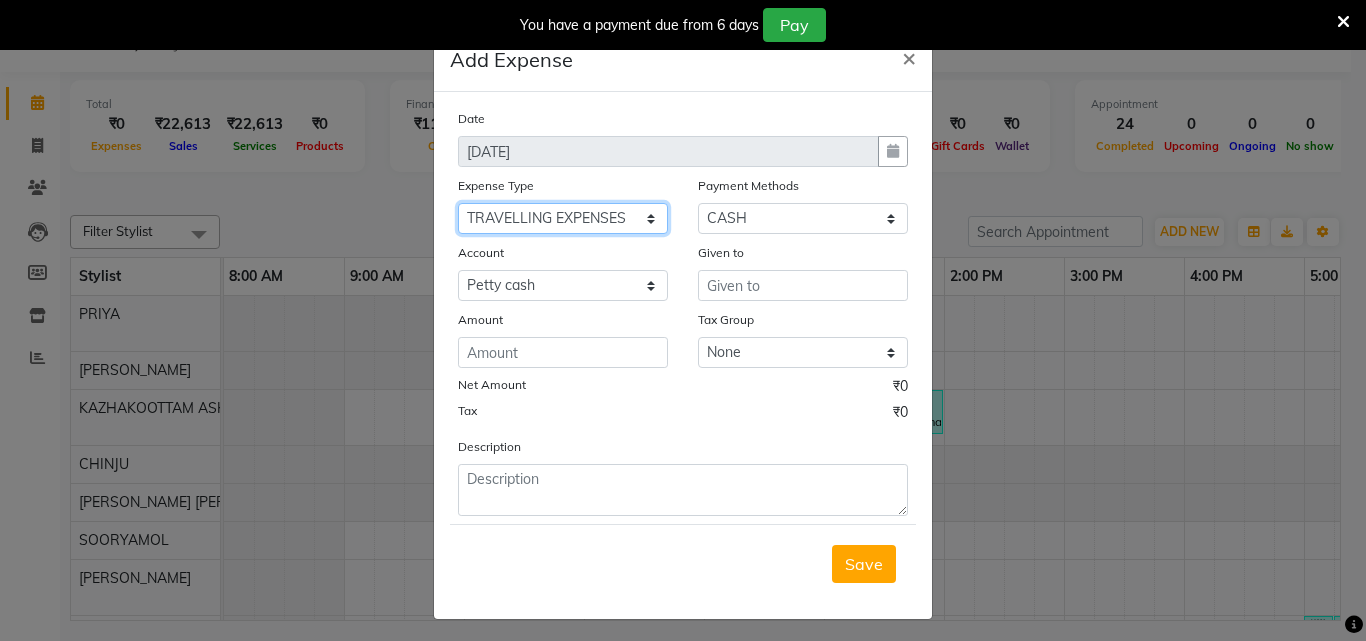 click on "Select ACCOMODATION EXPENSES ADVERTISEMENT SALES PROMOTIONAL EXPENSES Bonus BRIDAL ACCESSORIES REFUND BRIDAL COMMISSION BRIDAL FOOD BRIDAL INCENTIVES BRIDAL ORNAMENTS REFUND BRIDAL TA CASH DEPOSIT RAK BANK COMPUTER ACCESSORIES MOBILE PHONE Donation and Charity Expenses ELECTRICITY CHARGES ELECTRONICS FITTINGS Event Expense FISH FOOD EXPENSES FOOD REFRESHMENT FOR CLIENTS FOOD REFRESHMENT FOR STAFFS Freight And Forwarding Charges FUEL FOR GENERATOR FURNITURE AND EQUIPMENTS Gifts for Clients GIFTS FOR STAFFS GOKULAM CHITS HOSTEL RENT LAUNDRY EXPENSES LICENSE OTHER FEES LOADING UNLOADING CHARGES Medical Expenses MEHNDI PAYMENTS MISCELLANEOUS EXPENSES NEWSPAPER PERIODICALS Ornaments Maintenance Expense OVERTIME ALLOWANCES Payment For Pest Control Perfomance based incentives POSTAGE COURIER CHARGES Printing PRINTING STATIONERY EXPENSES PROFESSIONAL TAX REPAIRS MAINTENANCE ROUND OFF Salary SALARY ADVANCE Sales Incentives Membership Card SALES INCENTIVES PRODUCT SALES INCENTIVES SERVICES SALON ESSENTIALS SALON RENT" 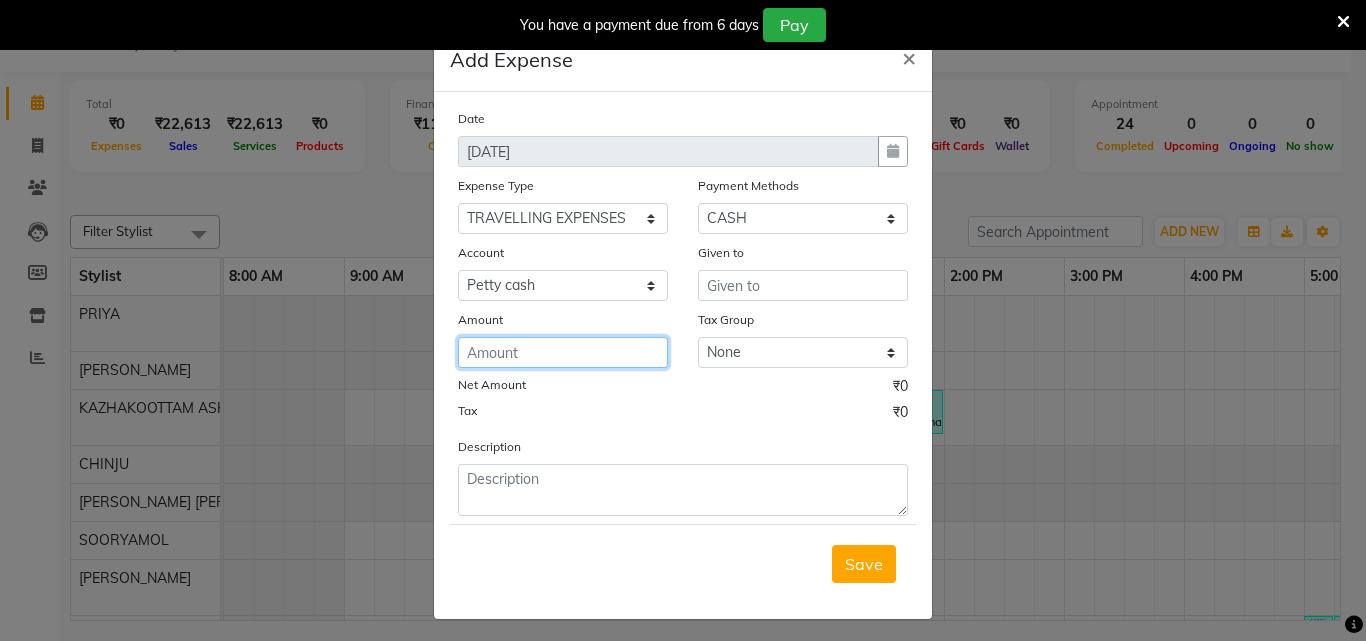 click 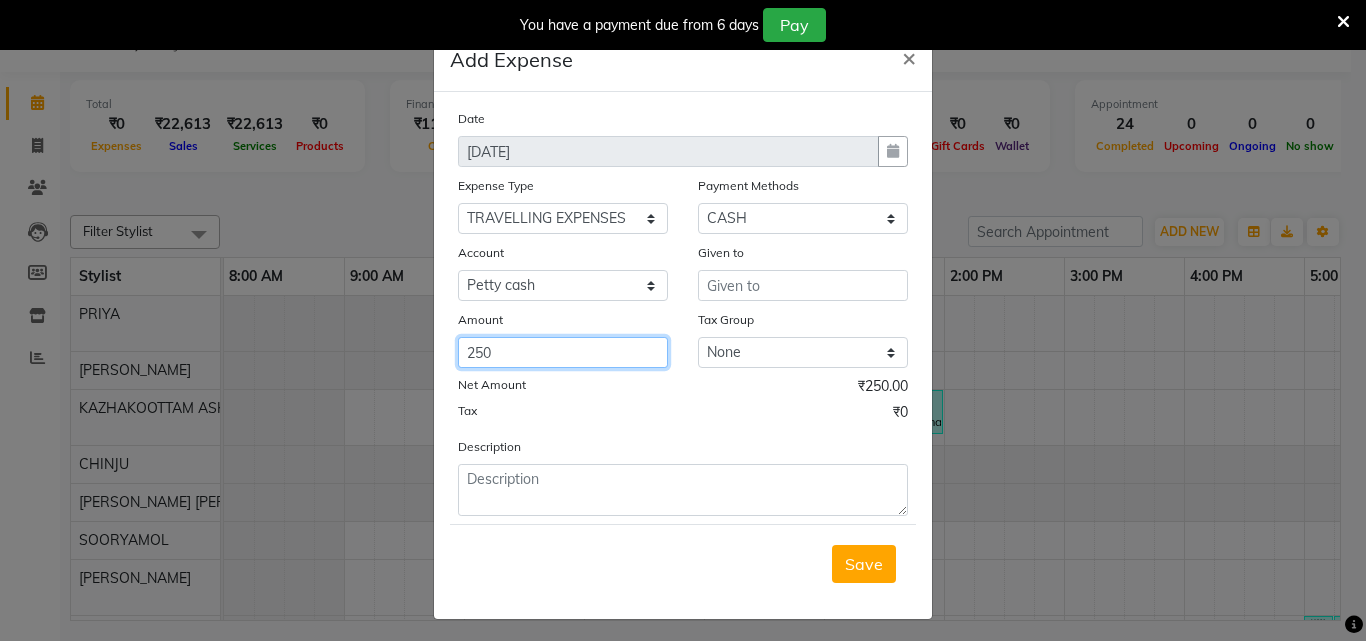 type on "250" 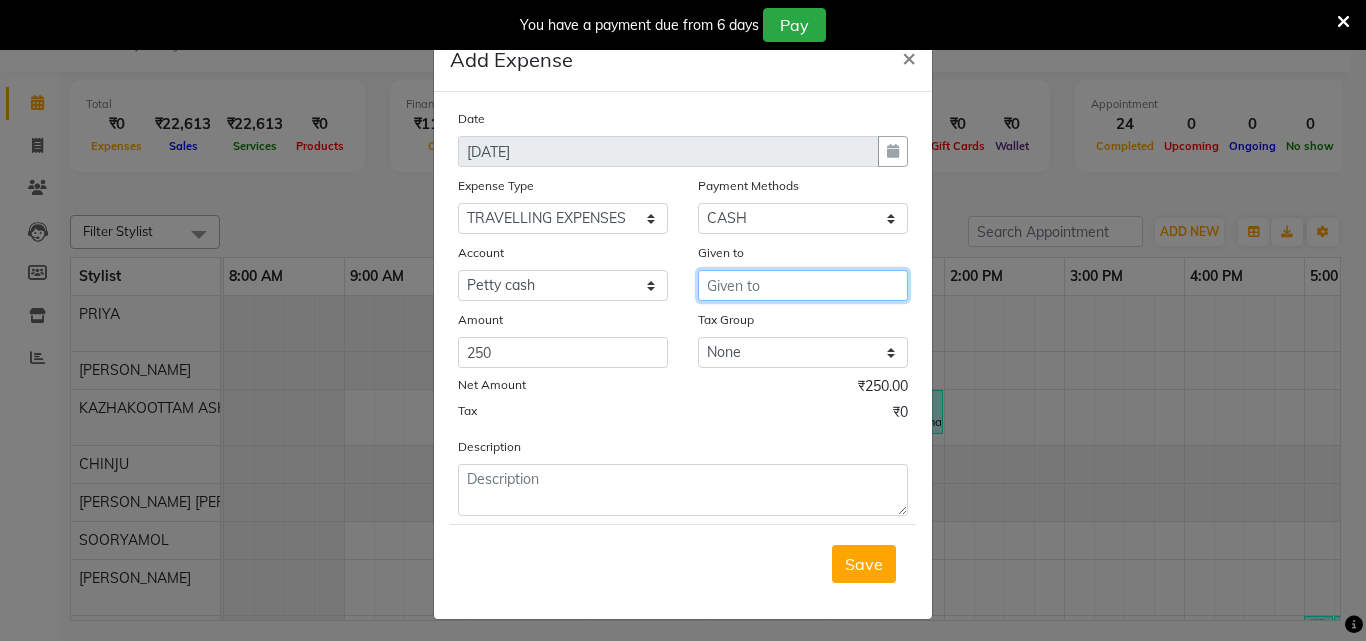click at bounding box center (803, 285) 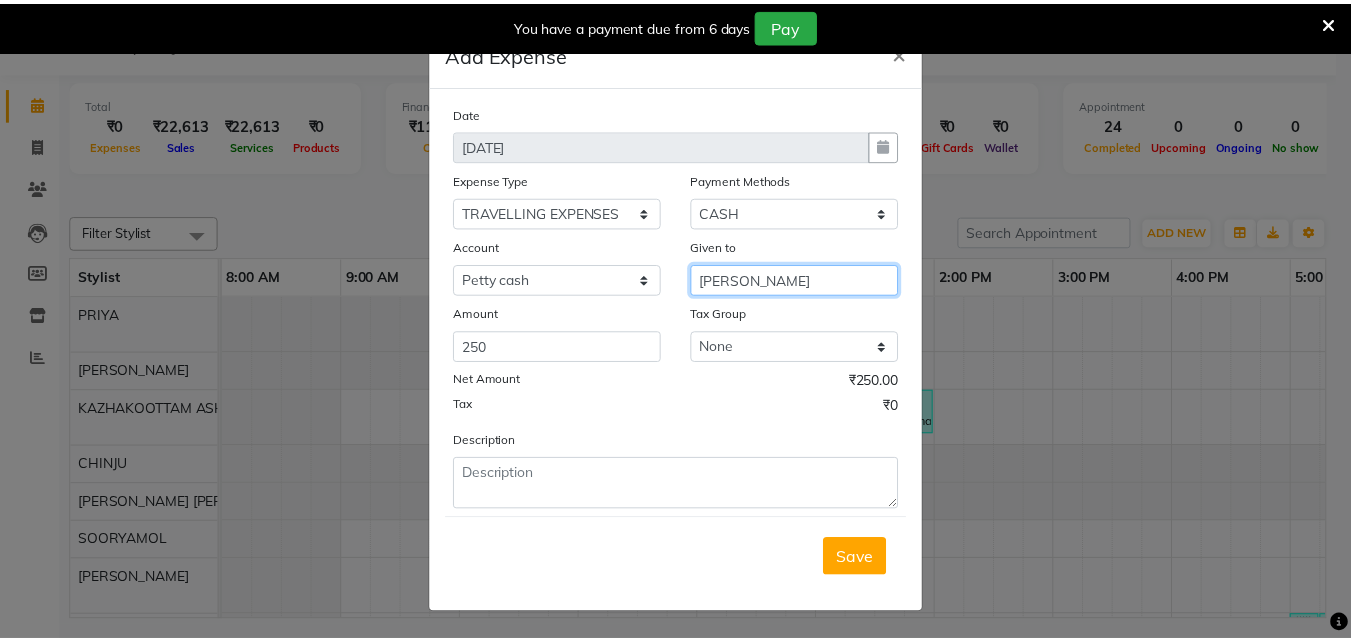 scroll, scrollTop: 7, scrollLeft: 0, axis: vertical 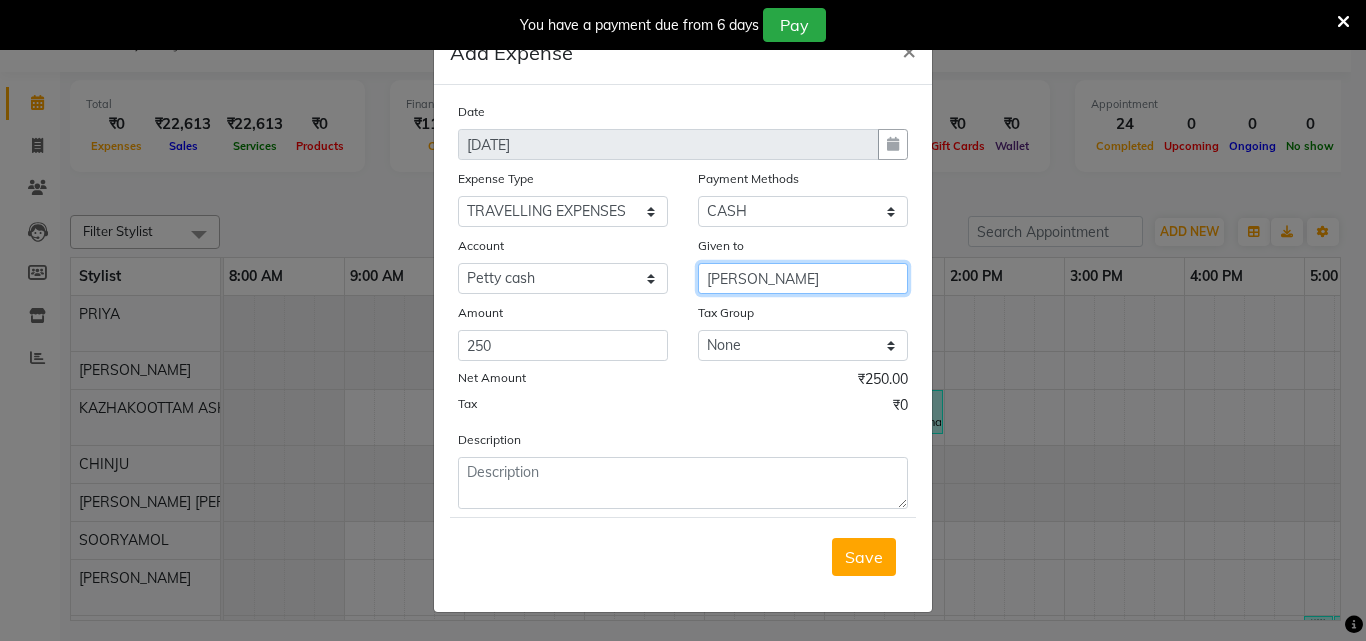 type on "saritha" 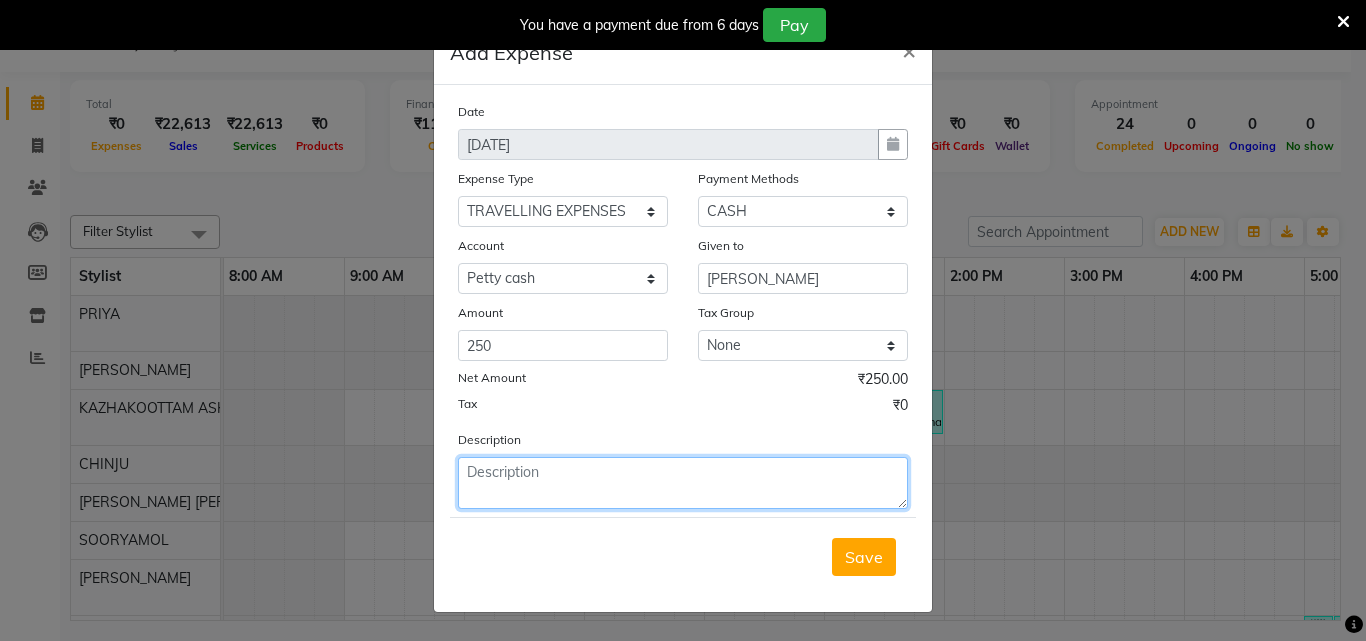 click 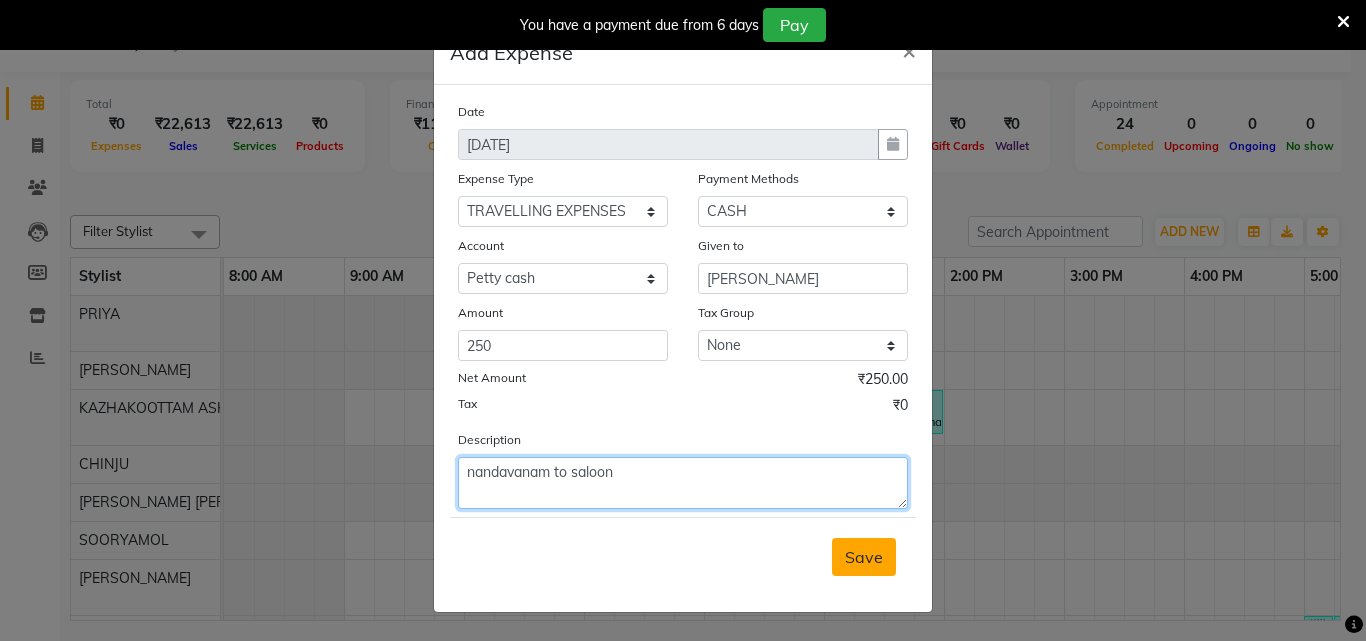 type on "nandavanam to saloon" 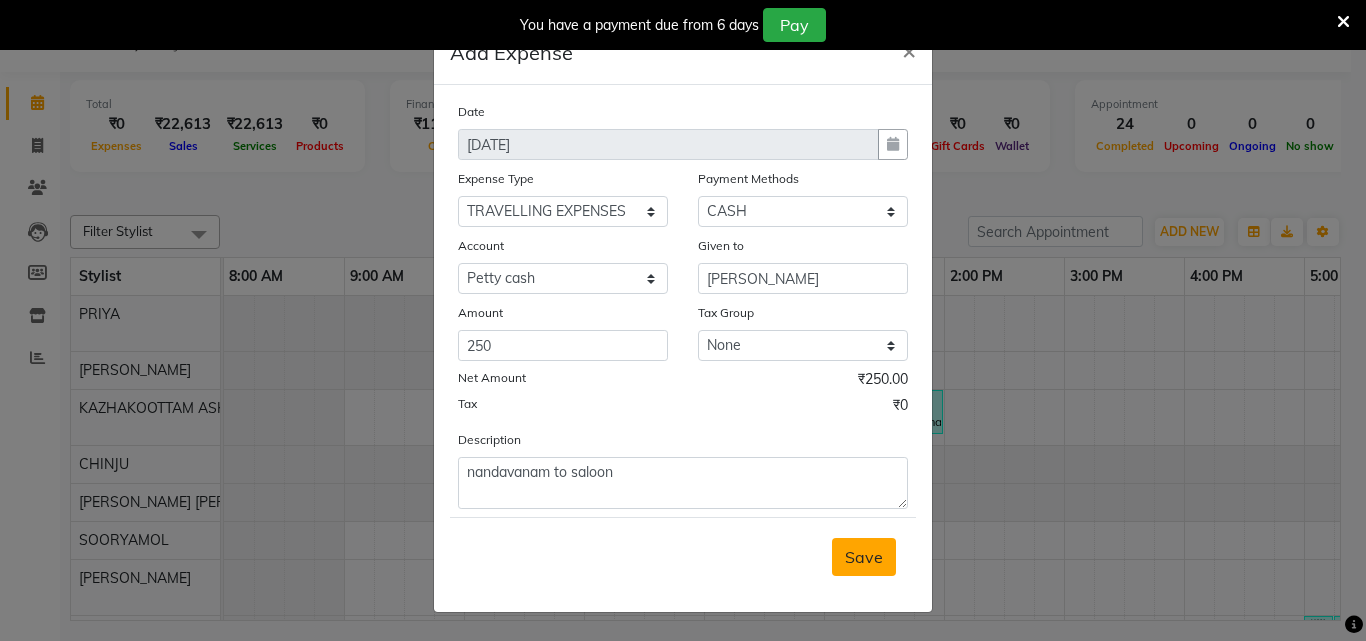 click on "Save" at bounding box center [864, 557] 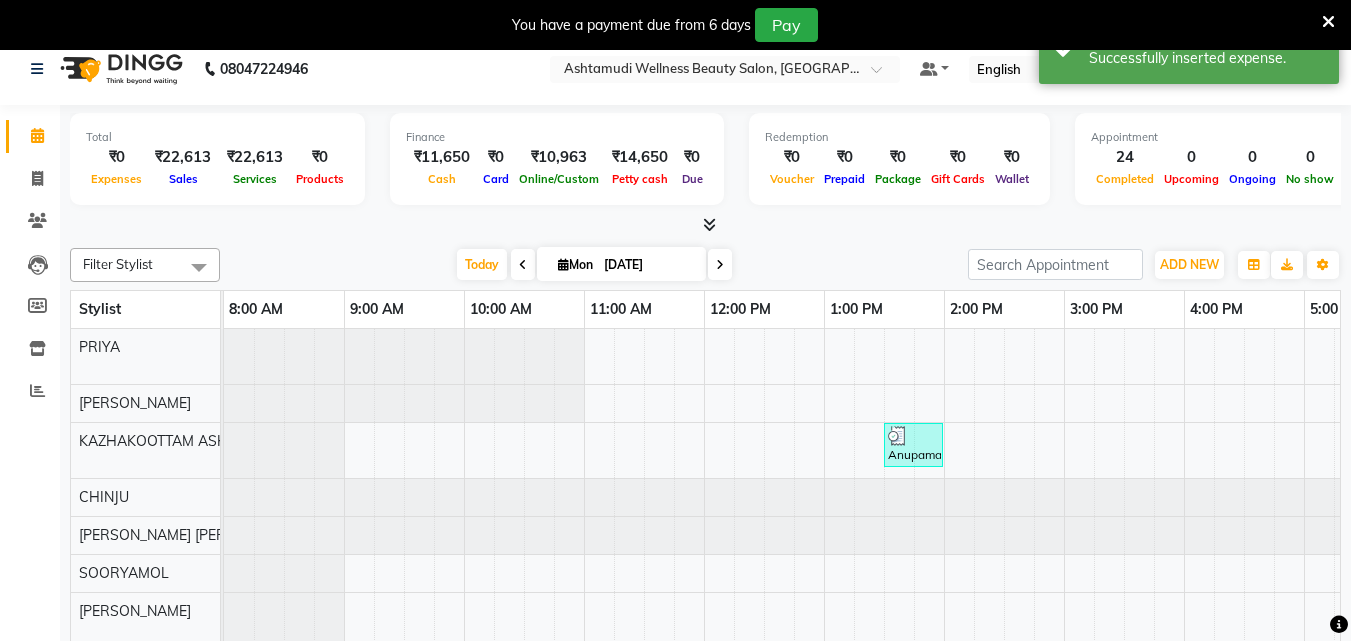 scroll, scrollTop: 0, scrollLeft: 0, axis: both 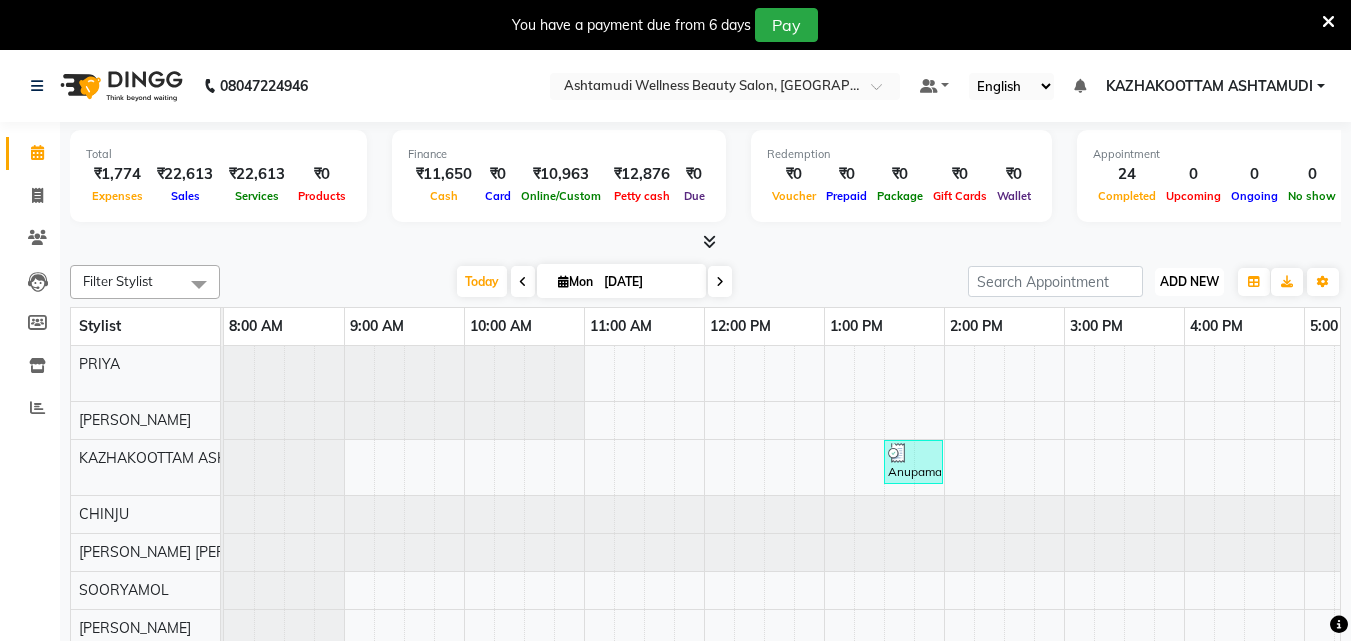 click on "ADD NEW Toggle Dropdown" at bounding box center [1189, 282] 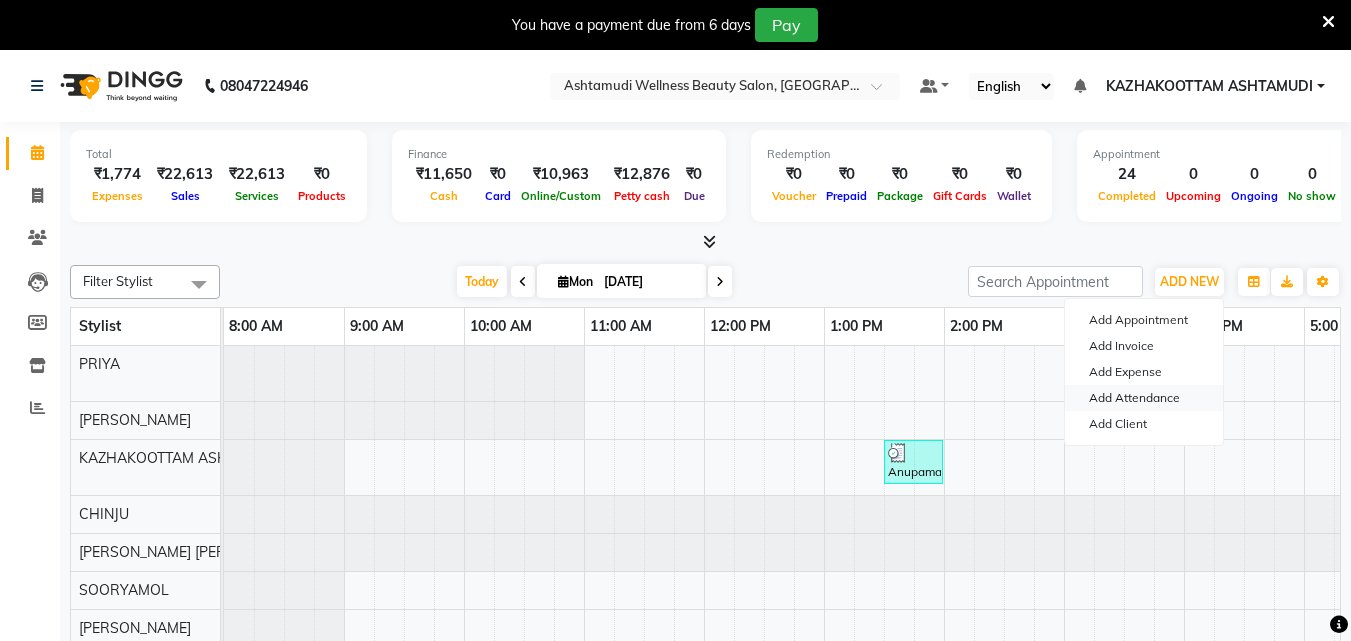 click on "Add Attendance" at bounding box center [1144, 398] 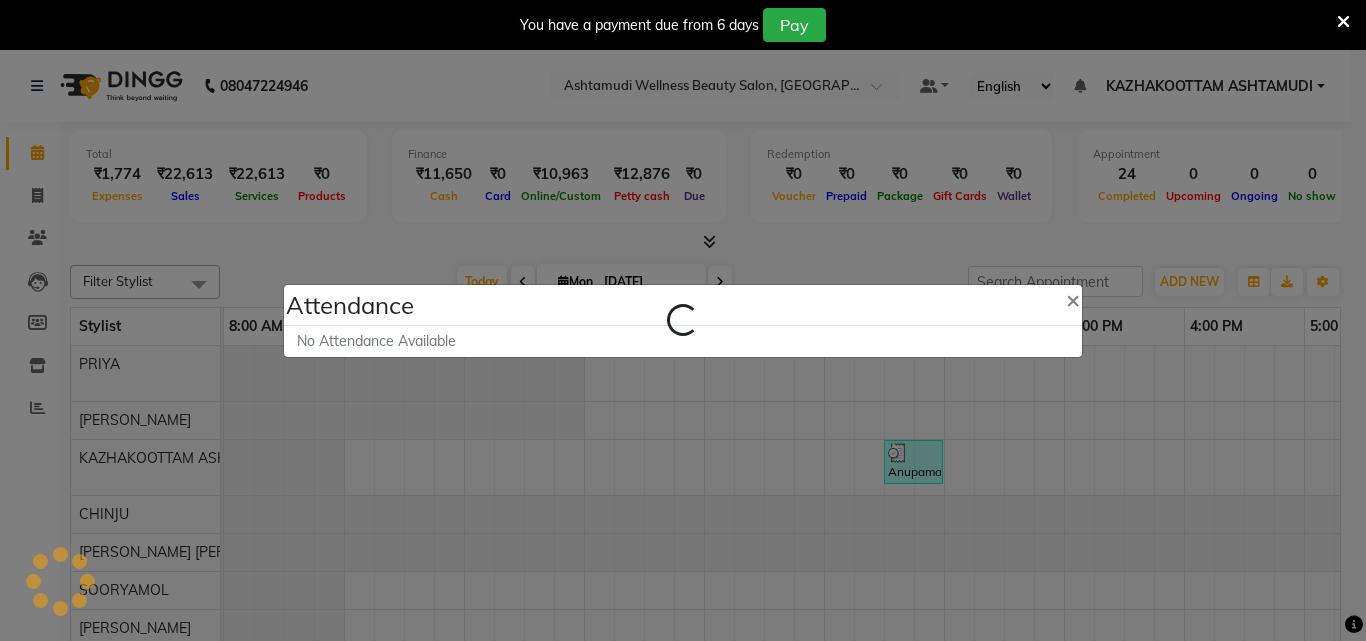 select on "A" 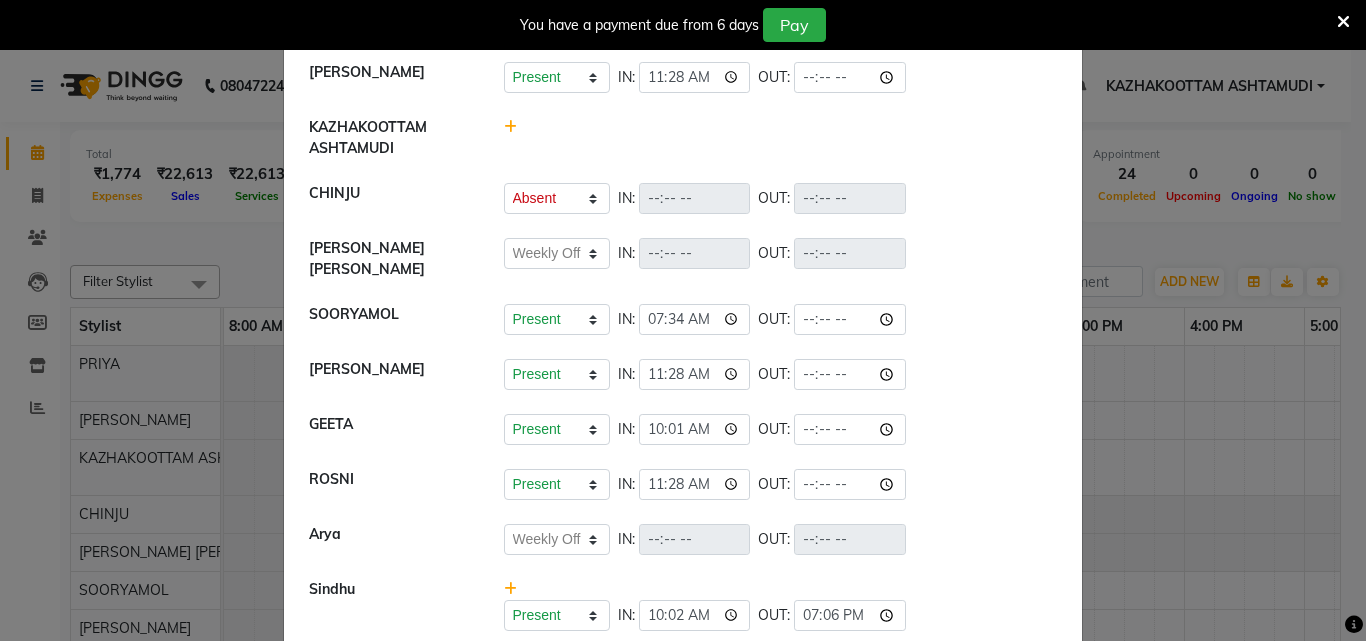 scroll, scrollTop: 0, scrollLeft: 0, axis: both 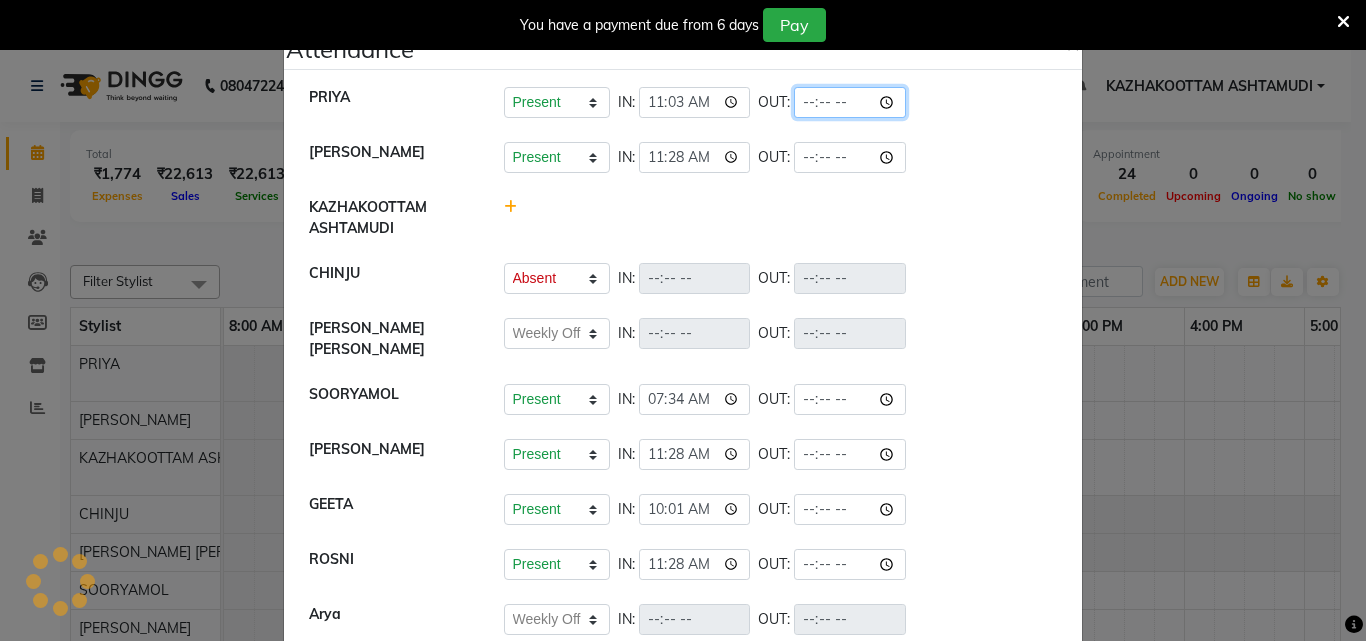 click 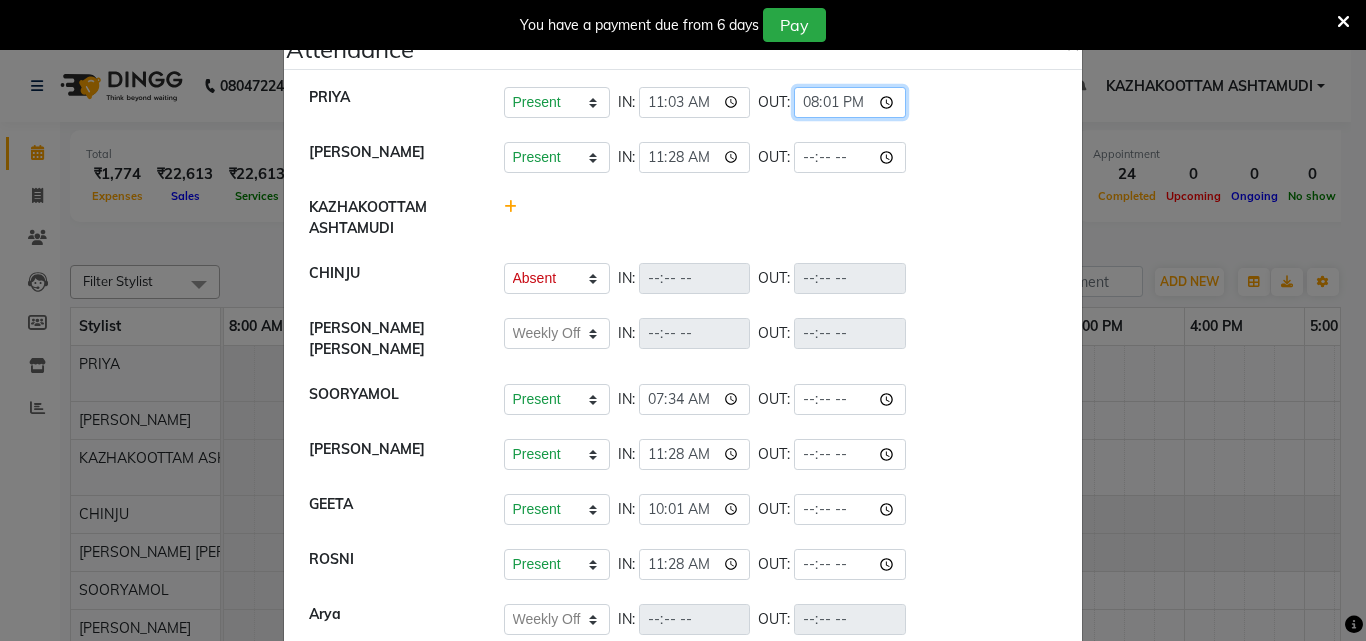 type on "20:15" 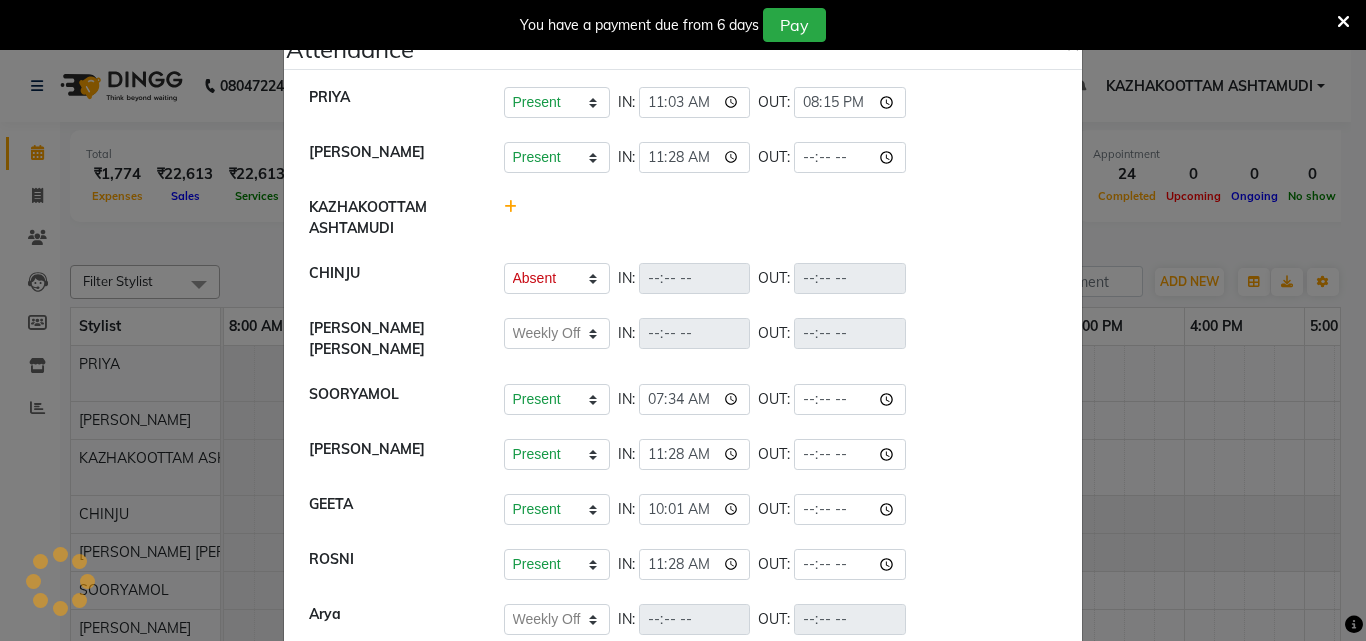 click on "Present   Absent   Late   Half Day   Weekly Off  IN:  11:28 OUT:" 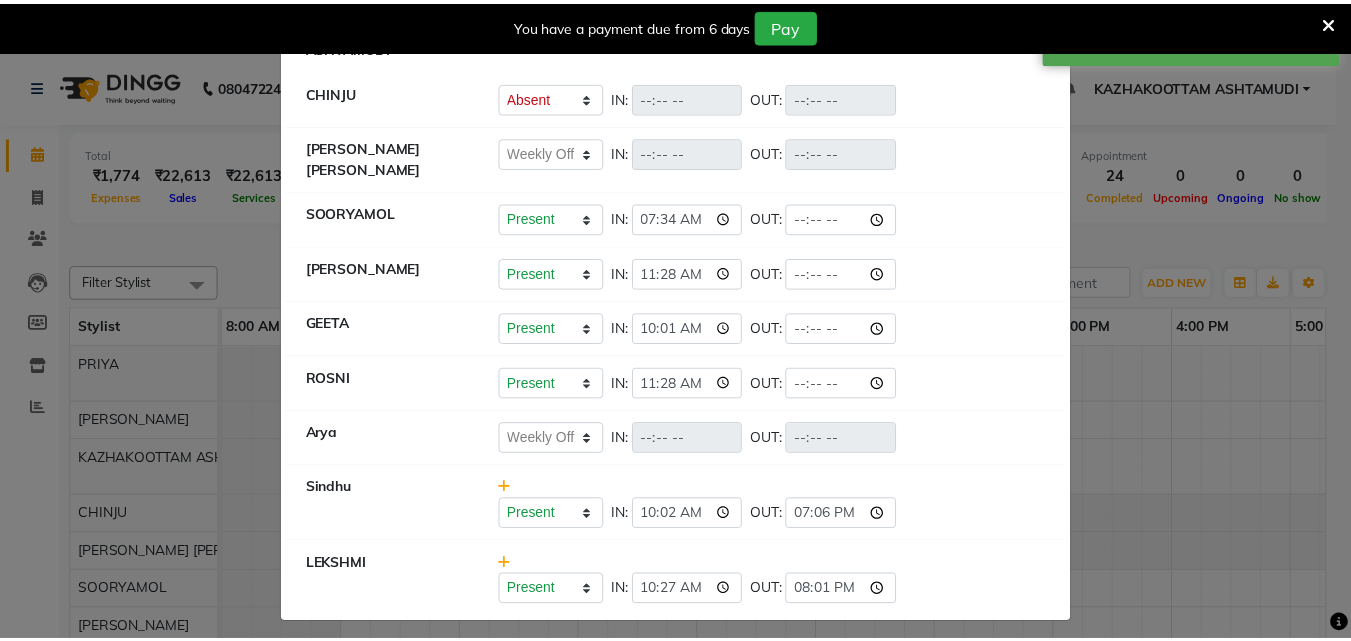 scroll, scrollTop: 0, scrollLeft: 0, axis: both 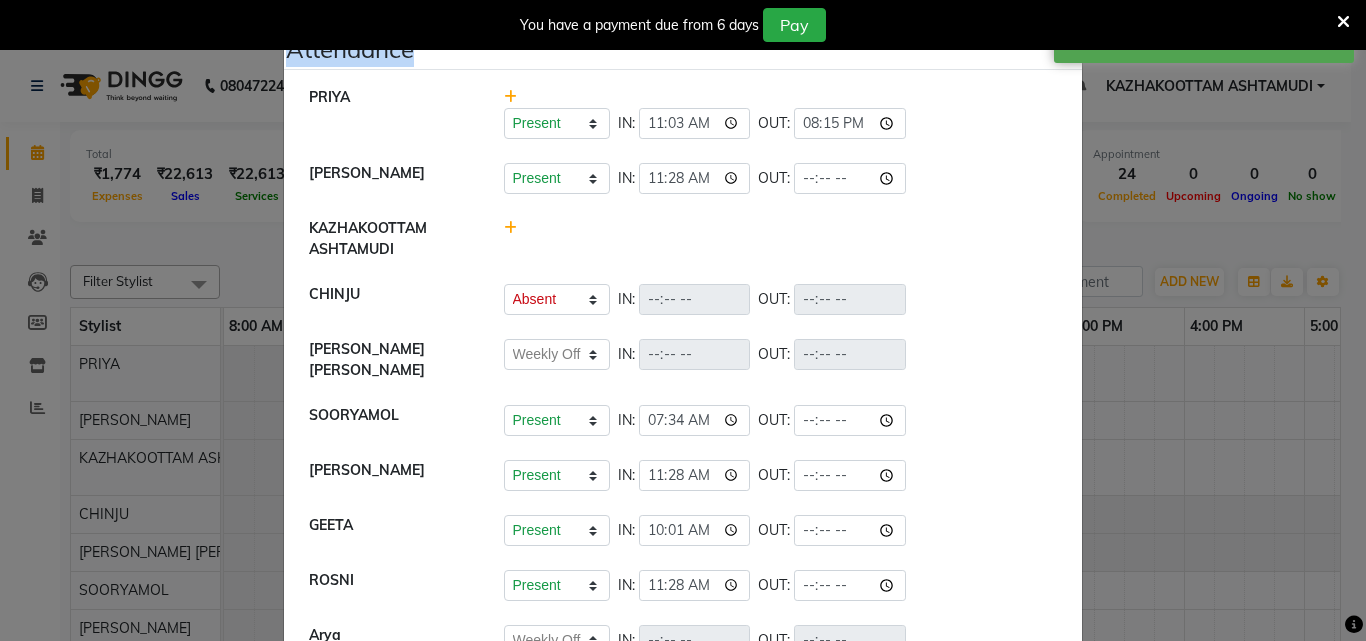 click on "08047224946 Select Location × Ashtamudi Wellness Beauty Salon, Kazakoottam Default Panel My Panel English ENGLISH Español العربية मराठी हिंदी ગુજરાતી தமிழ் 中文 Notifications nothing to show KAZHAKOOTTAM ASHTAMUDI Manage Profile Change Password Sign out  Version:3.15.4  ☀ Ashtamudi Wellness Beauty Salon, kazakoottam  Calendar  Invoice  Clients  Leads   Members  Inventory  Reports Completed InProgress Upcoming Dropped Tentative Check-In Confirm Bookings Generate Report Segments Page Builder Total  ₹1,774  Expenses ₹22,613  Sales ₹22,613  Services ₹0  Products Finance  ₹11,650  Cash ₹0  Card ₹10,963  Online/Custom ₹12,876 [PERSON_NAME] cash ₹0 Due  Redemption  ₹0 Voucher ₹0 Prepaid ₹0 Package ₹0  Gift Cards ₹0  Wallet  Appointment  24 Completed 0 Upcoming 0 Ongoing 0 No show  Other sales  ₹0  Packages ₹0  Memberships ₹0  Vouchers ₹0  Prepaids ₹0  Gift Cards Filter Stylist Select All Arya  CHINJU GEETA [PERSON_NAME]" at bounding box center [683, 370] 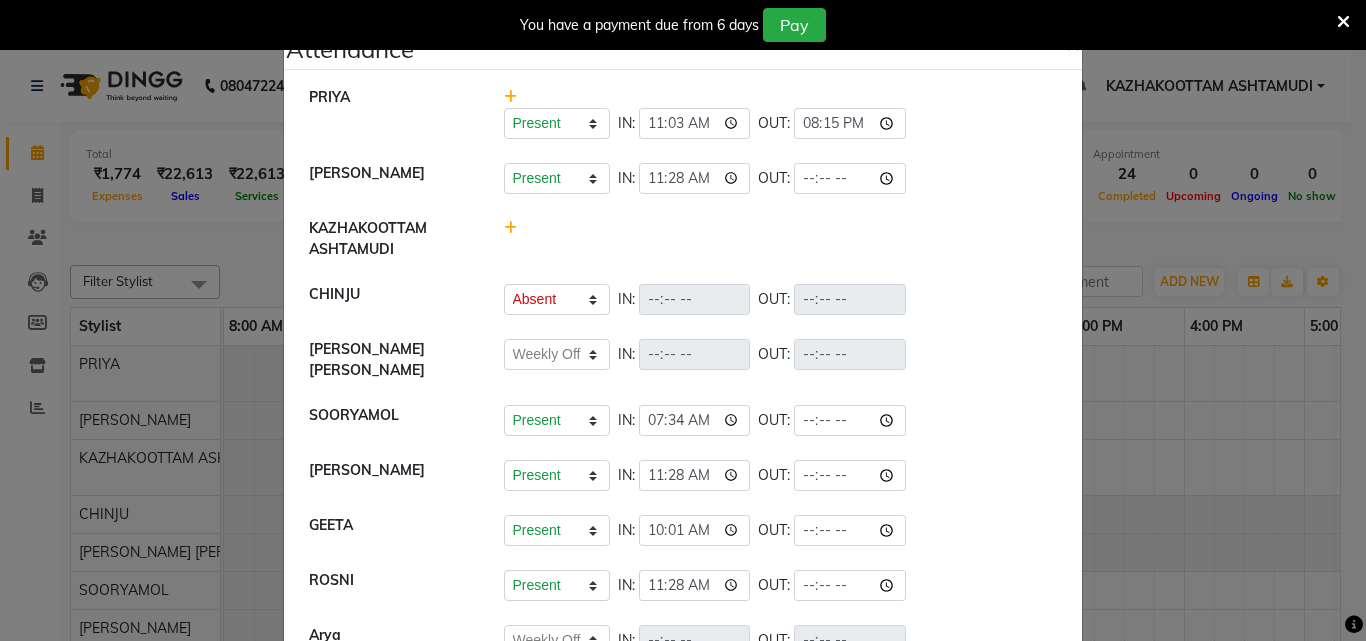 drag, startPoint x: 881, startPoint y: 40, endPoint x: 898, endPoint y: 45, distance: 17.720045 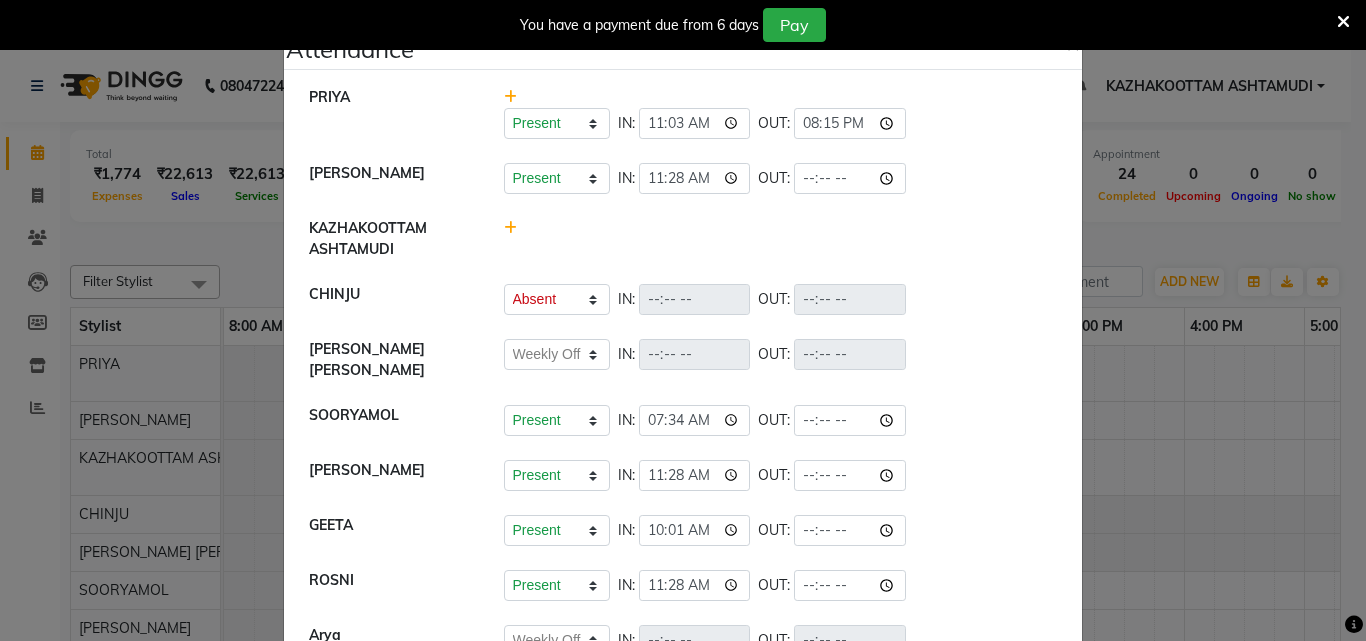 drag, startPoint x: 942, startPoint y: 58, endPoint x: 983, endPoint y: 56, distance: 41.04875 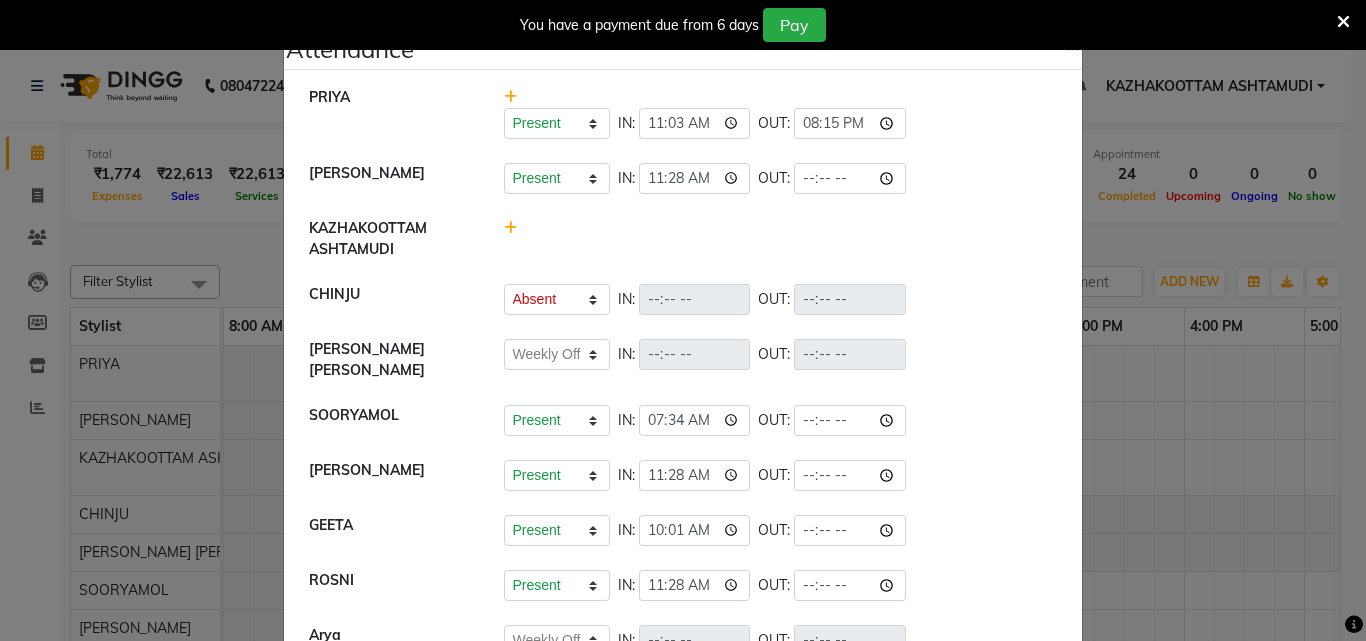 click on "Present   Absent   Late   Half Day   Weekly Off  IN:  11:03 OUT:  20:15" 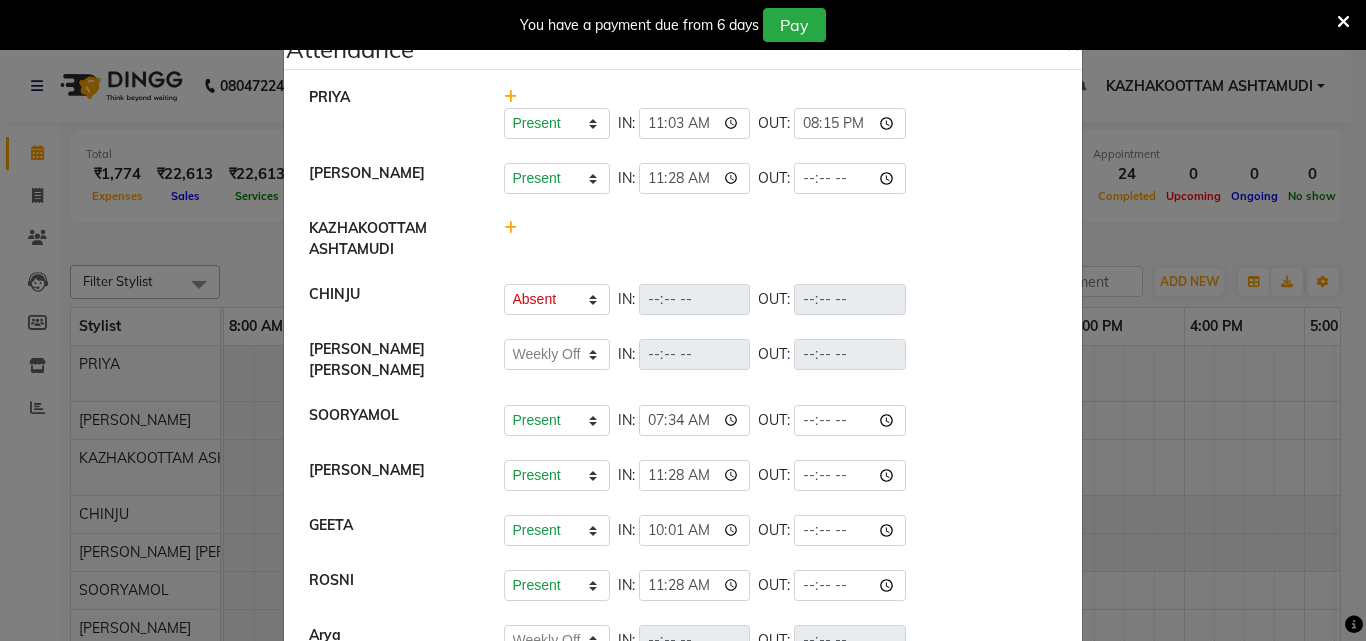 drag, startPoint x: 1008, startPoint y: 42, endPoint x: 1045, endPoint y: 43, distance: 37.01351 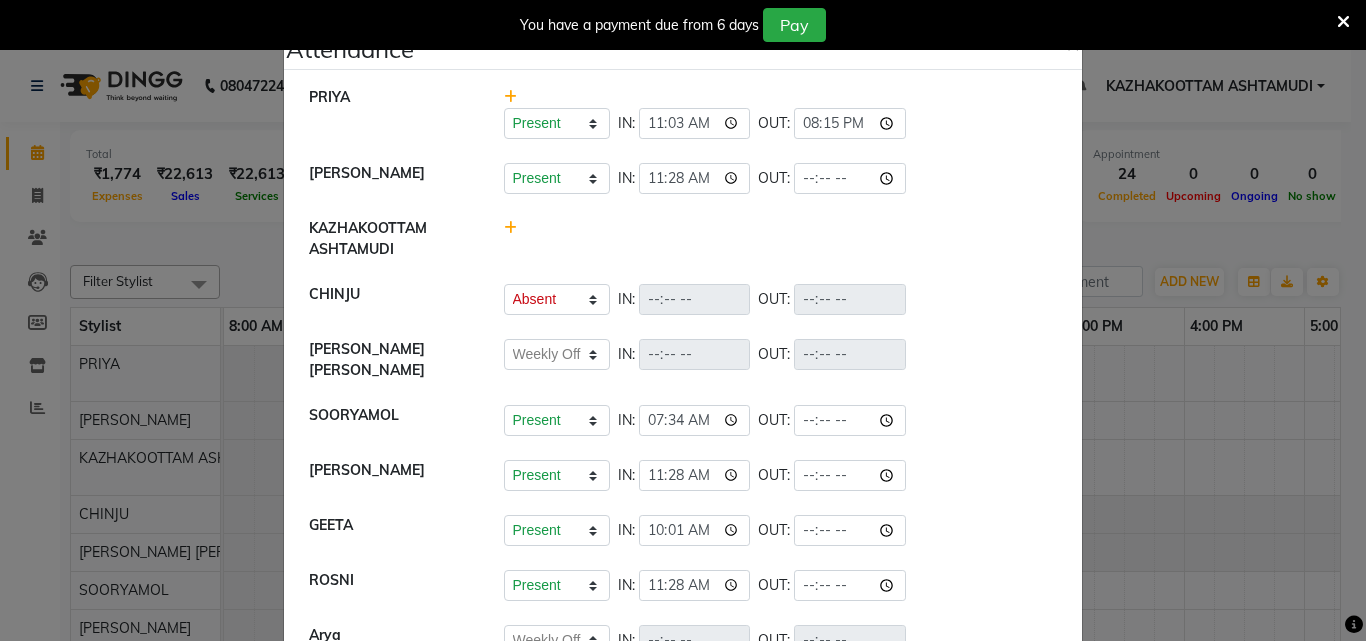 click on "Attendance ×  PRIYA   Present   Absent   Late   Half Day   Weekly Off  IN:  11:03 OUT:  20:15  [DEMOGRAPHIC_DATA]   Present   Absent   Late   Half Day   Weekly Off  IN:  11:28 OUT:   KAZHAKOOTTAM ASHTAMUDI   CHINJU   Present   Absent   Late   Half Day   Weekly Off  IN:  OUT:   [PERSON_NAME] [PERSON_NAME]   Present   Absent   Late   Half Day   Weekly Off  IN:  OUT:   SOORYAMOL   Present   Absent   Late   Half Day   Weekly Off  IN:  07:34 OUT:   [PERSON_NAME]   Present   Absent   Late   Half Day   Weekly Off  IN:  11:28 OUT:   GEETA   Present   Absent   Late   Half Day   Weekly Off  IN:  10:01 OUT:   ROSNI   Present   Absent   Late   Half Day   Weekly Off  IN:  11:28 OUT:   Arya    Present   Absent   Late   Half Day   Weekly Off  IN:  OUT:   Sindhu   Present   Absent   Late   Half Day   Weekly Off  IN:  10:02 OUT:  19:06  LEKSHMI   Present   Absent   Late   Half Day   Weekly Off  IN:  10:27 OUT:  20:01" 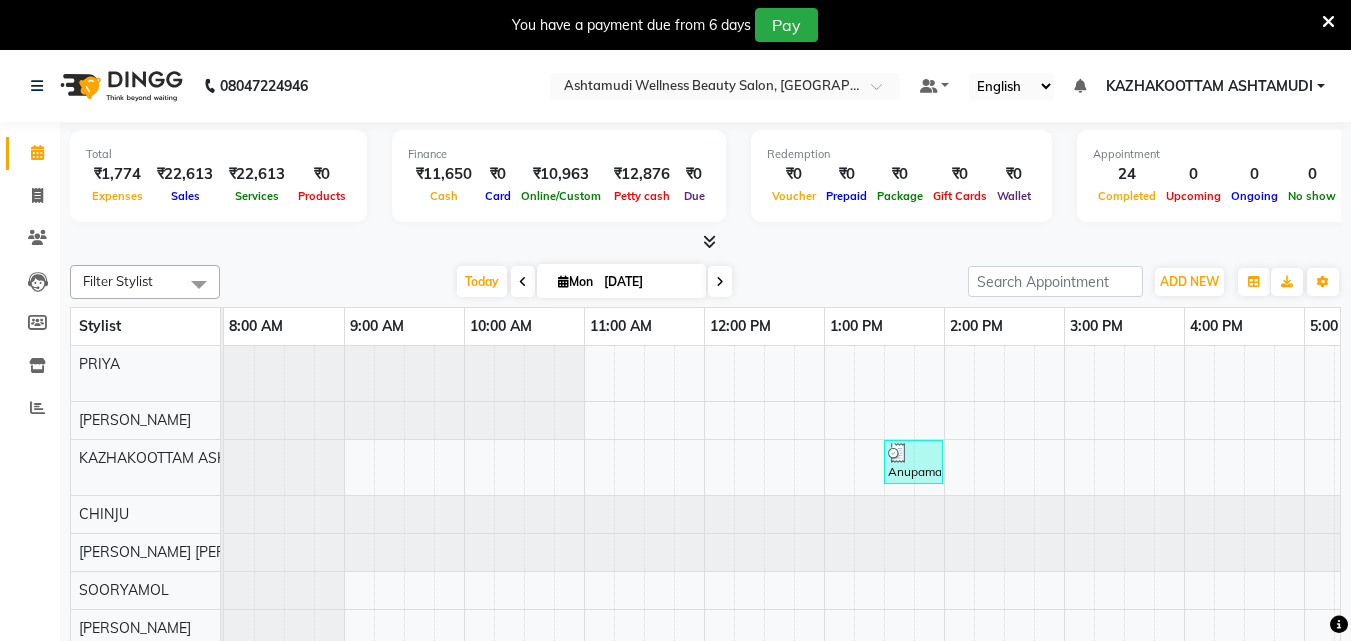 click at bounding box center (709, 241) 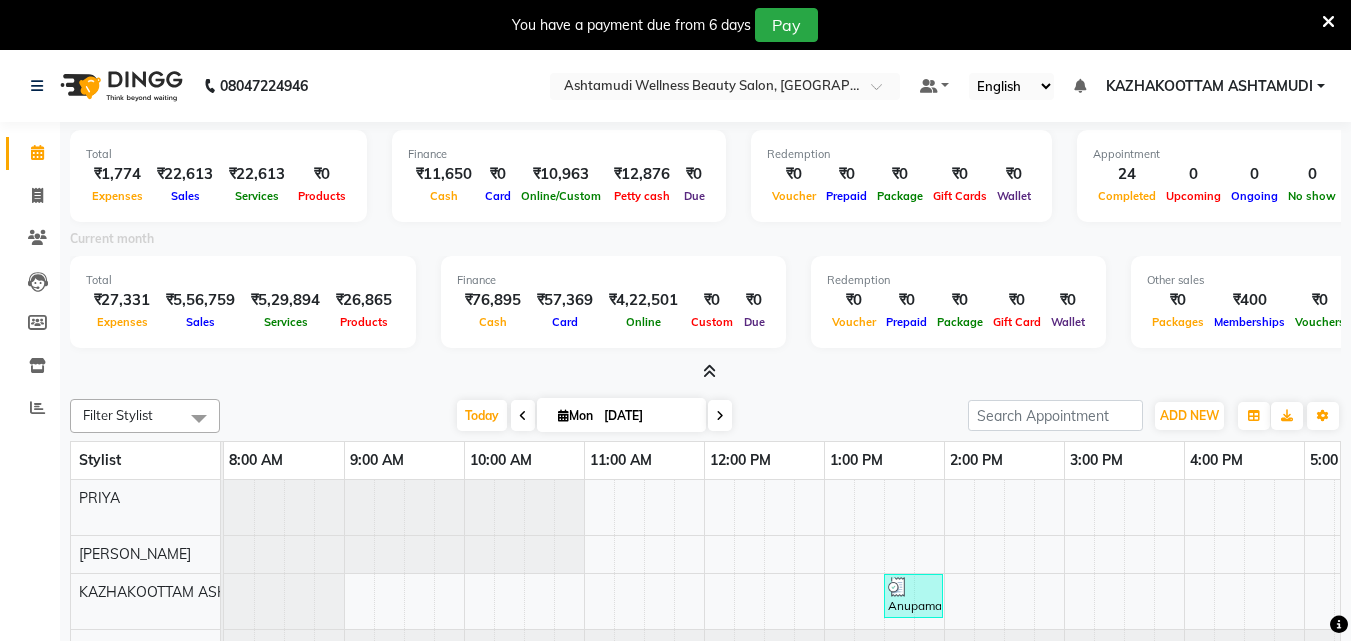 click at bounding box center (709, 371) 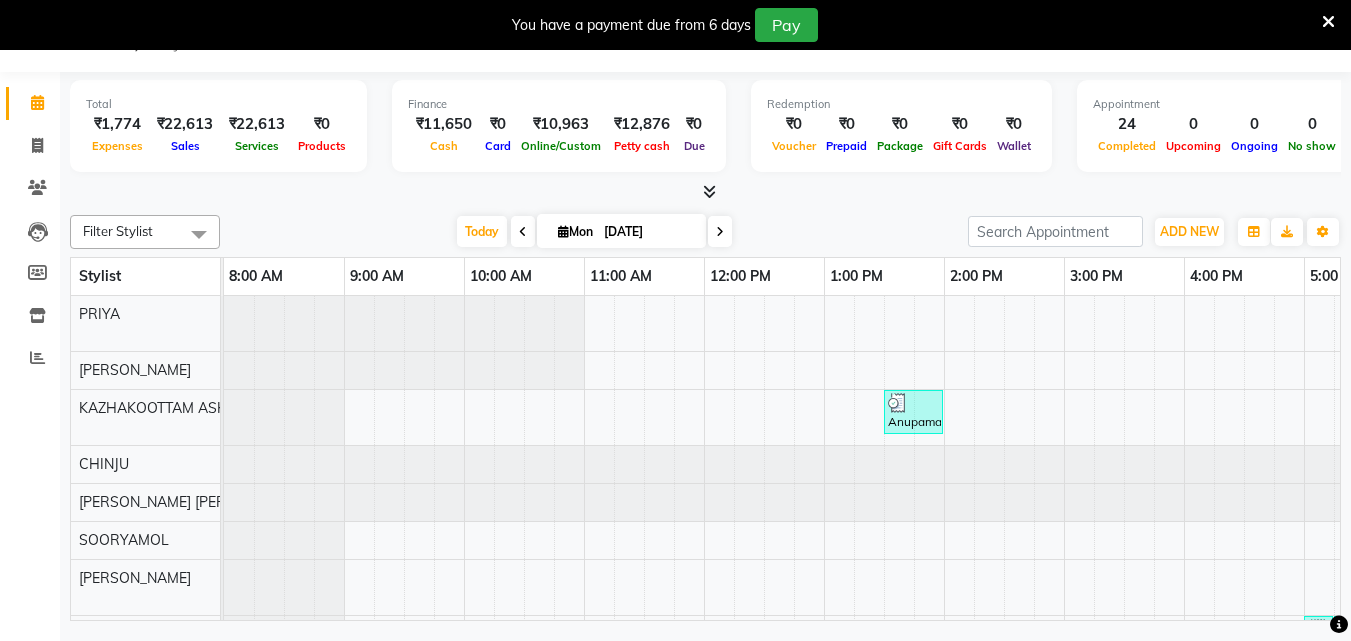 scroll, scrollTop: 0, scrollLeft: 0, axis: both 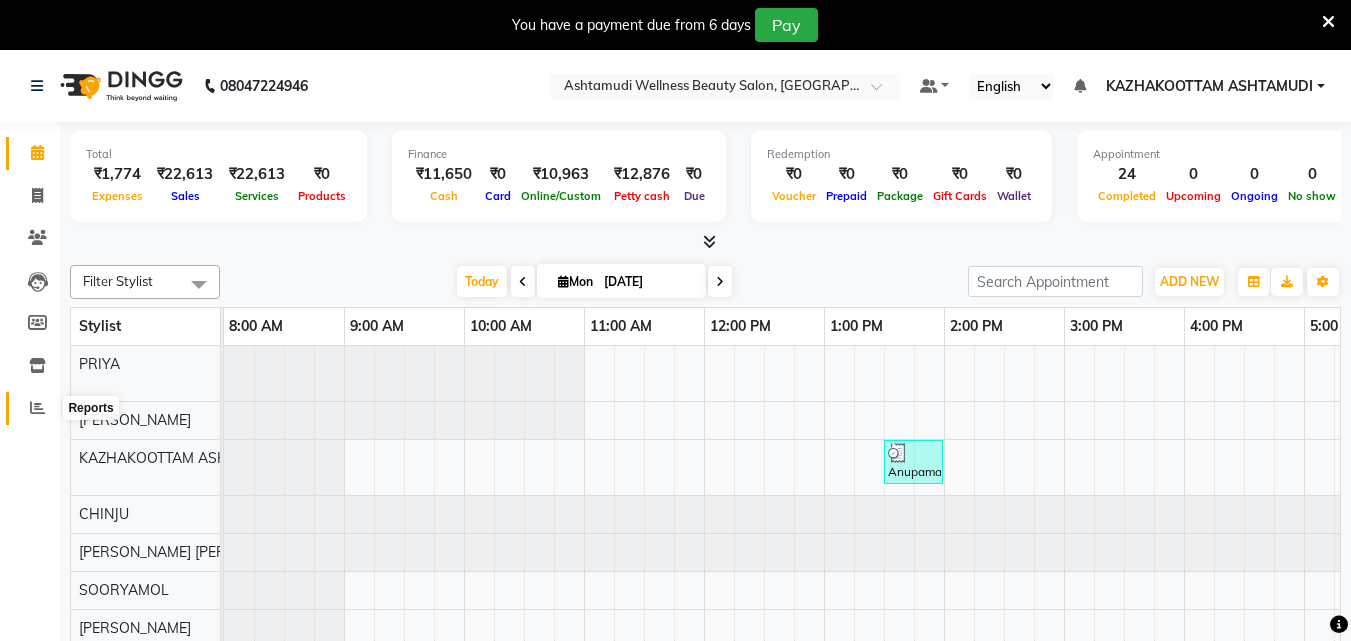 click 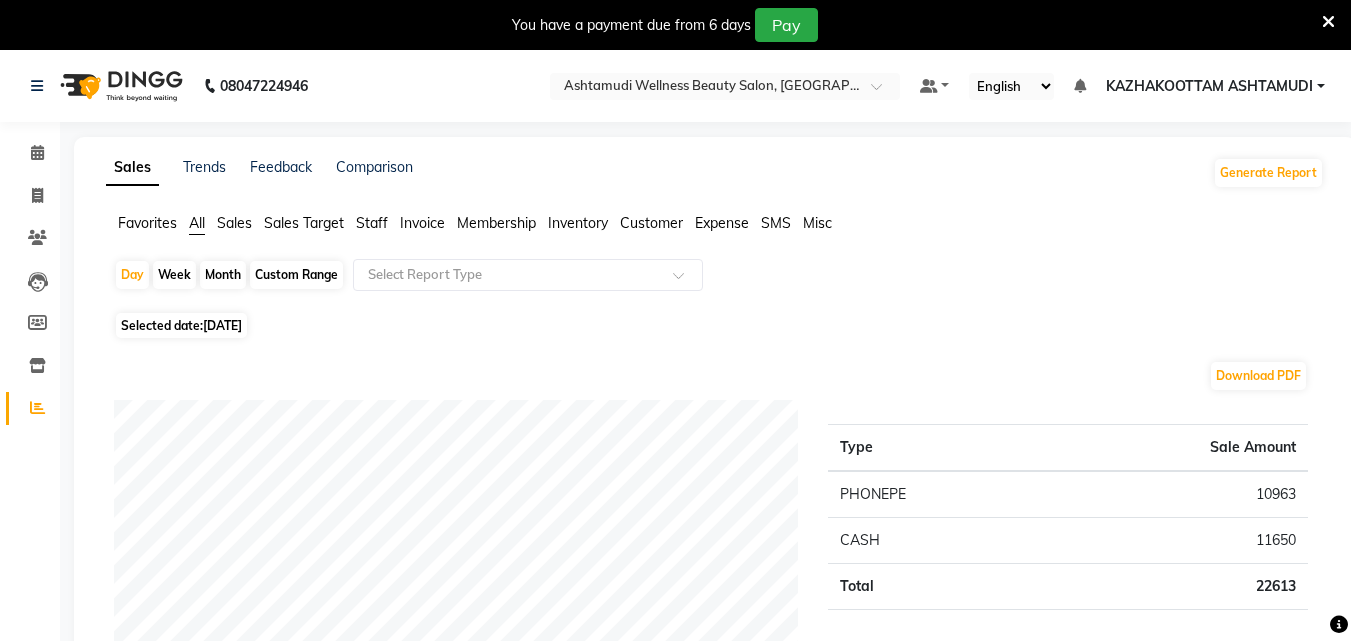 click on "Expense" 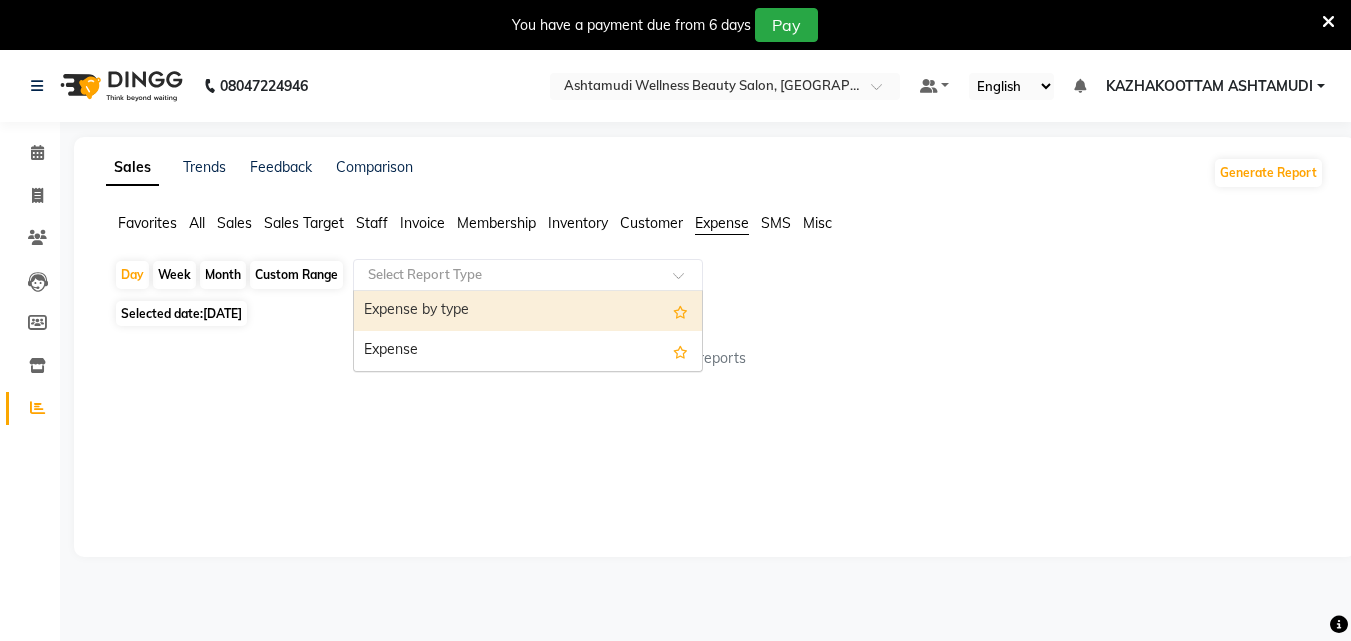 click 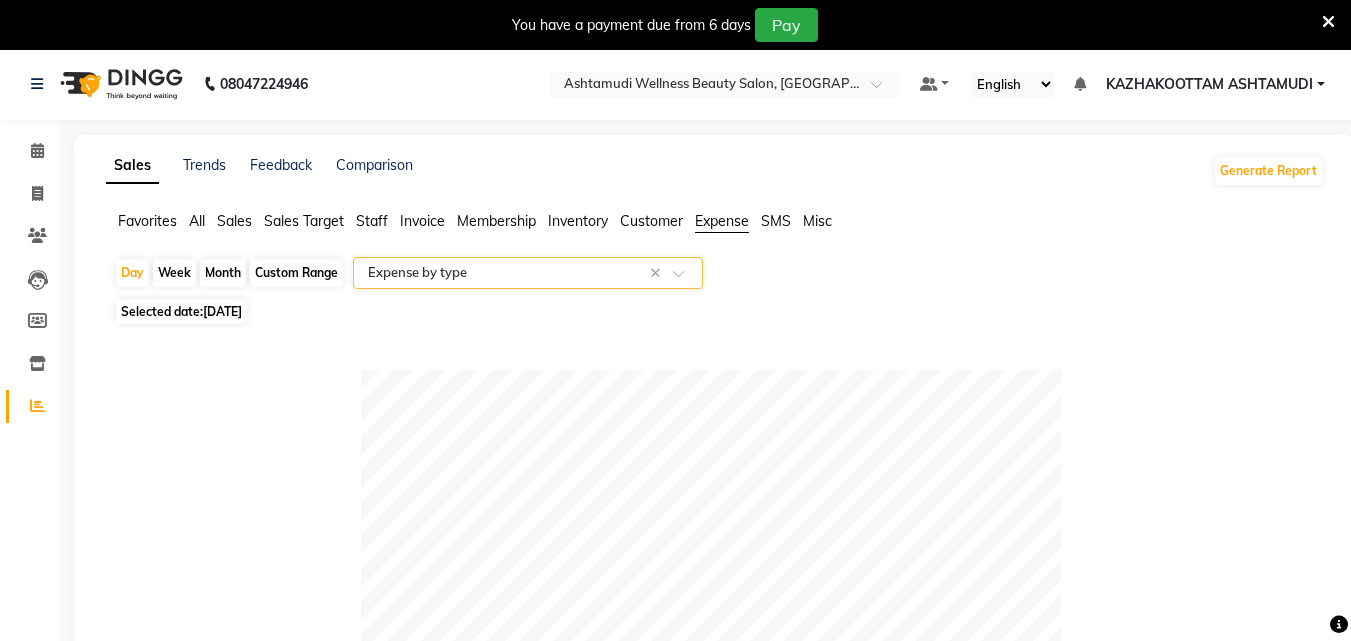 scroll, scrollTop: 0, scrollLeft: 0, axis: both 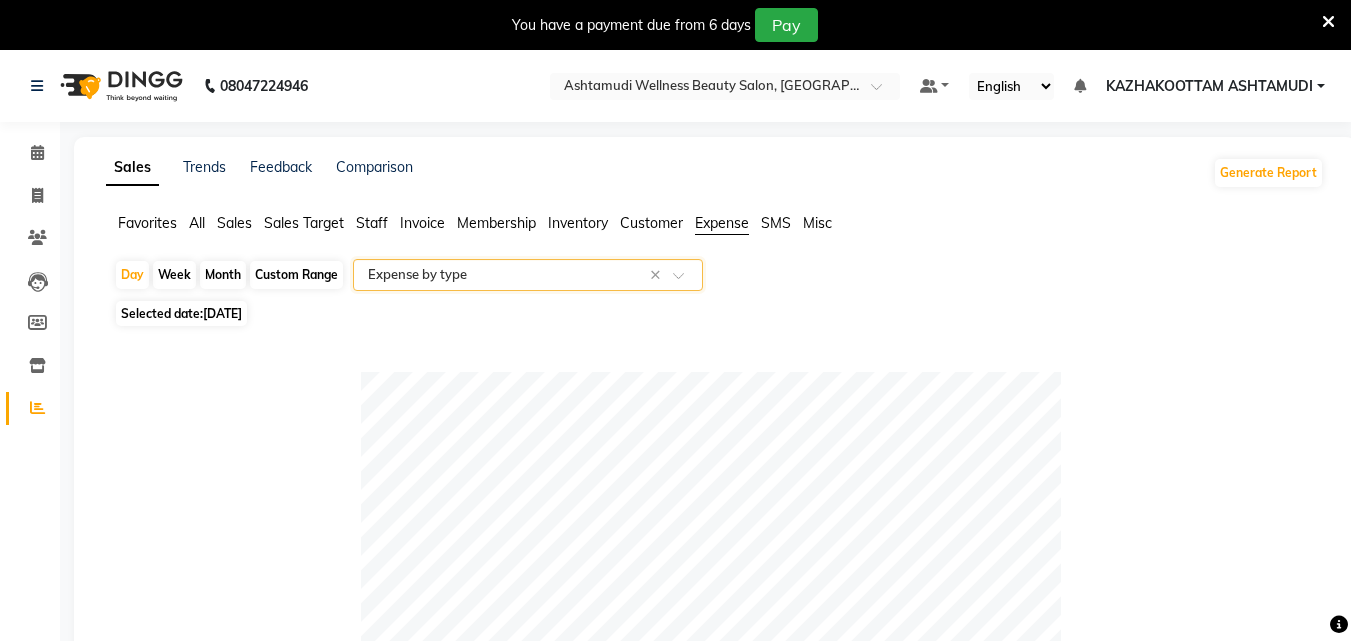 click 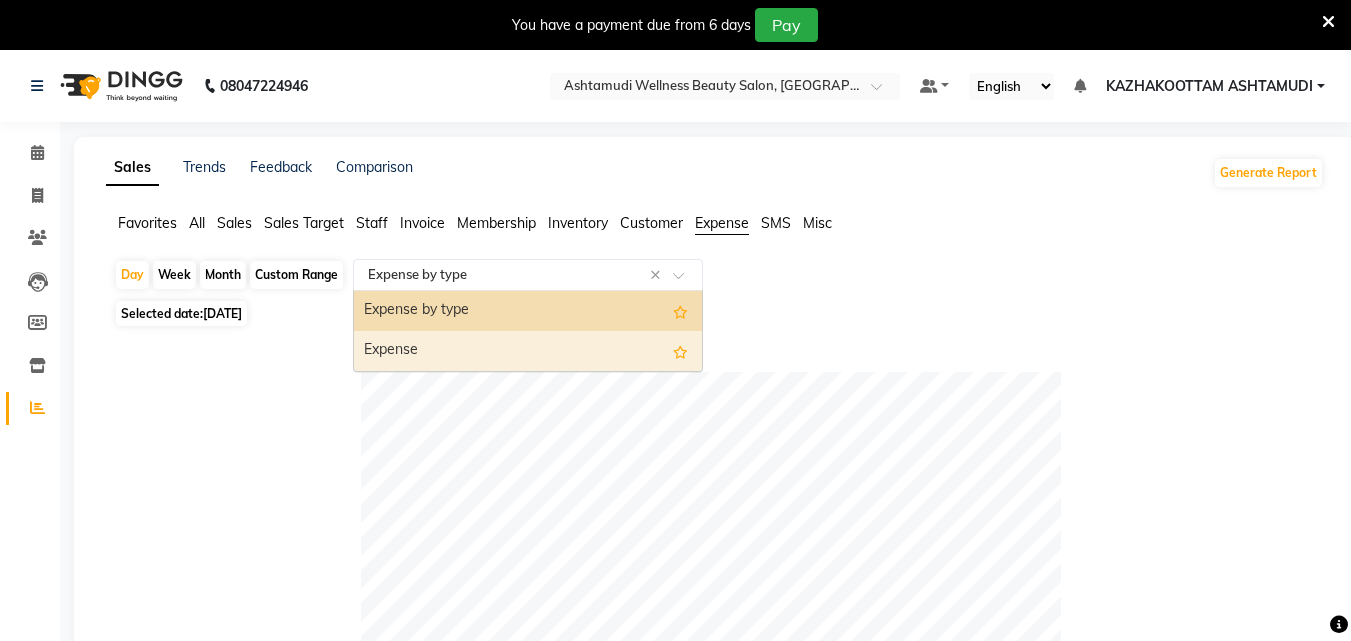 click on "Expense" at bounding box center [528, 351] 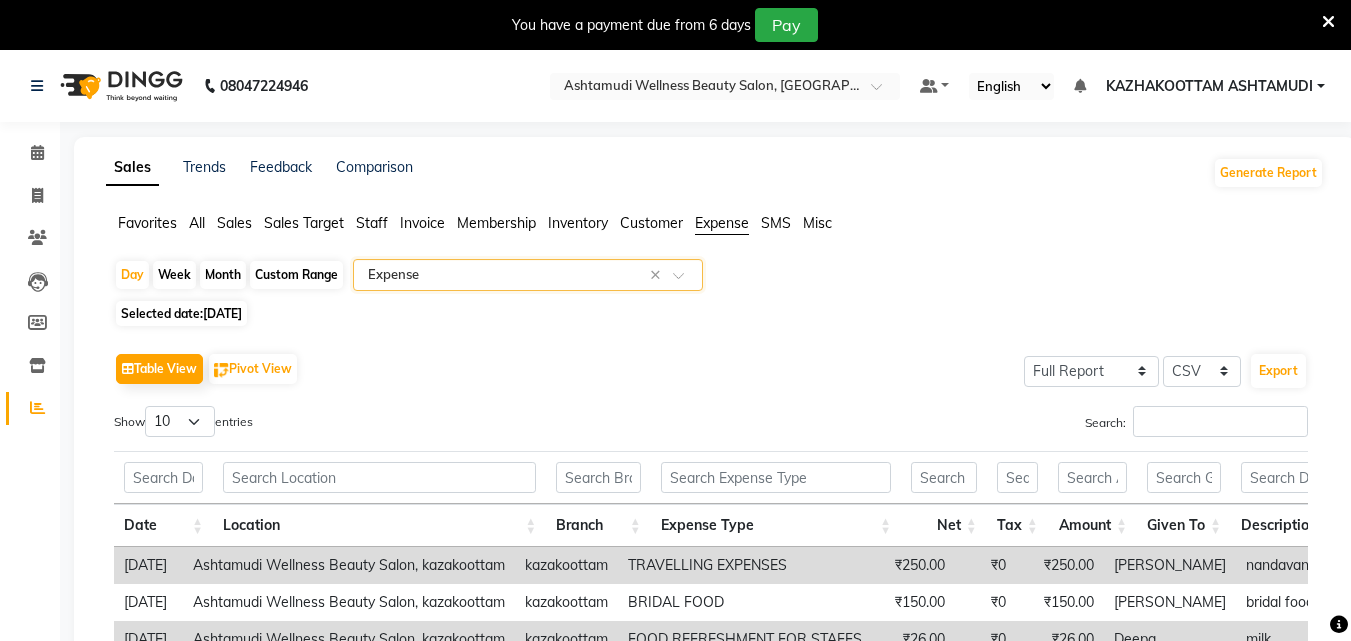 scroll, scrollTop: 272, scrollLeft: 0, axis: vertical 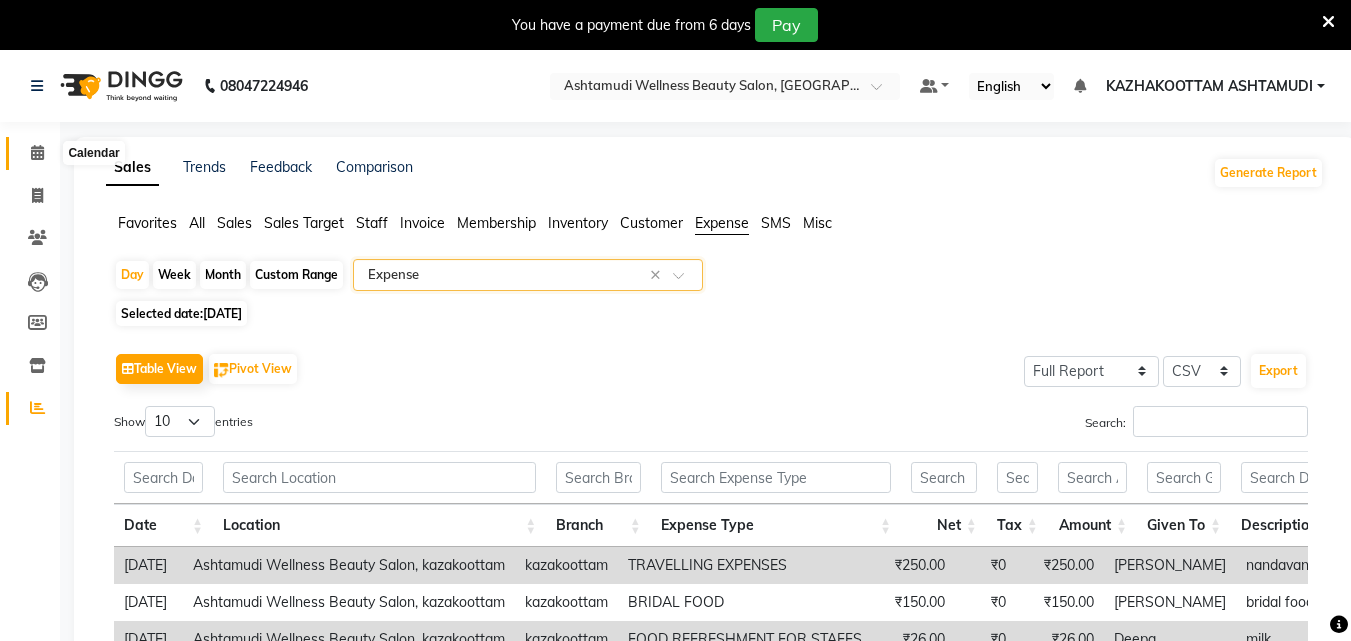click 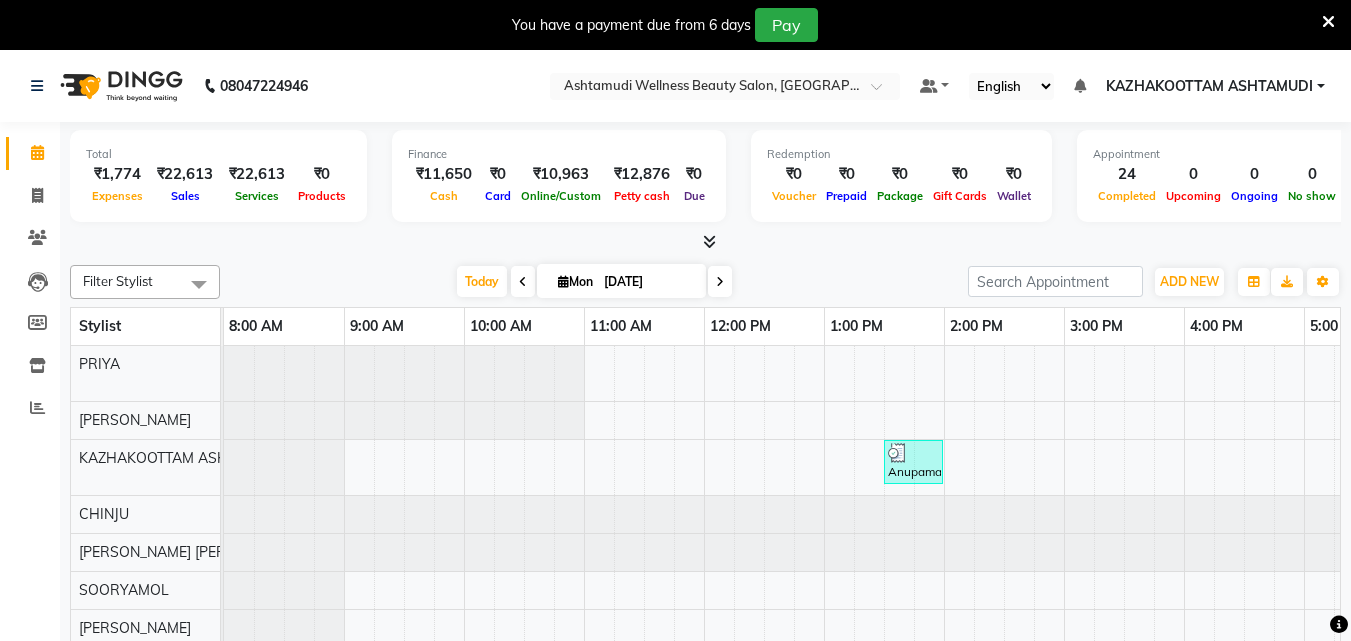 scroll, scrollTop: 71, scrollLeft: 0, axis: vertical 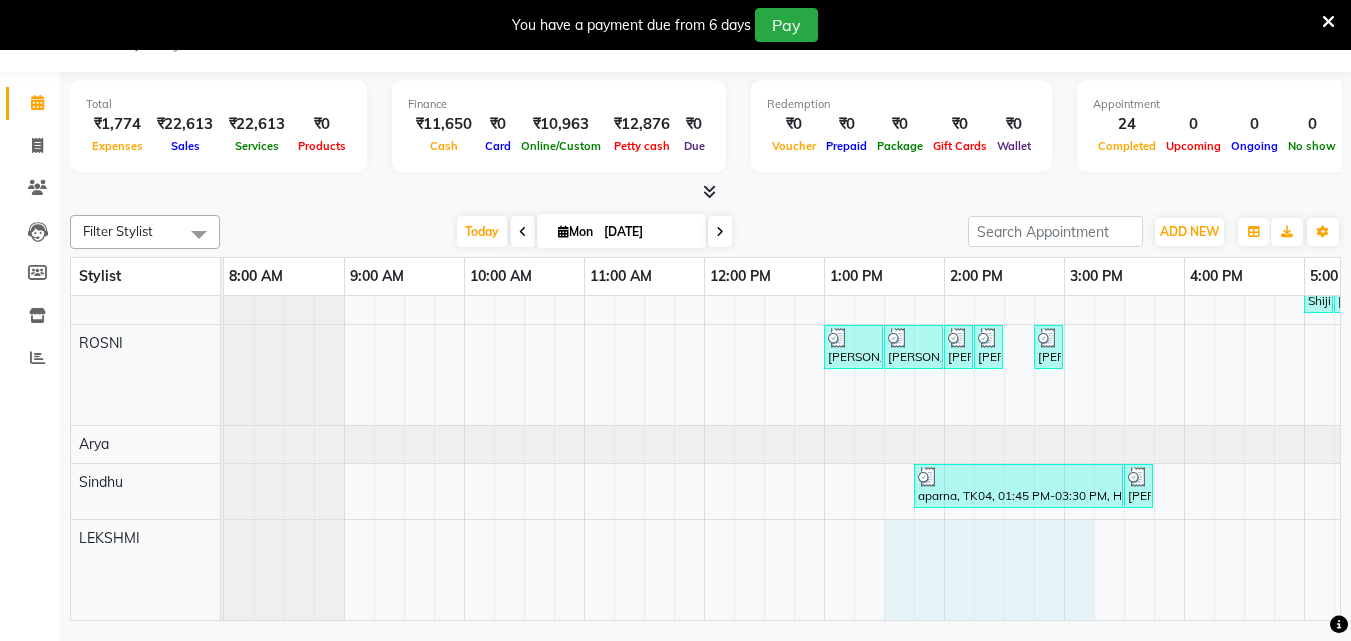 drag, startPoint x: 897, startPoint y: 602, endPoint x: 1073, endPoint y: 551, distance: 183.24028 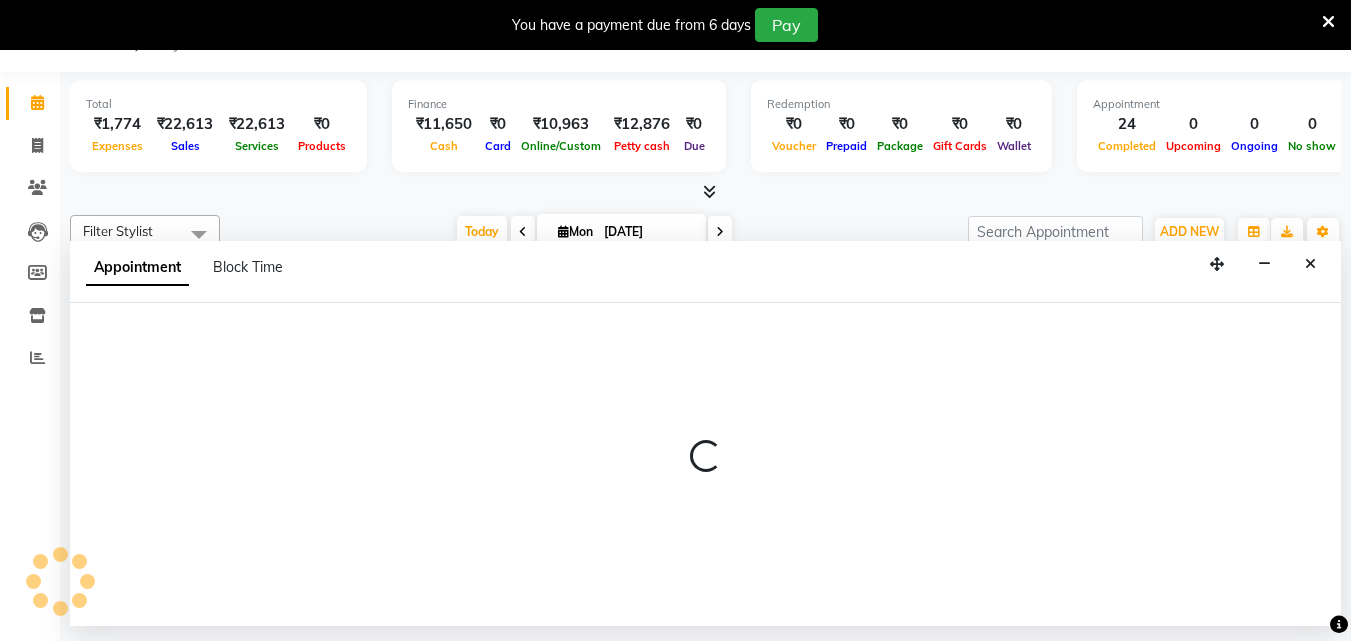 select on "85074" 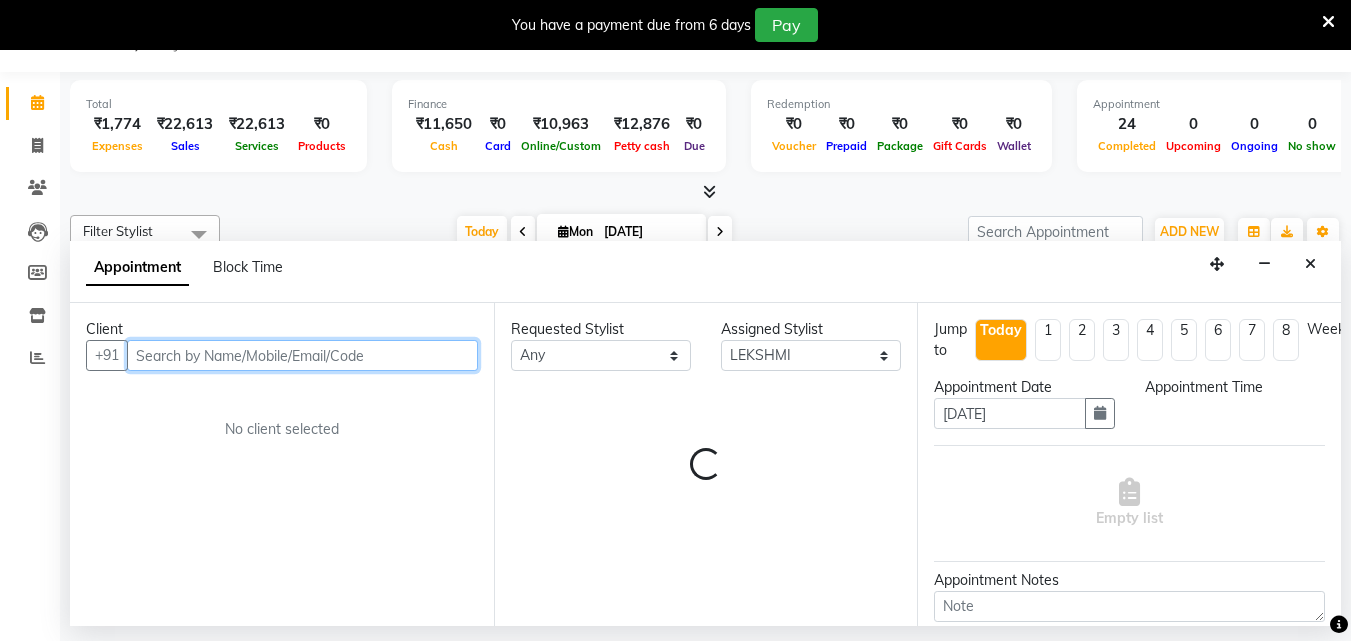 select on "810" 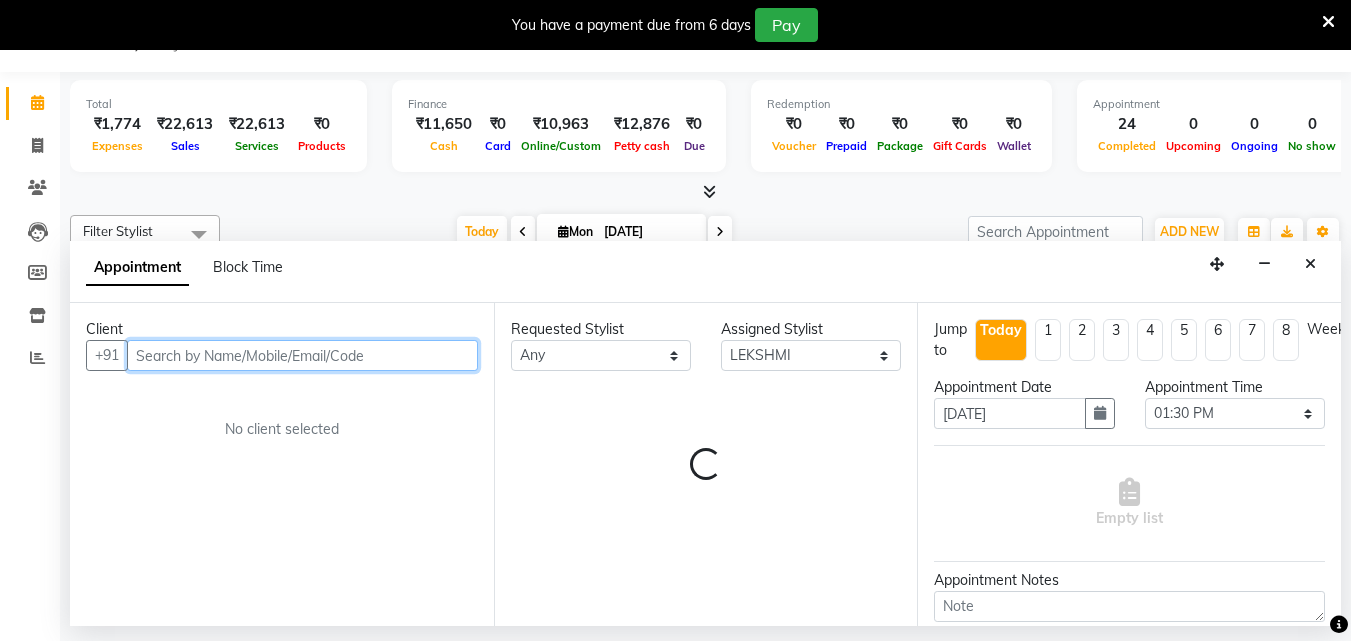 scroll, scrollTop: 0, scrollLeft: 0, axis: both 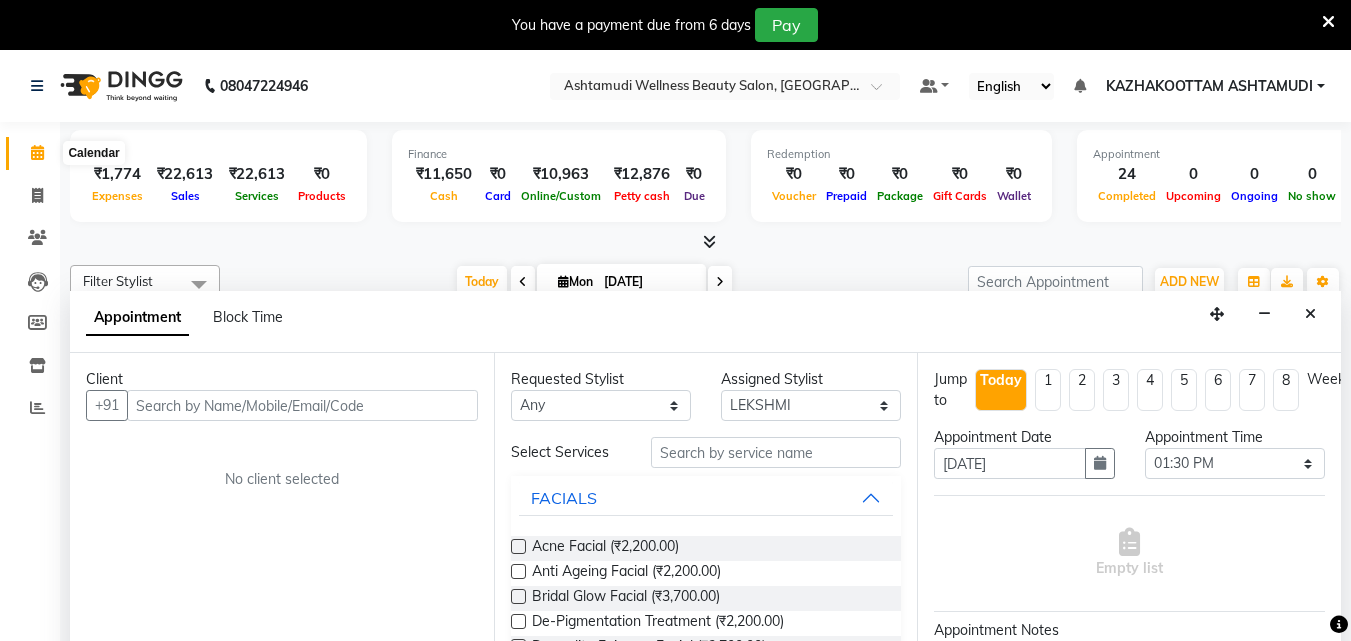 click 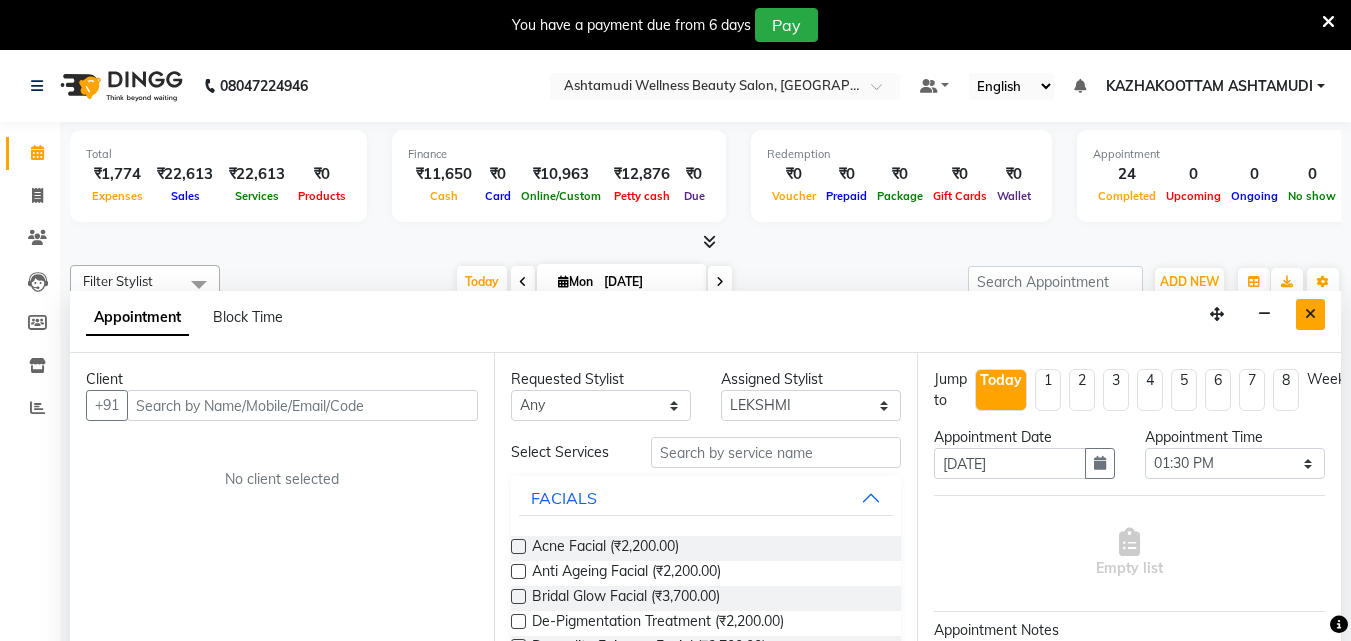 click at bounding box center [1310, 314] 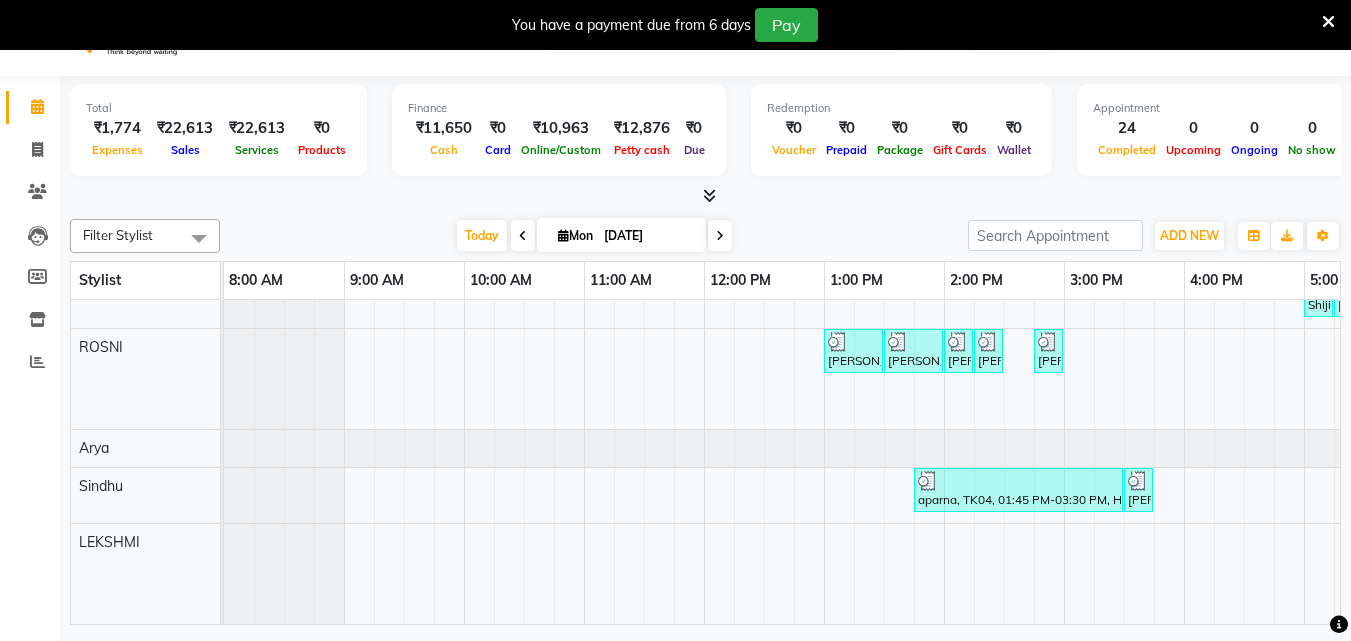 scroll, scrollTop: 50, scrollLeft: 0, axis: vertical 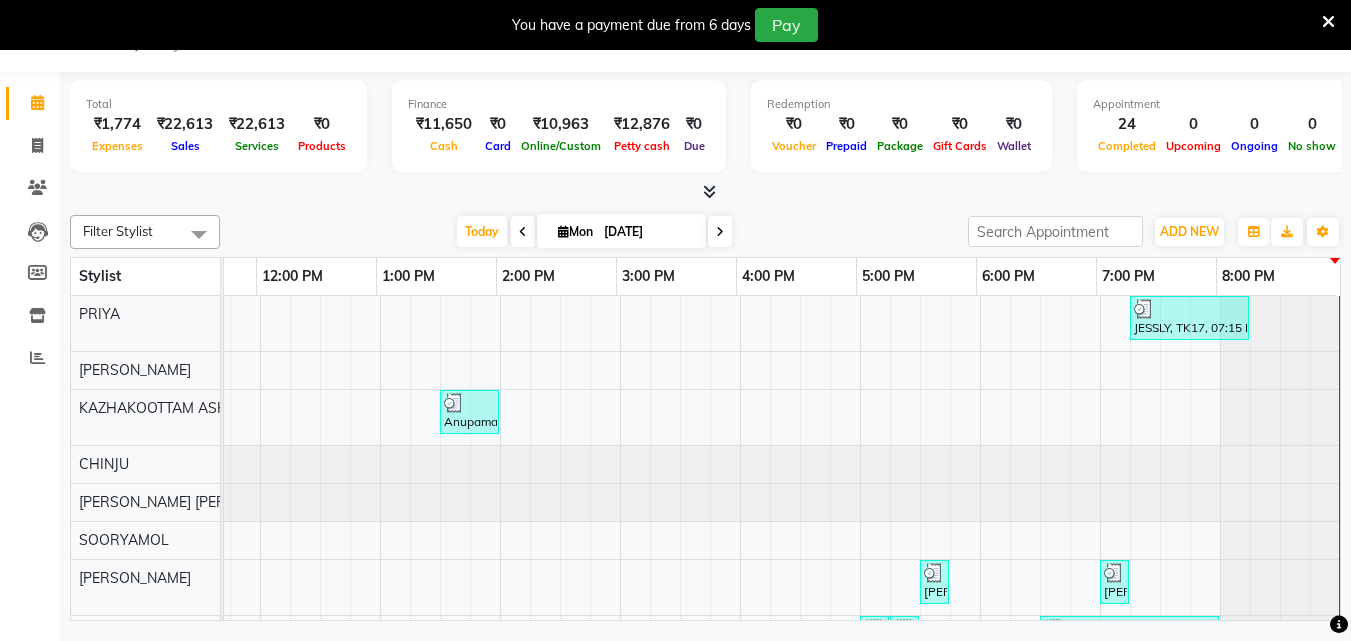 click on "JESSLY, TK17, 07:15 PM-08:15 PM, Ceramide  Anti frizz treatment     Anupama, TK01, 01:30 PM-02:00 PM, Bridal Make up     [PERSON_NAME] infosys, TK07, 05:30 PM-05:45 PM, Eyebrows Threading     [PERSON_NAME] infosys, TK13, 07:00 PM-07:15 PM, Eyebrows Threading     Shiji, TK06, 05:00 PM-05:15 PM, Eyebrows Threading     Shiji, TK06, 05:15 PM-05:30 PM, Forehead Threading     Anjali, TK09, 06:30 PM-08:00 PM, Normal Hair Cut,Hair Cut With Fringes     [PERSON_NAME], TK02, 01:00 PM-01:30 PM, [GEOGRAPHIC_DATA] Waxing     [PERSON_NAME], TK02, 01:30 PM-02:00 PM, [GEOGRAPHIC_DATA] Waxing     [PERSON_NAME], TK02, 02:00 PM-02:15 PM, Eyebrows Threading     [PERSON_NAME], TK02, 02:15 PM-02:30 PM, Forehead Threading     [PERSON_NAME], TK03, 02:45 PM-03:00 PM, Eyebrows Threading     anu, TK14, 05:30 PM-06:00 PM, Child Cut     [PERSON_NAME] INFOSYS, TK16, 07:30 PM-07:45 PM, Eyebrows Threading     [PERSON_NAME], TK10, 05:45 PM-07:30 PM, [GEOGRAPHIC_DATA],Eyebrows Threading,Upper Lip Threading     aparna, TK04, 01:45 PM-03:30 PM, Half Leg D tan,Full Hand D Tan,D-Tan Cleanup" at bounding box center (560, 631) 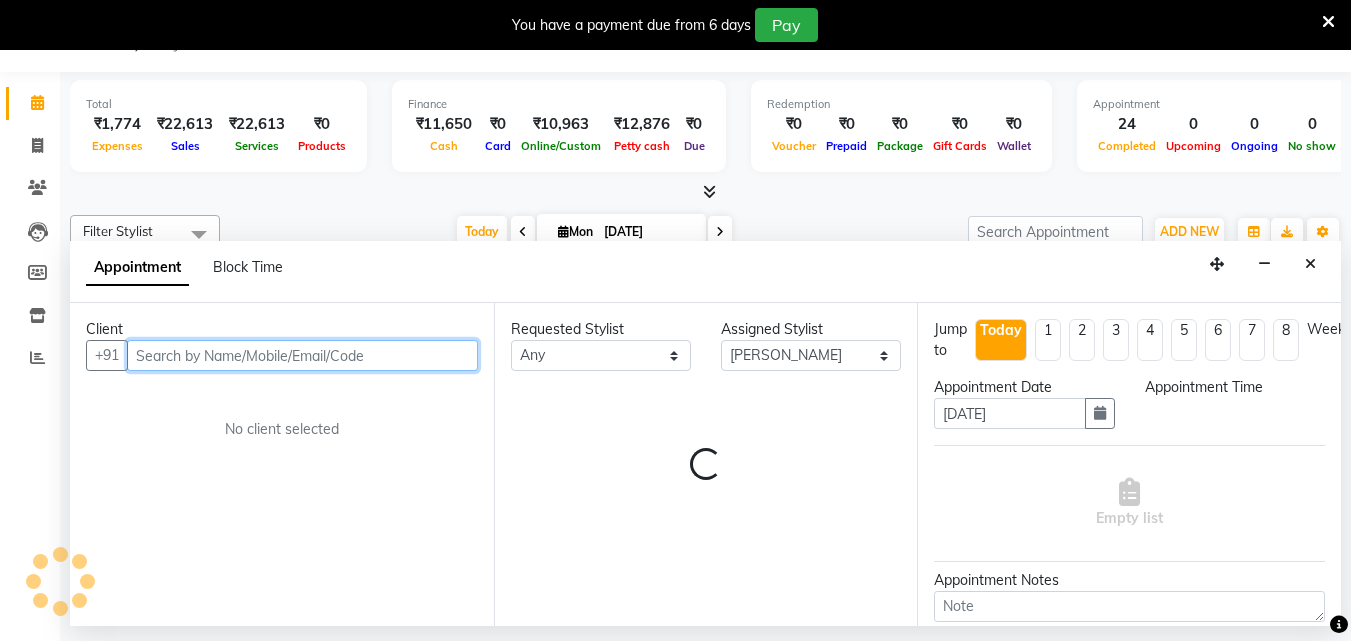 select on "1050" 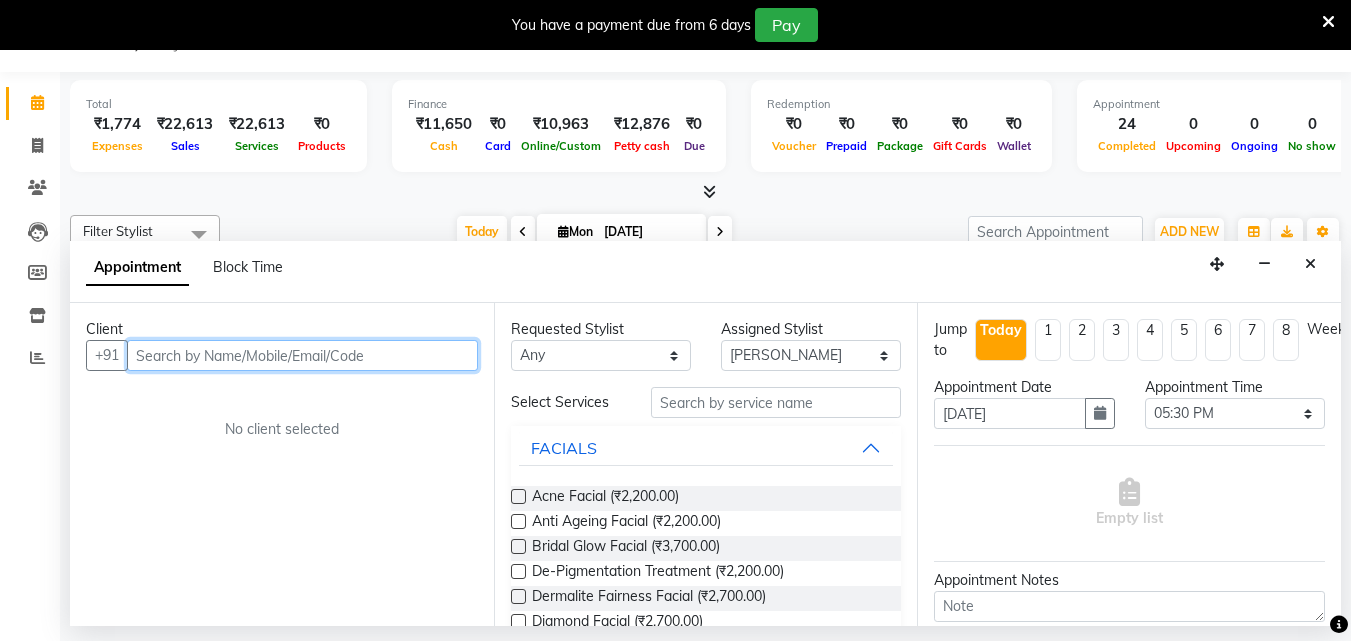 click at bounding box center (302, 355) 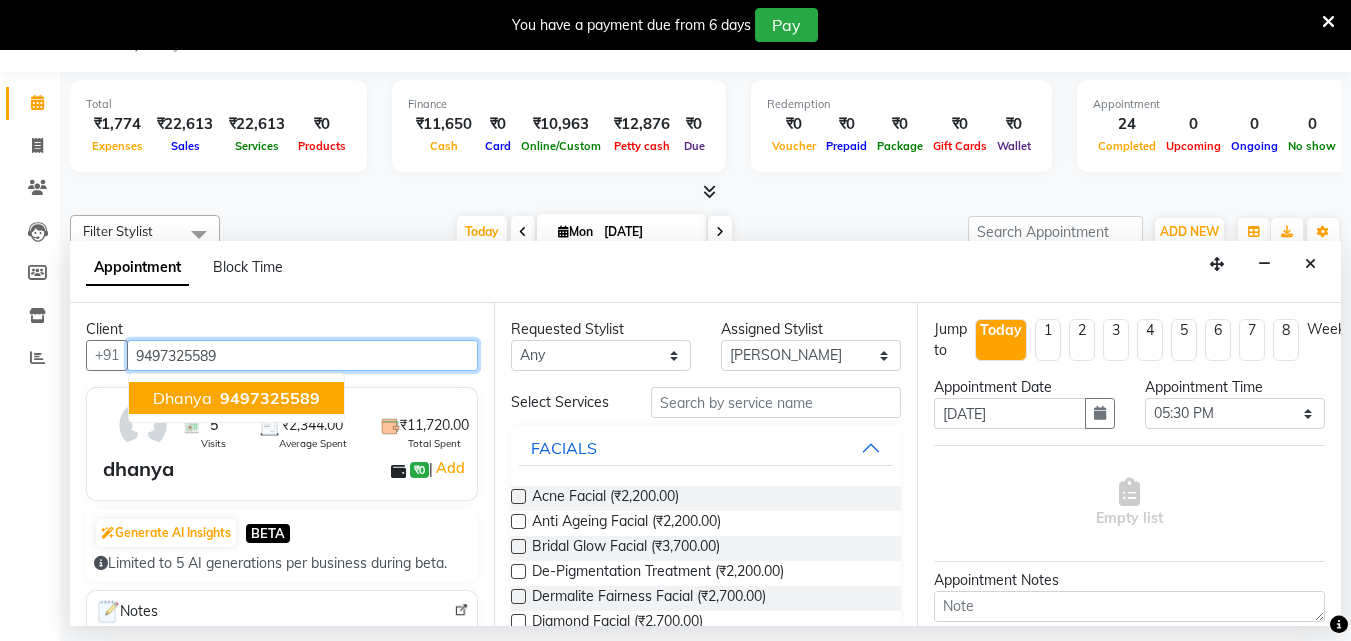click on "9497325589" at bounding box center (270, 398) 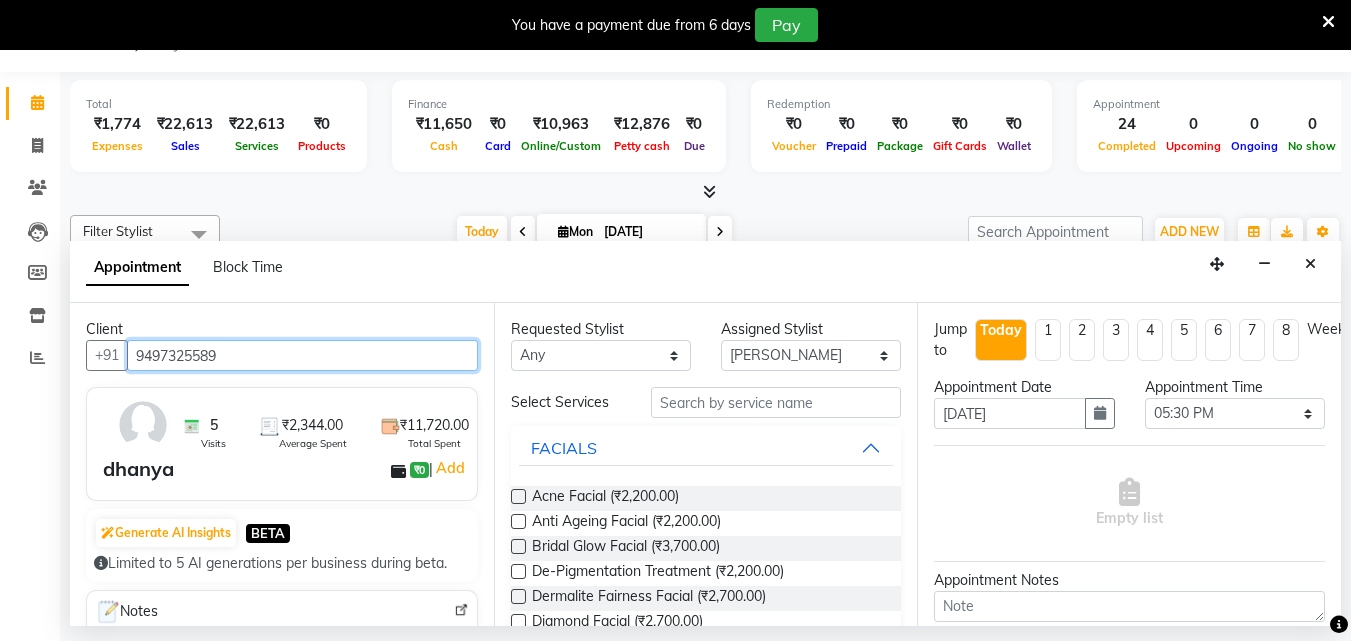 type on "9497325589" 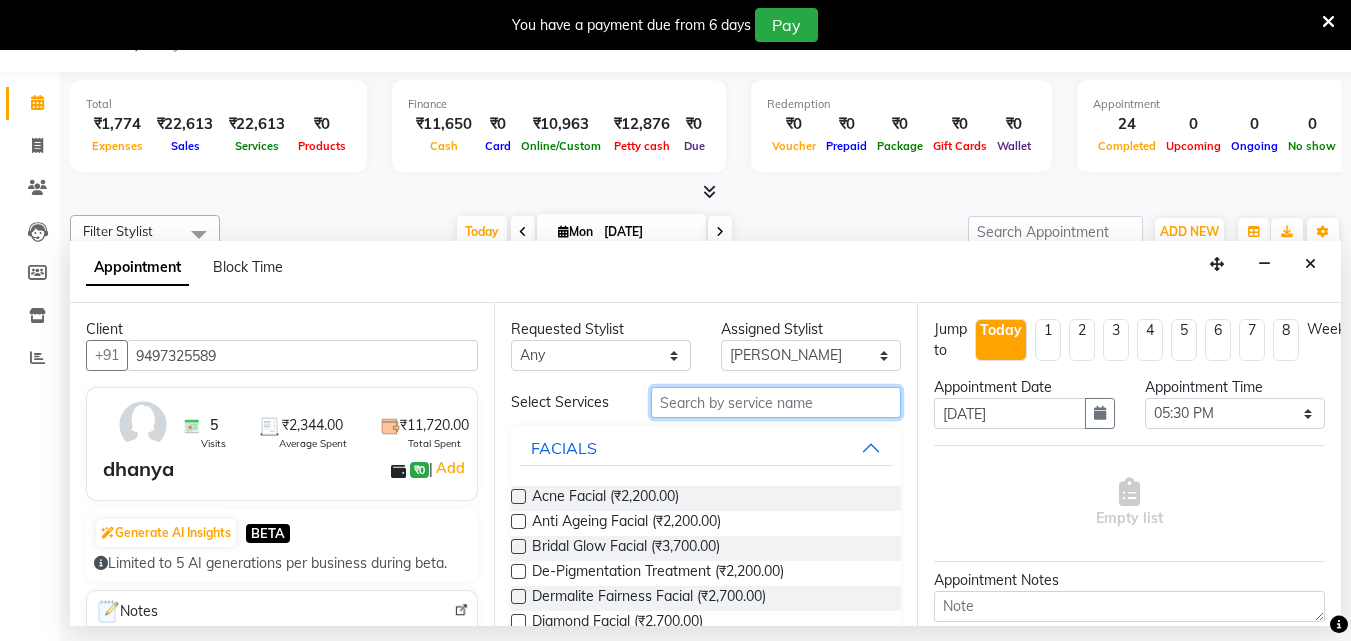 click at bounding box center (776, 402) 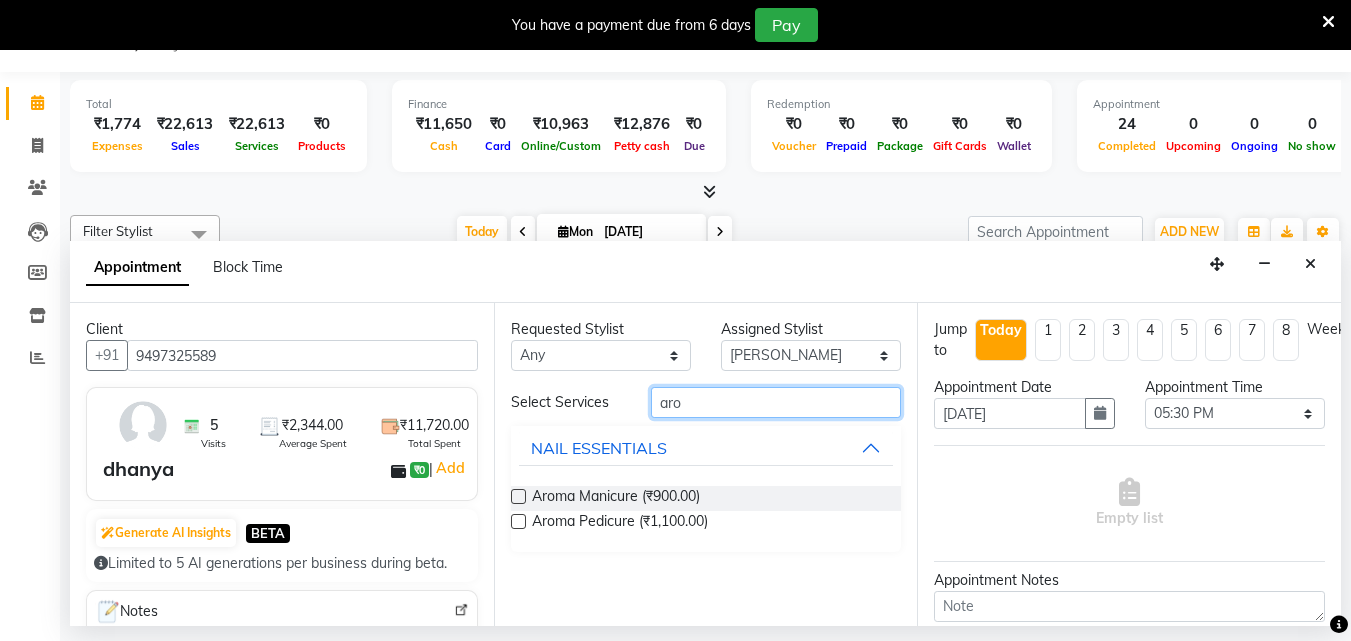 type on "aro" 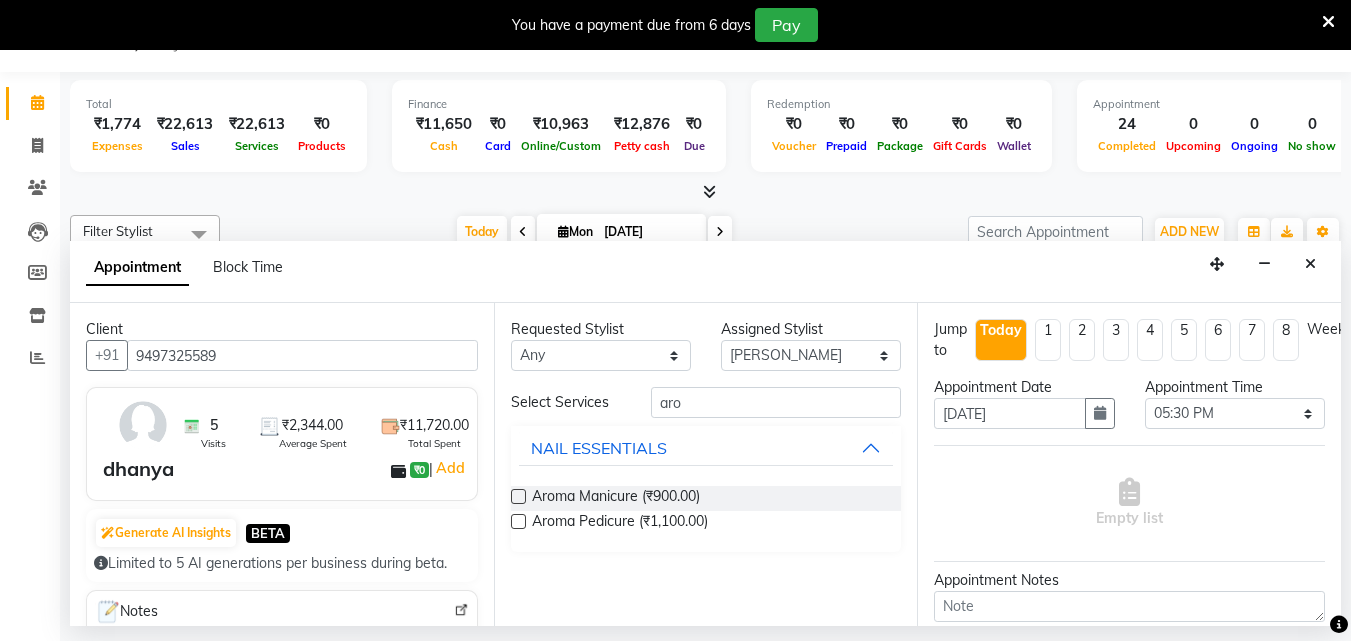 click at bounding box center (518, 521) 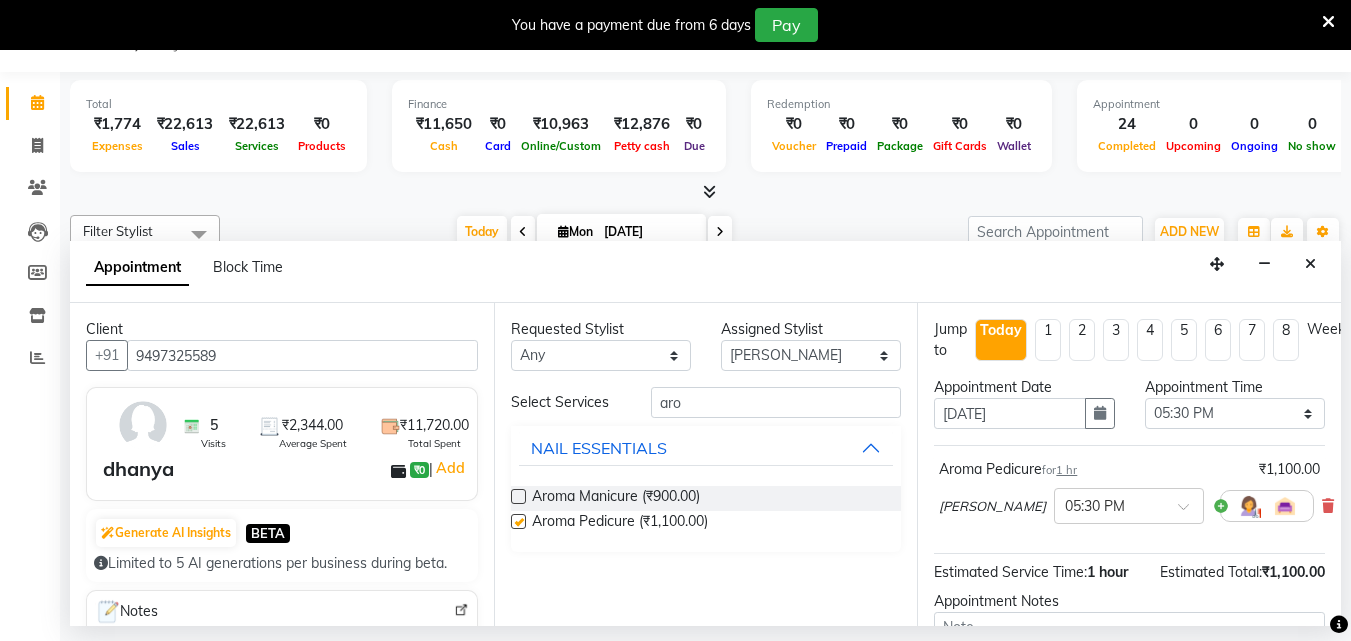checkbox on "false" 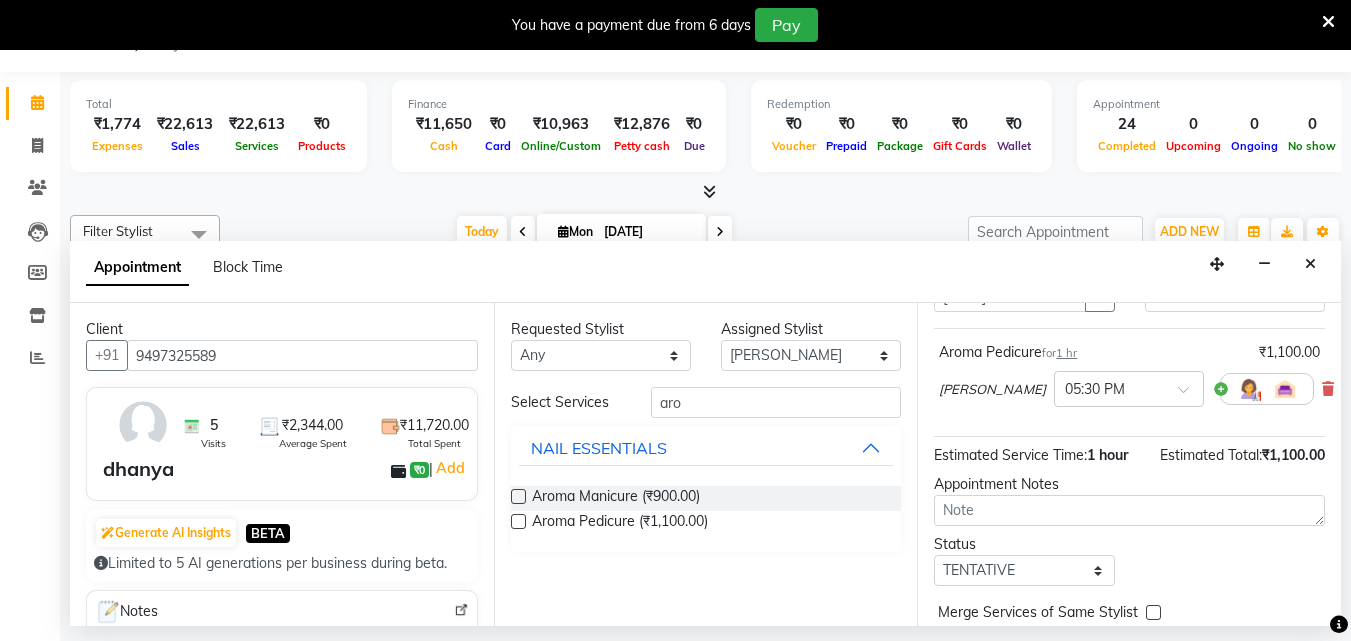 scroll, scrollTop: 218, scrollLeft: 0, axis: vertical 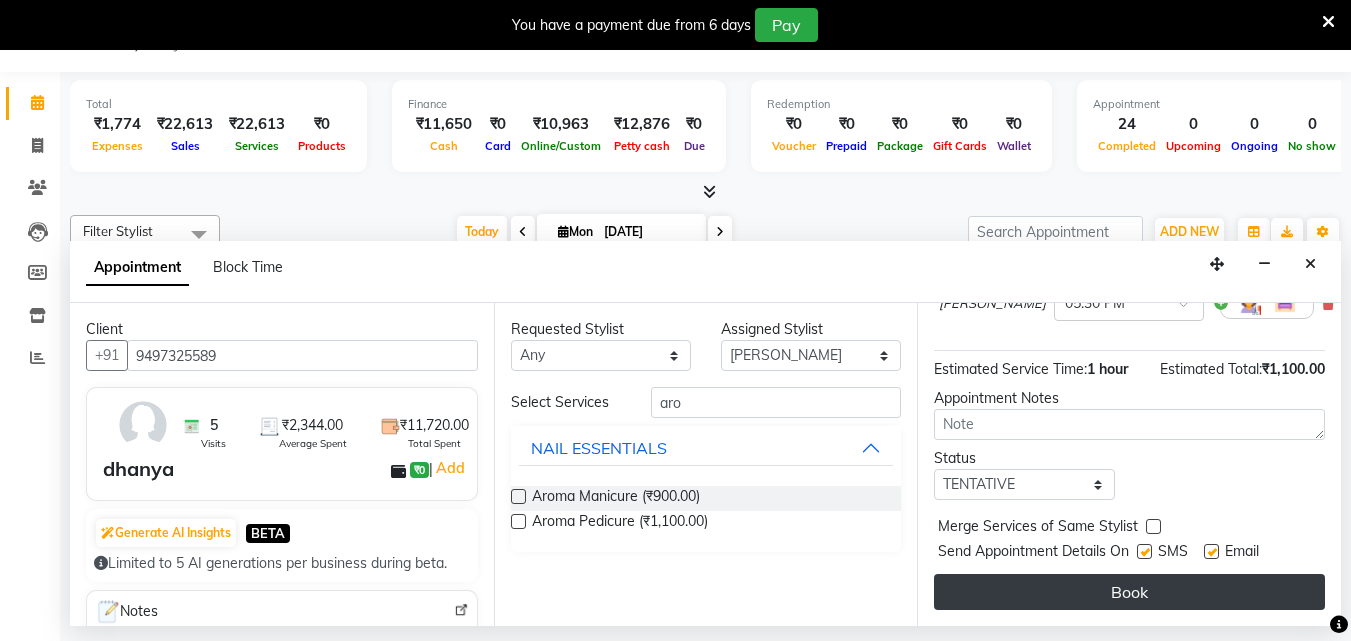 click on "Book" at bounding box center (1129, 592) 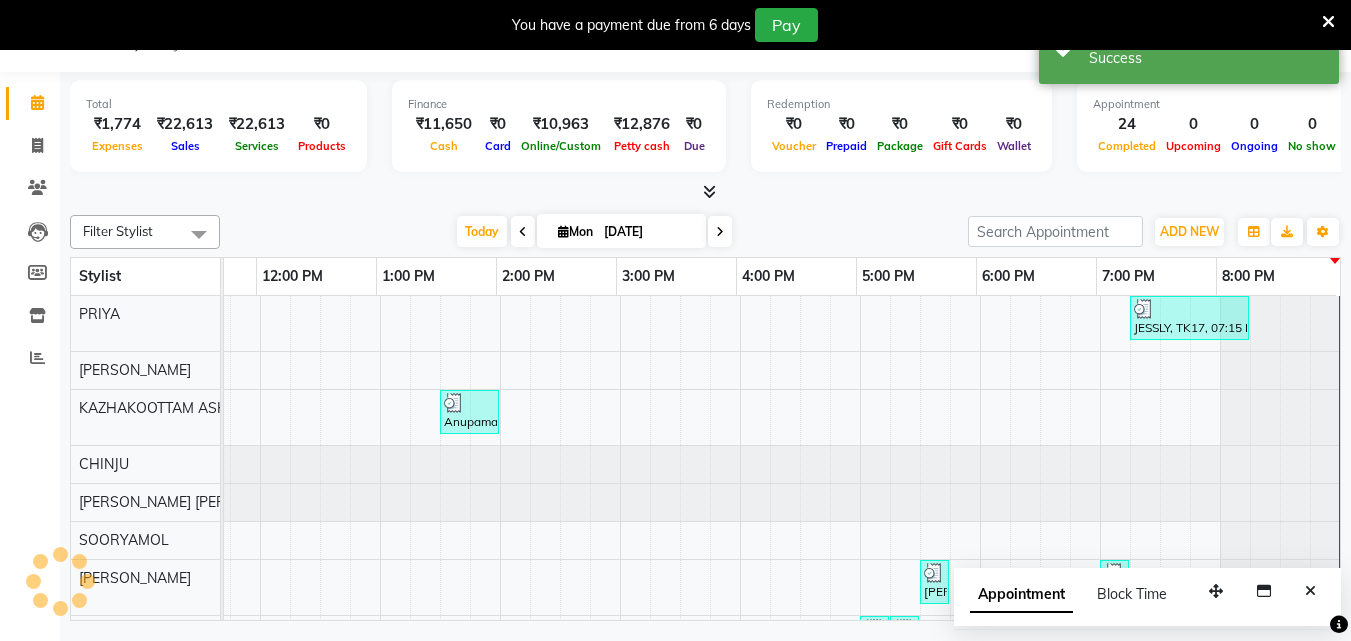 scroll, scrollTop: 0, scrollLeft: 0, axis: both 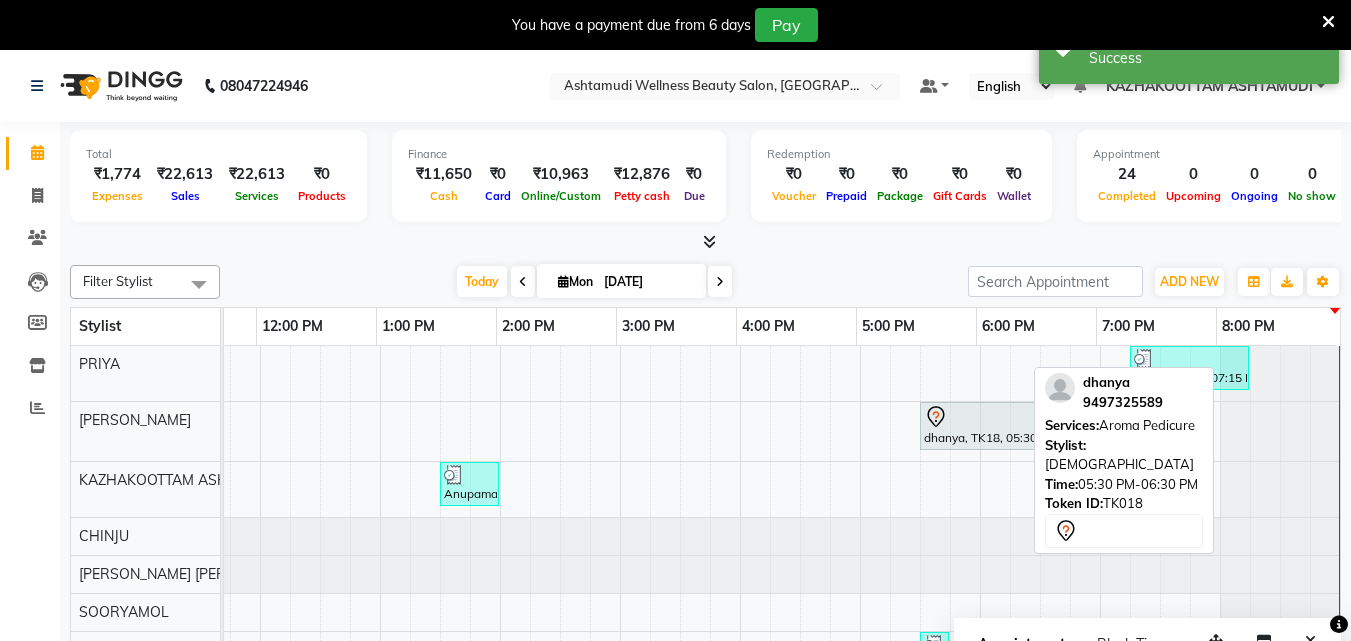 click at bounding box center (979, 417) 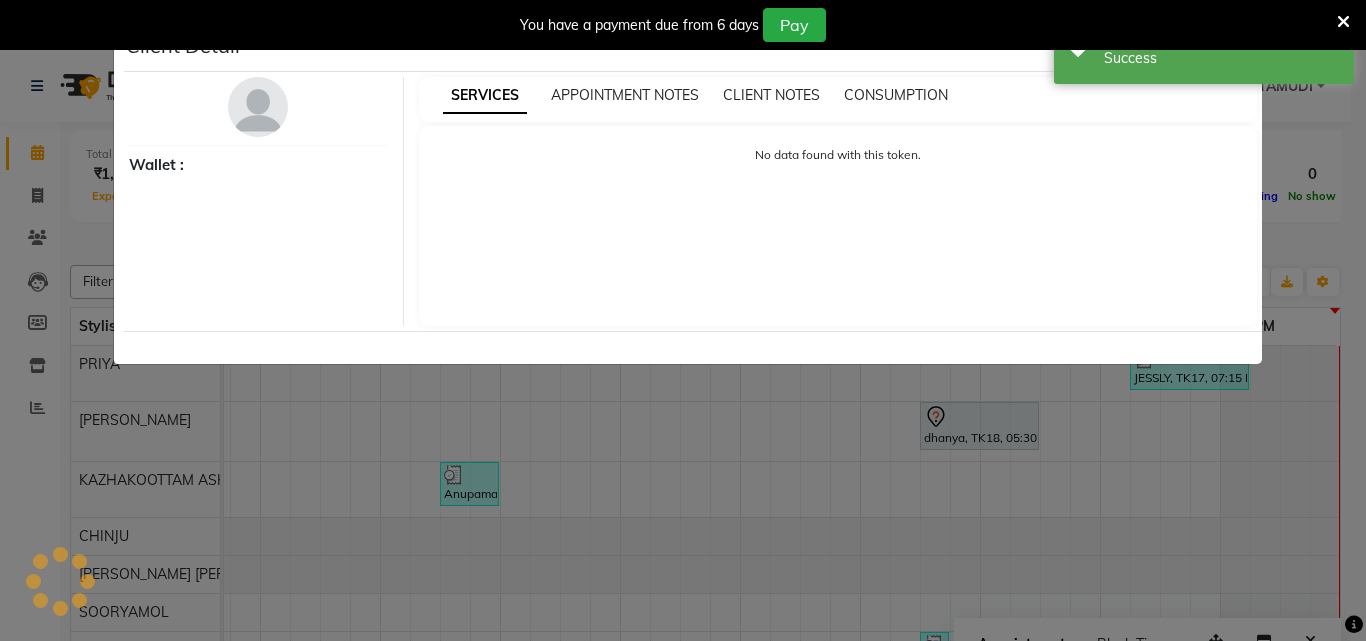 select on "7" 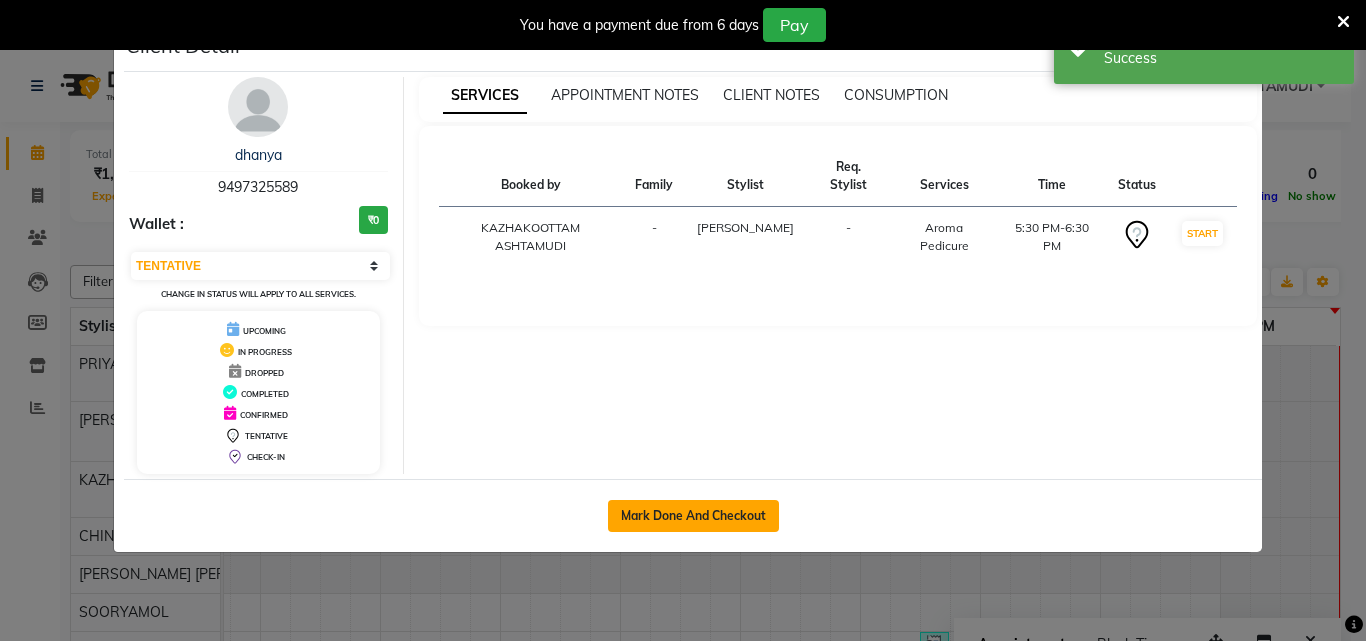 click on "Mark Done And Checkout" 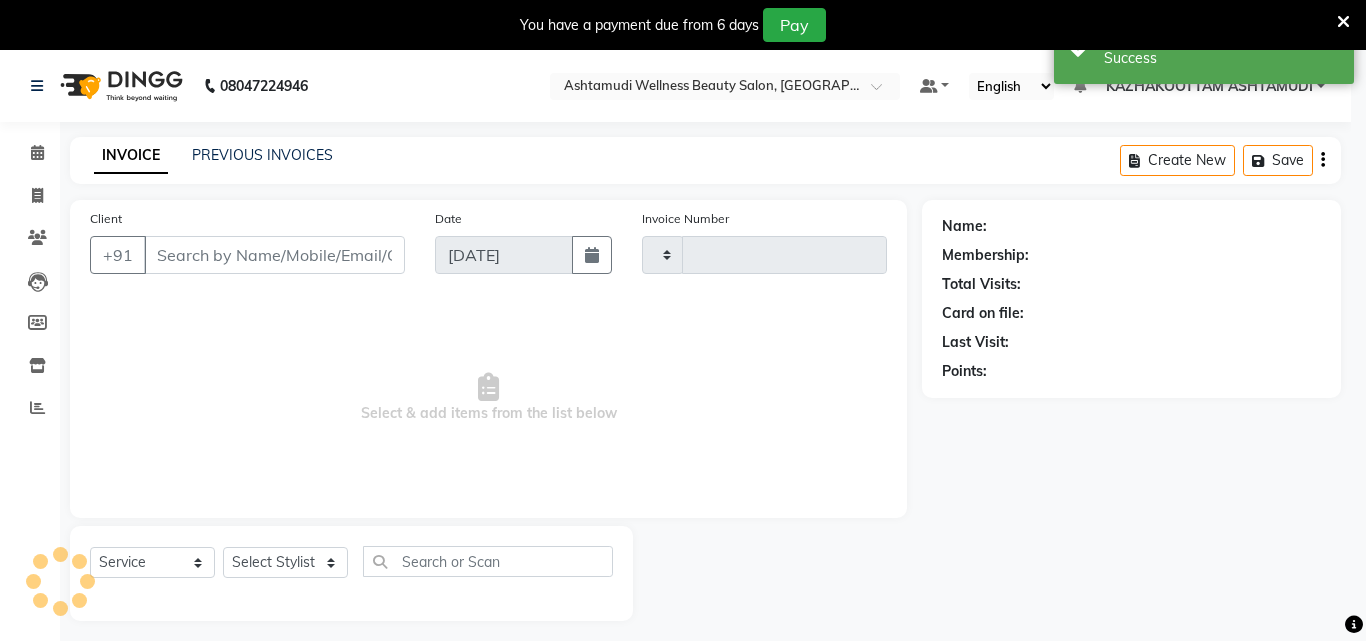 type on "2272" 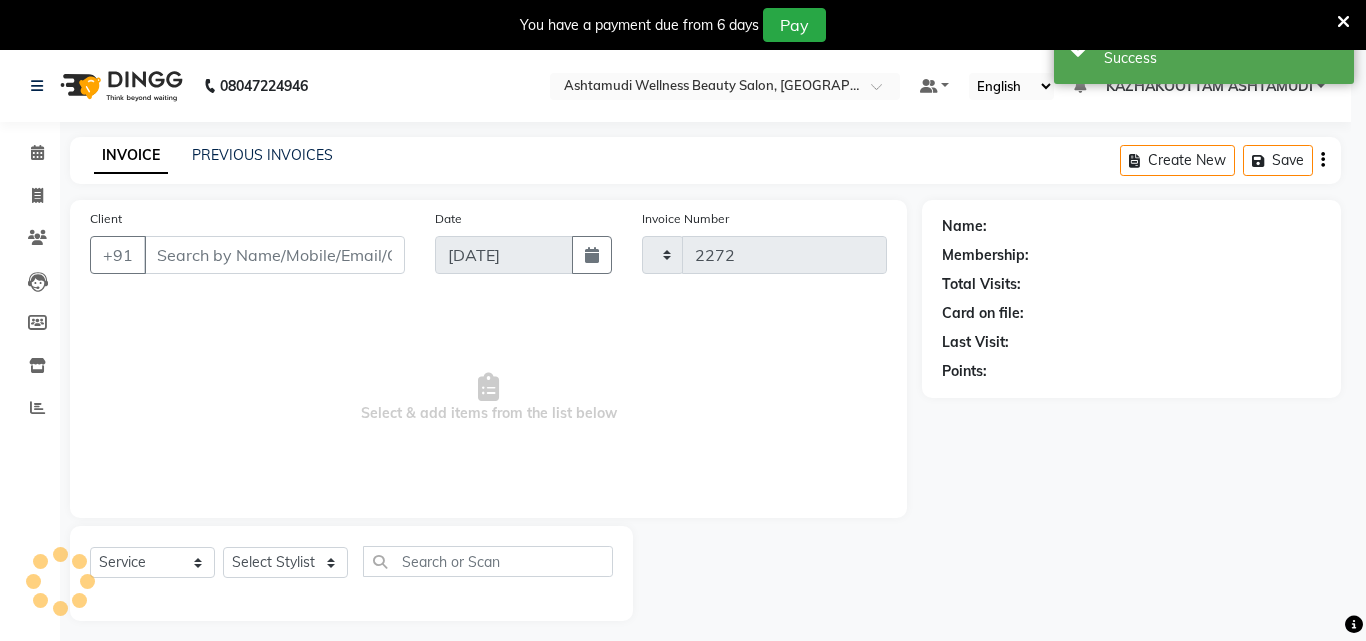 select on "4662" 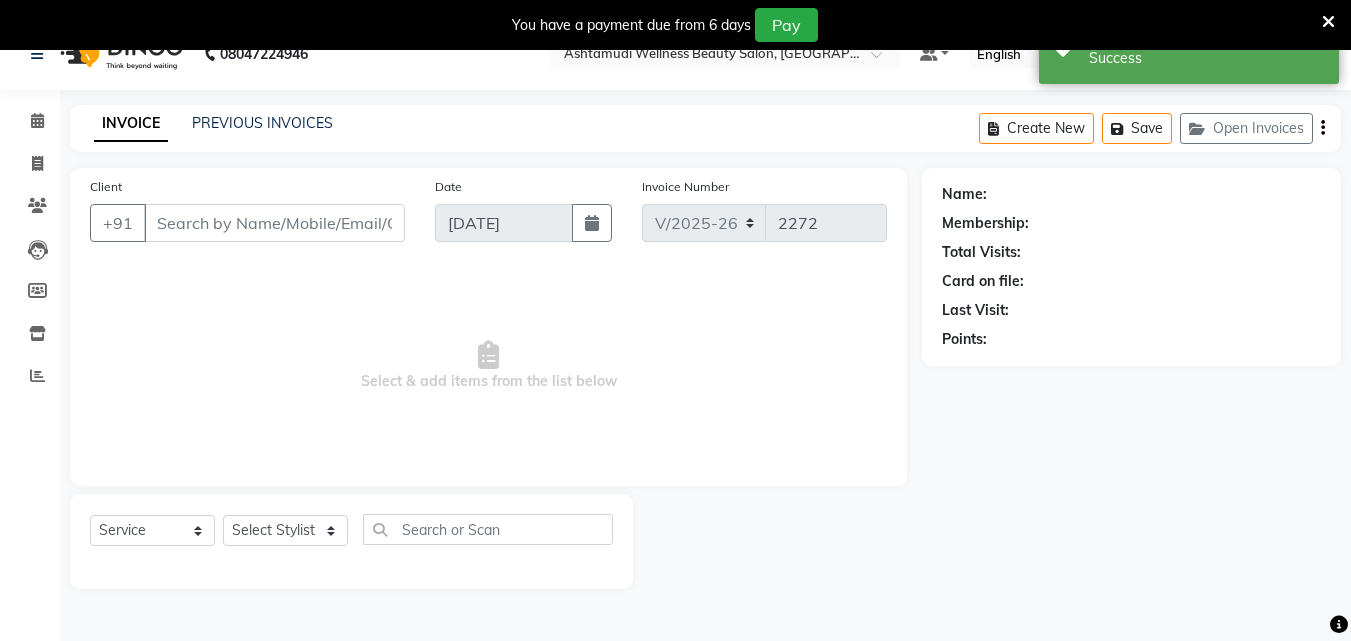 scroll, scrollTop: 50, scrollLeft: 0, axis: vertical 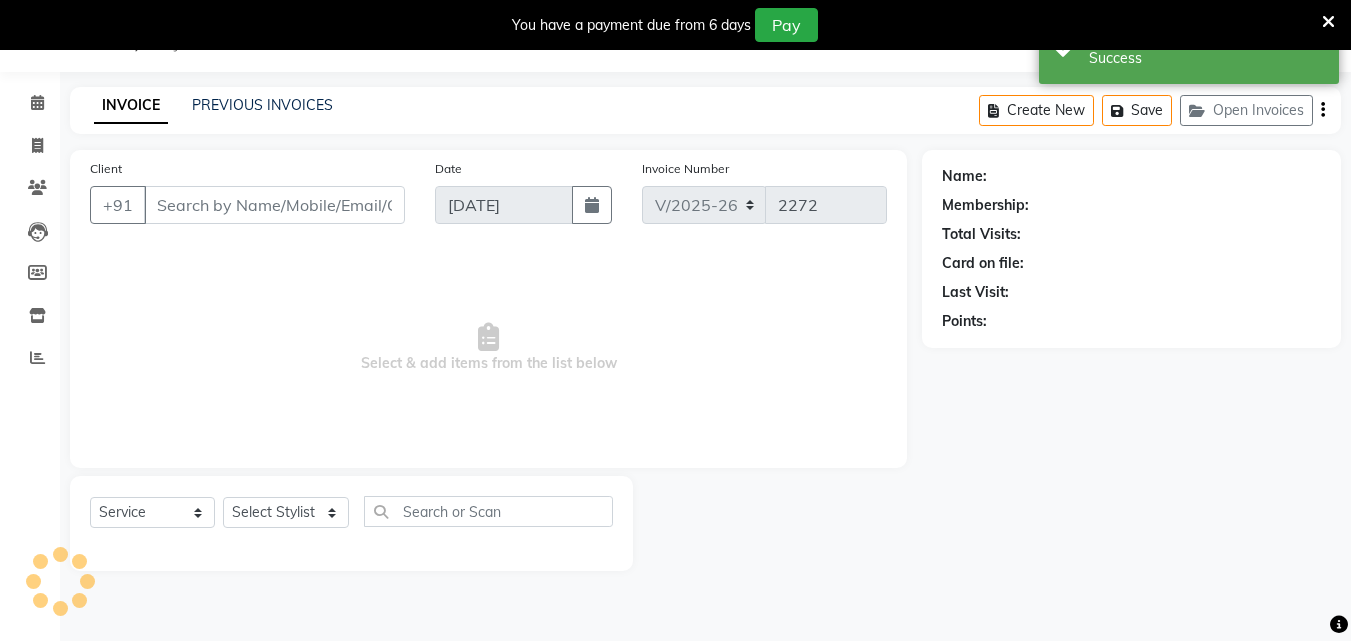 type on "9497325589" 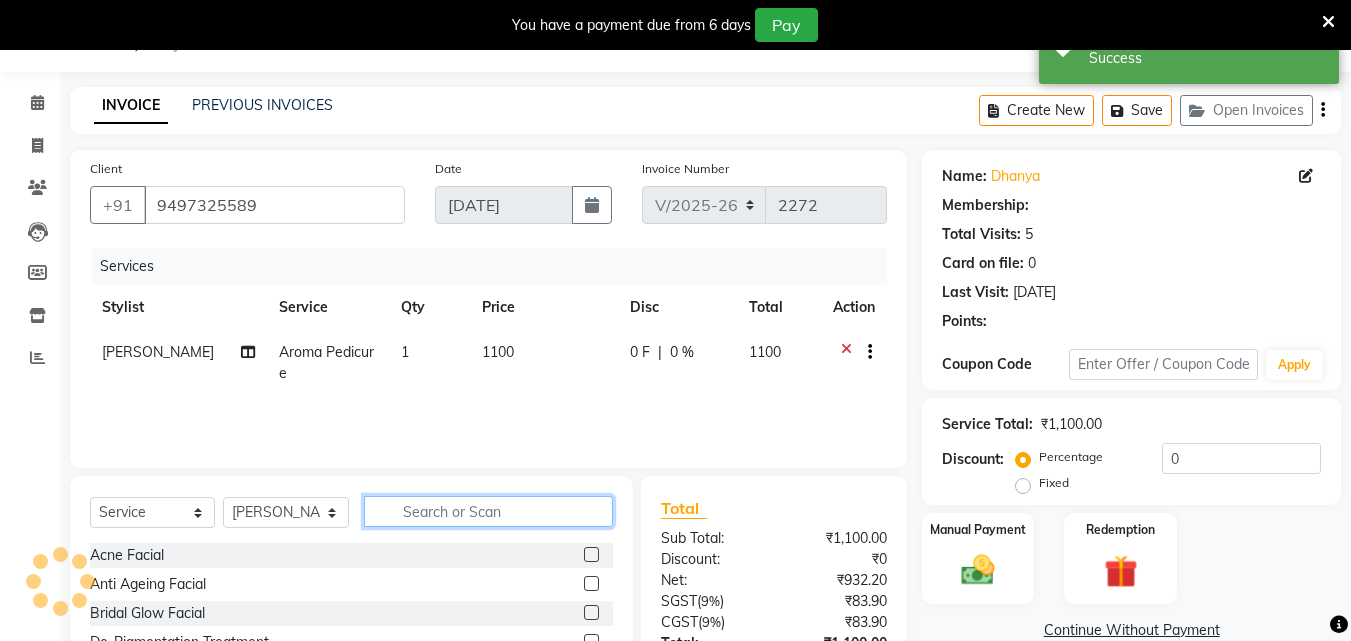 click 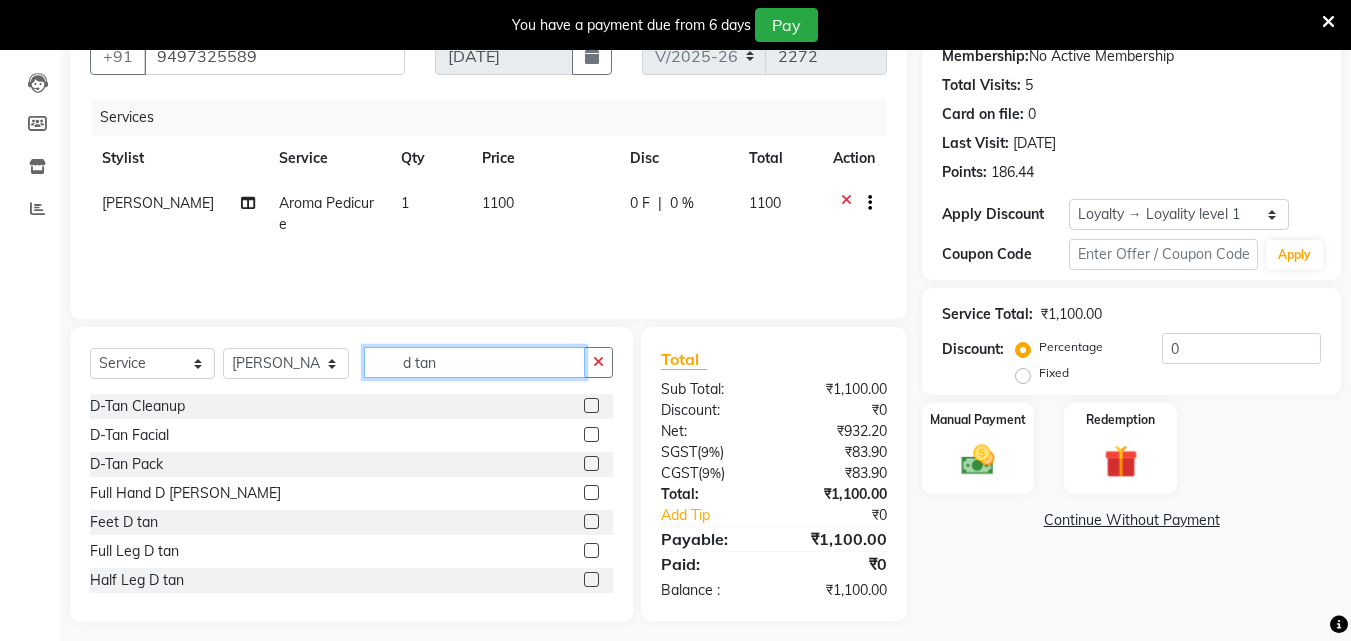 scroll, scrollTop: 210, scrollLeft: 0, axis: vertical 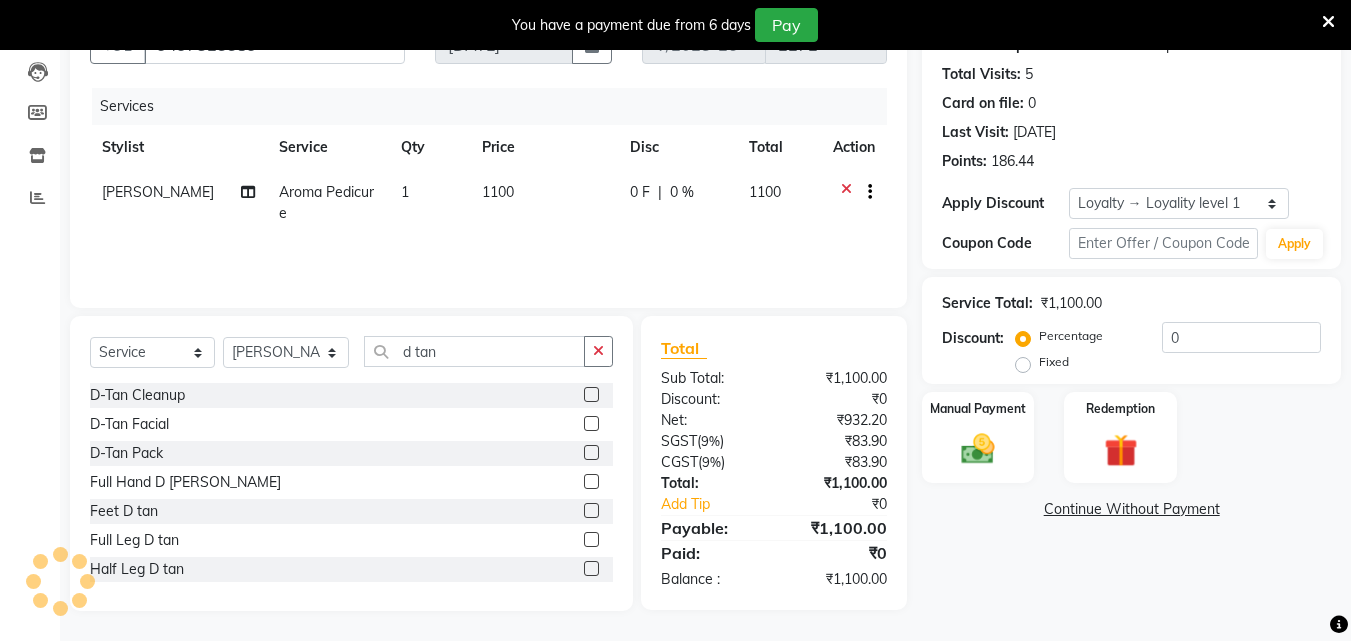 click 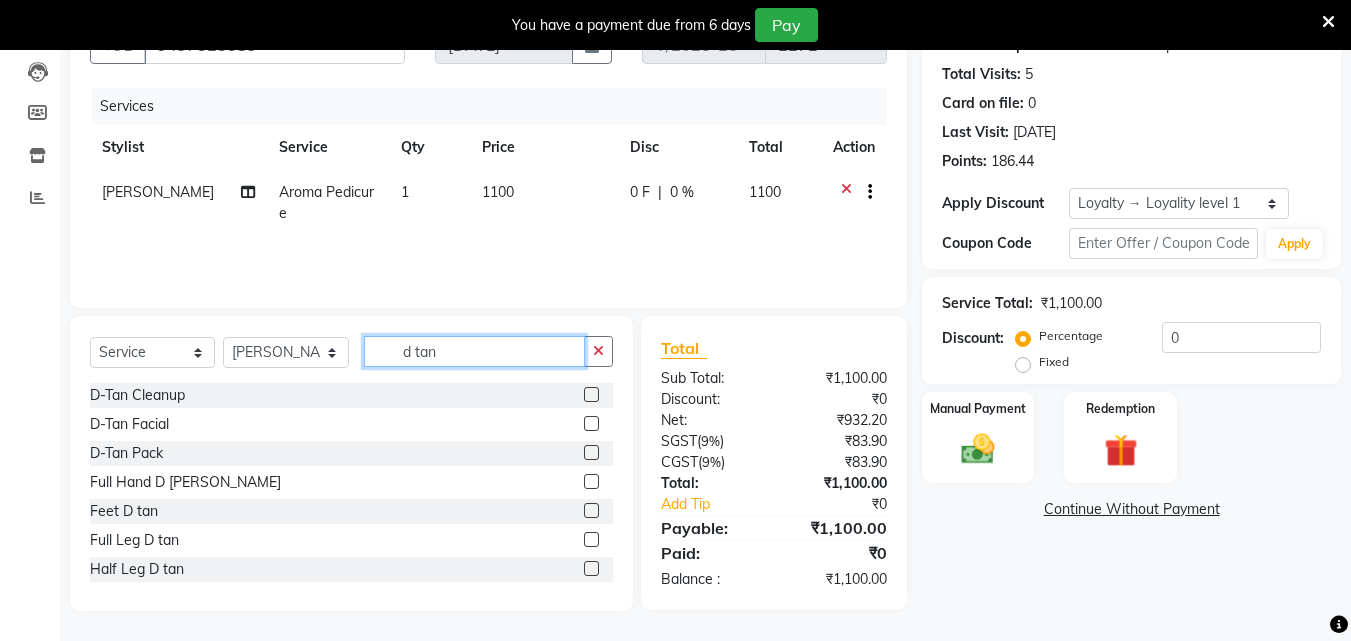 click on "d tan" 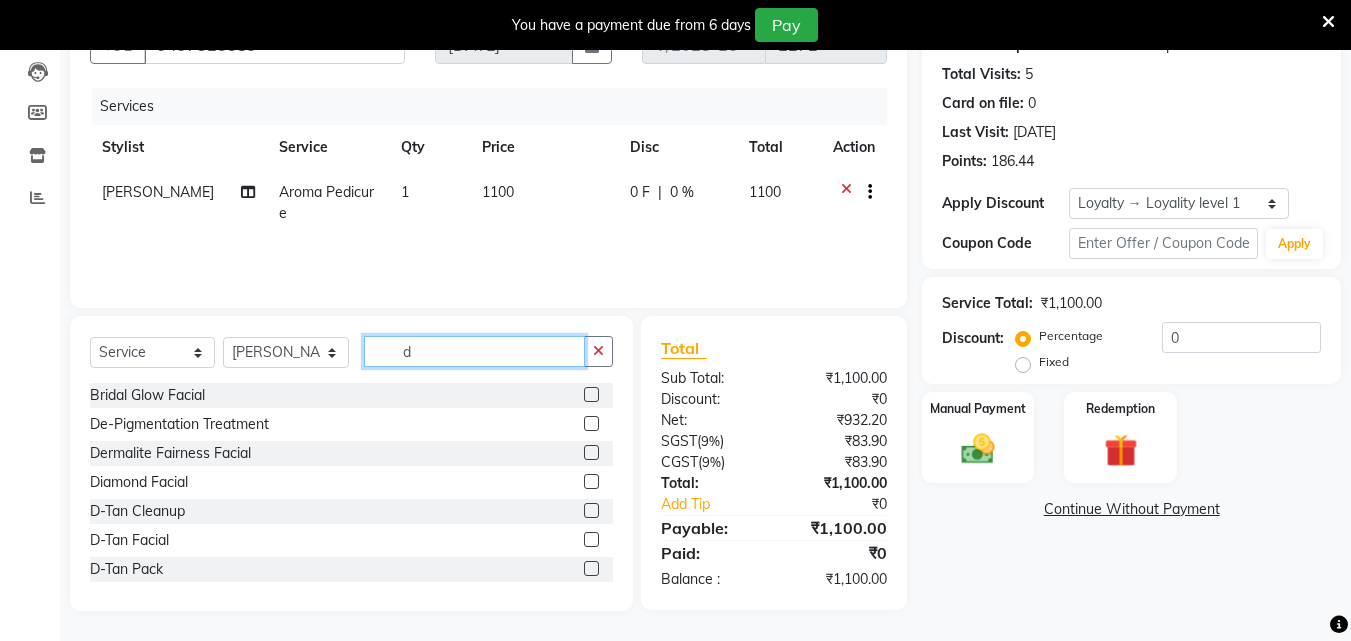 type on "d" 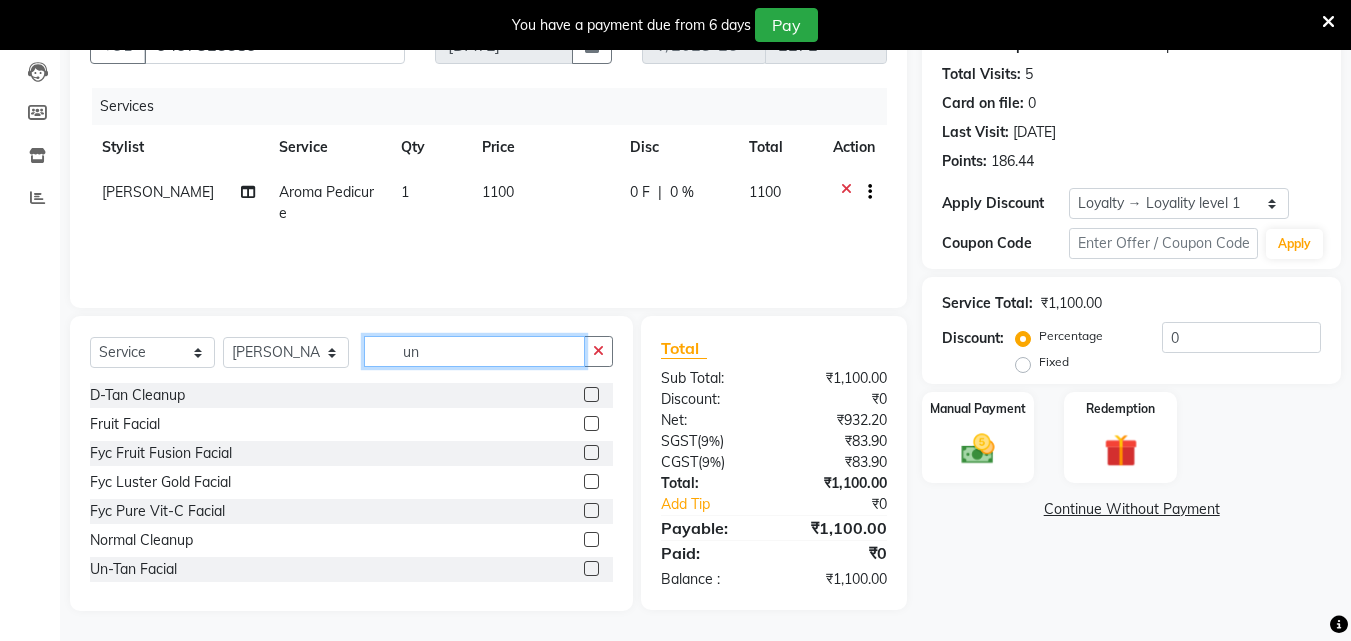 scroll, scrollTop: 209, scrollLeft: 0, axis: vertical 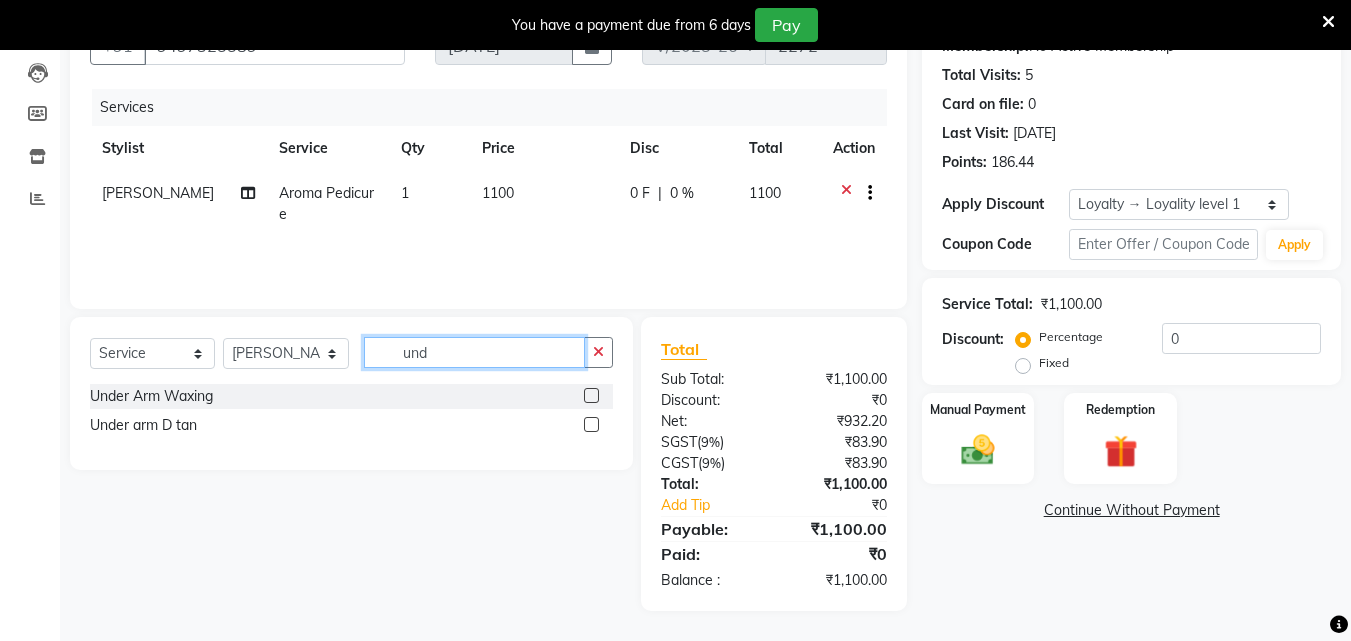 type on "und" 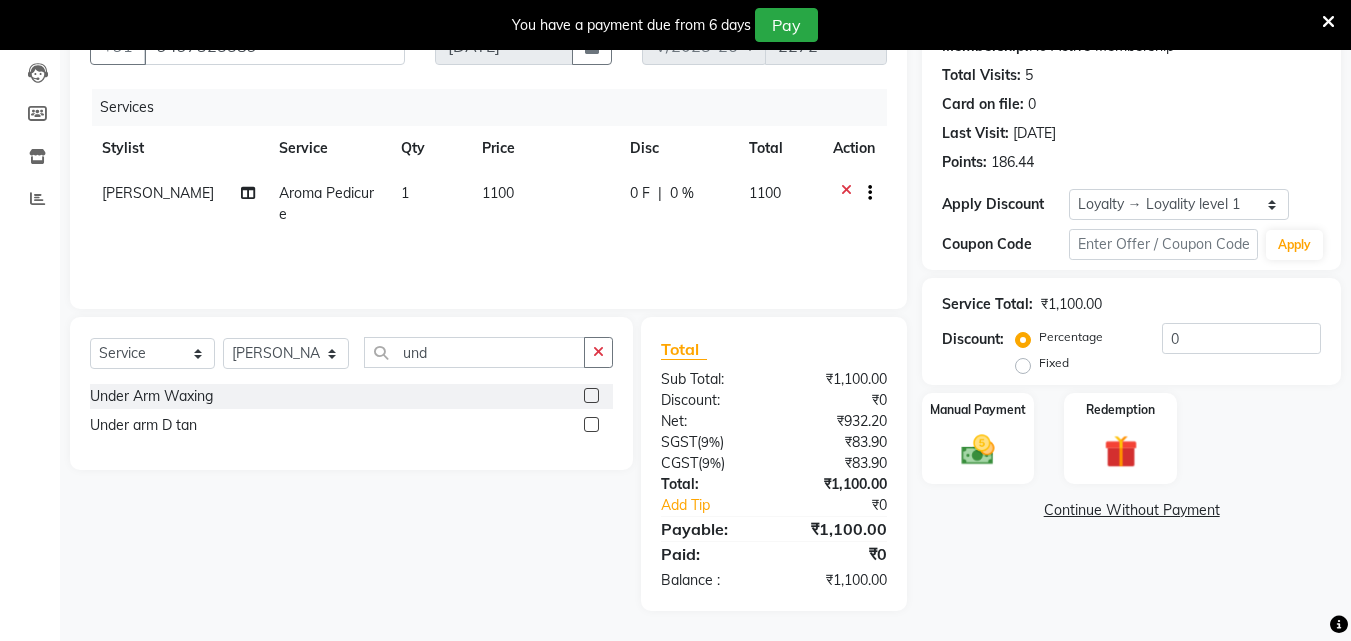 click 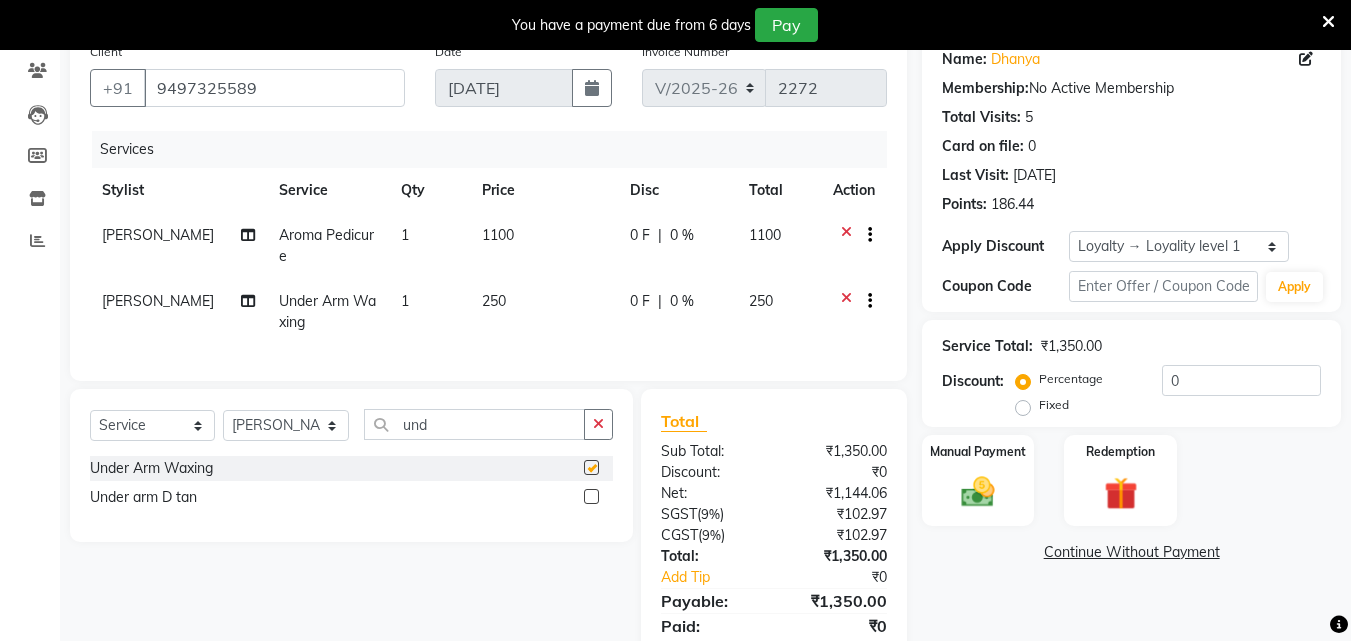 checkbox on "false" 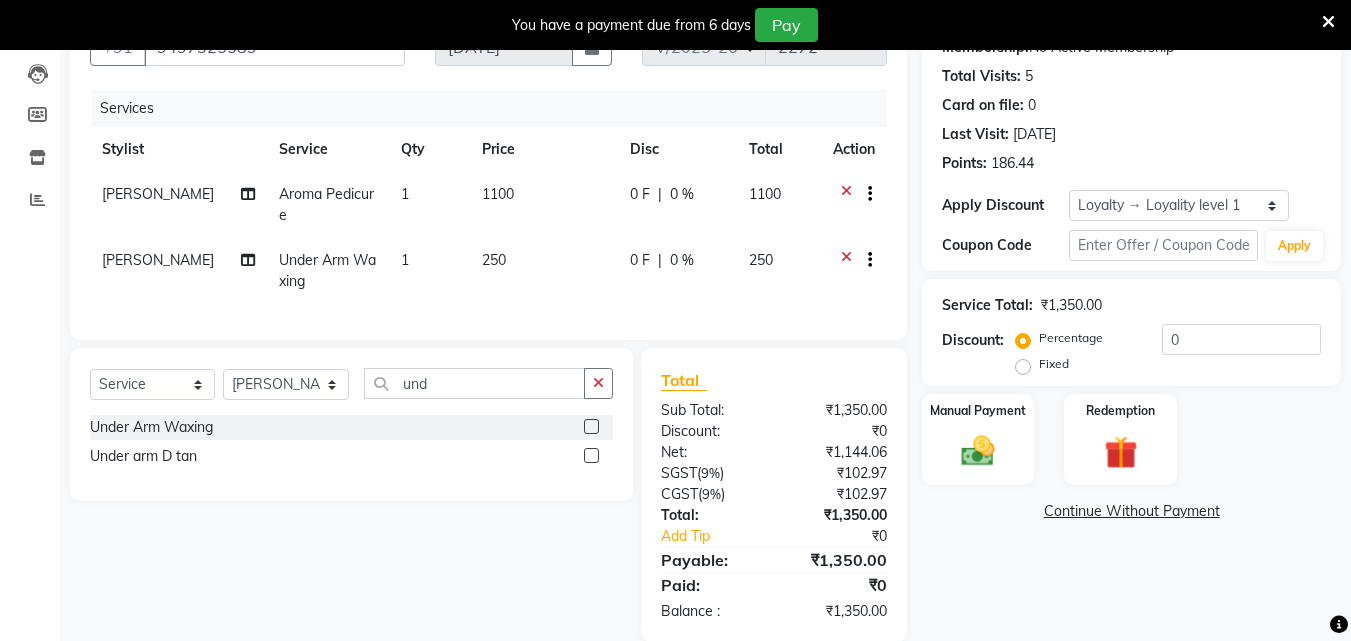 scroll, scrollTop: 209, scrollLeft: 0, axis: vertical 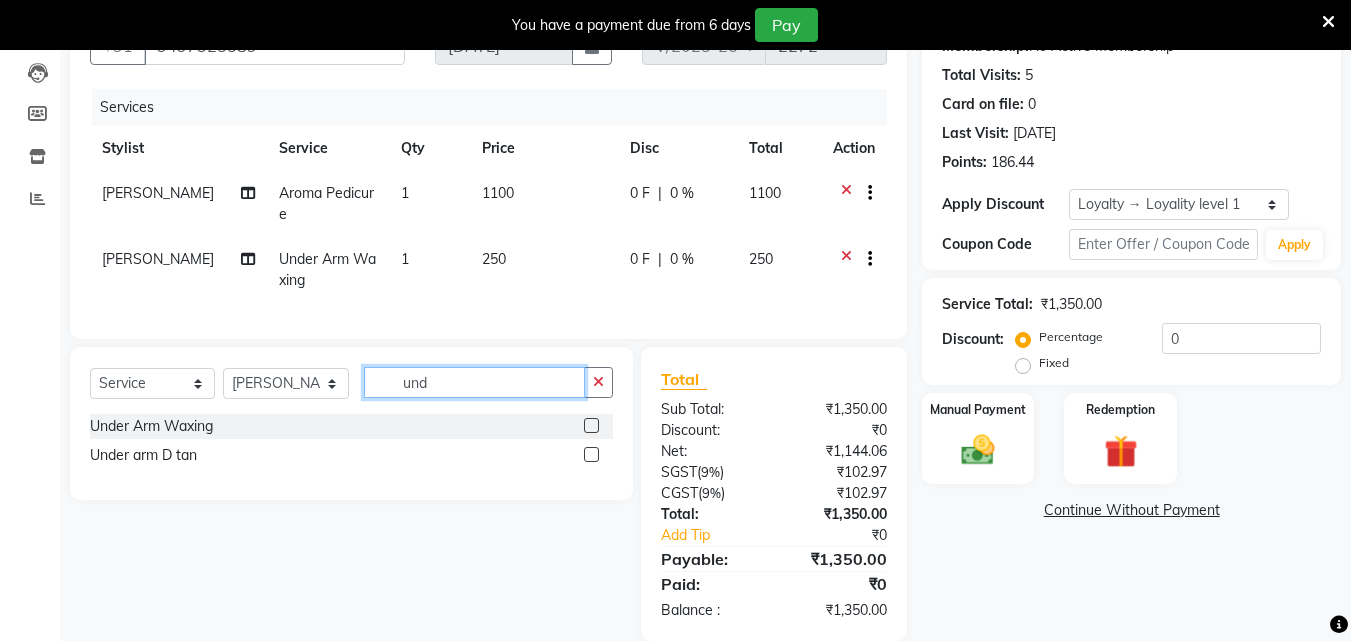 click on "und" 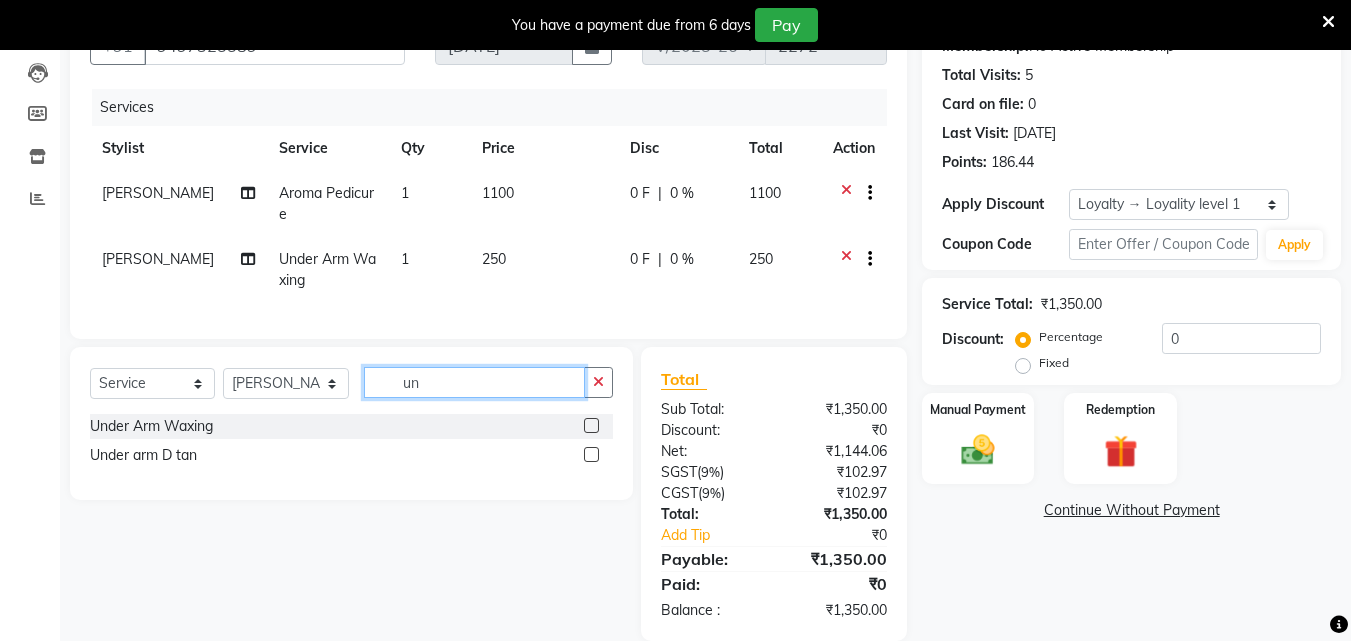 type on "u" 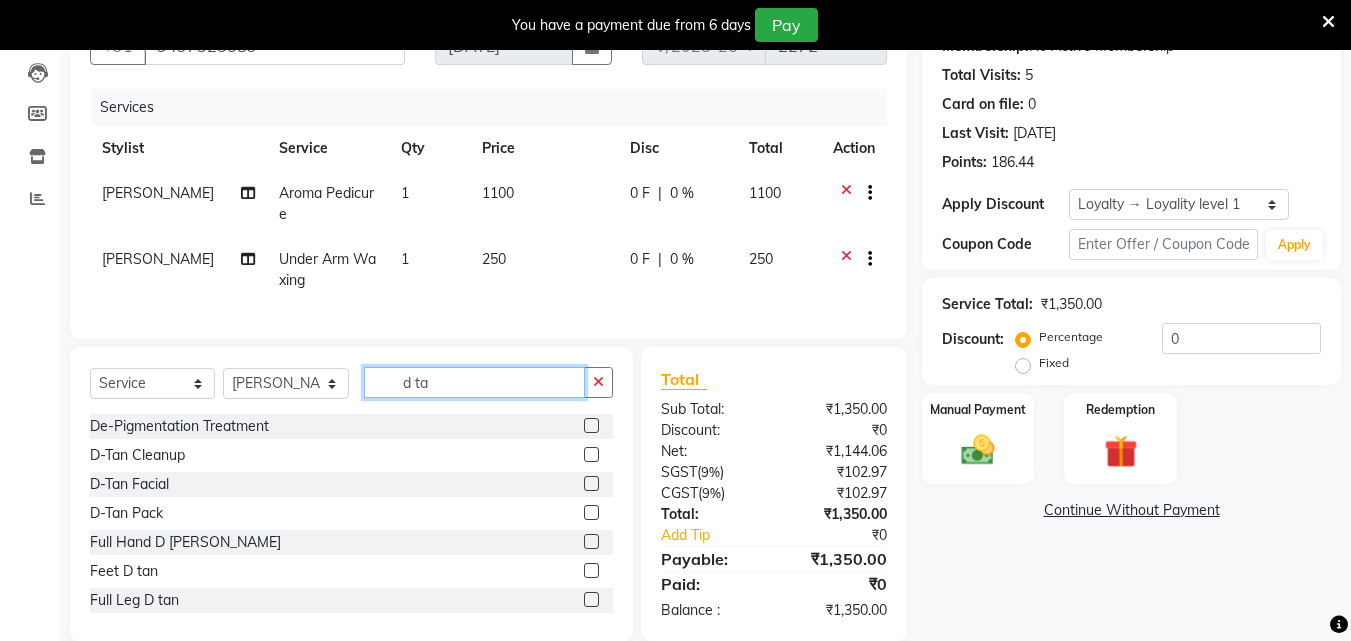 type on "d ta" 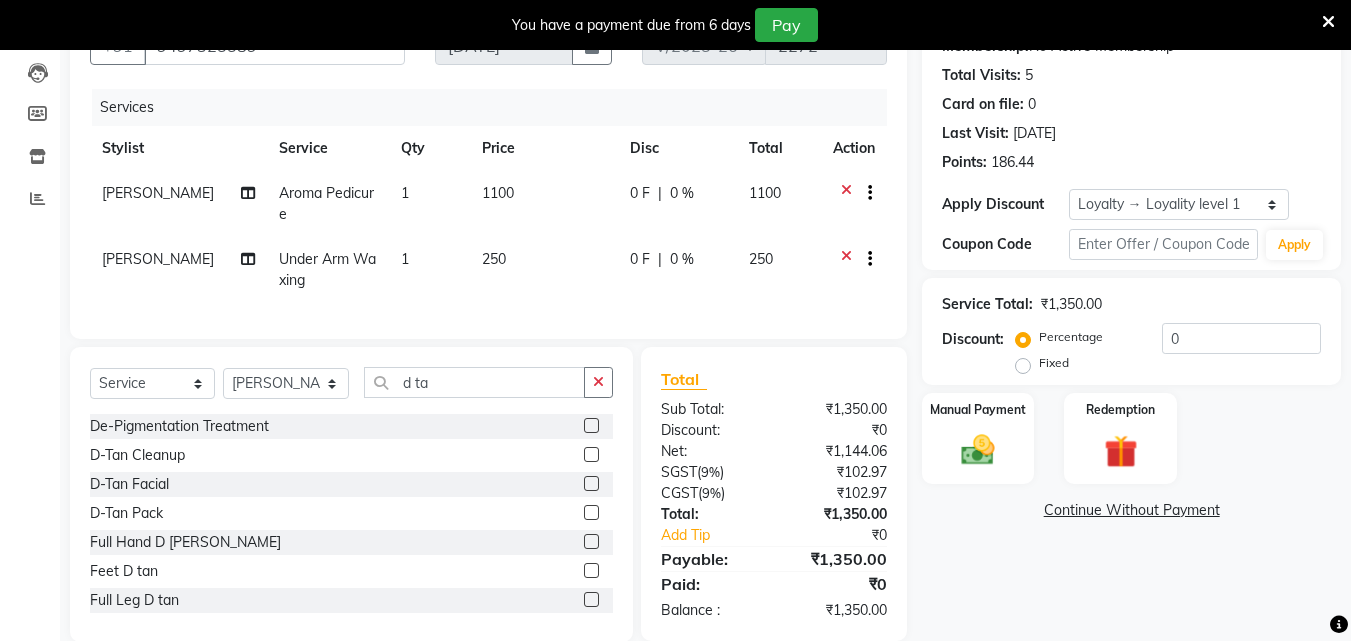 click 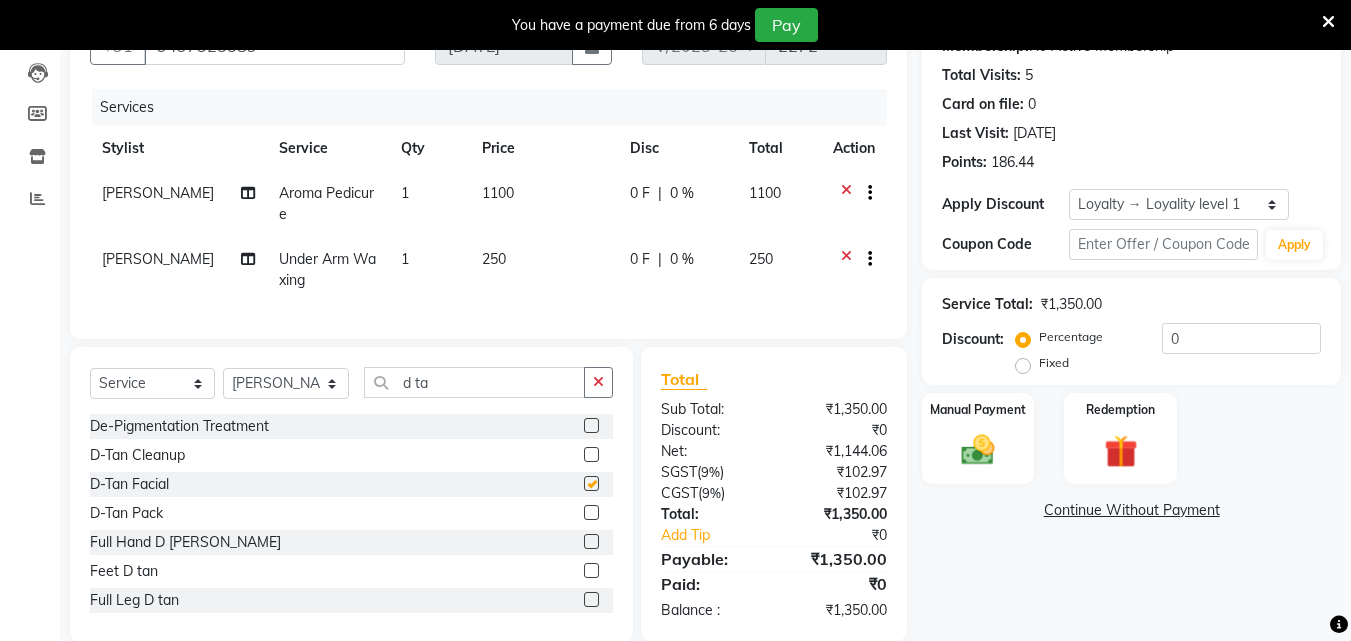 click 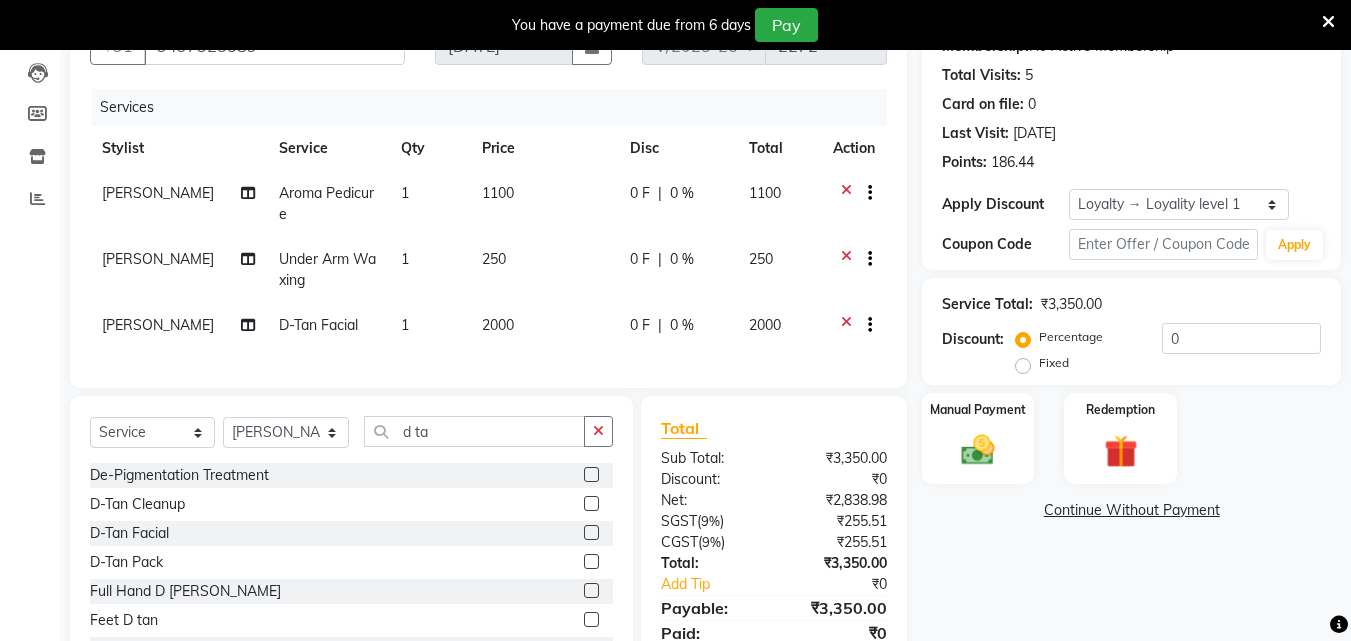 checkbox on "false" 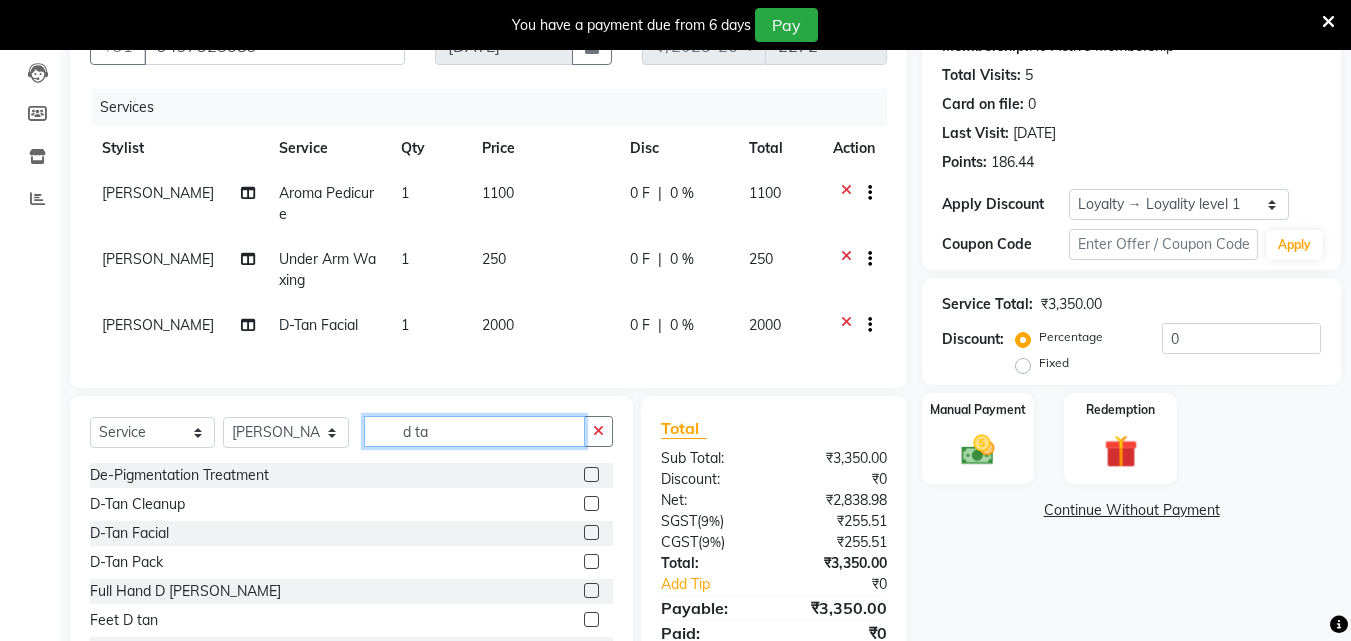 click on "d ta" 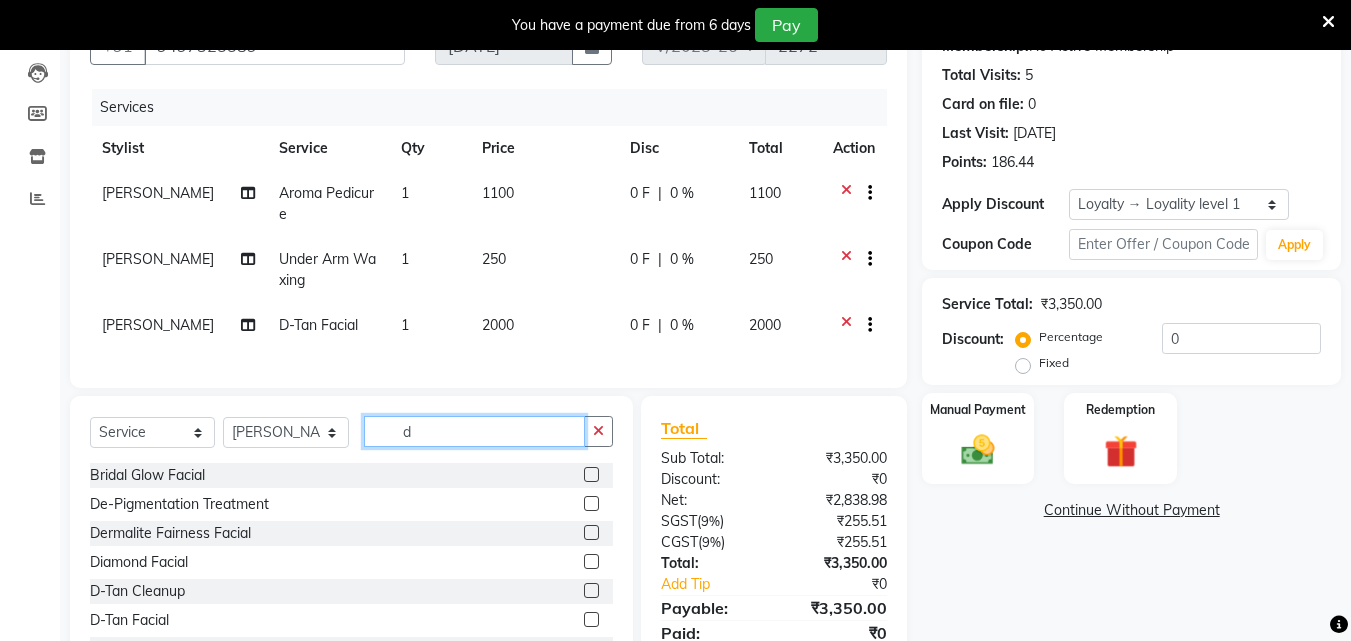 type on "d" 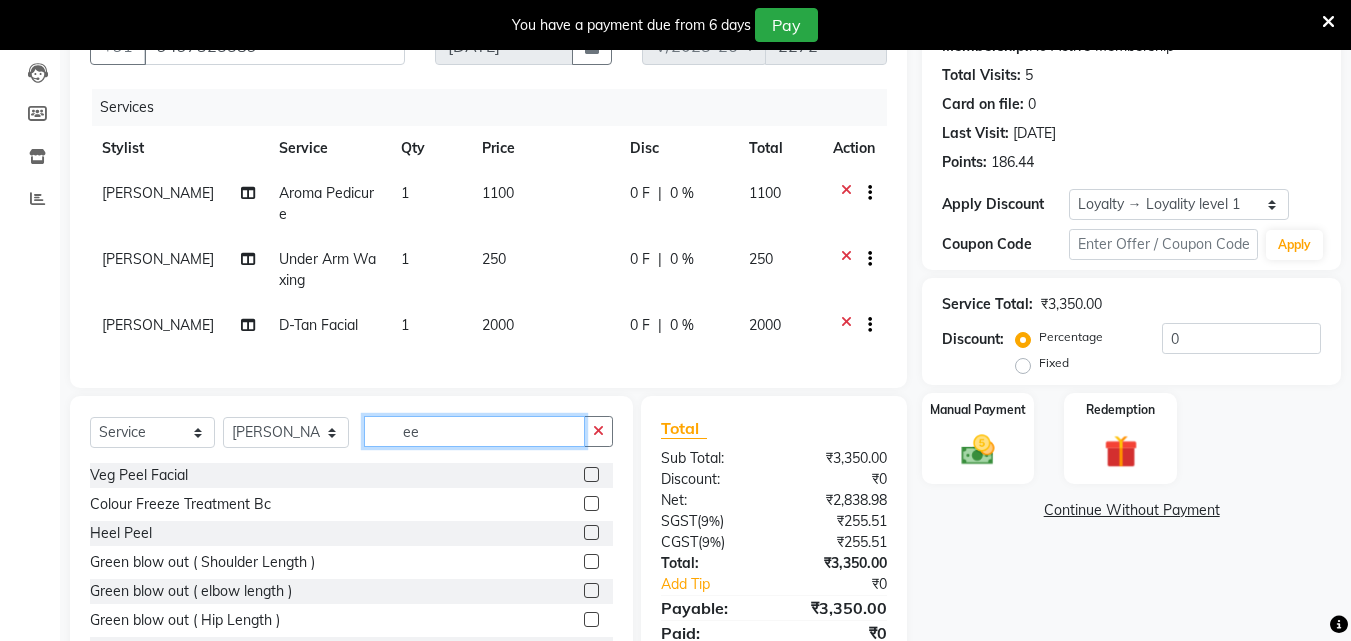 type on "e" 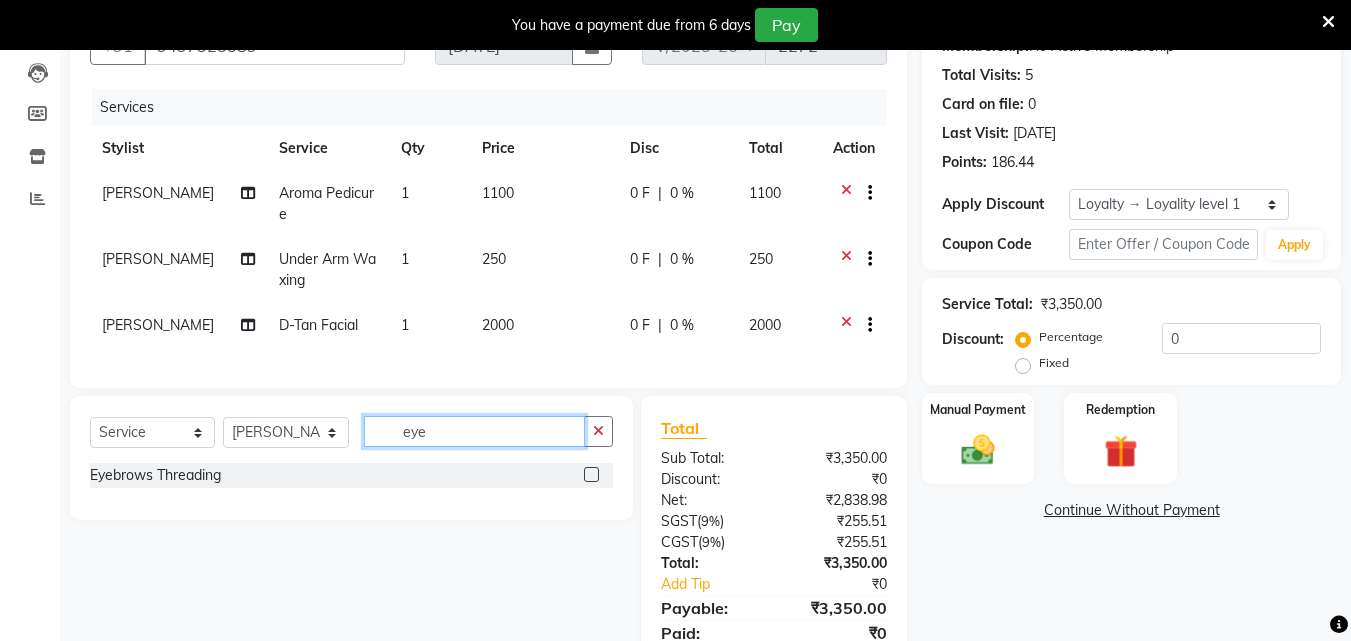 type on "eye" 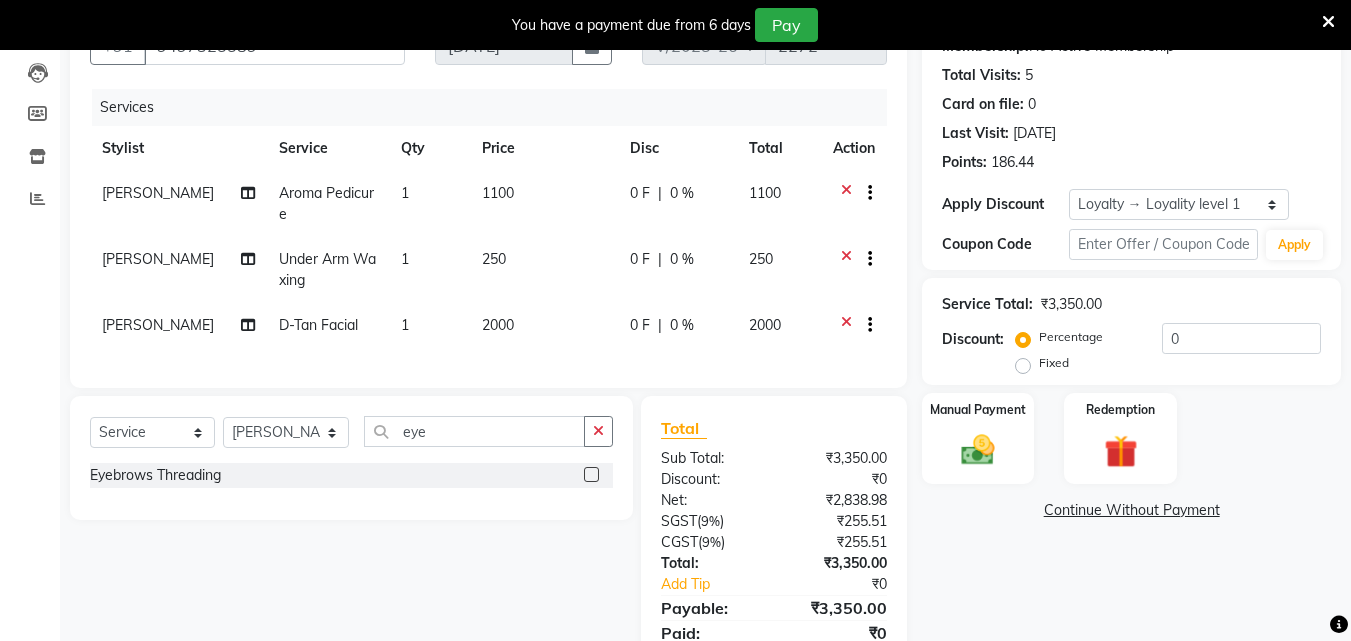 click 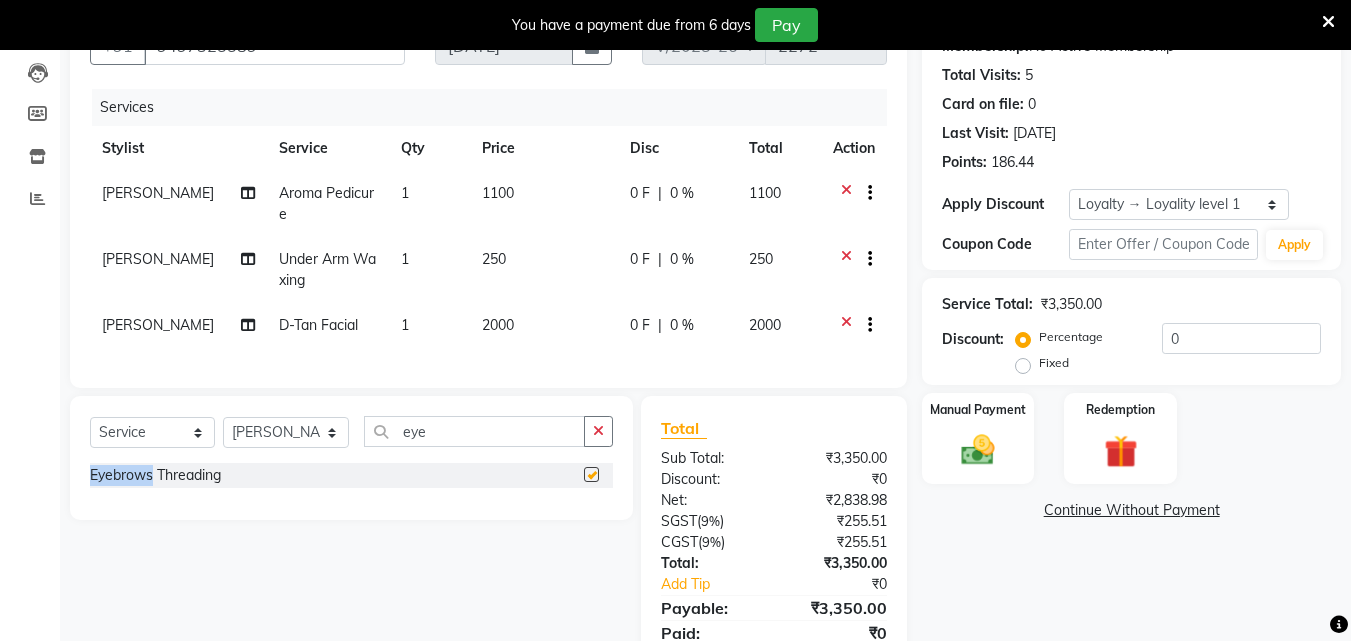 click on "Select  Service  Product  Membership  Package Voucher Prepaid Gift Card  Select Stylist Arya  CHINJU GEETA KAZHAKOOTTAM ASHTAMUDI [PERSON_NAME] [PERSON_NAME] [PERSON_NAME] Gopal [PERSON_NAME] SOORYAMOL eye Eyebrows Threading" 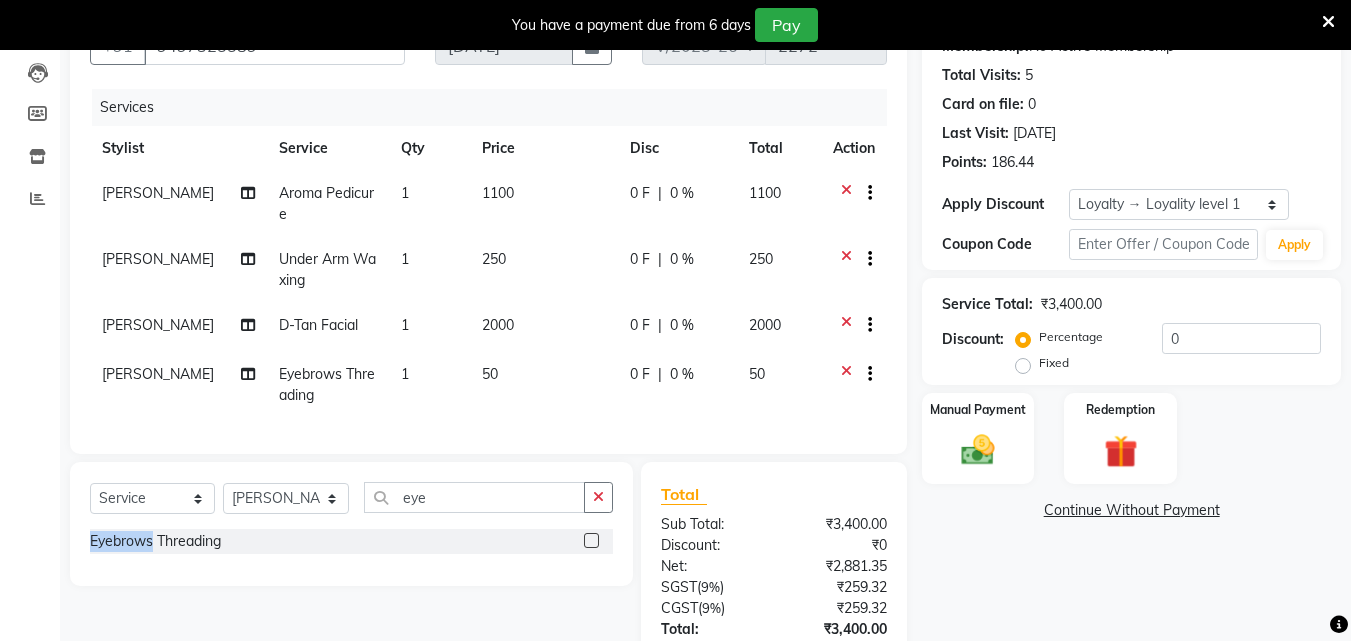 checkbox on "false" 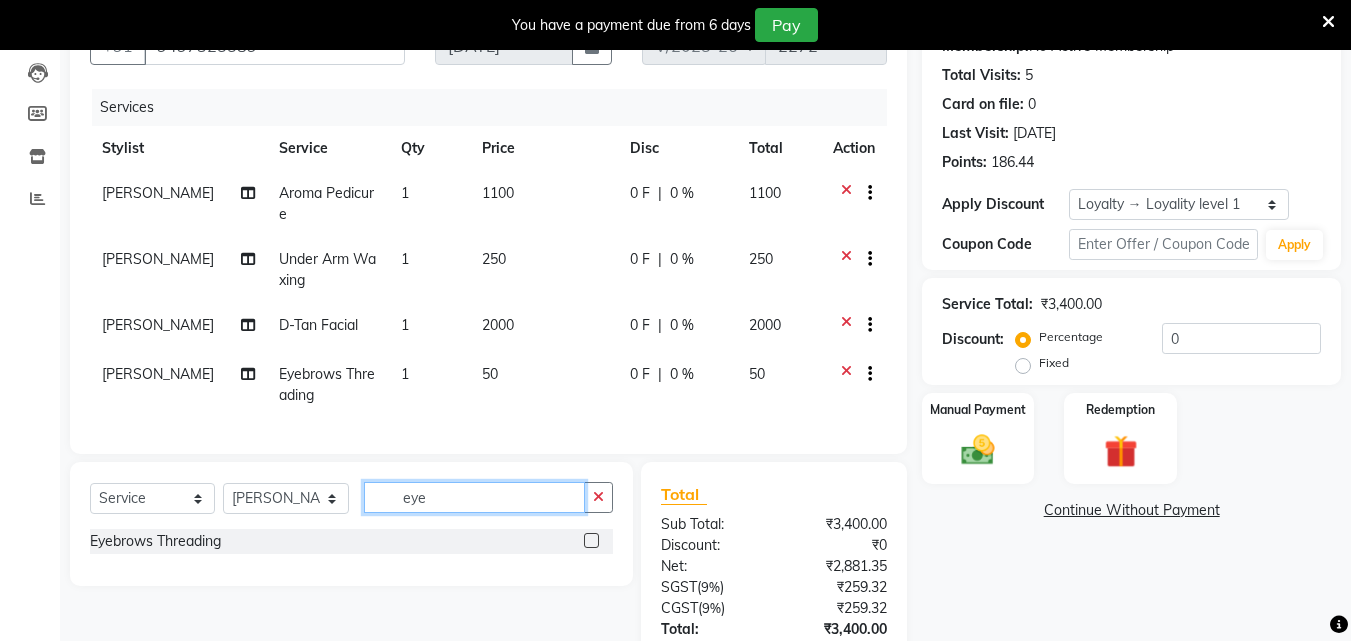 click on "eye" 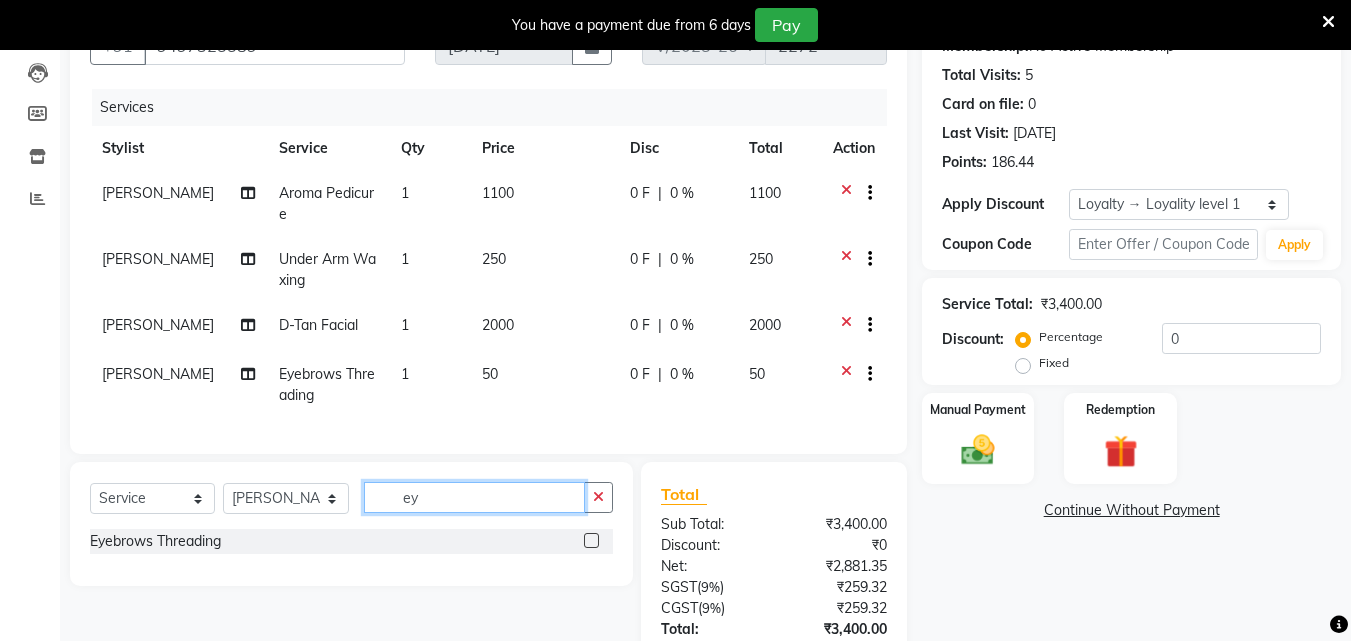 type on "e" 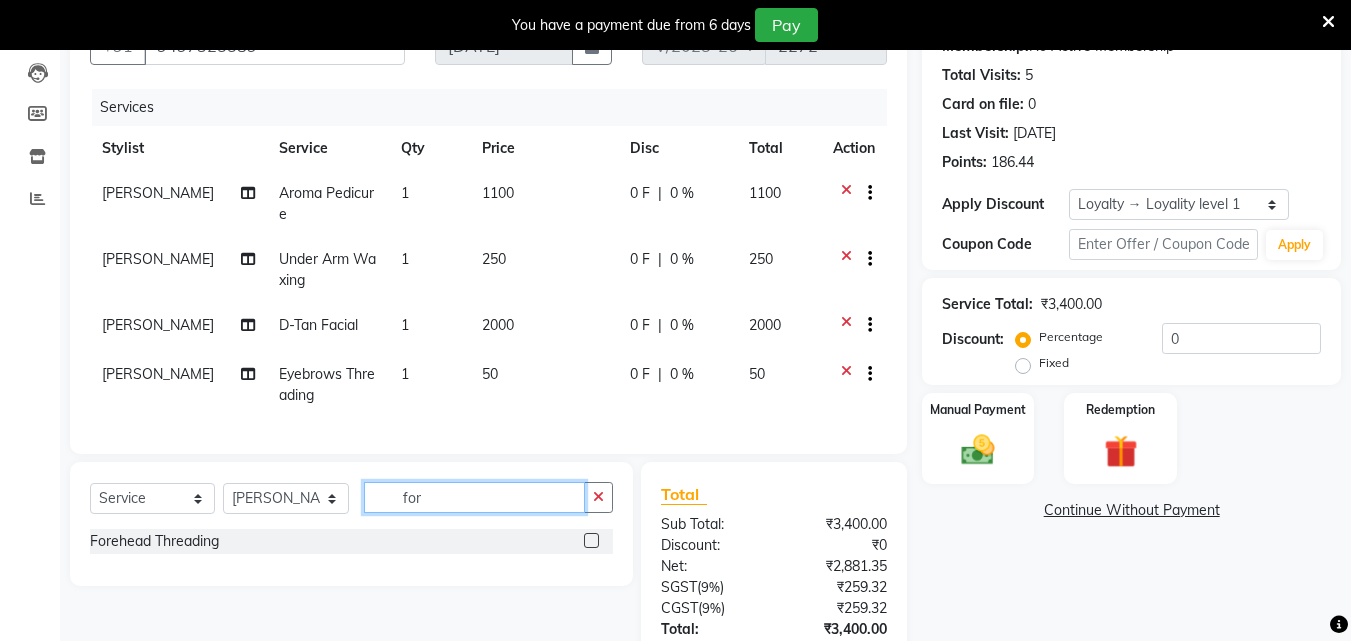 type on "for" 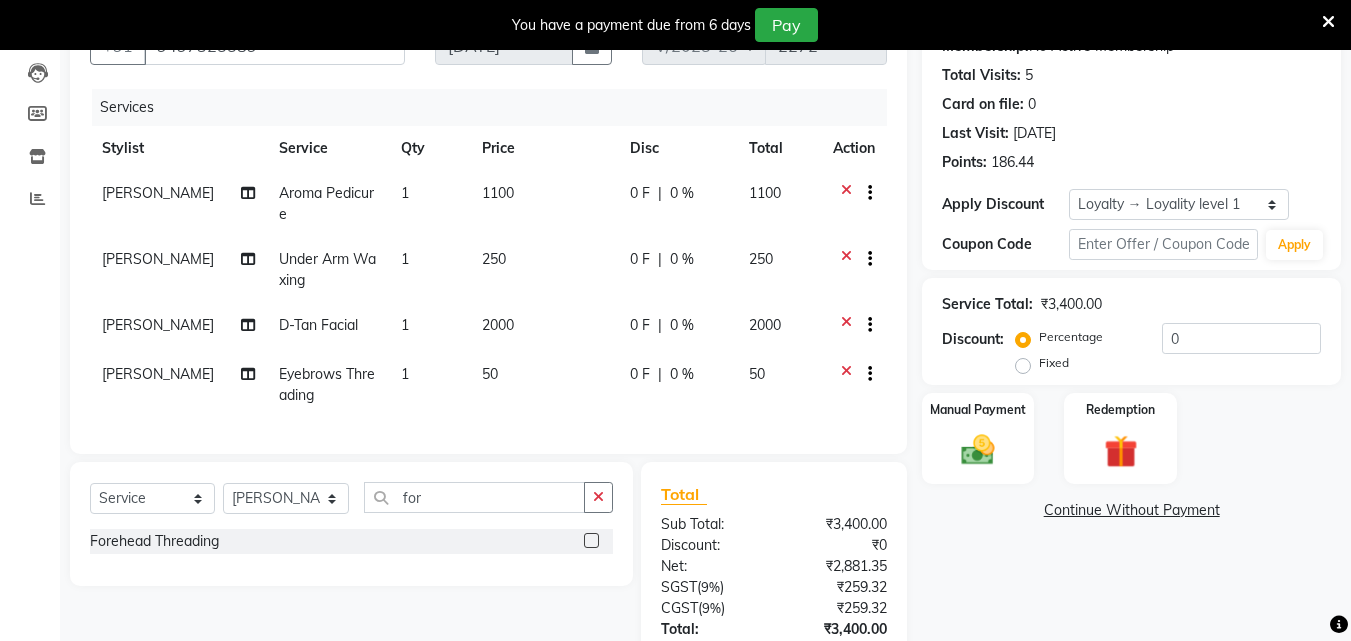 click 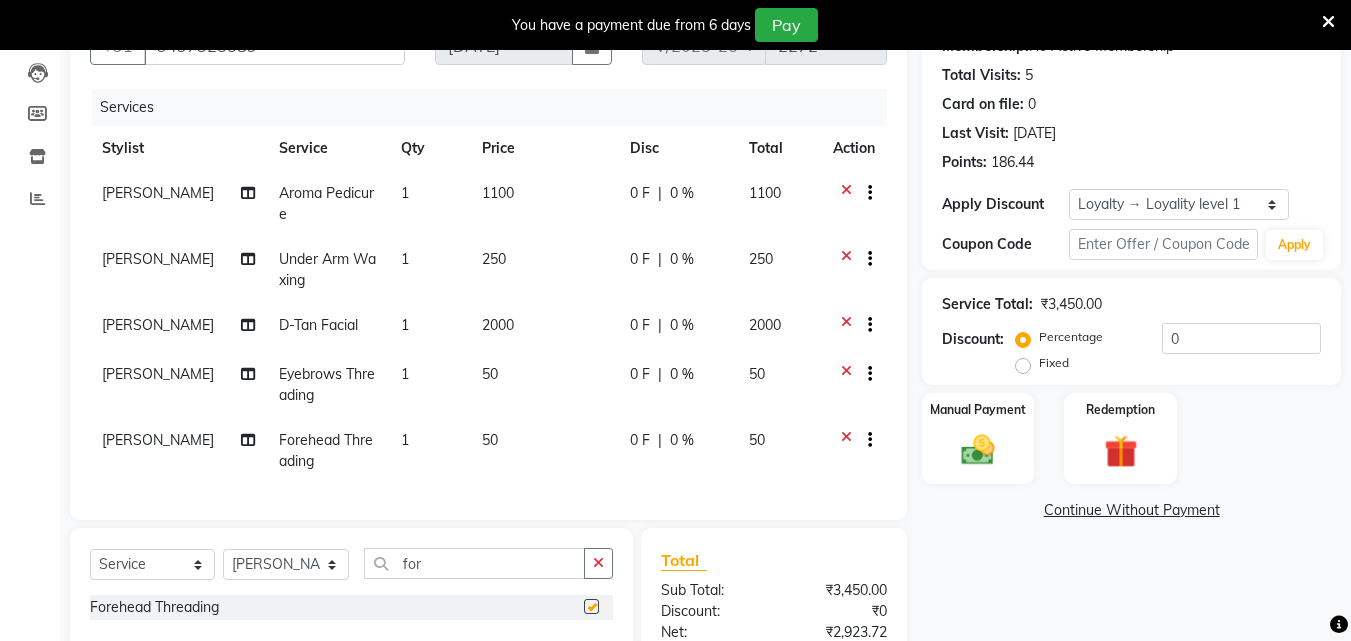 checkbox on "false" 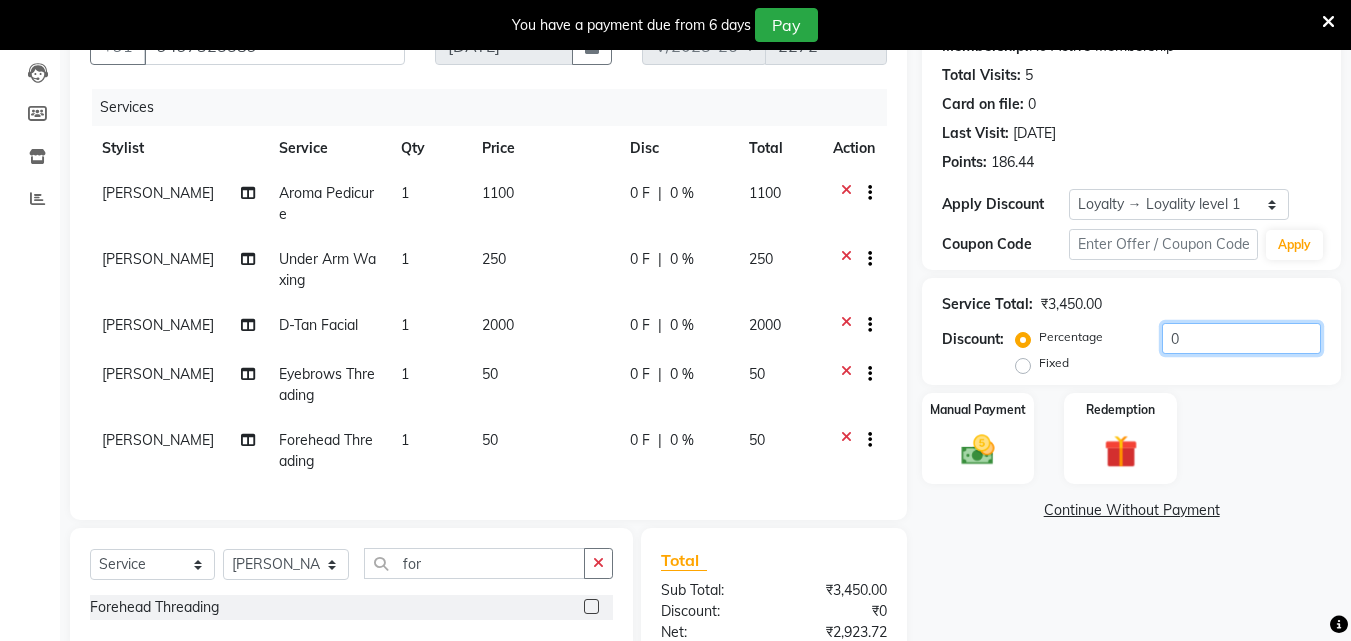 click on "0" 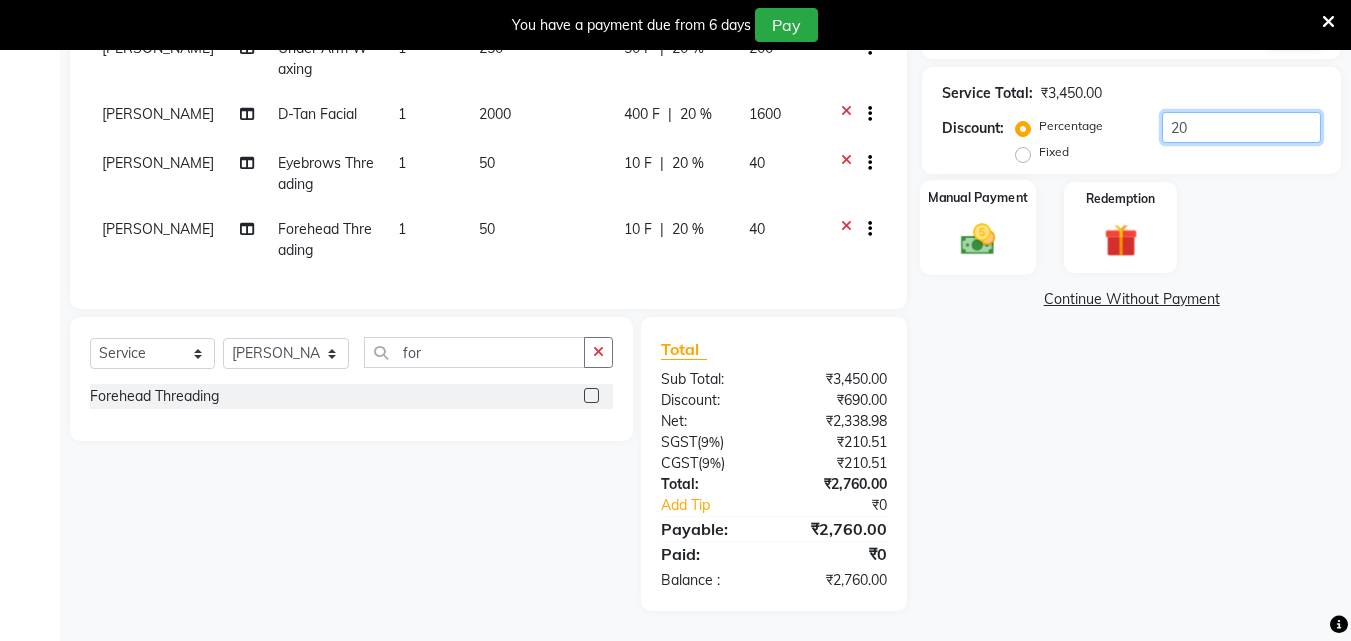 scroll, scrollTop: 435, scrollLeft: 0, axis: vertical 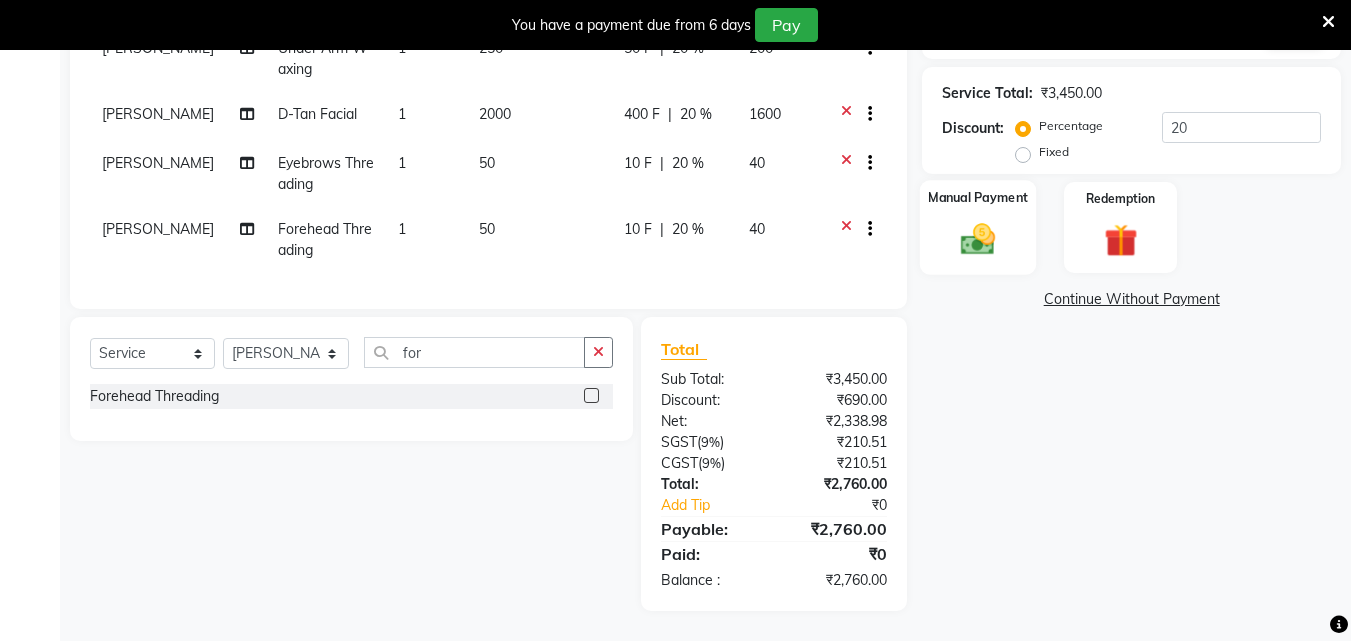 click 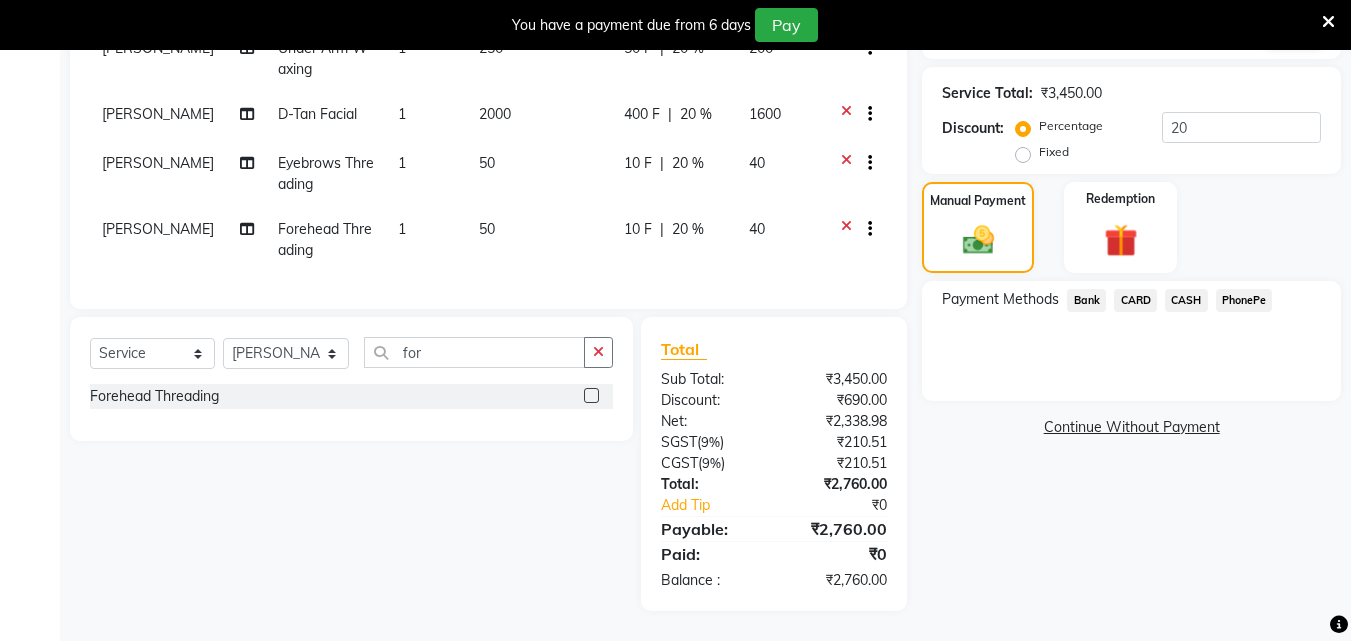 click on "PhonePe" 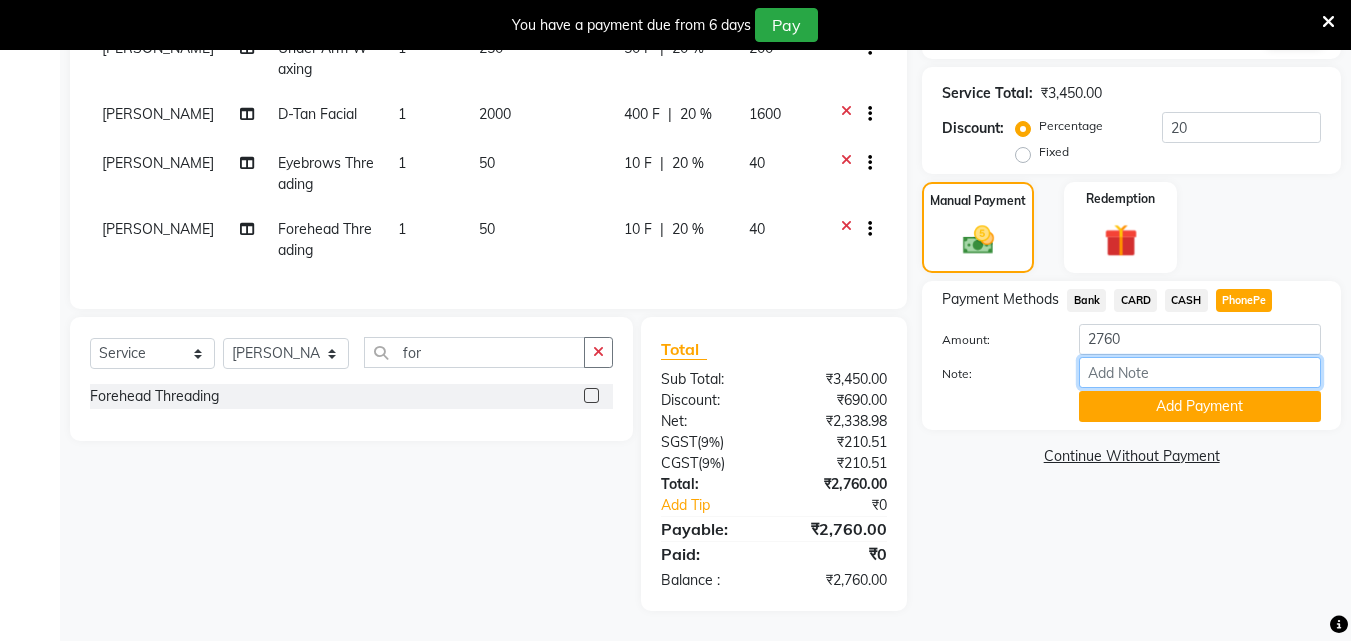 click on "Note:" at bounding box center (1200, 372) 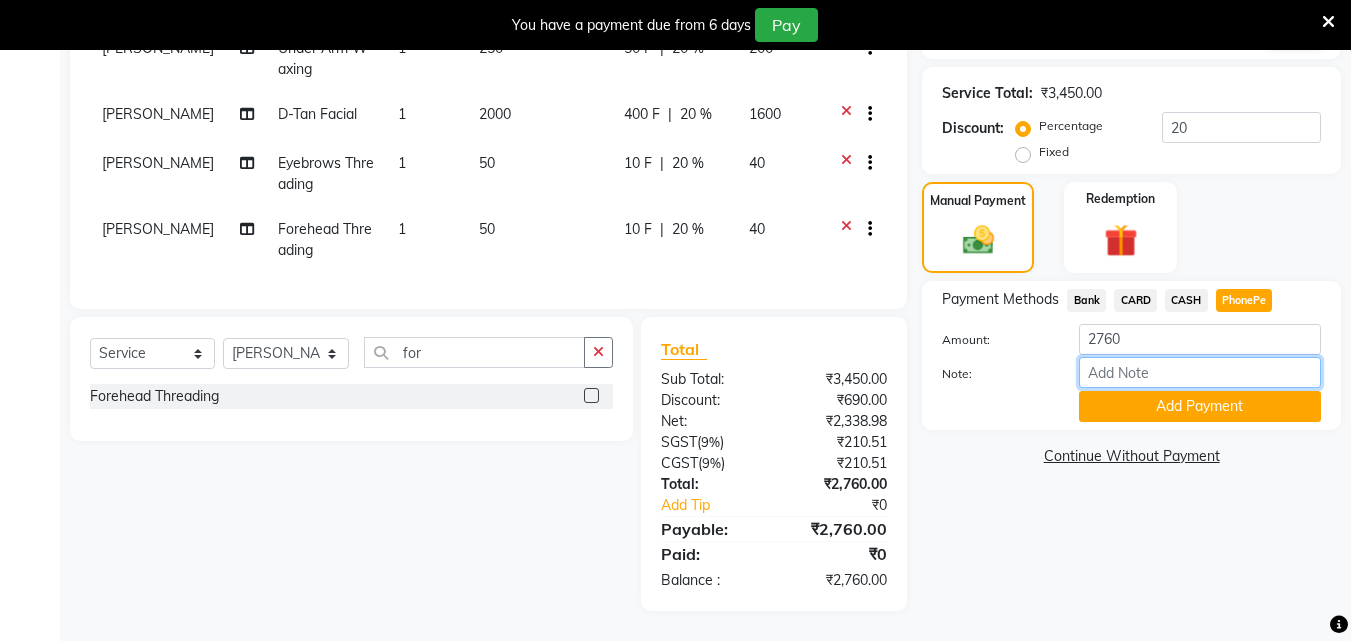 type on "soorya" 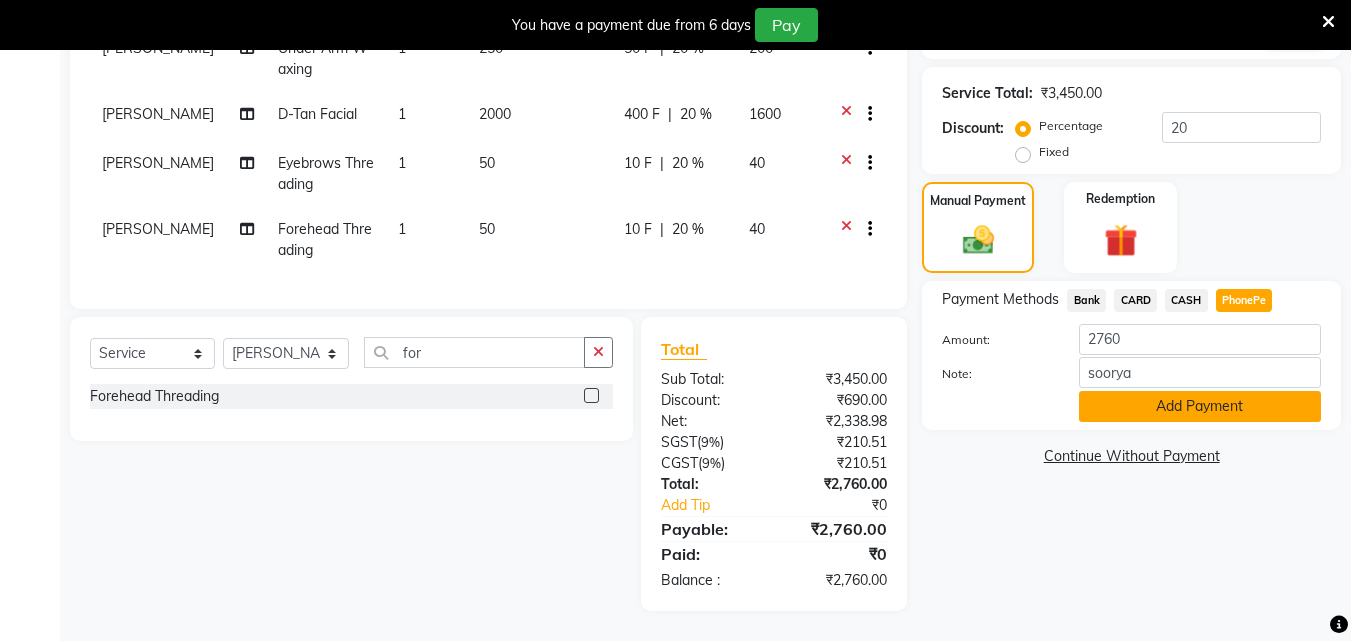 click on "Add Payment" 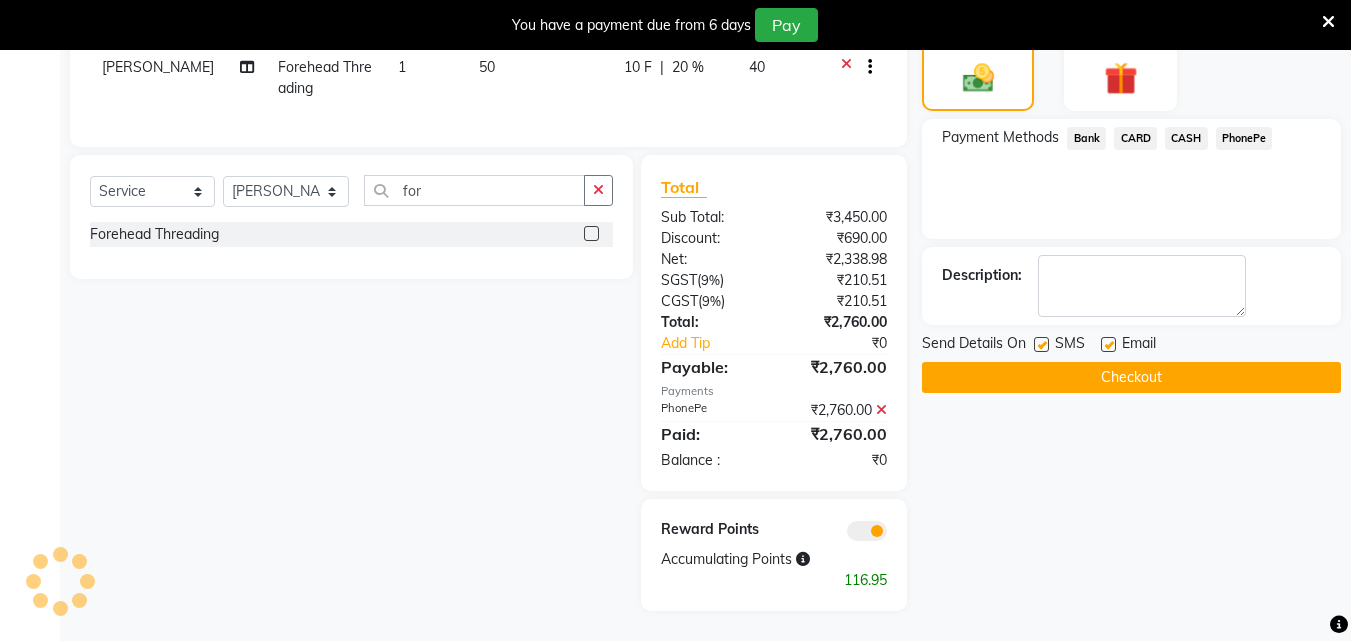 scroll, scrollTop: 597, scrollLeft: 0, axis: vertical 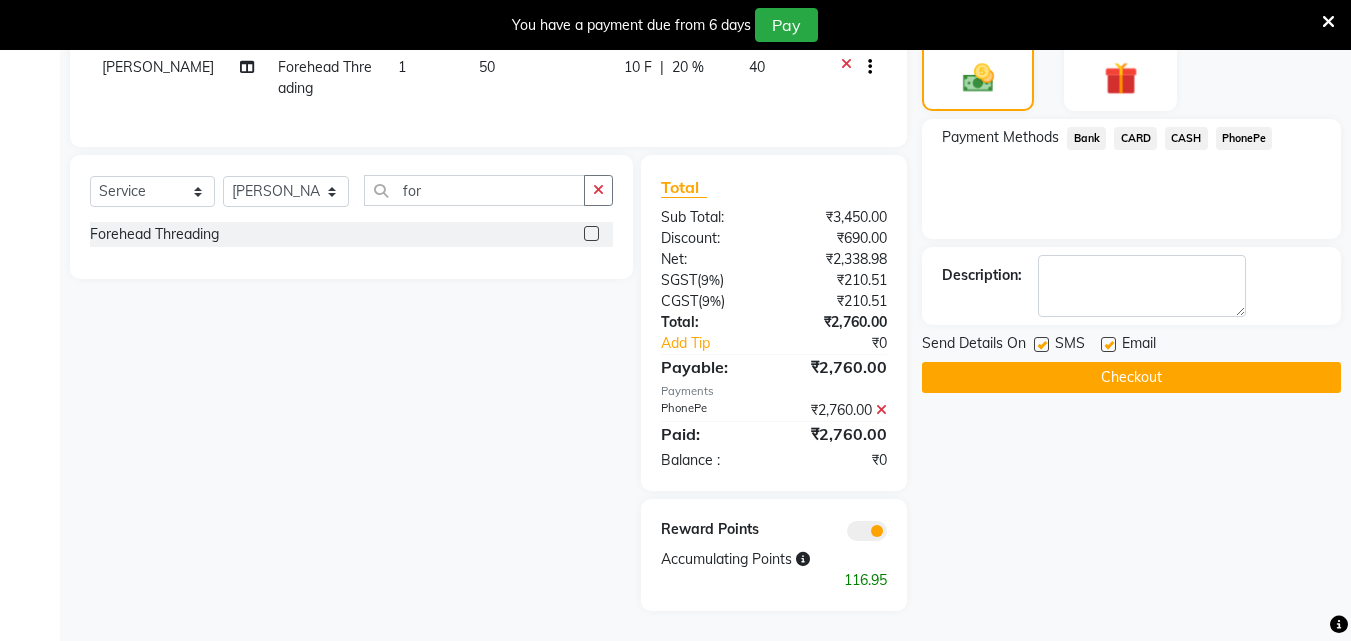 click 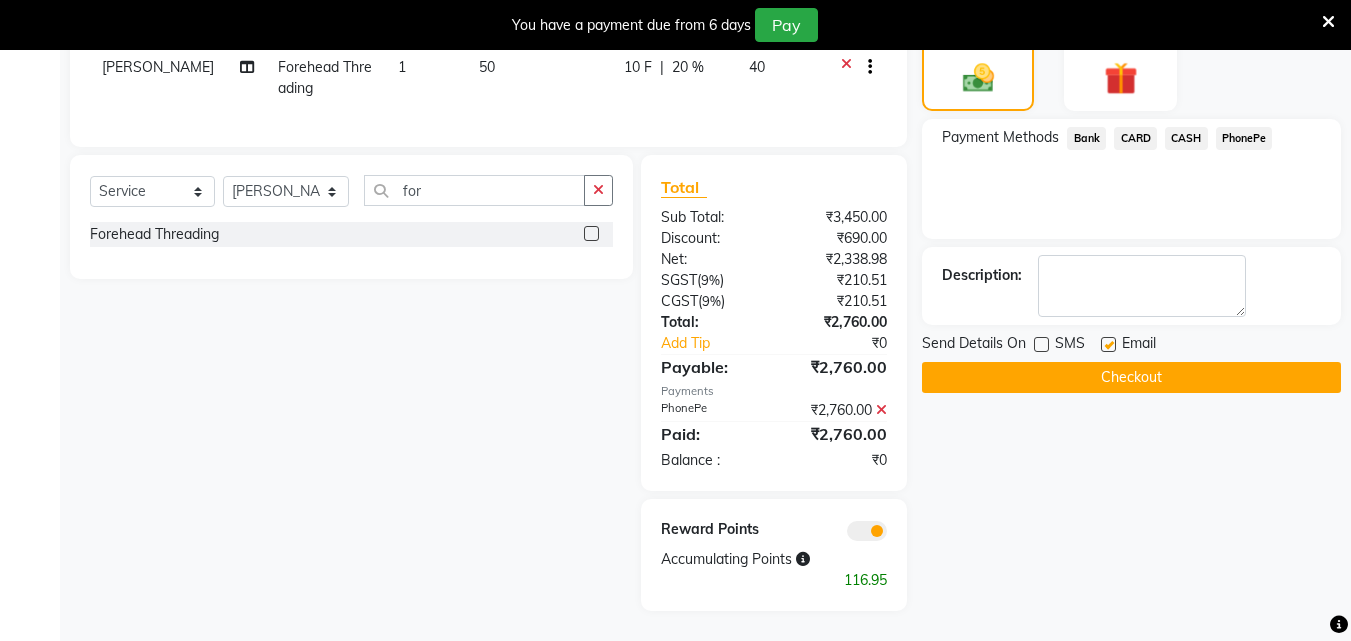 drag, startPoint x: 1039, startPoint y: 330, endPoint x: 1106, endPoint y: 329, distance: 67.00746 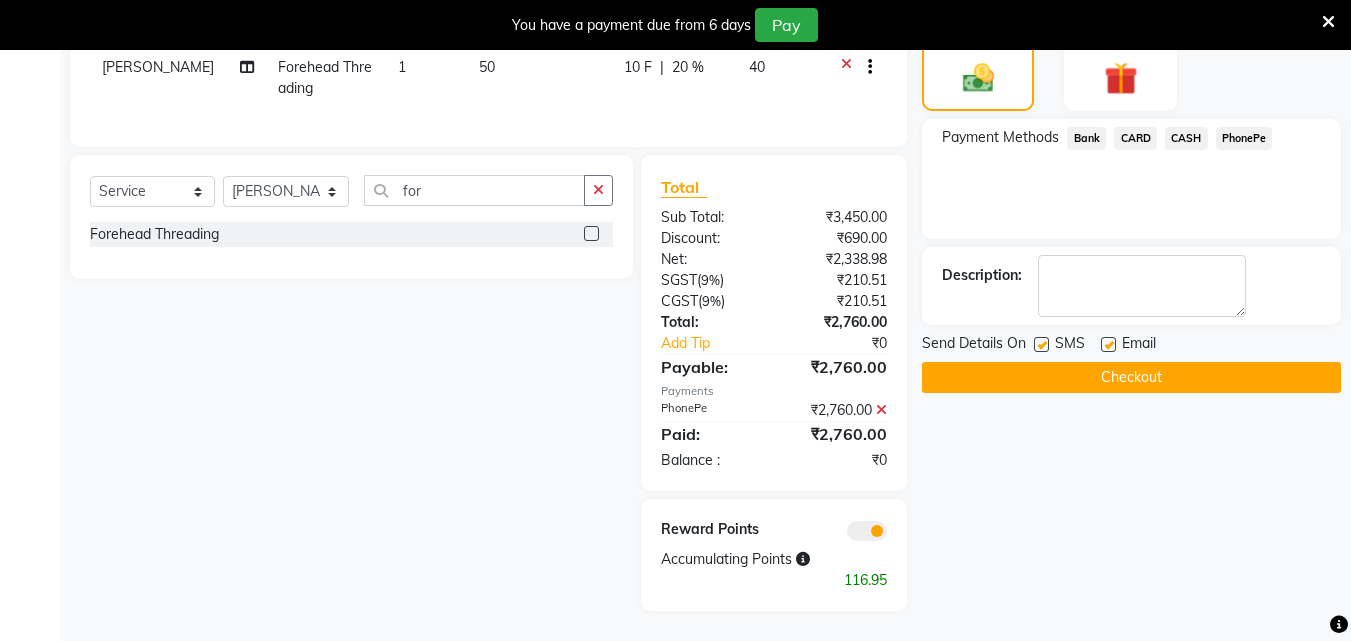 click 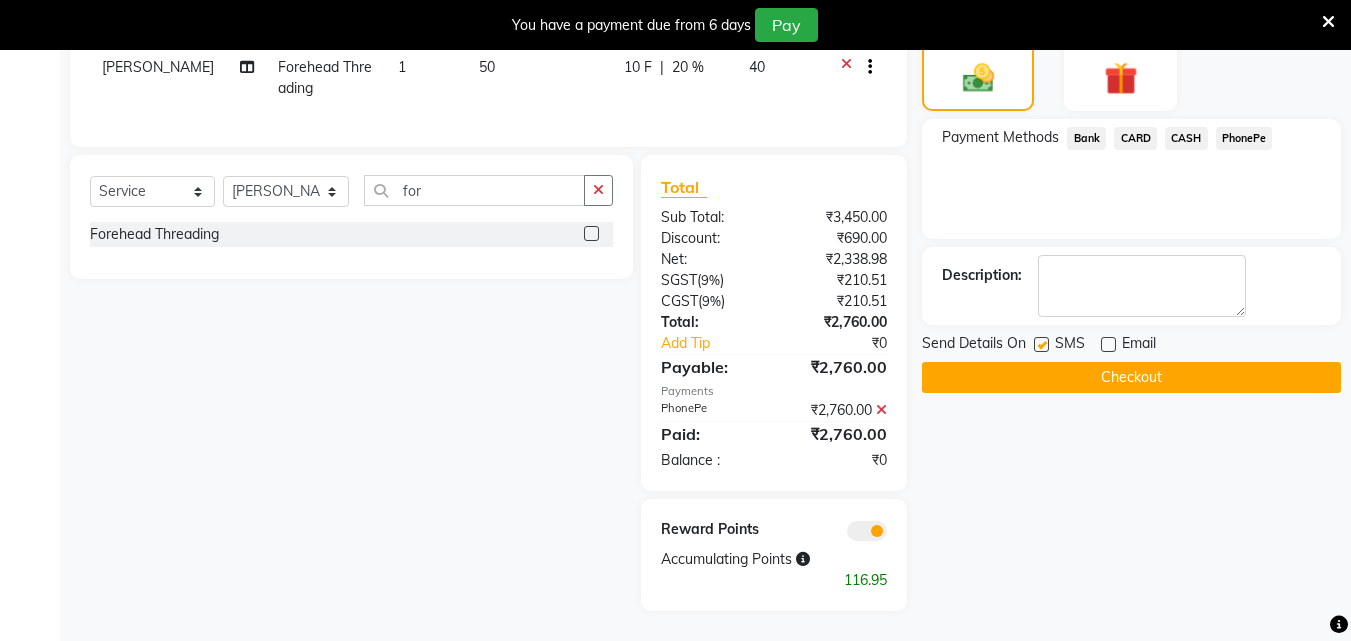 click on "Checkout" 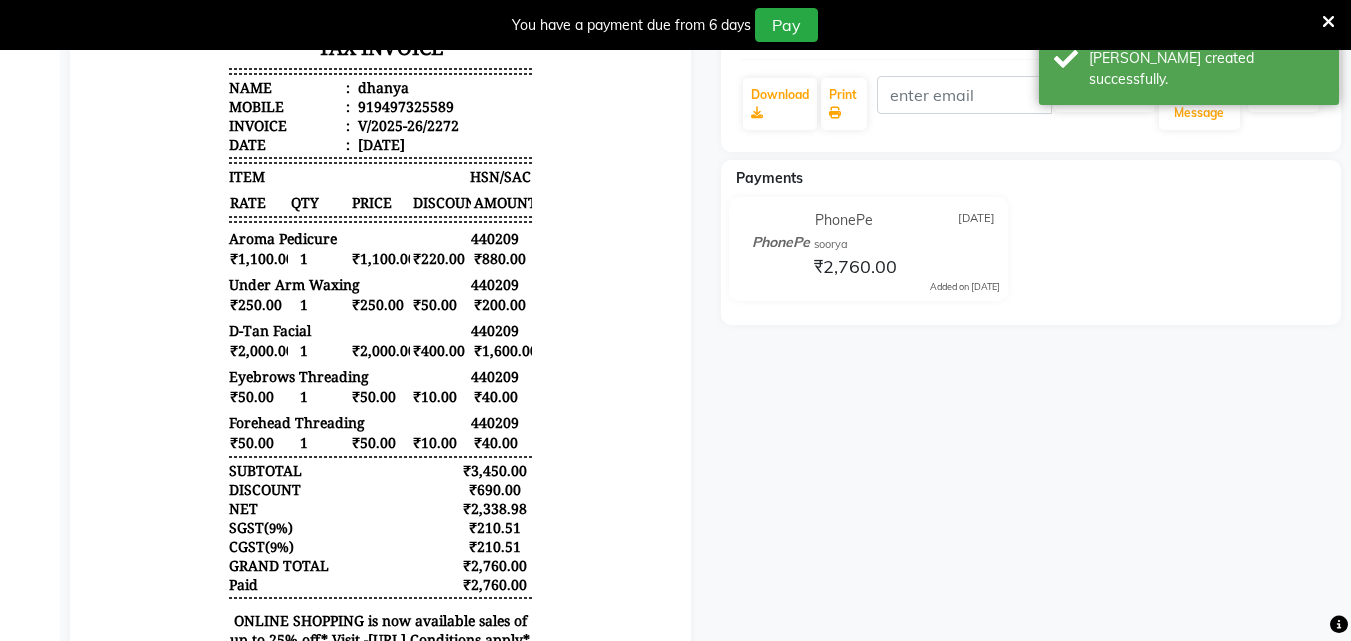 scroll, scrollTop: 157, scrollLeft: 0, axis: vertical 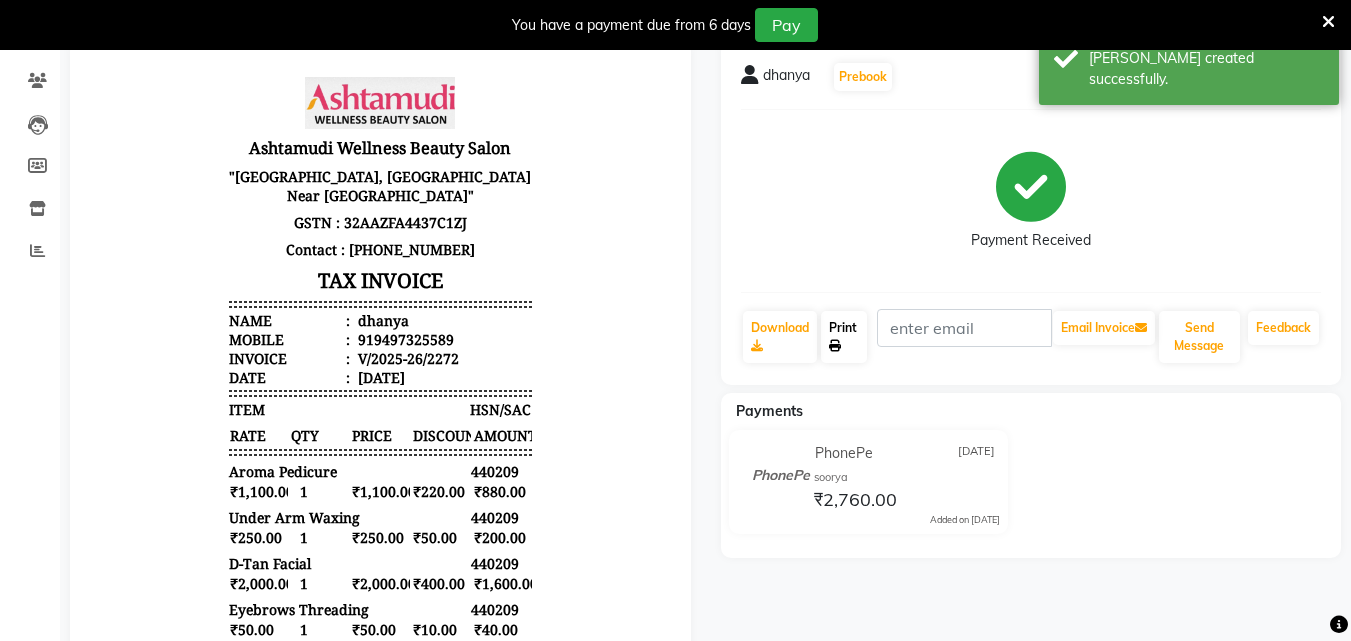 click on "Print" 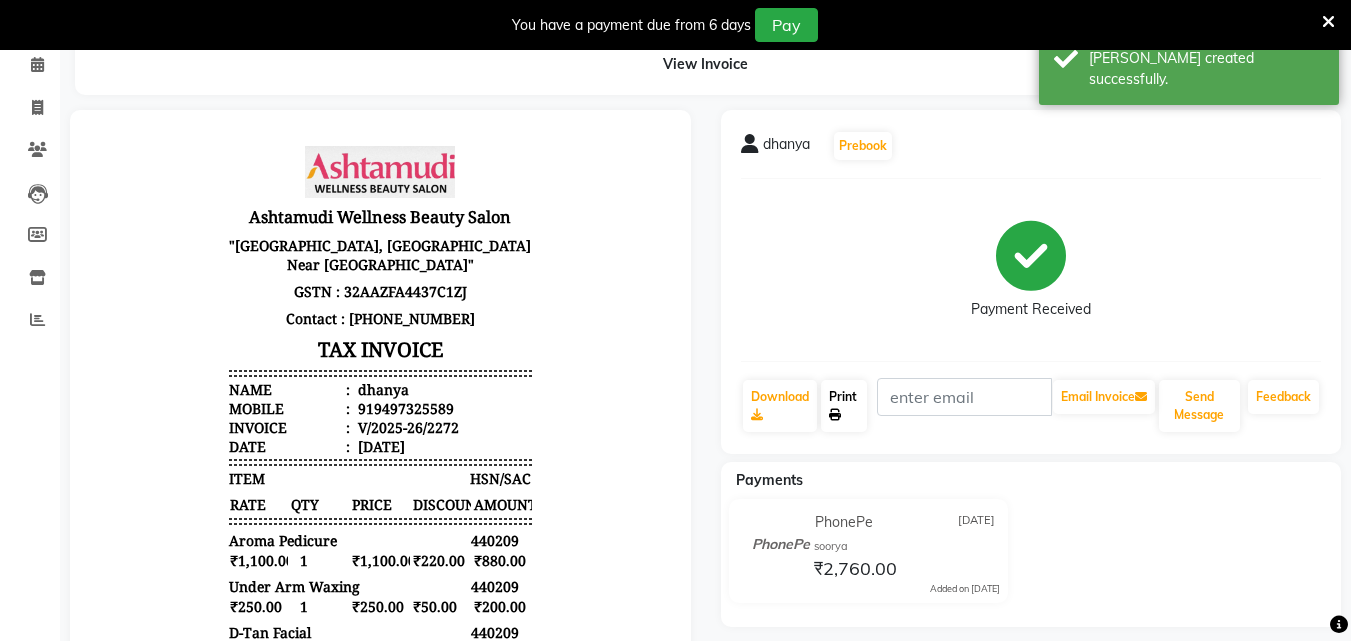 scroll, scrollTop: 0, scrollLeft: 0, axis: both 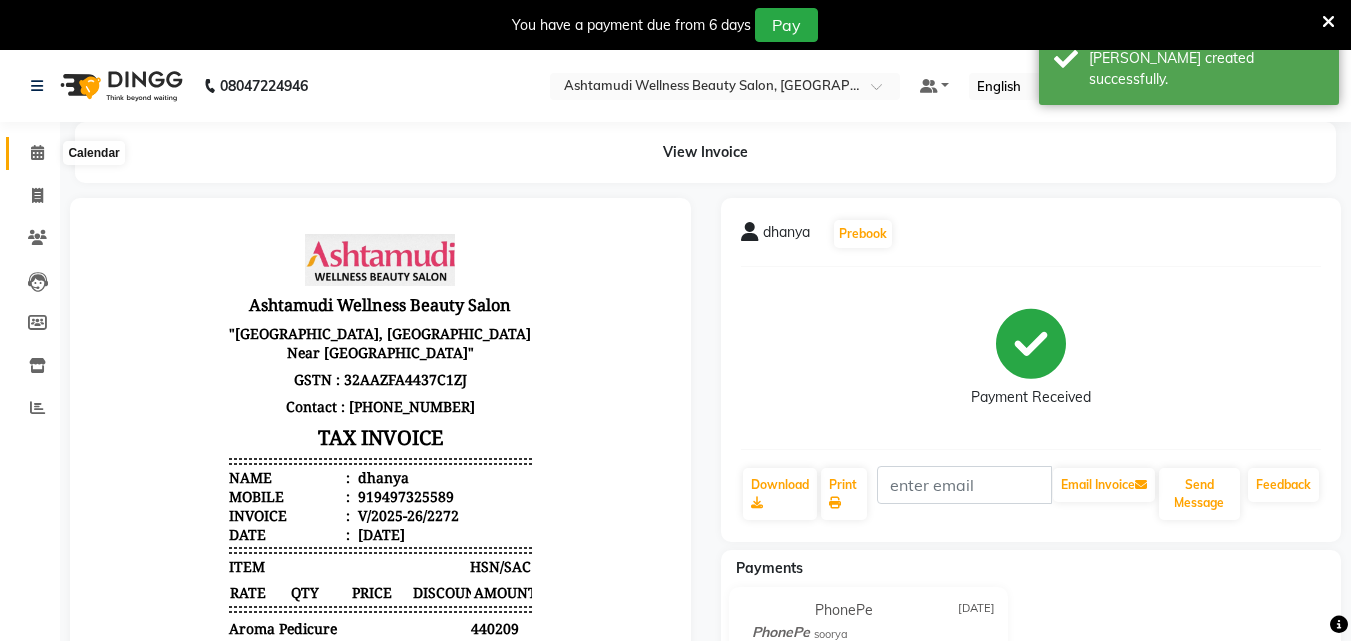 click 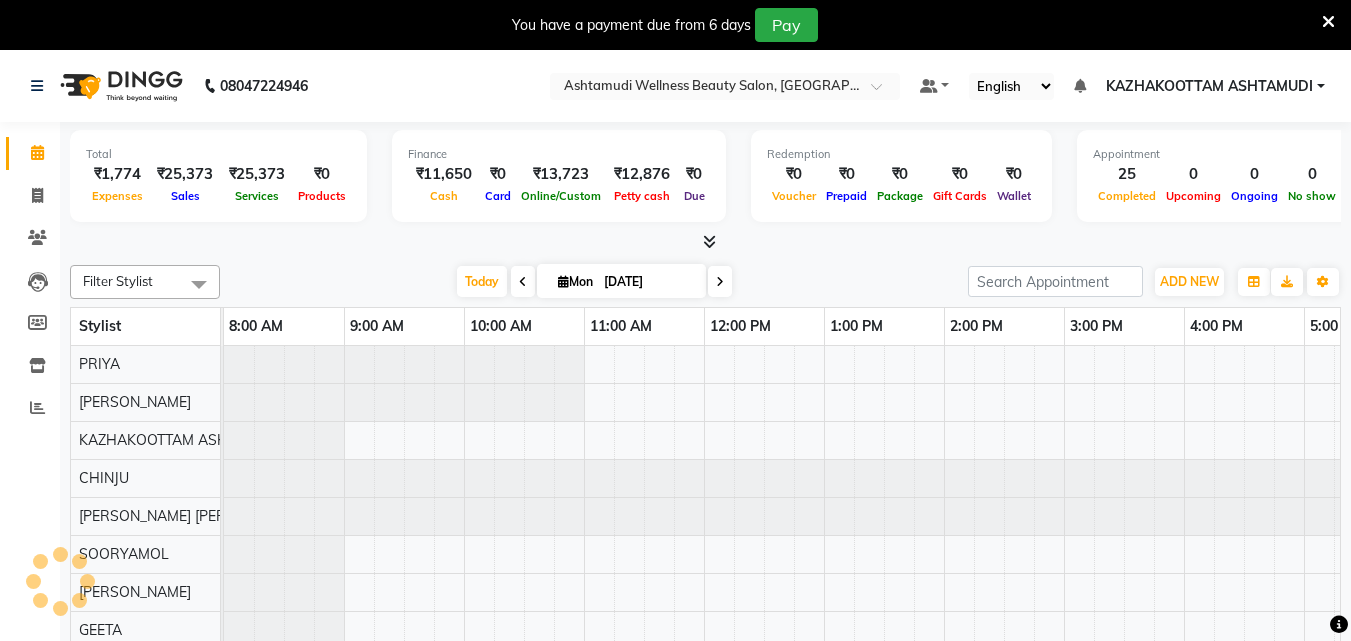 scroll, scrollTop: 0, scrollLeft: 0, axis: both 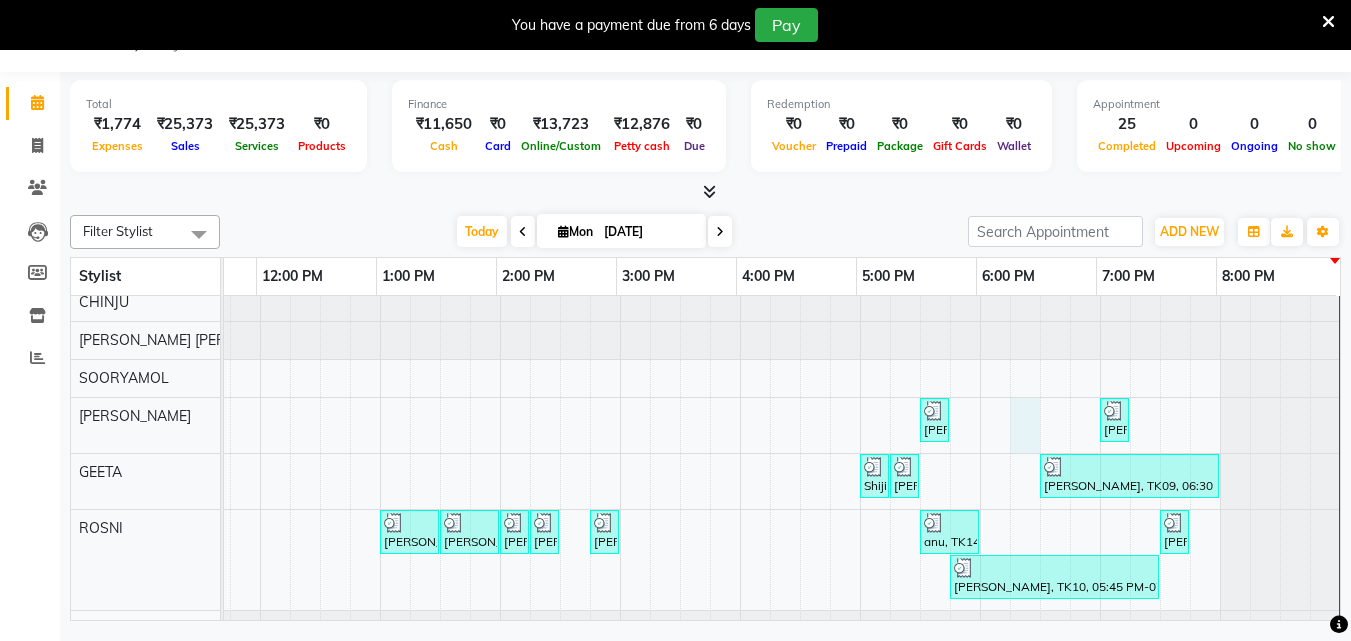 click on "JESSLY, TK17, 07:15 PM-08:15 PM, Ceramide  Anti frizz treatment     dhanya, TK18, 05:30 PM-08:30 PM, Aroma Pedicure,Under Arm Waxing,D-Tan Facial,Eyebrows Threading,Forehead Threading     Anupama, TK01, 01:30 PM-02:00 PM, Bridal Make up     [PERSON_NAME] infosys, TK07, 05:30 PM-05:45 PM, Eyebrows Threading     [PERSON_NAME] infosys, TK13, 07:00 PM-07:15 PM, Eyebrows Threading     Shiji, TK06, 05:00 PM-05:15 PM, Eyebrows Threading     Shiji, TK06, 05:15 PM-05:30 PM, Forehead Threading     Anjali, TK09, 06:30 PM-08:00 PM, Normal Hair Cut,Hair Cut With Fringes     [PERSON_NAME], TK02, 01:00 PM-01:30 PM, [GEOGRAPHIC_DATA] Waxing     [PERSON_NAME], TK02, 01:30 PM-02:00 PM, [GEOGRAPHIC_DATA] Waxing     [PERSON_NAME], TK02, 02:00 PM-02:15 PM, Eyebrows Threading     [PERSON_NAME], TK02, 02:15 PM-02:30 PM, Forehead Threading     [PERSON_NAME], TK03, 02:45 PM-03:00 PM, Eyebrows Threading     anu, TK14, 05:30 PM-06:00 PM, Child Cut     [PERSON_NAME] INFOSYS, TK16, 07:30 PM-07:45 PM, Eyebrows Threading             [PERSON_NAME], TK05, 03:30 PM-03:45 PM, Eyebrows Threading" at bounding box center (560, 460) 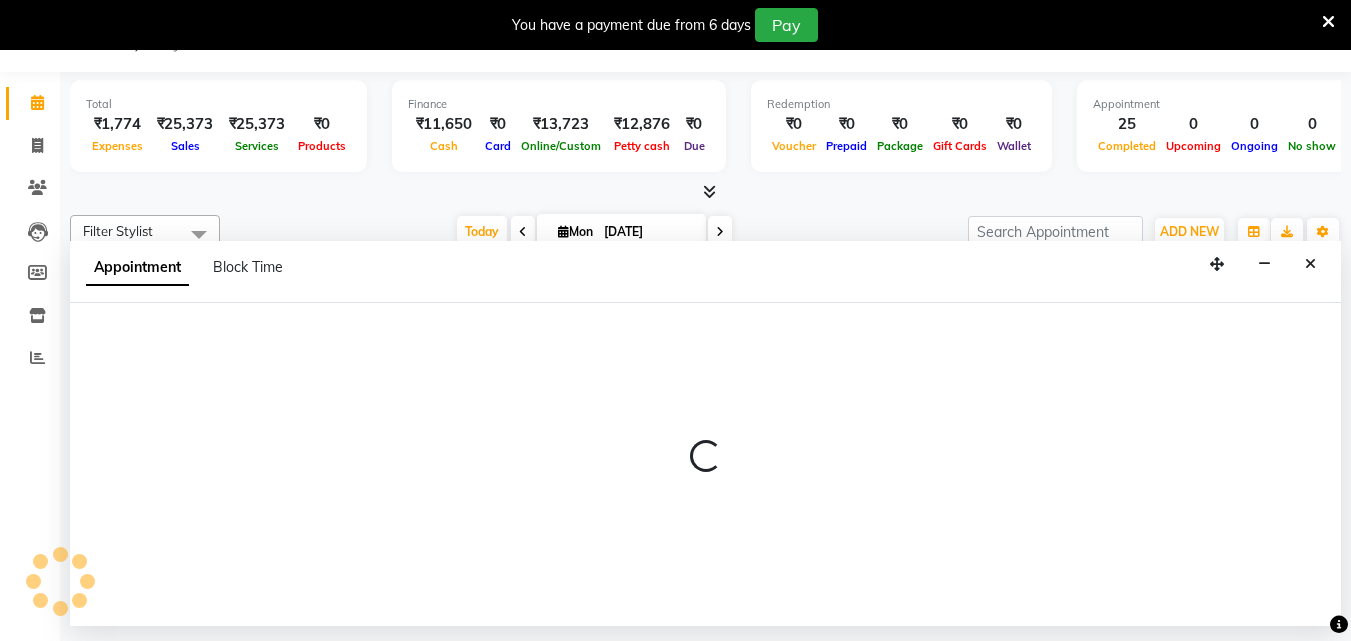select on "49525" 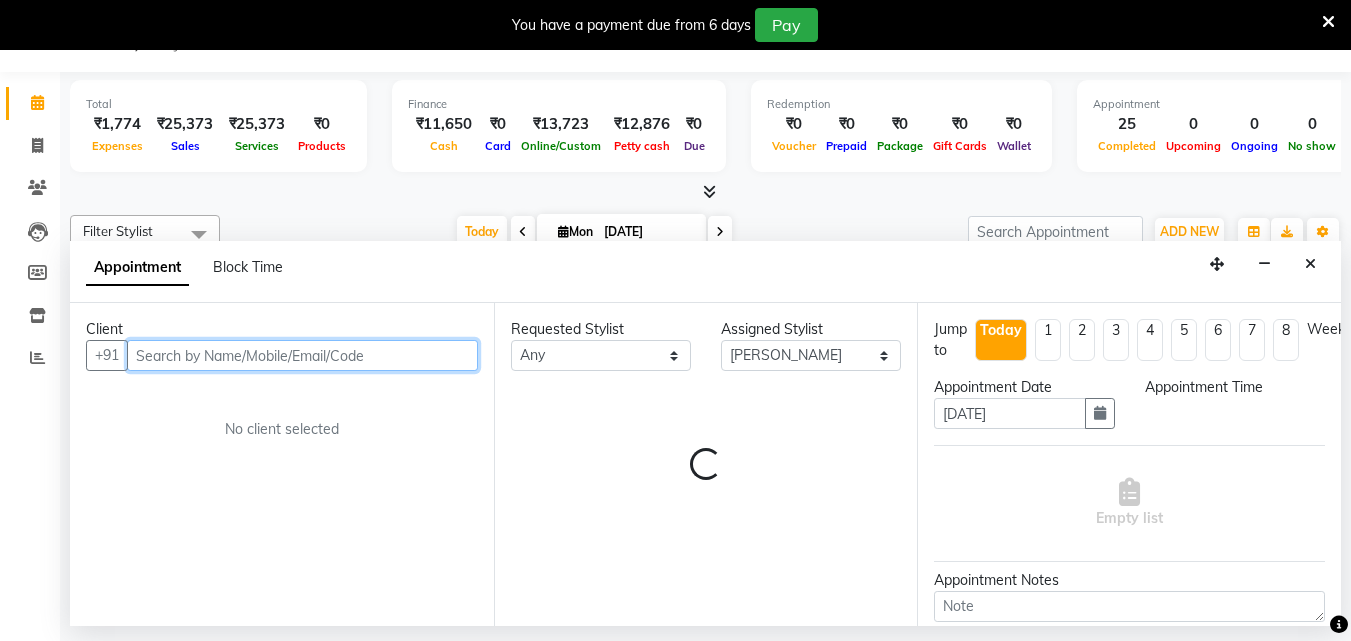 select on "1095" 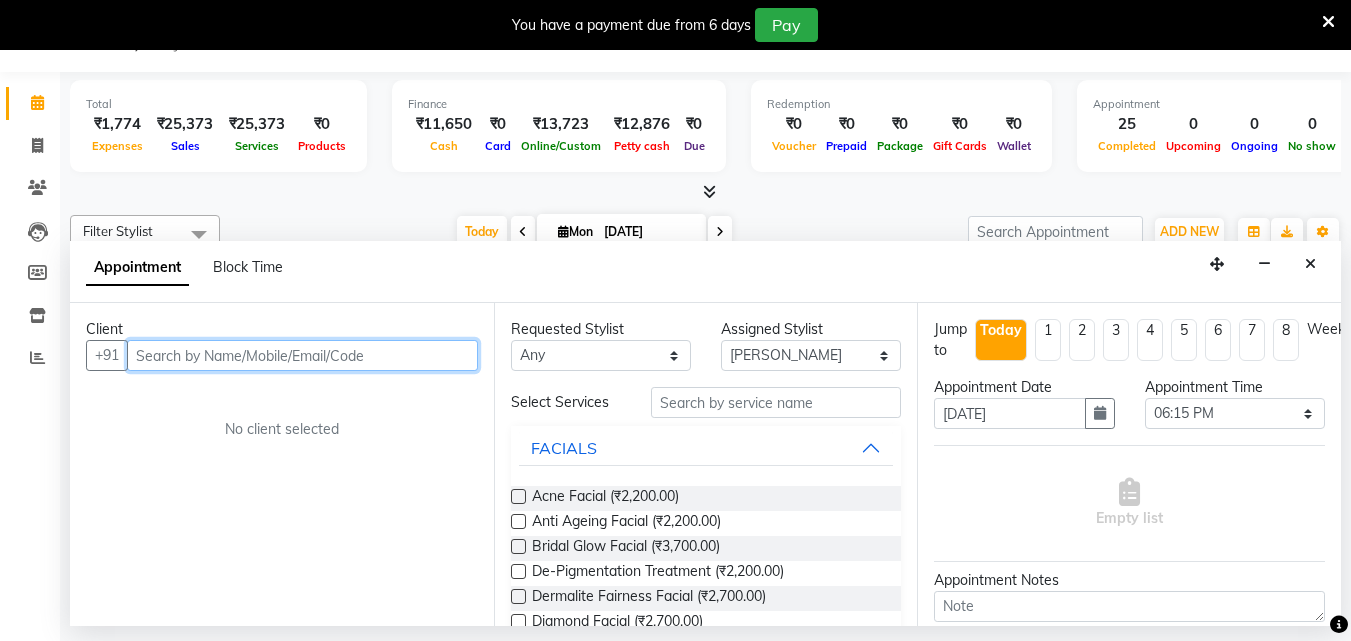 click at bounding box center [302, 355] 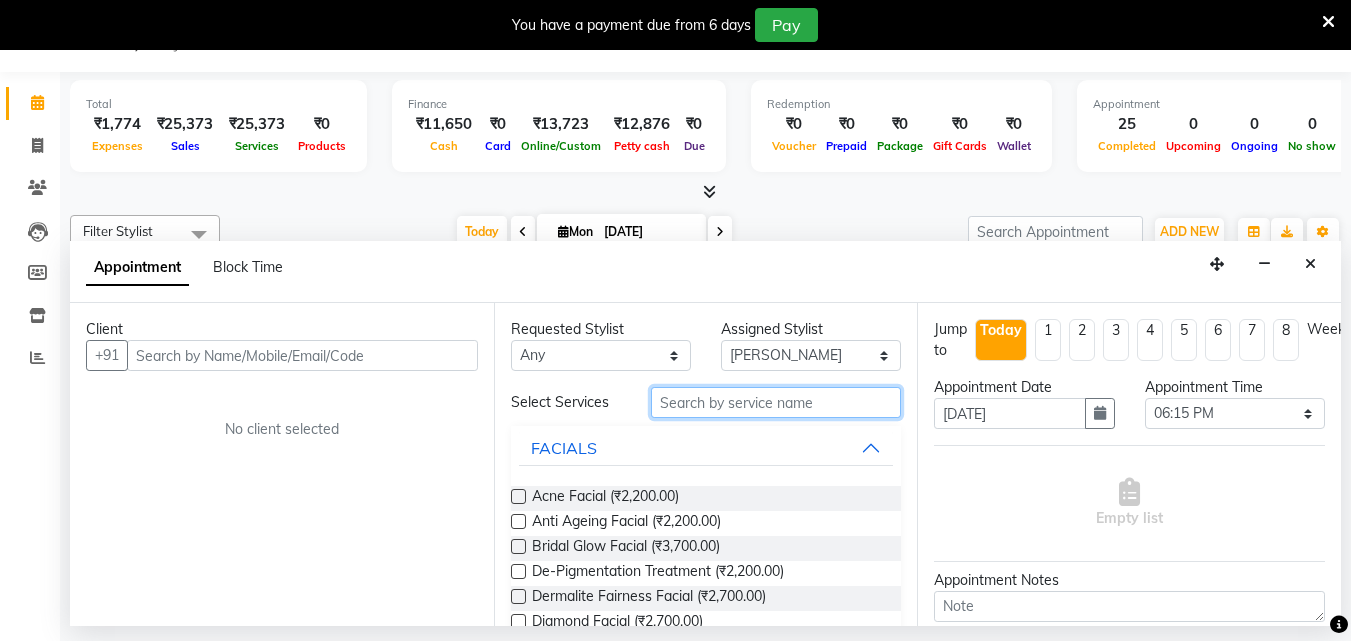 click at bounding box center [776, 402] 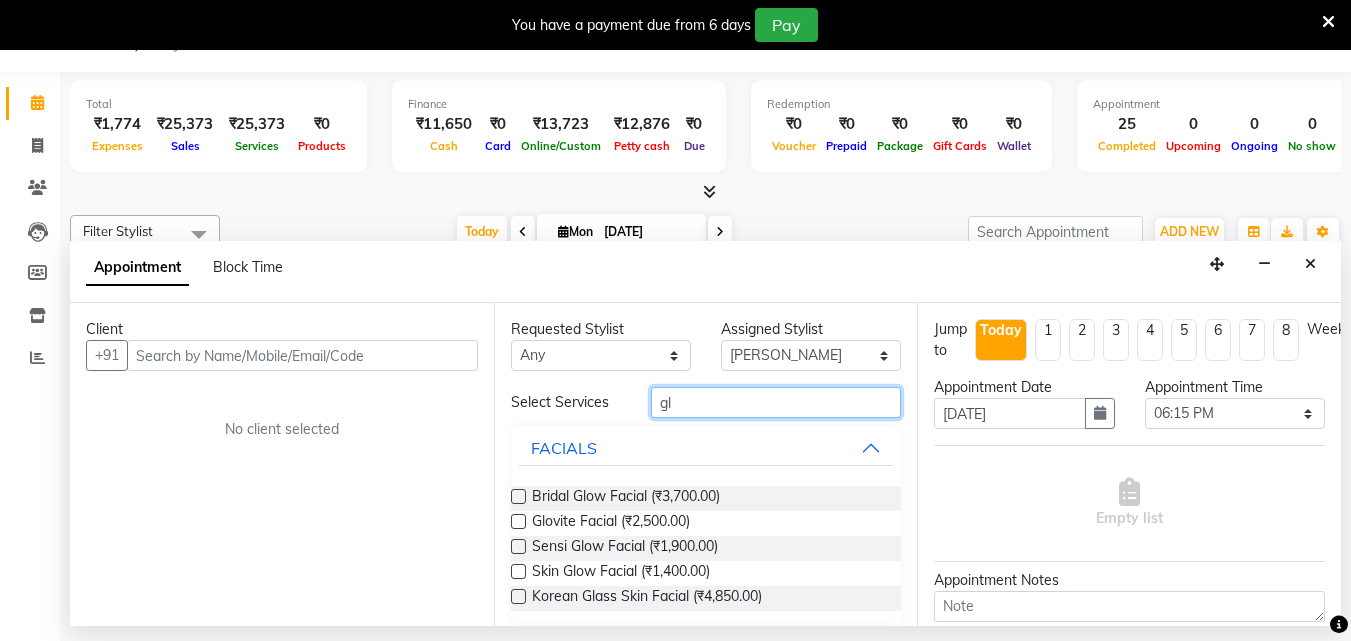 scroll, scrollTop: 380, scrollLeft: 0, axis: vertical 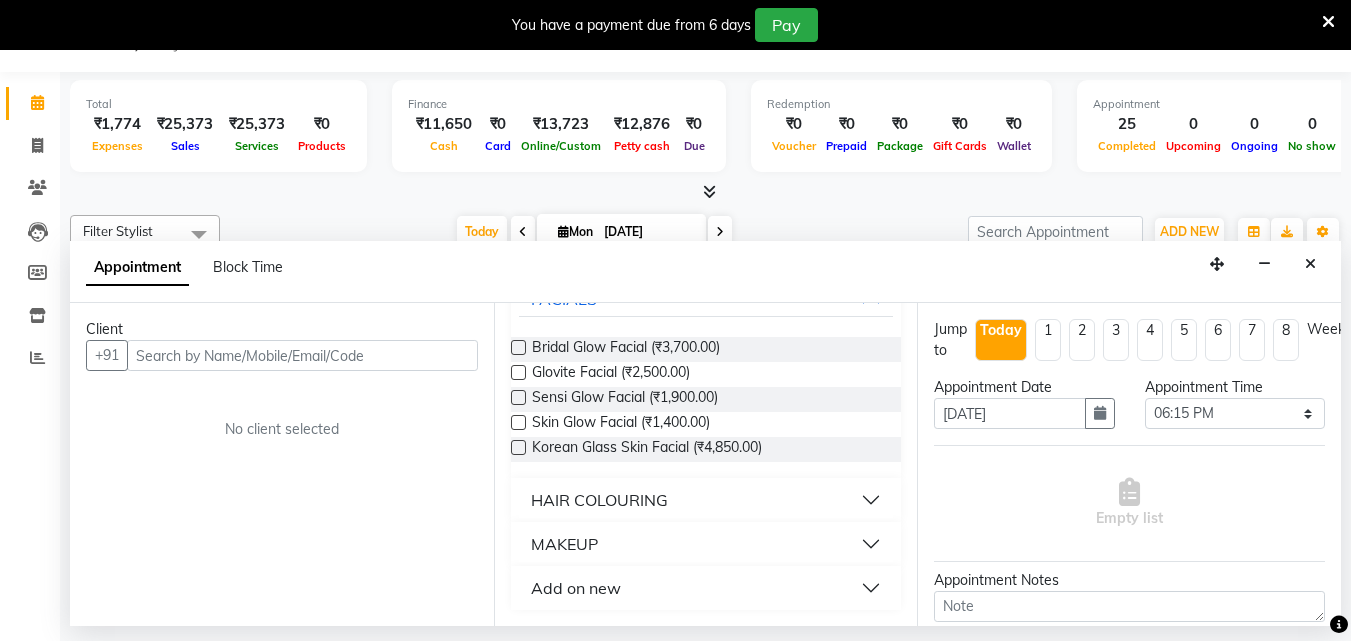 type on "gl" 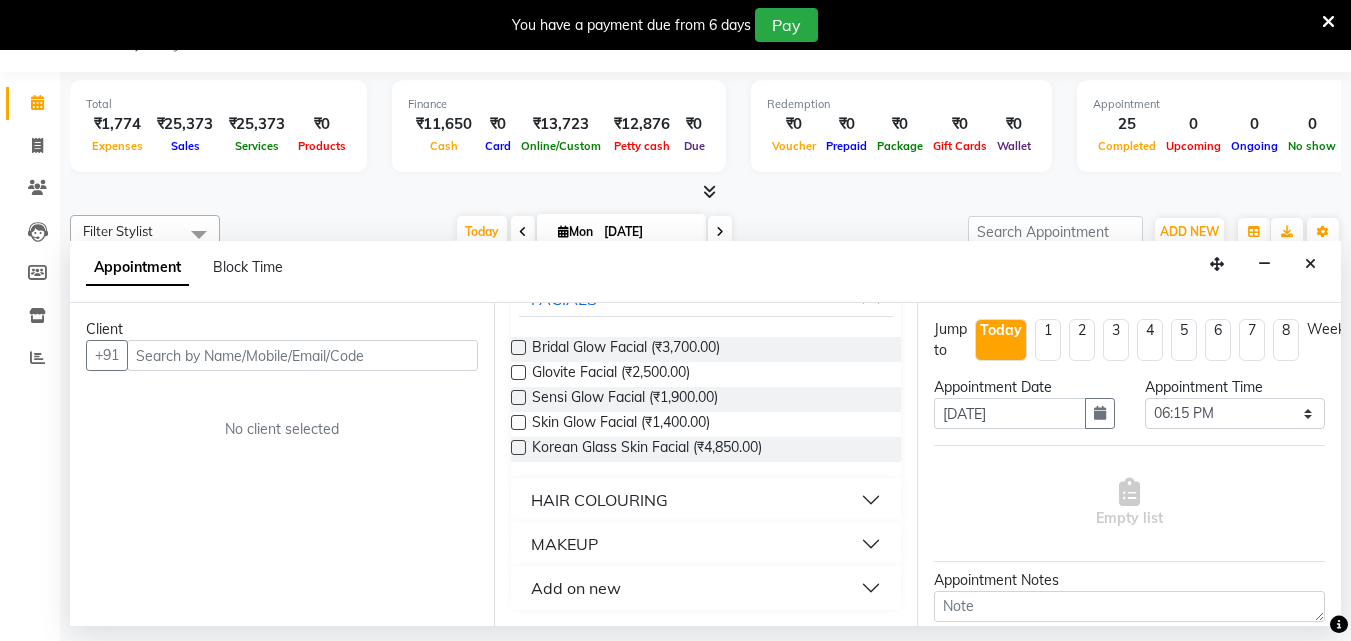click on "HAIR COLOURING" at bounding box center [599, 500] 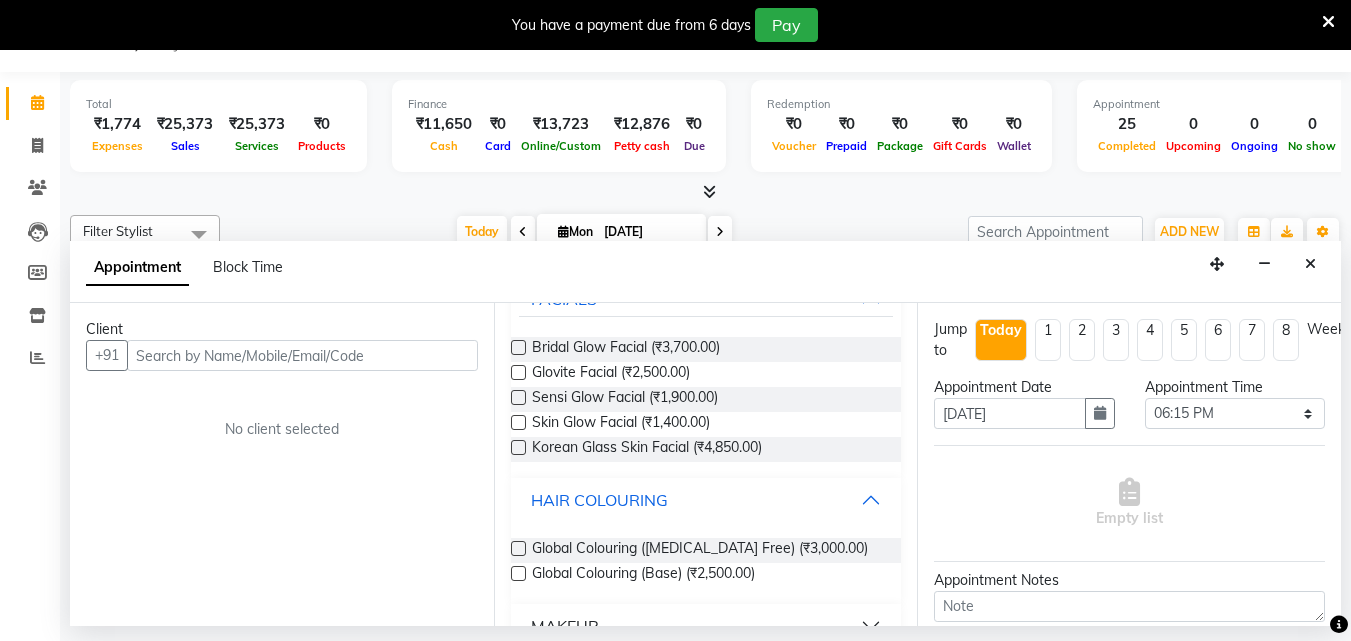 scroll, scrollTop: 231, scrollLeft: 0, axis: vertical 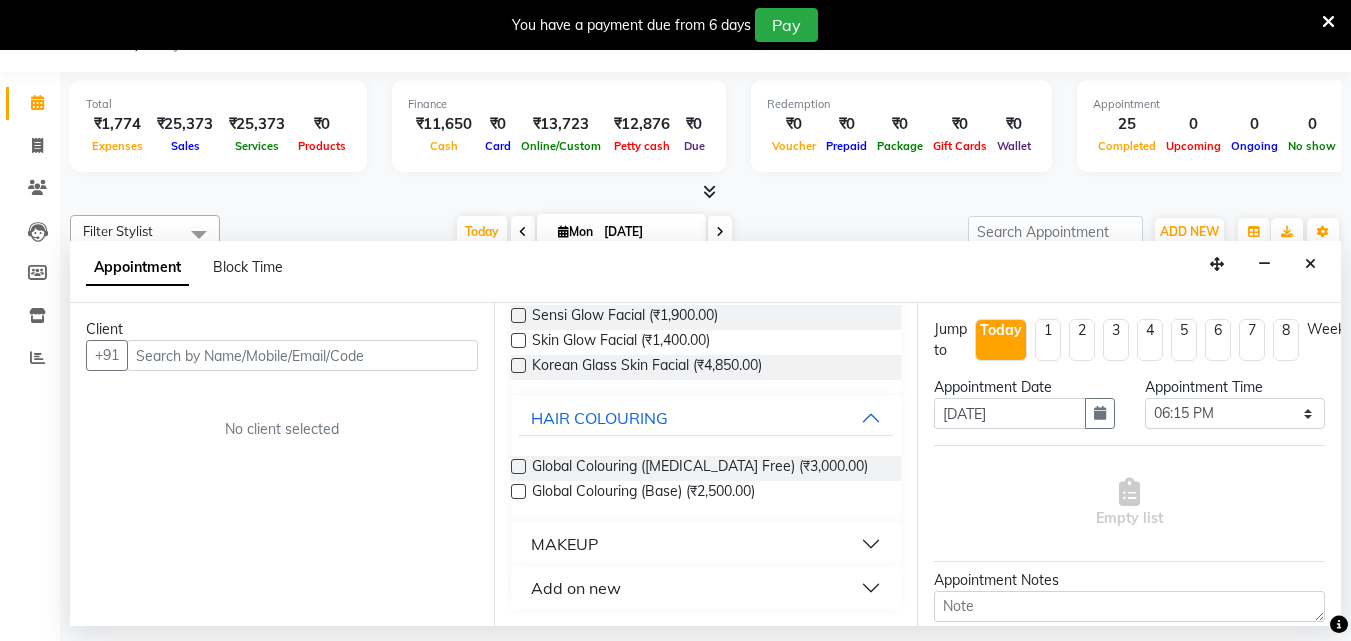 click at bounding box center (518, 466) 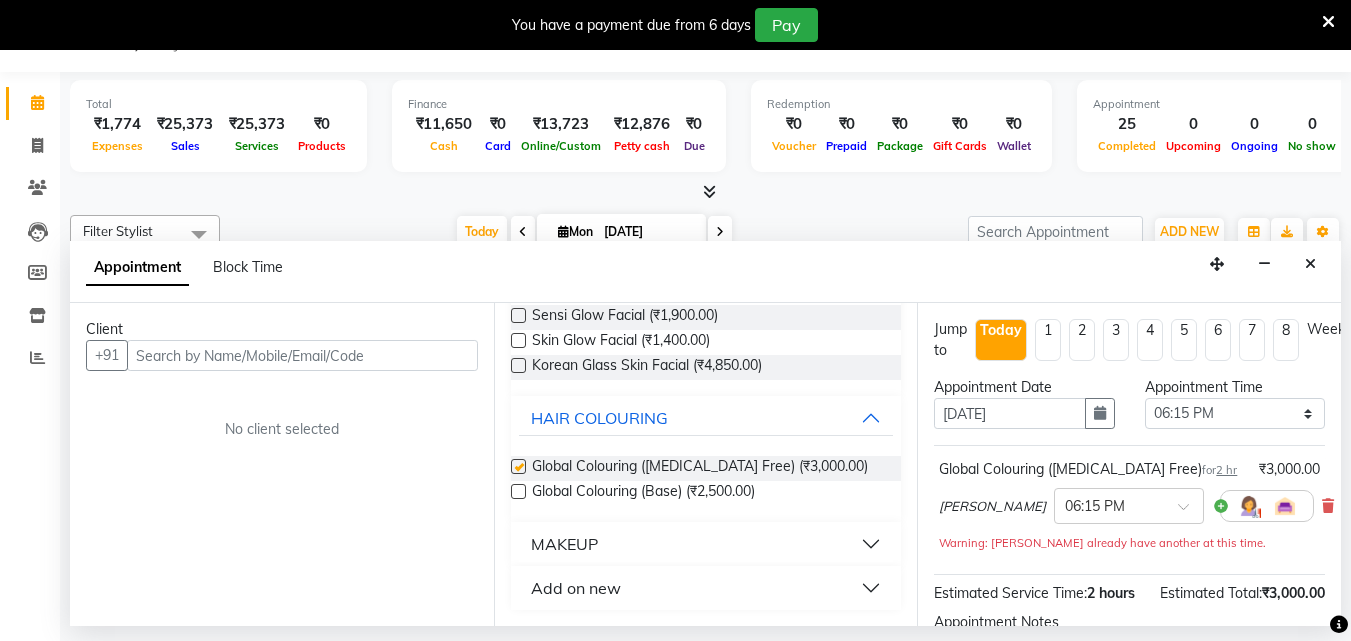 checkbox on "false" 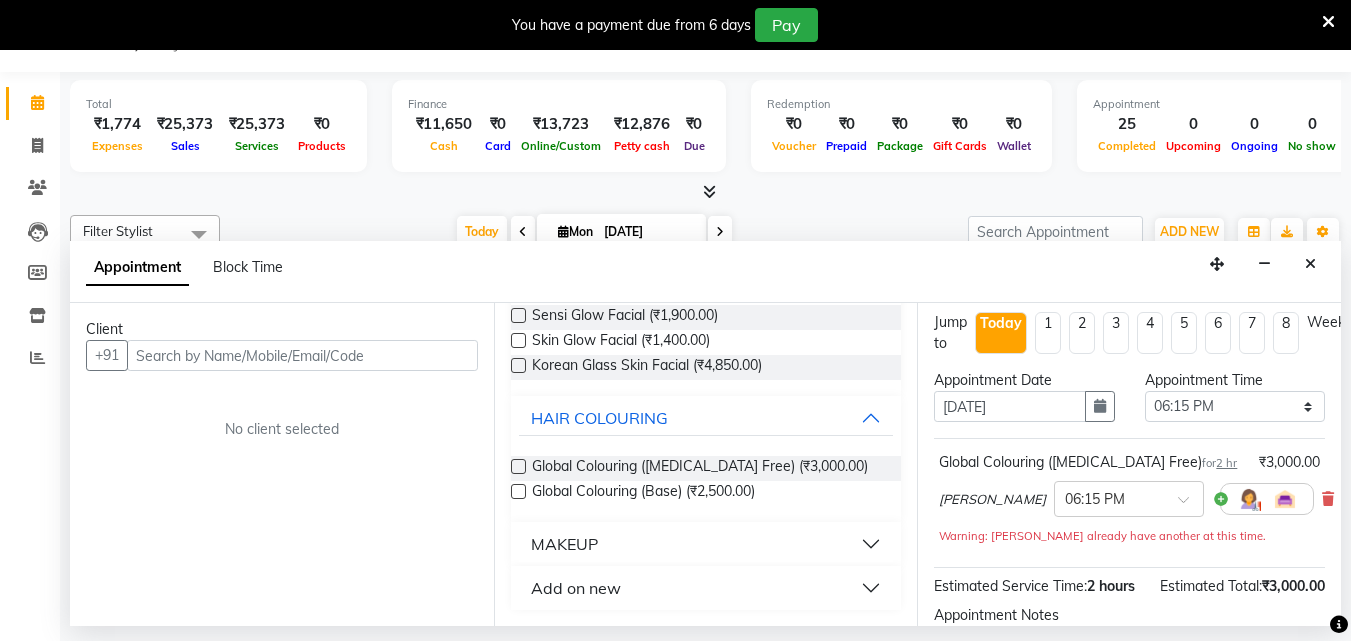 scroll, scrollTop: 0, scrollLeft: 0, axis: both 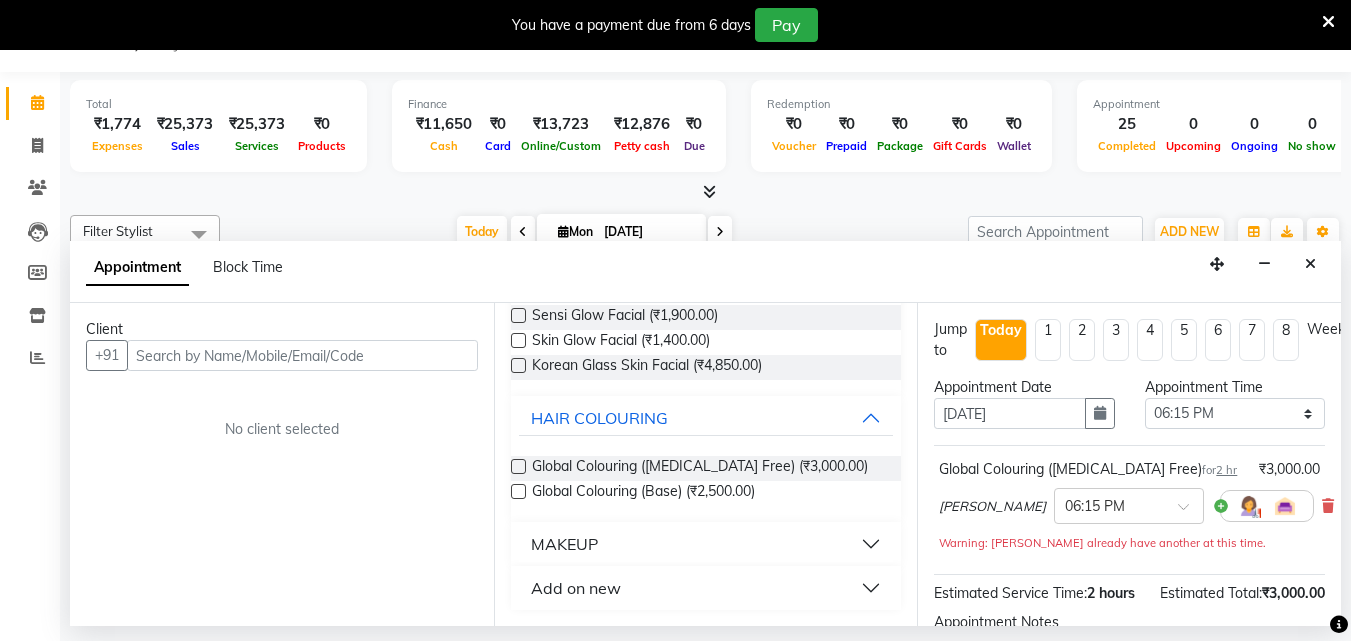 click on "Appointment Block Time" at bounding box center [705, 272] 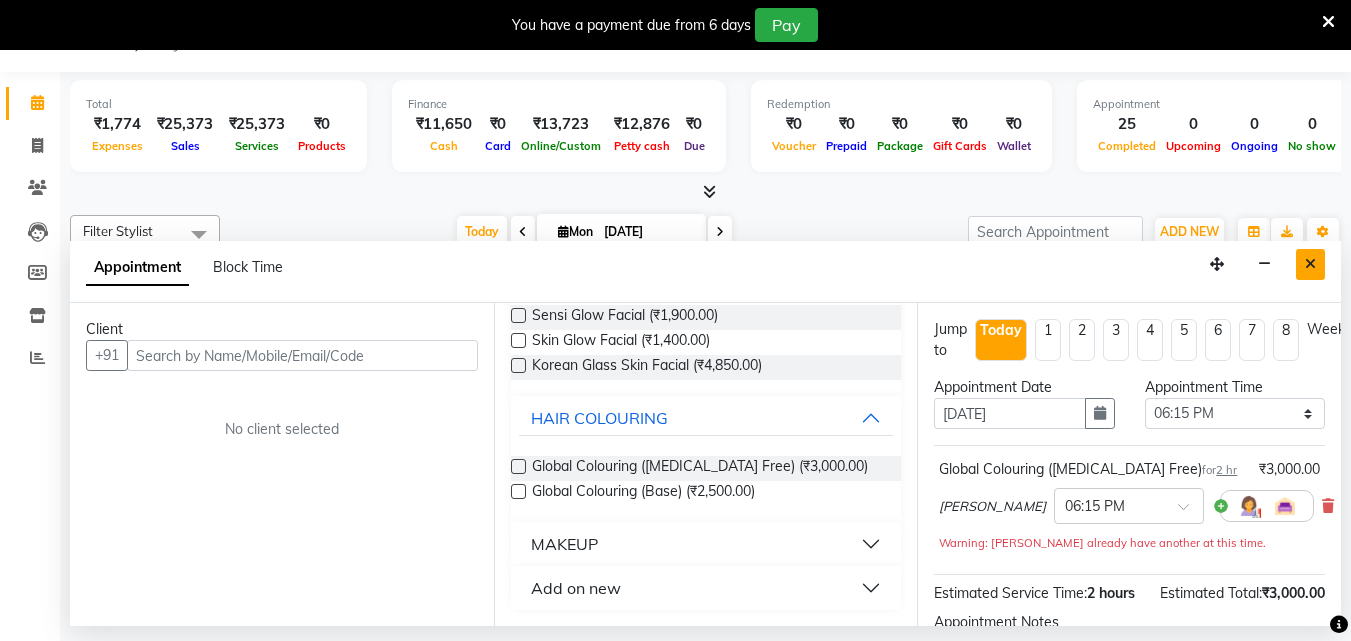 click at bounding box center [1310, 264] 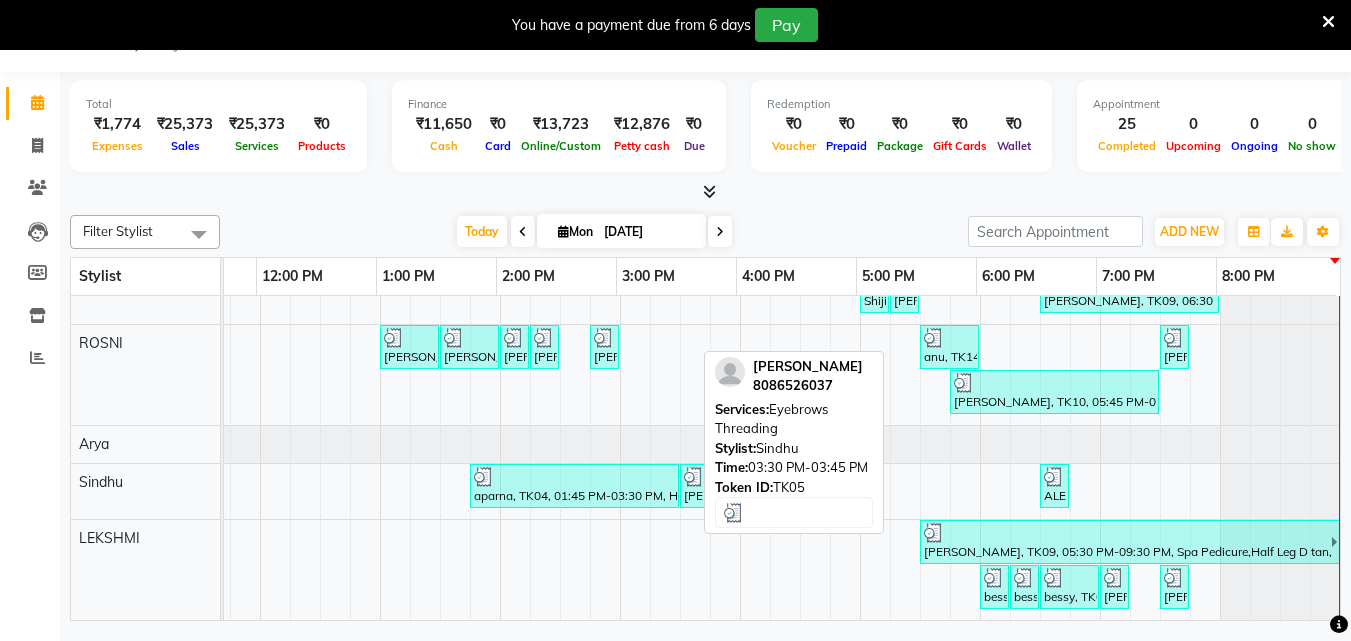 scroll, scrollTop: 0, scrollLeft: 459, axis: horizontal 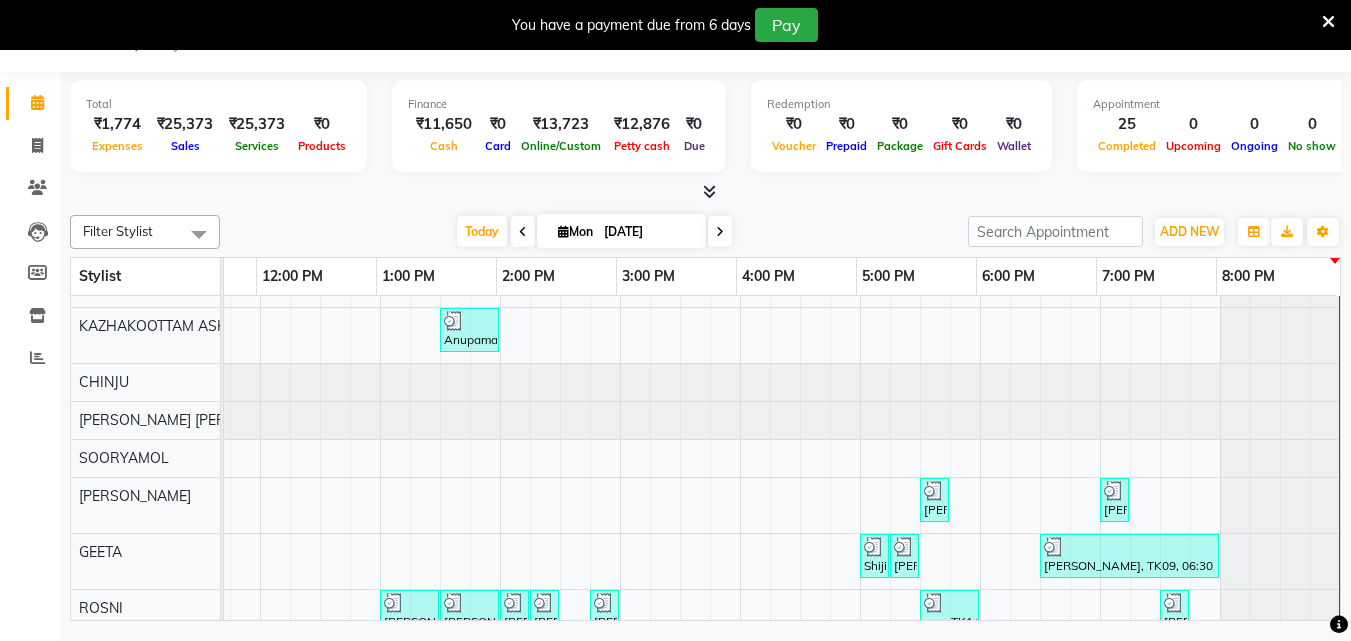 click on "JESSLY, TK17, 07:15 PM-08:15 PM, Ceramide  Anti frizz treatment     dhanya, TK18, 05:30 PM-08:30 PM, Aroma Pedicure,Under Arm Waxing,D-Tan Facial,Eyebrows Threading,Forehead Threading     Anupama, TK01, 01:30 PM-02:00 PM, Bridal Make up     [PERSON_NAME] infosys, TK07, 05:30 PM-05:45 PM, Eyebrows Threading     [PERSON_NAME] infosys, TK13, 07:00 PM-07:15 PM, Eyebrows Threading     Shiji, TK06, 05:00 PM-05:15 PM, Eyebrows Threading     Shiji, TK06, 05:15 PM-05:30 PM, Forehead Threading     Anjali, TK09, 06:30 PM-08:00 PM, Normal Hair Cut,Hair Cut With Fringes     [PERSON_NAME], TK02, 01:00 PM-01:30 PM, [GEOGRAPHIC_DATA] Waxing     [PERSON_NAME], TK02, 01:30 PM-02:00 PM, [GEOGRAPHIC_DATA] Waxing     [PERSON_NAME], TK02, 02:00 PM-02:15 PM, Eyebrows Threading     [PERSON_NAME], TK02, 02:15 PM-02:30 PM, Forehead Threading     [PERSON_NAME], TK03, 02:45 PM-03:00 PM, Eyebrows Threading     anu, TK14, 05:30 PM-06:00 PM, Child Cut     [PERSON_NAME] INFOSYS, TK16, 07:30 PM-07:45 PM, Eyebrows Threading             [PERSON_NAME], TK05, 03:30 PM-03:45 PM, Eyebrows Threading" at bounding box center (560, 540) 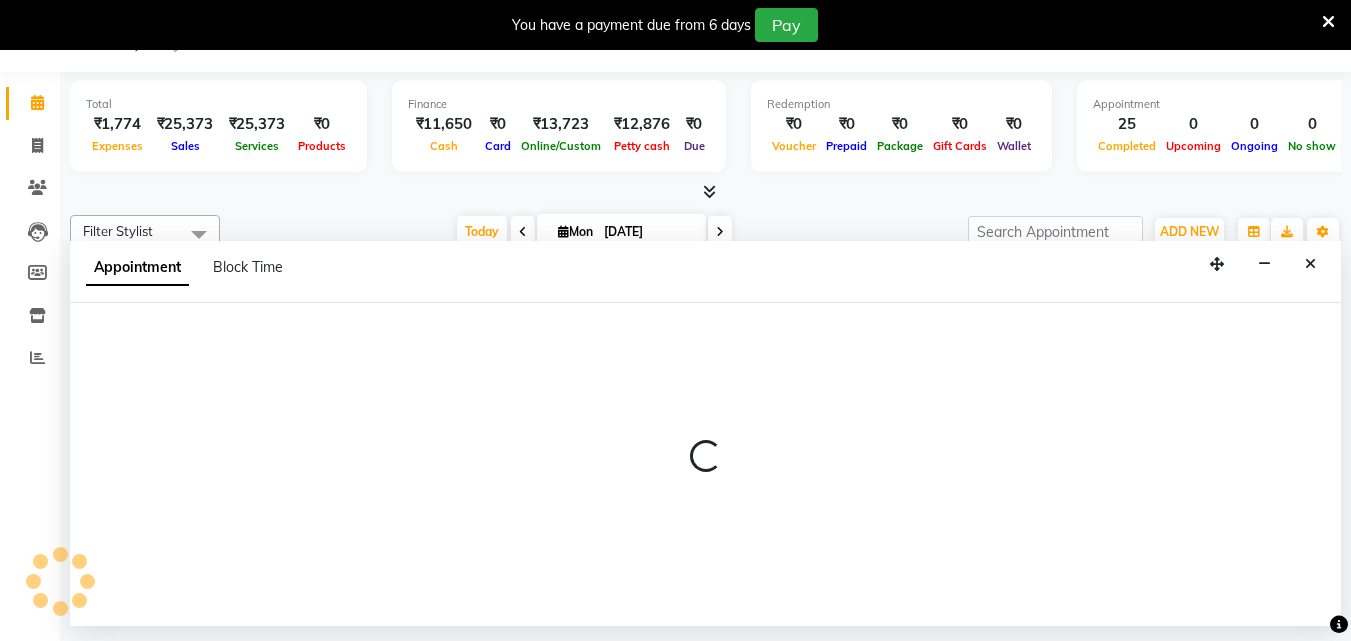 select on "49525" 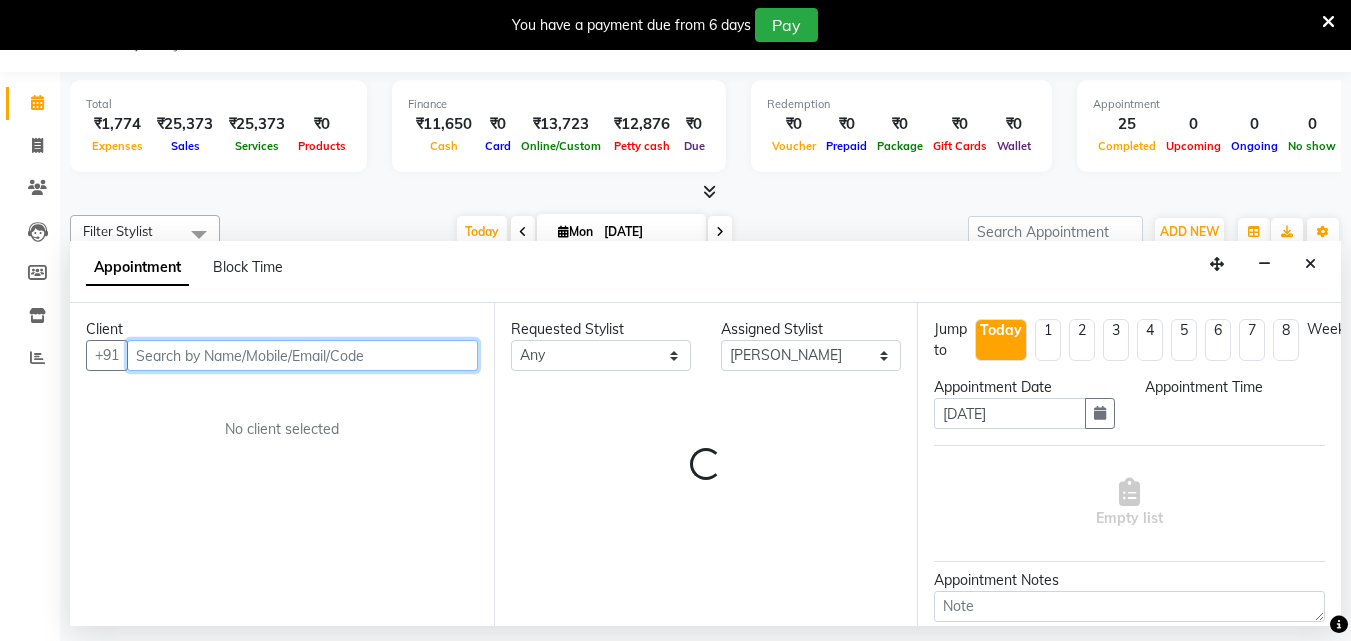 select on "1005" 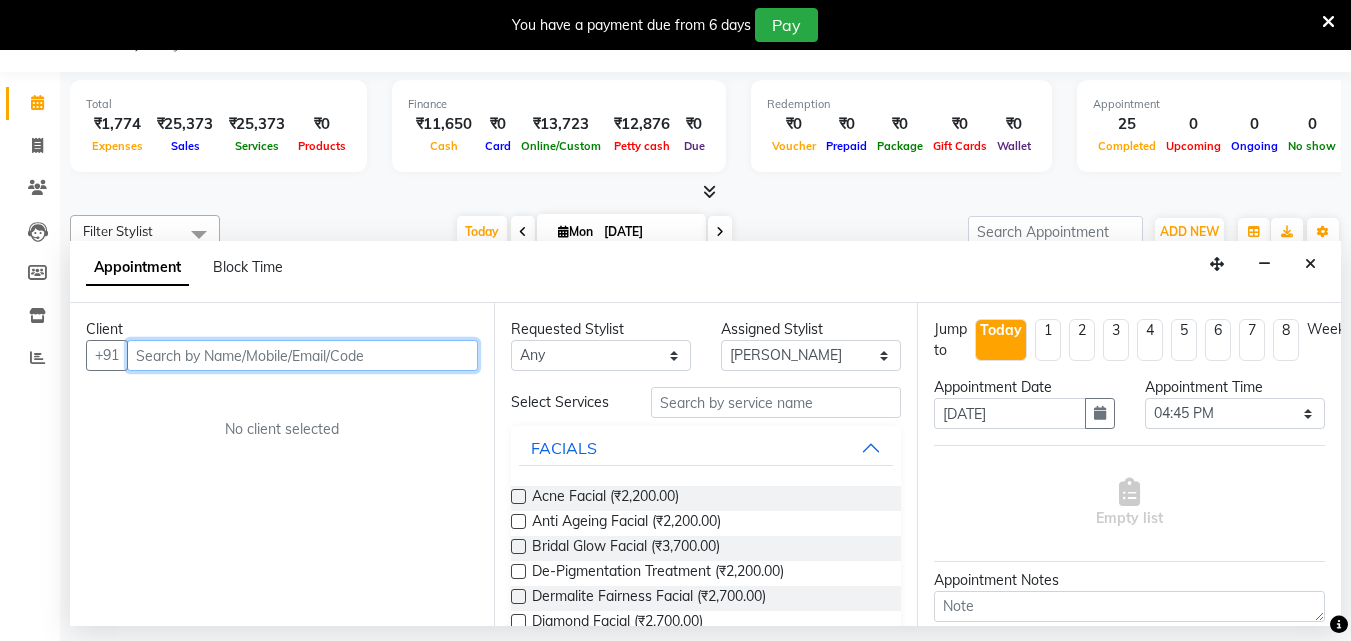 click at bounding box center (302, 355) 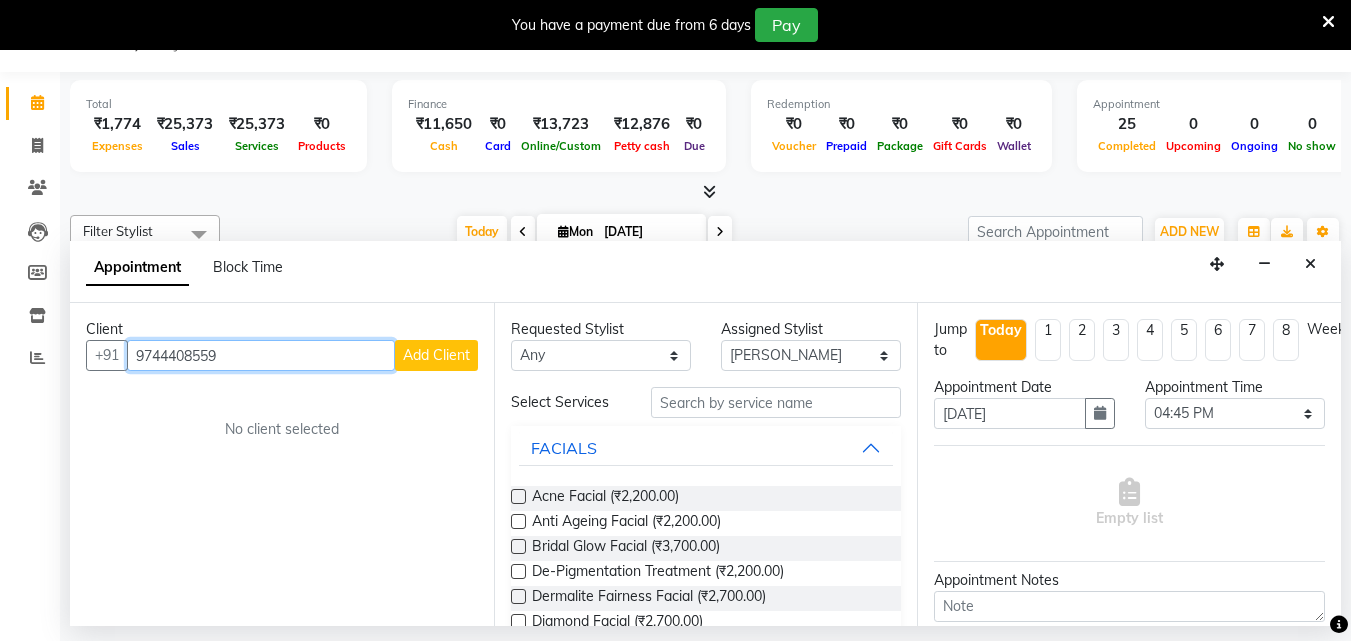 type on "9744408559" 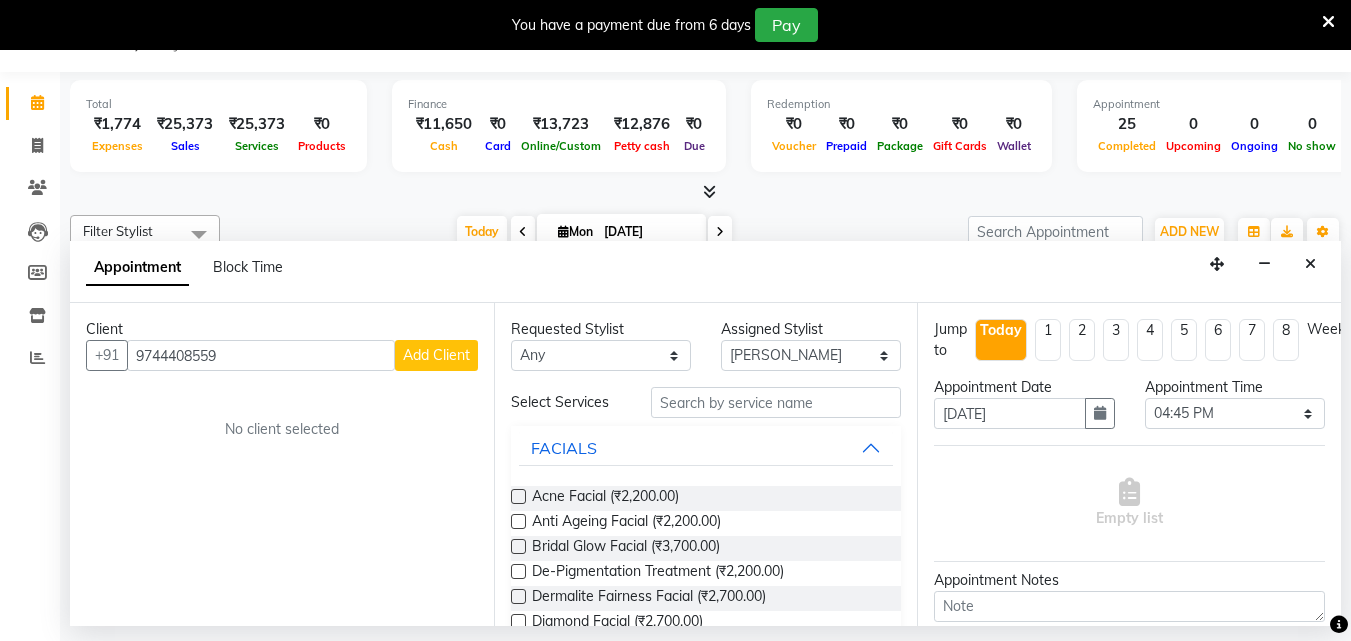 click on "Add Client" at bounding box center [436, 355] 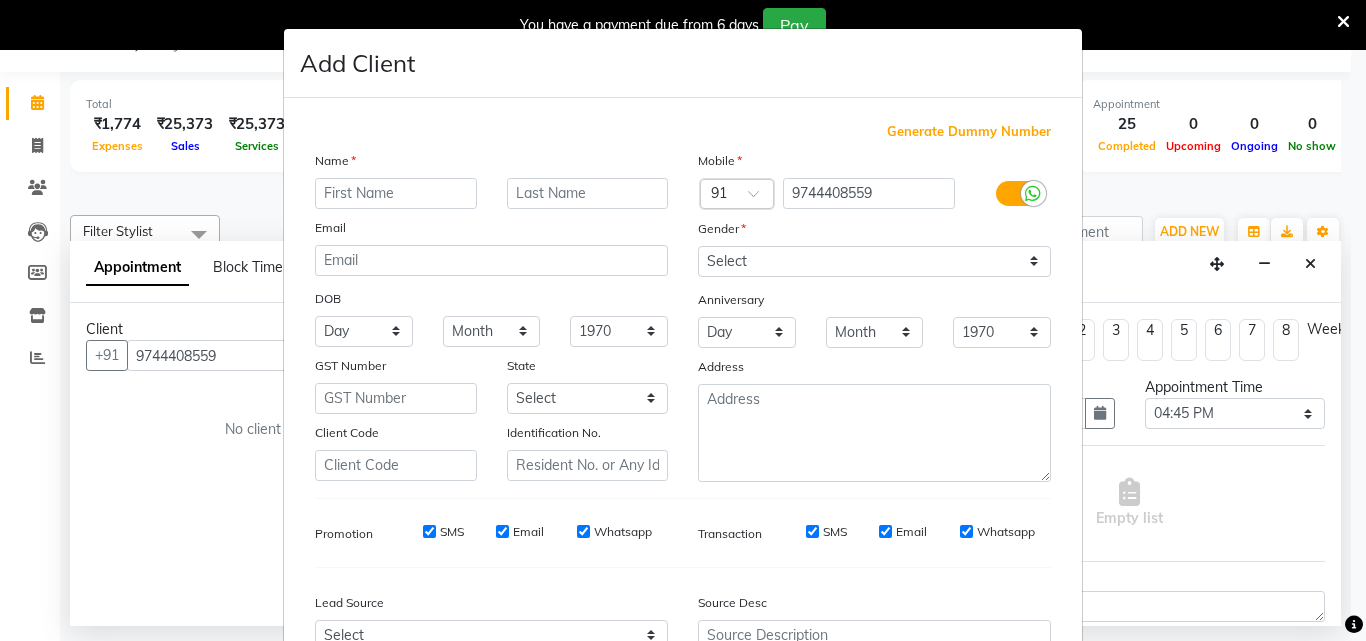 click at bounding box center [396, 193] 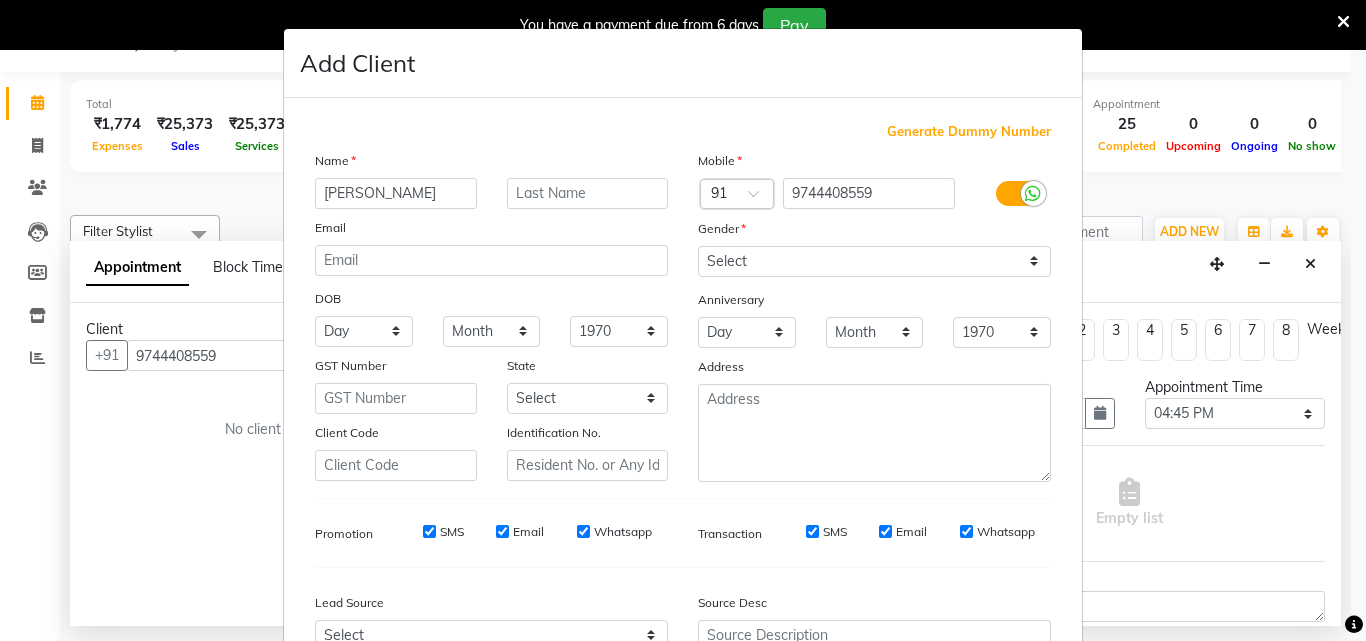 type on "[PERSON_NAME]" 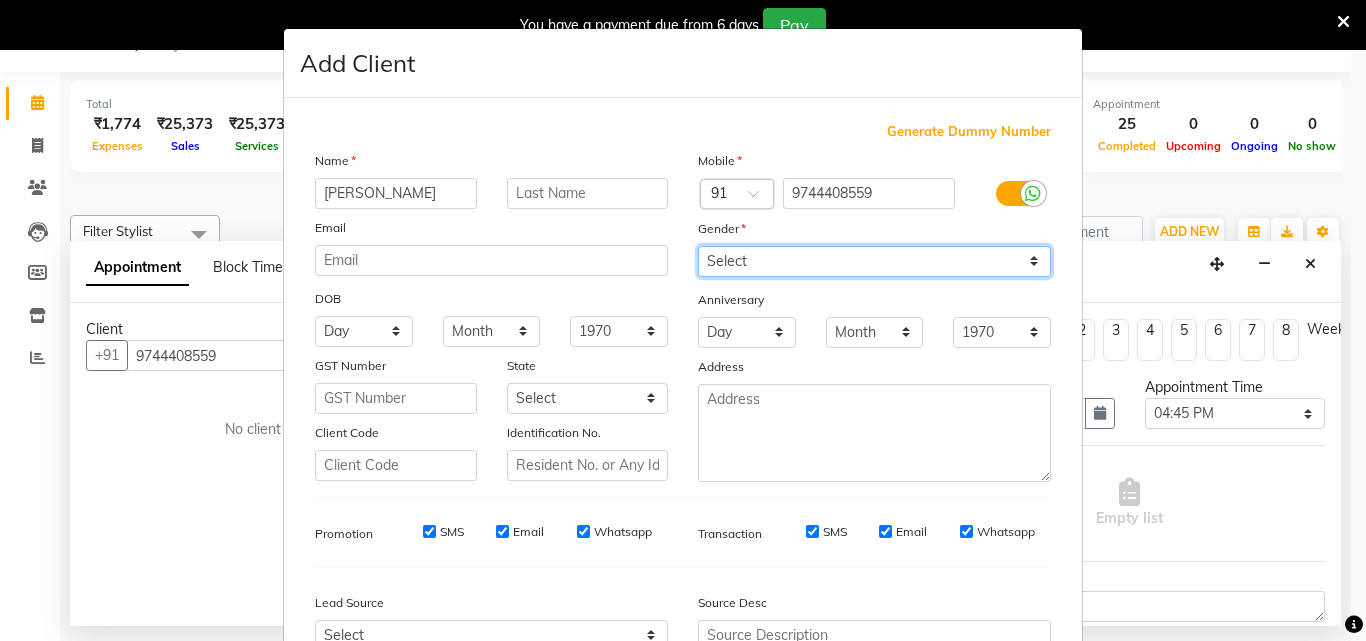 click on "Select [DEMOGRAPHIC_DATA] [DEMOGRAPHIC_DATA] Other Prefer Not To Say" at bounding box center (874, 261) 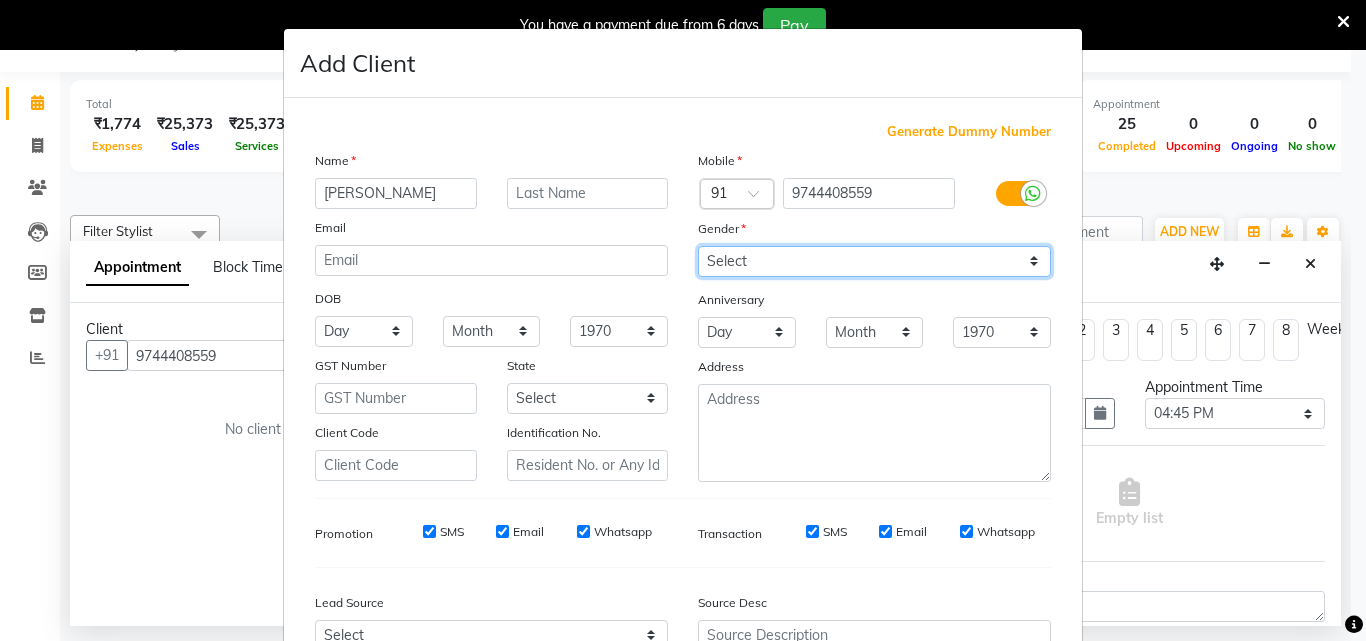 select on "[DEMOGRAPHIC_DATA]" 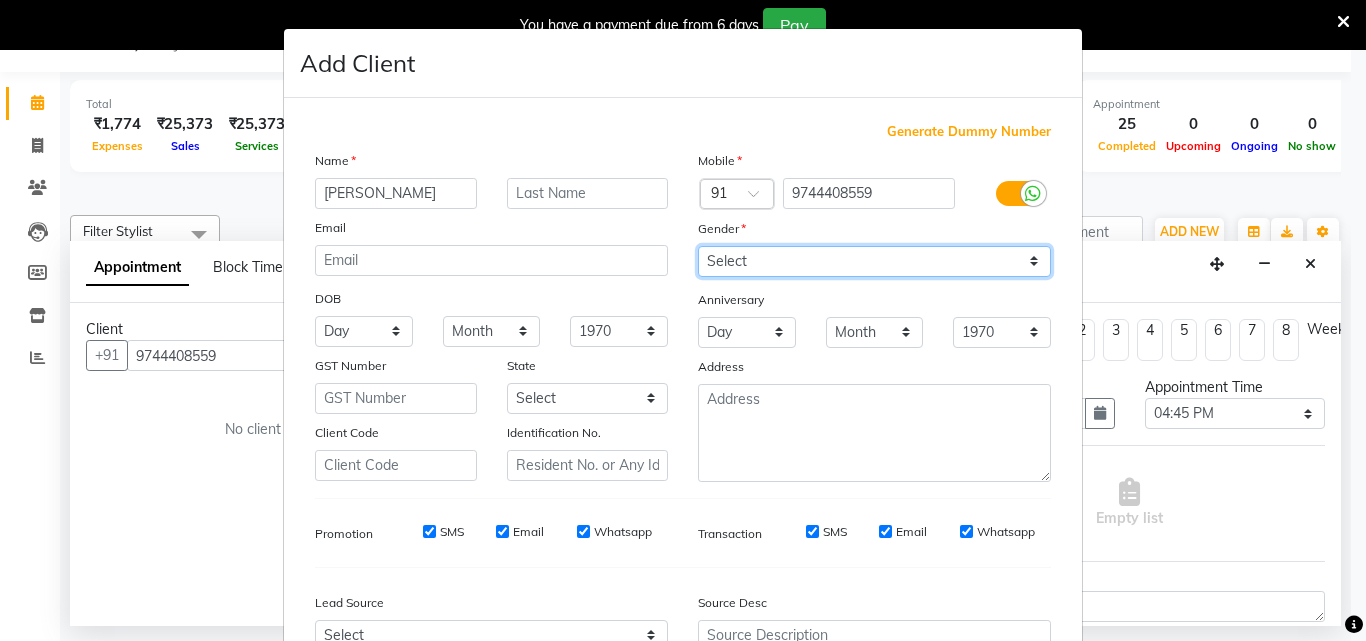 click on "Select [DEMOGRAPHIC_DATA] [DEMOGRAPHIC_DATA] Other Prefer Not To Say" at bounding box center (874, 261) 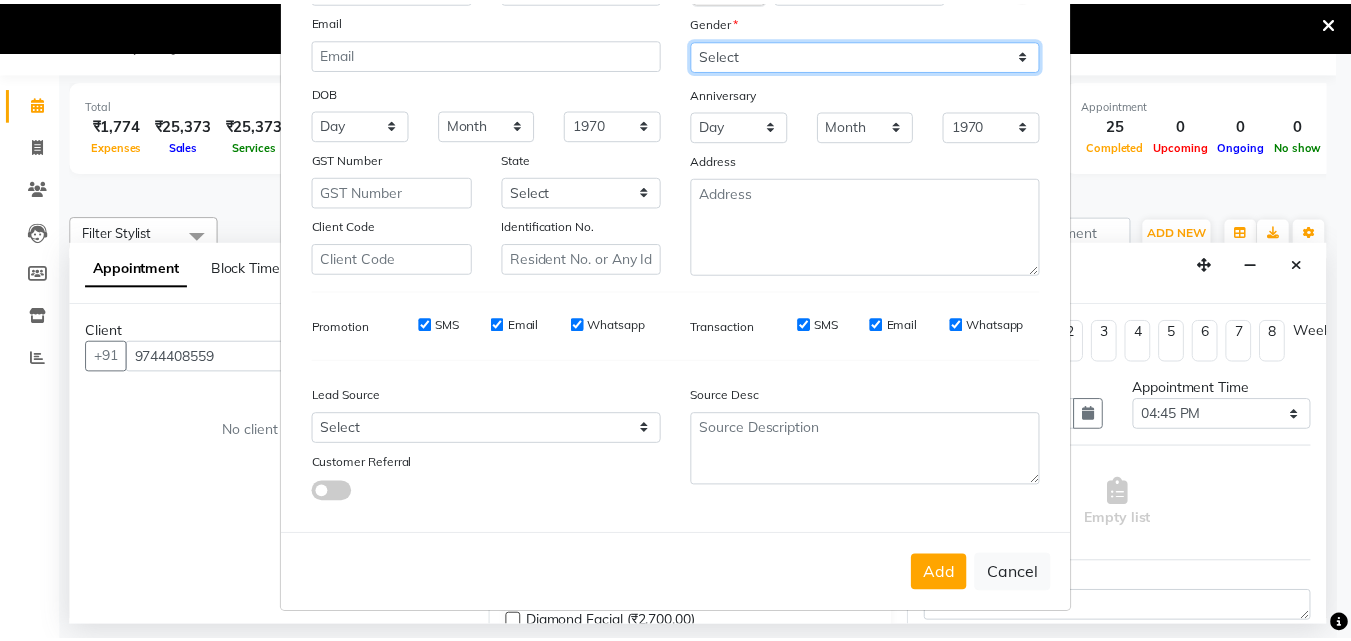scroll, scrollTop: 208, scrollLeft: 0, axis: vertical 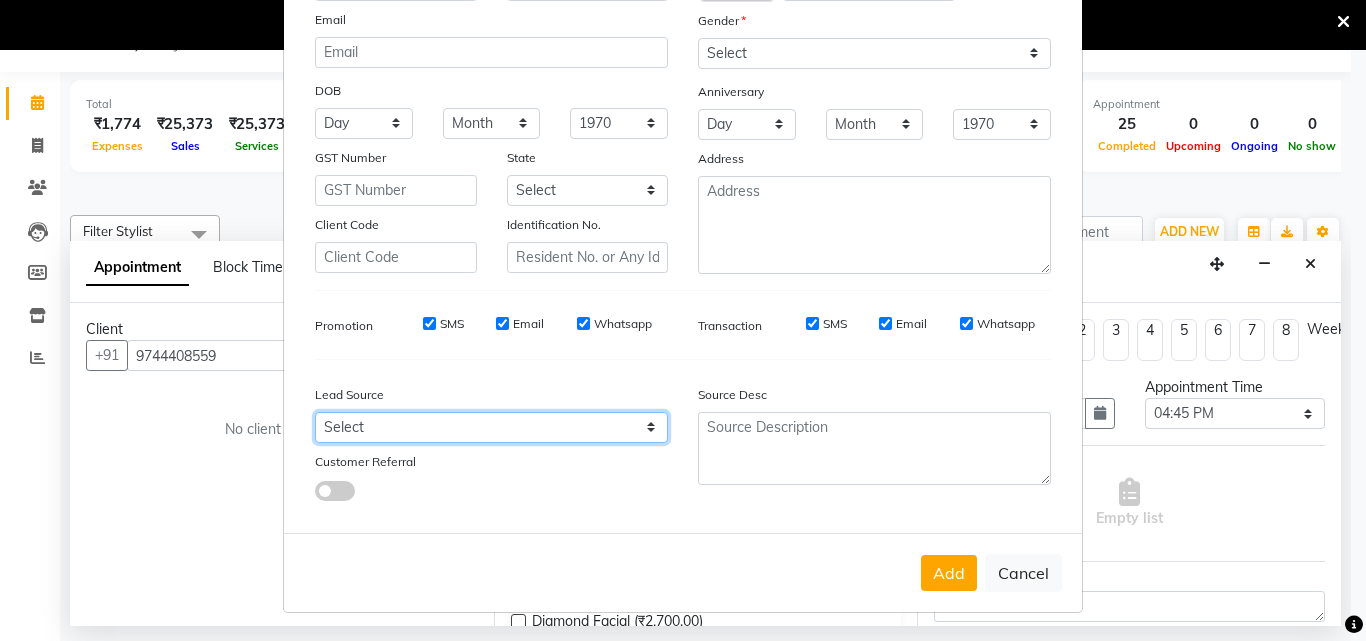 click on "Select Walk-in Referral Internet Friend Word of Mouth Advertisement Facebook JustDial Google Other Instagram  YouTube  WhatsApp" at bounding box center (491, 427) 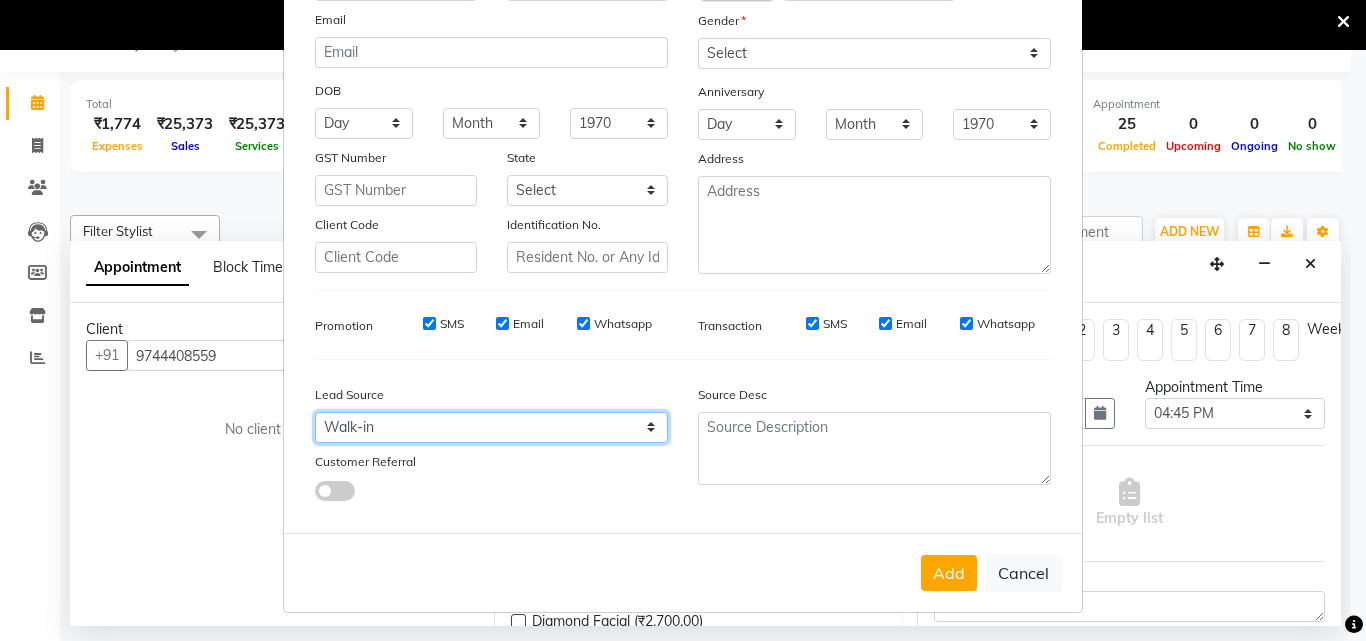 click on "Select Walk-in Referral Internet Friend Word of Mouth Advertisement Facebook JustDial Google Other Instagram  YouTube  WhatsApp" at bounding box center (491, 427) 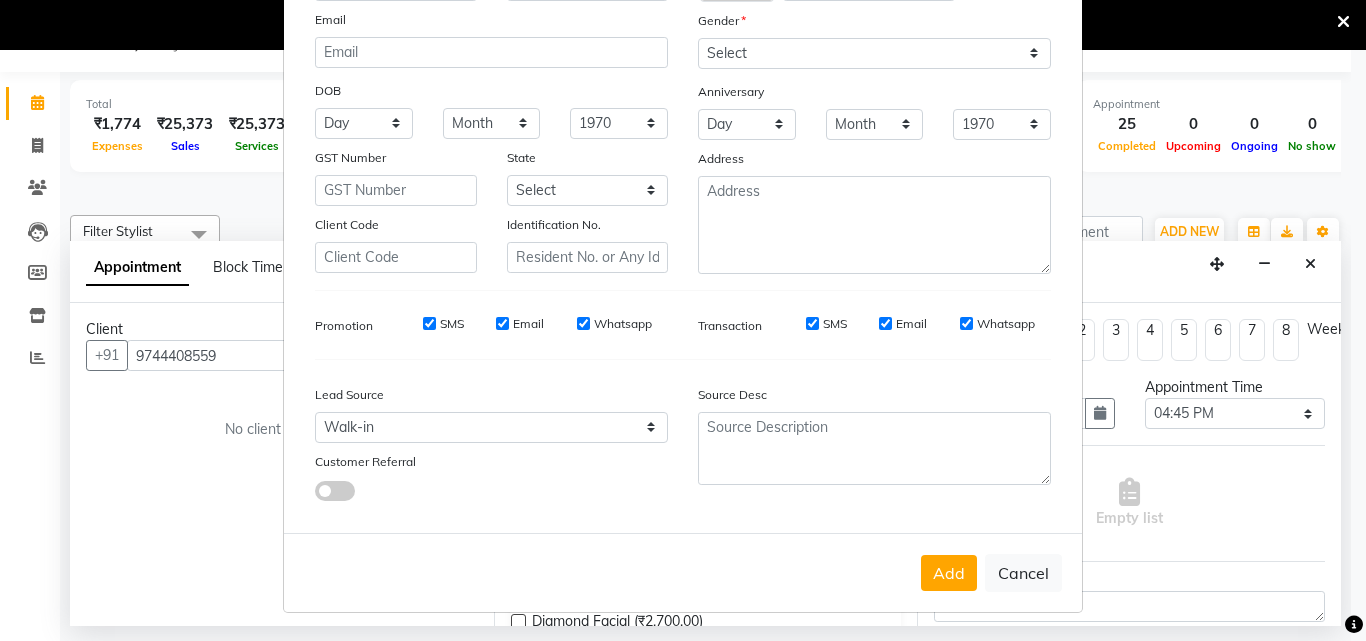 click on "Add" at bounding box center (949, 573) 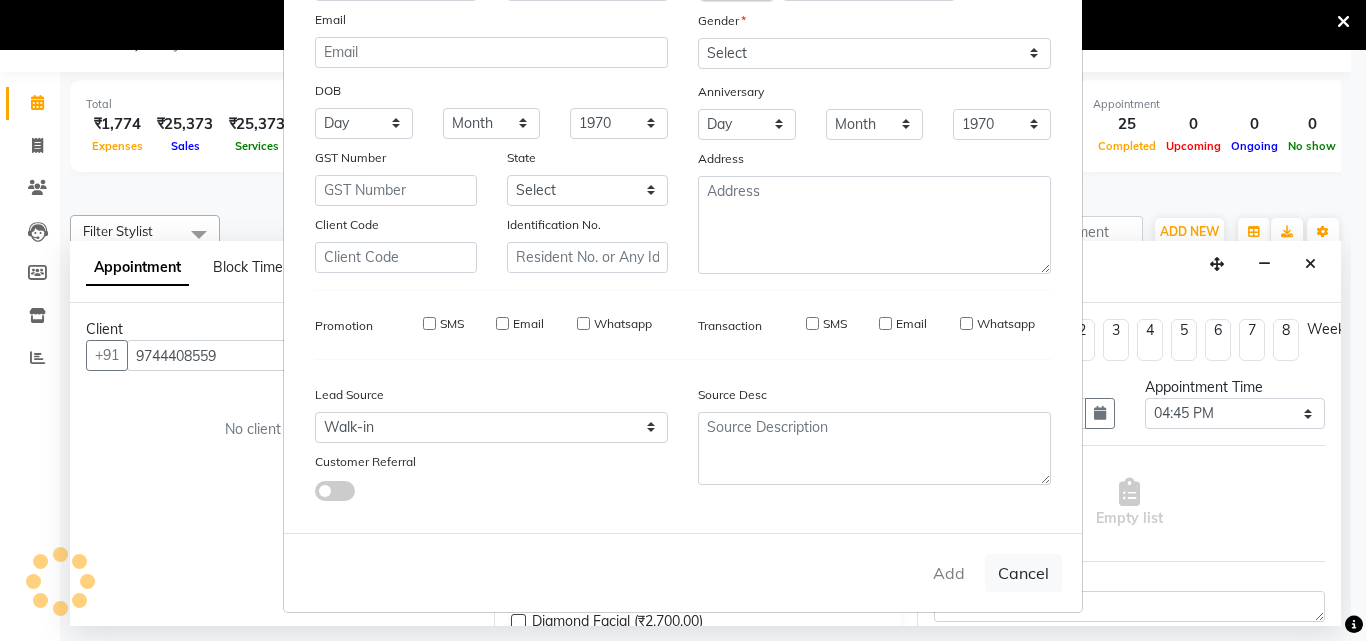 type 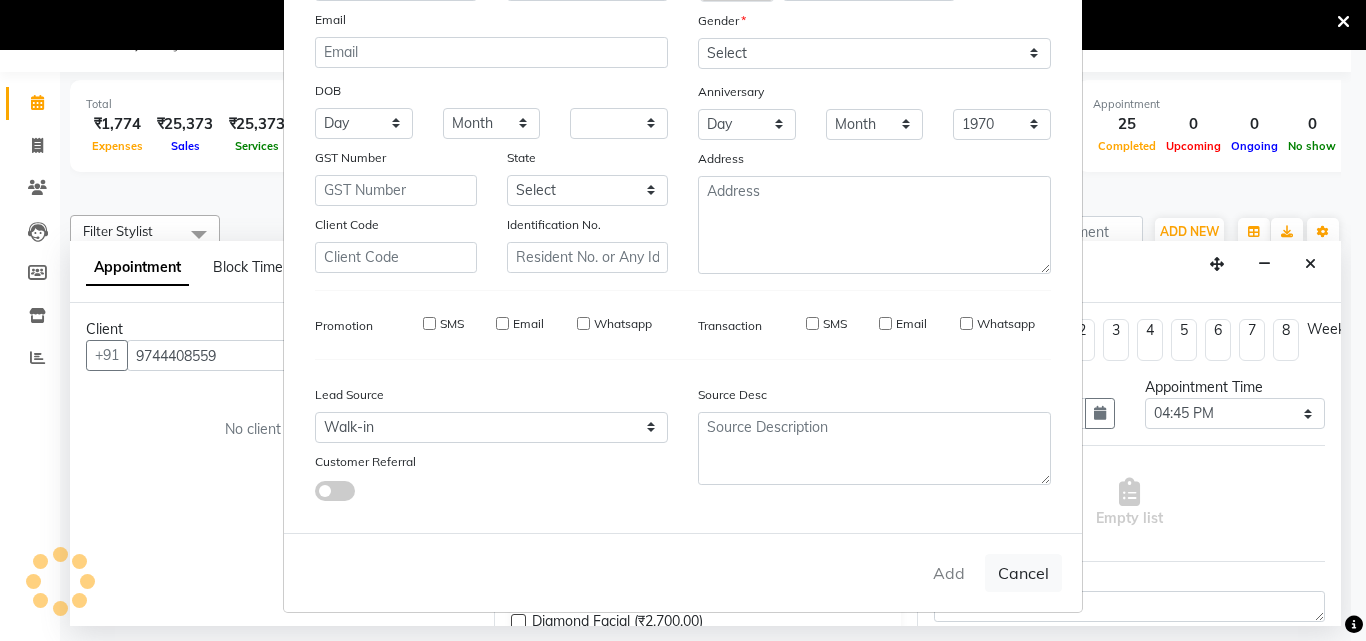 select 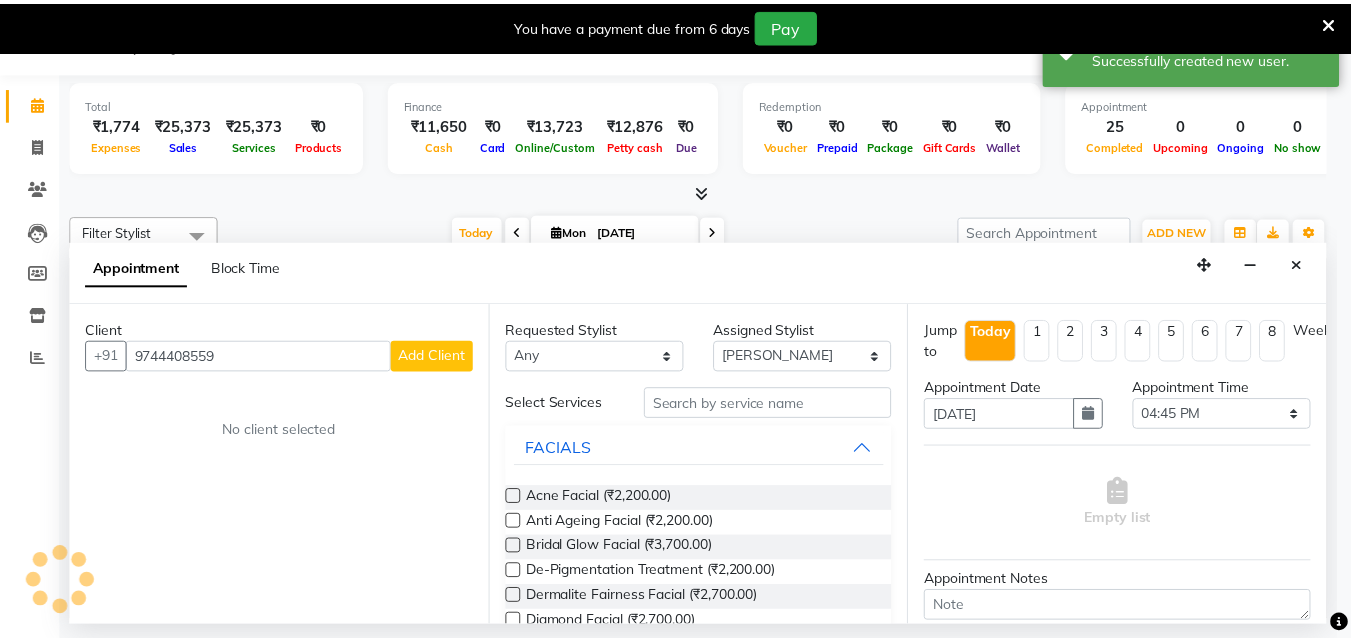 scroll, scrollTop: 0, scrollLeft: 433, axis: horizontal 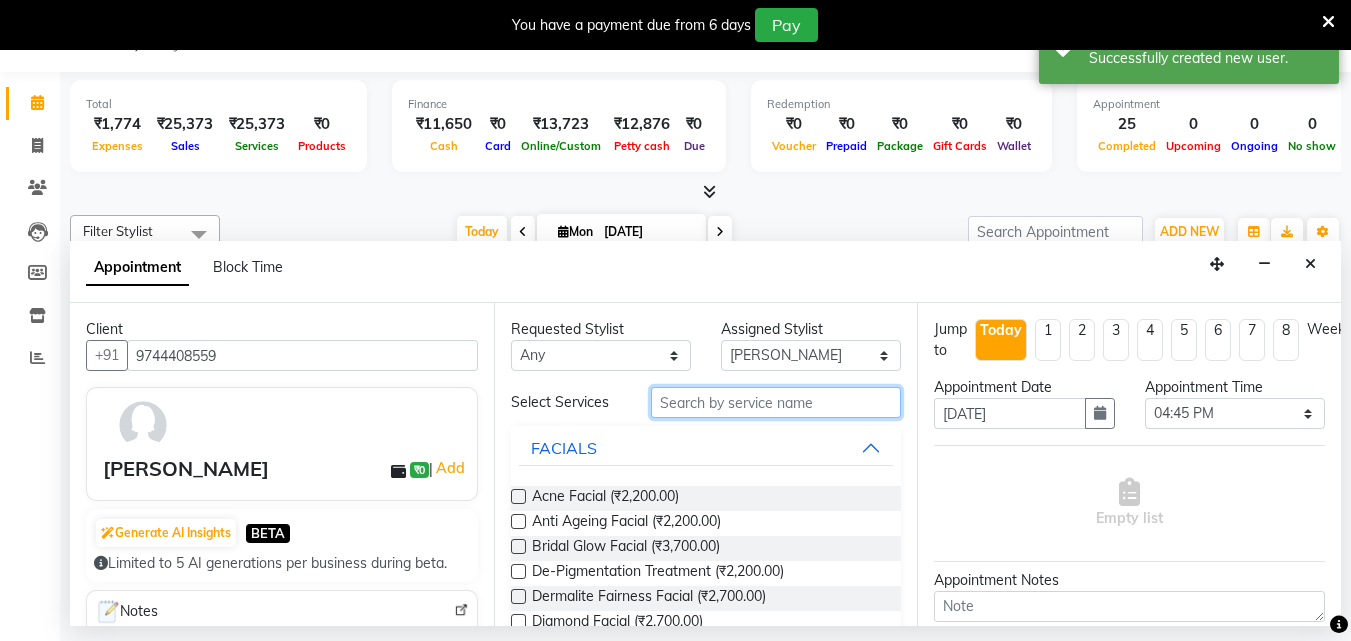 click at bounding box center [776, 402] 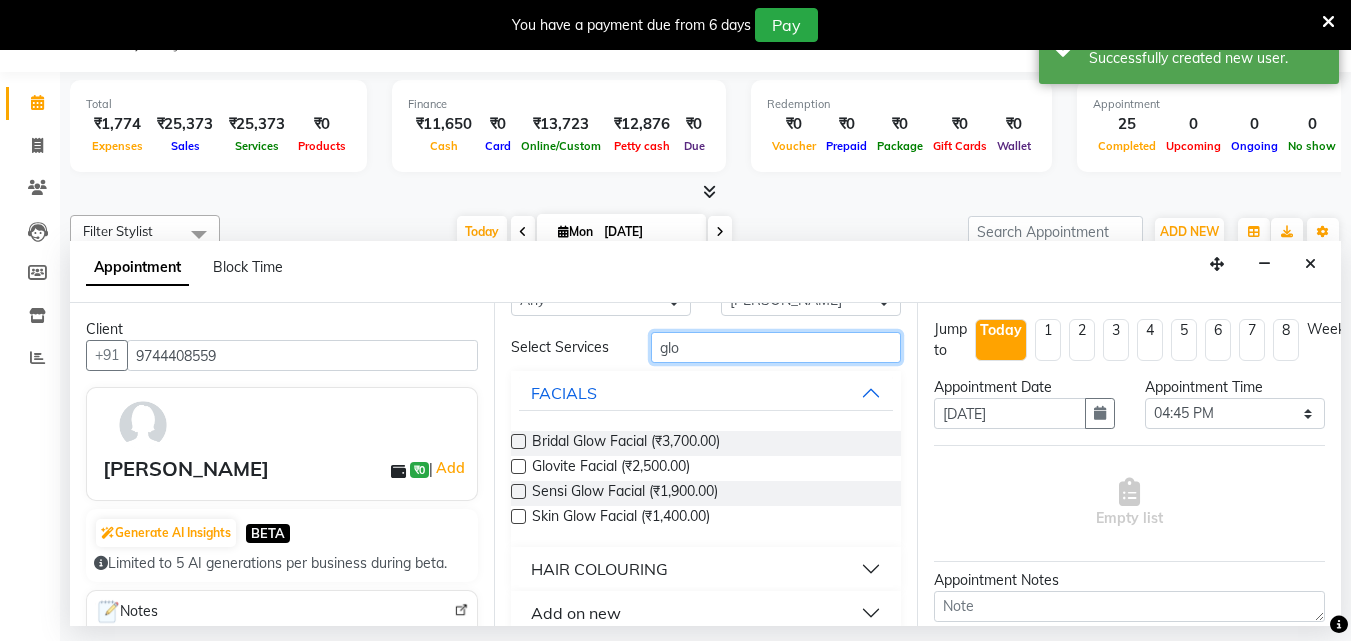 scroll, scrollTop: 80, scrollLeft: 0, axis: vertical 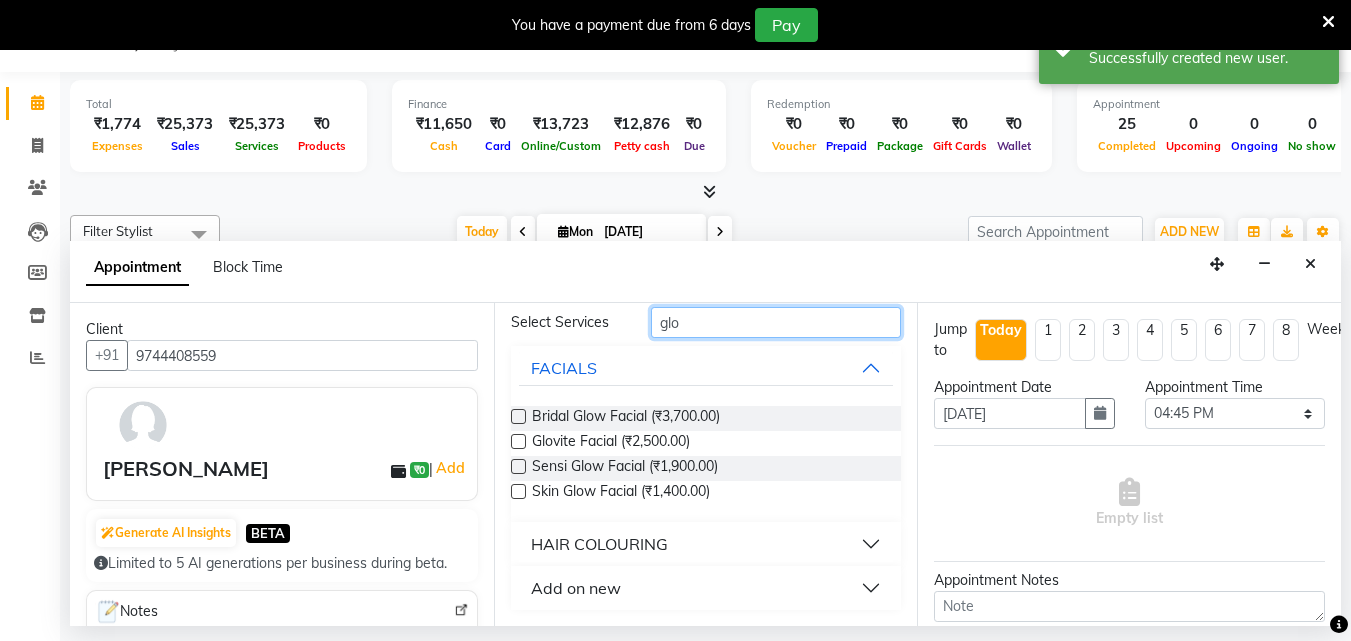 type on "glo" 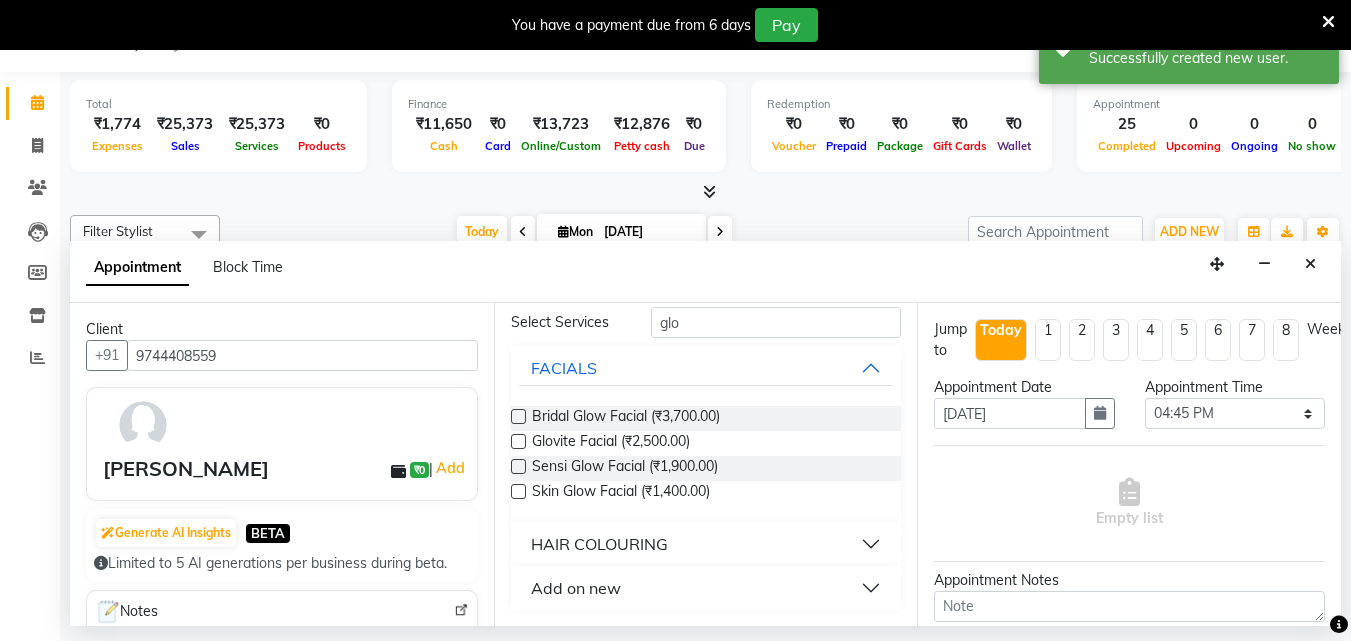 click on "HAIR COLOURING" at bounding box center [599, 544] 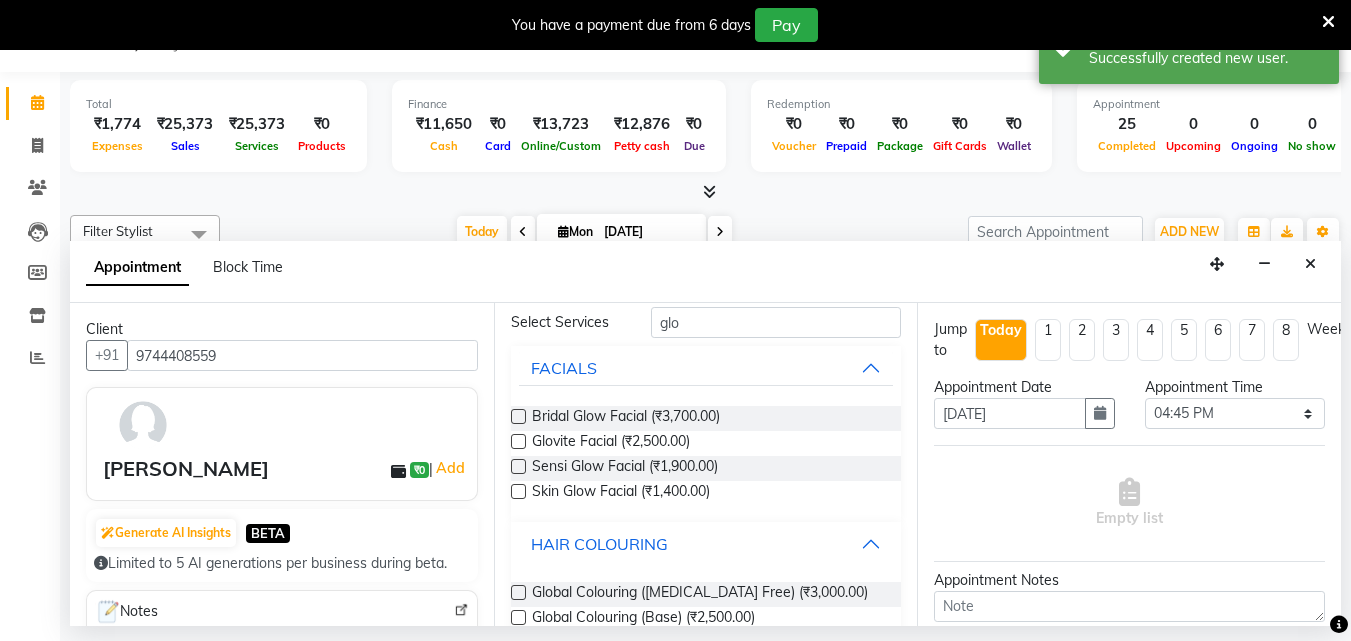 scroll, scrollTop: 162, scrollLeft: 0, axis: vertical 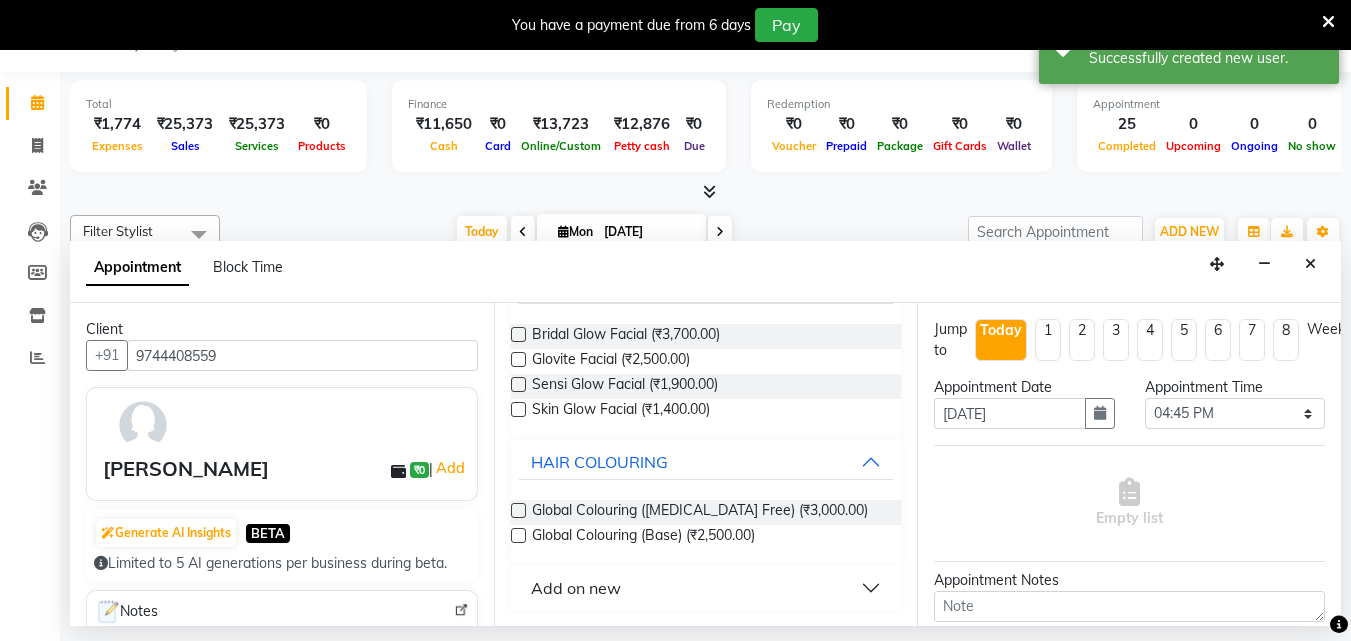 click at bounding box center [518, 510] 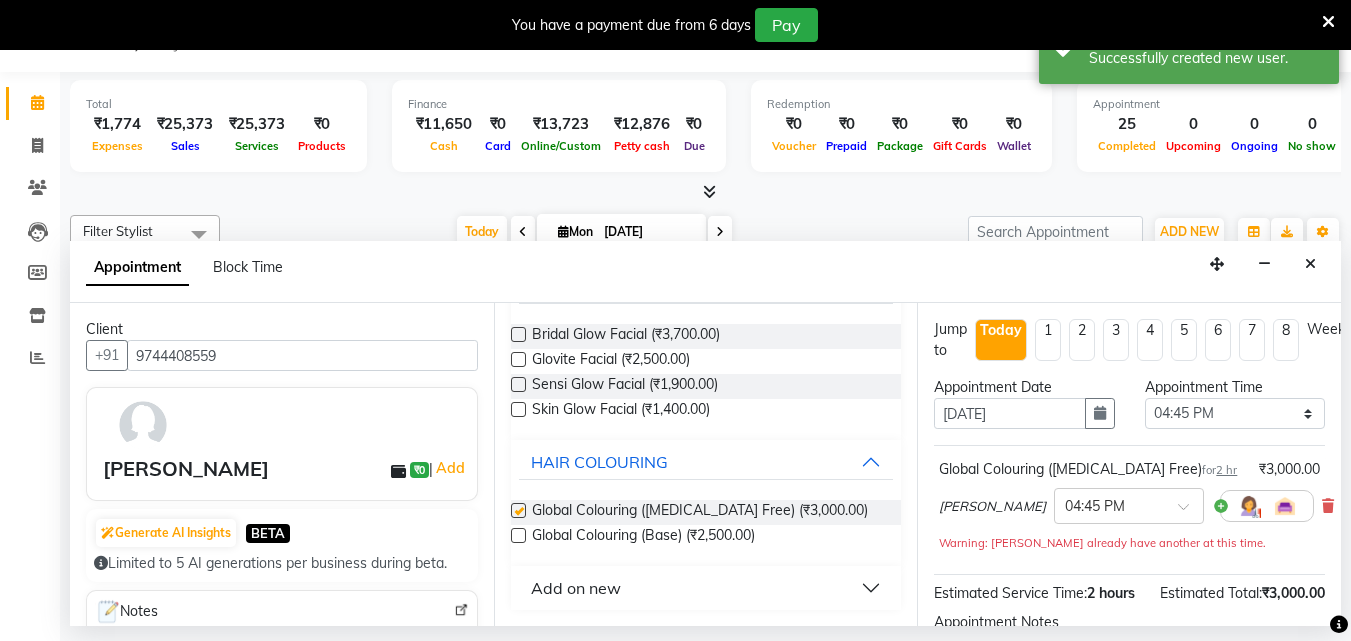 checkbox on "false" 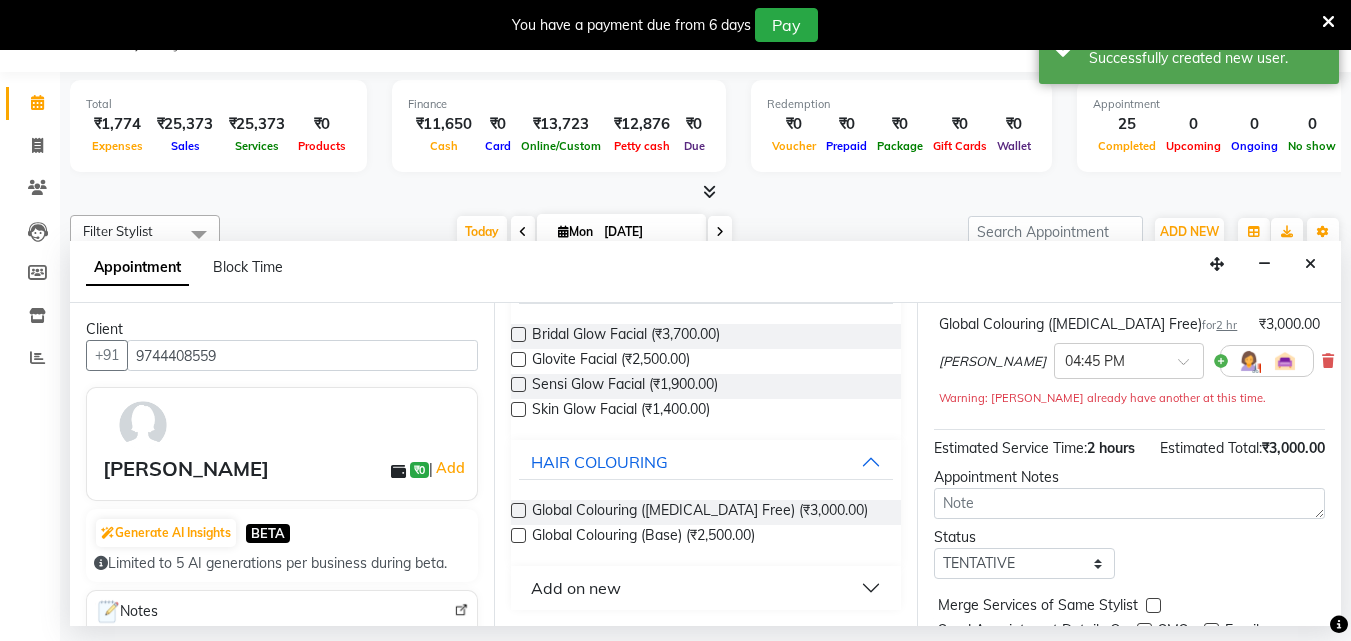 scroll, scrollTop: 263, scrollLeft: 0, axis: vertical 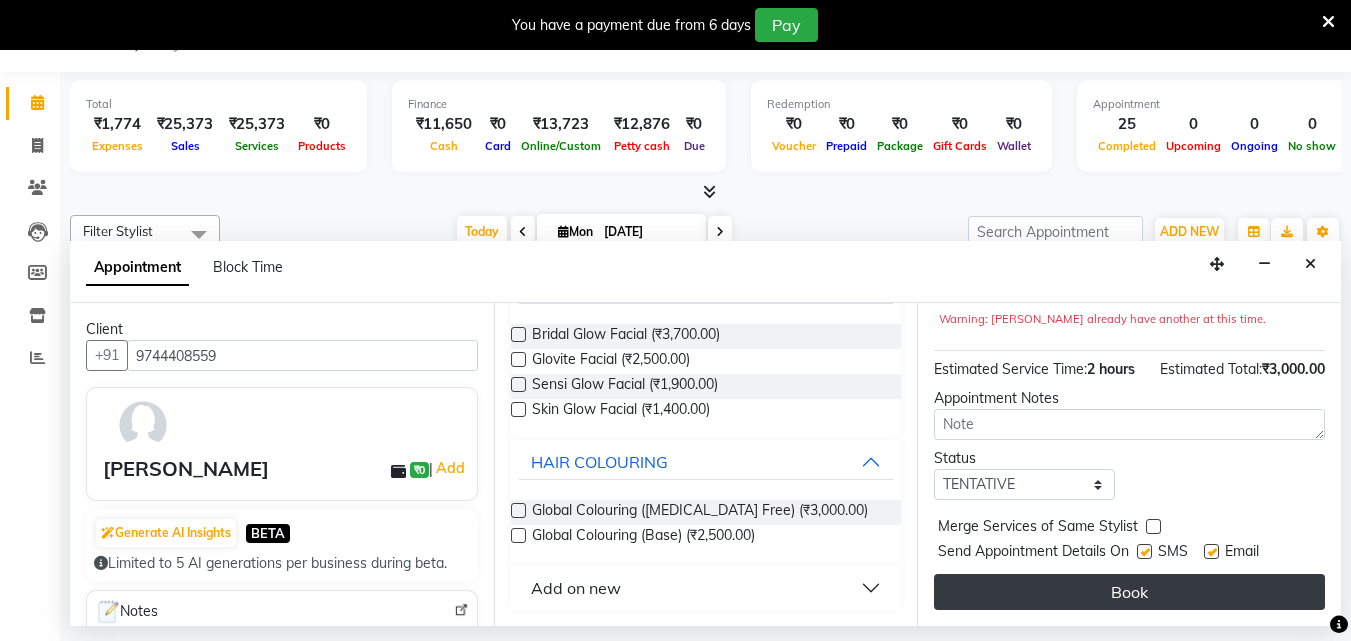 click on "Book" at bounding box center (1129, 592) 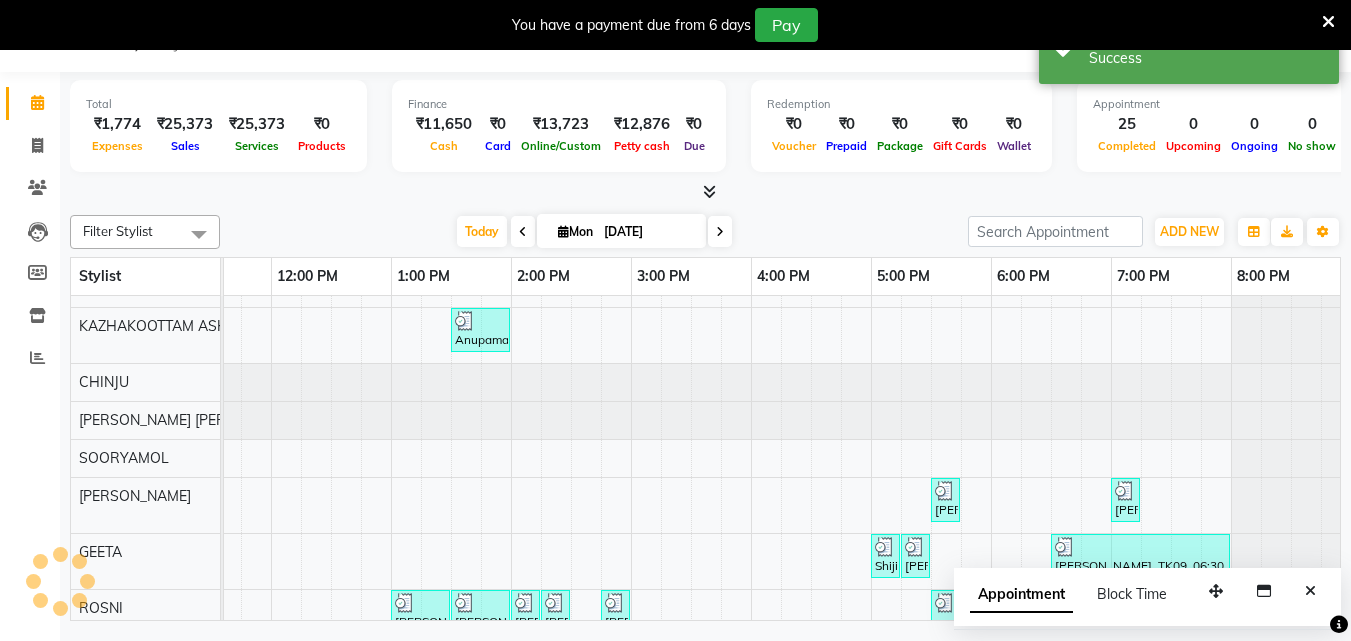 scroll, scrollTop: 0, scrollLeft: 0, axis: both 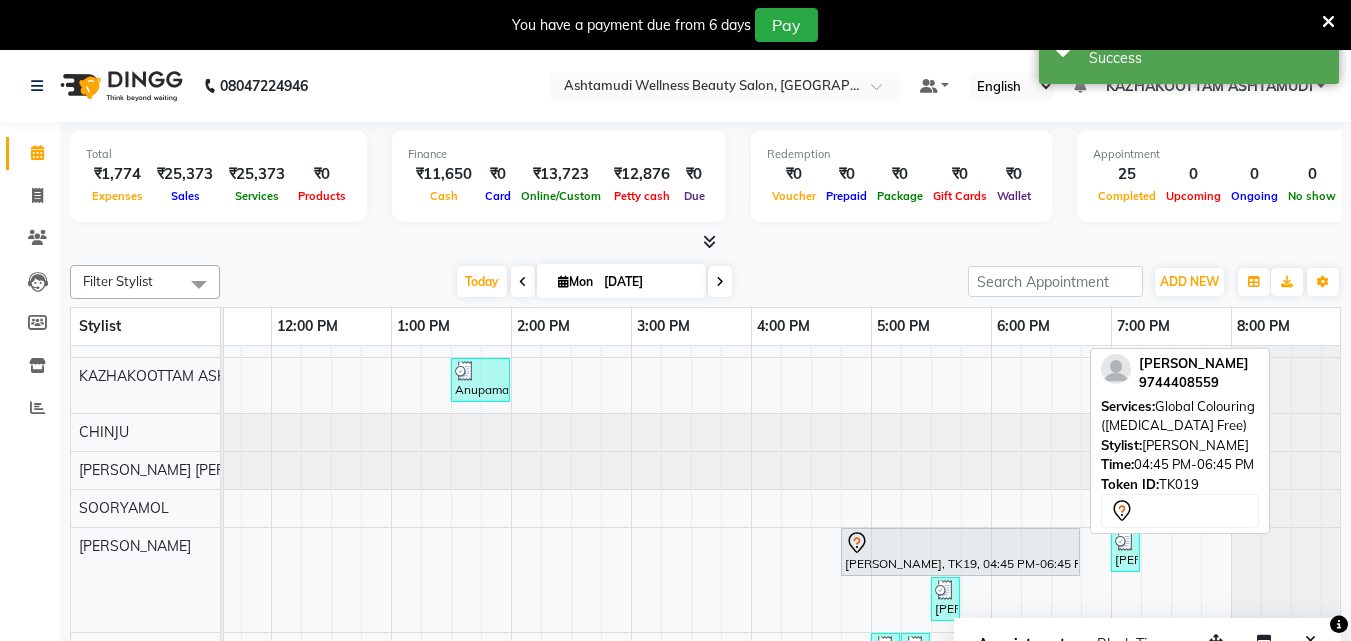 click at bounding box center [960, 543] 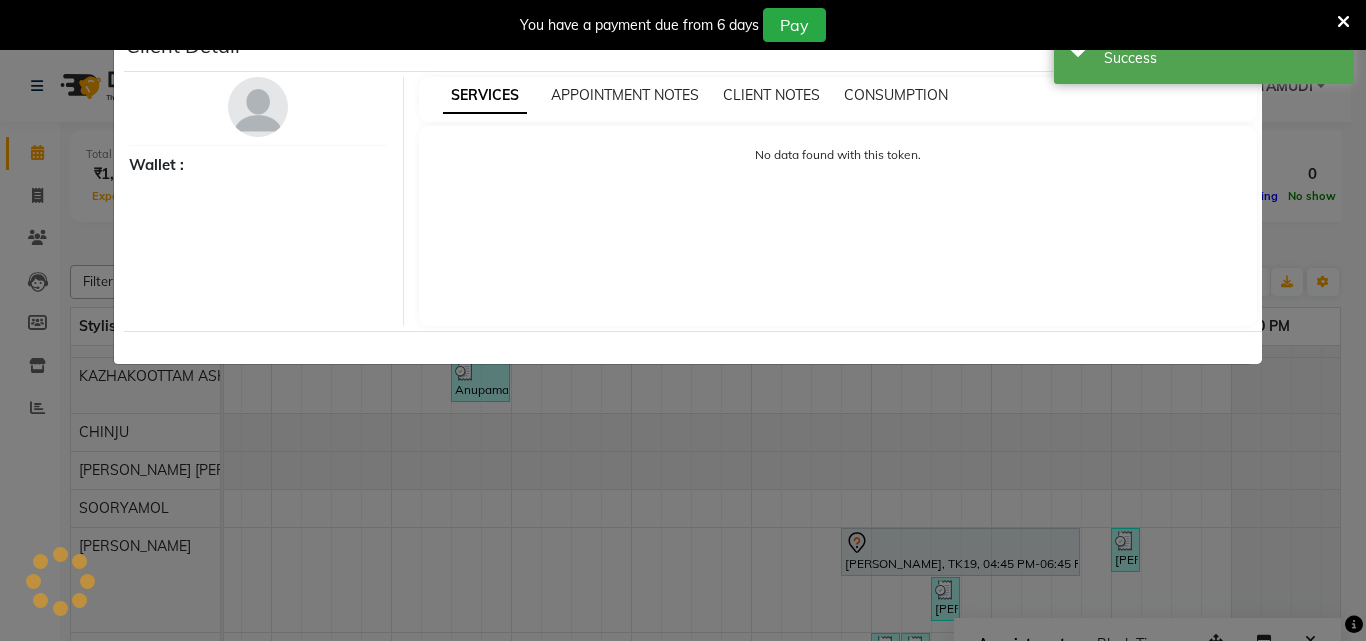 select on "7" 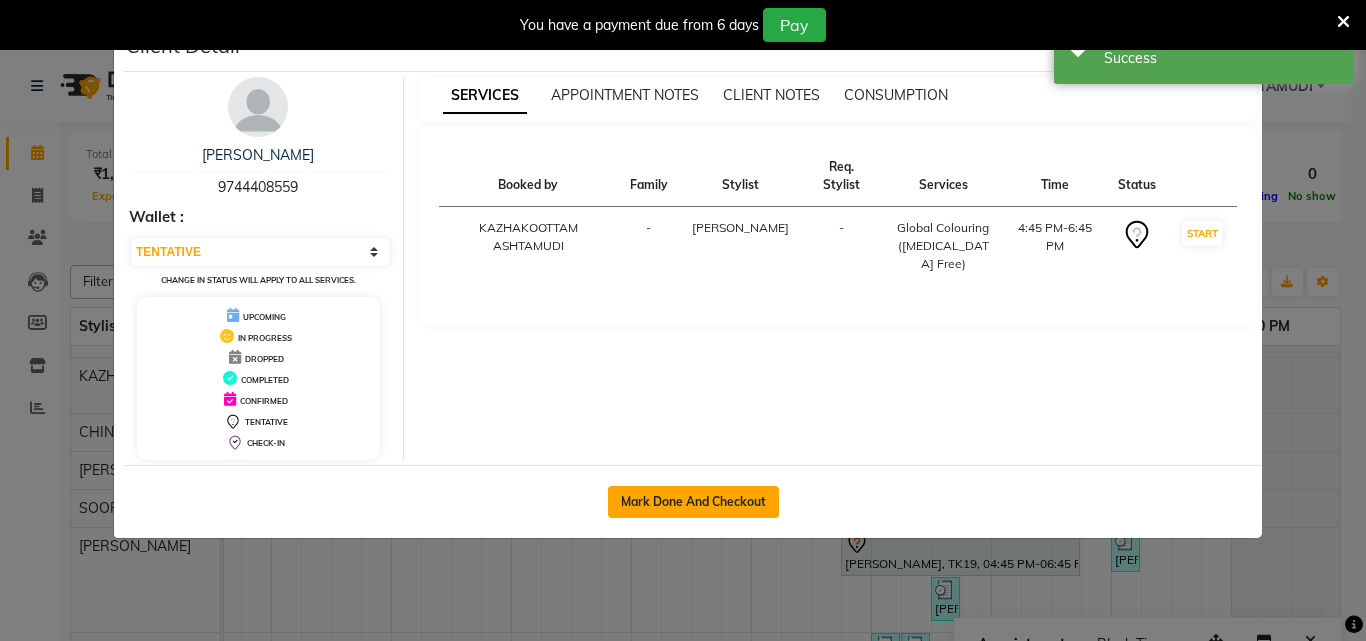 click on "Mark Done And Checkout" 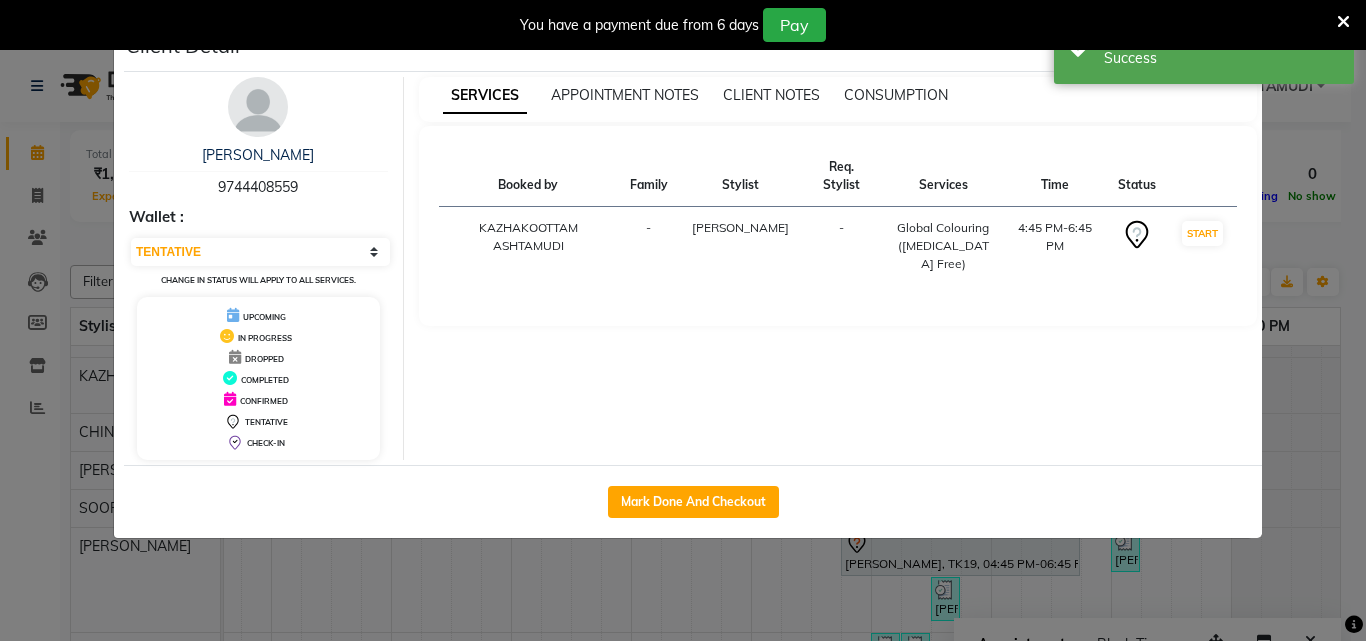 select on "service" 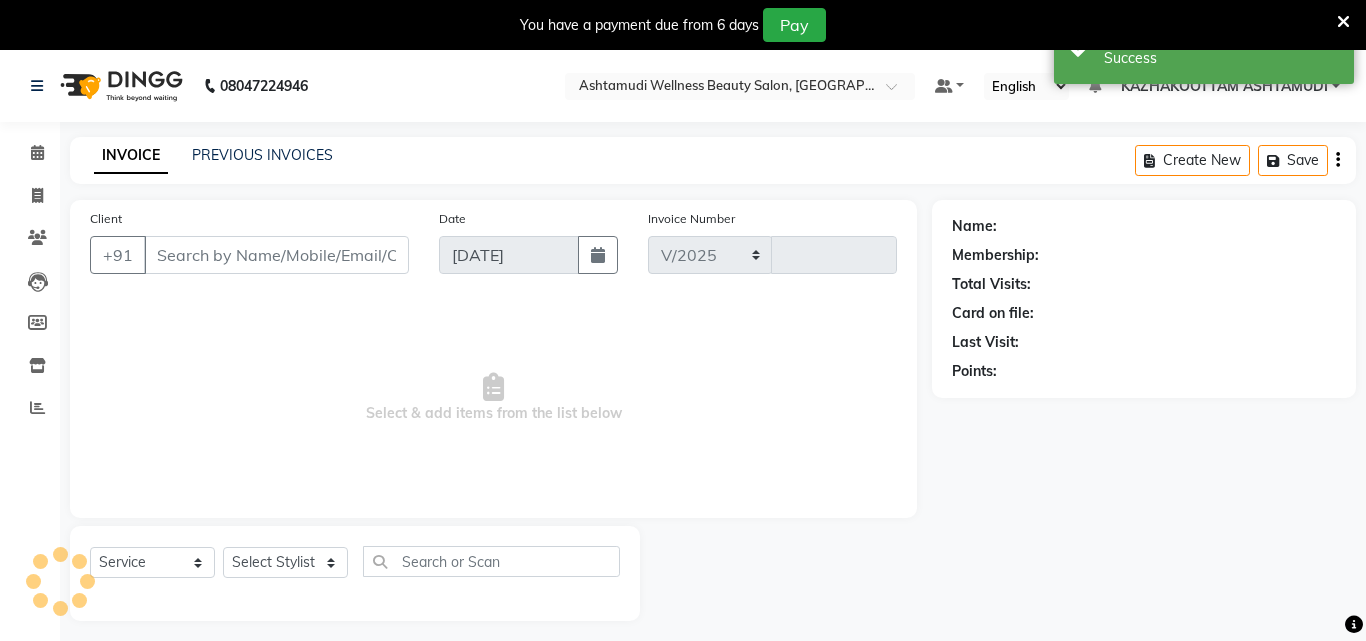 select on "4662" 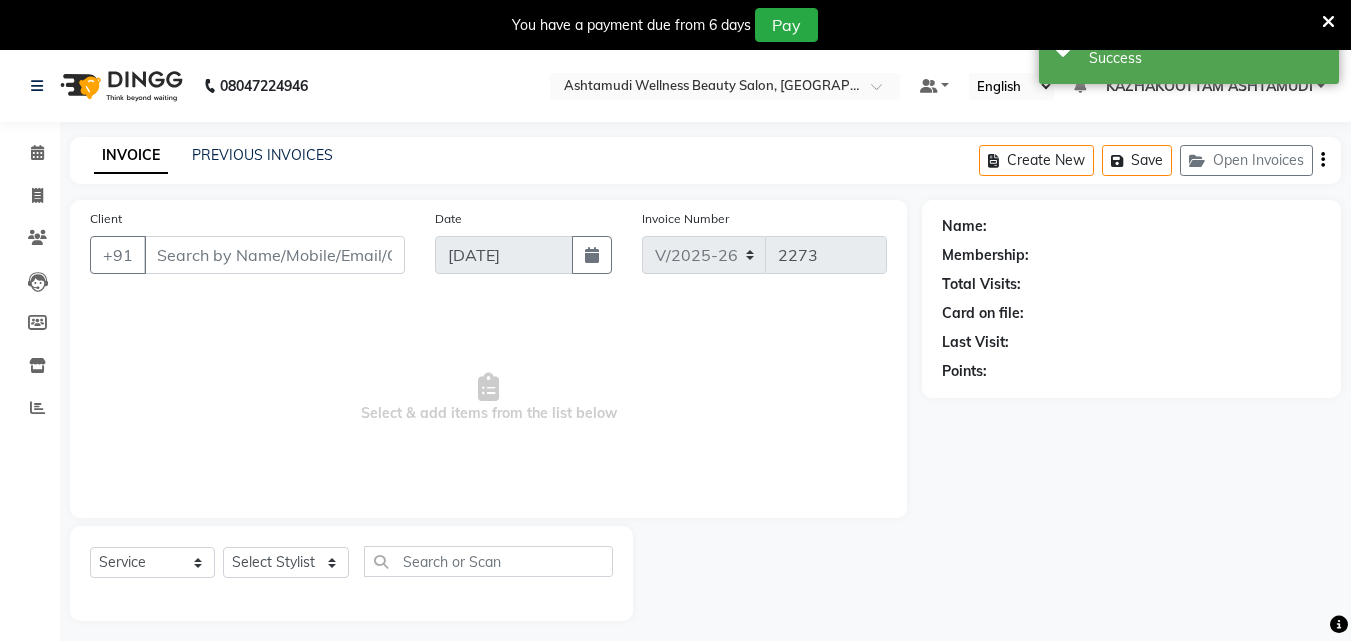 type on "9744408559" 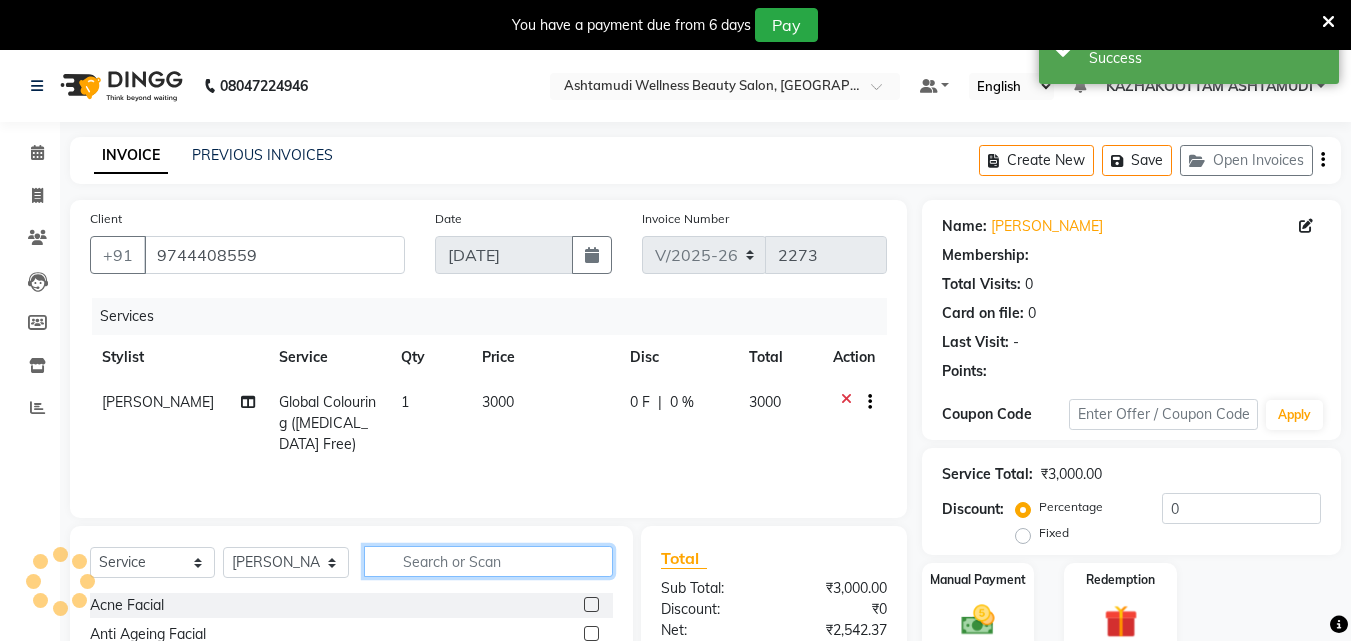 select on "1: Object" 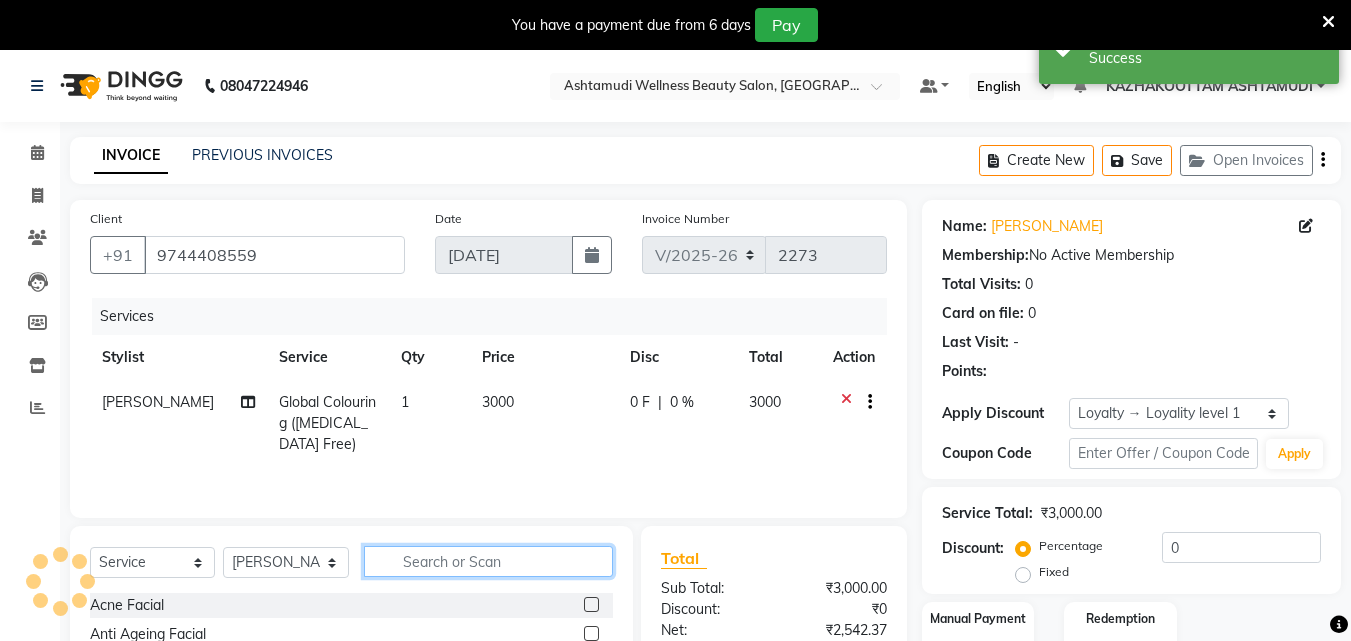 click 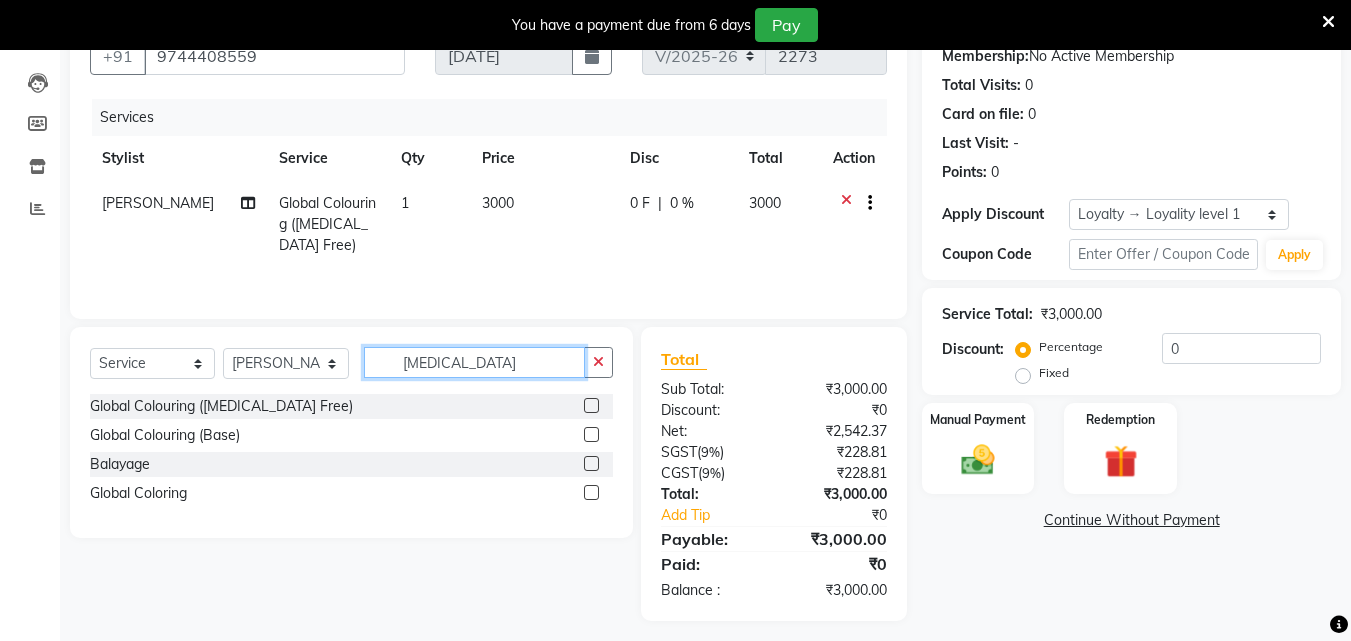 scroll, scrollTop: 200, scrollLeft: 0, axis: vertical 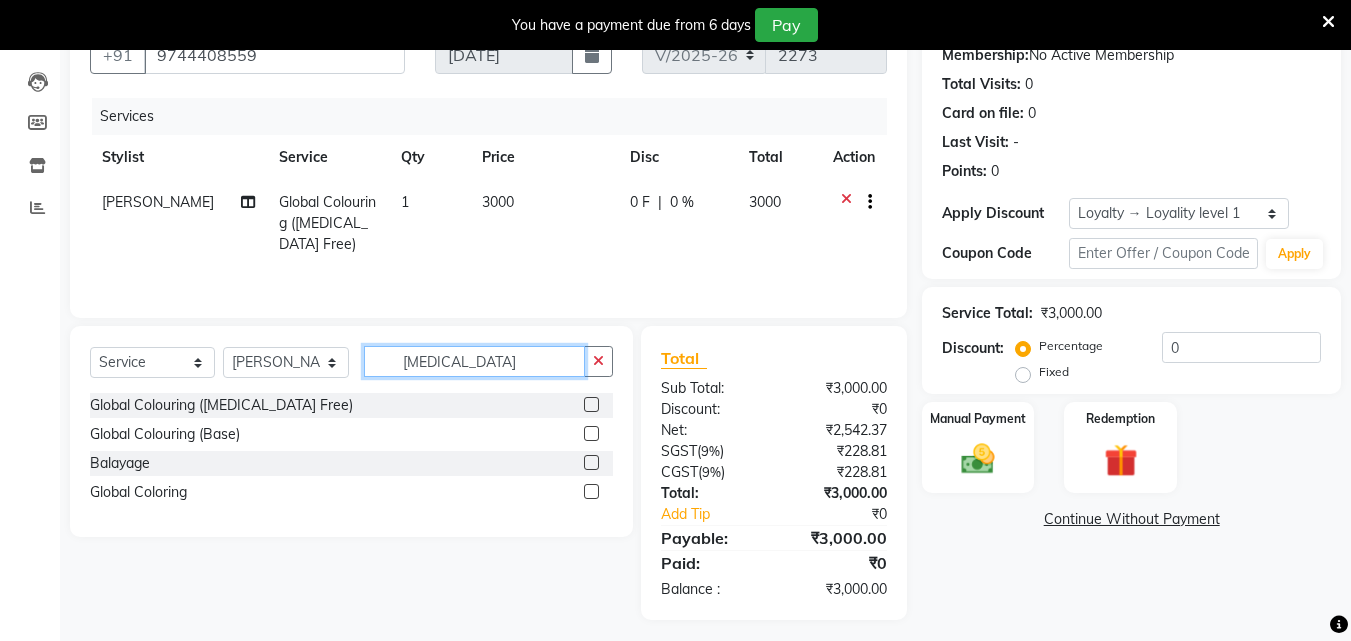 type on "[MEDICAL_DATA]" 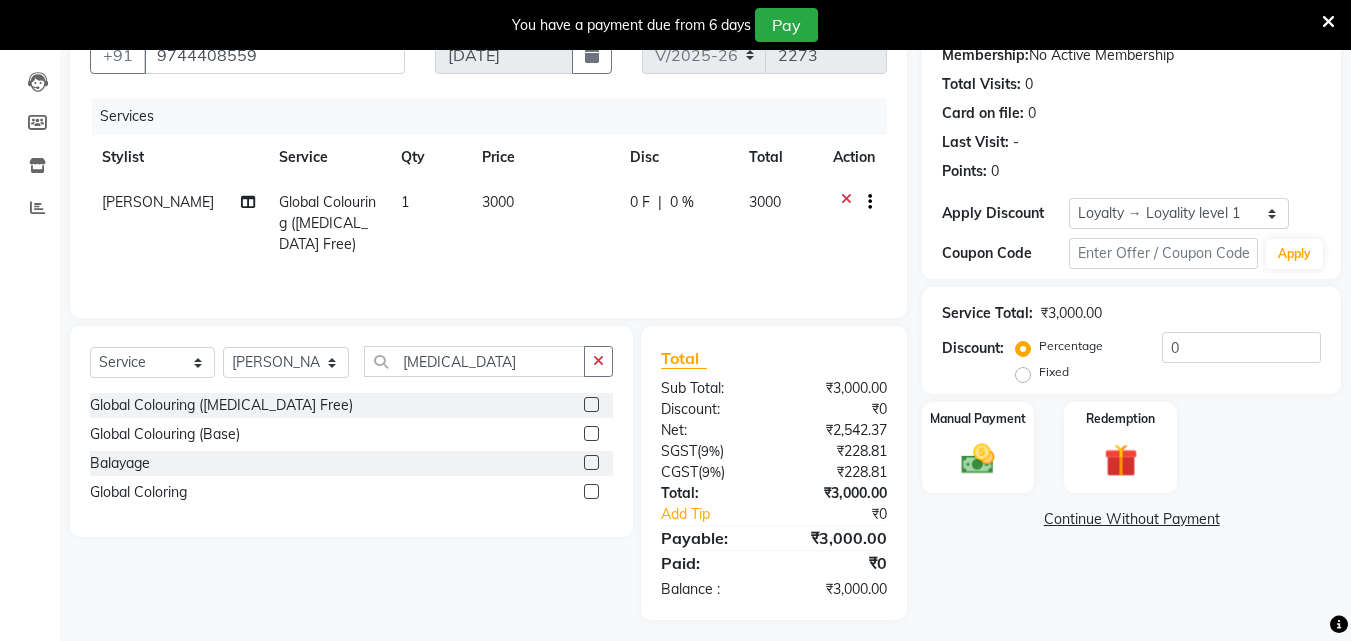 click 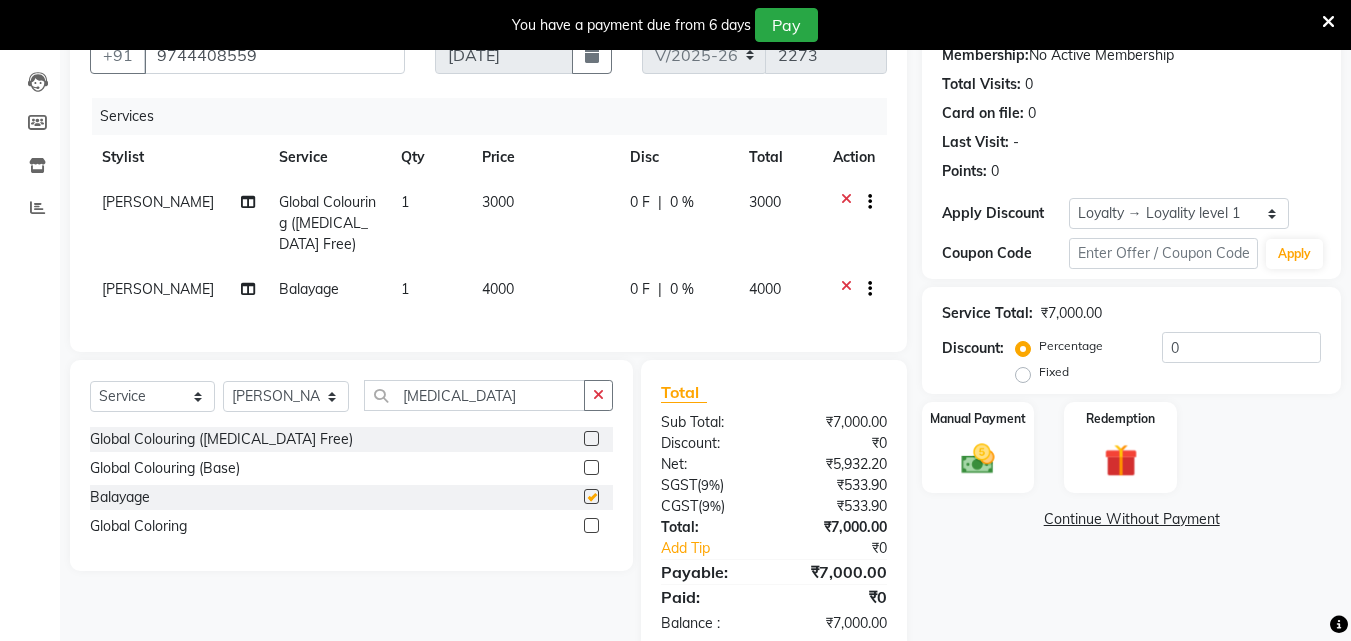 checkbox on "false" 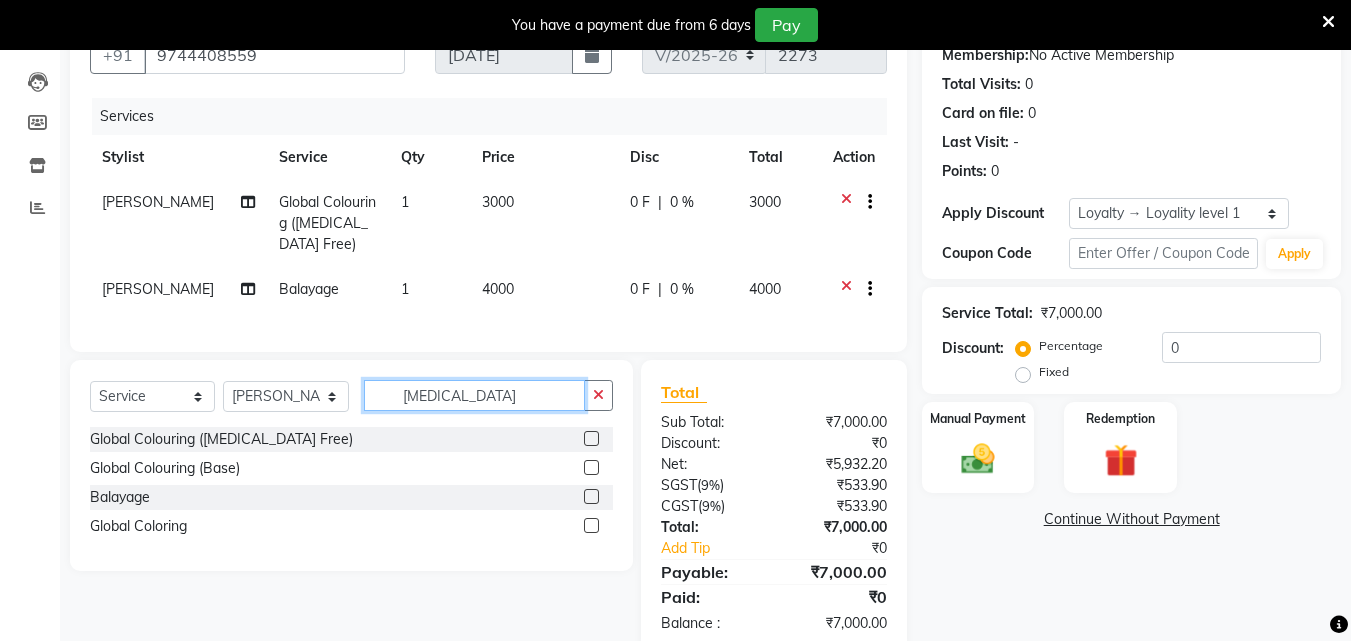 click on "[MEDICAL_DATA]" 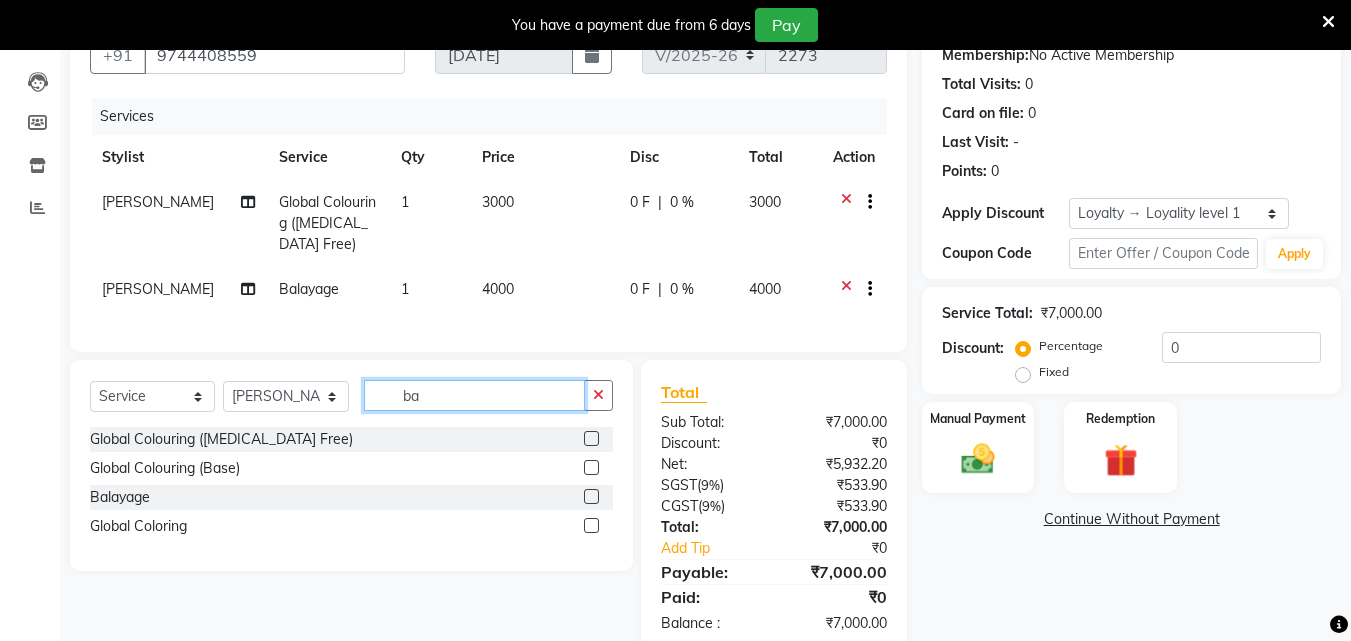 type on "b" 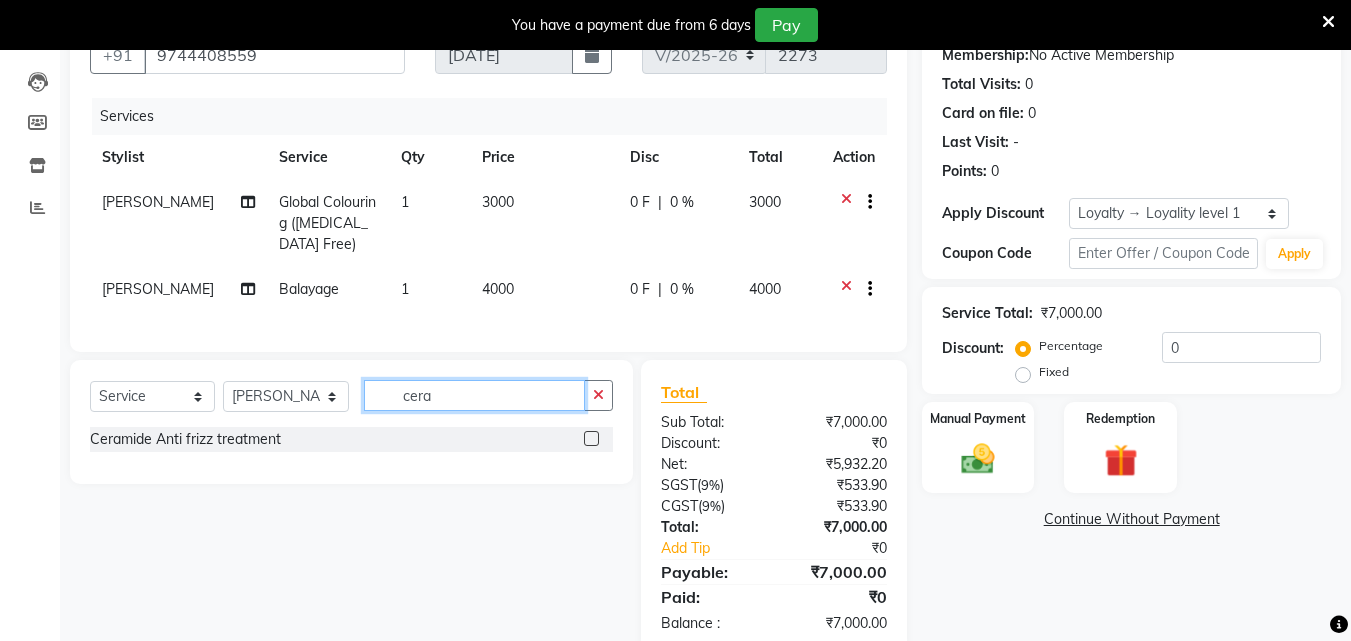 type on "cera" 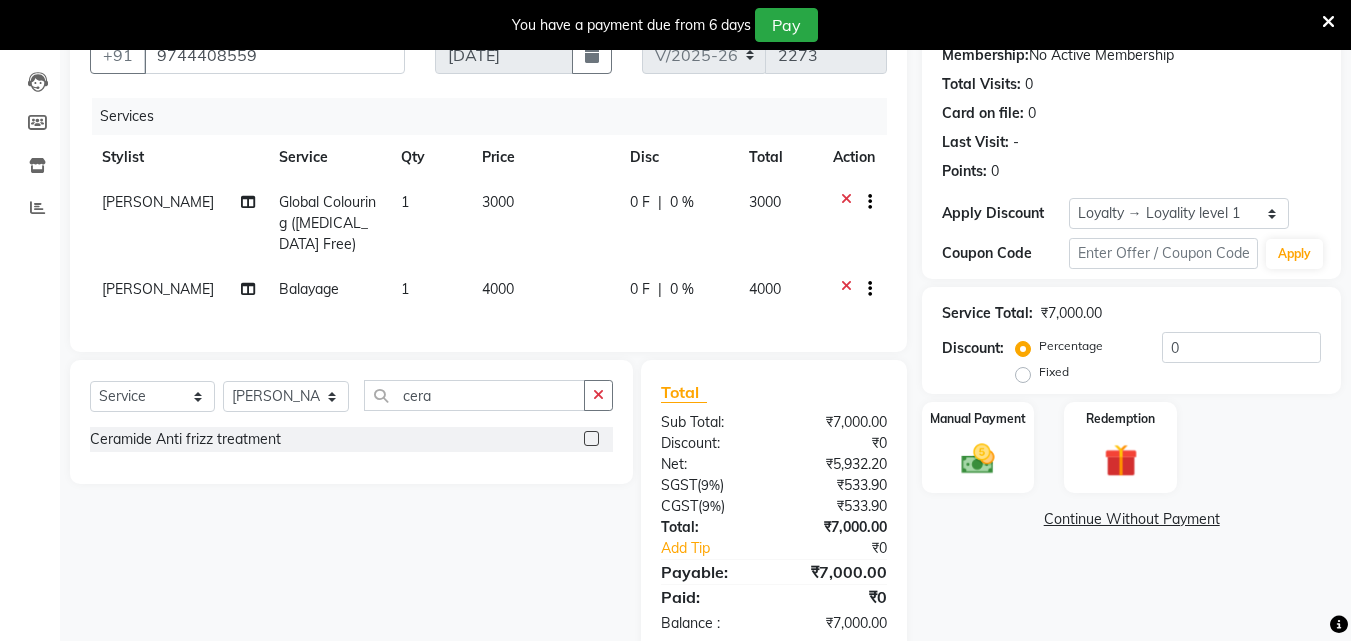click 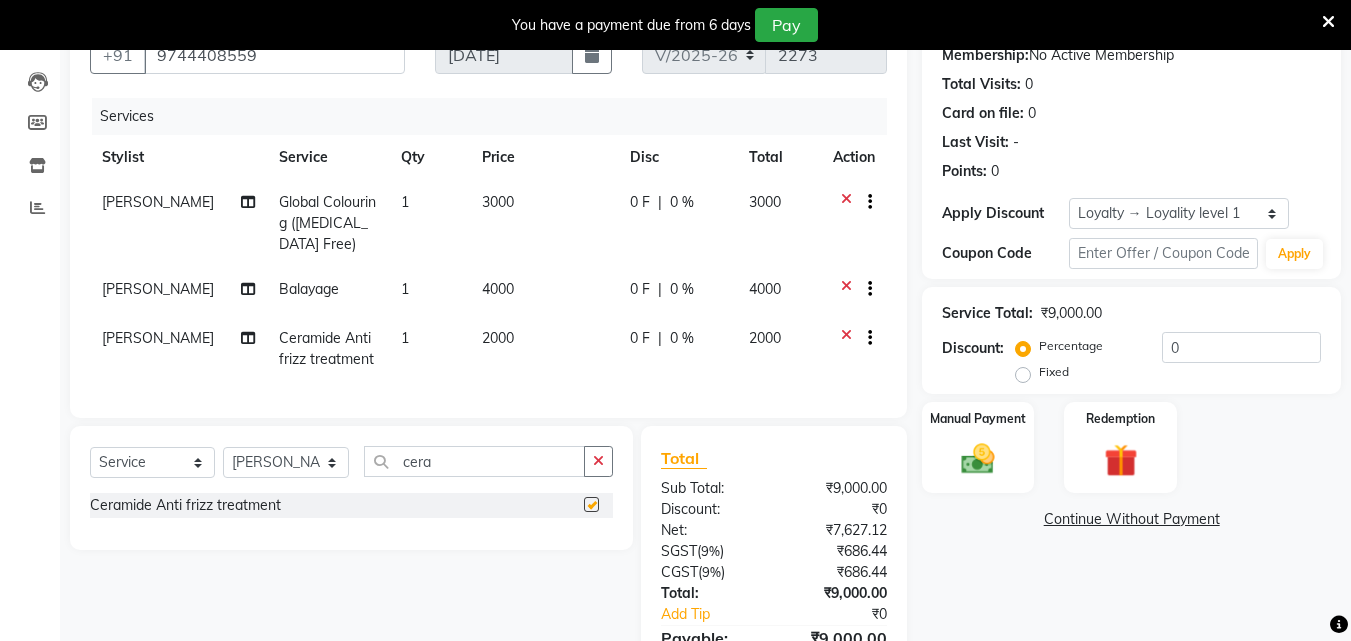 checkbox on "false" 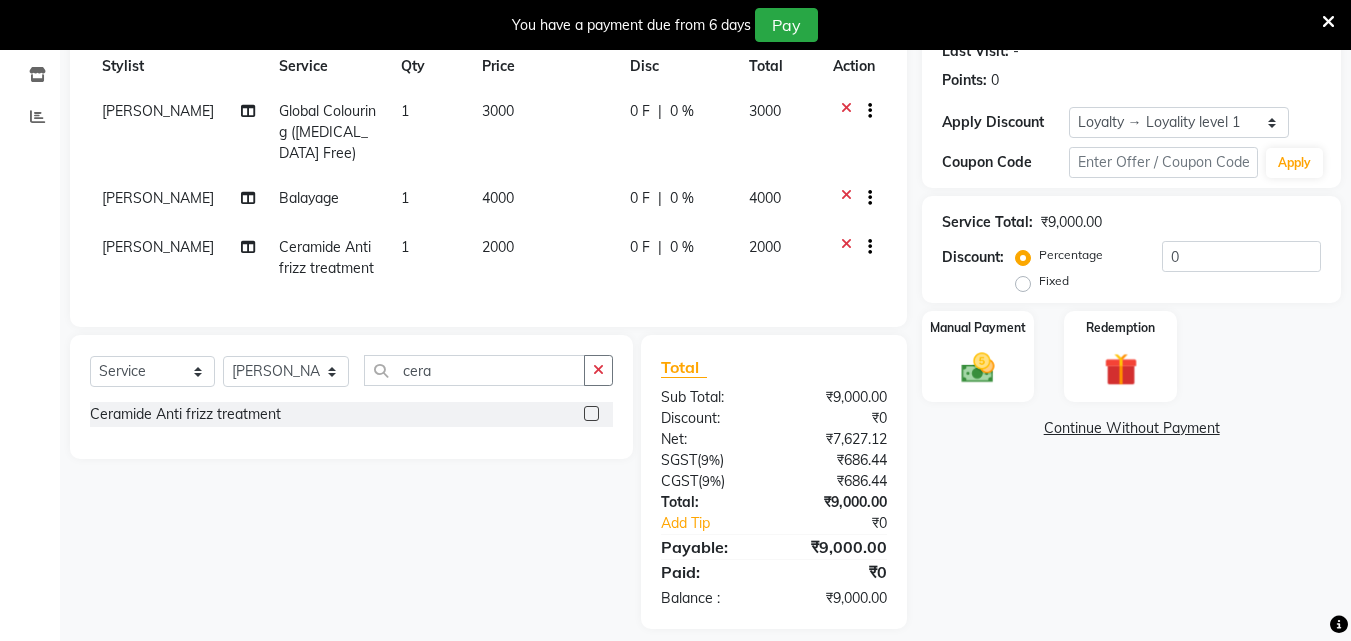 scroll, scrollTop: 300, scrollLeft: 0, axis: vertical 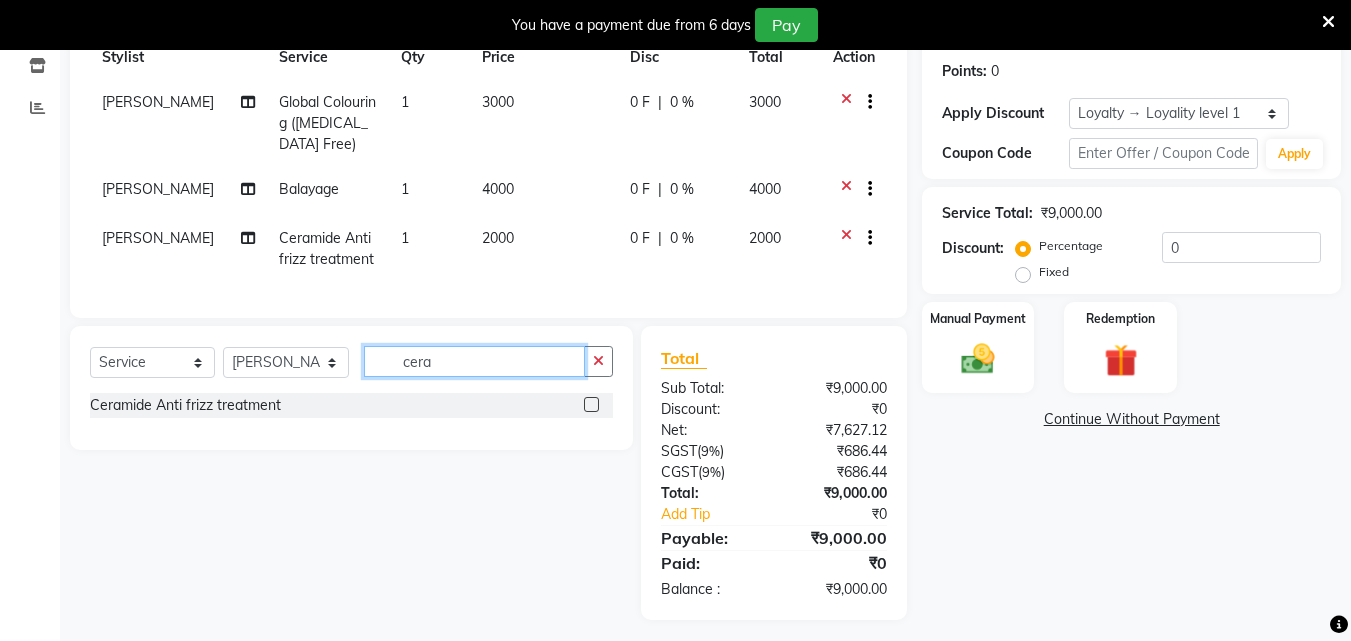 click on "cera" 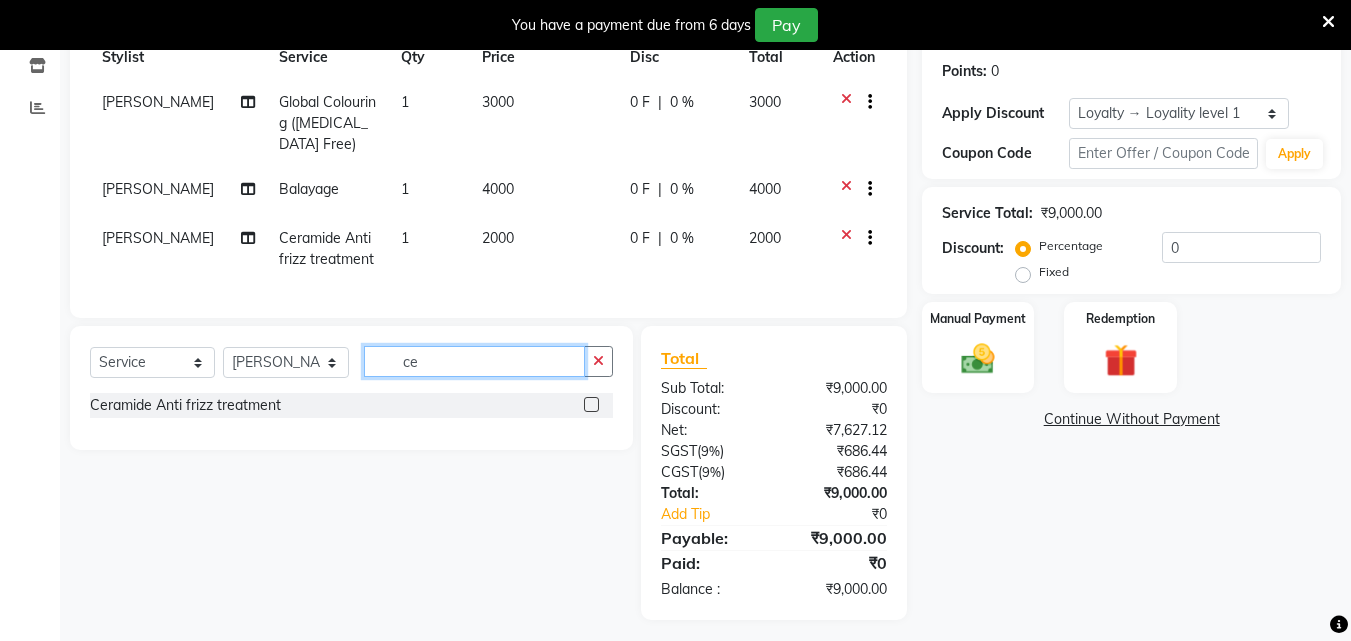 type on "c" 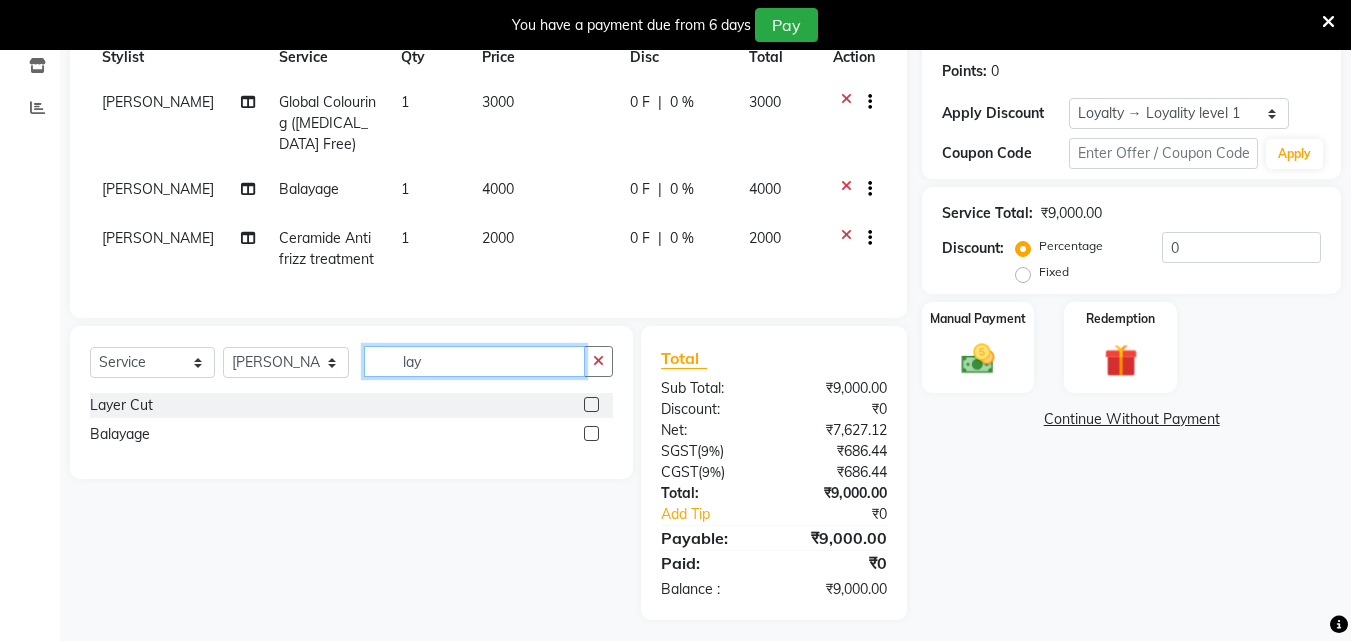 type on "lay" 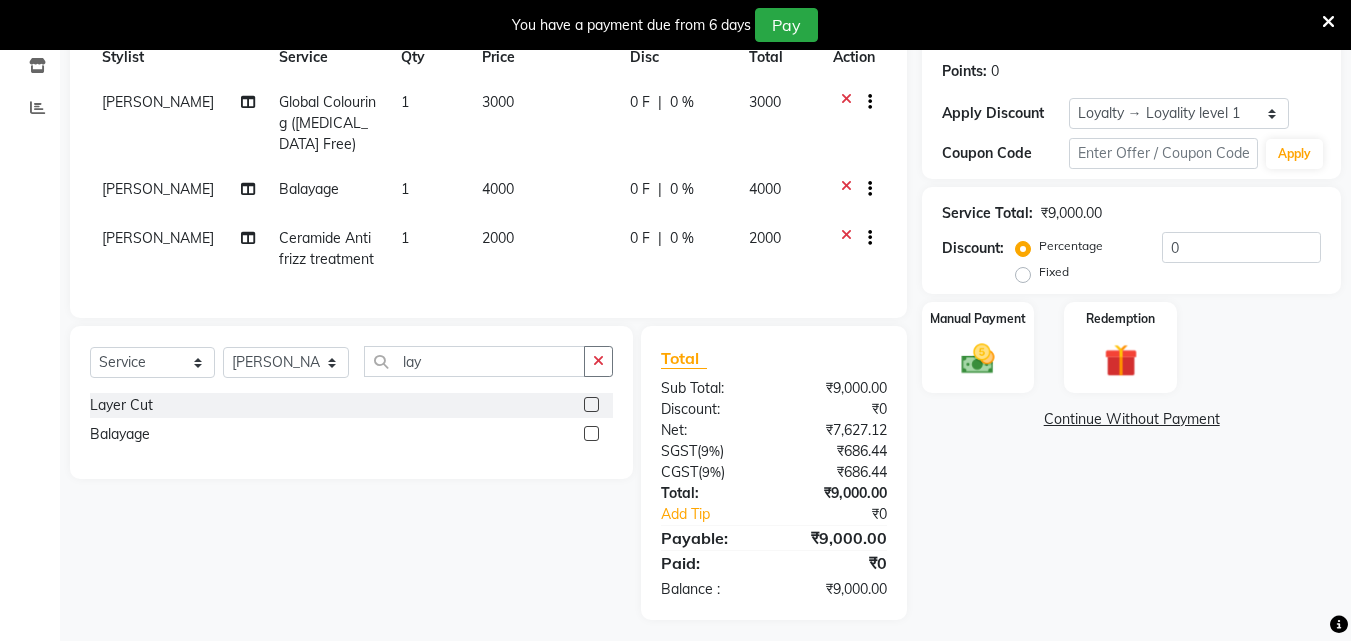 click 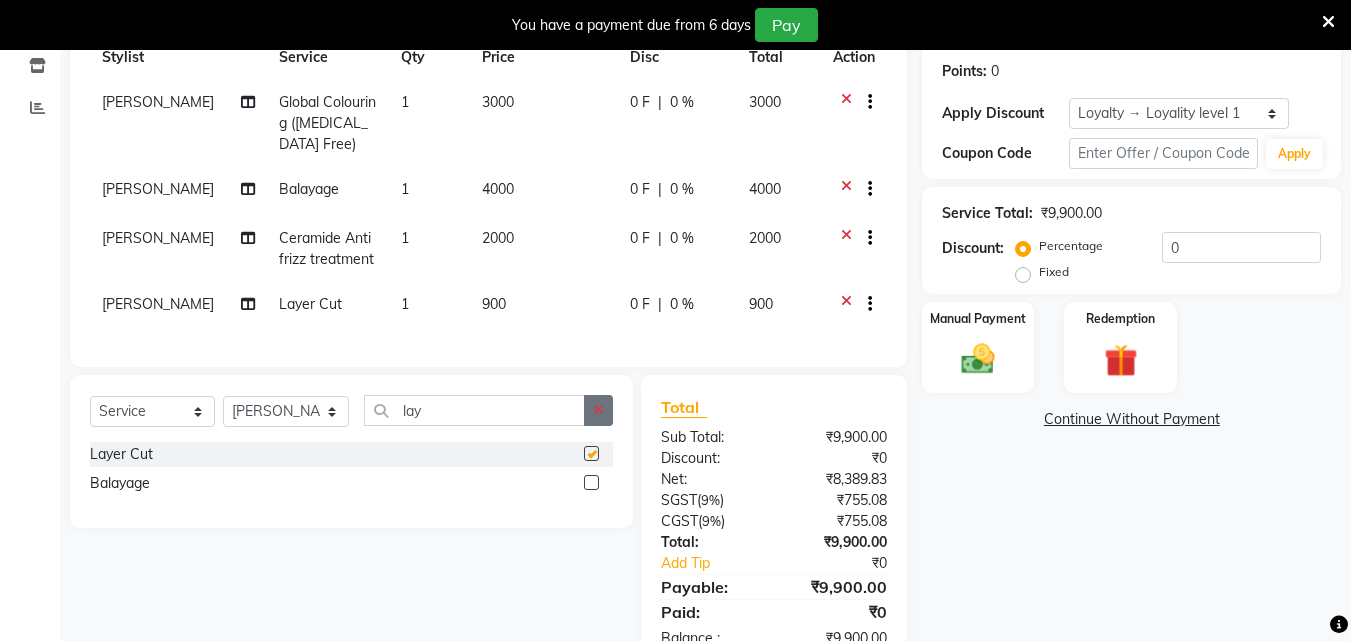 checkbox on "false" 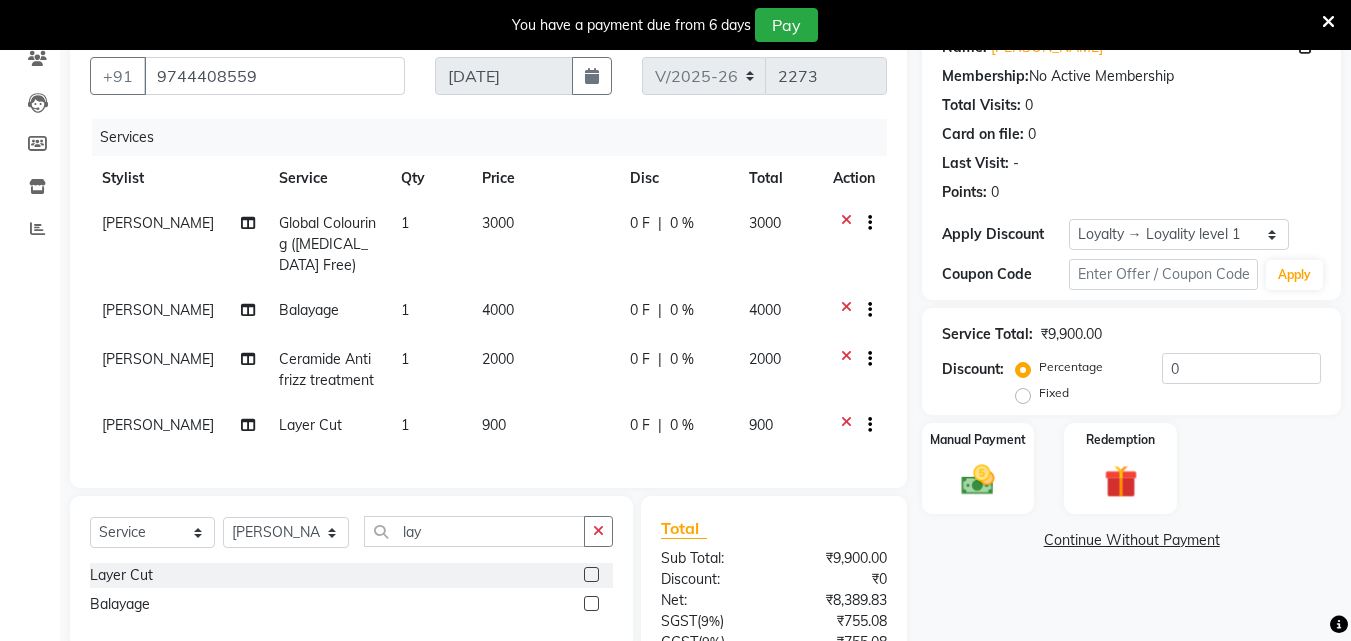 scroll, scrollTop: 300, scrollLeft: 0, axis: vertical 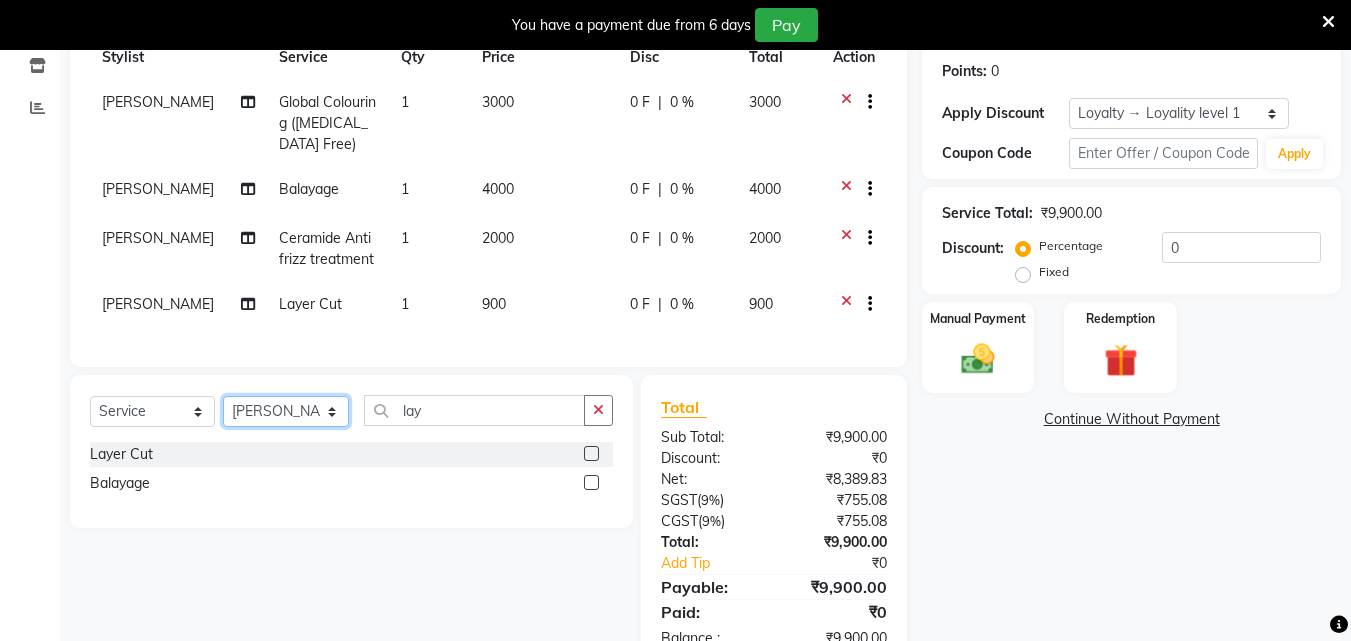 click on "Select Stylist Arya  CHINJU GEETA KAZHAKOOTTAM ASHTAMUDI [PERSON_NAME] [PERSON_NAME] [PERSON_NAME] [PERSON_NAME] SOORYAMOL" 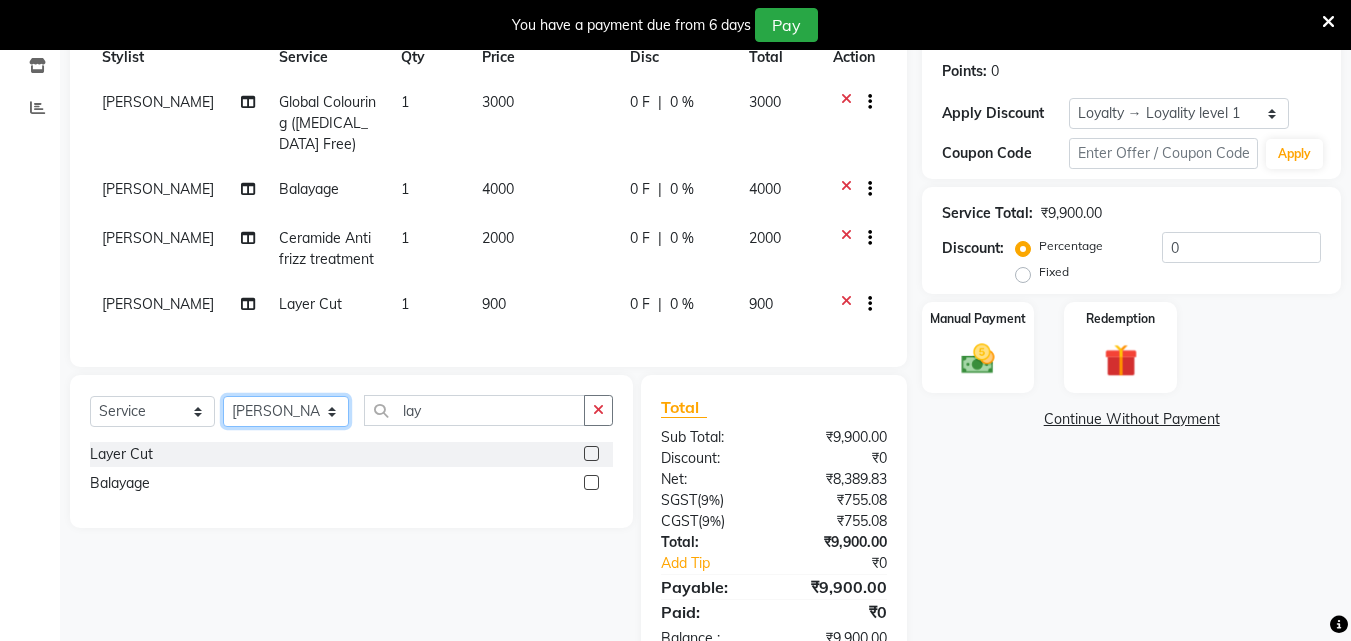 select on "49717" 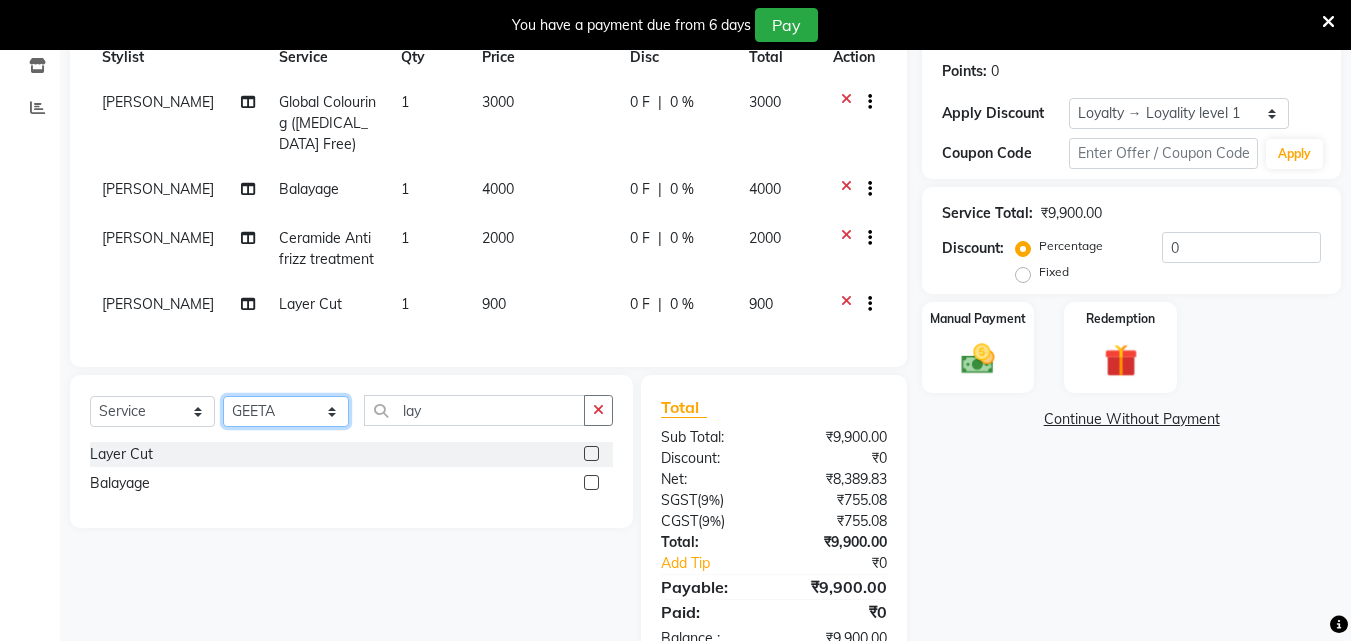 click on "Select Stylist Arya  CHINJU GEETA KAZHAKOOTTAM ASHTAMUDI [PERSON_NAME] [PERSON_NAME] [PERSON_NAME] [PERSON_NAME] SOORYAMOL" 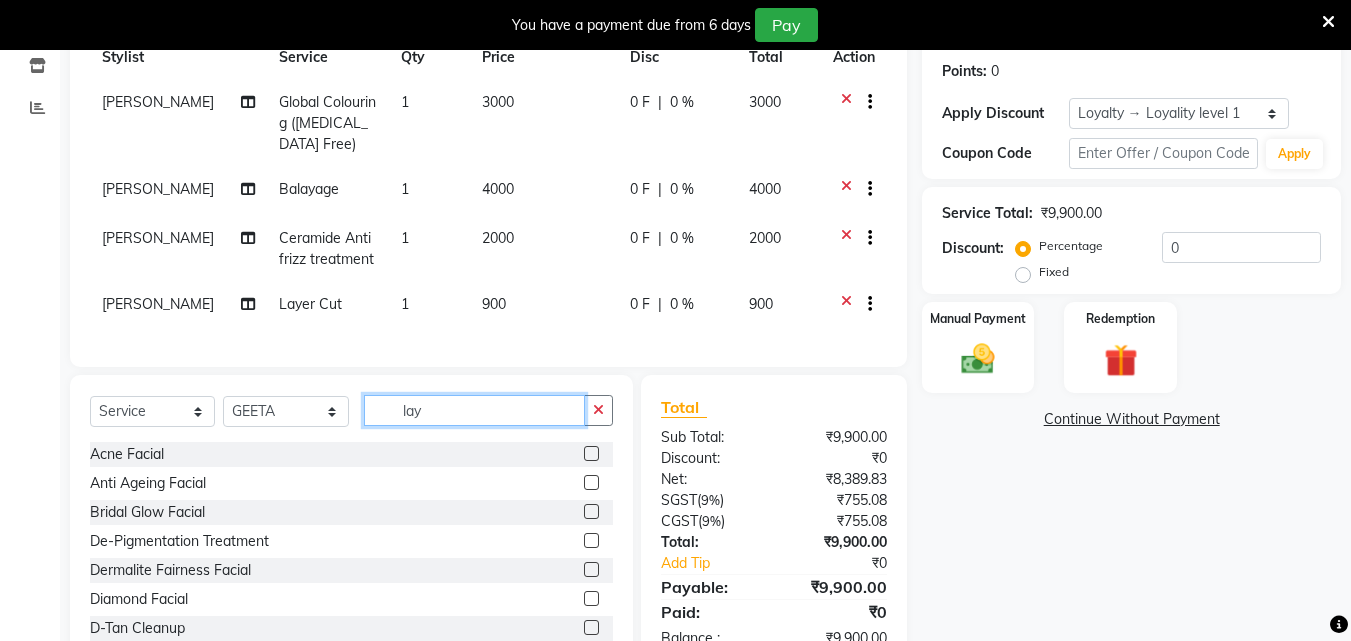 click on "lay" 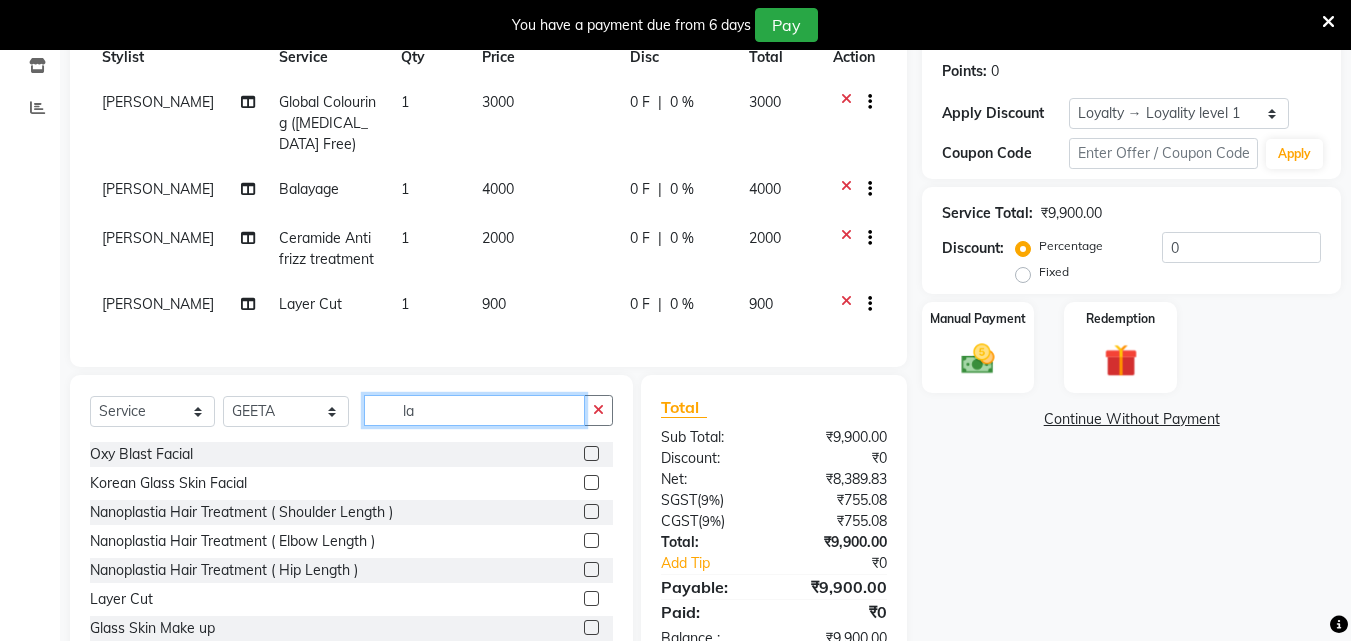 type on "l" 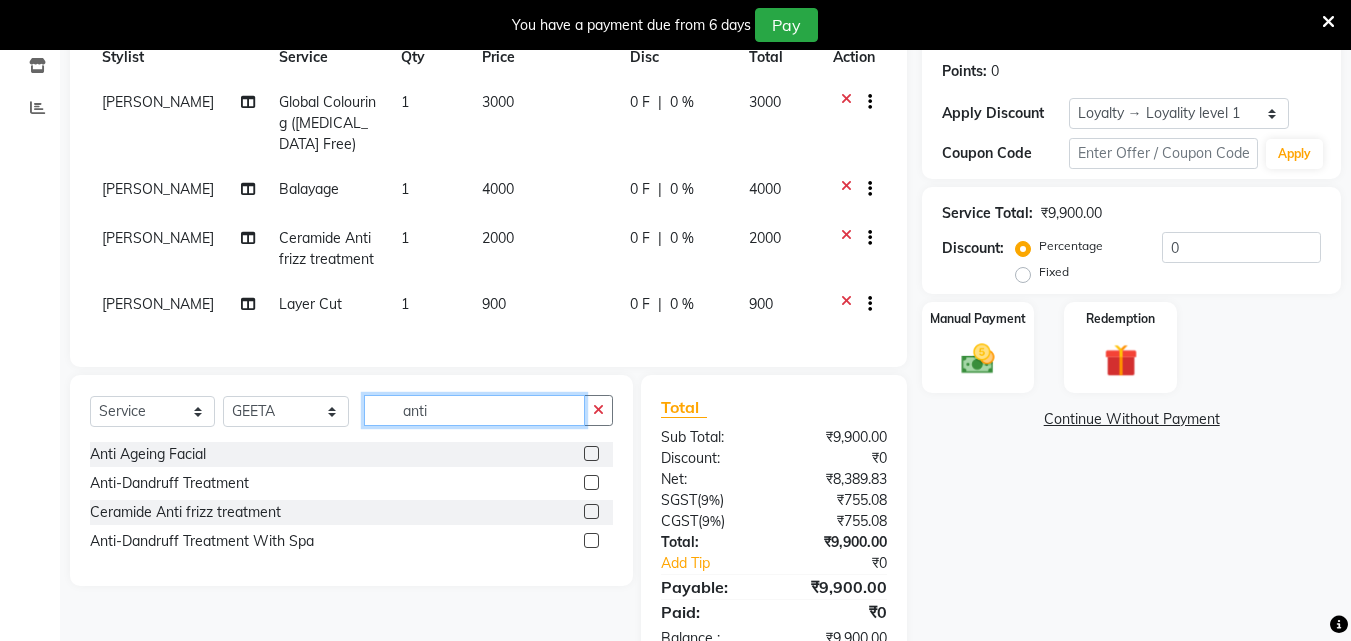 type on "anti" 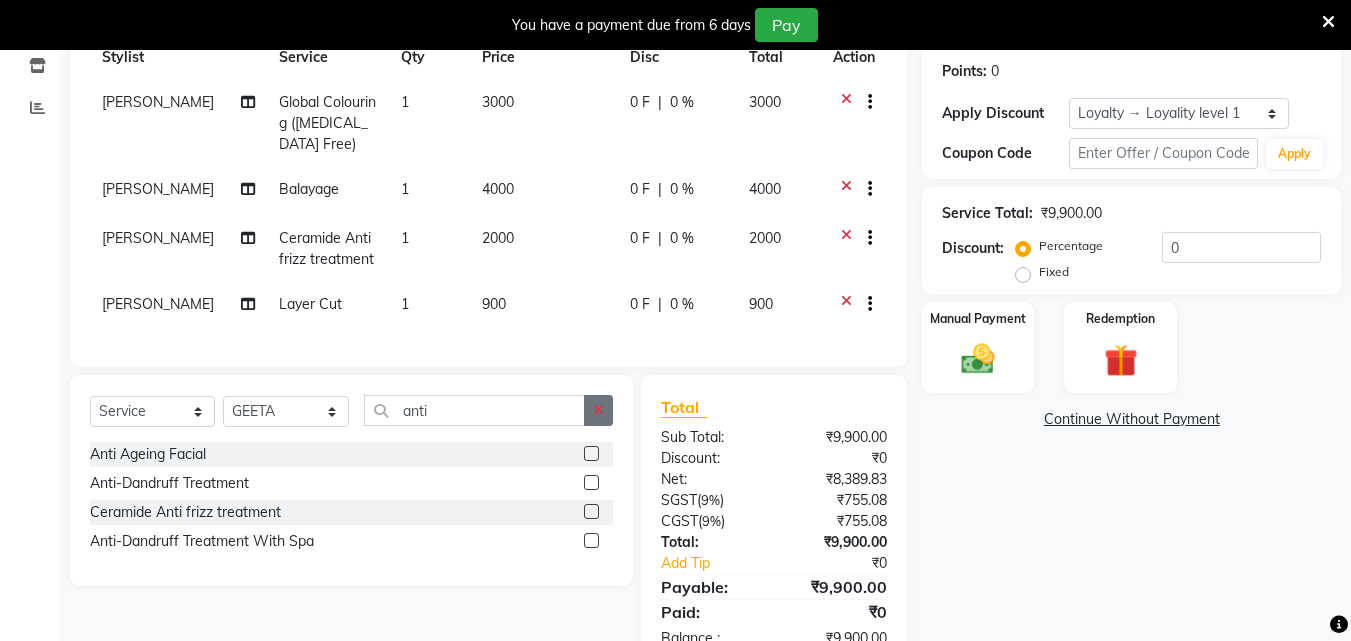 click 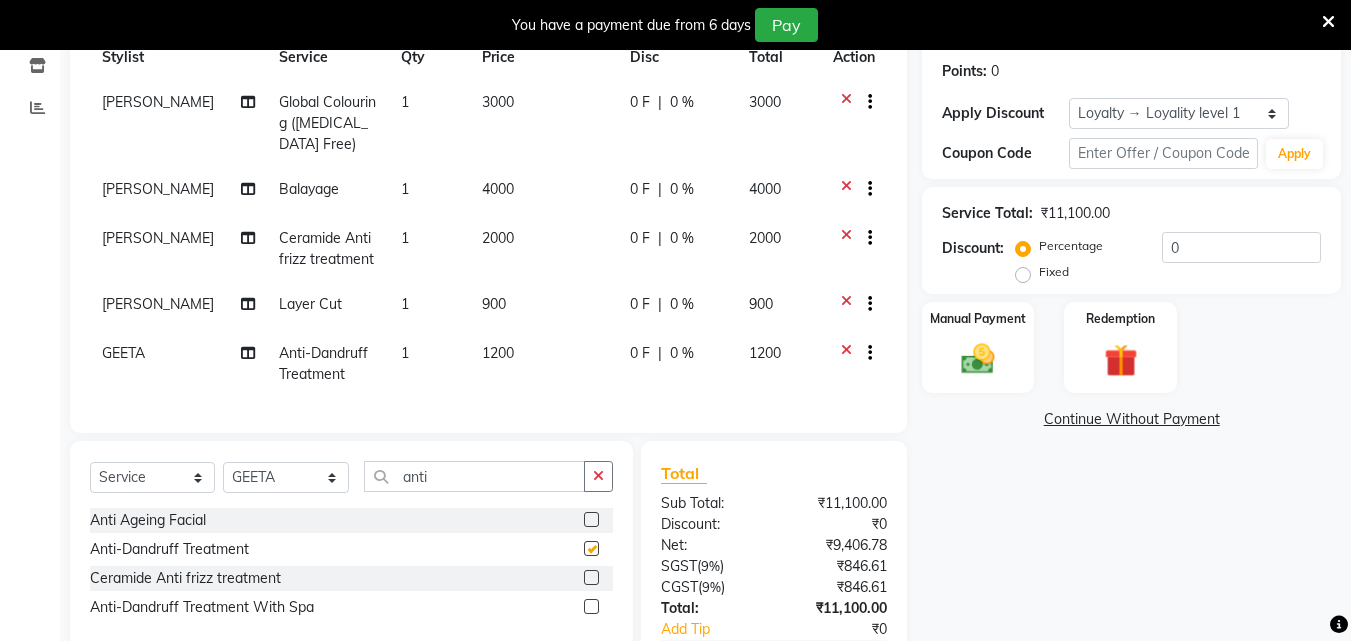checkbox on "false" 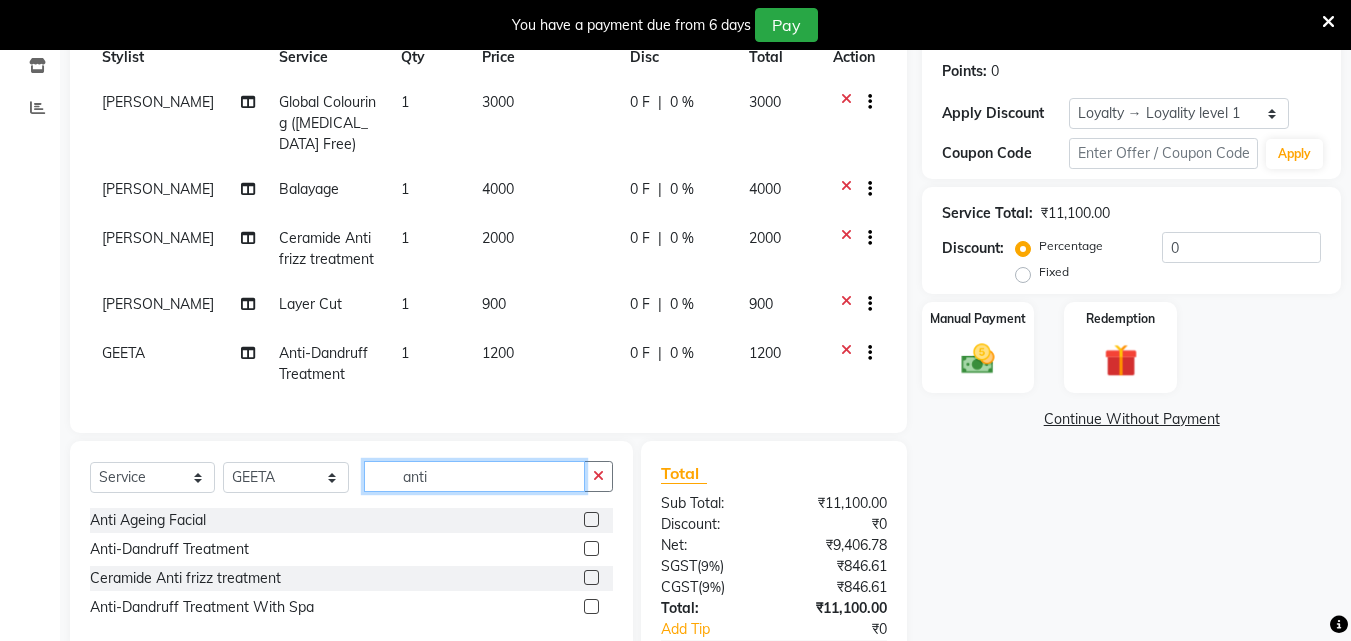 drag, startPoint x: 425, startPoint y: 483, endPoint x: 435, endPoint y: 493, distance: 14.142136 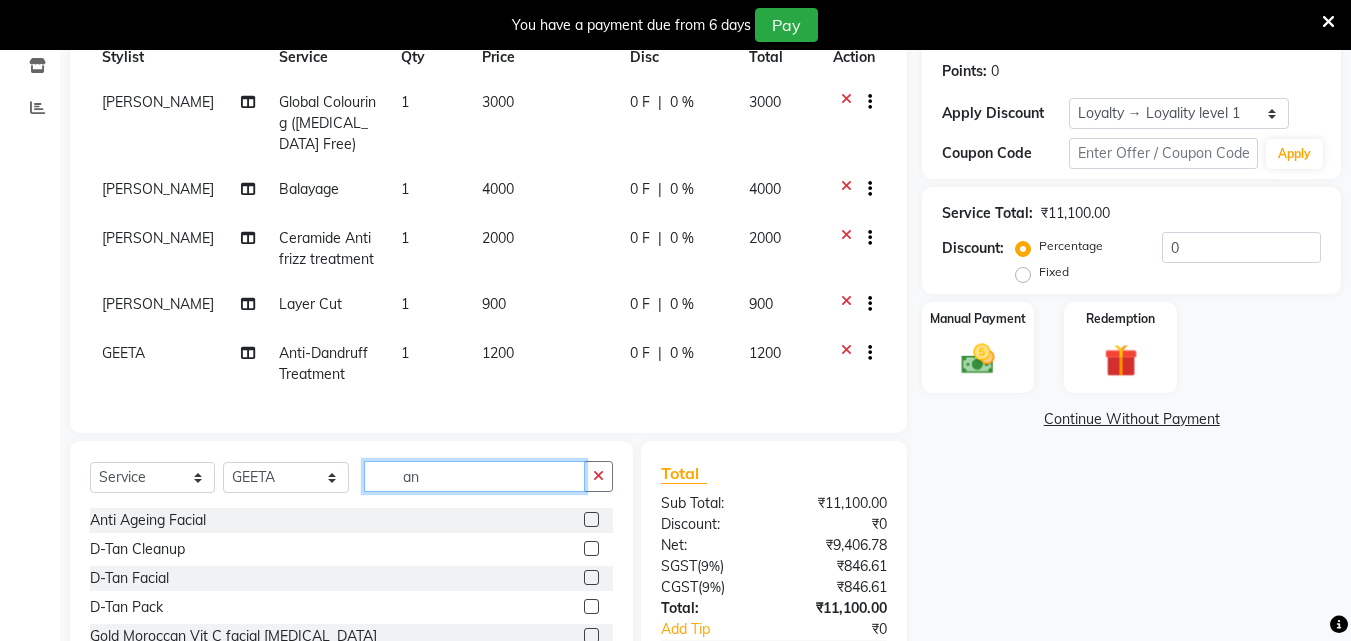 type on "a" 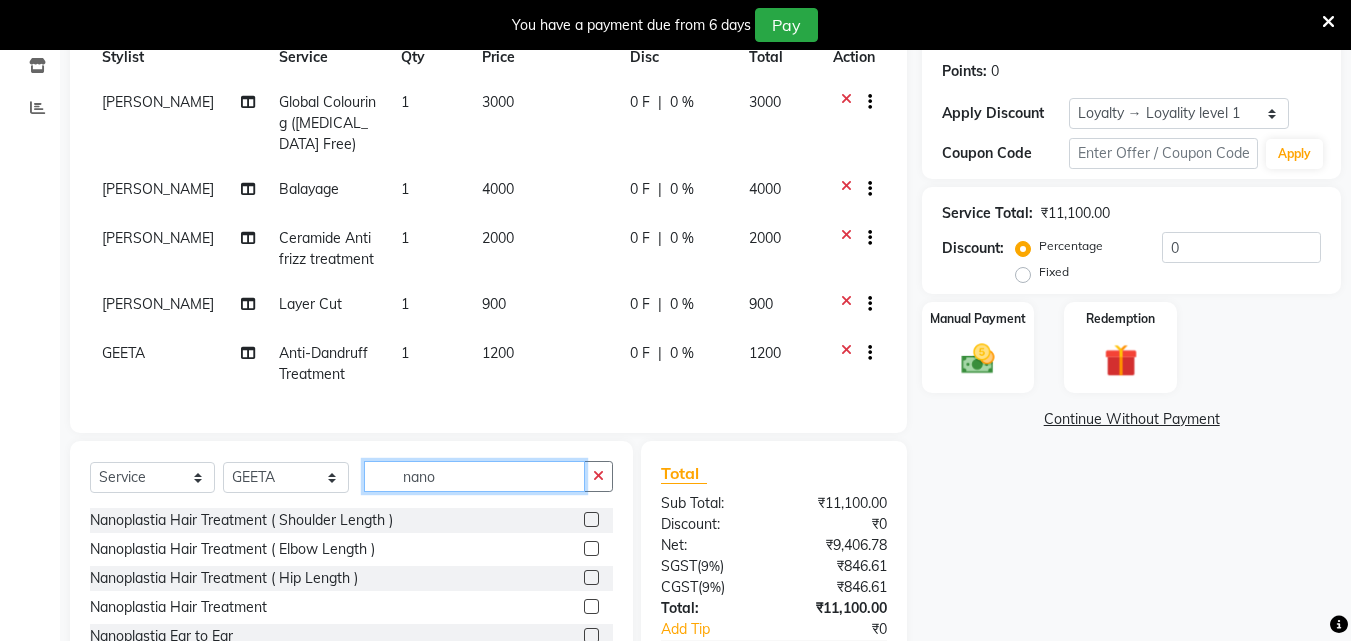 scroll, scrollTop: 32, scrollLeft: 0, axis: vertical 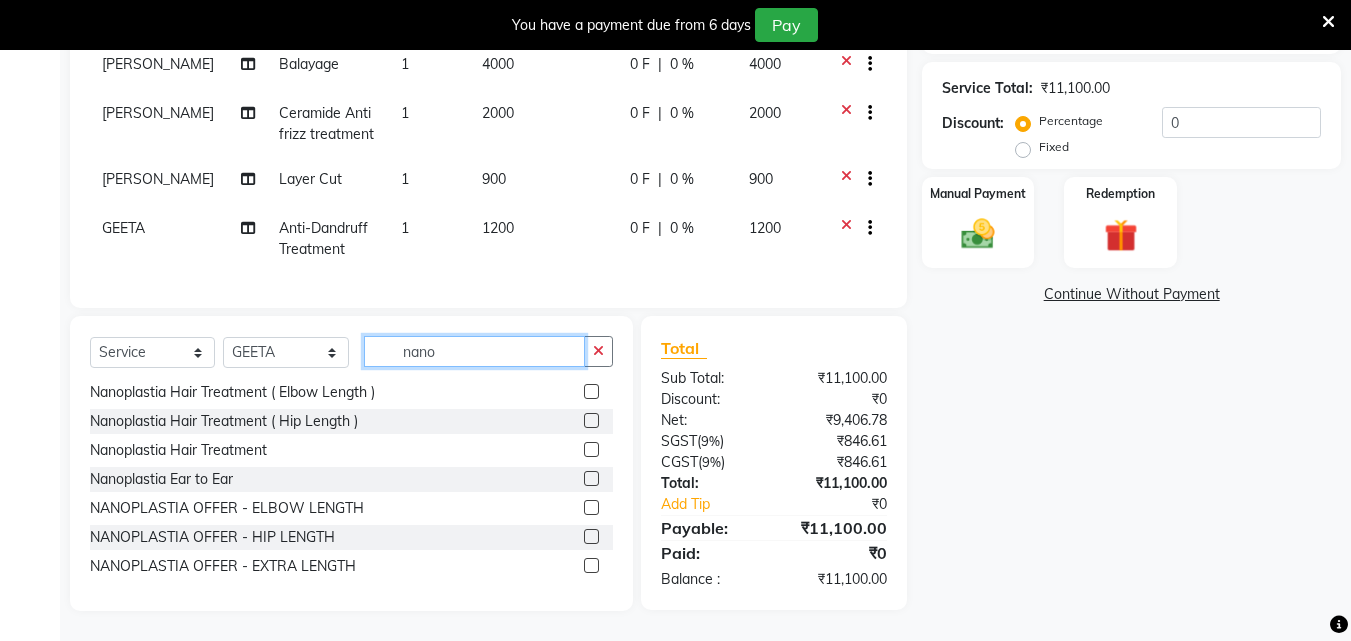 type on "nano" 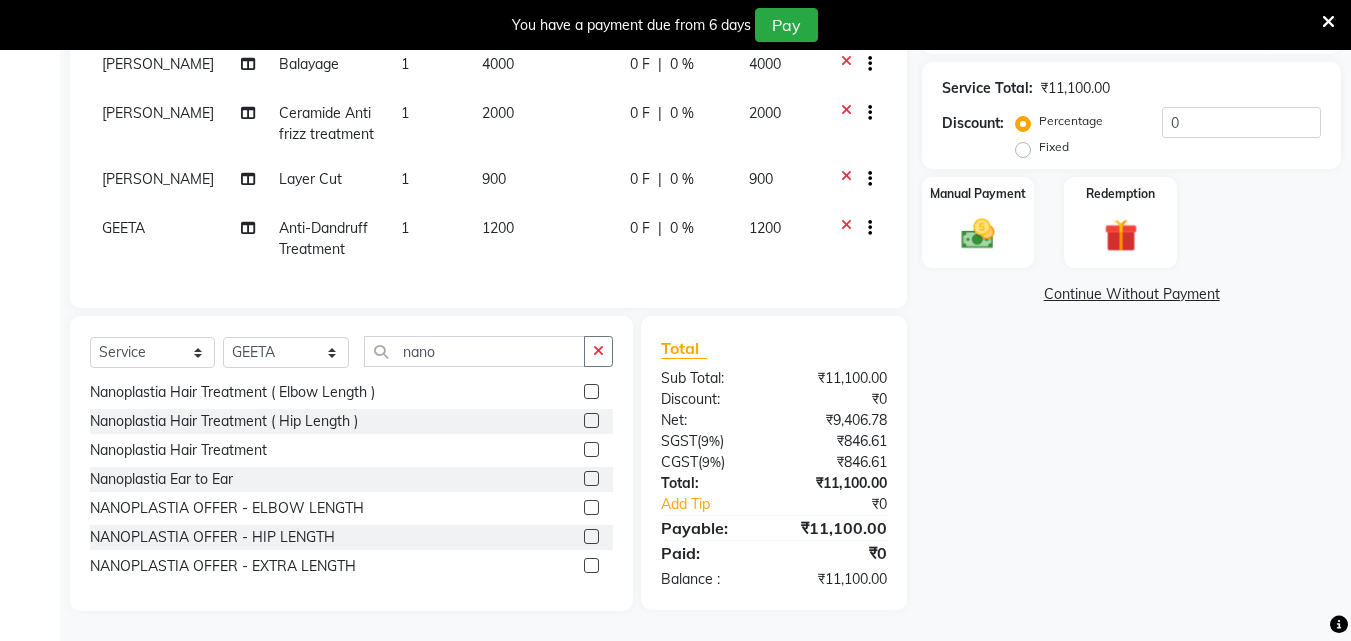 click 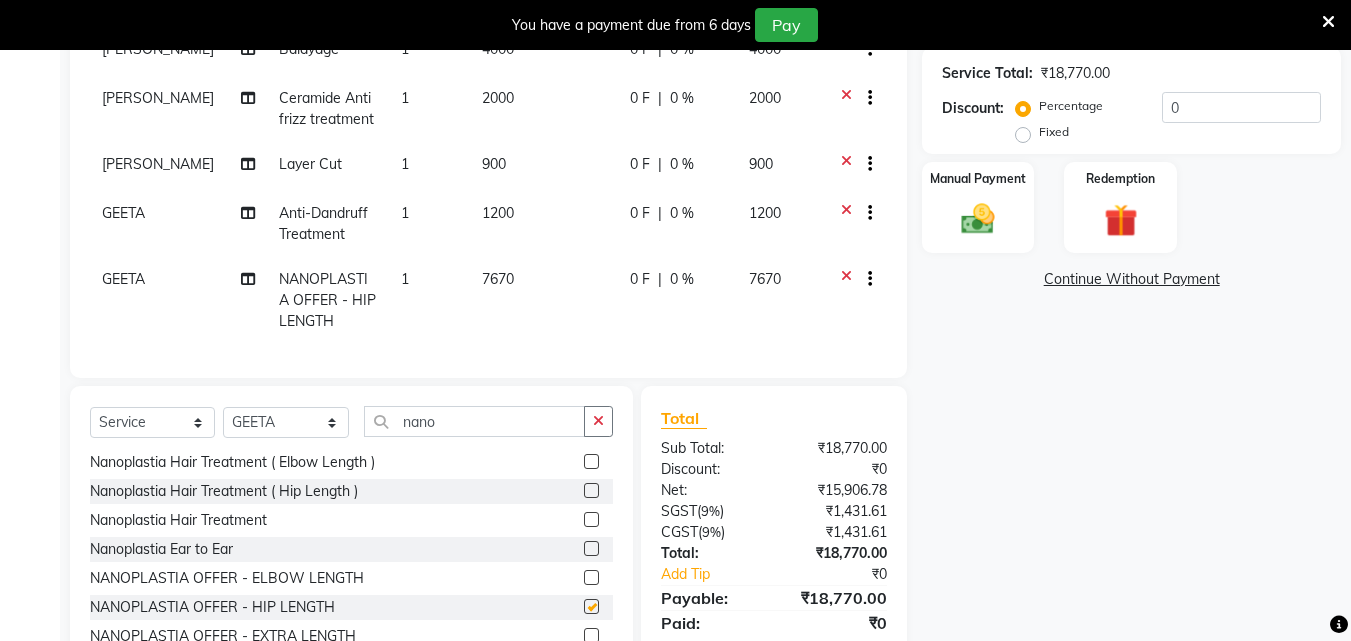 checkbox on "false" 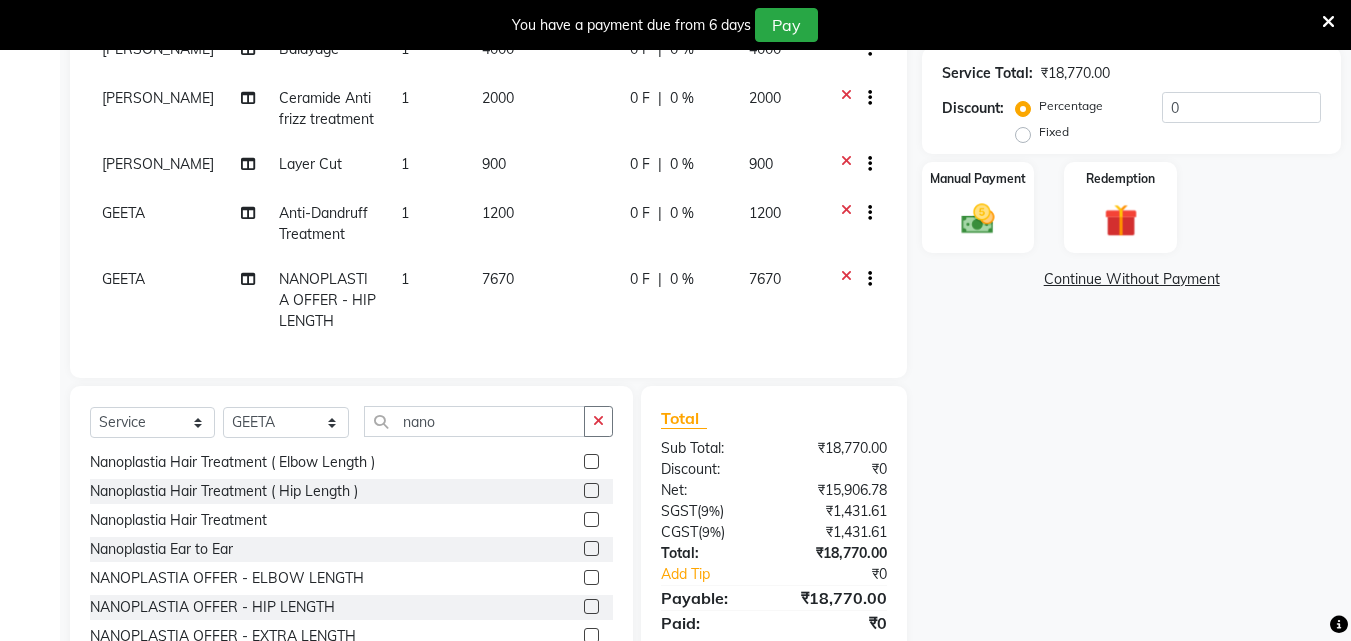click 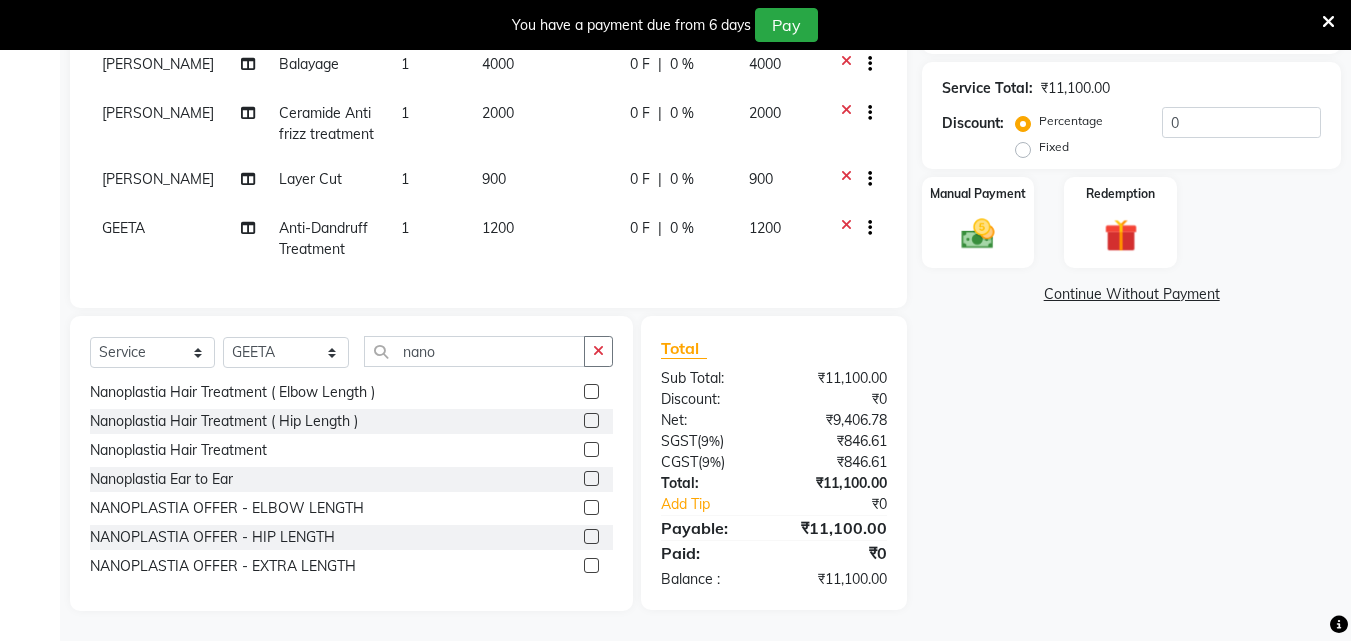 scroll, scrollTop: 425, scrollLeft: 0, axis: vertical 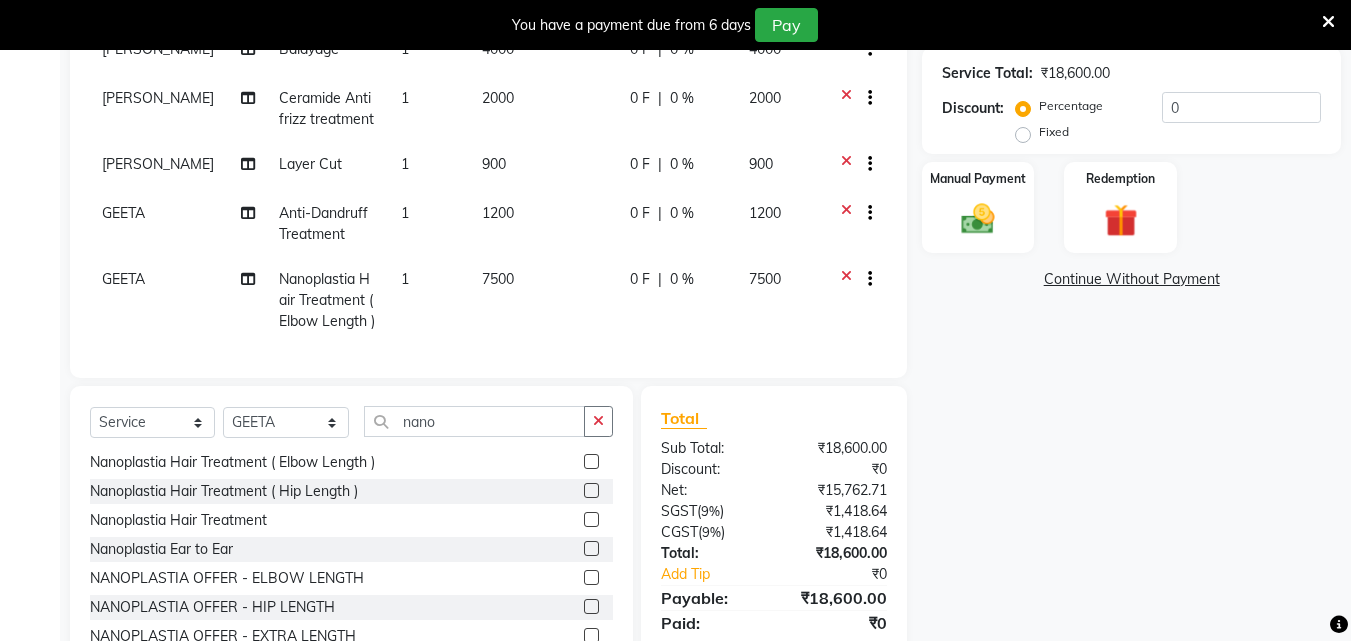 checkbox on "false" 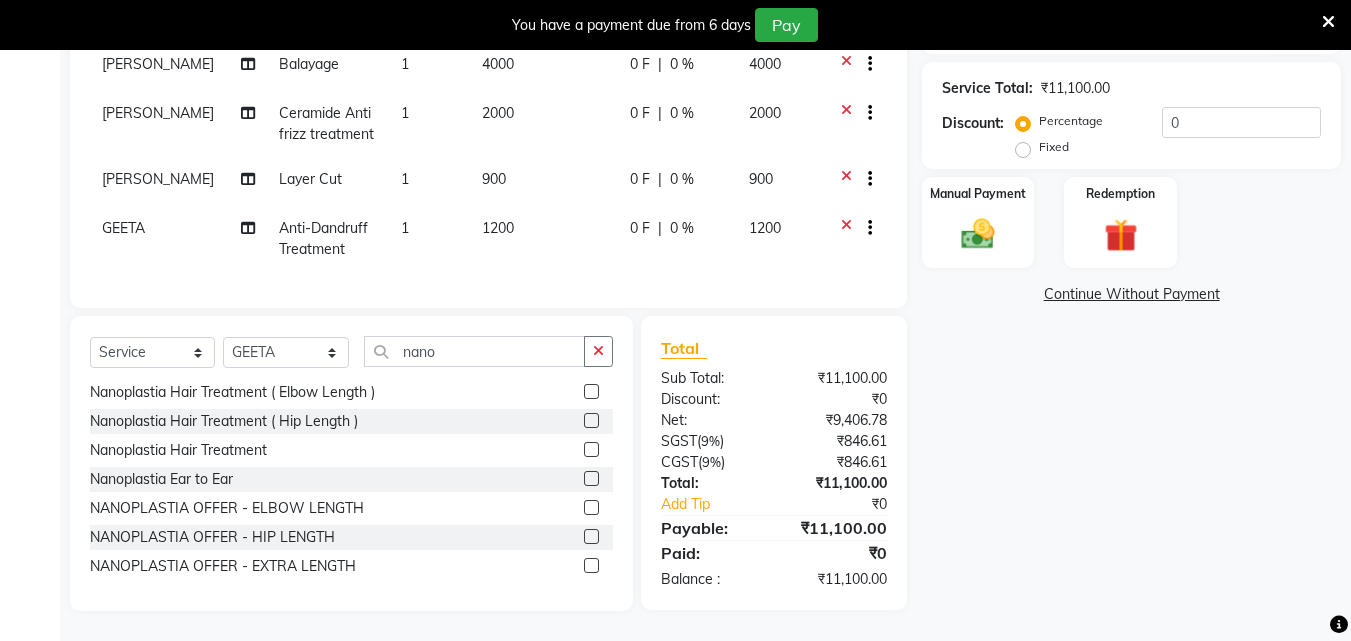 click 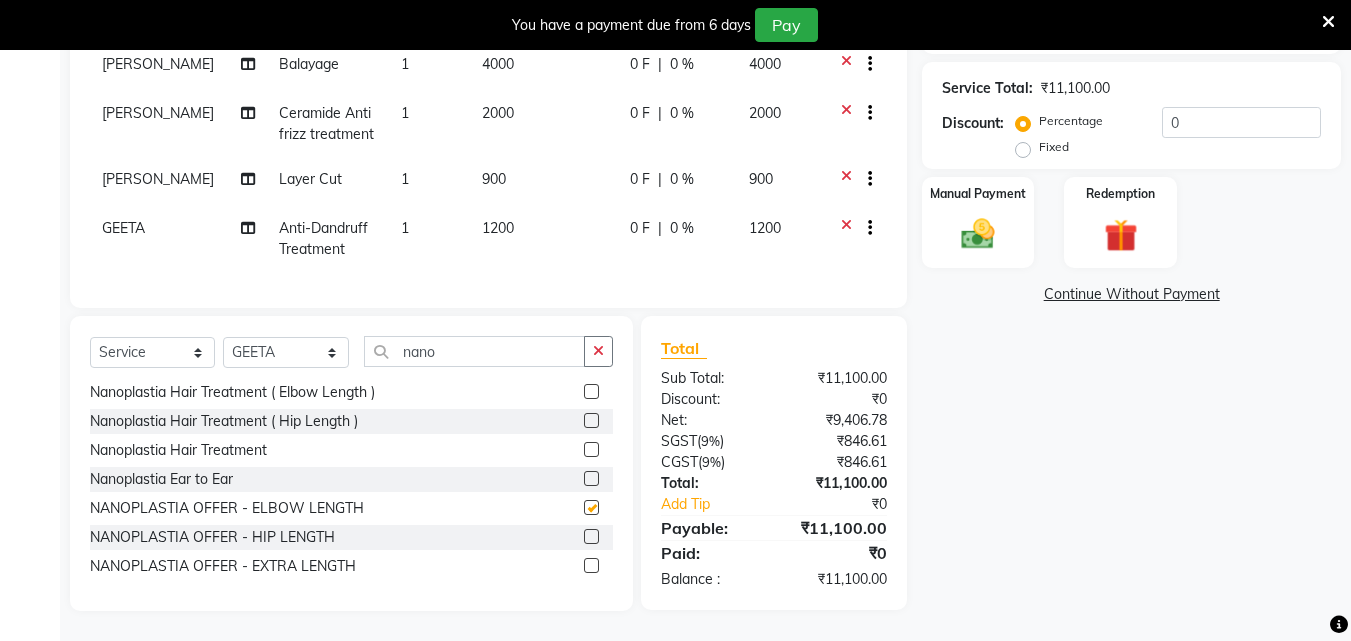 scroll, scrollTop: 440, scrollLeft: 0, axis: vertical 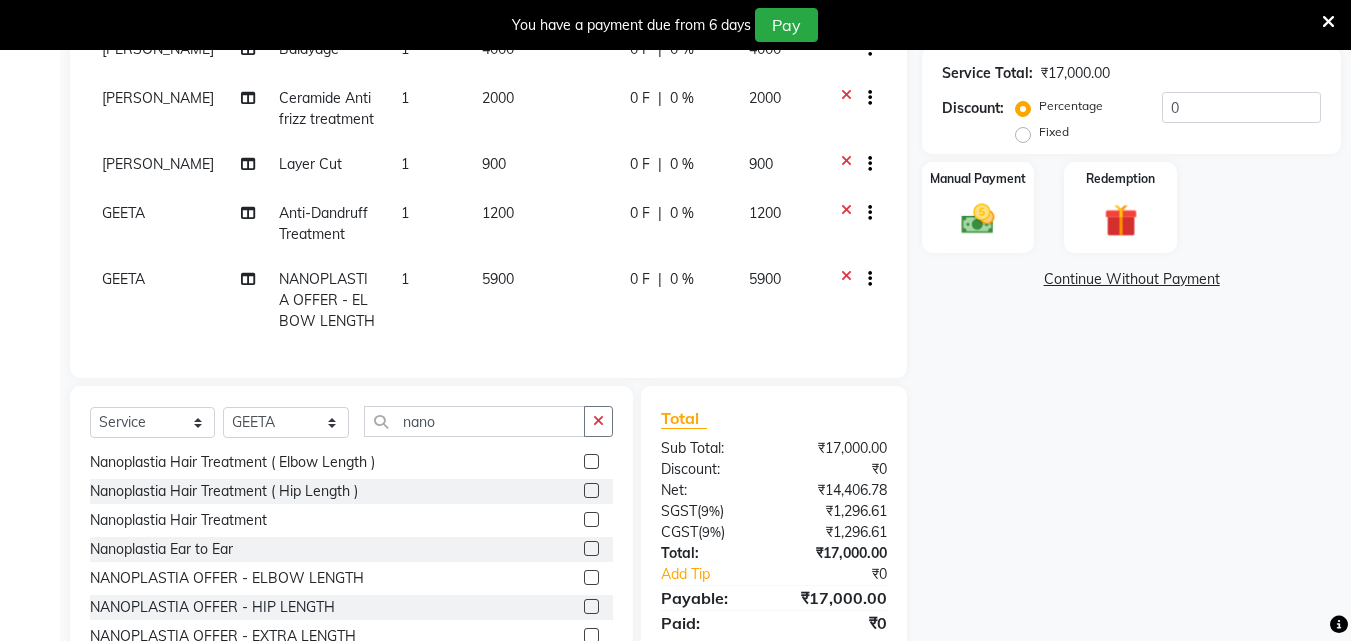 checkbox on "false" 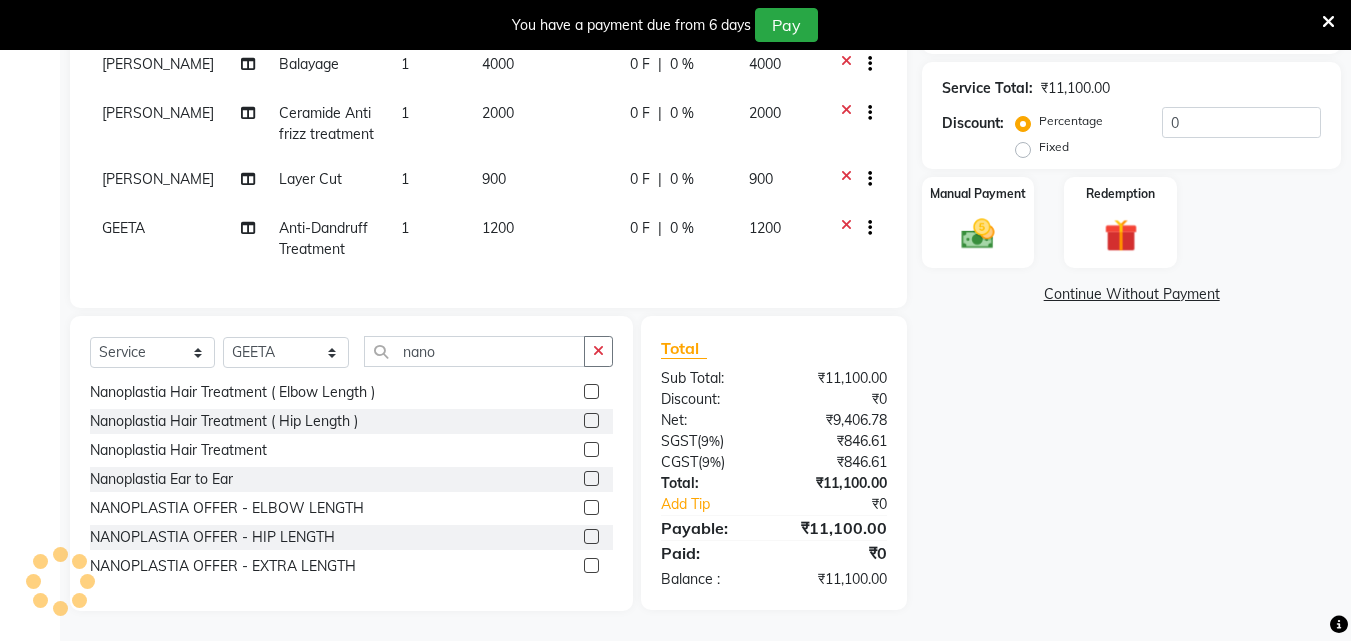 click 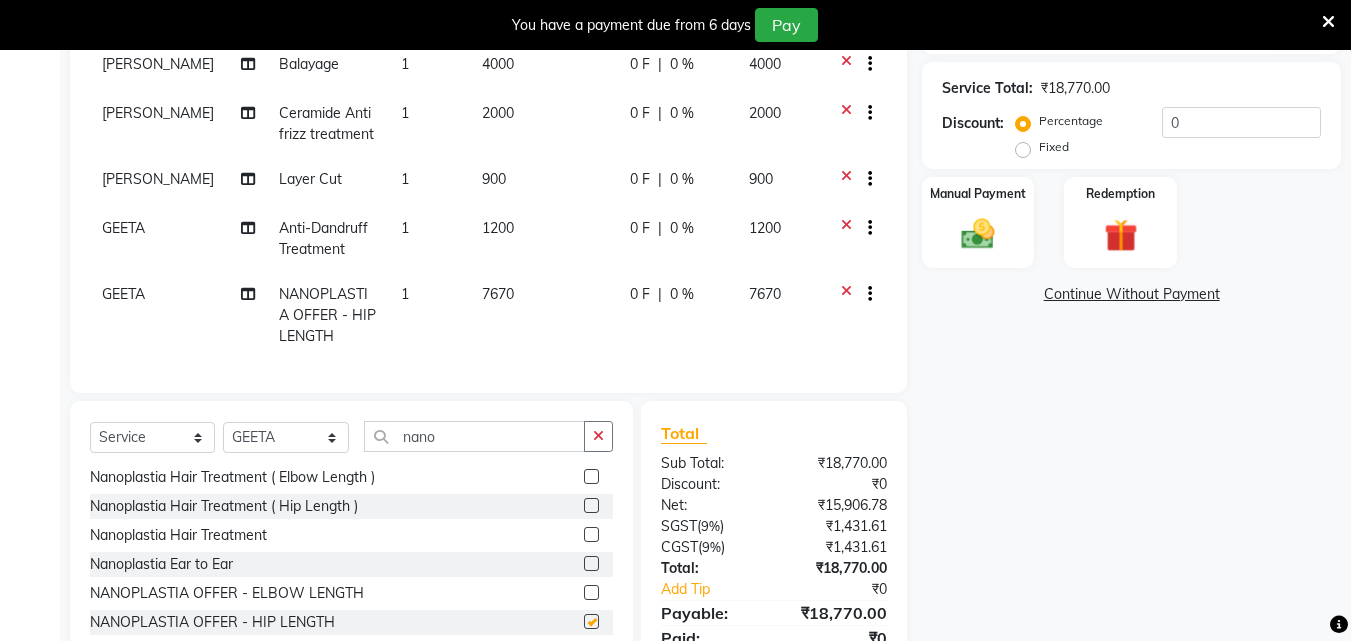 scroll, scrollTop: 440, scrollLeft: 0, axis: vertical 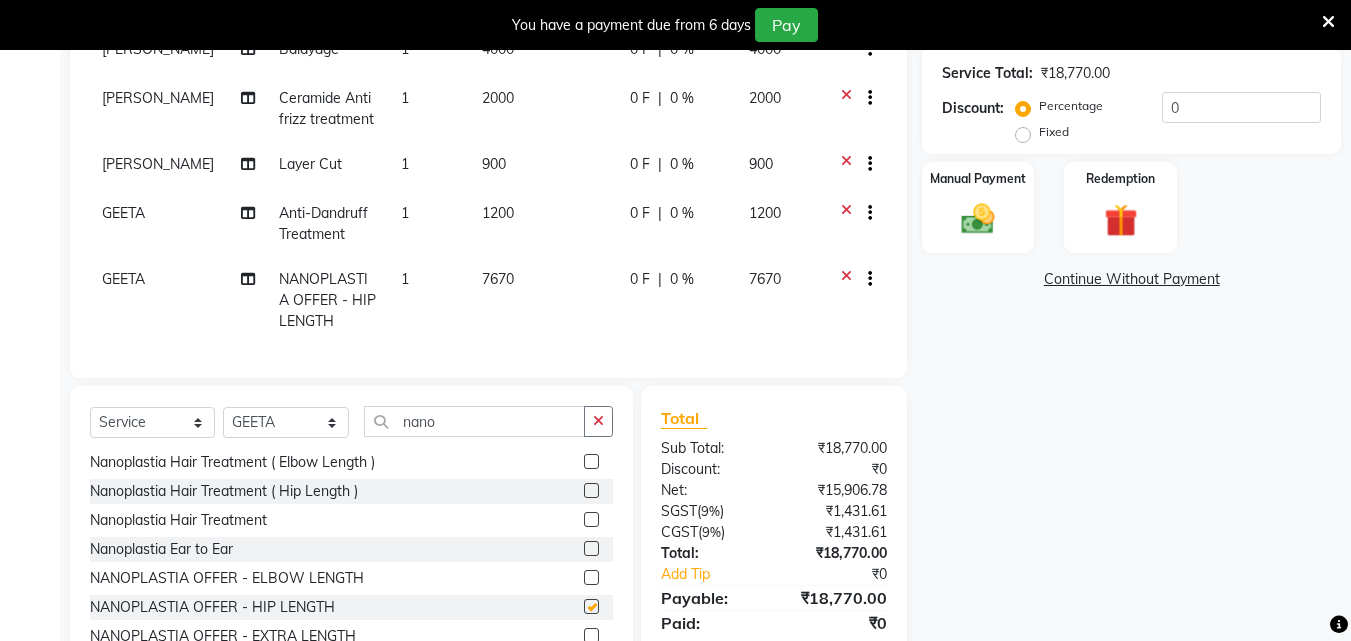 checkbox on "false" 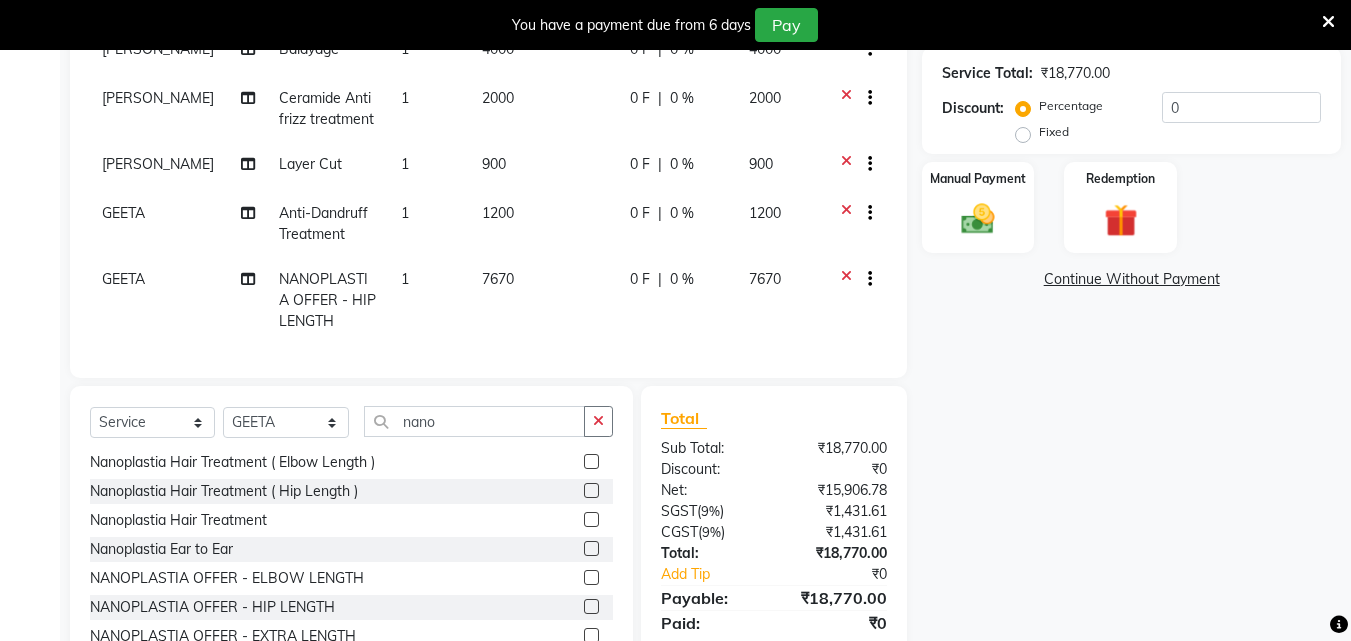 click 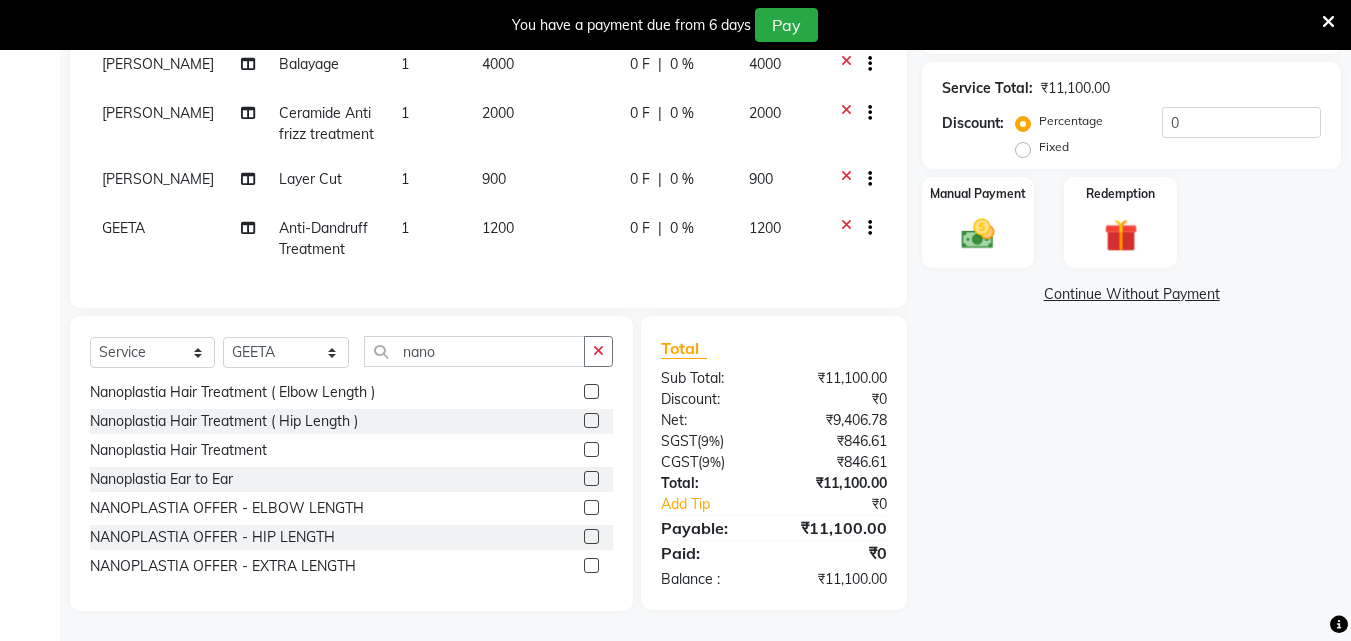 scroll, scrollTop: 425, scrollLeft: 0, axis: vertical 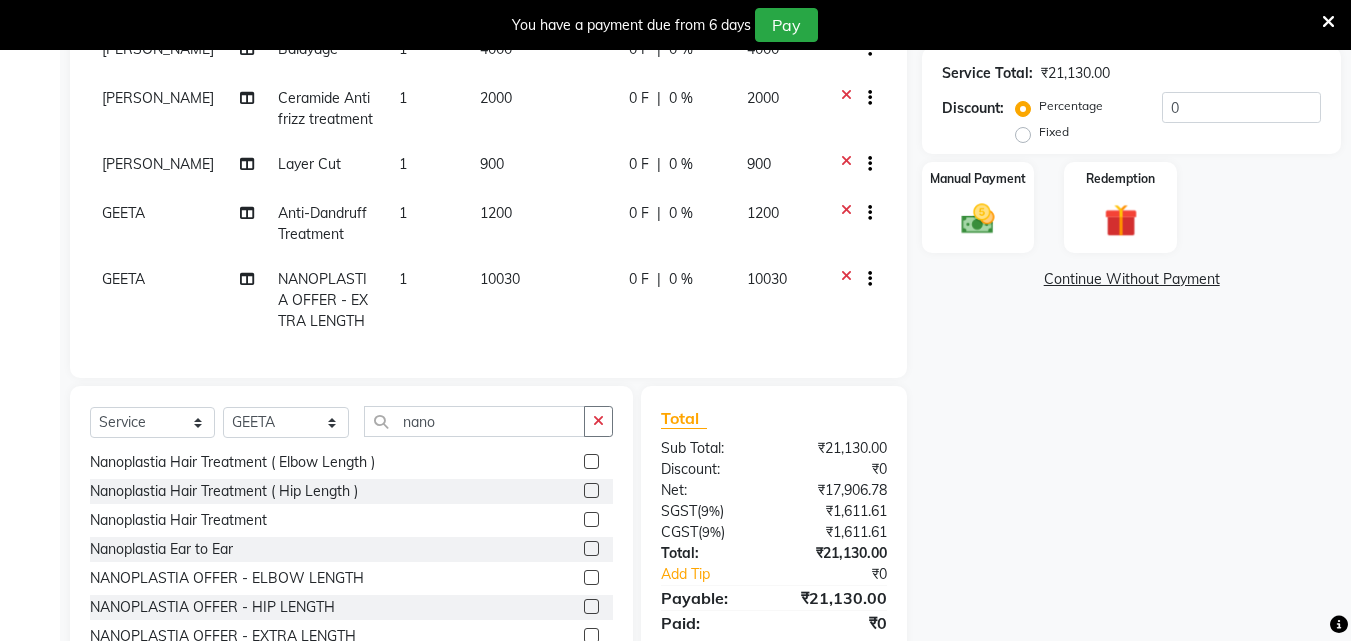 checkbox on "false" 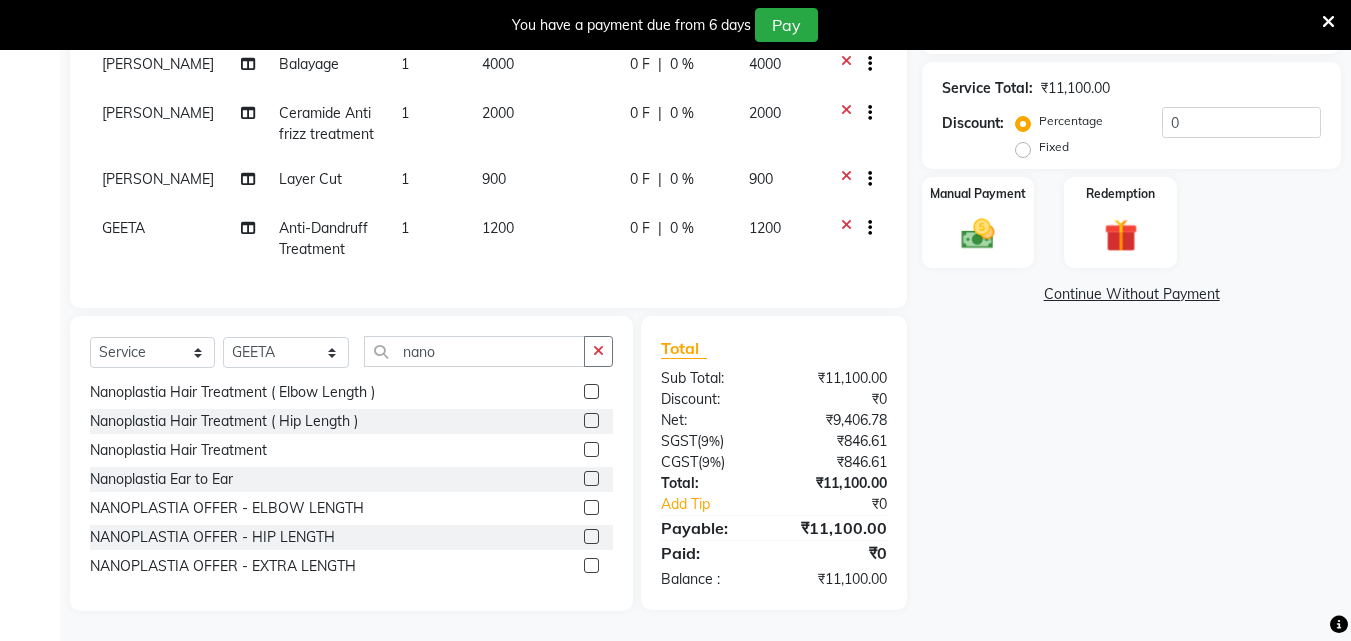 click 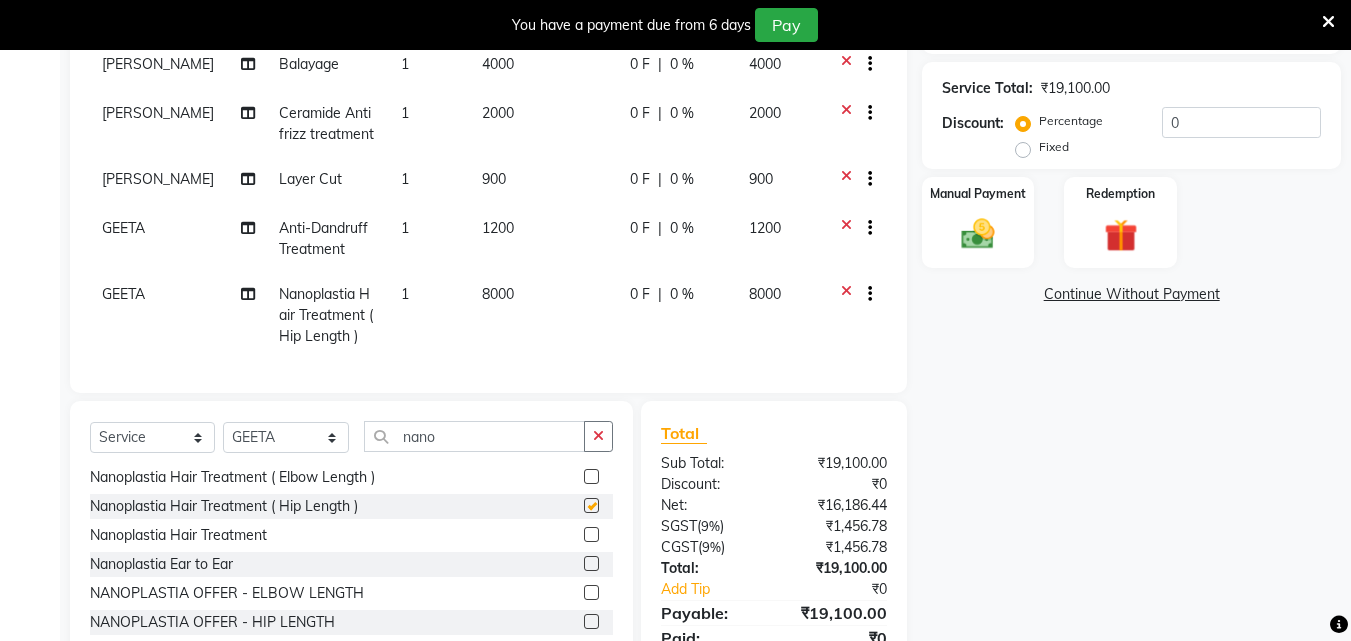 scroll, scrollTop: 440, scrollLeft: 0, axis: vertical 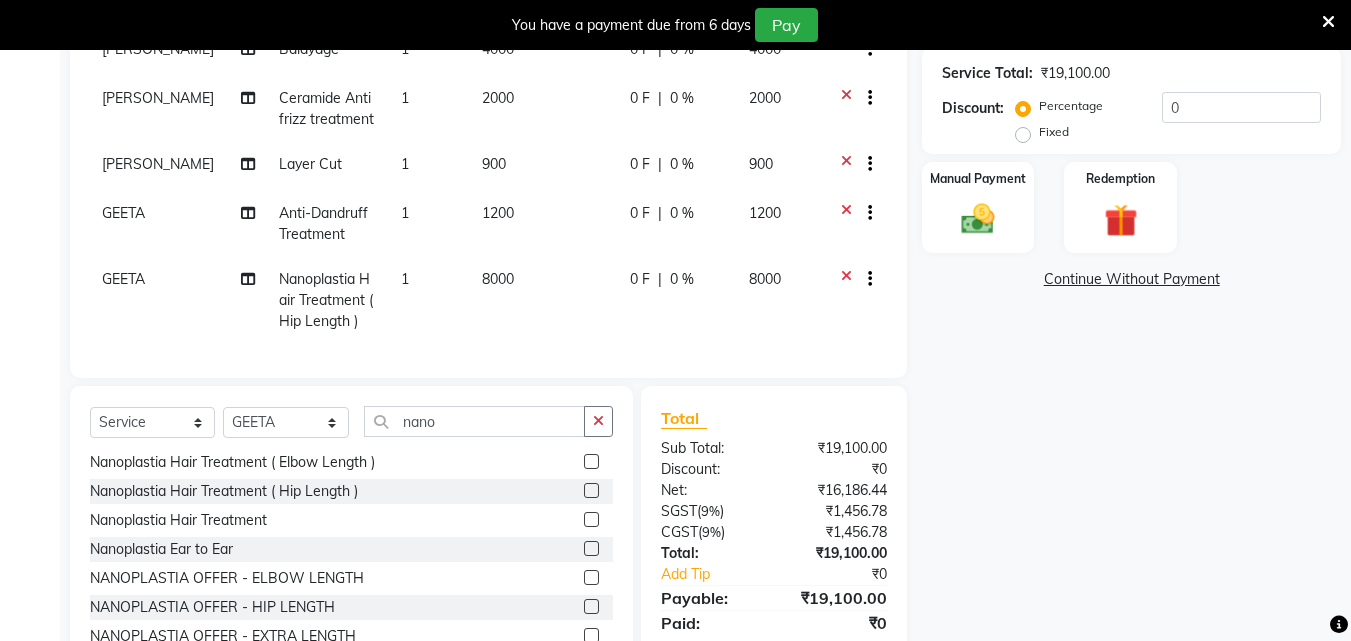 checkbox on "false" 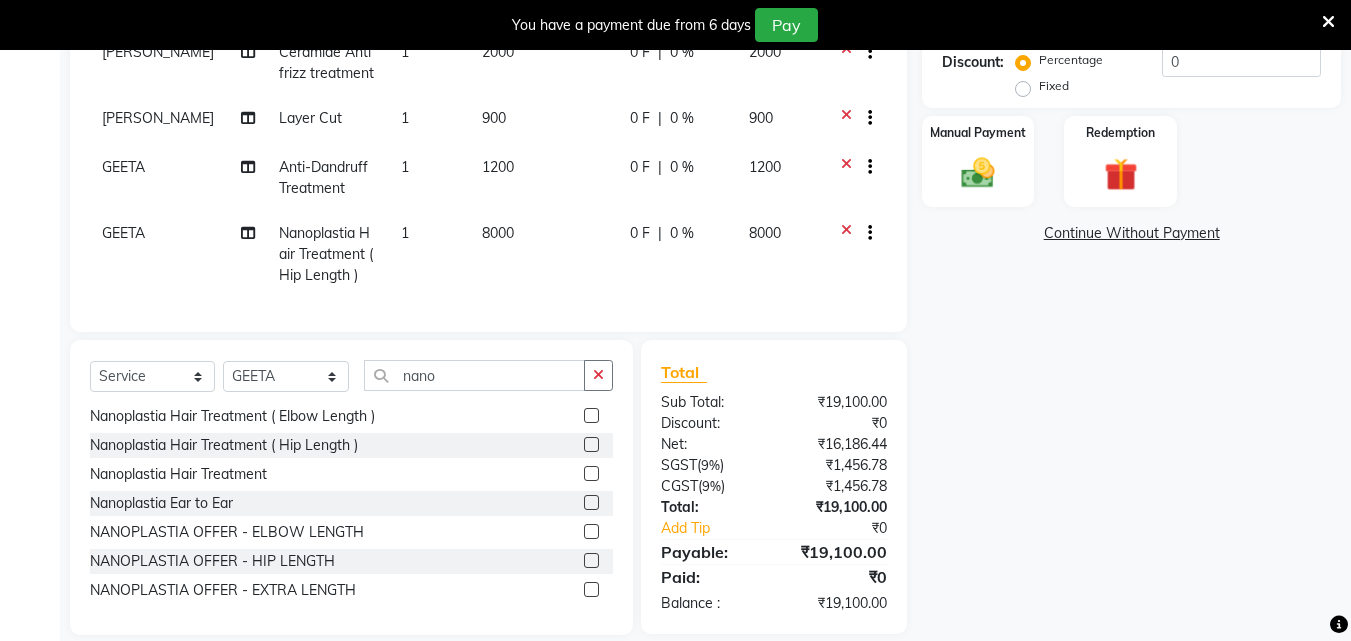 scroll, scrollTop: 510, scrollLeft: 0, axis: vertical 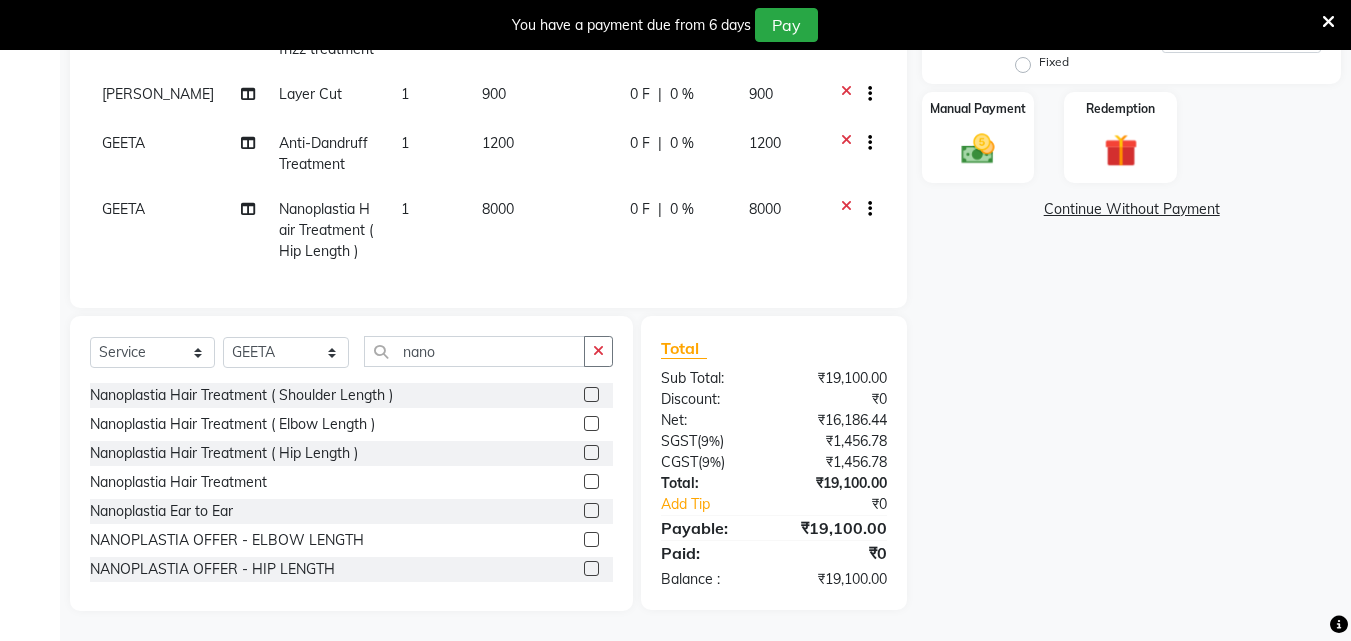 click 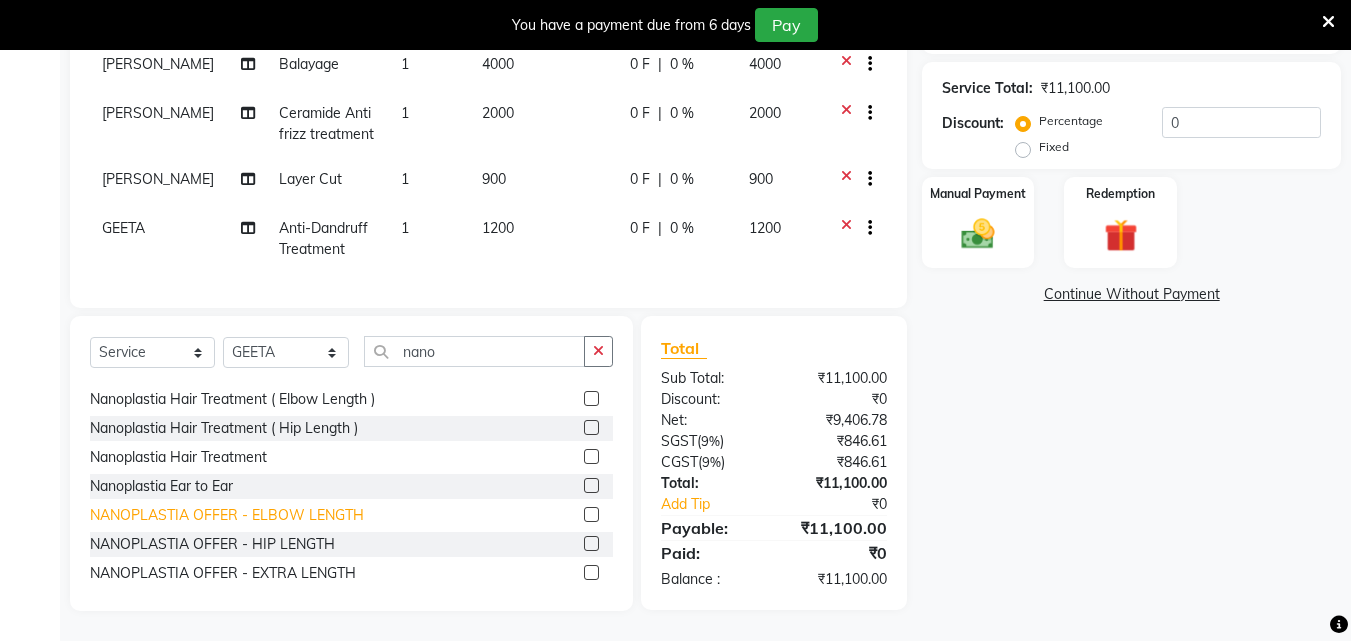 scroll, scrollTop: 32, scrollLeft: 0, axis: vertical 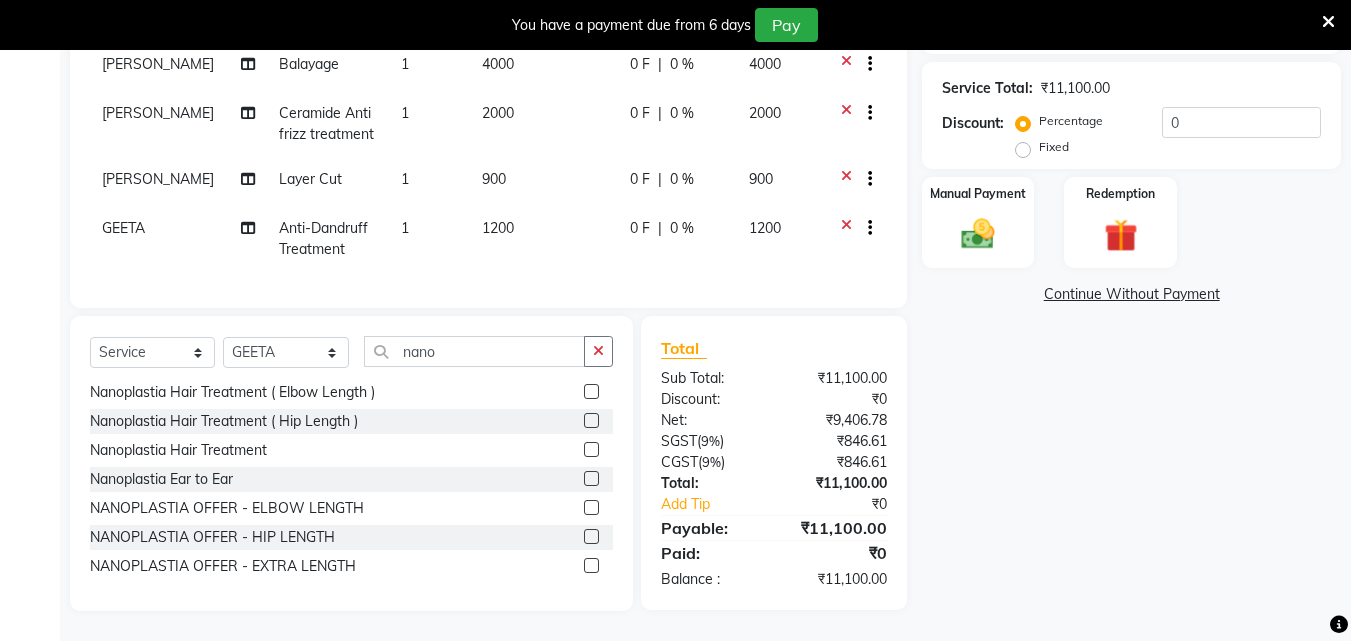 click 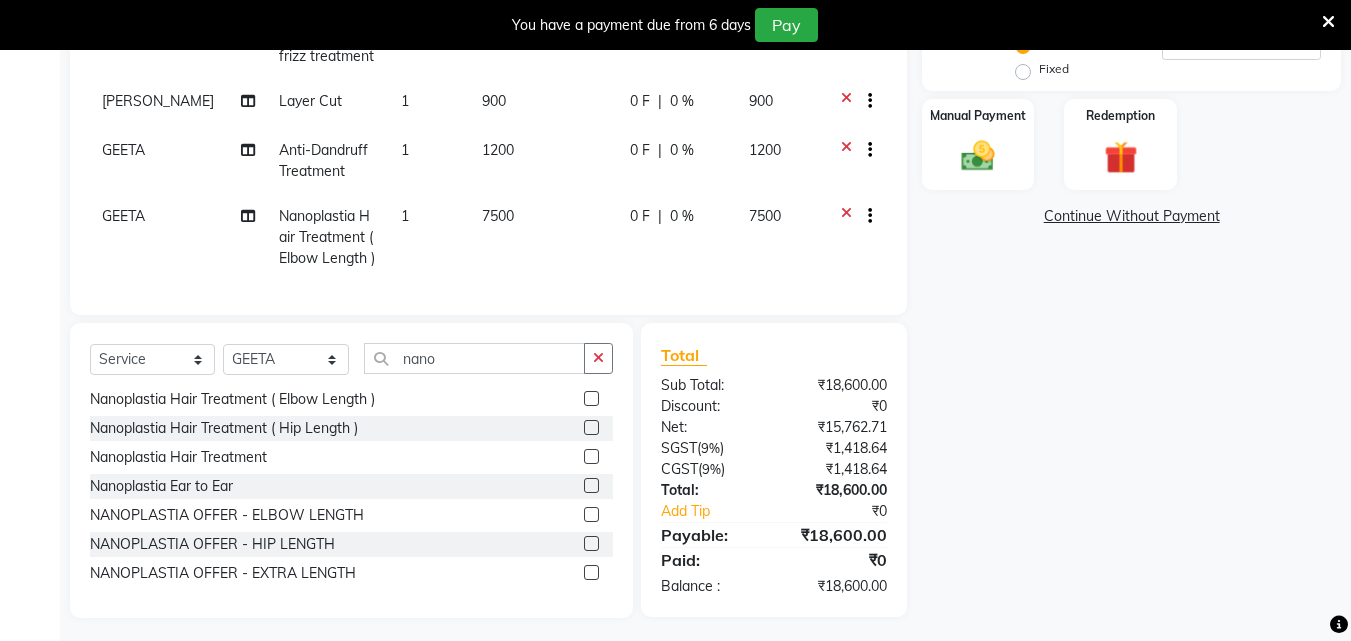scroll, scrollTop: 510, scrollLeft: 0, axis: vertical 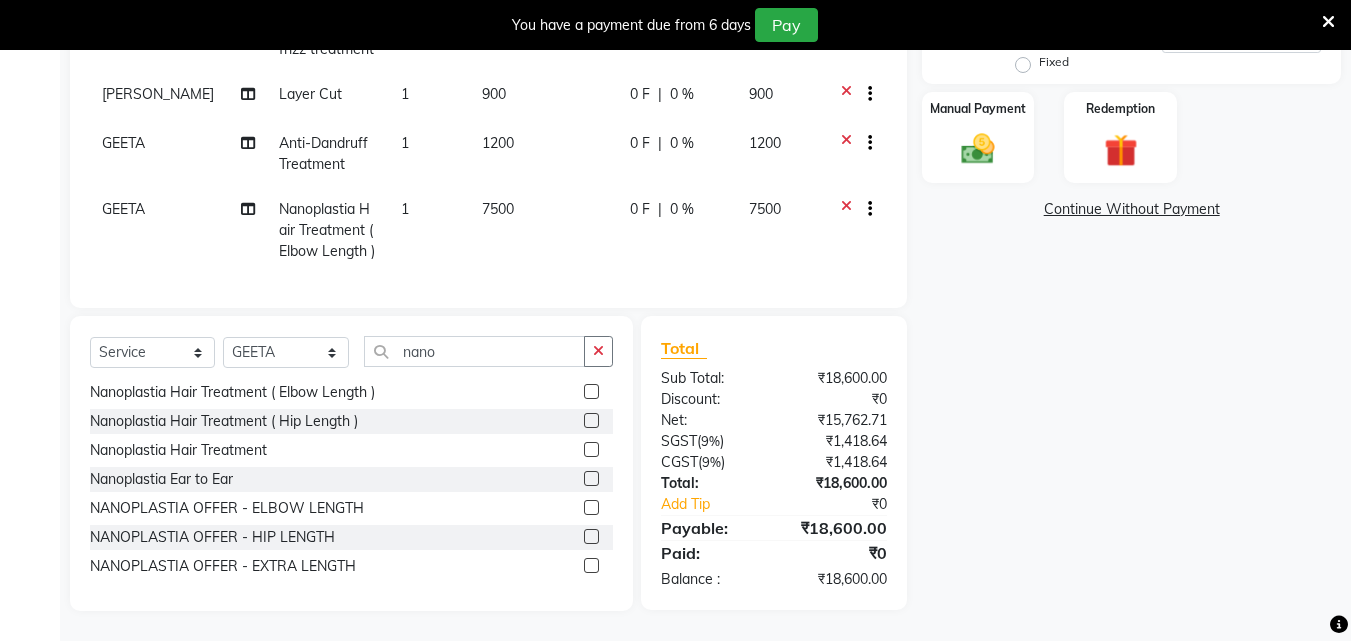 click 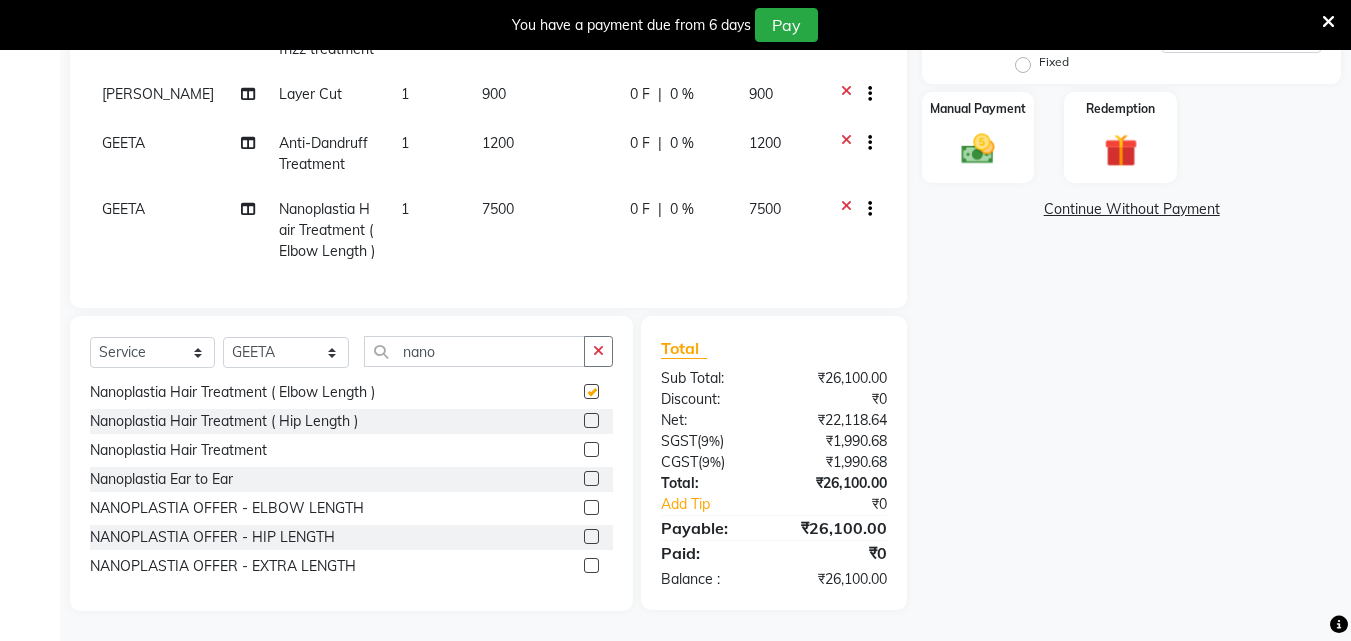 checkbox on "false" 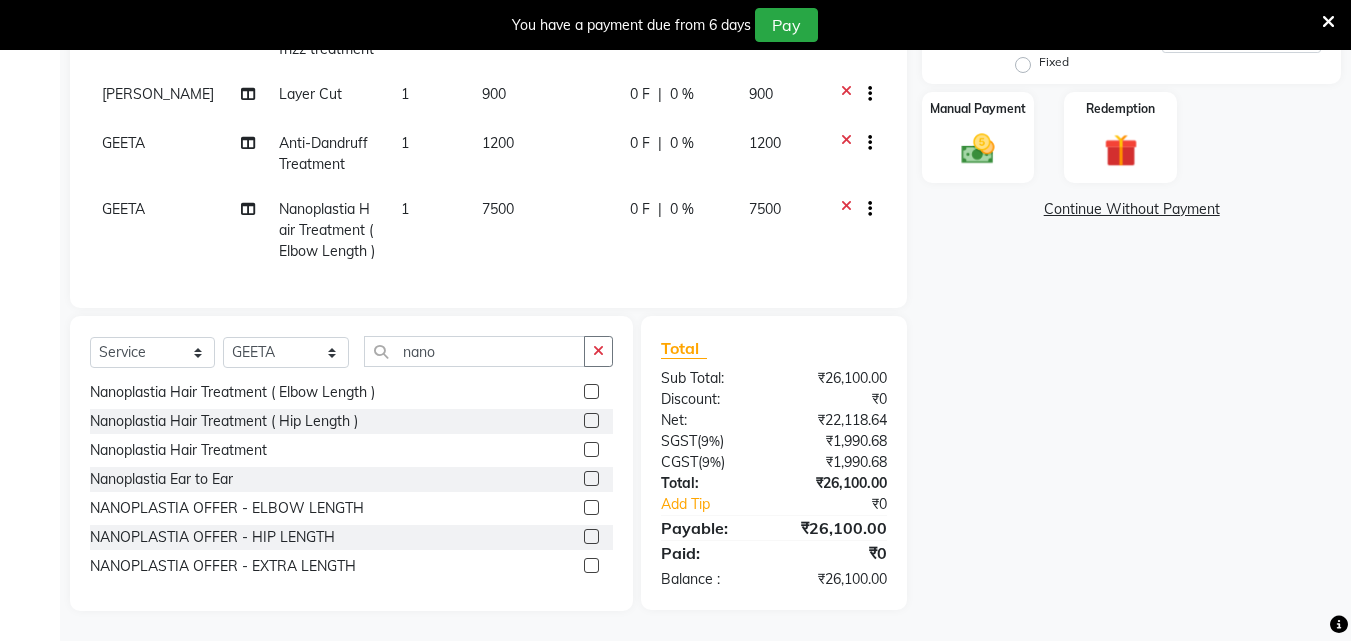 click 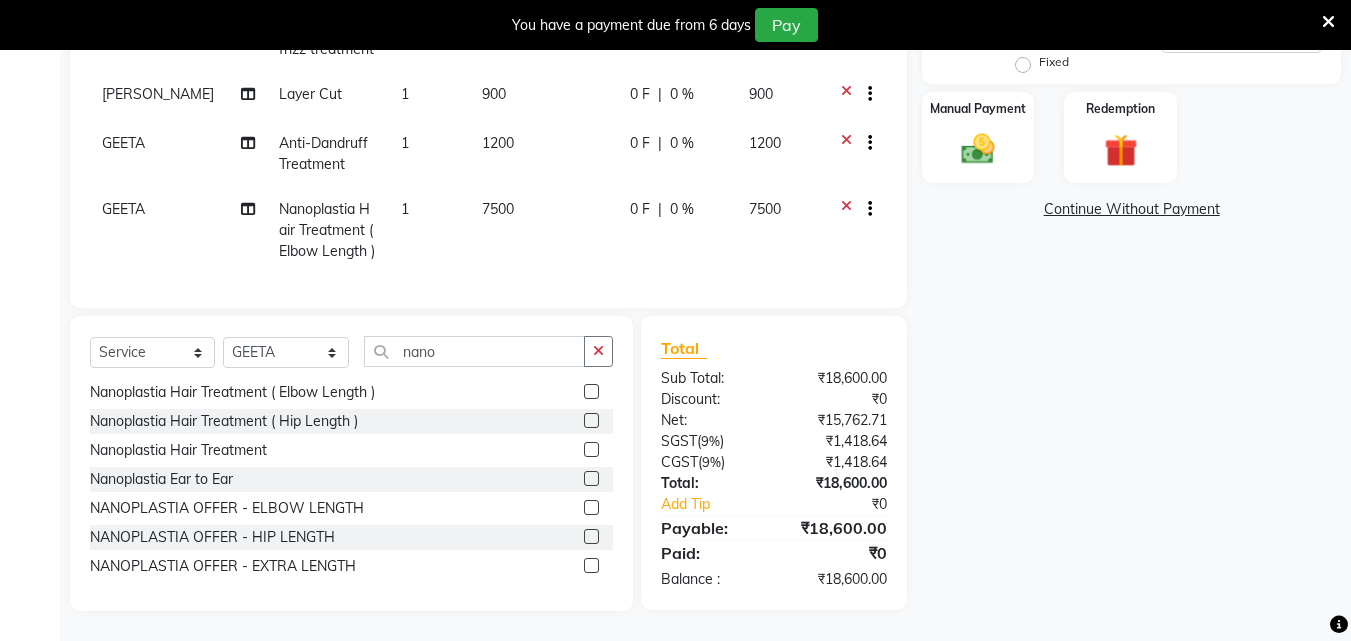 click 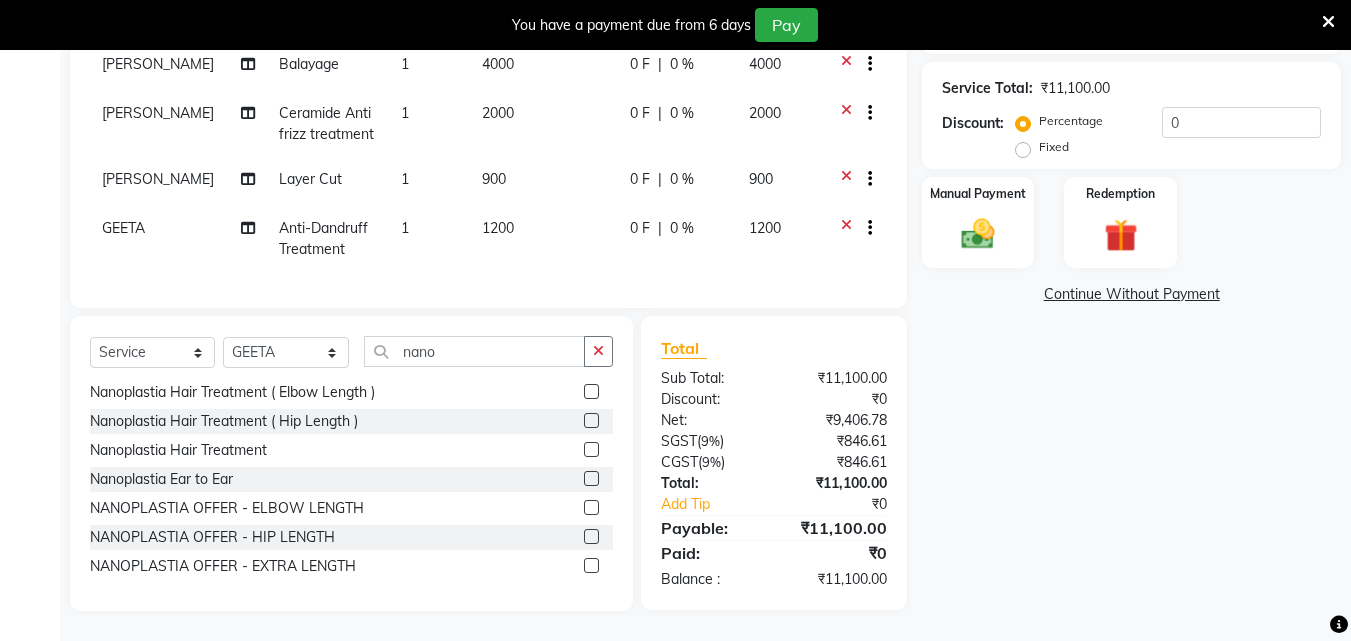scroll, scrollTop: 425, scrollLeft: 0, axis: vertical 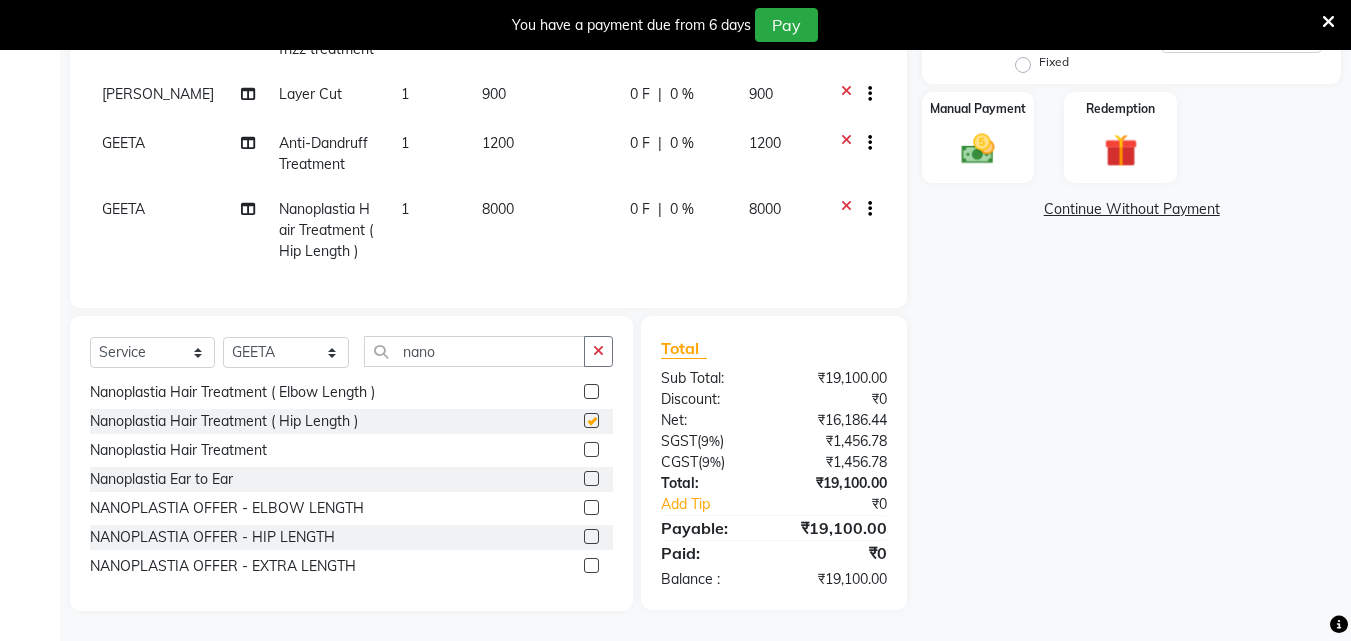 checkbox on "false" 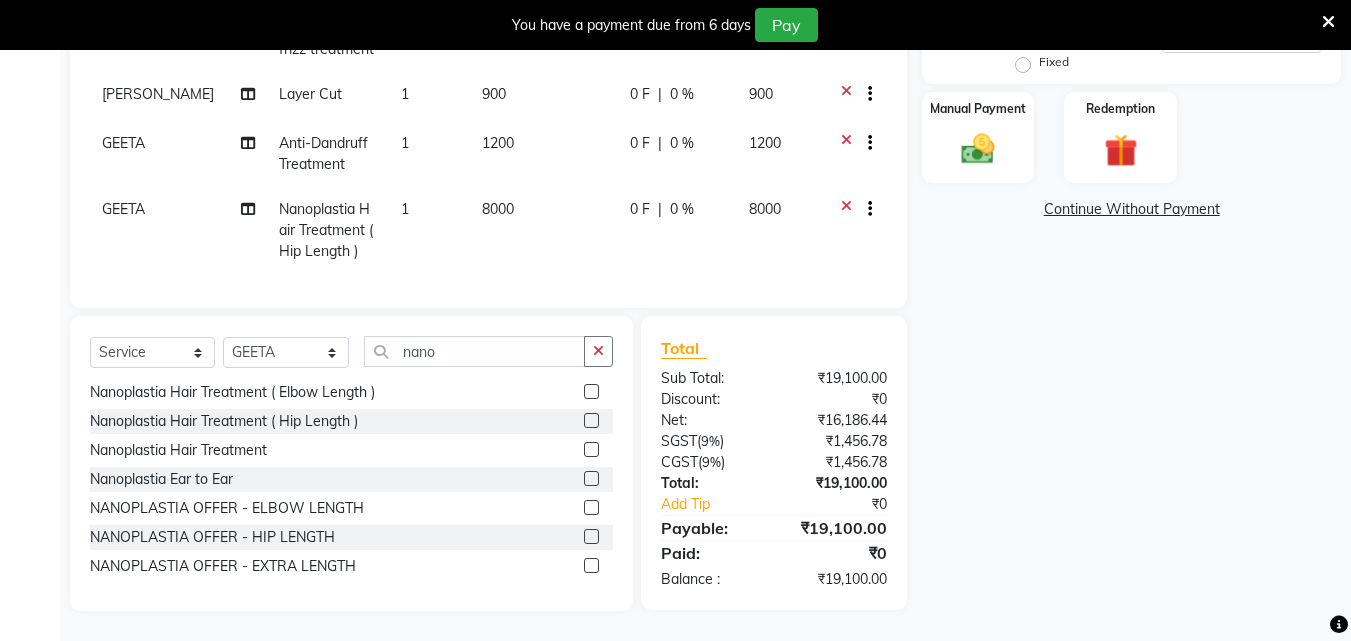 click 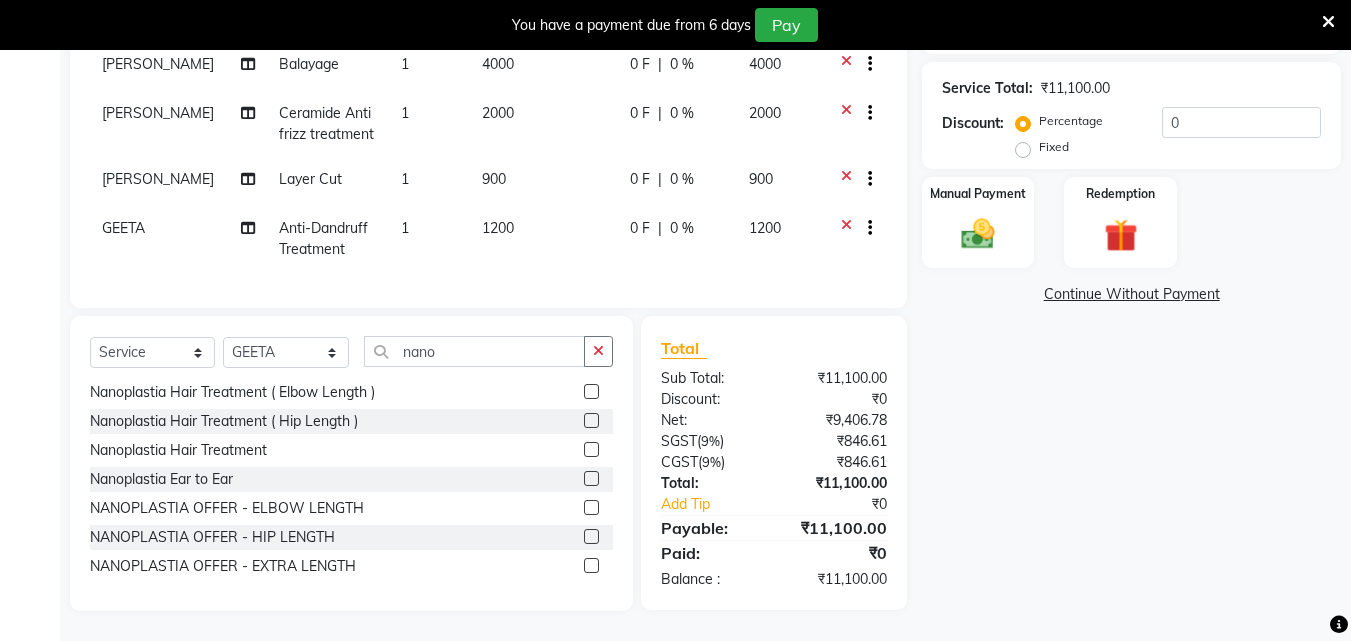 click 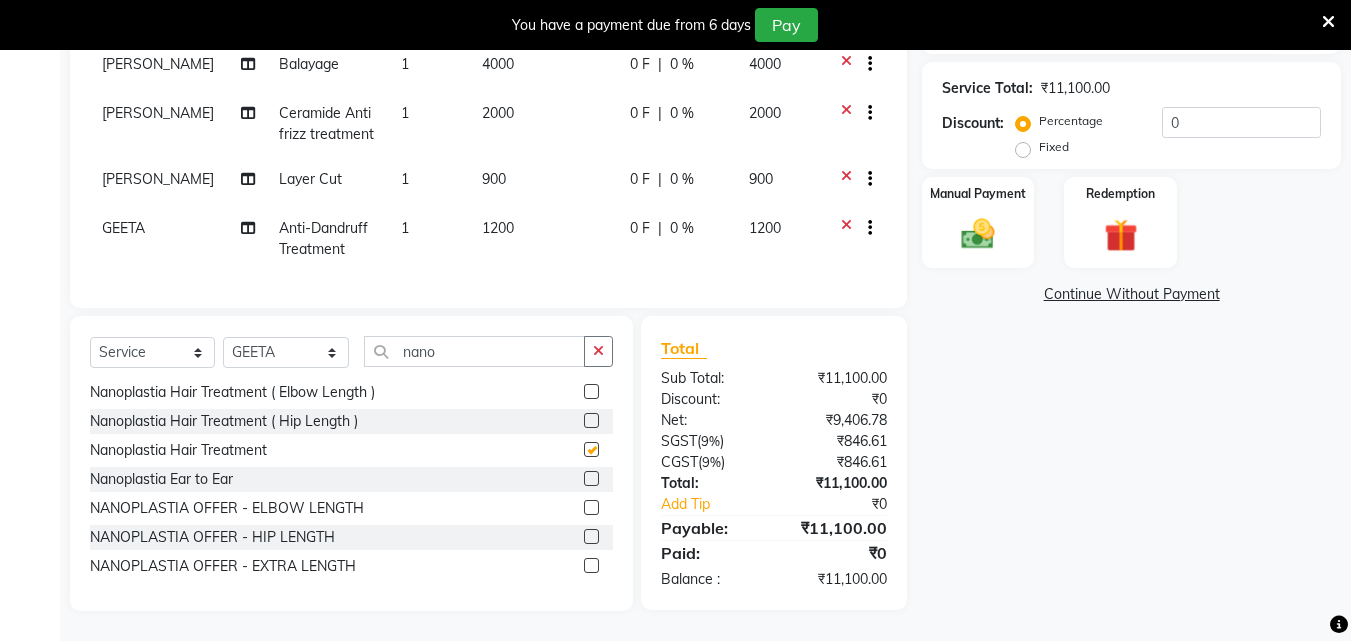 scroll, scrollTop: 506, scrollLeft: 0, axis: vertical 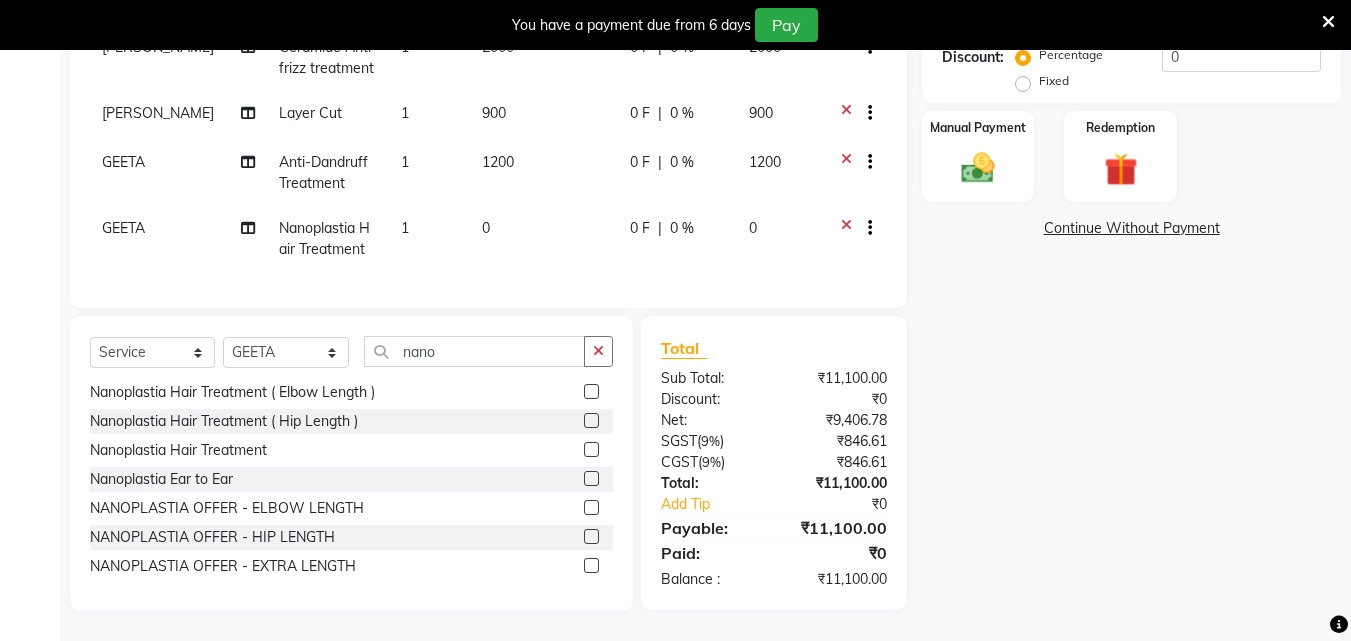 checkbox on "false" 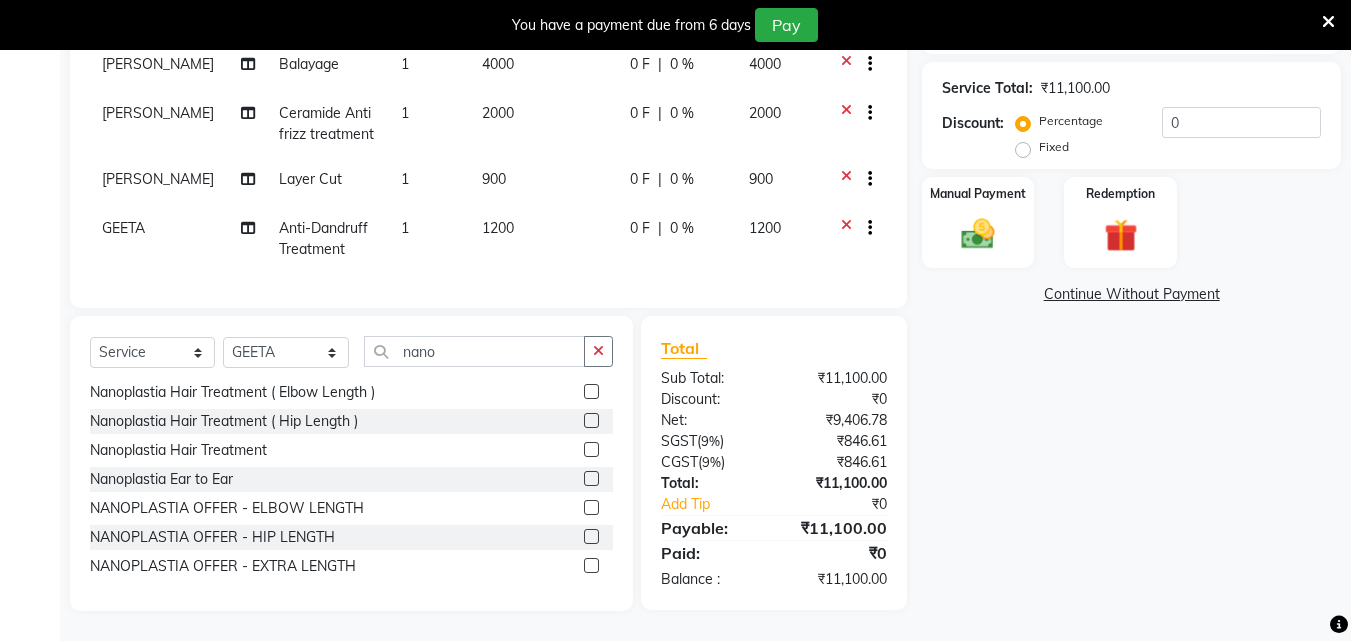 scroll, scrollTop: 440, scrollLeft: 0, axis: vertical 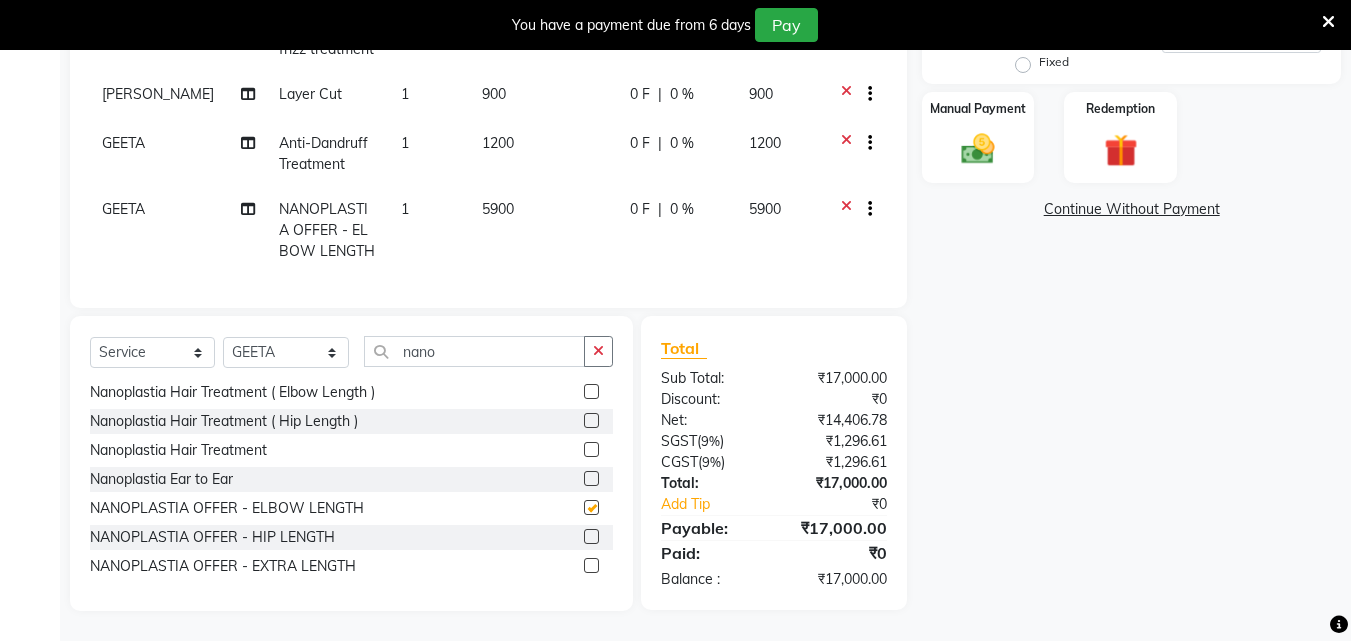 checkbox on "false" 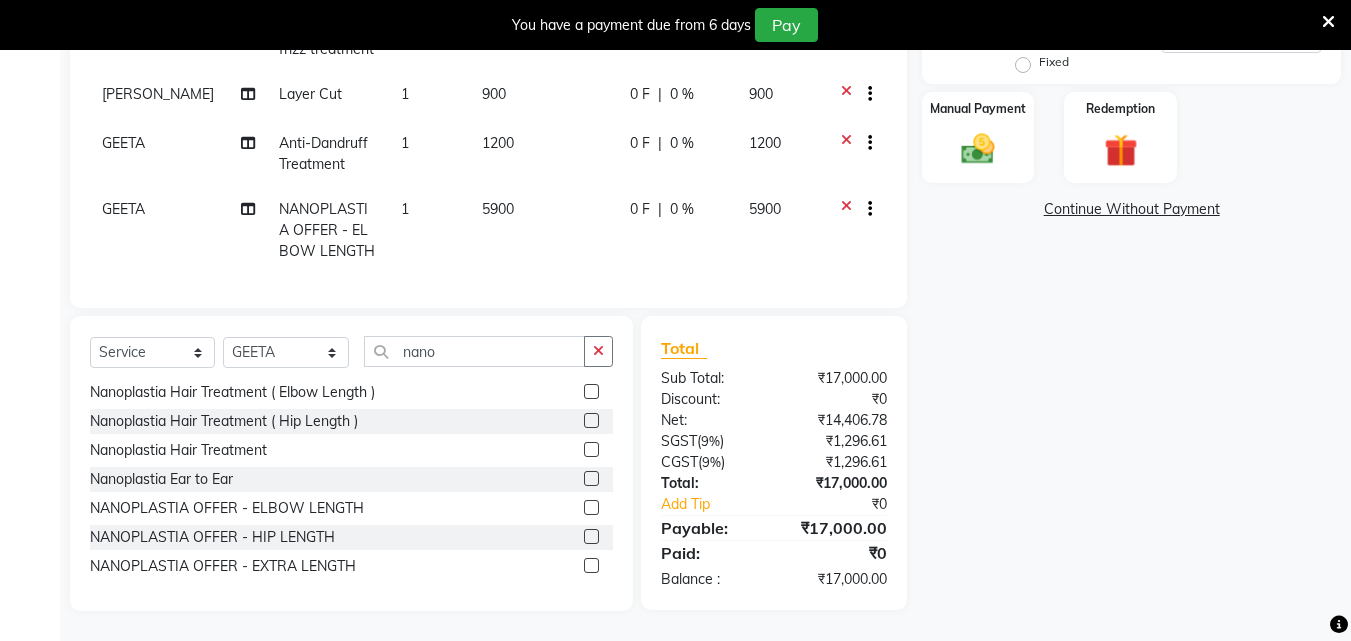click 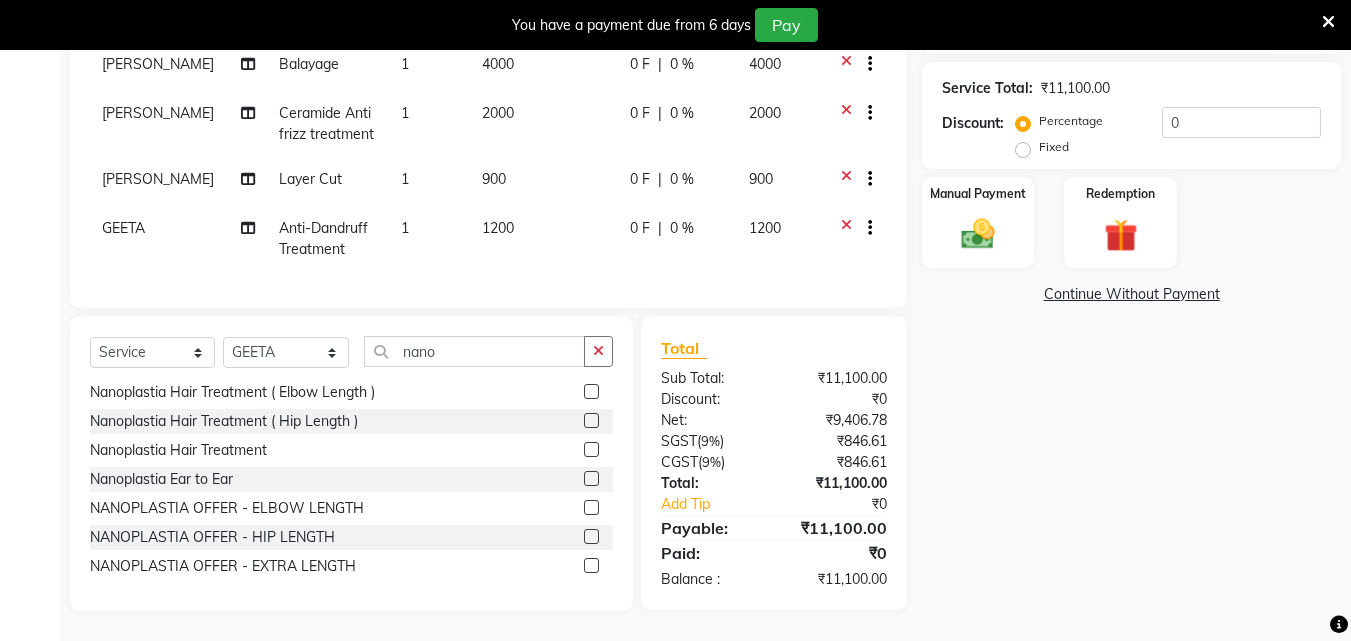 scroll, scrollTop: 425, scrollLeft: 0, axis: vertical 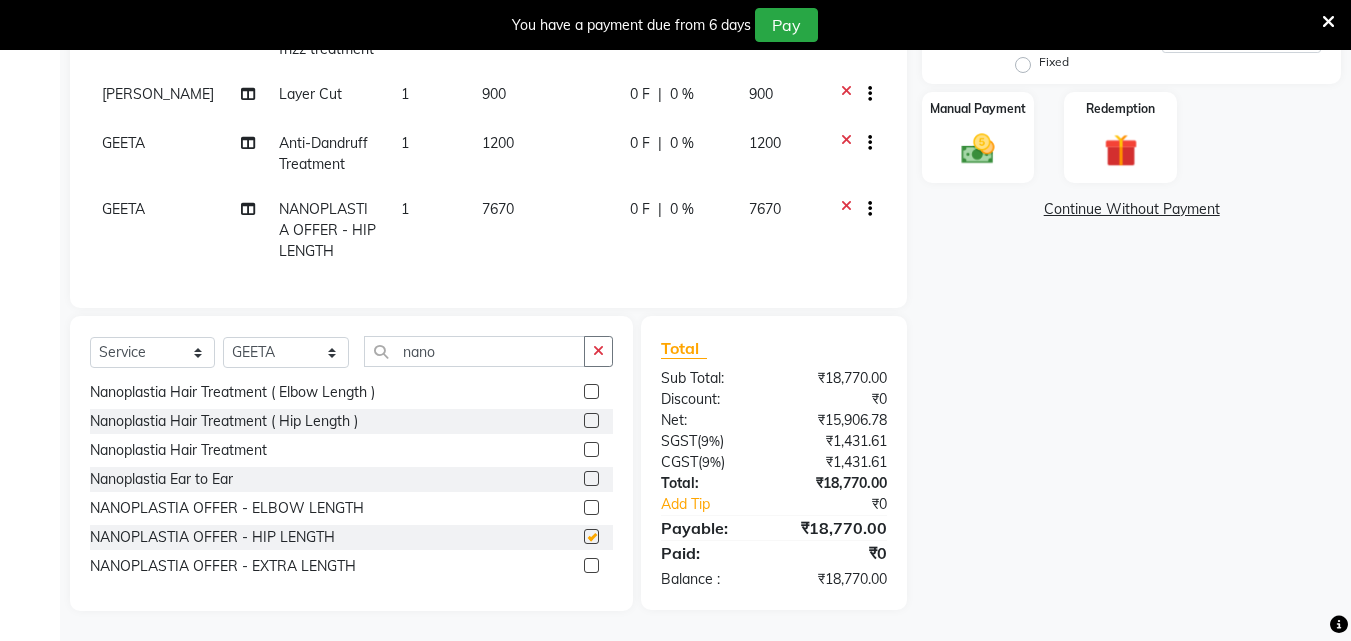 checkbox on "false" 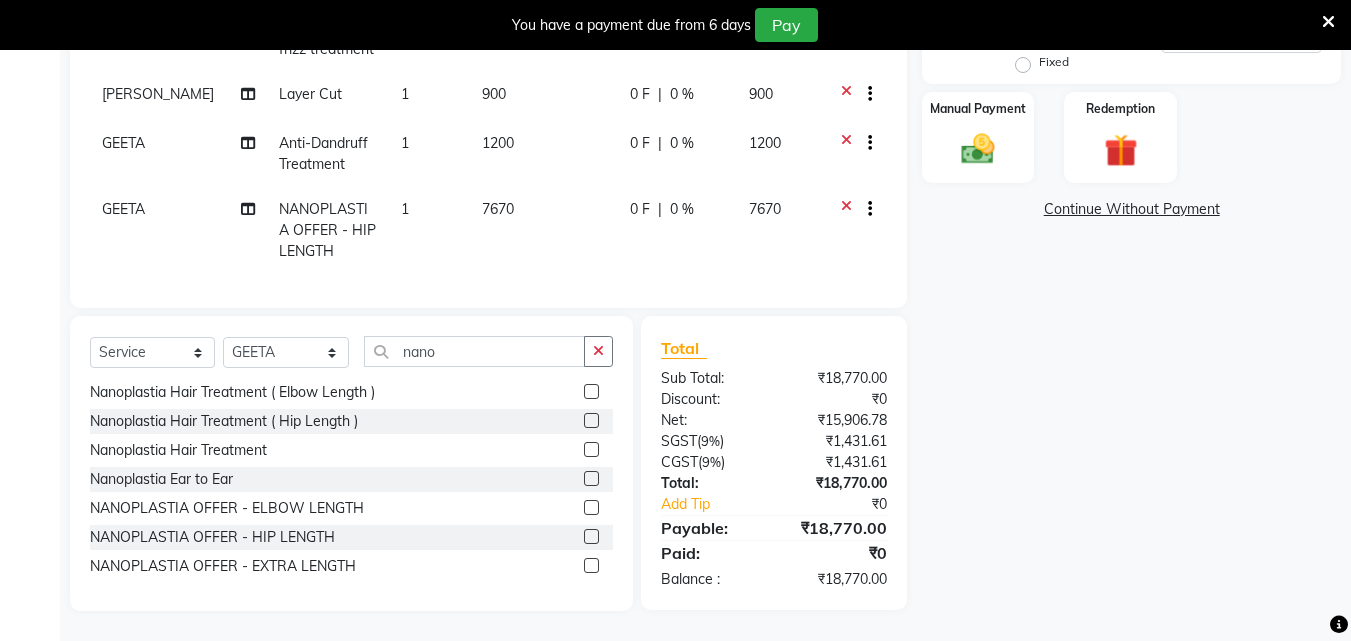 scroll, scrollTop: 0, scrollLeft: 0, axis: both 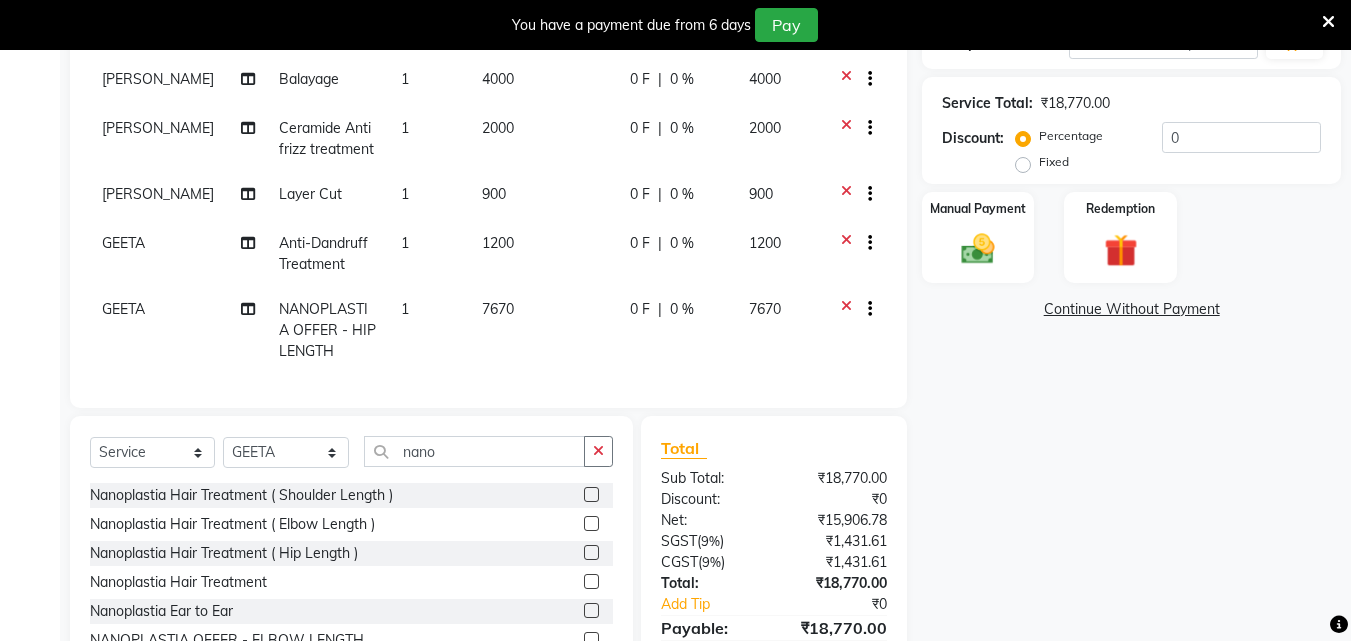 click on "0 F | 0 %" 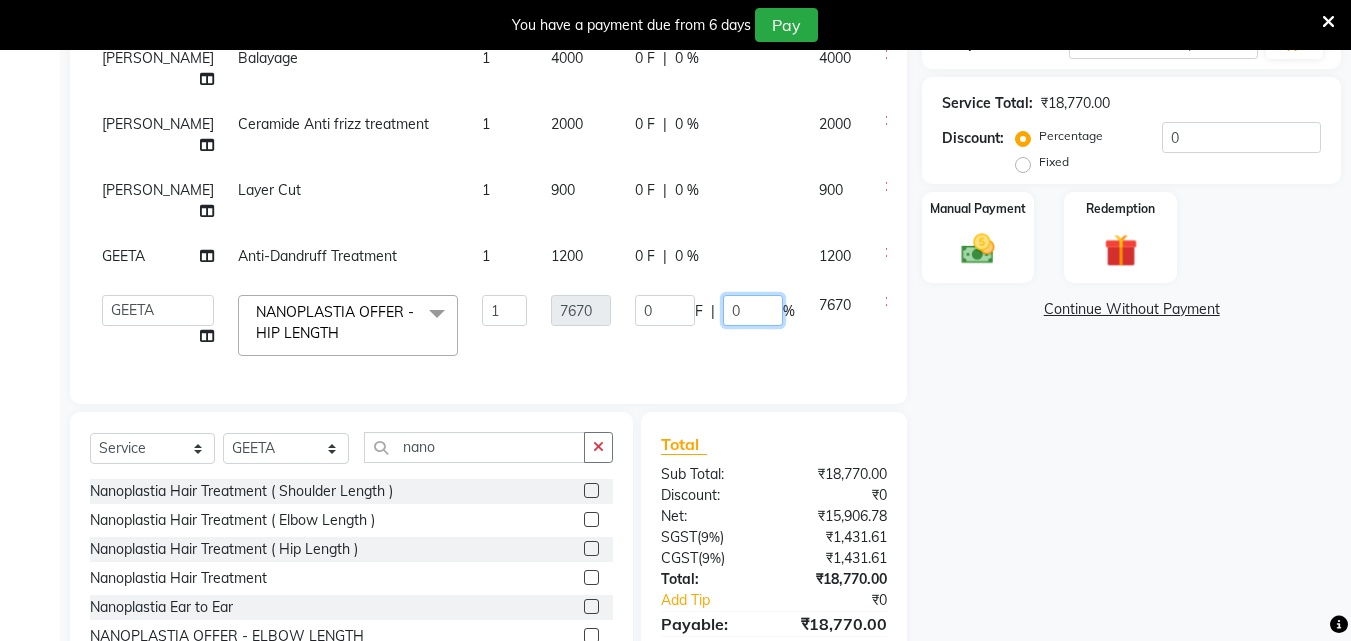 click on "0" 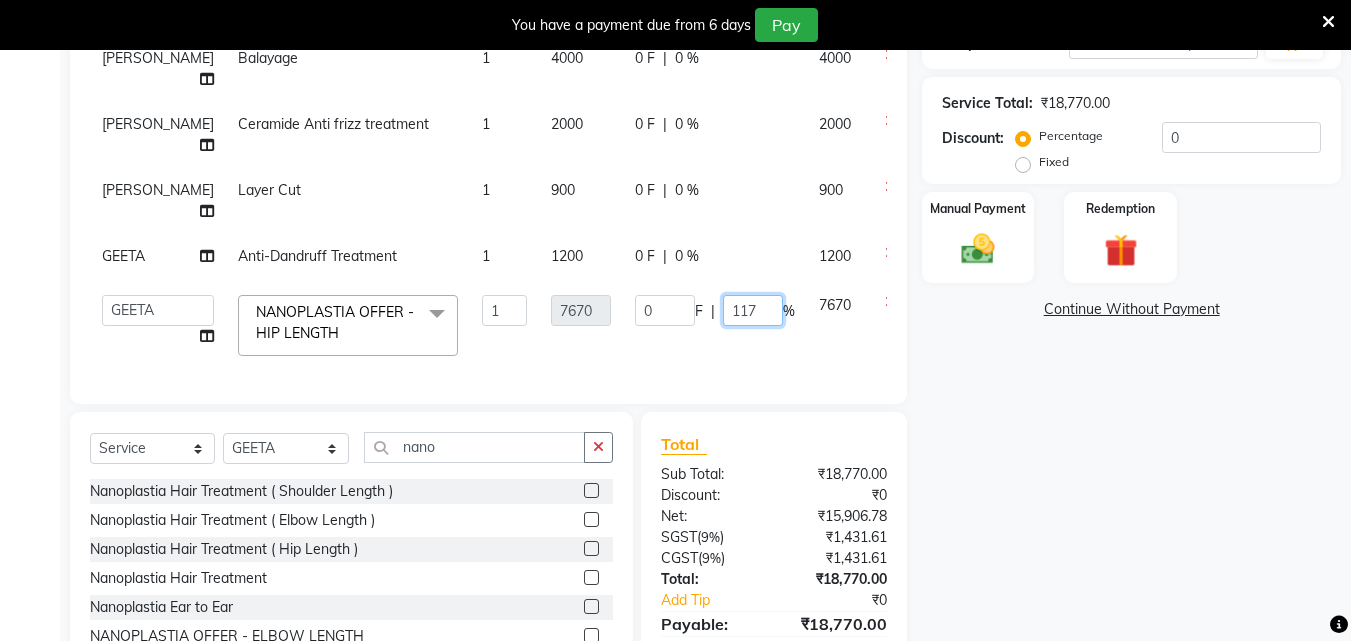 type on "1170" 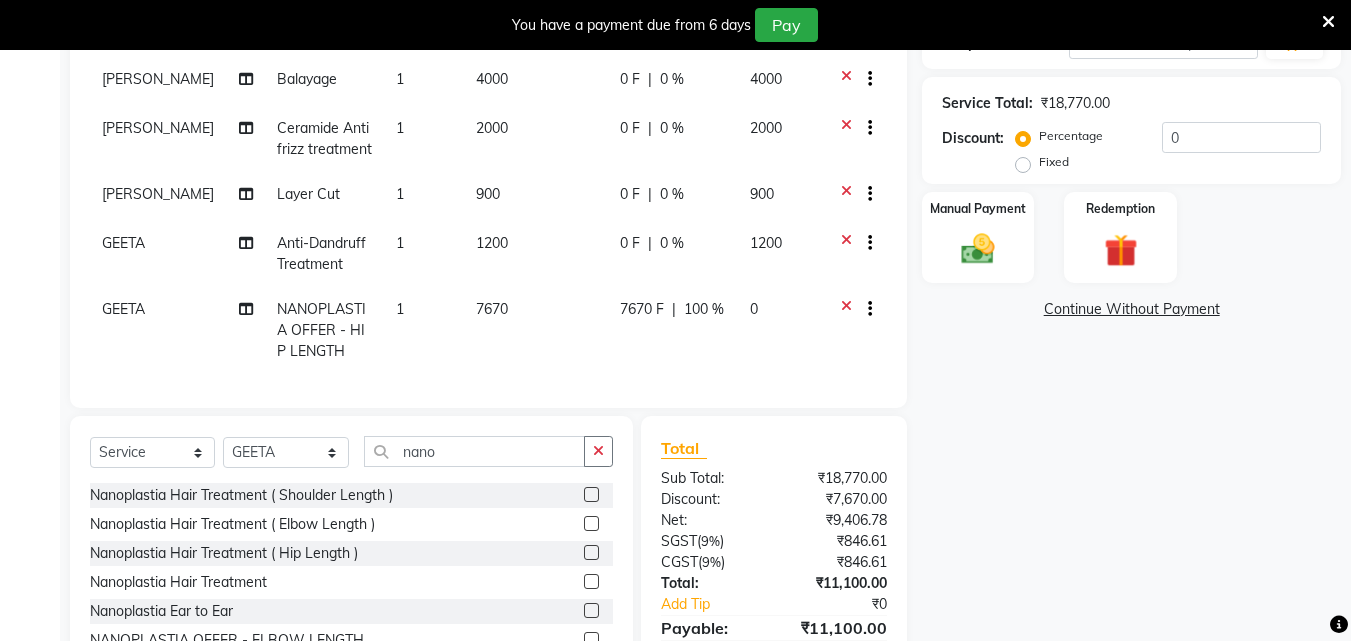 click on "0" 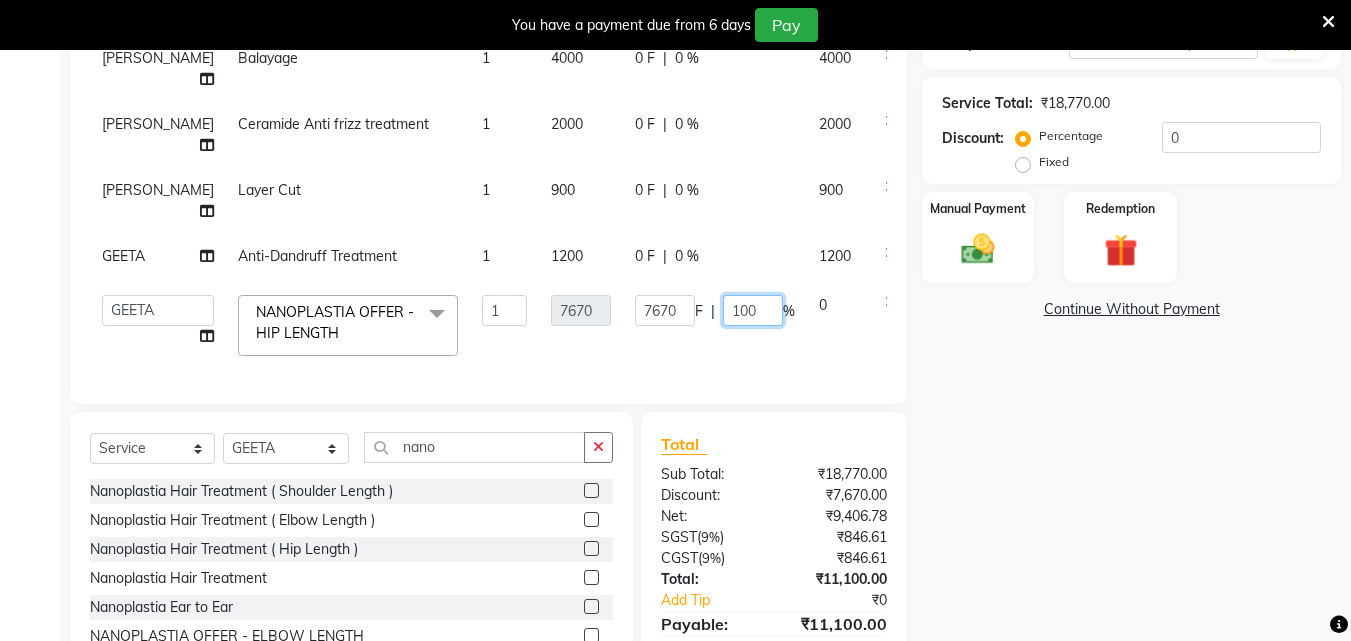 click on "100" 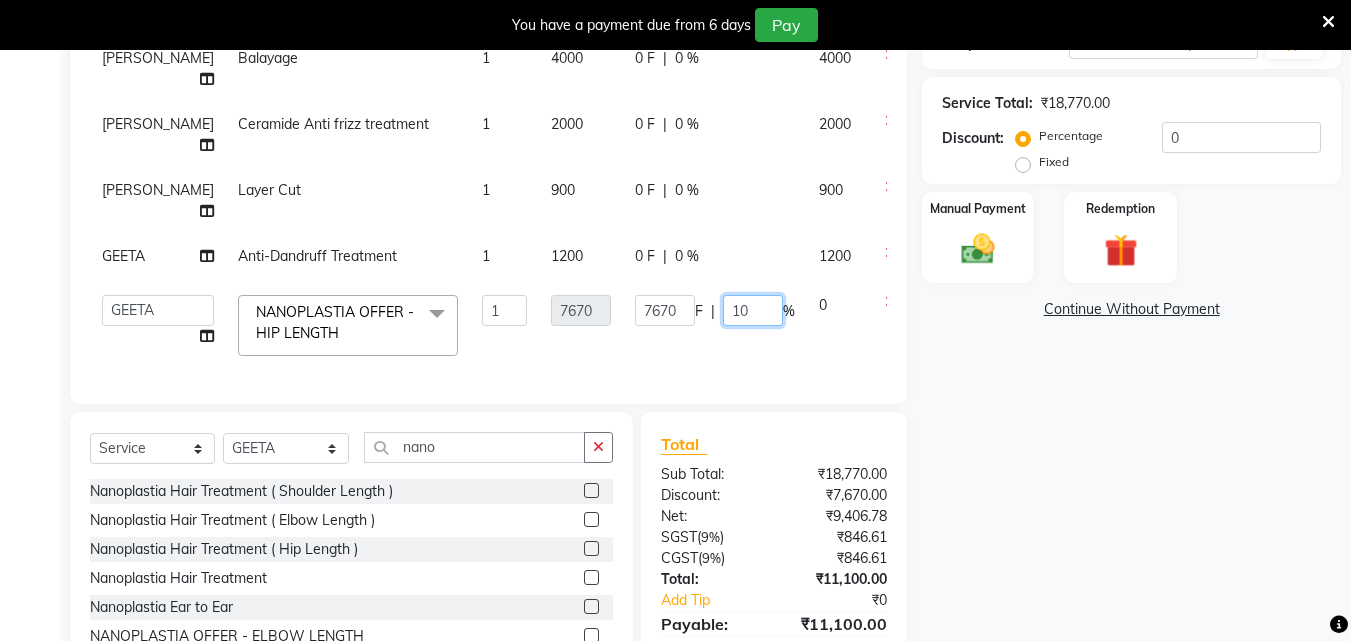 type on "1" 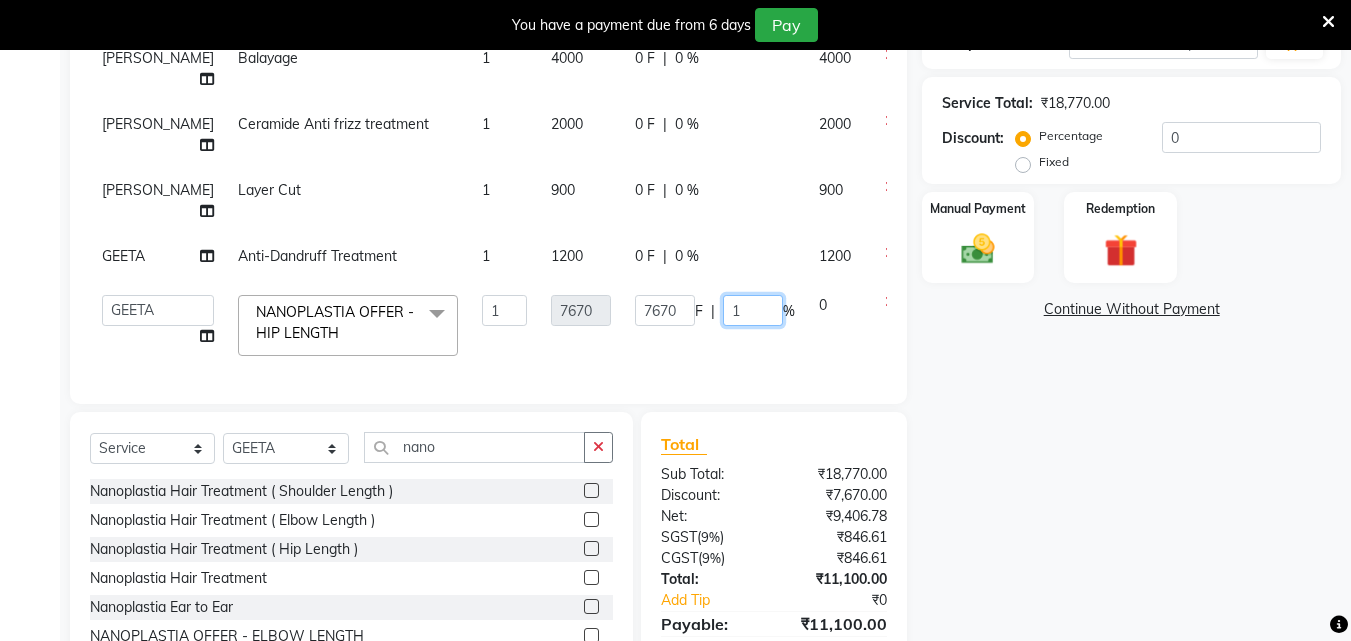 type 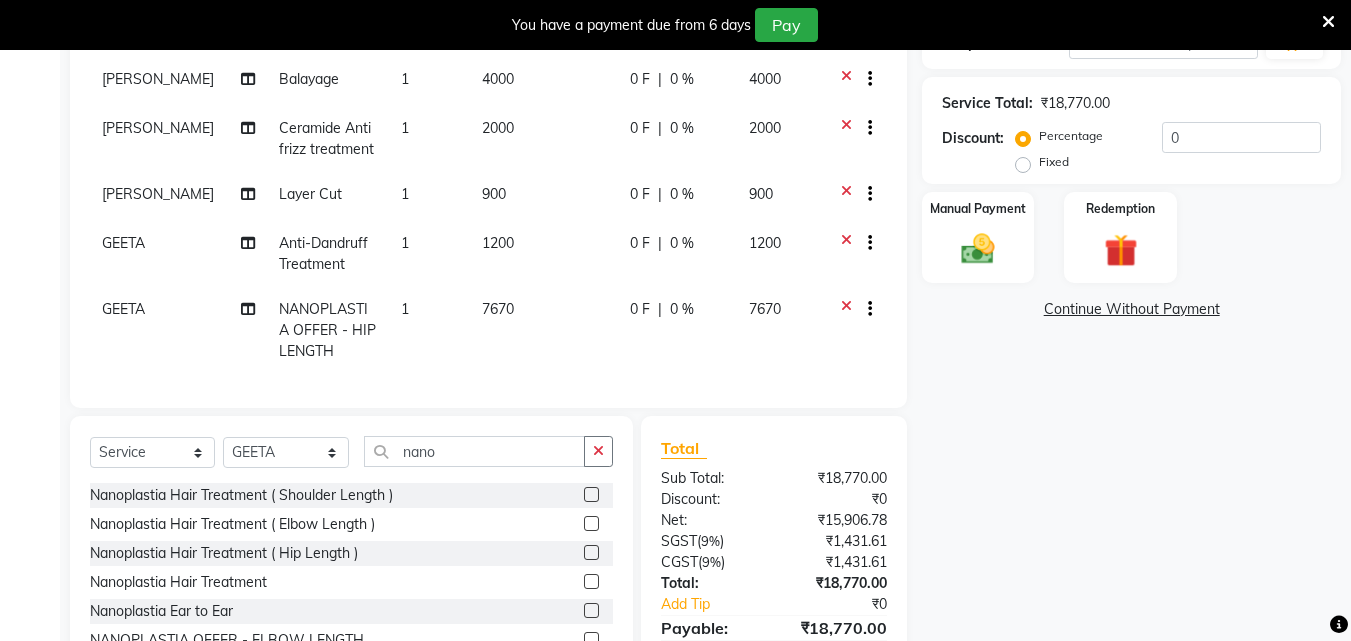 click on "7670" 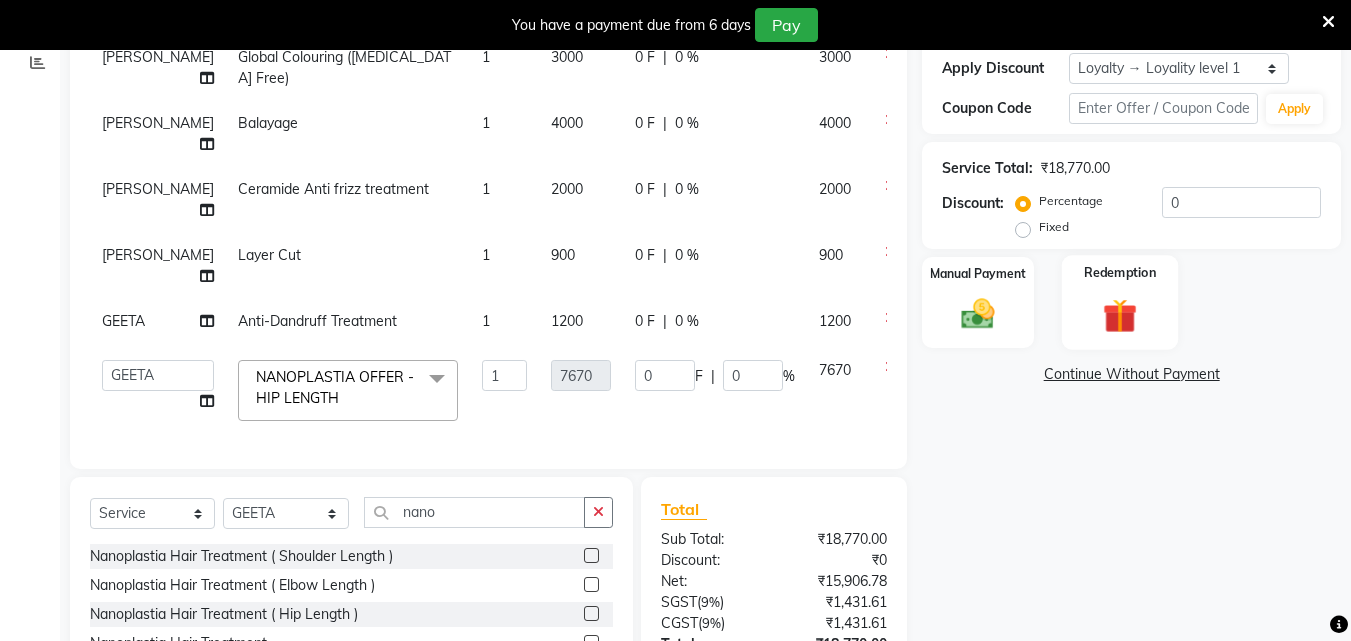 scroll, scrollTop: 310, scrollLeft: 0, axis: vertical 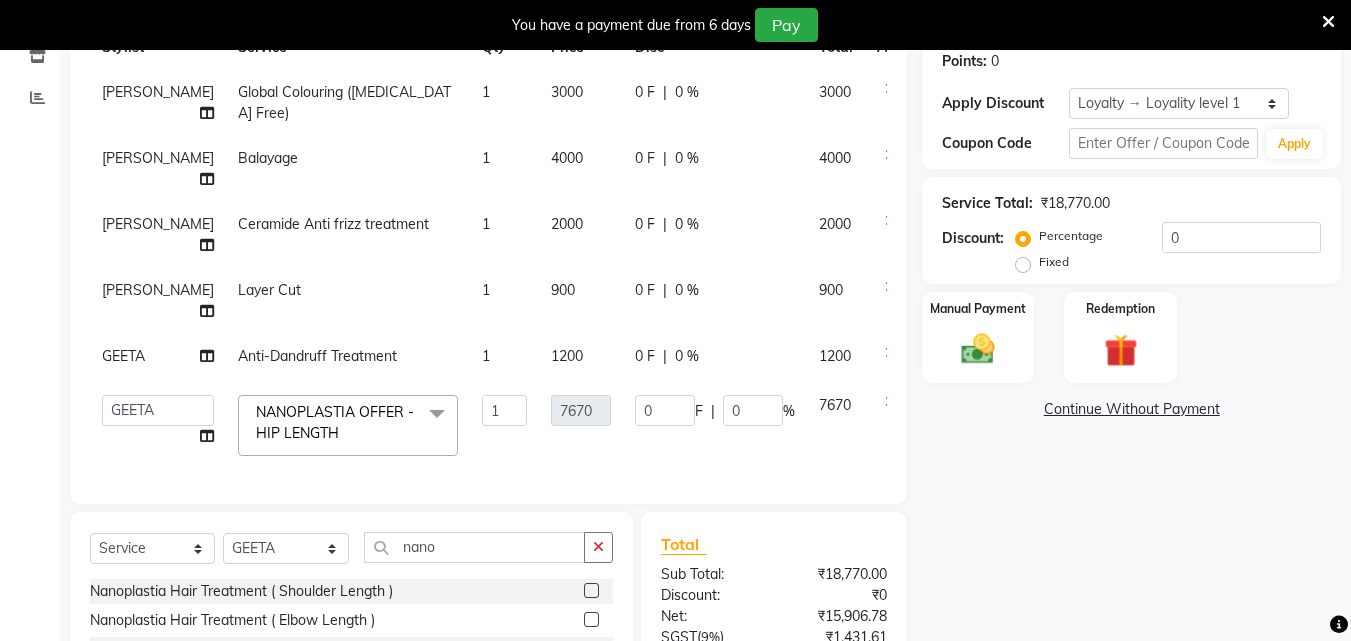 click on "Fixed" 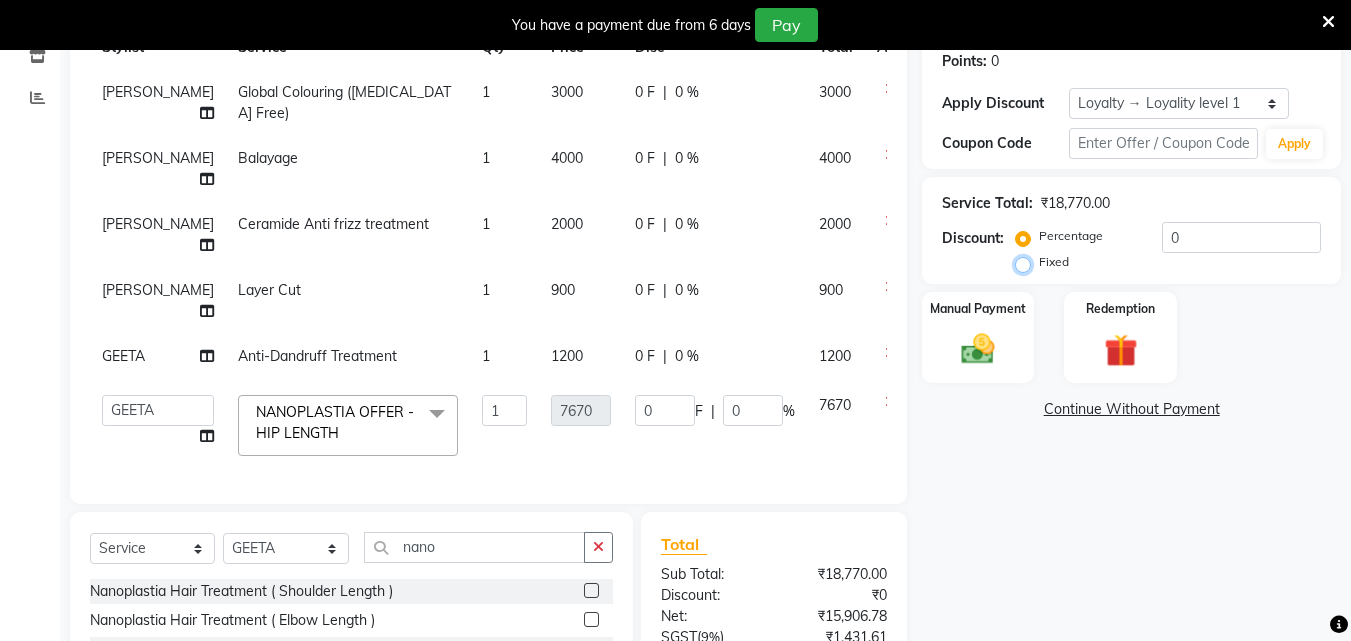 click on "Fixed" at bounding box center [1027, 262] 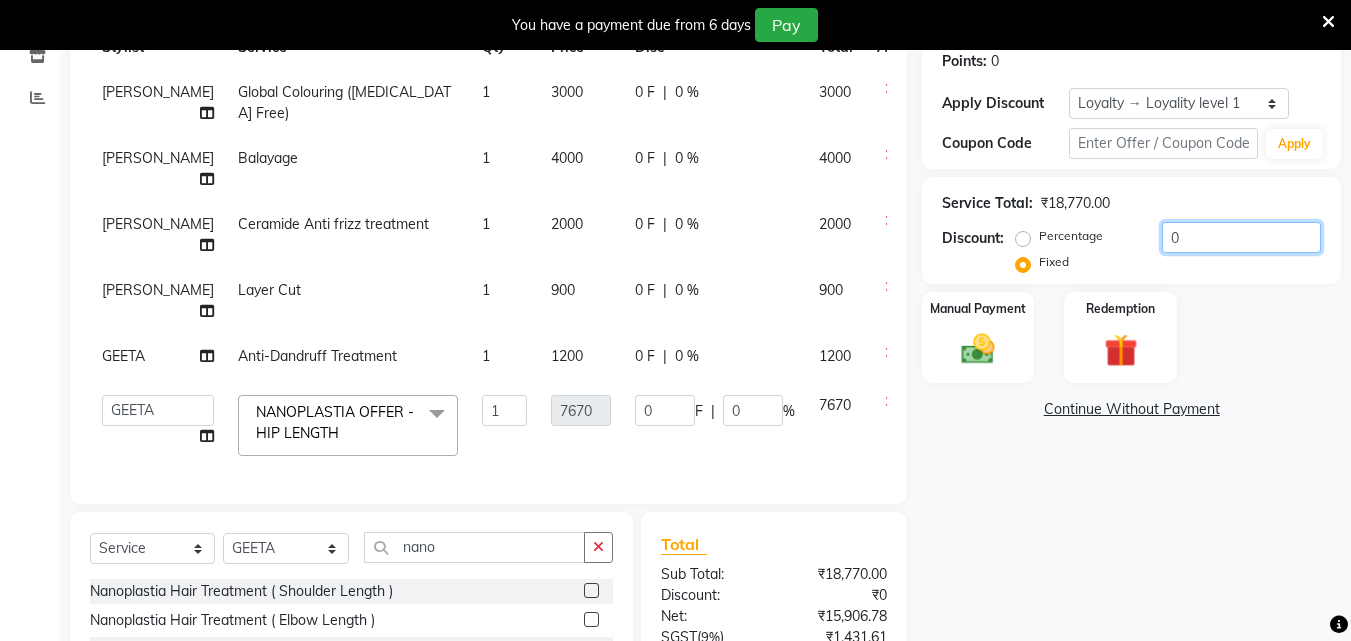 click on "0" 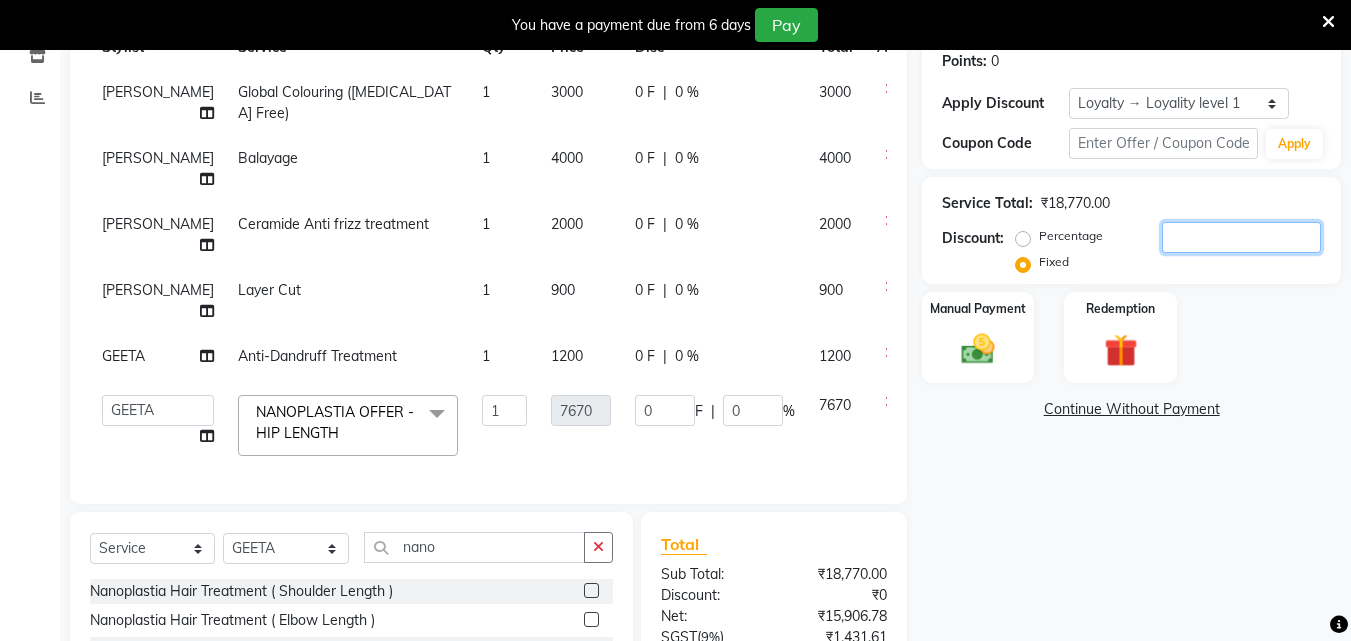 type on "1" 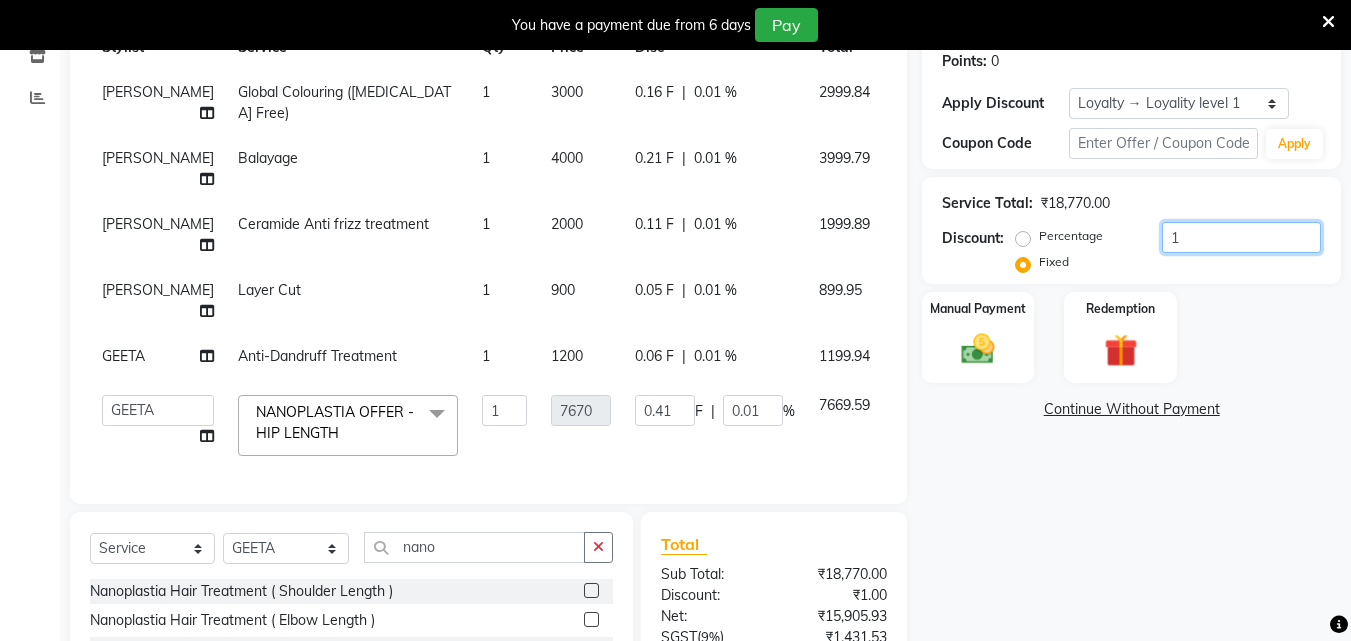 type on "11" 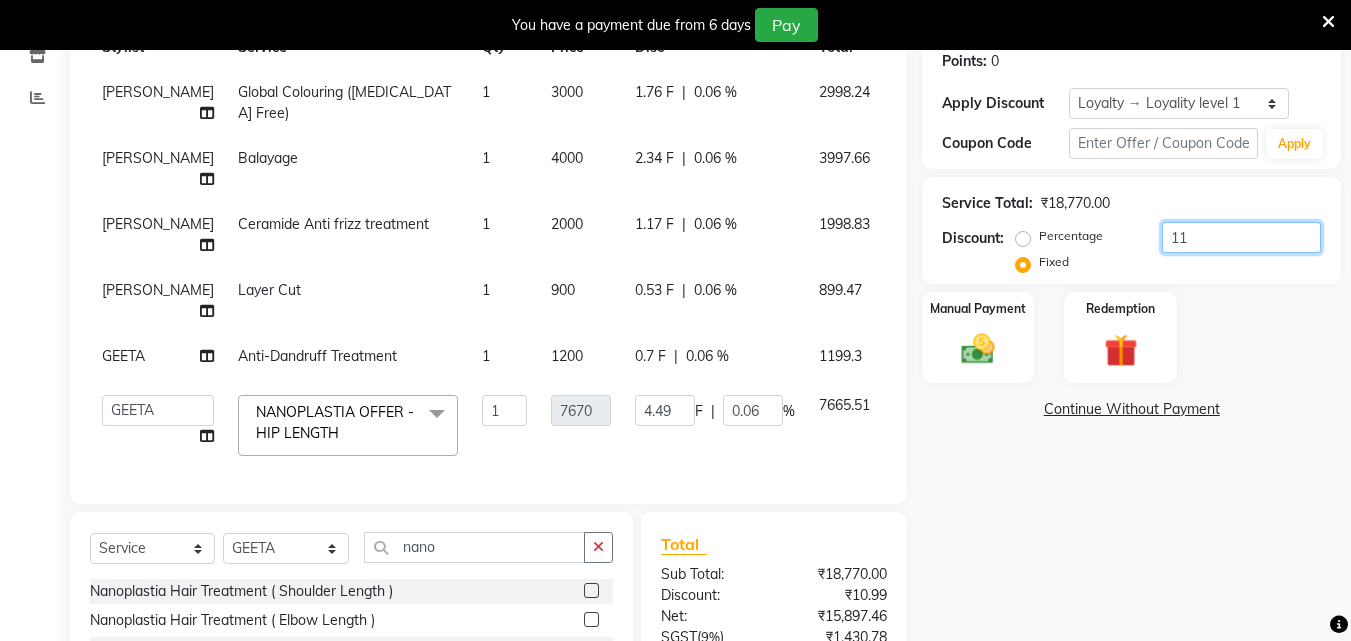 type on "117" 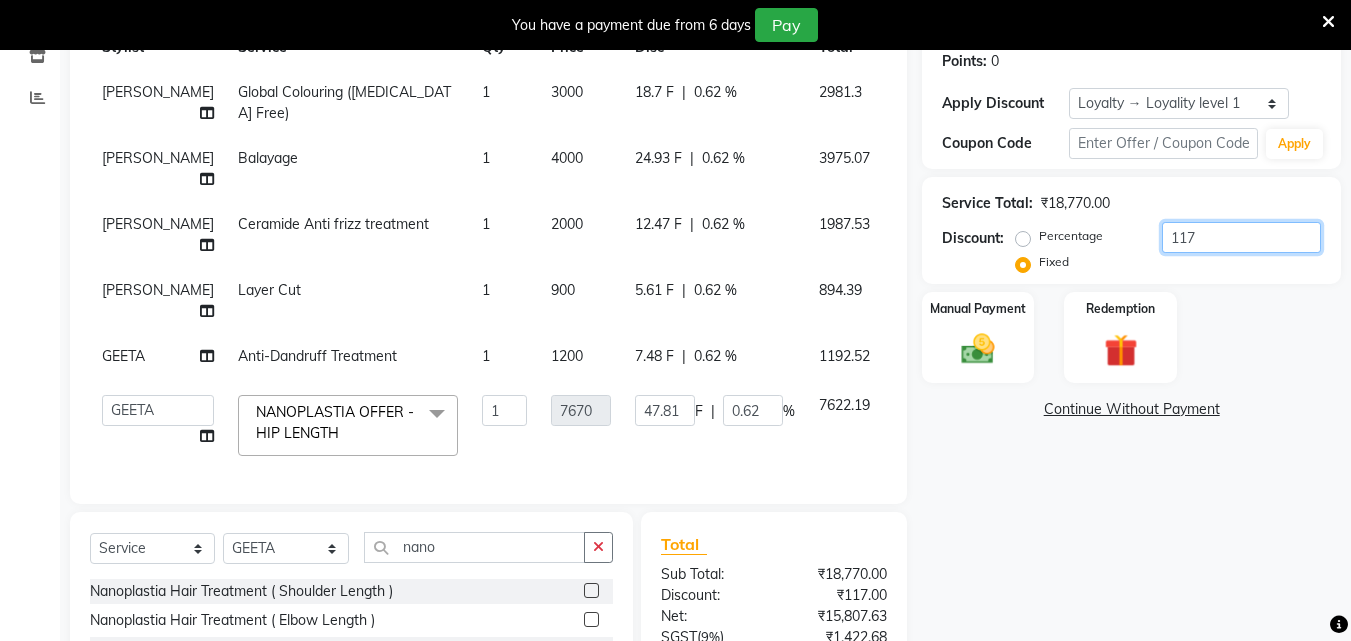 type on "1170" 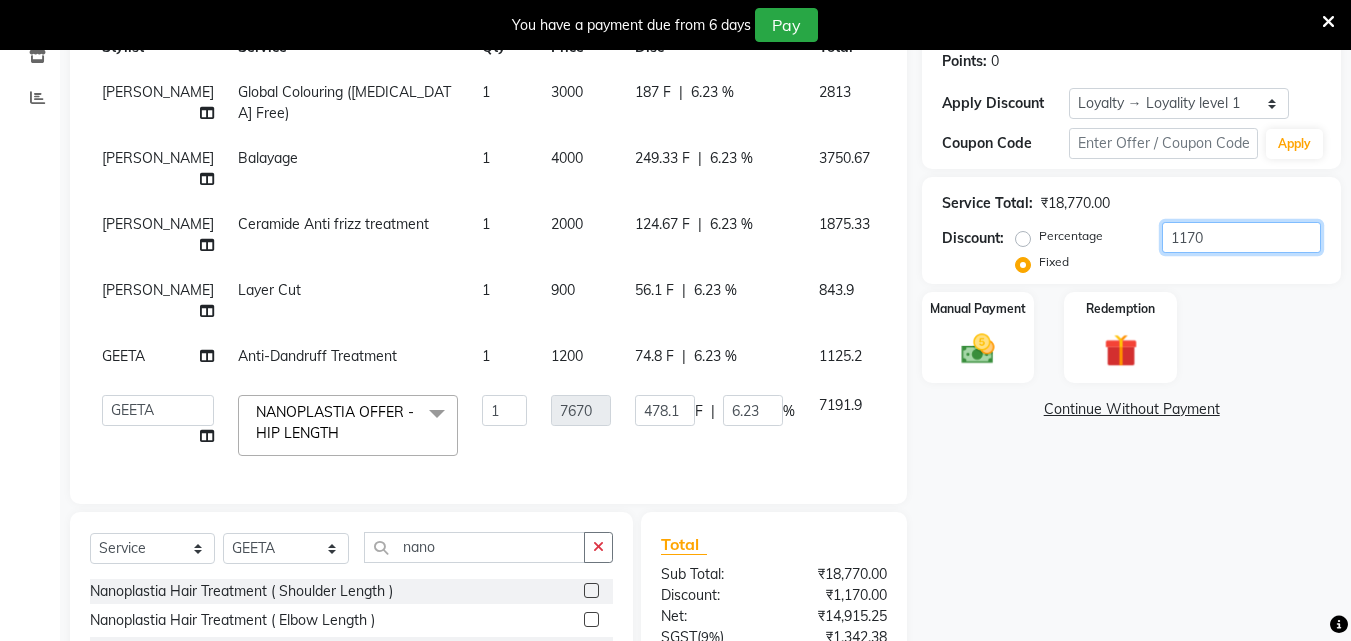 type on "117" 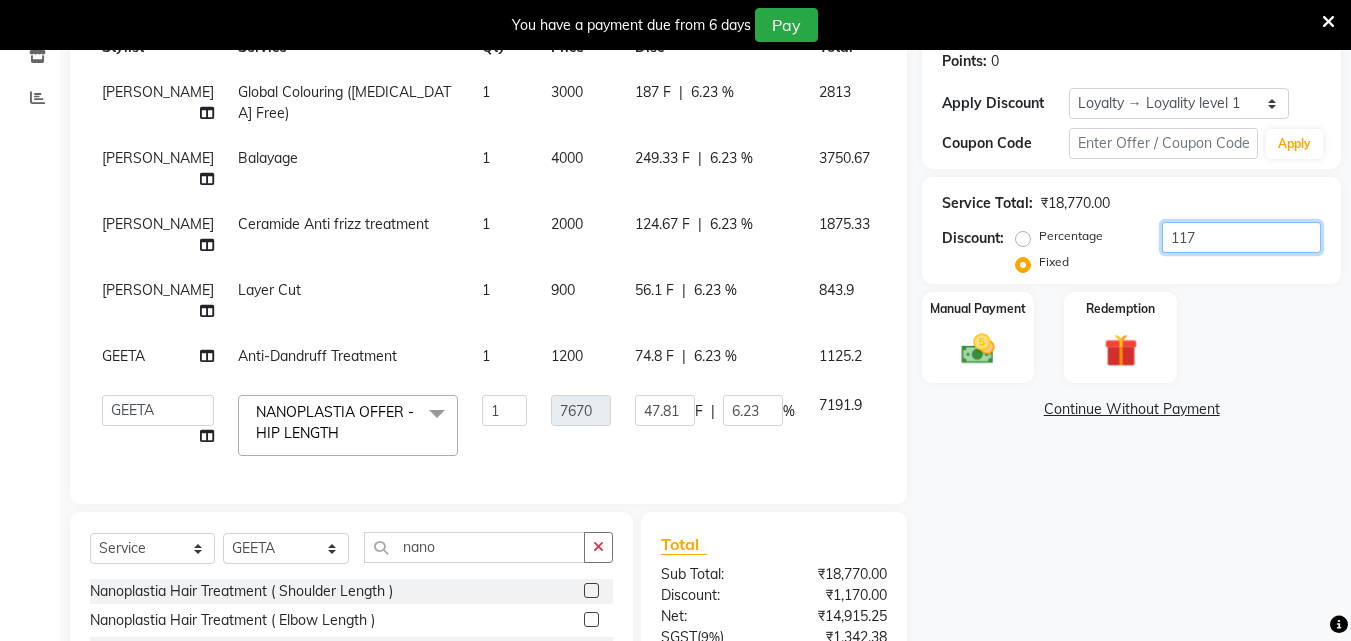 type on "0.62" 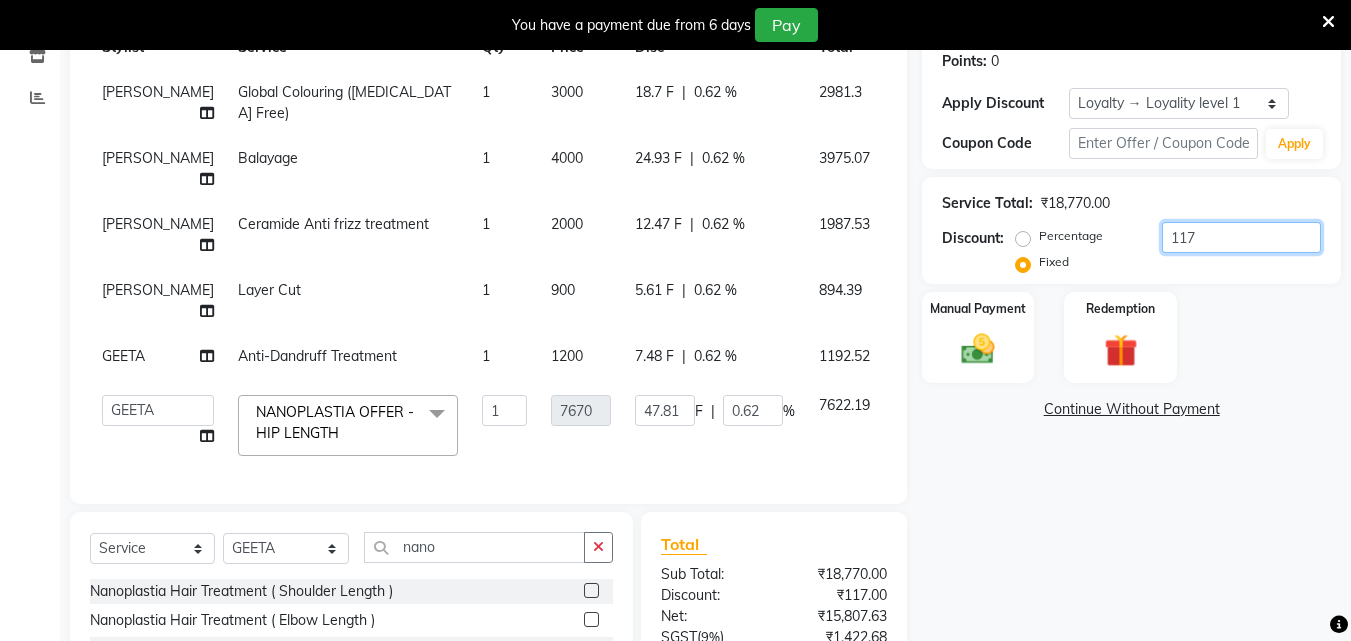 type on "11" 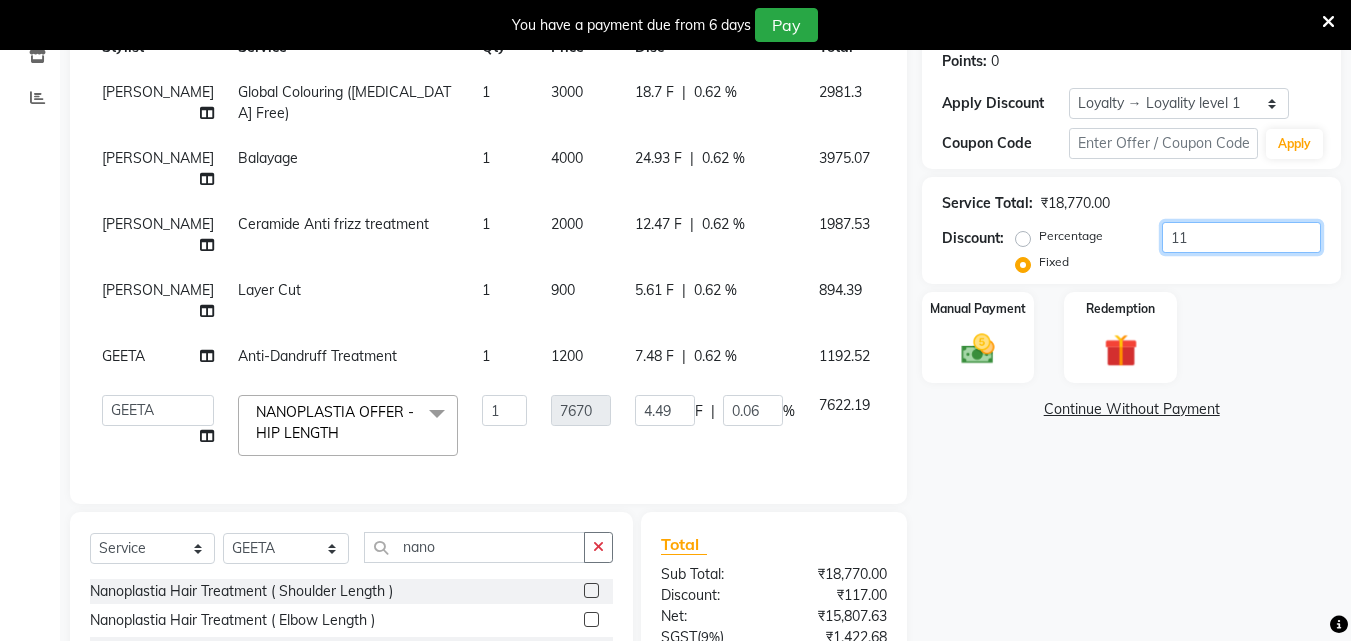 type on "1" 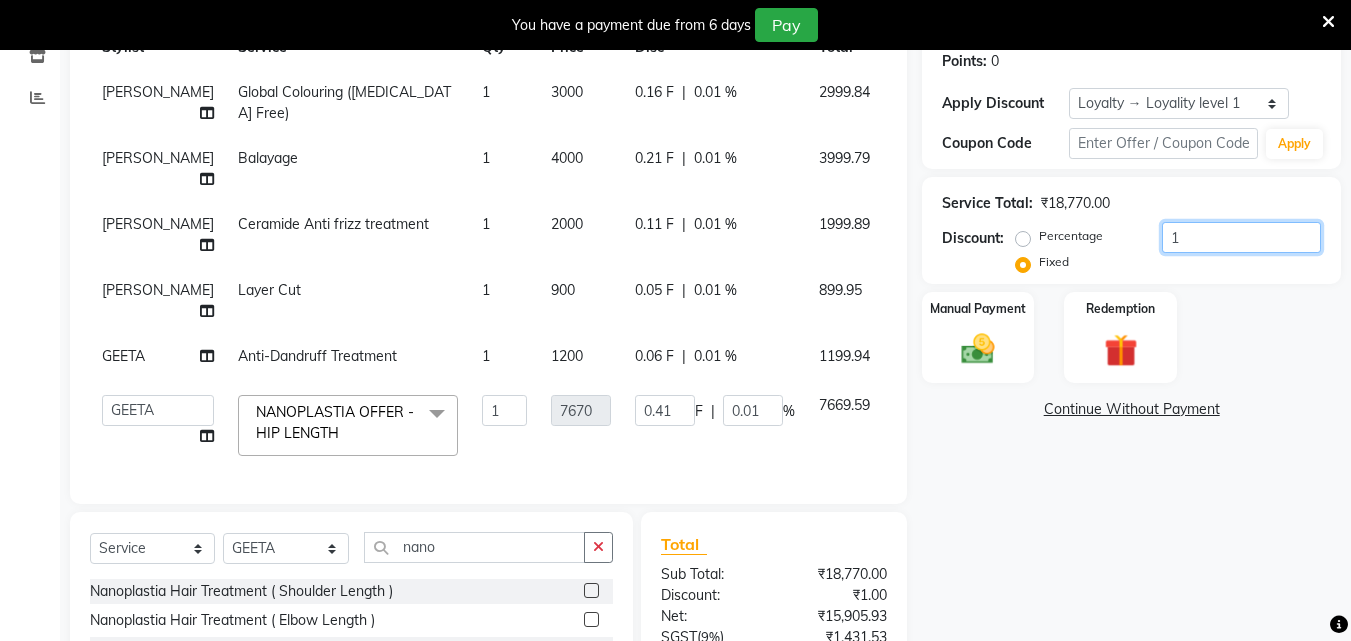 type 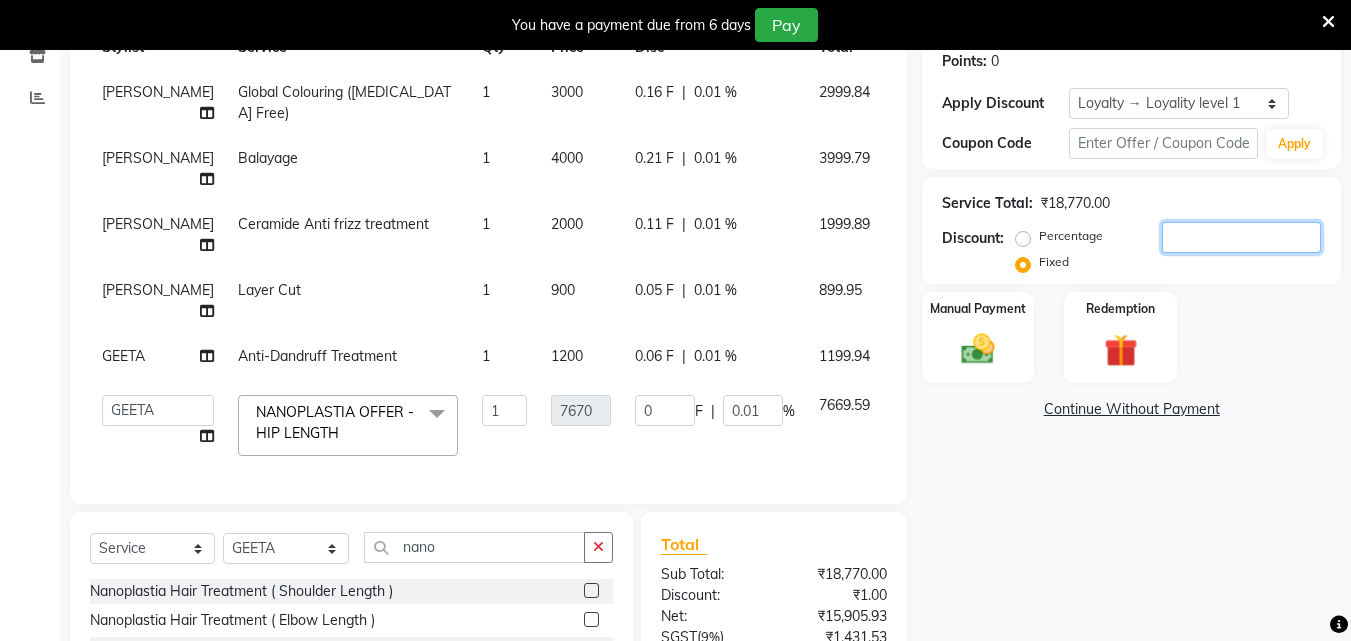 type on "0" 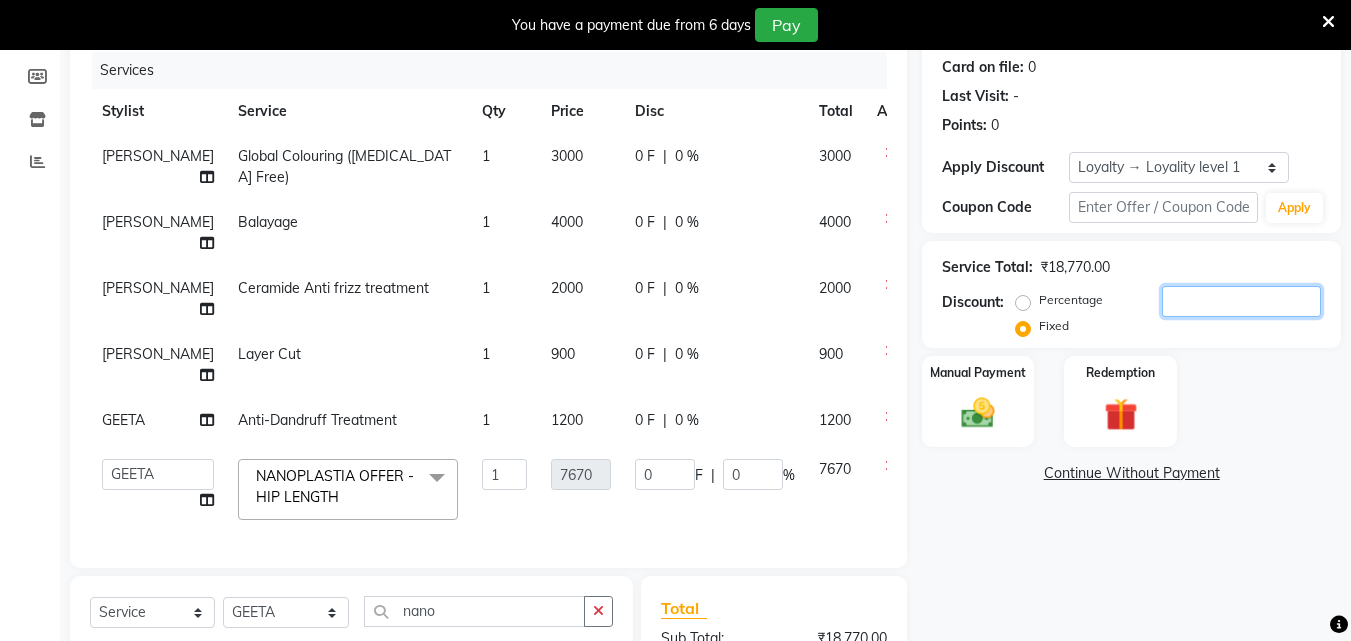scroll, scrollTop: 110, scrollLeft: 0, axis: vertical 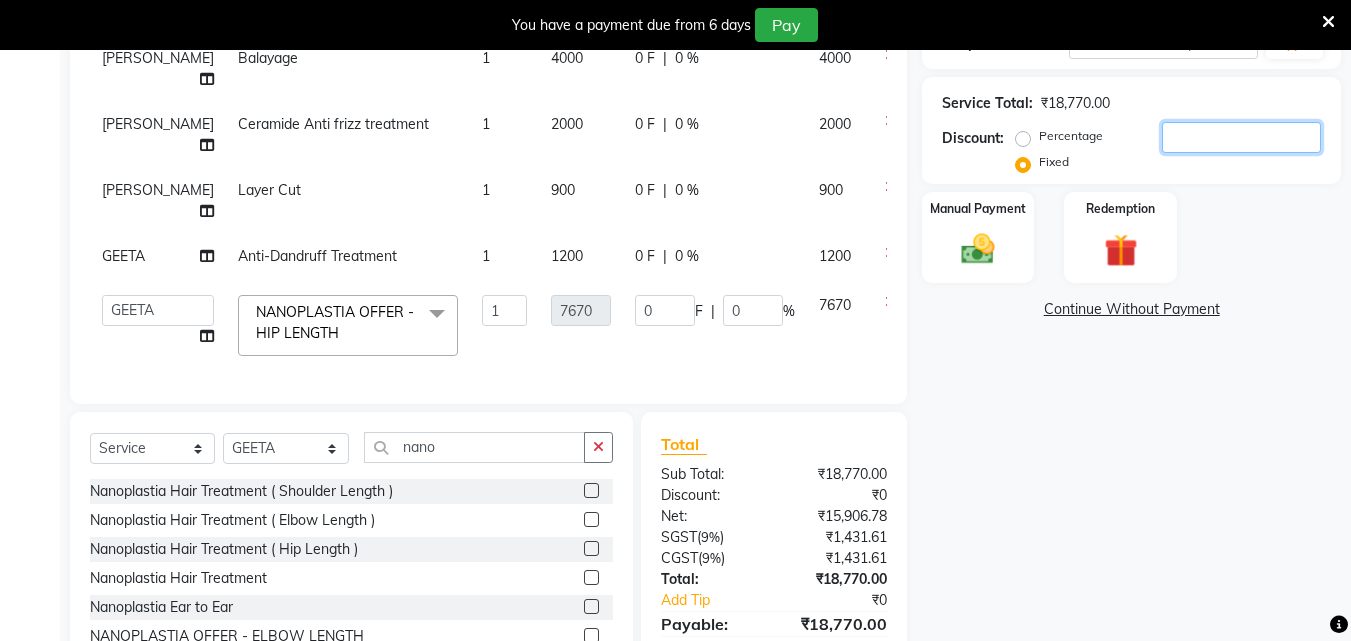 type 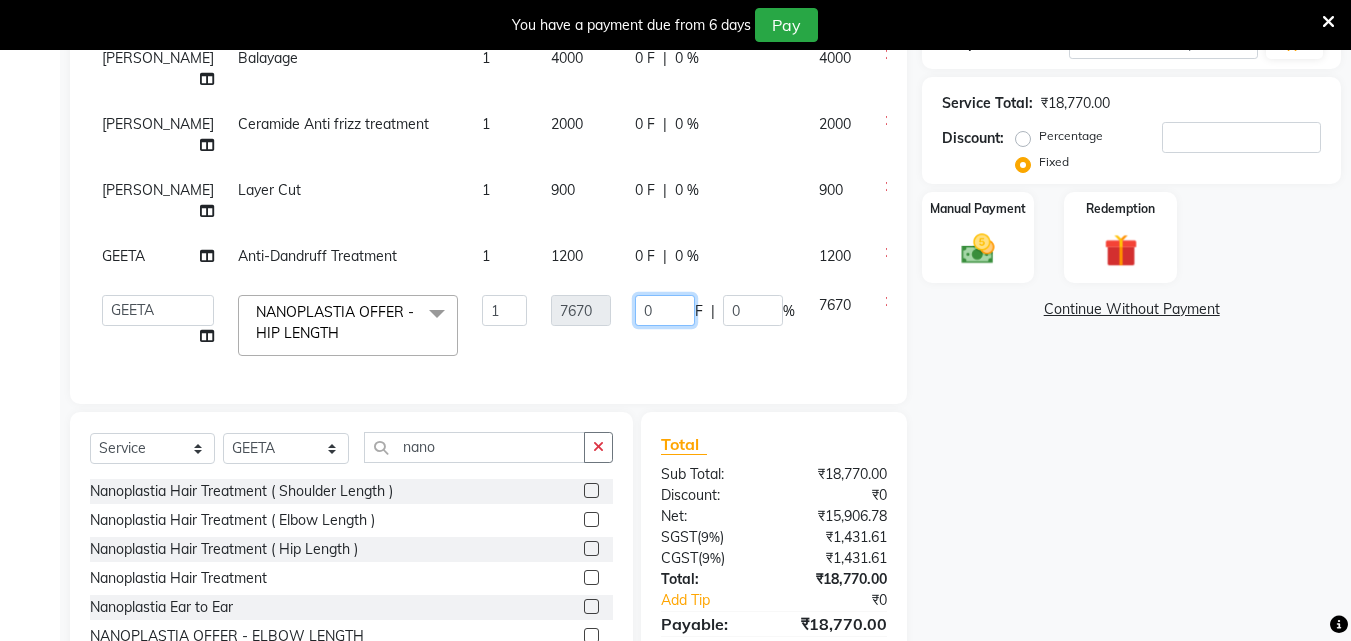 click on "0" 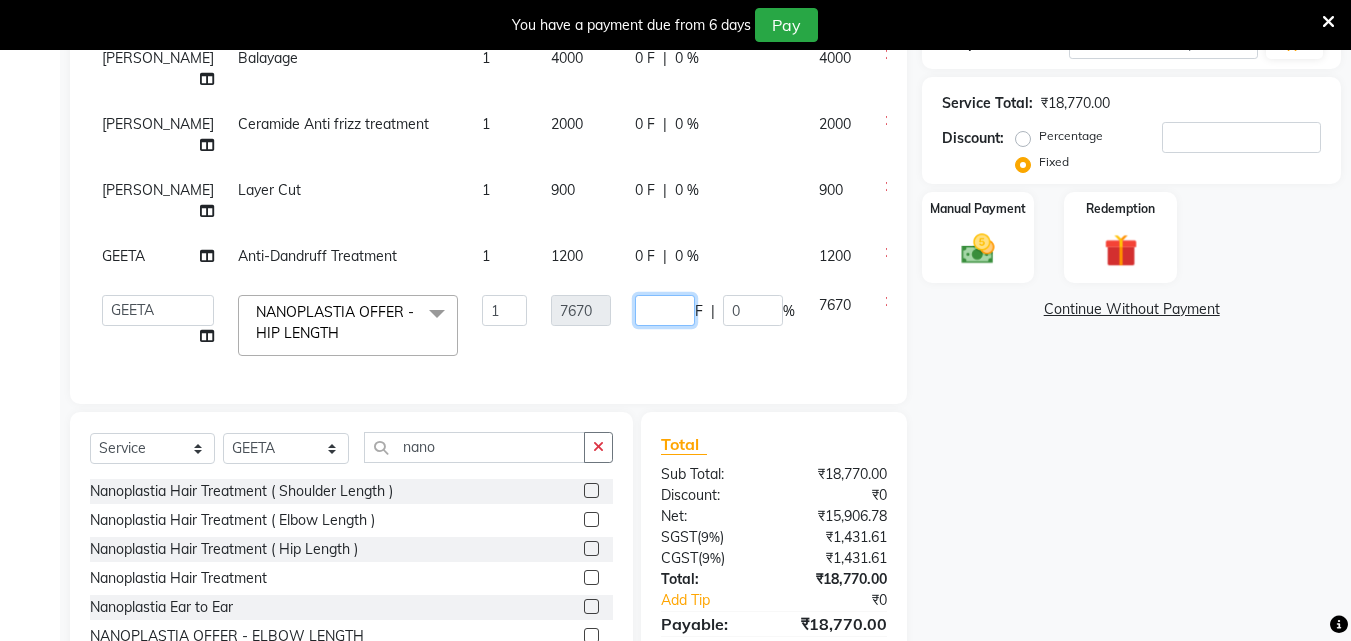 scroll, scrollTop: 0, scrollLeft: 0, axis: both 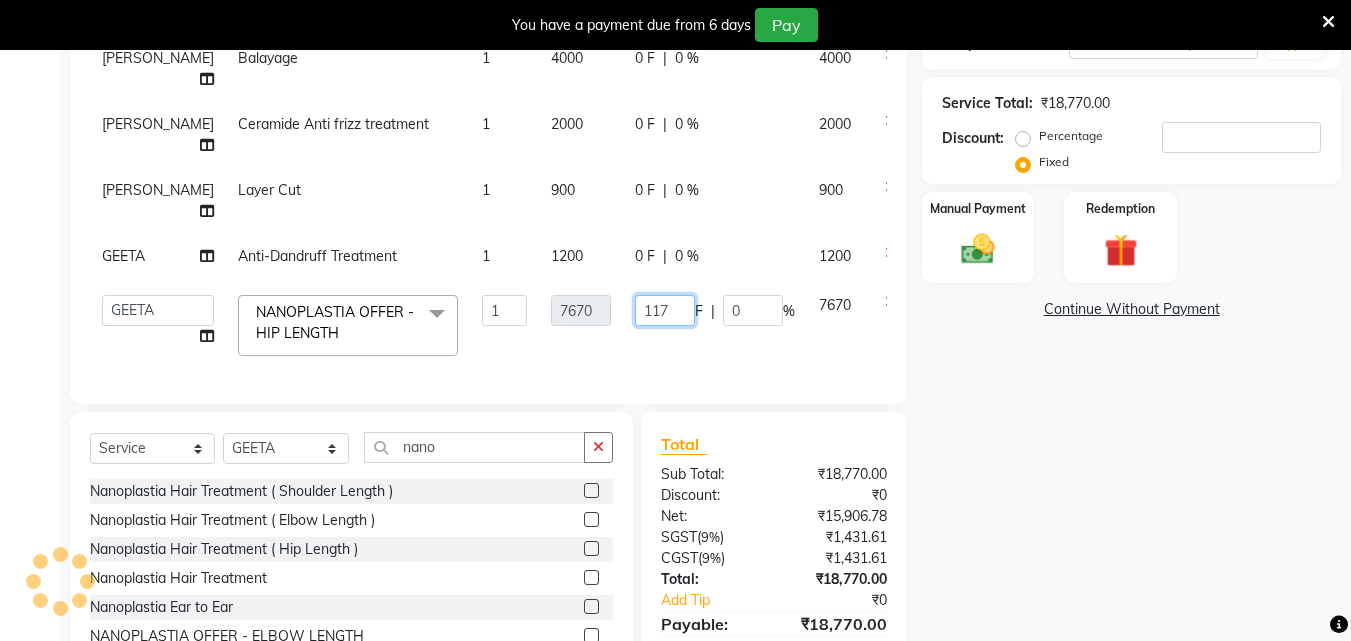 type on "1170" 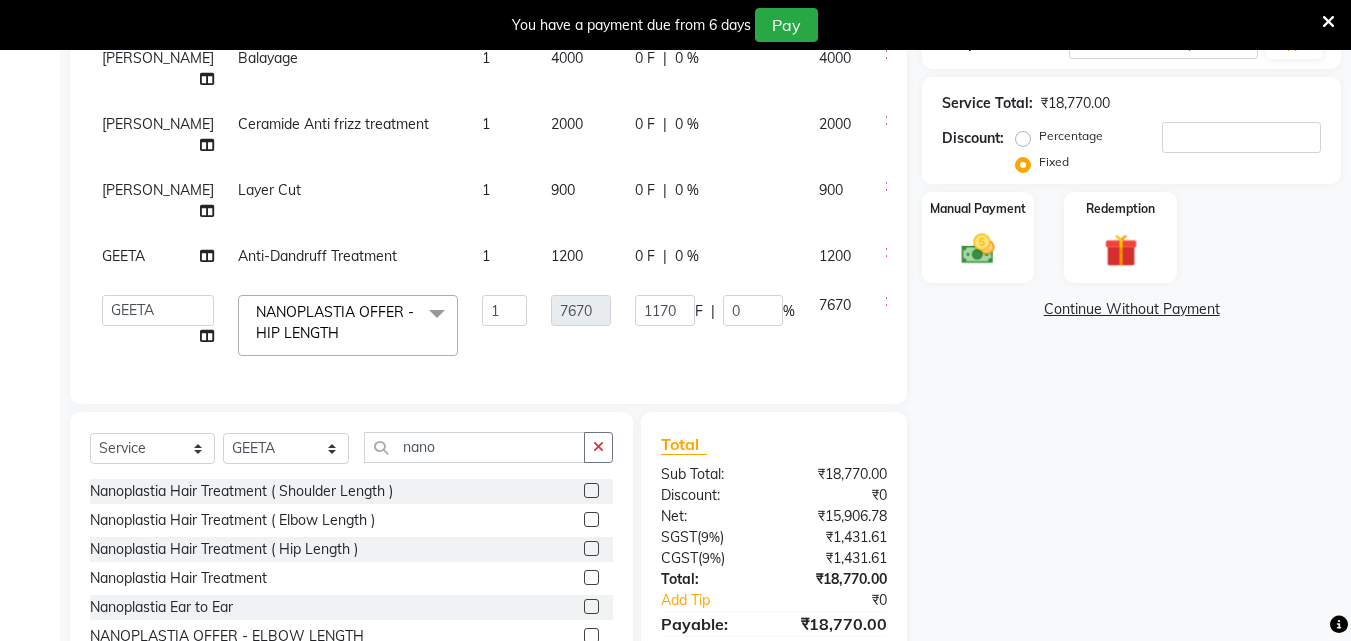 click on "1170 F | 0 %" 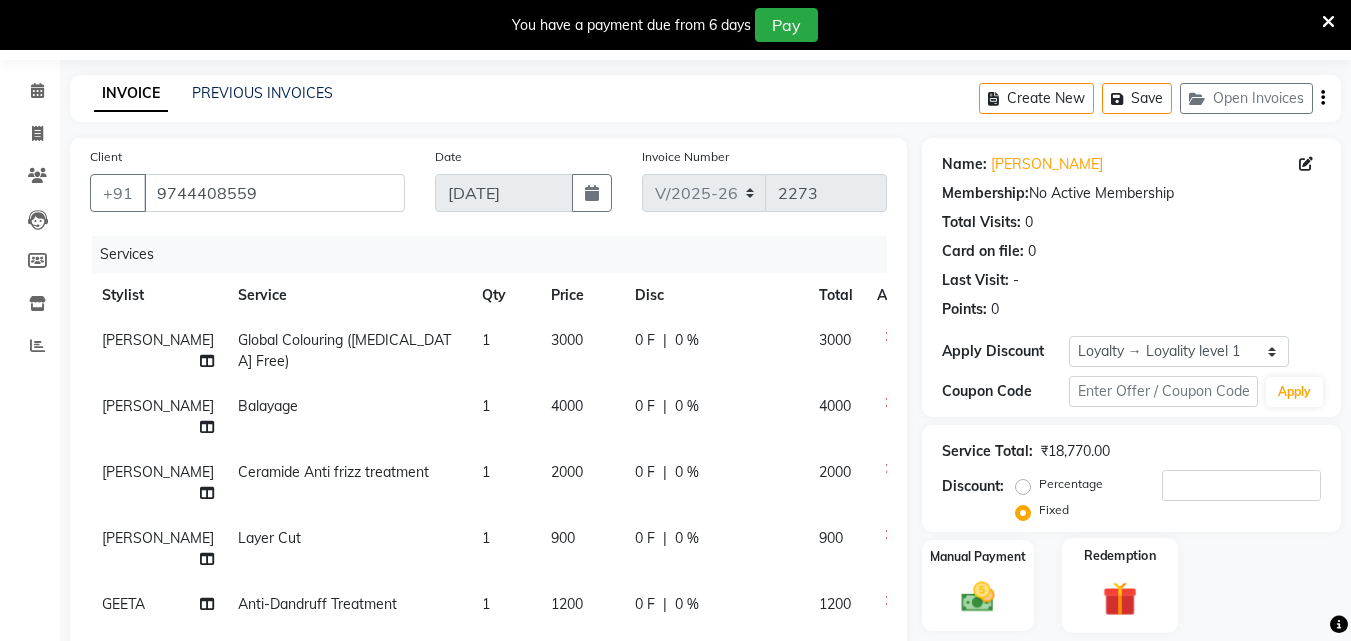 scroll, scrollTop: 10, scrollLeft: 0, axis: vertical 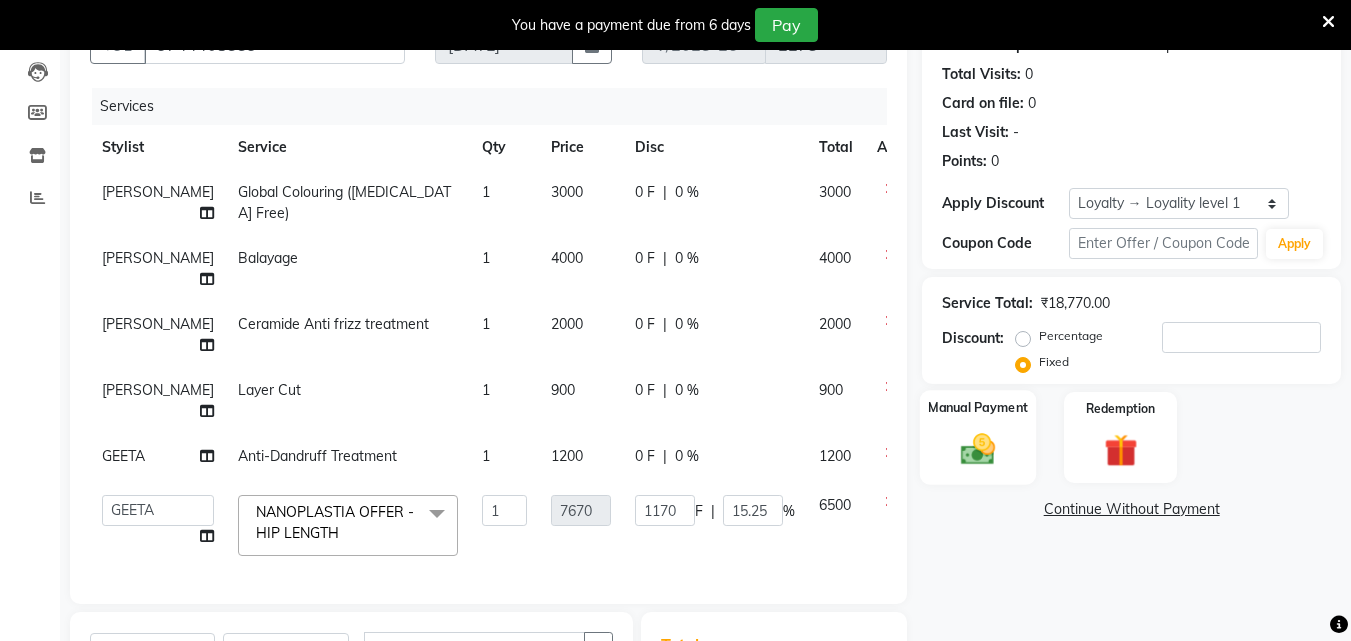 click 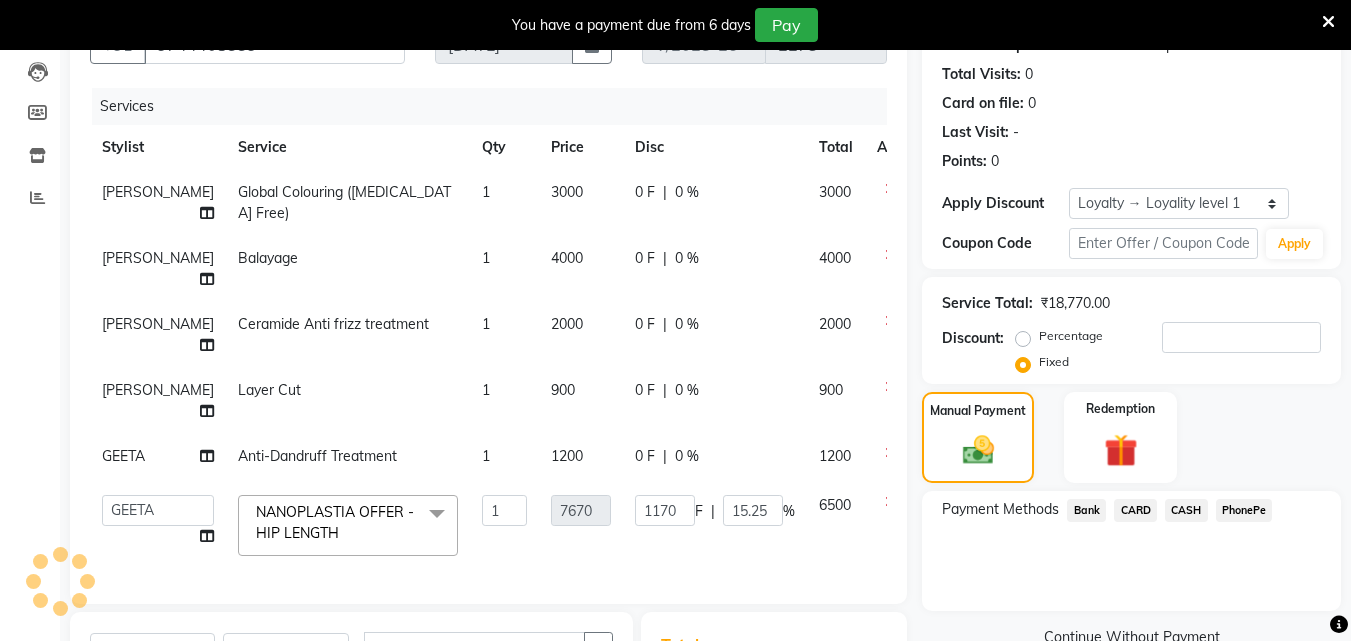 click on "CARD" 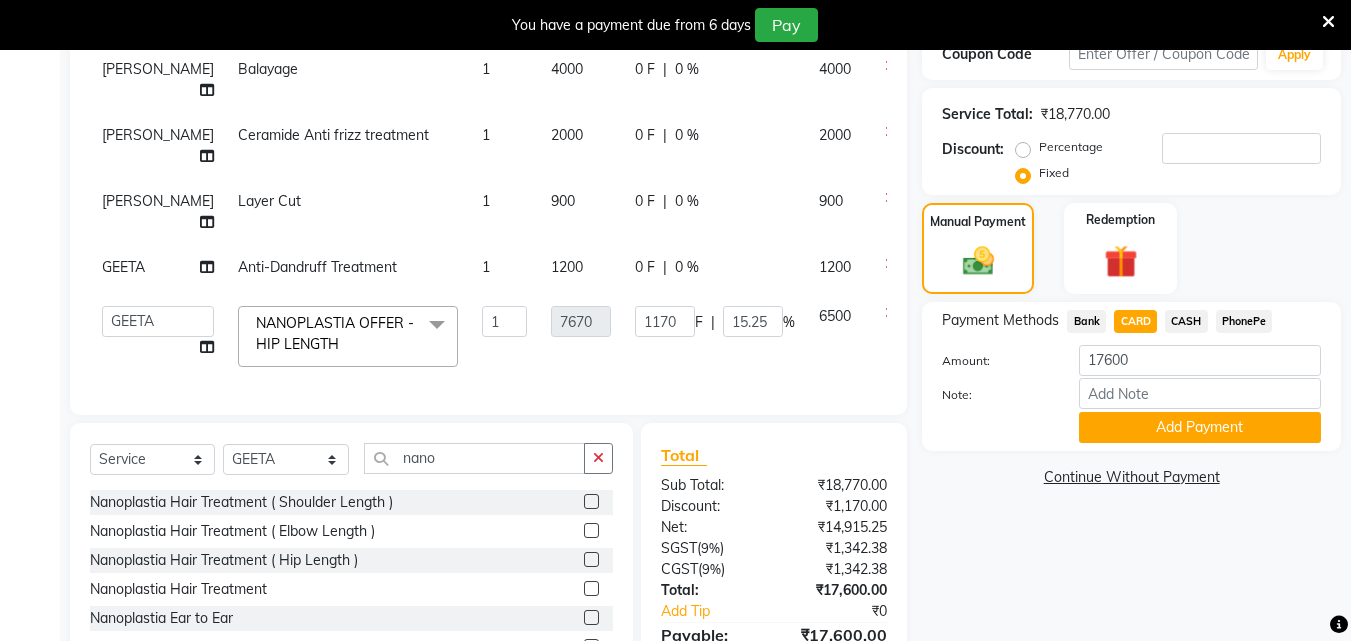 scroll, scrollTop: 410, scrollLeft: 0, axis: vertical 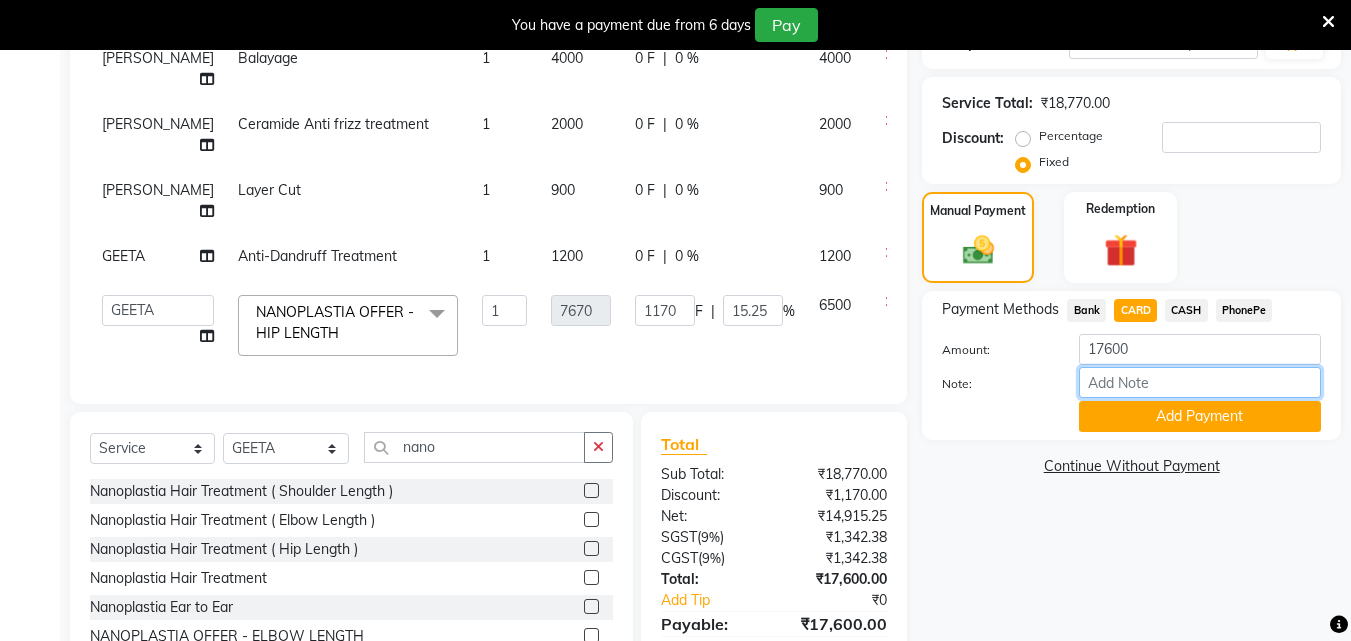 click on "Note:" at bounding box center [1200, 382] 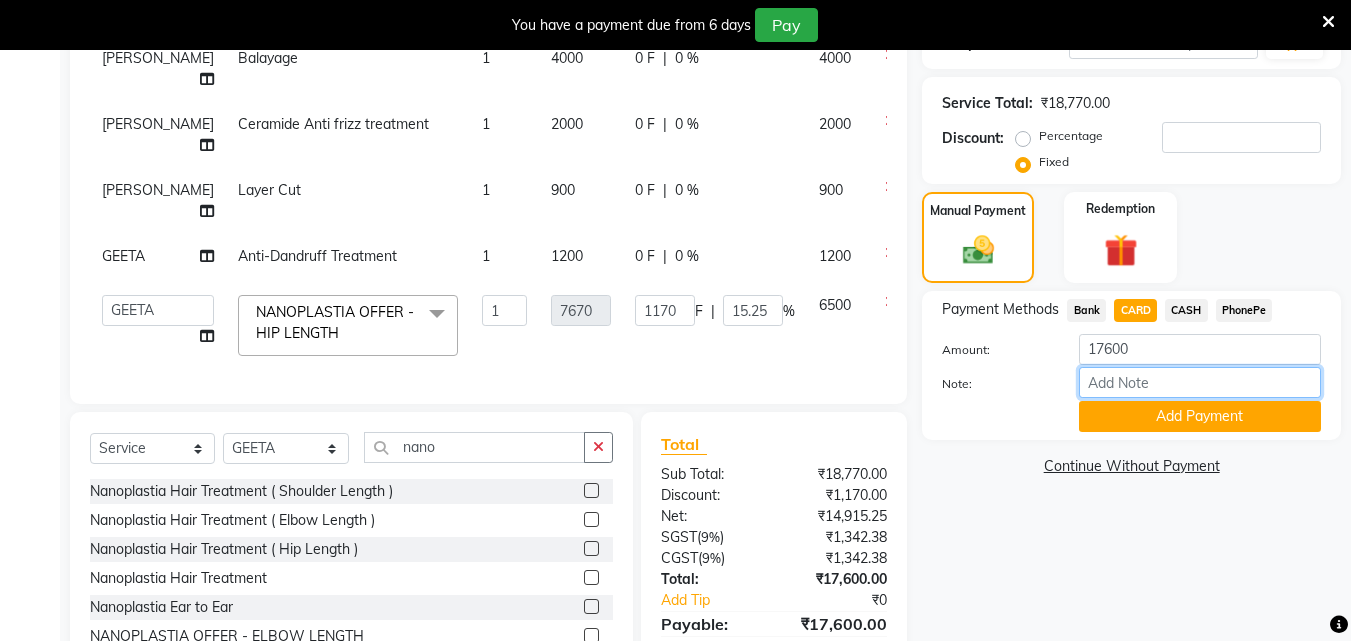 type on "soorya" 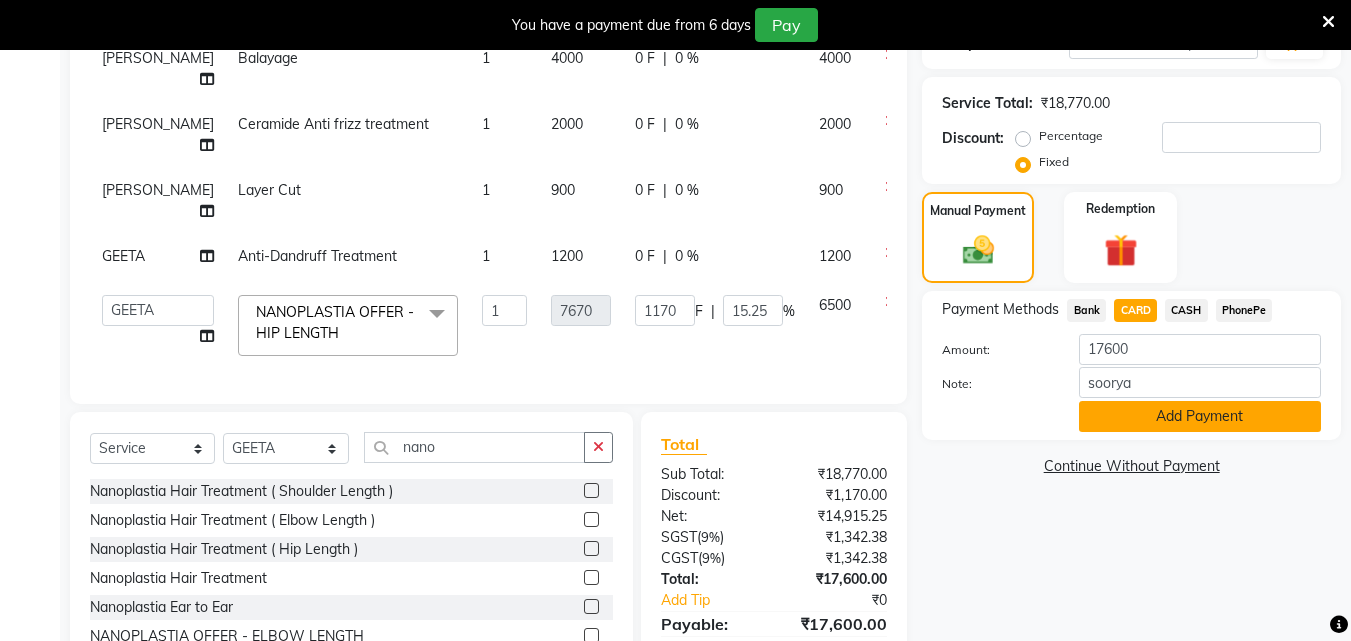 click on "Add Payment" 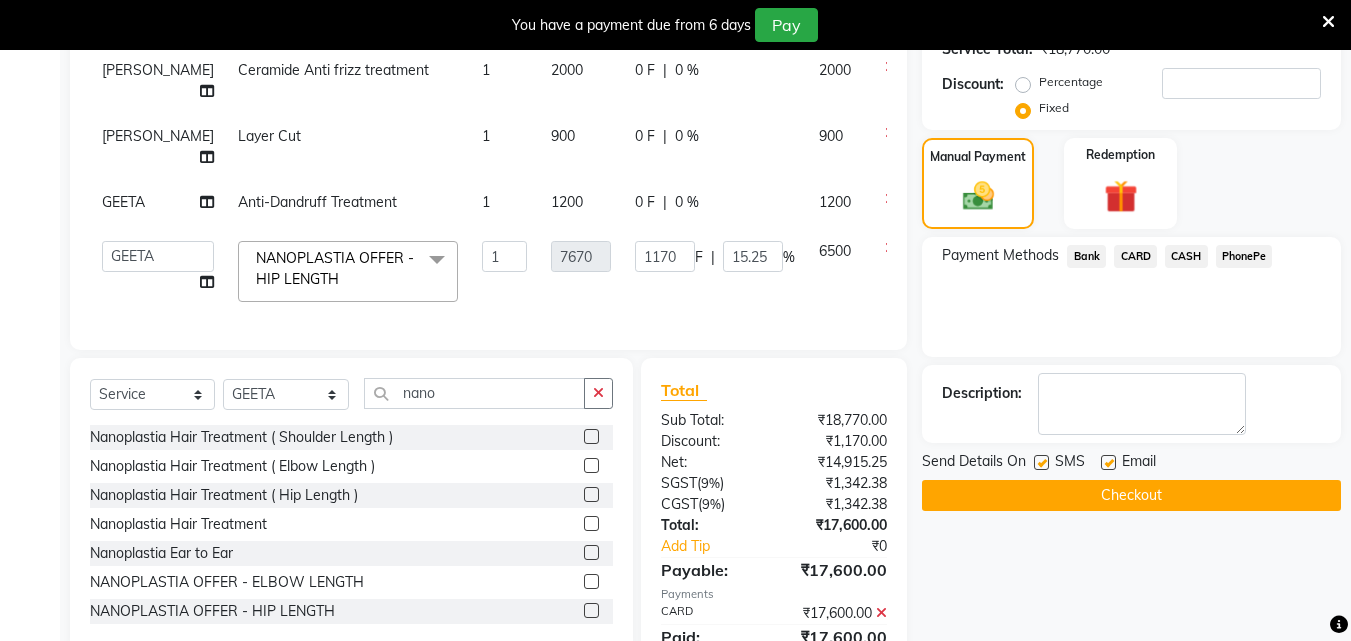 scroll, scrollTop: 610, scrollLeft: 0, axis: vertical 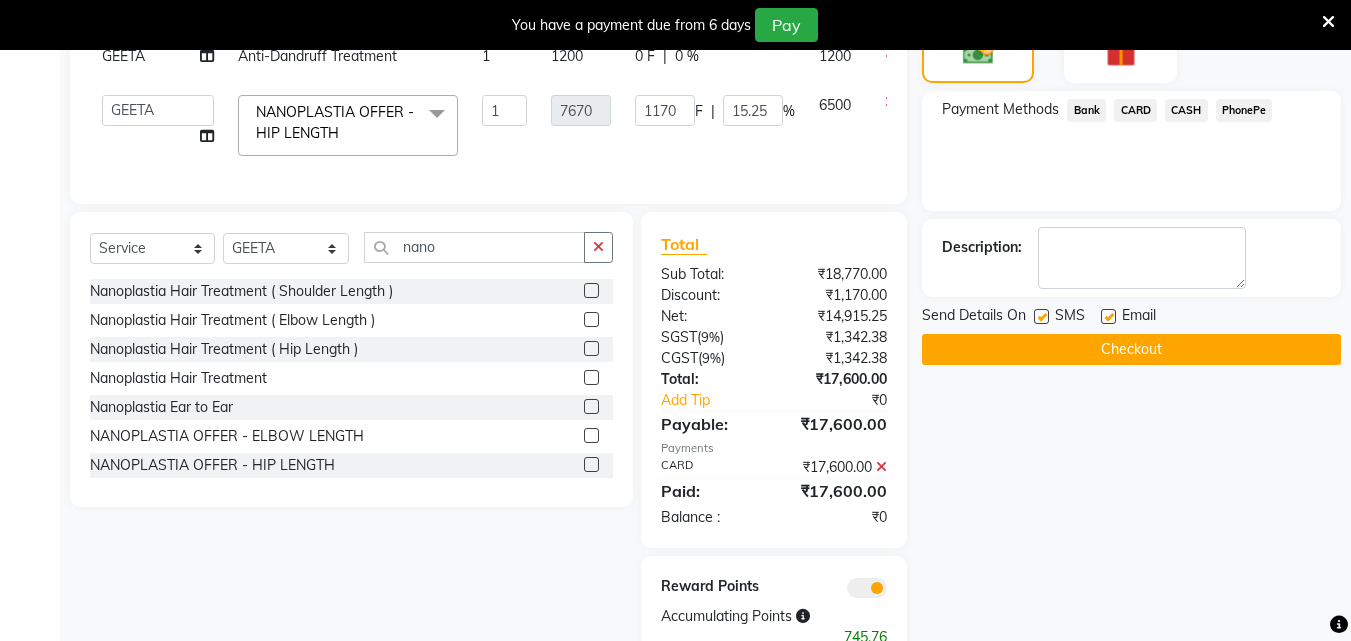 click on "Checkout" 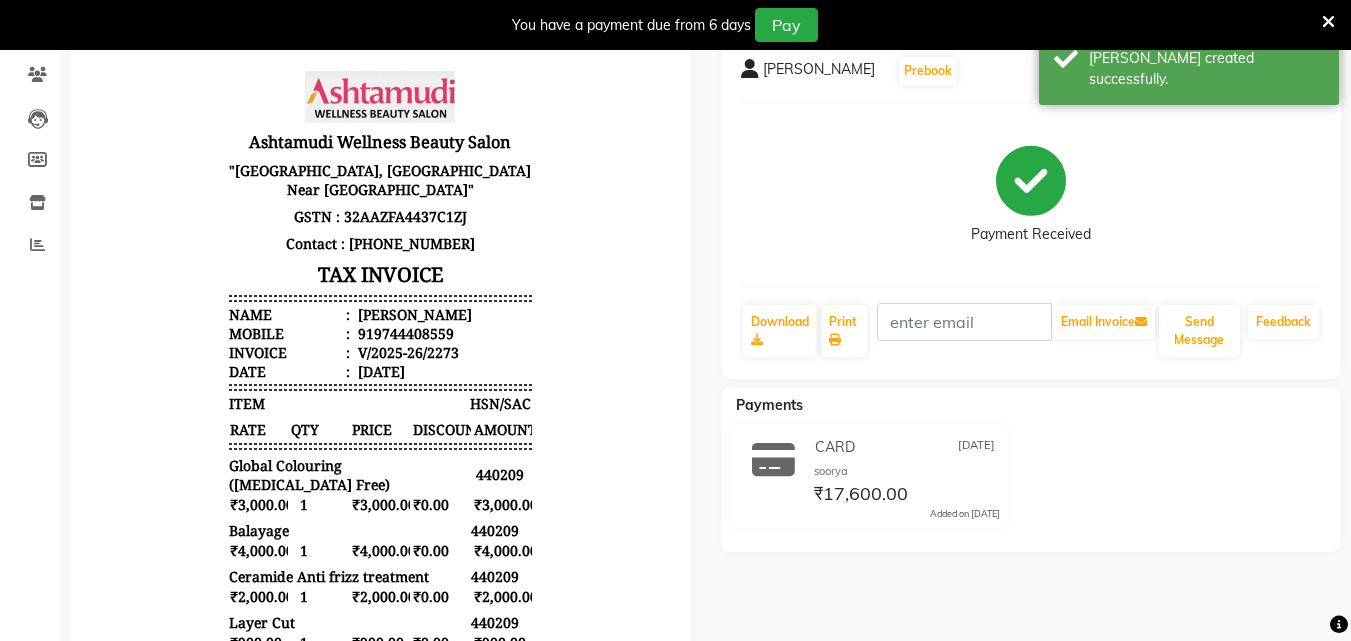 scroll, scrollTop: 110, scrollLeft: 0, axis: vertical 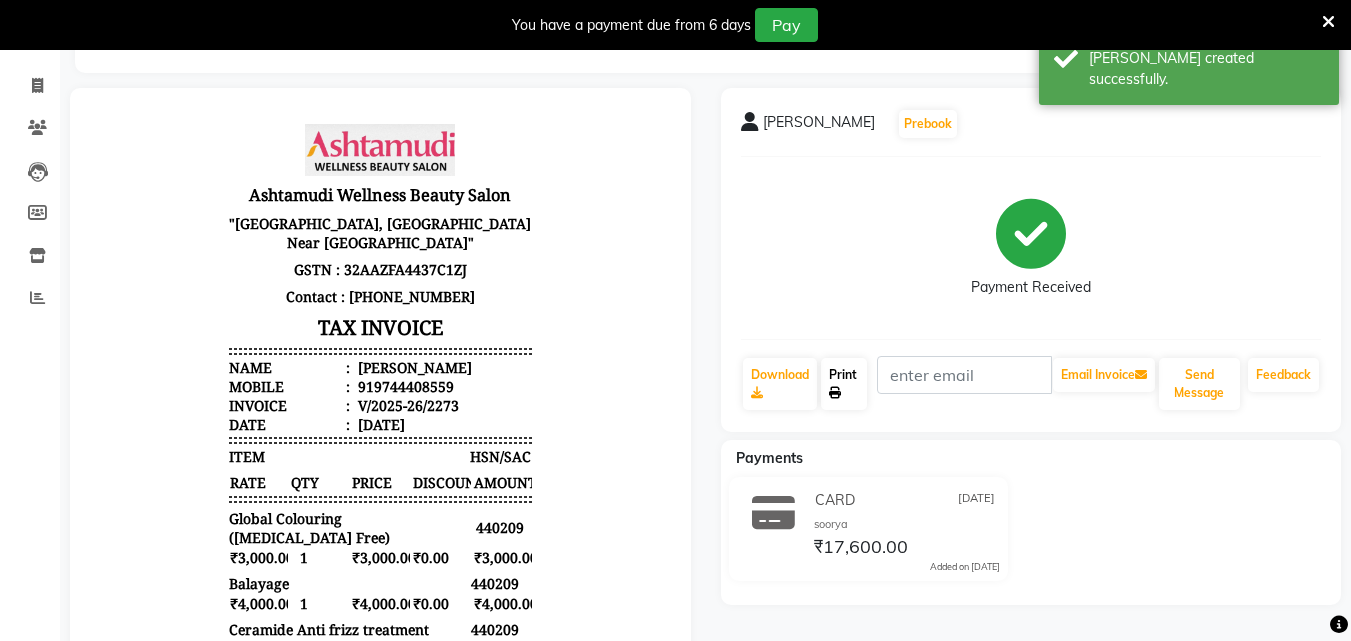 click on "Print" 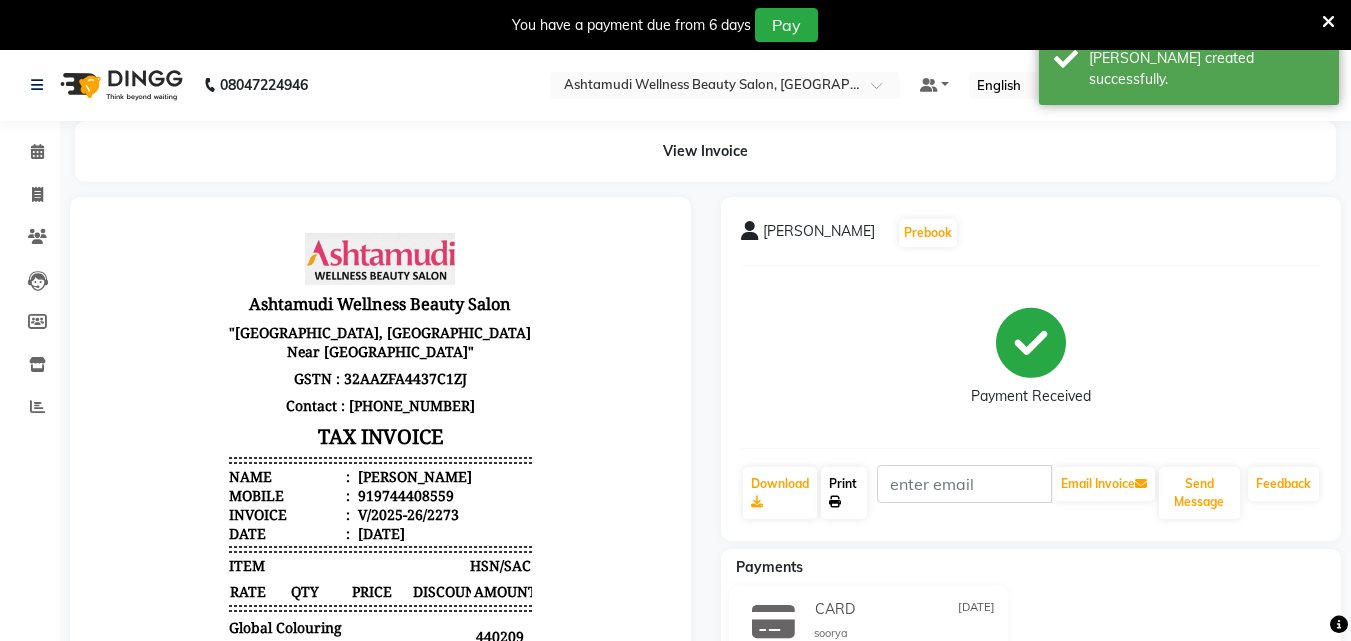 scroll, scrollTop: 0, scrollLeft: 0, axis: both 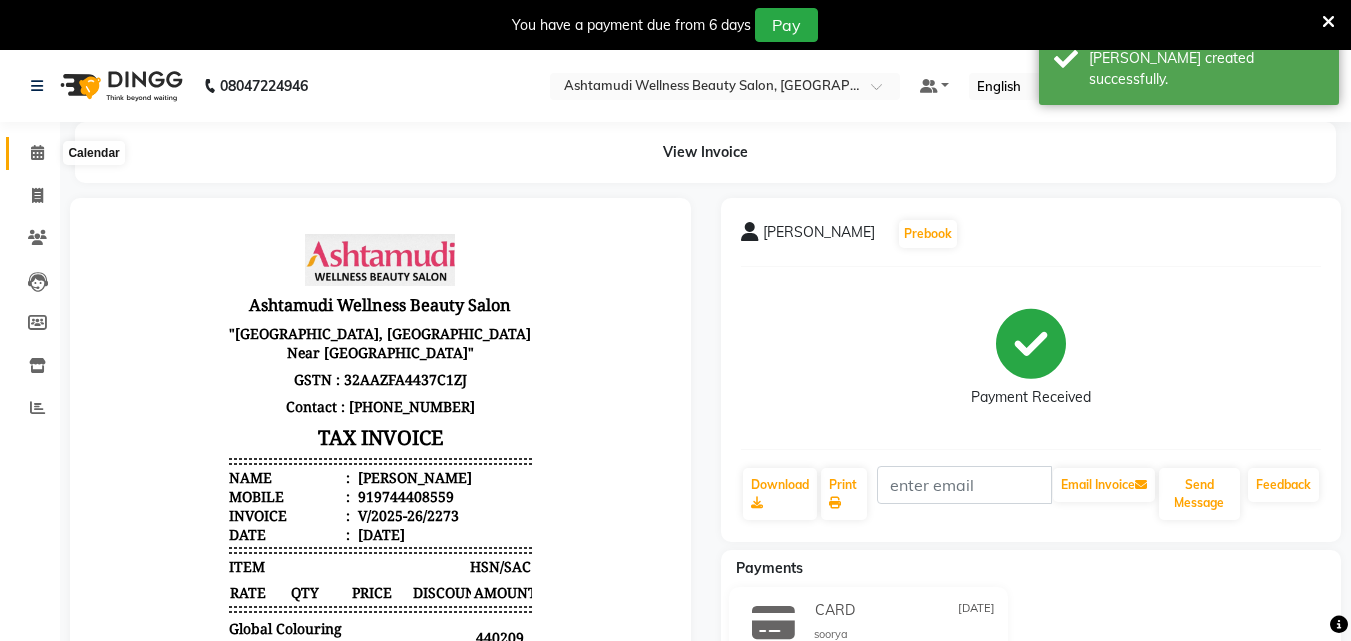 click 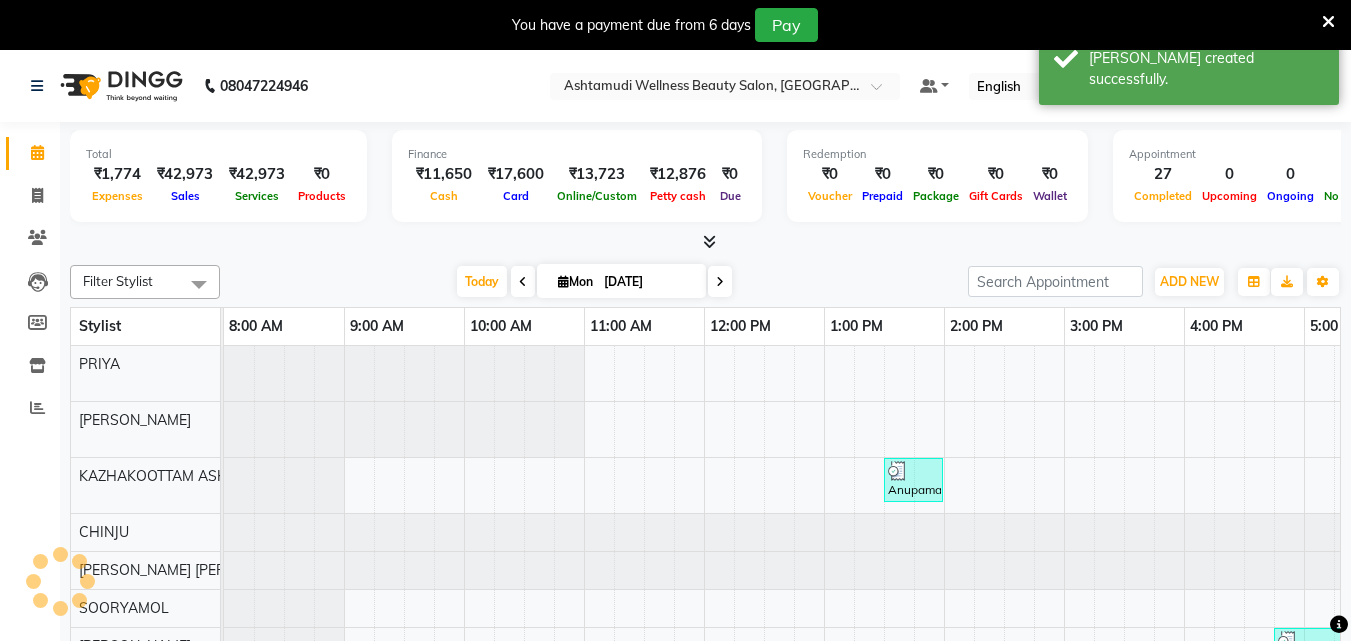 scroll, scrollTop: 0, scrollLeft: 0, axis: both 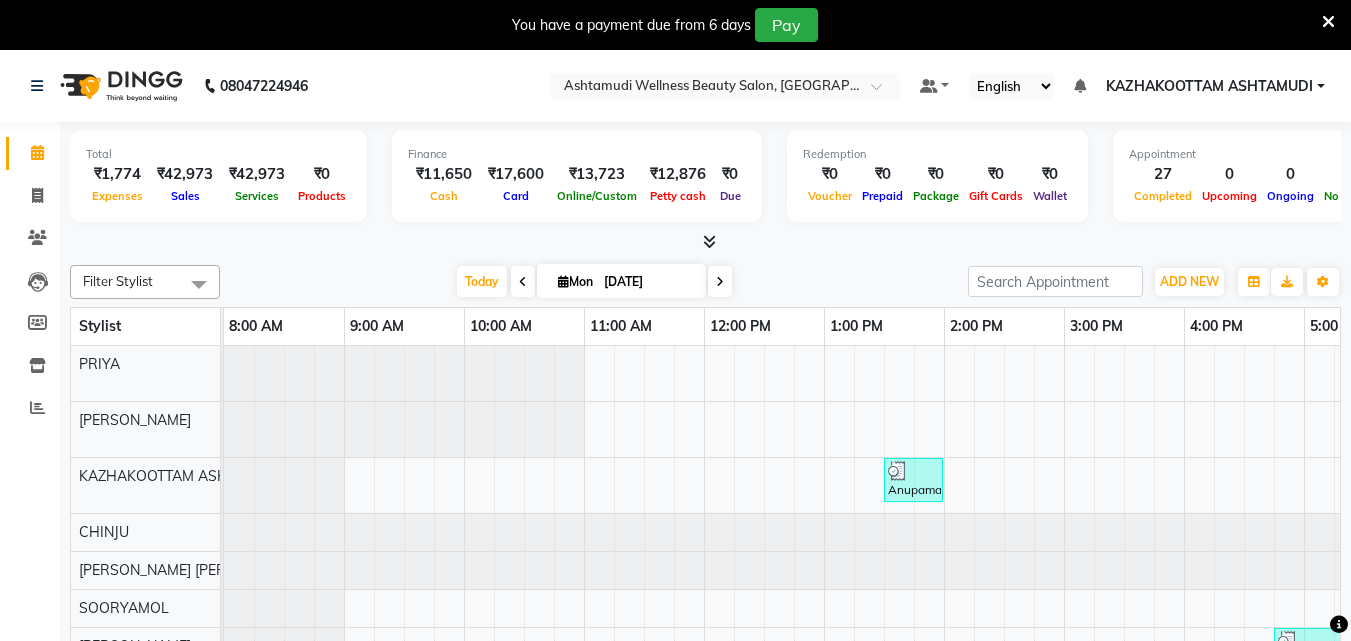 click at bounding box center (709, 241) 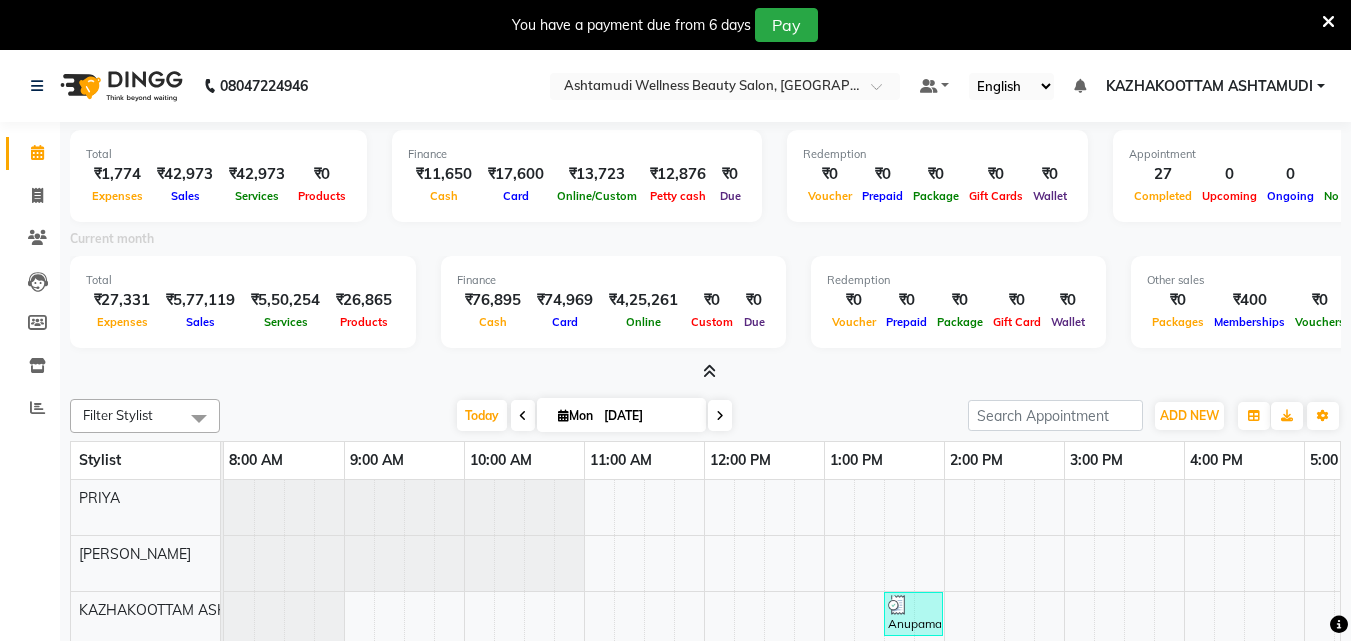 click at bounding box center (709, 371) 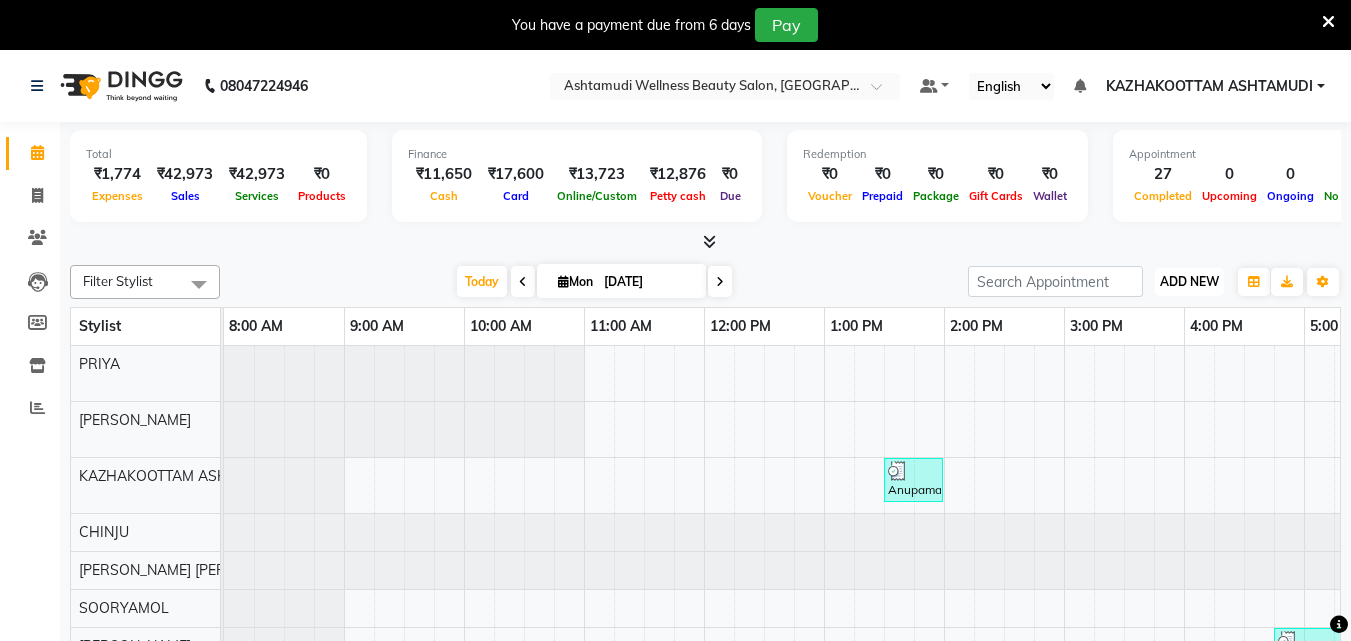 click on "ADD NEW" at bounding box center [1189, 281] 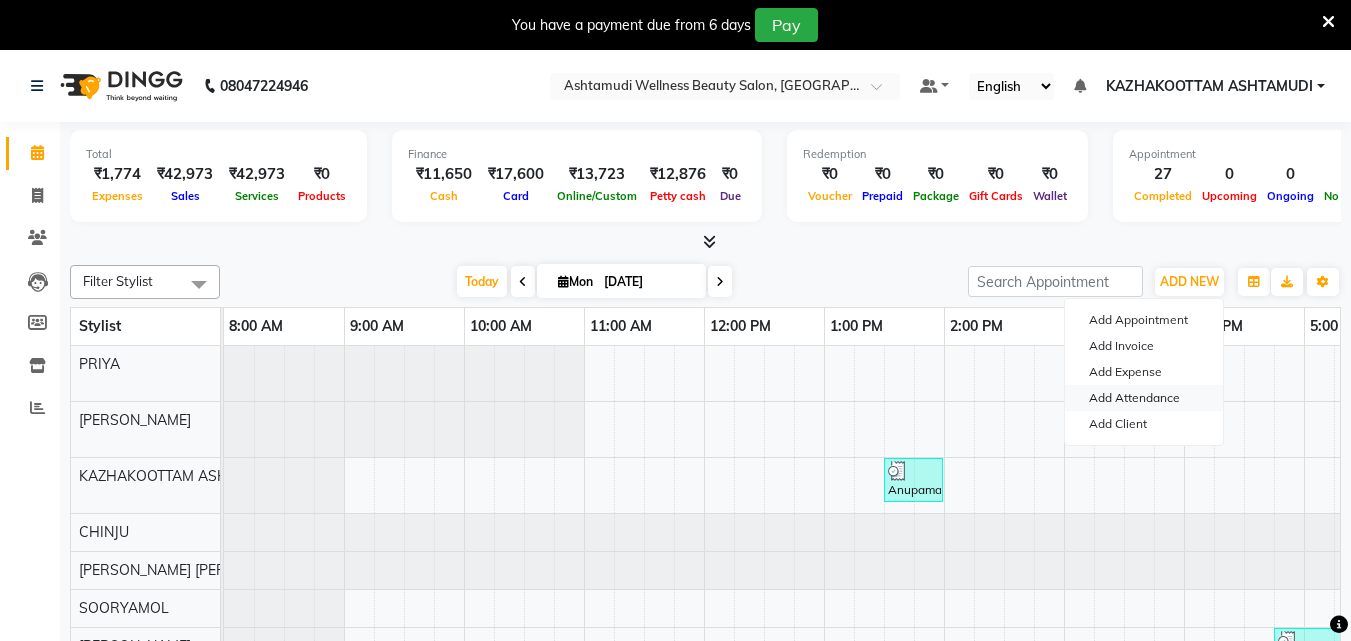 click on "Add Attendance" at bounding box center (1144, 398) 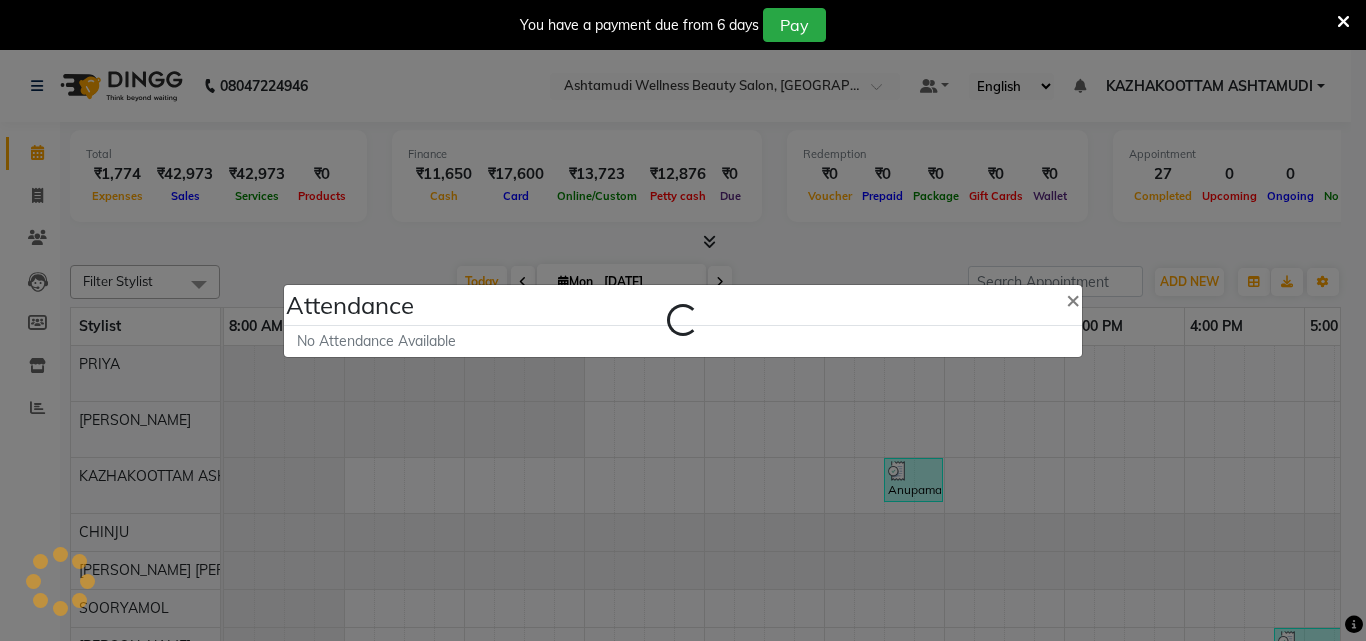 select on "A" 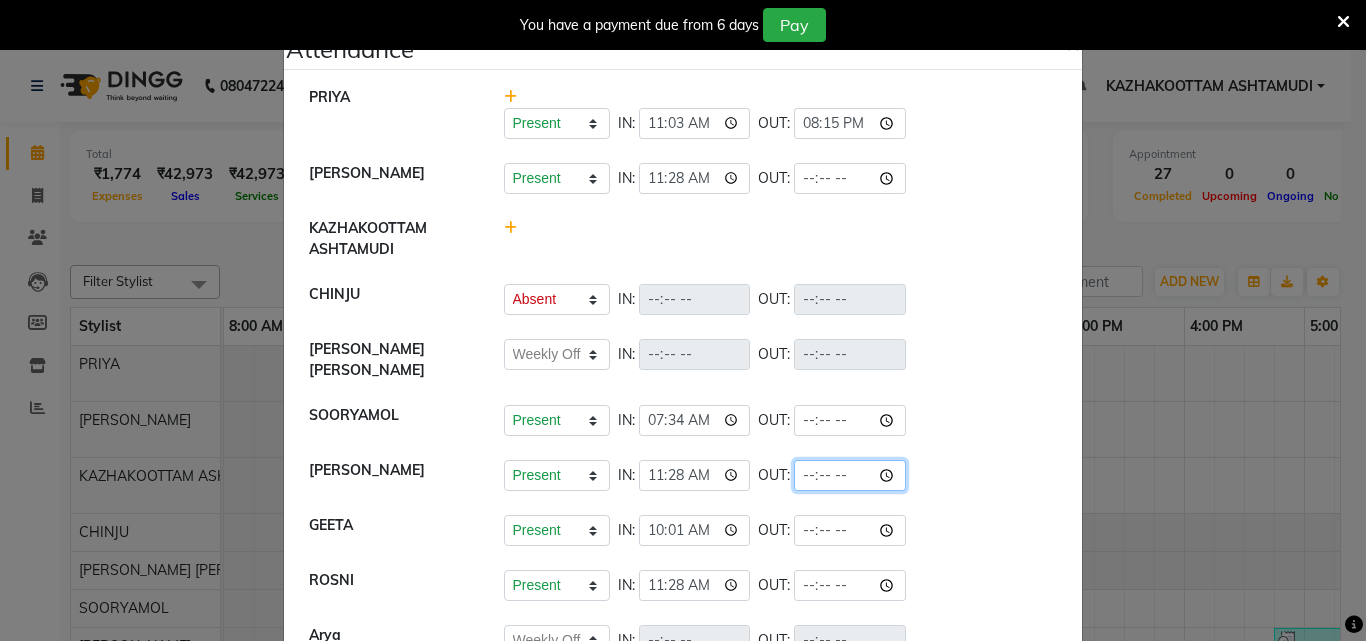 click 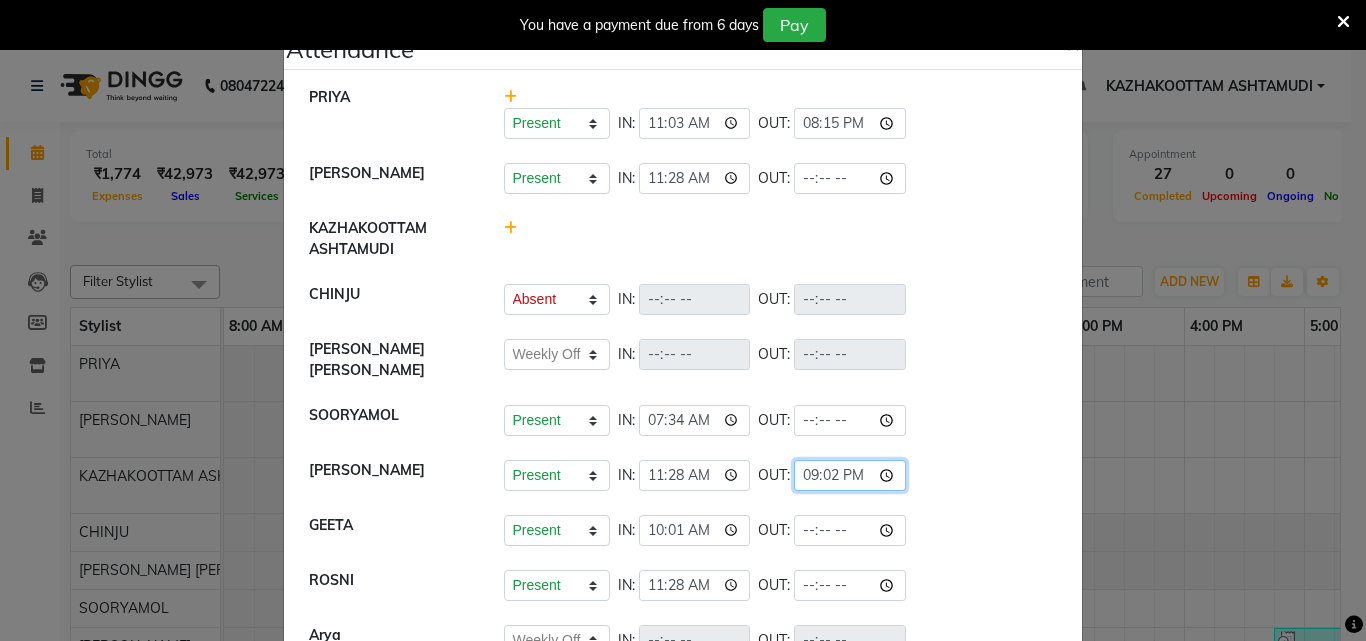 type on "21:25" 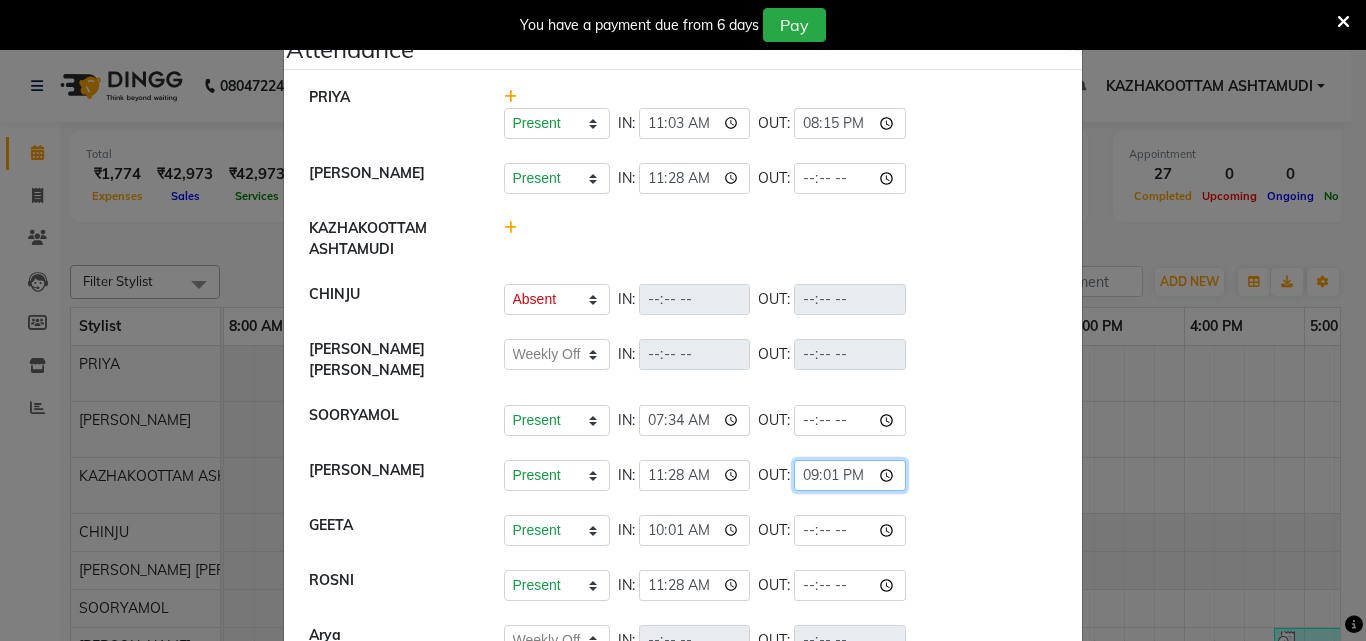 type on "21:18" 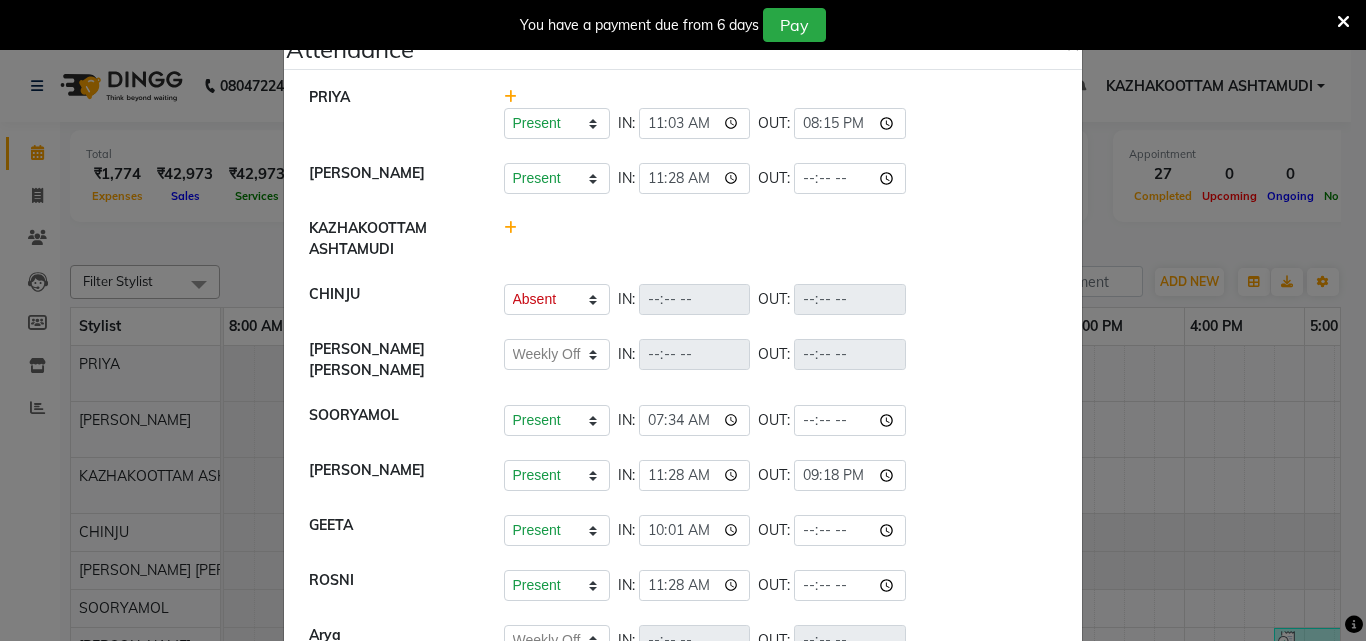 click on "Present   Absent   Late   Half Day   Weekly Off  IN:  07:34 OUT:" 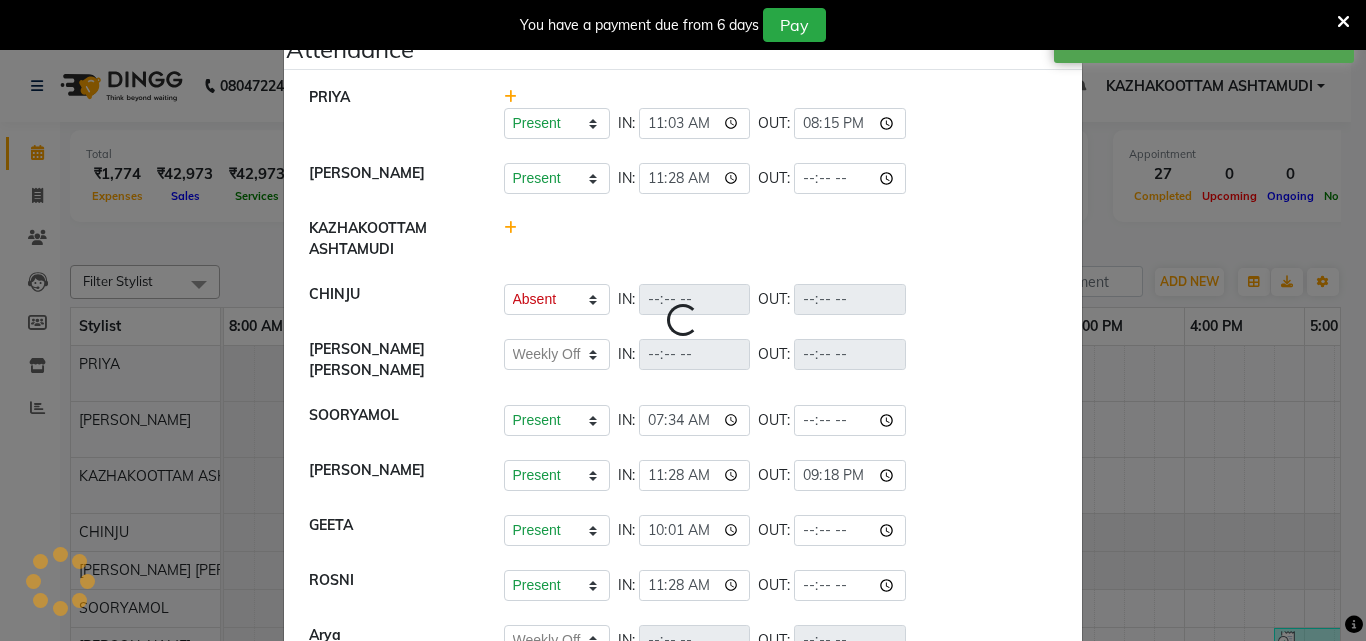 select on "A" 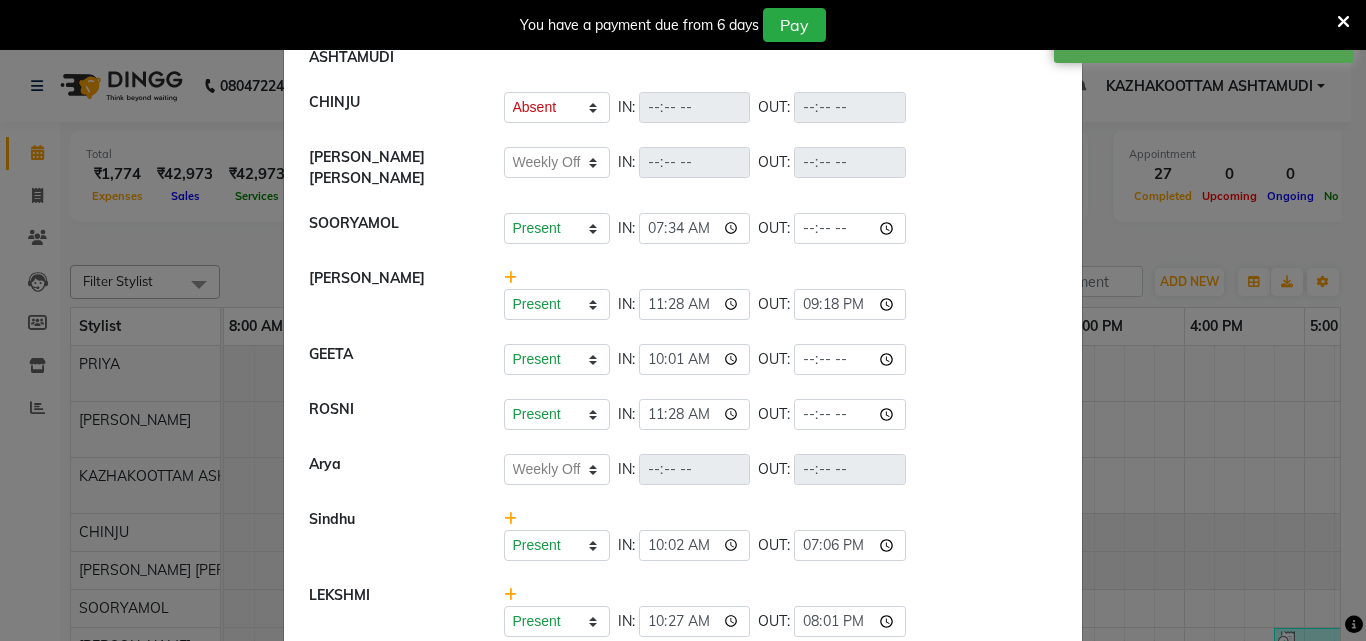 scroll, scrollTop: 200, scrollLeft: 0, axis: vertical 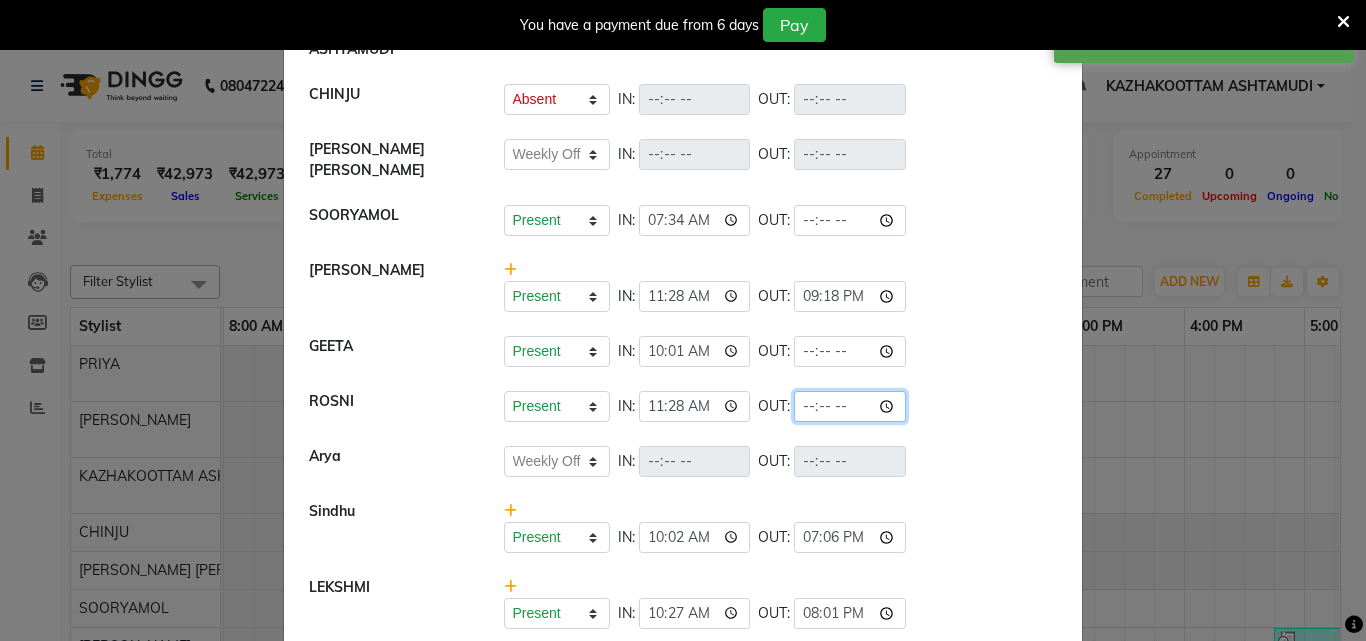click 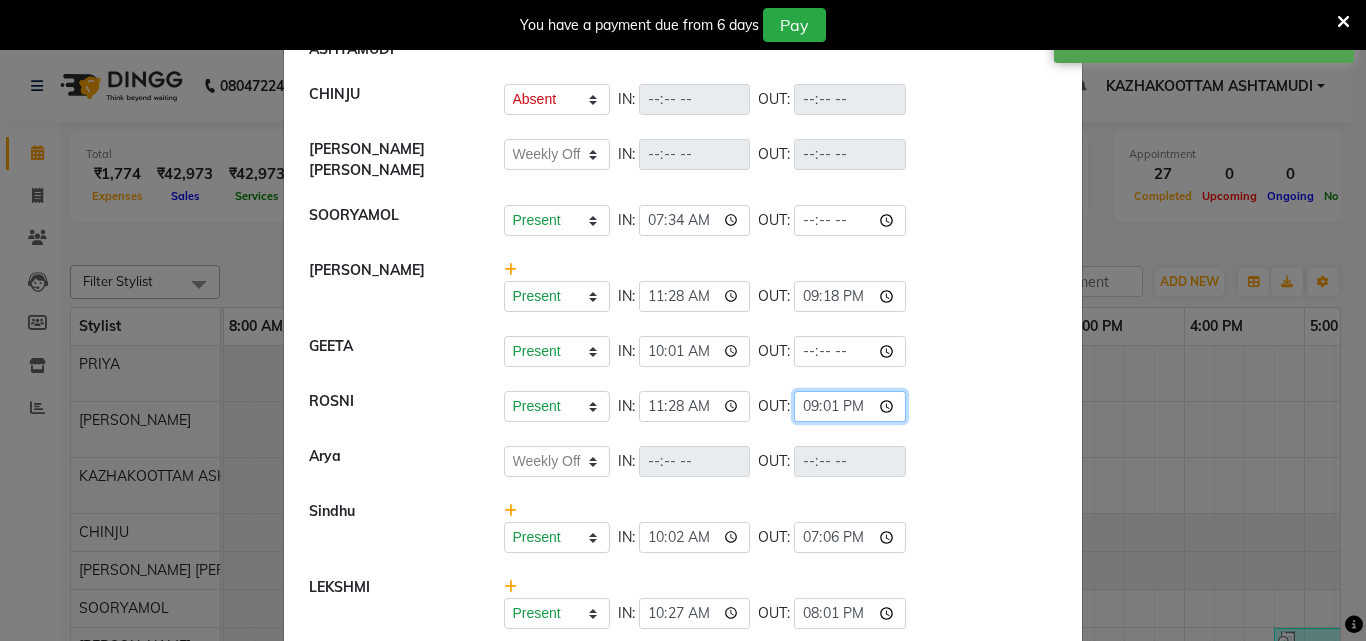 type on "21:15" 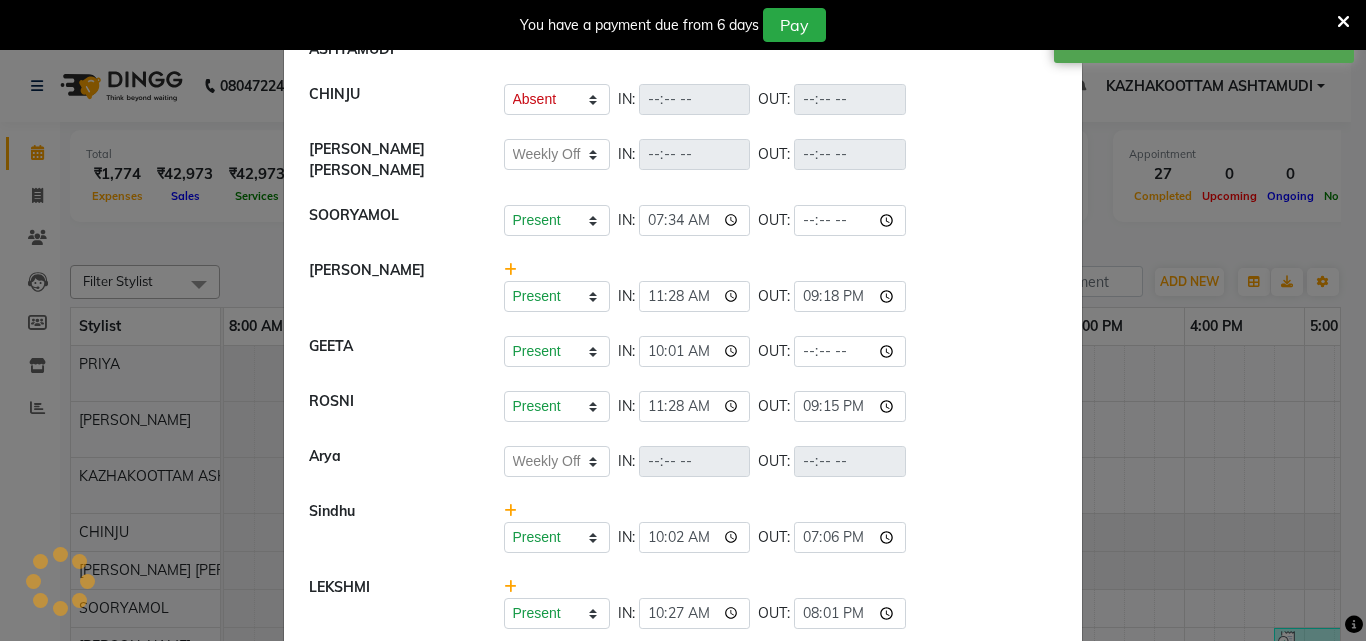 click on "ROSNI   Present   Absent   Late   Half Day   Weekly Off  IN:  11:28 OUT:  21:15" 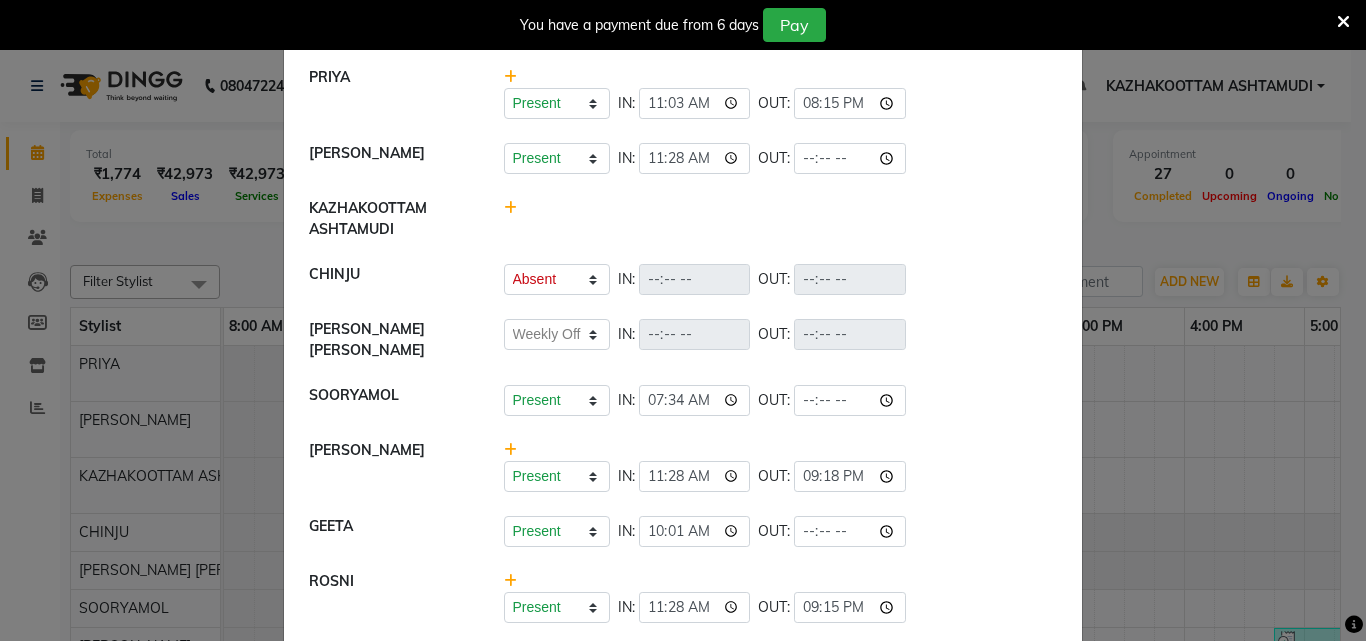 scroll, scrollTop: 0, scrollLeft: 0, axis: both 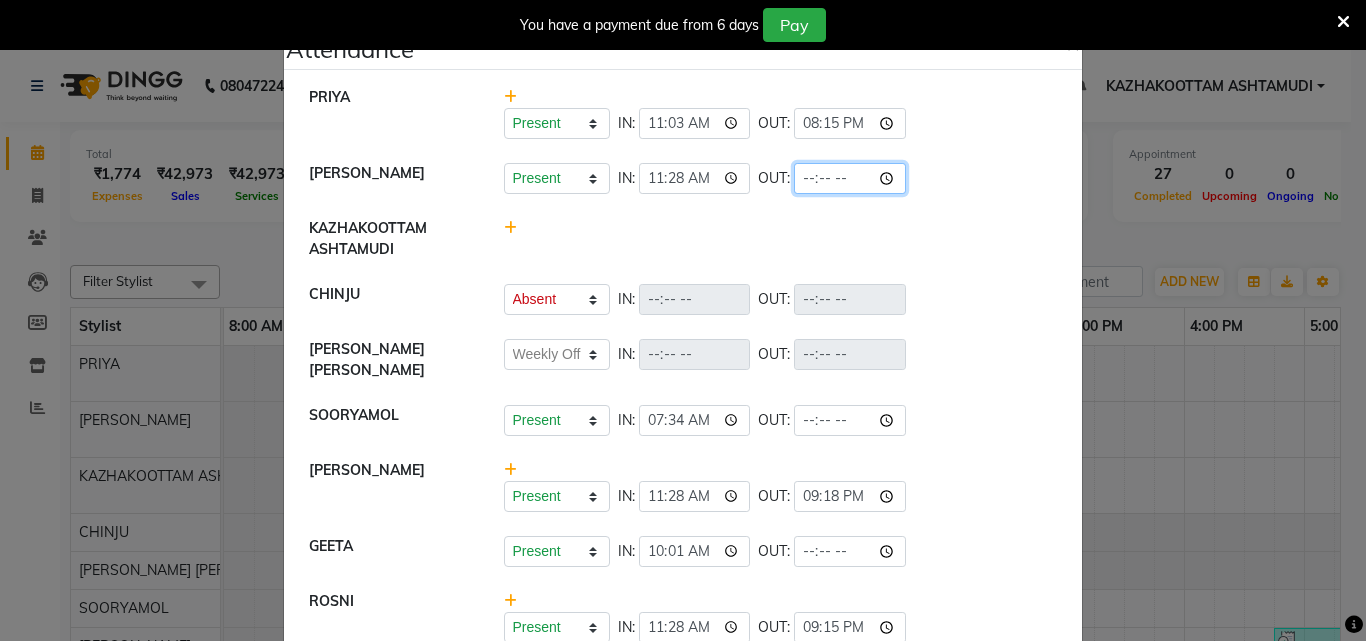 click 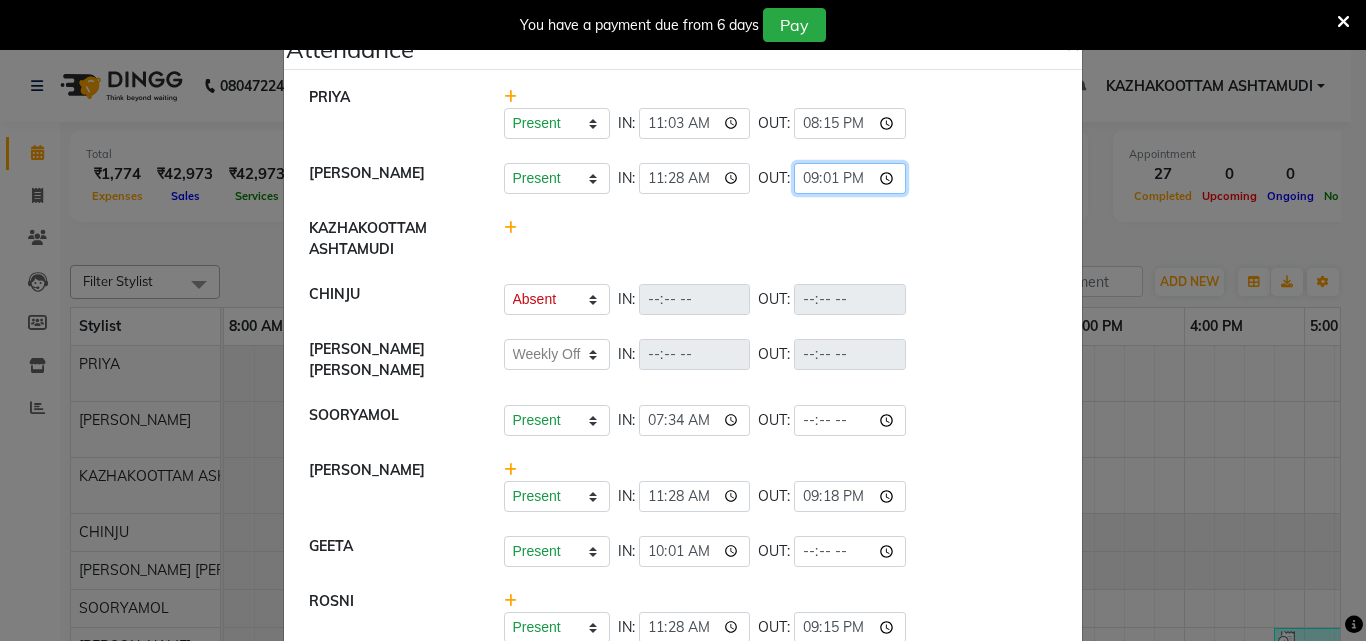 type on "21:15" 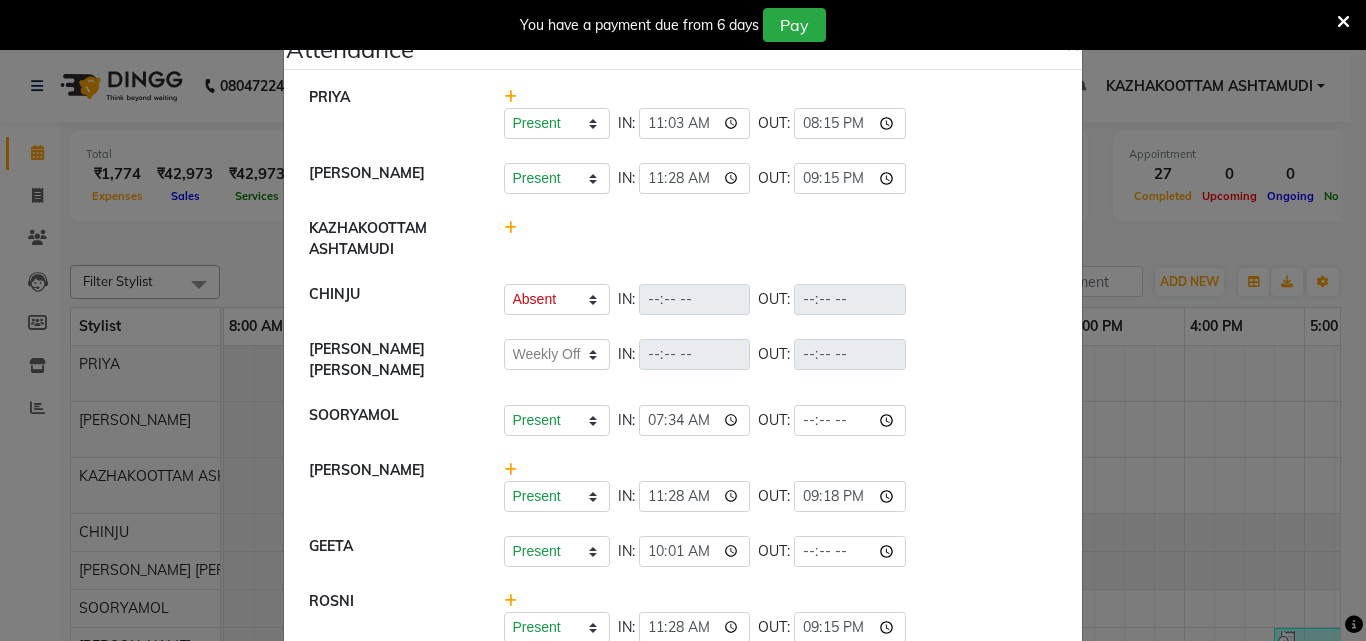 click on "[DEMOGRAPHIC_DATA]   Present   Absent   Late   Half Day   Weekly Off  IN:  11:28 OUT:  21:15" 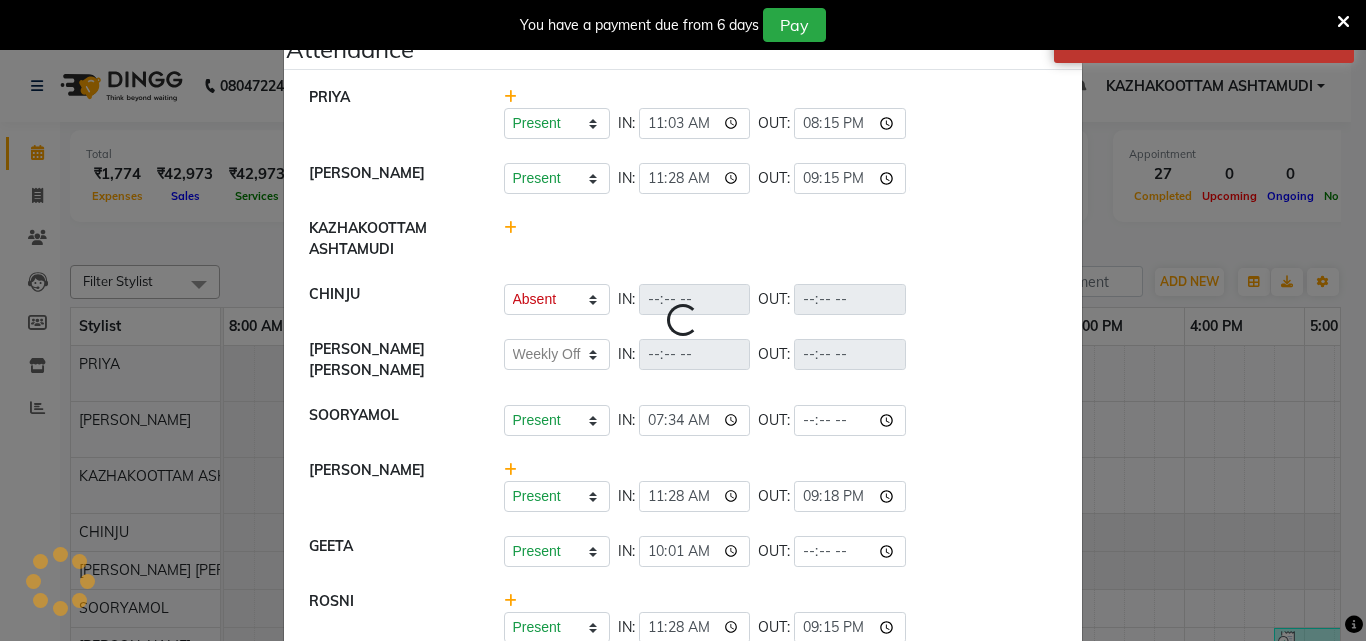 select on "A" 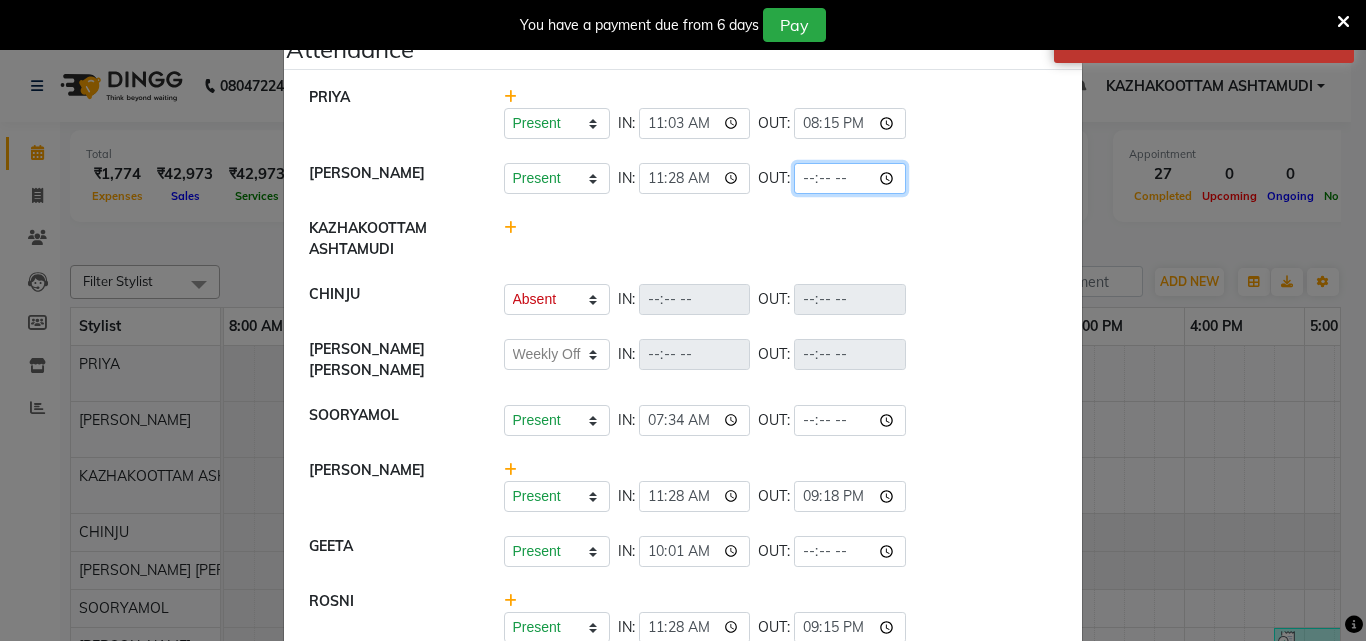 click 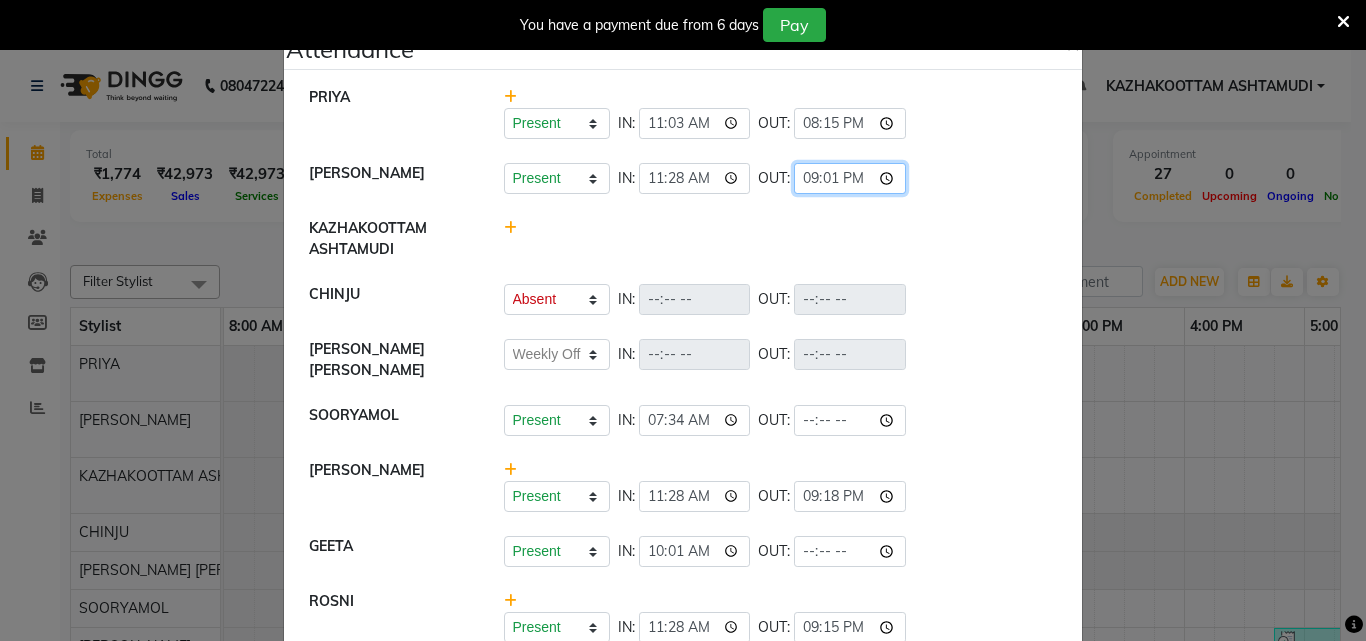 type on "21:15" 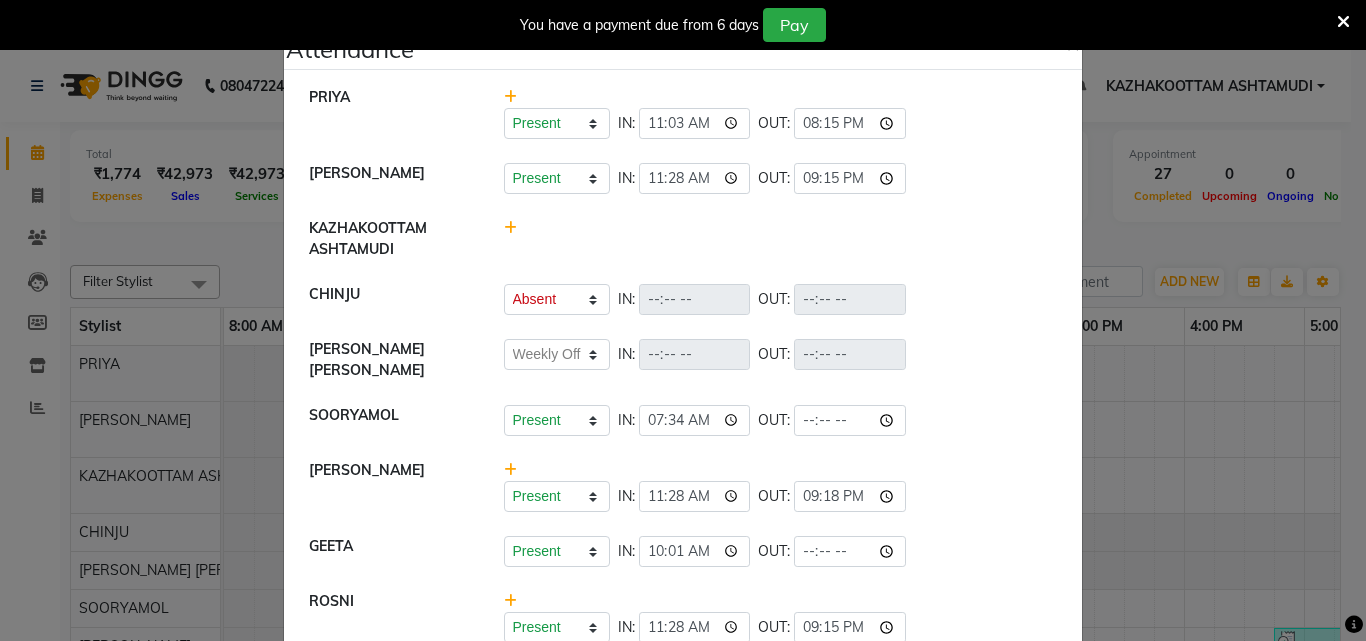 click 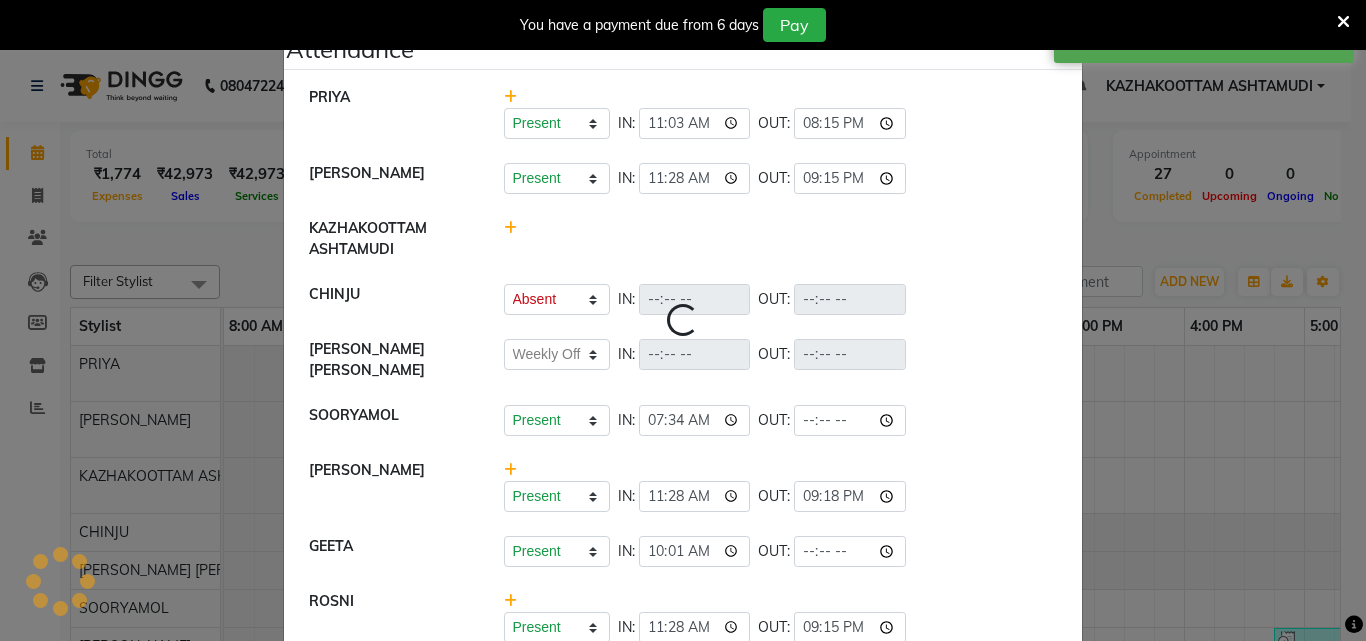 select on "A" 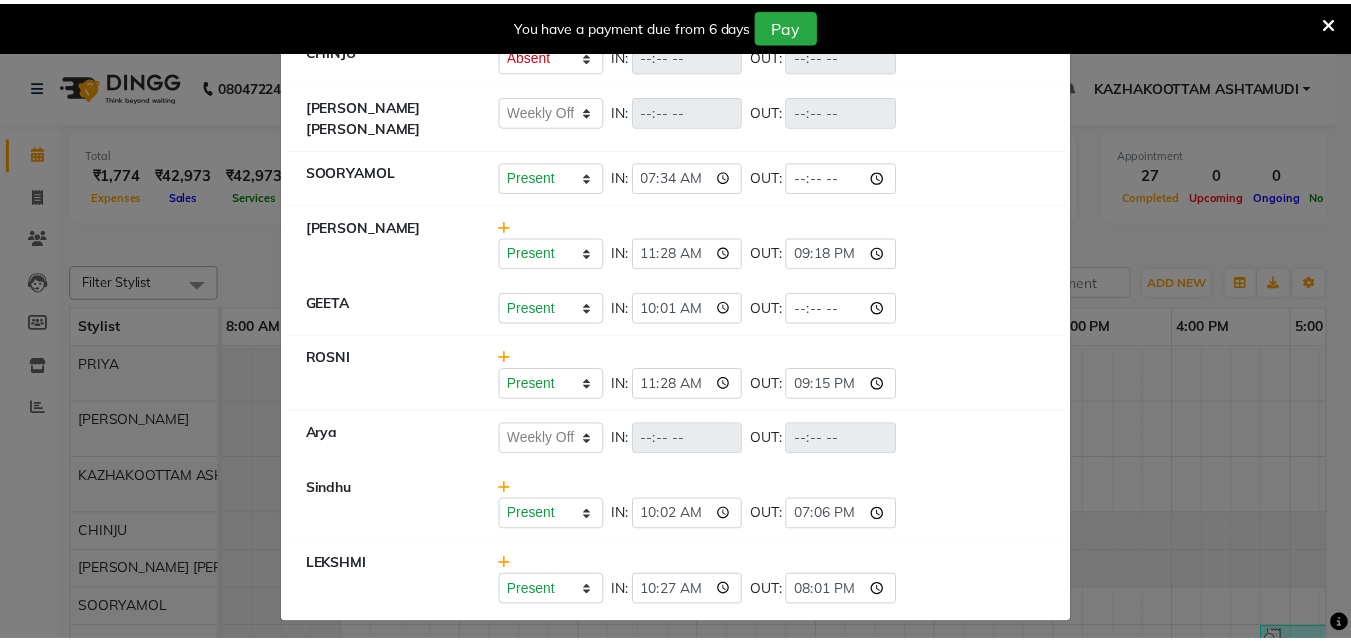 scroll, scrollTop: 0, scrollLeft: 0, axis: both 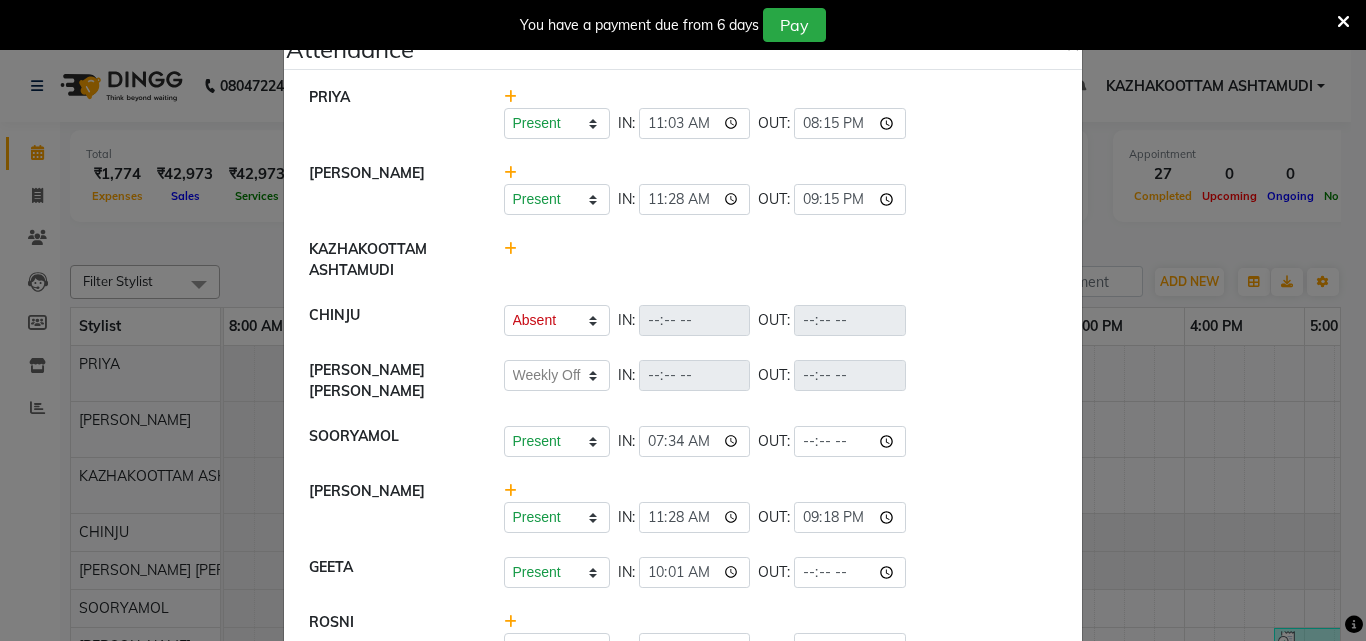 click on "Attendance ×  PRIYA   Present   Absent   Late   Half Day   Weekly Off  IN:  11:03 OUT:  20:15  [DEMOGRAPHIC_DATA]   Present   Absent   Late   Half Day   Weekly Off  IN:  11:28 OUT:  21:15  KAZHAKOOTTAM ASHTAMUDI   CHINJU   Present   Absent   Late   Half Day   Weekly Off  IN:  OUT:   [PERSON_NAME] [PERSON_NAME]   Present   Absent   Late   Half Day   Weekly Off  IN:  OUT:   SOORYAMOL   Present   Absent   Late   Half Day   Weekly Off  IN:  07:34 OUT:   [PERSON_NAME]   Present   Absent   Late   Half Day   Weekly Off  IN:  11:28 OUT:  21:18  GEETA   Present   Absent   Late   Half Day   Weekly Off  IN:  10:01 OUT:   ROSNI   Present   Absent   Late   Half Day   Weekly Off  IN:  11:28 OUT:  21:15  Arya    Present   Absent   Late   Half Day   Weekly Off  IN:  OUT:   Sindhu   Present   Absent   Late   Half Day   Weekly Off  IN:  10:02 OUT:  19:06  LEKSHMI   Present   Absent   Late   Half Day   Weekly Off  IN:  10:27 OUT:  20:01" 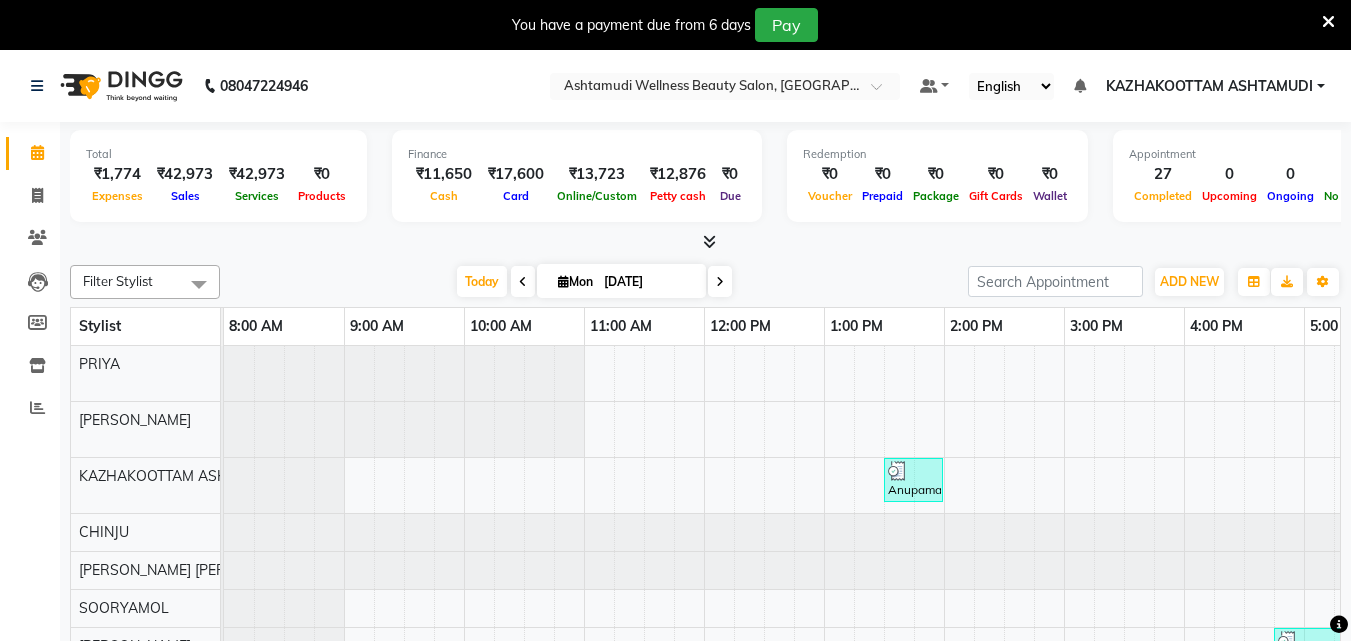 click at bounding box center (709, 241) 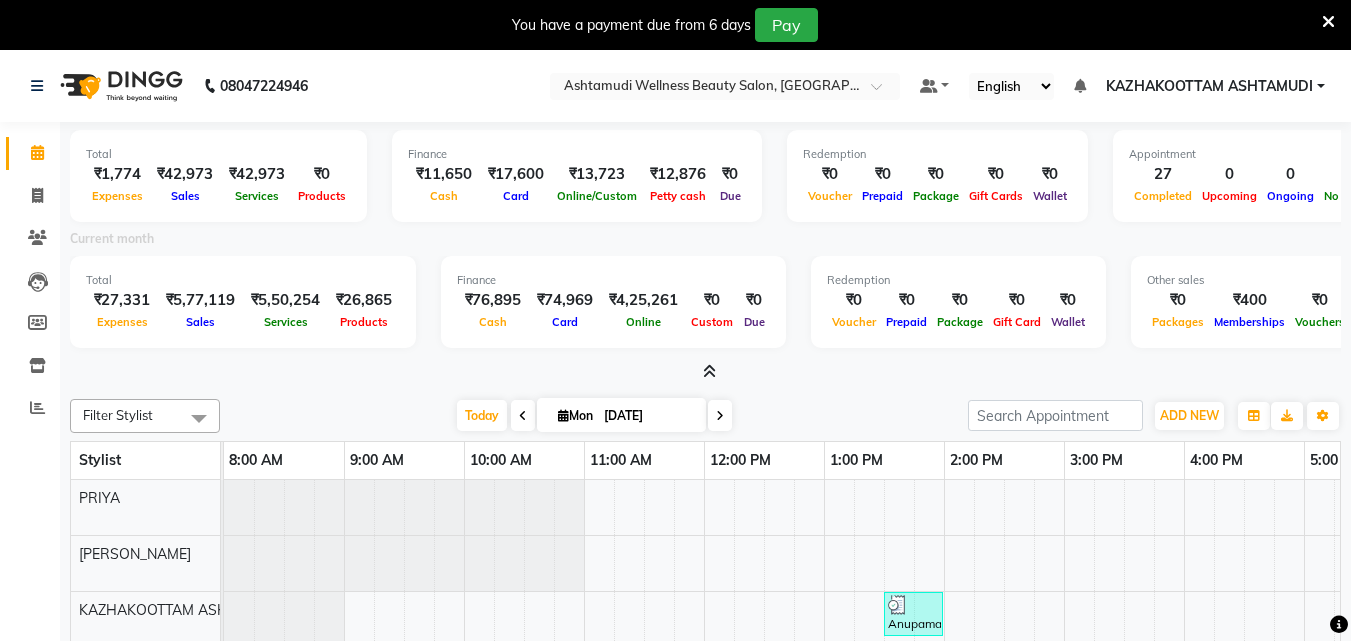 click at bounding box center [709, 371] 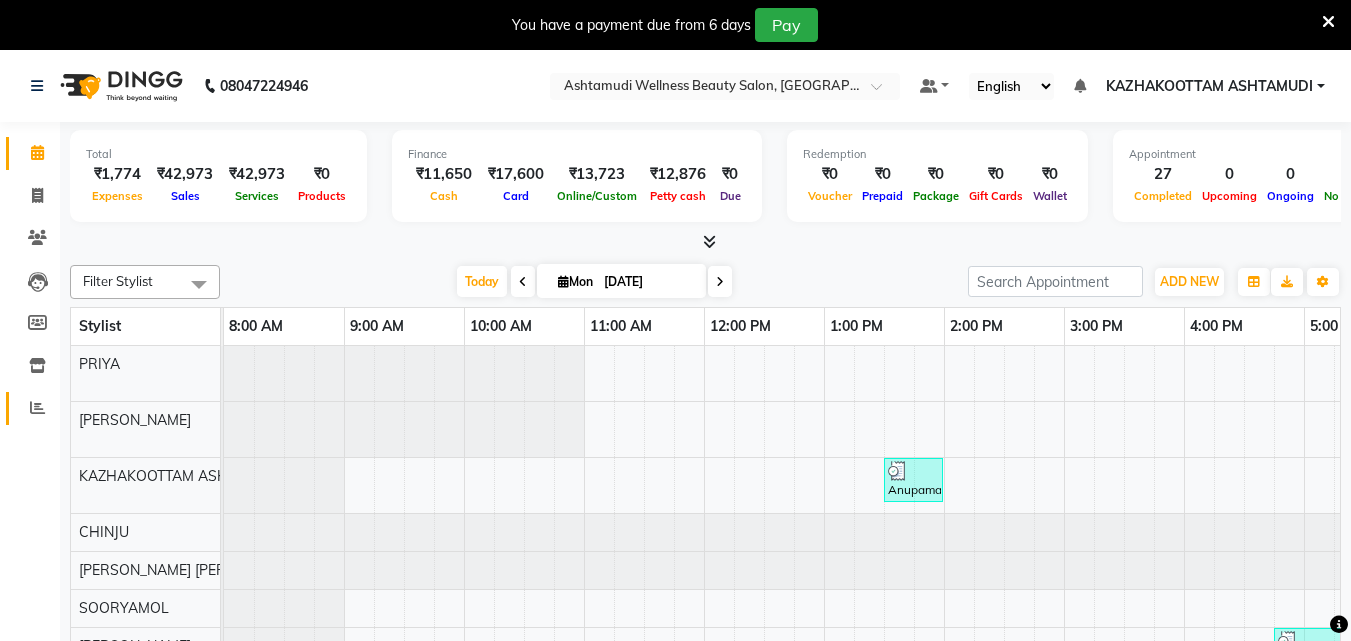 click 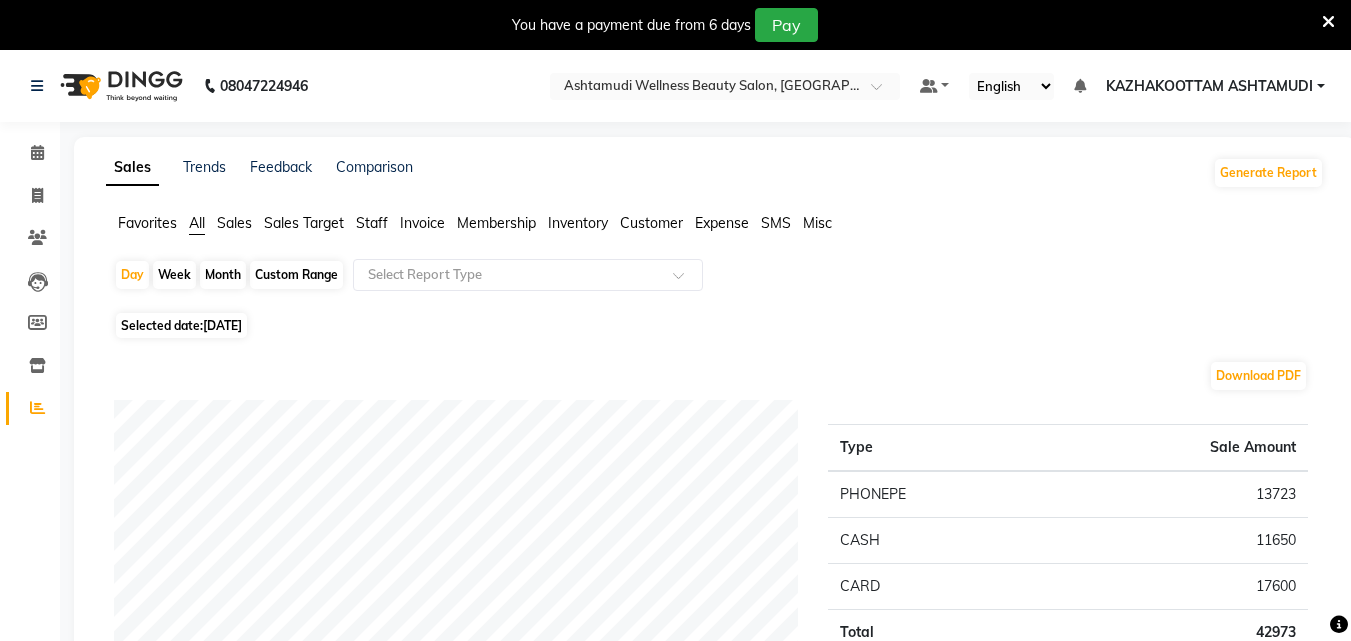 click on "Customer" 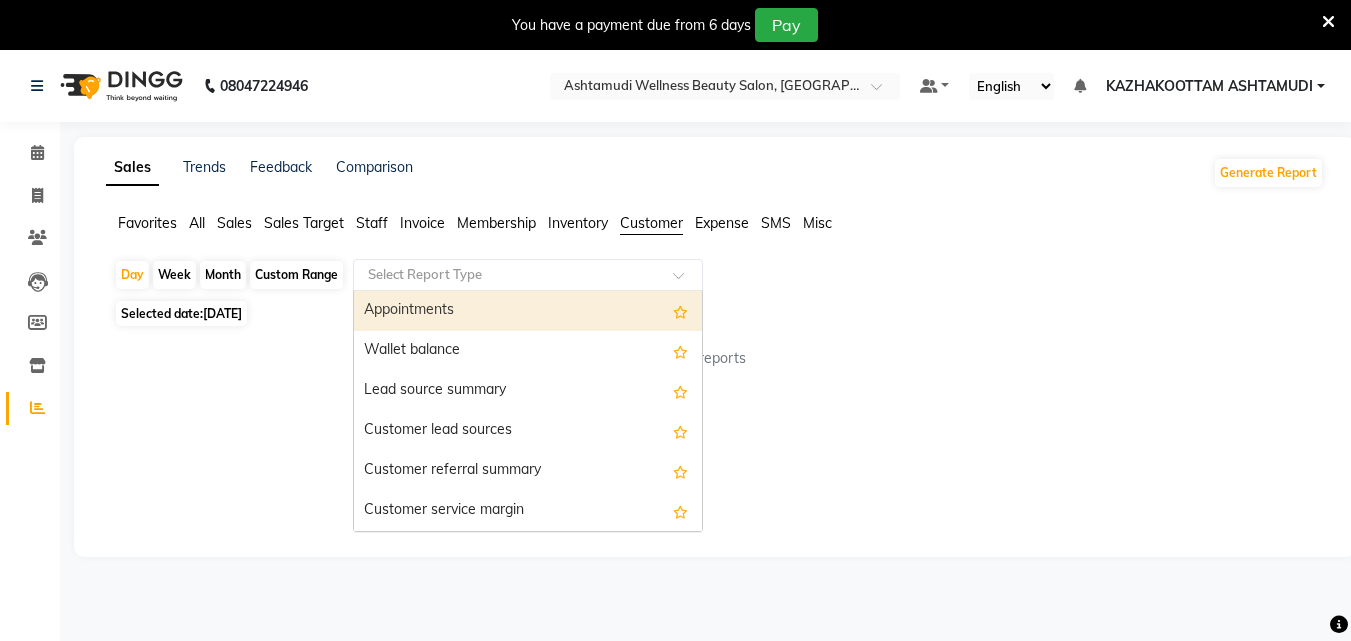 click 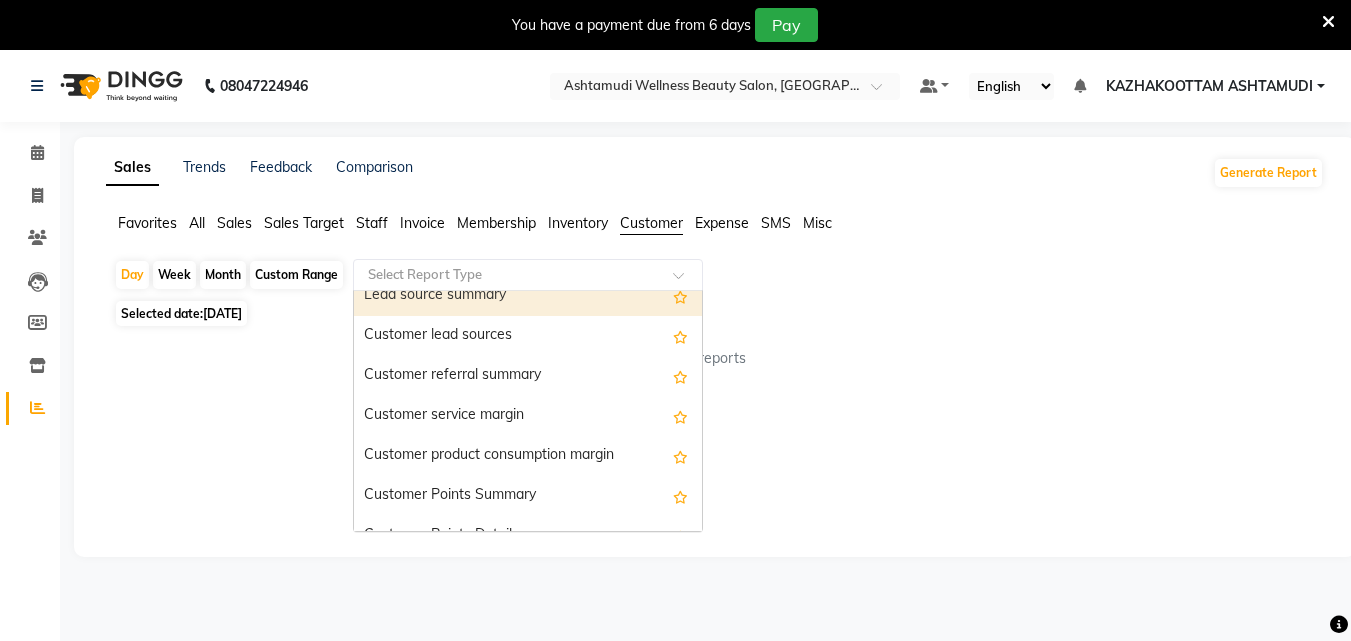scroll, scrollTop: 160, scrollLeft: 0, axis: vertical 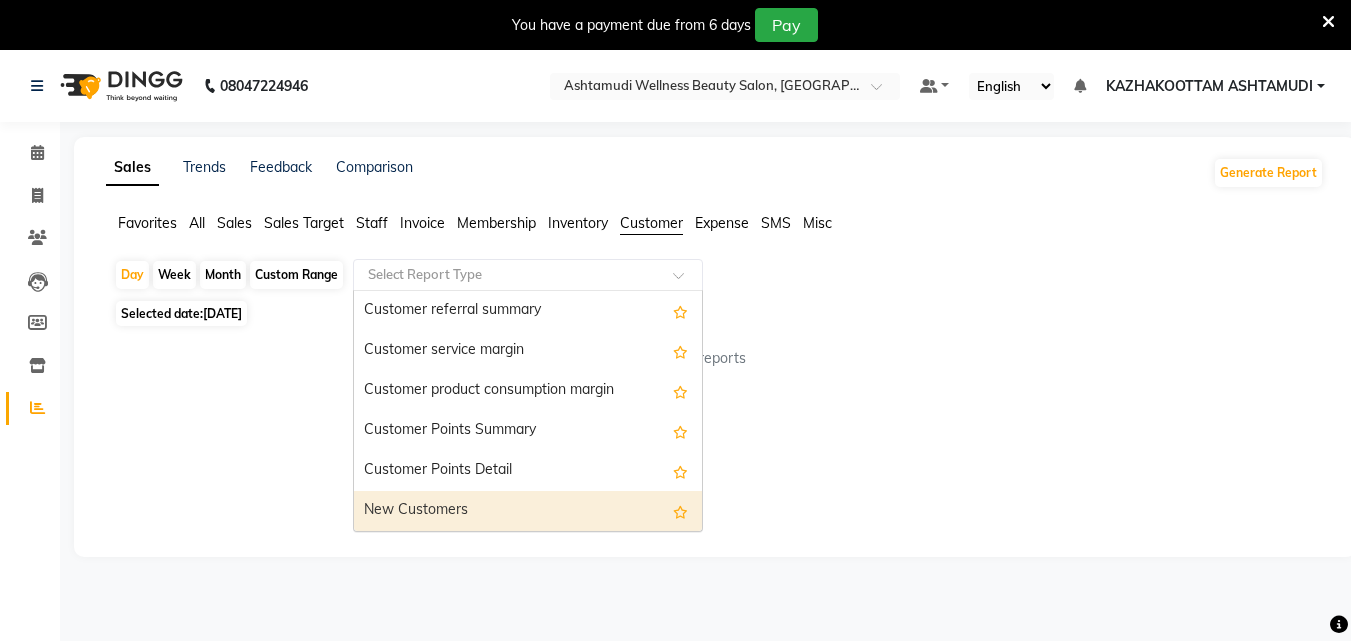 click on "New Customers" at bounding box center (528, 511) 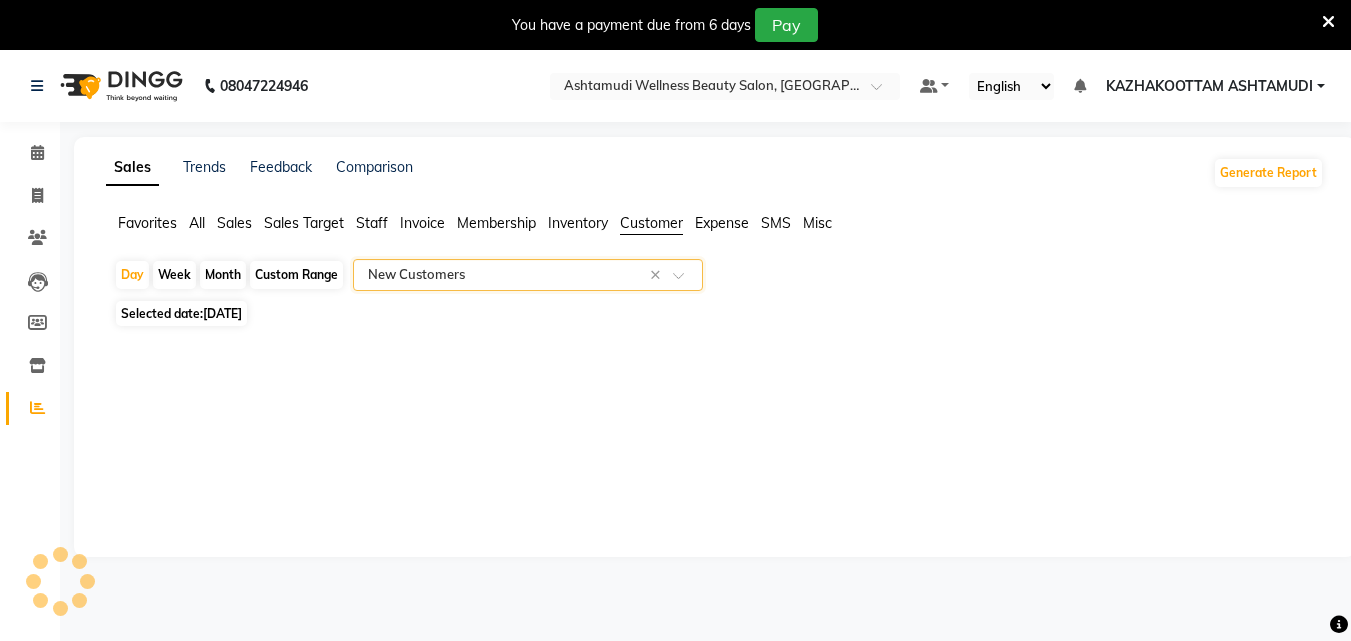 select on "full_report" 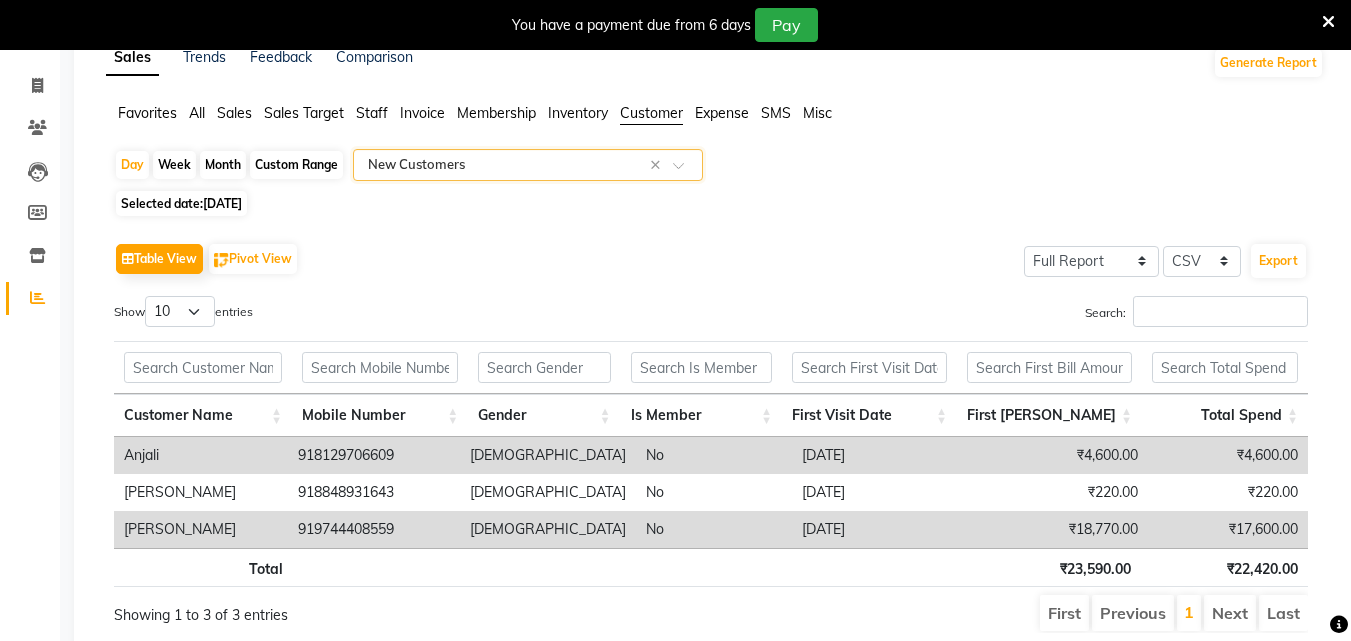 scroll, scrollTop: 0, scrollLeft: 0, axis: both 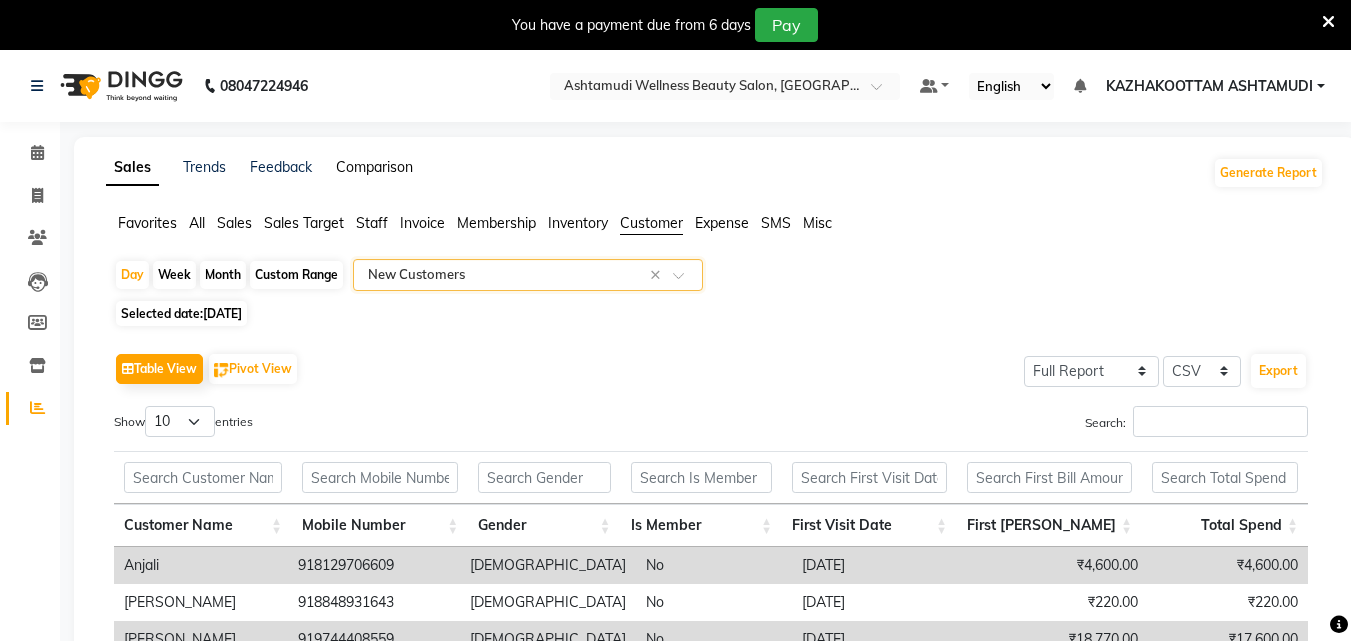 click on "Comparison" 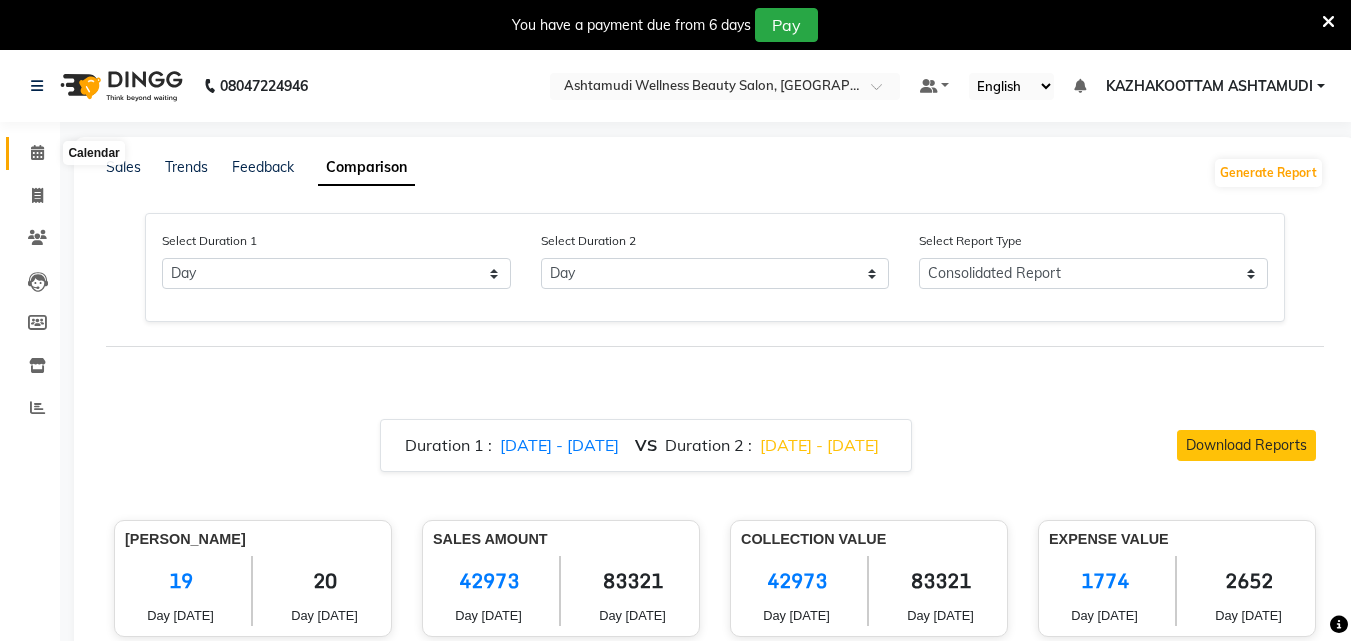 click 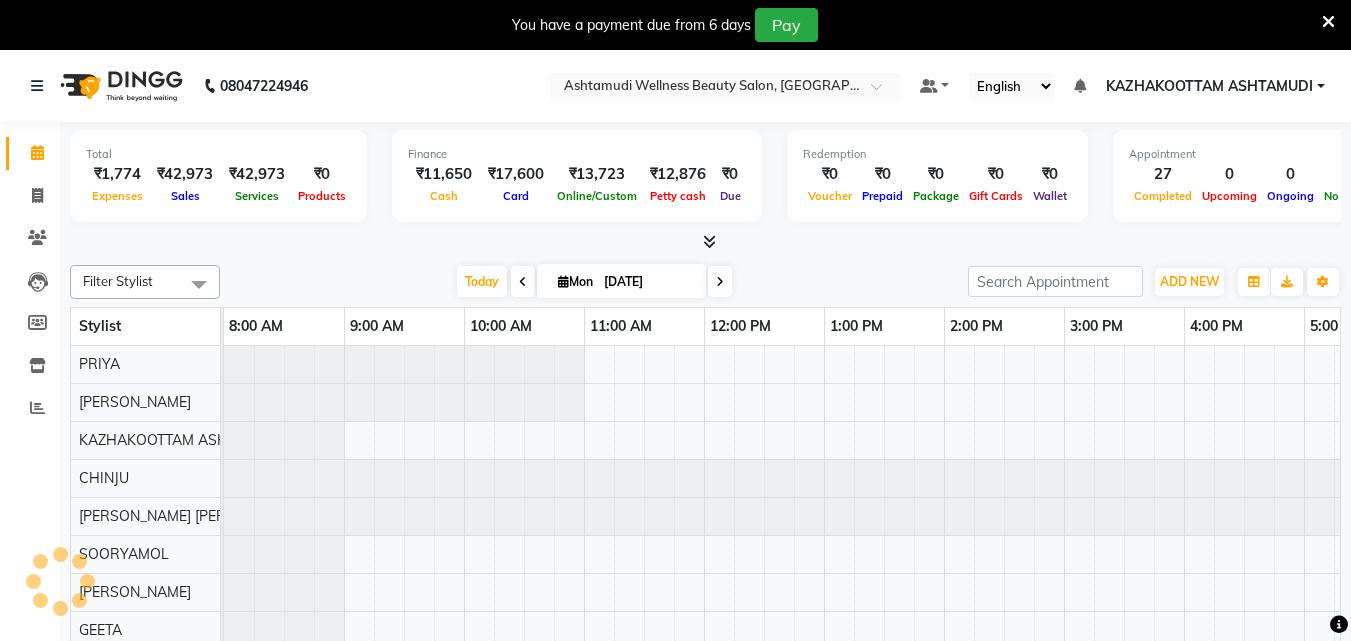 scroll, scrollTop: 0, scrollLeft: 0, axis: both 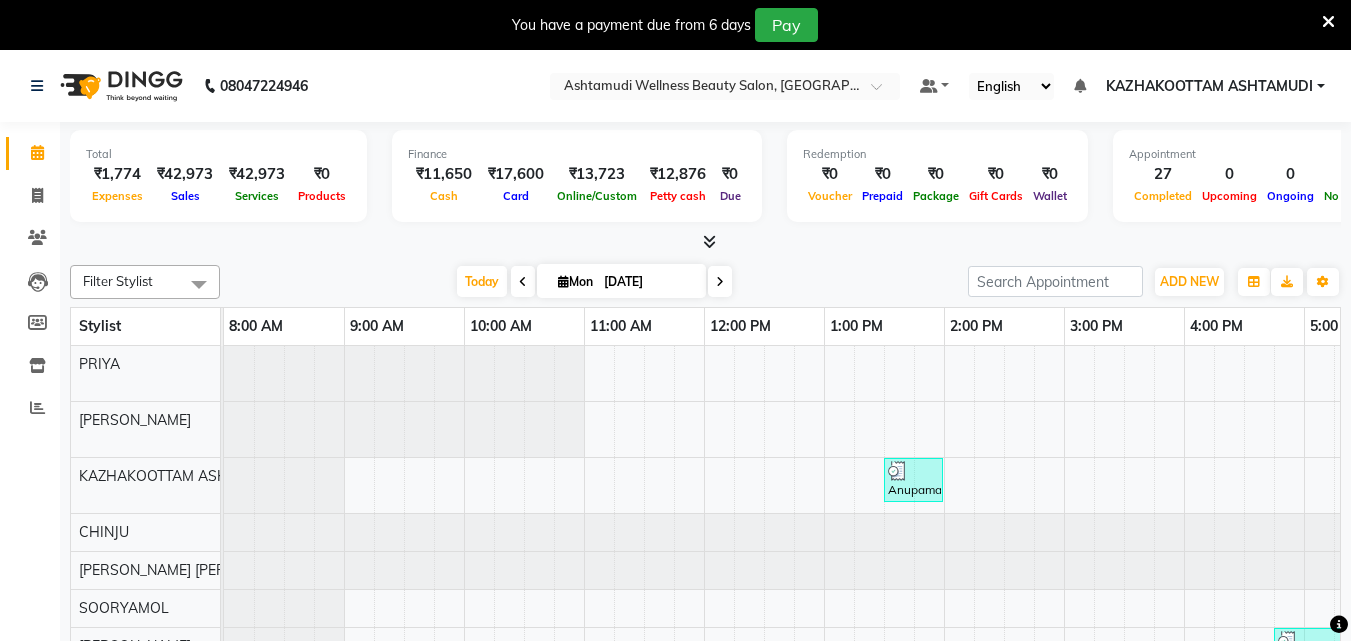 click at bounding box center [709, 241] 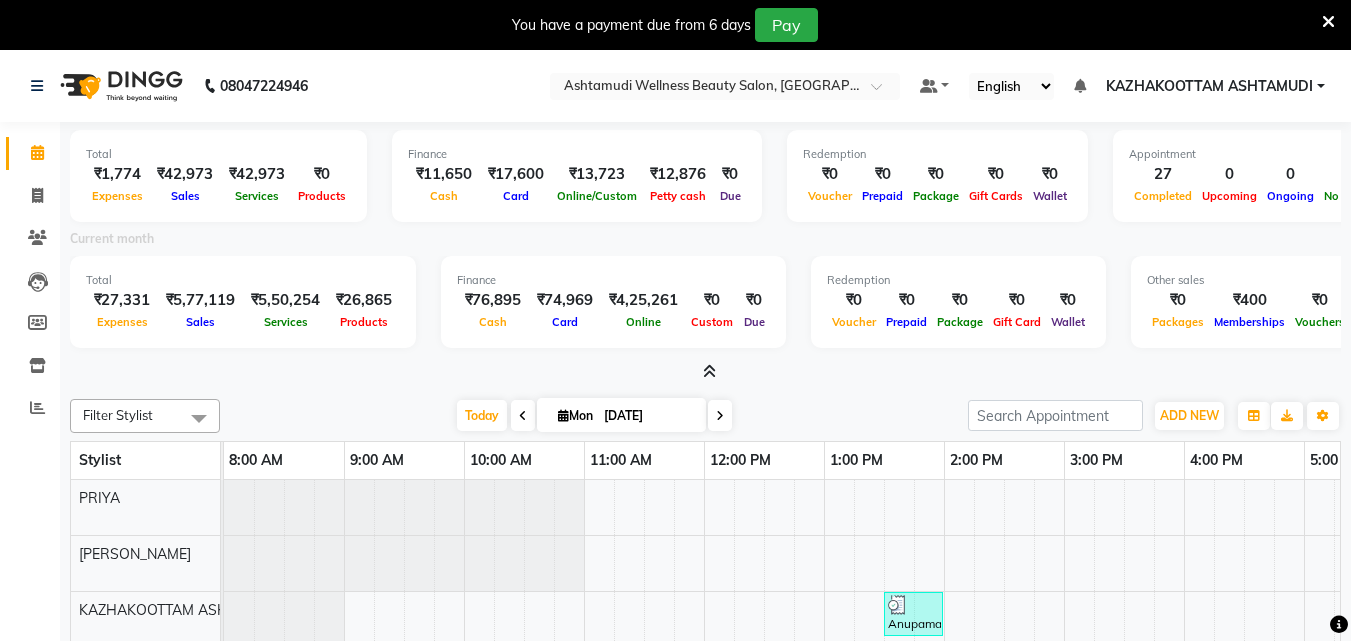 click at bounding box center (709, 371) 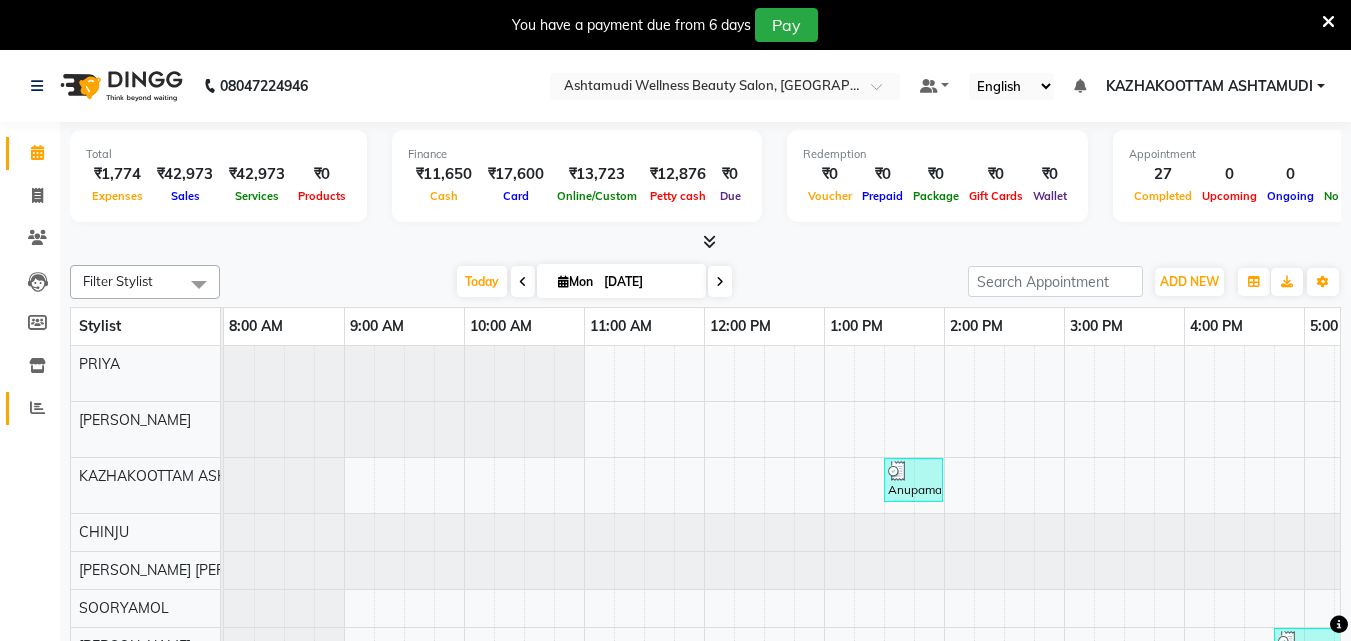 click 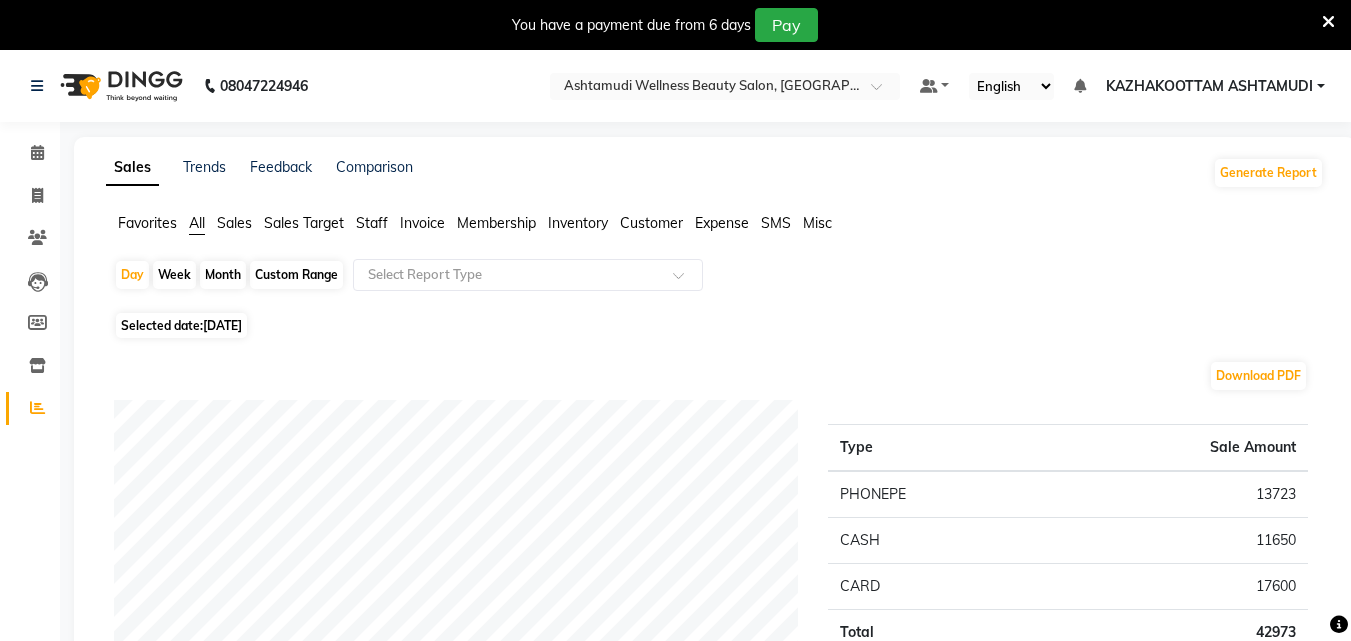 click on "Customer" 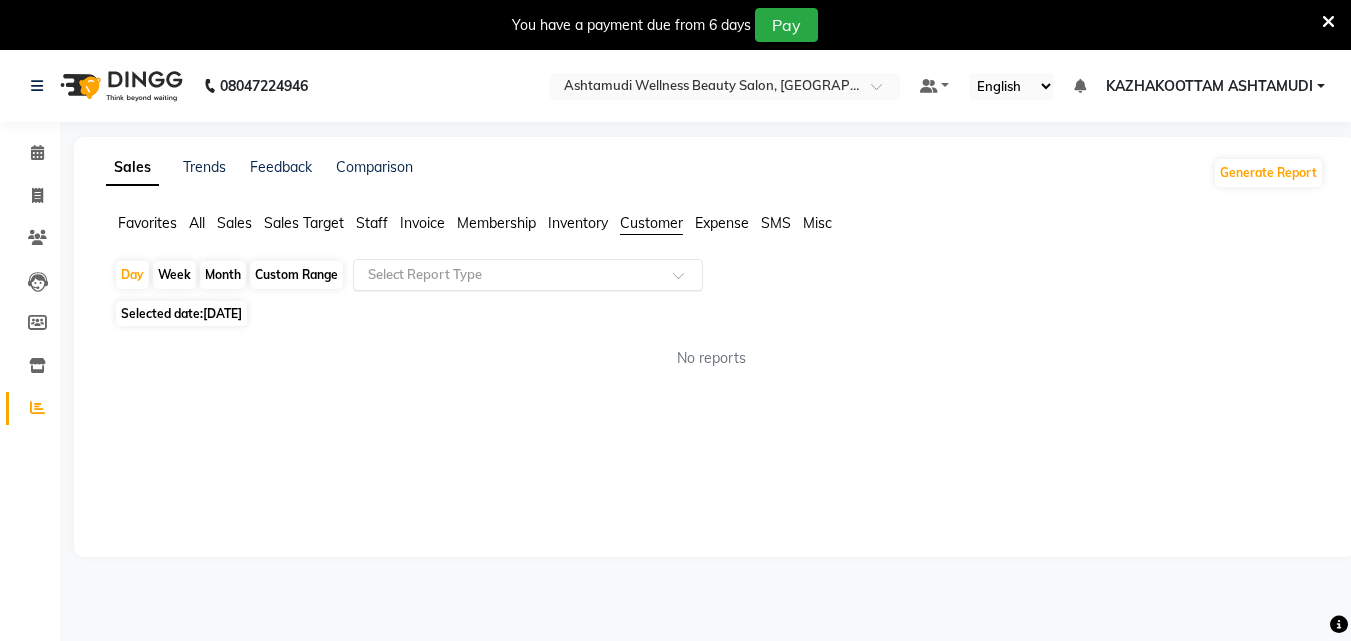 click 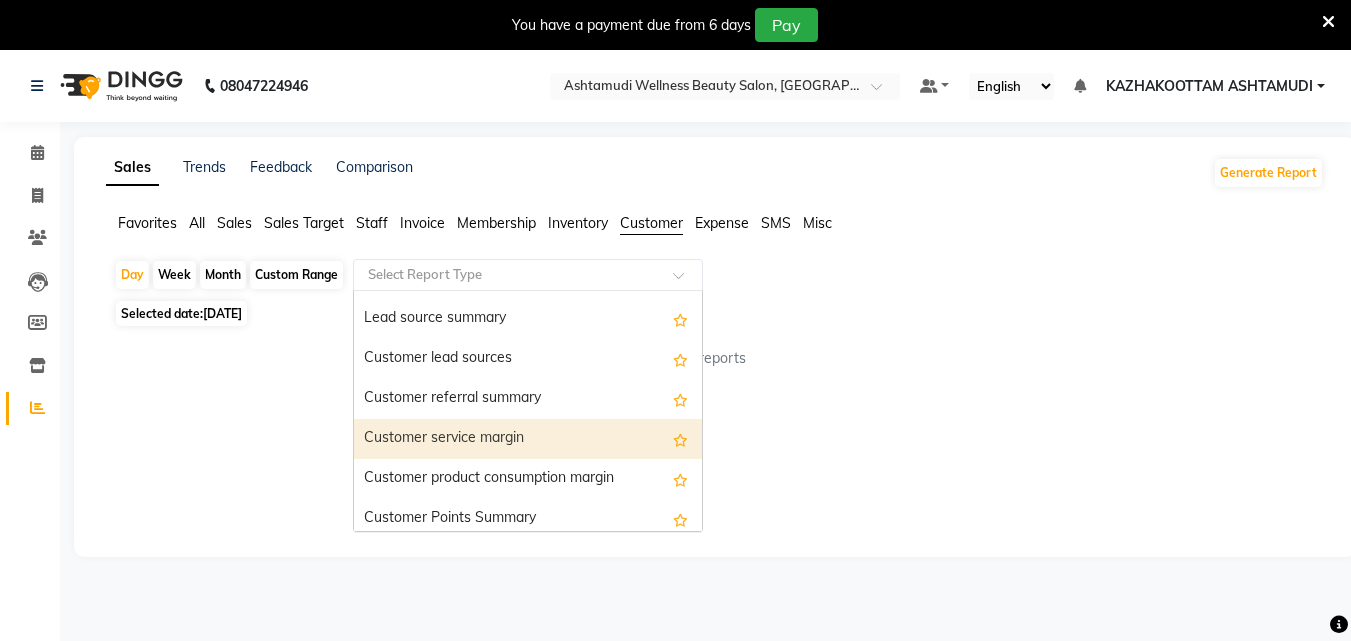 scroll, scrollTop: 160, scrollLeft: 0, axis: vertical 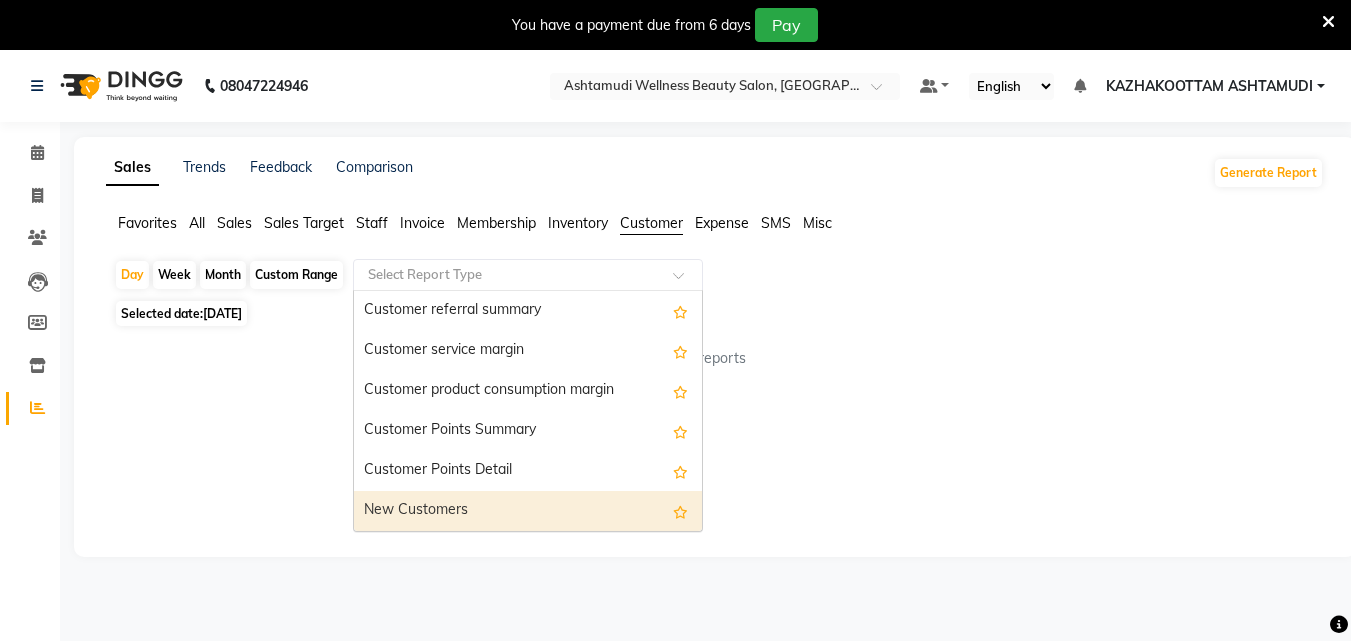 click on "New Customers" at bounding box center (528, 511) 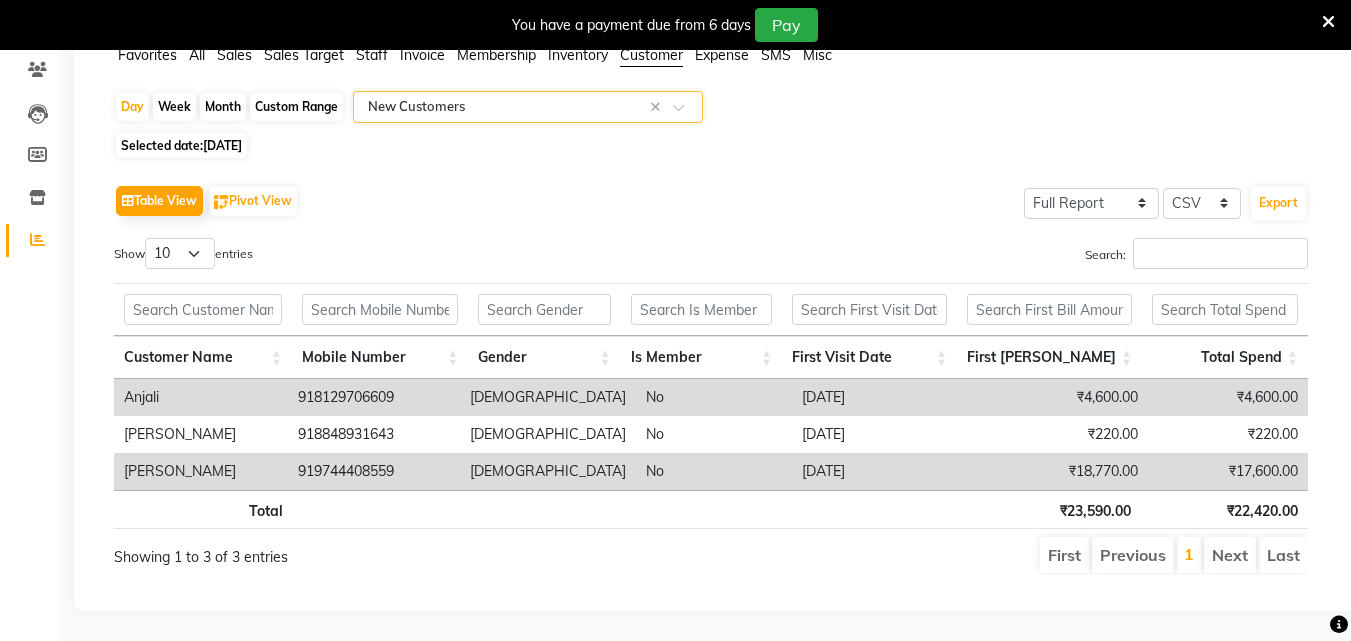scroll, scrollTop: 0, scrollLeft: 0, axis: both 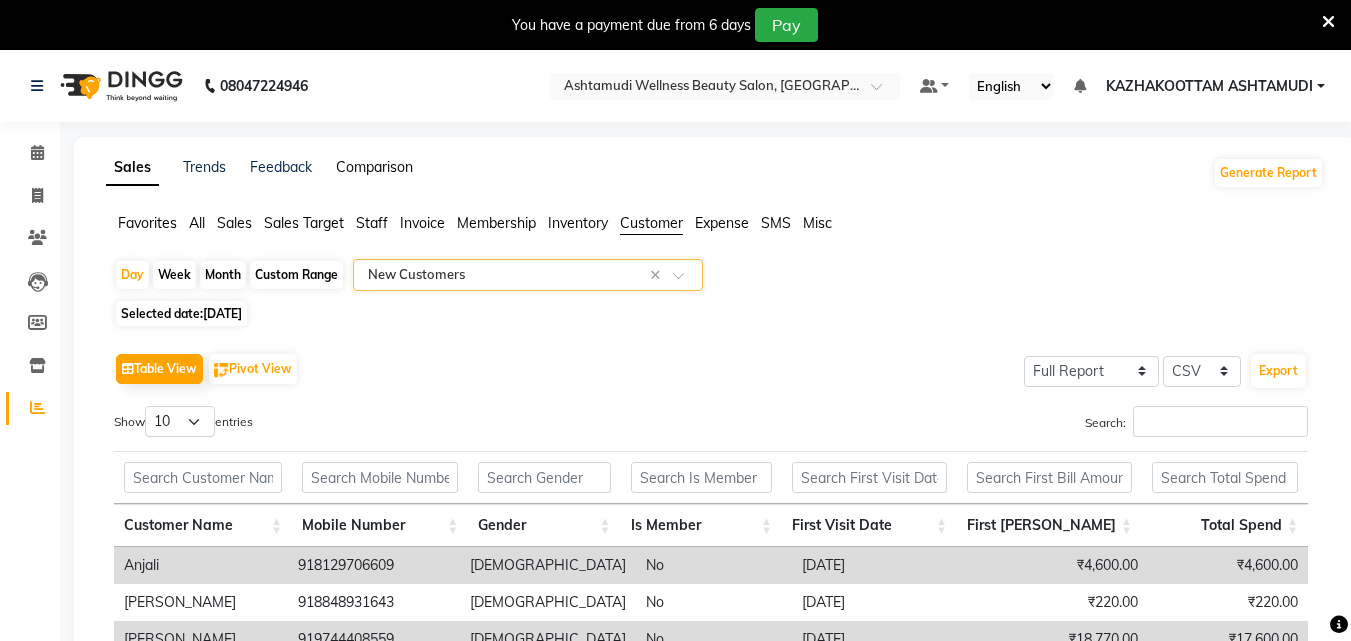 click on "Comparison" 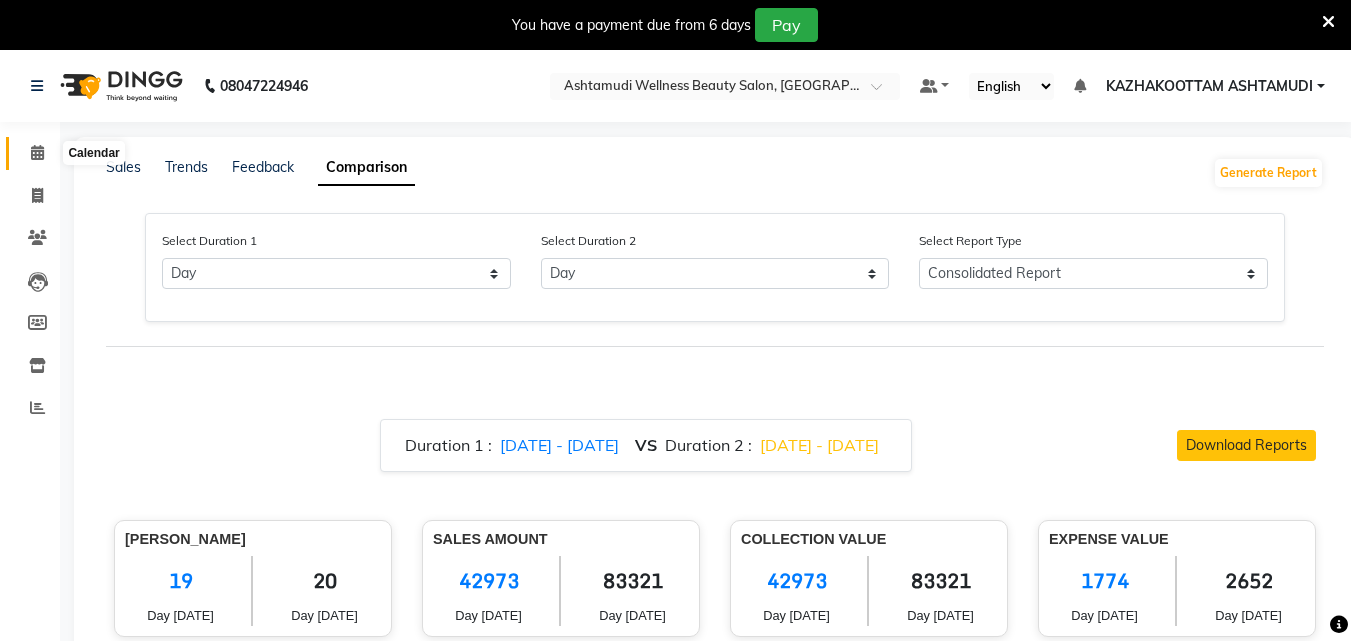 click 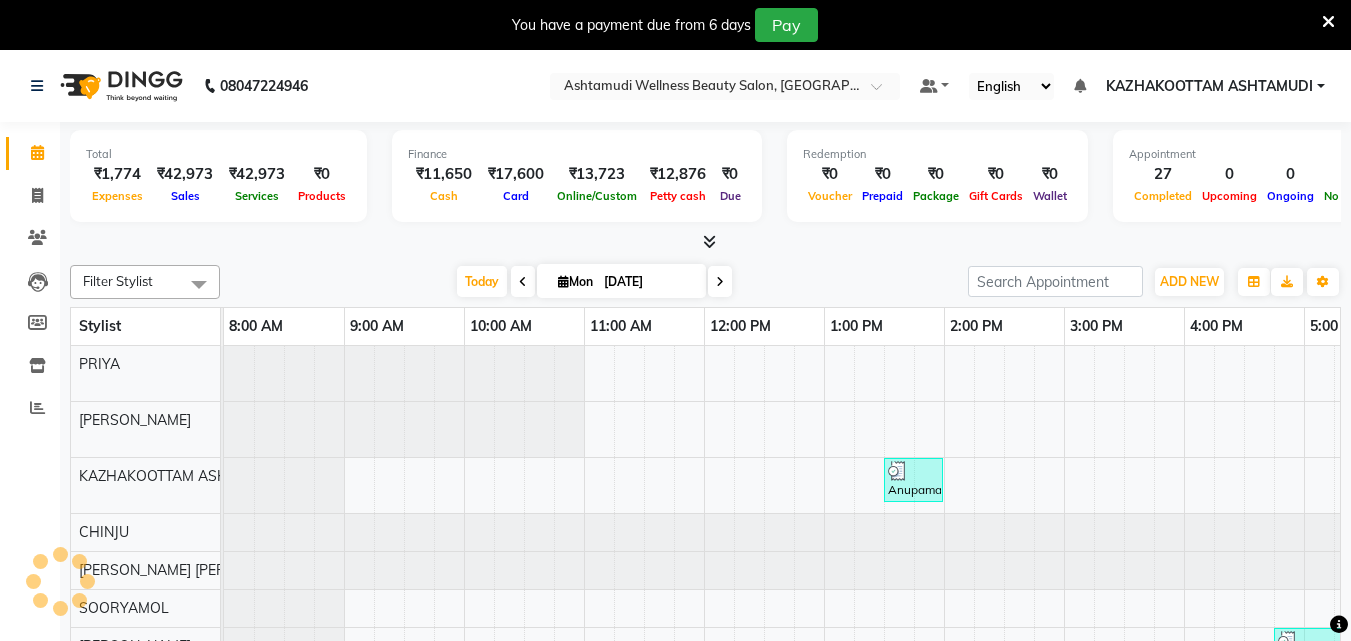 scroll, scrollTop: 0, scrollLeft: 0, axis: both 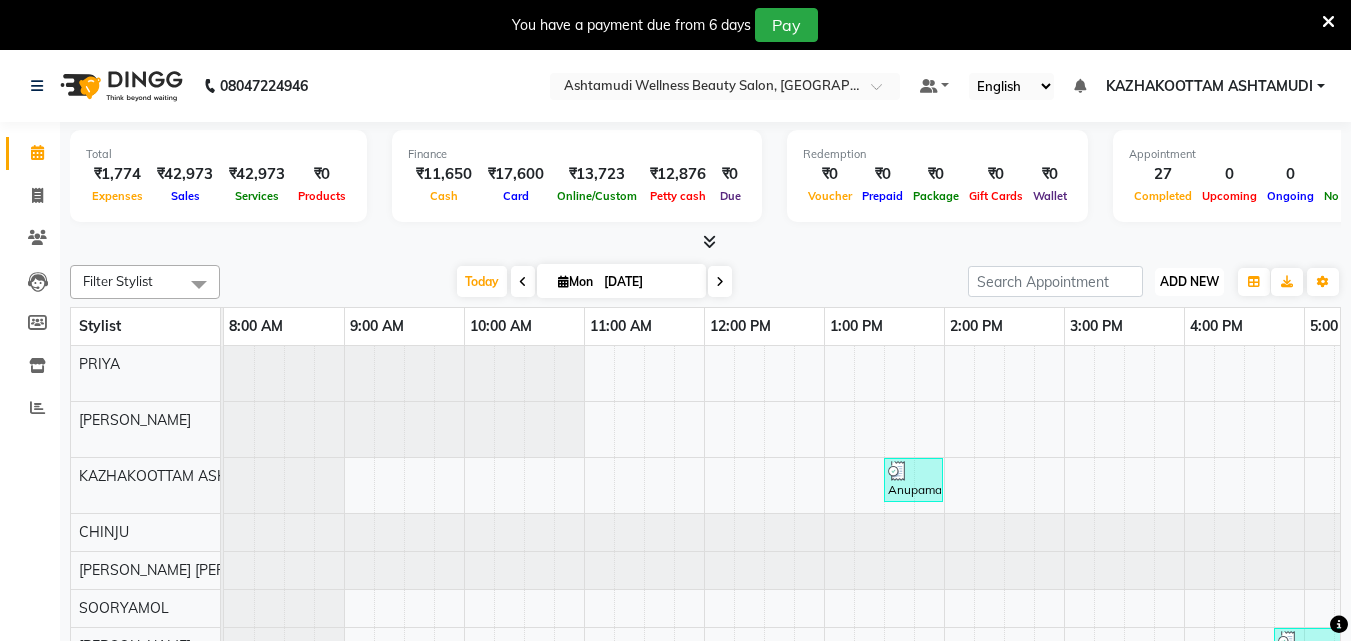 click on "ADD NEW" at bounding box center [1189, 281] 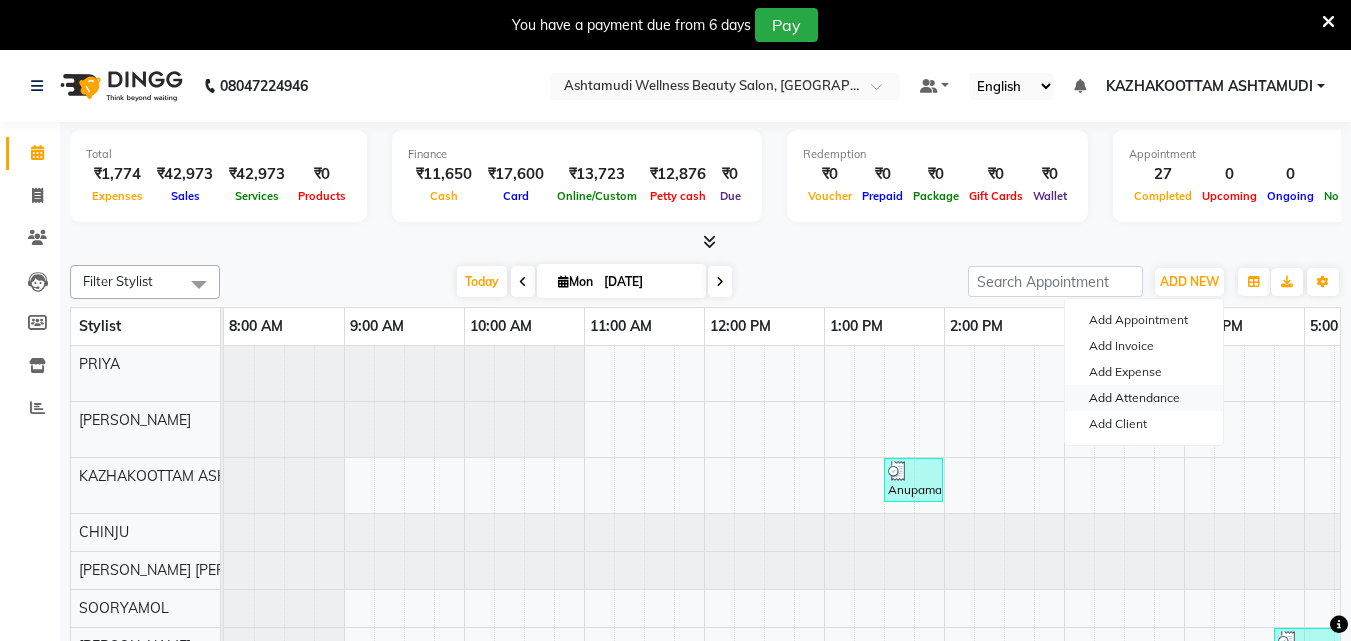 click on "Add Attendance" at bounding box center [1144, 398] 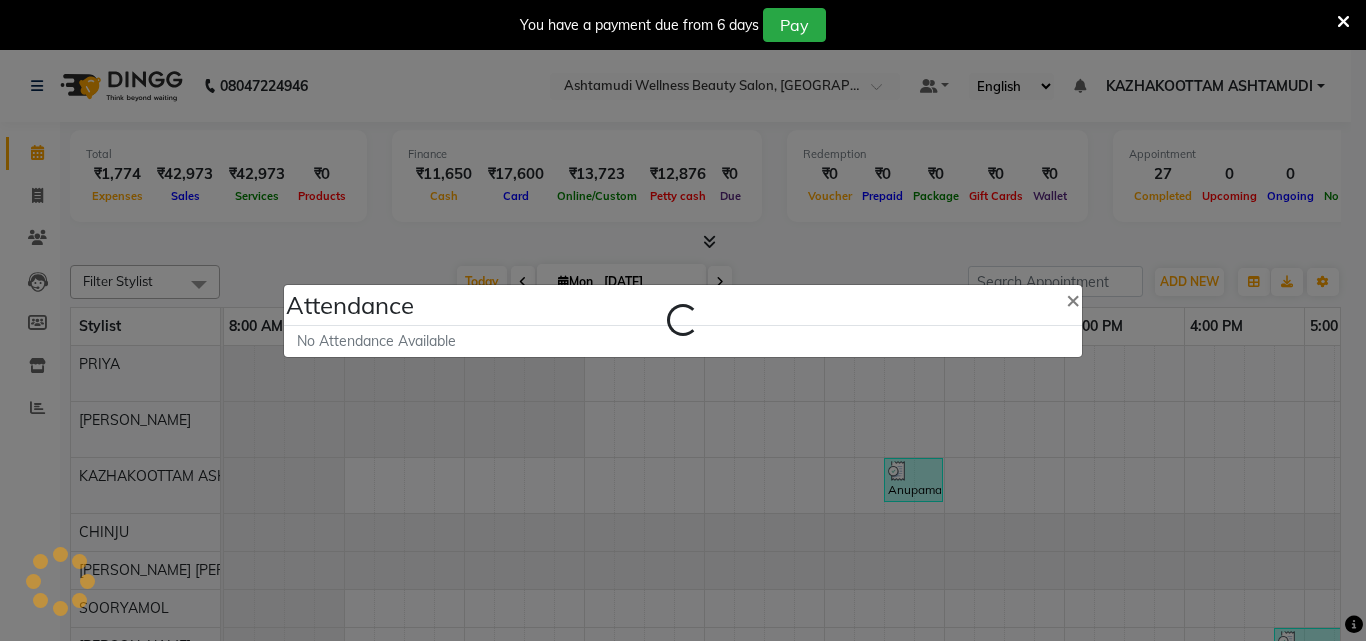 select on "A" 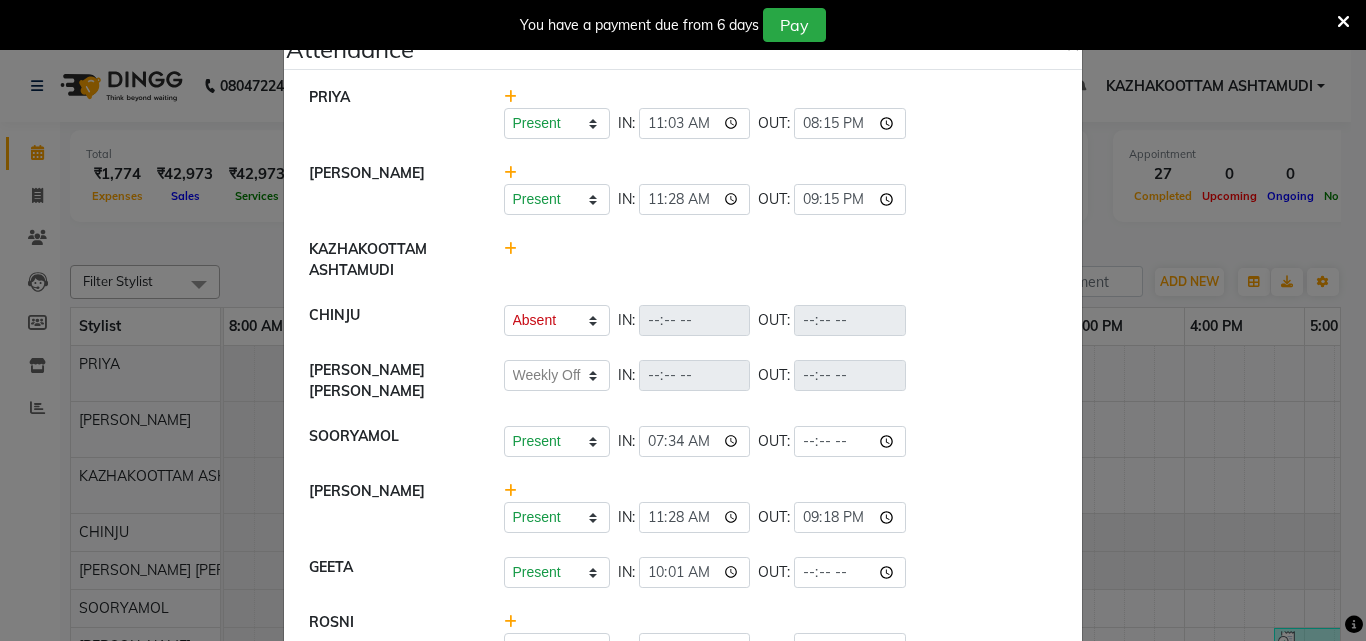 scroll, scrollTop: 100, scrollLeft: 0, axis: vertical 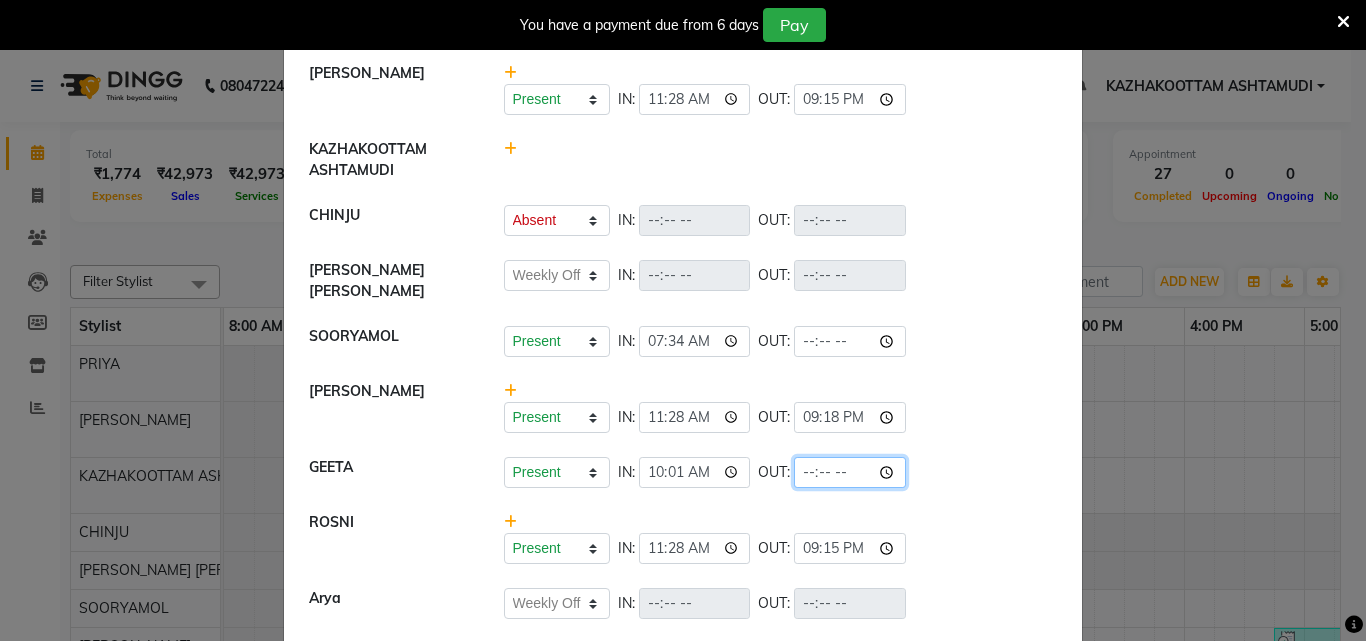click 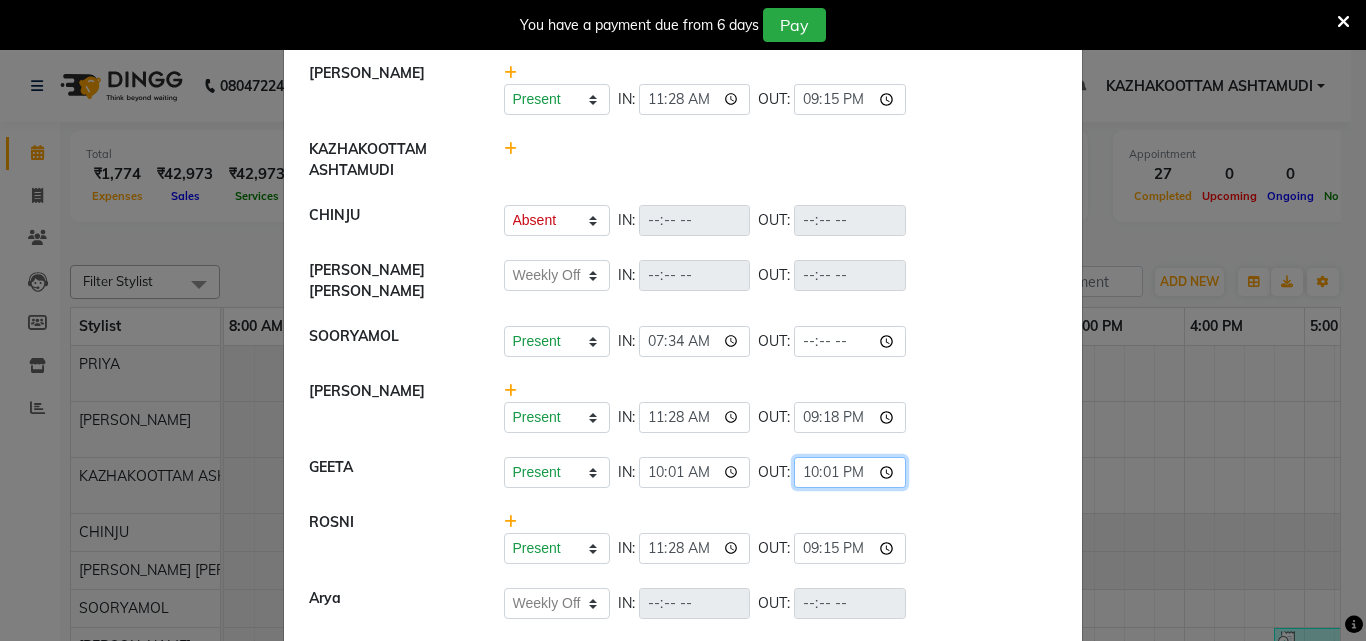 type on "22:17" 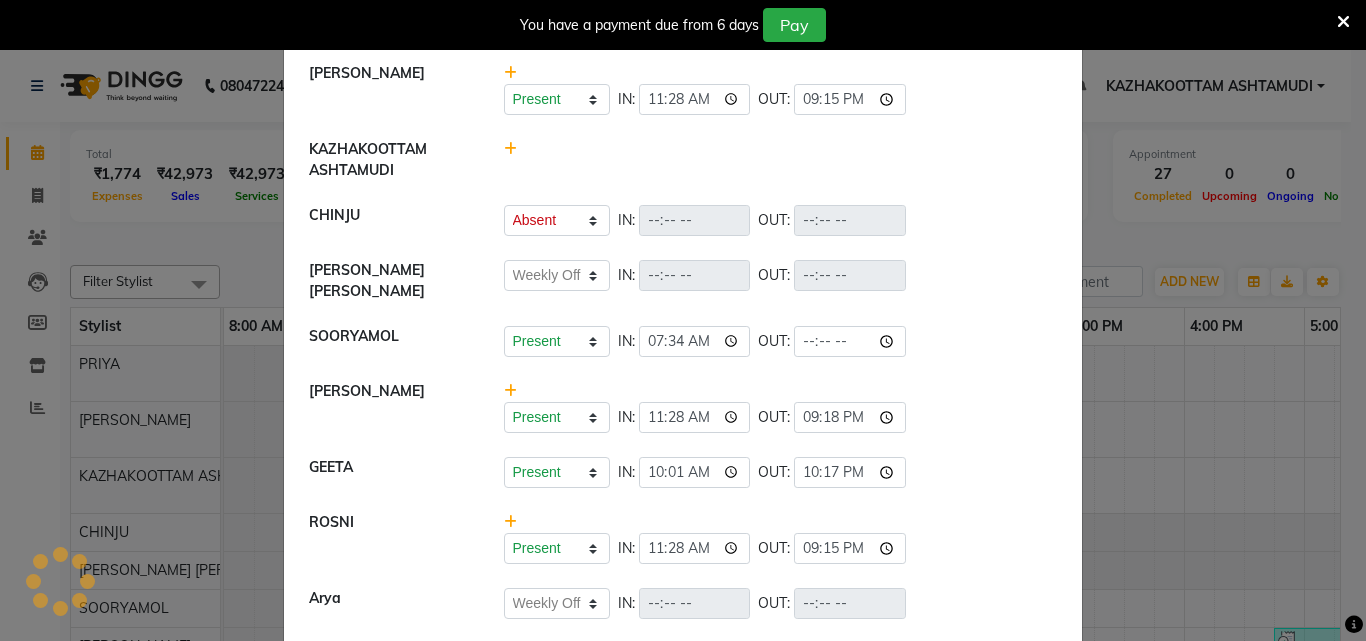 click on "Present   Absent   Late   Half Day   Weekly Off  IN:  10:01 OUT:  22:17" 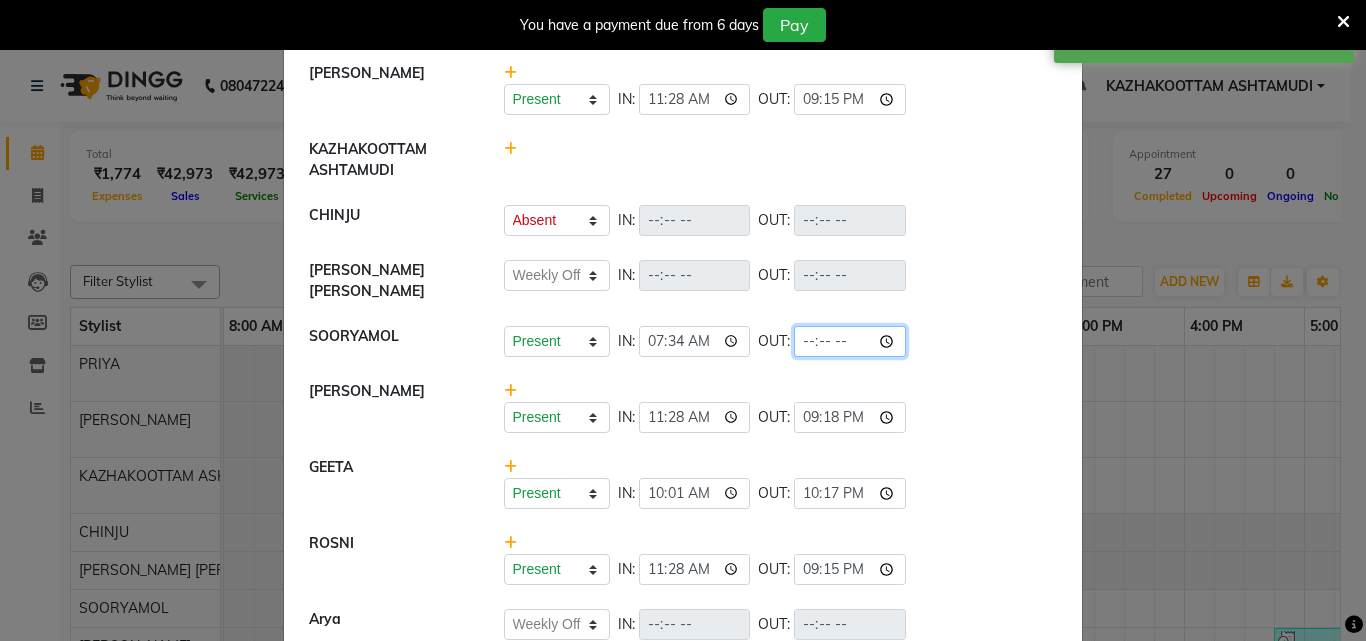click 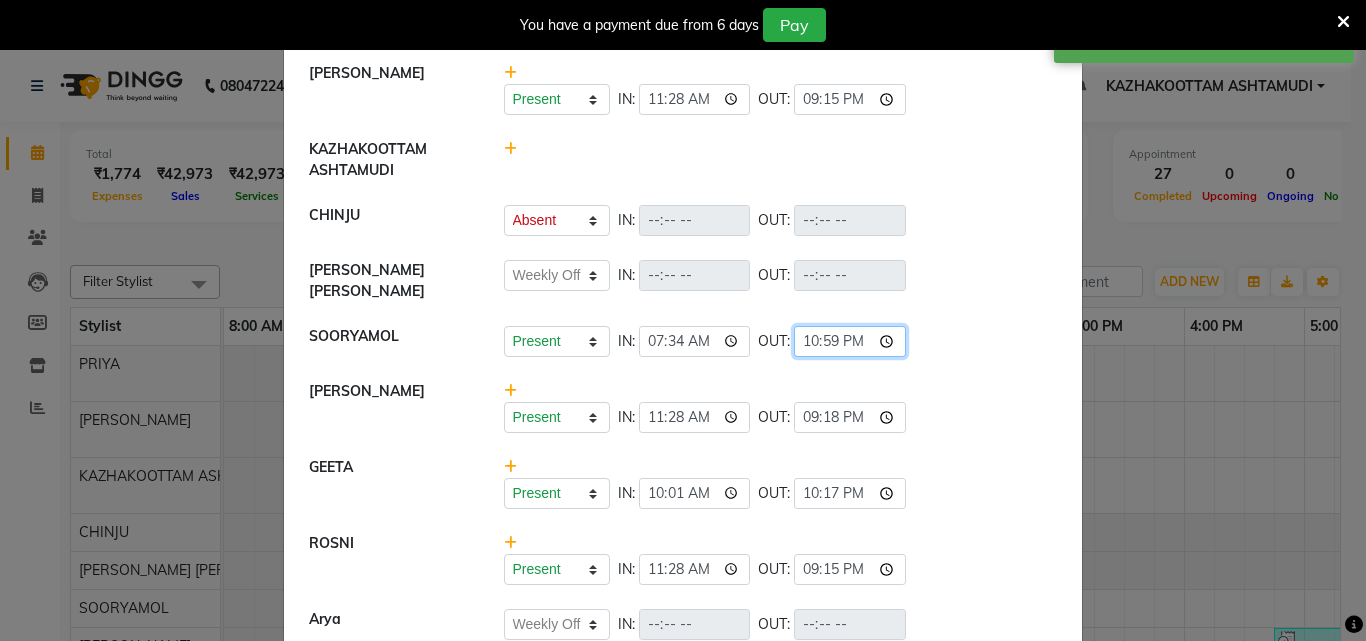 type on "22:18" 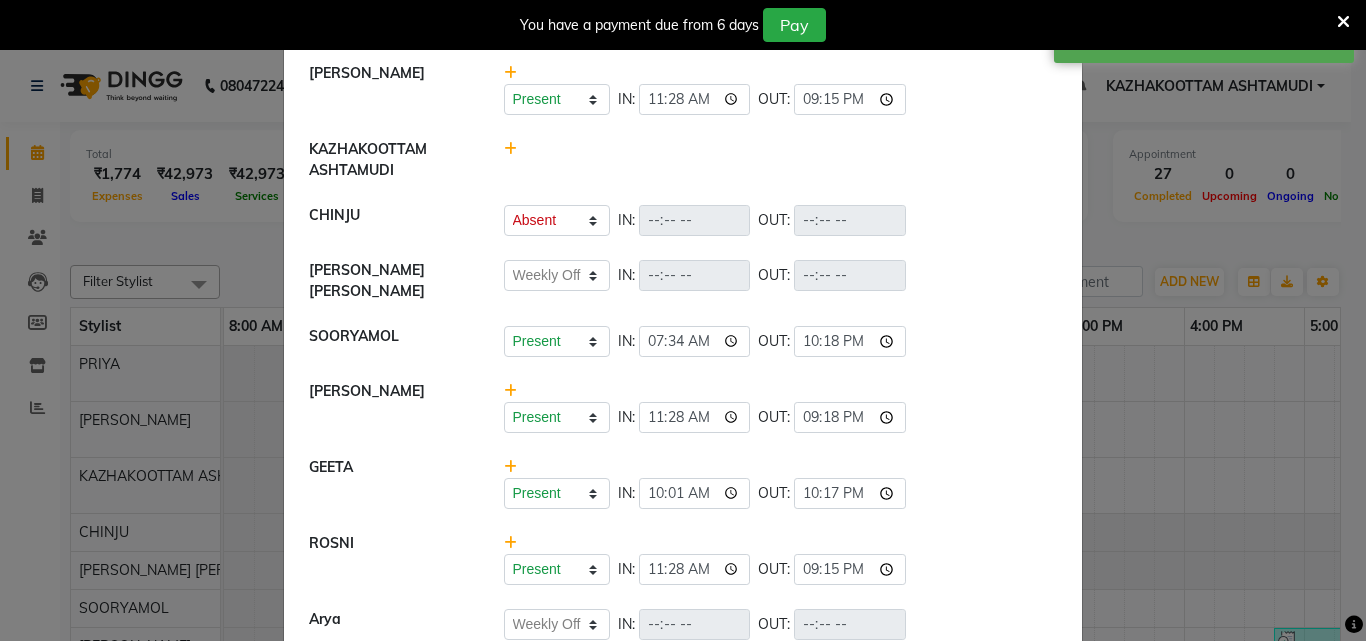 click on "Present   Absent   Late   Half Day   Weekly Off  IN:  07:34 OUT:  22:18" 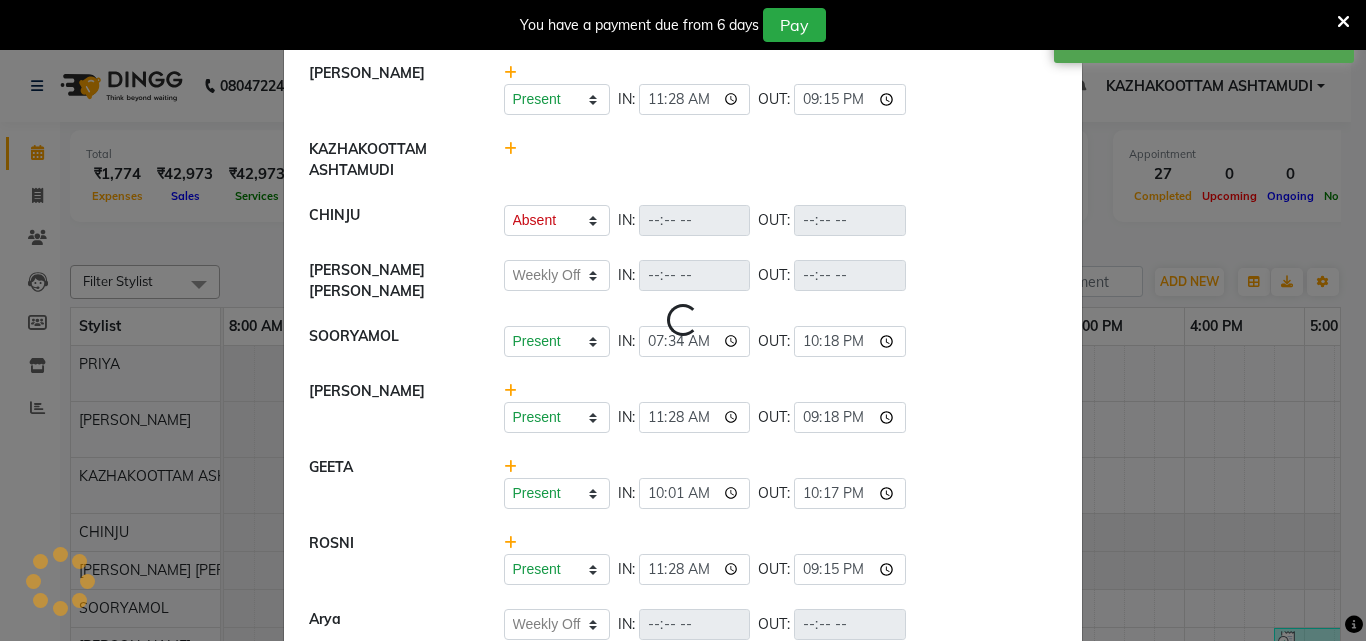 select on "A" 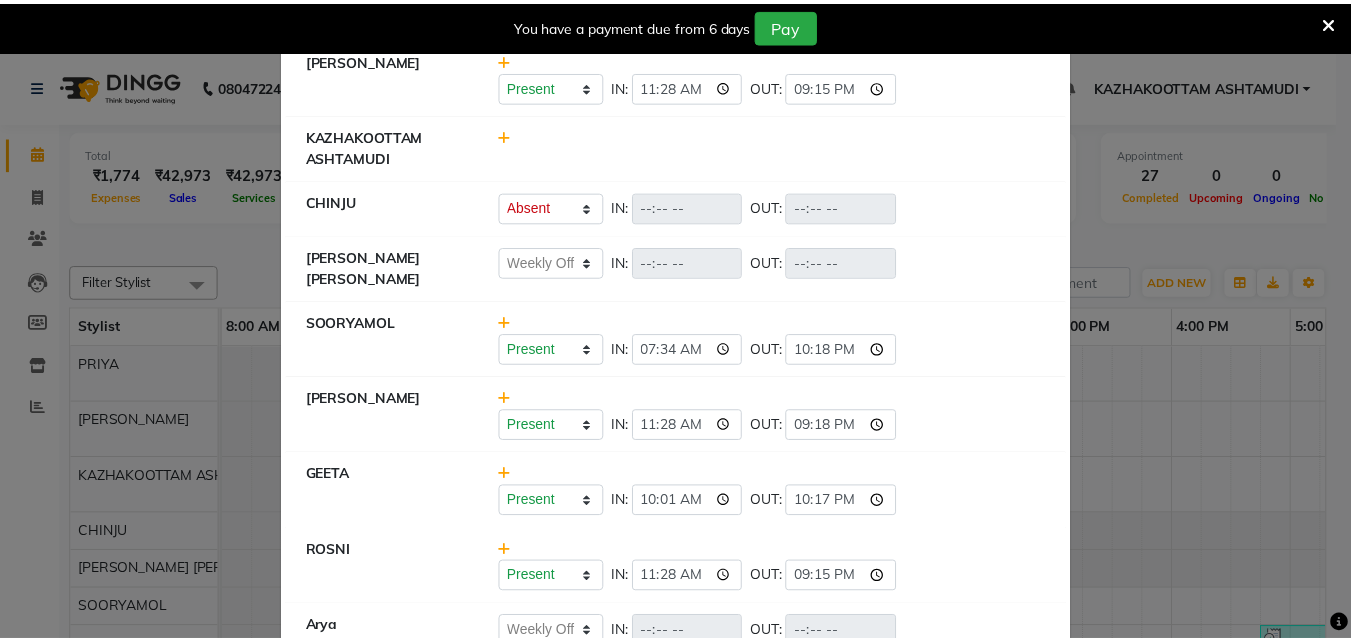 scroll, scrollTop: 0, scrollLeft: 0, axis: both 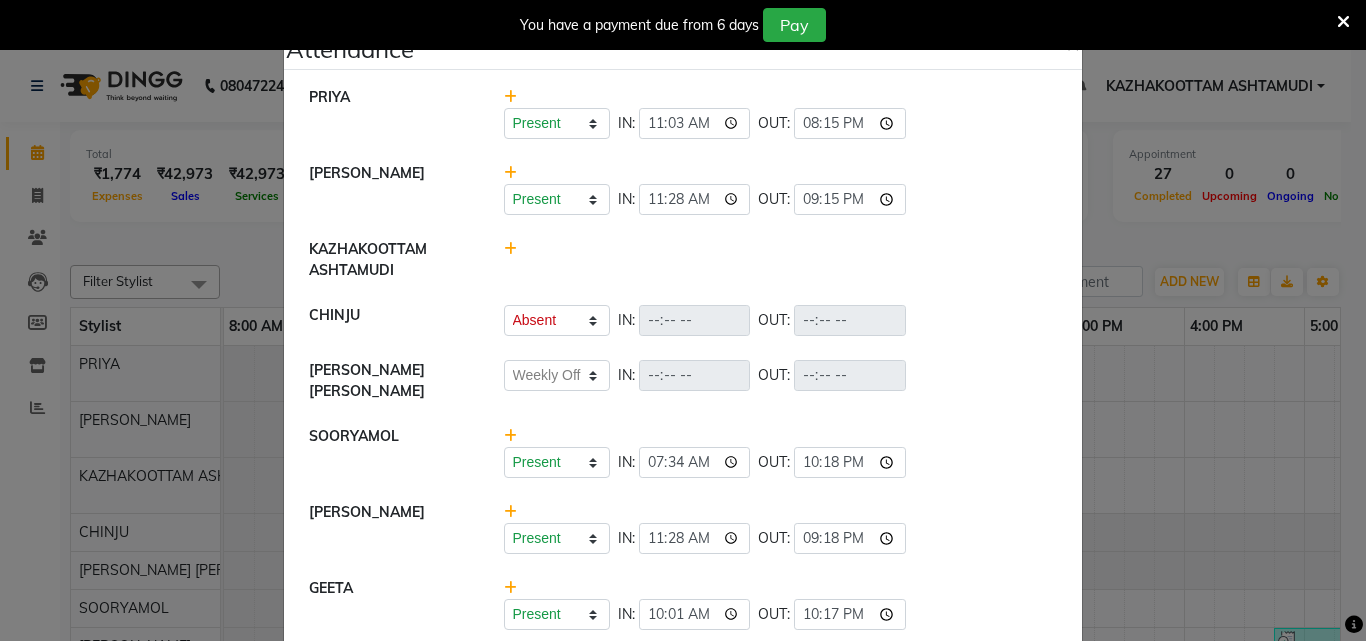 click on "Attendance ×  PRIYA   Present   Absent   Late   Half Day   Weekly Off  IN:  11:03 OUT:  20:15  [DEMOGRAPHIC_DATA]   Present   Absent   Late   Half Day   Weekly Off  IN:  11:28 OUT:  21:15  KAZHAKOOTTAM ASHTAMUDI   CHINJU   Present   Absent   Late   Half Day   Weekly Off  IN:  OUT:   [PERSON_NAME] [PERSON_NAME]   Present   Absent   Late   Half Day   Weekly Off  IN:  OUT:   SOORYAMOL   Present   Absent   Late   Half Day   Weekly Off  IN:  07:34 OUT:  22:18  [PERSON_NAME]   Present   Absent   Late   Half Day   Weekly Off  IN:  11:28 OUT:  21:18  GEETA   Present   Absent   Late   Half Day   Weekly Off  IN:  10:01 OUT:  22:17  ROSNI   Present   Absent   Late   Half Day   Weekly Off  IN:  11:28 OUT:  21:15  Arya    Present   Absent   Late   Half Day   Weekly Off  IN:  OUT:   Sindhu   Present   Absent   Late   Half Day   Weekly Off  IN:  10:02 OUT:  19:06  LEKSHMI   Present   Absent   Late   Half Day   Weekly Off  IN:  10:27 OUT:  20:01" 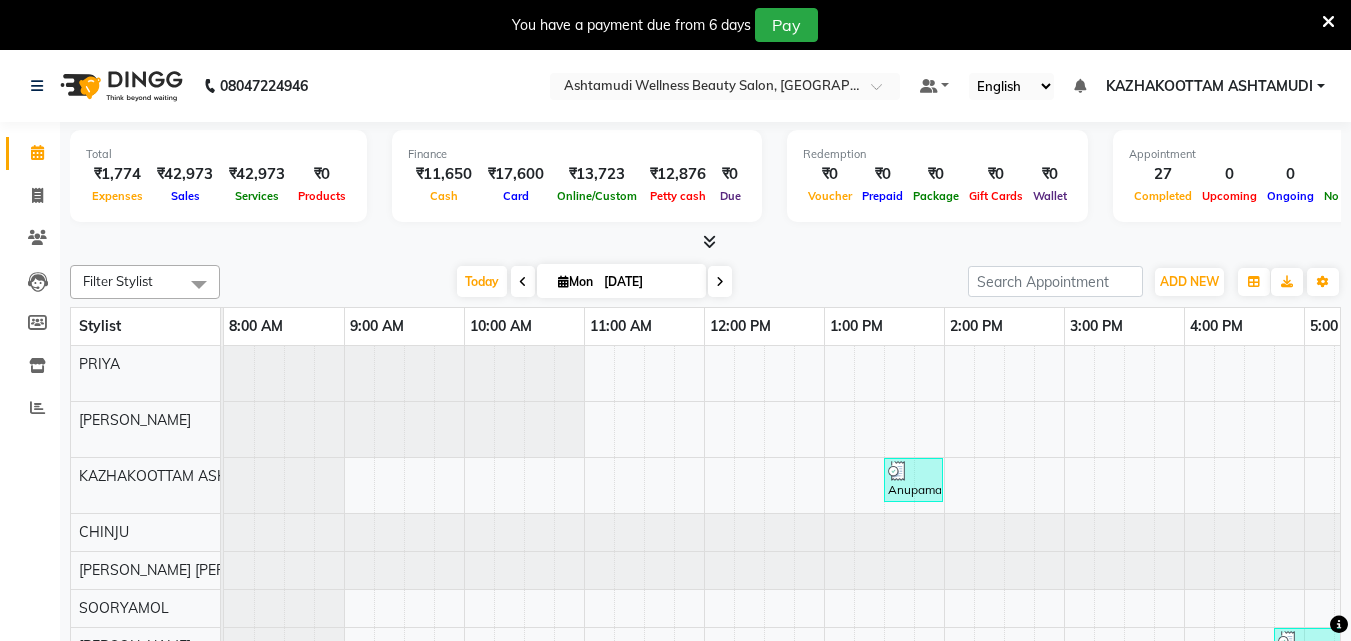 click at bounding box center (709, 241) 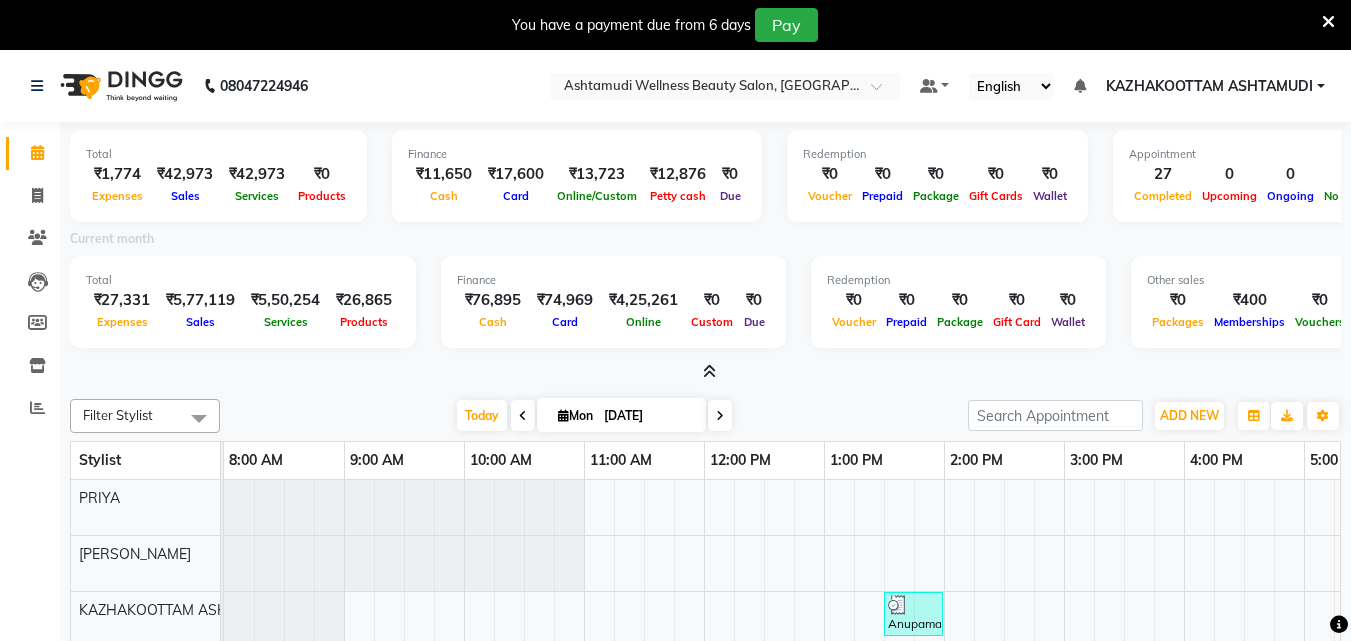 drag, startPoint x: 707, startPoint y: 375, endPoint x: 730, endPoint y: 344, distance: 38.600517 